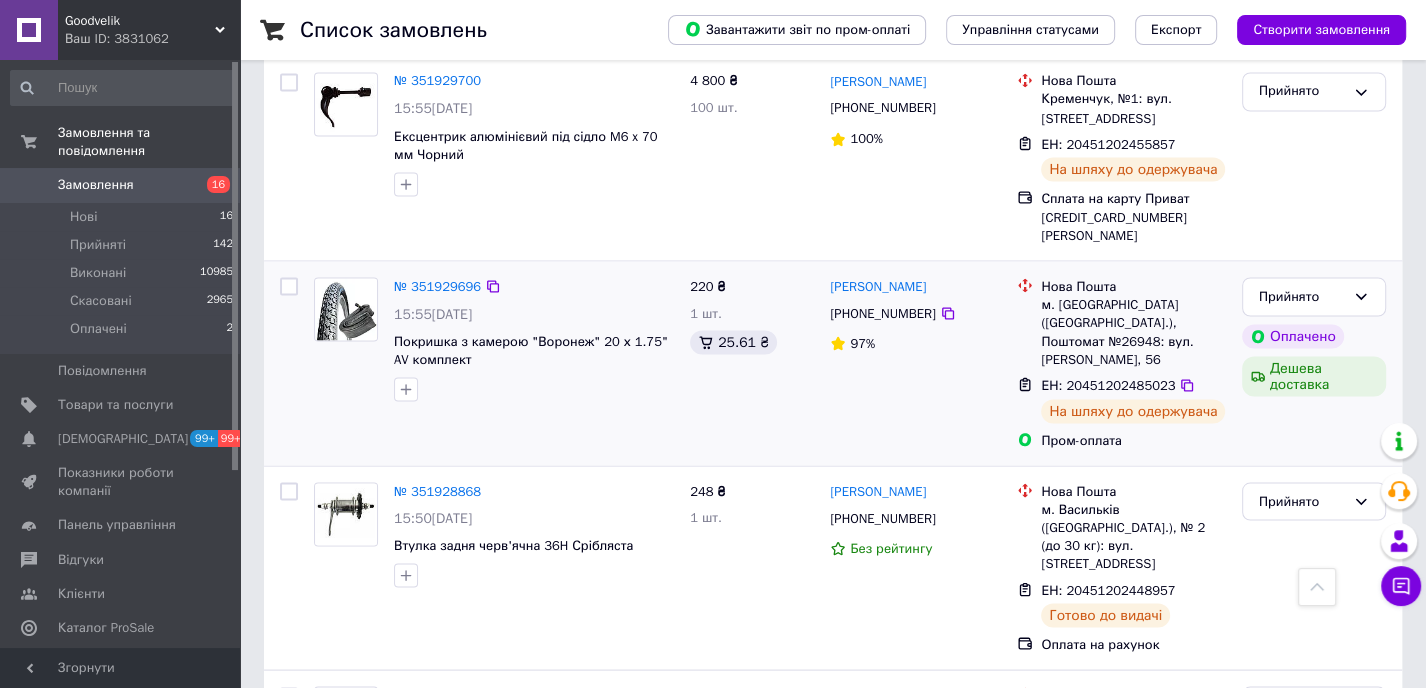 scroll, scrollTop: 2888, scrollLeft: 0, axis: vertical 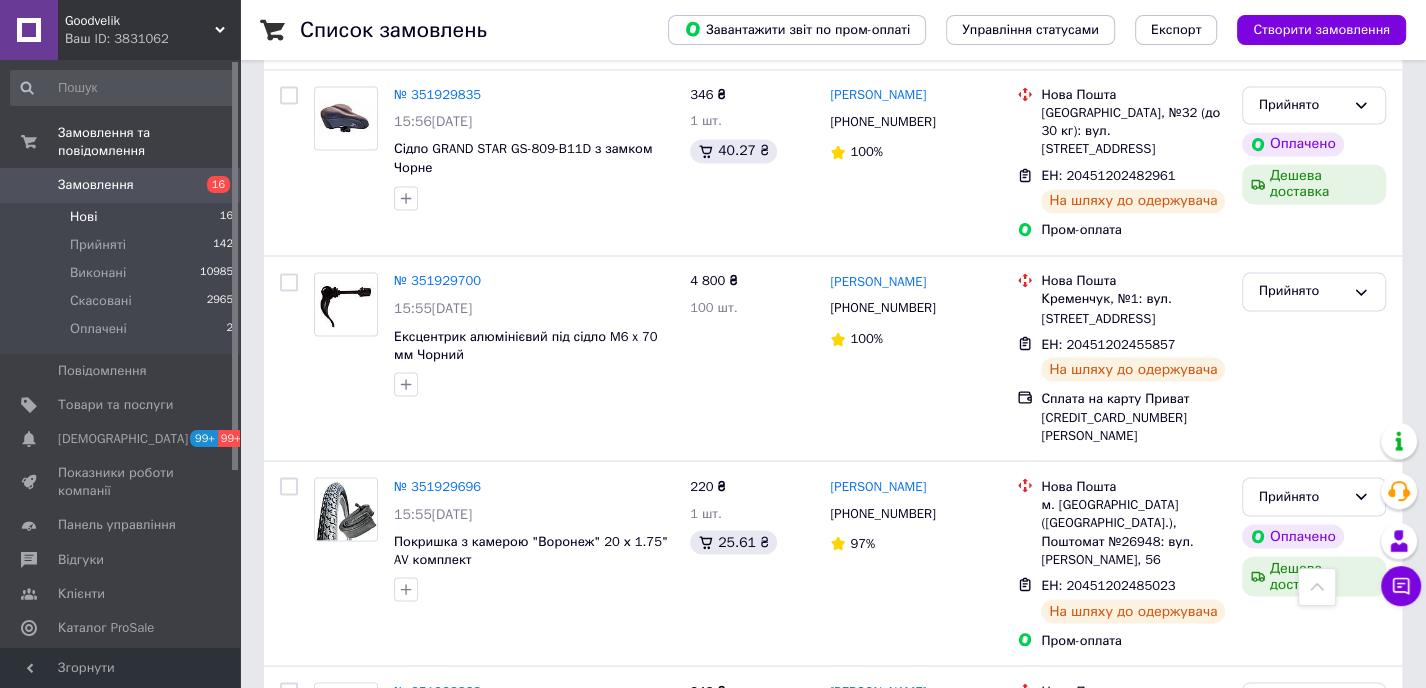 click on "Нові 16" at bounding box center [122, 217] 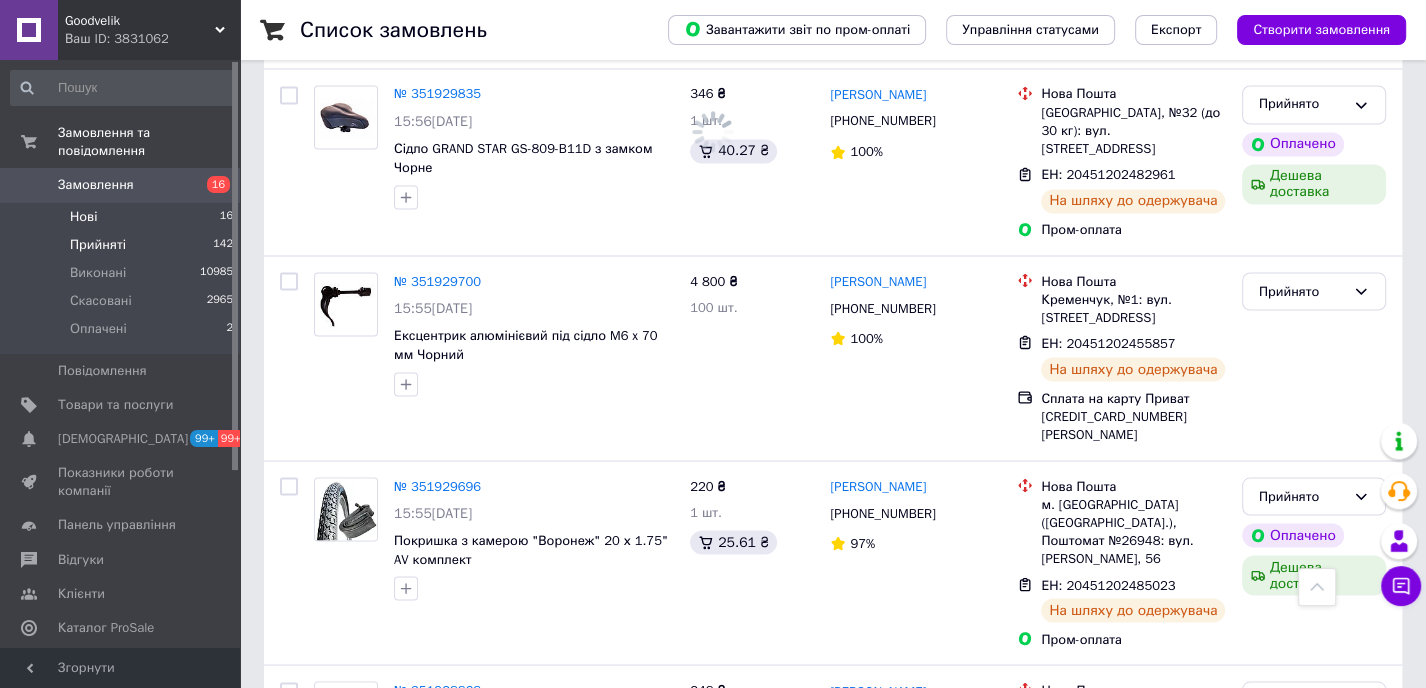 scroll, scrollTop: 0, scrollLeft: 0, axis: both 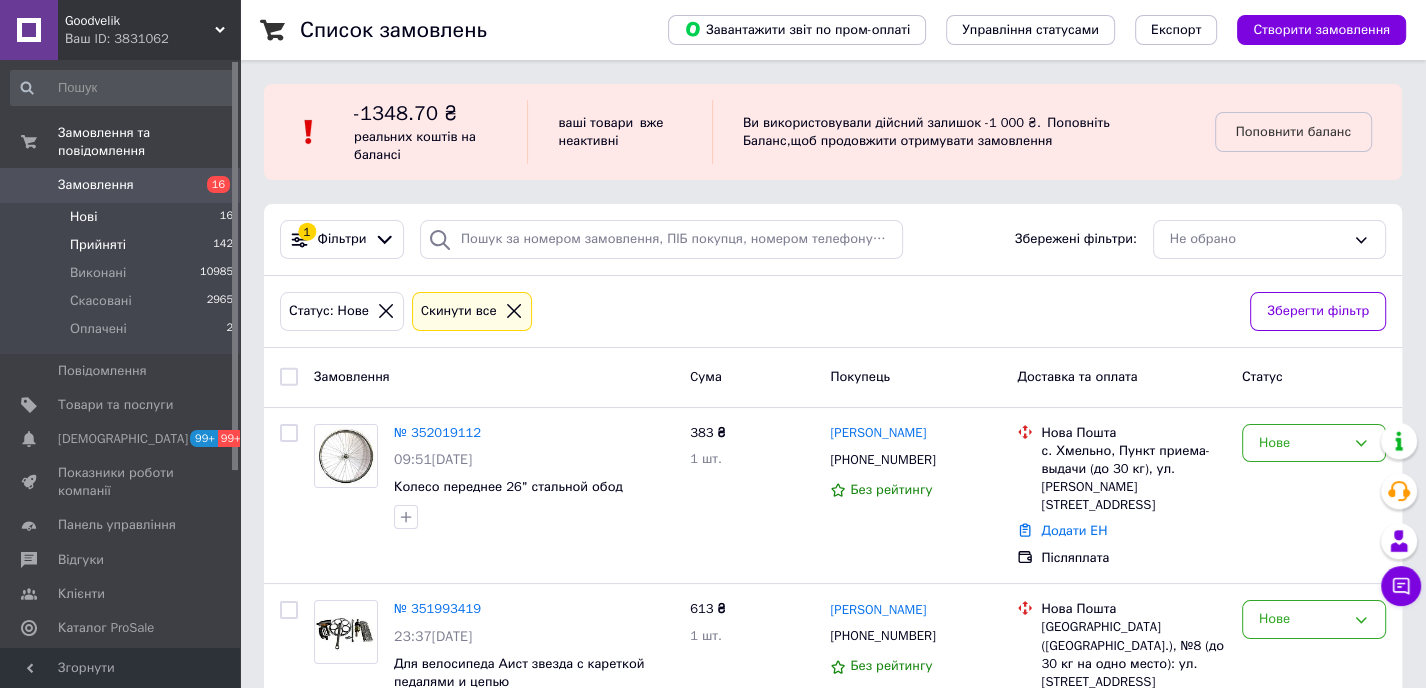 click on "Прийняті 142" at bounding box center [122, 245] 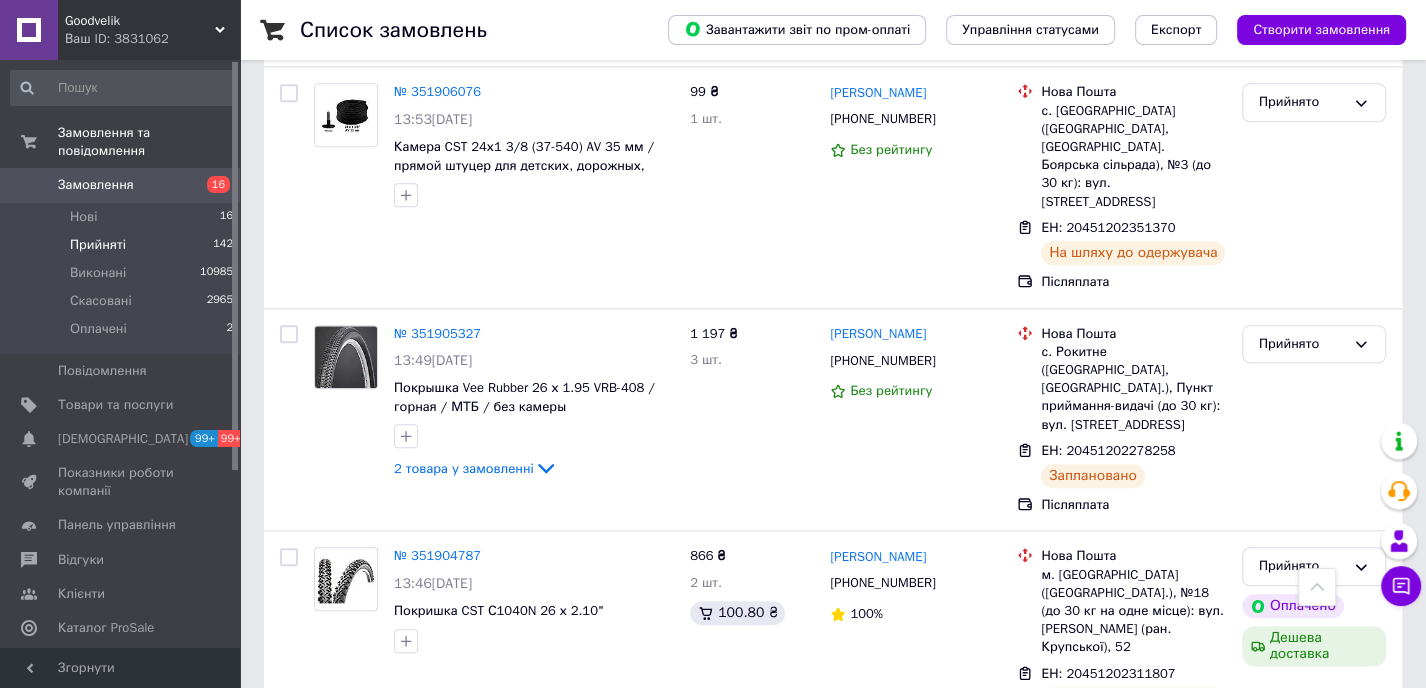 scroll, scrollTop: 1777, scrollLeft: 0, axis: vertical 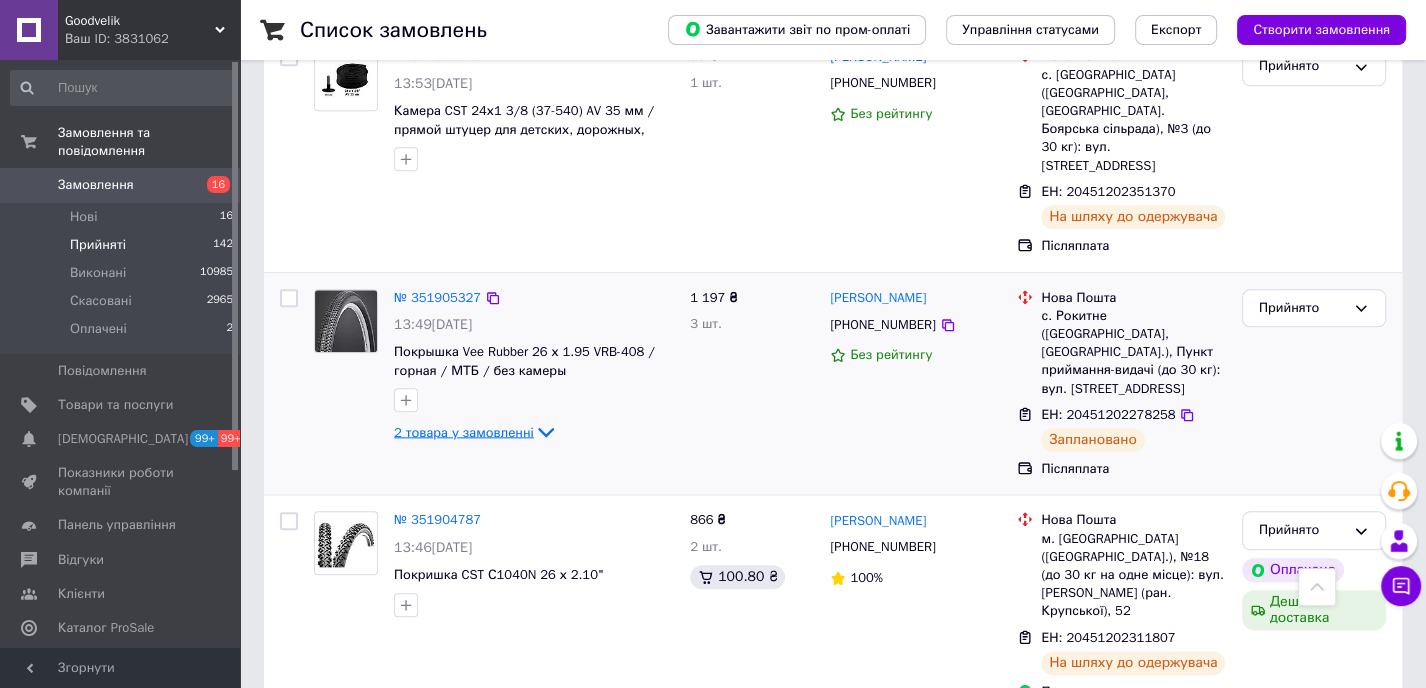 click on "2 товара у замовленні" at bounding box center (464, 431) 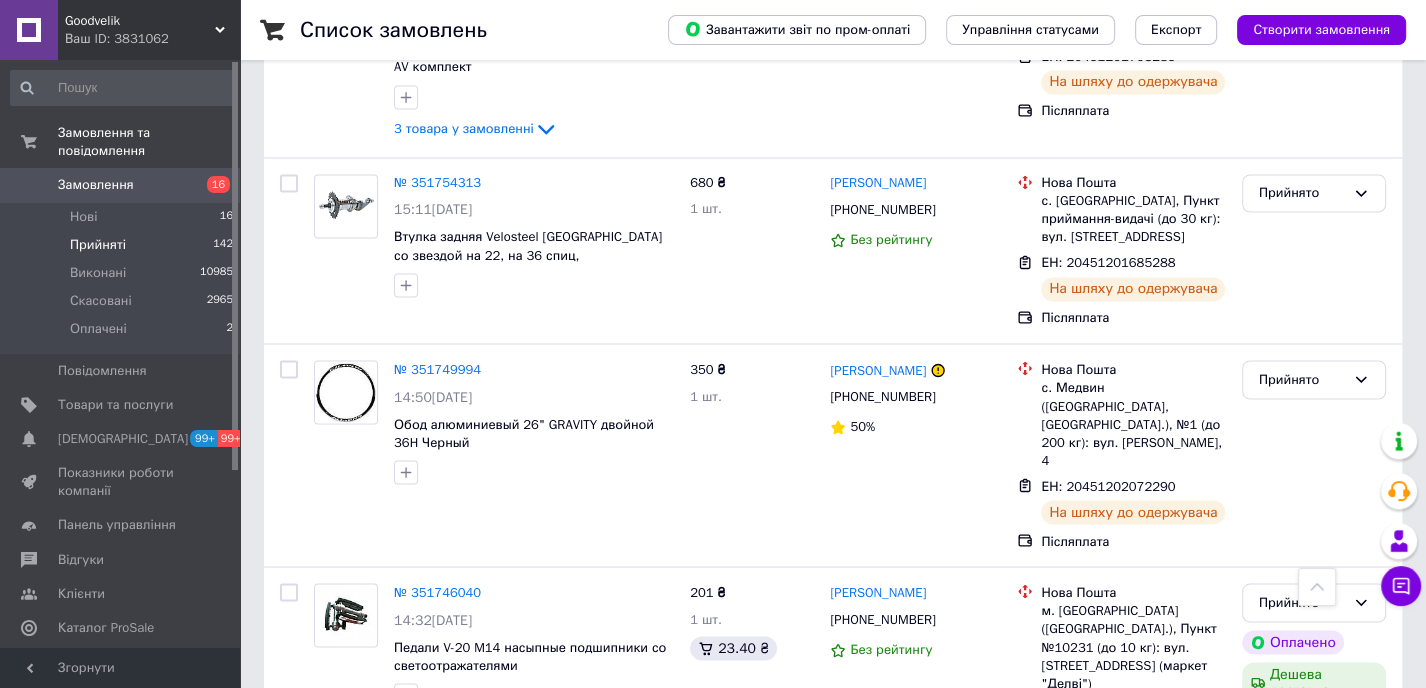 scroll, scrollTop: 9332, scrollLeft: 0, axis: vertical 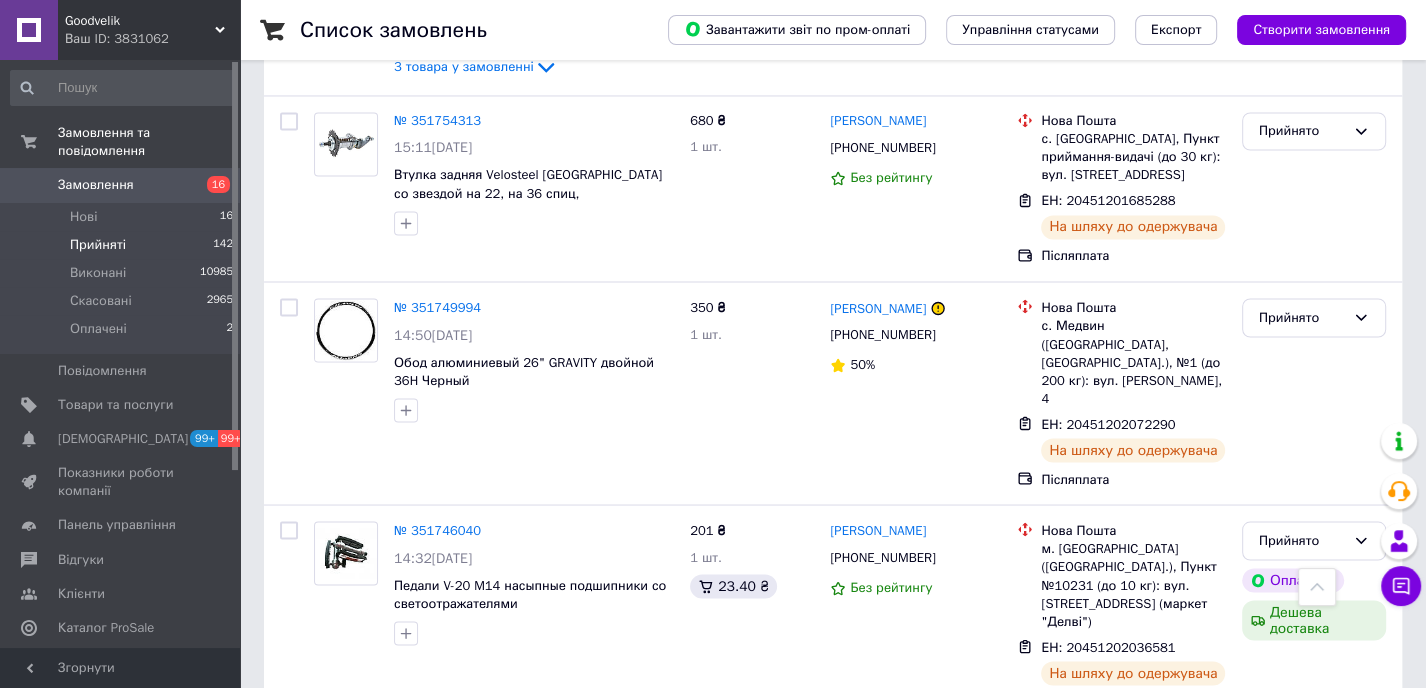 click on "2" at bounding box center [327, 1368] 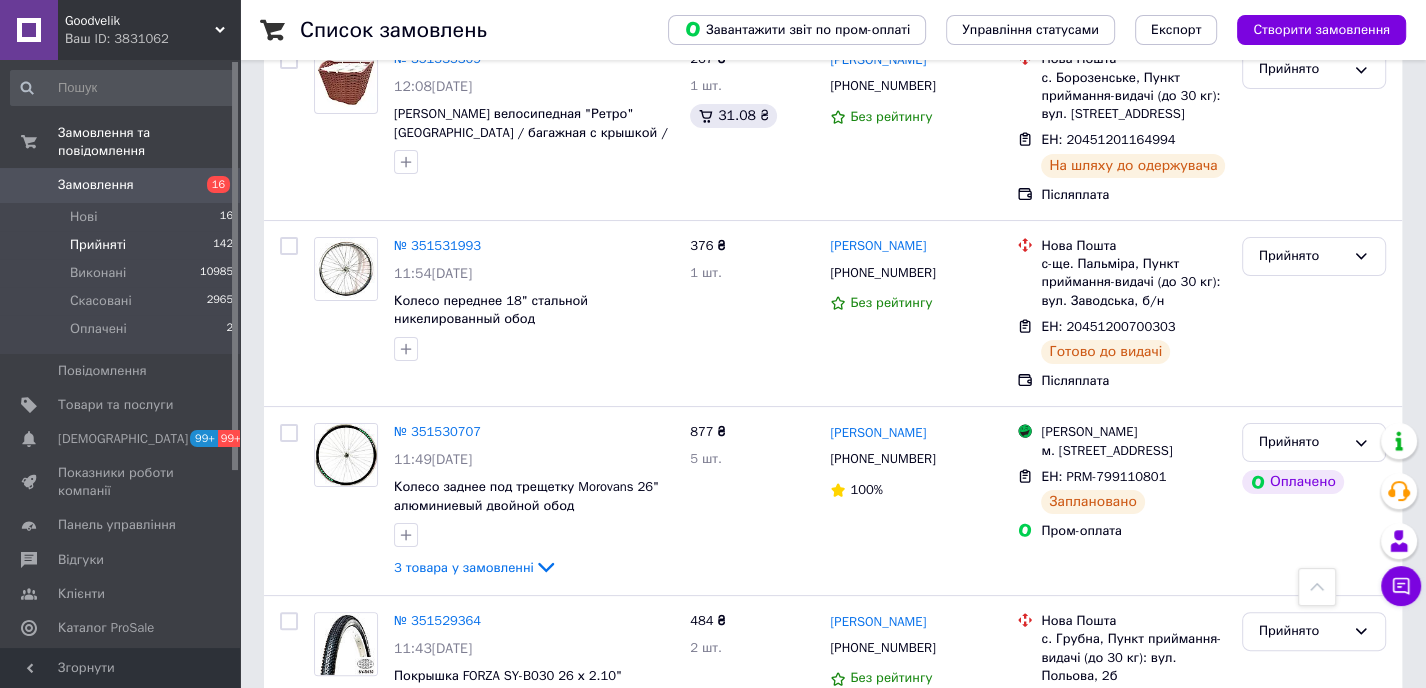 scroll, scrollTop: 6666, scrollLeft: 0, axis: vertical 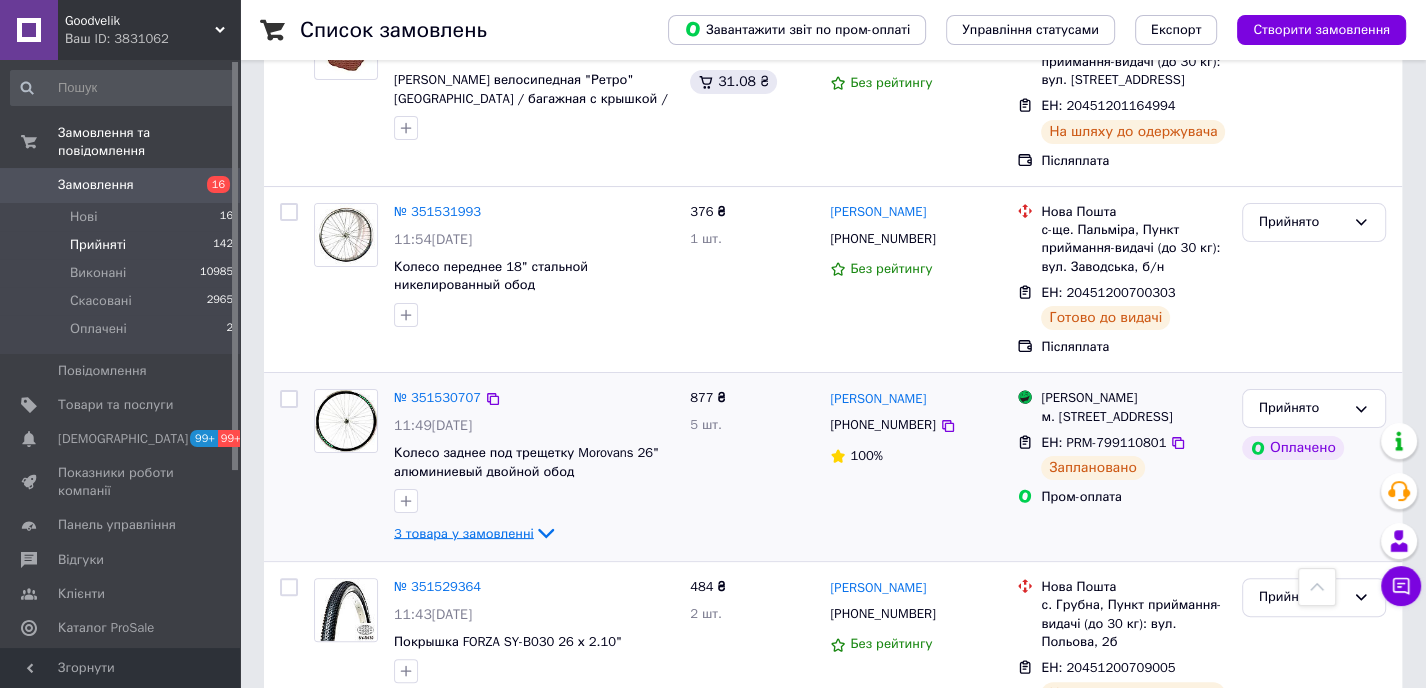 click on "3 товара у замовленні" at bounding box center (464, 532) 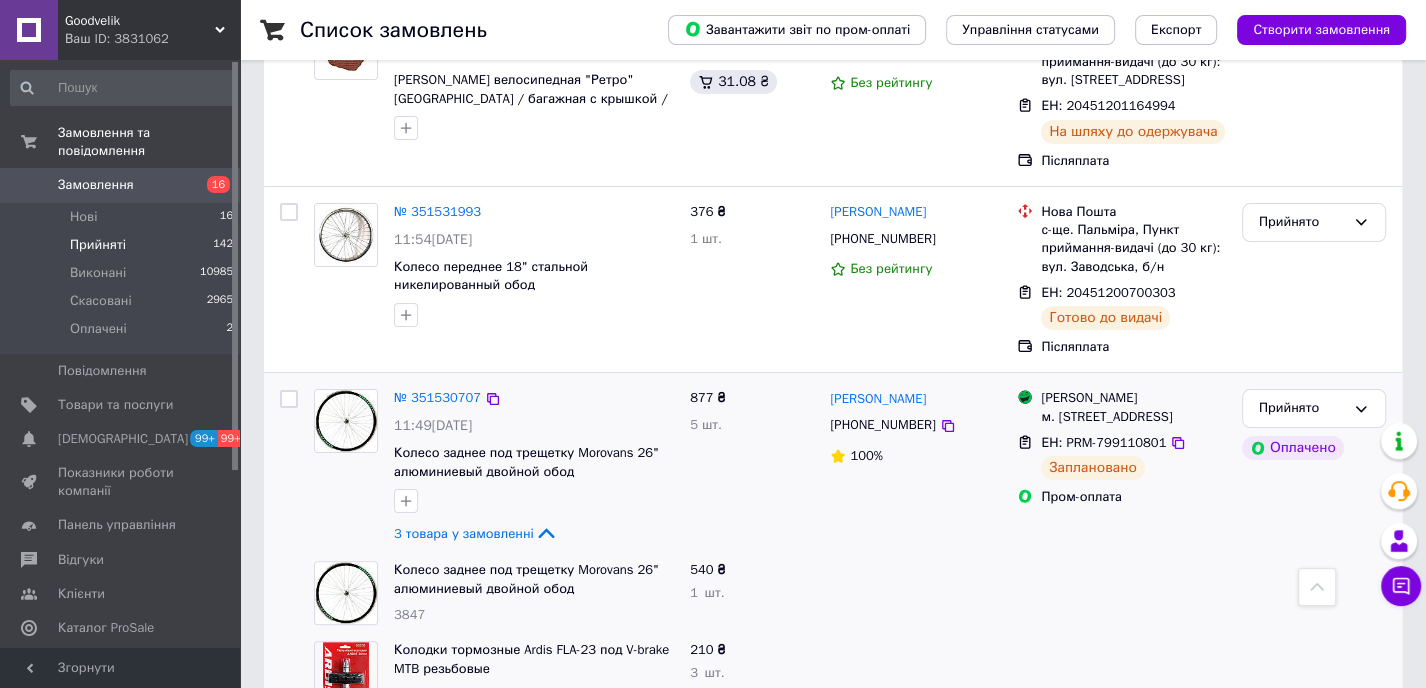 click on "Прийнято Оплачено" at bounding box center (1314, 467) 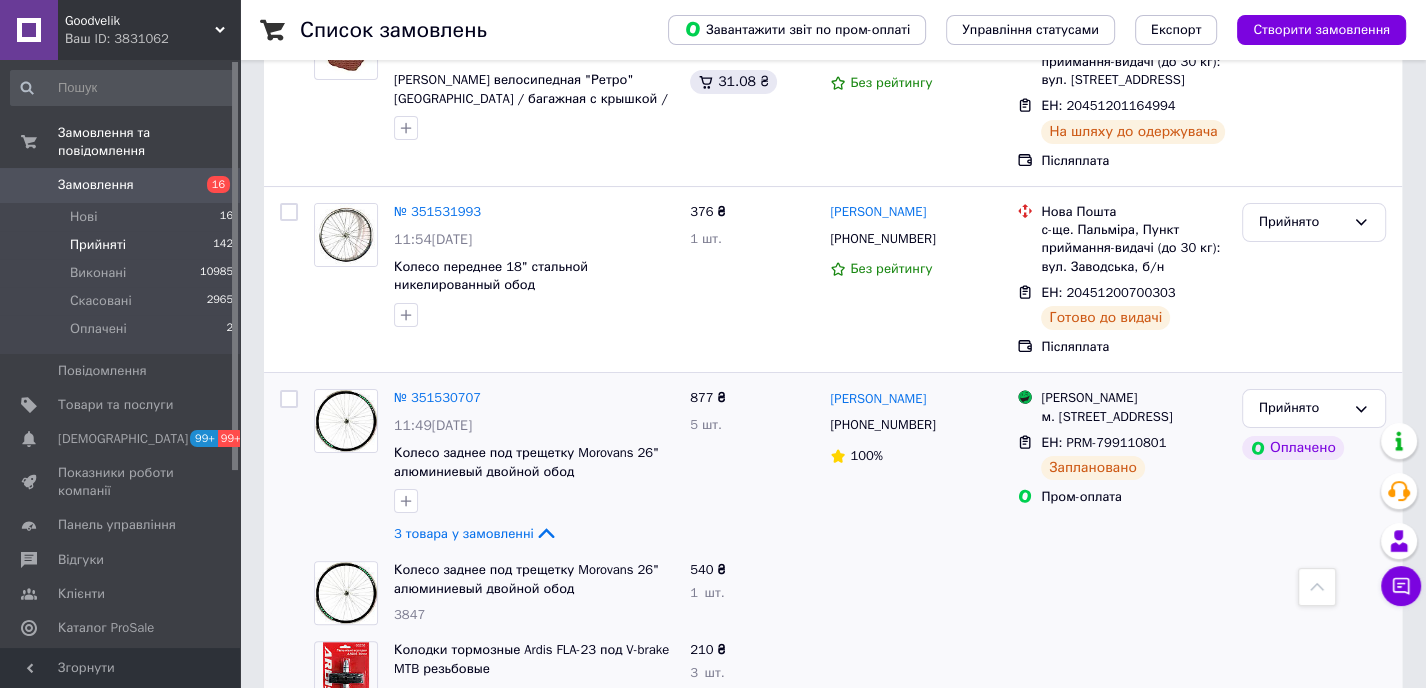 click on "Список замовлень   Завантажити звіт по пром-оплаті Управління статусами Експорт Створити замовлення -1348.70 ₴ реальних коштів на балансі ваші товари   вже неактивні Ви використовували дійсний залишок -1 000 ₴.   Поповніть Баланс ,  щоб продовжити отримувати замовлення Поповнити баланс 1 Фільтри Збережені фільтри: Не обрано Статус: Прийнято Cкинути все Зберегти фільтр Замовлення Cума Покупець Доставка та оплата Статус № 351734534 13:39, 08.07.2025 Колесо заднее 28' велосипедное с резиной усиленное спие 3мм на червячной втулке стальной обод 2 товара у замовленні 1 648 ₴ 1" at bounding box center [833, -1334] 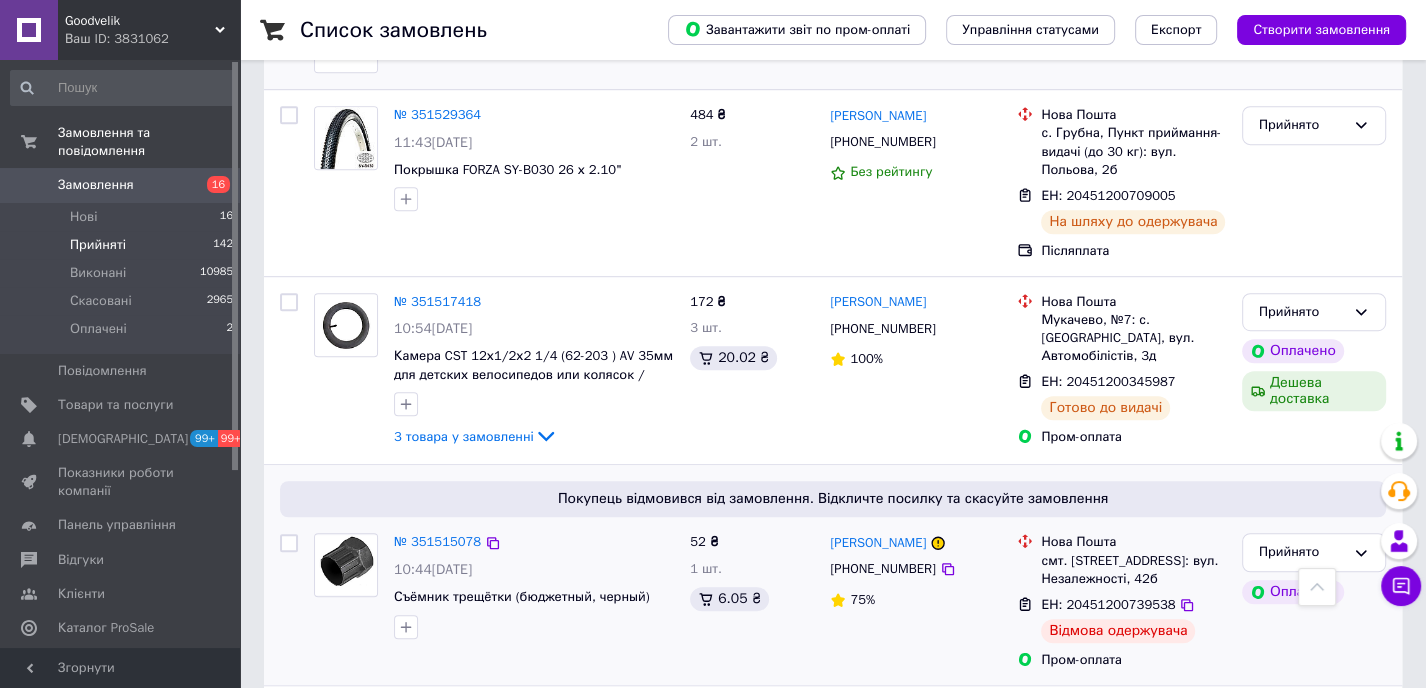 scroll, scrollTop: 7380, scrollLeft: 0, axis: vertical 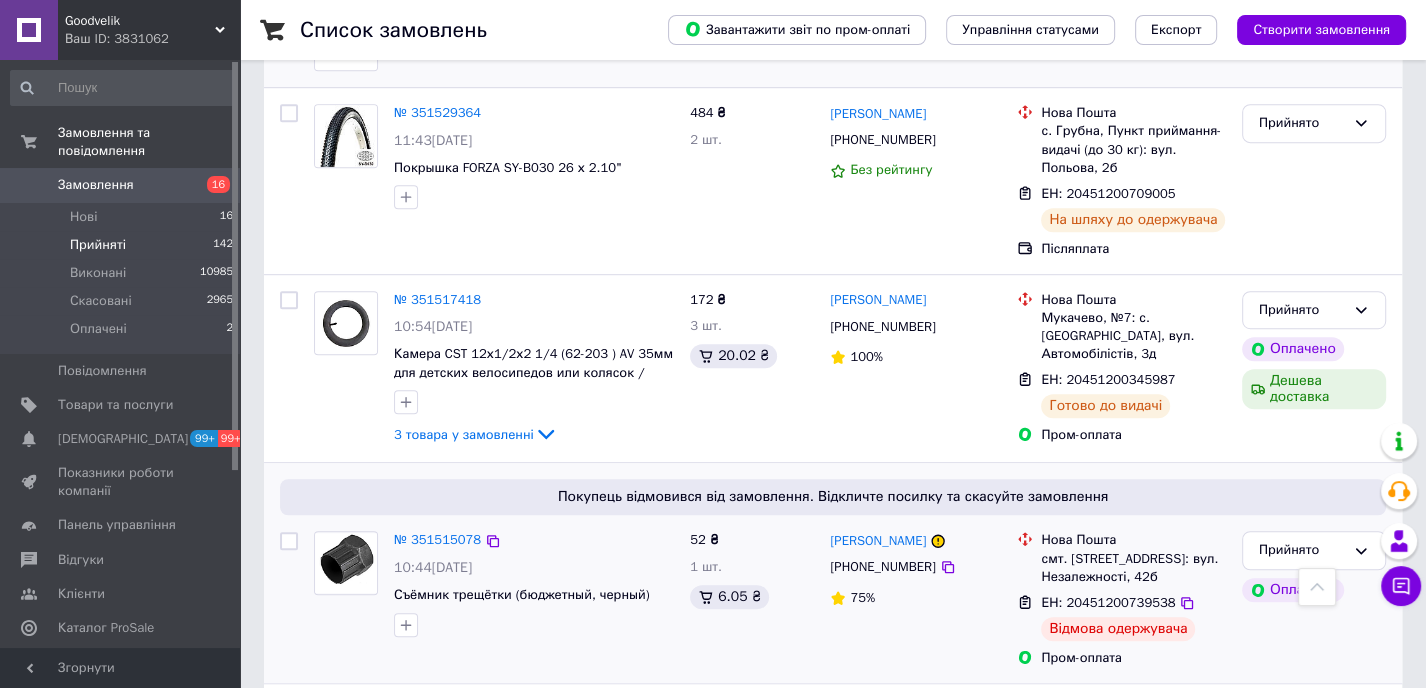 drag, startPoint x: 1175, startPoint y: 330, endPoint x: 1209, endPoint y: 338, distance: 34.928497 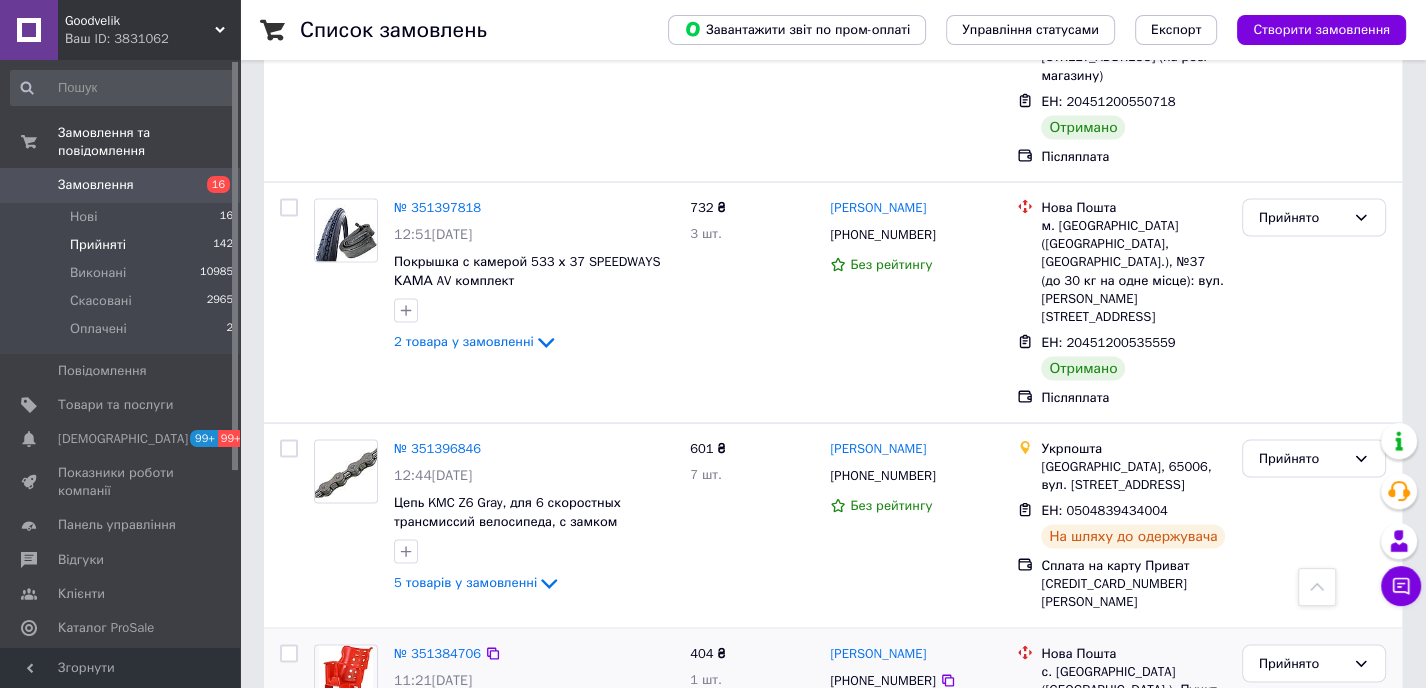 scroll, scrollTop: 9337, scrollLeft: 0, axis: vertical 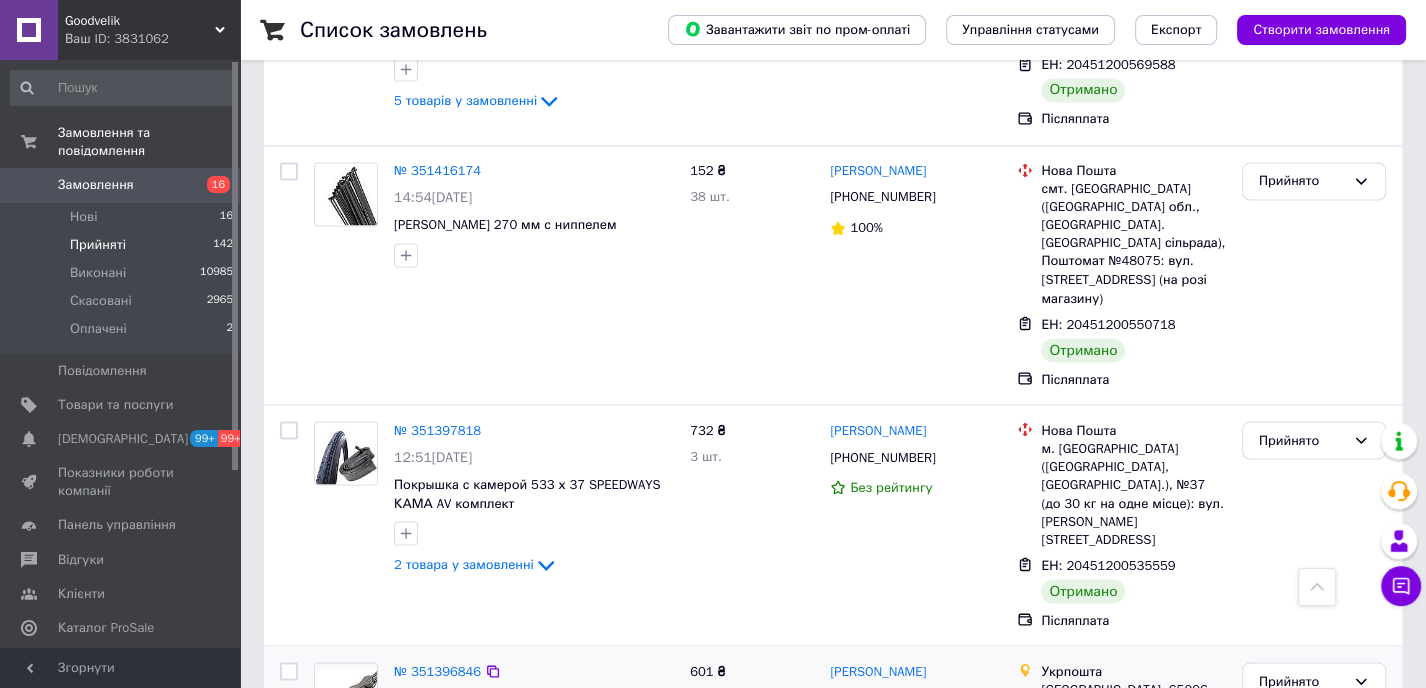 click on "5 товарів у замовленні" at bounding box center [465, 804] 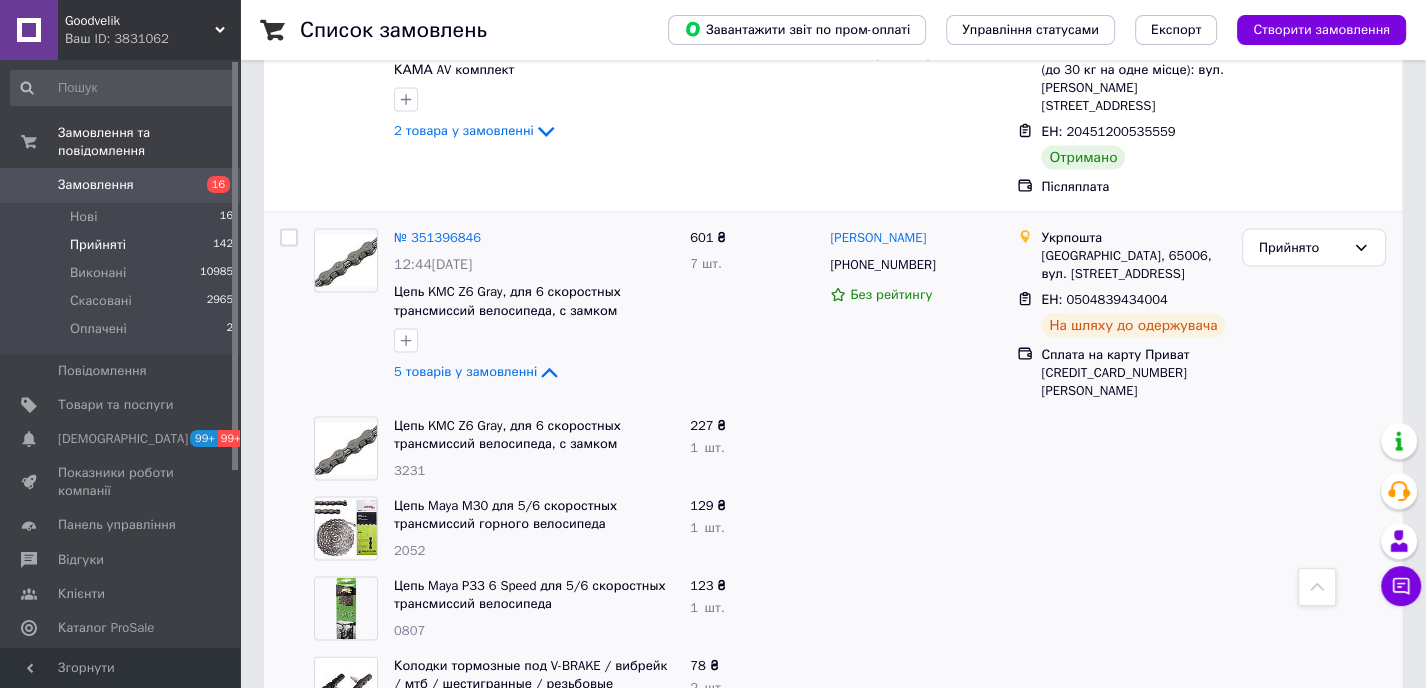 scroll, scrollTop: 9960, scrollLeft: 0, axis: vertical 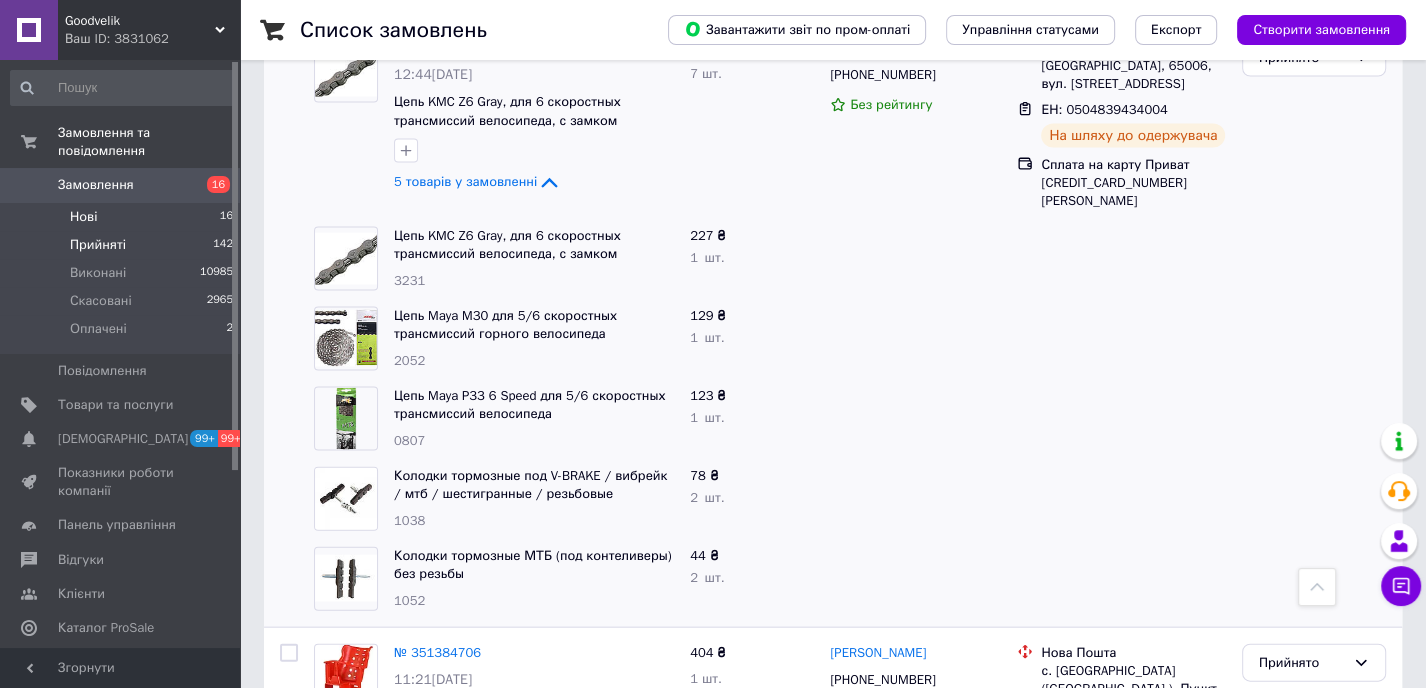 click on "Нові 16" at bounding box center (122, 217) 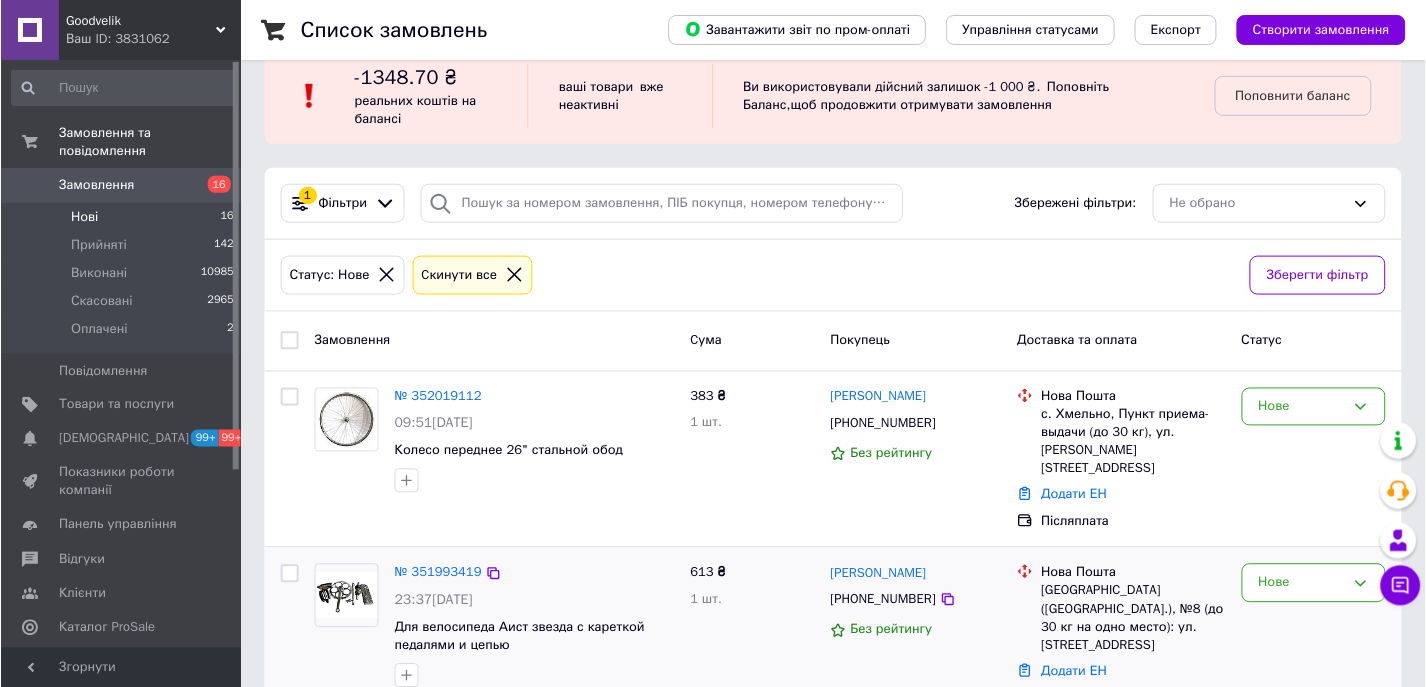 scroll, scrollTop: 0, scrollLeft: 0, axis: both 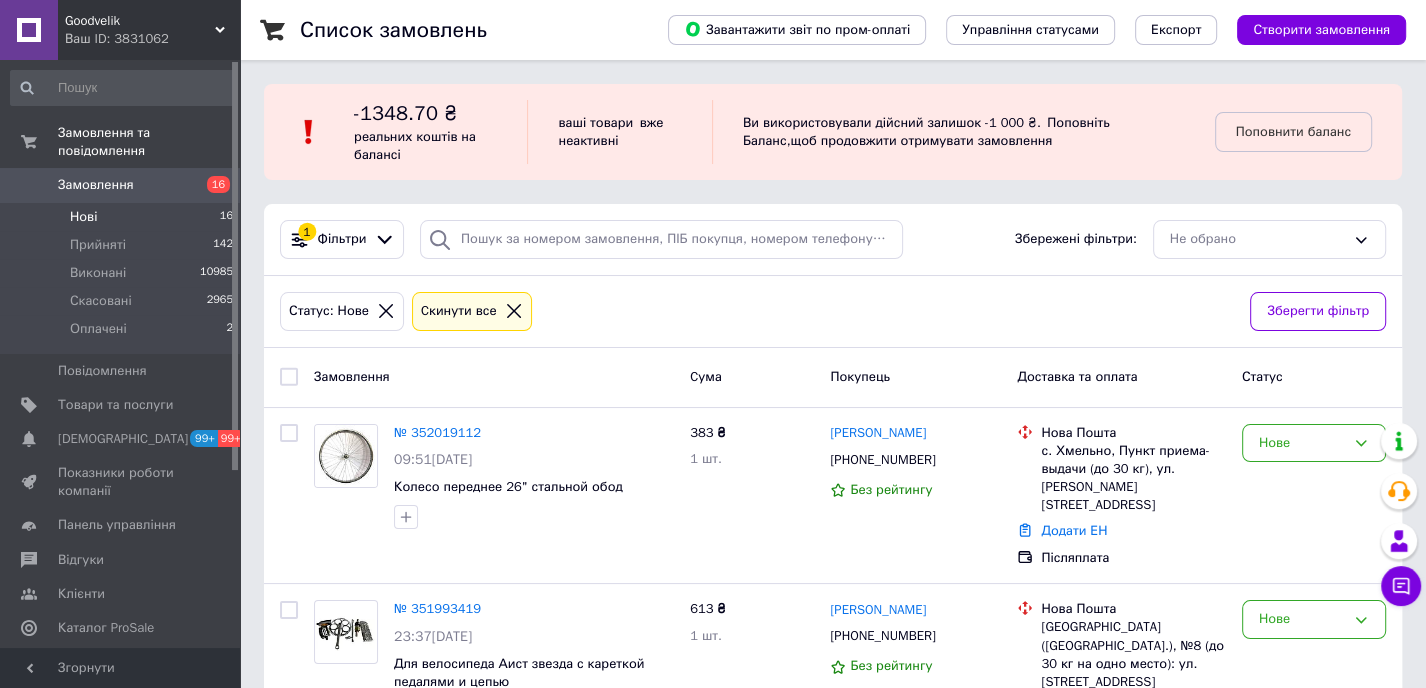 click on "Ваш ID: 3831062" at bounding box center (152, 39) 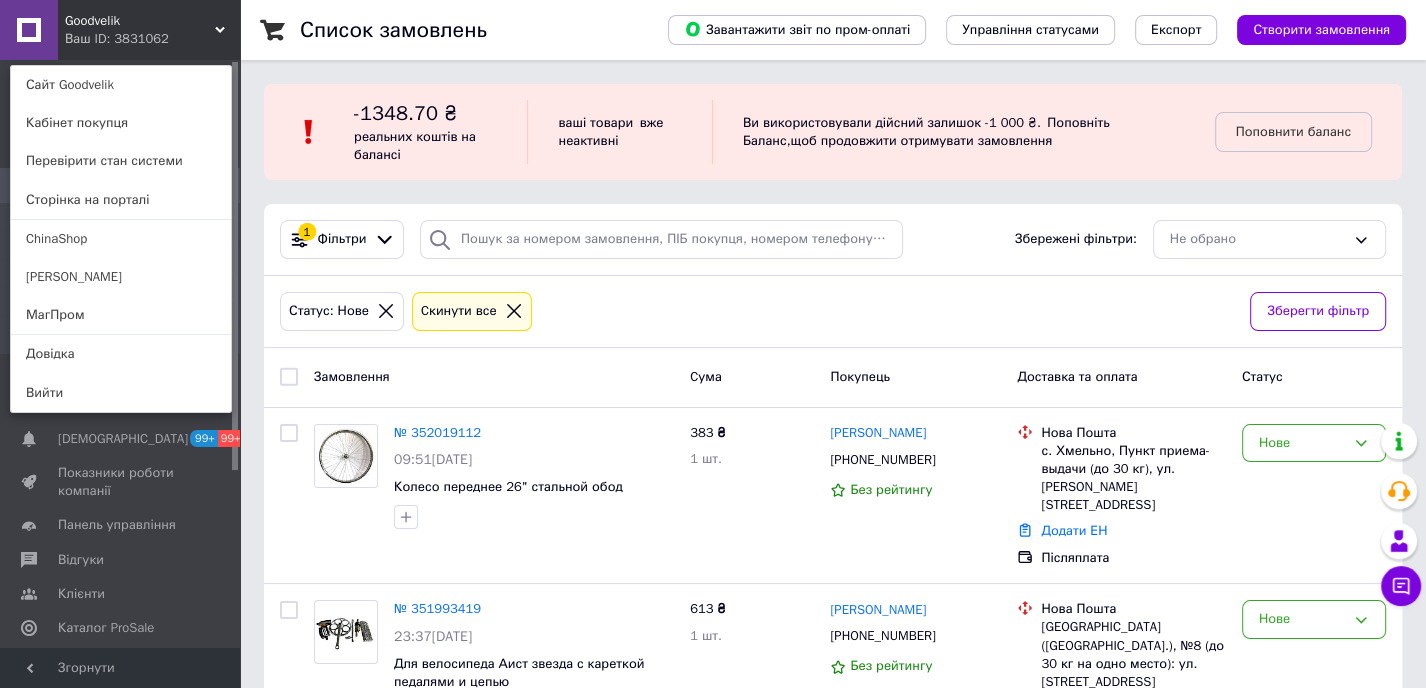 click on "Сайт Goodvelik" at bounding box center [121, 85] 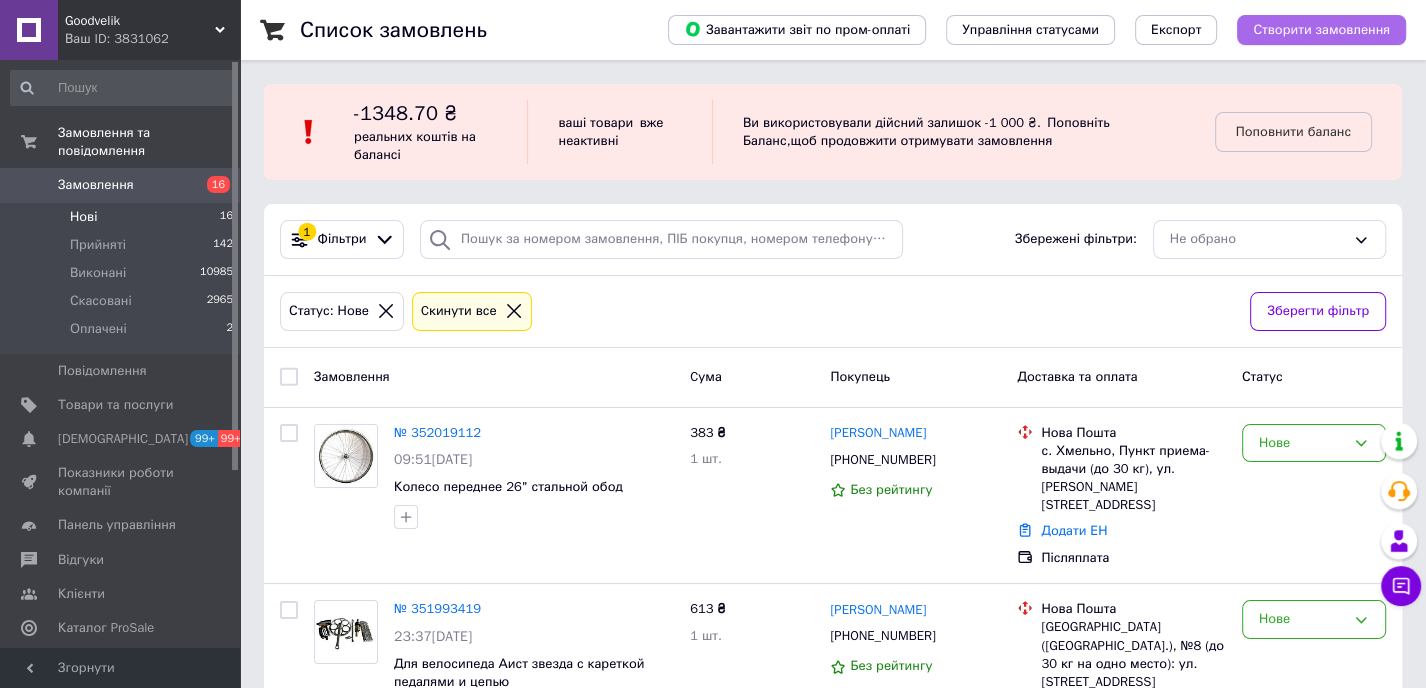 click on "Створити замовлення" at bounding box center (1321, 30) 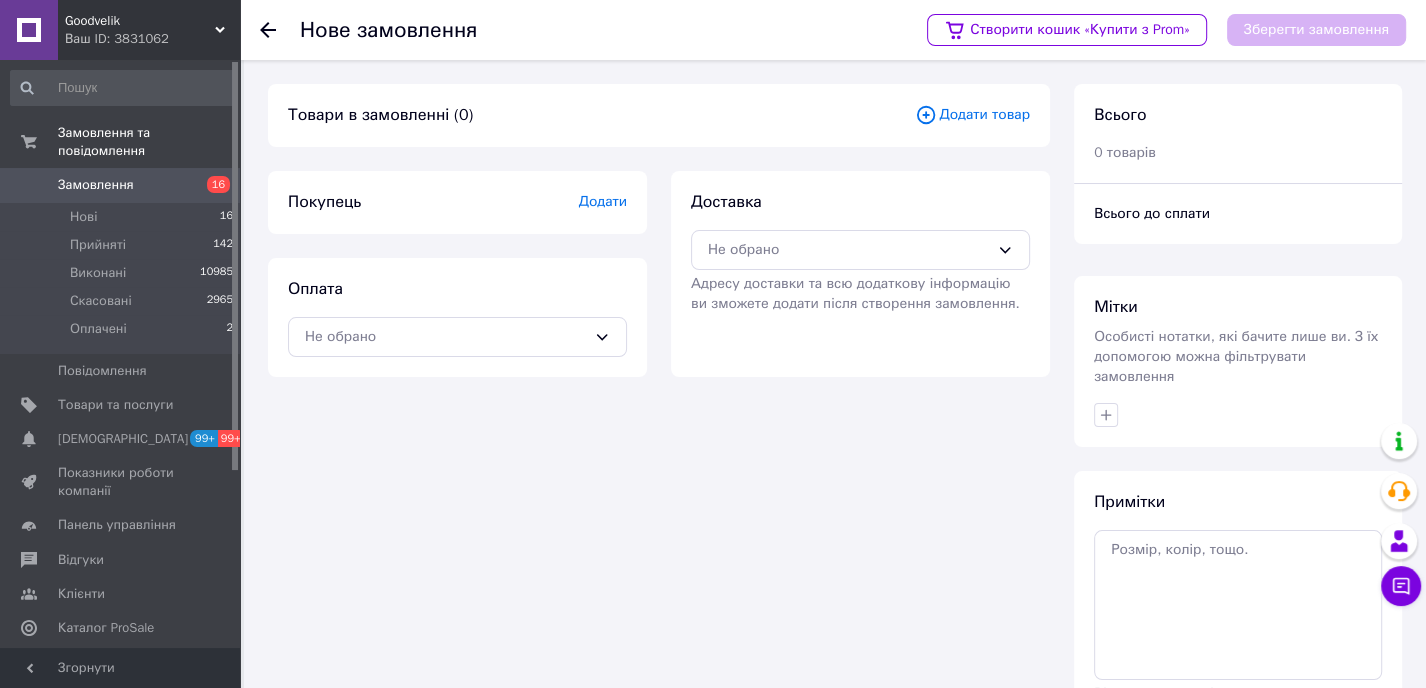 click on "Додати товар" at bounding box center (972, 115) 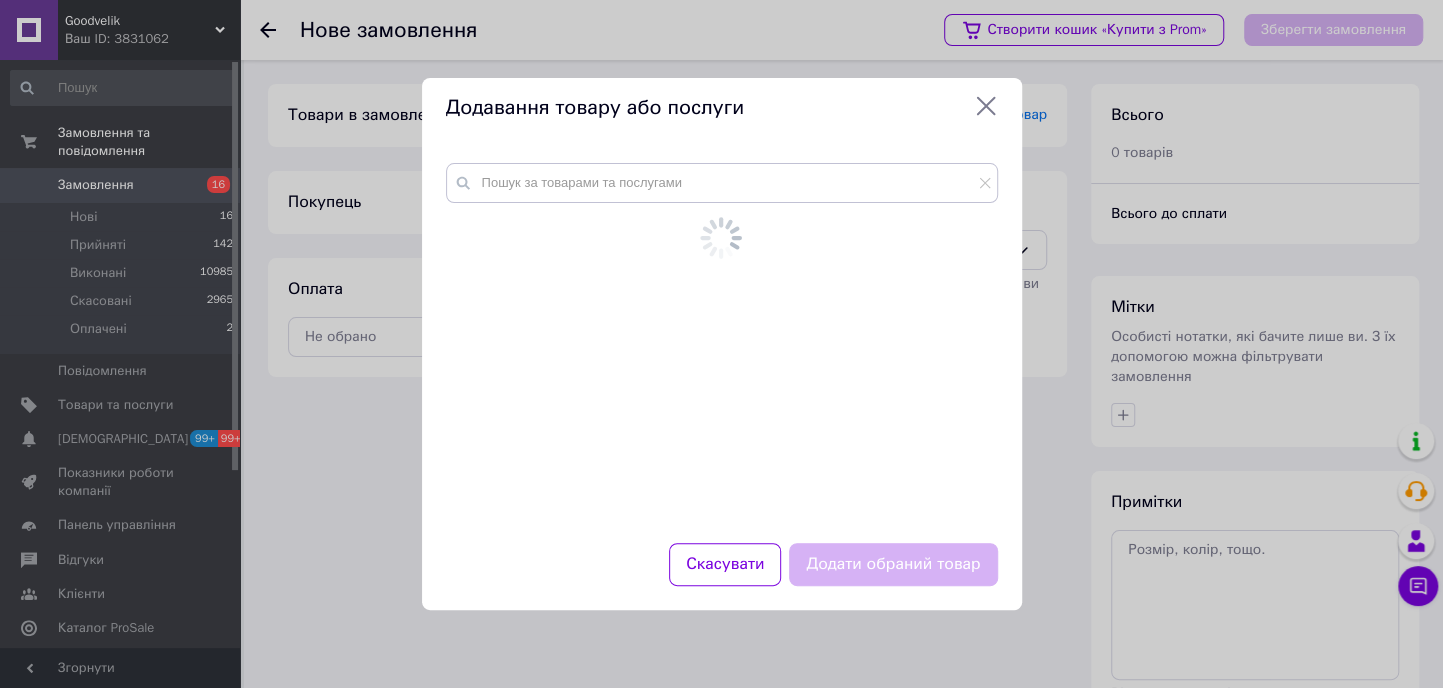 click at bounding box center [722, 320] 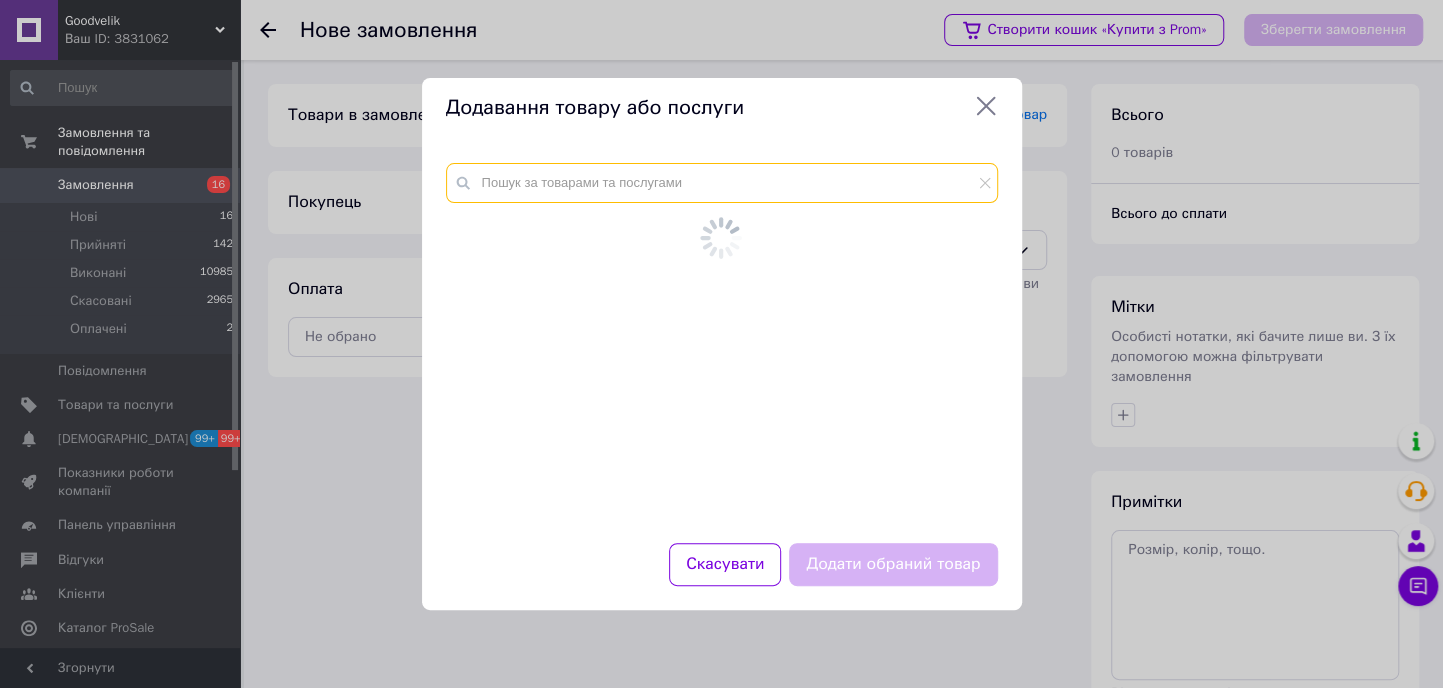 click at bounding box center [722, 183] 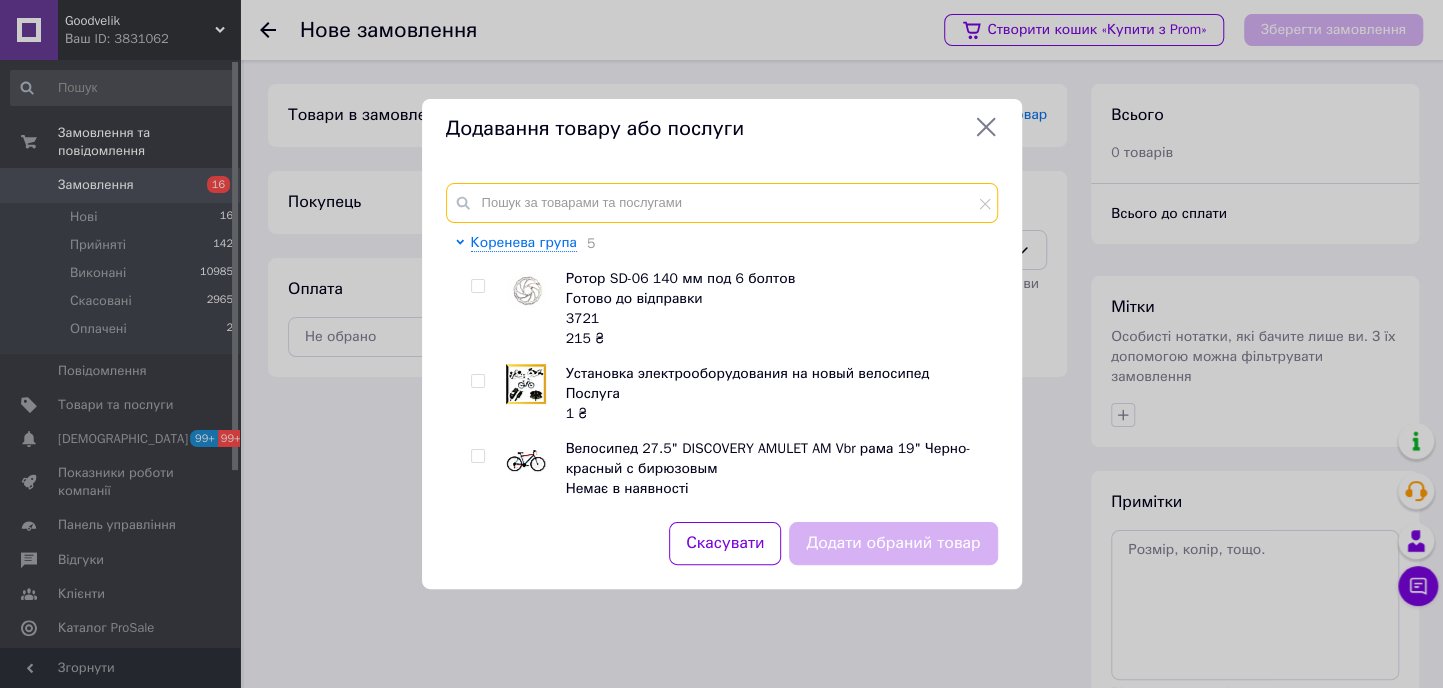paste on "2067" 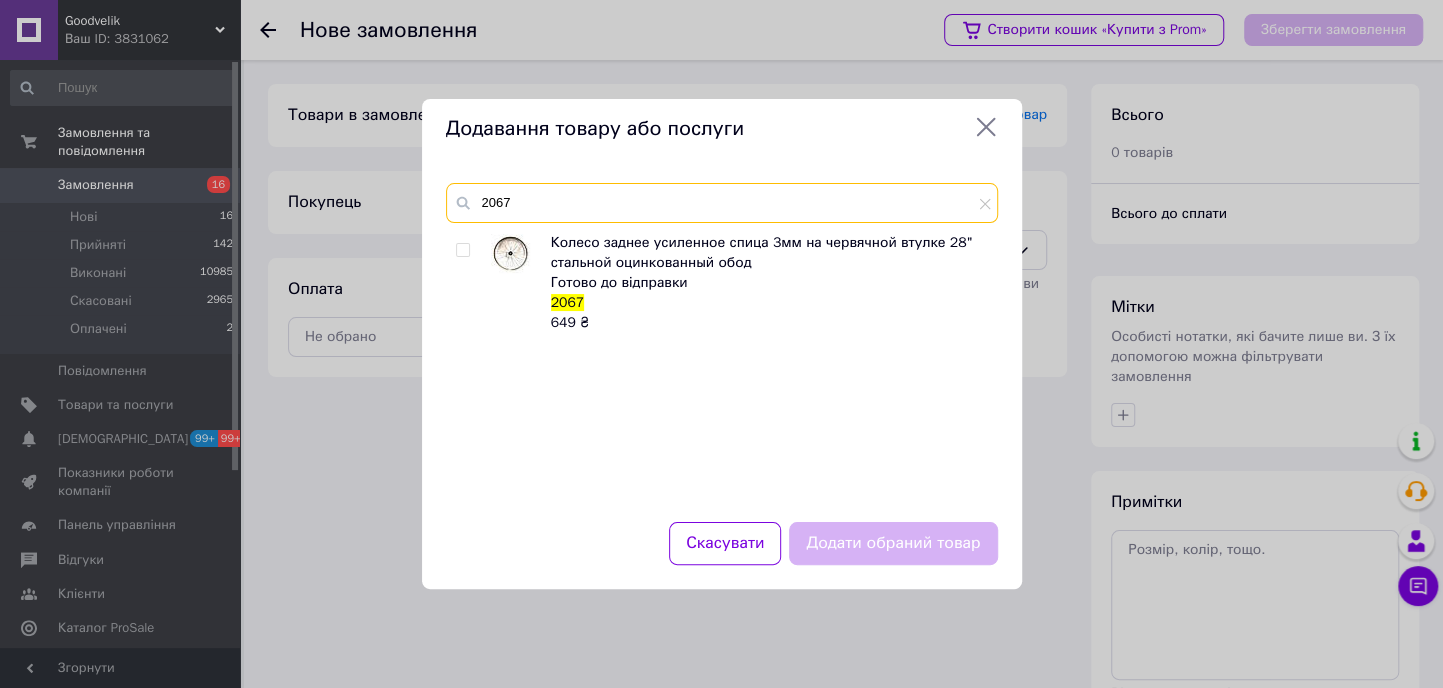 type on "2067" 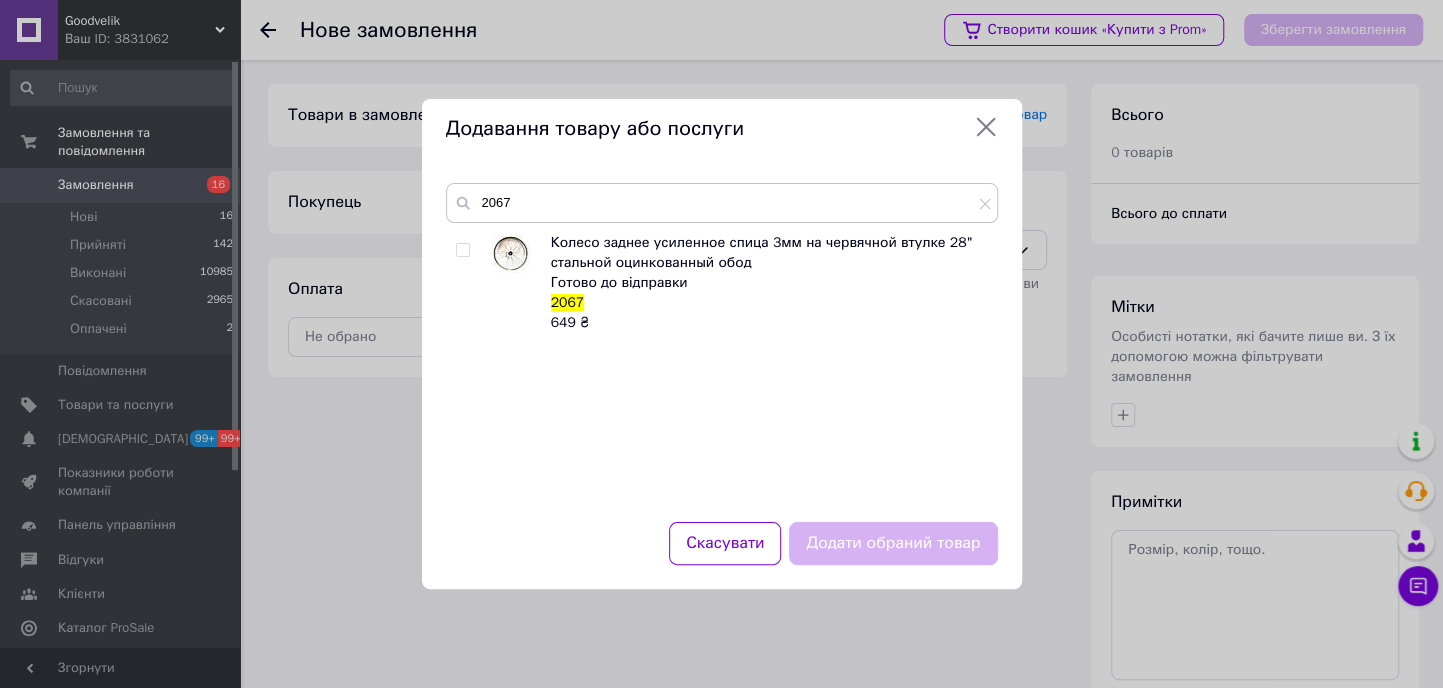 click at bounding box center (462, 250) 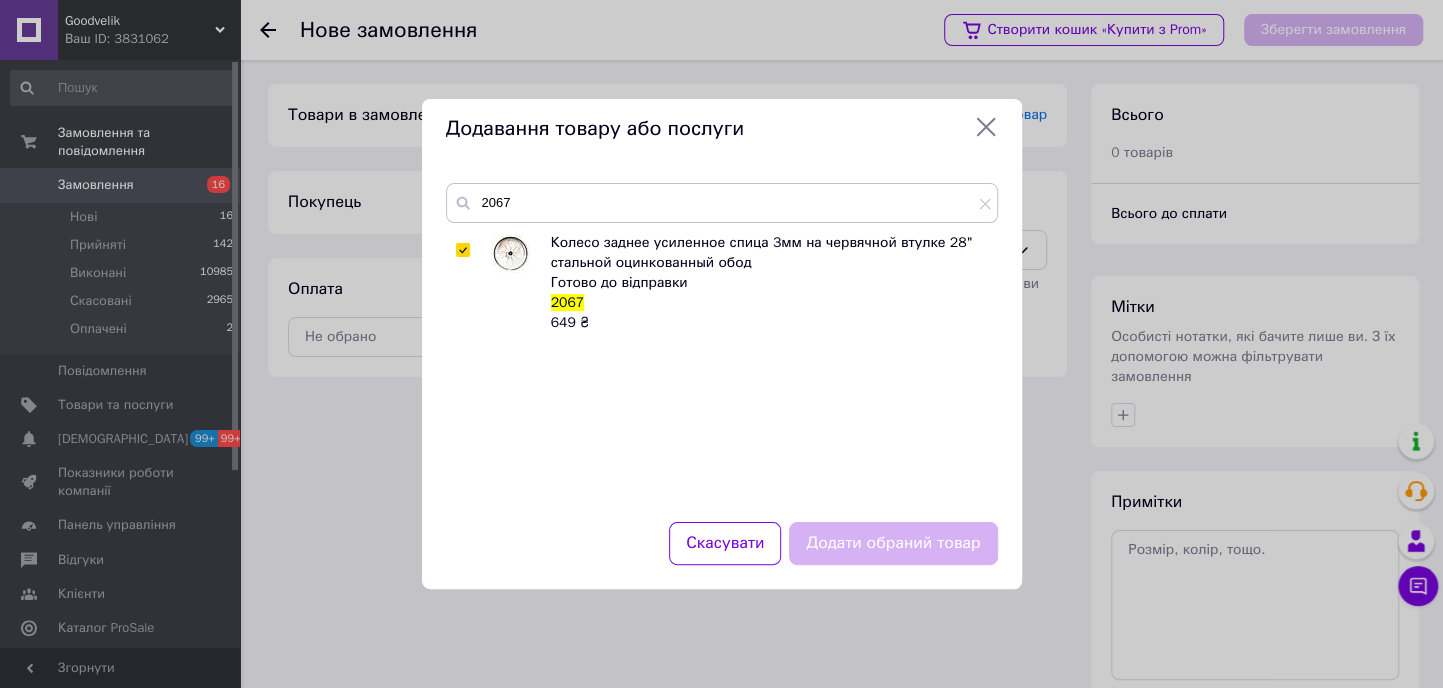 checkbox on "true" 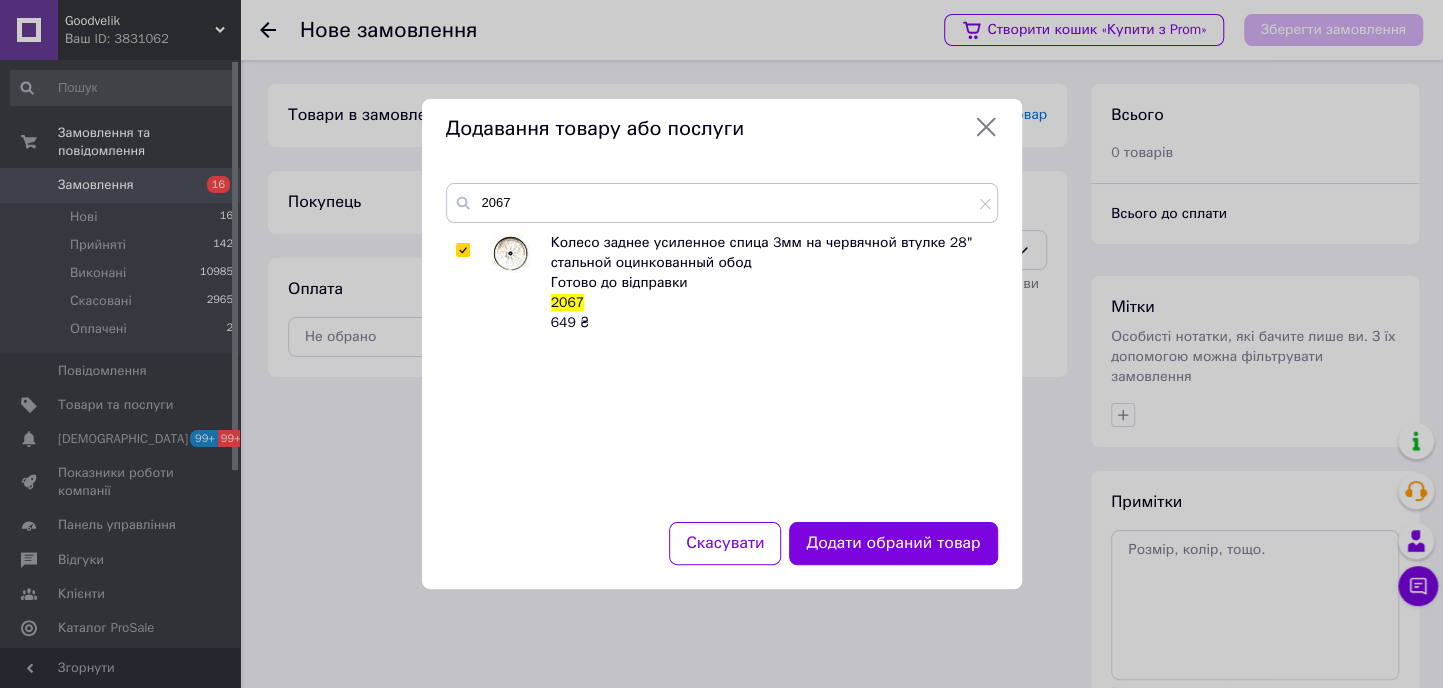 click on "Додати обраний товар" at bounding box center (893, 543) 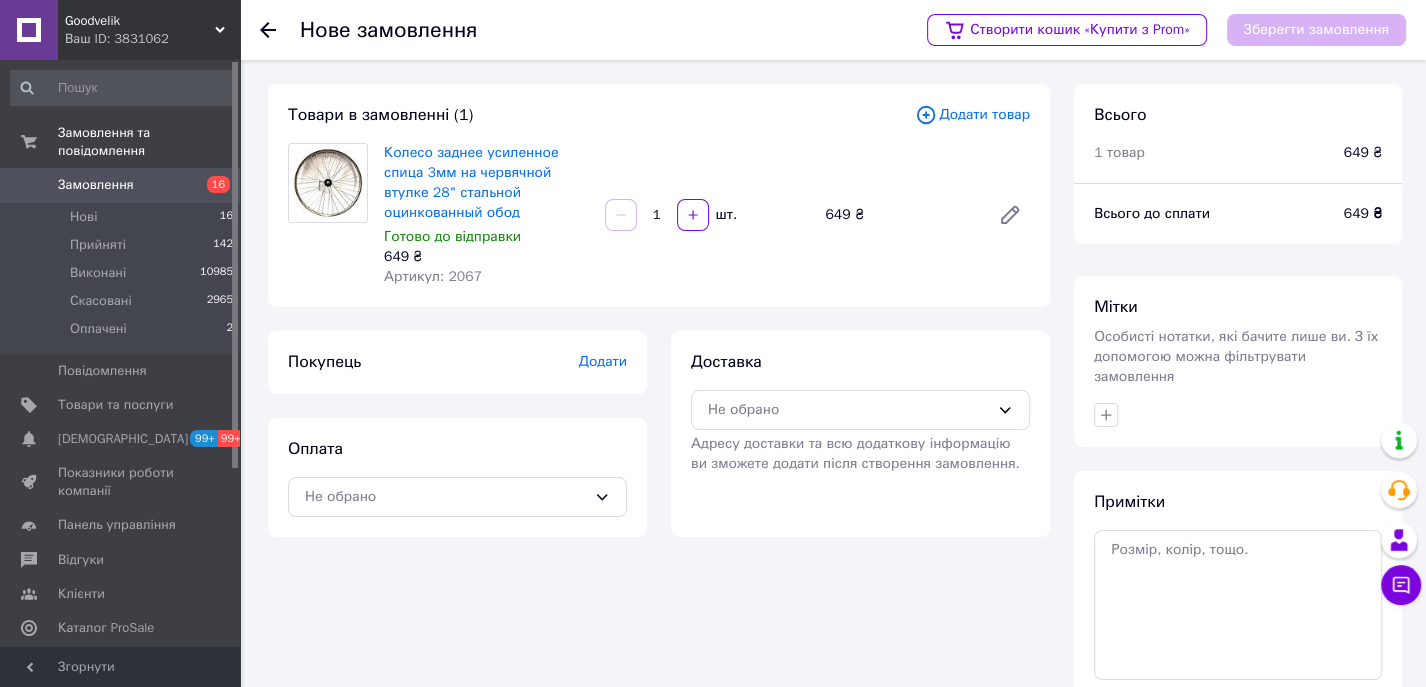 click on "Додати товар" at bounding box center (972, 115) 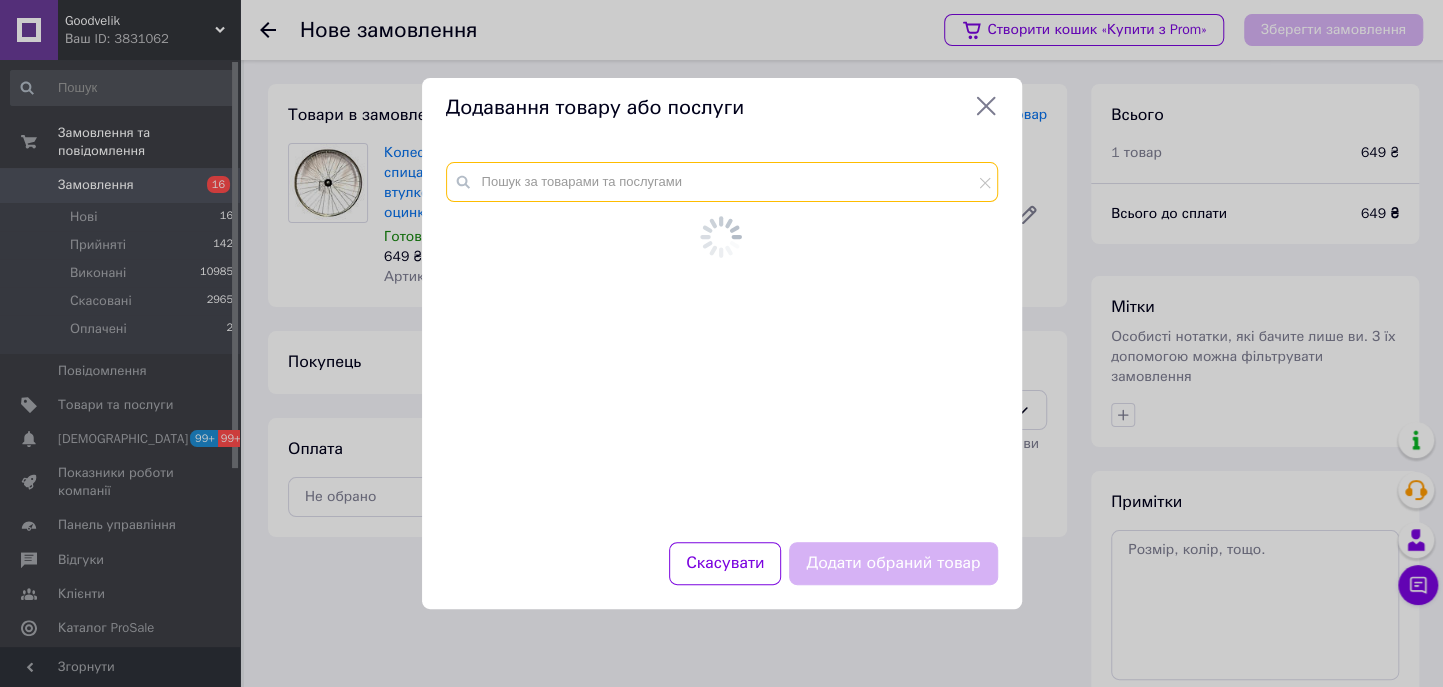 click at bounding box center (722, 182) 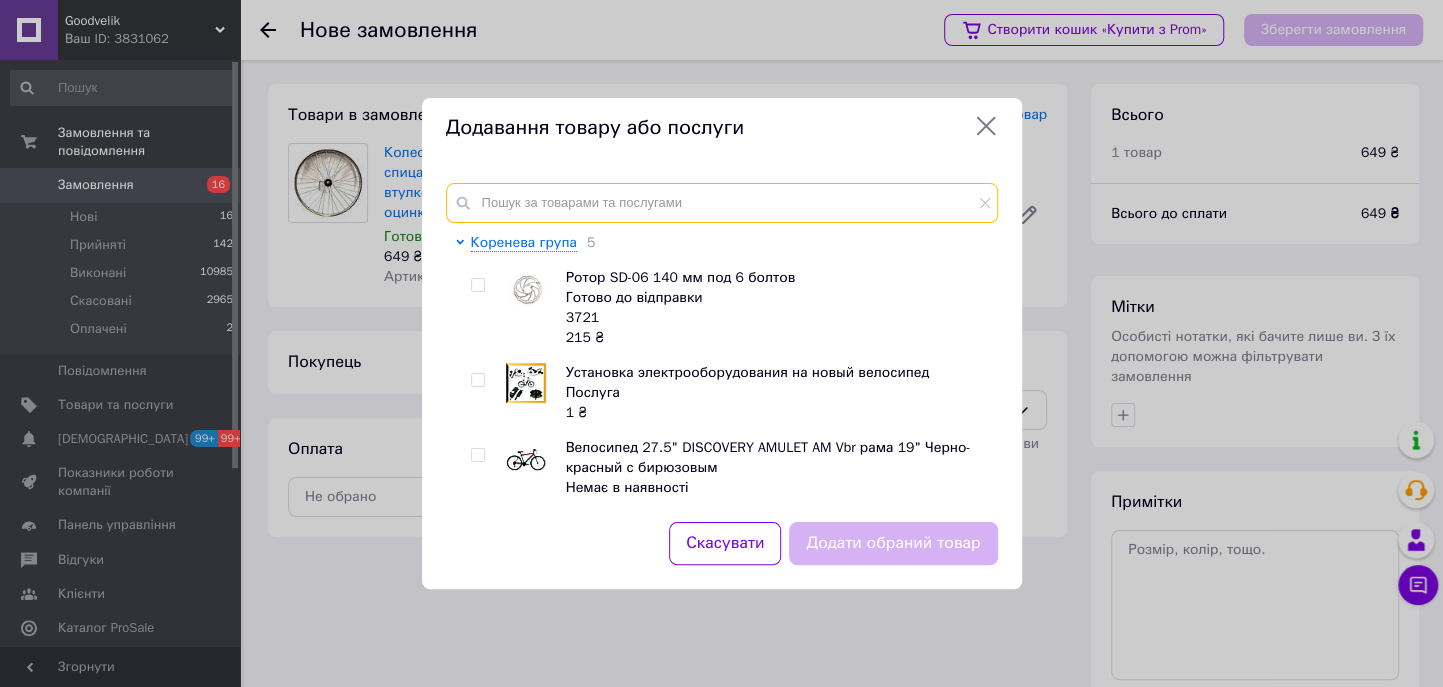 paste on "2248" 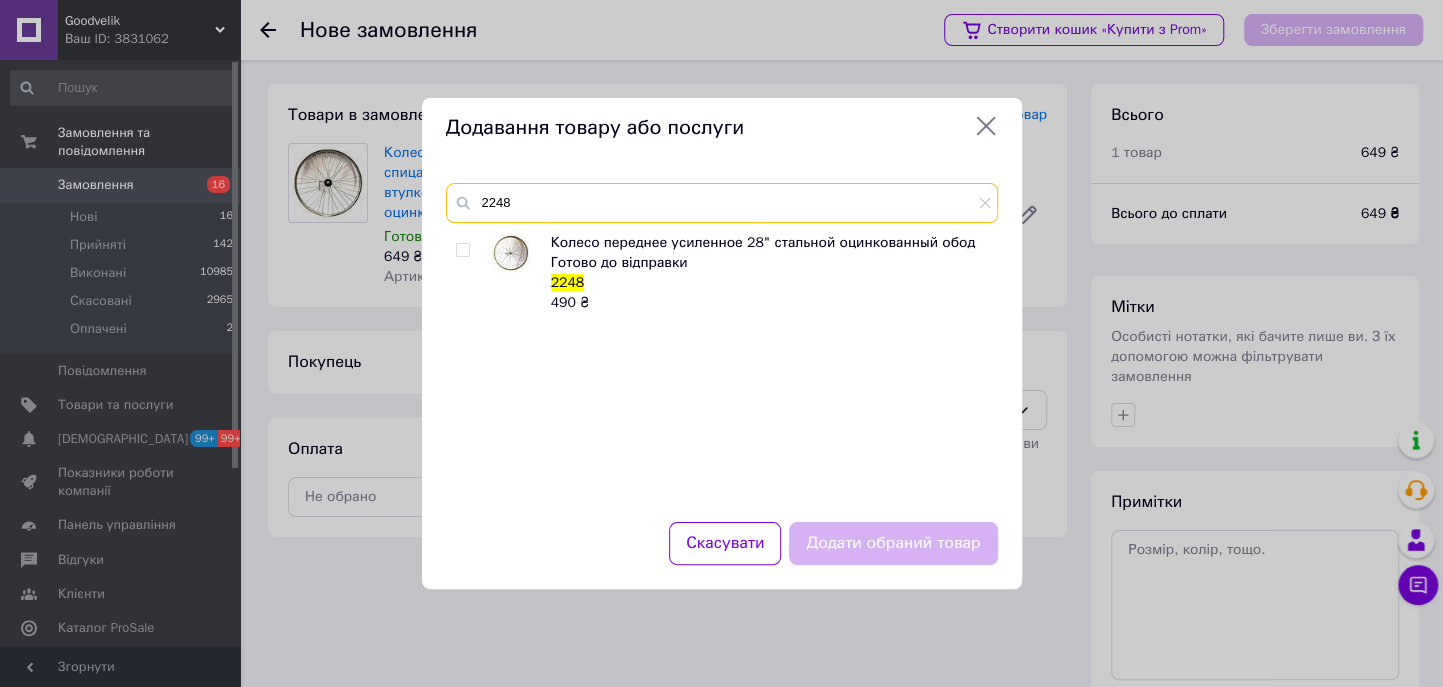 type on "2248" 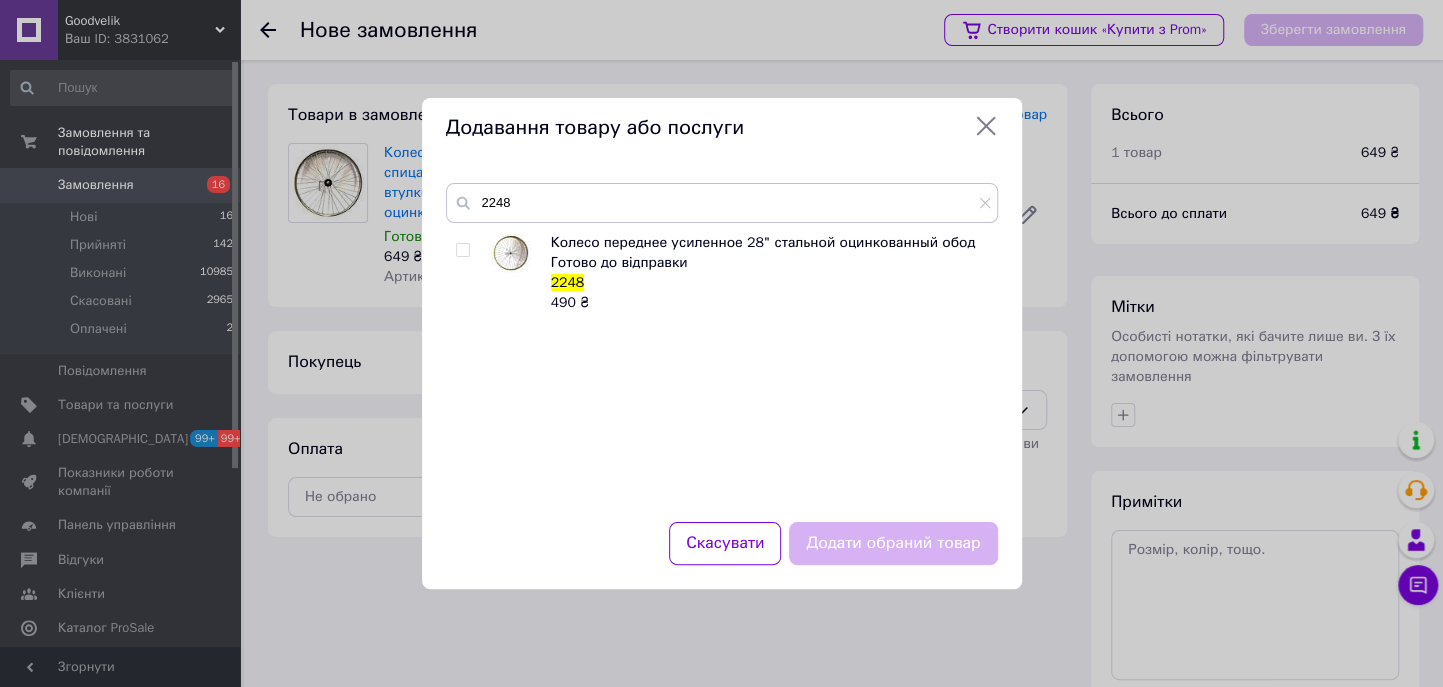 click at bounding box center [466, 273] 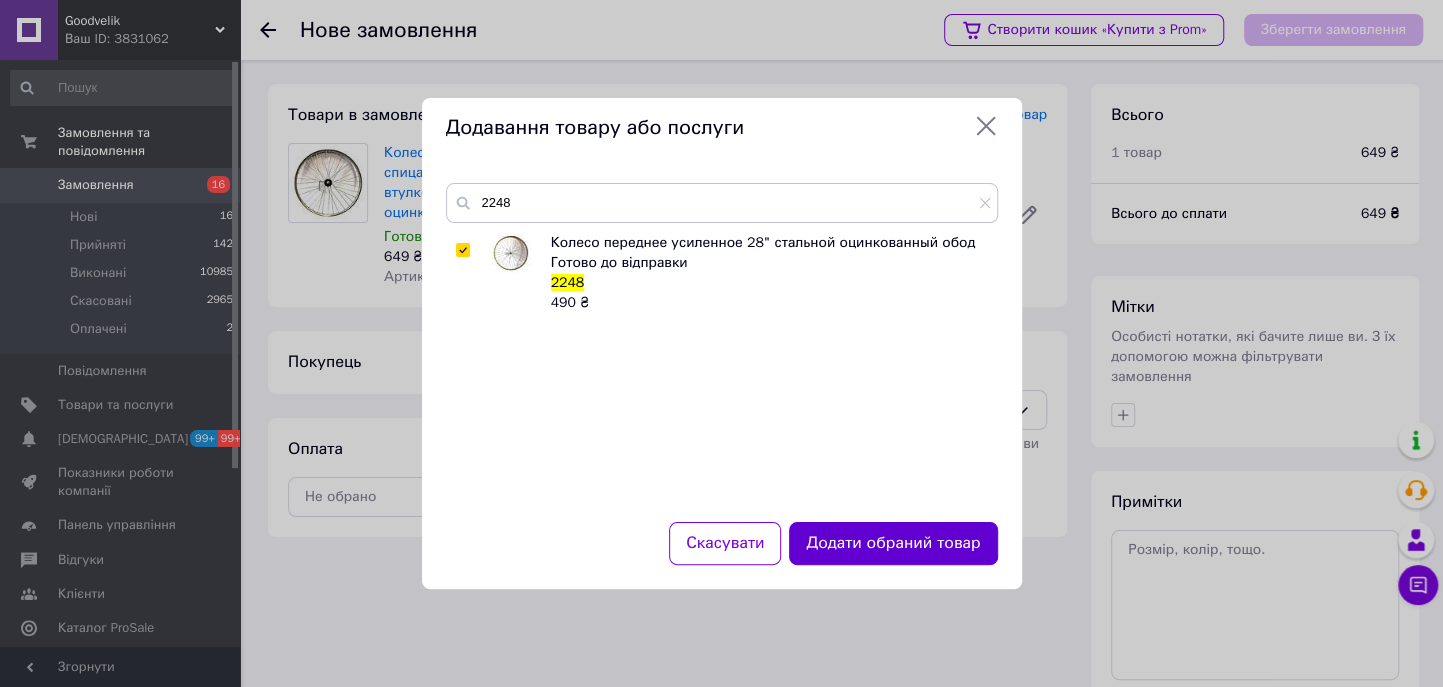click on "Додати обраний товар" at bounding box center [893, 543] 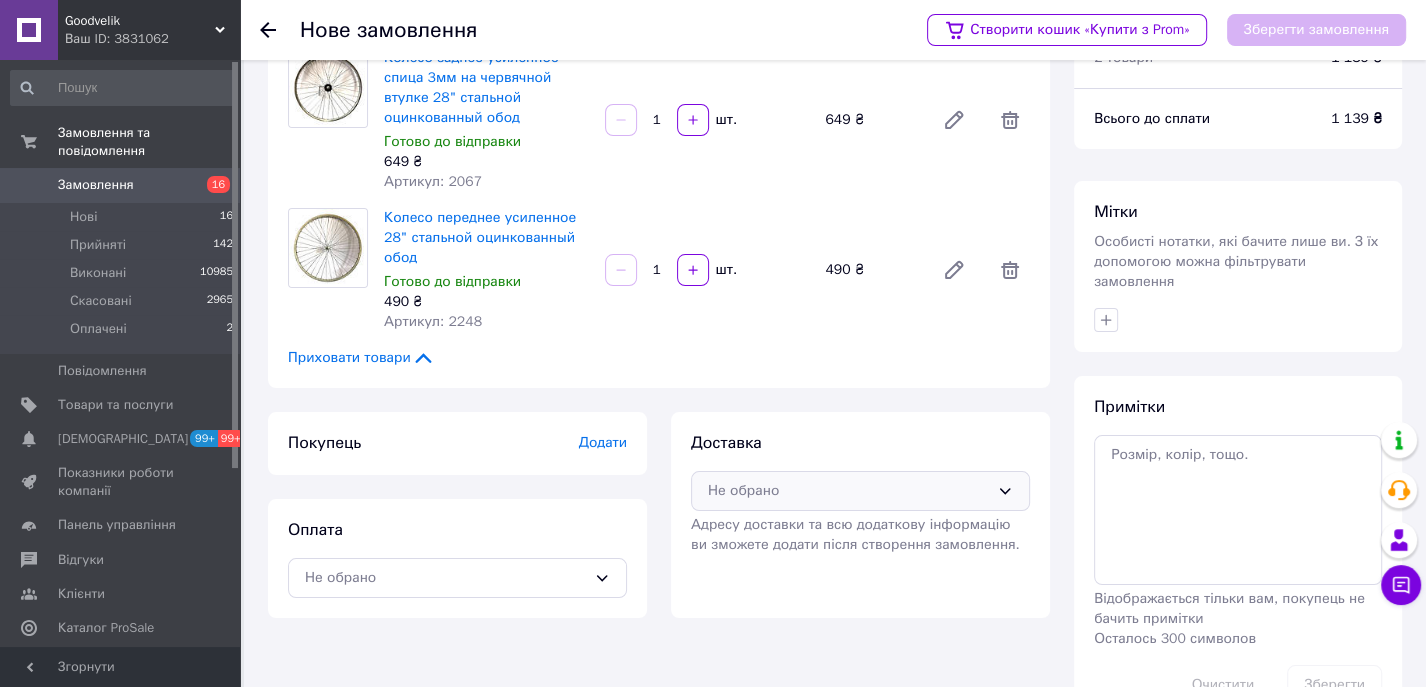 scroll, scrollTop: 136, scrollLeft: 0, axis: vertical 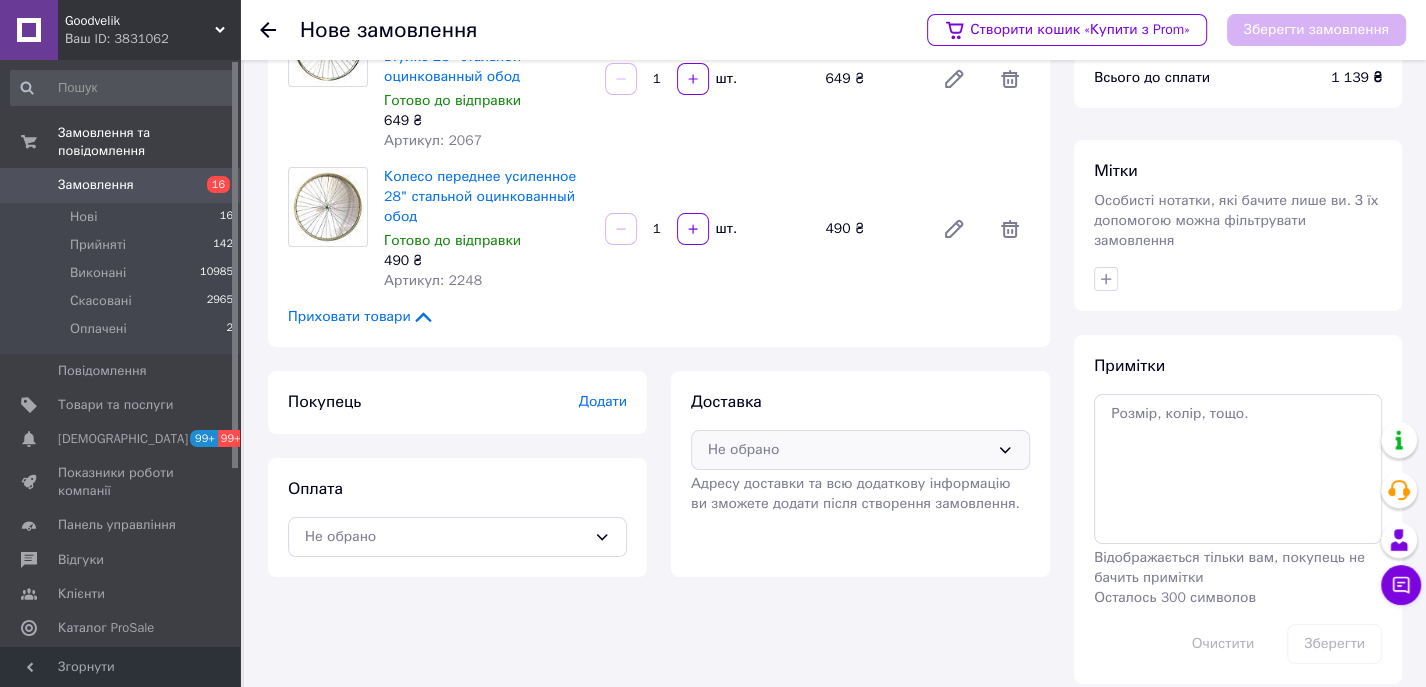 click on "Не обрано" at bounding box center [848, 450] 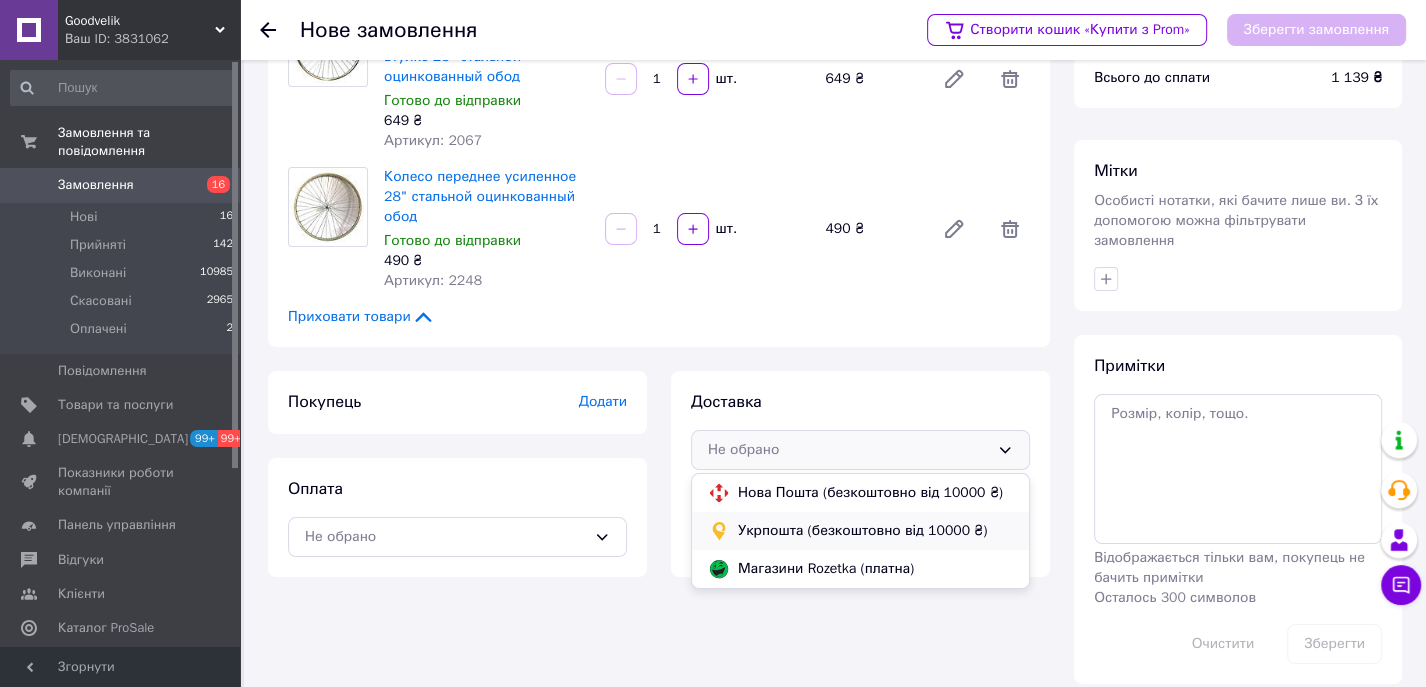 click on "Укрпошта (безкоштовно від 10000 ₴)" at bounding box center (875, 531) 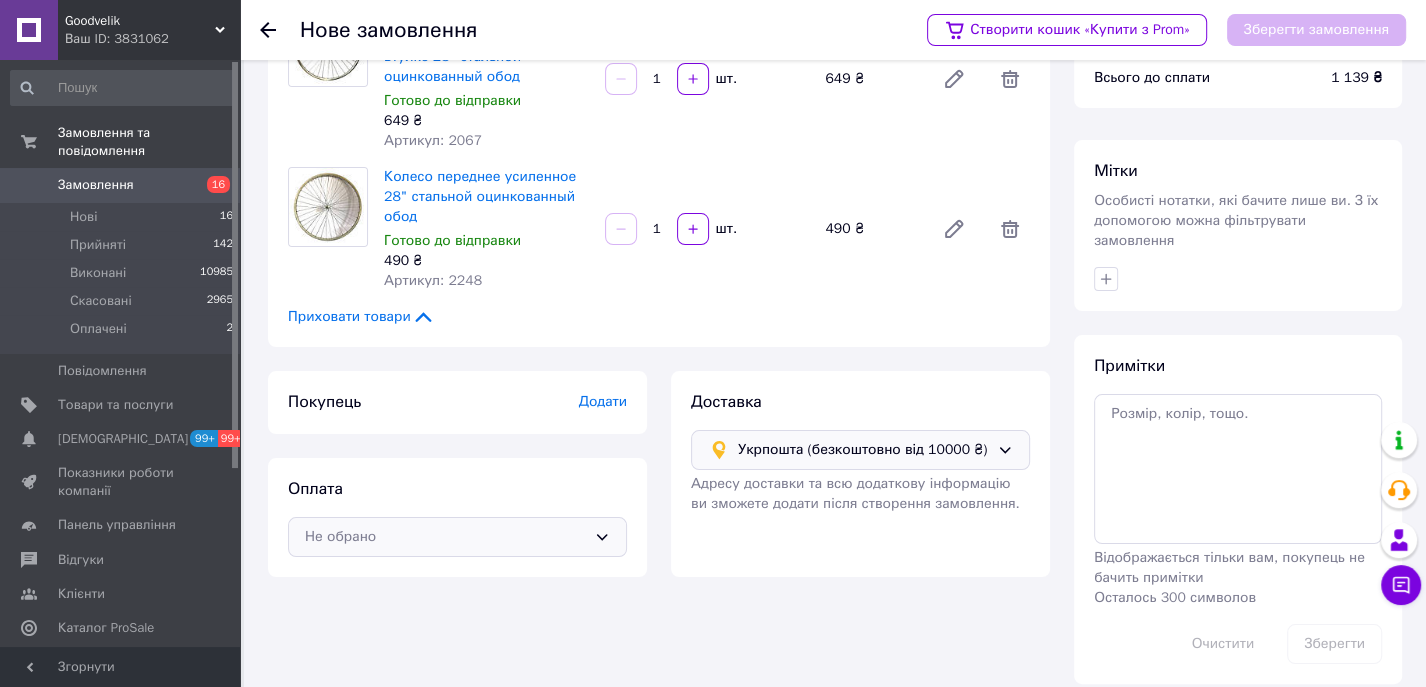 click on "Не обрано" at bounding box center [445, 537] 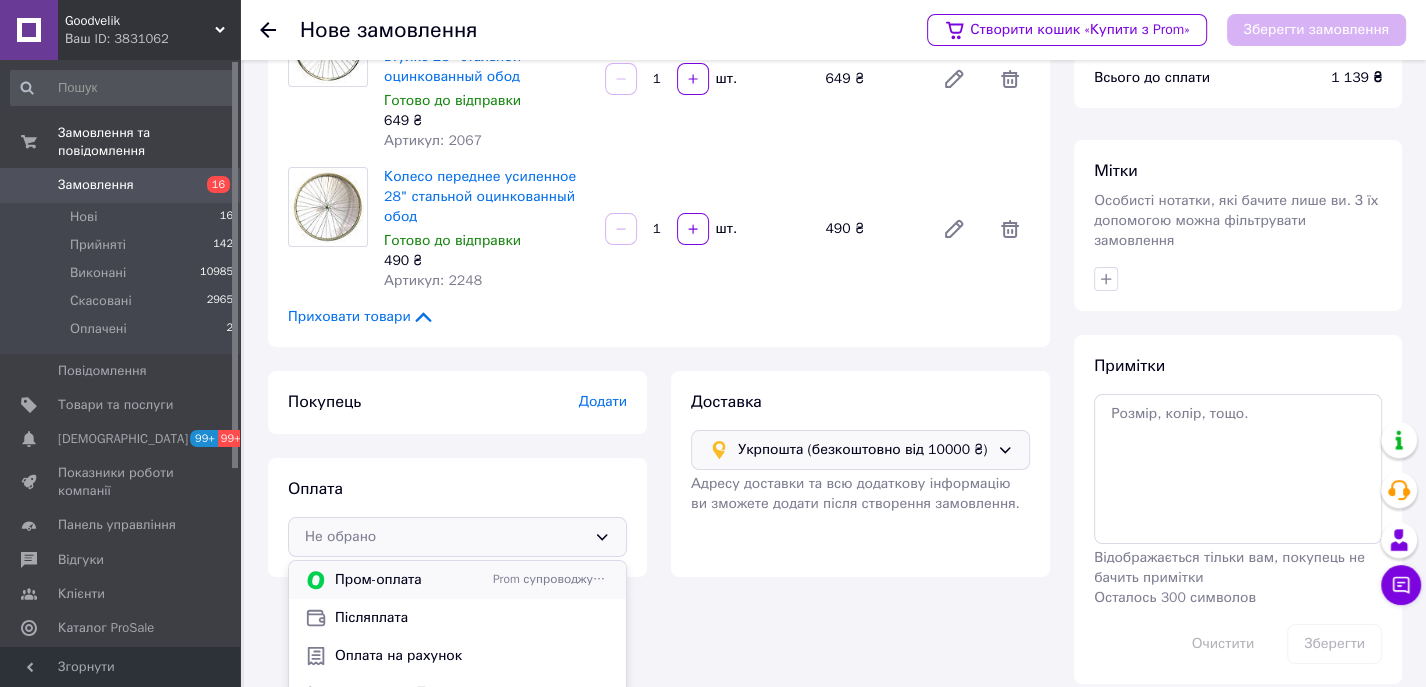 scroll, scrollTop: 160, scrollLeft: 0, axis: vertical 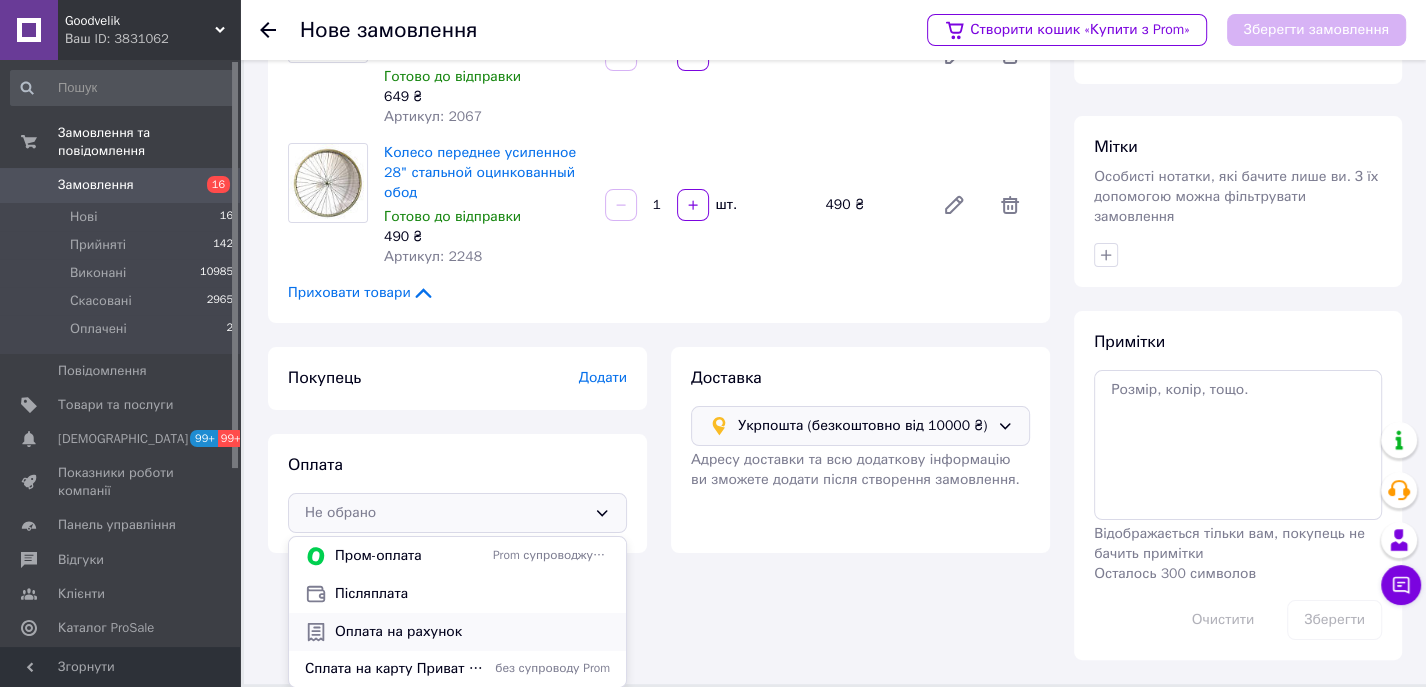 click on "Оплата на рахунок" at bounding box center [457, 632] 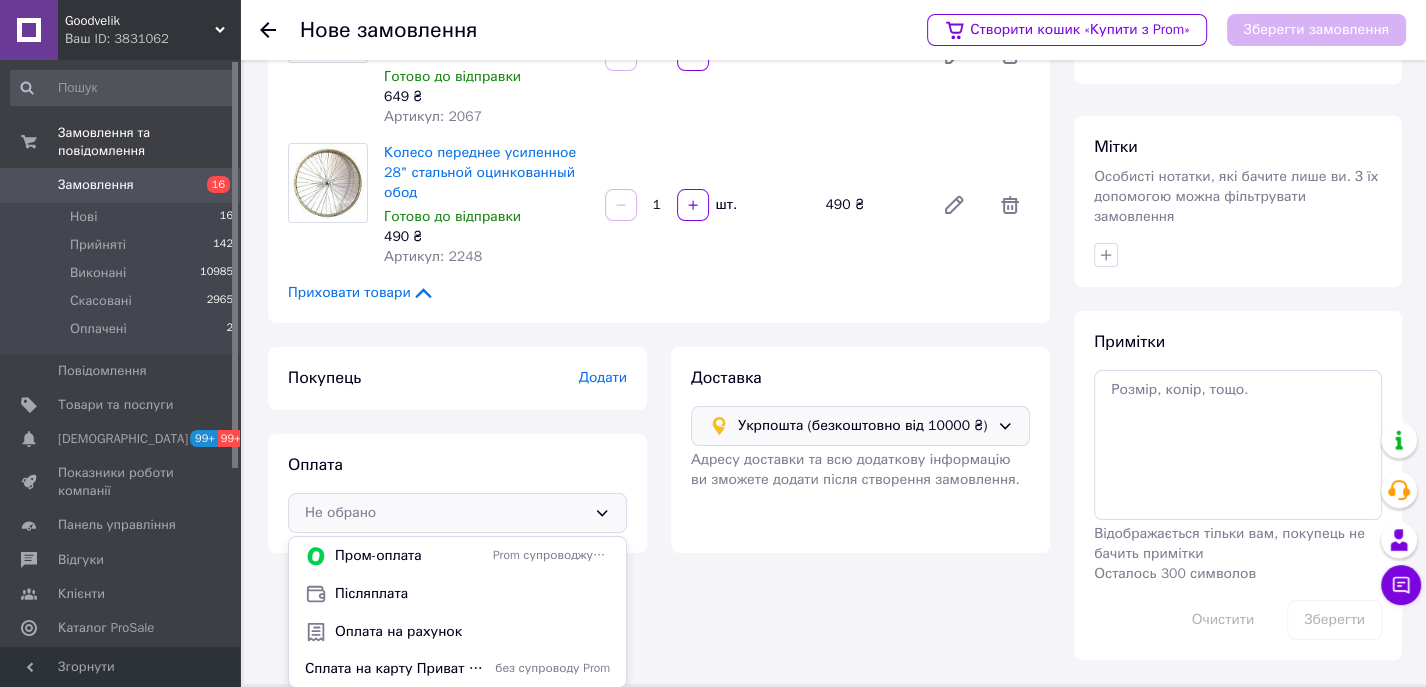 scroll, scrollTop: 136, scrollLeft: 0, axis: vertical 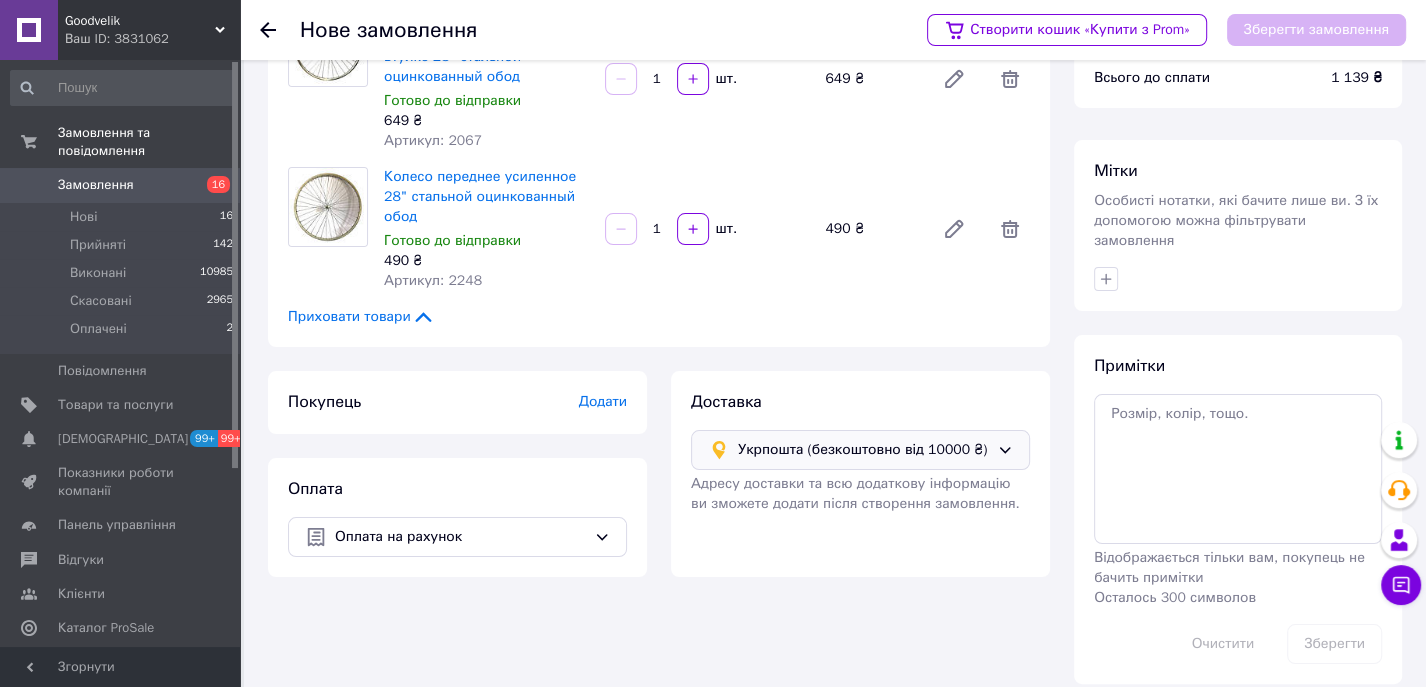 click on "Додати" at bounding box center [603, 401] 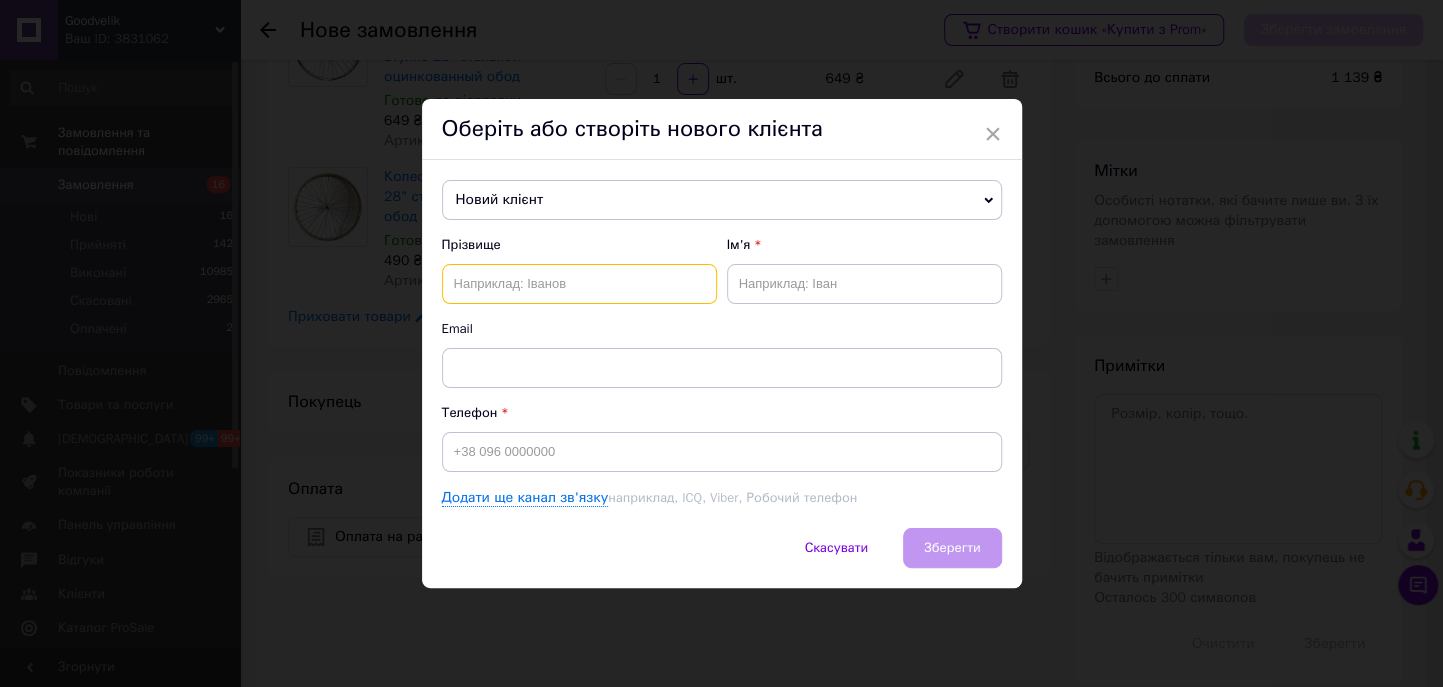 click at bounding box center (579, 284) 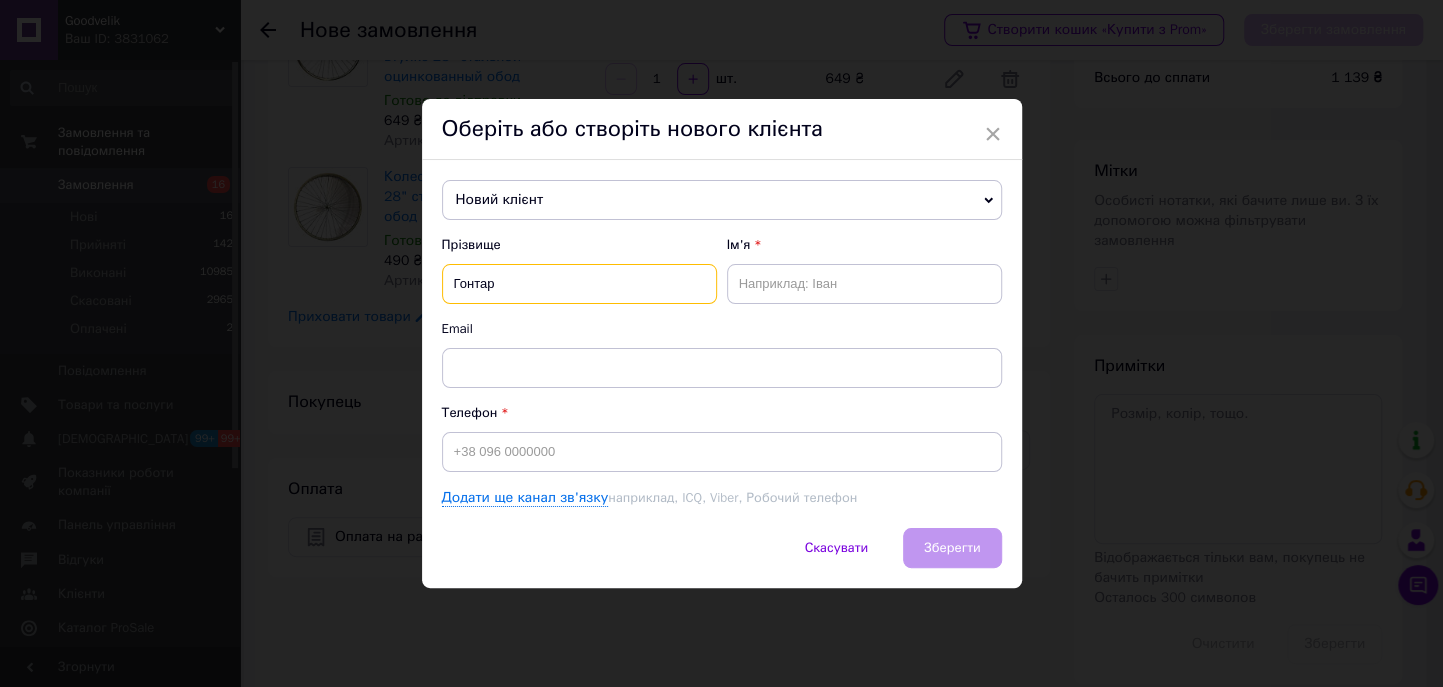 type on "Гонтар" 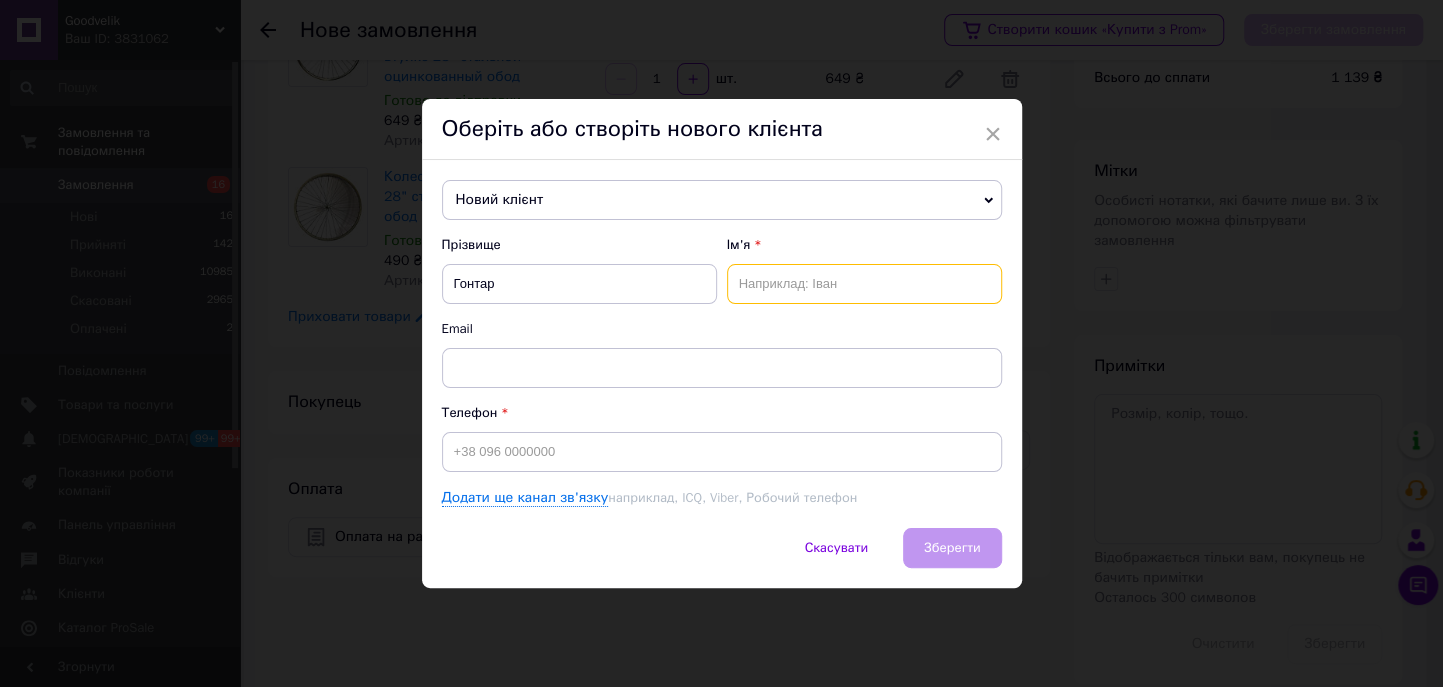 click at bounding box center (864, 284) 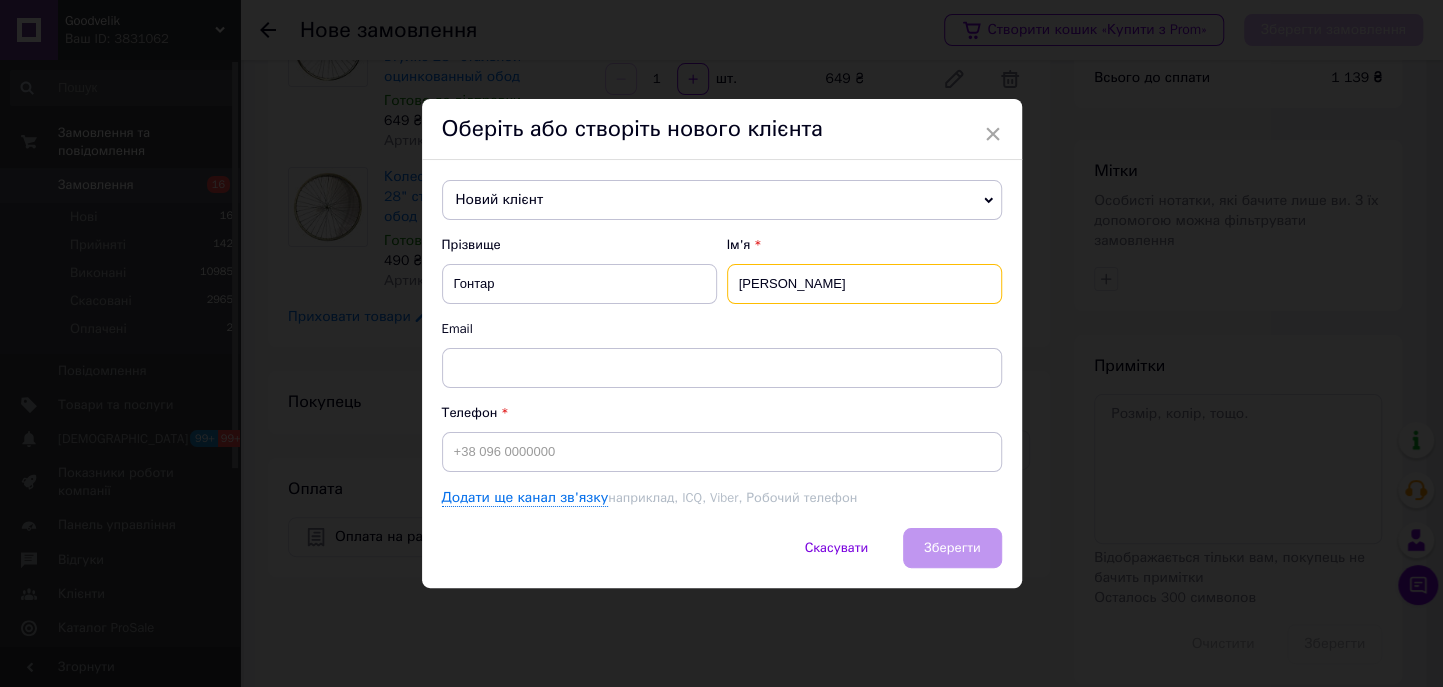 type on "Григорій" 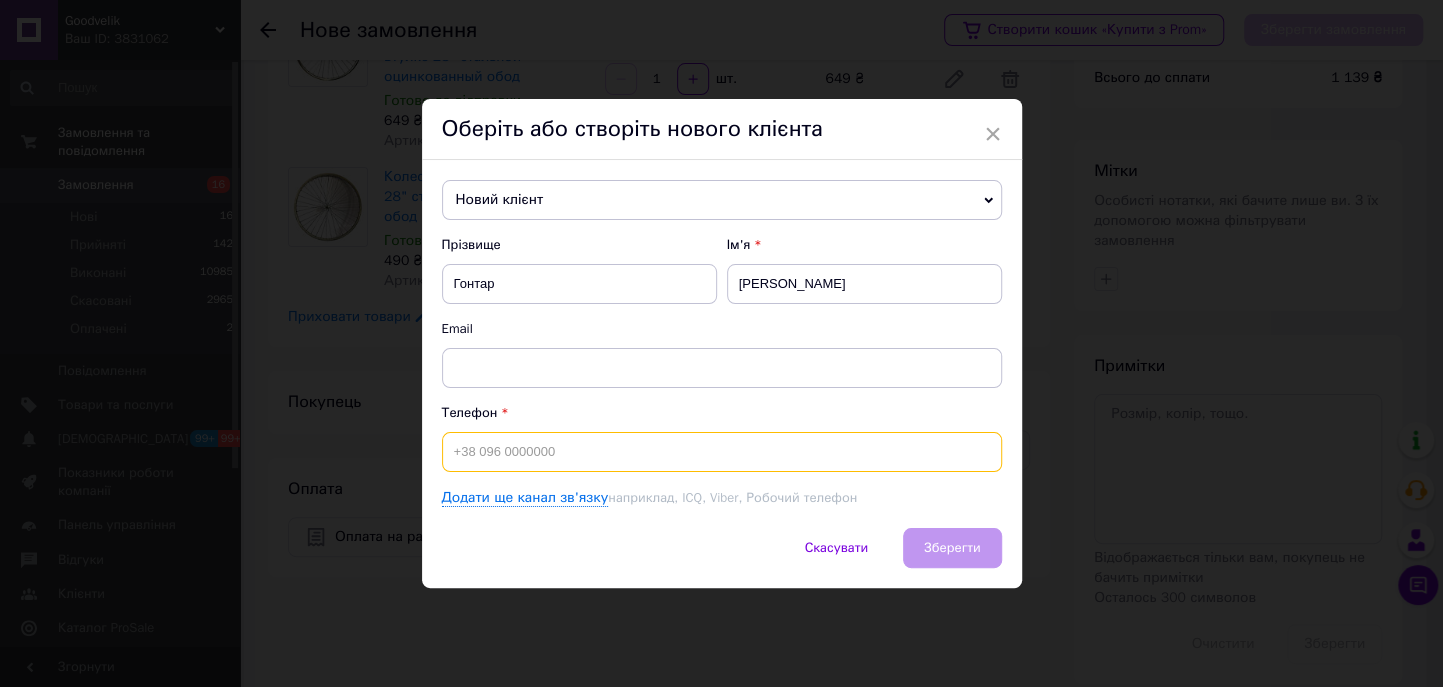 click at bounding box center (722, 452) 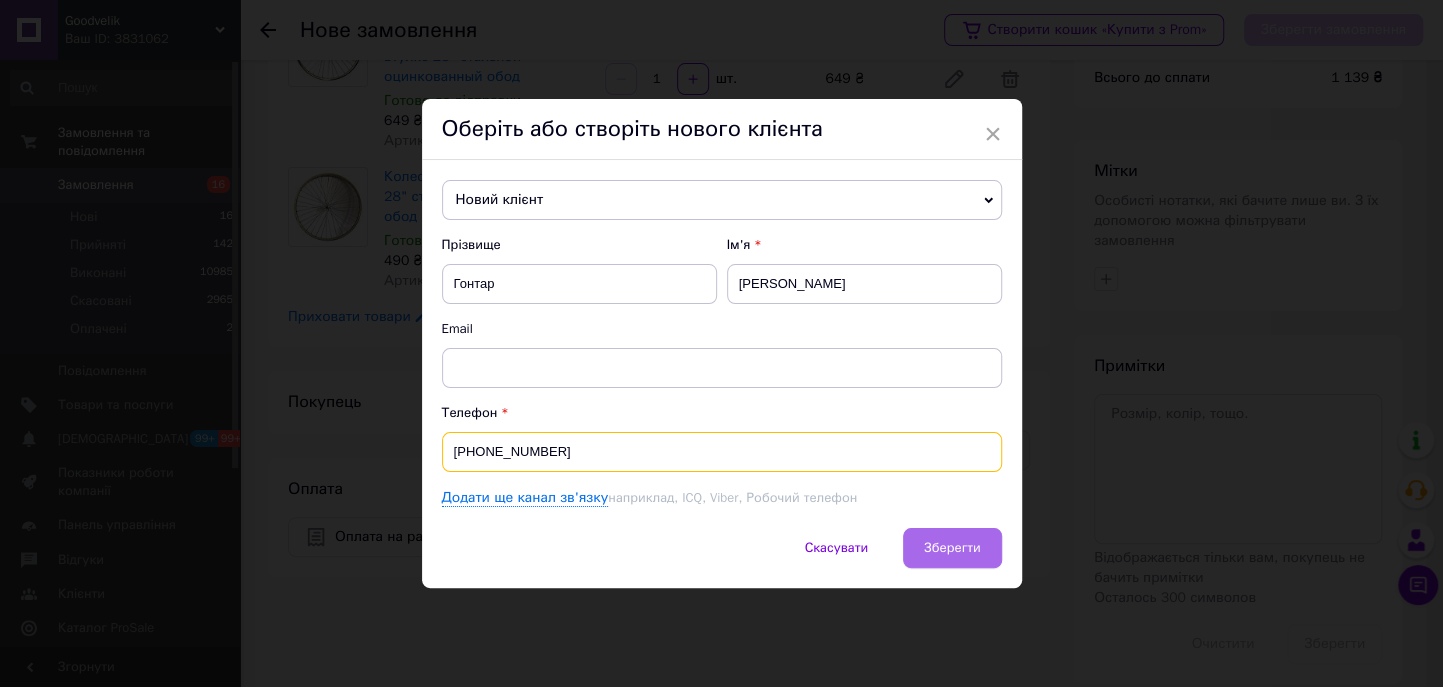 type on "[PHONE_NUMBER]" 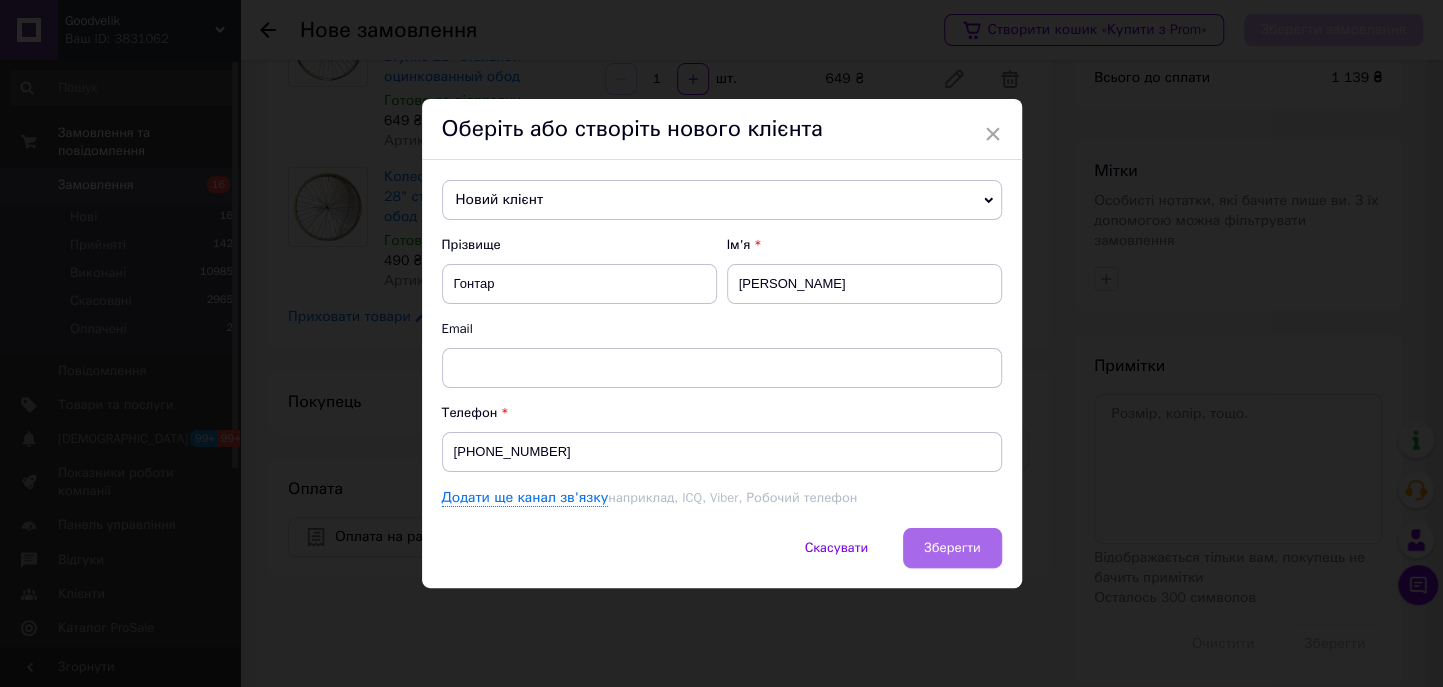 click on "Зберегти" at bounding box center (952, 548) 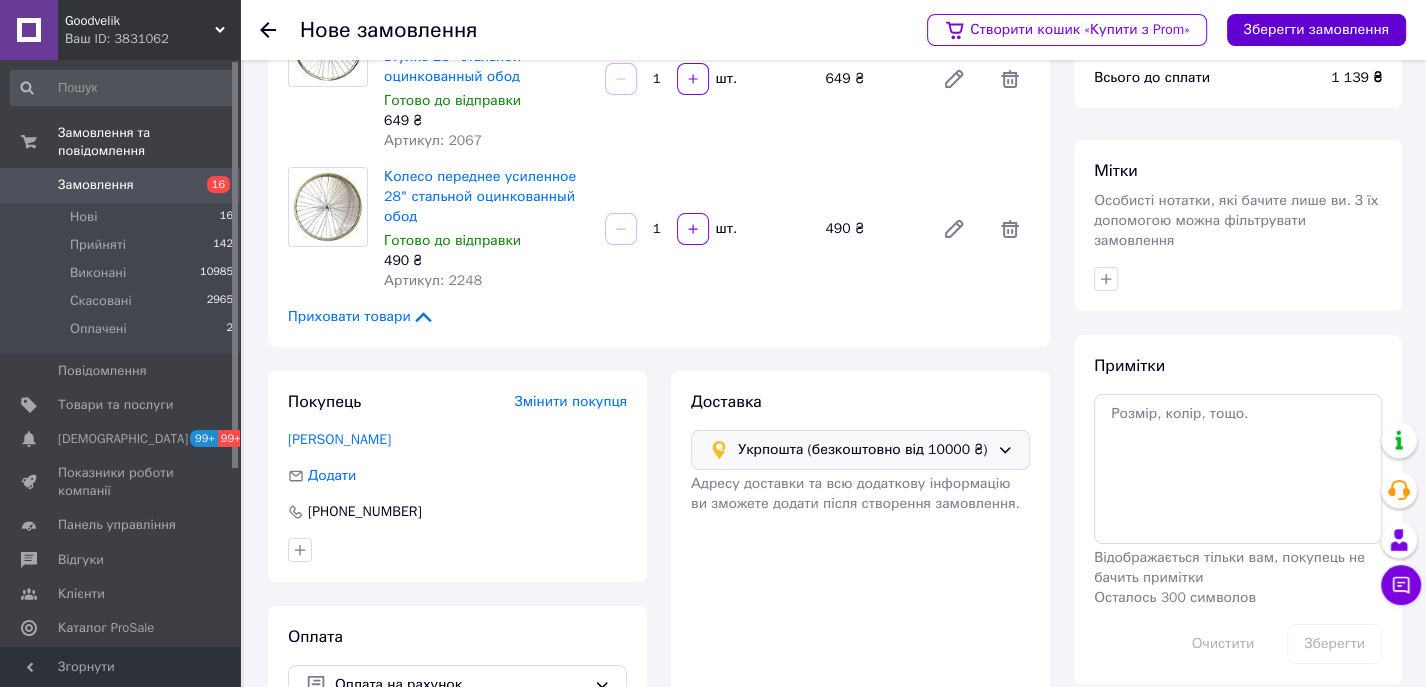 click on "Зберегти замовлення" at bounding box center [1316, 30] 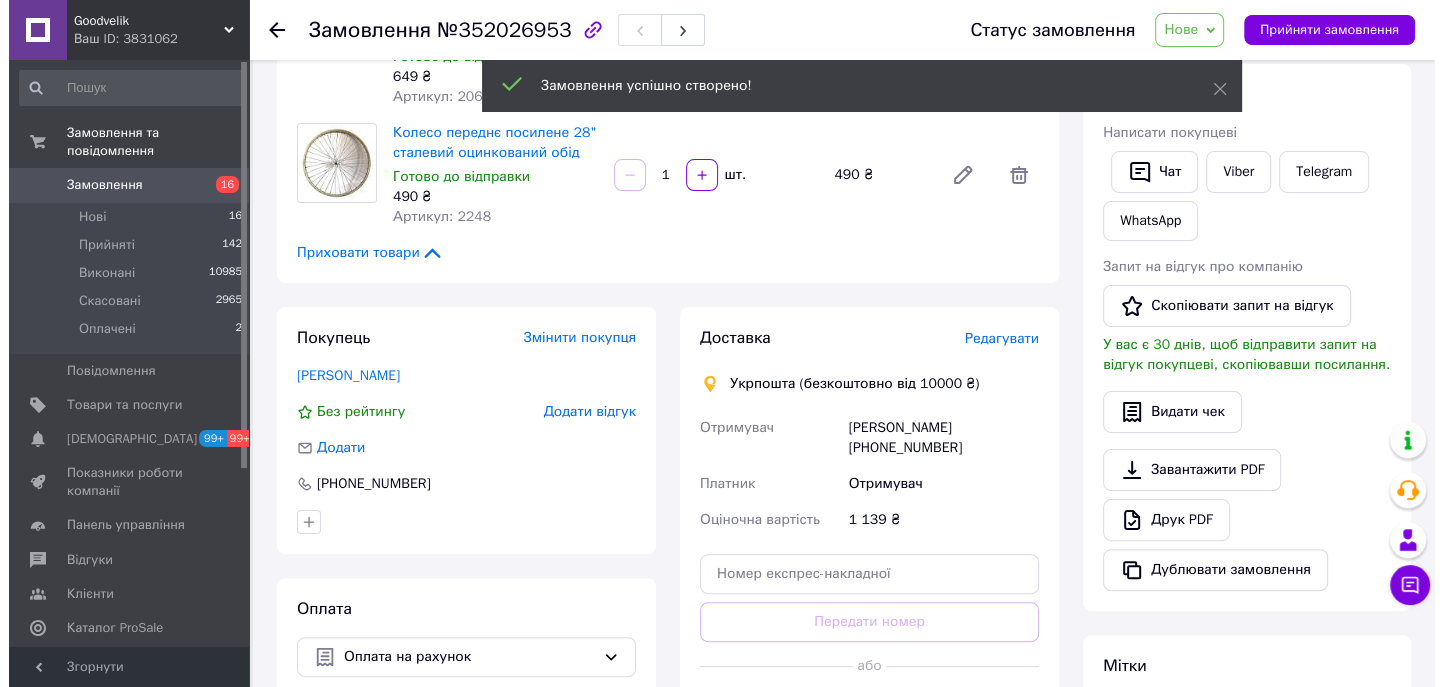 scroll, scrollTop: 273, scrollLeft: 0, axis: vertical 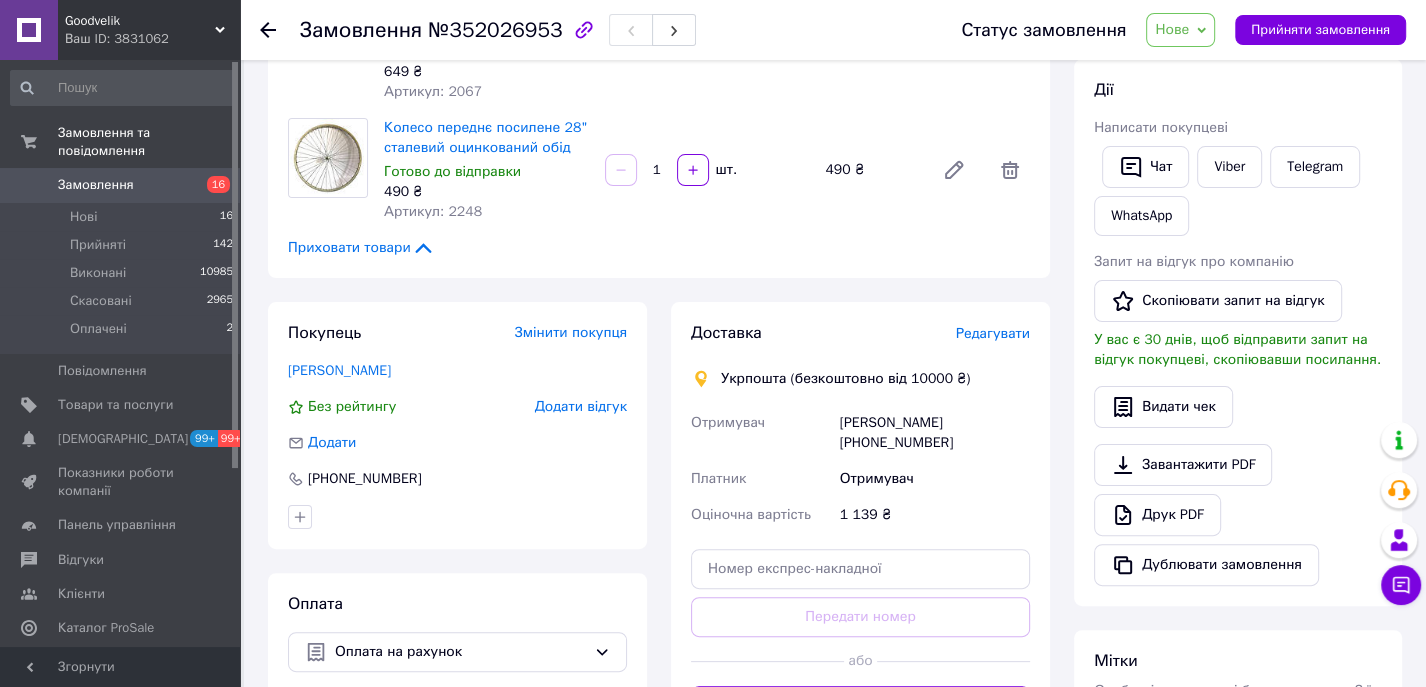 click on "Редагувати" at bounding box center (993, 333) 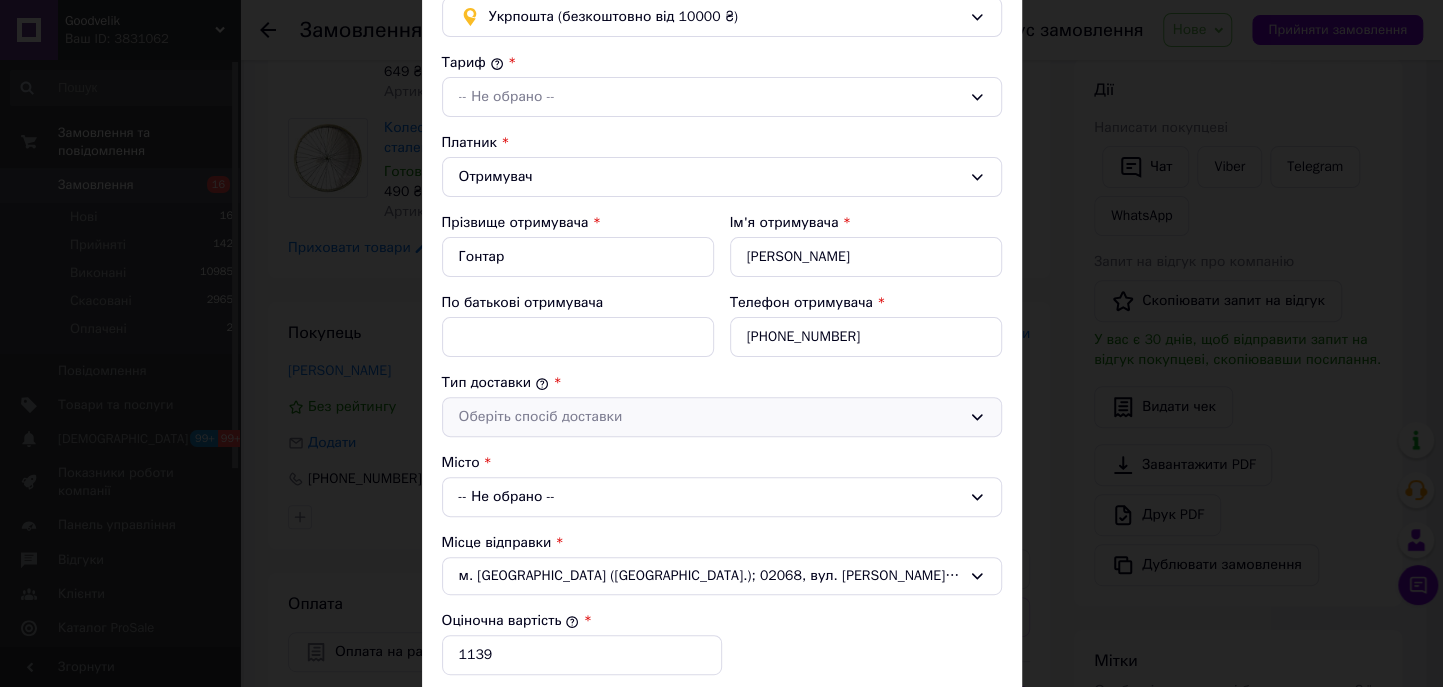 scroll, scrollTop: 181, scrollLeft: 0, axis: vertical 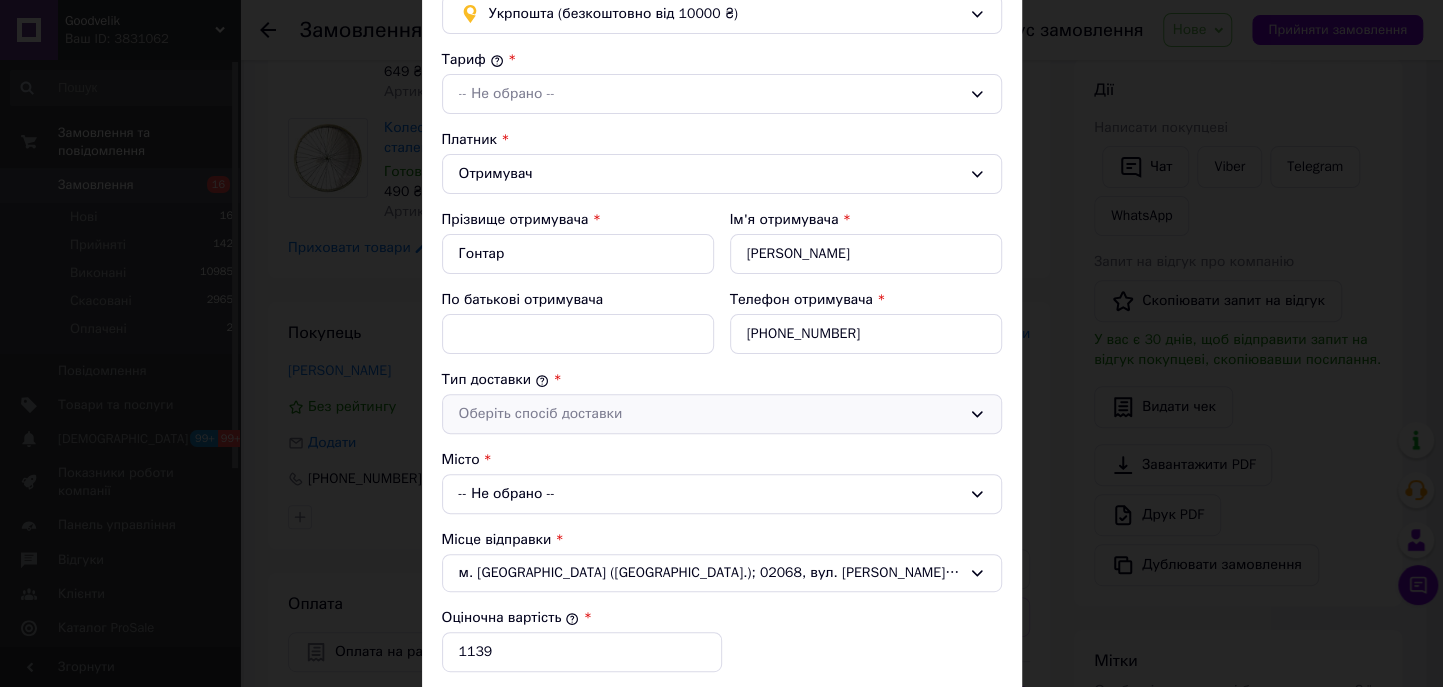 click on "Оберіть спосіб доставки" at bounding box center (710, 414) 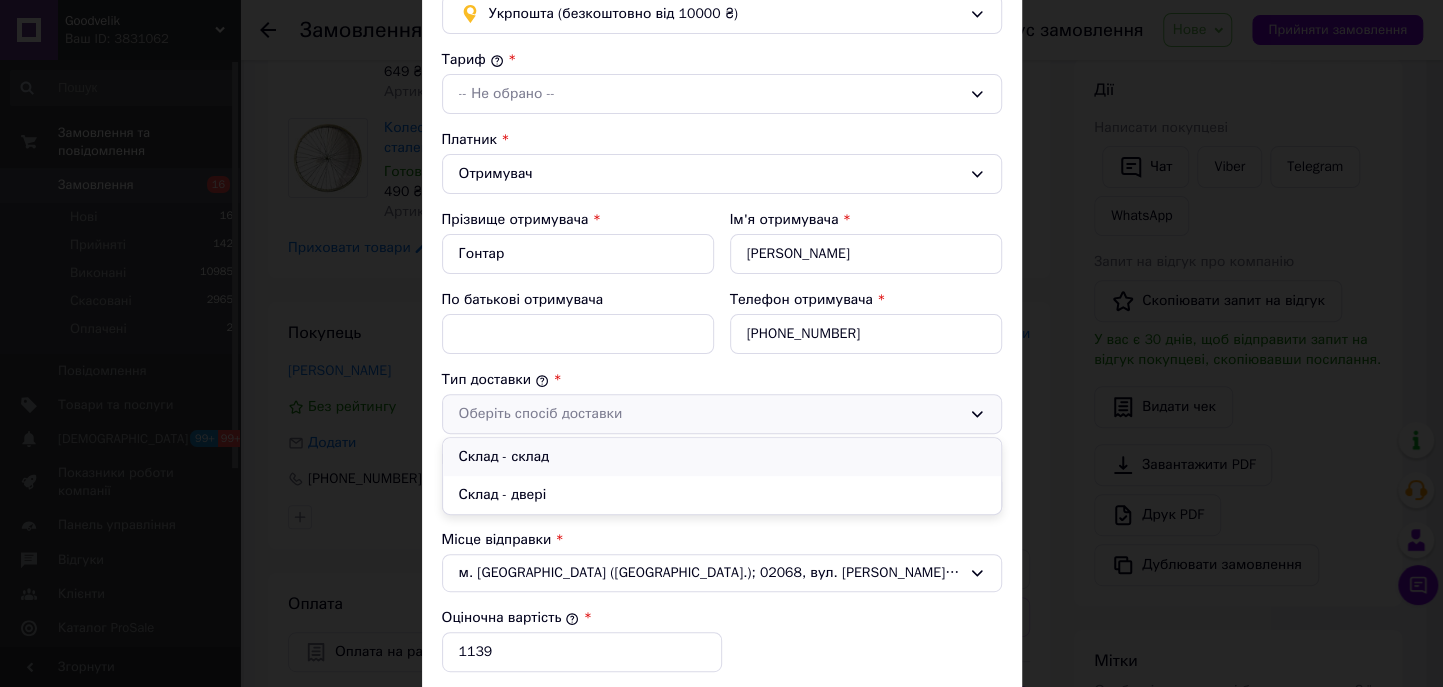 click on "Склад - склад" at bounding box center [722, 457] 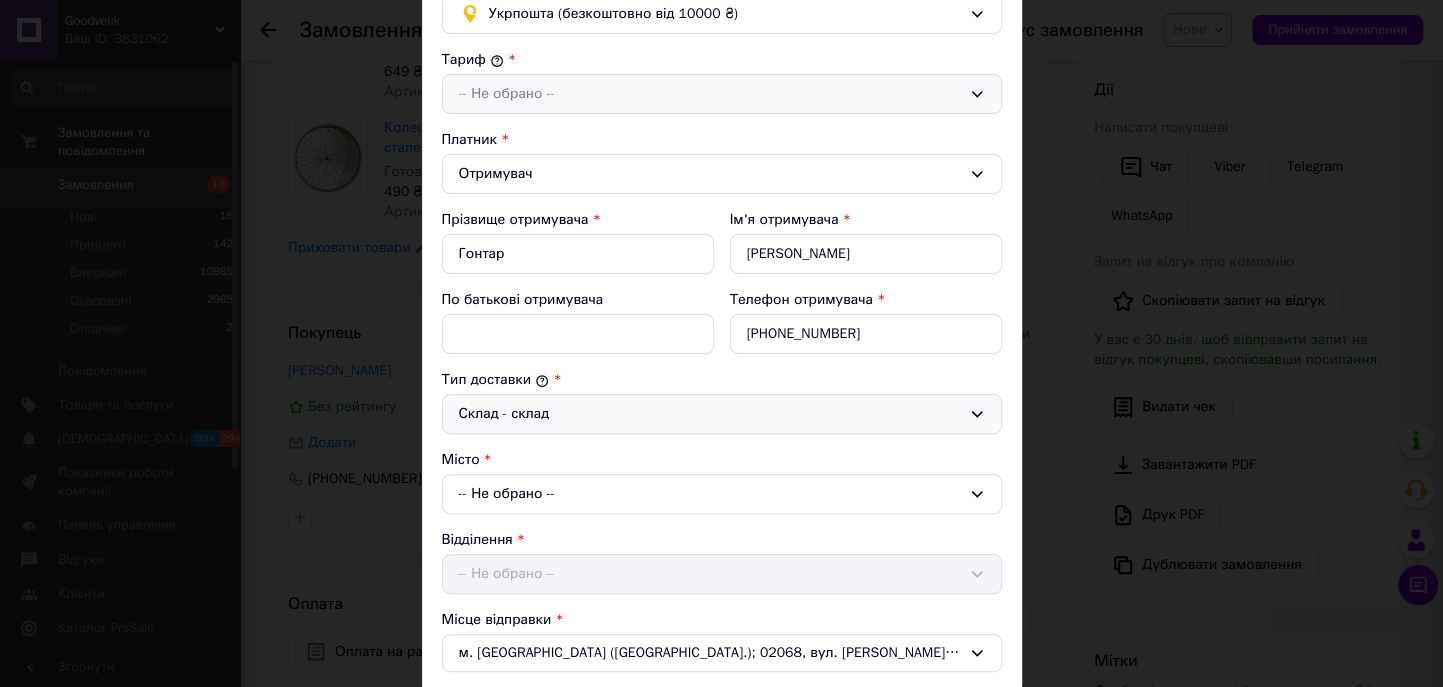 click on "-- Не обрано --" at bounding box center (722, 94) 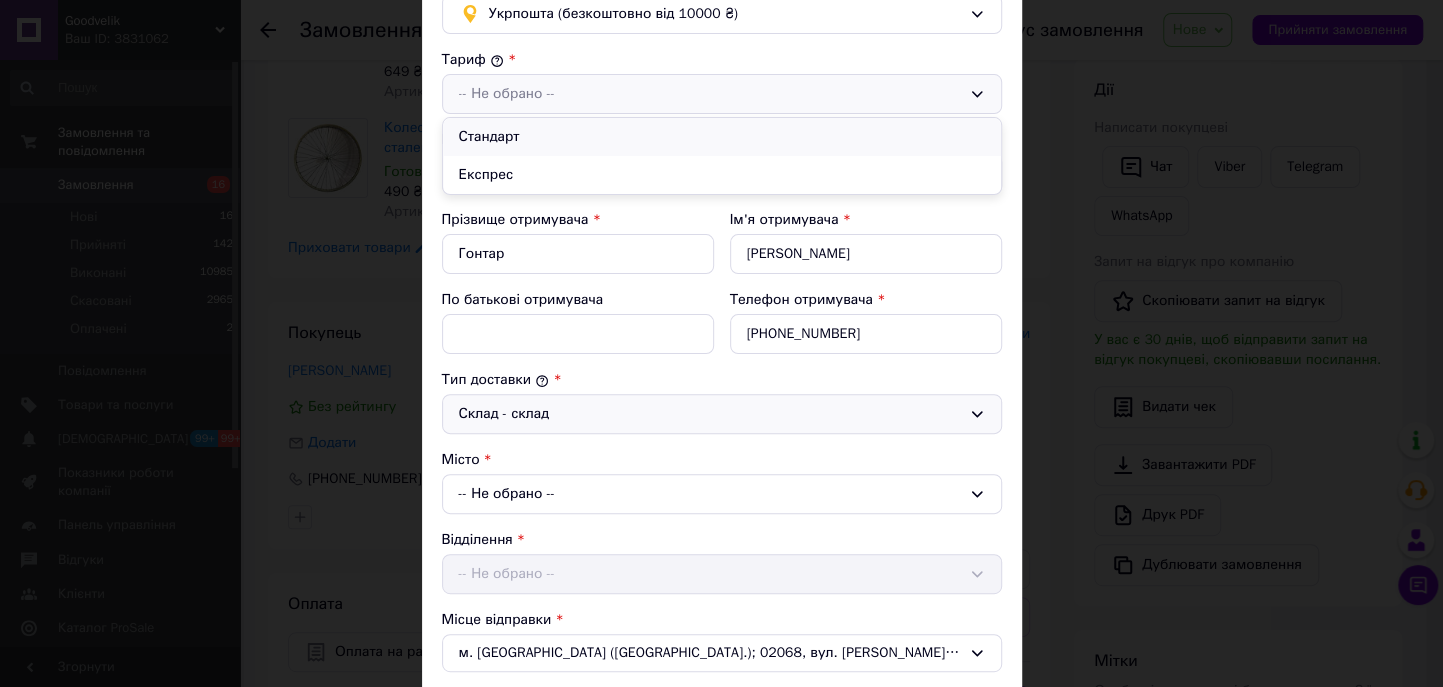 click on "Стандарт" at bounding box center [722, 137] 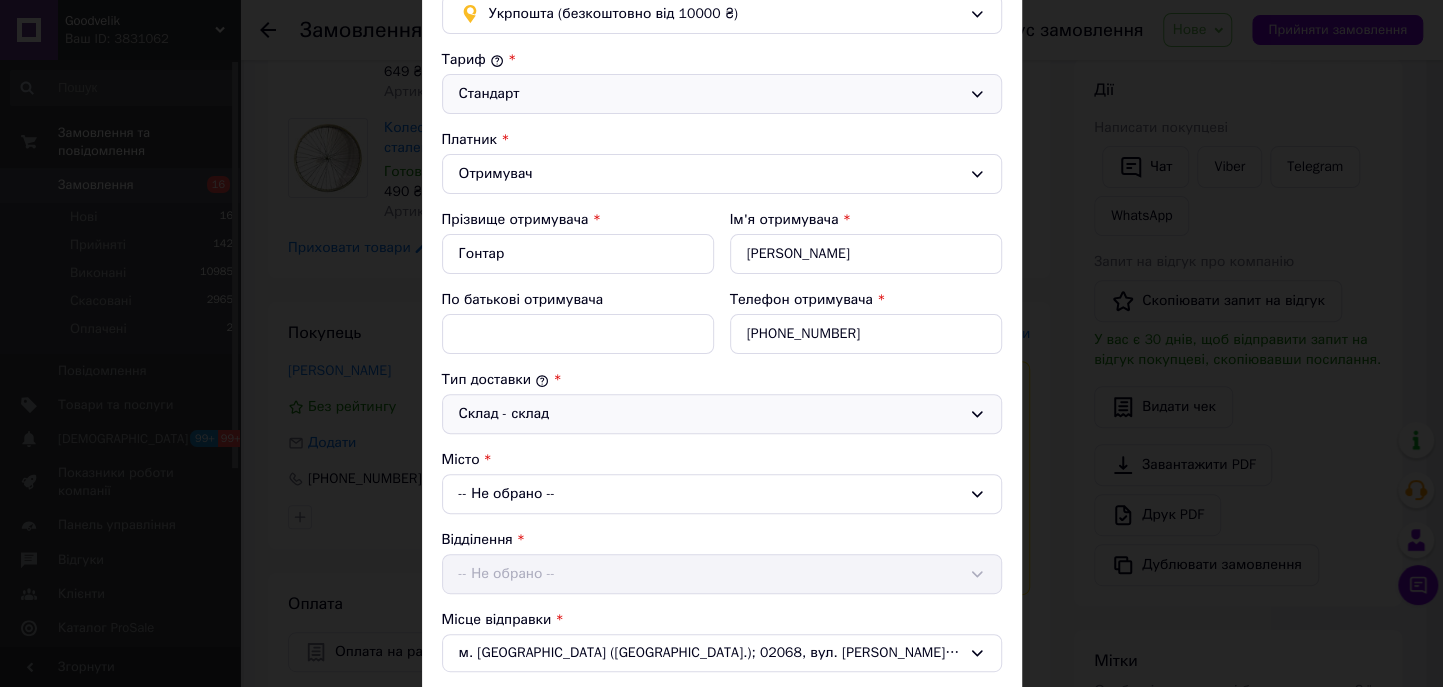 click on "-- Не обрано --" at bounding box center [722, 494] 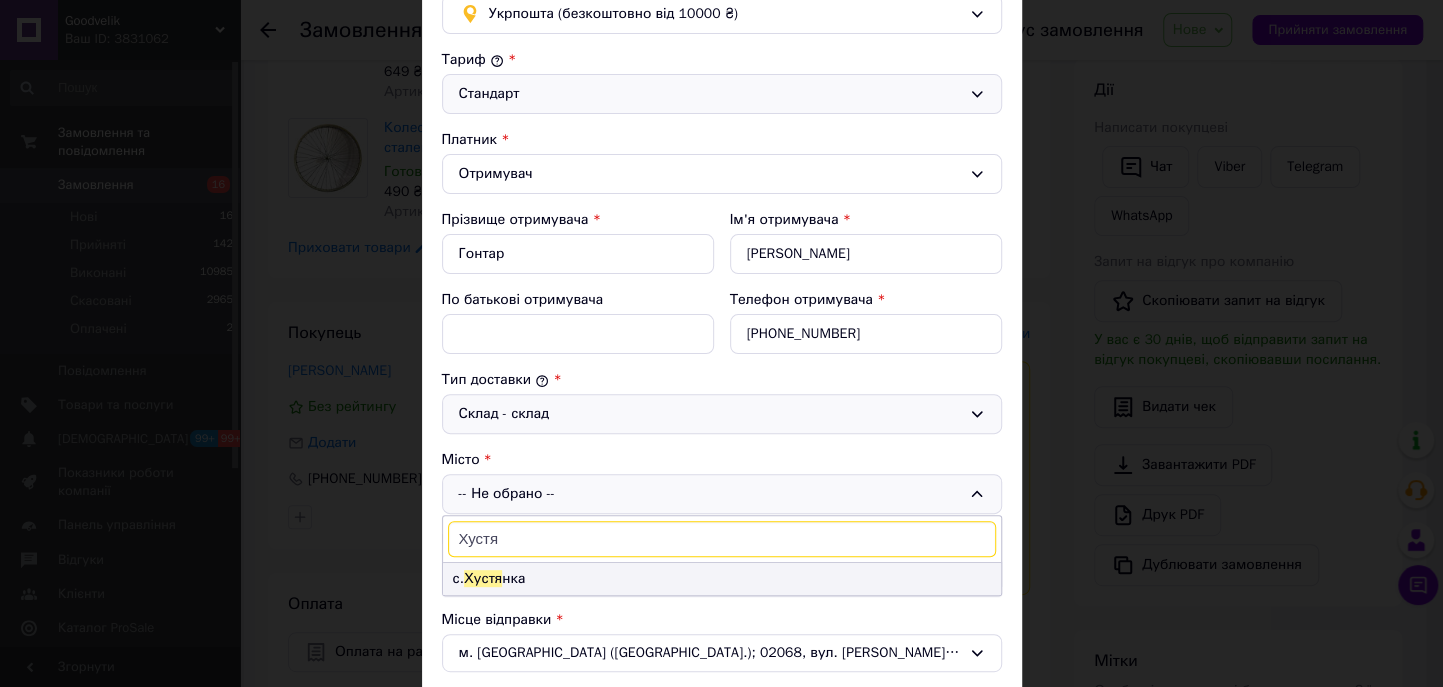 type on "Хустя" 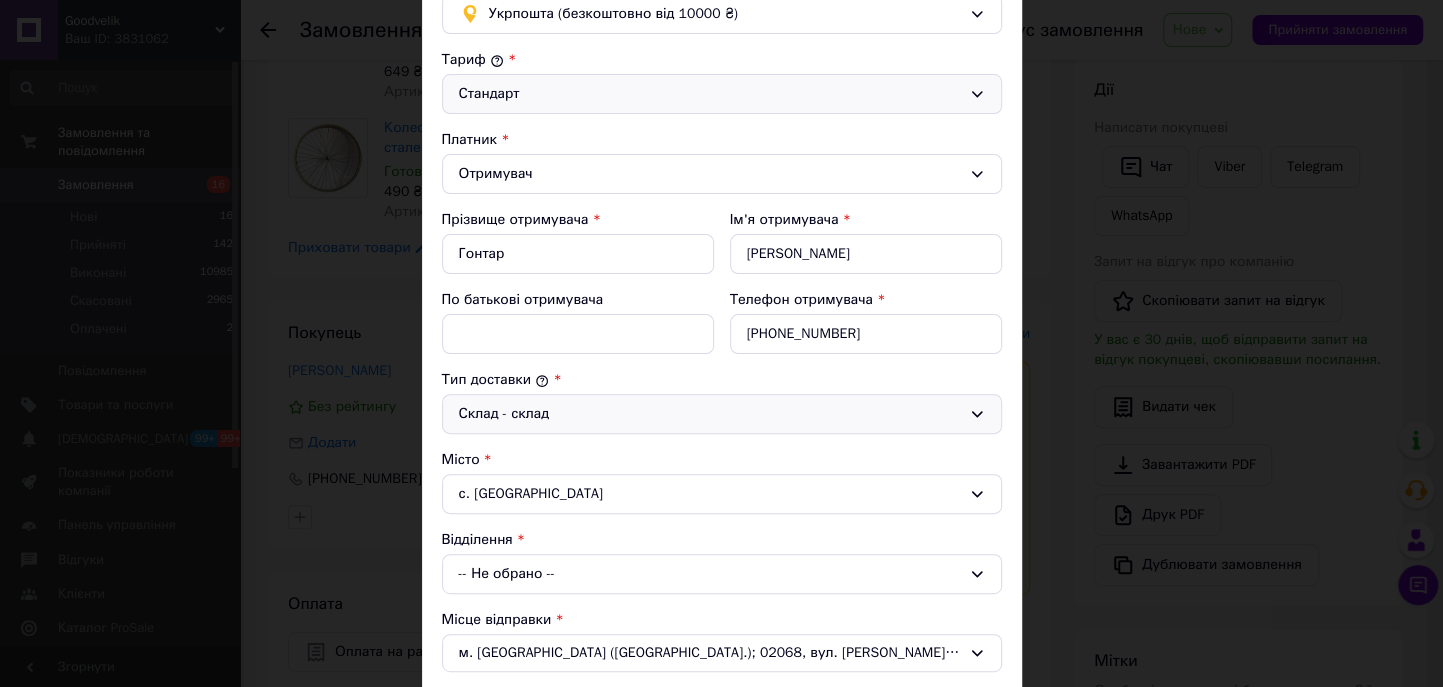 click on "-- Не обрано --" at bounding box center [722, 574] 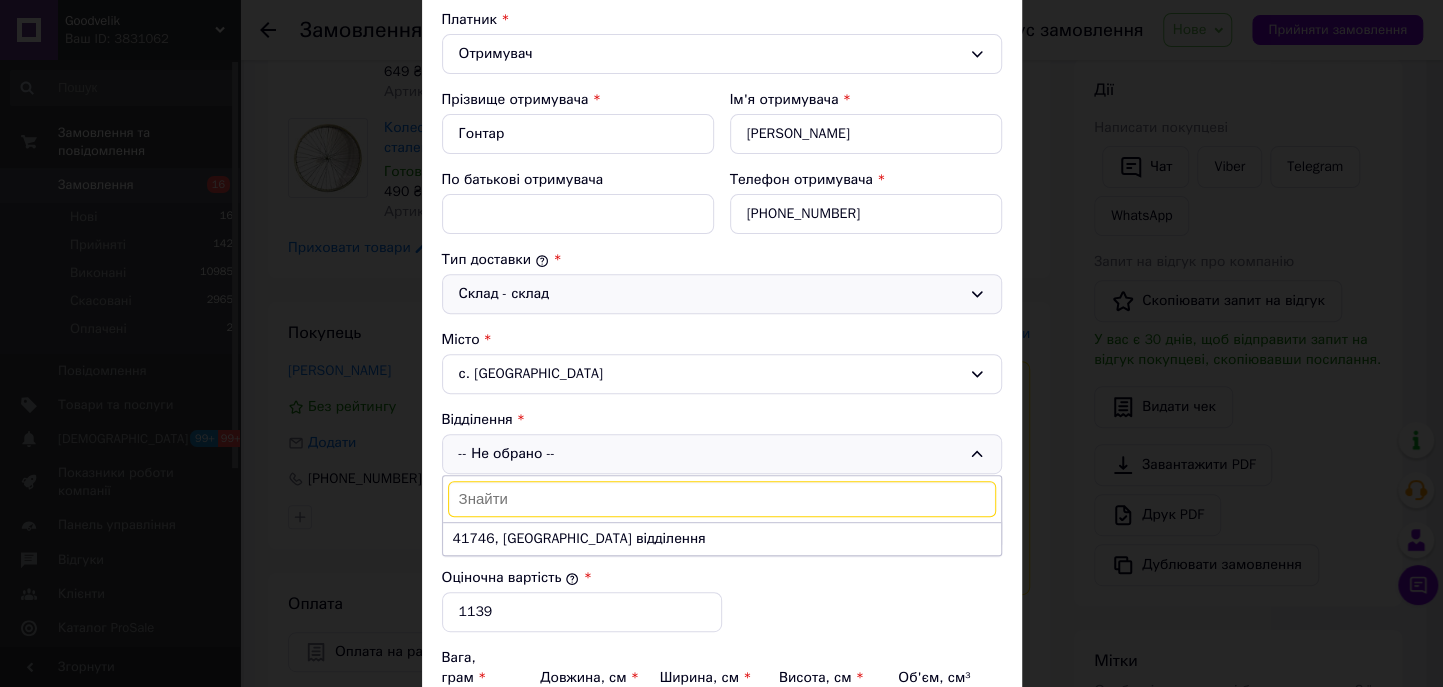 scroll, scrollTop: 303, scrollLeft: 0, axis: vertical 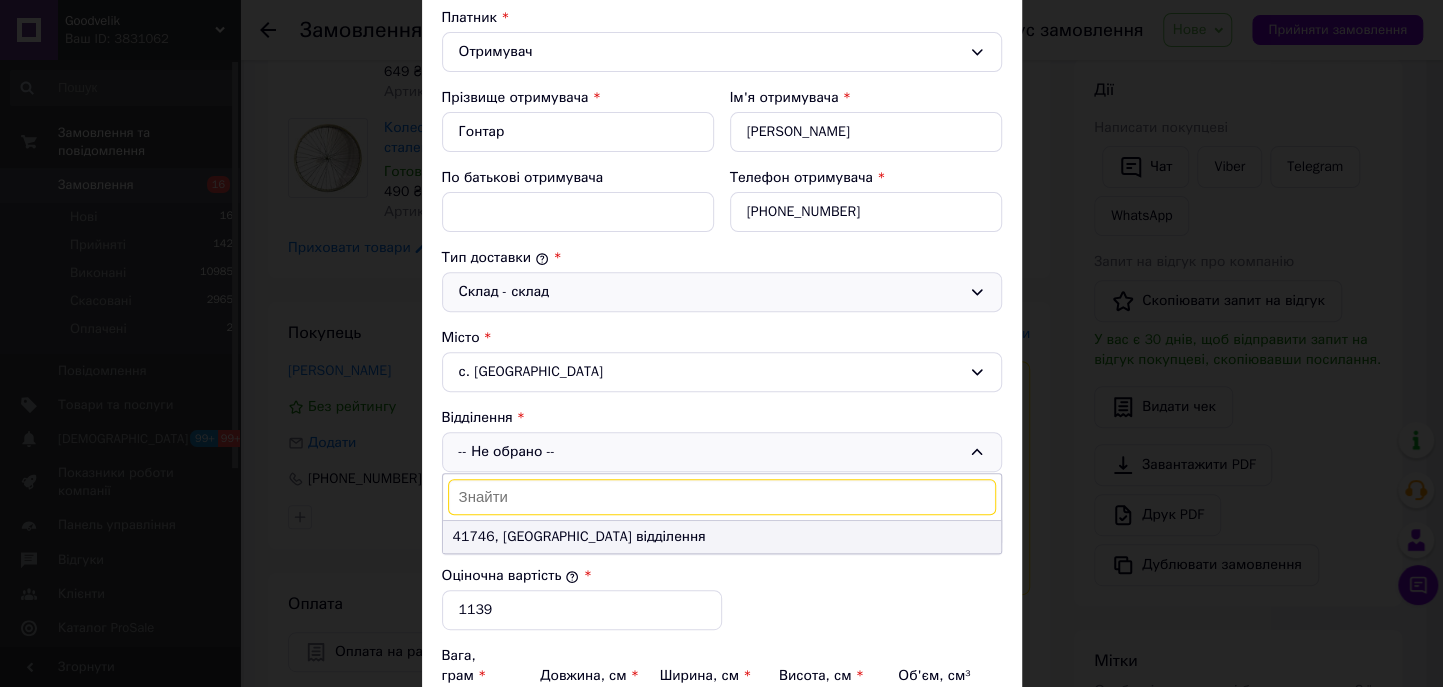 click on "41746, [GEOGRAPHIC_DATA] відділення" at bounding box center (722, 537) 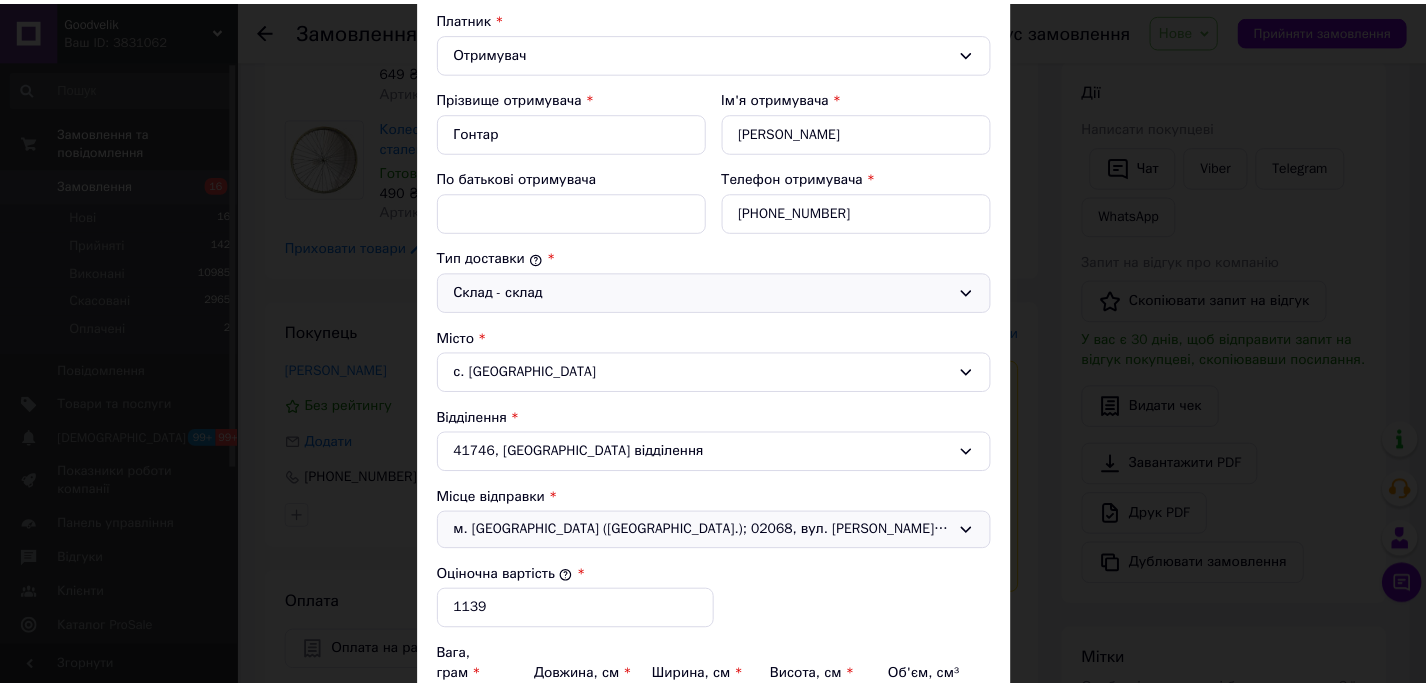 scroll, scrollTop: 632, scrollLeft: 0, axis: vertical 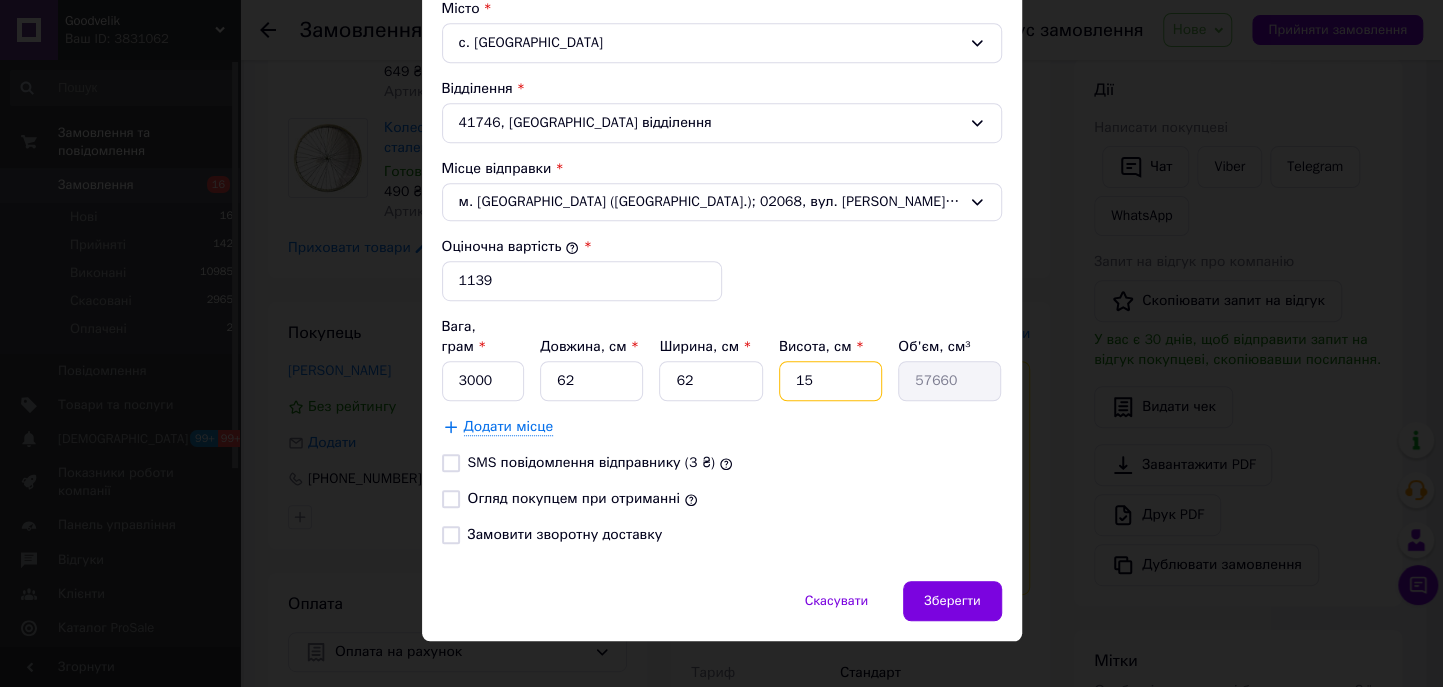 click on "15" at bounding box center [830, 381] 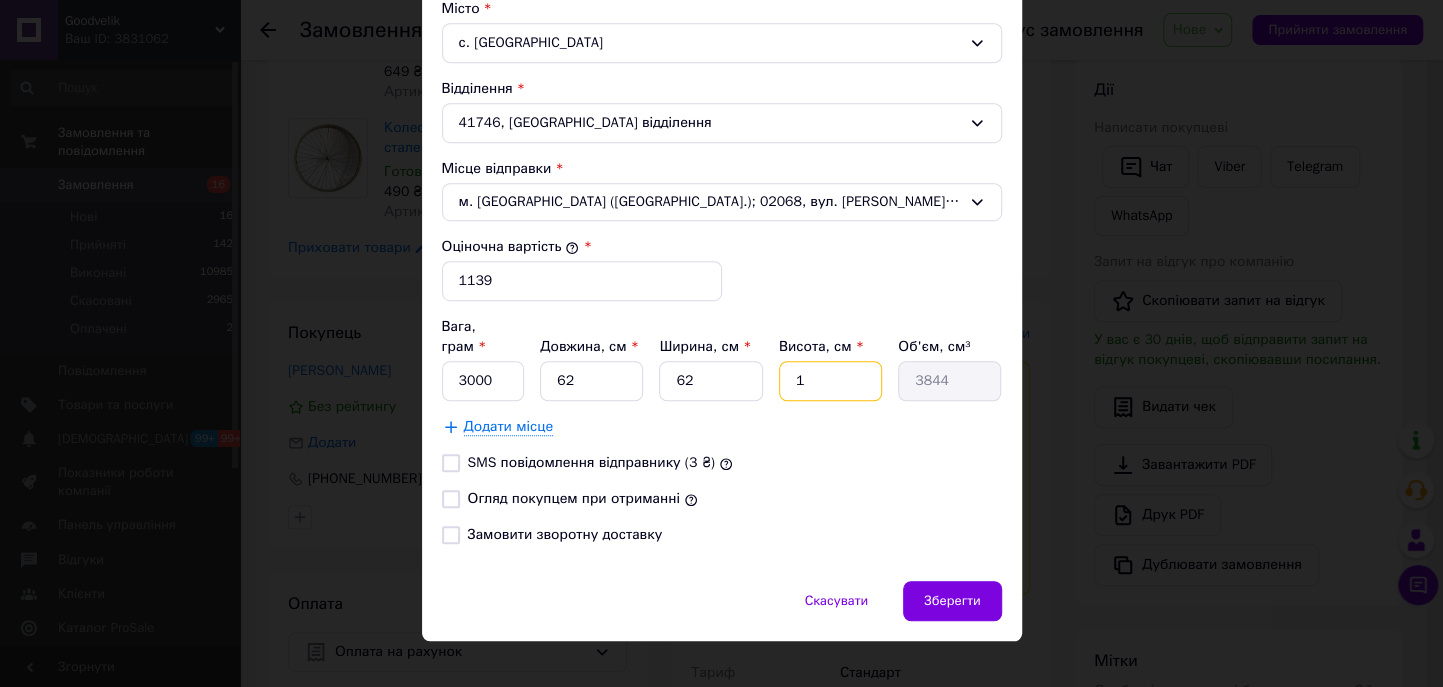 type on "10" 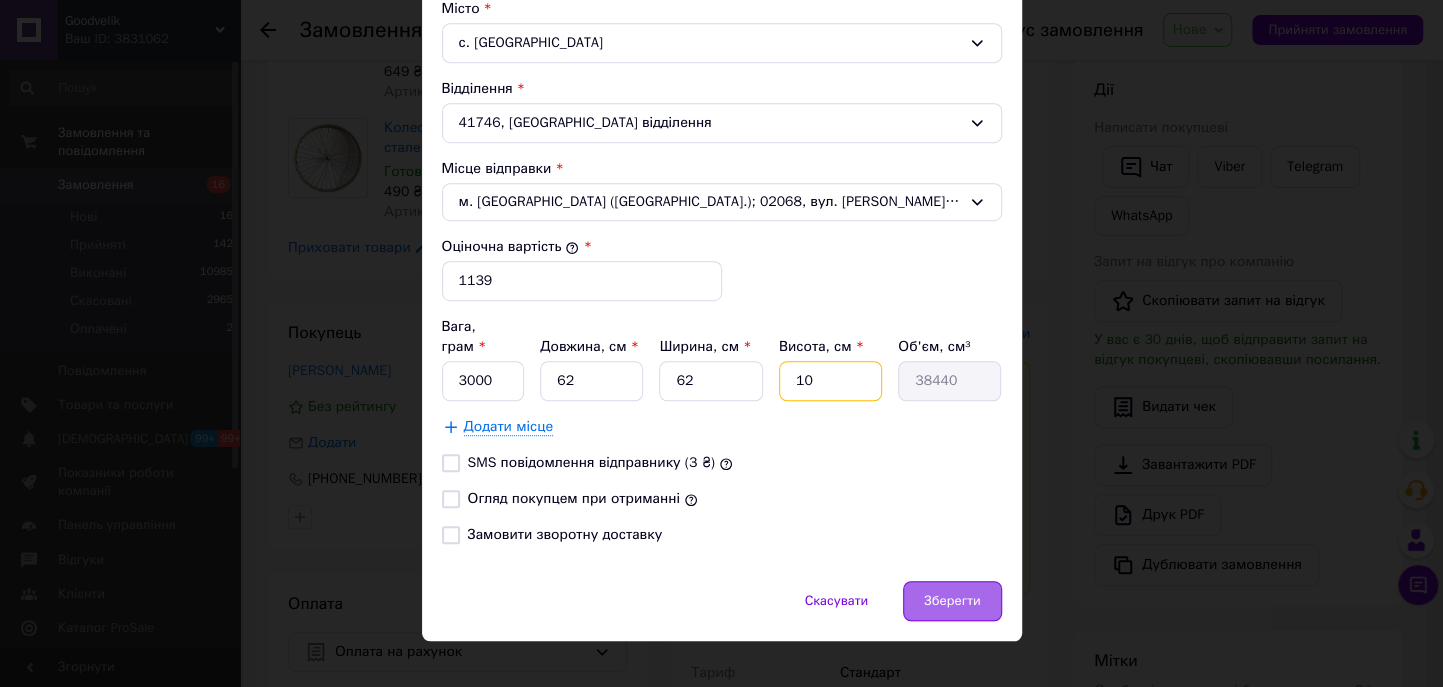 type on "10" 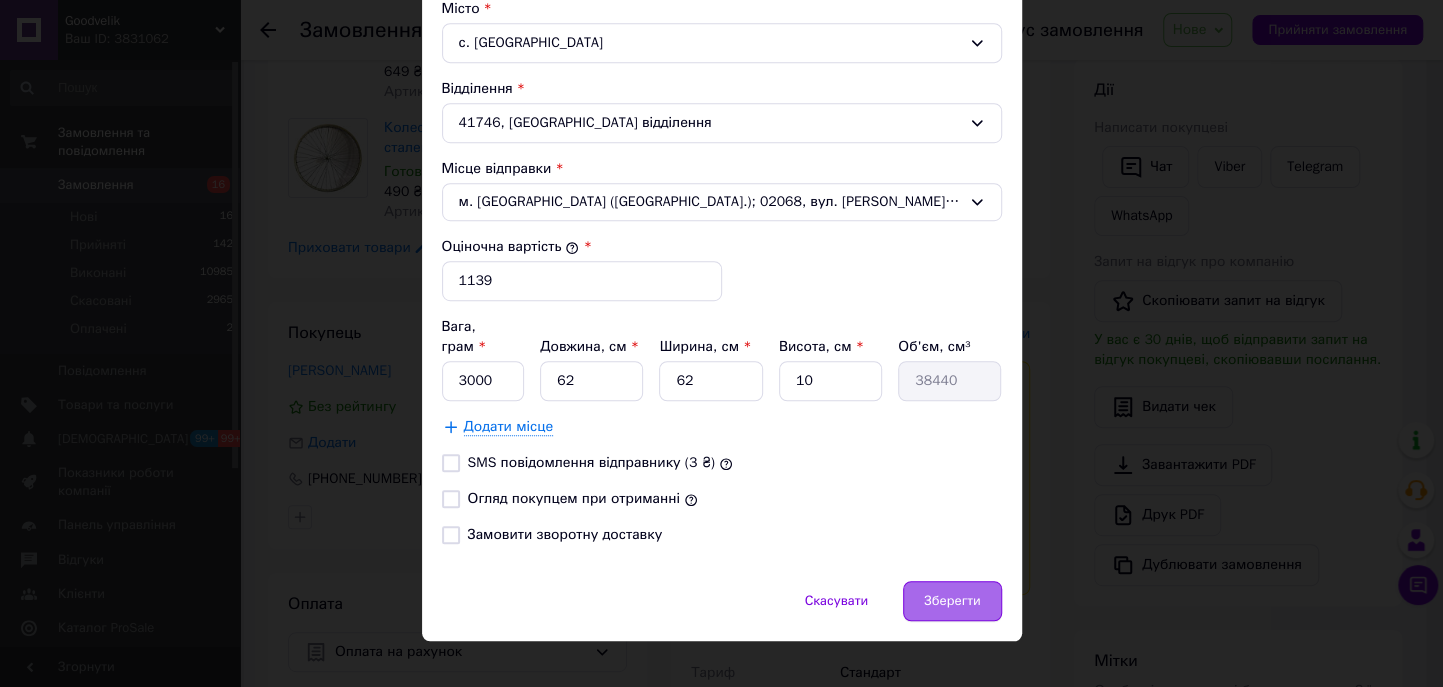 click on "Зберегти" at bounding box center [952, 601] 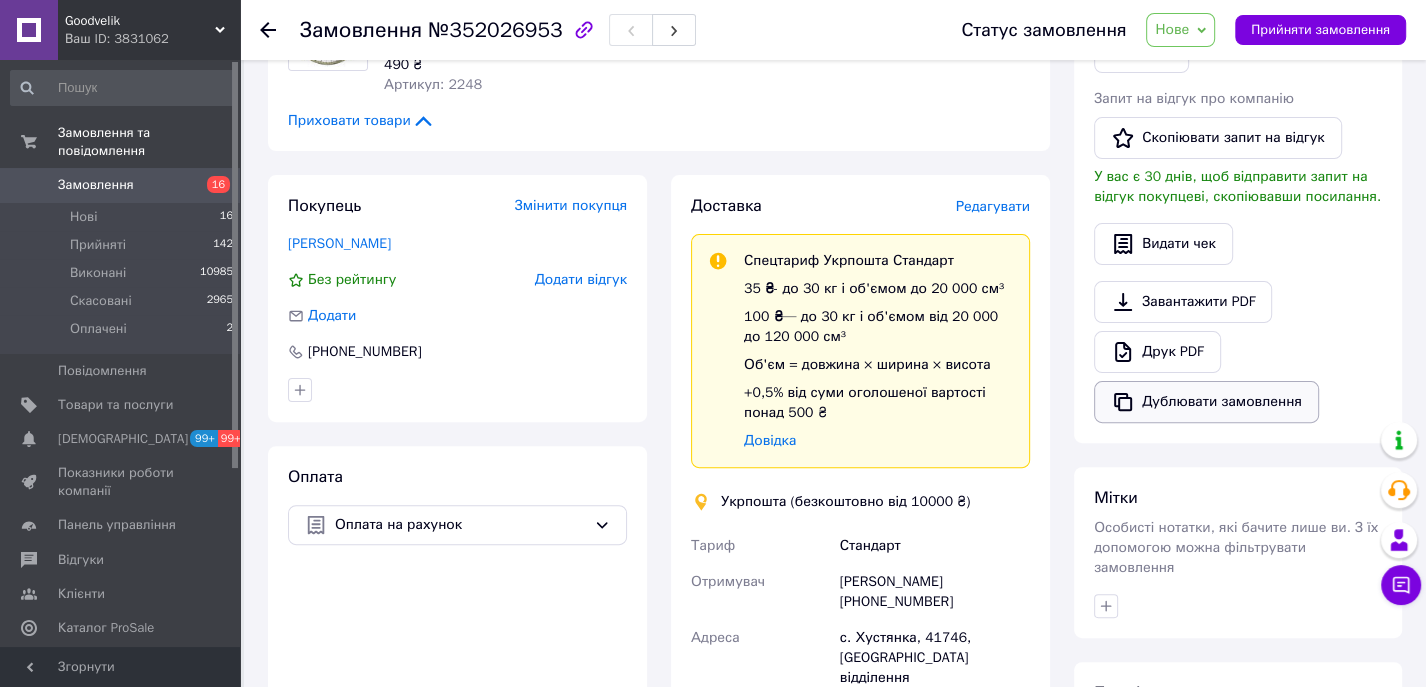 scroll, scrollTop: 0, scrollLeft: 0, axis: both 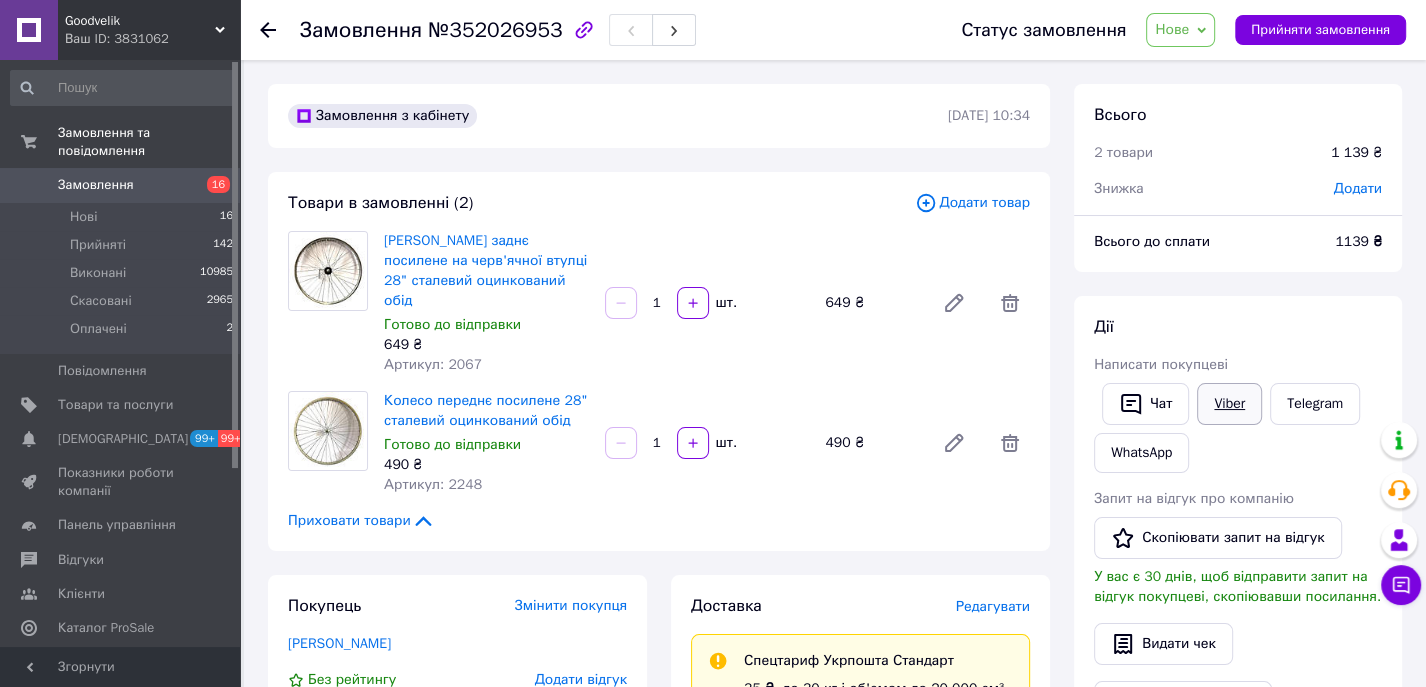 click on "Viber" at bounding box center (1229, 404) 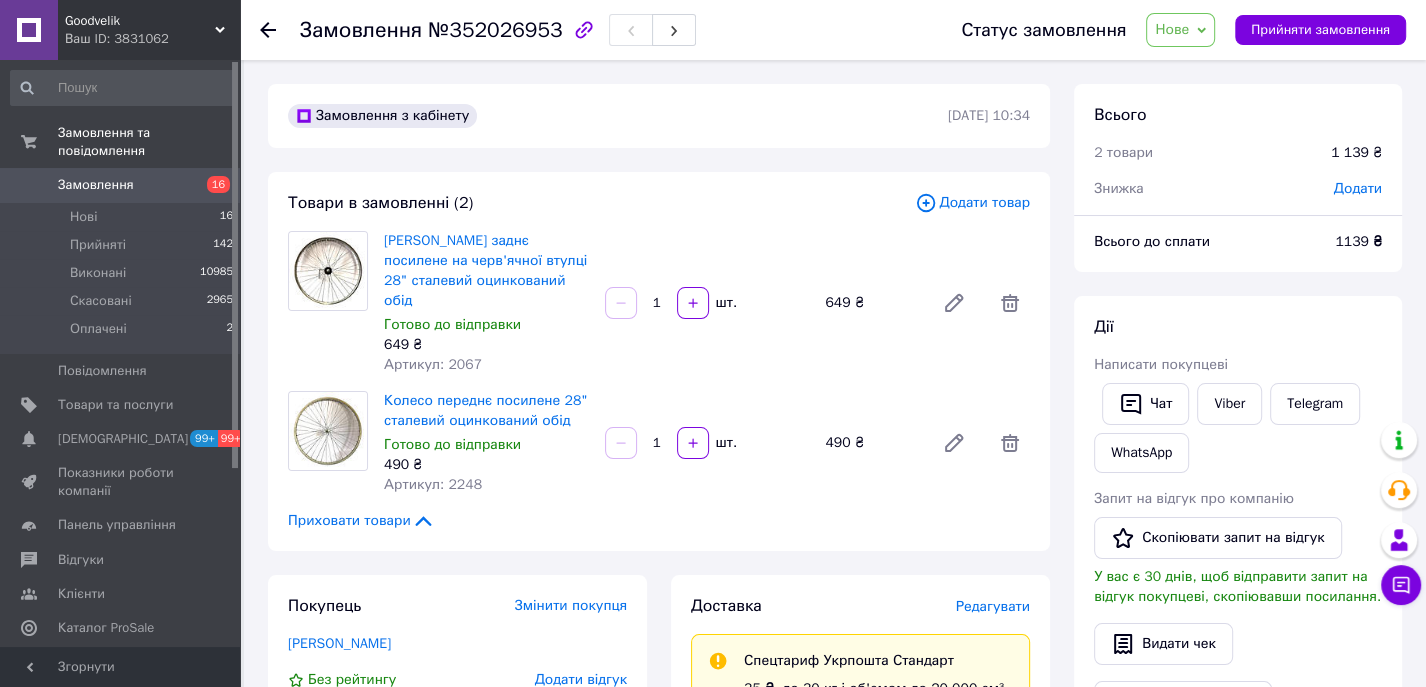 click on "[PERSON_NAME] покупцеві   Чат Viber Telegram WhatsApp Запит на відгук про компанію   Скопіювати запит на відгук У вас є 30 днів, щоб відправити запит на відгук покупцеві, скопіювавши посилання.   Видати чек   Завантажити PDF   Друк PDF   Дублювати замовлення" at bounding box center [1238, 569] 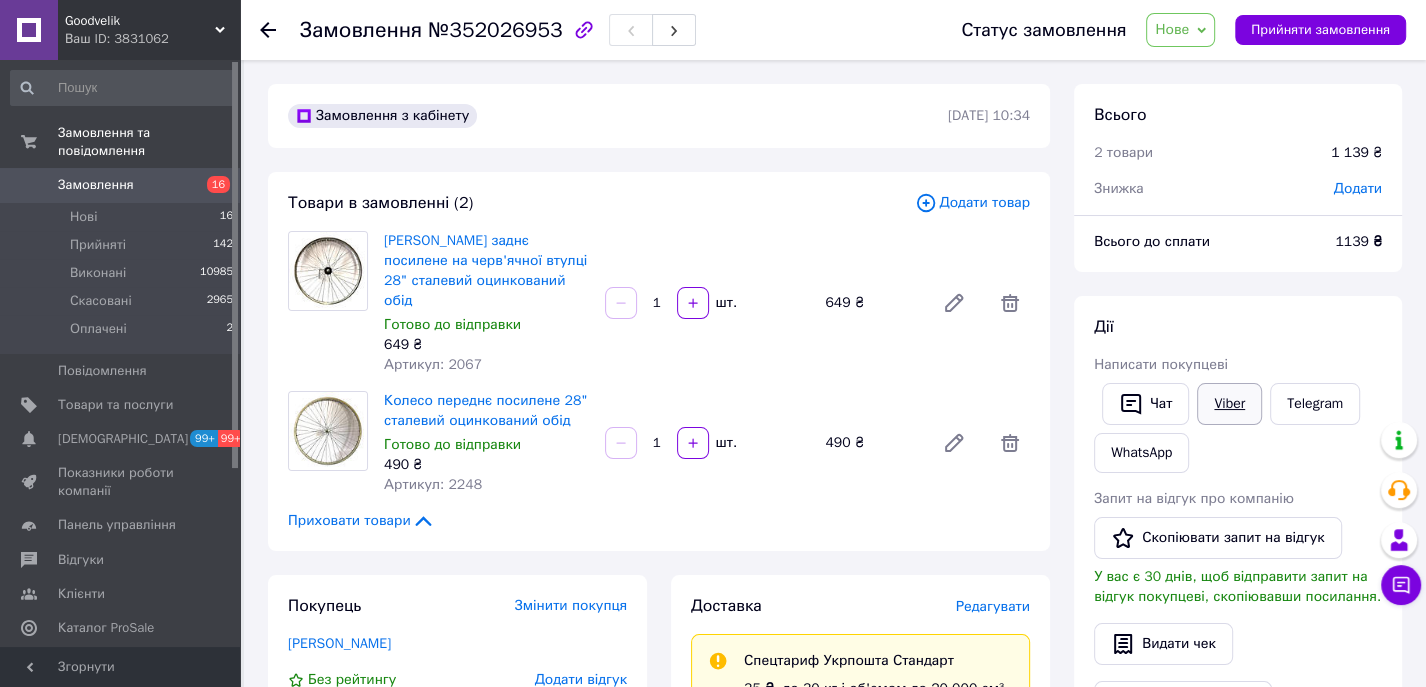 click on "Viber" at bounding box center [1229, 404] 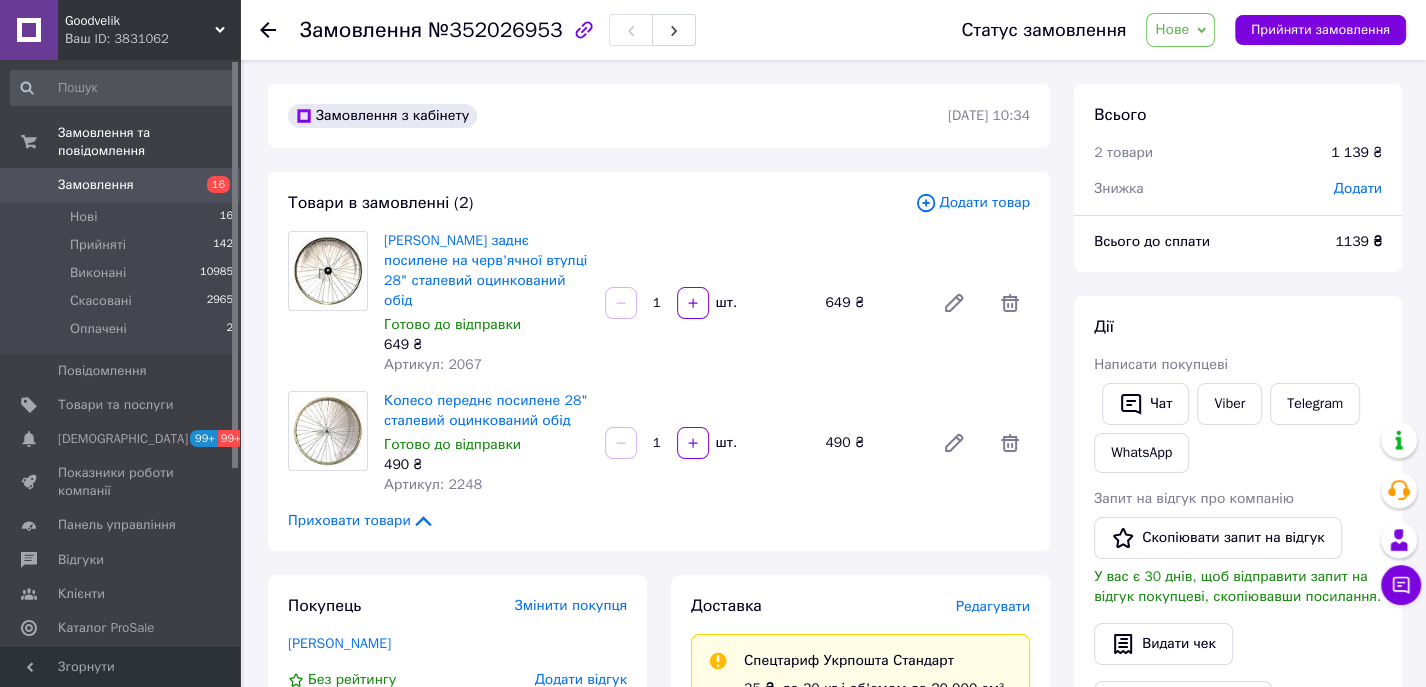 click on "Дії" at bounding box center (1238, 327) 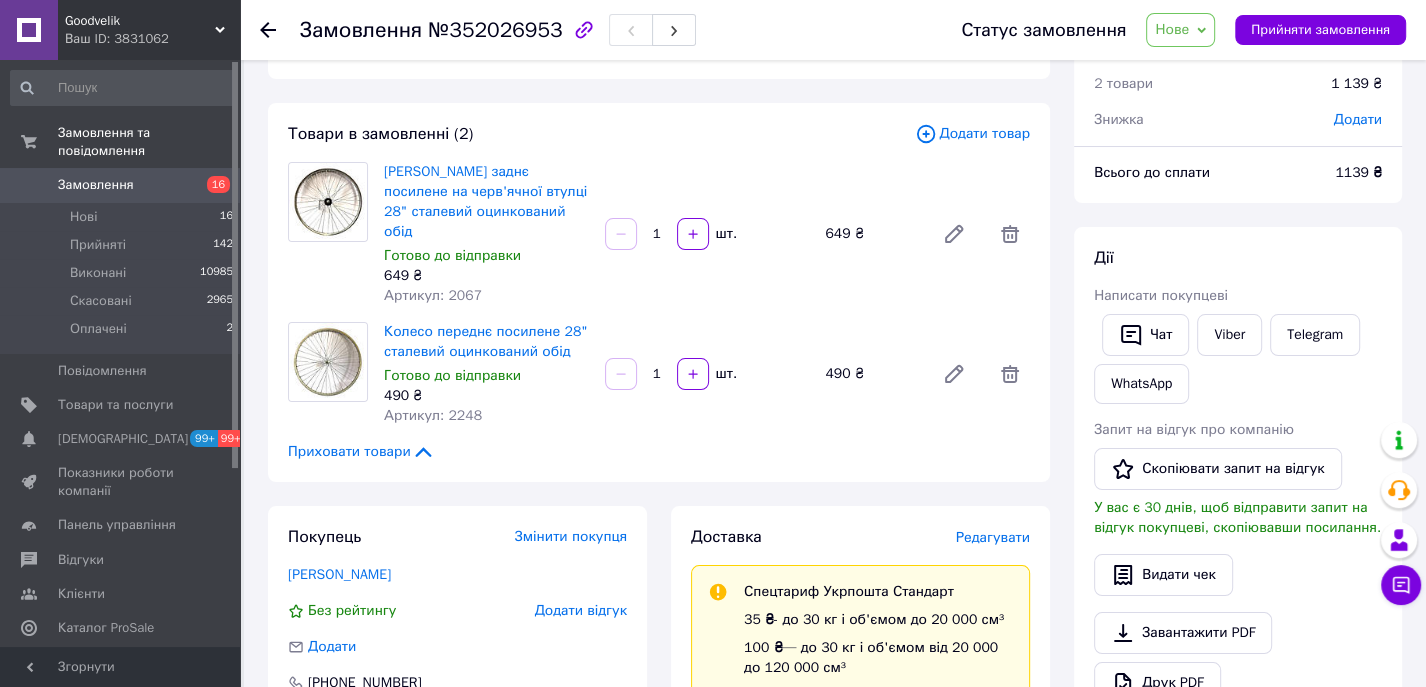 scroll, scrollTop: 71, scrollLeft: 0, axis: vertical 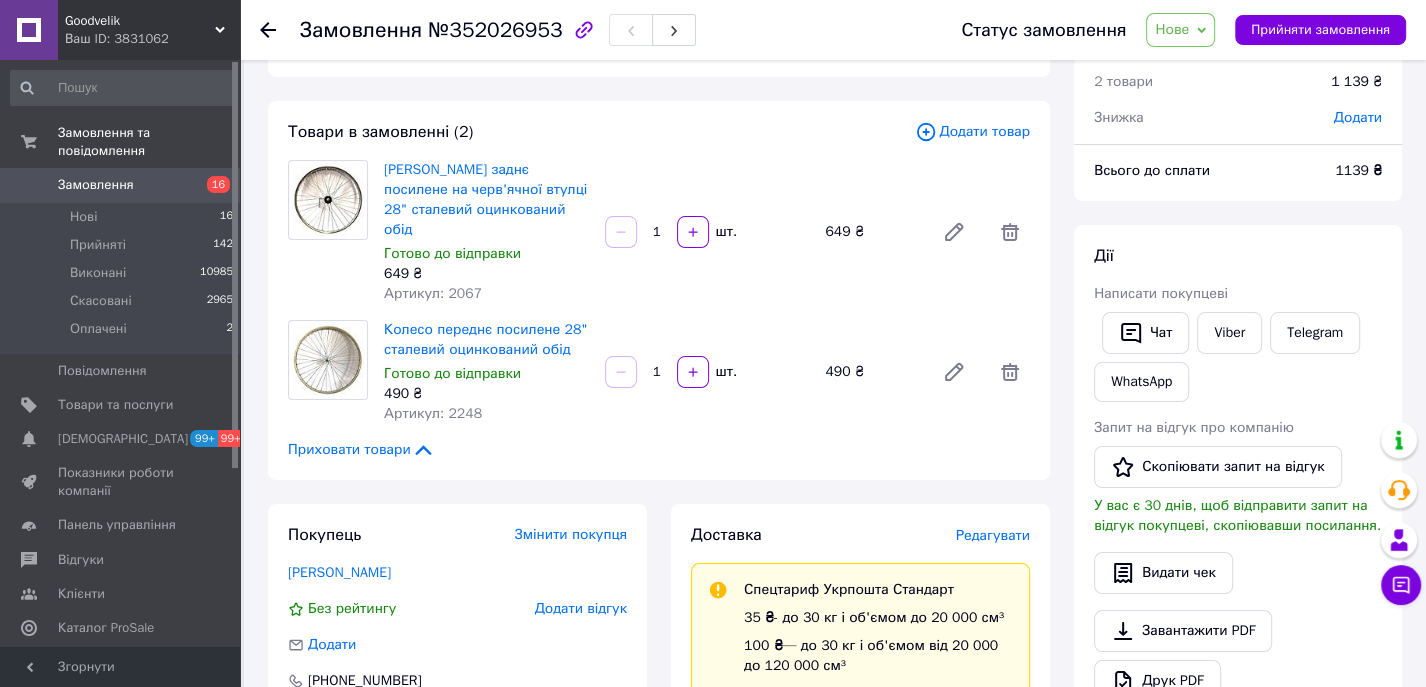 click on "Написати покупцеві" at bounding box center [1238, 294] 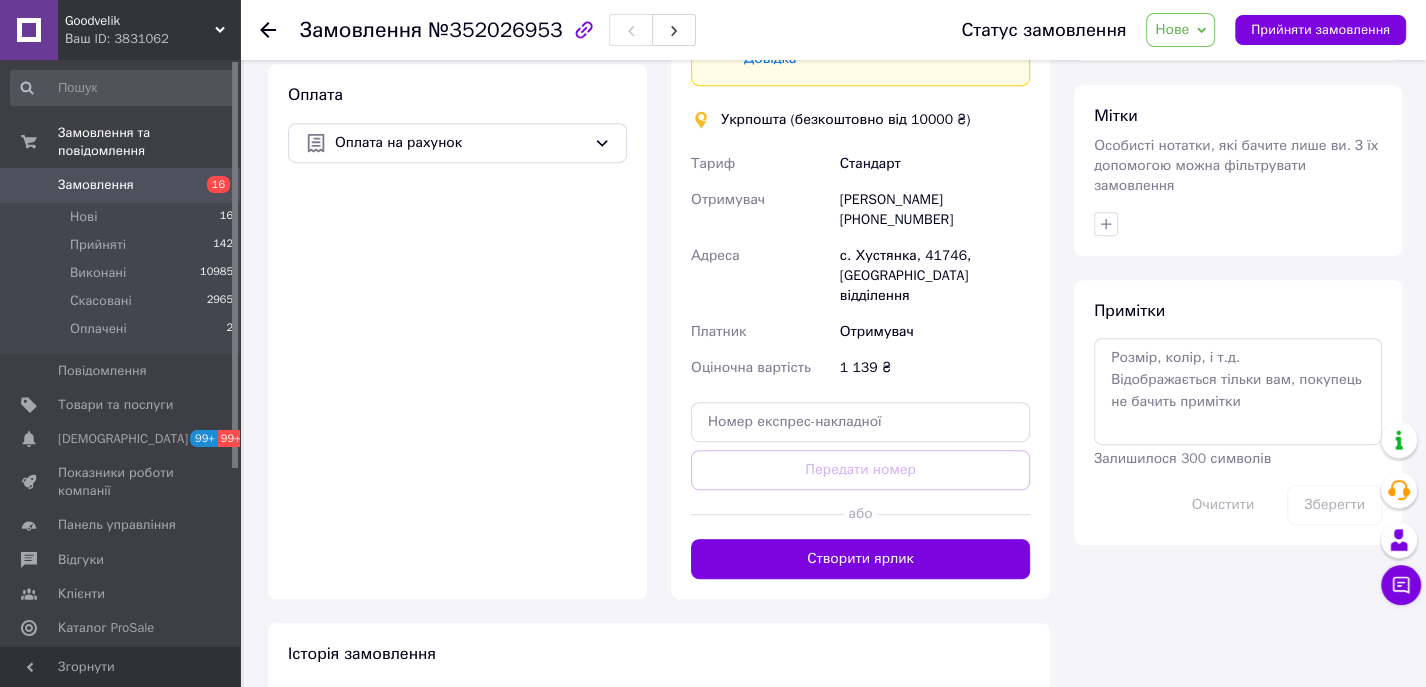 scroll, scrollTop: 783, scrollLeft: 0, axis: vertical 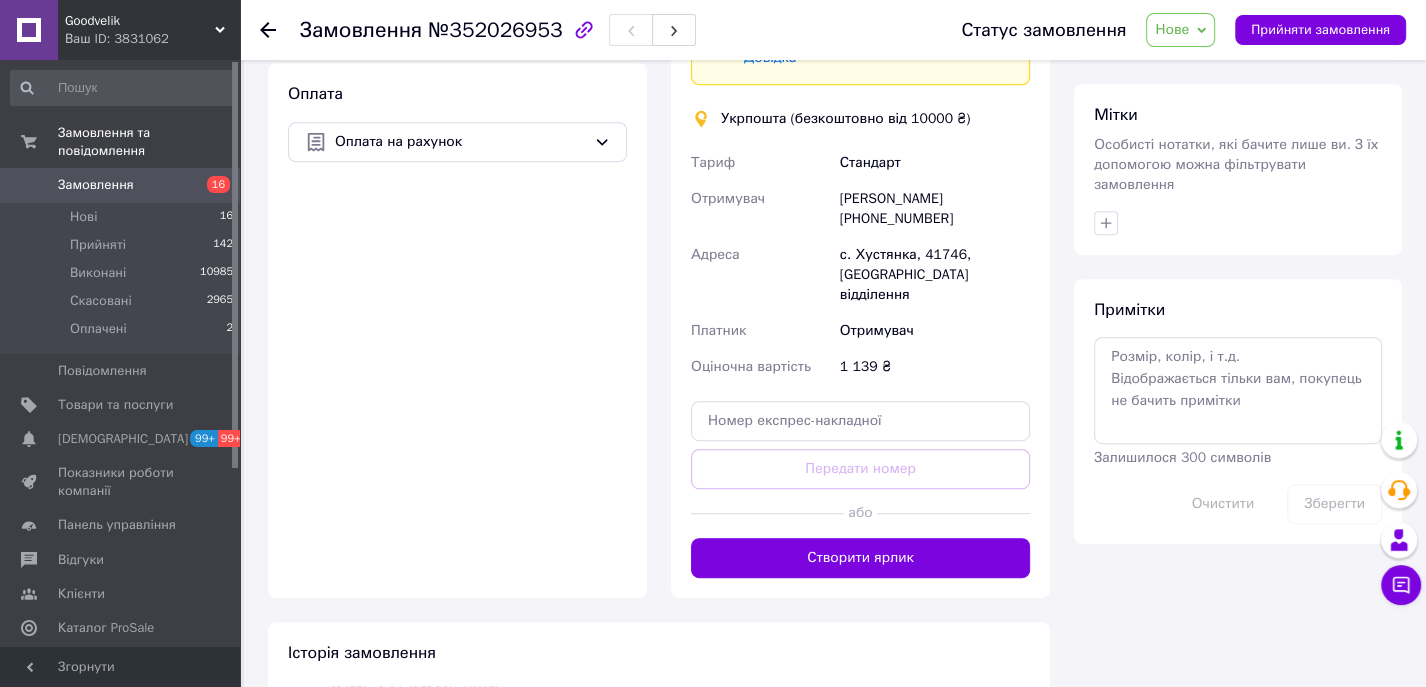 click on "Всього 2 товари 1 139 ₴ Знижка Додати Всього до сплати 1139 ₴ Дії Написати покупцеві   Чат Viber Telegram WhatsApp Запит на відгук про компанію   Скопіювати запит на відгук У вас є 30 днів, щоб відправити запит на відгук покупцеві, скопіювавши посилання.   Видати чек   Завантажити PDF   Друк PDF   Дублювати замовлення Мітки Особисті нотатки, які бачите лише ви. З їх допомогою можна фільтрувати замовлення Примітки Залишилося 300 символів Очистити Зберегти" at bounding box center (1238, 99) 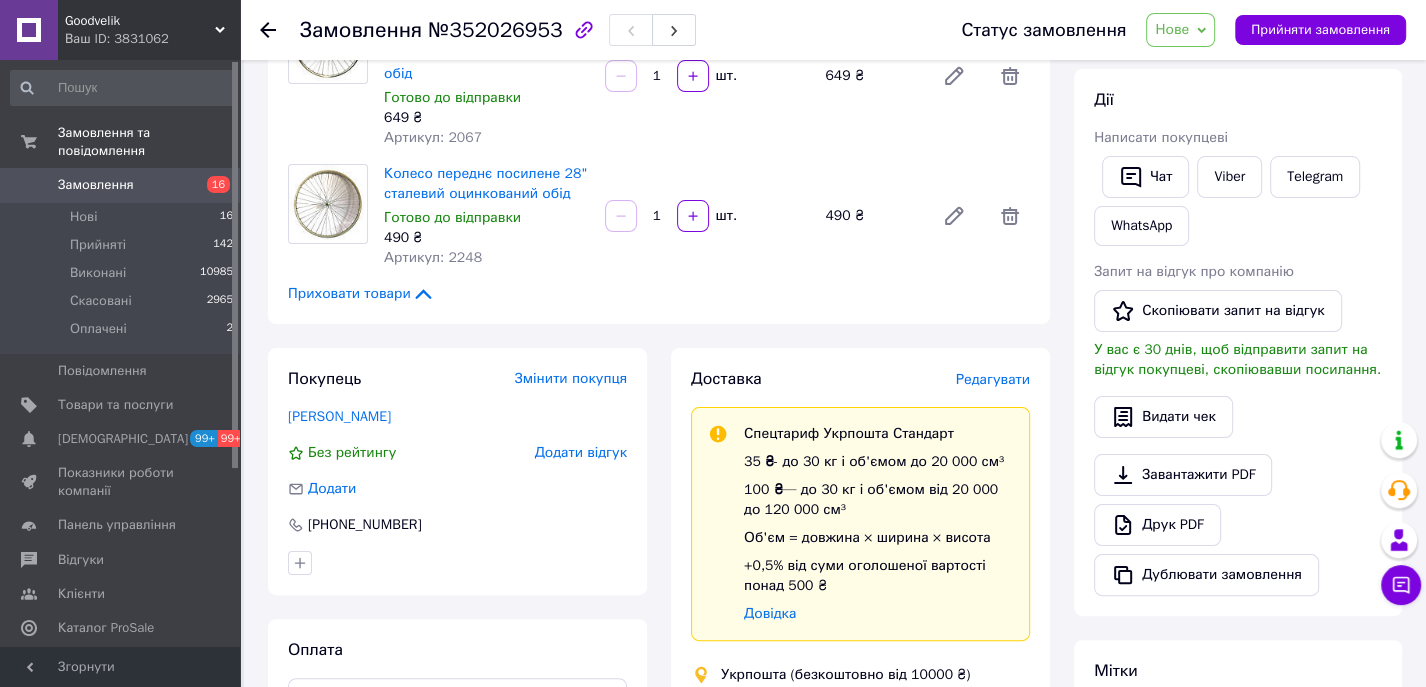 scroll, scrollTop: 116, scrollLeft: 0, axis: vertical 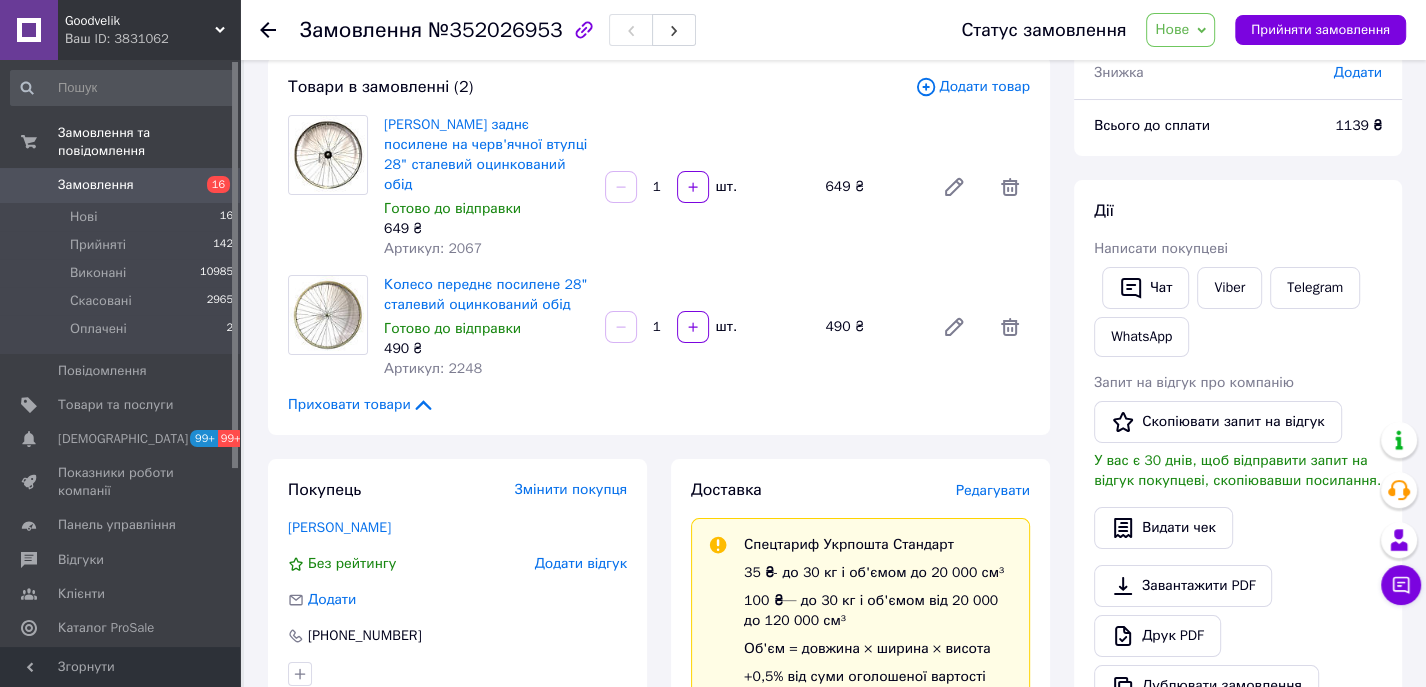 drag, startPoint x: 1388, startPoint y: 259, endPoint x: 1131, endPoint y: 168, distance: 272.63528 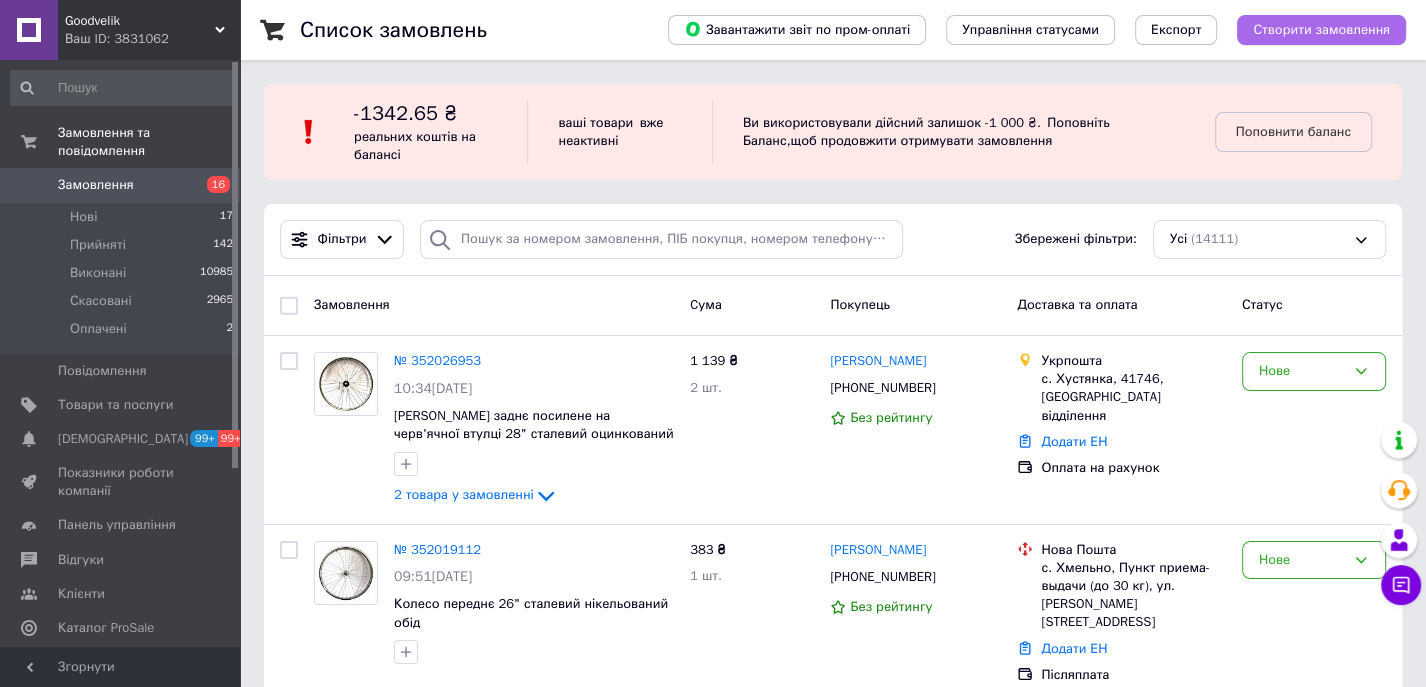 click on "Створити замовлення" at bounding box center [1321, 30] 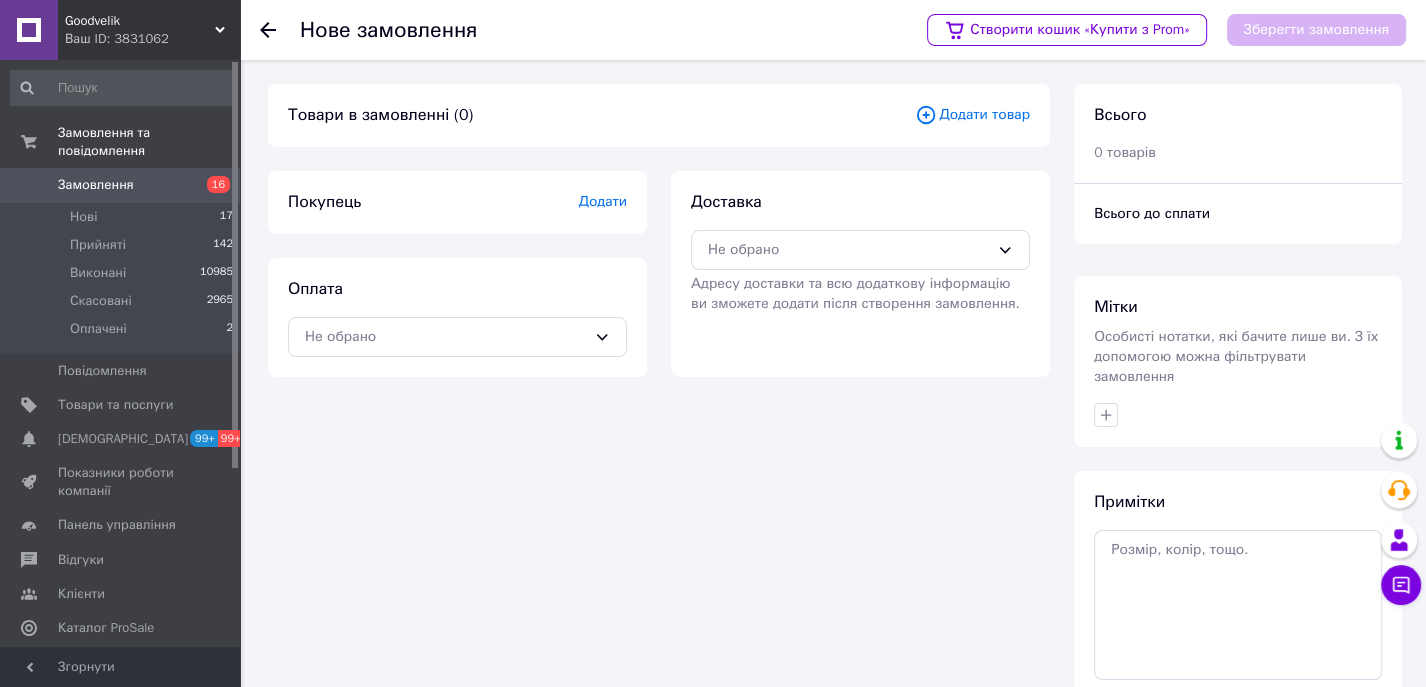 click on "Додати товар" at bounding box center [972, 115] 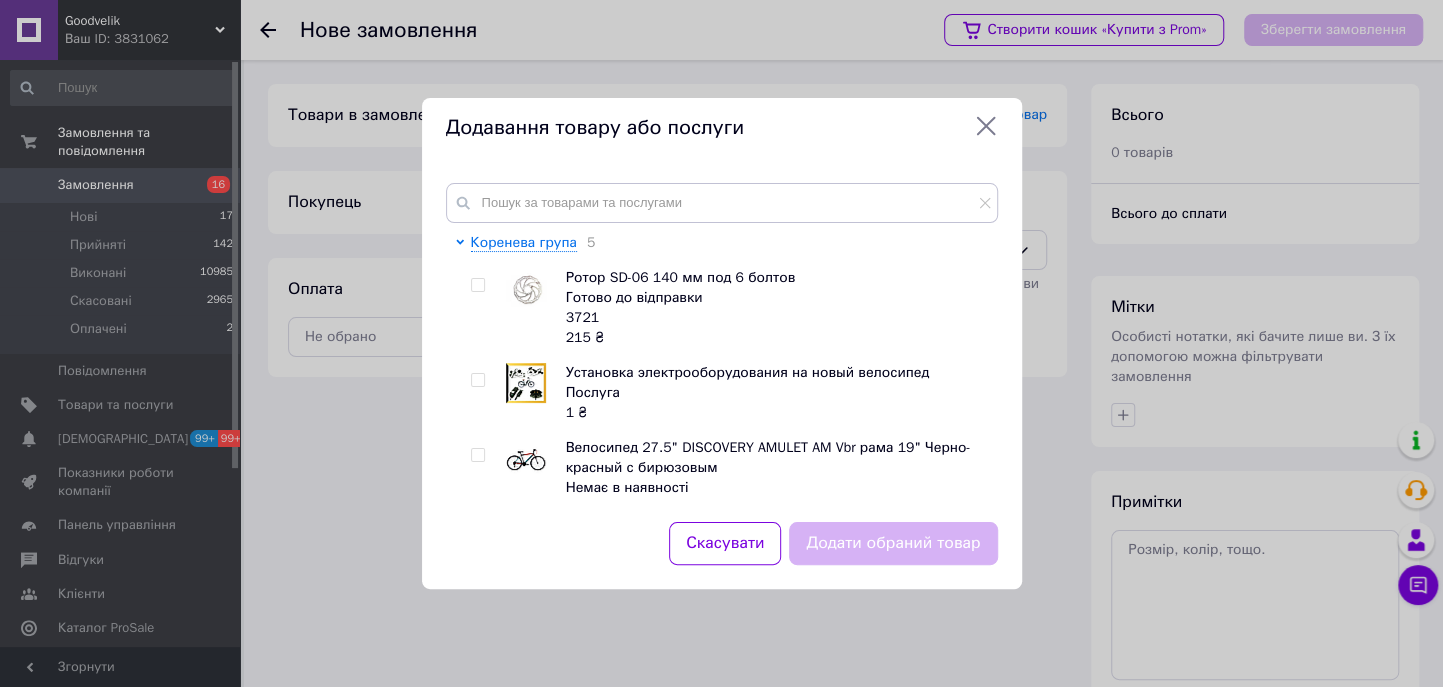 click on "Коренева група 5 Ротор SD-06 140 мм под 6 болтов Готово до відправки 3721 215   ₴ Установка электрооборудования на новый велосипед Послуга 1   ₴ Велосипед 27.5" DISCOVERY AMULET AM Vbr рама 19" Черно-красный с бирюзовым Немає в наявності OPS-DIS-27.5-003 5 499   ₴ Велосипед CROSSRIDE SHARK 26" MTB рама 14" Черно-серый Немає в наявності 1548-5 5 555   ₴ Шестерня с подшипником для редукторного мотора 42 зубa Готово до відправки 2956 237   ₴ Колесные запчасти  Трансмисия Вилки и амартизаторы Рулевое управление Тормоза Седла и штыри Колеса на планетарных втулках Камеры для тачек и мото техники  6 Инструмент 16 2 6" at bounding box center [722, 340] 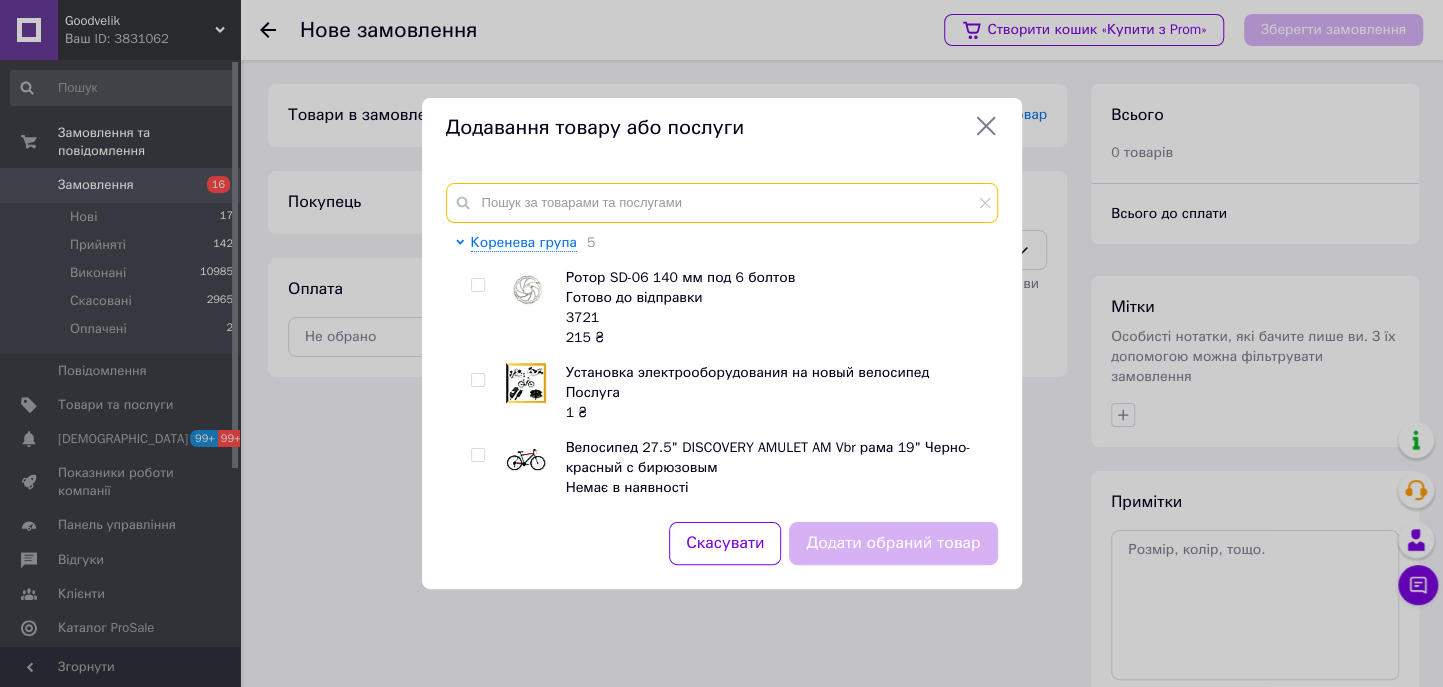 click at bounding box center (722, 203) 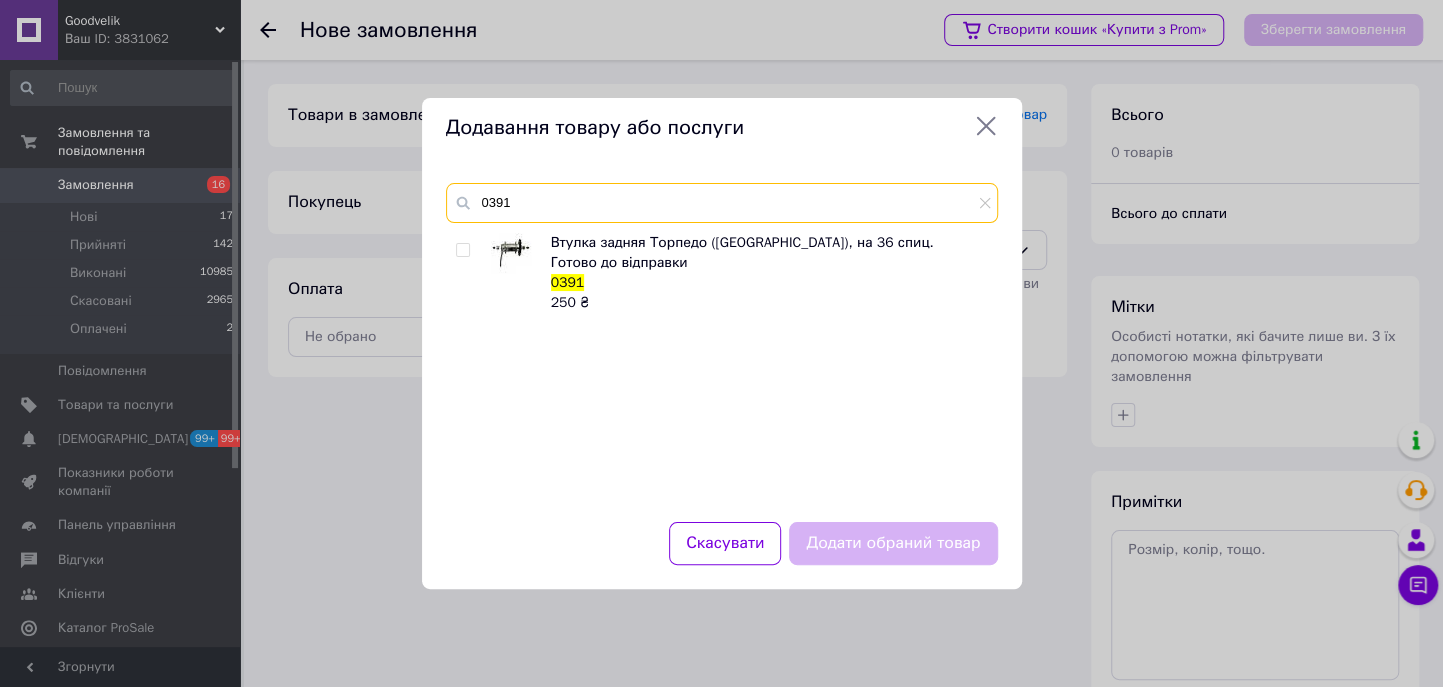 type on "0391" 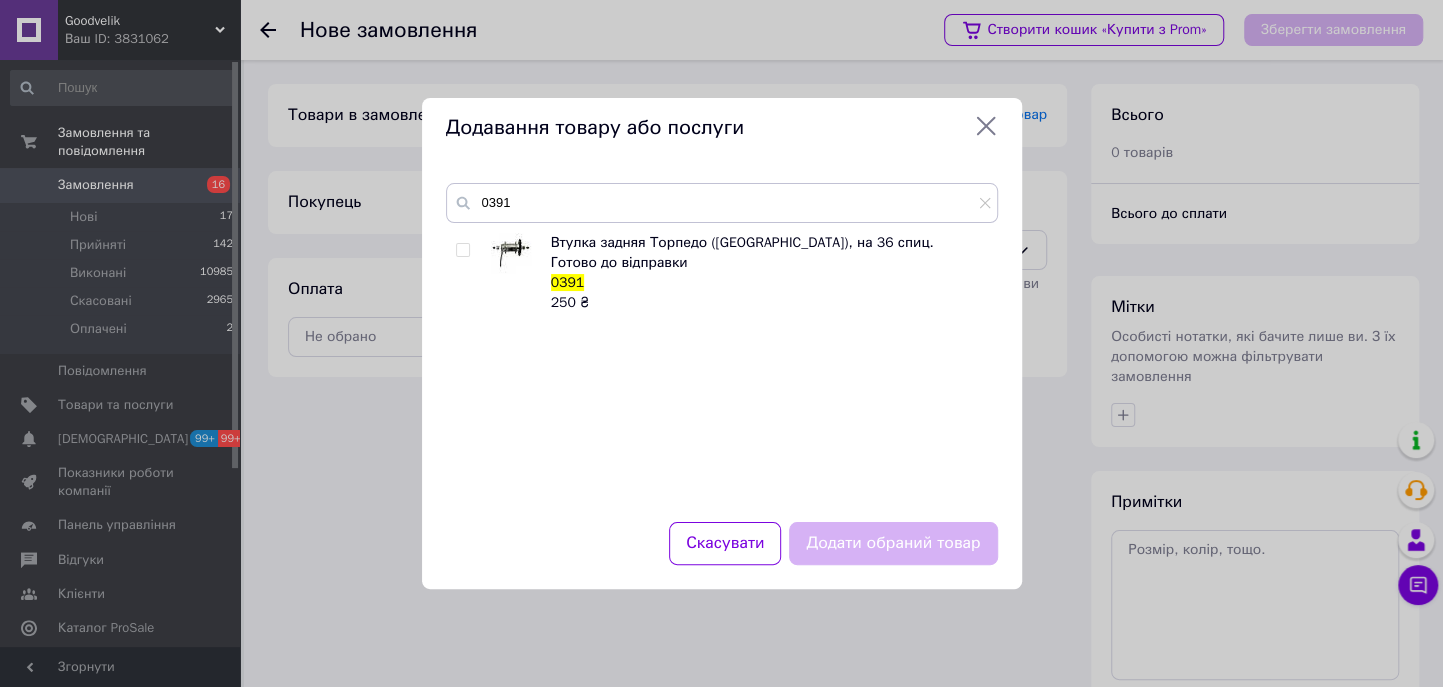 click at bounding box center (462, 250) 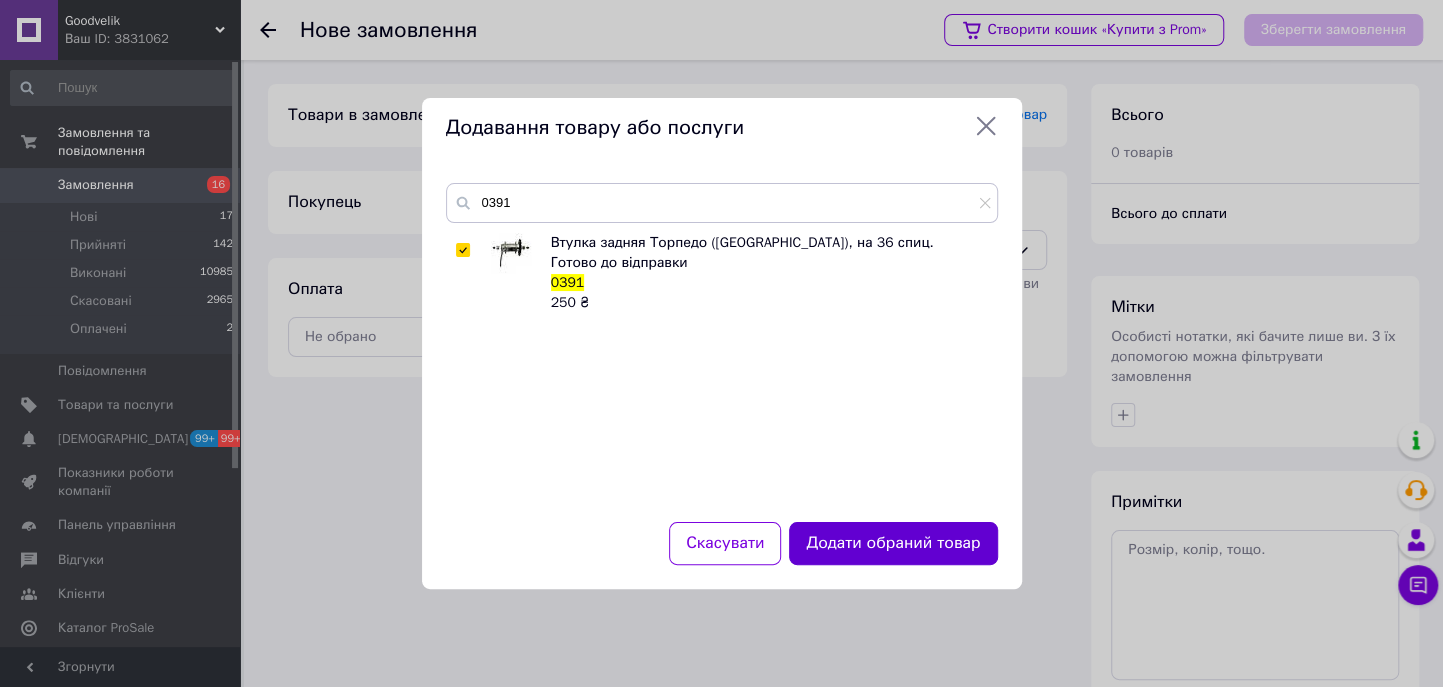 click on "Додати обраний товар" at bounding box center (893, 543) 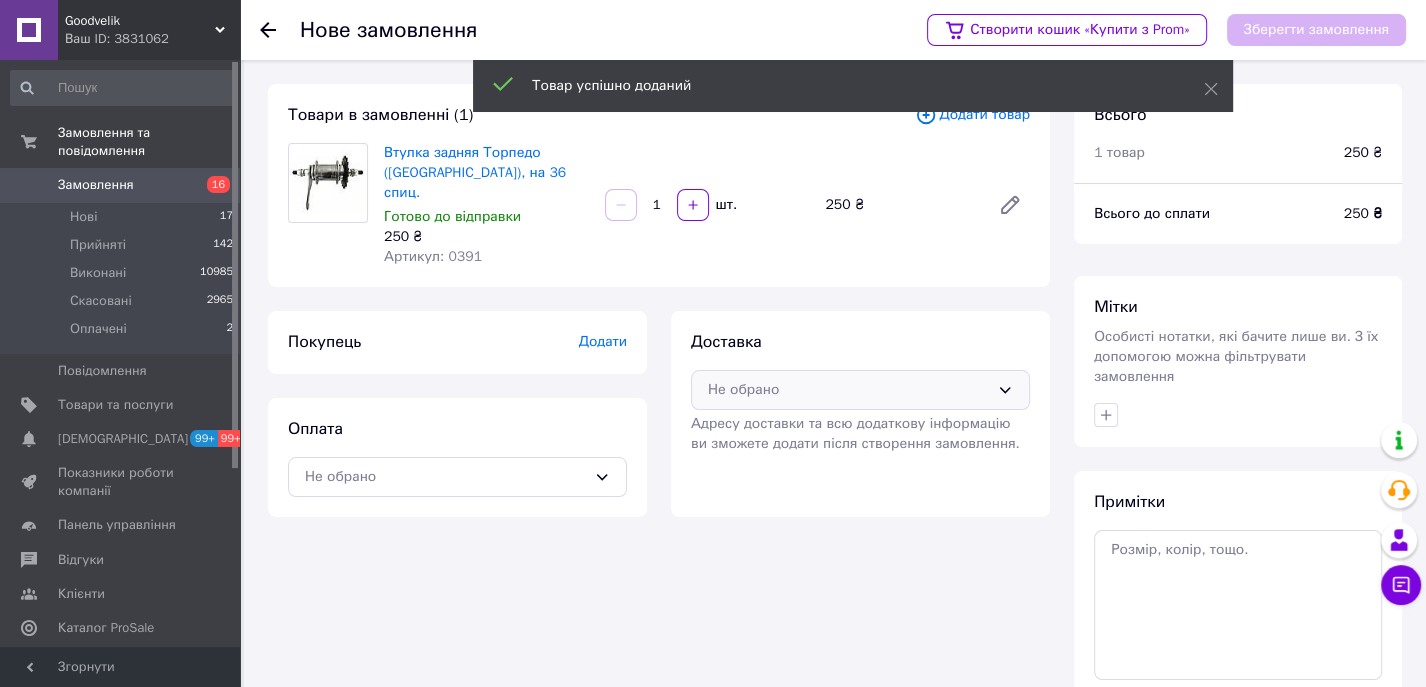 click on "Не обрано" at bounding box center (848, 390) 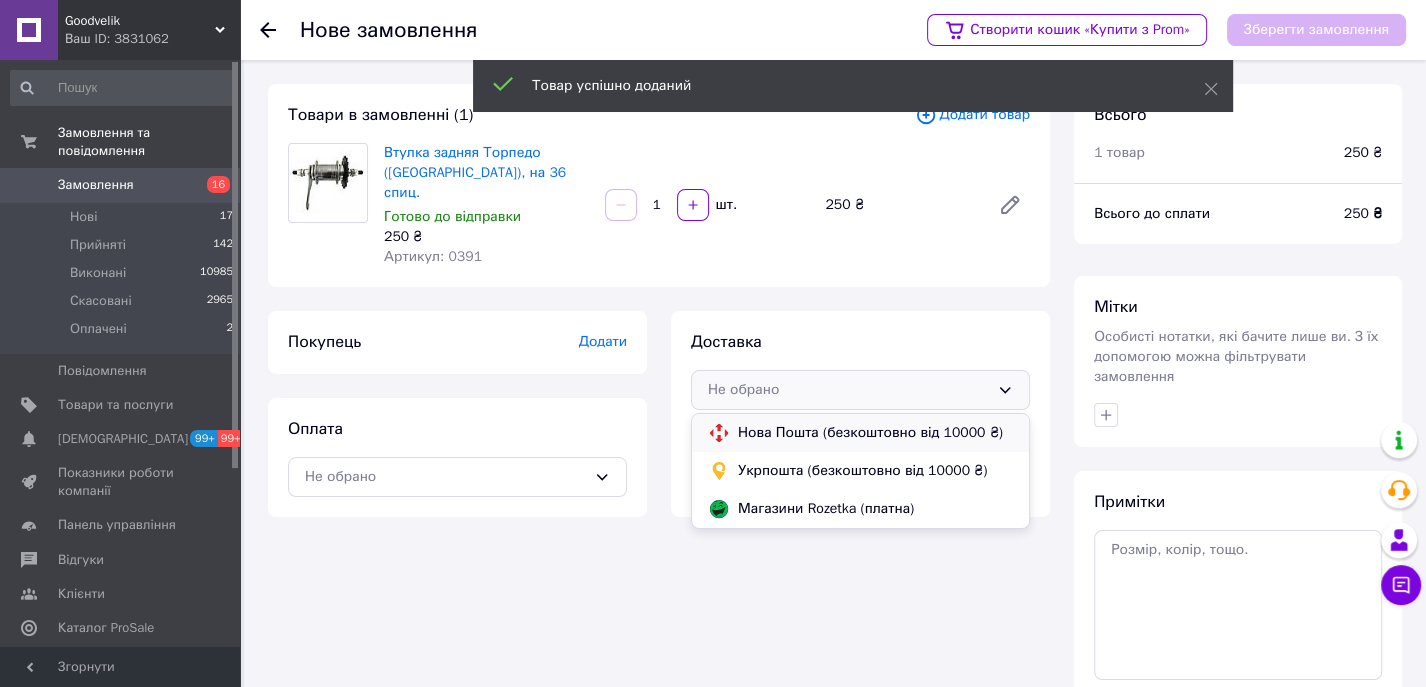 click on "Нова Пошта (безкоштовно від 10000 ₴)" at bounding box center (875, 433) 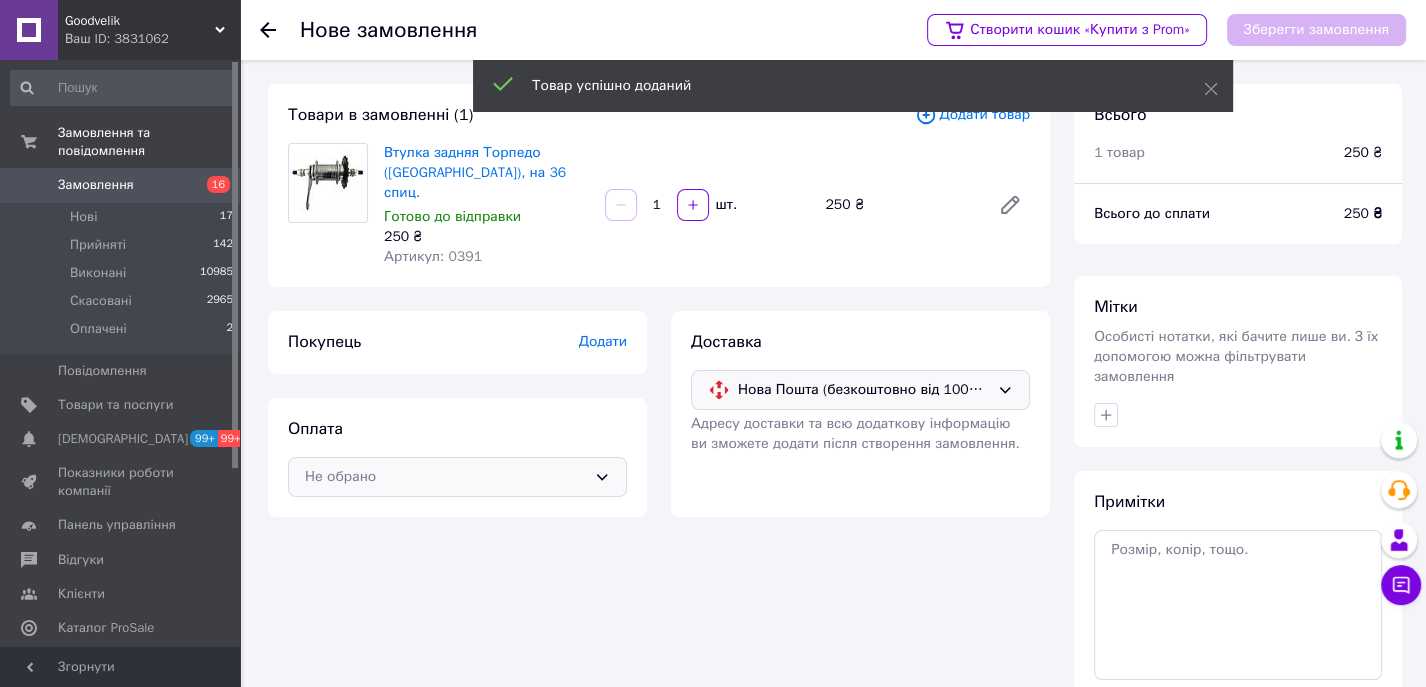 click on "Не обрано" at bounding box center [445, 477] 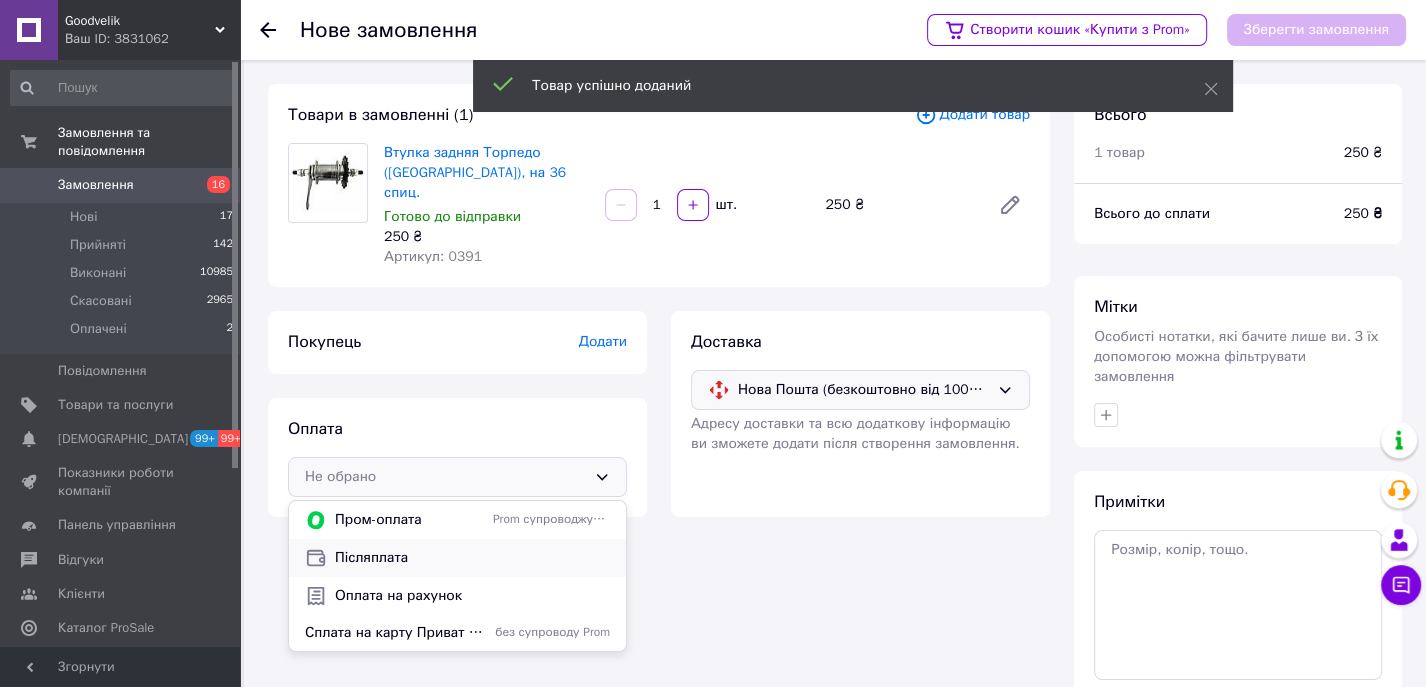 click on "Післяплата" at bounding box center [472, 558] 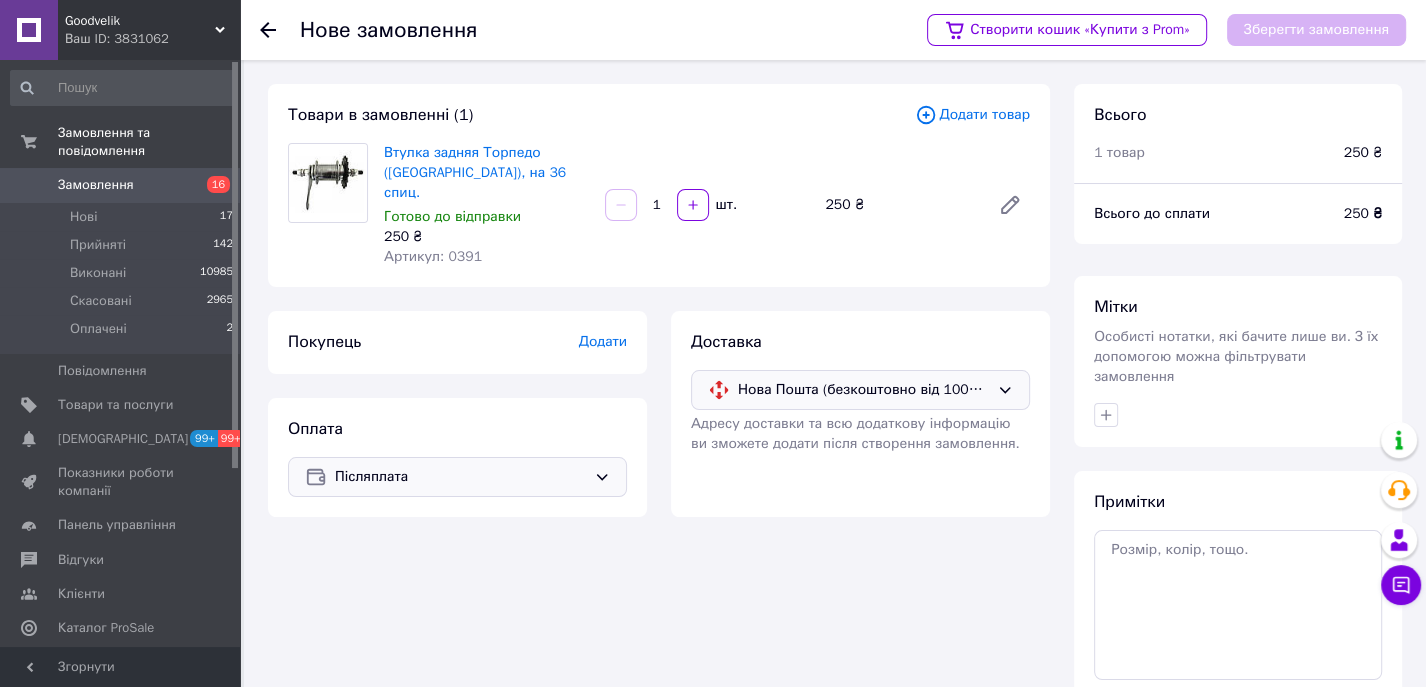 click on "Додати" at bounding box center (603, 342) 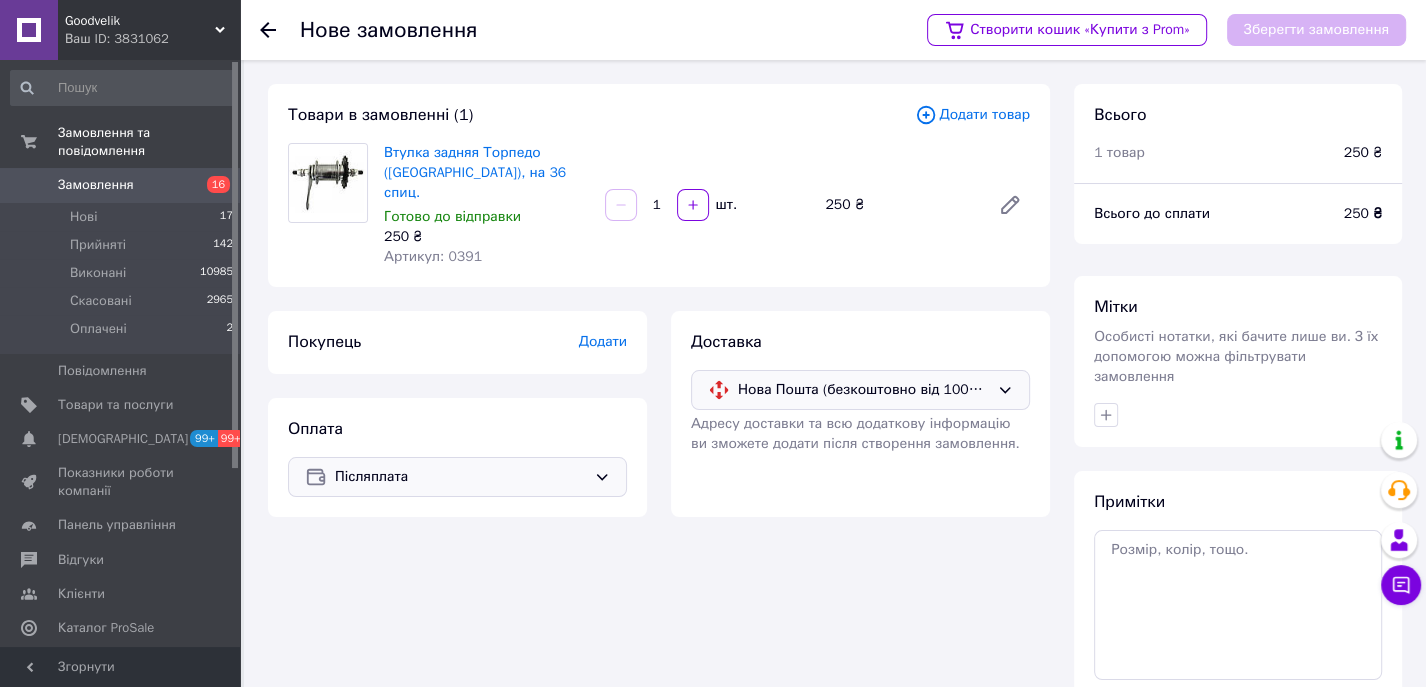 click on "Додати" at bounding box center (603, 341) 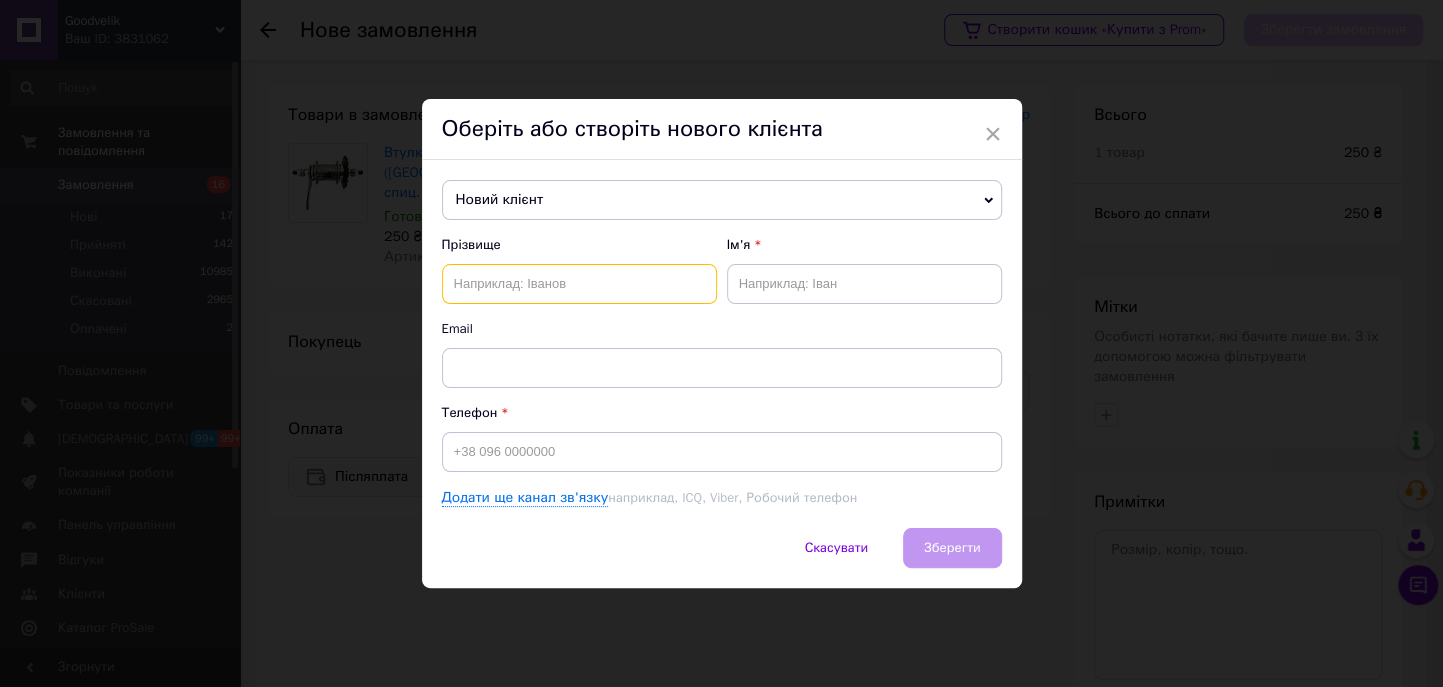 click at bounding box center (579, 284) 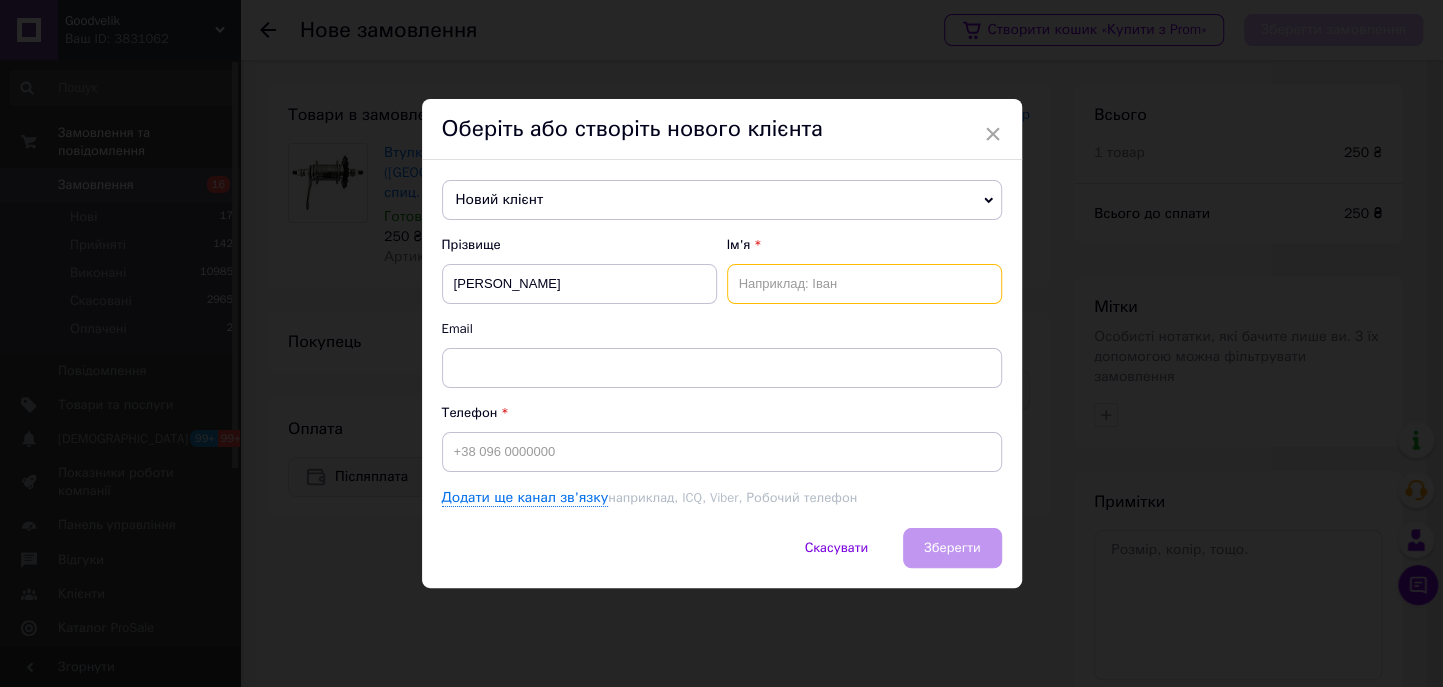 click at bounding box center [864, 284] 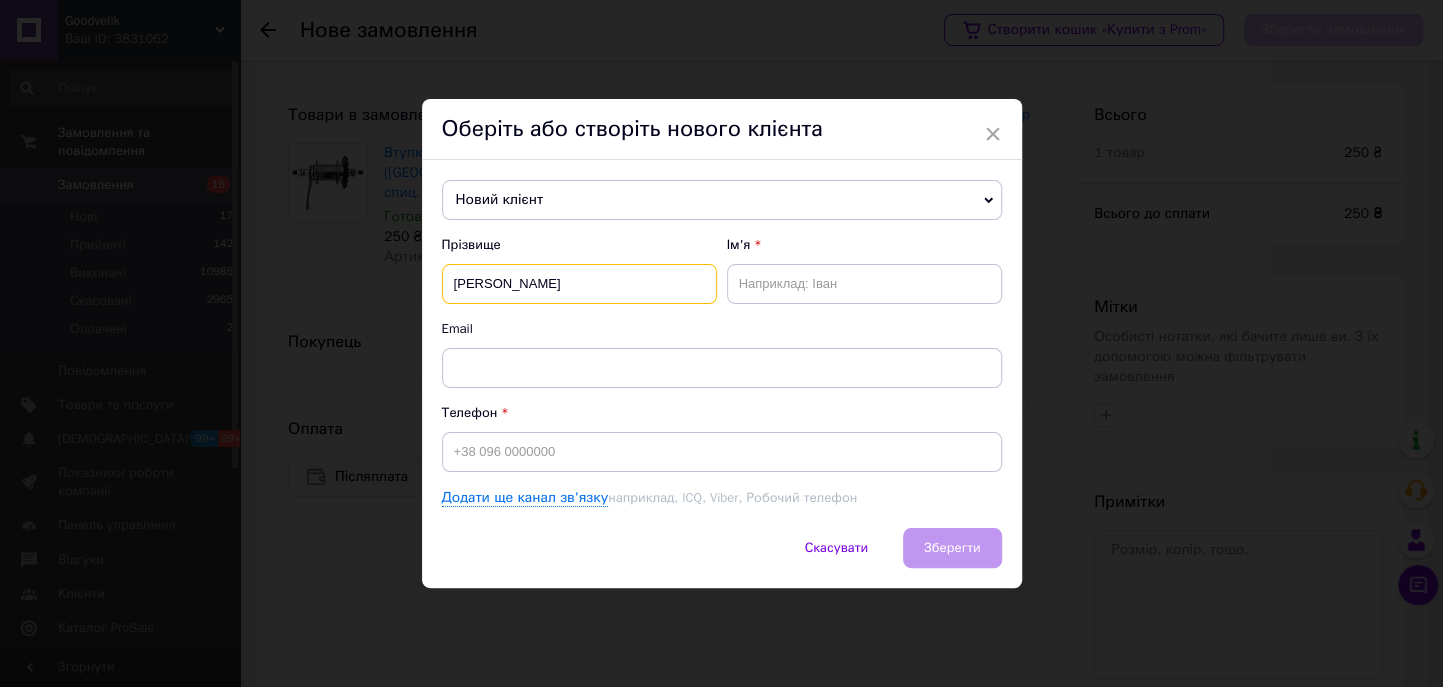 click on "Жданов" at bounding box center (579, 284) 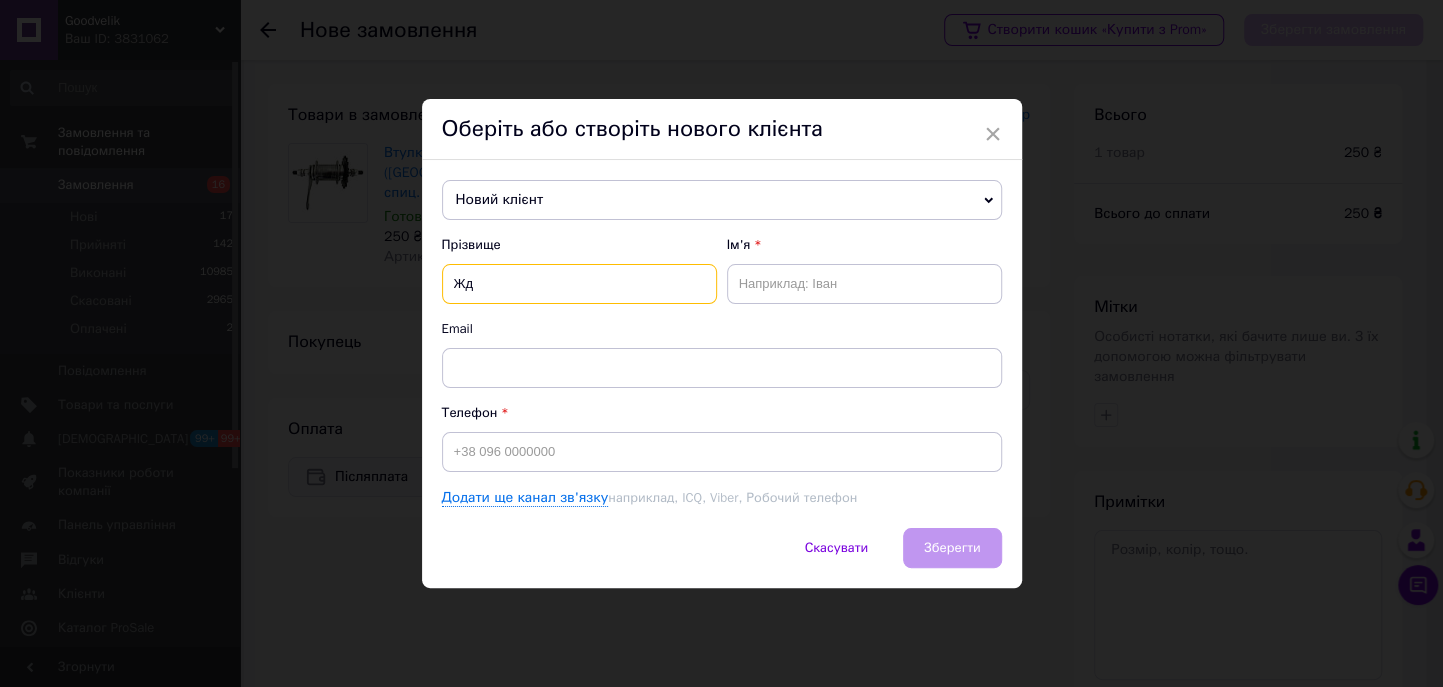 type on "Ж" 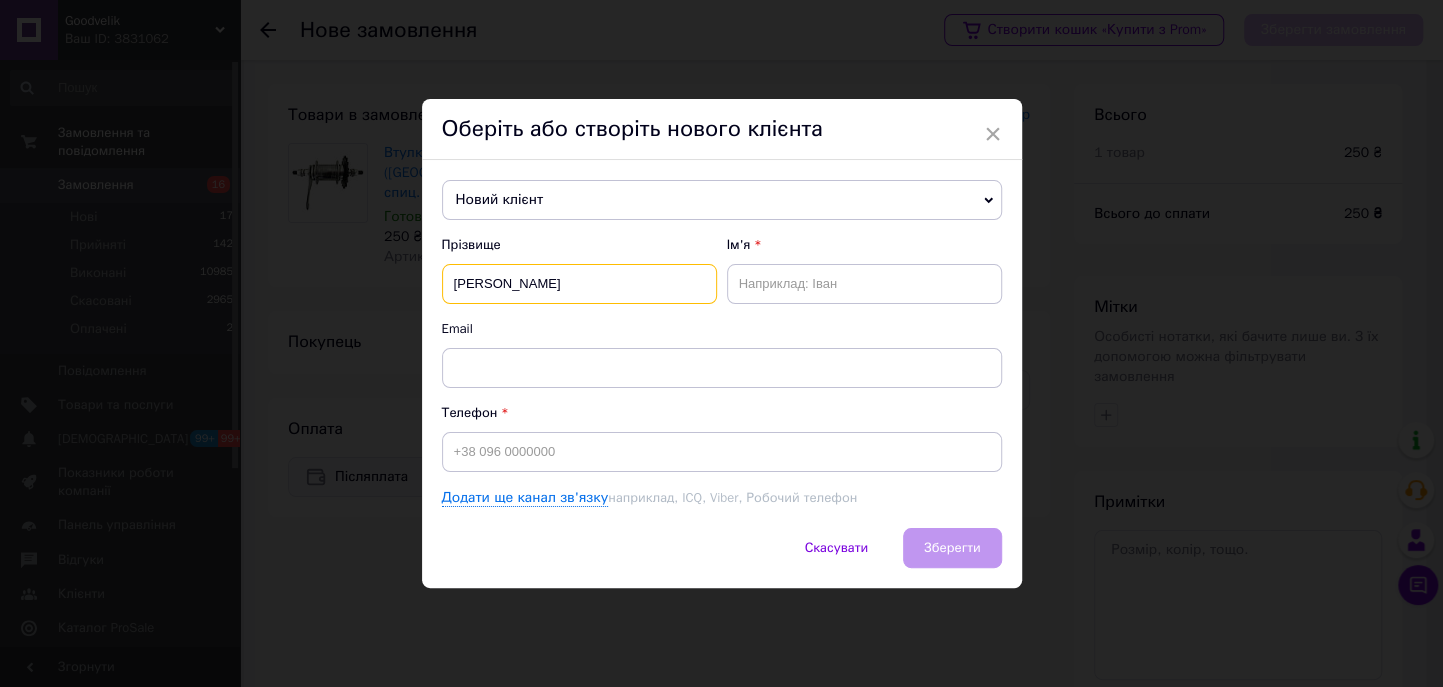 type on "Скіданов" 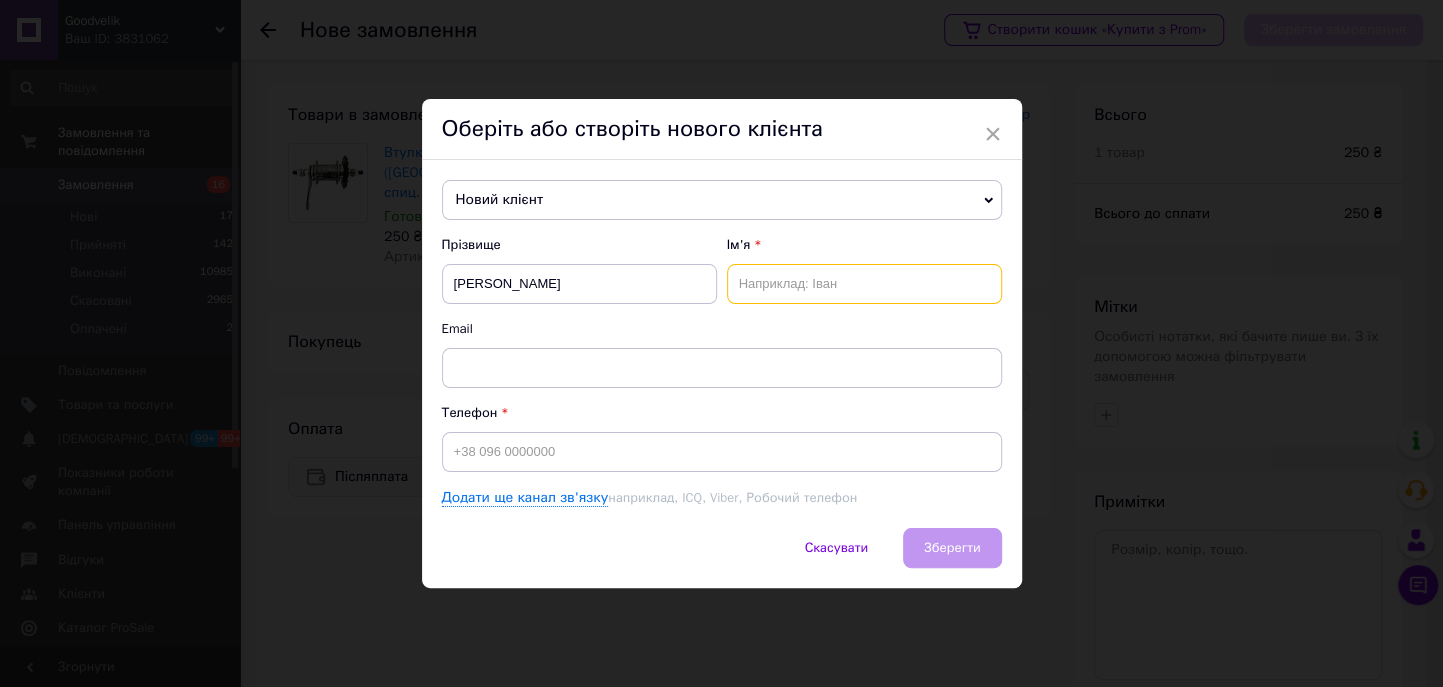 click at bounding box center (864, 284) 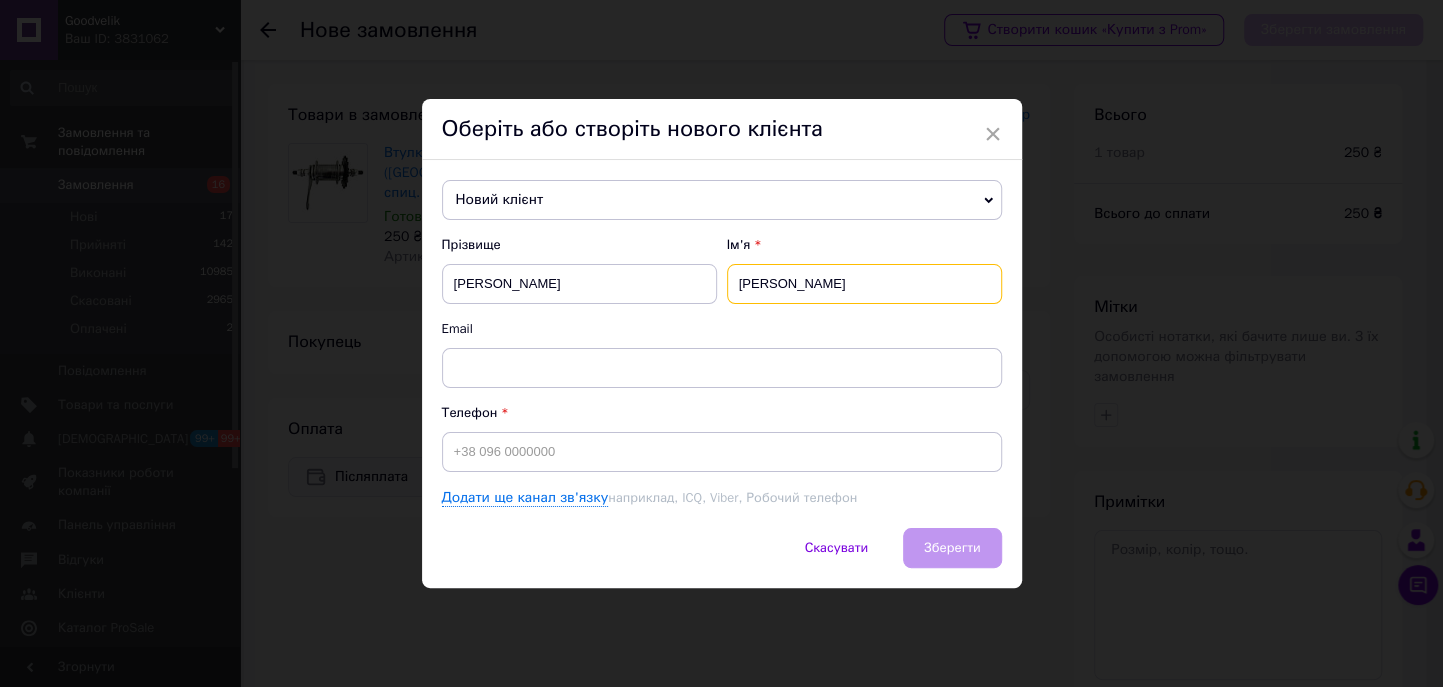 type on "Василь" 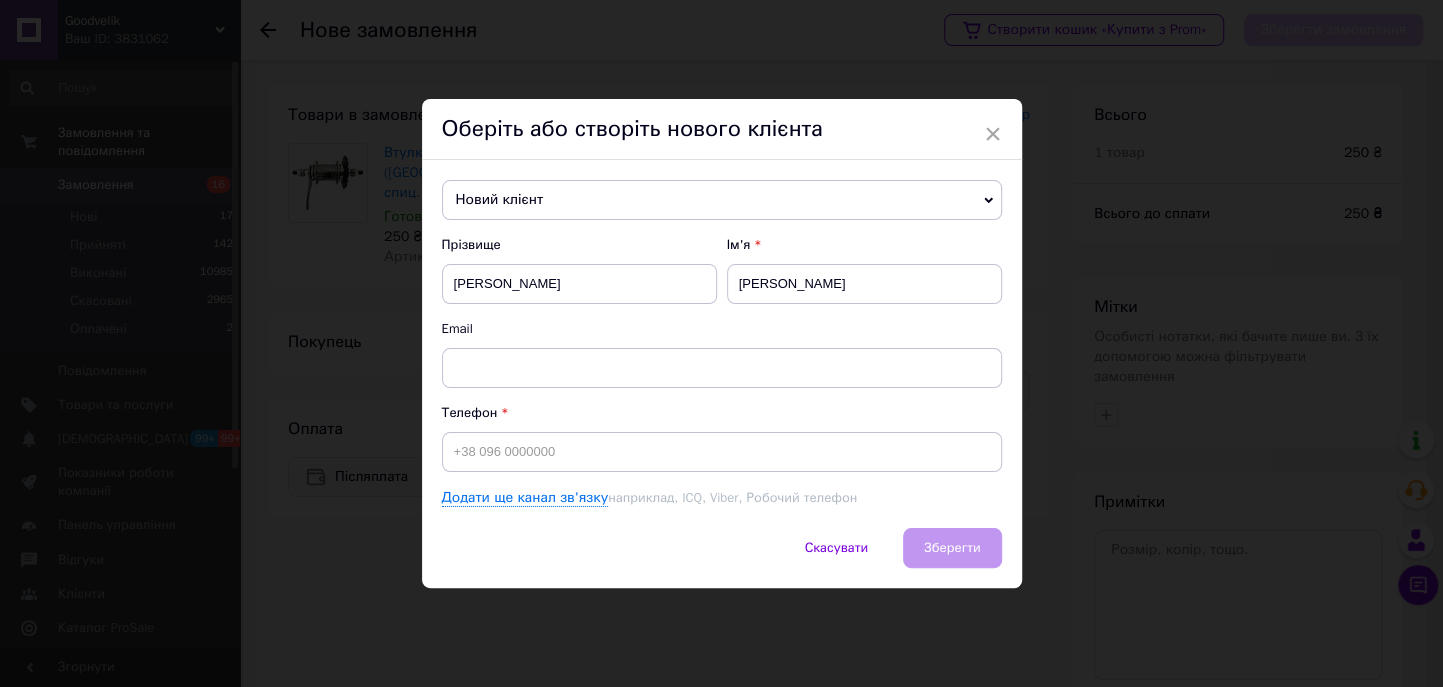 click on "Прізвище Скіданов Ім'я Василь Email Телефон Додати ще канал зв'язку    наприклад, ICQ, Viber, Робочий телефон" at bounding box center [722, 372] 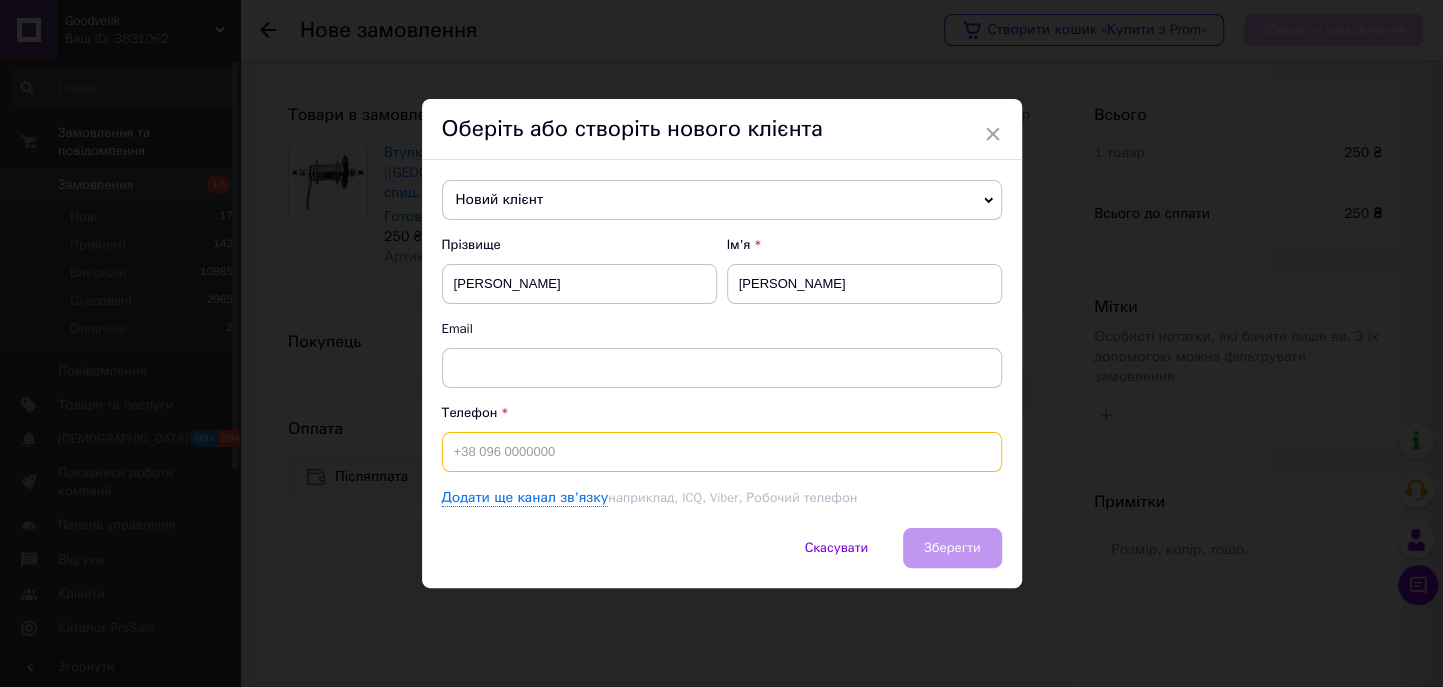 drag, startPoint x: 624, startPoint y: 472, endPoint x: 592, endPoint y: 455, distance: 36.23534 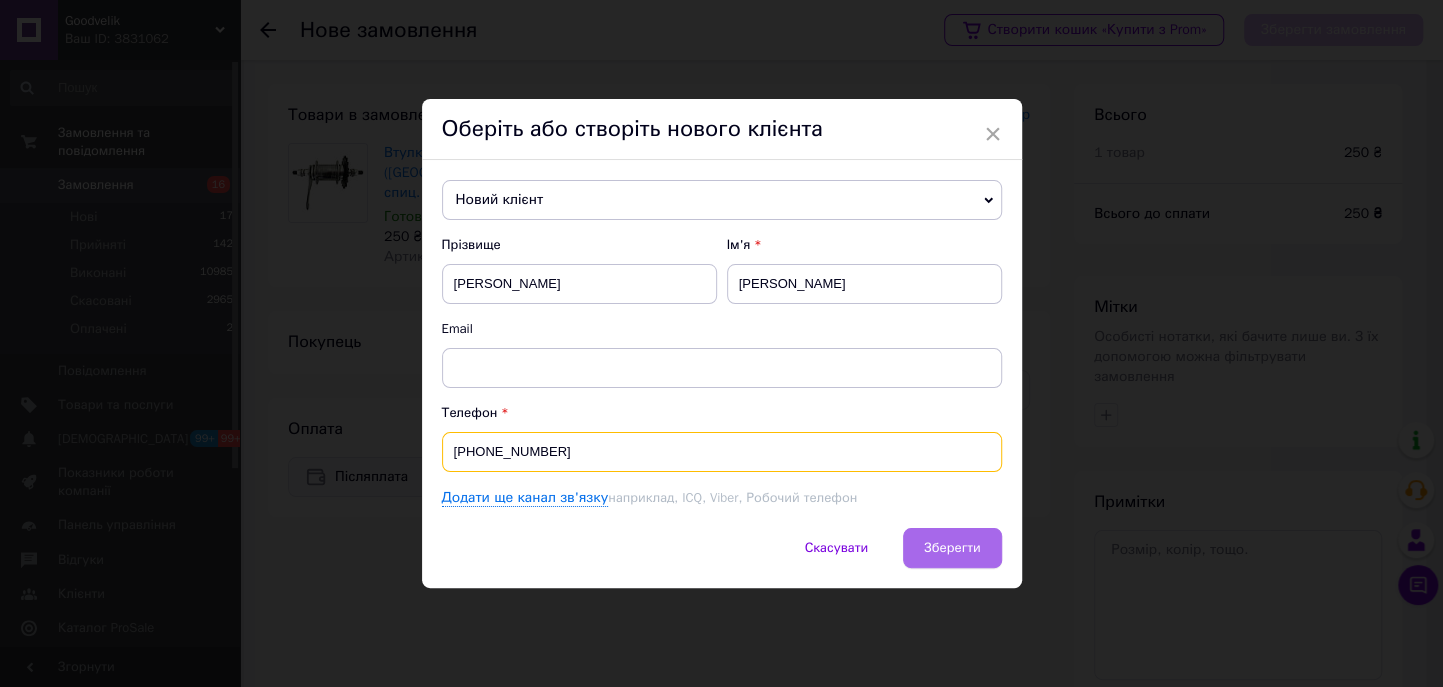 type on "[PHONE_NUMBER]" 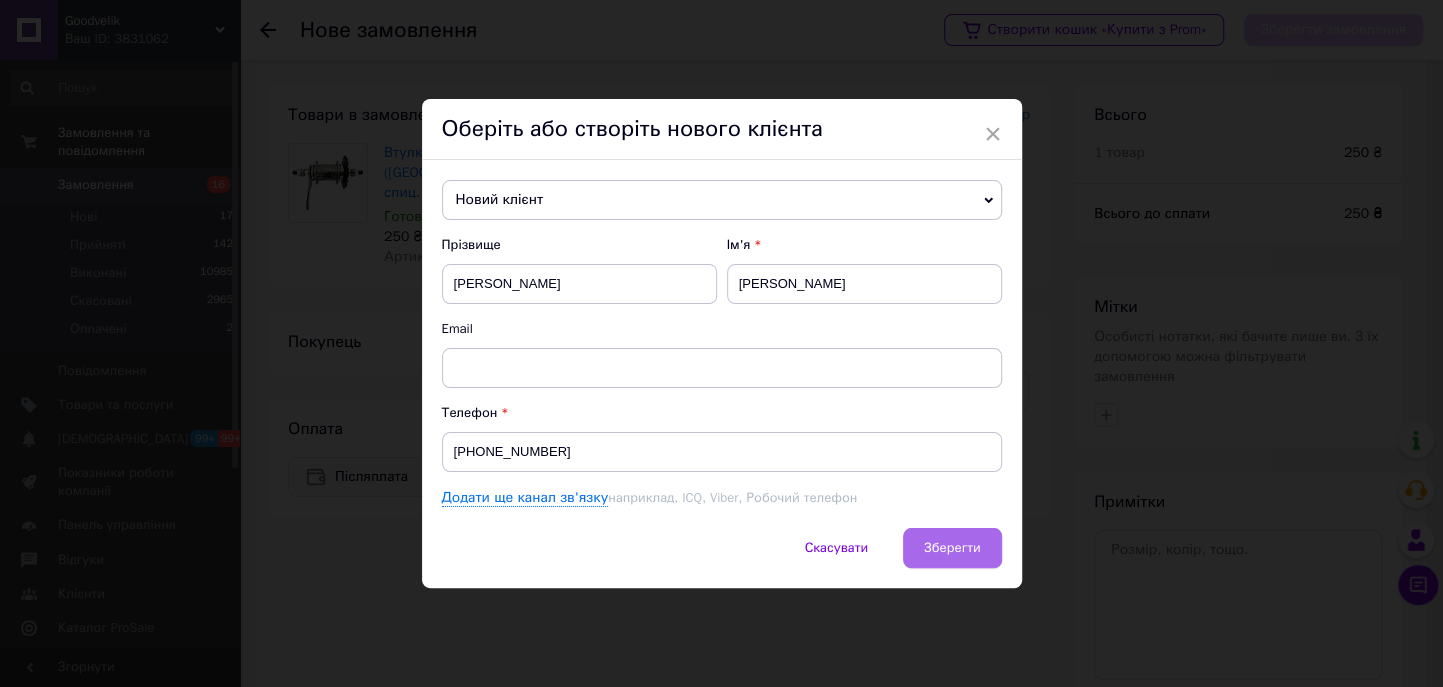 click on "Зберегти" at bounding box center [952, 548] 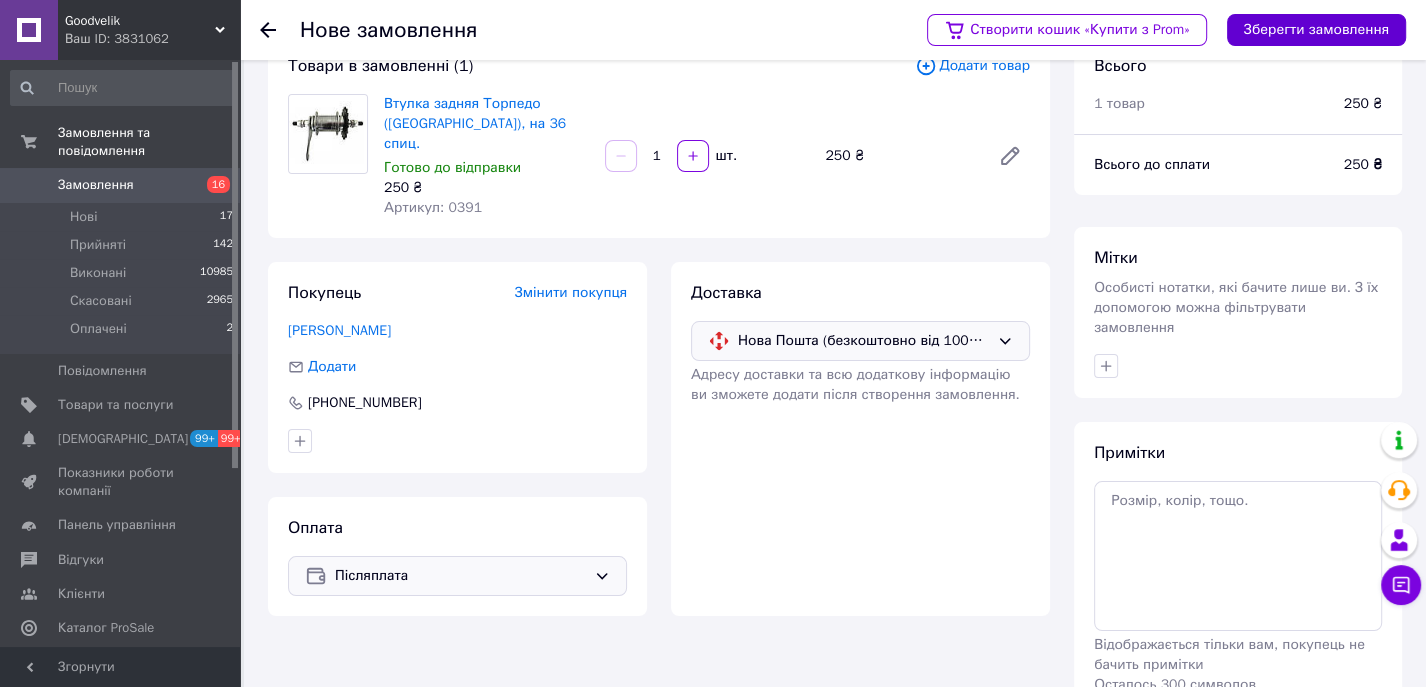 scroll, scrollTop: 51, scrollLeft: 0, axis: vertical 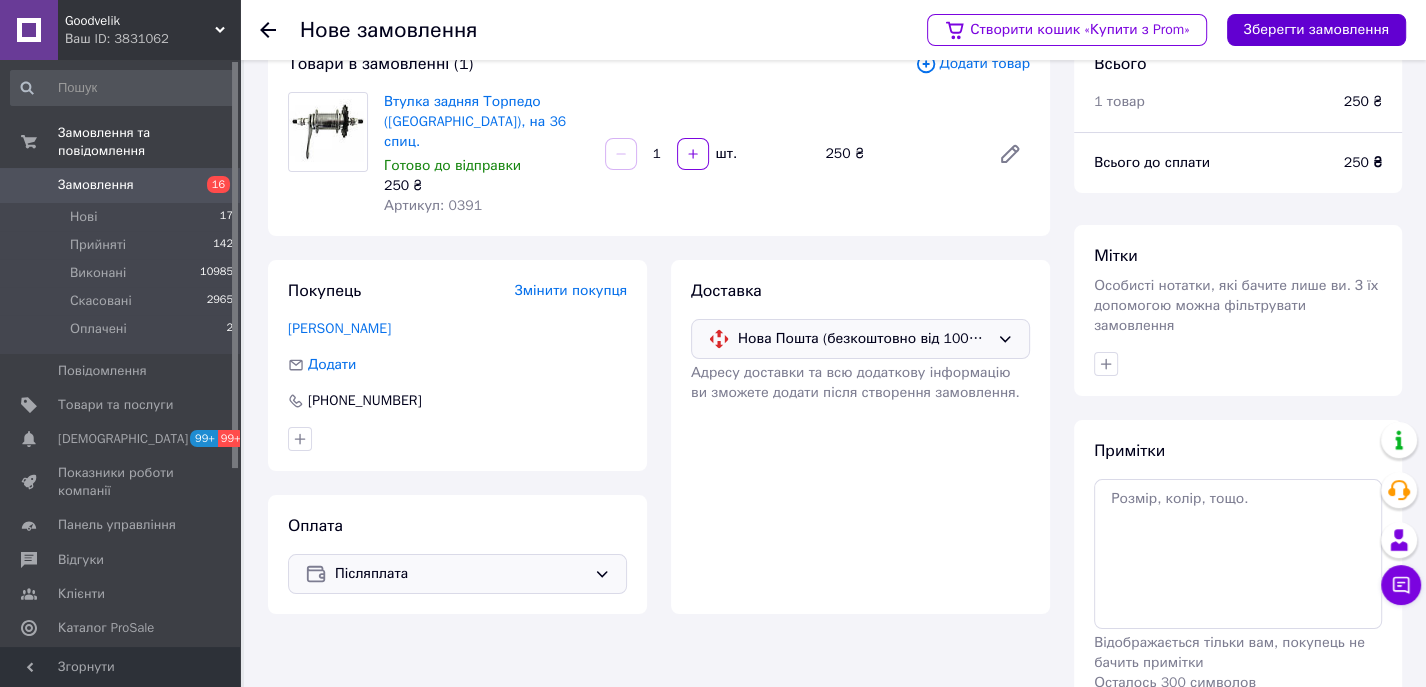 click on "Зберегти замовлення" at bounding box center (1316, 30) 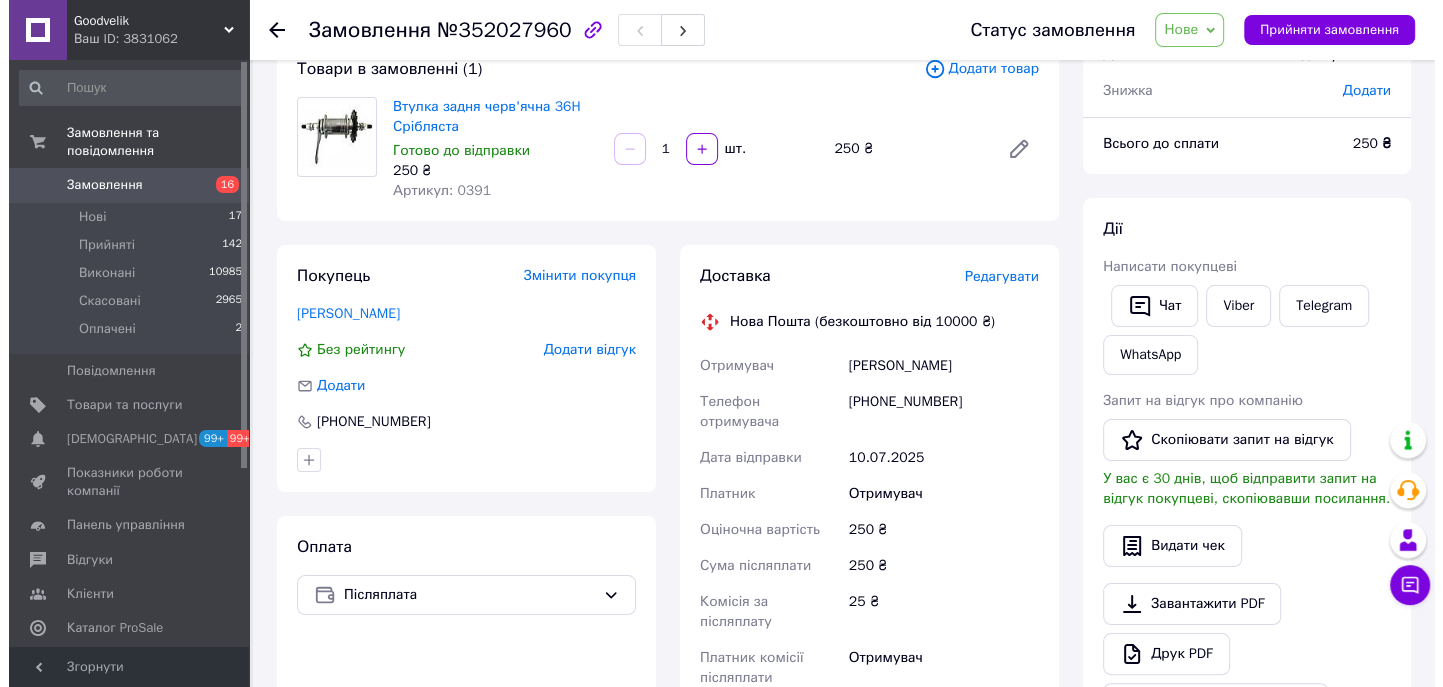 scroll, scrollTop: 136, scrollLeft: 0, axis: vertical 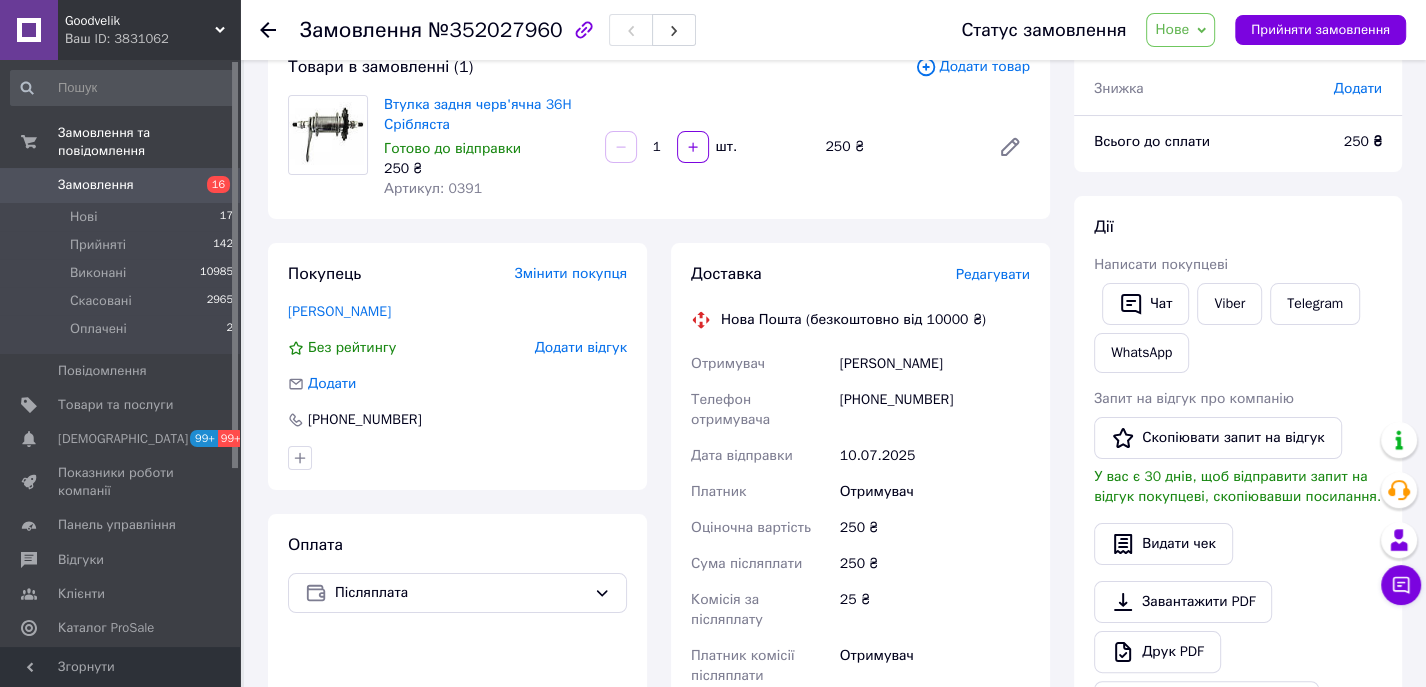 click on "Редагувати" at bounding box center (993, 274) 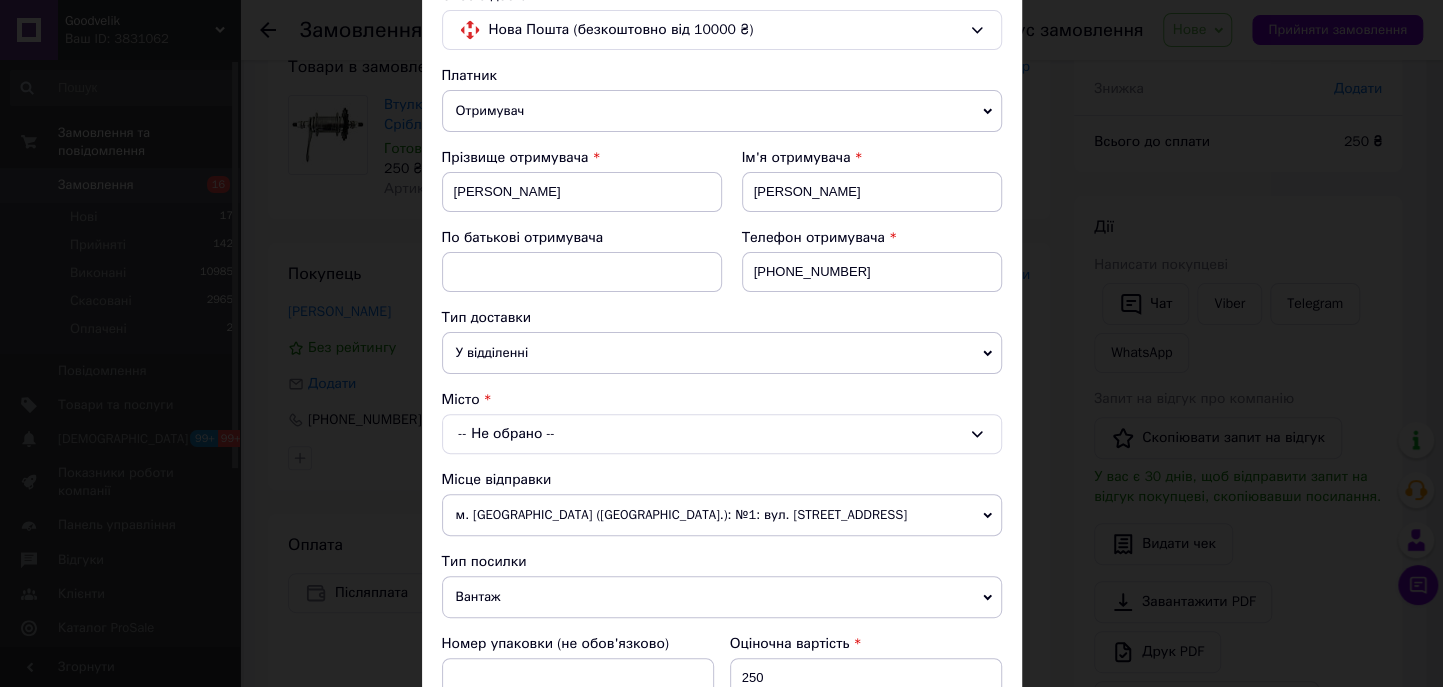 scroll, scrollTop: 164, scrollLeft: 0, axis: vertical 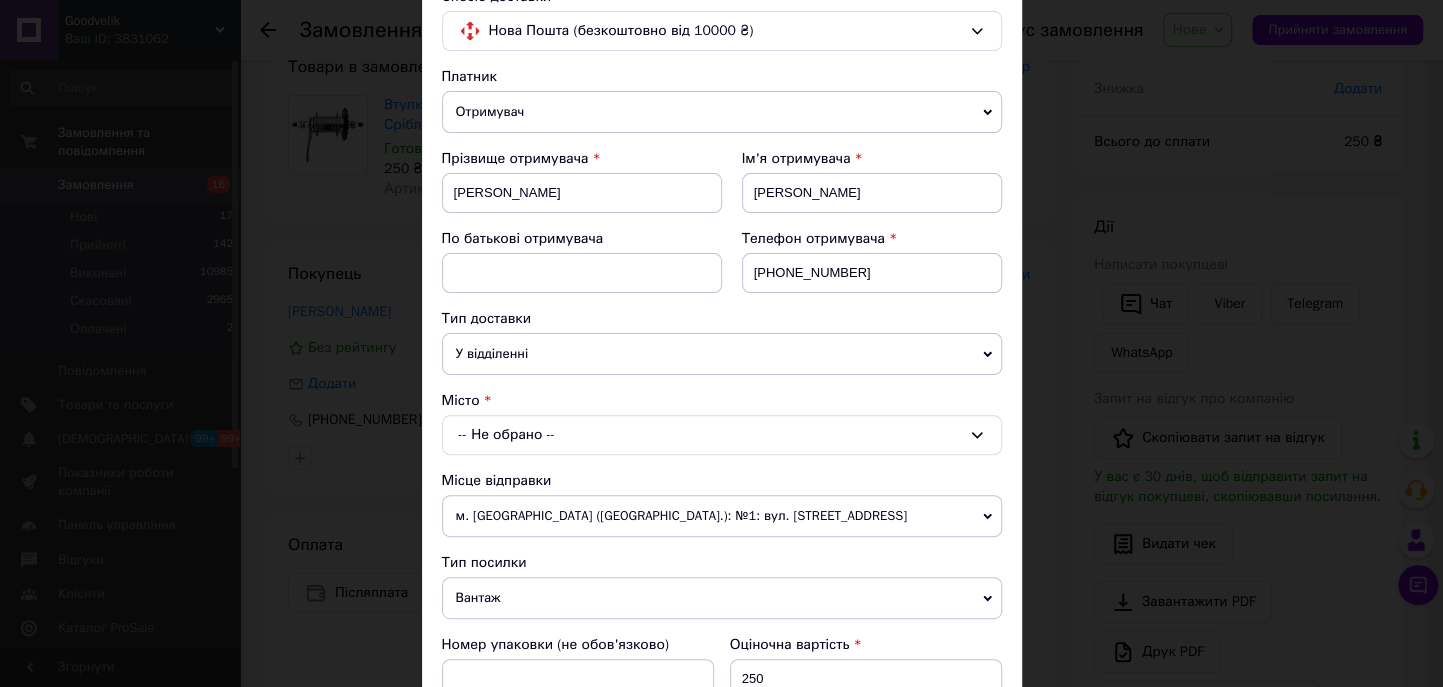 click on "-- Не обрано --" at bounding box center (722, 435) 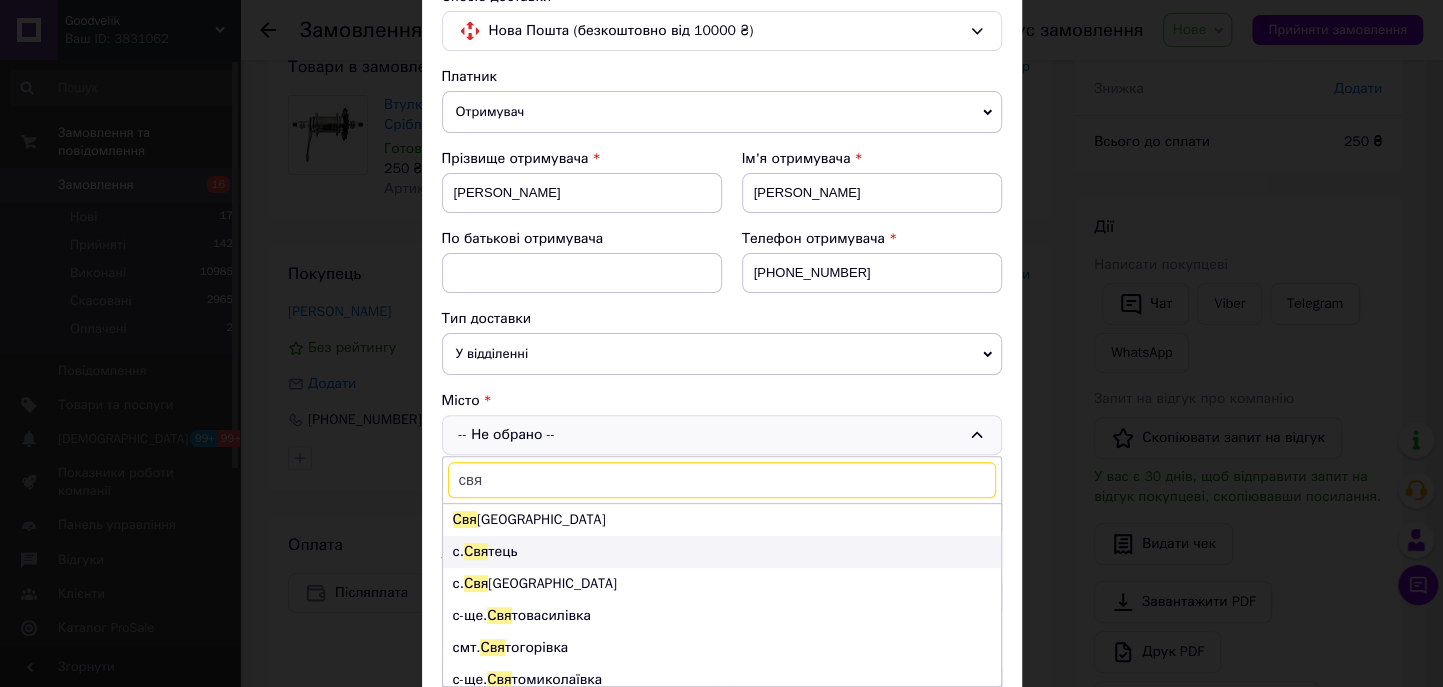 type on "свя" 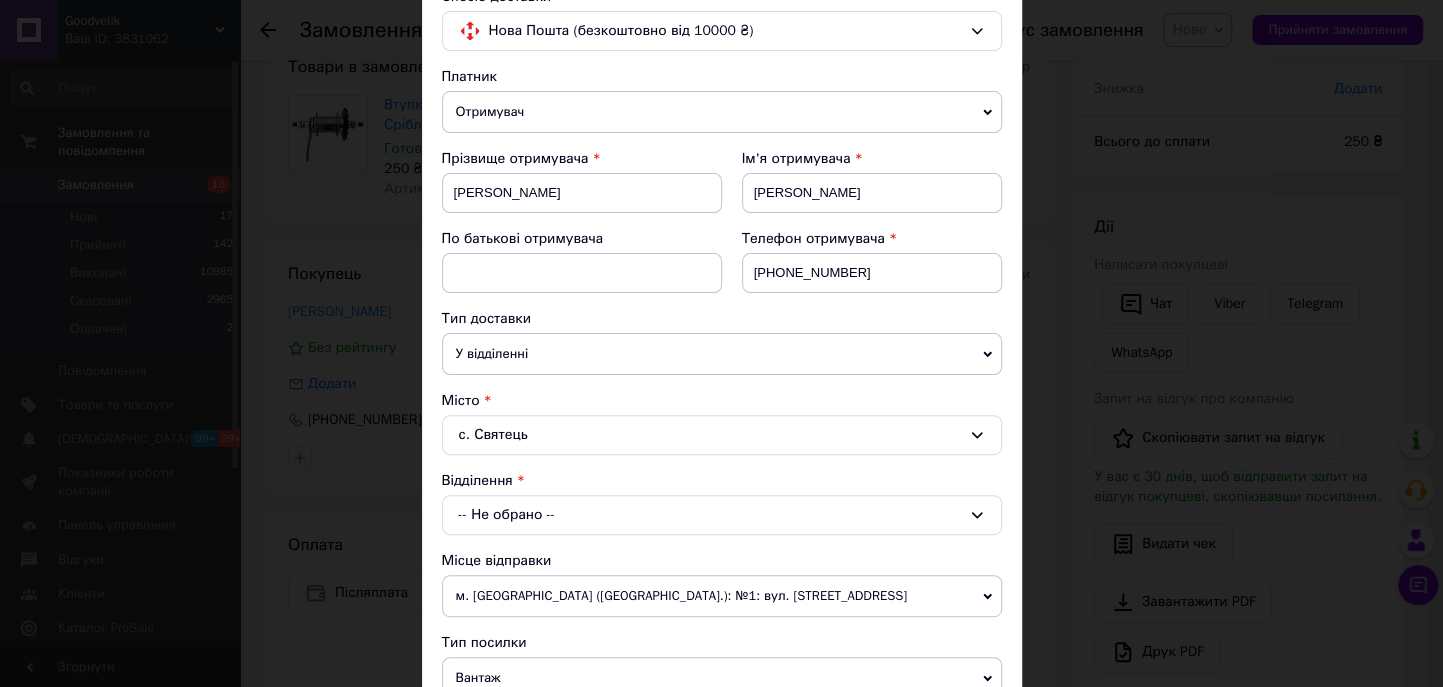 click on "-- Не обрано --" at bounding box center (722, 515) 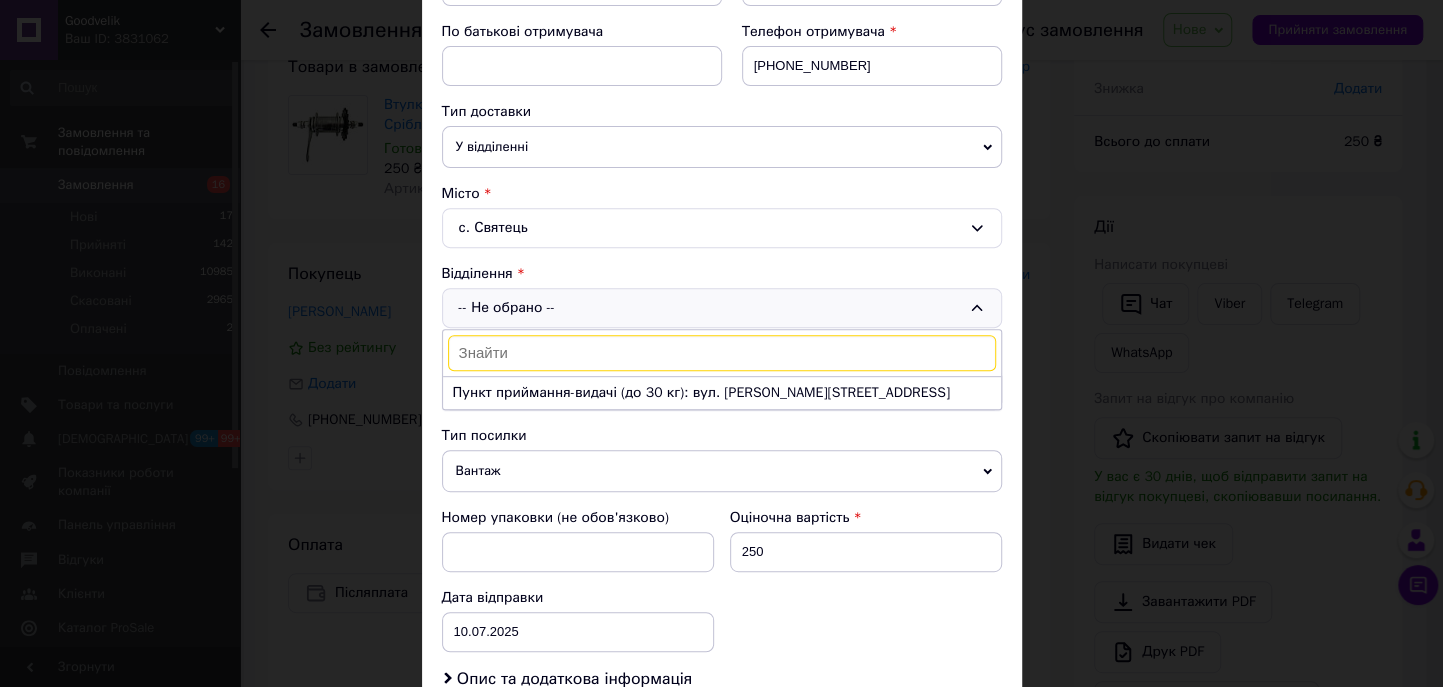scroll, scrollTop: 386, scrollLeft: 0, axis: vertical 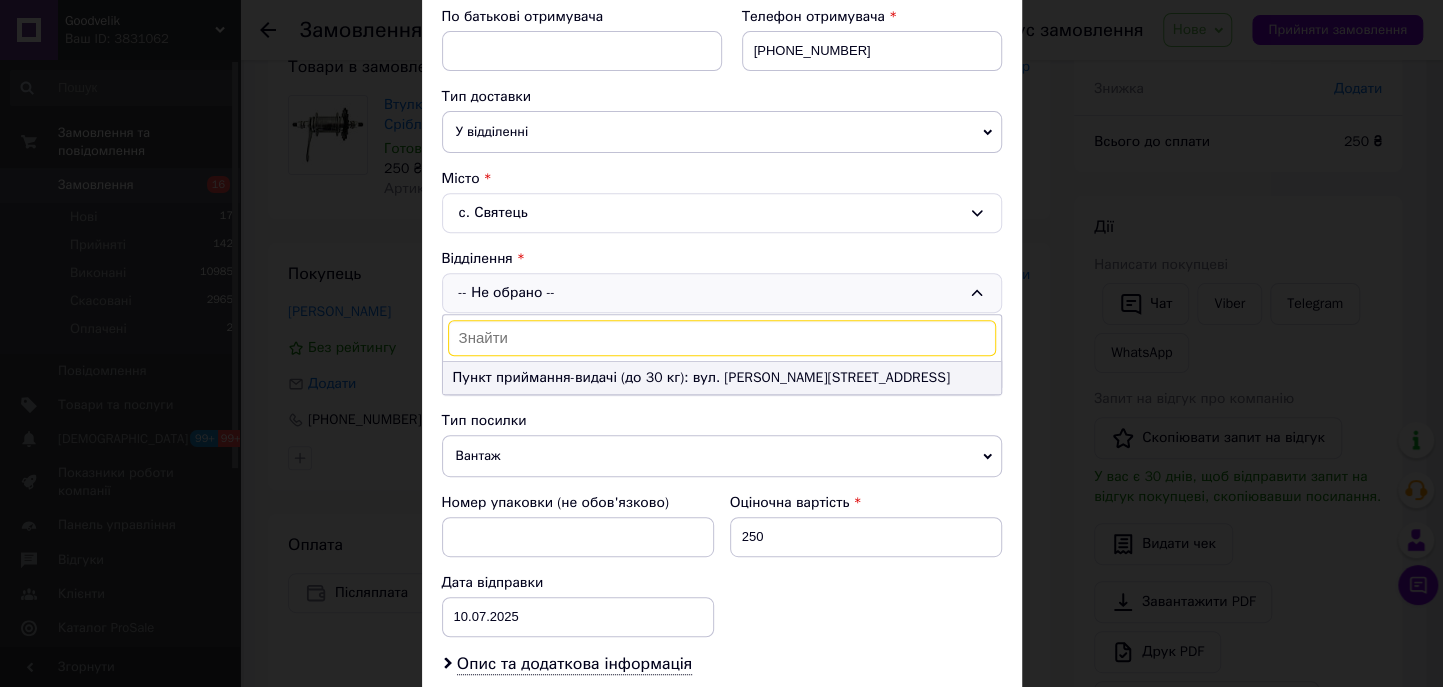 click on "Пункт приймання-видачі (до 30 кг): вул. Млинова, 4" at bounding box center [722, 378] 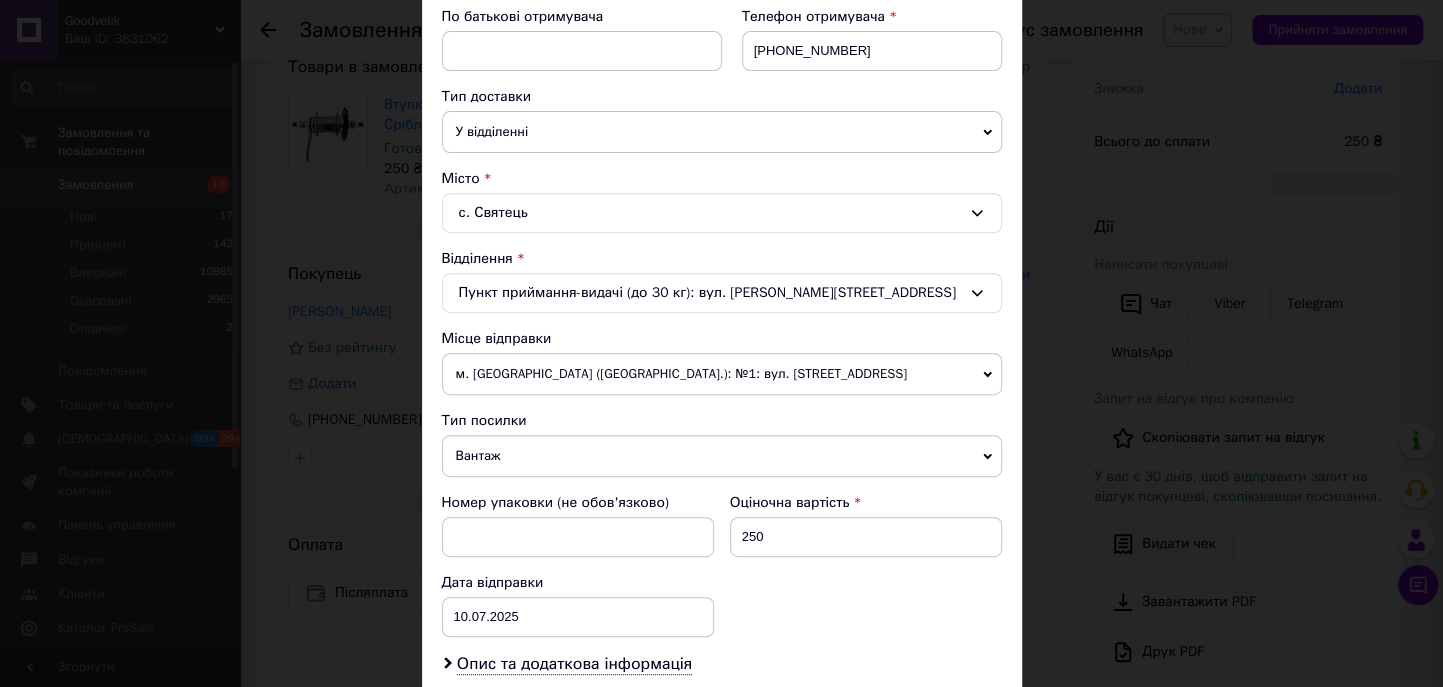 click on "с. Святець" at bounding box center (722, 213) 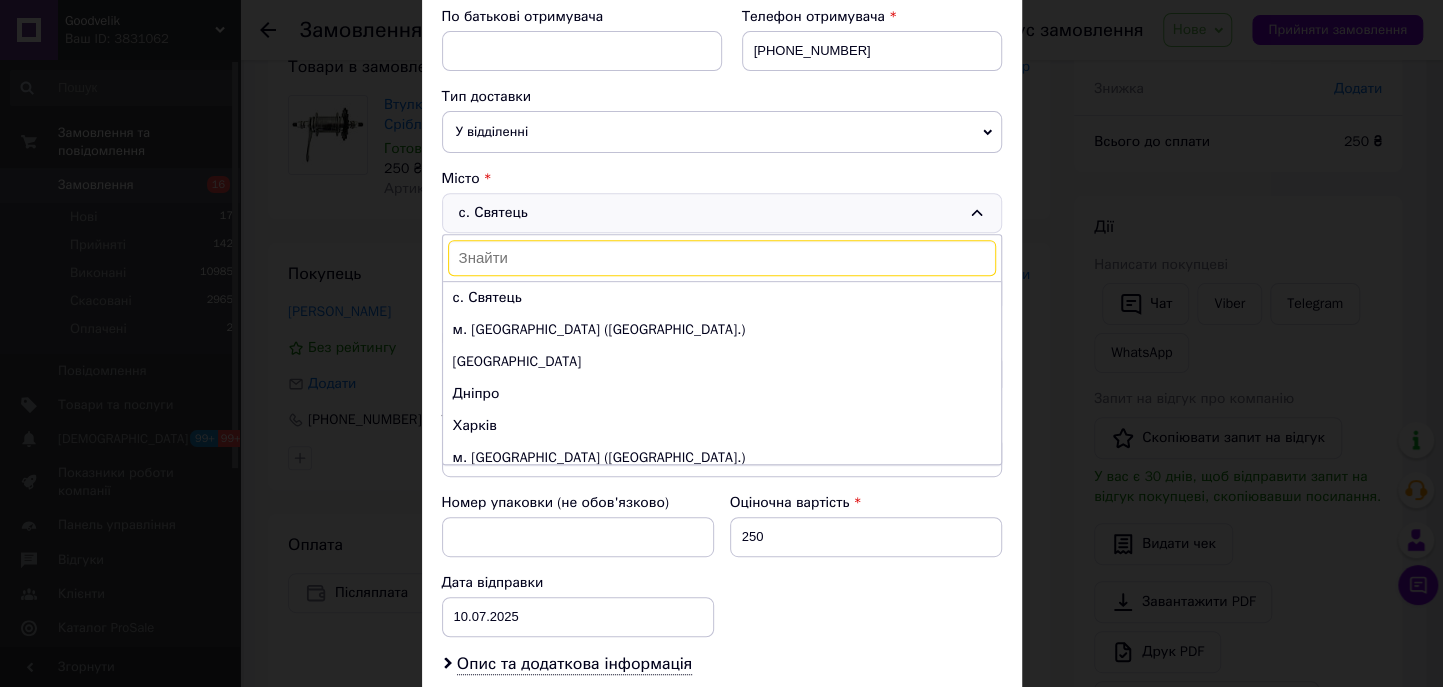 click on "Платник Отримувач Відправник Прізвище отримувача Скіданов Ім'я отримувача Василь По батькові отримувача Телефон отримувача +380965901547 Тип доставки У відділенні Кур'єром В поштоматі Місто с. Святець с. Святець м. Київ (Київська обл.) Одеса Дніпро Харків м. Львів (Львівська обл.) м. Запоріжжя (Запорізька обл., Запорізький р-н.) м. Кривий Ріг (Дніпропетровська обл.) м. Миколаїв (Миколаївська обл.) Вінниця м. Полтава (Полтавська обл.) м. Хмельницький (Хмельницька обл.) м. Черкаси (Черкаська обл.) м. Чернівці (Чернівецька обл.) Суми Житомир Івано-Франківськ Чернігів Вантаж" at bounding box center [722, 427] 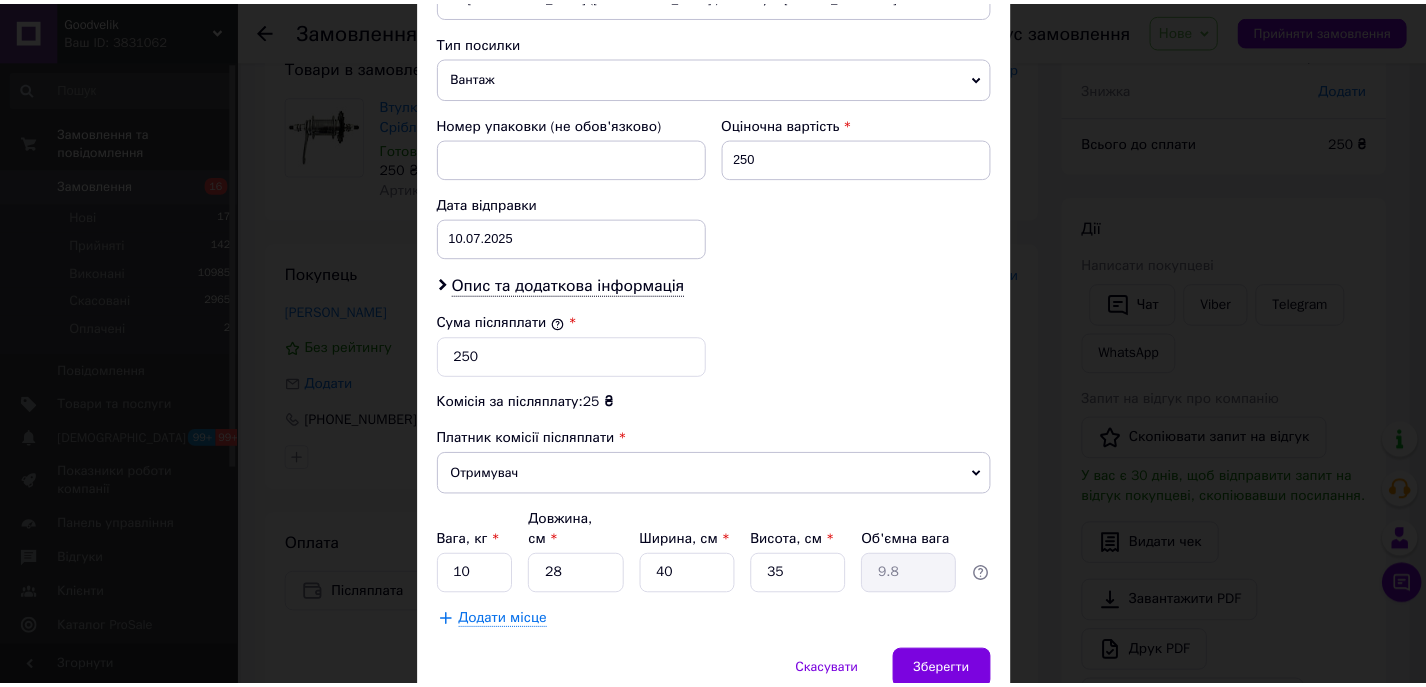 scroll, scrollTop: 835, scrollLeft: 0, axis: vertical 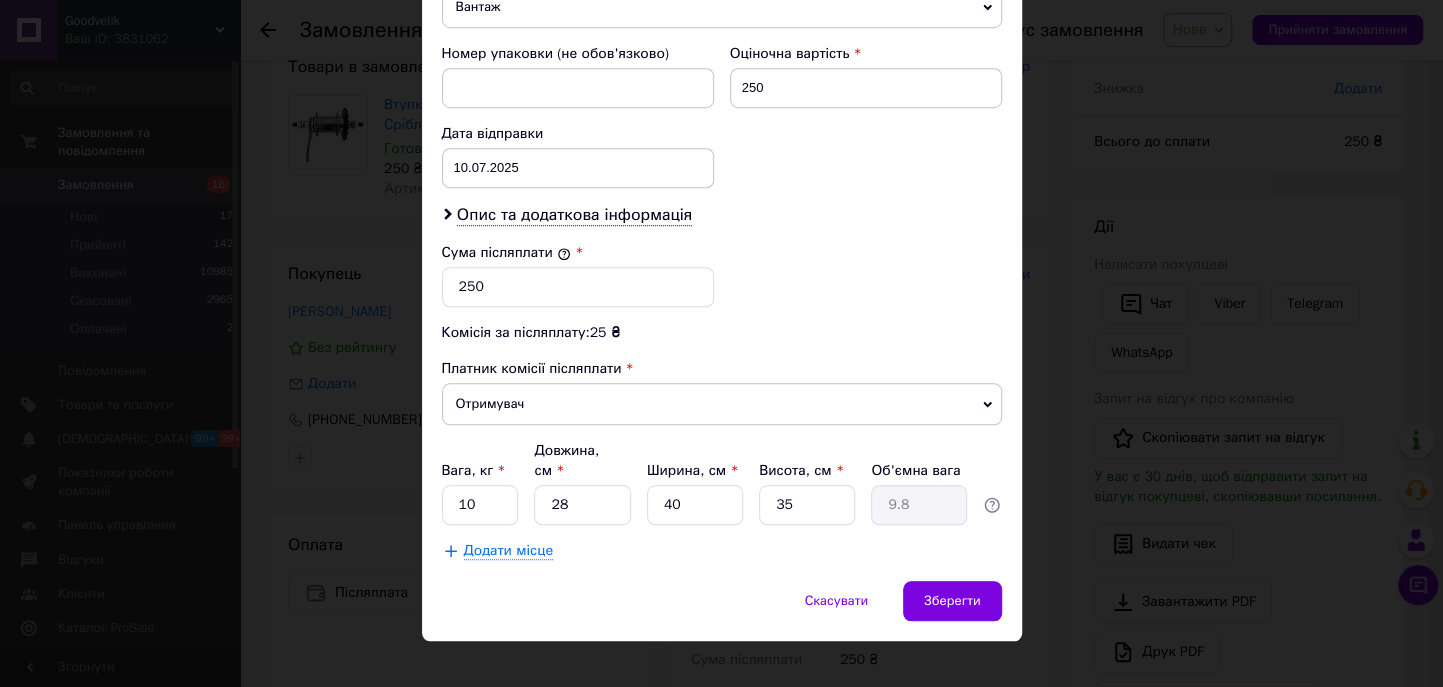 click on "Платник Отримувач Відправник Прізвище отримувача Скіданов Ім'я отримувача Василь По батькові отримувача Телефон отримувача +380965901547 Тип доставки У відділенні Кур'єром В поштоматі Місто с. Святець Відділення Пункт приймання-видачі (до 30 кг): вул. Млинова, 4 Місце відправки м. Конотоп (Сумська обл.): №1: вул. Батуринська, 22а Немає збігів. Спробуйте змінити умови пошуку Додати ще місце відправки Тип посилки Вантаж Документи Номер упаковки (не обов'язково) Оціночна вартість 250 Дата відправки 10.07.2025 < 2025 > < Июль > Пн Вт Ср Чт Пт Сб Вс 30 1 2 3 4 5 6 7 8 9 10 11 12 13 14 15 16 17 18 19 20 21 22 23" at bounding box center (722, -22) 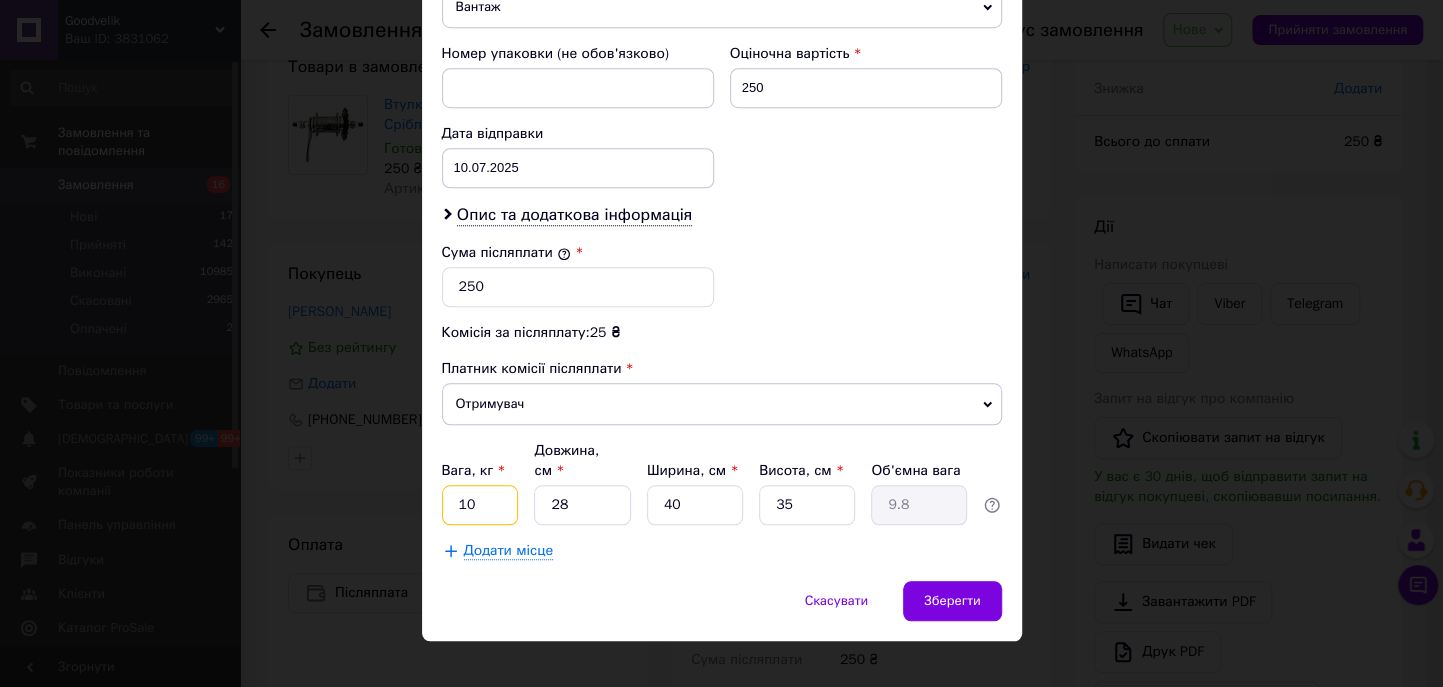 click on "10" at bounding box center [480, 505] 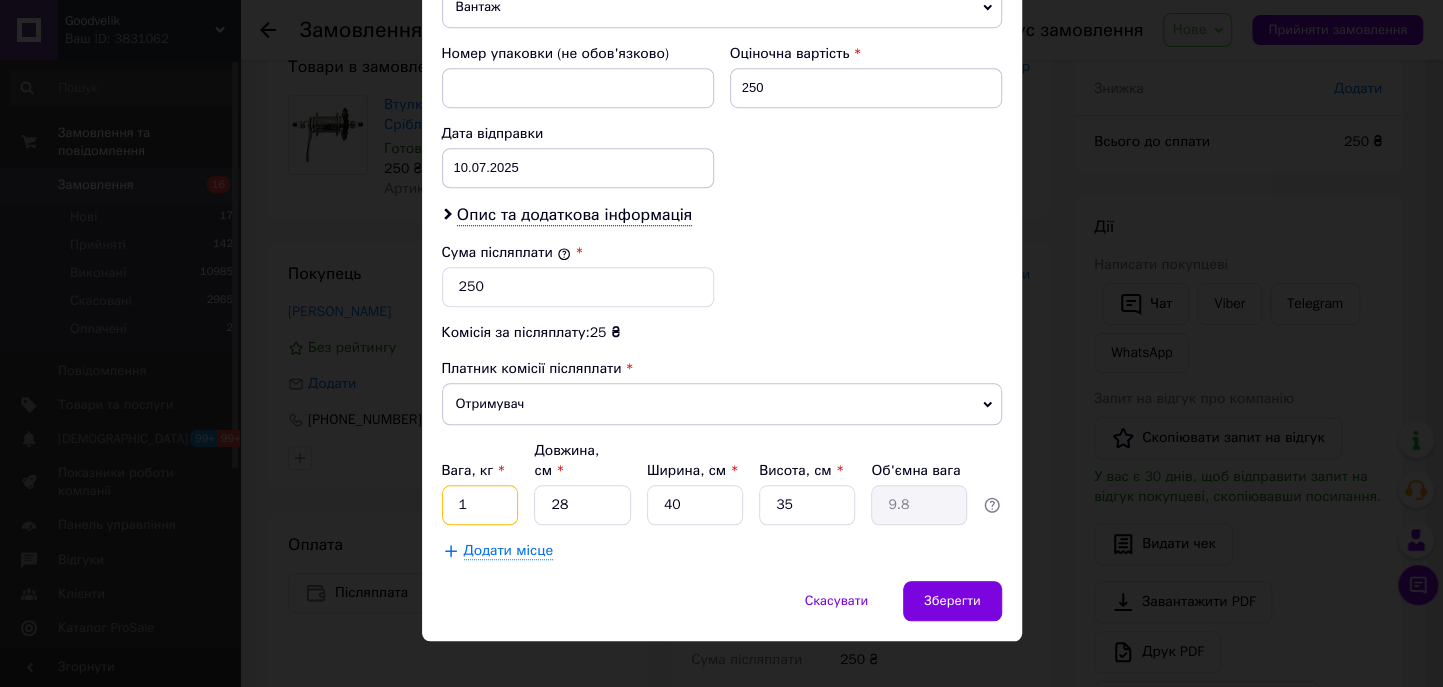 type on "1" 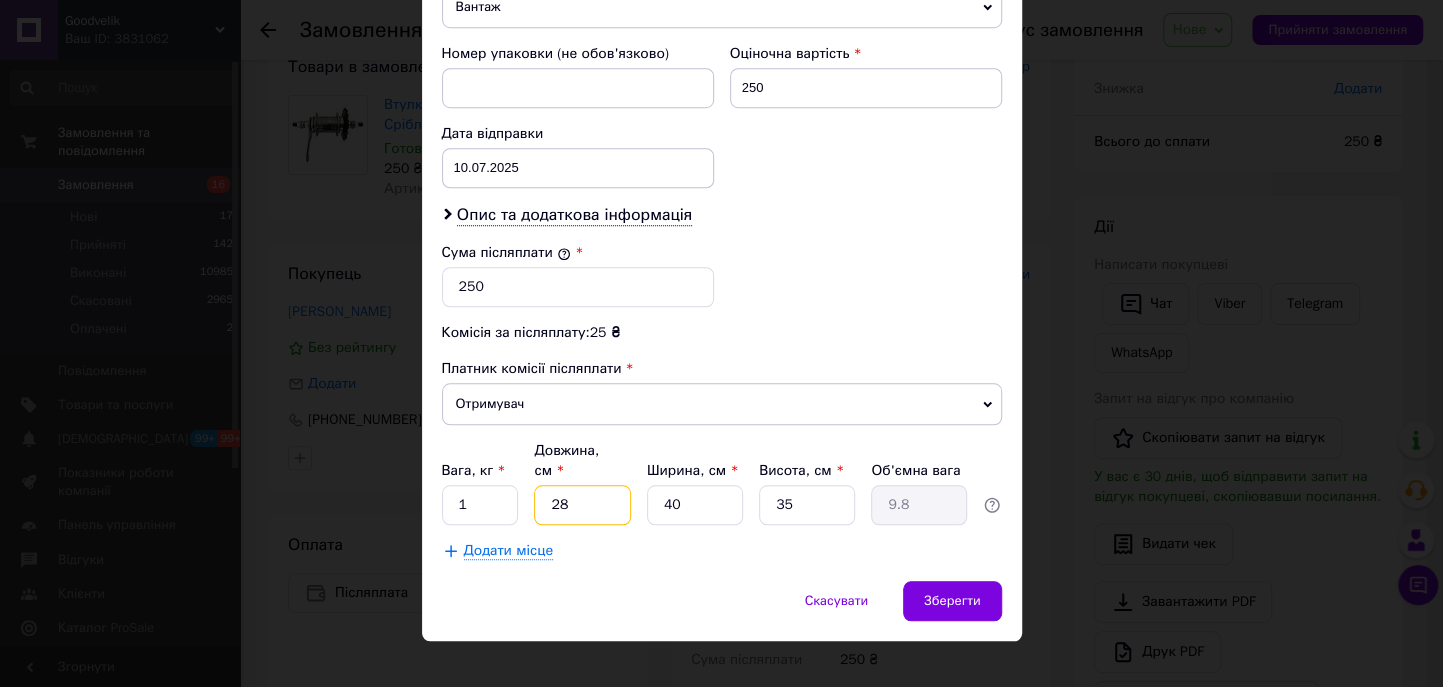 click on "28" at bounding box center [582, 505] 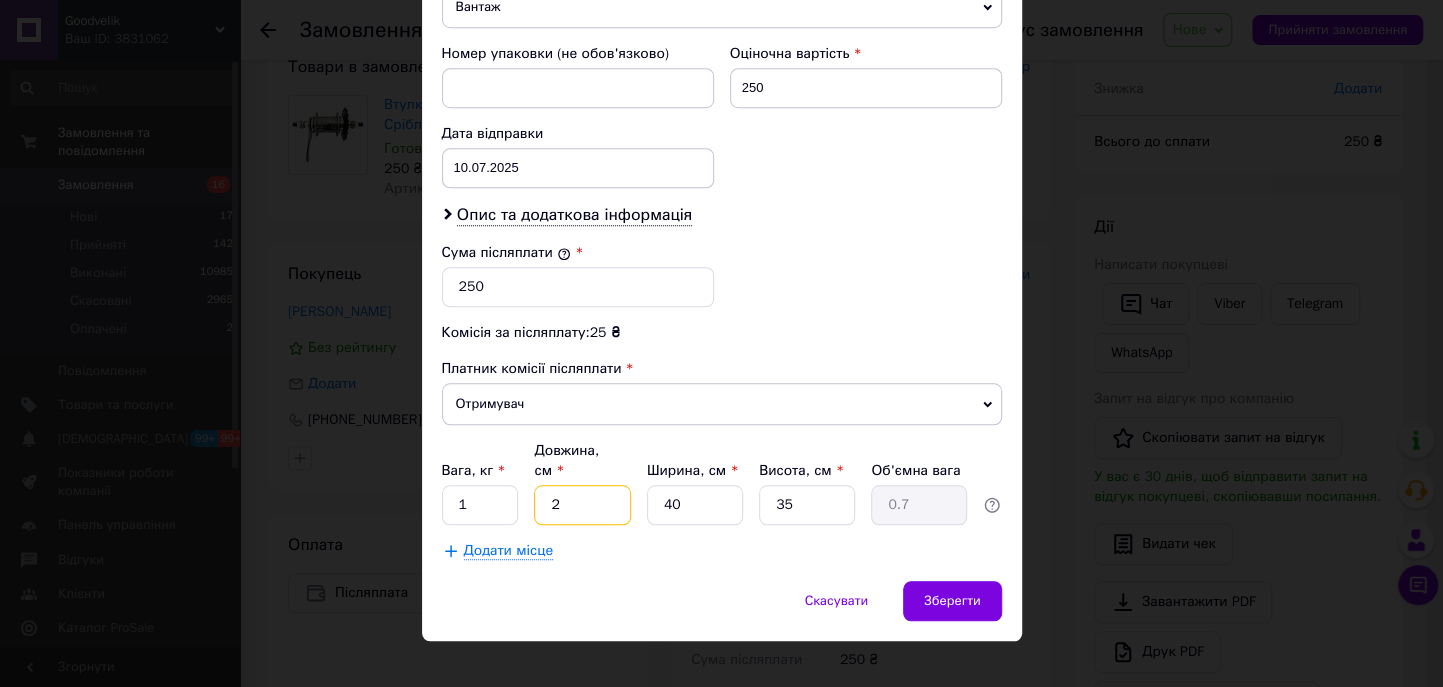 type on "20" 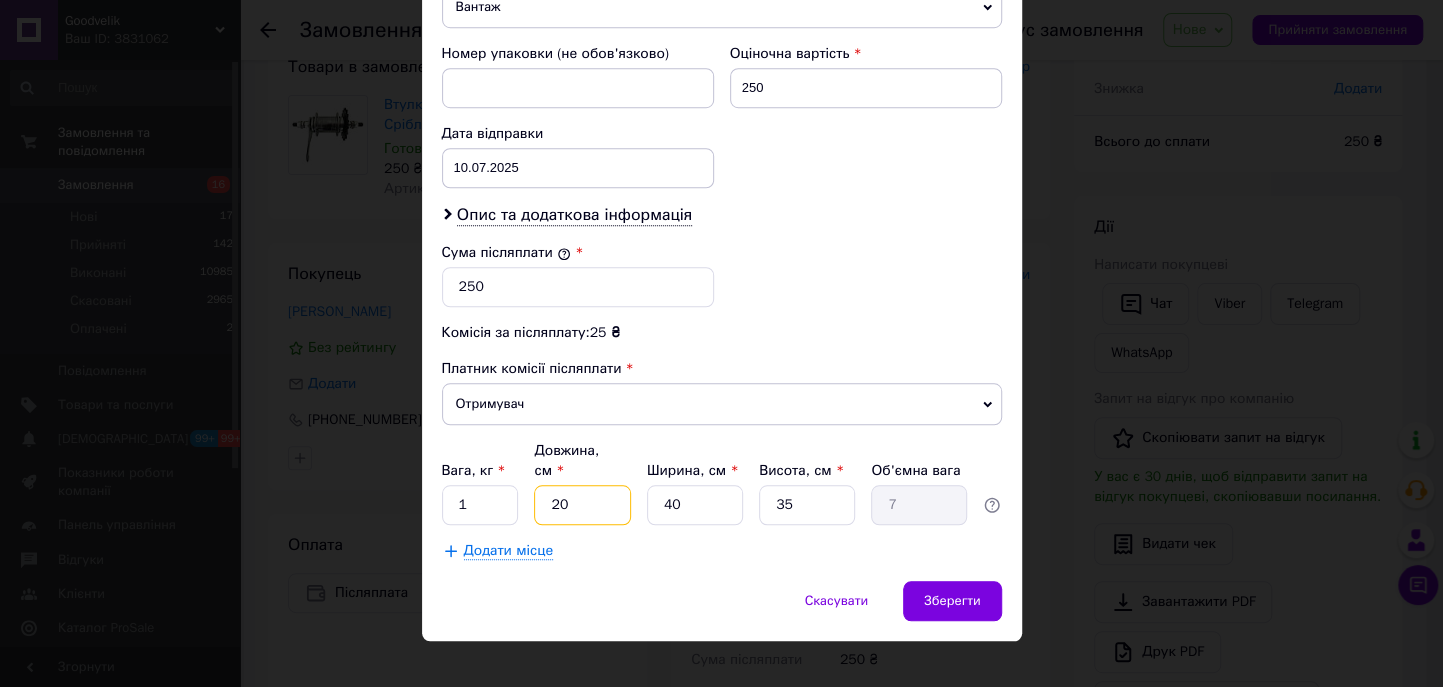 type on "20" 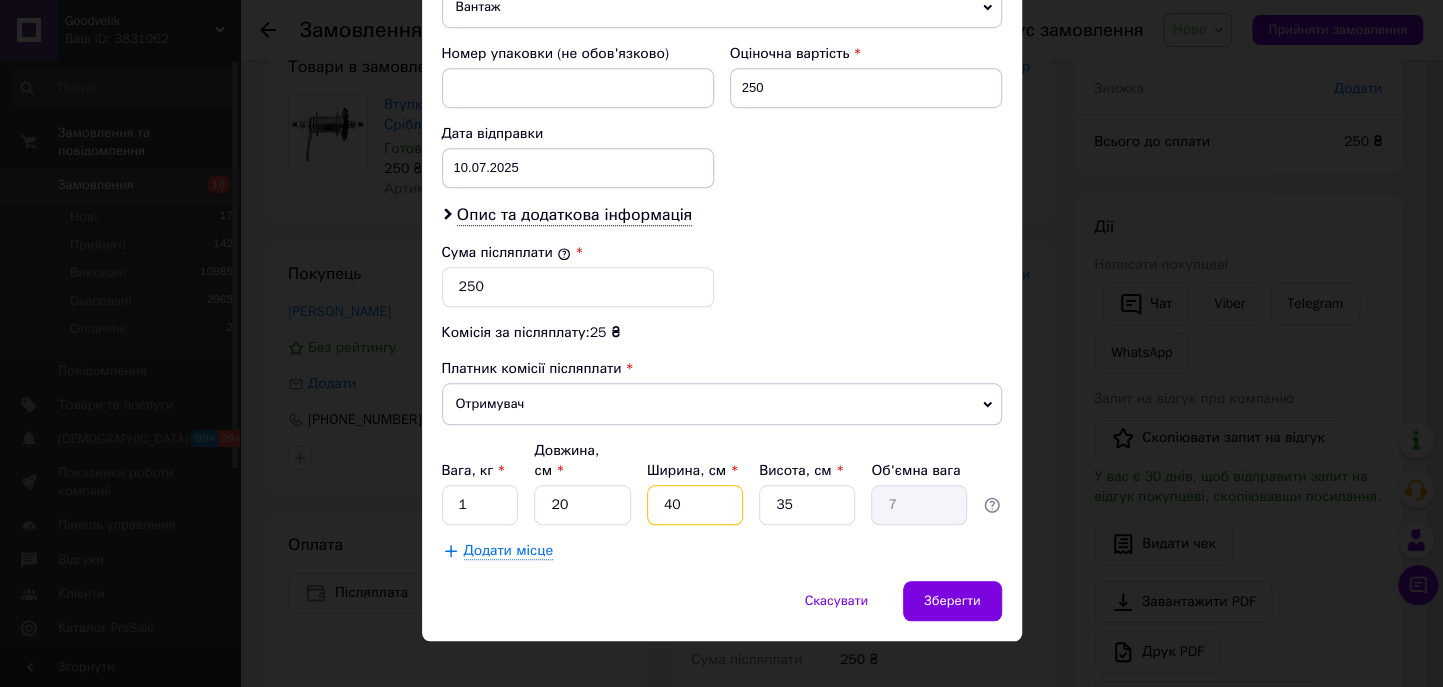 click on "40" at bounding box center (695, 505) 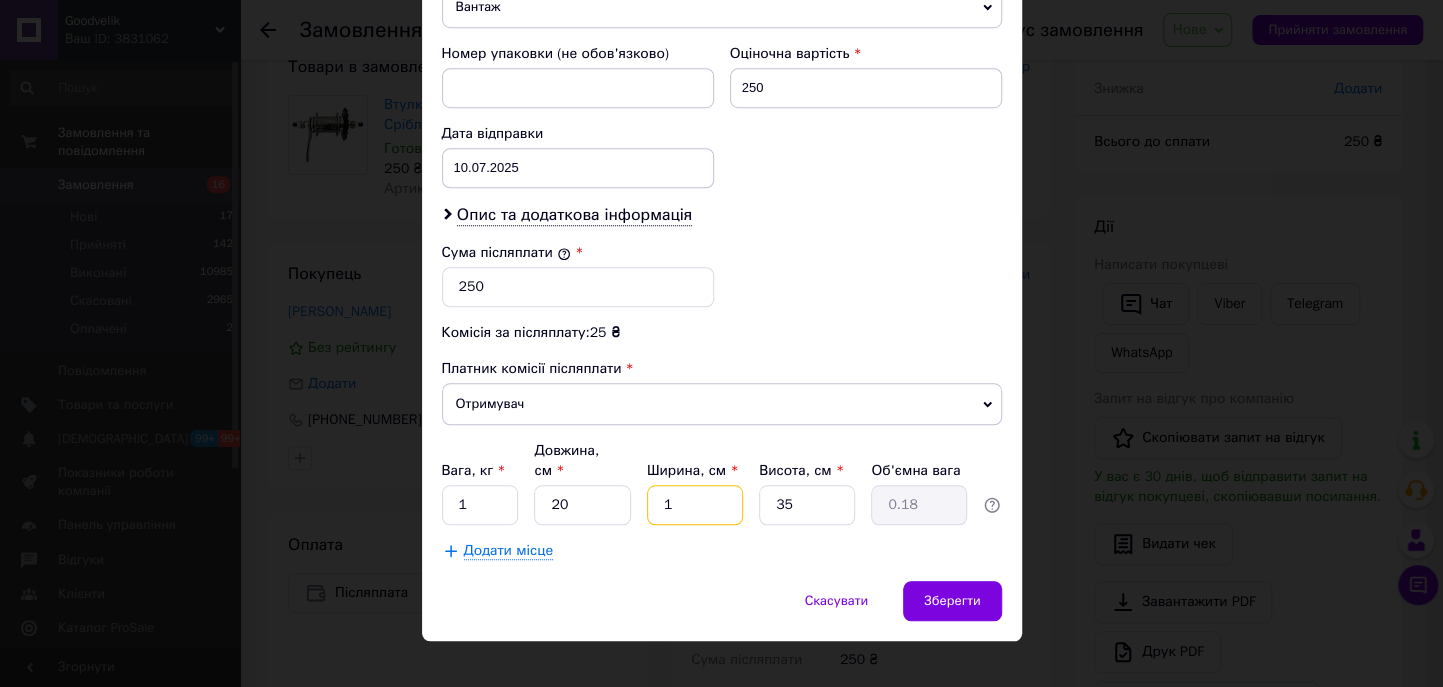 type on "11" 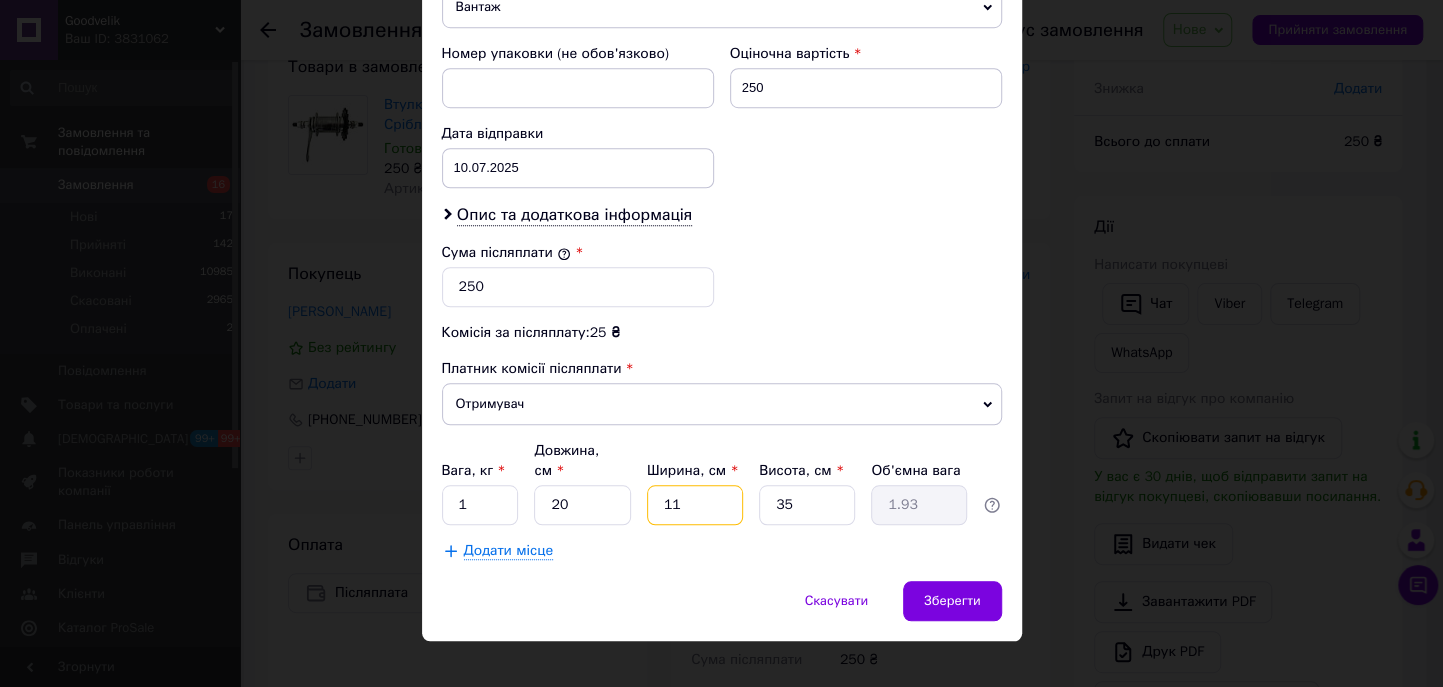 type on "11" 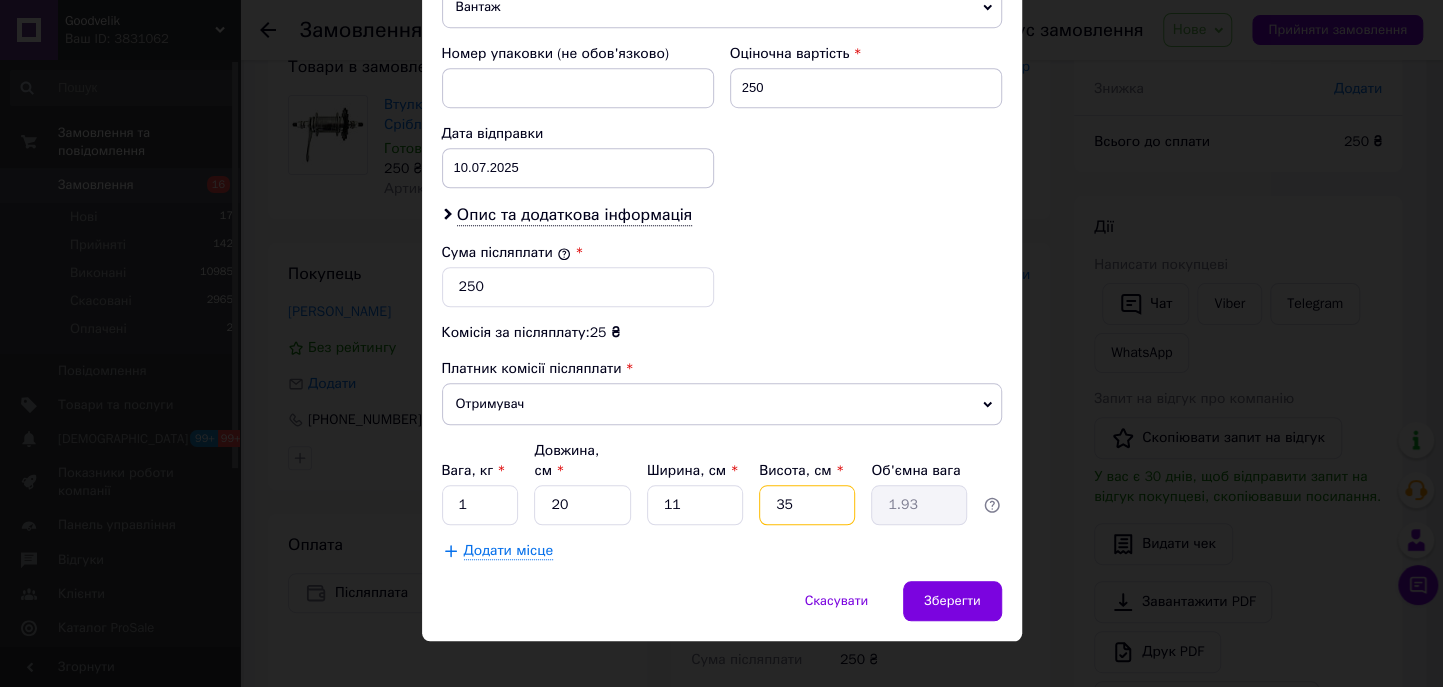 click on "35" at bounding box center (807, 505) 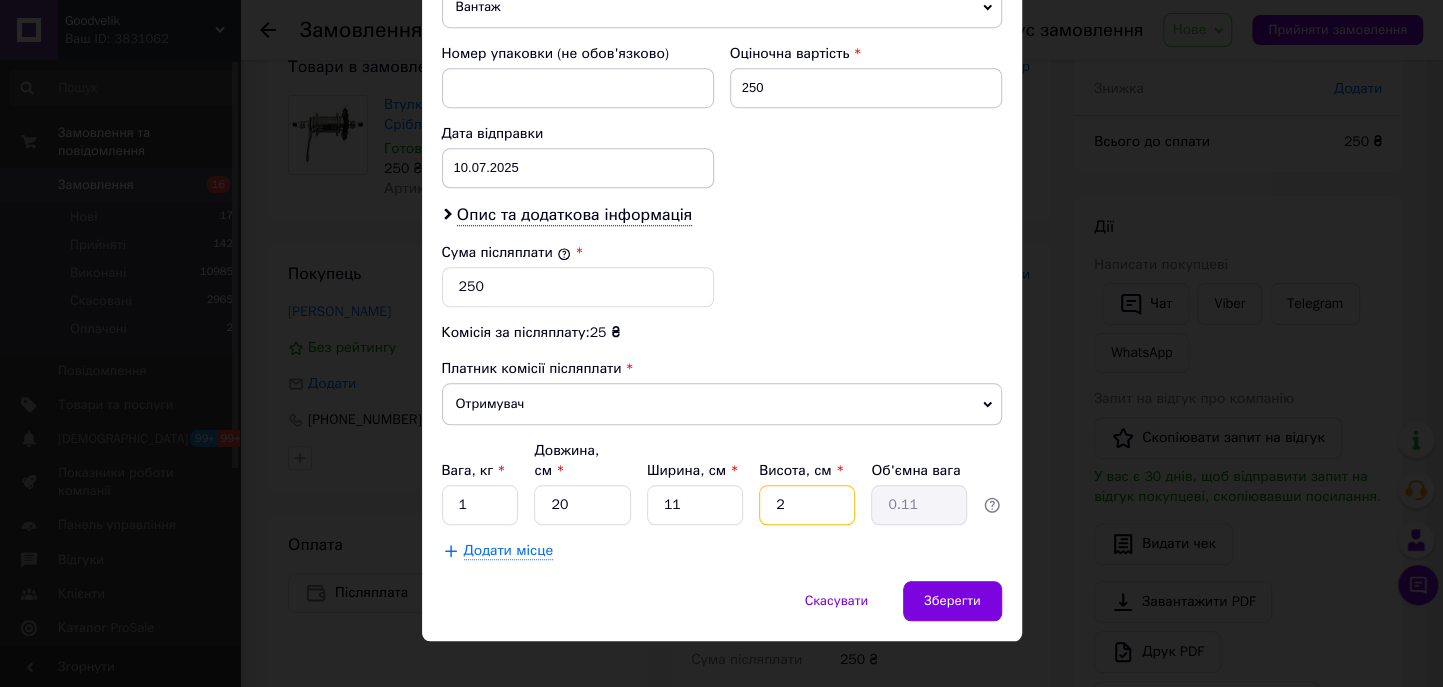 type on "20" 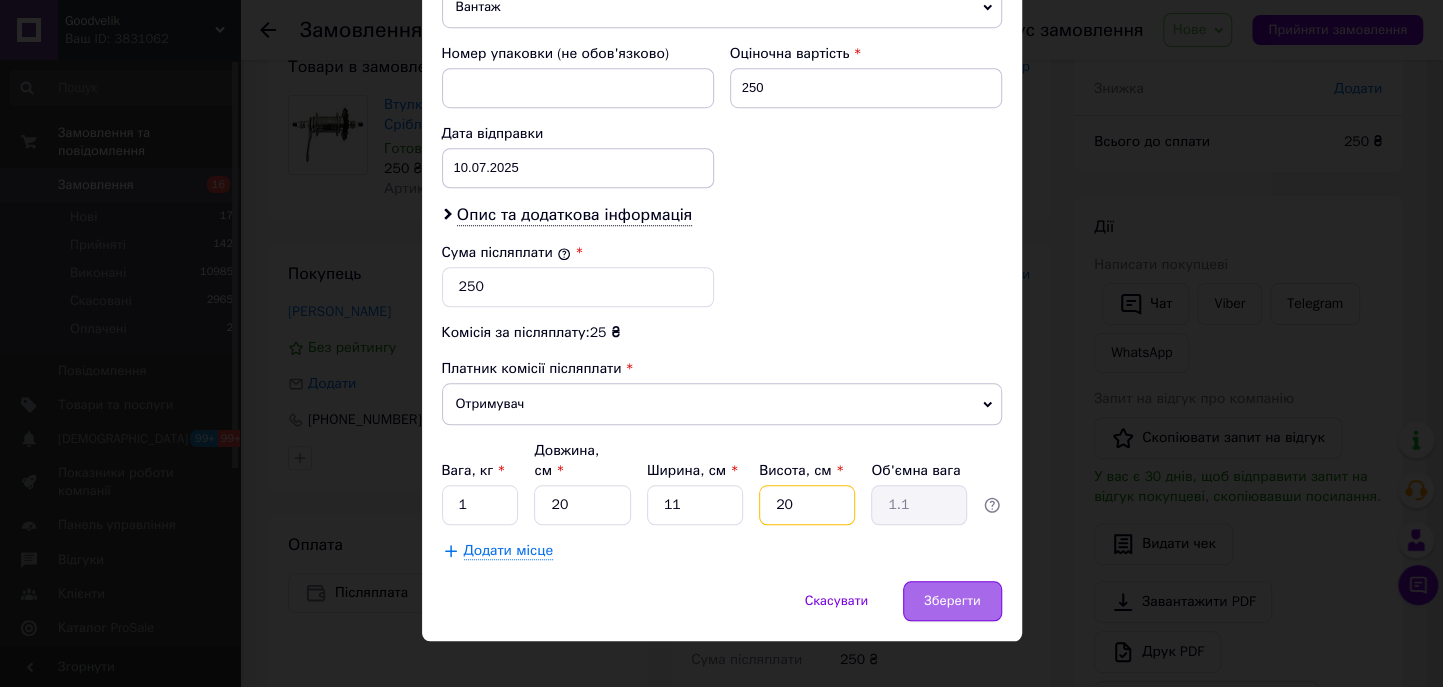 type on "20" 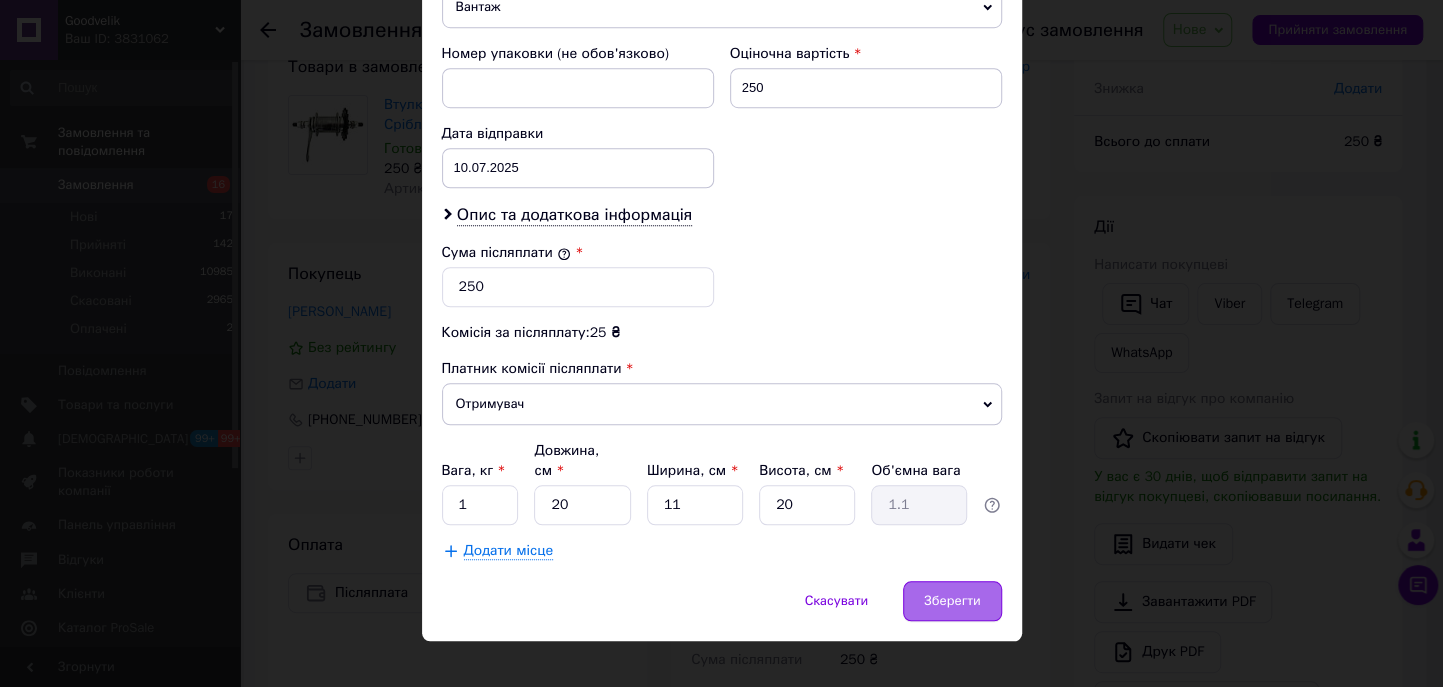 click on "Зберегти" at bounding box center (952, 601) 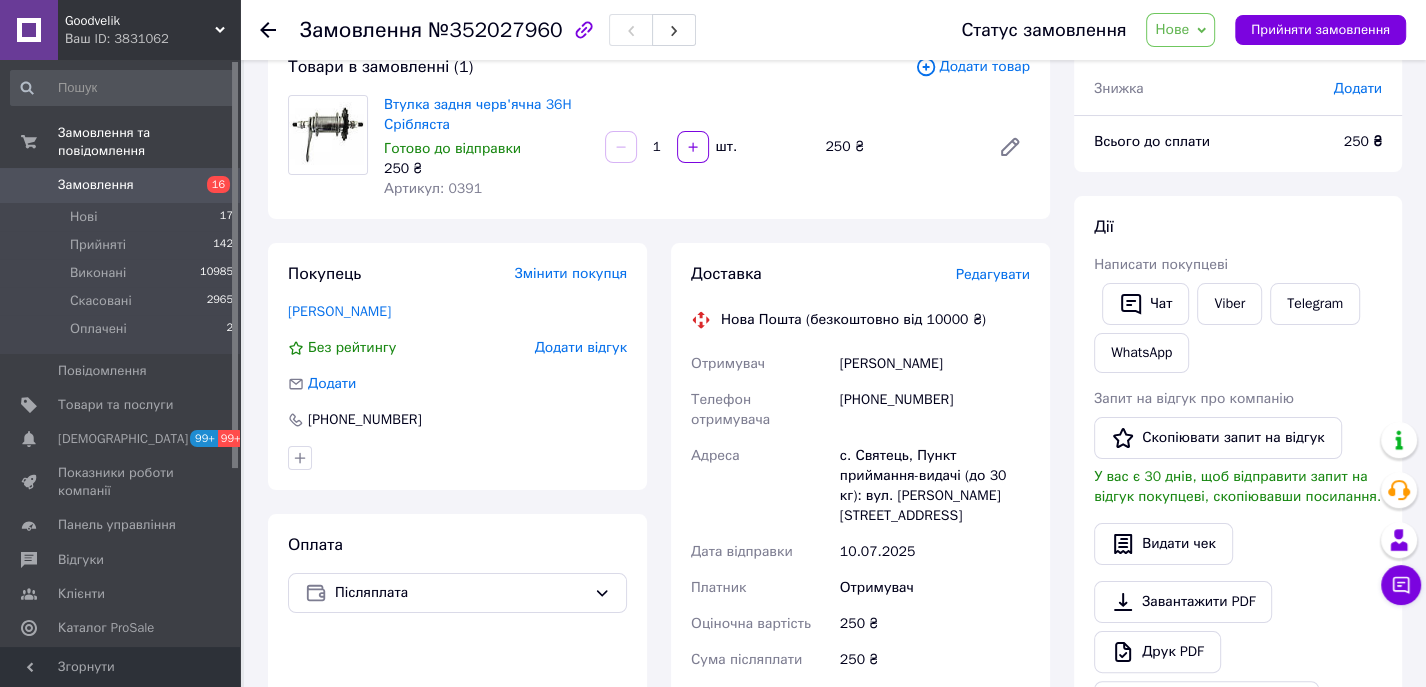 click on "Замовлення" at bounding box center [96, 185] 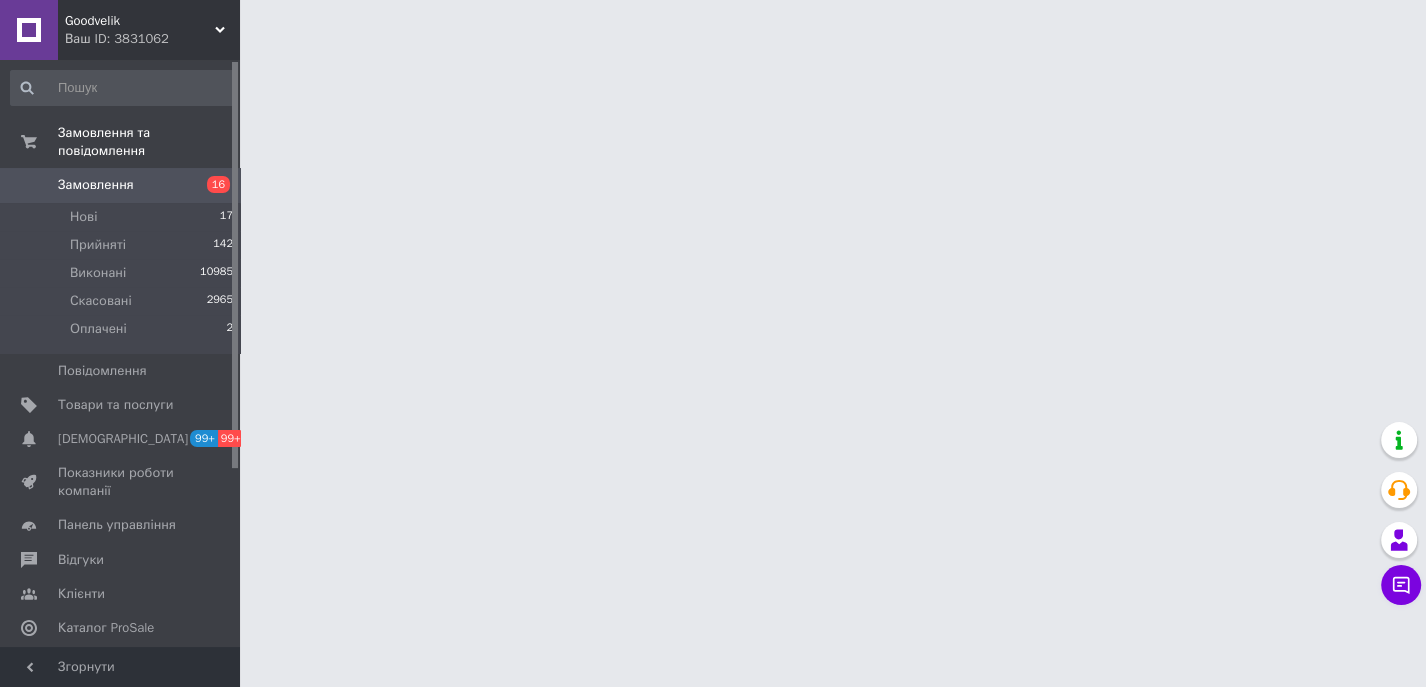 scroll, scrollTop: 0, scrollLeft: 0, axis: both 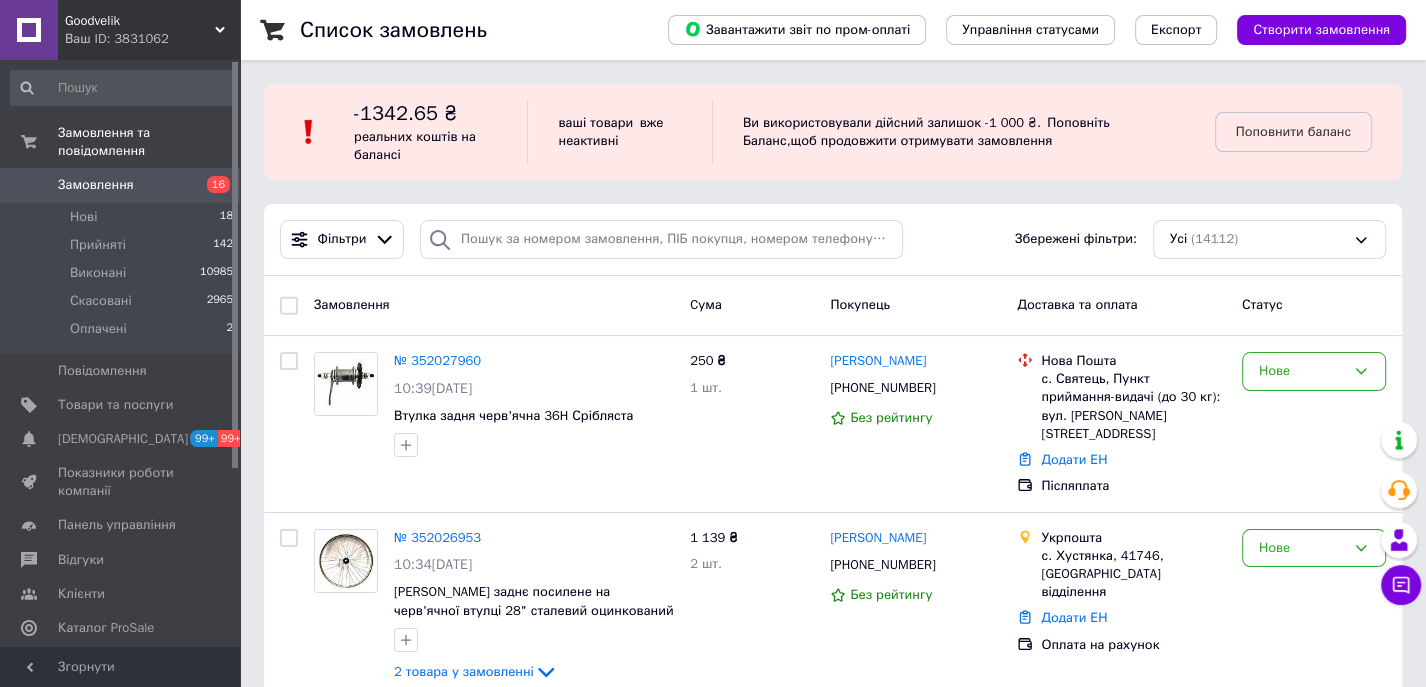 click on "Список замовлень   Завантажити звіт по пром-оплаті Управління статусами Експорт Створити замовлення -1342.65 ₴ реальних коштів на балансі ваші товари   вже неактивні Ви використовували дійсний залишок -1 000 ₴.   Поповніть Баланс ,  щоб продовжити отримувати замовлення Поповнити баланс Фільтри Збережені фільтри: Усі (14112) Замовлення Cума Покупець Доставка та оплата Статус № 352027960 10:39, 10.07.2025 Втулка задня черв'ячна 36H Срібляста 250 ₴ 1 шт. Василь Скіданов +380965901547 Без рейтингу Нова Пошта с. Святець, Пункт приймання-видачі (до 30 кг): вул. Млинова, 4 Додати ЕН Нове 2 шт." at bounding box center [833, 5072] 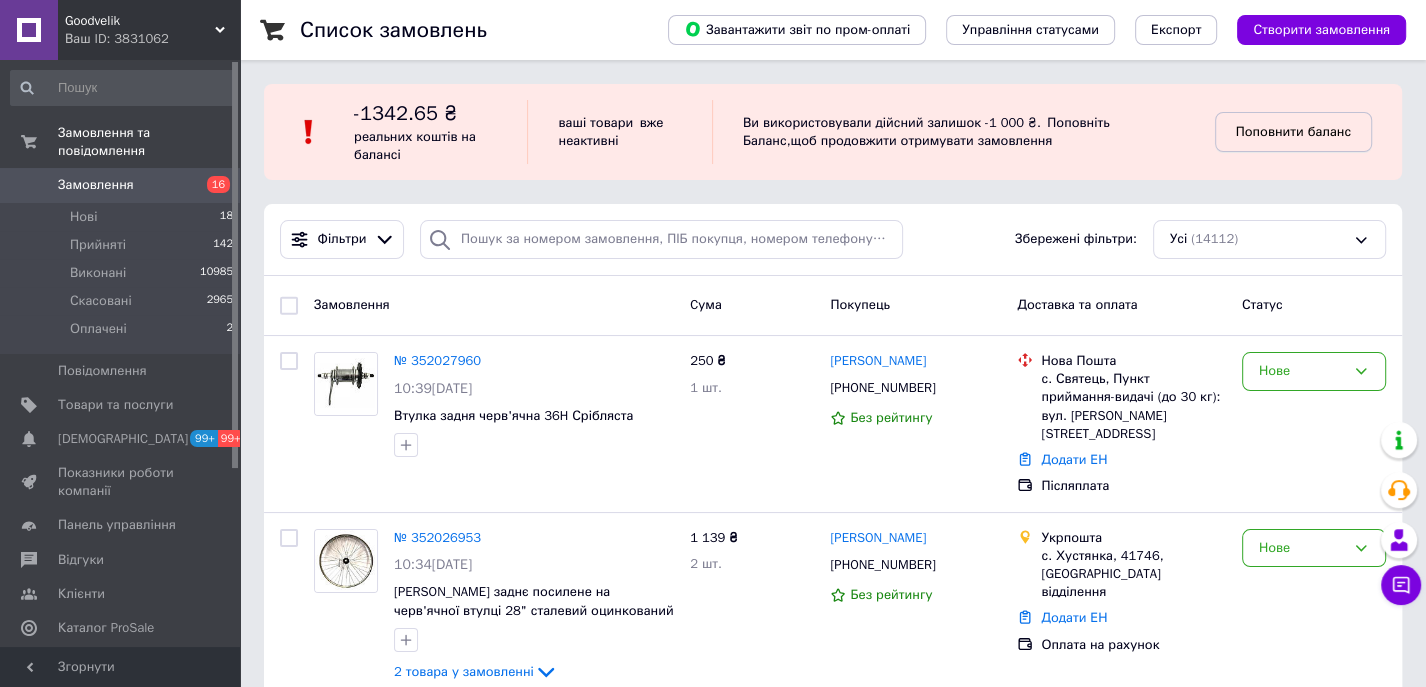 click on "Поповнити баланс" at bounding box center [1293, 131] 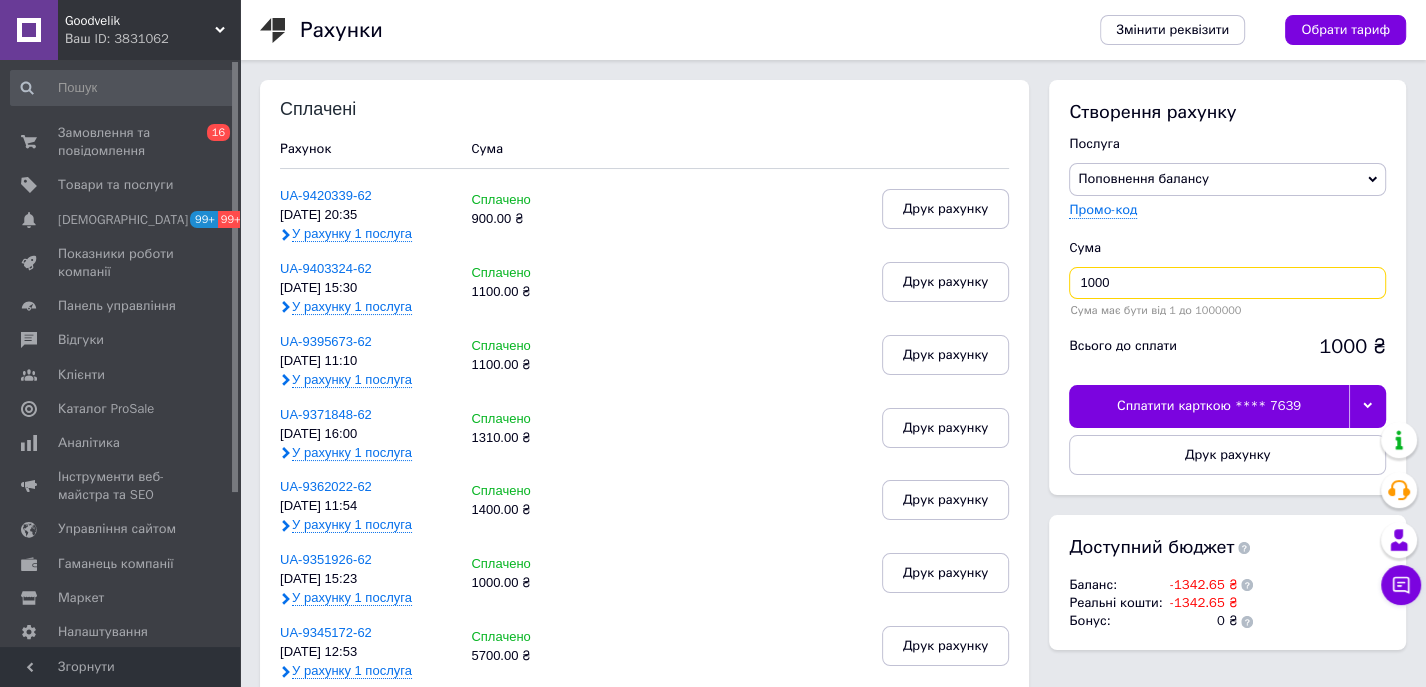 click on "1000" at bounding box center [1227, 283] 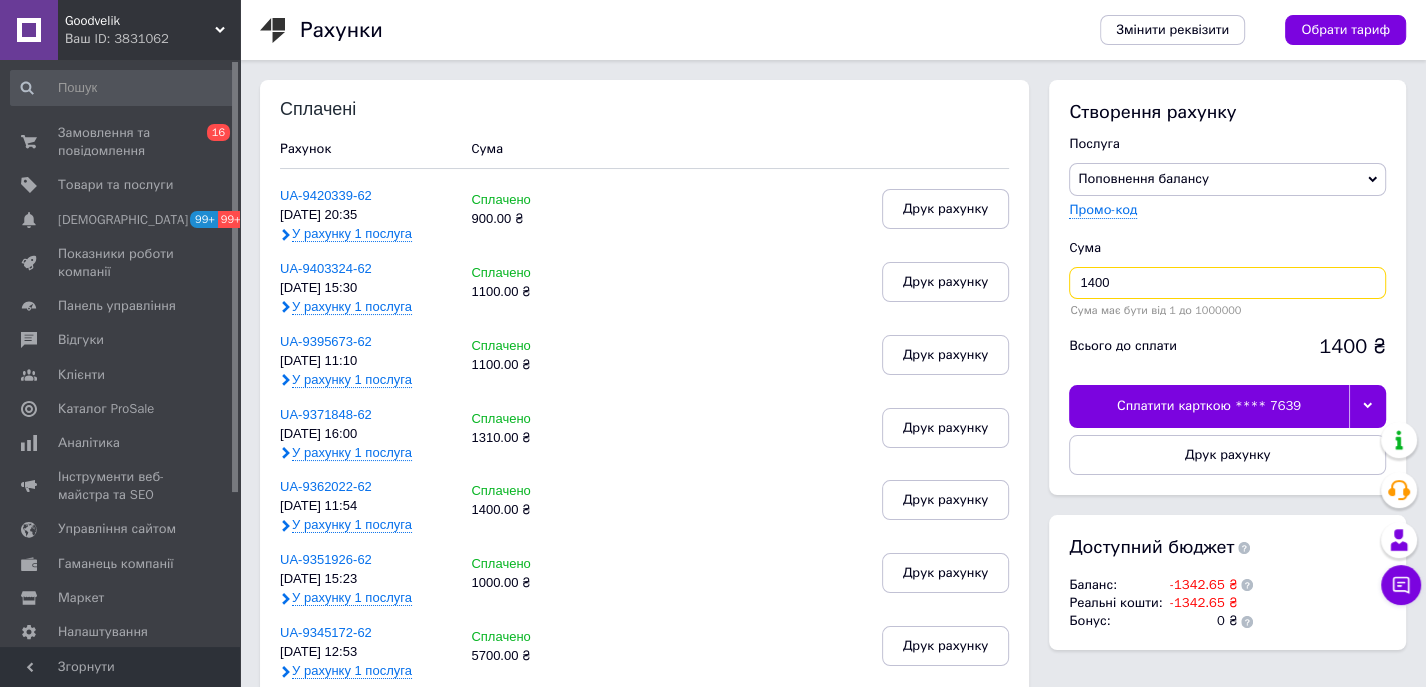 type on "1400" 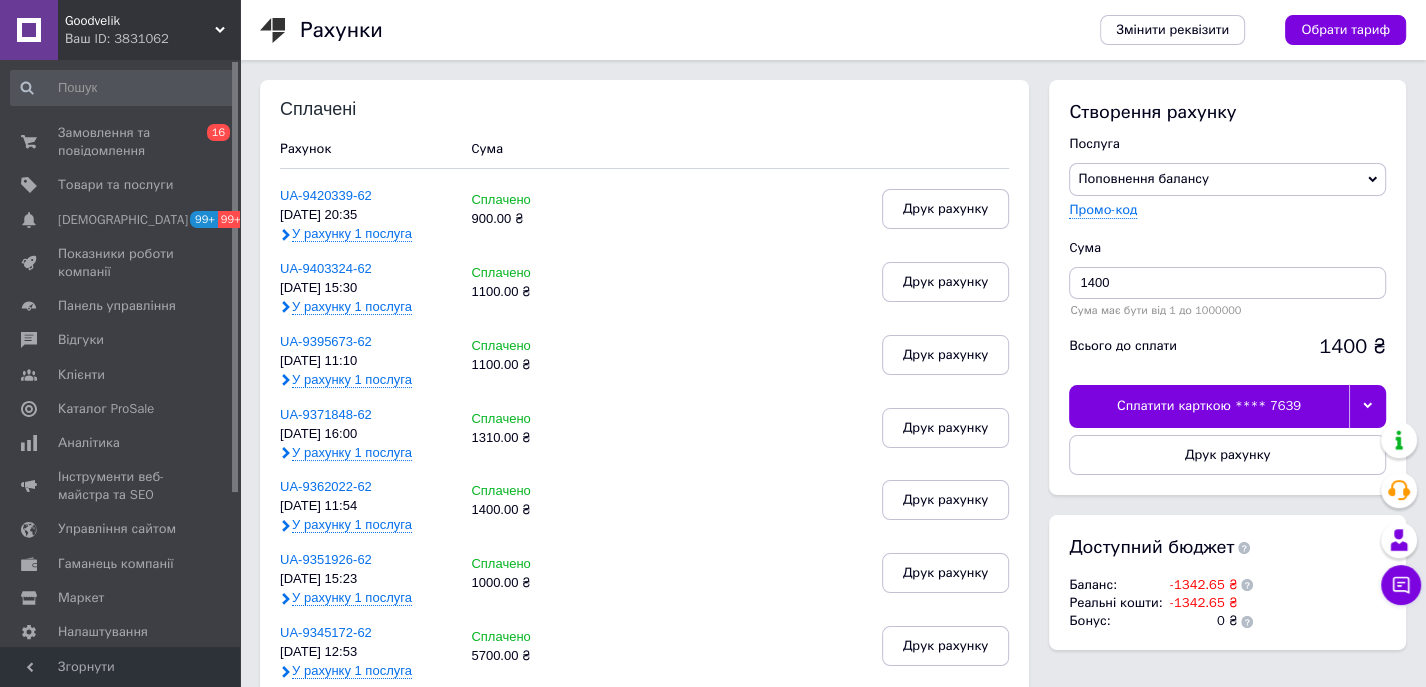 click at bounding box center [1367, 406] 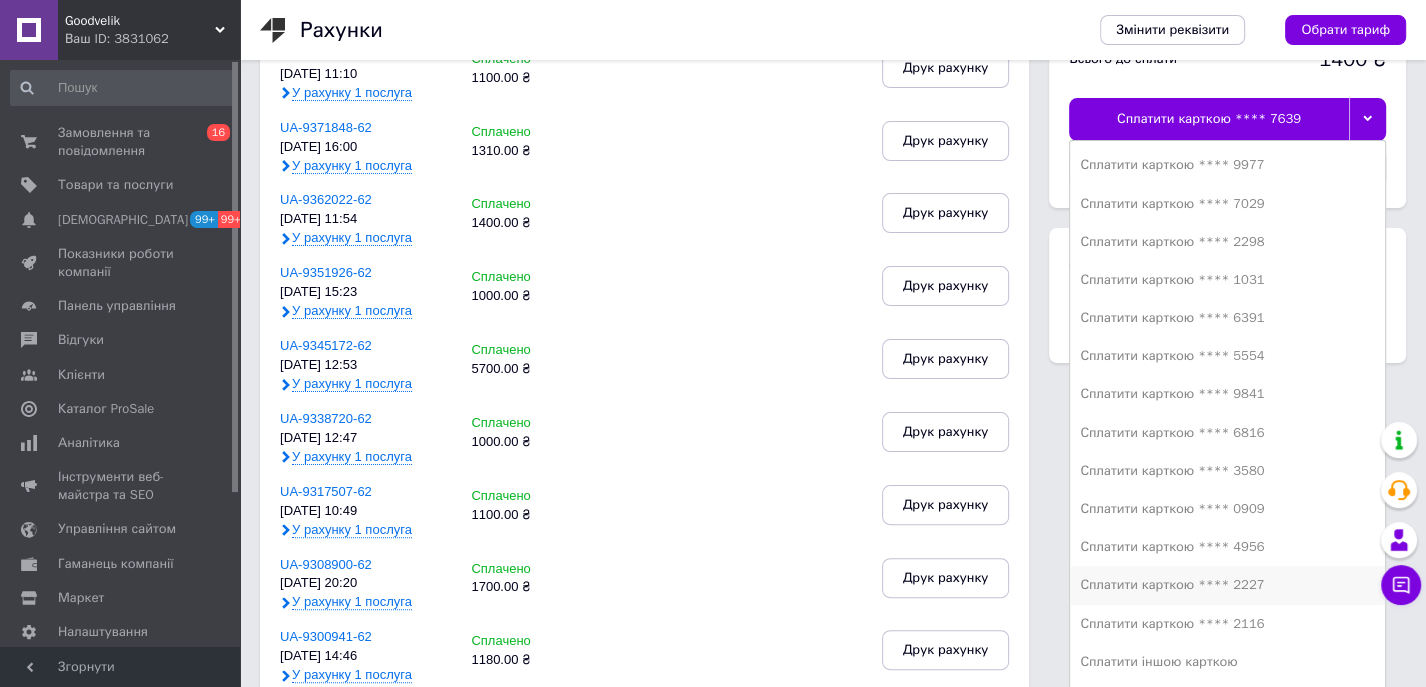 scroll, scrollTop: 288, scrollLeft: 0, axis: vertical 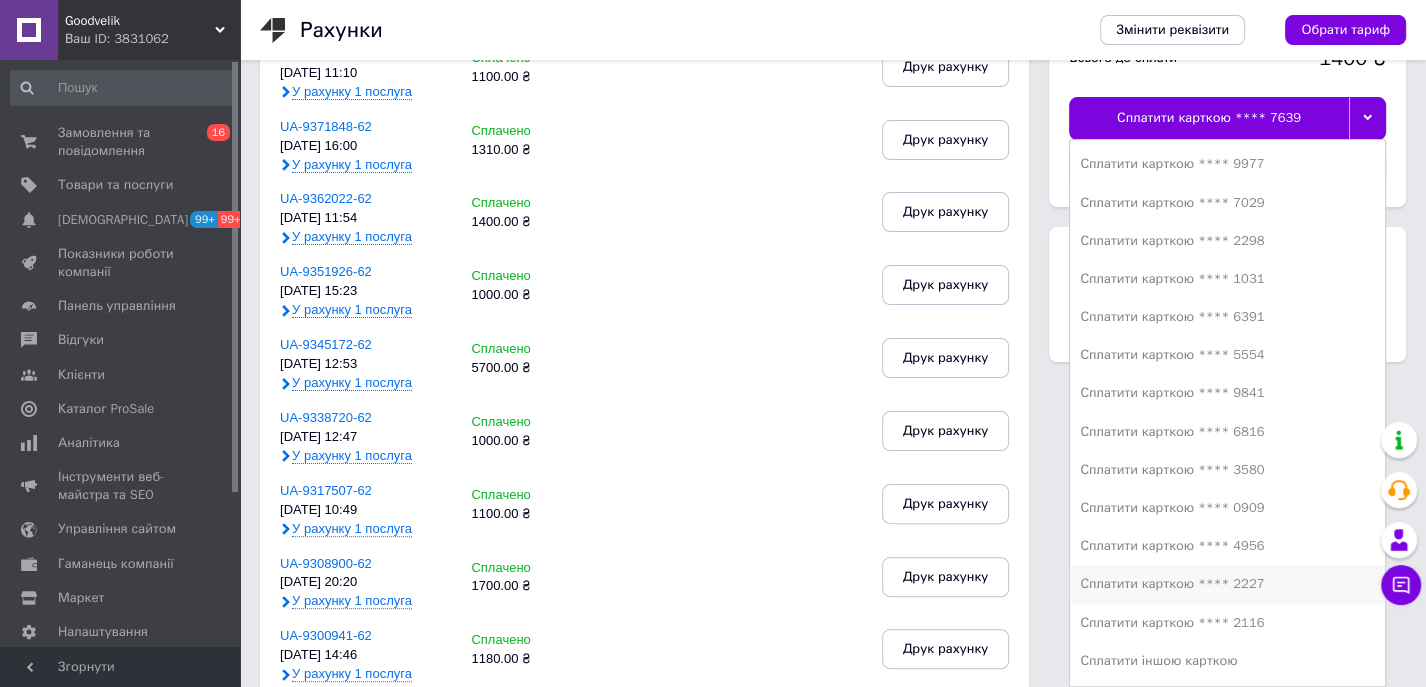 click on "Сплатити карткою  **** 2227" at bounding box center [1227, 584] 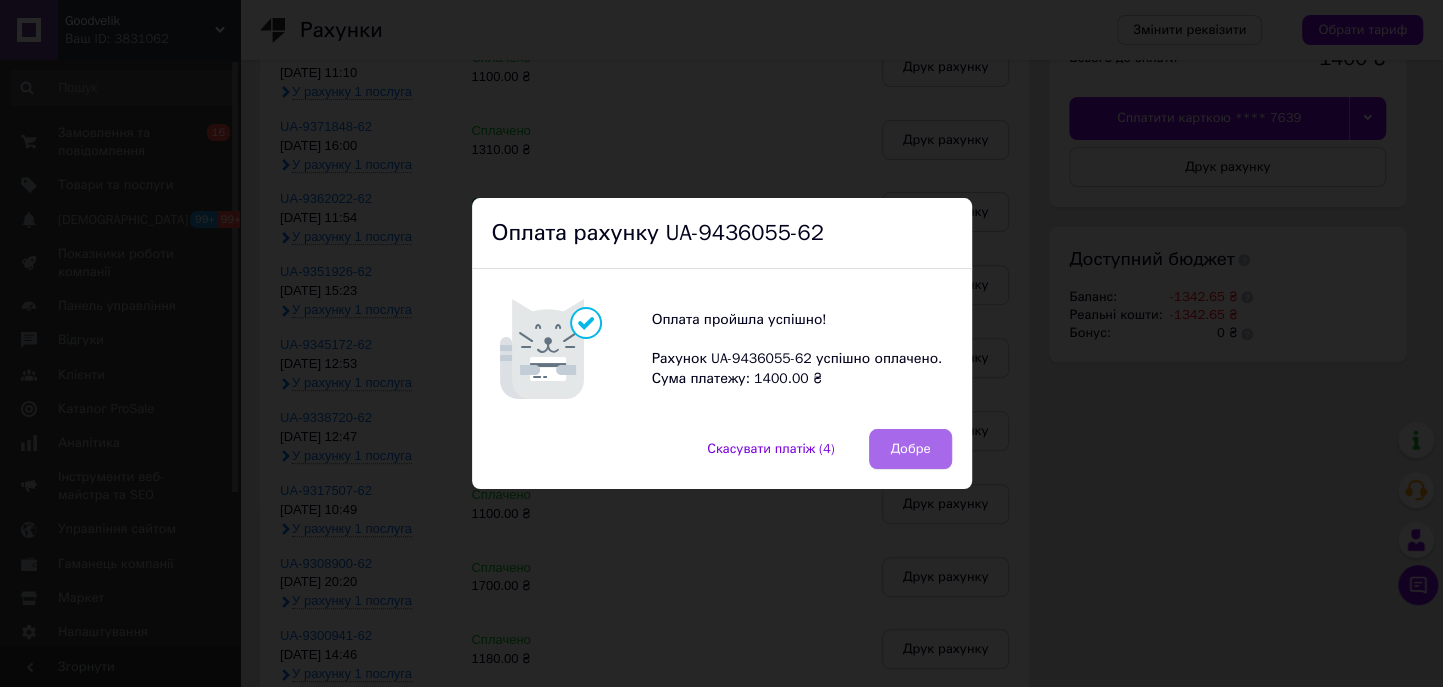 click on "Добре" at bounding box center [910, 449] 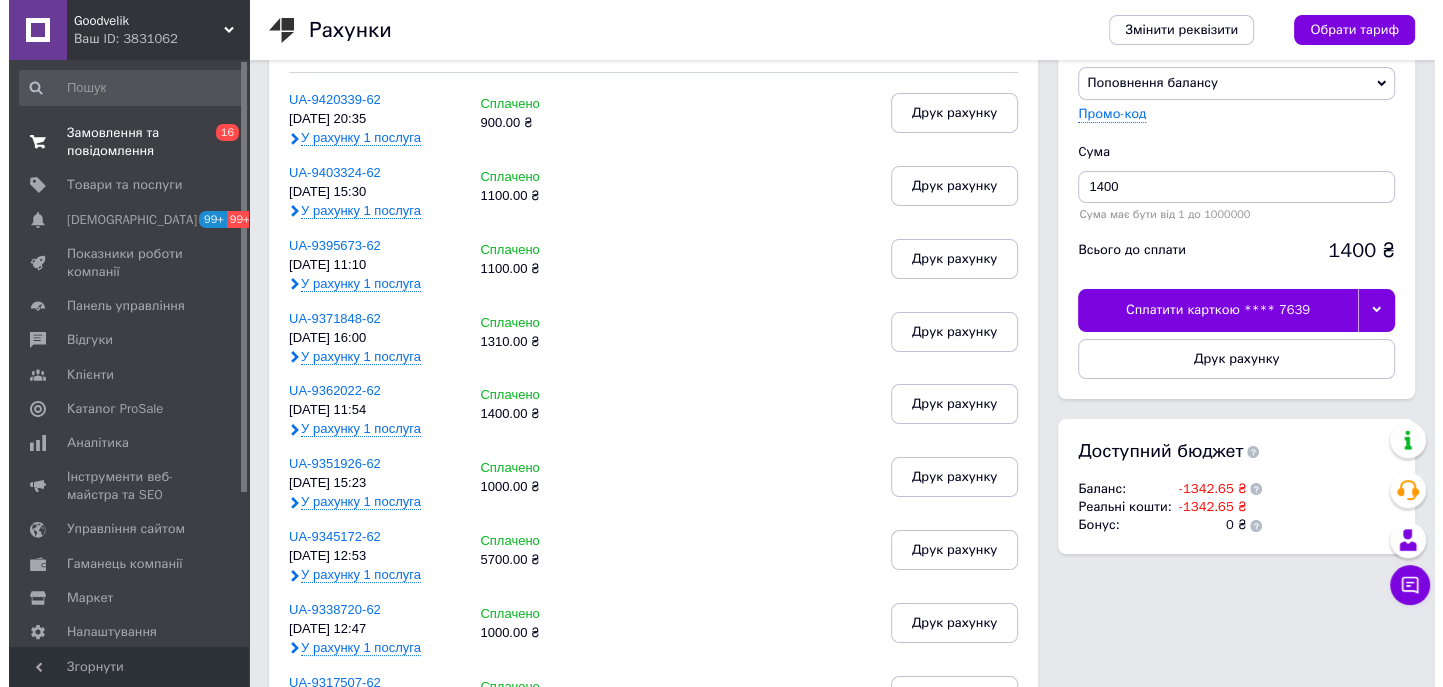 scroll, scrollTop: 0, scrollLeft: 0, axis: both 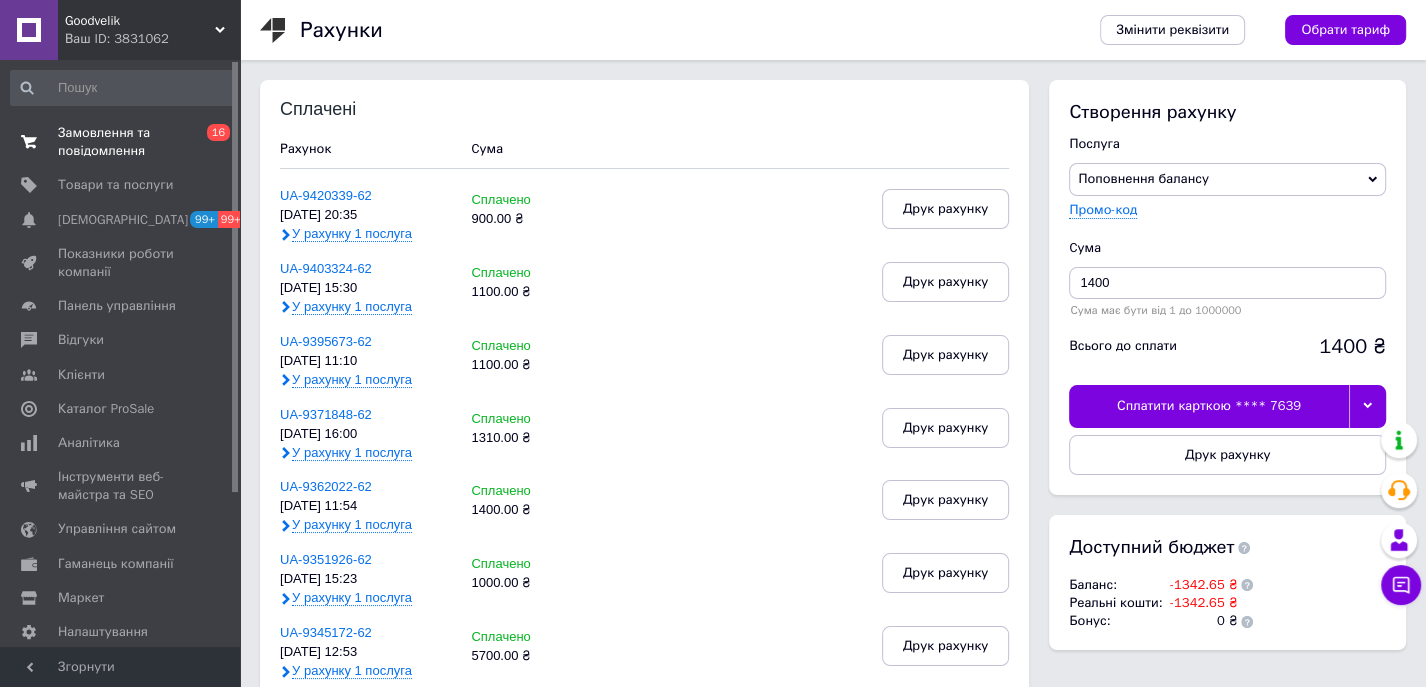 click on "Замовлення та повідомлення" at bounding box center (121, 142) 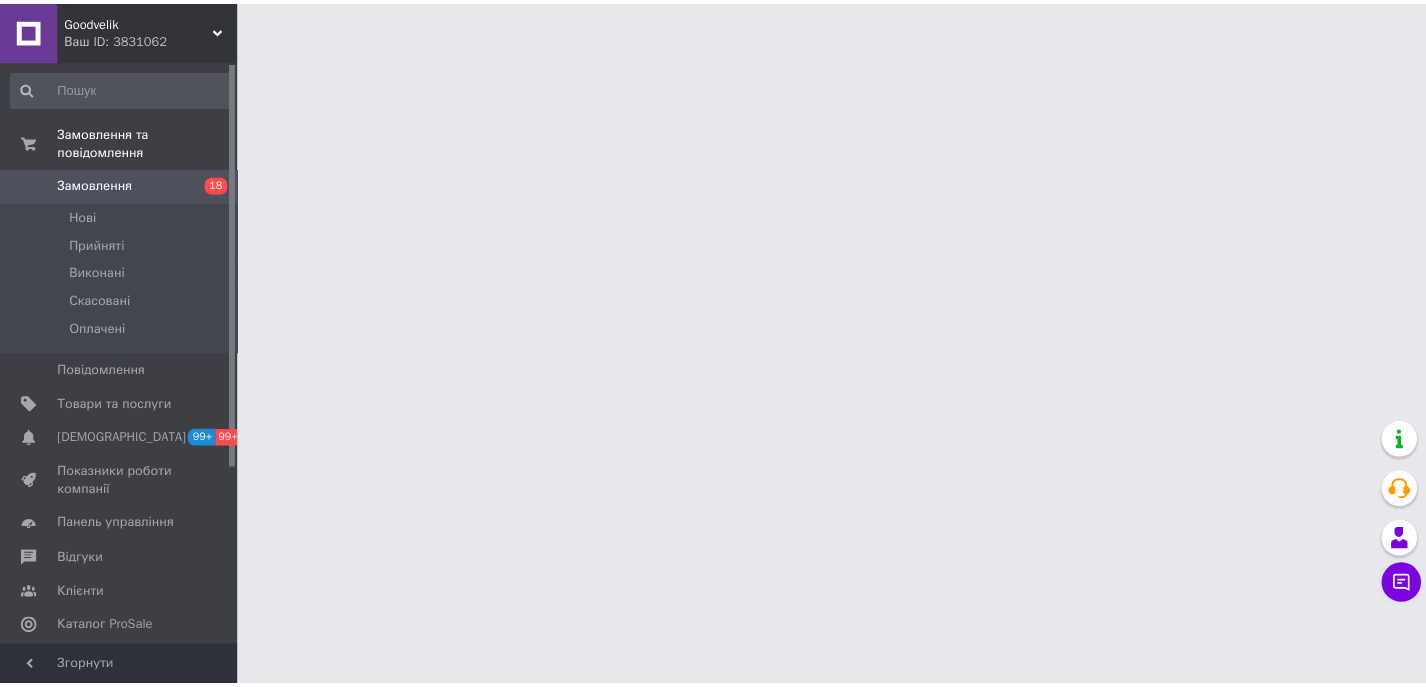 scroll, scrollTop: 0, scrollLeft: 0, axis: both 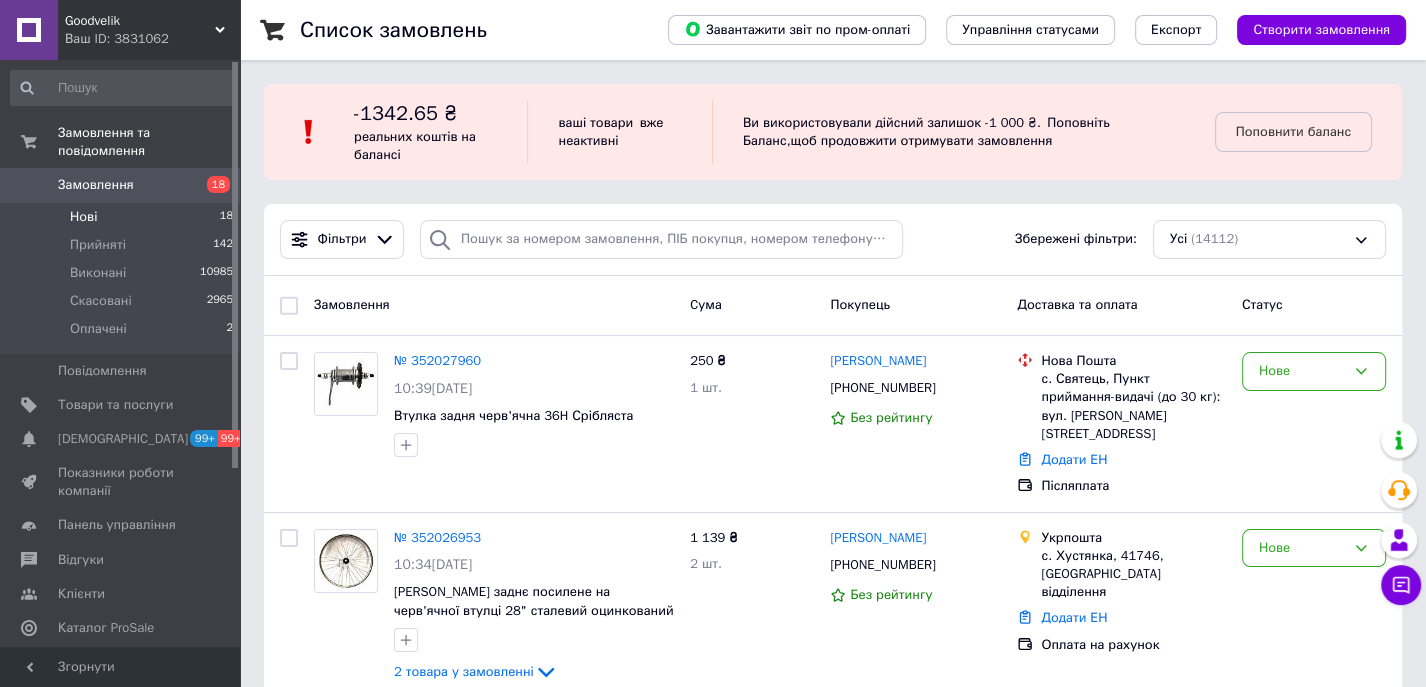 click on "Нові 18" at bounding box center [122, 217] 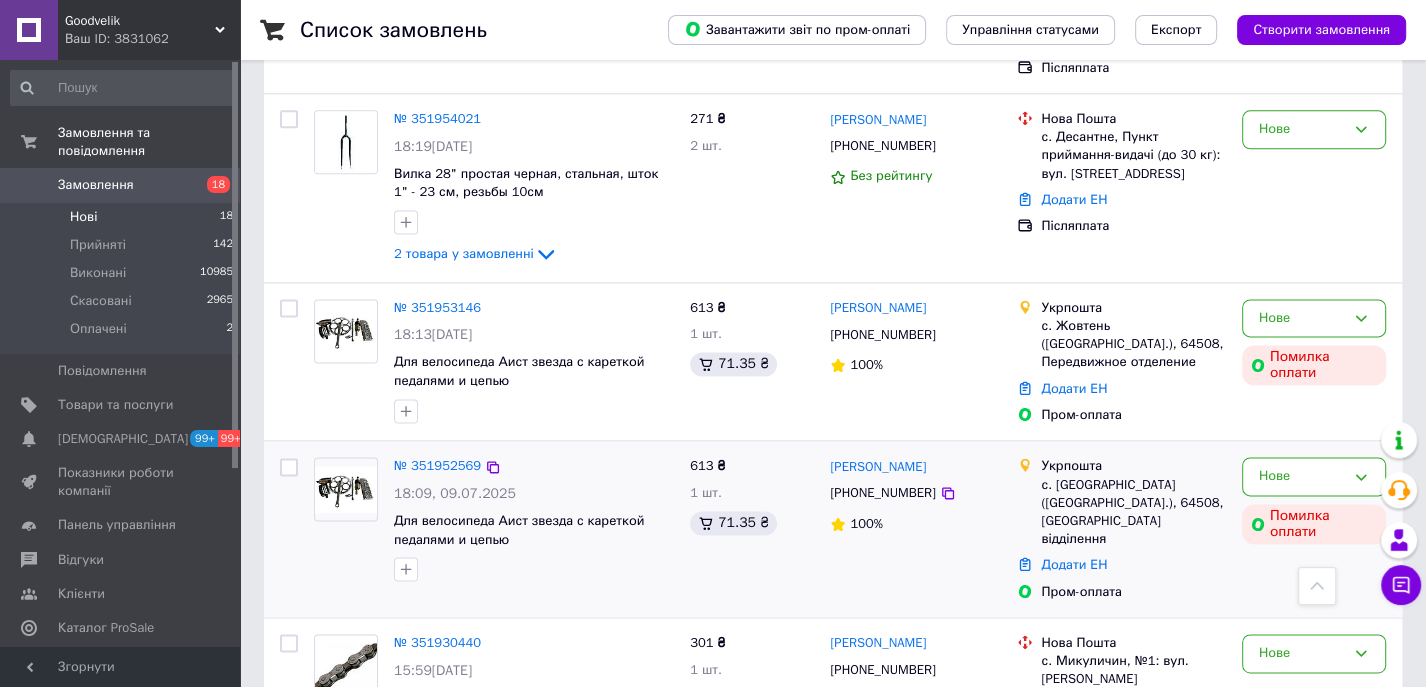 scroll, scrollTop: 2008, scrollLeft: 0, axis: vertical 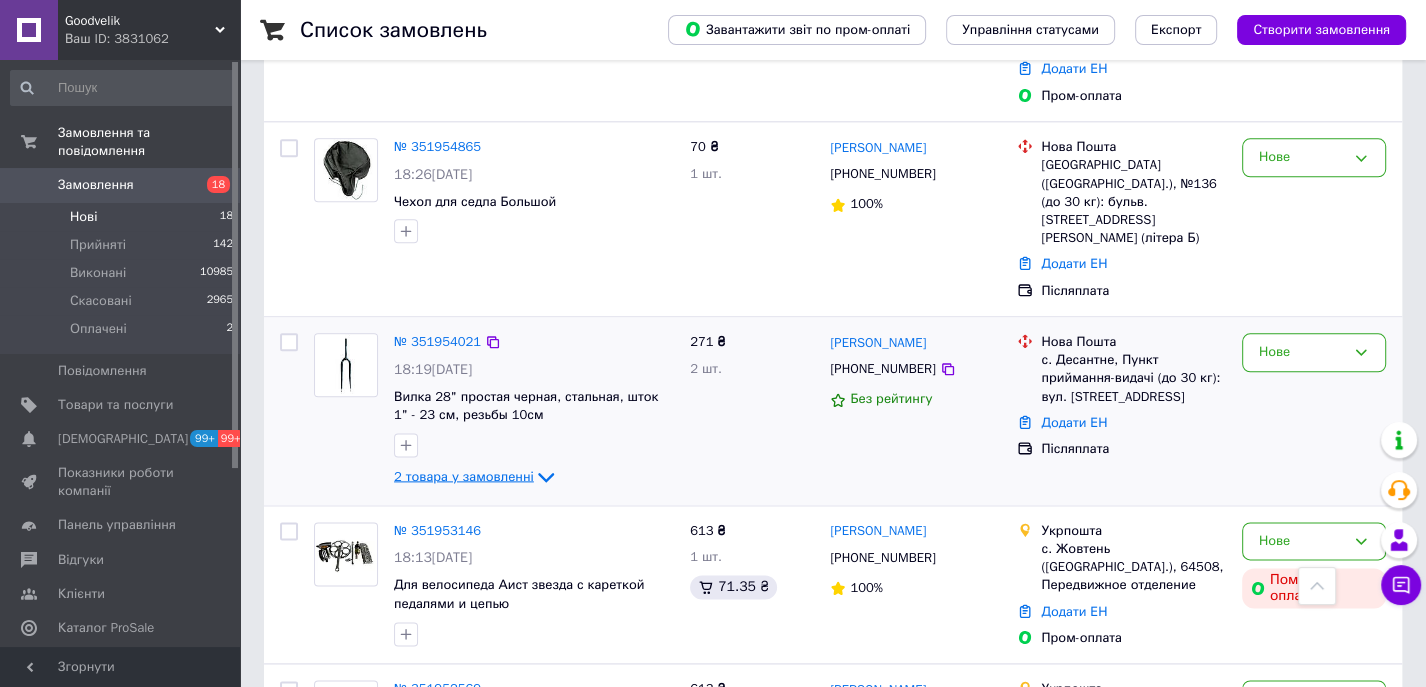 click on "2 товара у замовленні" at bounding box center (464, 476) 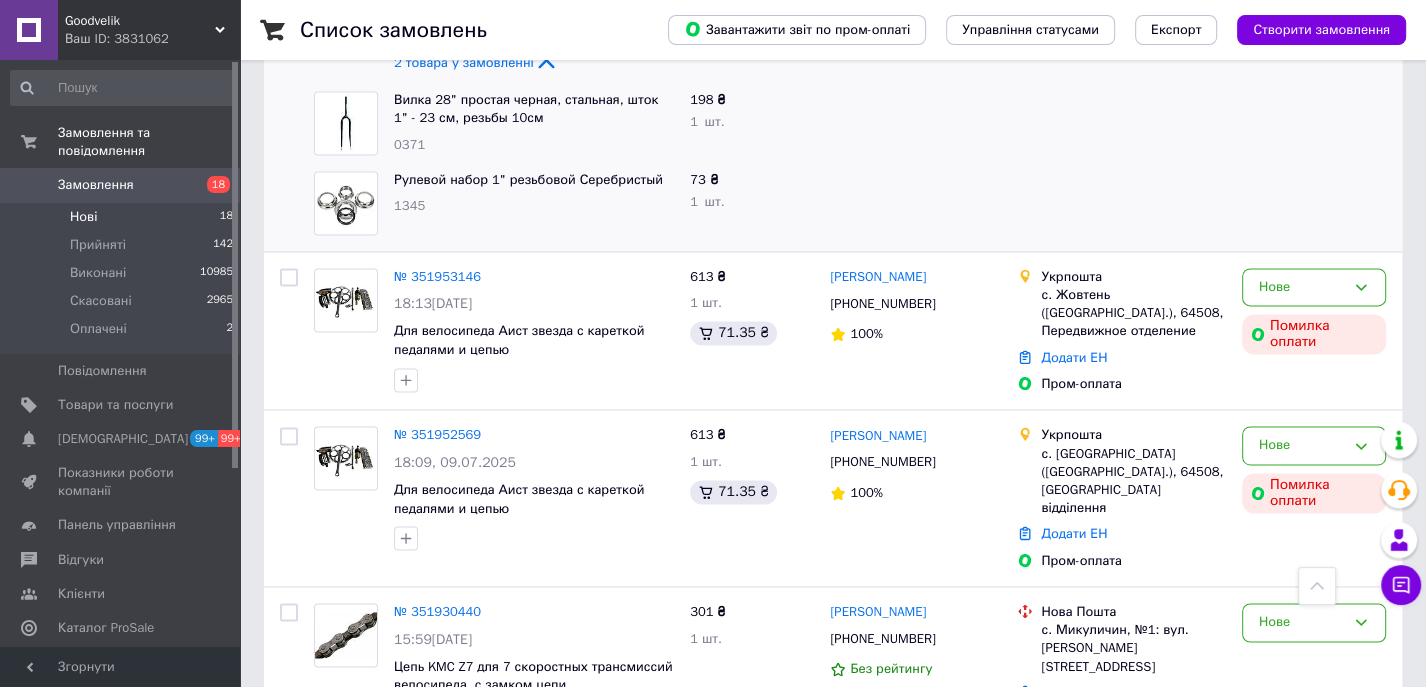 scroll, scrollTop: 2421, scrollLeft: 0, axis: vertical 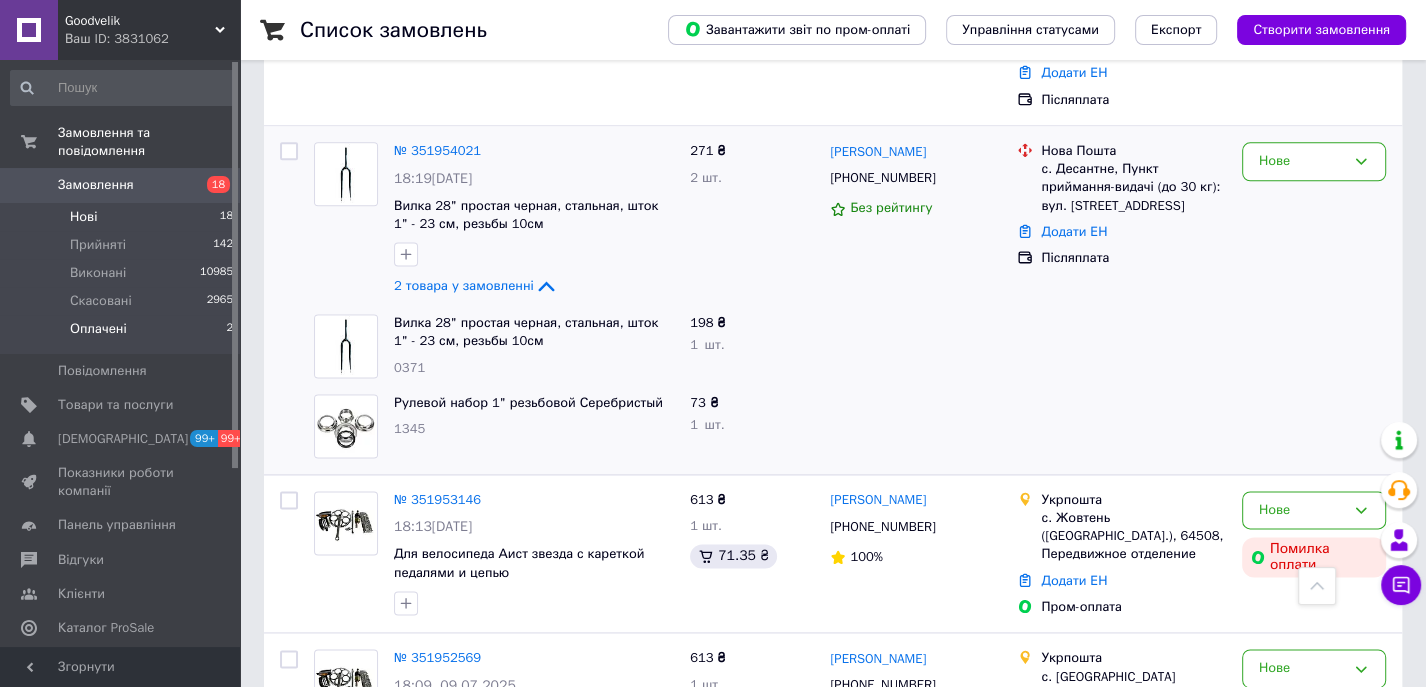 click on "Оплачені 2" at bounding box center (122, 334) 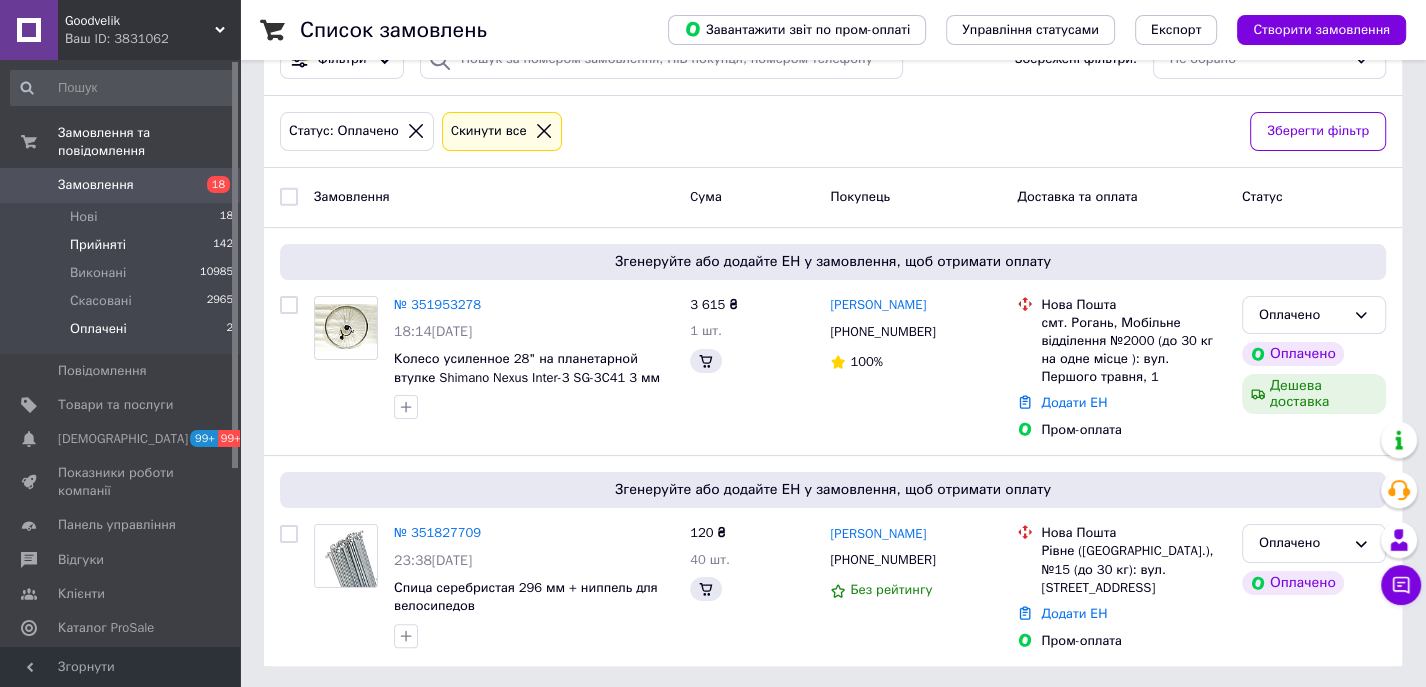 scroll, scrollTop: 0, scrollLeft: 0, axis: both 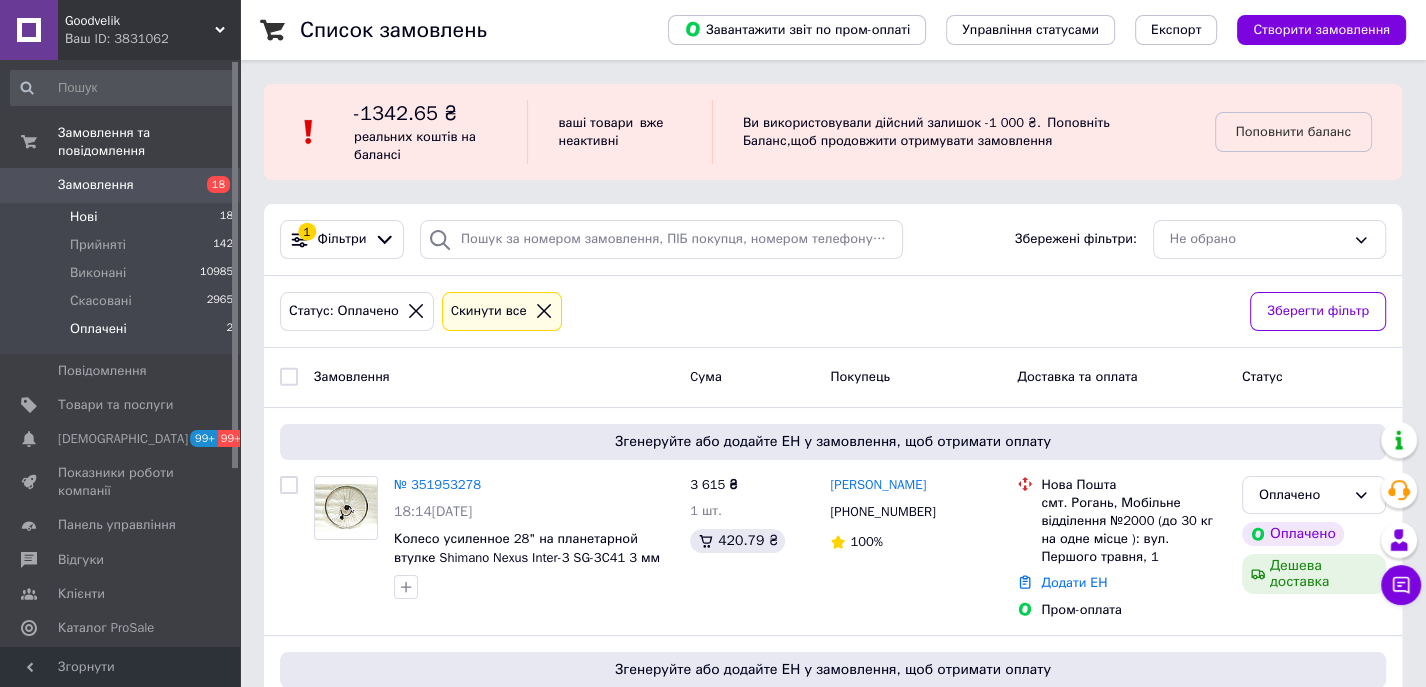 click on "Нові 18" at bounding box center (122, 217) 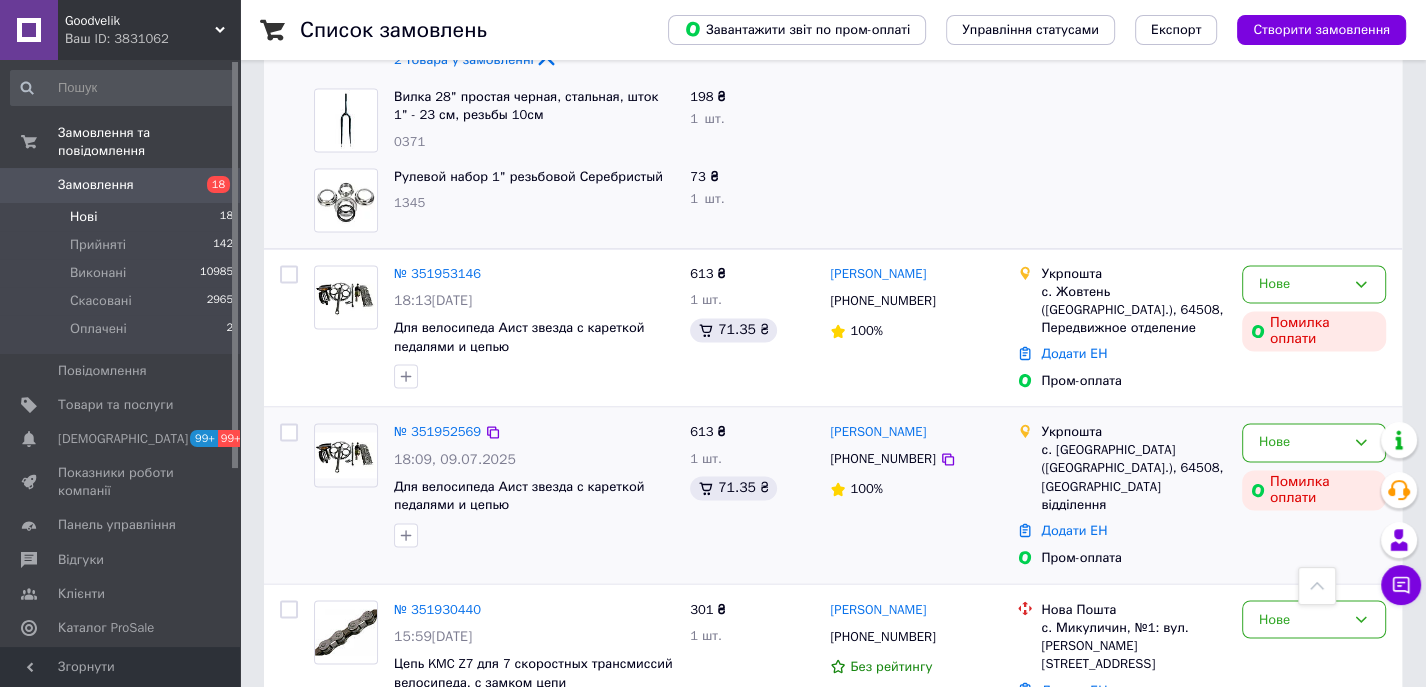 scroll, scrollTop: 2617, scrollLeft: 0, axis: vertical 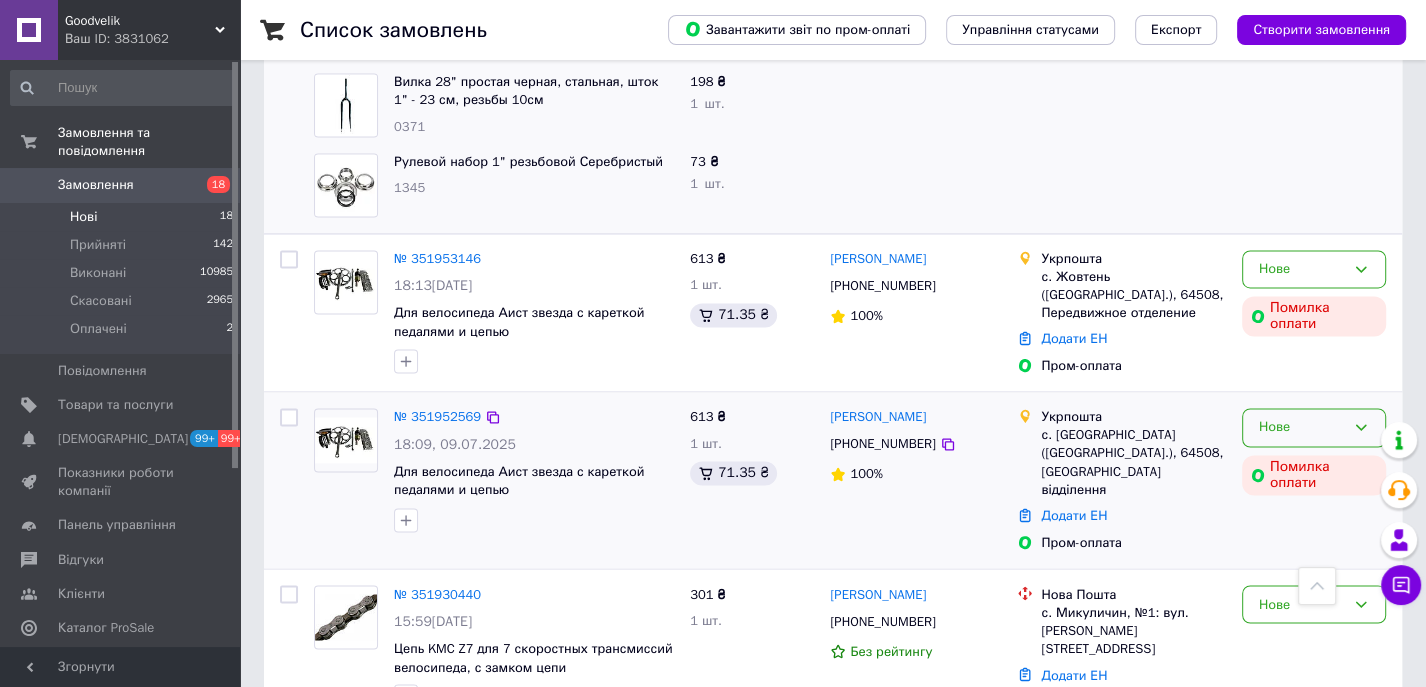 click 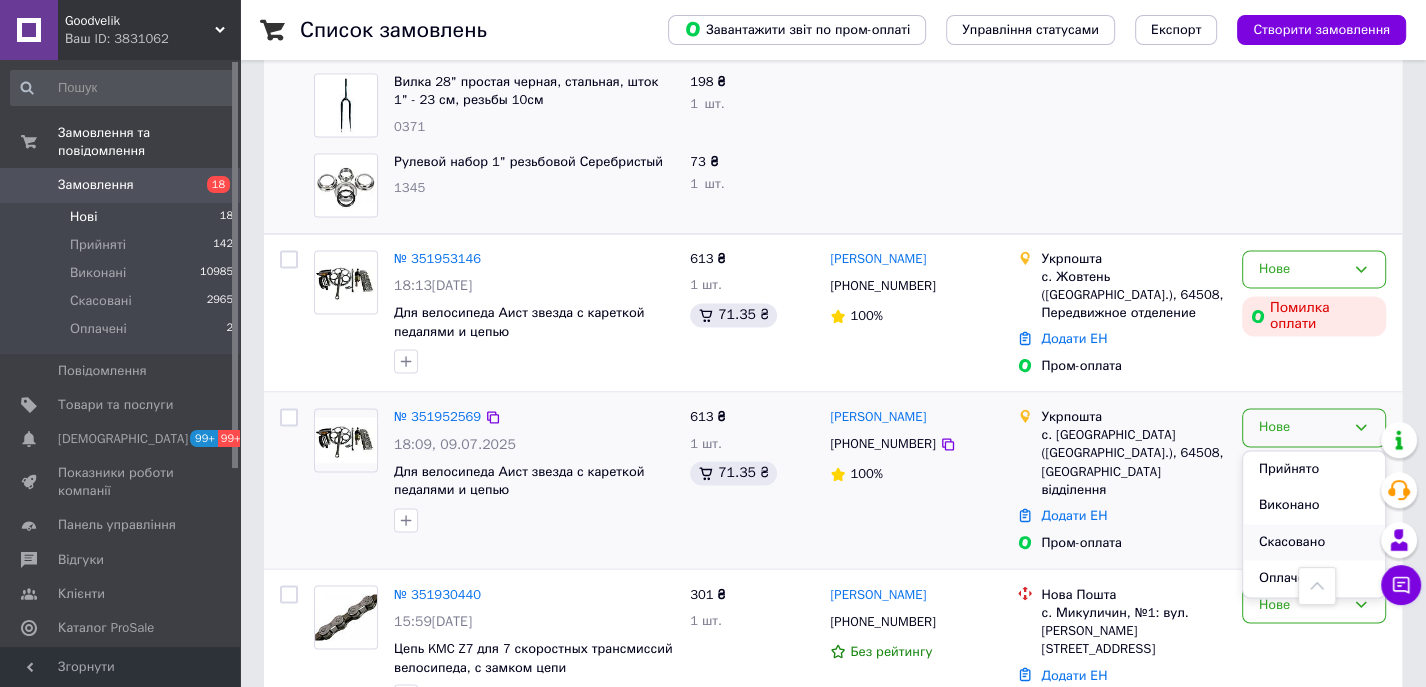 click on "Скасовано" at bounding box center [1314, 542] 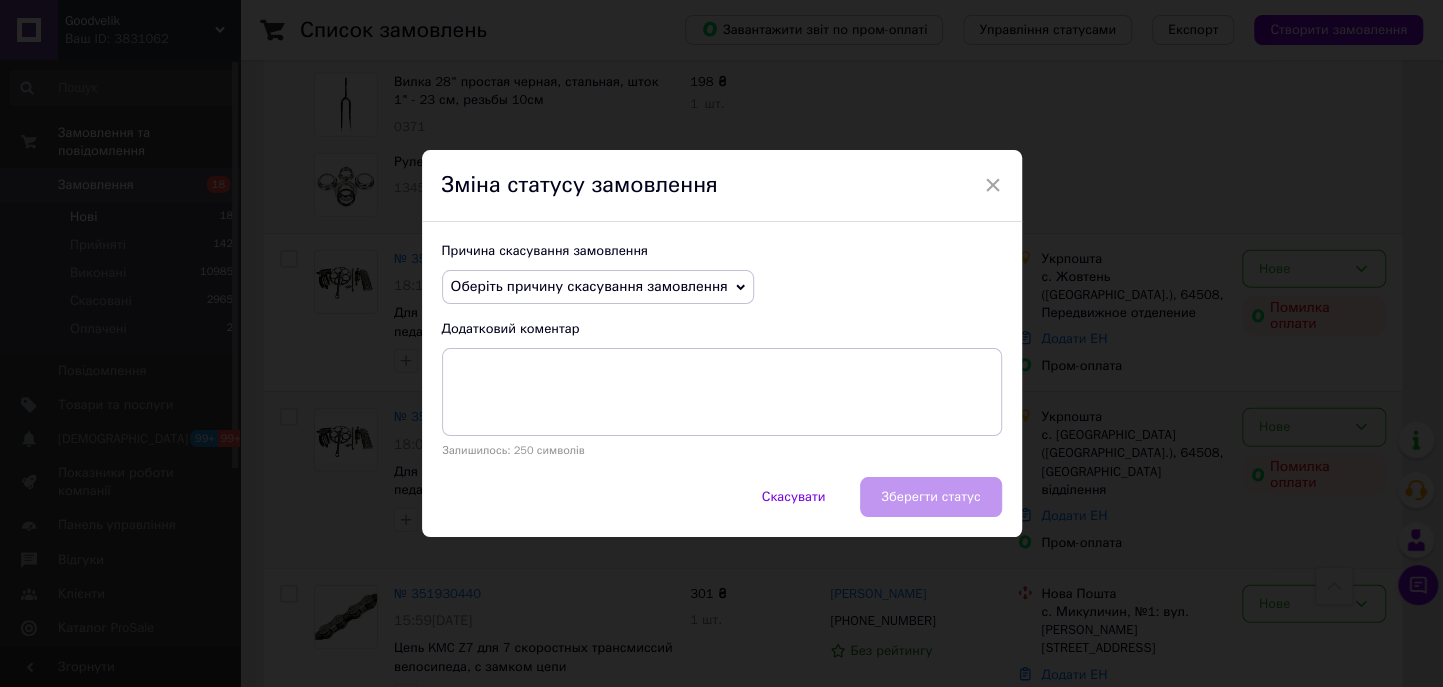 click on "Оберіть причину скасування замовлення" at bounding box center (589, 286) 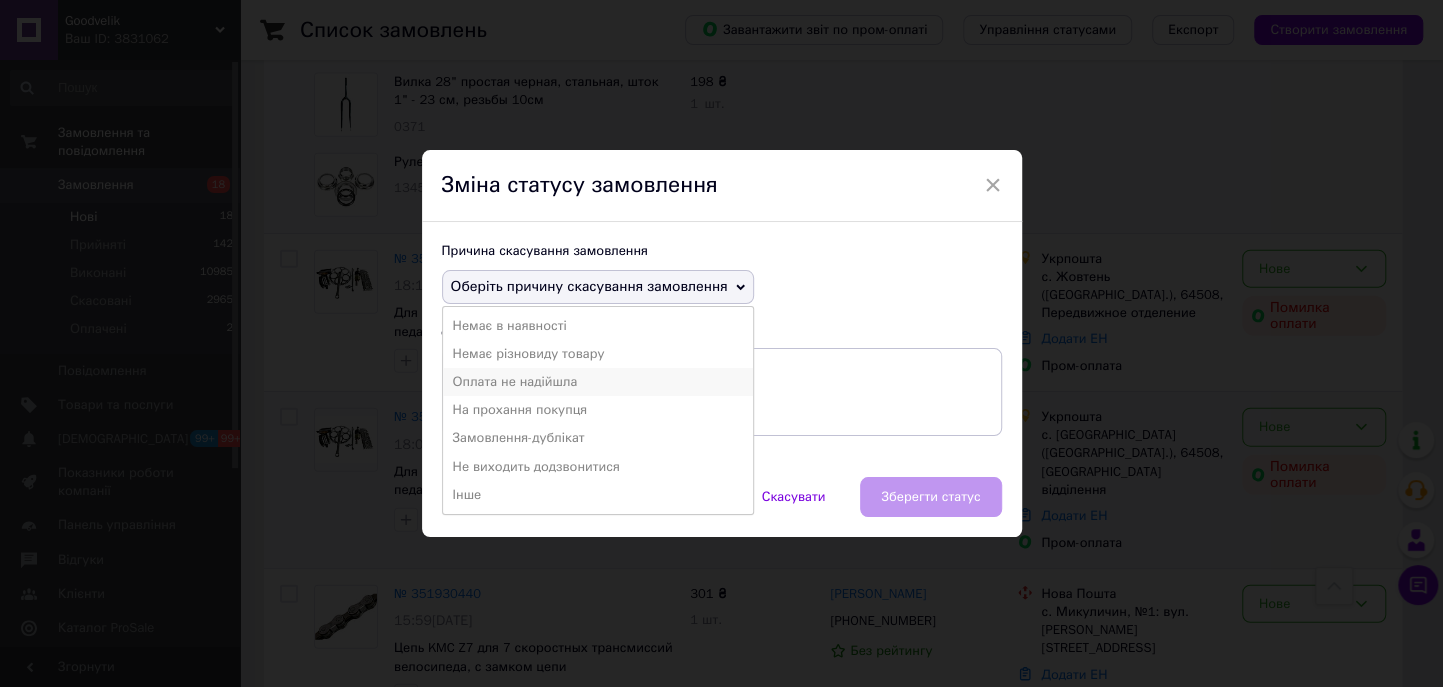 click on "Оплата не надійшла" at bounding box center [598, 382] 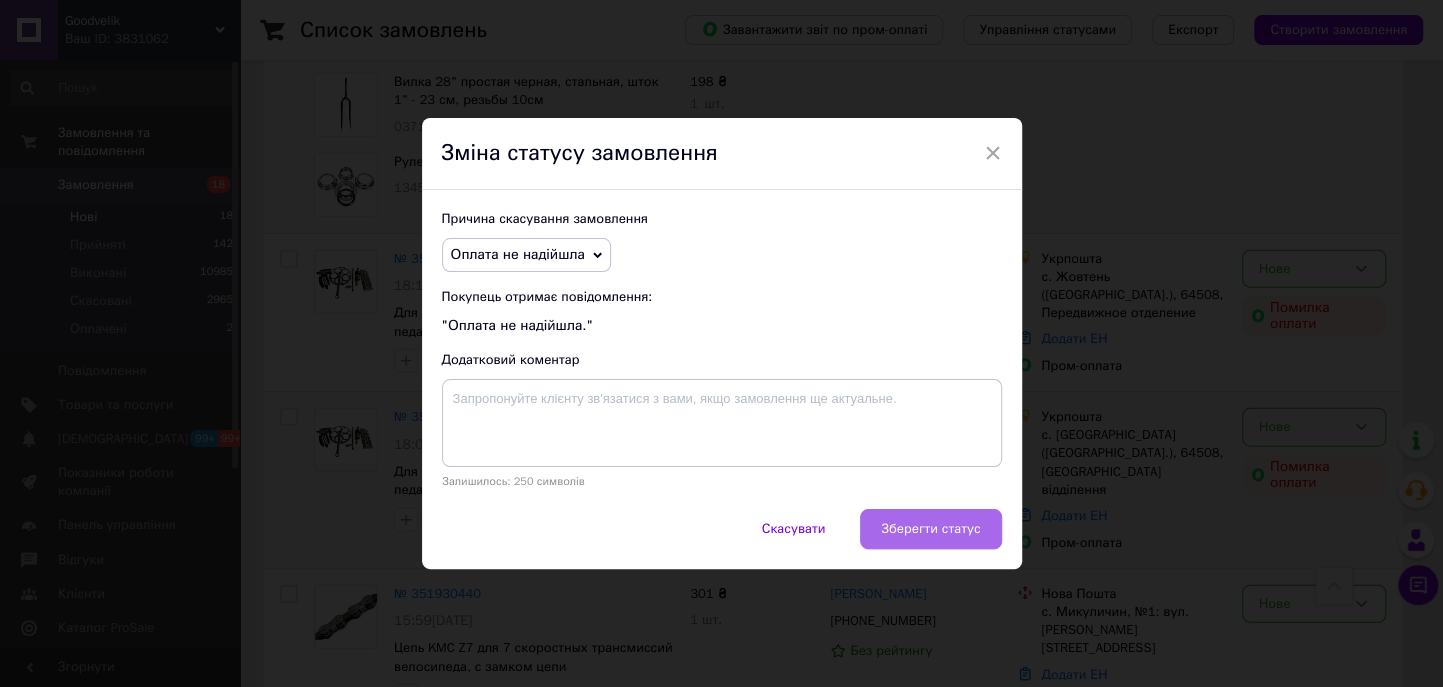 click on "Зберегти статус" at bounding box center (930, 529) 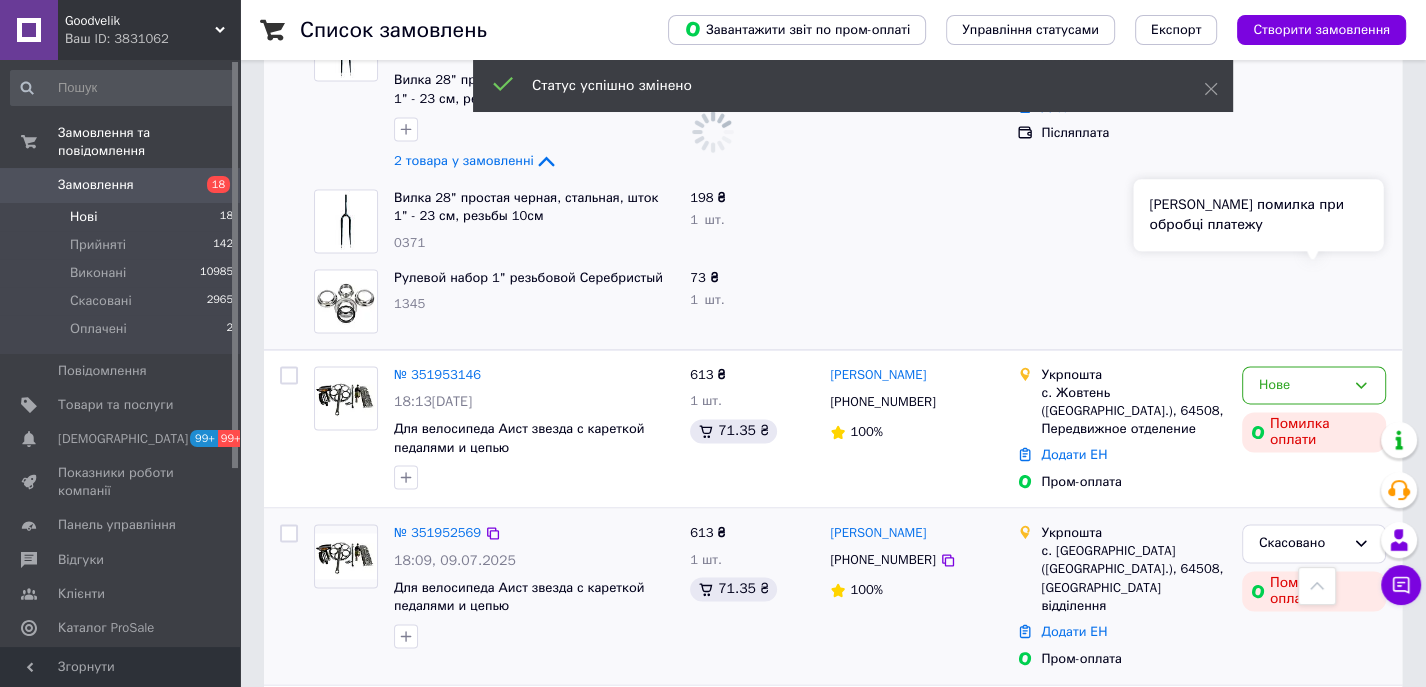 scroll, scrollTop: 2500, scrollLeft: 0, axis: vertical 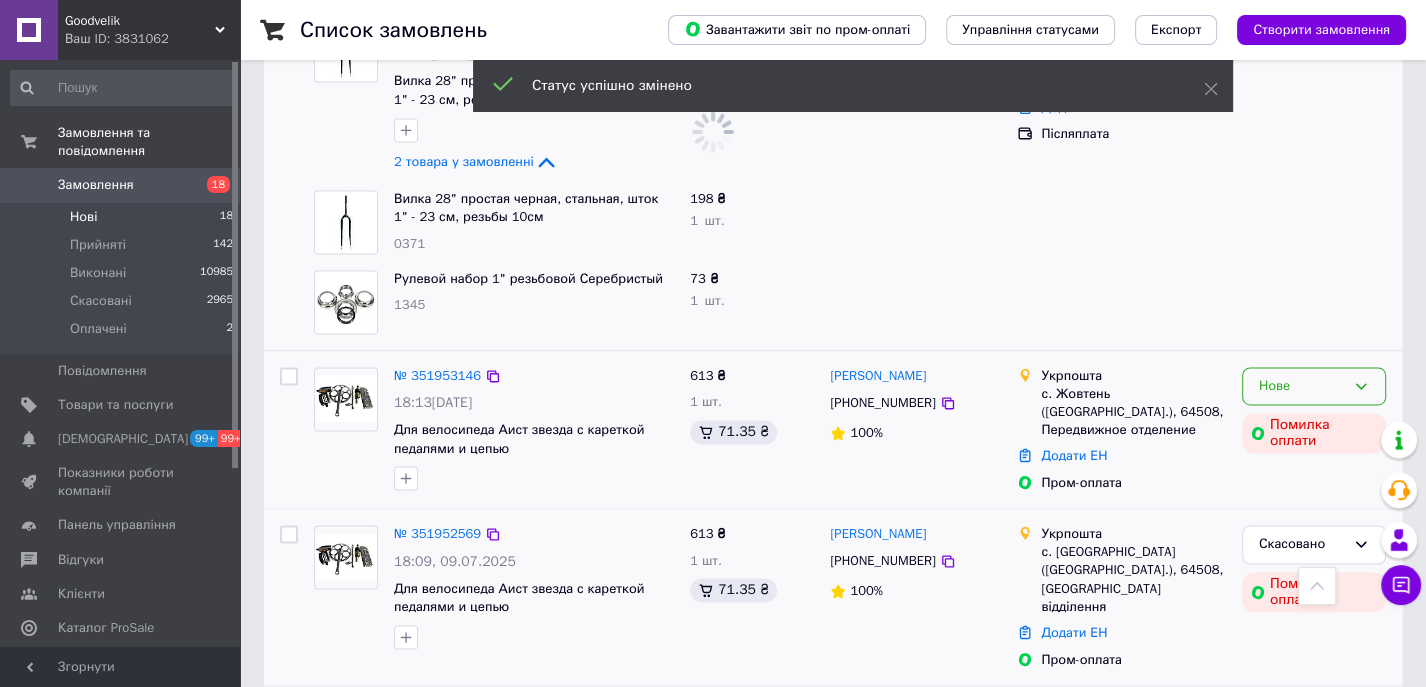 click on "Нове" at bounding box center [1314, 386] 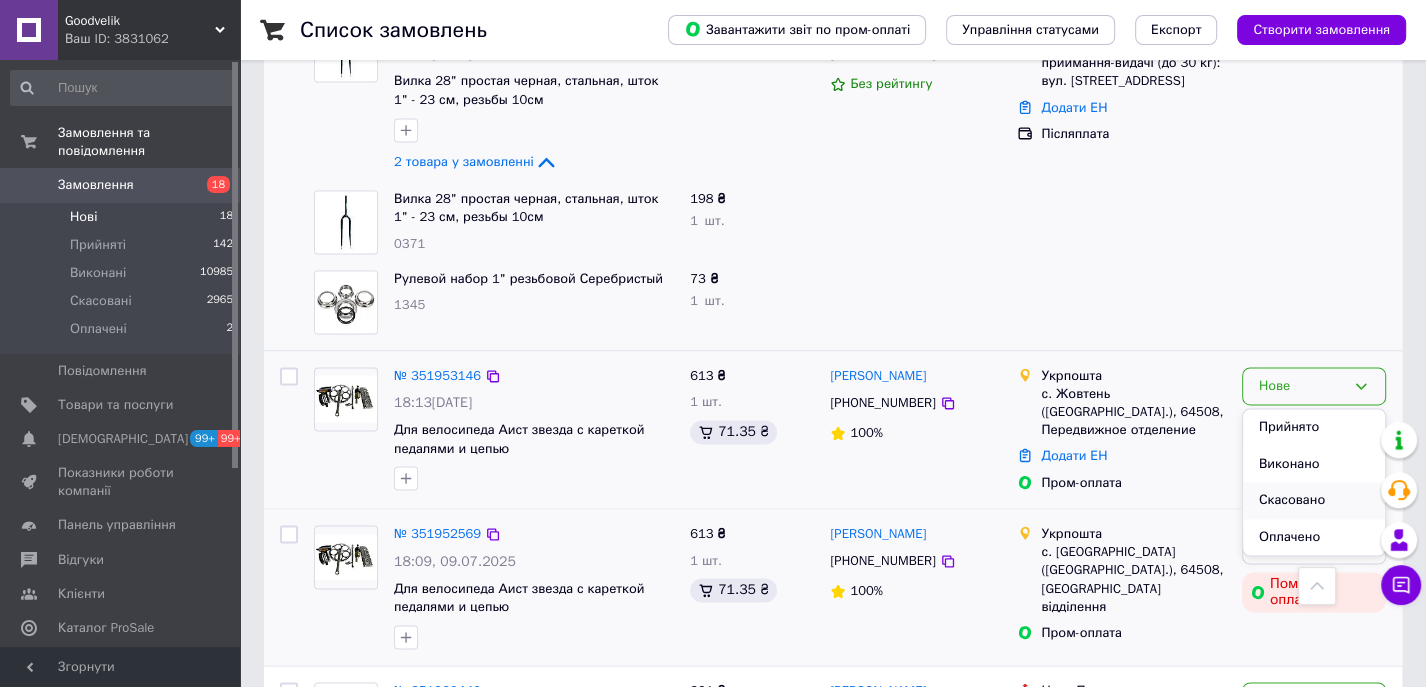 click on "Скасовано" at bounding box center (1314, 500) 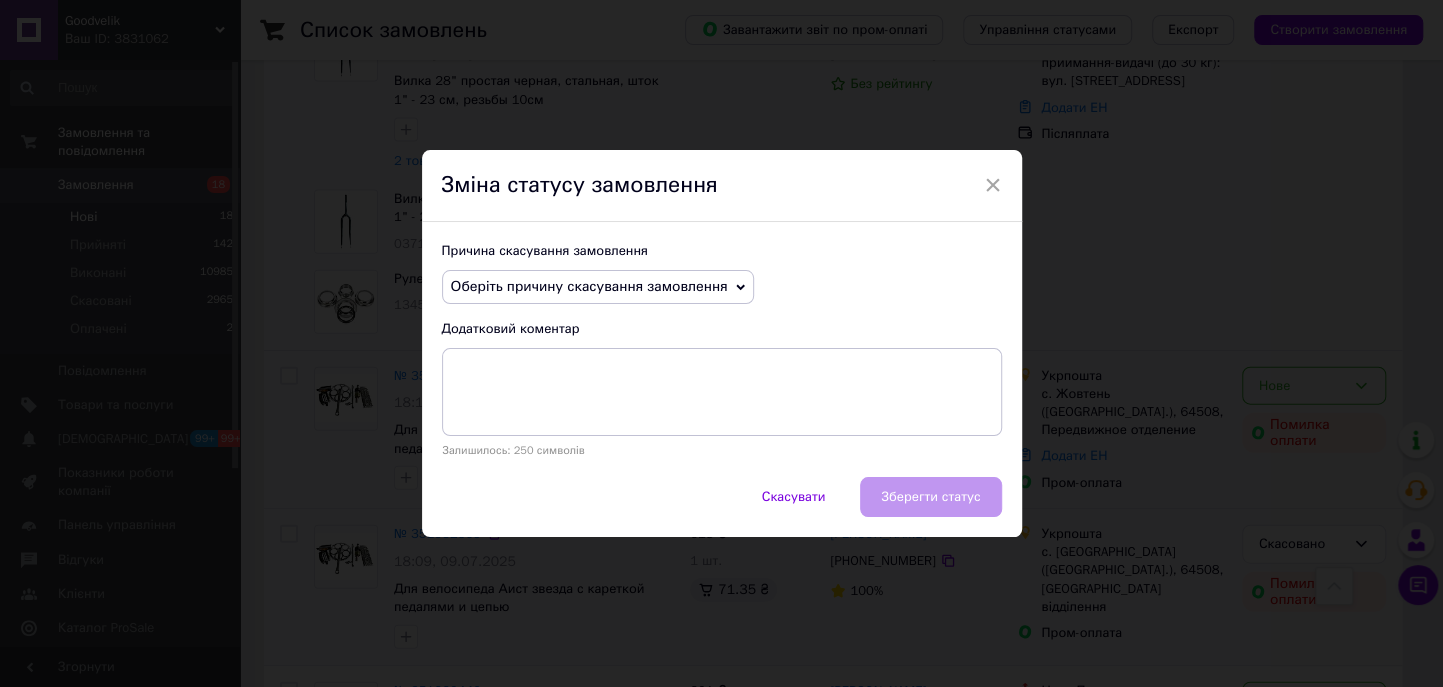click on "Оберіть причину скасування замовлення" at bounding box center [589, 286] 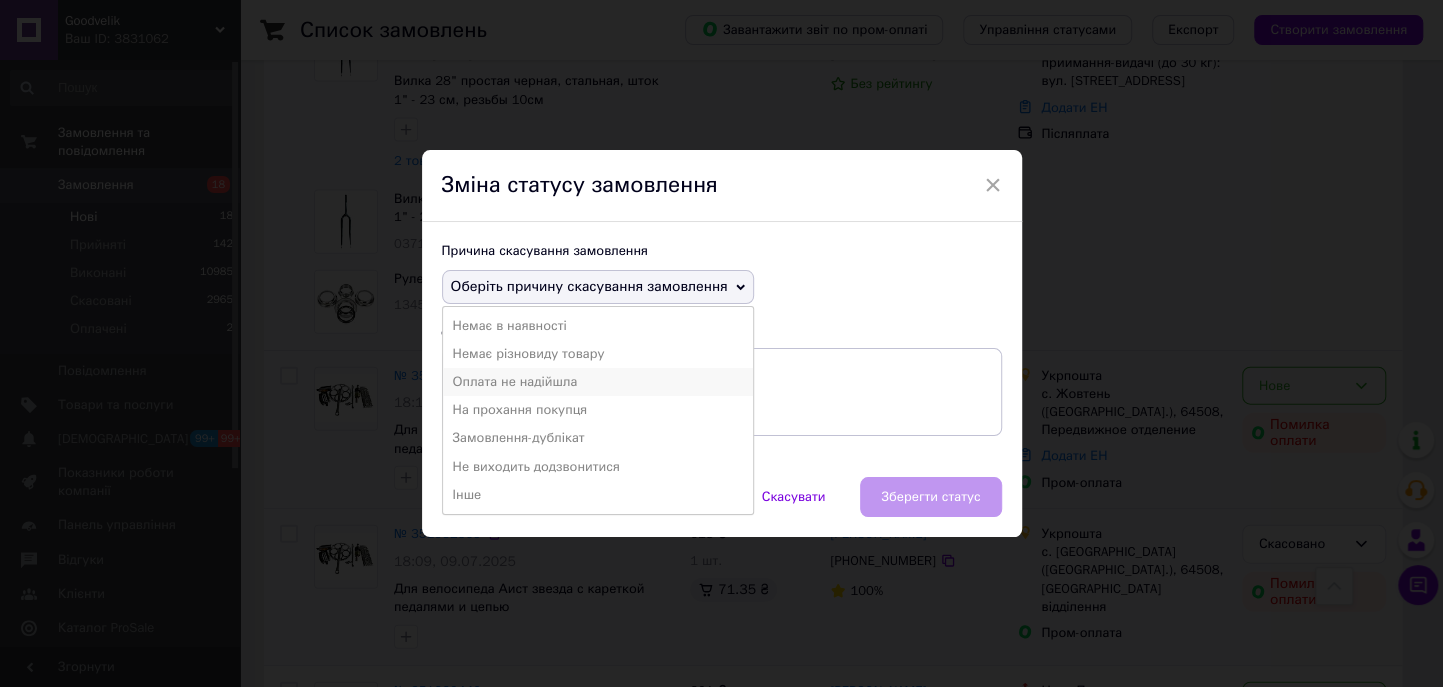 click on "Оплата не надійшла" at bounding box center [598, 382] 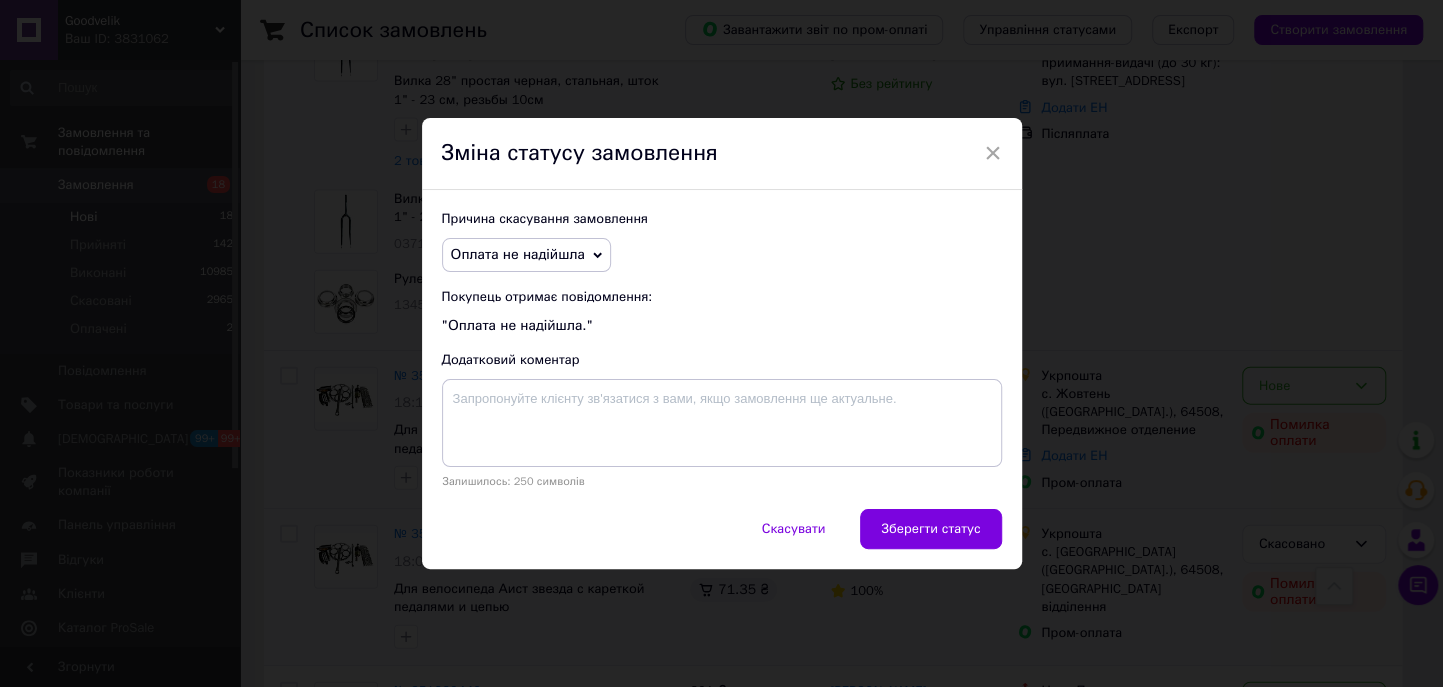 click on "Зберегти статус" at bounding box center [930, 529] 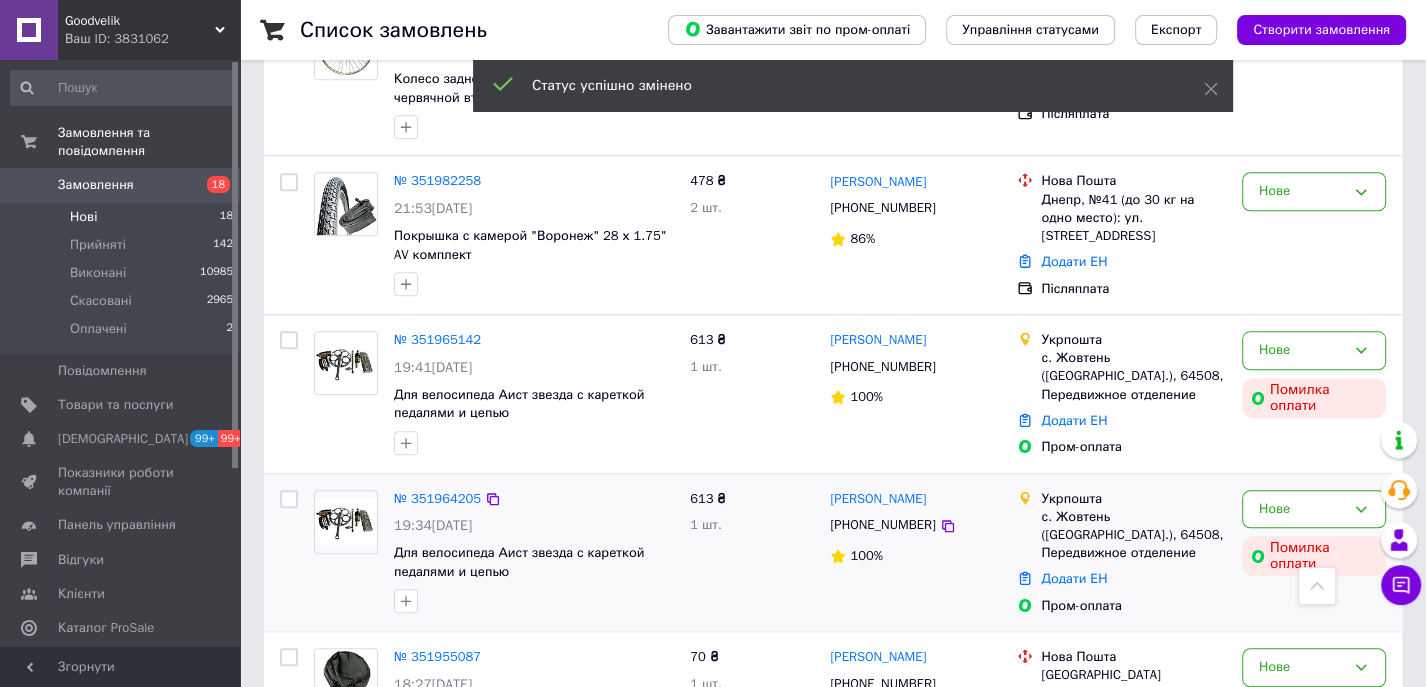 scroll, scrollTop: 1478, scrollLeft: 0, axis: vertical 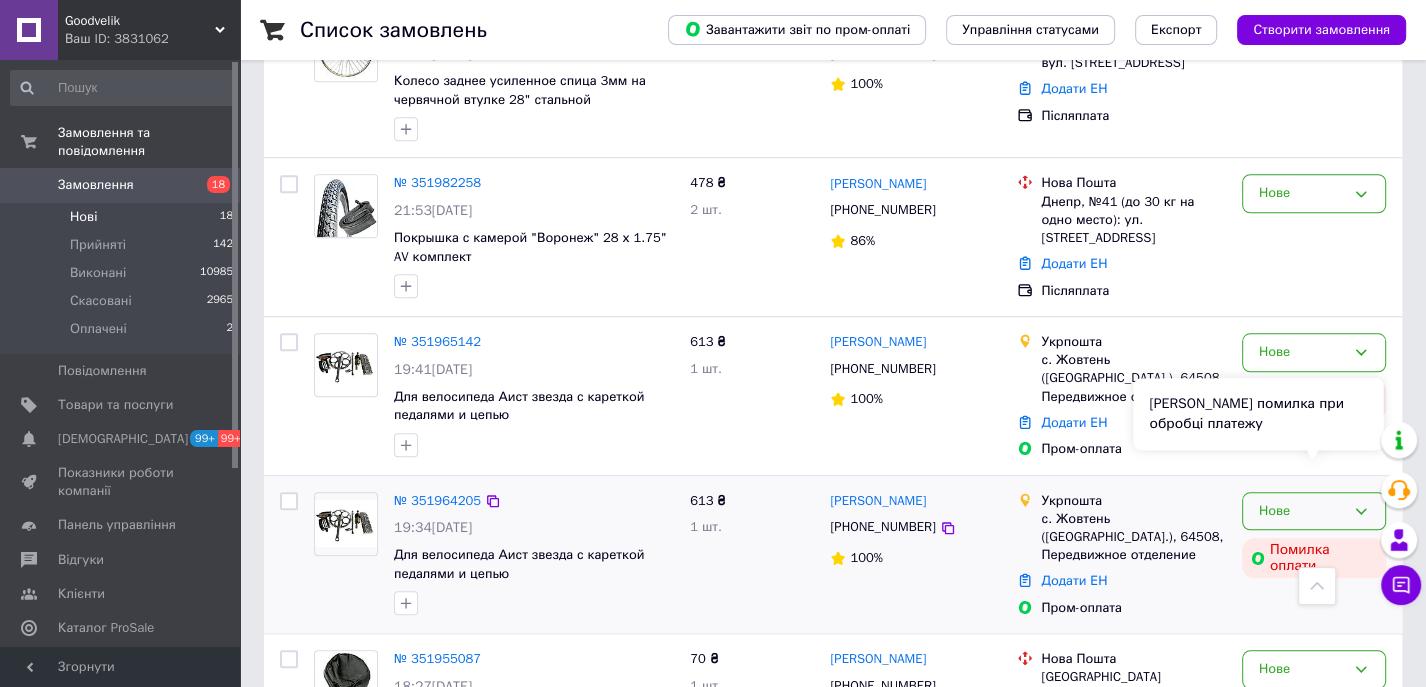 click on "Сталася помилка при обробці платежу" at bounding box center (1258, 414) 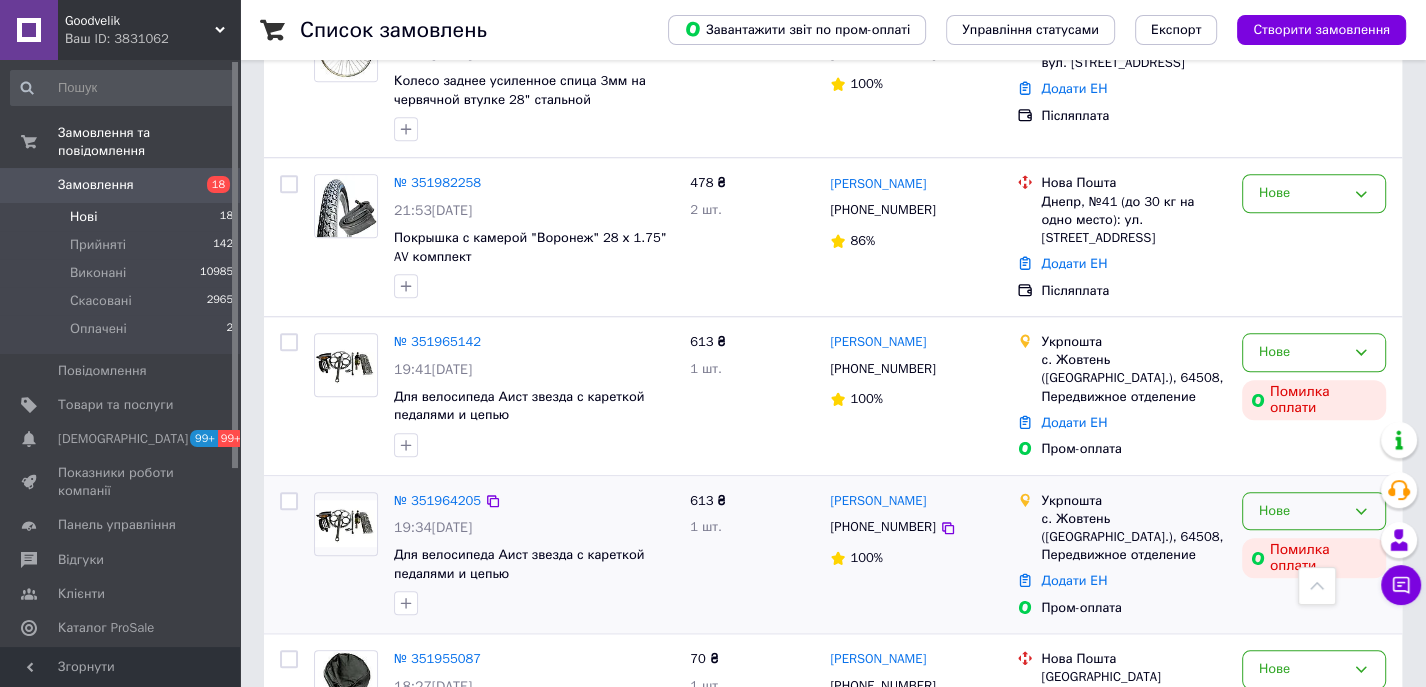 click on "Нове" at bounding box center [1314, 511] 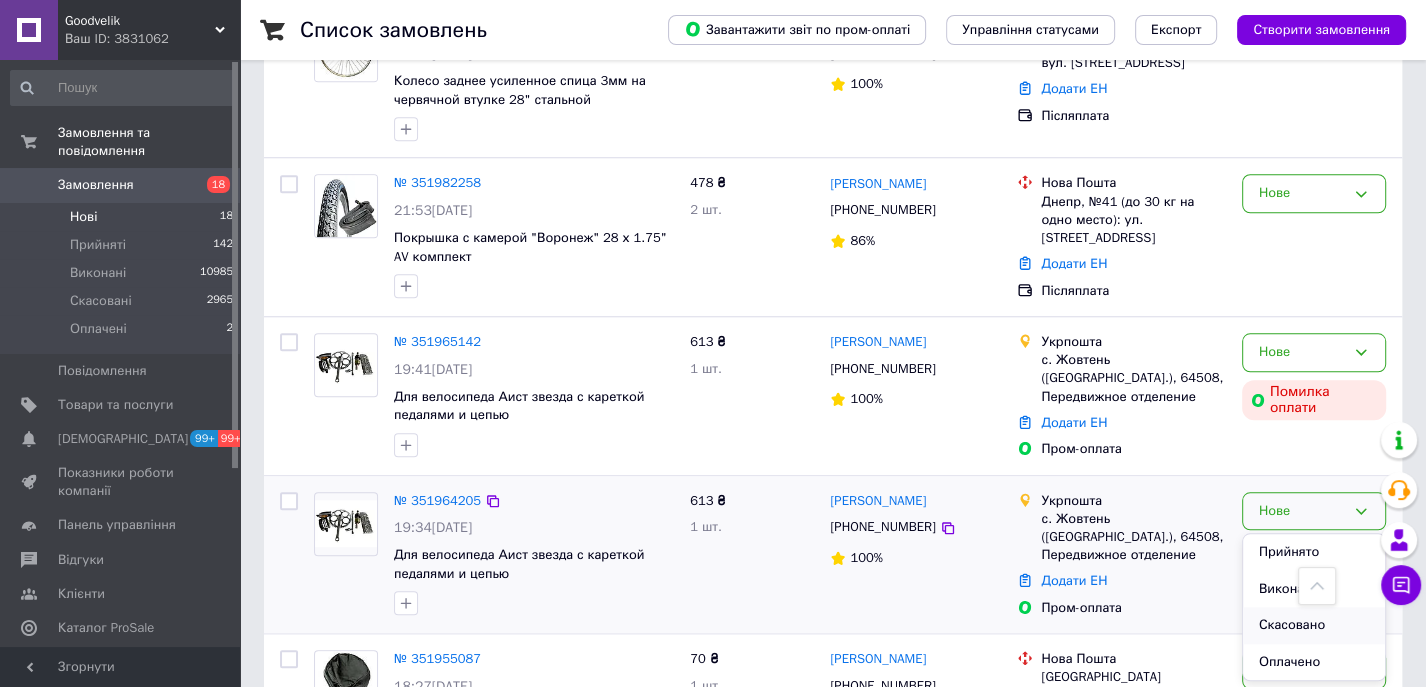 click on "Скасовано" at bounding box center (1314, 625) 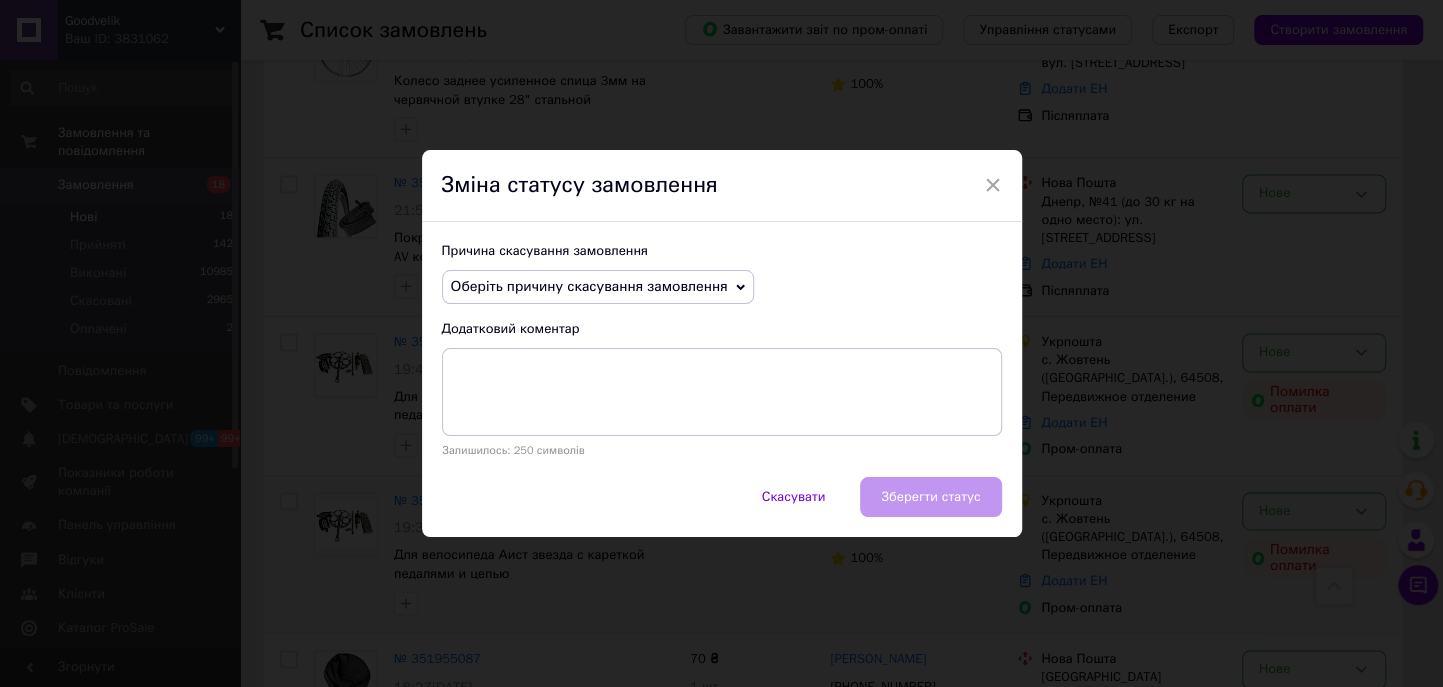 click on "Оберіть причину скасування замовлення" at bounding box center (589, 286) 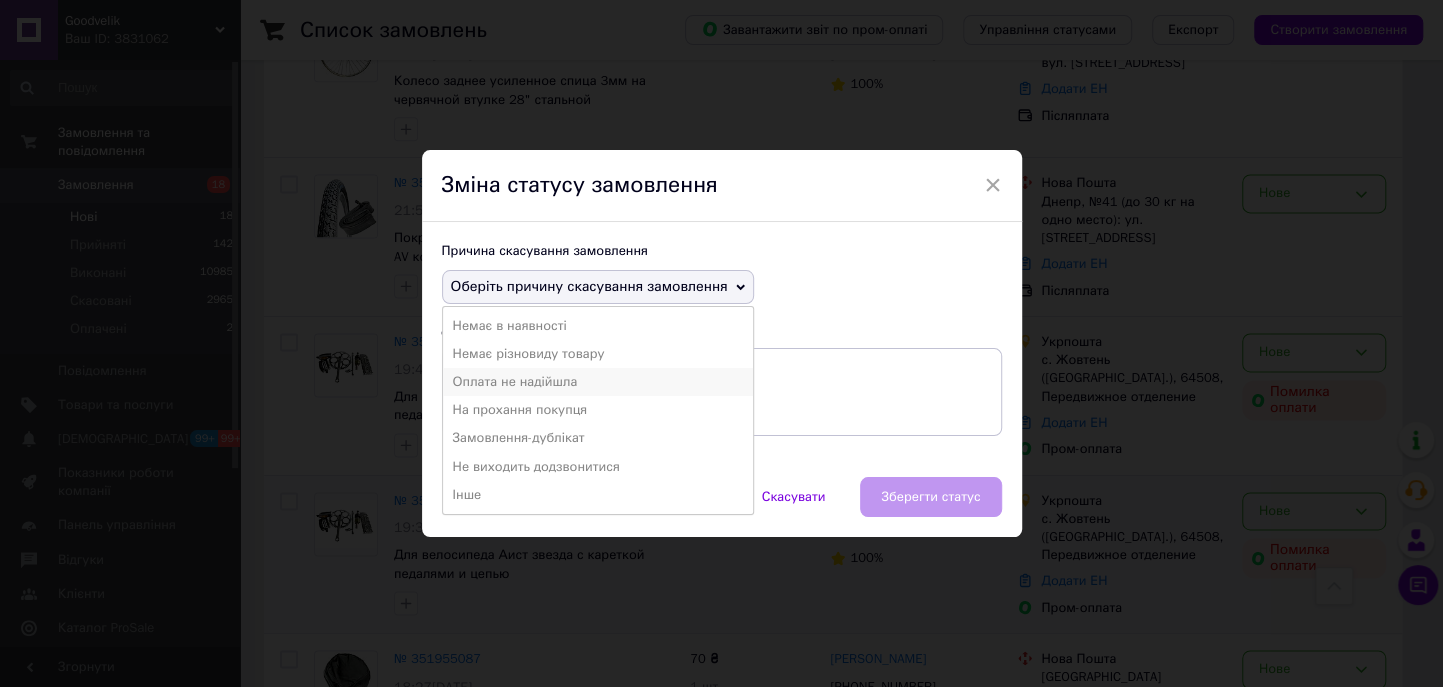 click on "Оплата не надійшла" at bounding box center [598, 382] 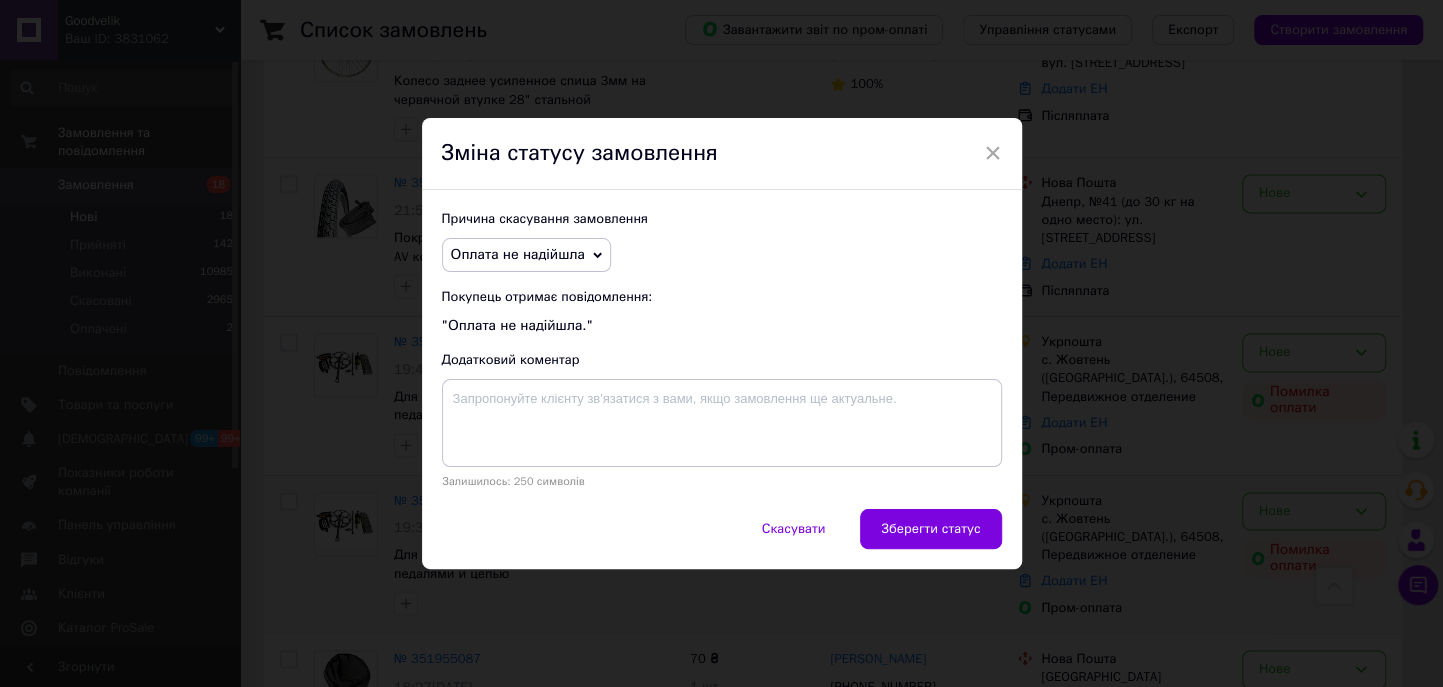 click on "Зберегти статус" at bounding box center (930, 529) 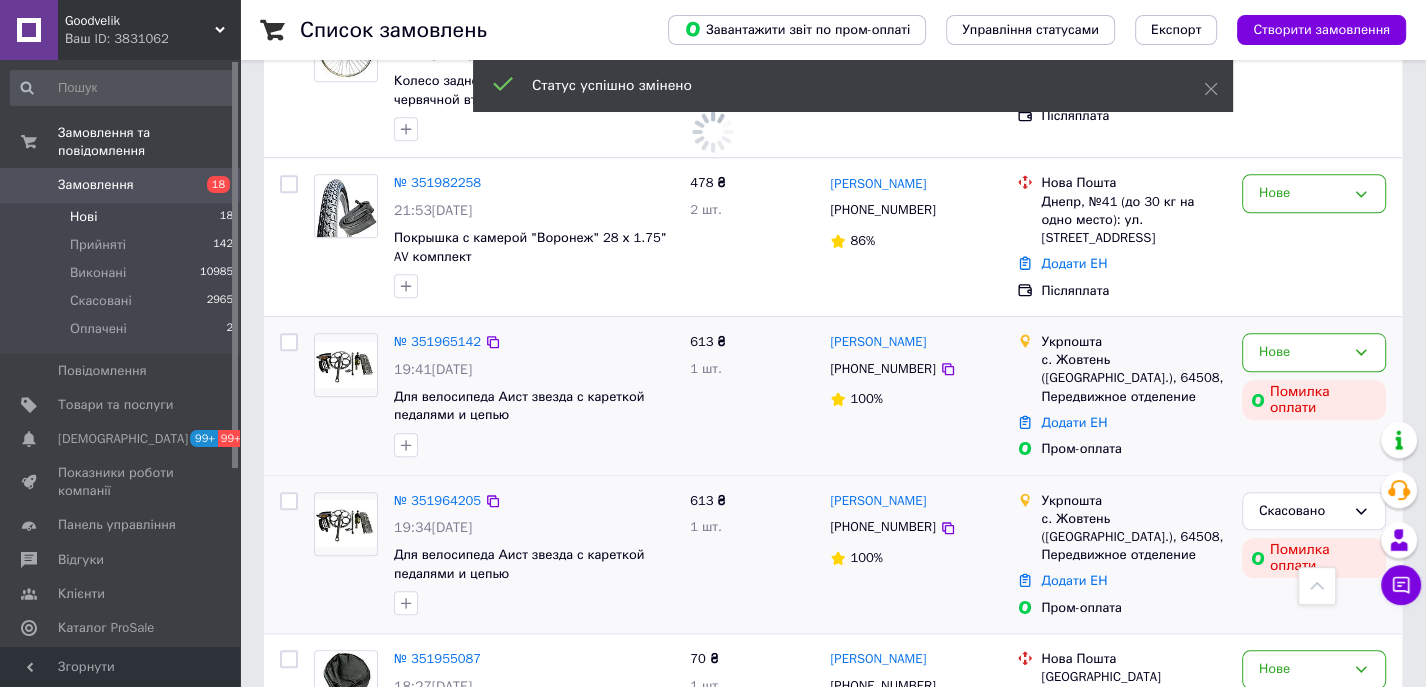 scroll, scrollTop: 1412, scrollLeft: 0, axis: vertical 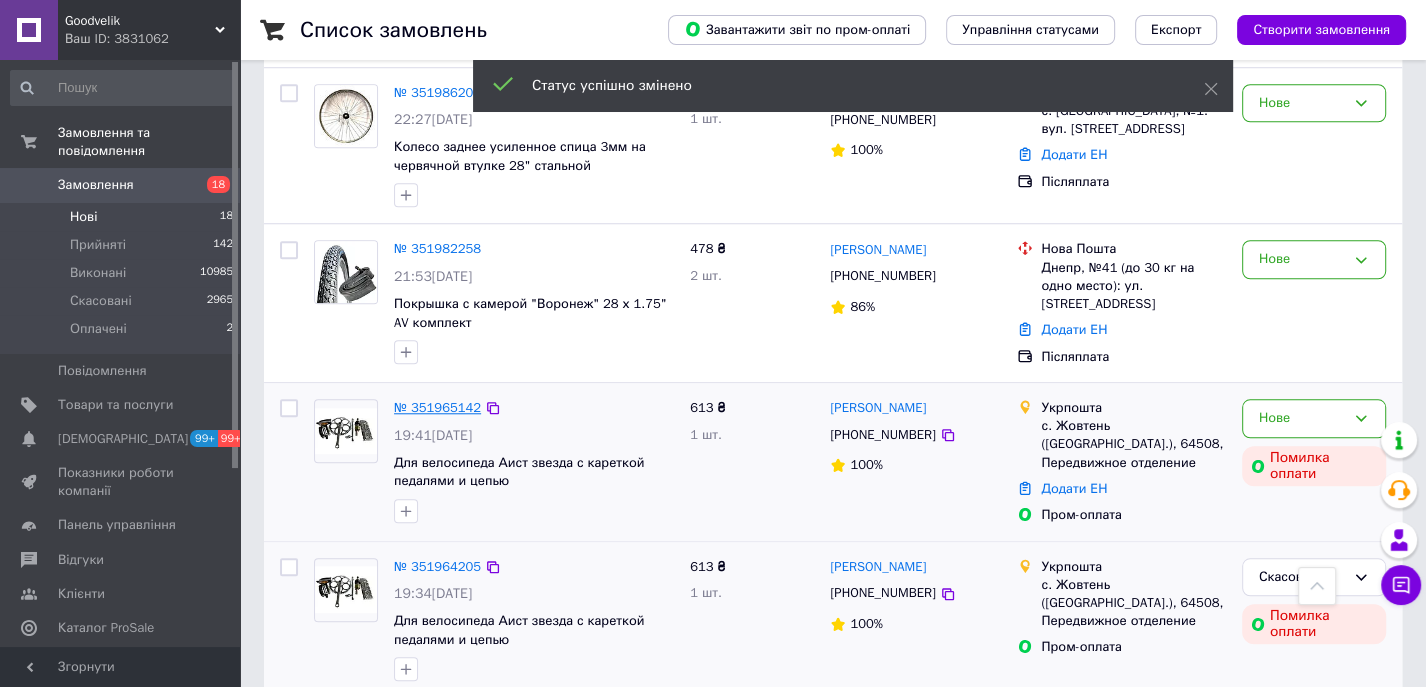 click on "№ 351965142" at bounding box center (437, 407) 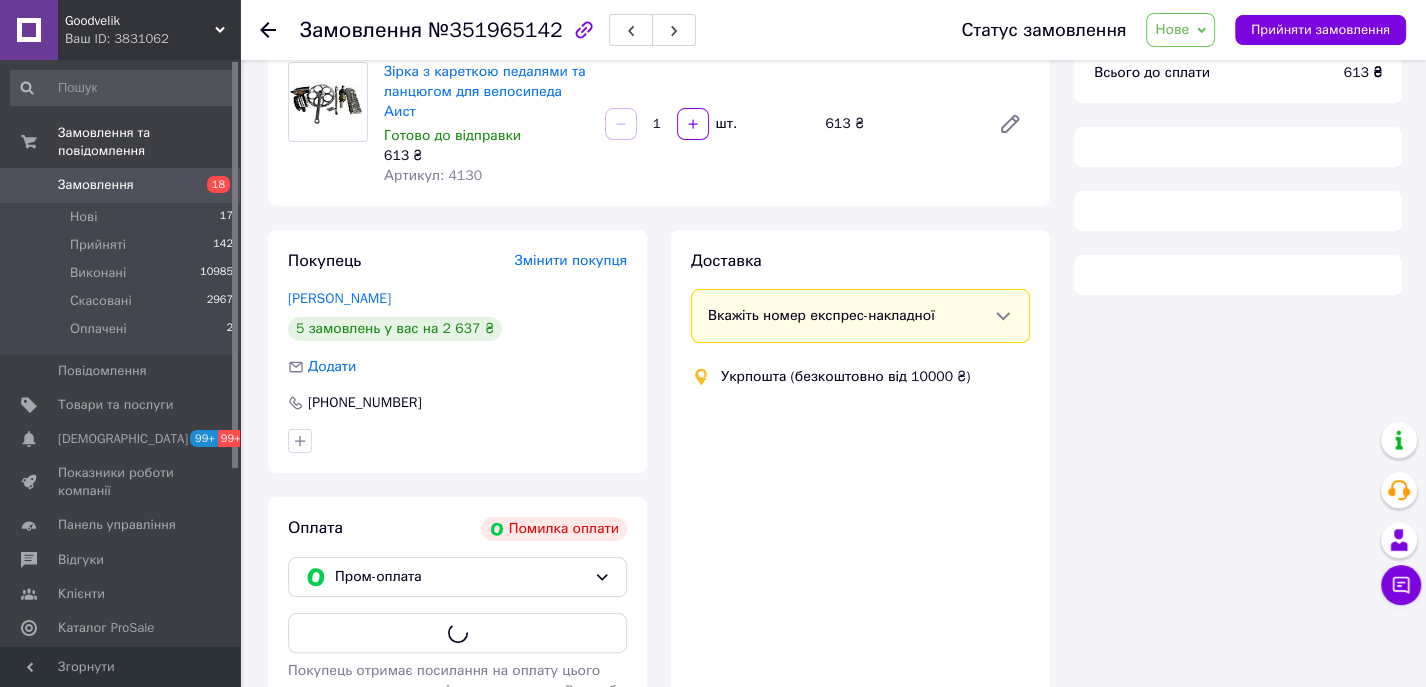 scroll, scrollTop: 186, scrollLeft: 0, axis: vertical 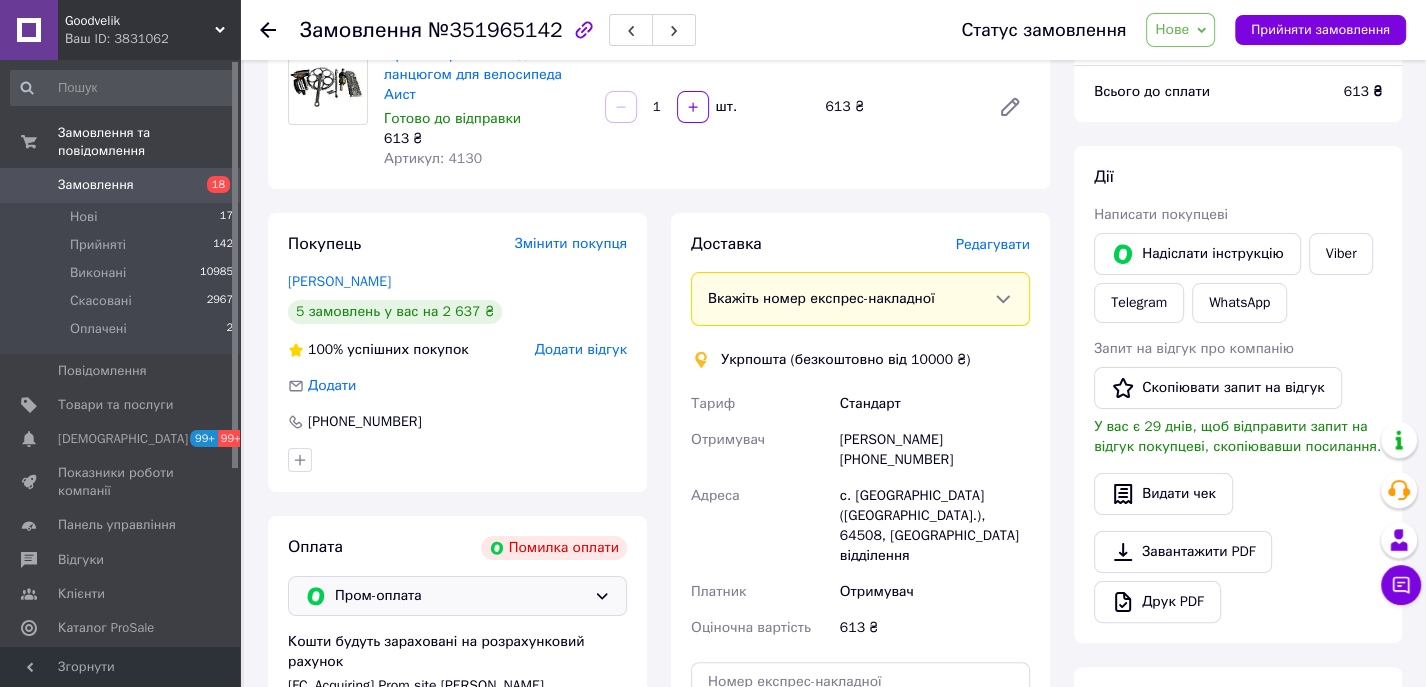 click on "Пром-оплата" at bounding box center (457, 596) 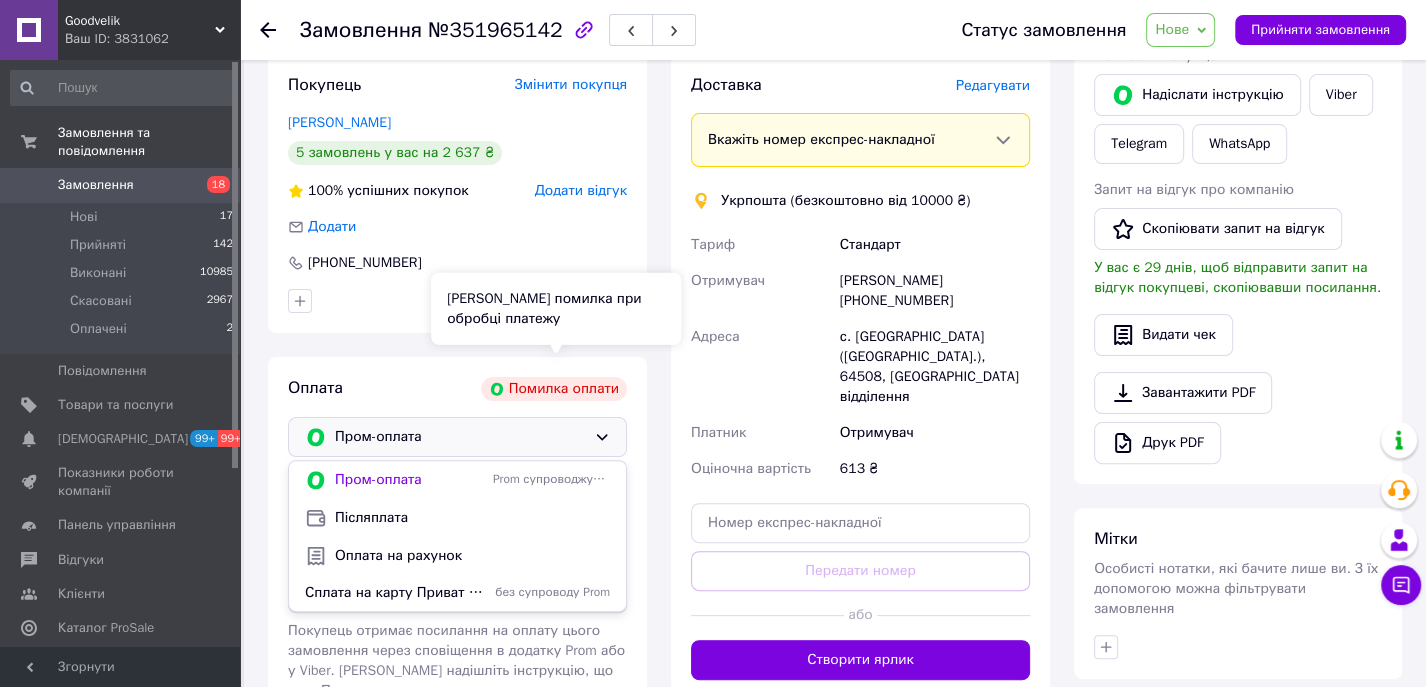 scroll, scrollTop: 628, scrollLeft: 0, axis: vertical 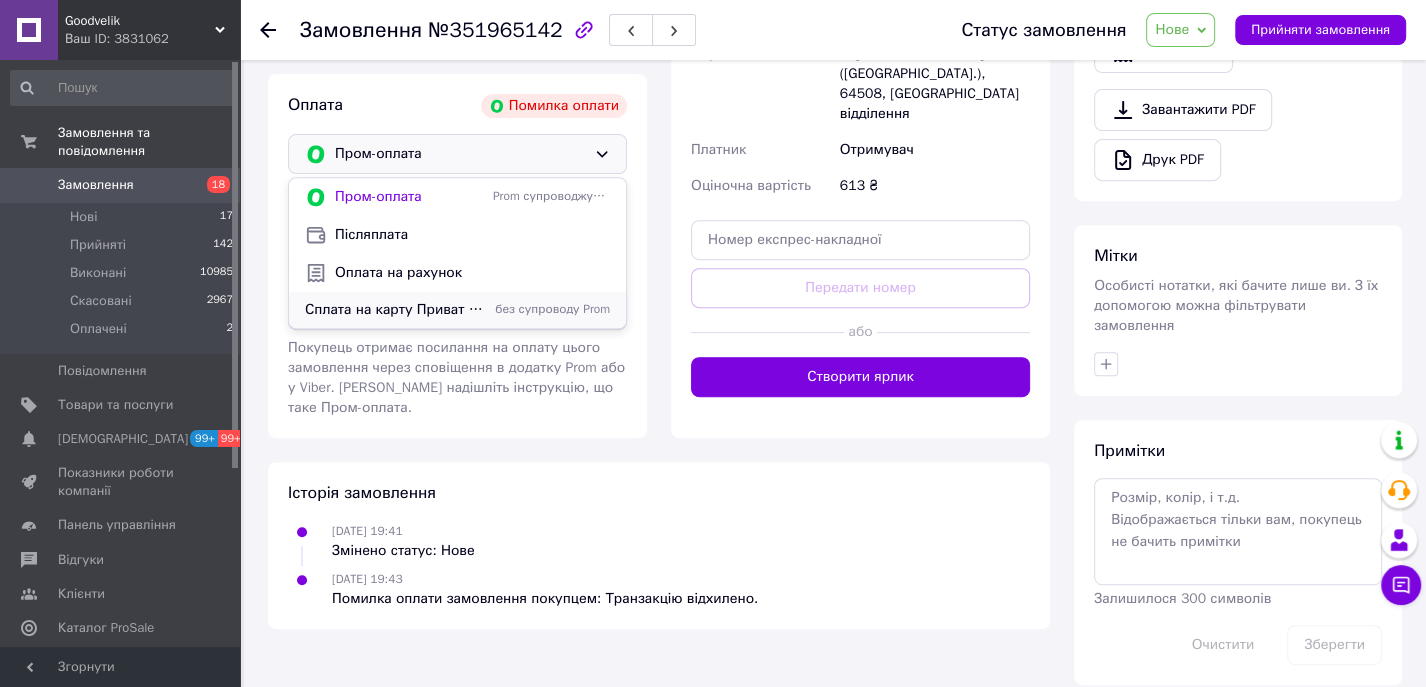 click on "Сплата на карту Приват [CREDIT_CARD_NUMBER] [PERSON_NAME]" at bounding box center (395, 310) 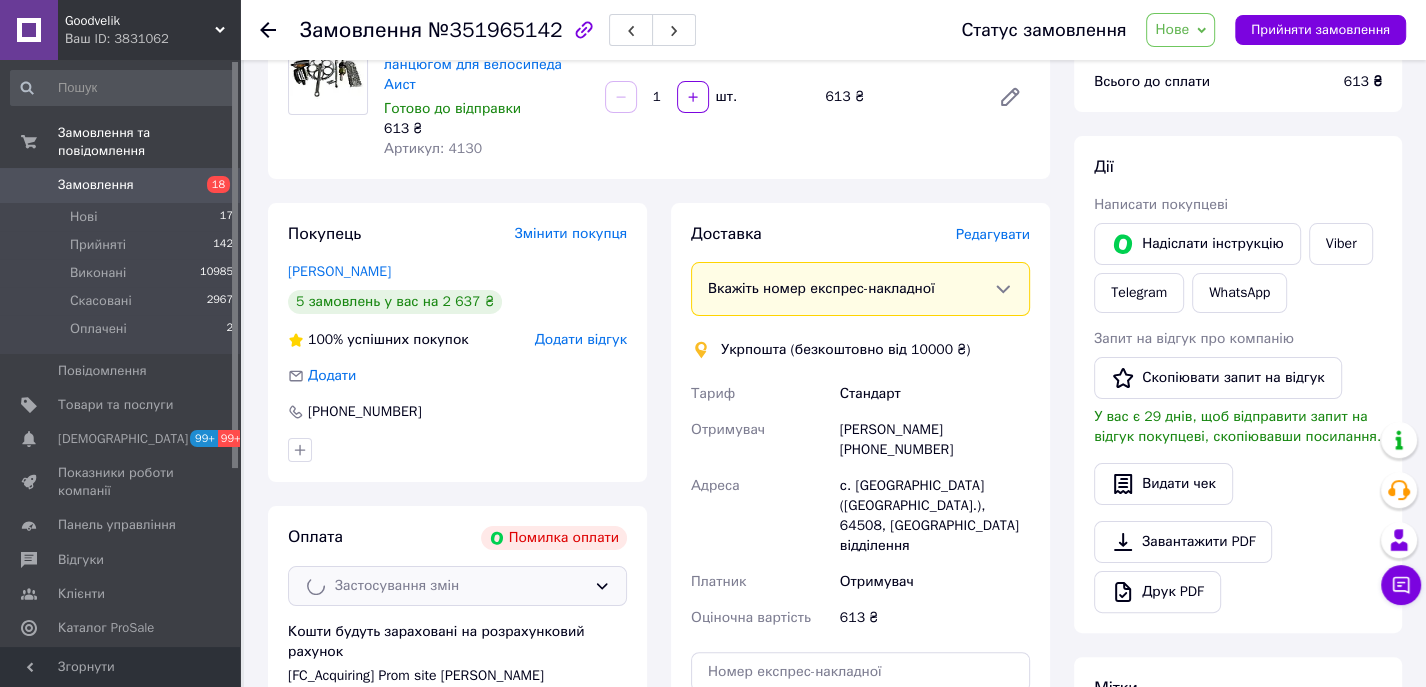 scroll, scrollTop: 184, scrollLeft: 0, axis: vertical 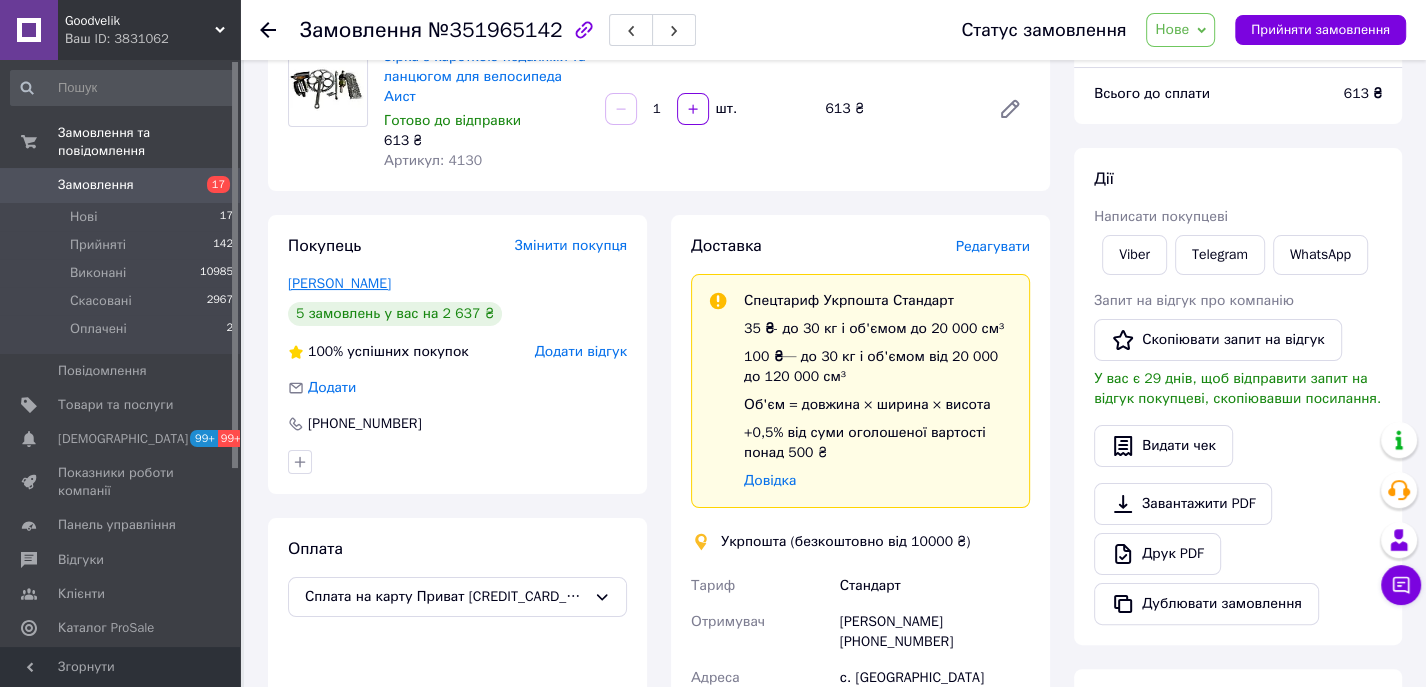 click on "[PERSON_NAME]" at bounding box center (339, 283) 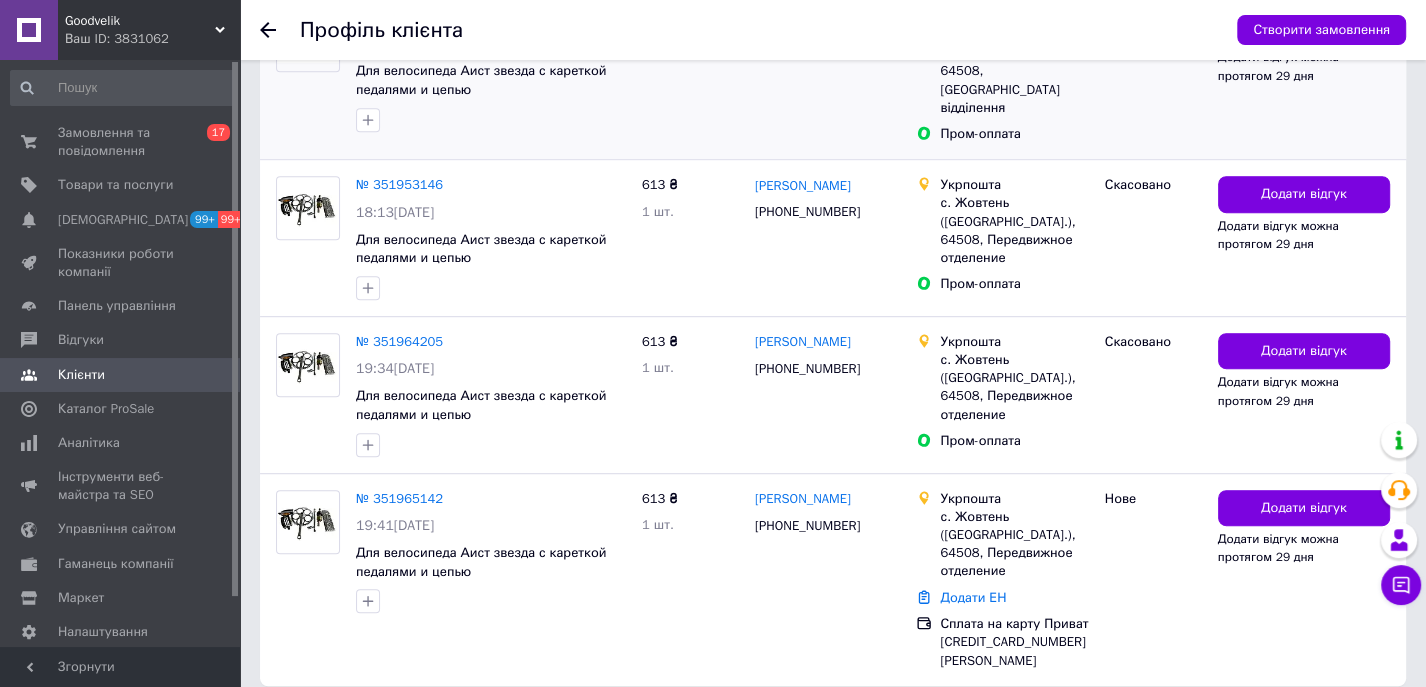 scroll, scrollTop: 888, scrollLeft: 0, axis: vertical 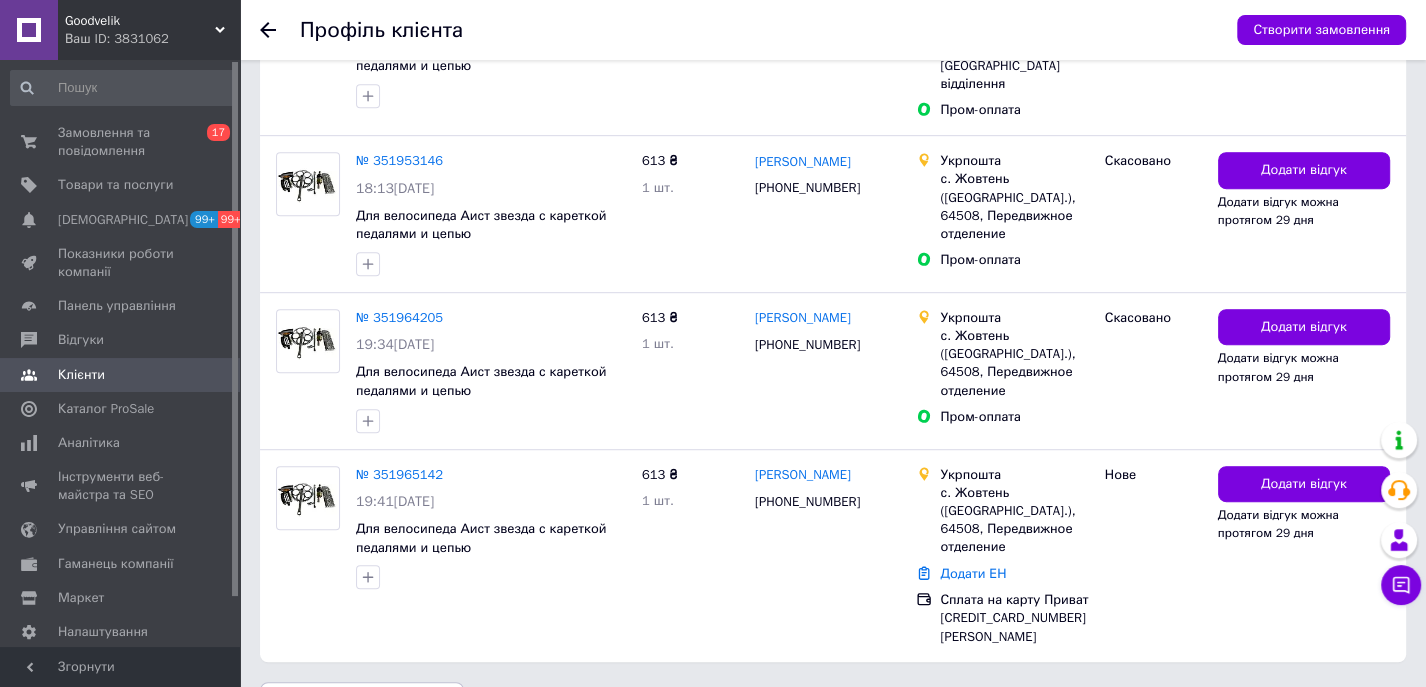 click 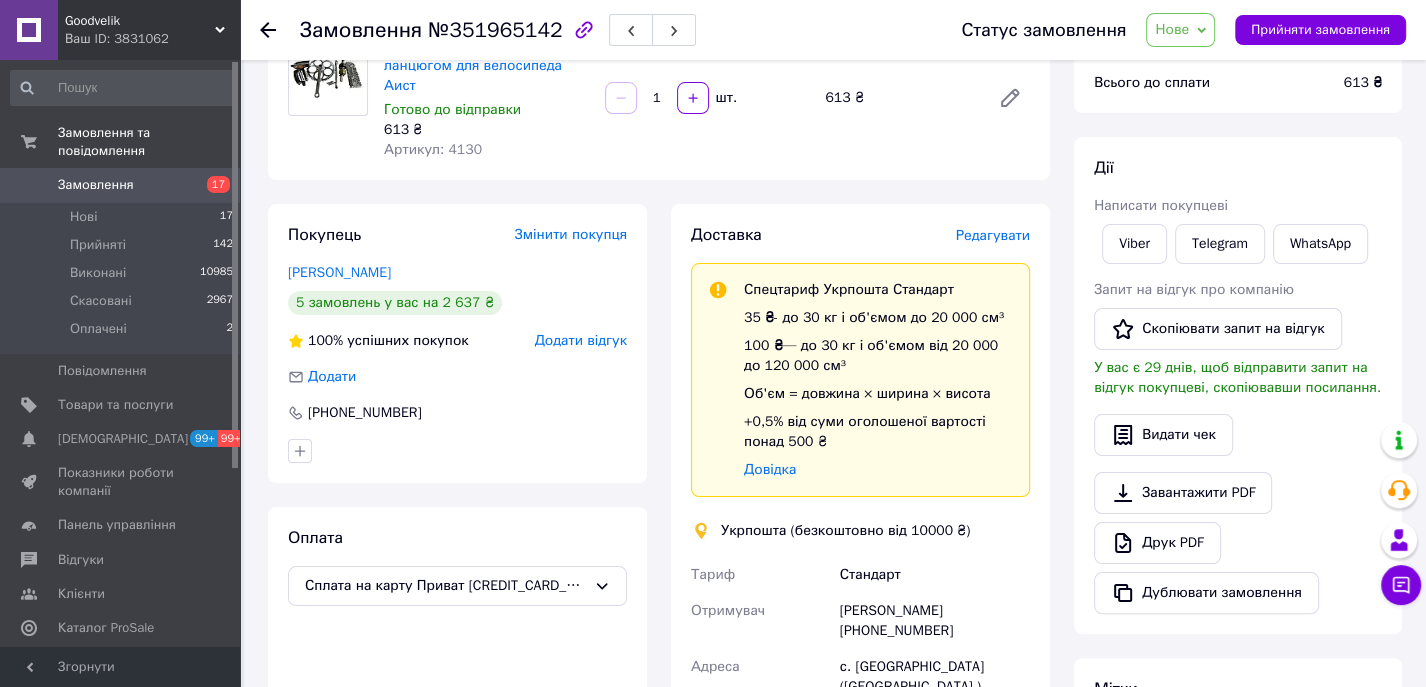 scroll, scrollTop: 204, scrollLeft: 0, axis: vertical 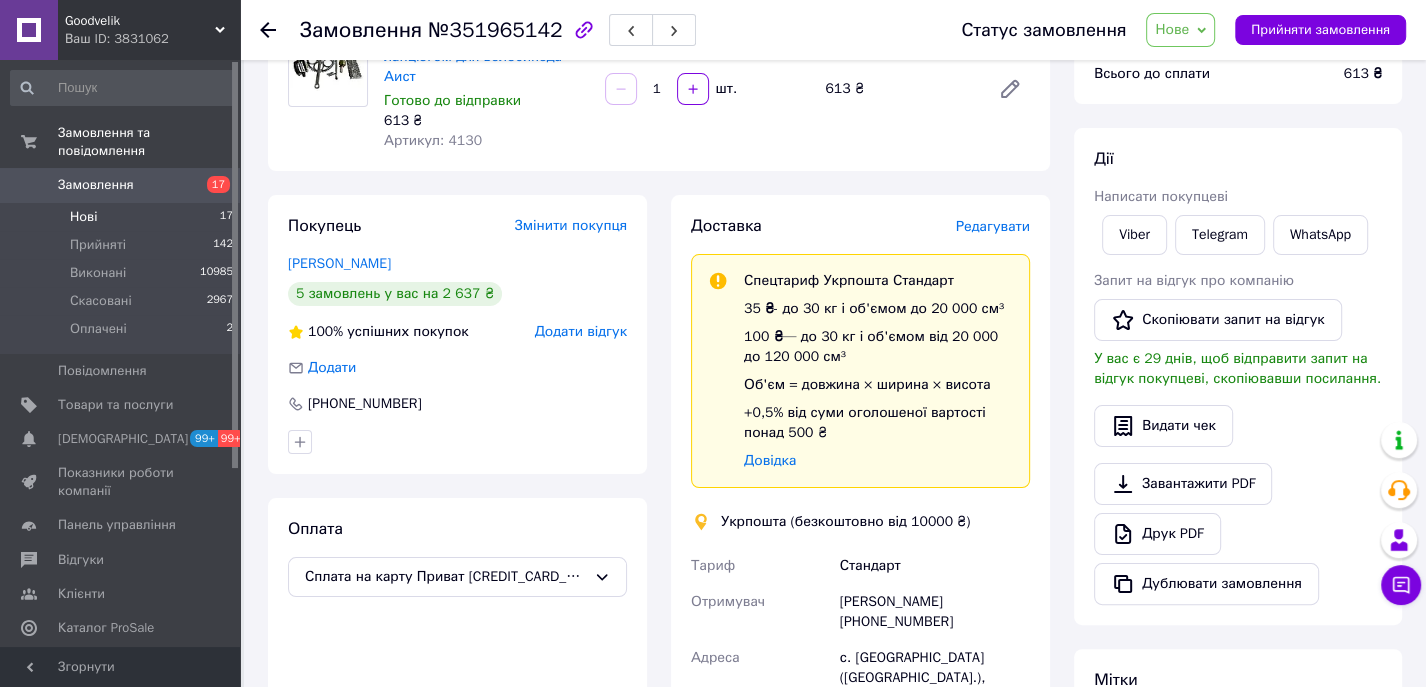 click on "Нові 17" at bounding box center (122, 217) 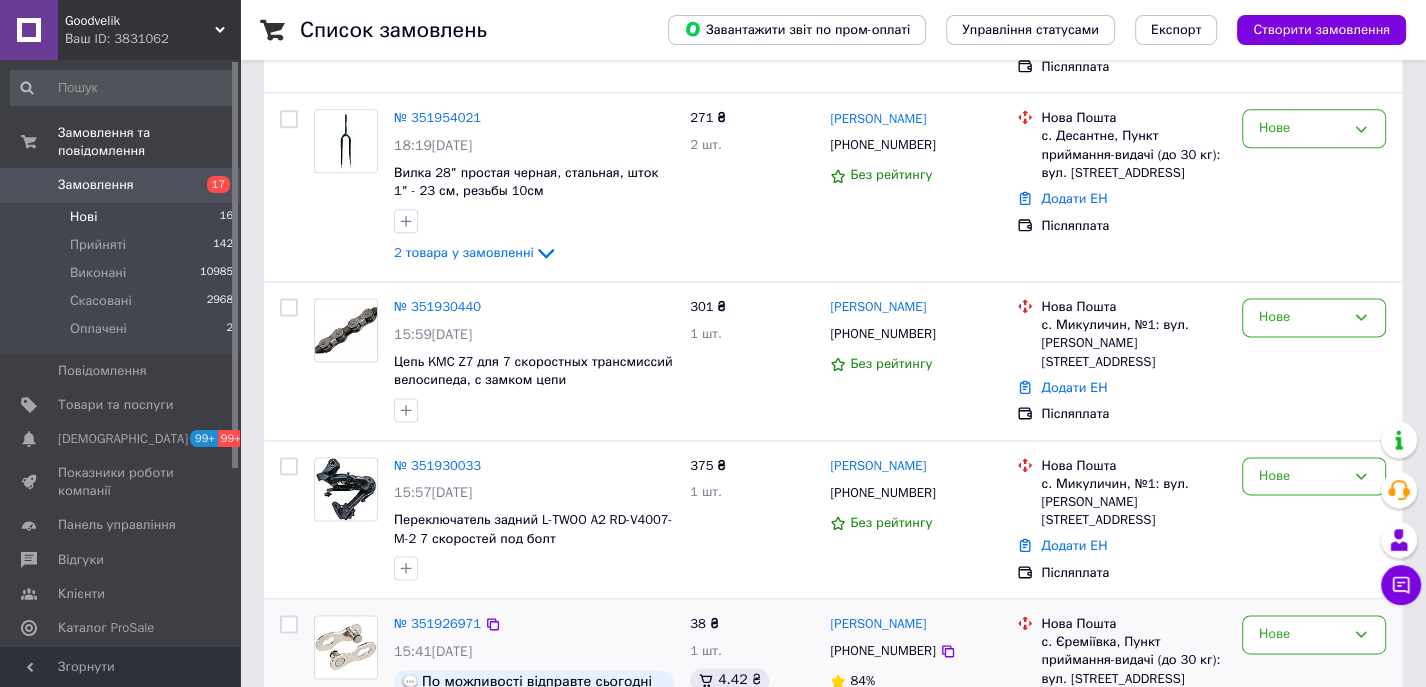 scroll, scrollTop: 2293, scrollLeft: 0, axis: vertical 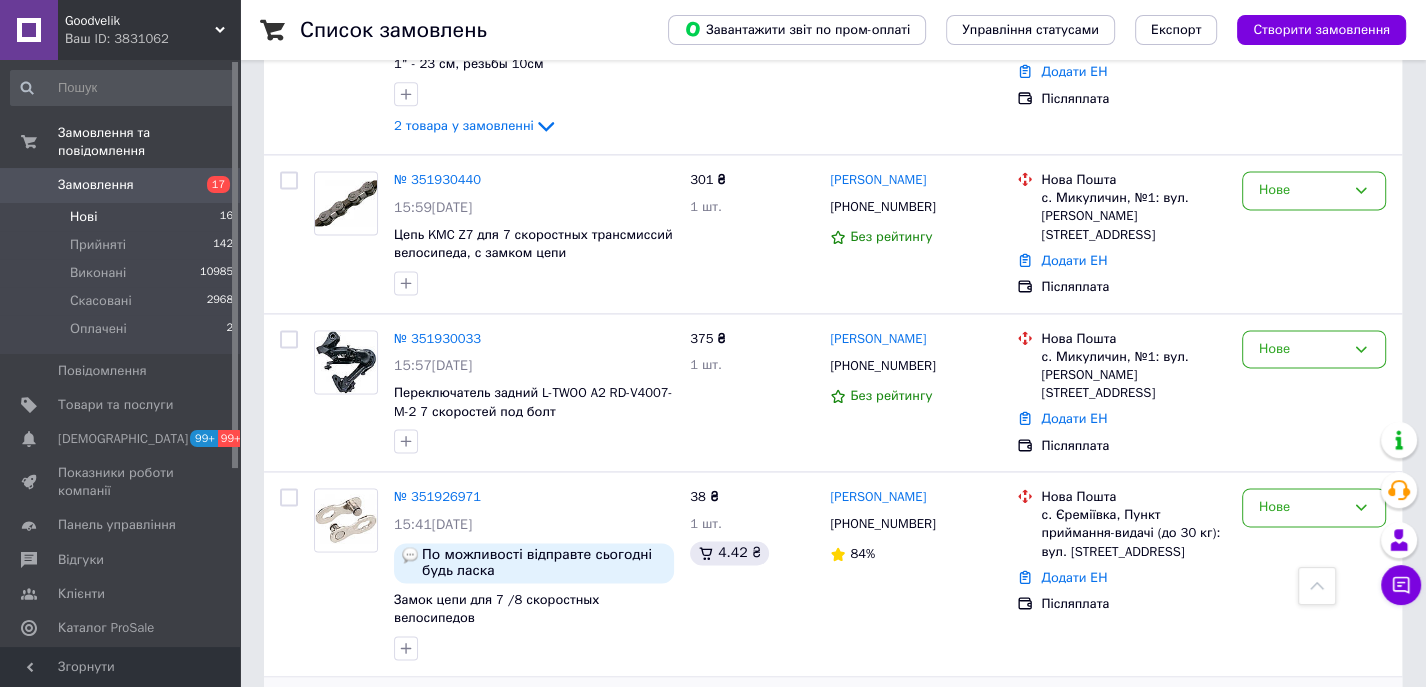 click on "Нове" at bounding box center (1302, 712) 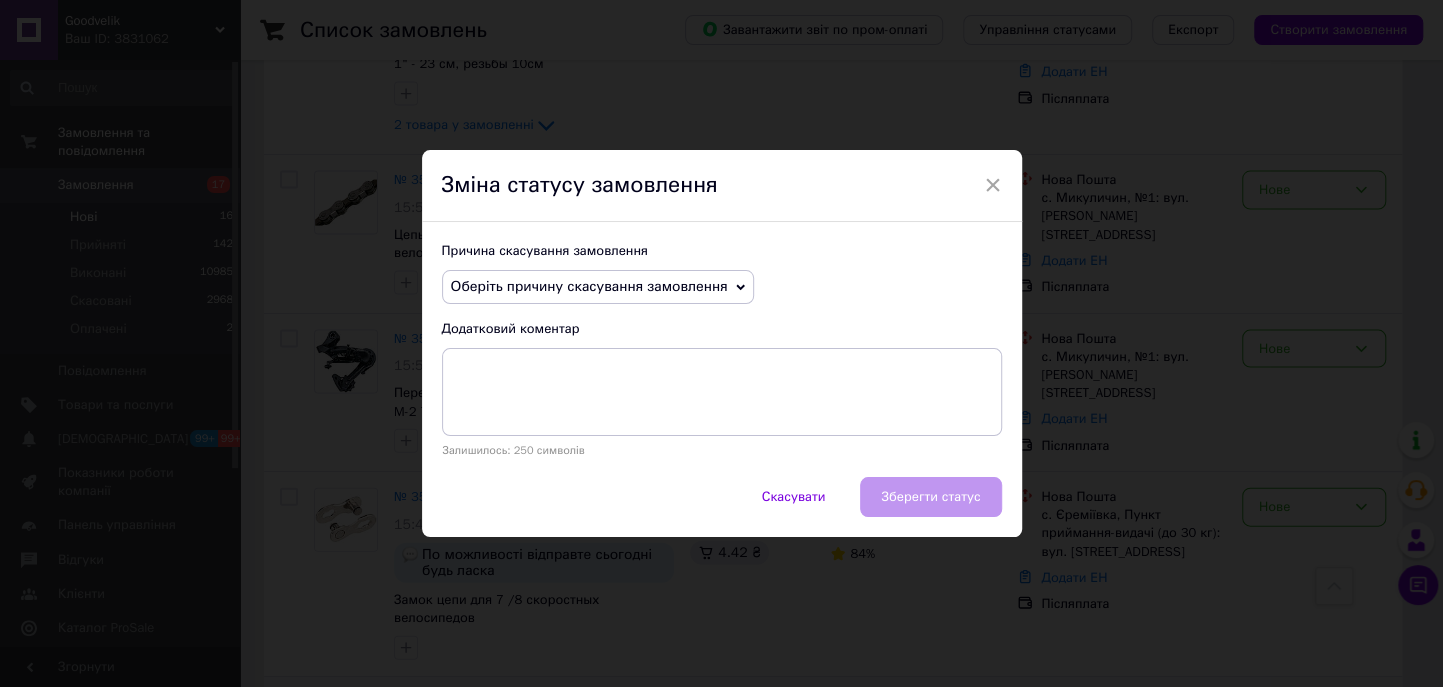 click on "Оберіть причину скасування замовлення" at bounding box center (598, 287) 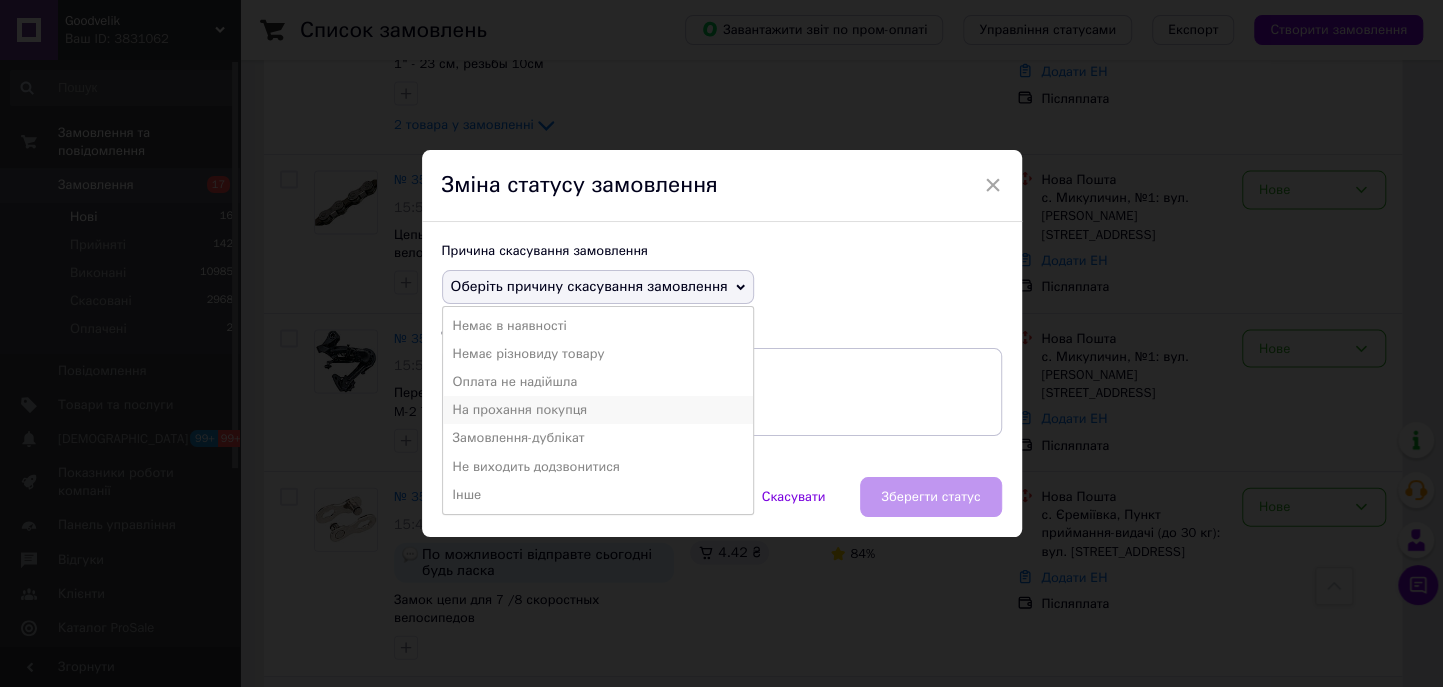 click on "На прохання покупця" at bounding box center [598, 410] 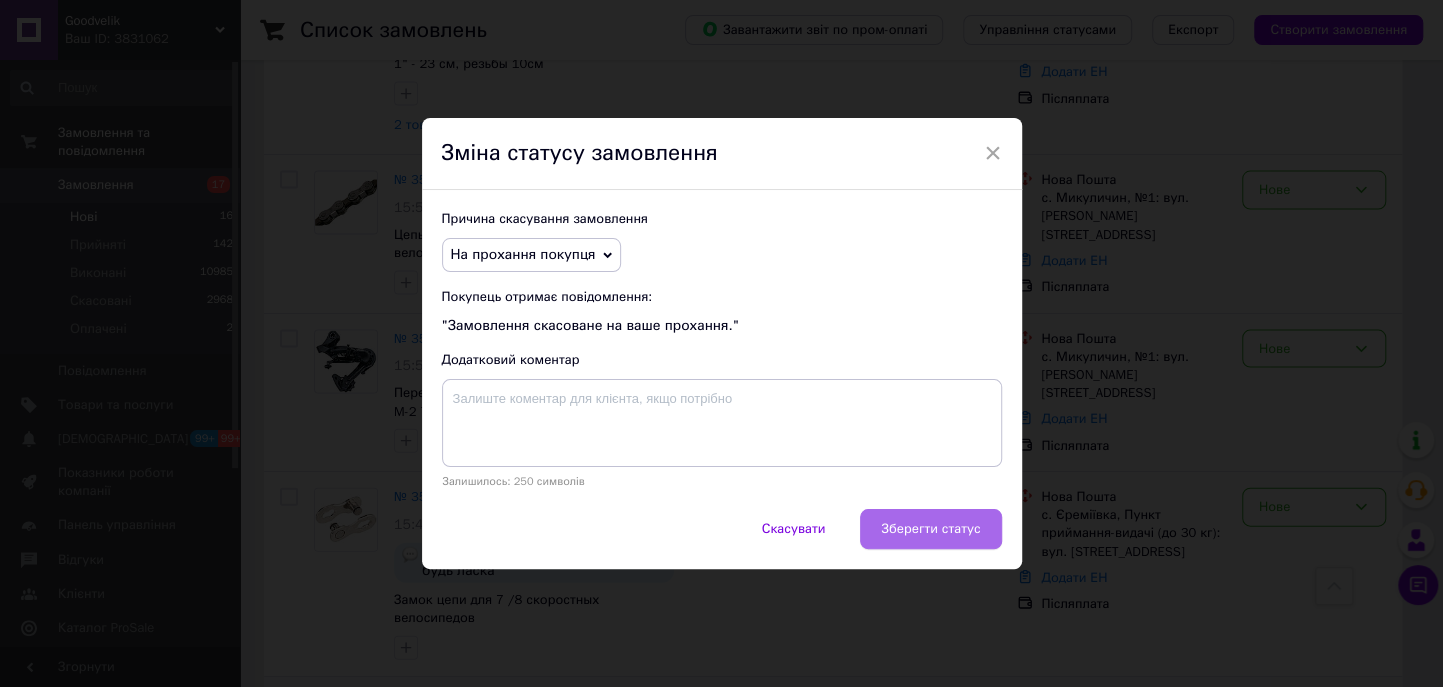click on "Зберегти статус" at bounding box center [930, 529] 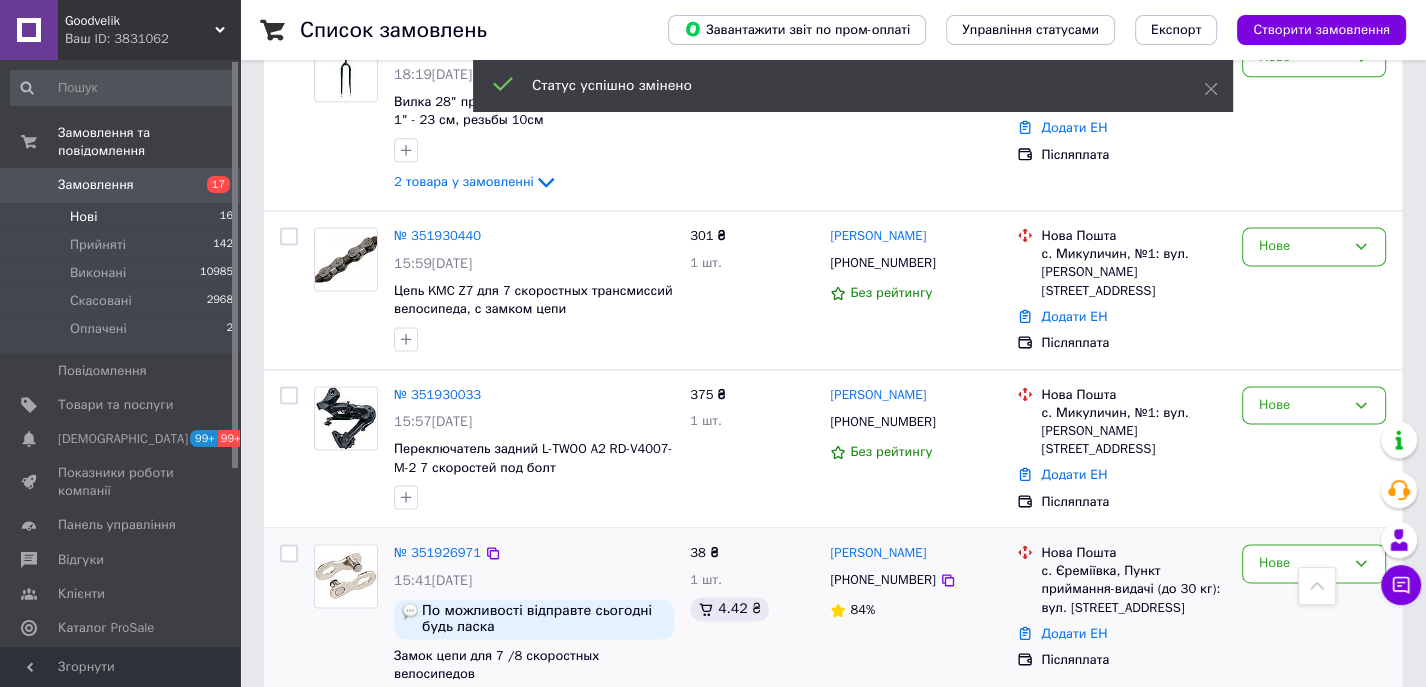 scroll, scrollTop: 2290, scrollLeft: 0, axis: vertical 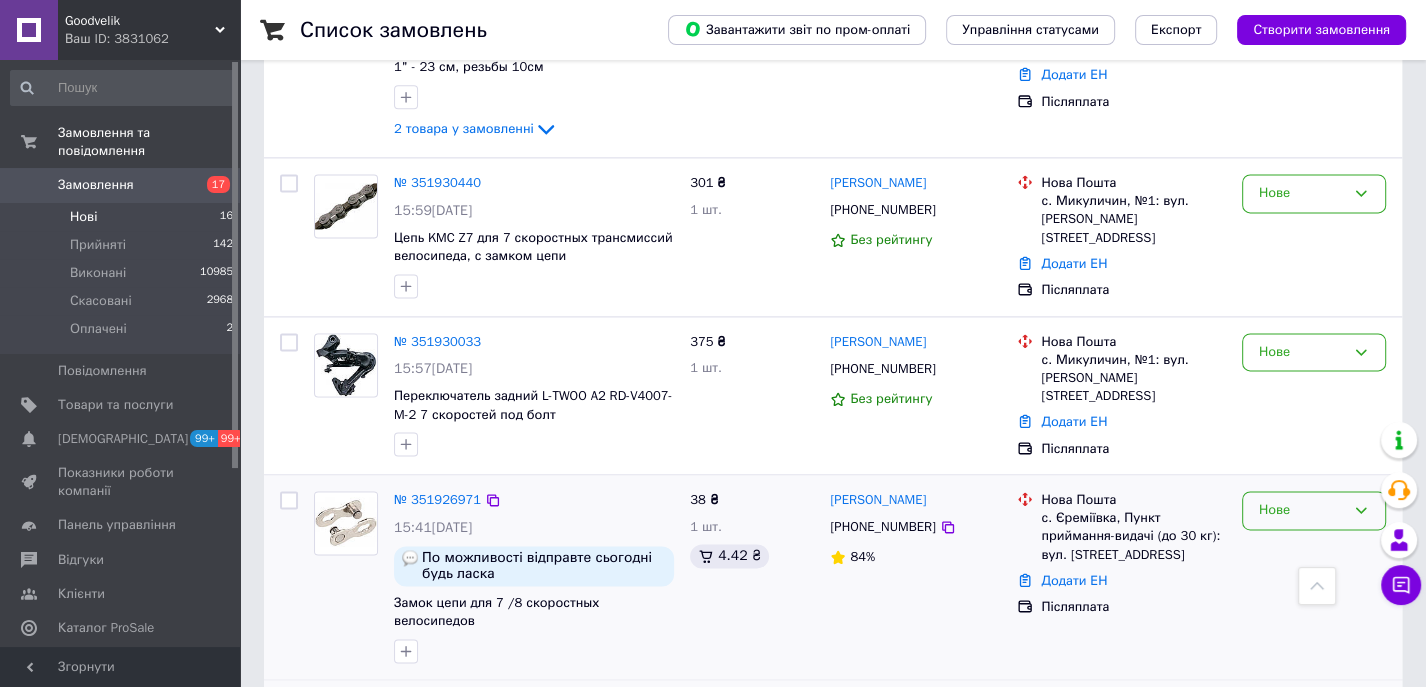 click on "Нове" at bounding box center [1302, 510] 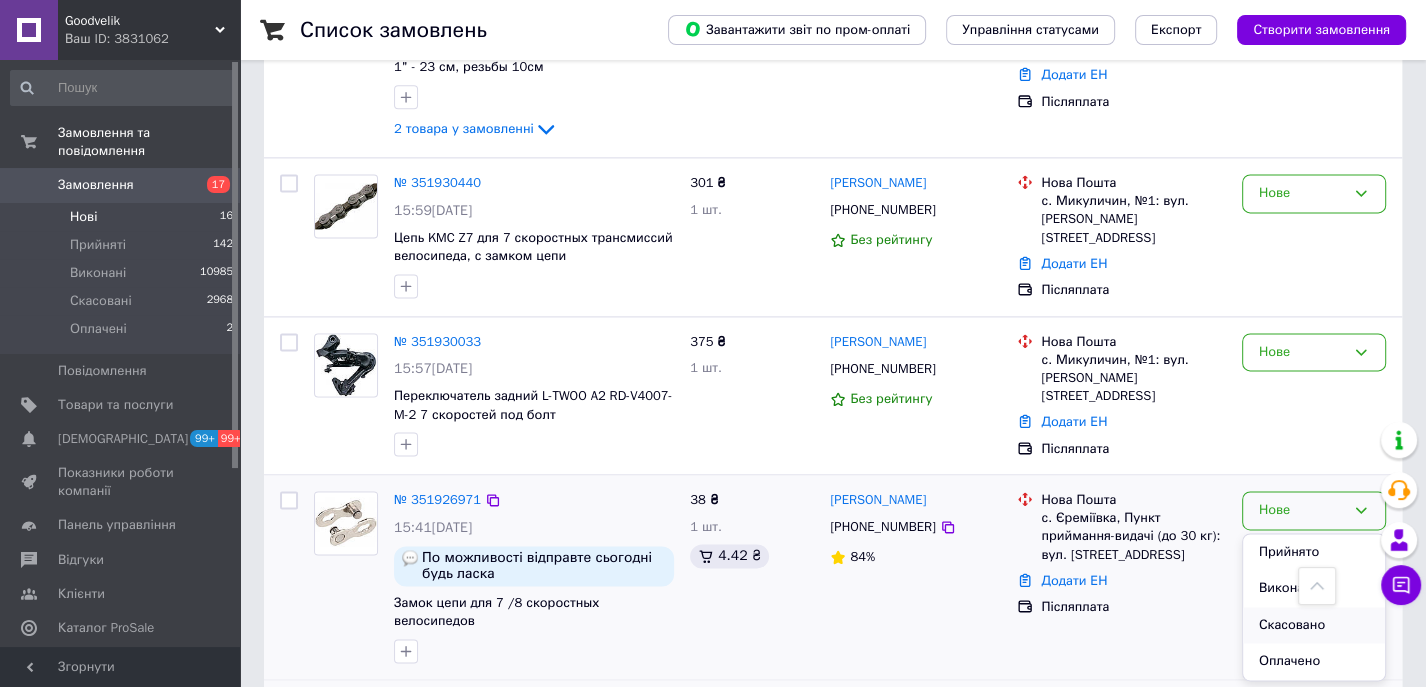 click on "Скасовано" at bounding box center (1314, 625) 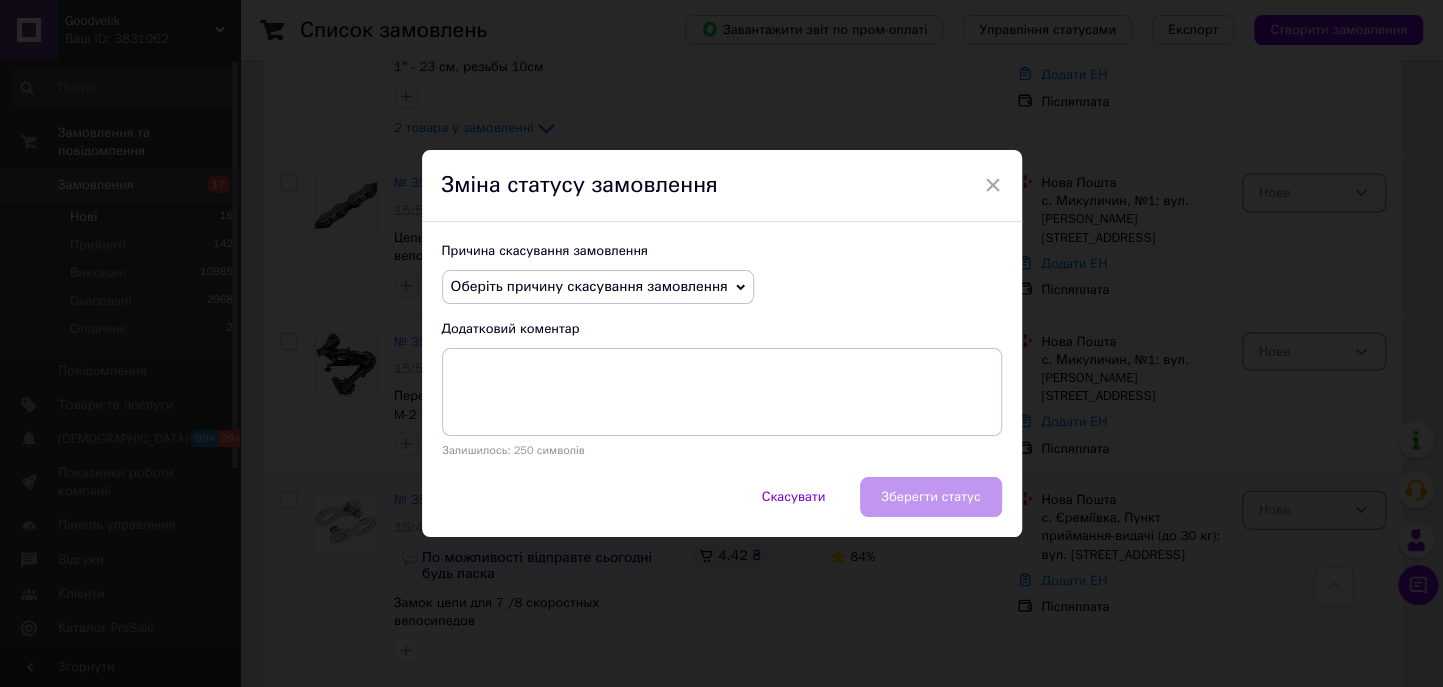 click on "Причина скасування замовлення Оберіть причину скасування замовлення Немає в наявності Немає різновиду товару Оплата не надійшла На прохання покупця Замовлення-дублікат Не виходить додзвонитися Інше Додатковий коментар Залишилось: 250 символів" at bounding box center (722, 349) 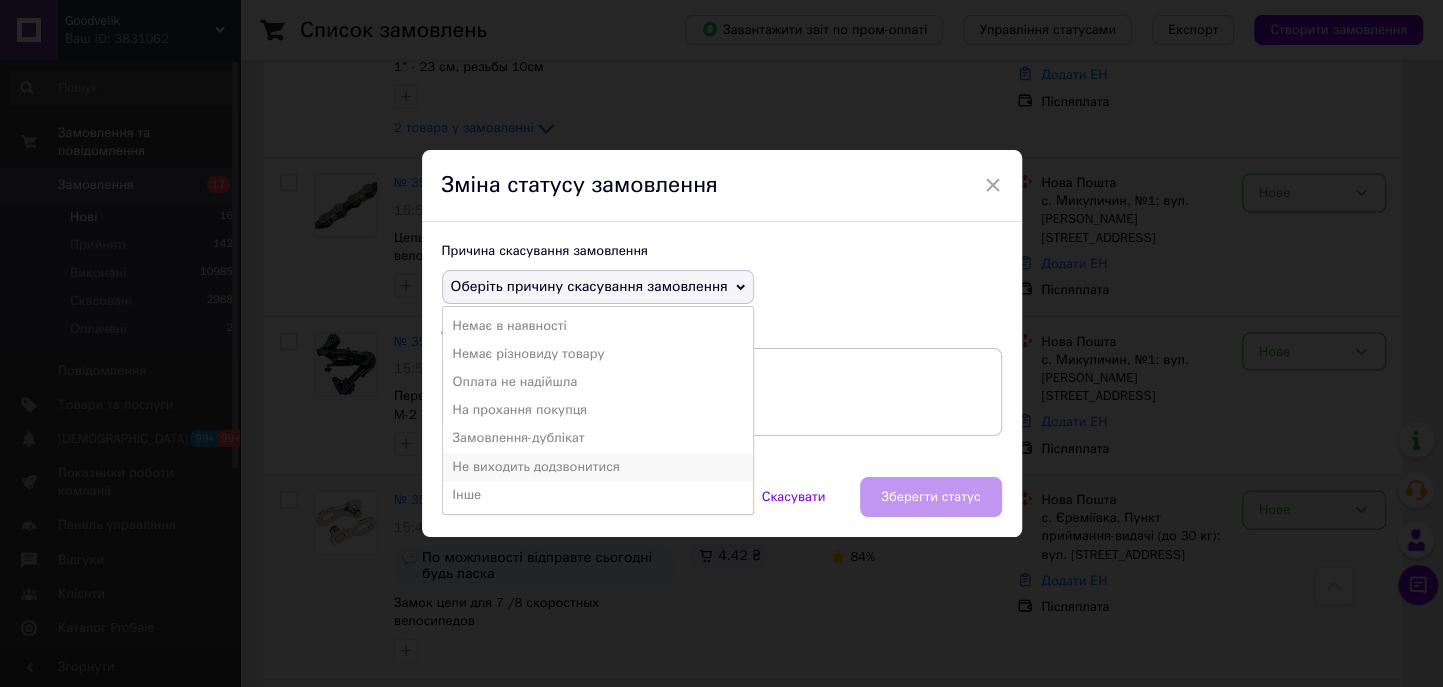 click on "Не виходить додзвонитися" at bounding box center (598, 467) 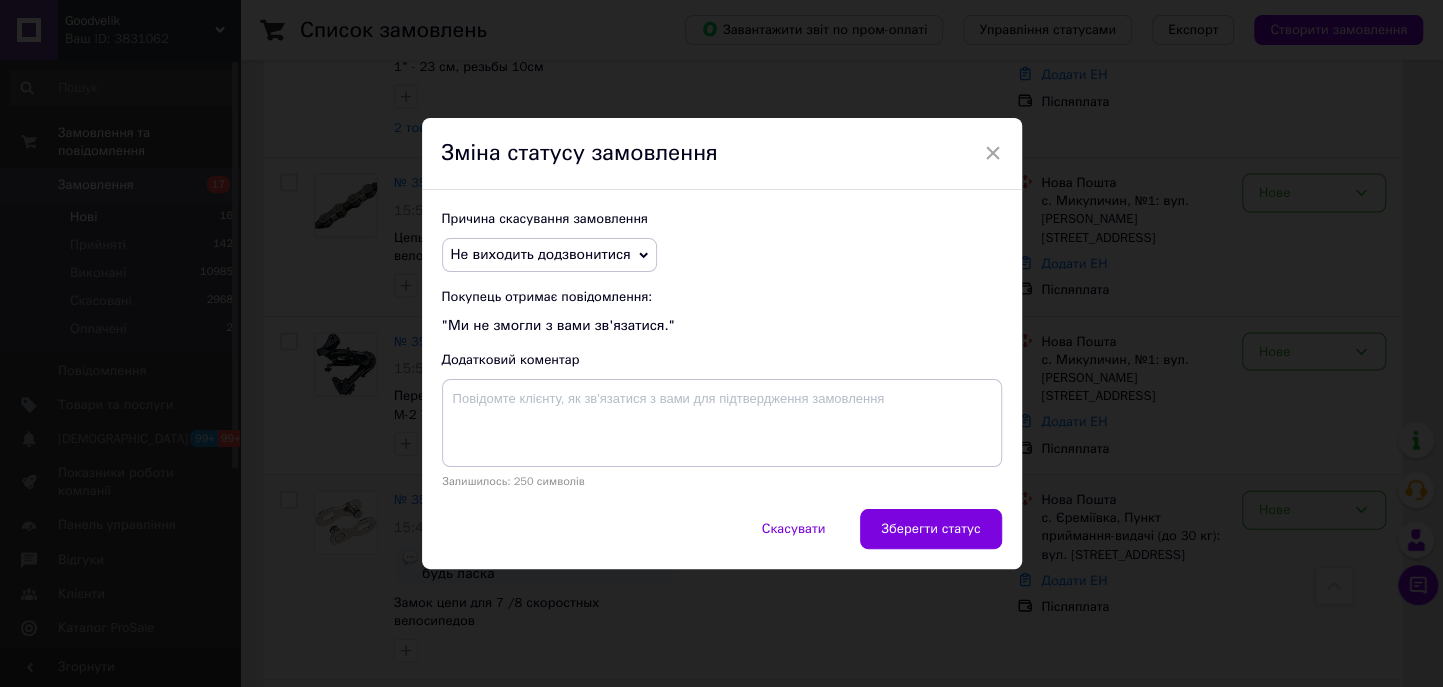 click on "Зберегти статус" at bounding box center (930, 529) 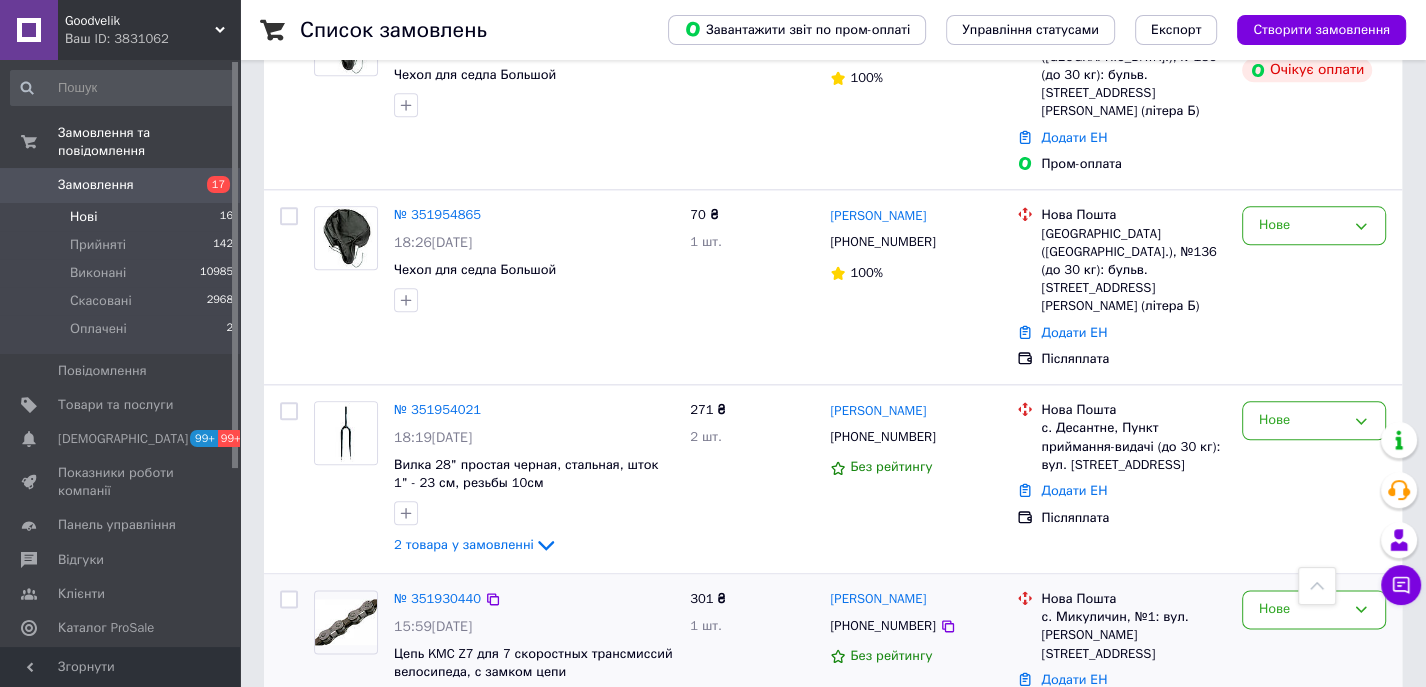 scroll, scrollTop: 1846, scrollLeft: 0, axis: vertical 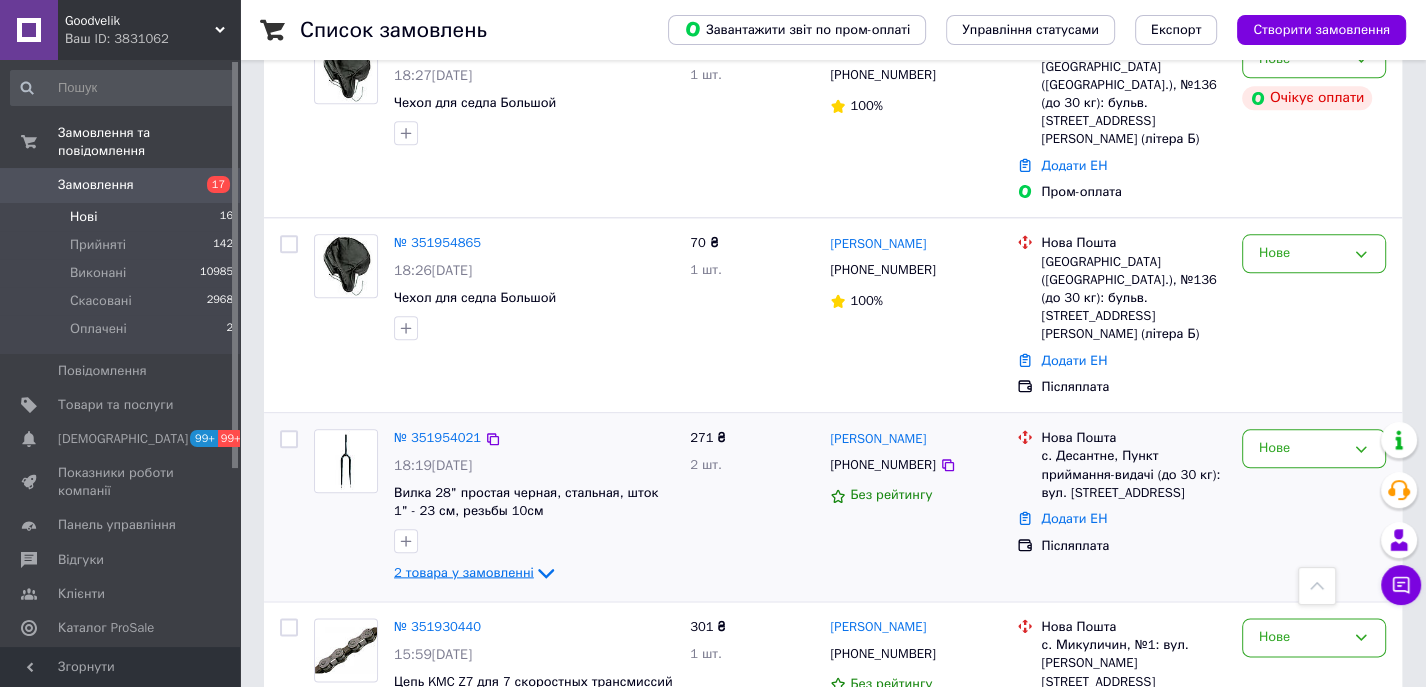 click on "2 товара у замовленні" at bounding box center [464, 572] 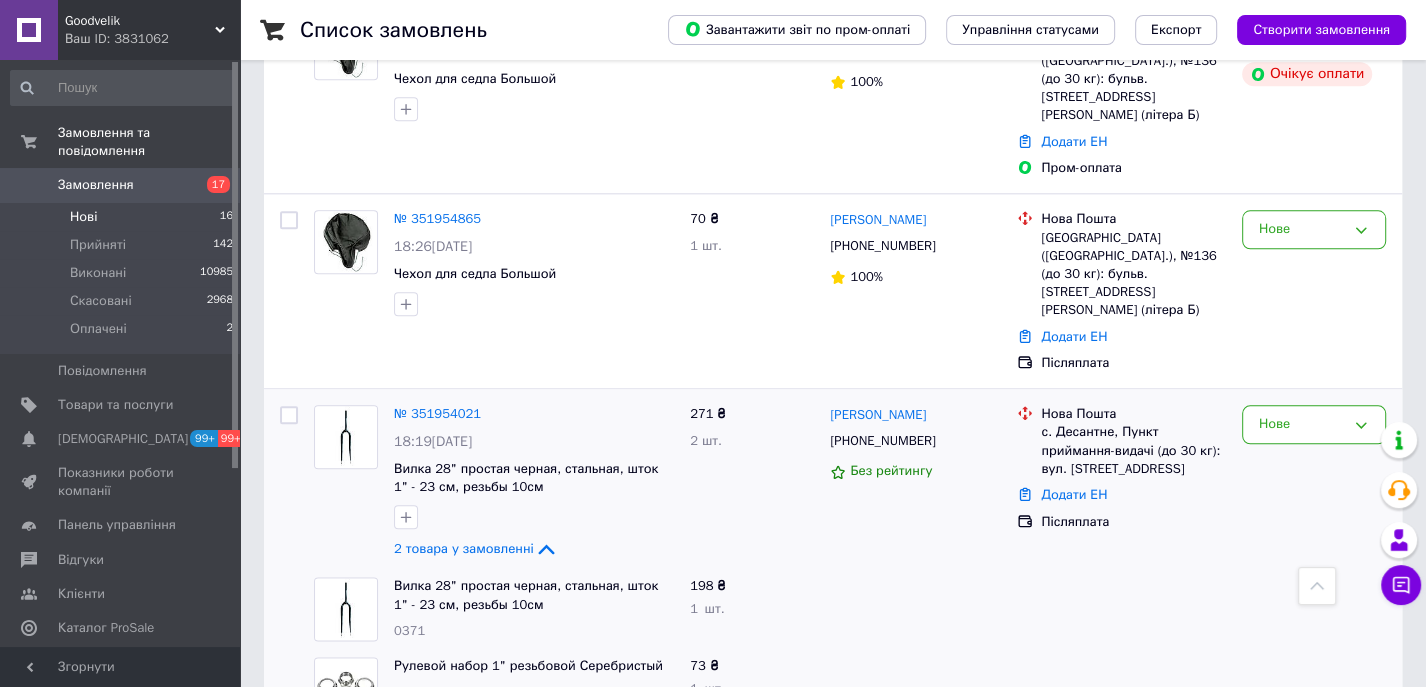 scroll, scrollTop: 1846, scrollLeft: 0, axis: vertical 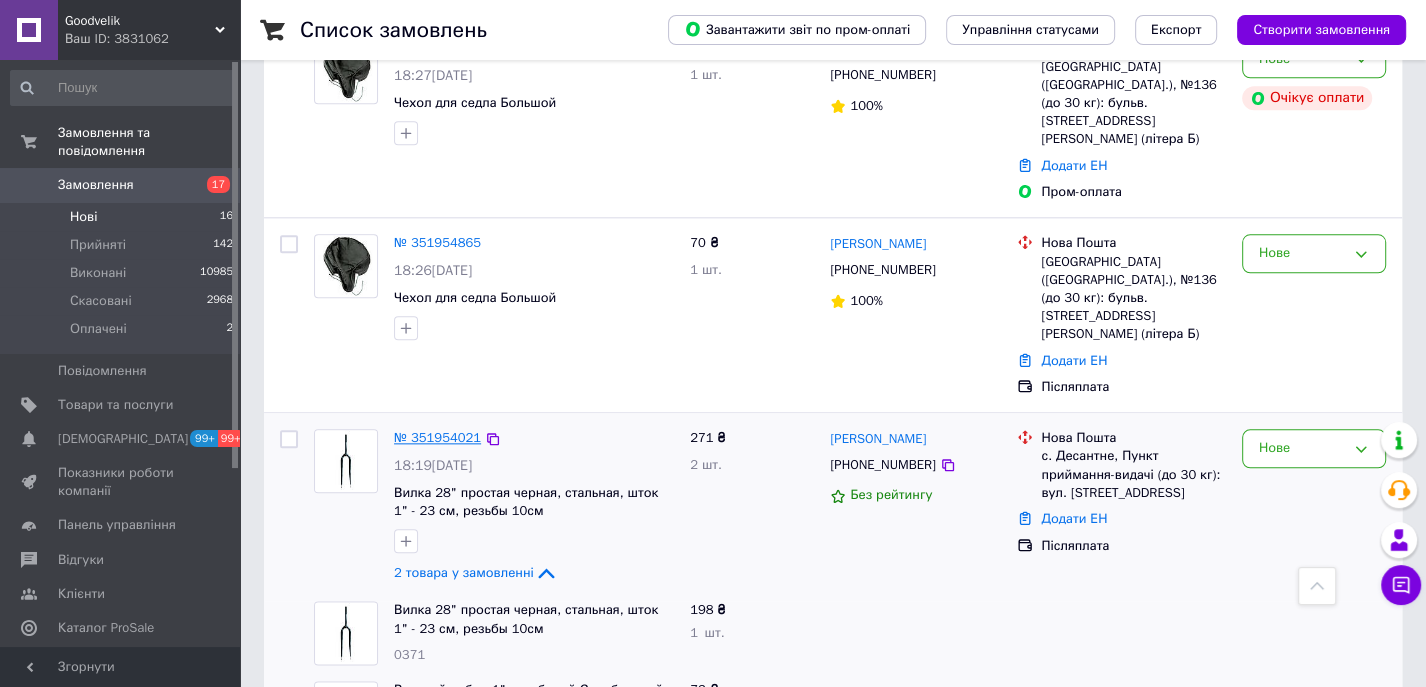 click on "№ 351954021" at bounding box center (437, 437) 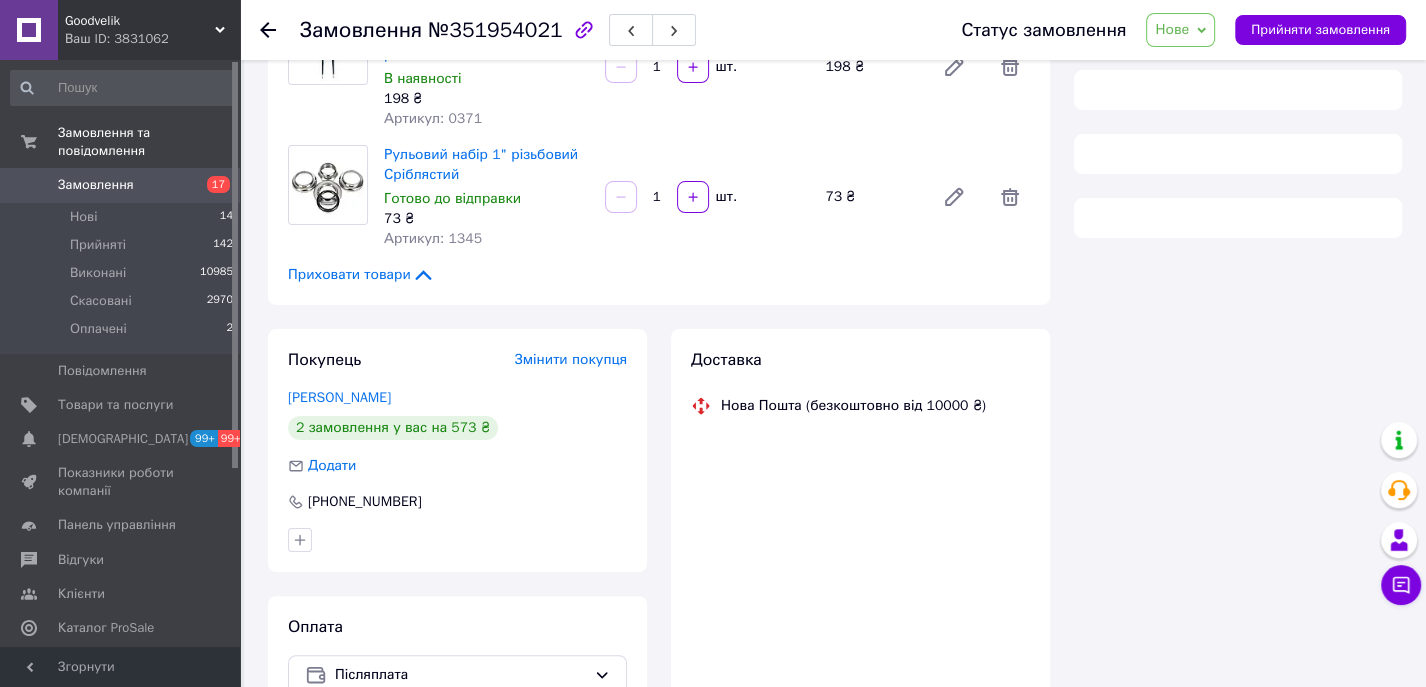 scroll, scrollTop: 341, scrollLeft: 0, axis: vertical 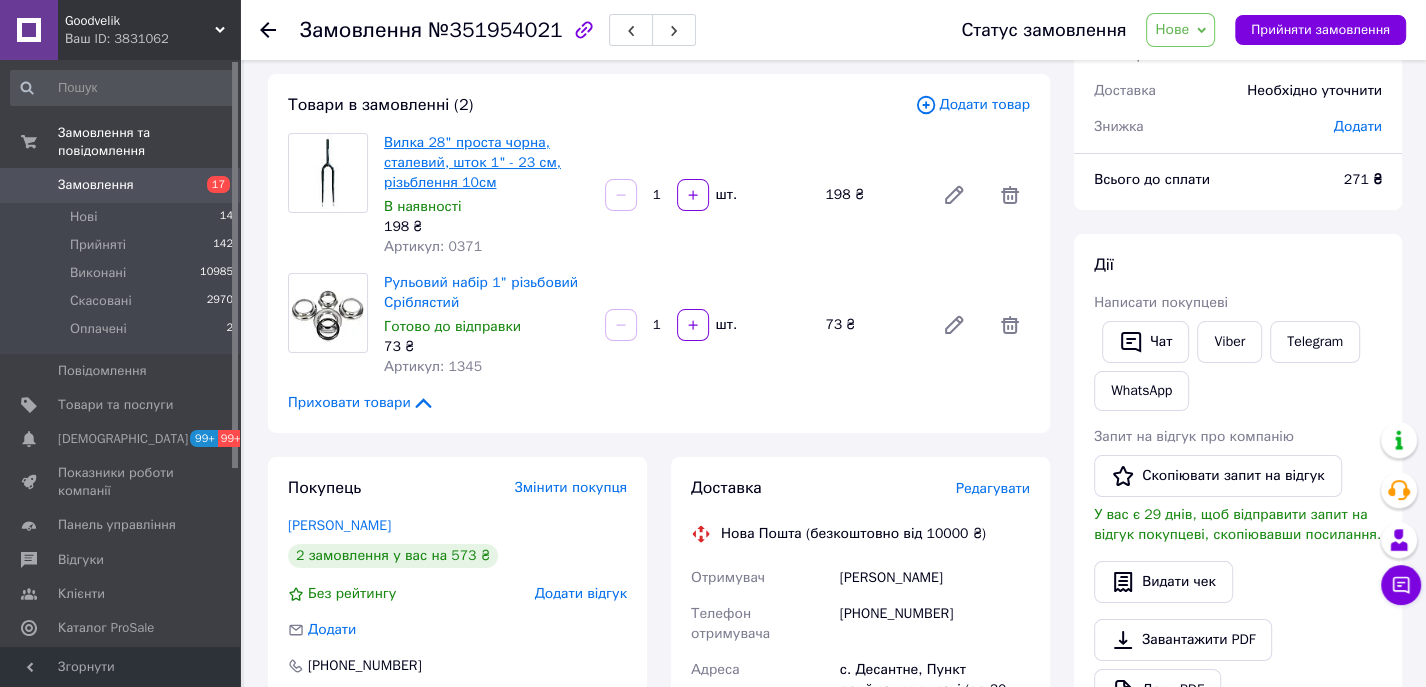 click on "Вилка 28" проста чорна, сталевий, шток 1" - 23 см, різьблення 10см" at bounding box center (472, 162) 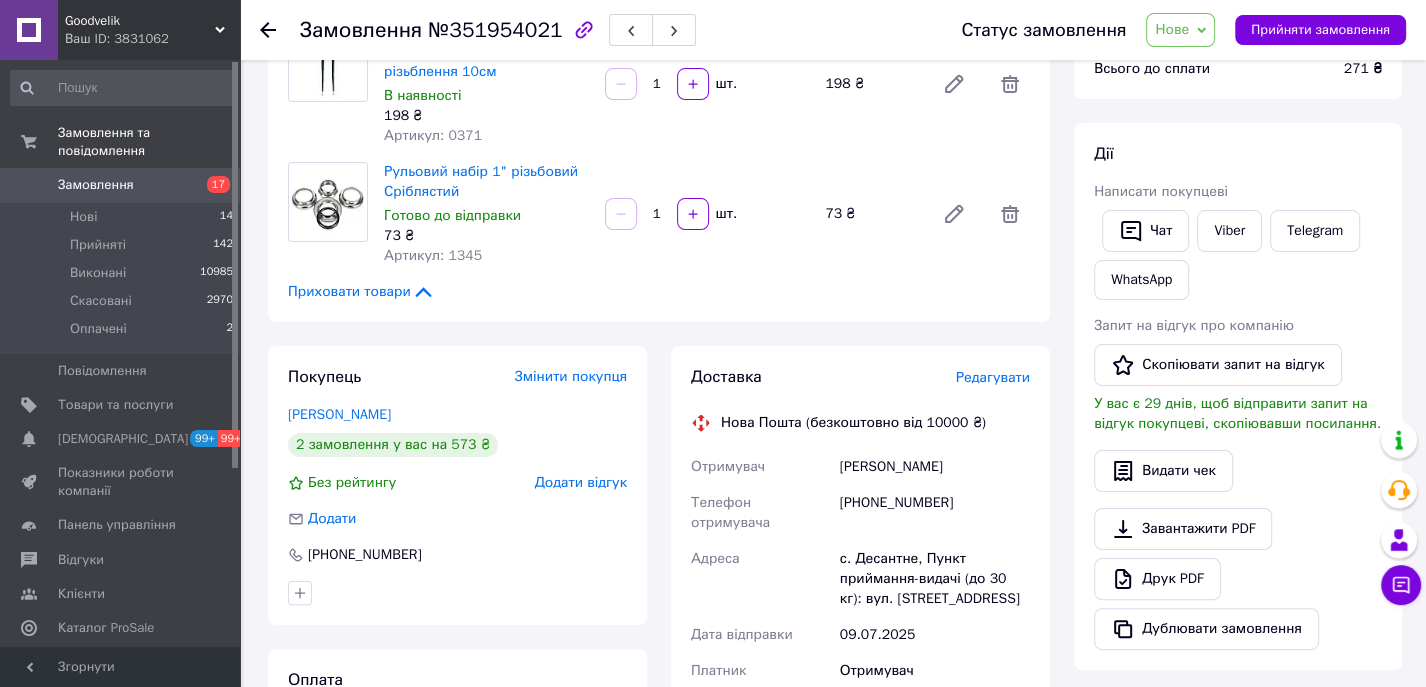 scroll, scrollTop: 211, scrollLeft: 0, axis: vertical 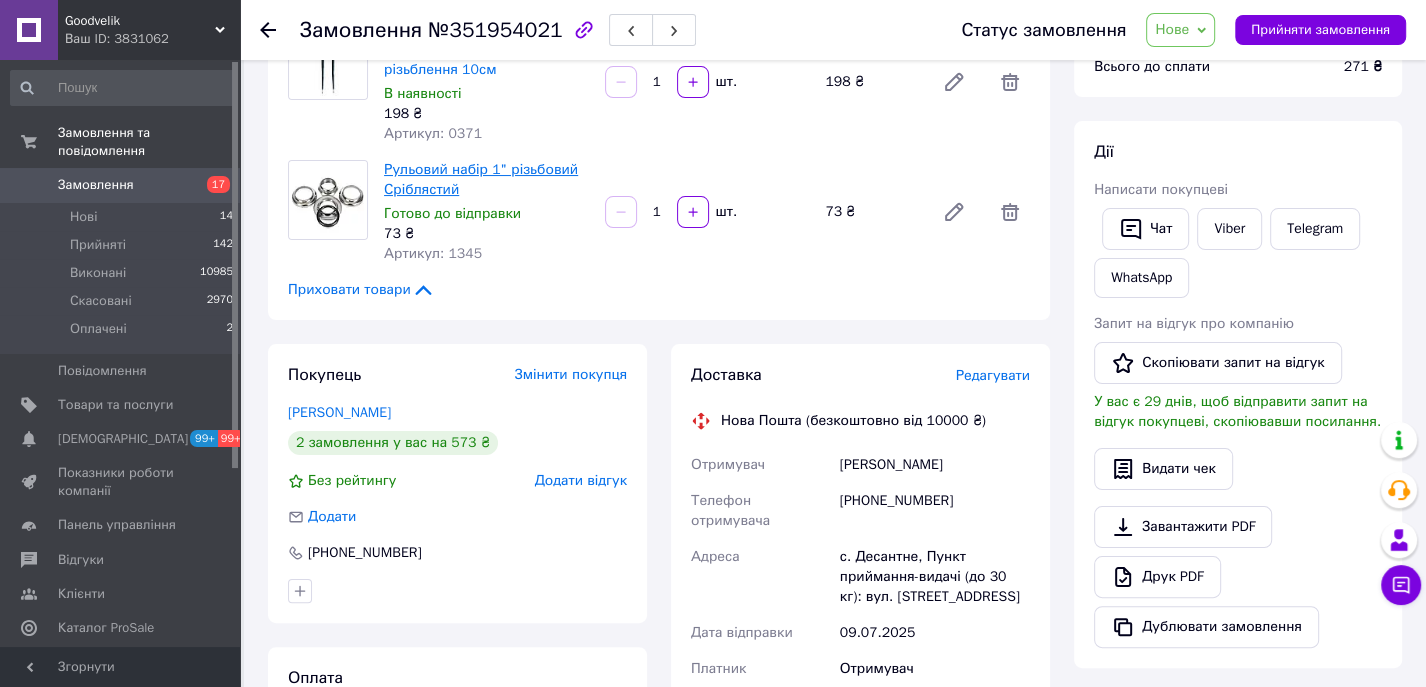 click on "Рульовий набір 1" різьбовий Сріблястий" at bounding box center (481, 179) 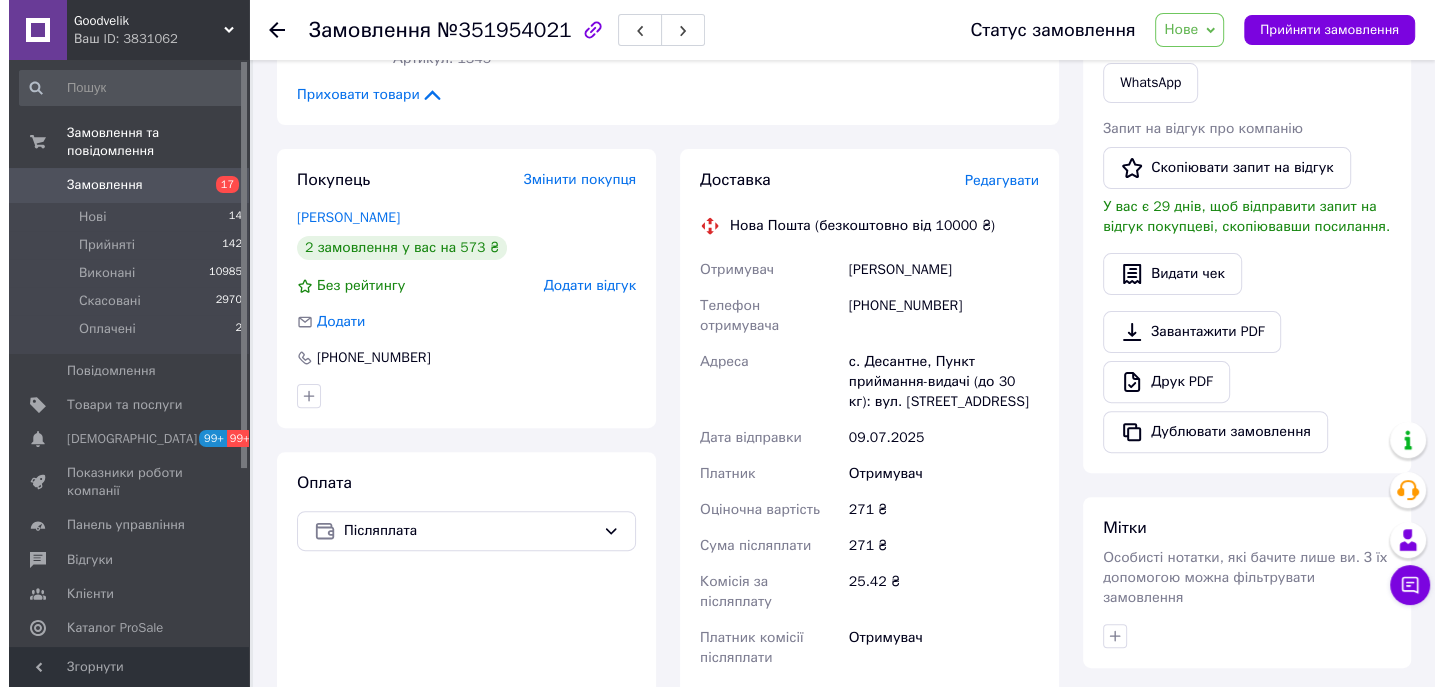 scroll, scrollTop: 407, scrollLeft: 0, axis: vertical 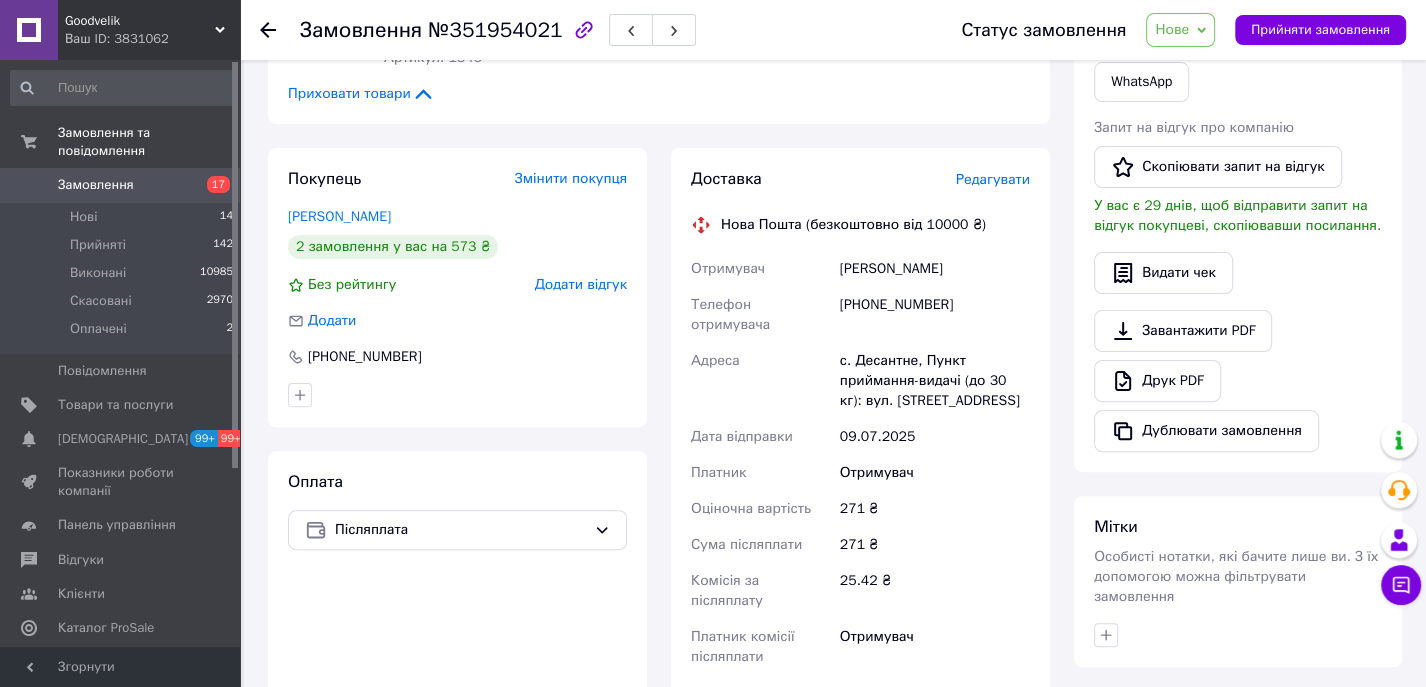 click on "Редагувати" at bounding box center (993, 179) 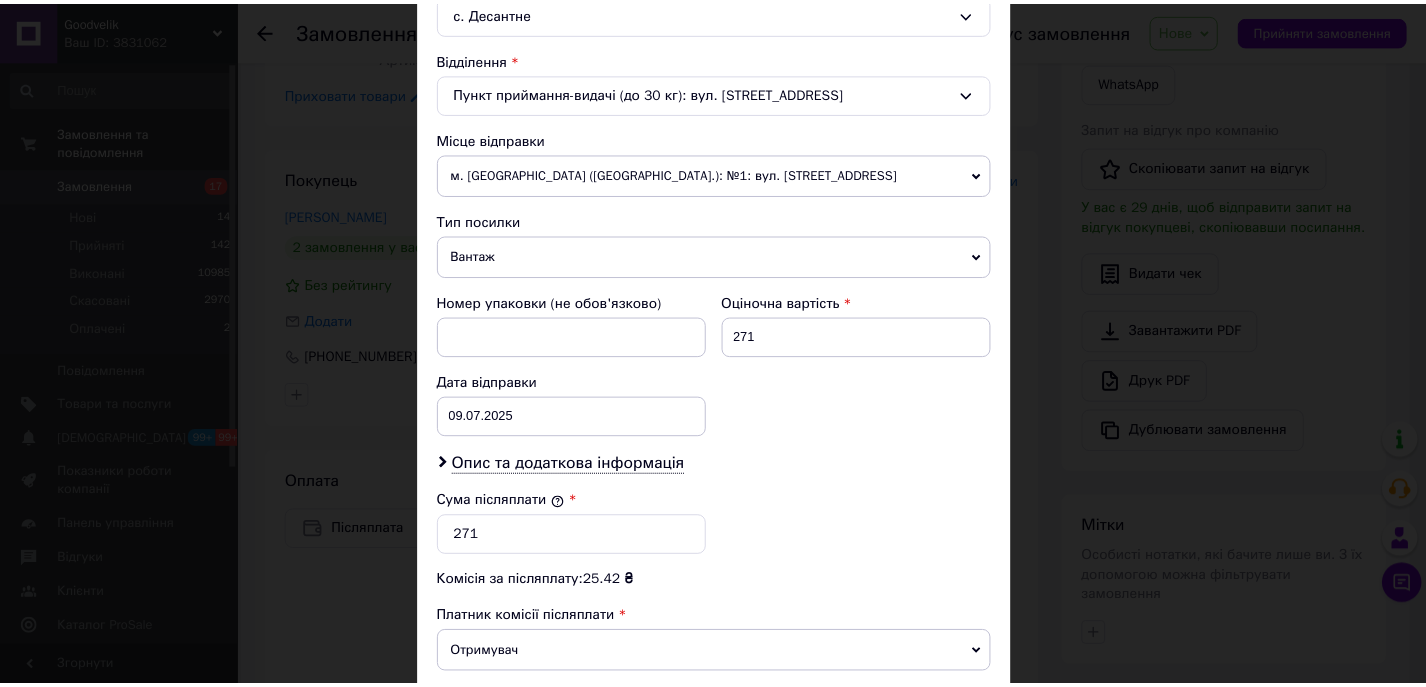 scroll, scrollTop: 835, scrollLeft: 0, axis: vertical 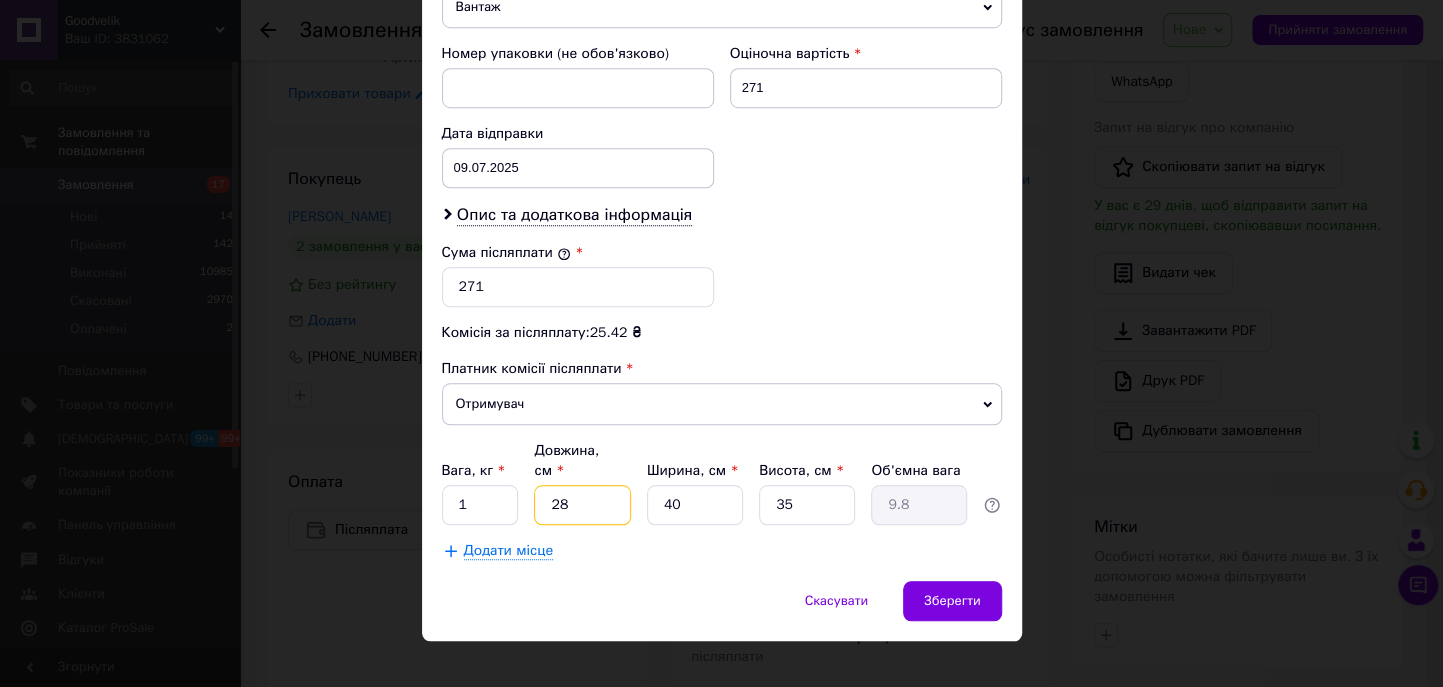 click on "28" at bounding box center [582, 505] 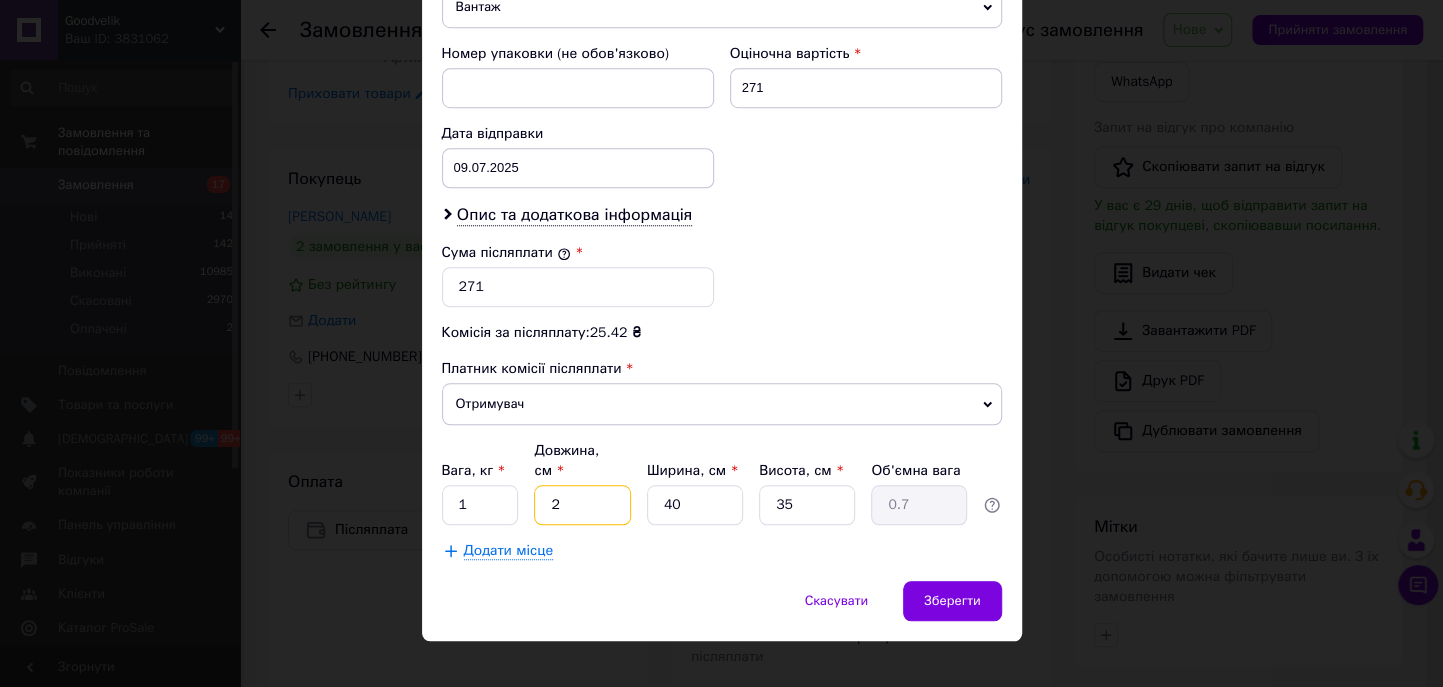 type on "20" 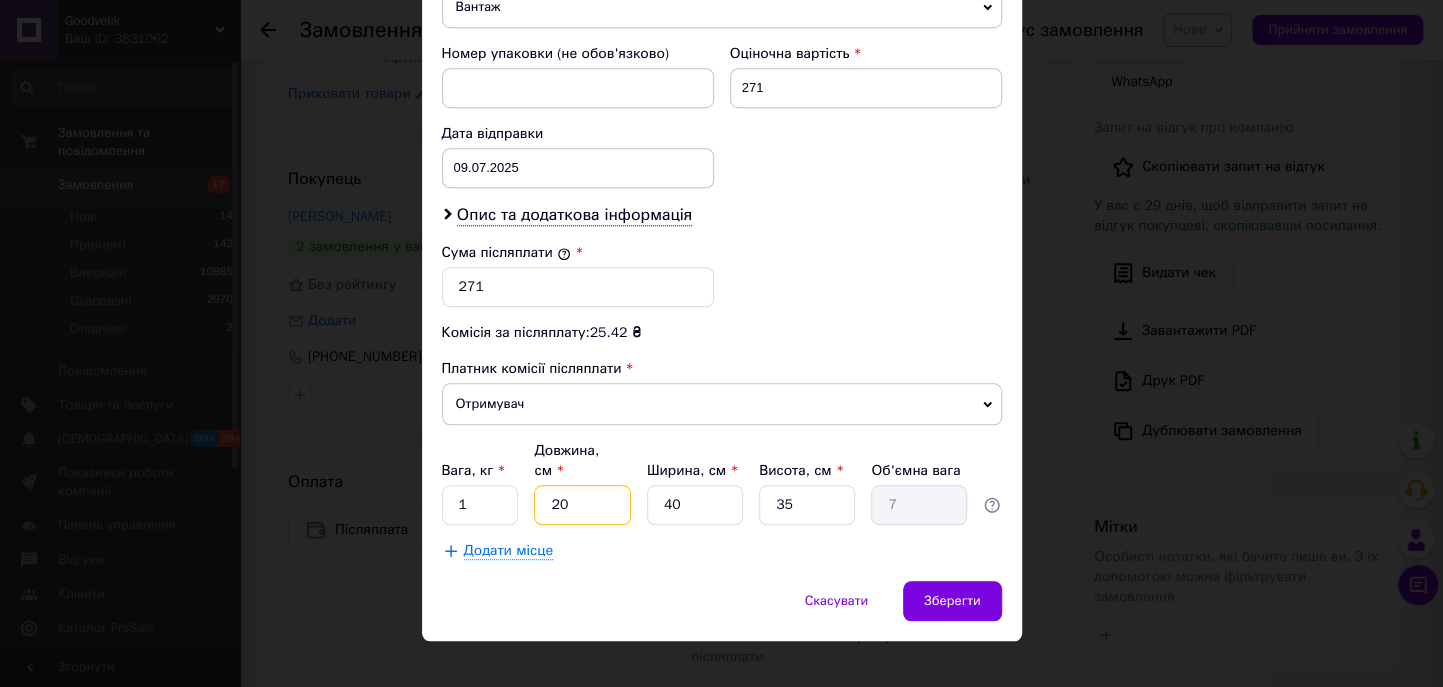 type on "20" 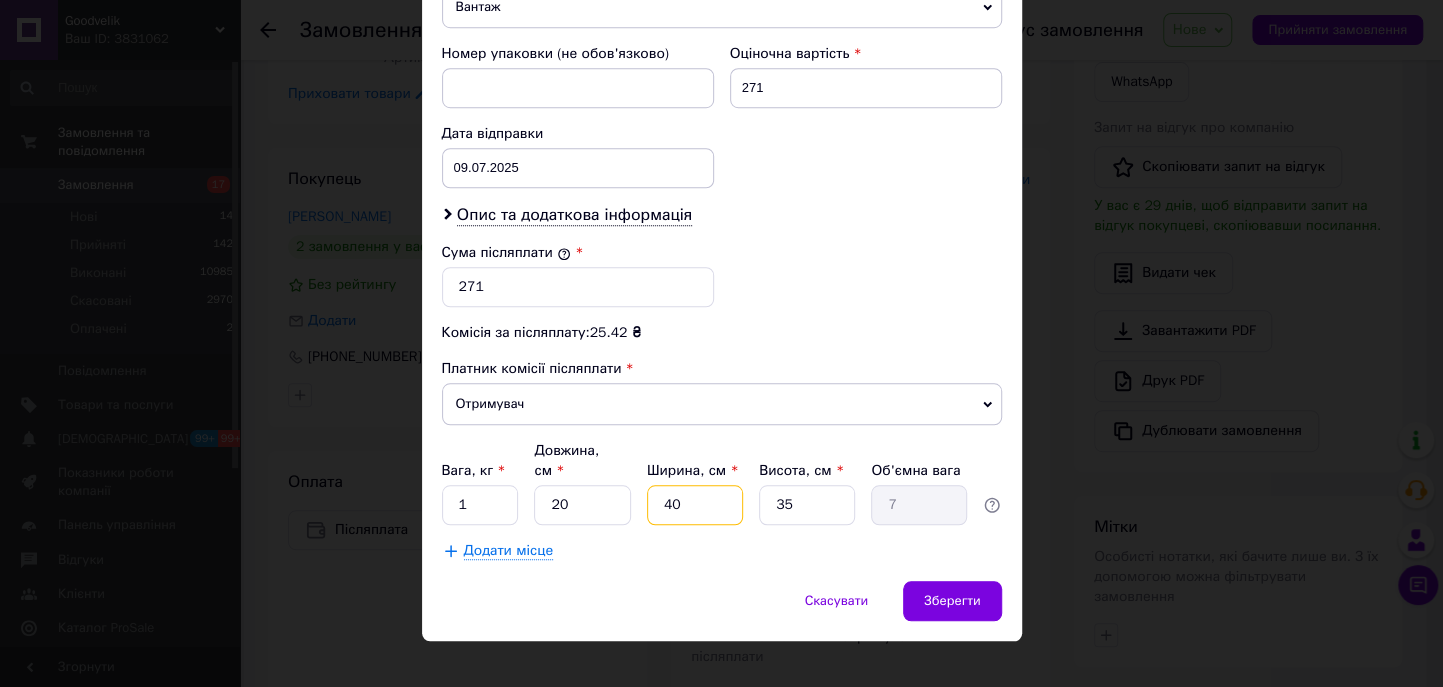 click on "40" at bounding box center (695, 505) 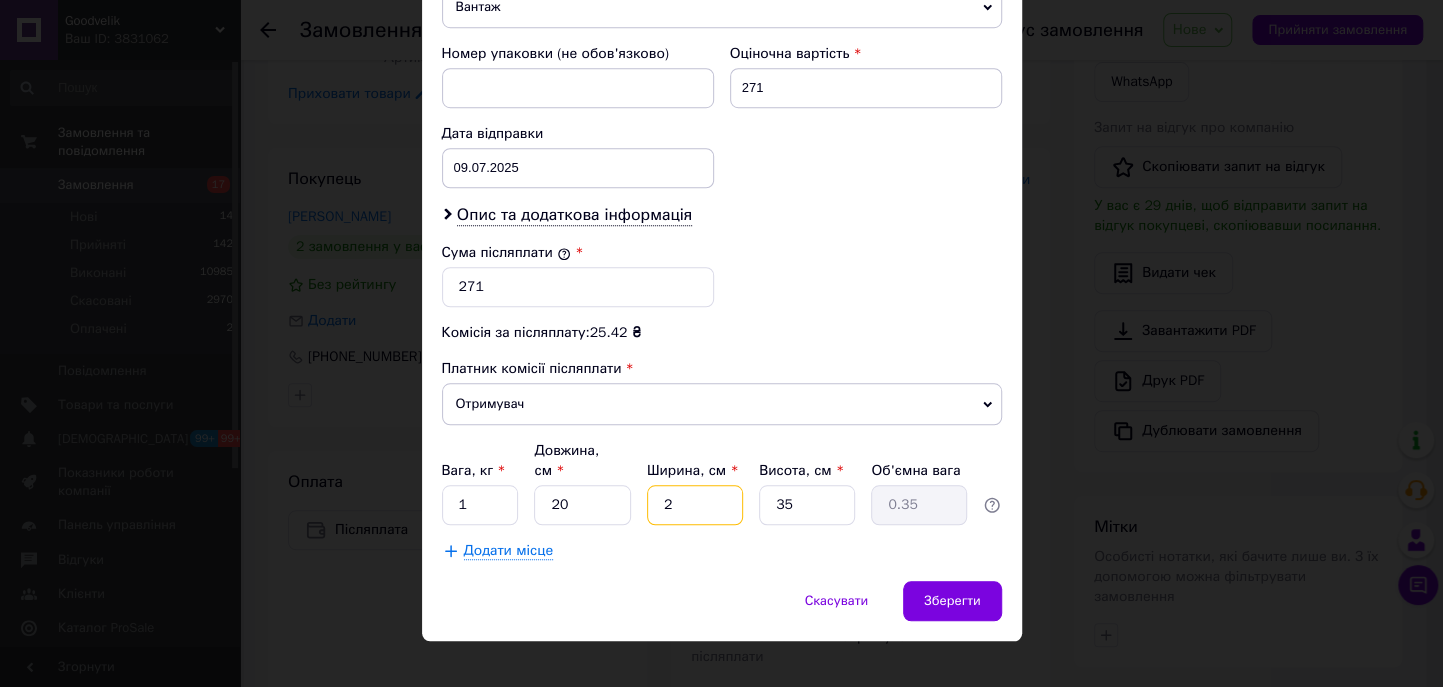 type on "20" 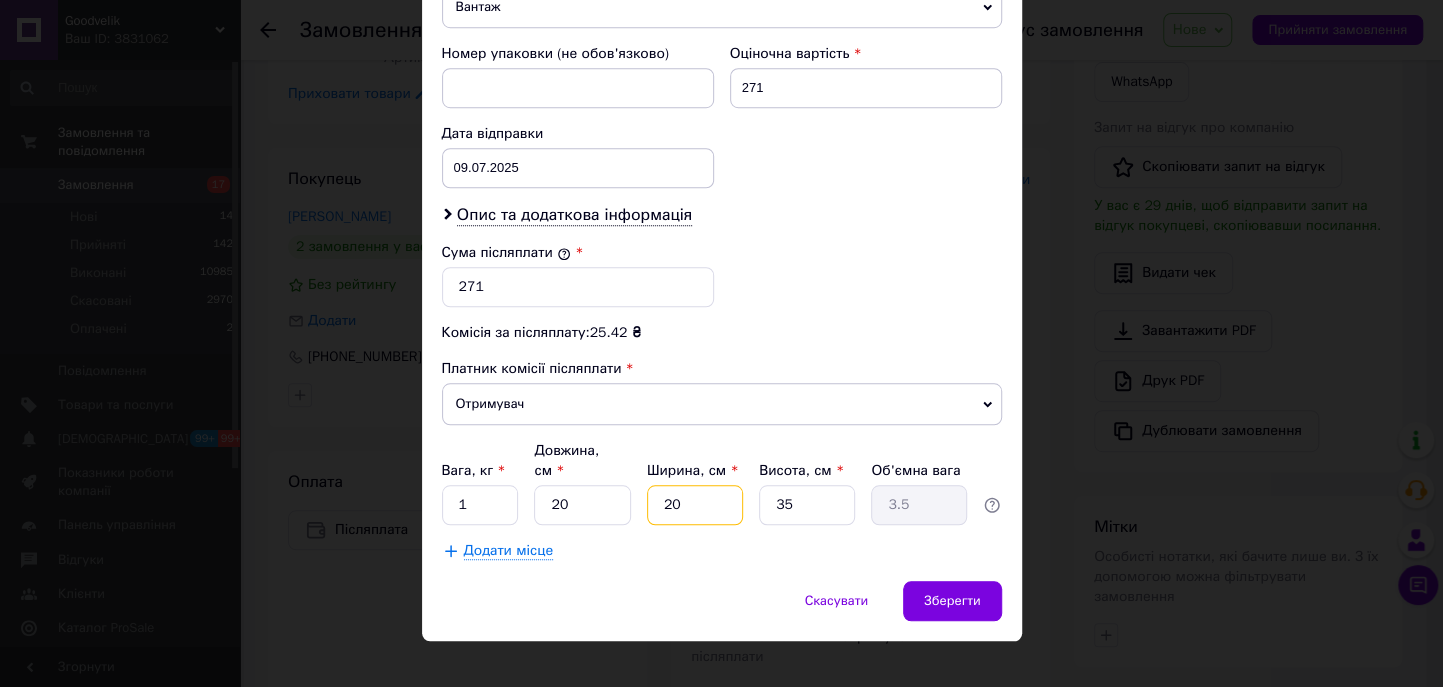 type on "20" 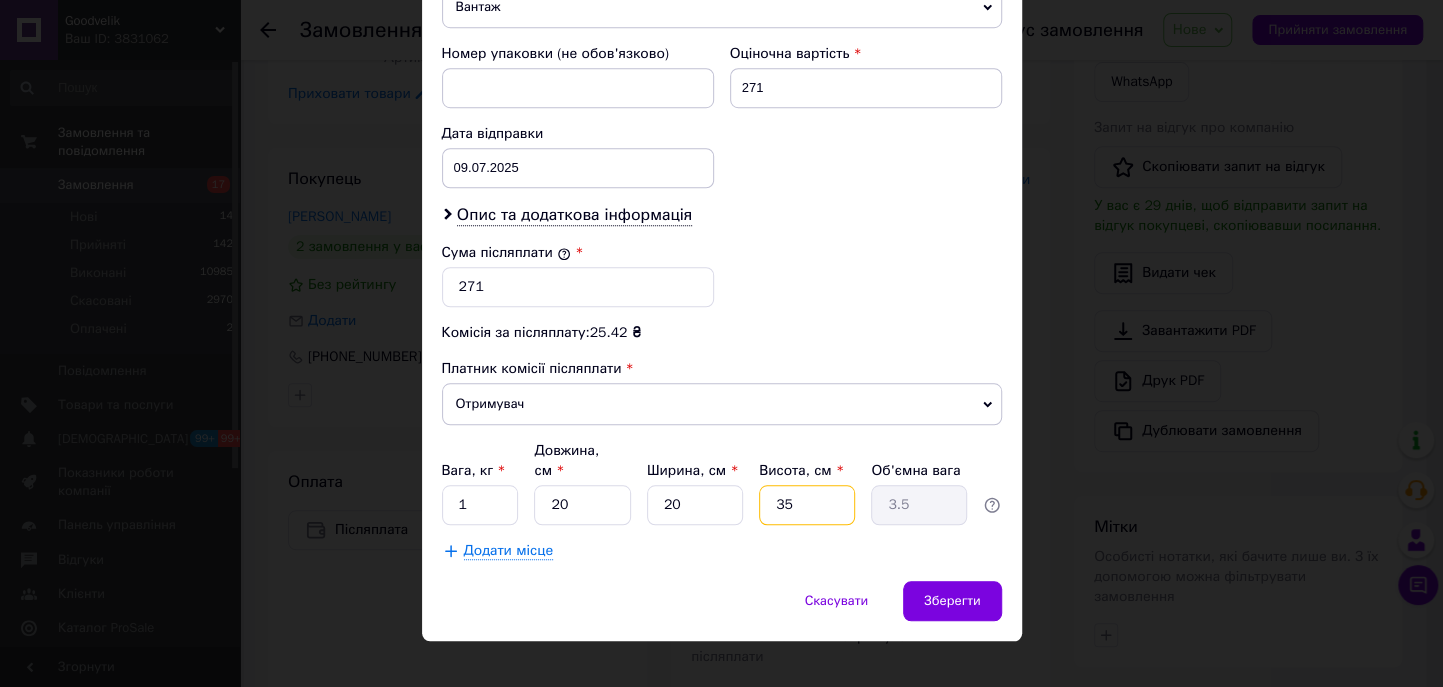 click on "35" at bounding box center (807, 505) 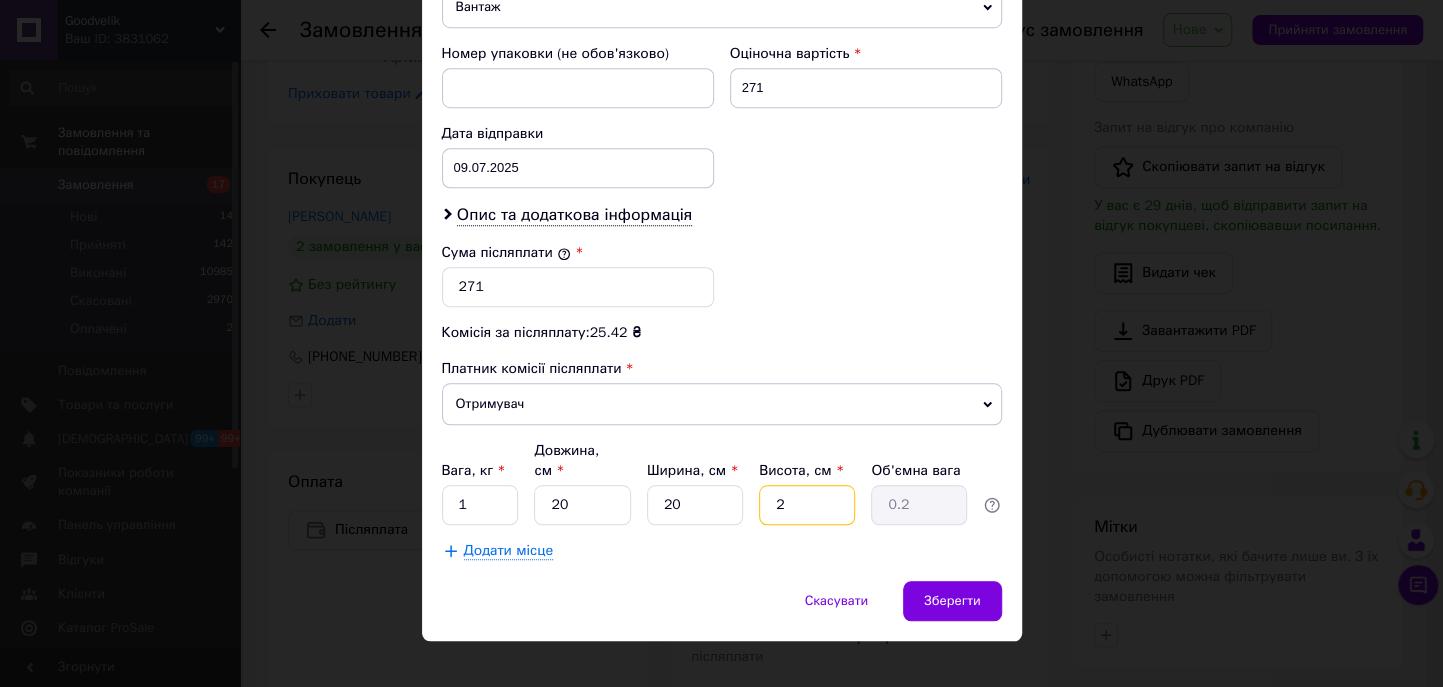 type on "20" 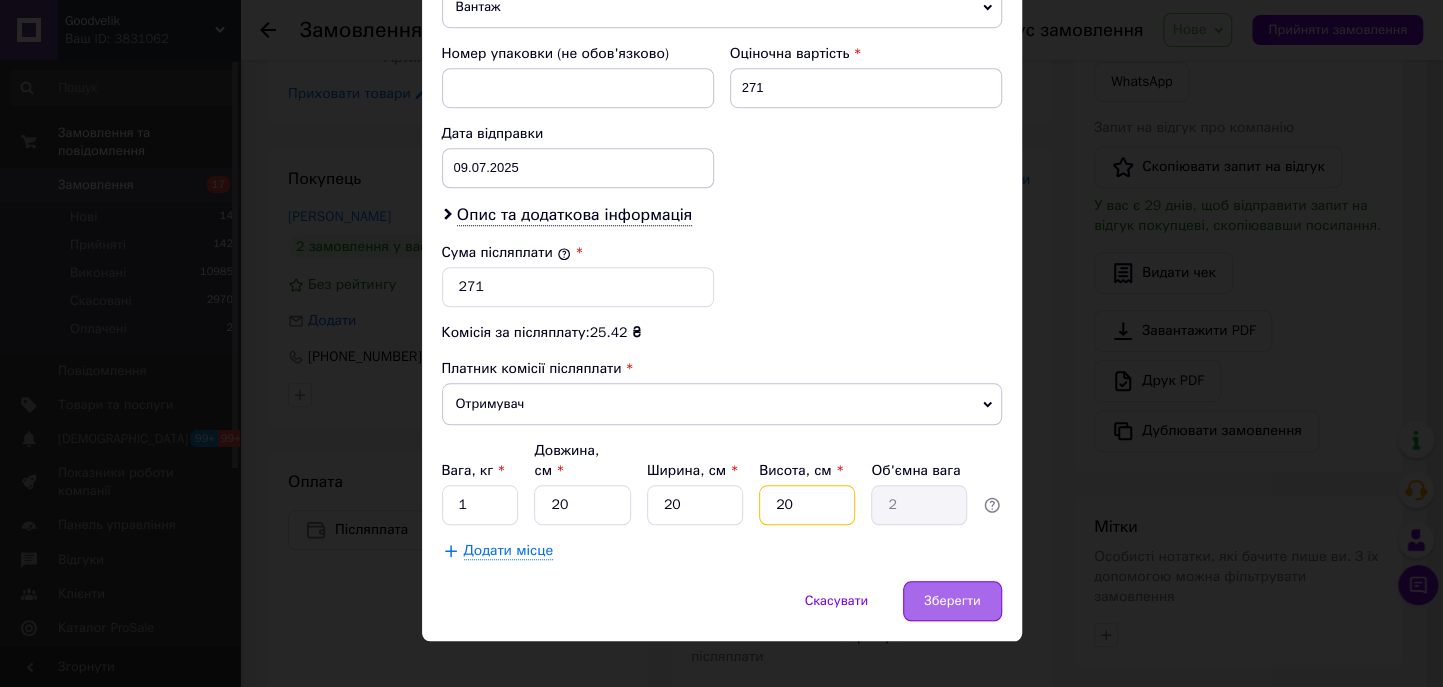 type on "20" 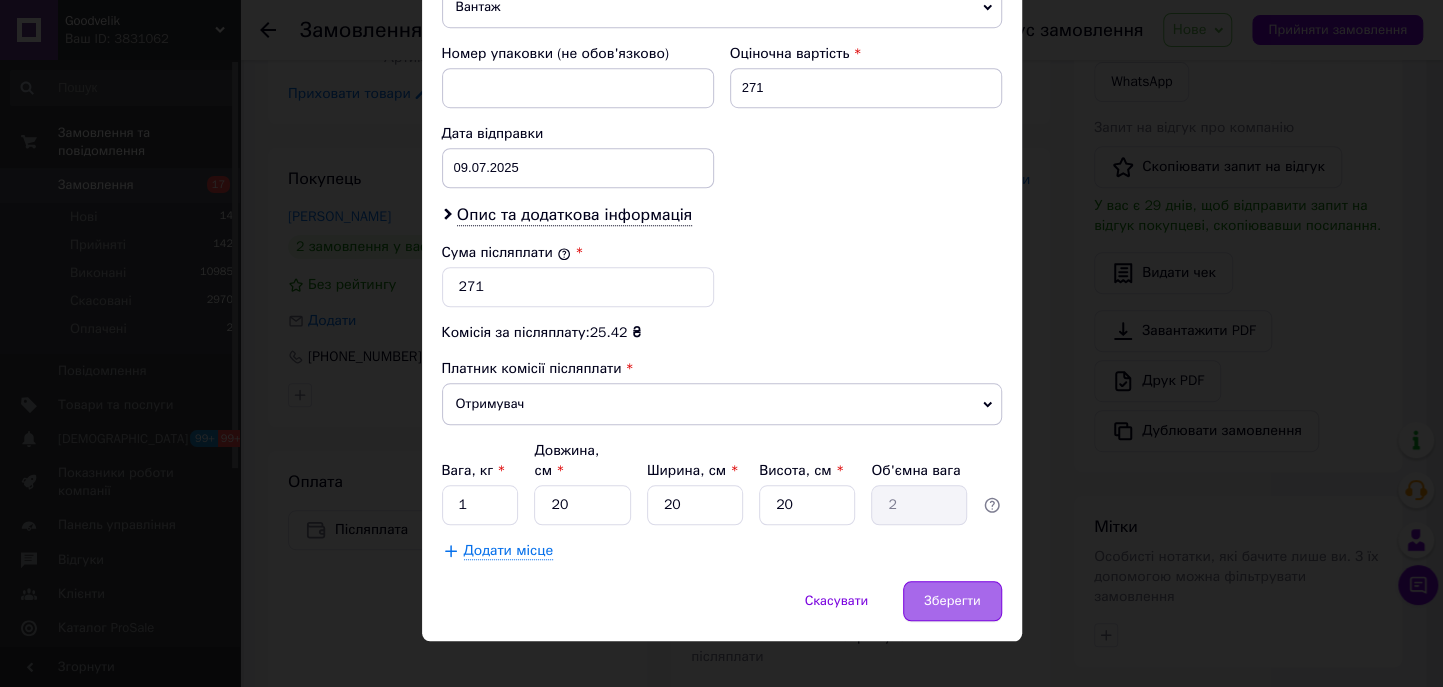 click on "Зберегти" at bounding box center (952, 601) 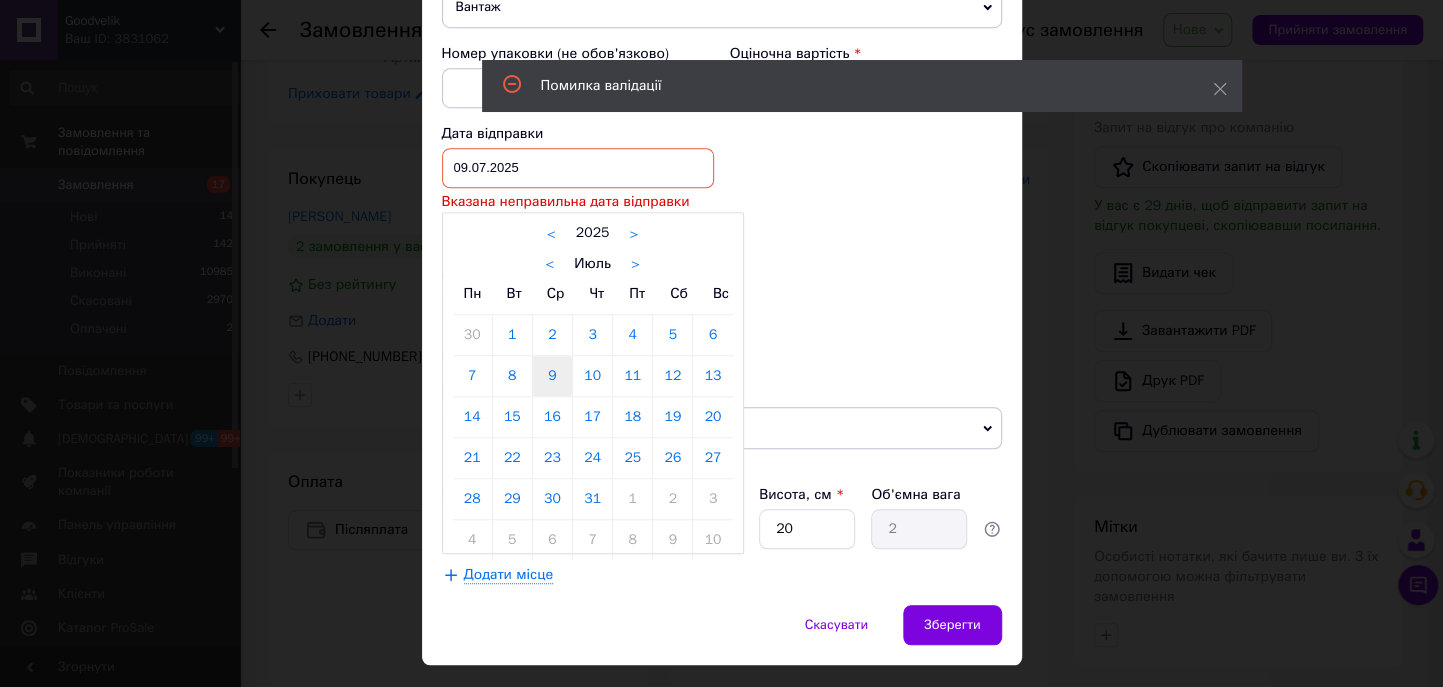 click on "09.07.2025 < 2025 > < Июль > Пн Вт Ср Чт Пт Сб Вс 30 1 2 3 4 5 6 7 8 9 10 11 12 13 14 15 16 17 18 19 20 21 22 23 24 25 26 27 28 29 30 31 1 2 3 4 5 6 7 8 9 10" at bounding box center (578, 168) 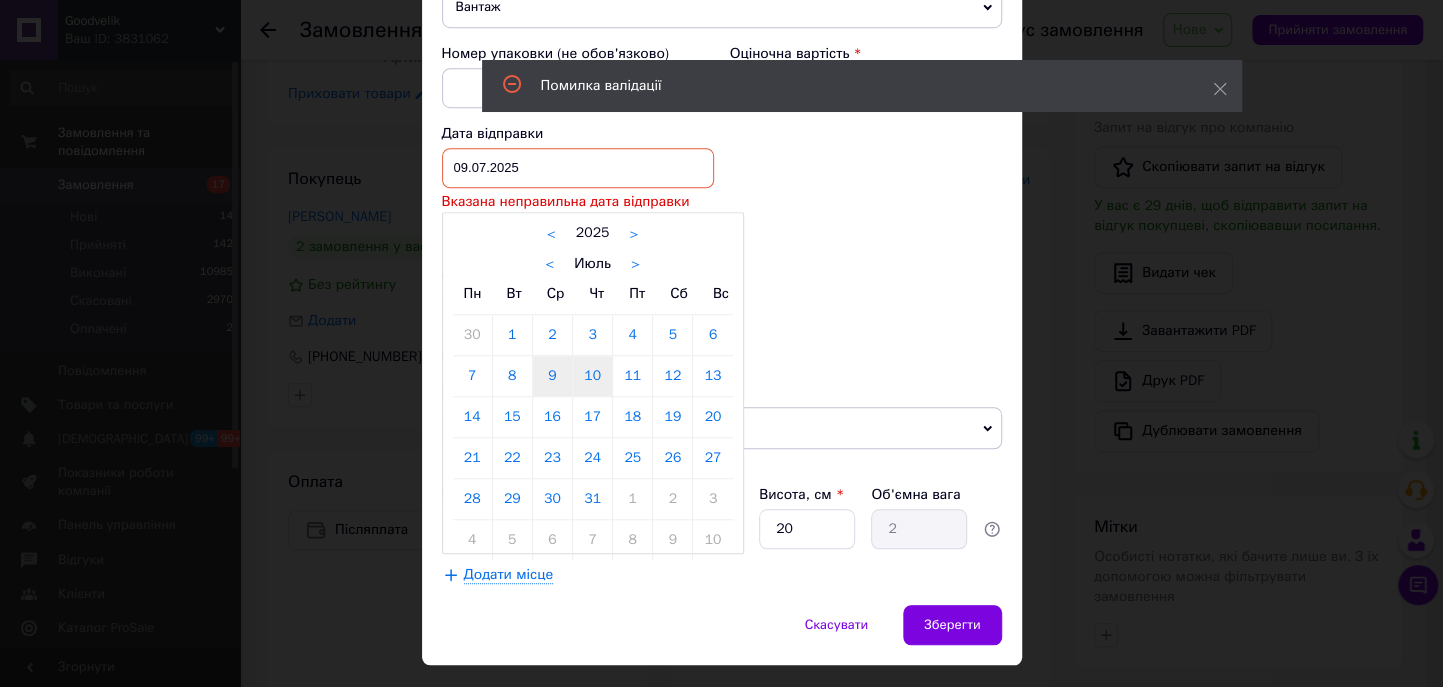 click on "10" at bounding box center (592, 376) 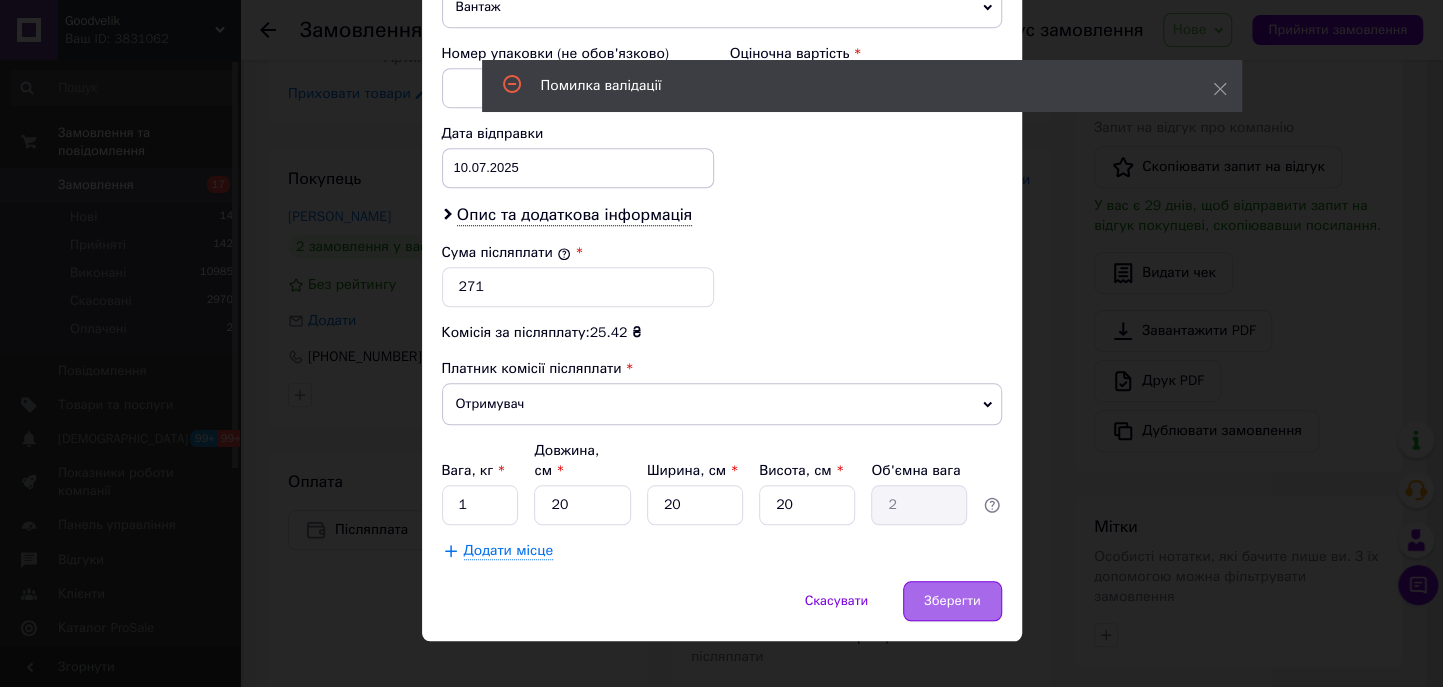 click on "Зберегти" at bounding box center [952, 601] 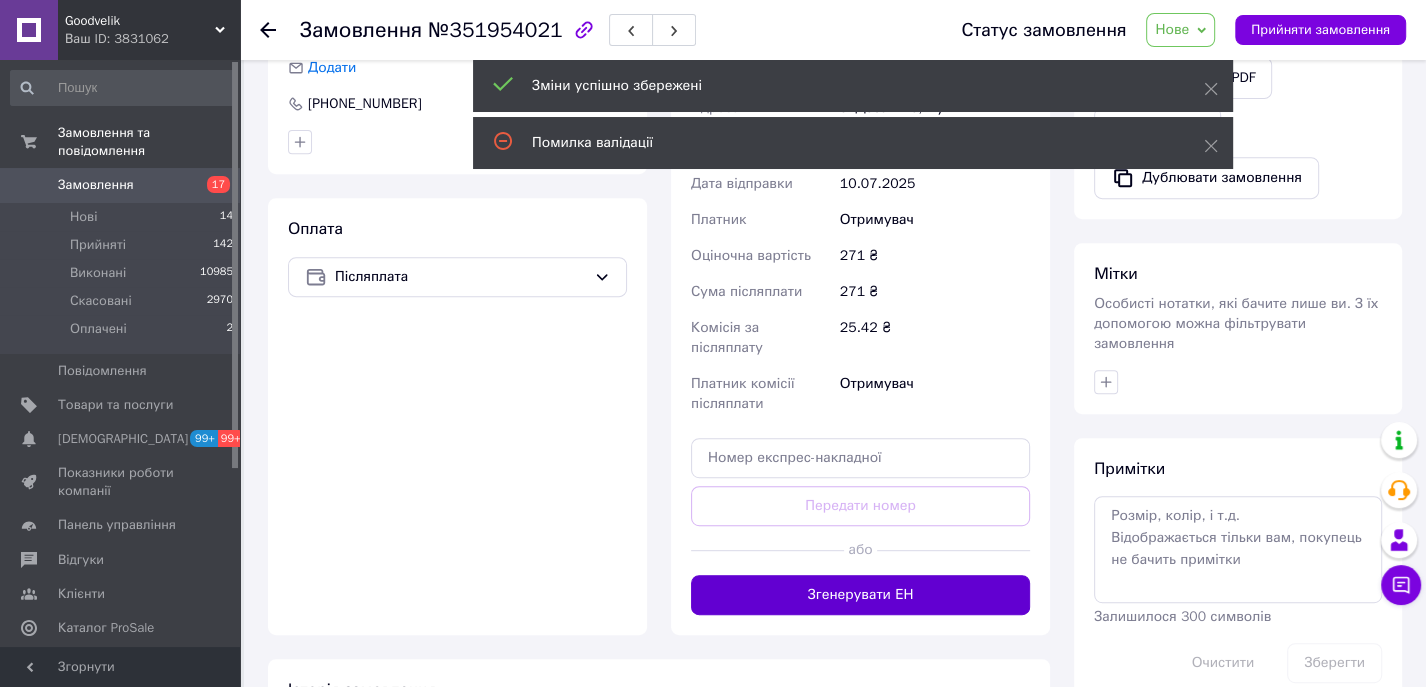 click on "Згенерувати ЕН" at bounding box center (860, 595) 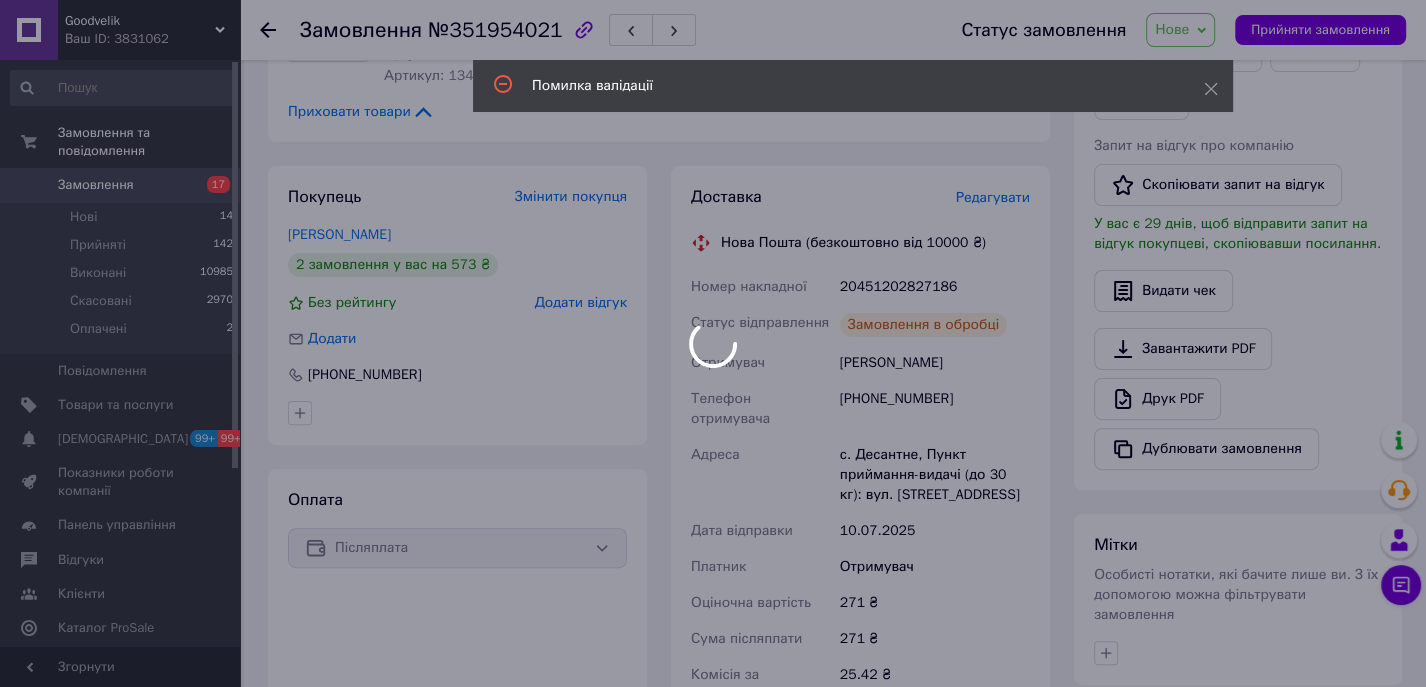 scroll, scrollTop: 352, scrollLeft: 0, axis: vertical 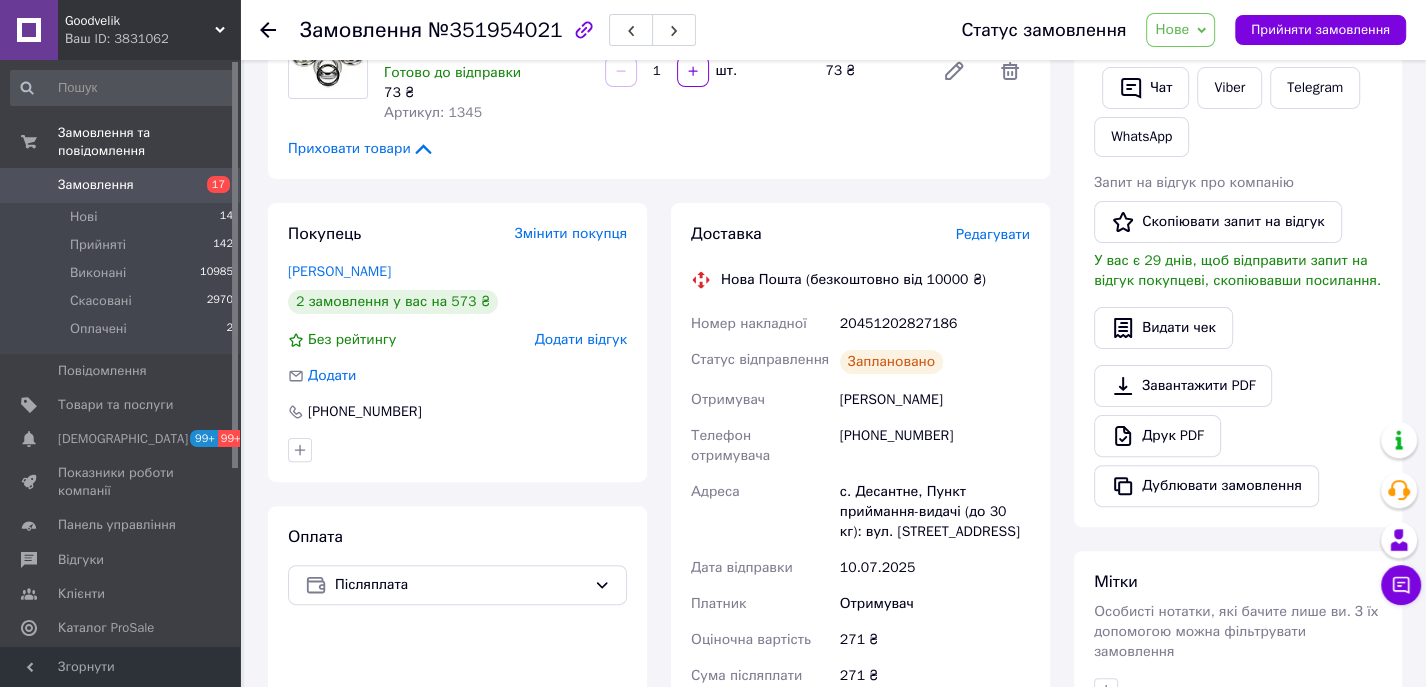 click on "20451202827186" at bounding box center [935, 324] 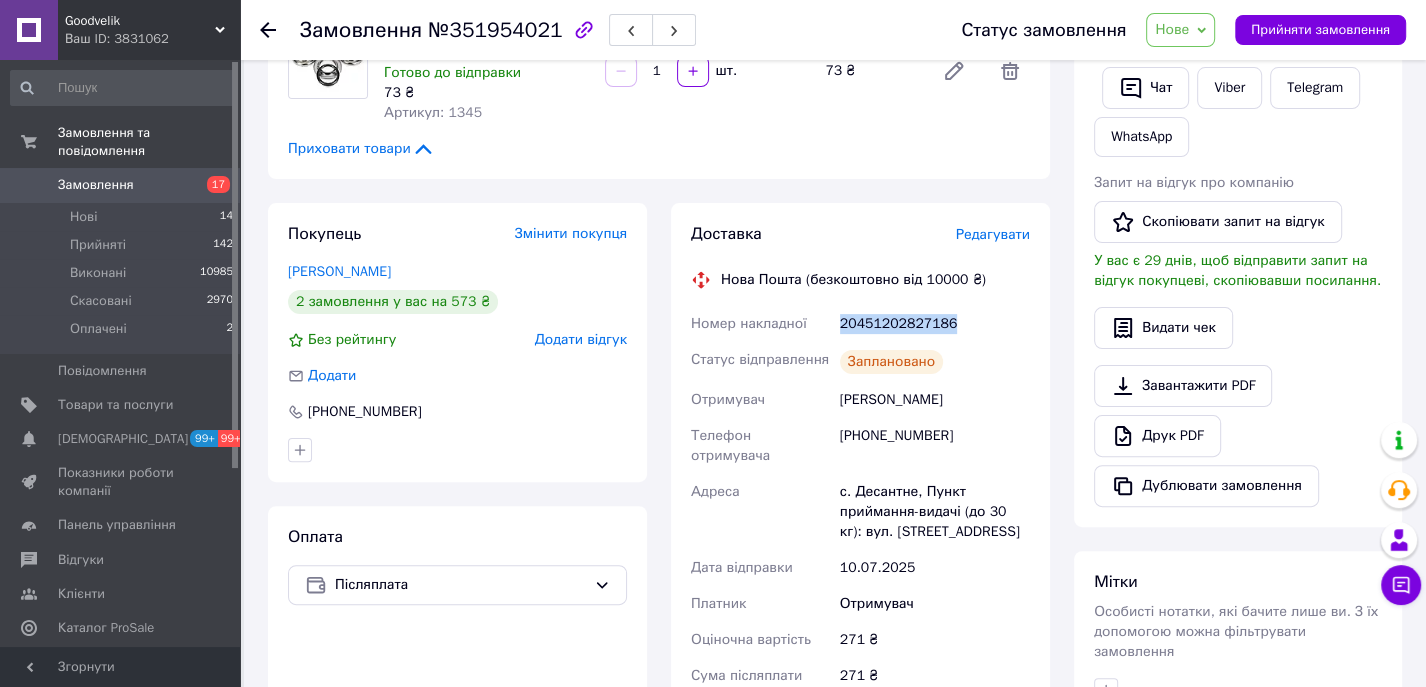 click on "20451202827186" at bounding box center (935, 324) 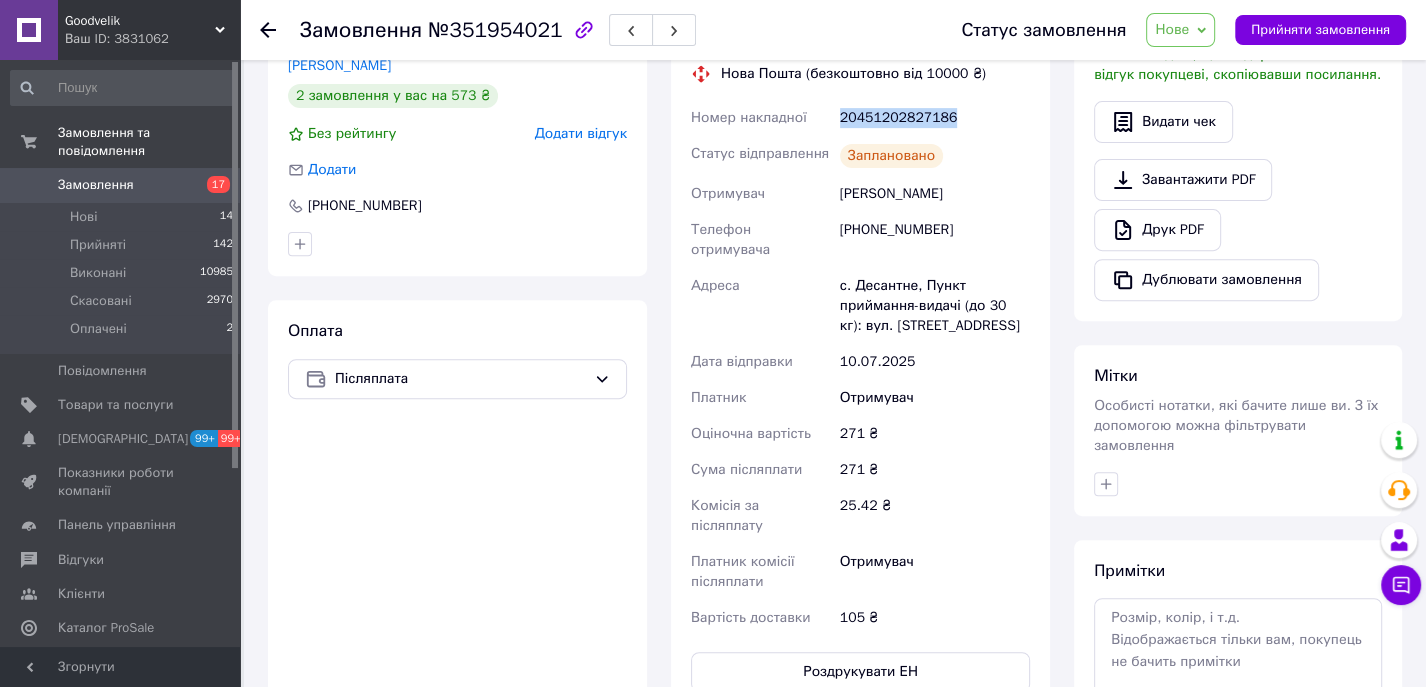 scroll, scrollTop: 566, scrollLeft: 0, axis: vertical 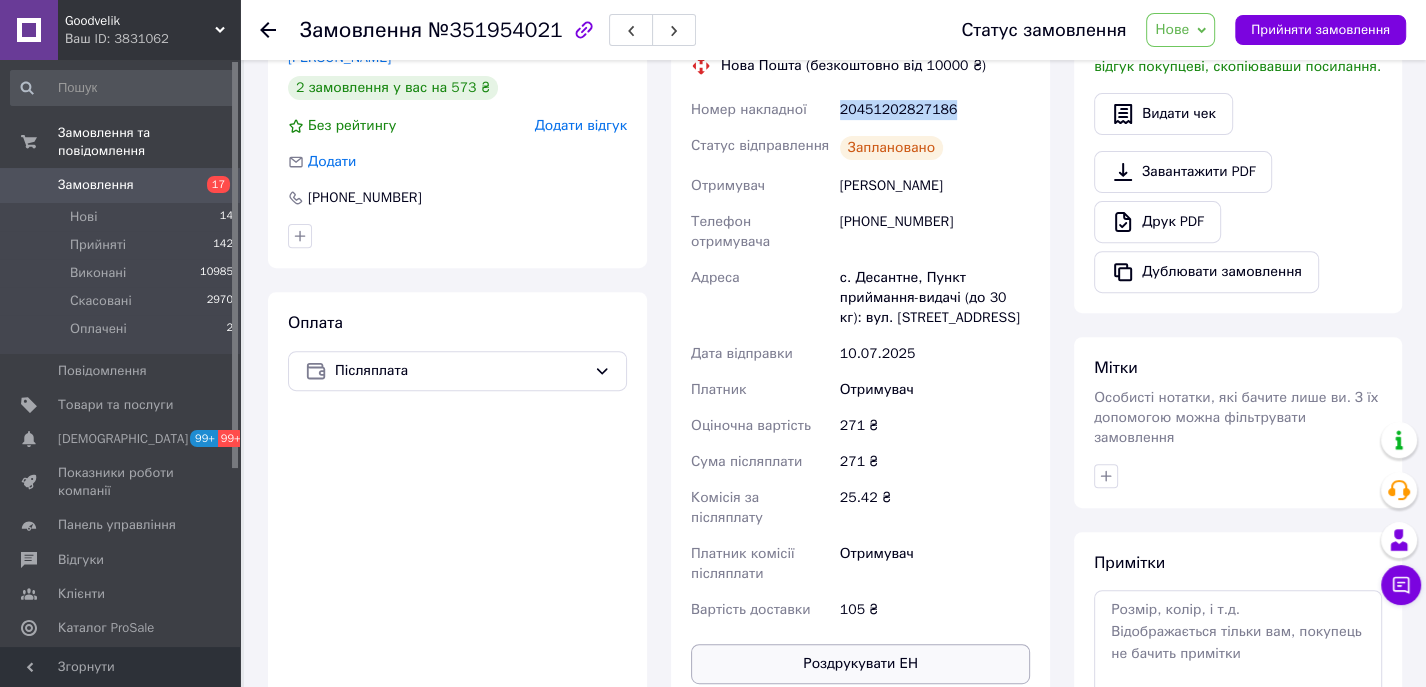 click on "Роздрукувати ЕН" at bounding box center [860, 664] 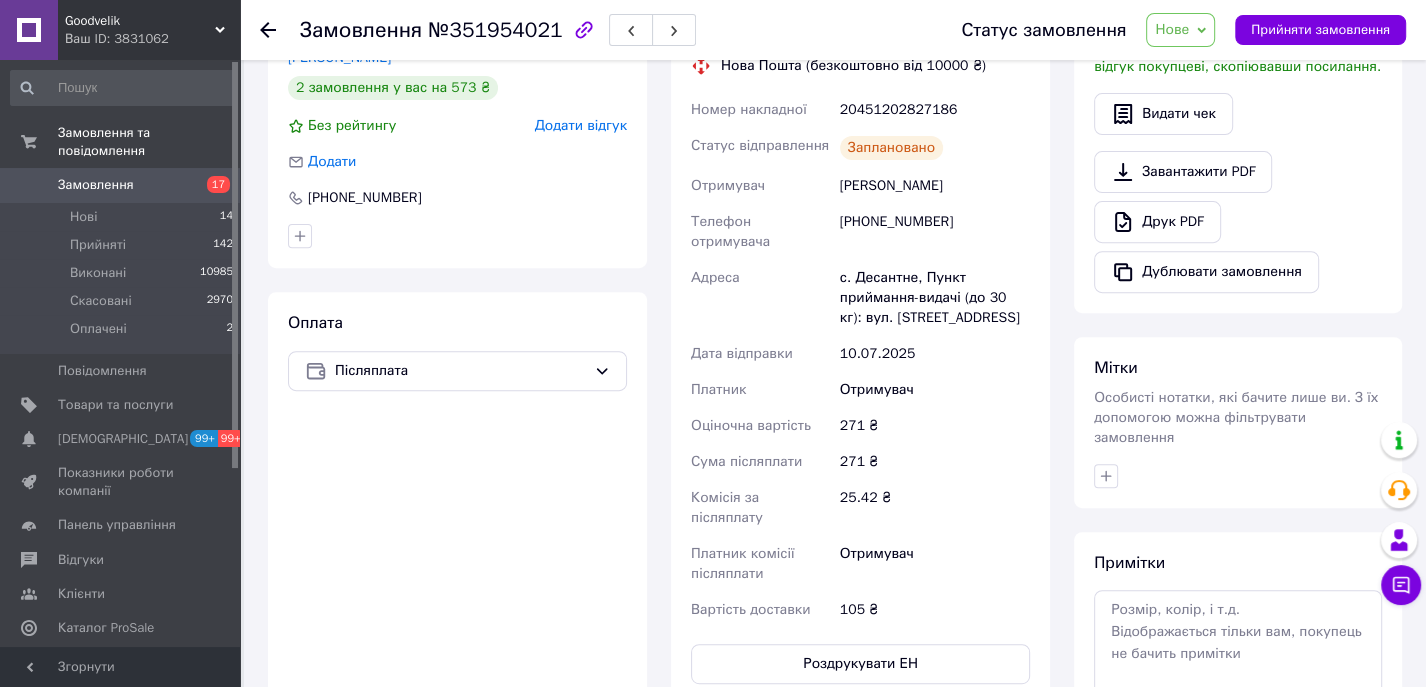 click on "Завантажити PDF   Друк PDF   Дублювати замовлення" at bounding box center (1238, 222) 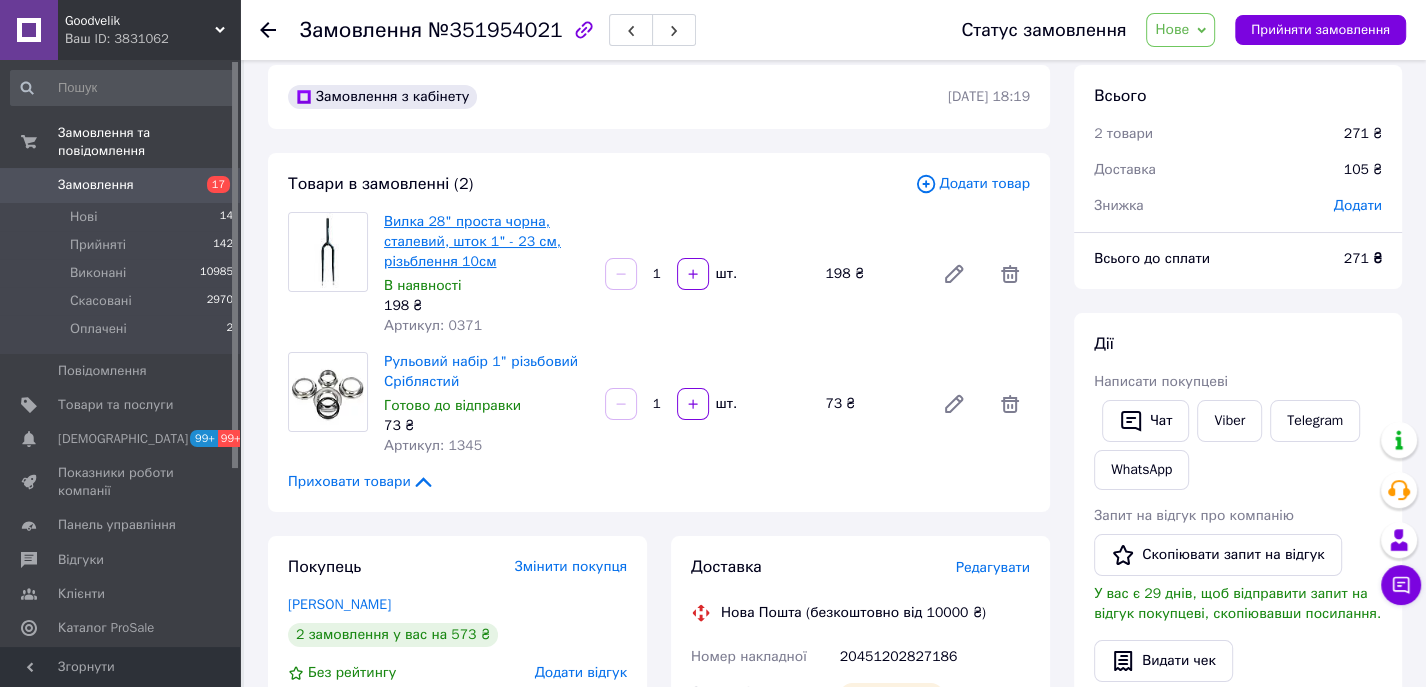 scroll, scrollTop: 0, scrollLeft: 0, axis: both 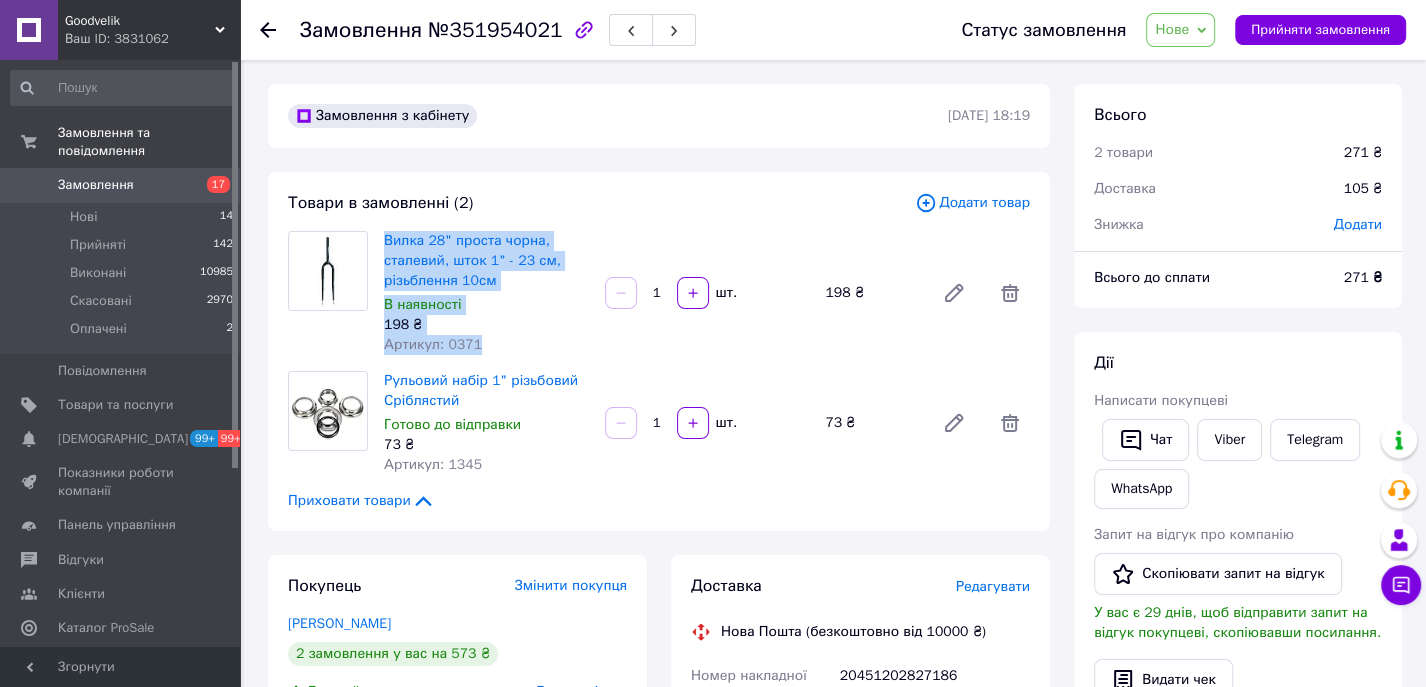drag, startPoint x: 378, startPoint y: 230, endPoint x: 500, endPoint y: 349, distance: 170.42593 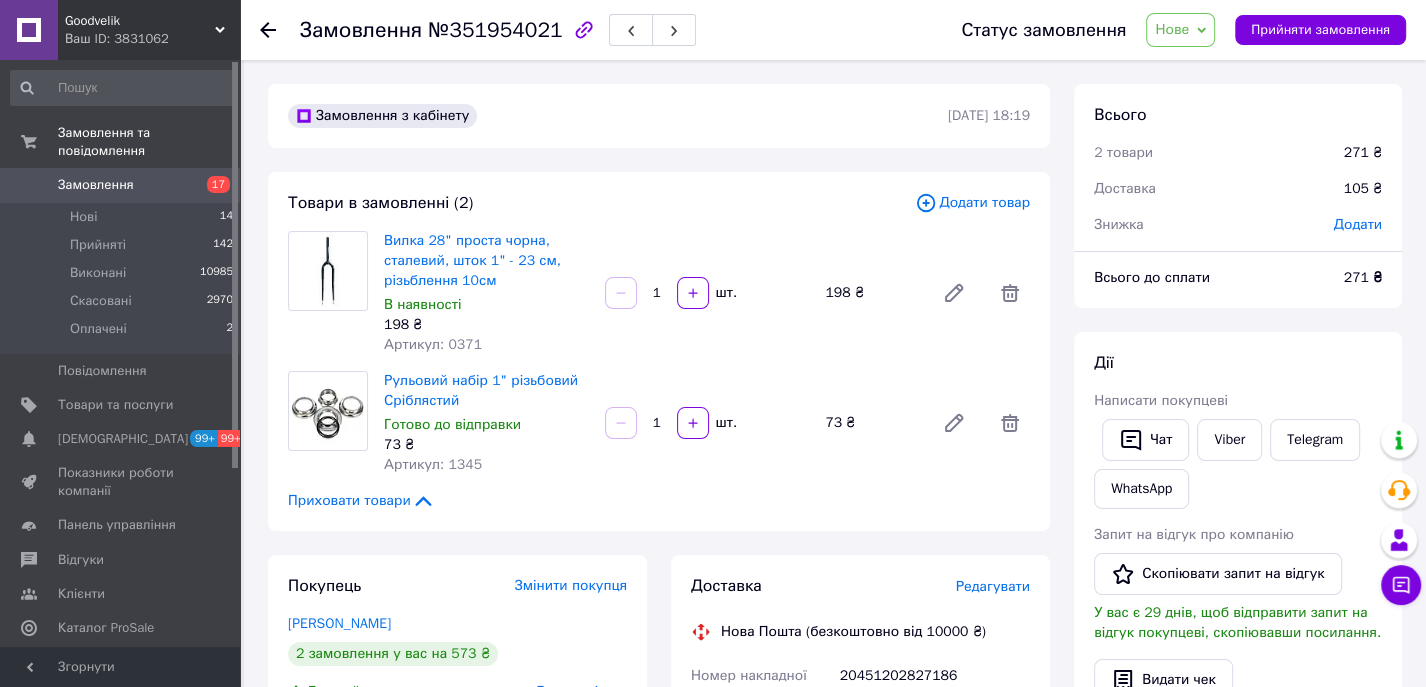drag, startPoint x: 1282, startPoint y: 347, endPoint x: 1201, endPoint y: 352, distance: 81.154175 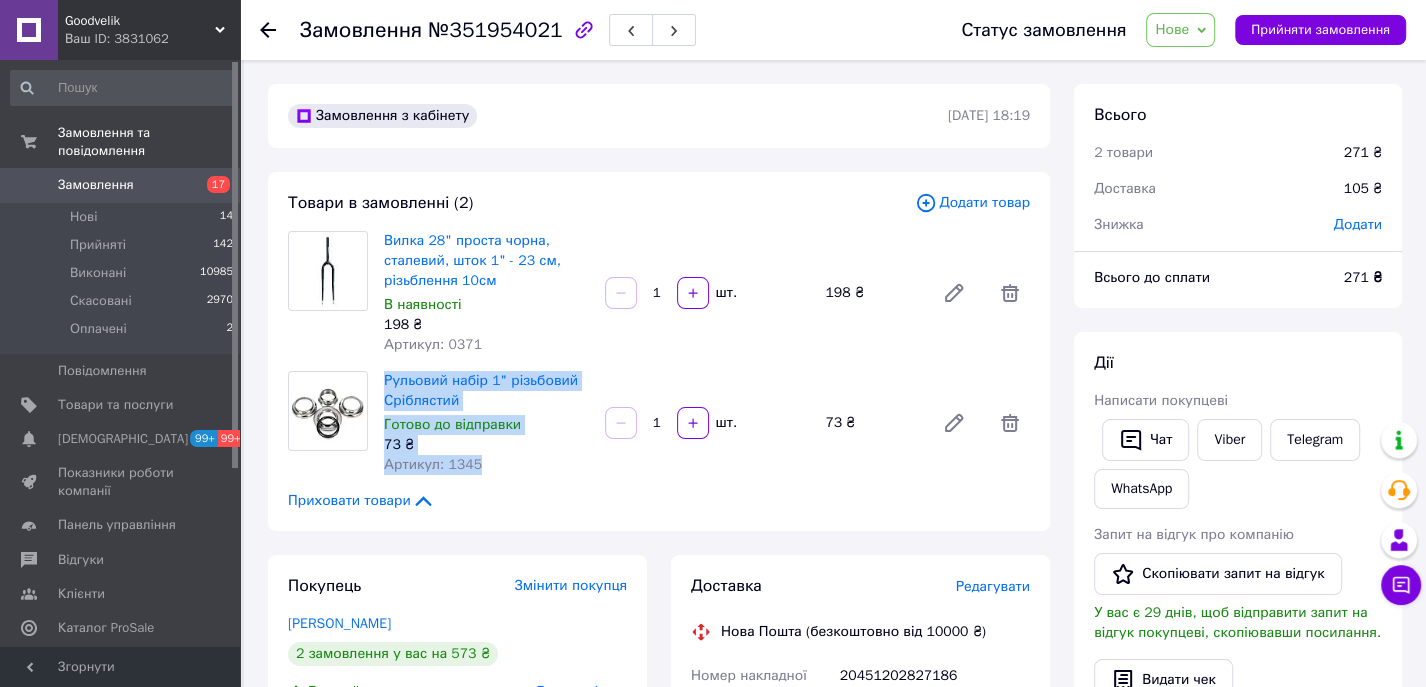 drag, startPoint x: 376, startPoint y: 379, endPoint x: 495, endPoint y: 459, distance: 143.39107 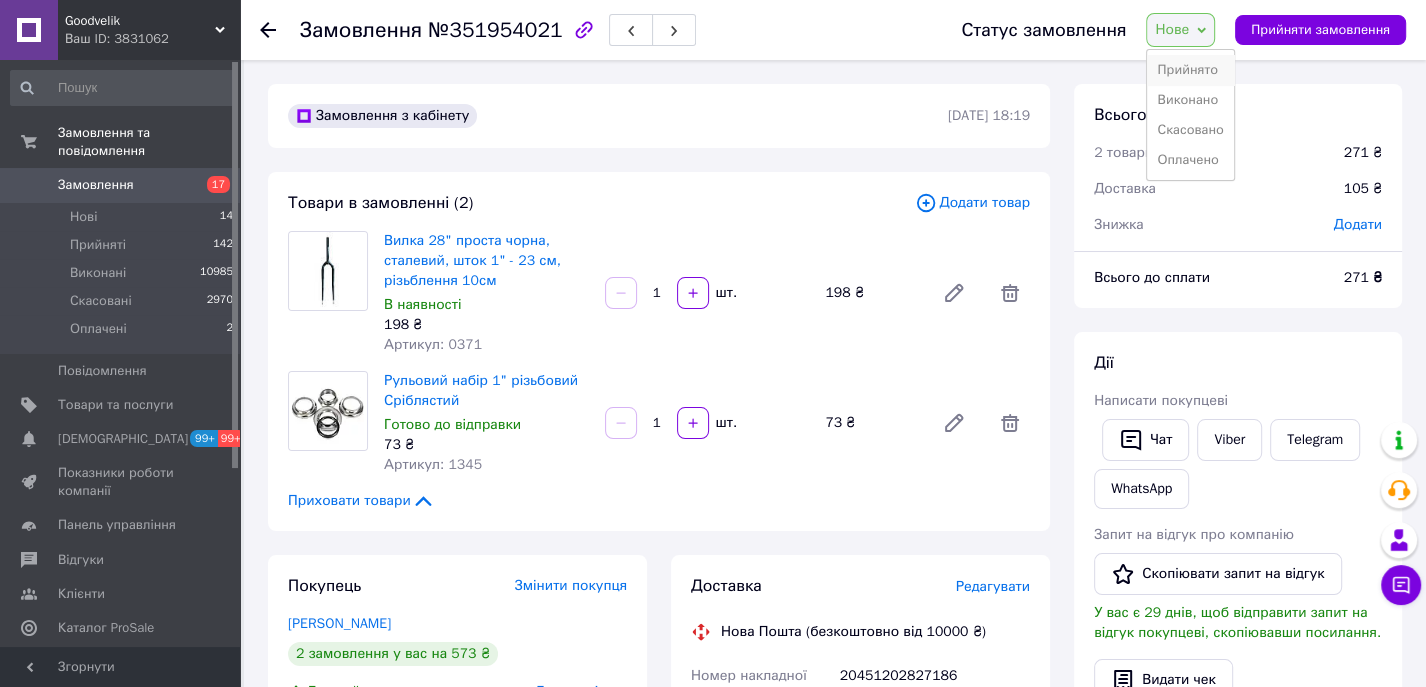 click on "Прийнято" at bounding box center [1190, 70] 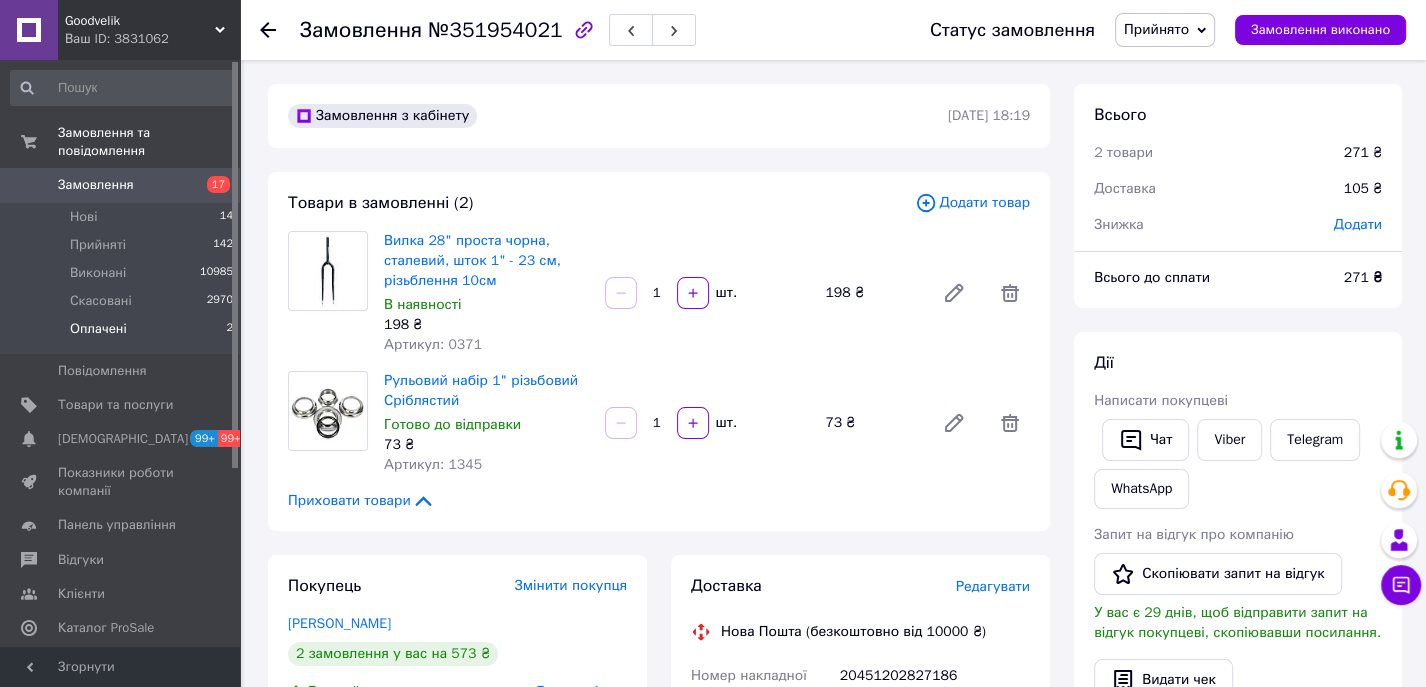 click on "Оплачені" at bounding box center (98, 329) 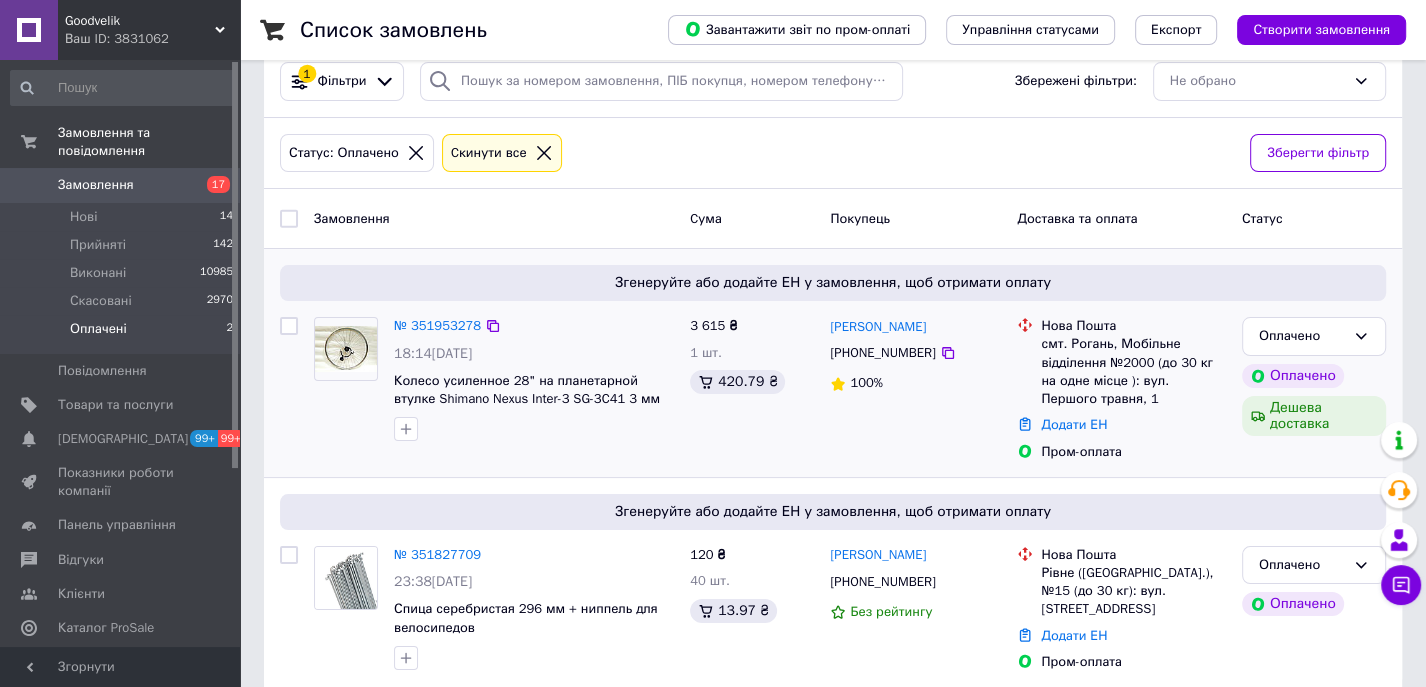 scroll, scrollTop: 59, scrollLeft: 0, axis: vertical 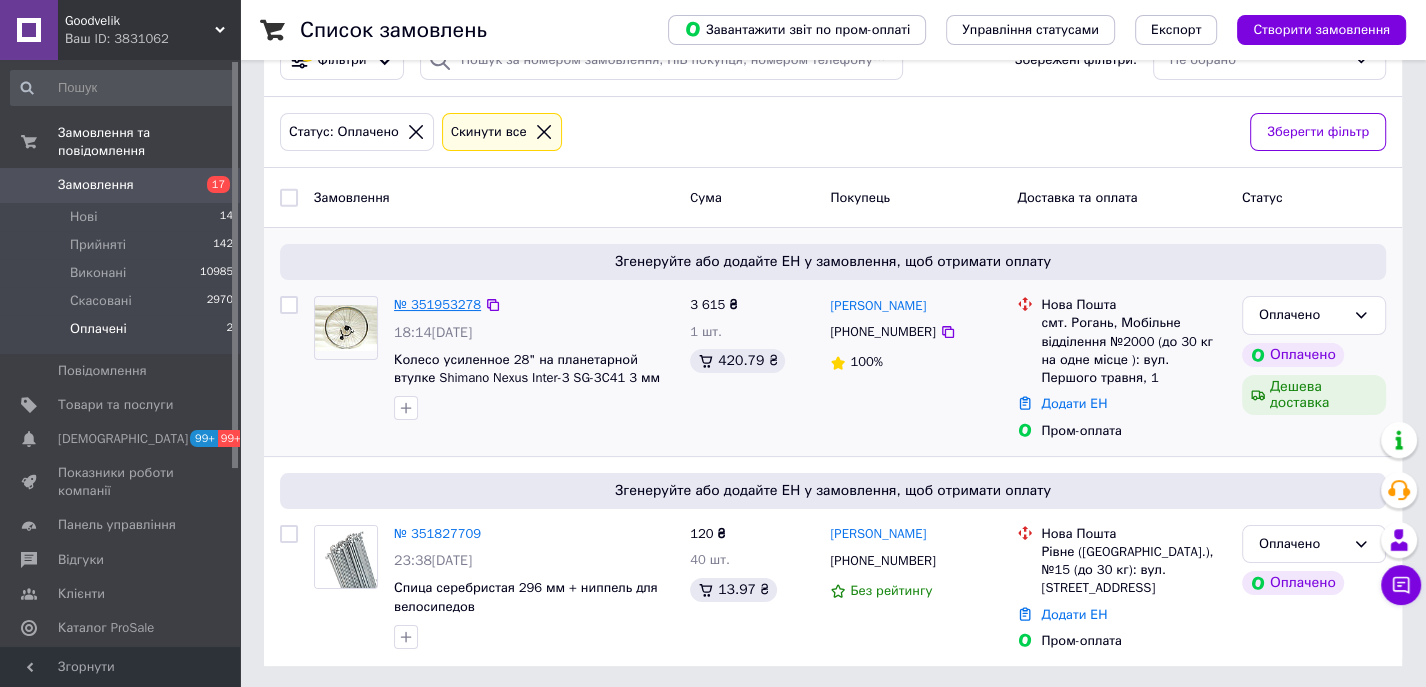 click on "№ 351953278" at bounding box center (437, 304) 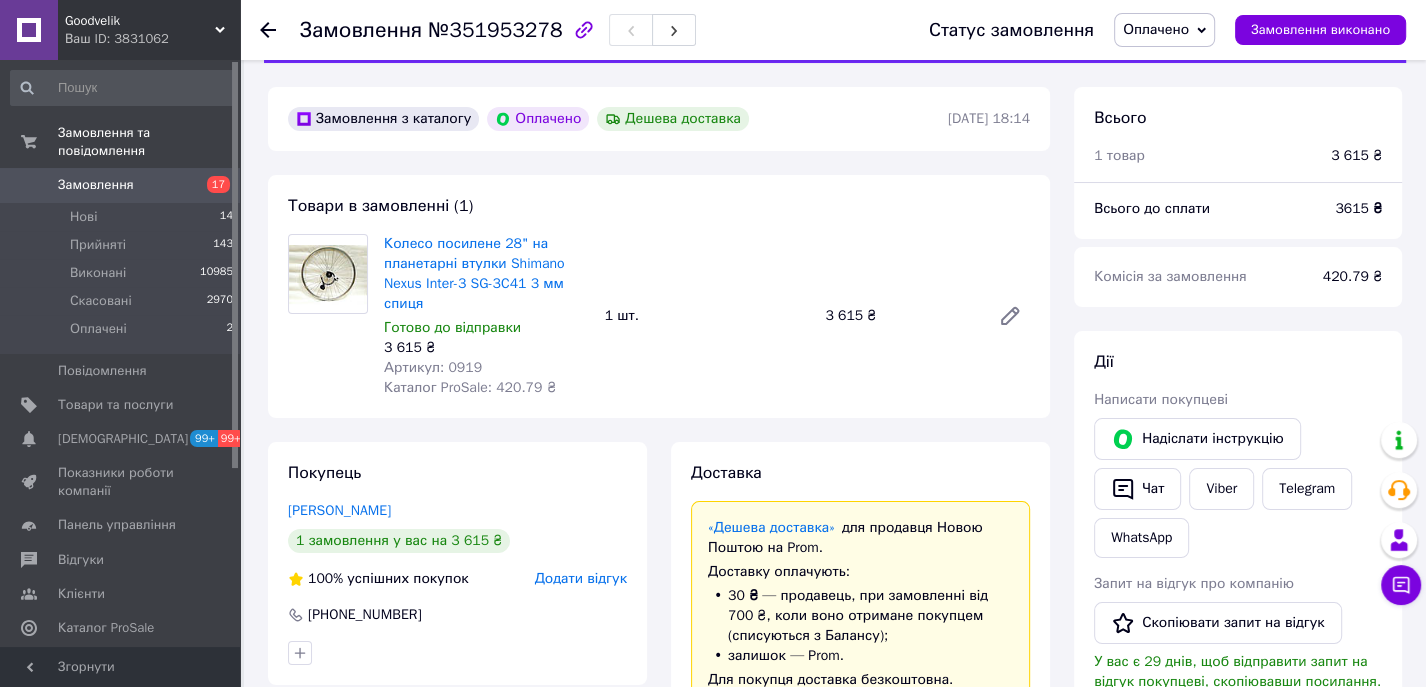 scroll, scrollTop: 333, scrollLeft: 0, axis: vertical 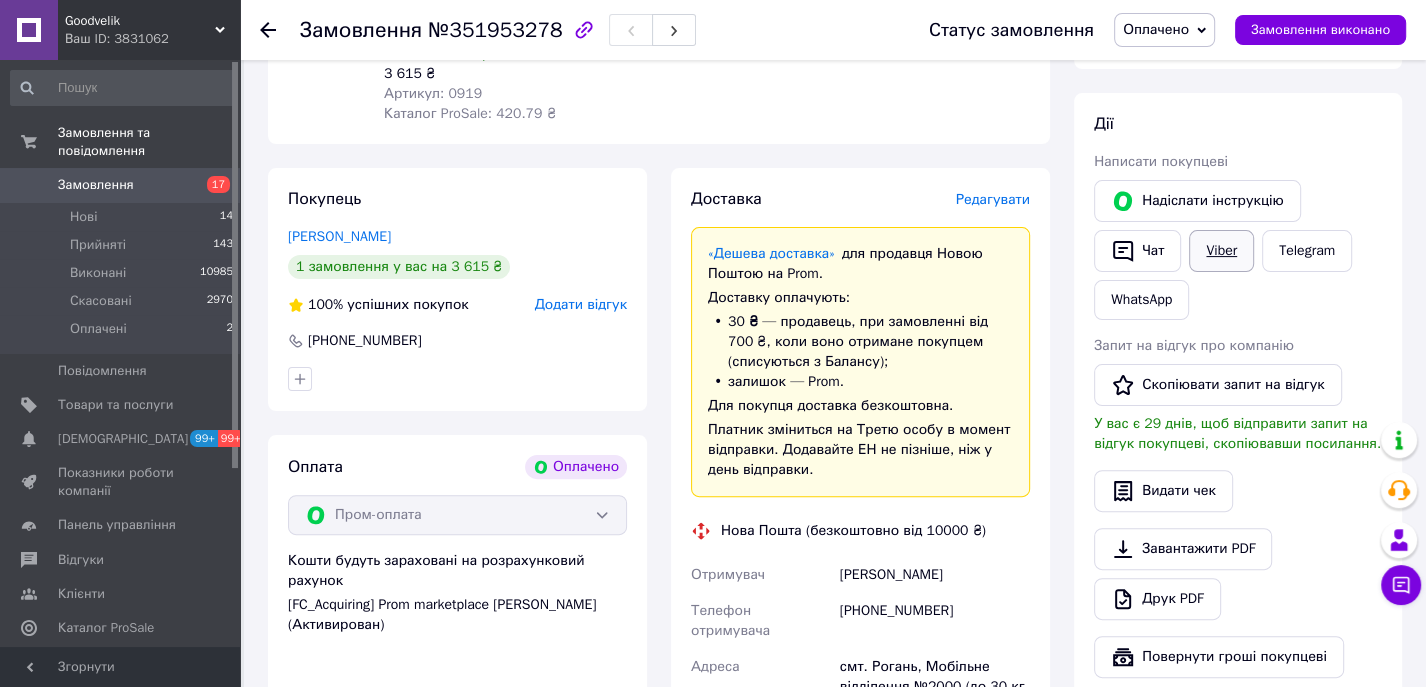 click on "Viber" at bounding box center [1221, 251] 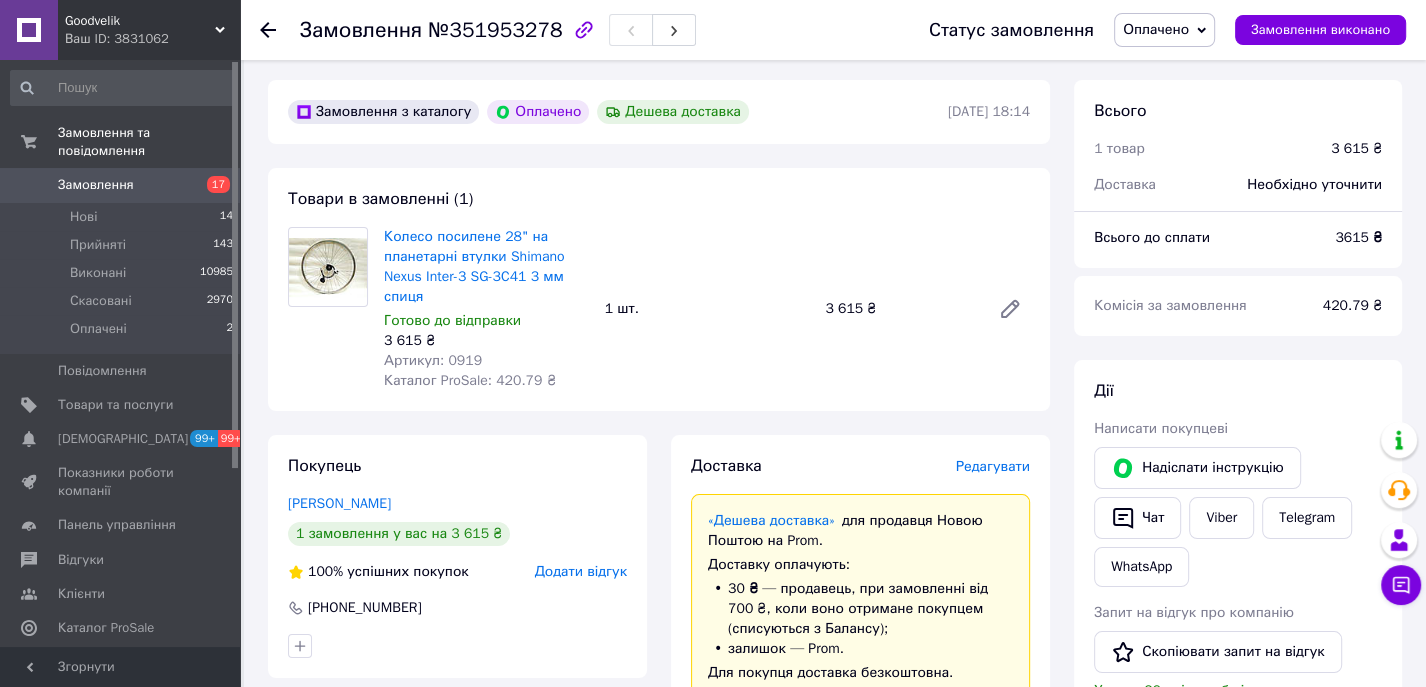 scroll, scrollTop: 0, scrollLeft: 0, axis: both 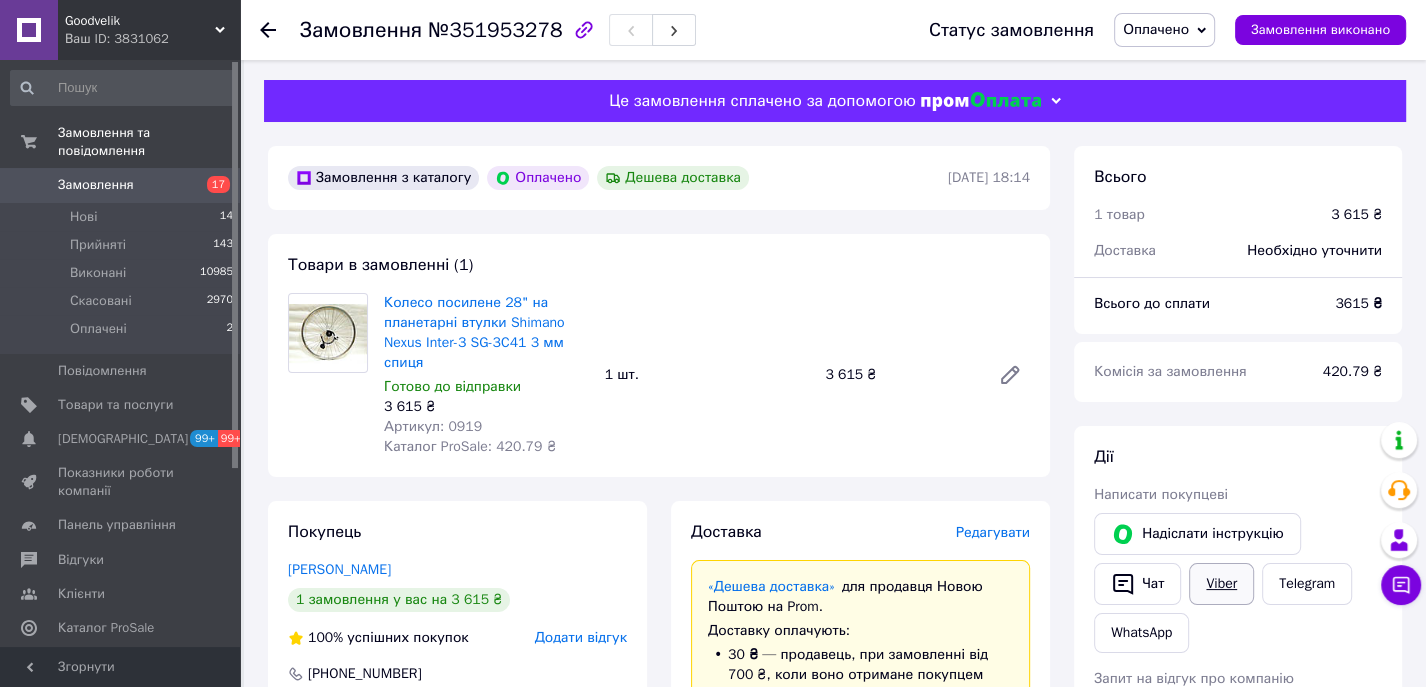 click on "Viber" at bounding box center [1221, 584] 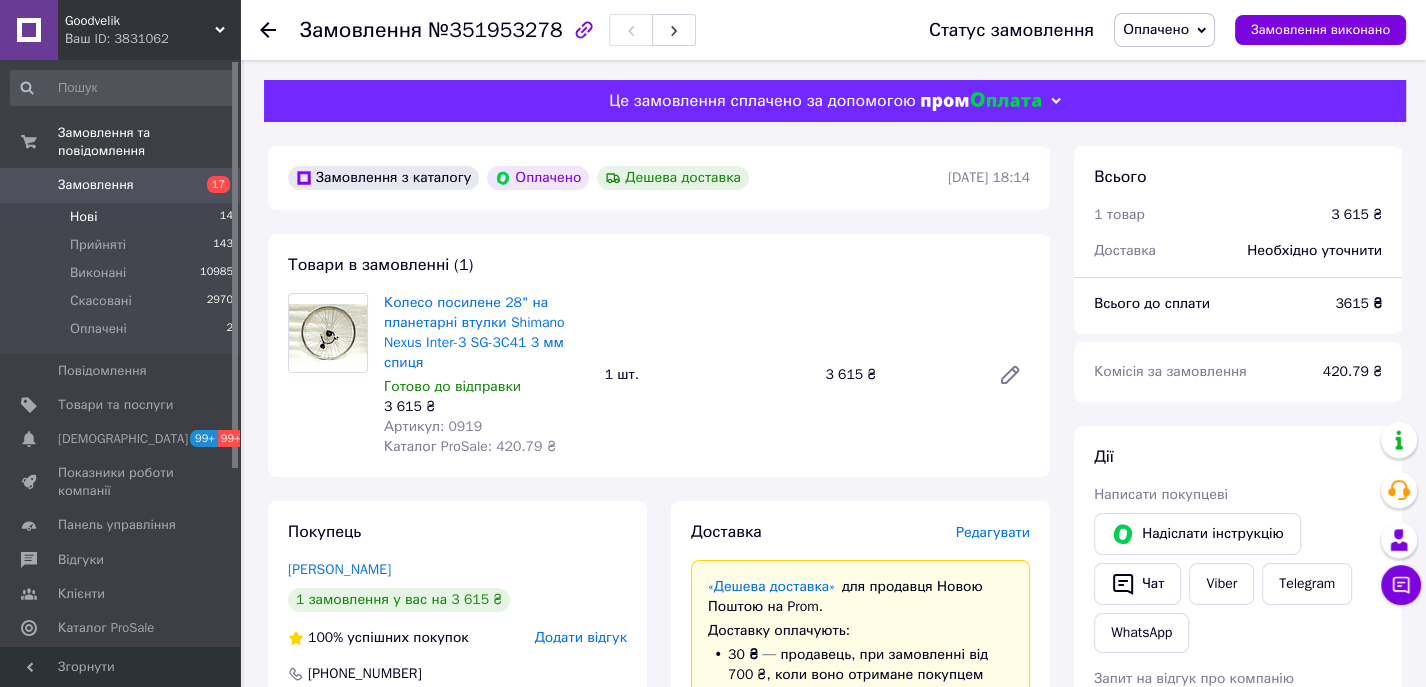 click on "Нові 14" at bounding box center (122, 217) 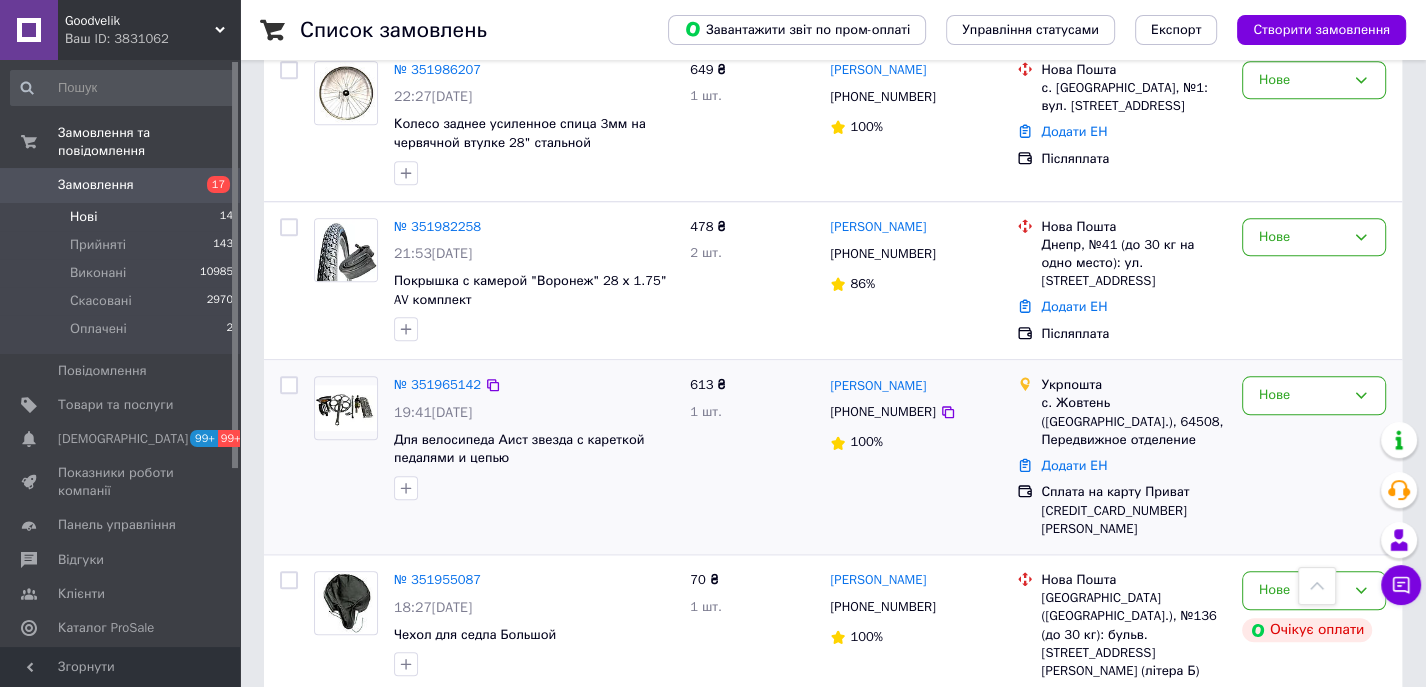 scroll, scrollTop: 1696, scrollLeft: 0, axis: vertical 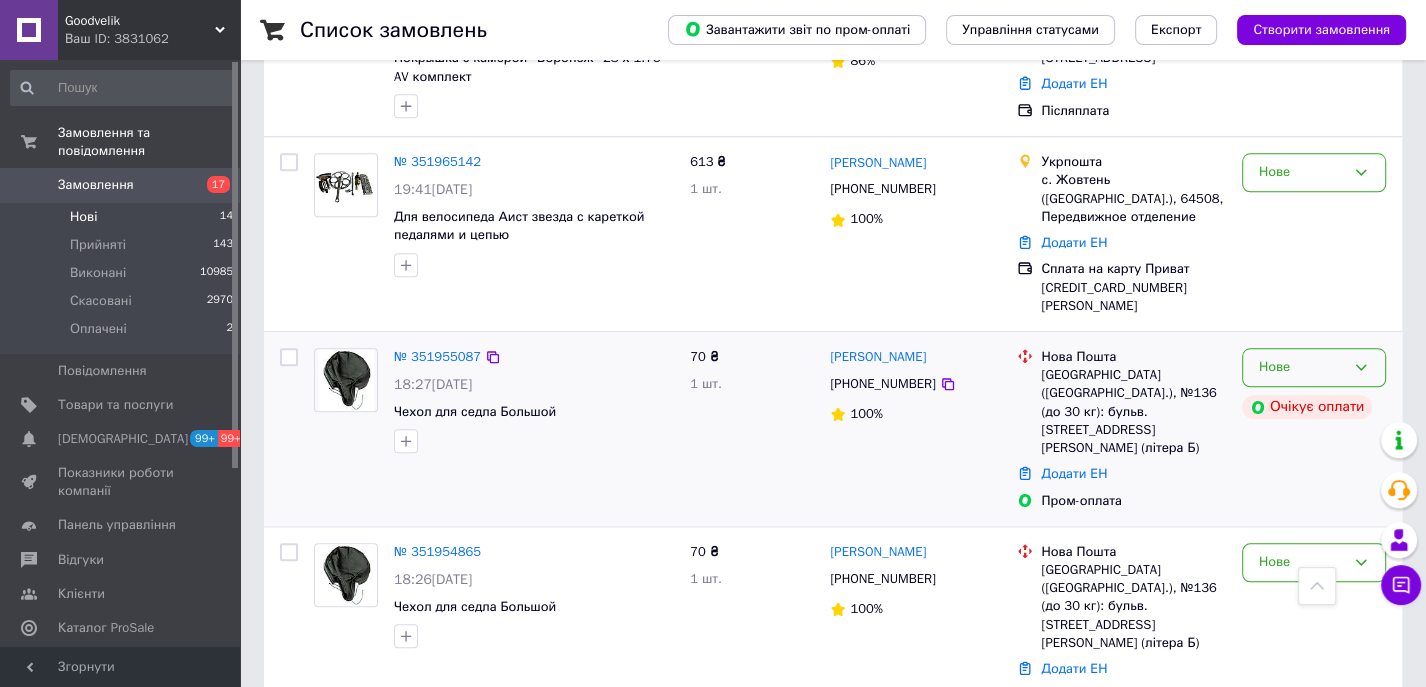 click on "Нове" at bounding box center [1302, 367] 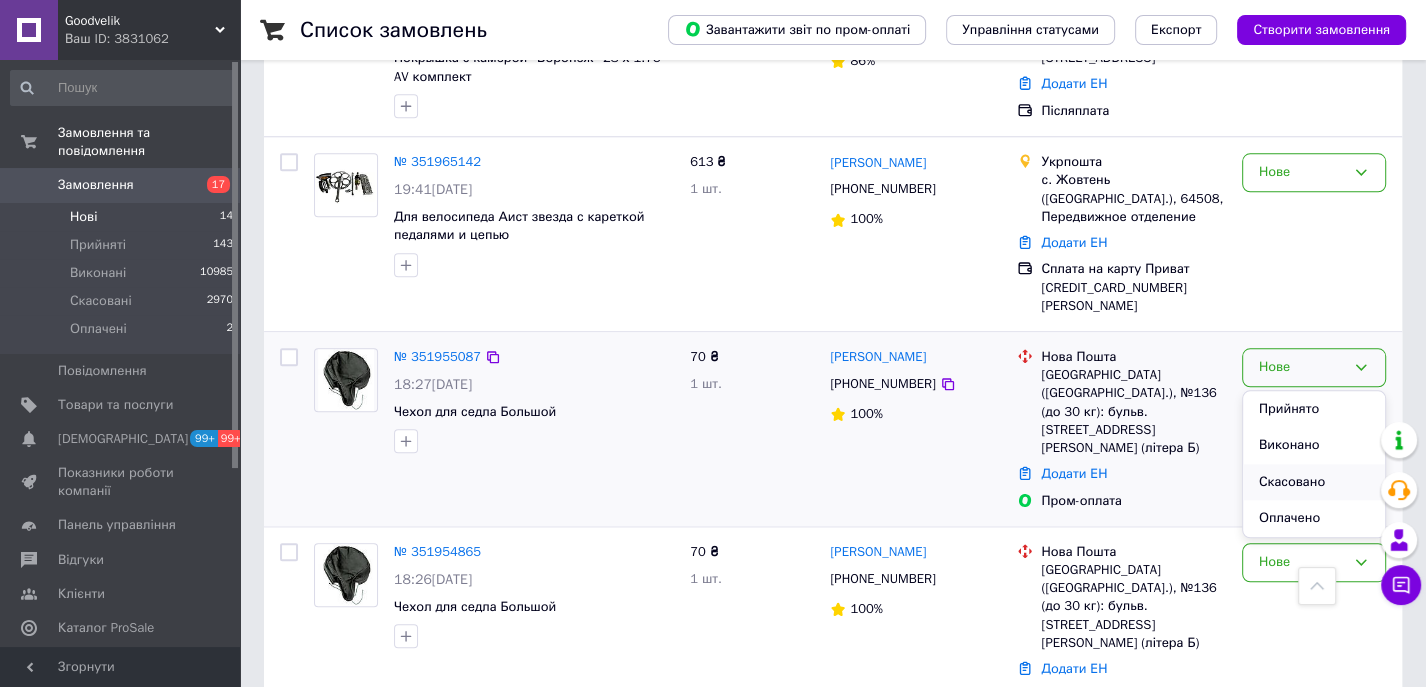 click on "Скасовано" at bounding box center [1314, 482] 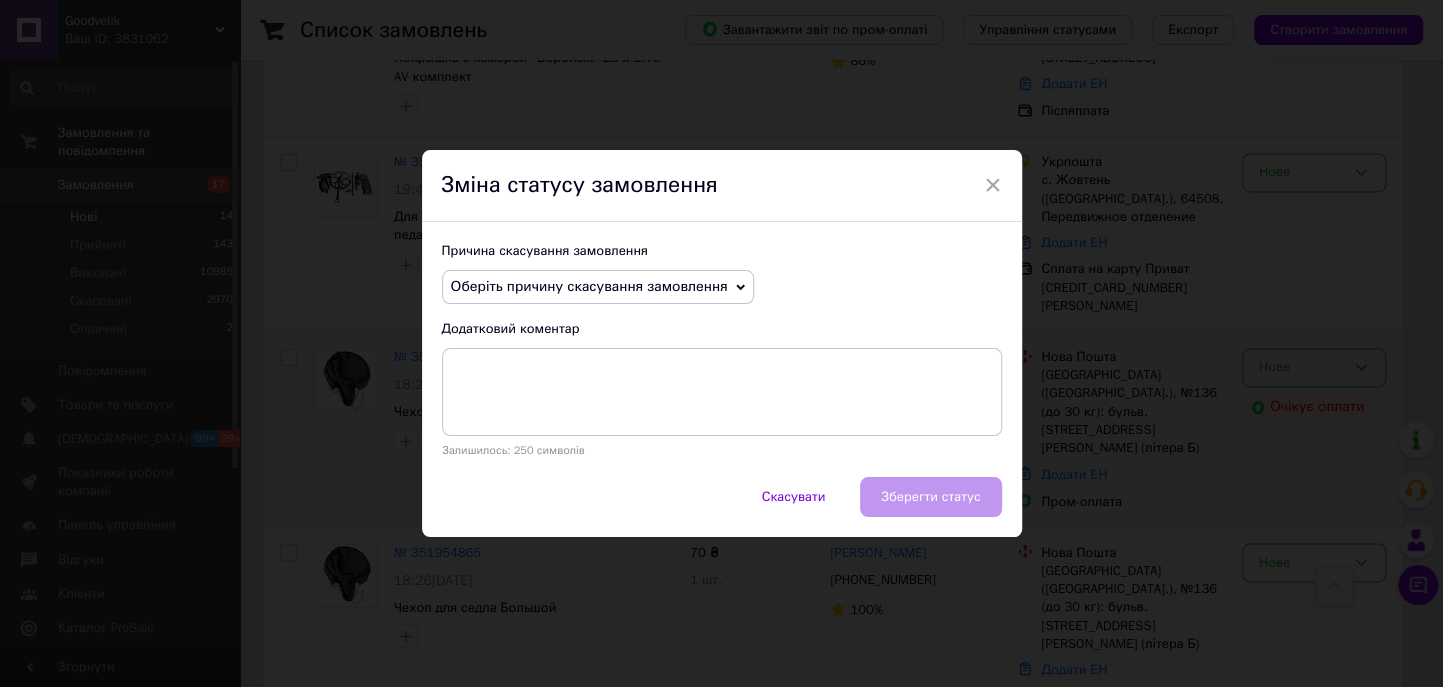 click on "Оберіть причину скасування замовлення" at bounding box center [589, 286] 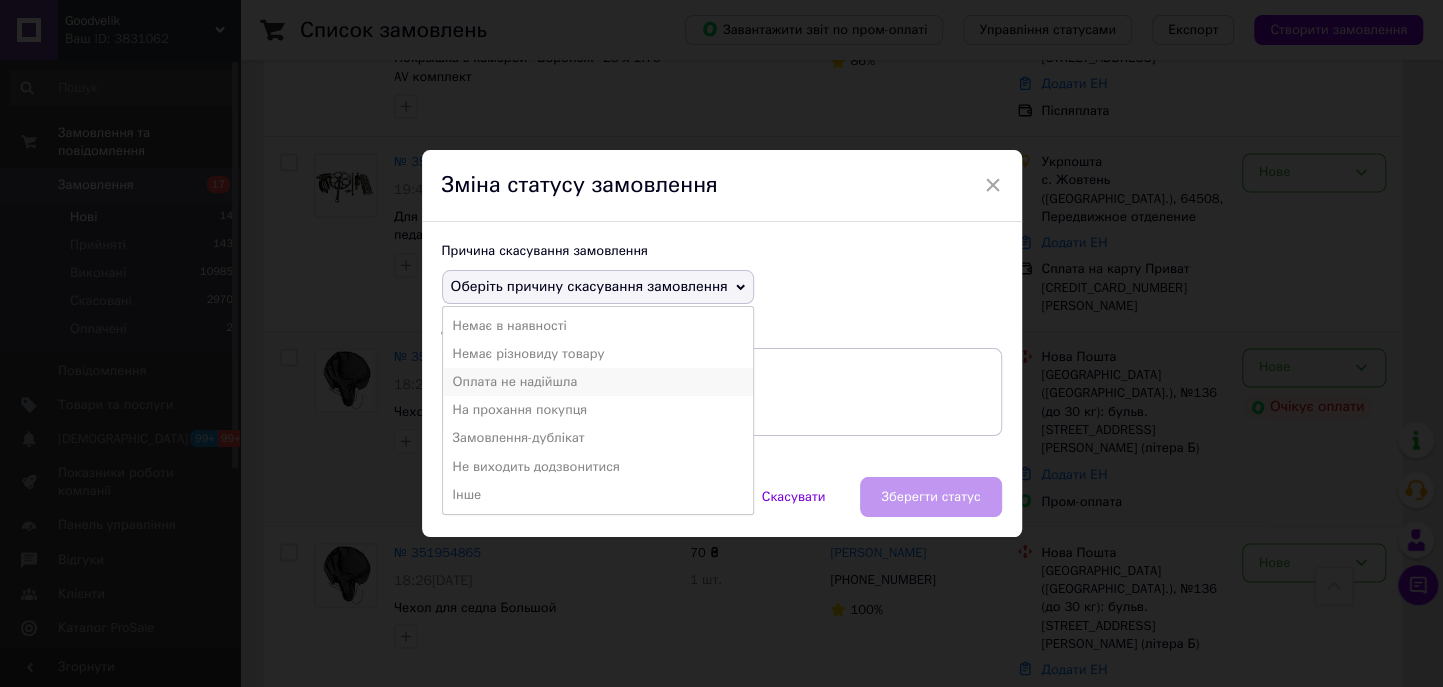 click on "Оплата не надійшла" at bounding box center [598, 382] 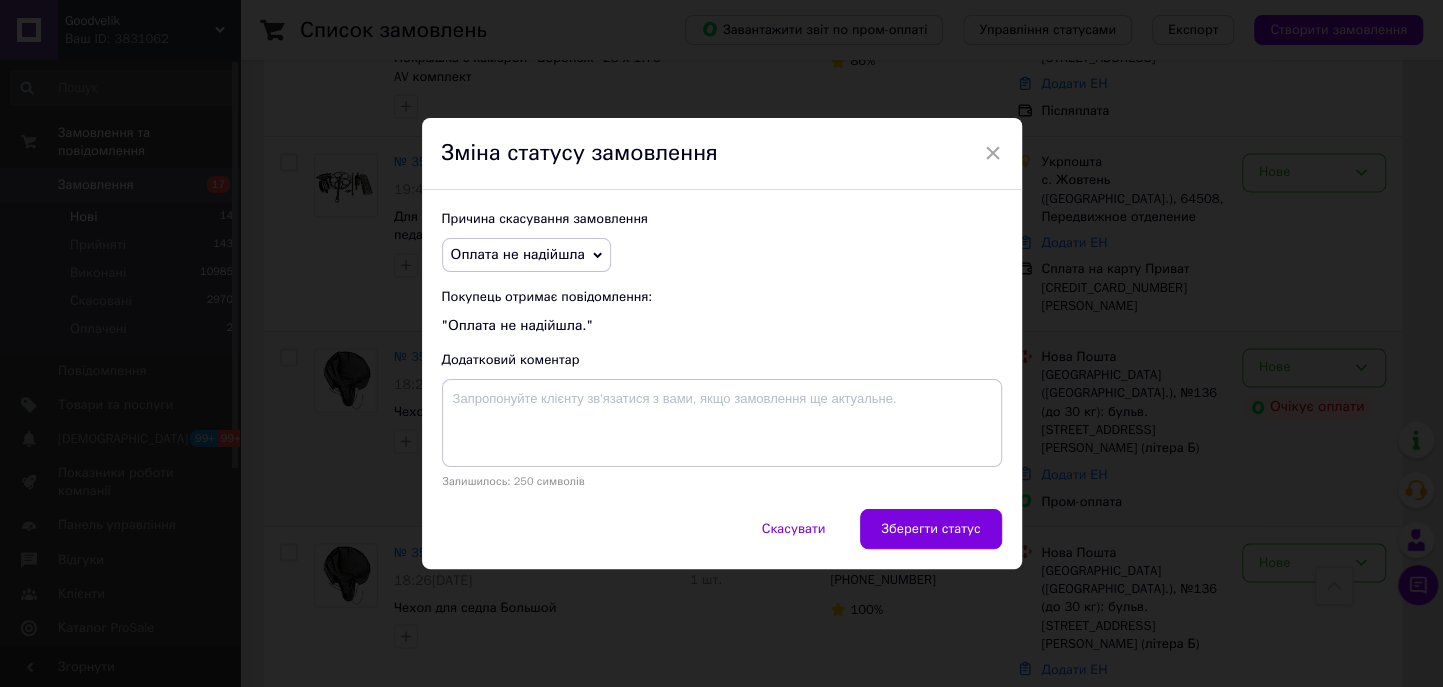 click on "Зберегти статус" at bounding box center [930, 529] 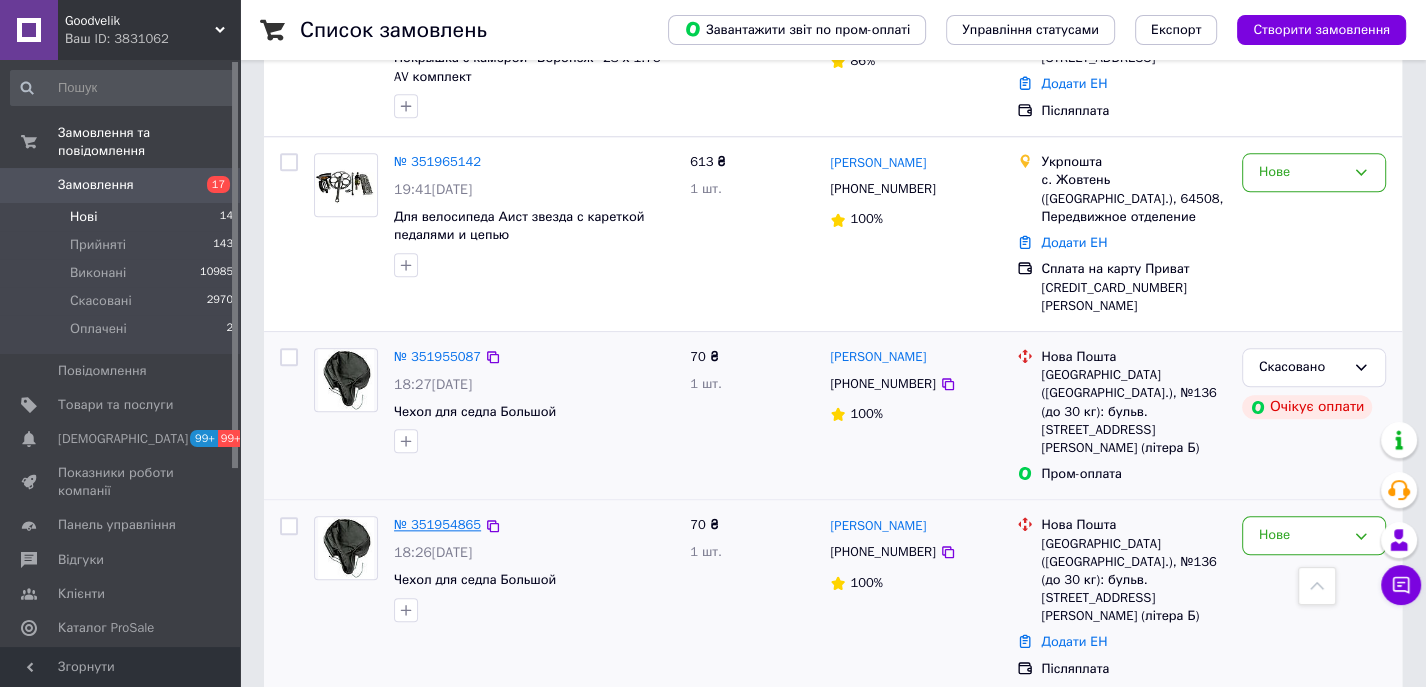 click on "№ 351954865" at bounding box center [437, 524] 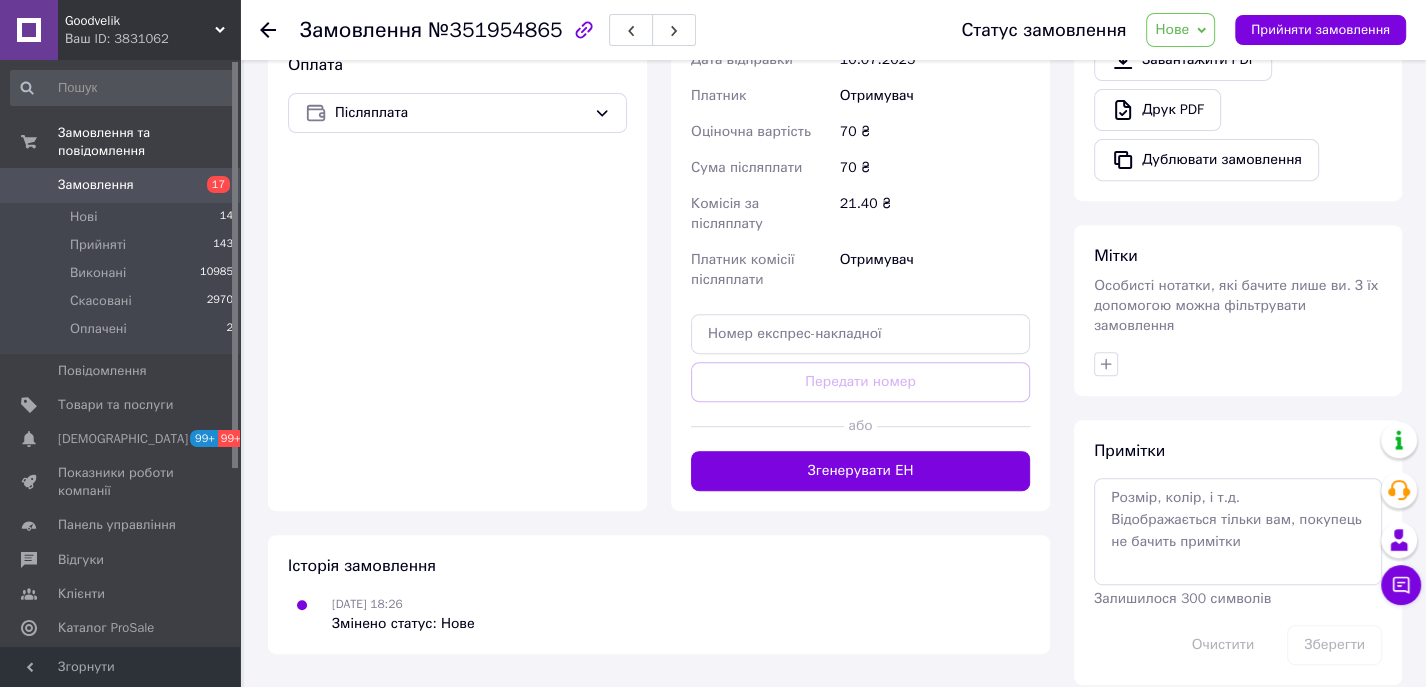 scroll, scrollTop: 406, scrollLeft: 0, axis: vertical 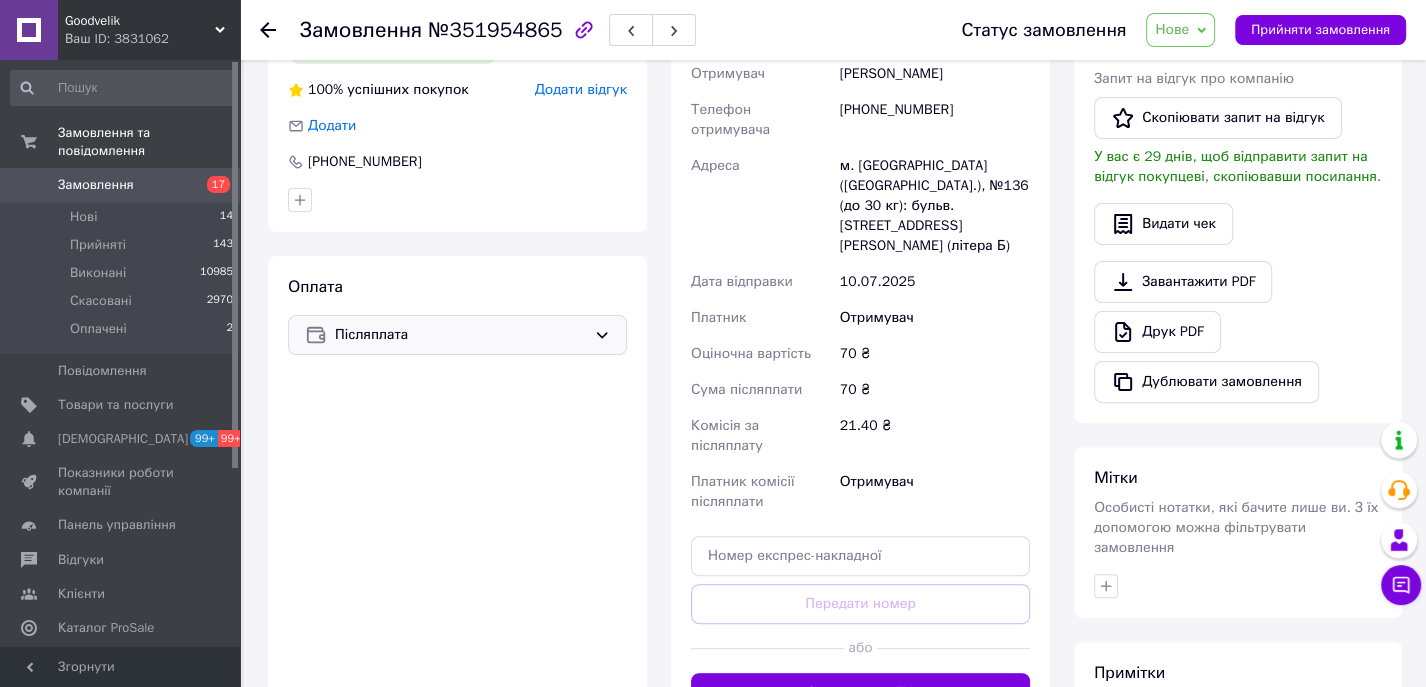click on "Післяплата" at bounding box center (457, 335) 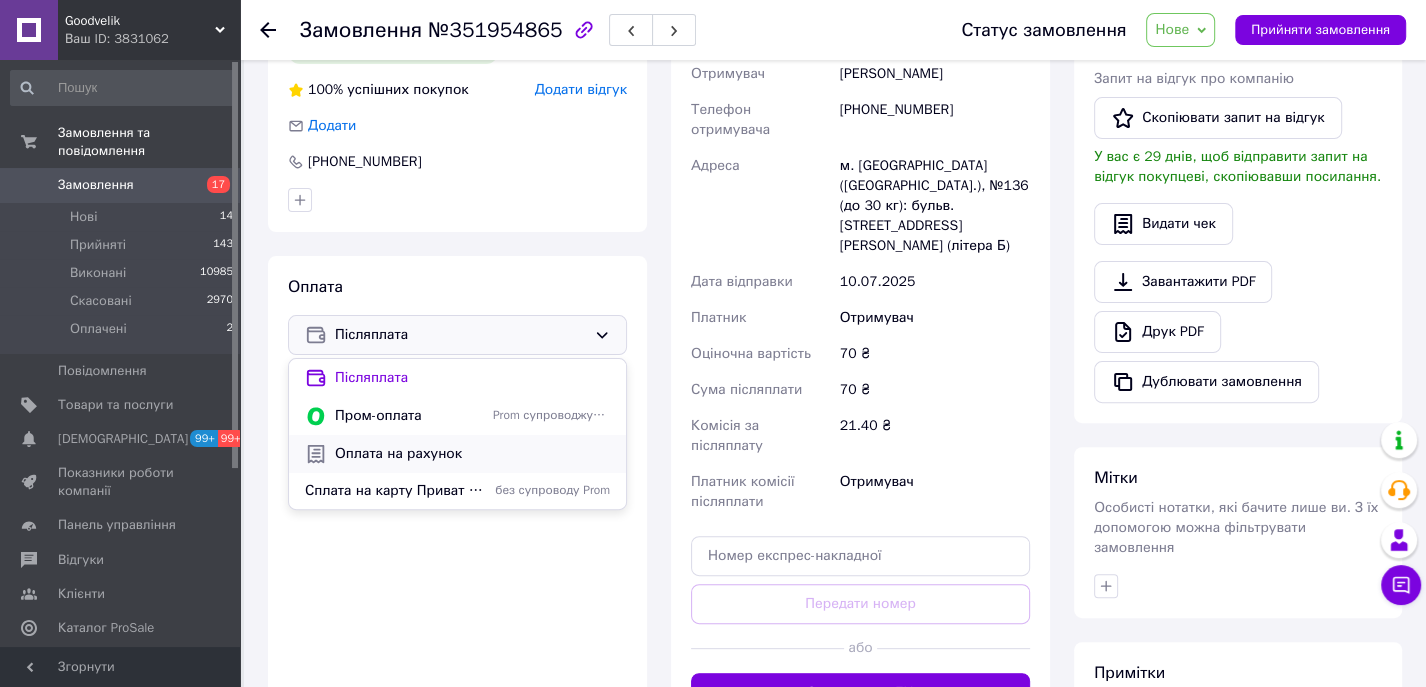 click on "Оплата на рахунок" at bounding box center [472, 454] 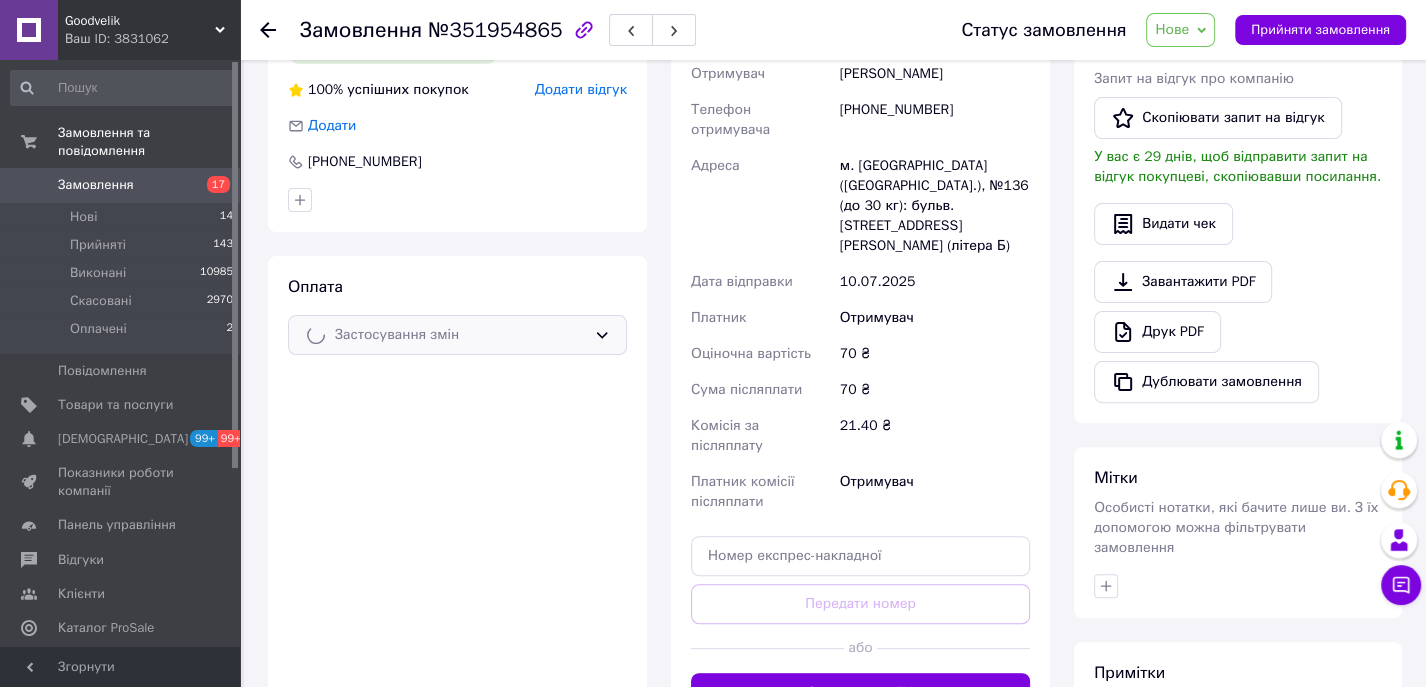 scroll, scrollTop: 0, scrollLeft: 0, axis: both 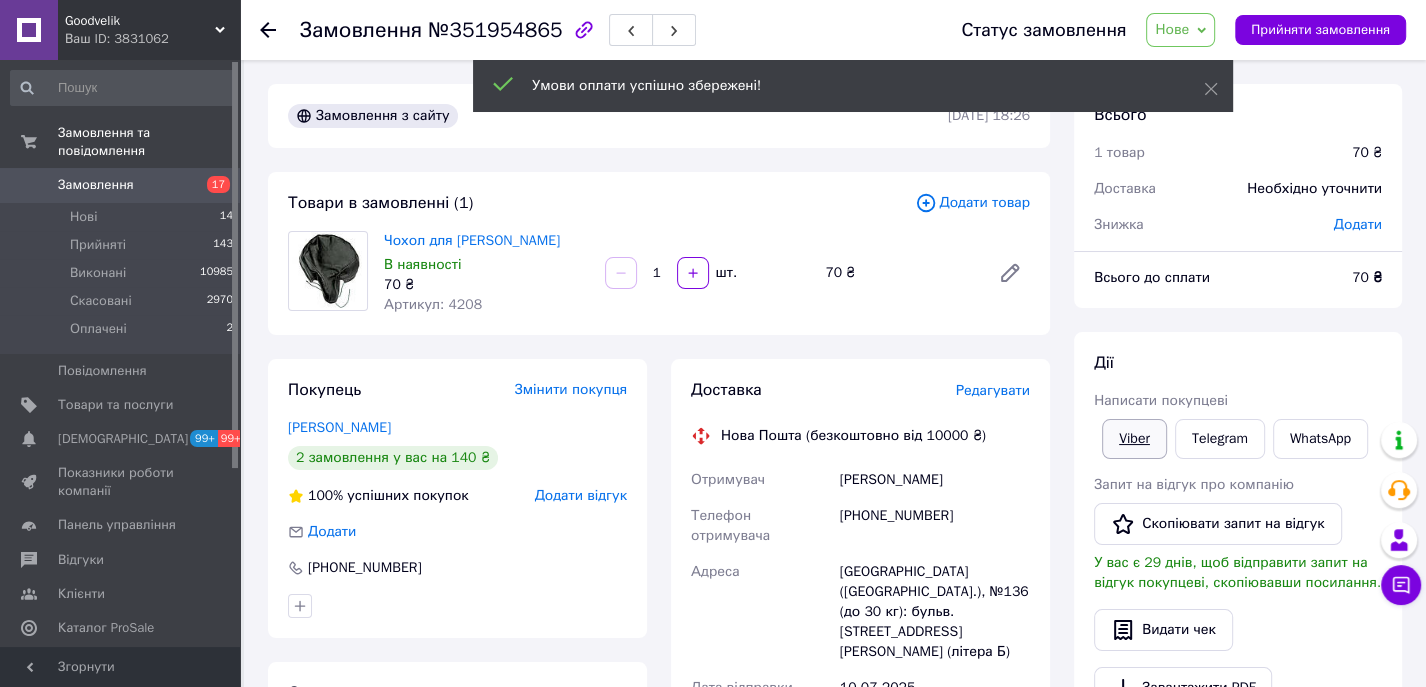click on "Viber" at bounding box center (1134, 439) 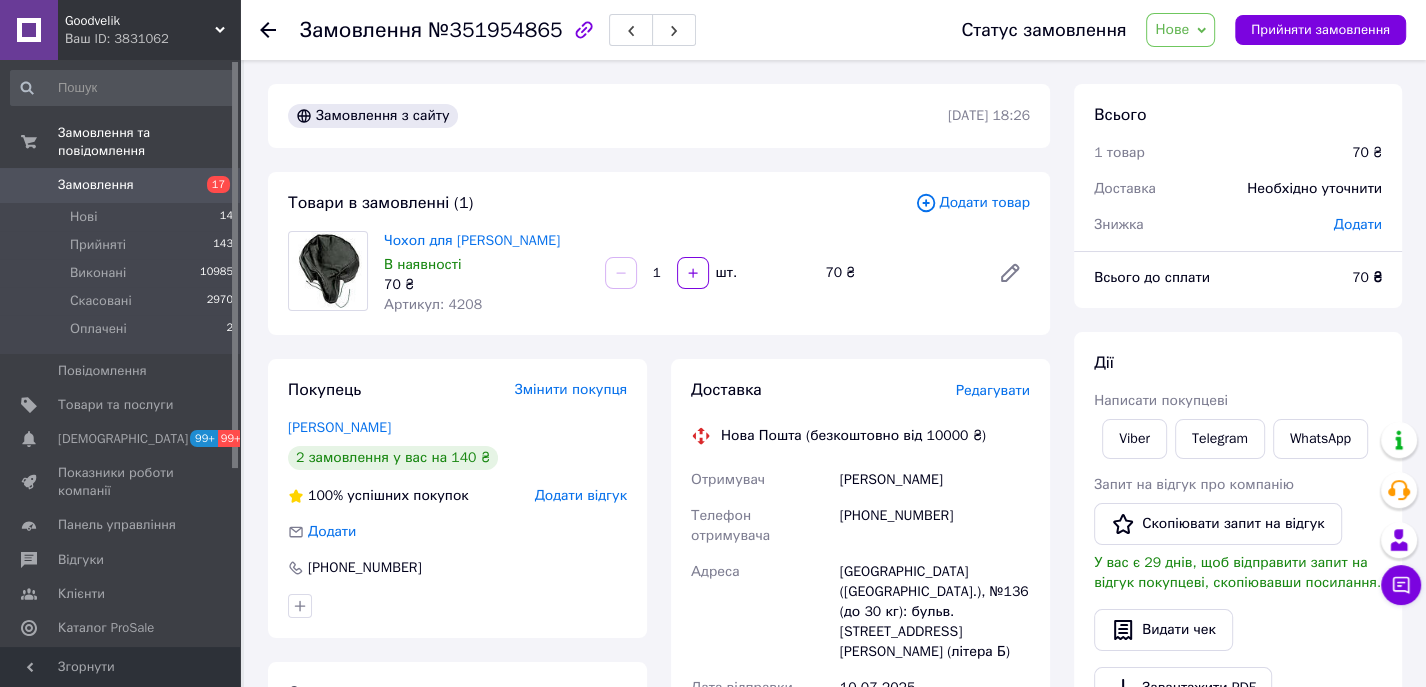 click on "Дії Написати покупцеві Viber Telegram WhatsApp Запит на відгук про компанію   Скопіювати запит на відгук У вас є 29 днів, щоб відправити запит на відгук покупцеві, скопіювавши посилання.   Видати чек   Завантажити PDF   Друк PDF   Дублювати замовлення" at bounding box center [1238, 580] 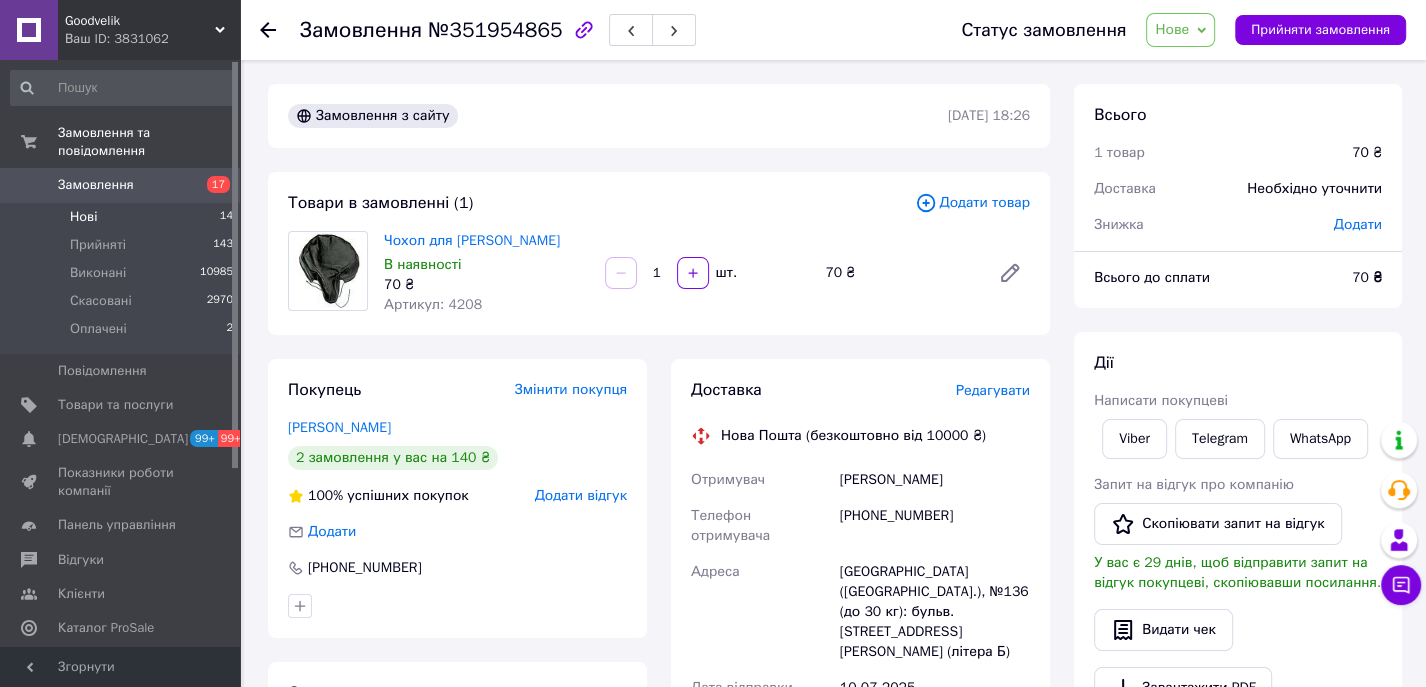 click on "Нові 14" at bounding box center [122, 217] 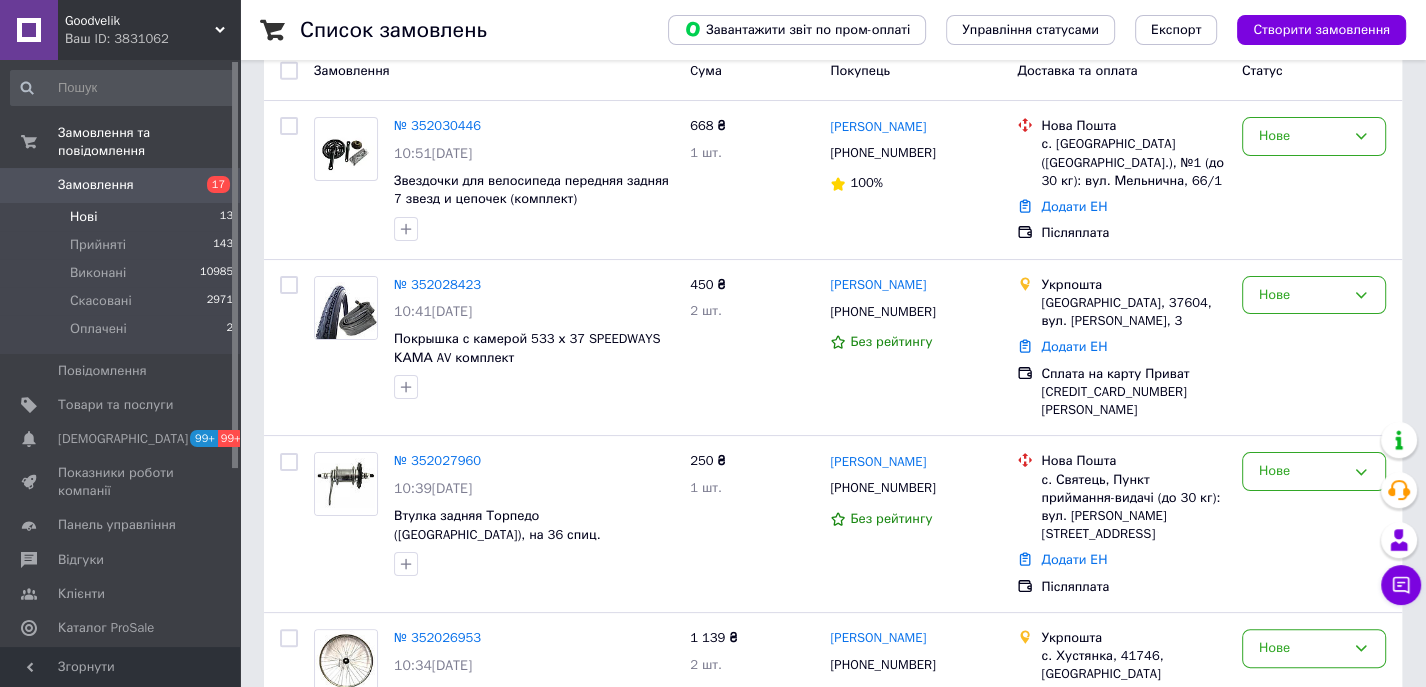 scroll, scrollTop: 222, scrollLeft: 0, axis: vertical 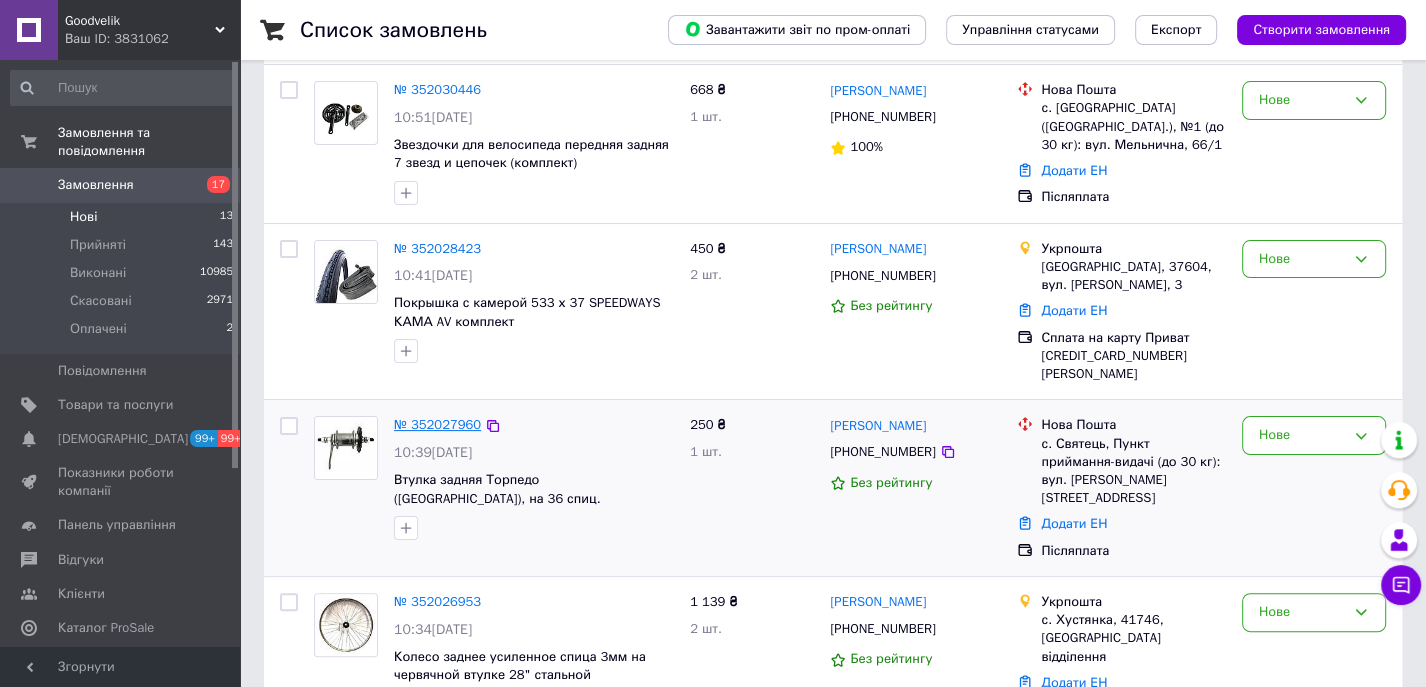 click on "№ 352027960" at bounding box center [437, 424] 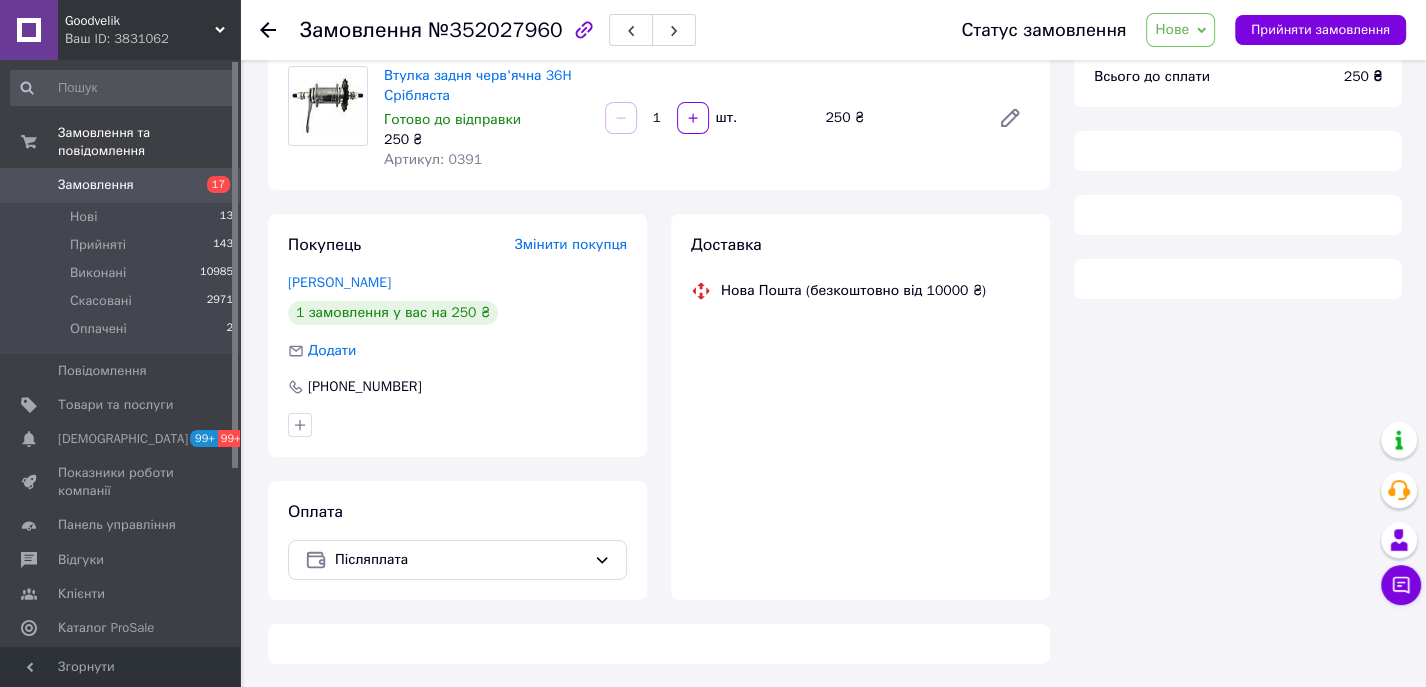 scroll, scrollTop: 0, scrollLeft: 0, axis: both 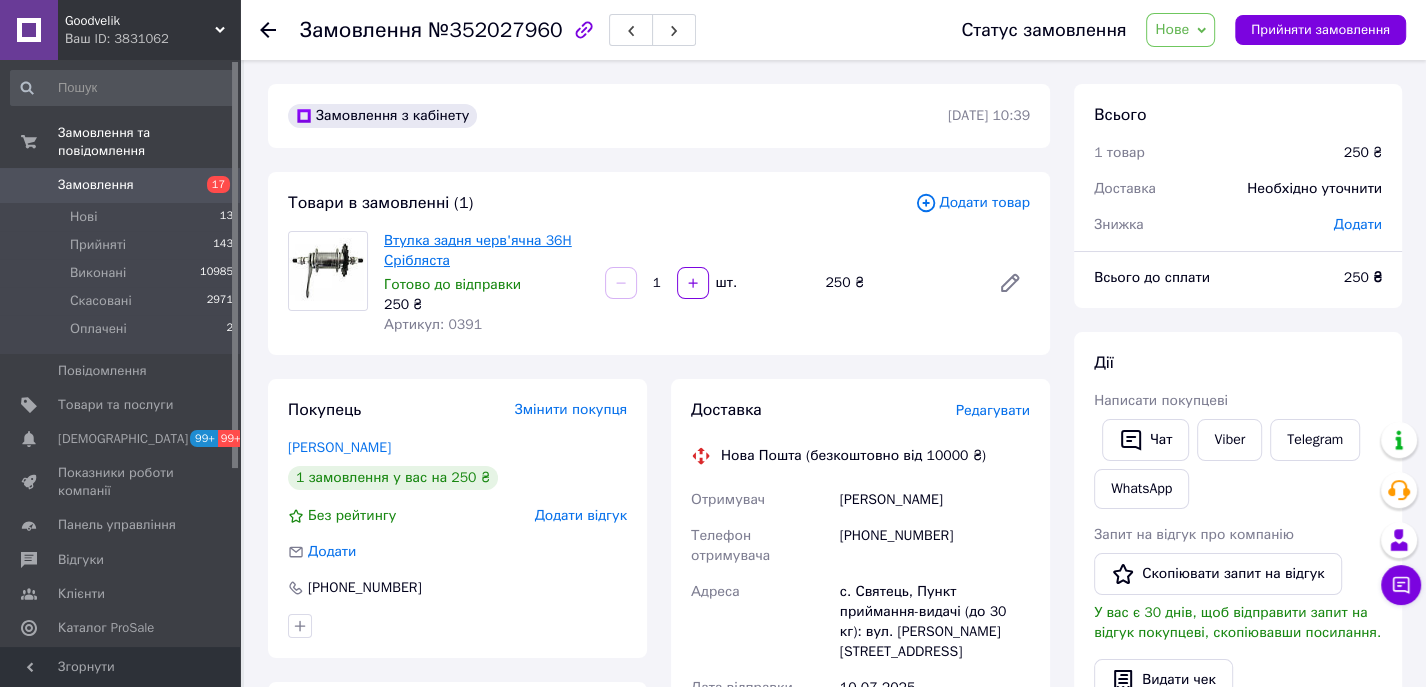 click on "Втулка задня черв'ячна 36H Срібляста" at bounding box center (478, 250) 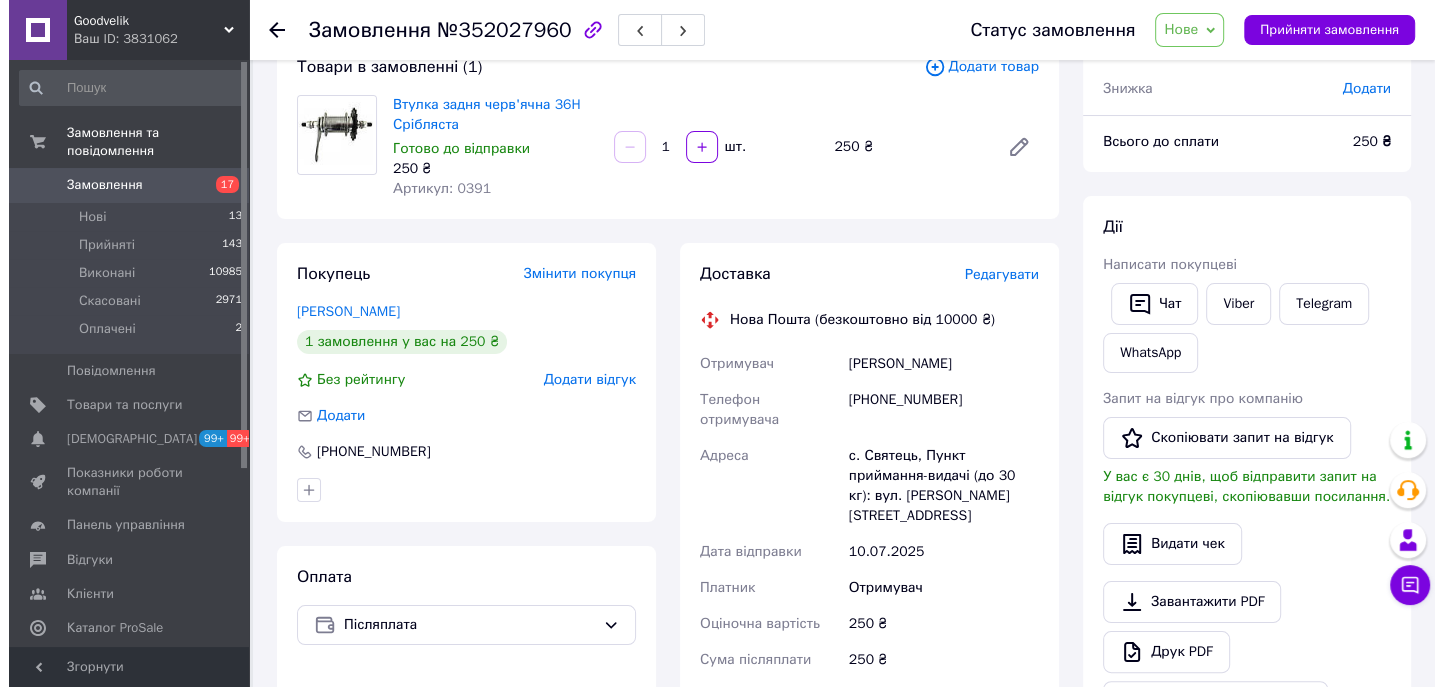 scroll, scrollTop: 137, scrollLeft: 0, axis: vertical 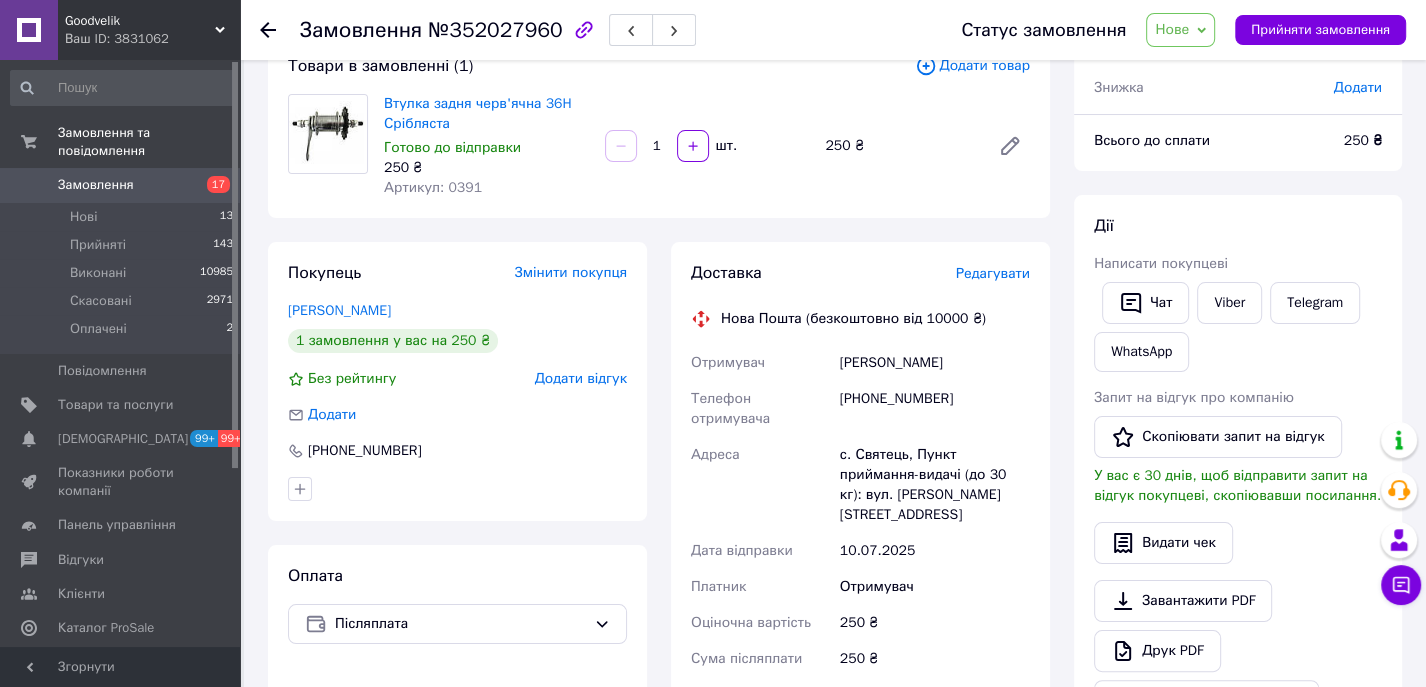 click on "Редагувати" at bounding box center [993, 273] 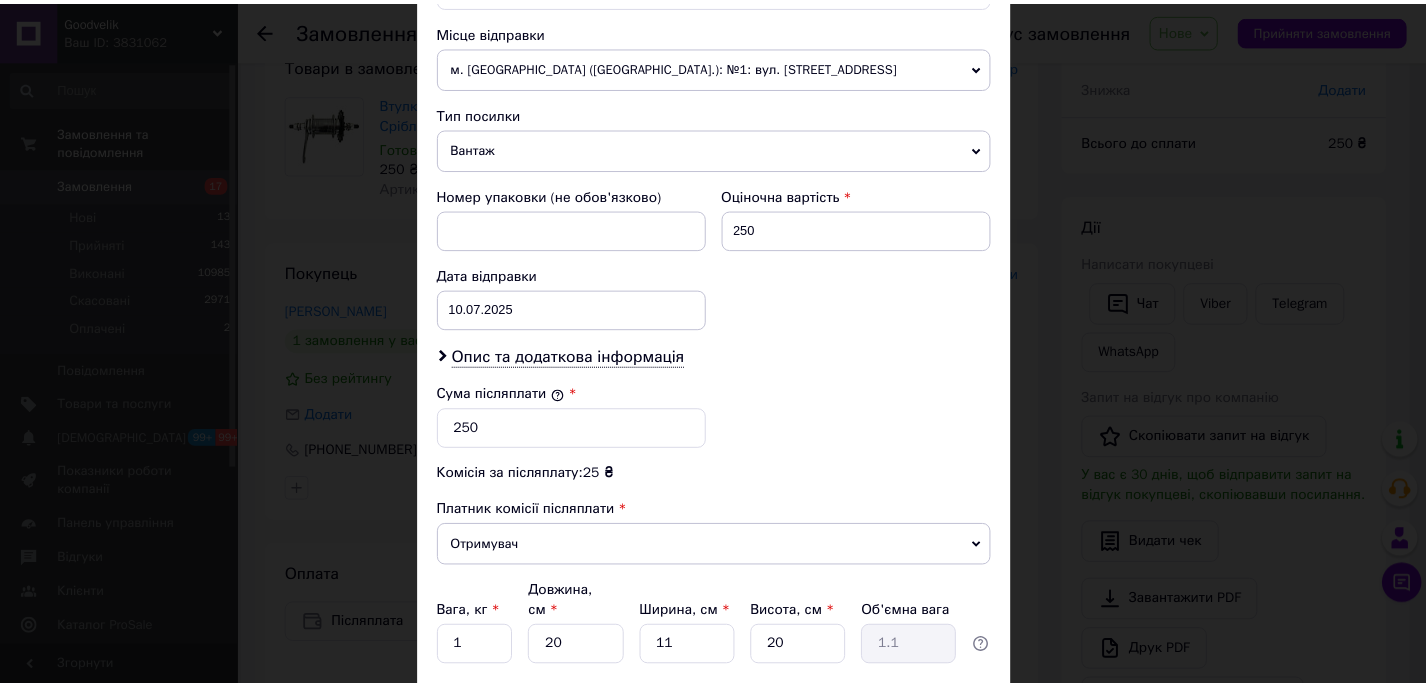 scroll, scrollTop: 835, scrollLeft: 0, axis: vertical 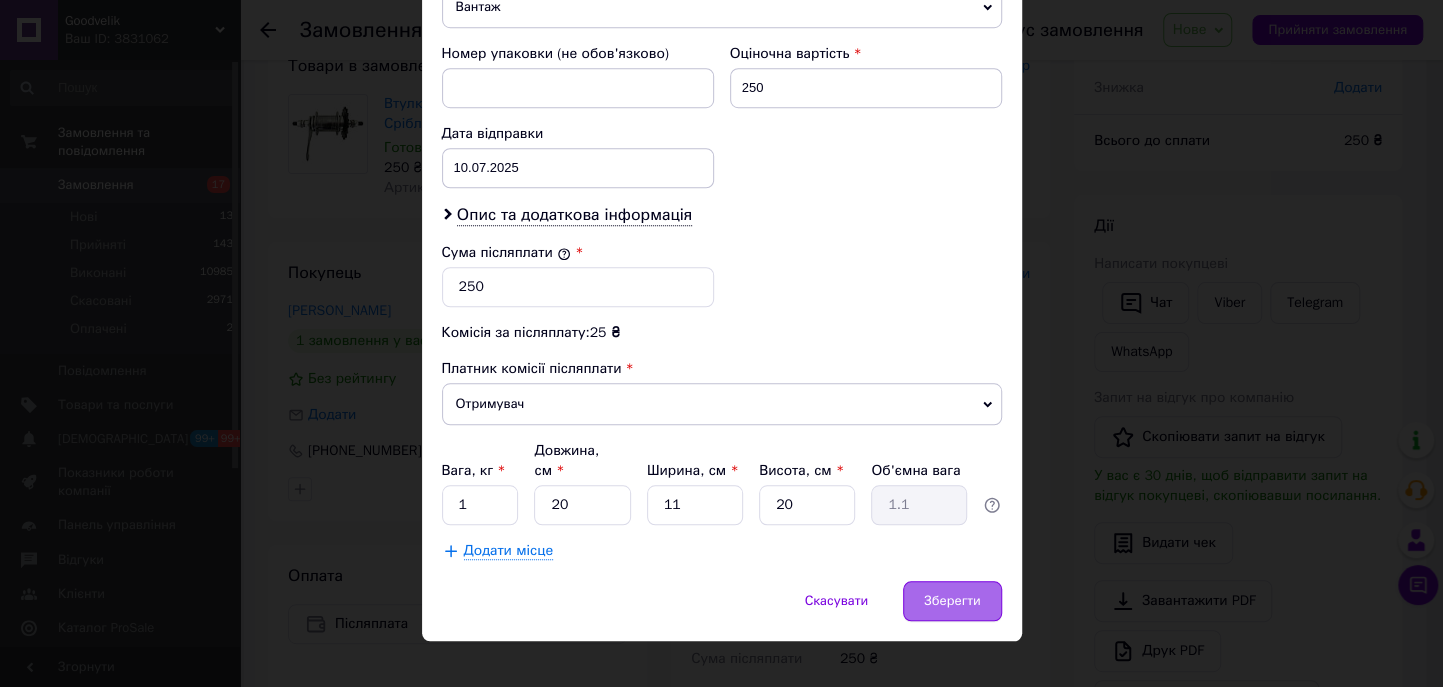 click on "Зберегти" at bounding box center [952, 601] 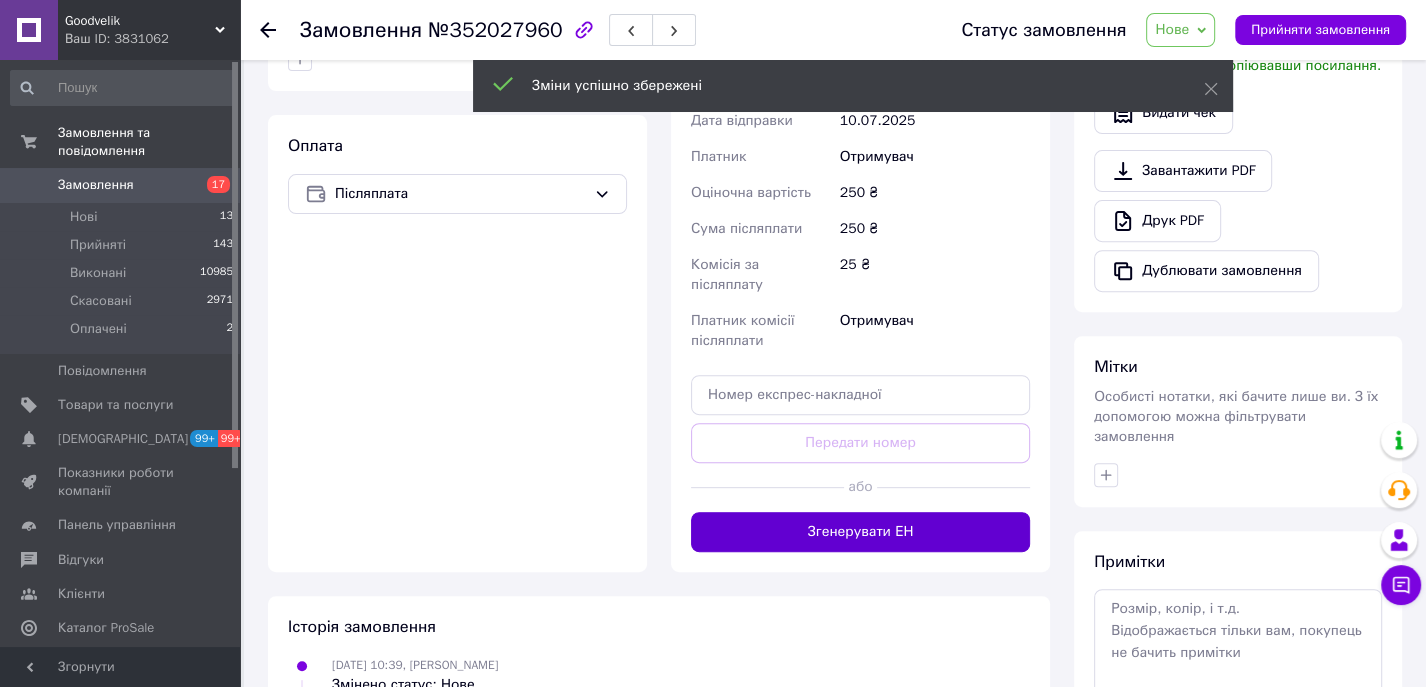 click on "Згенерувати ЕН" at bounding box center (860, 532) 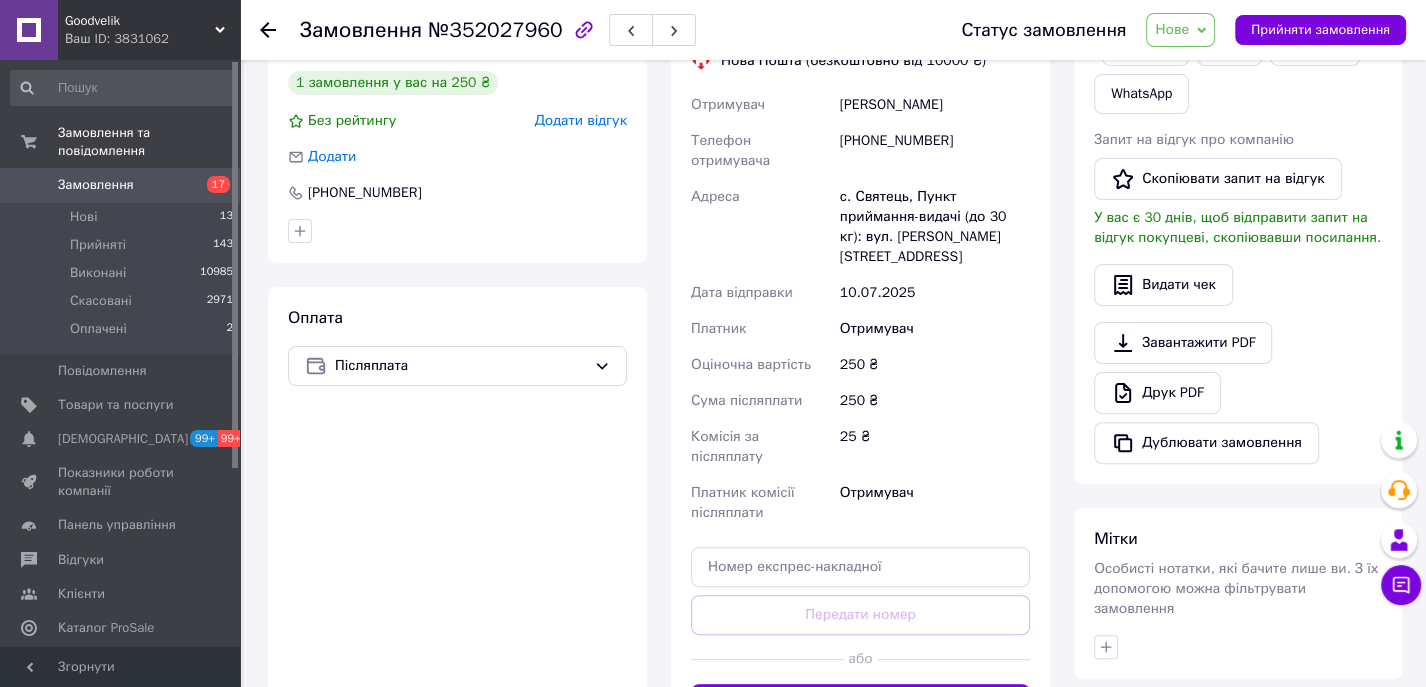 scroll, scrollTop: 279, scrollLeft: 0, axis: vertical 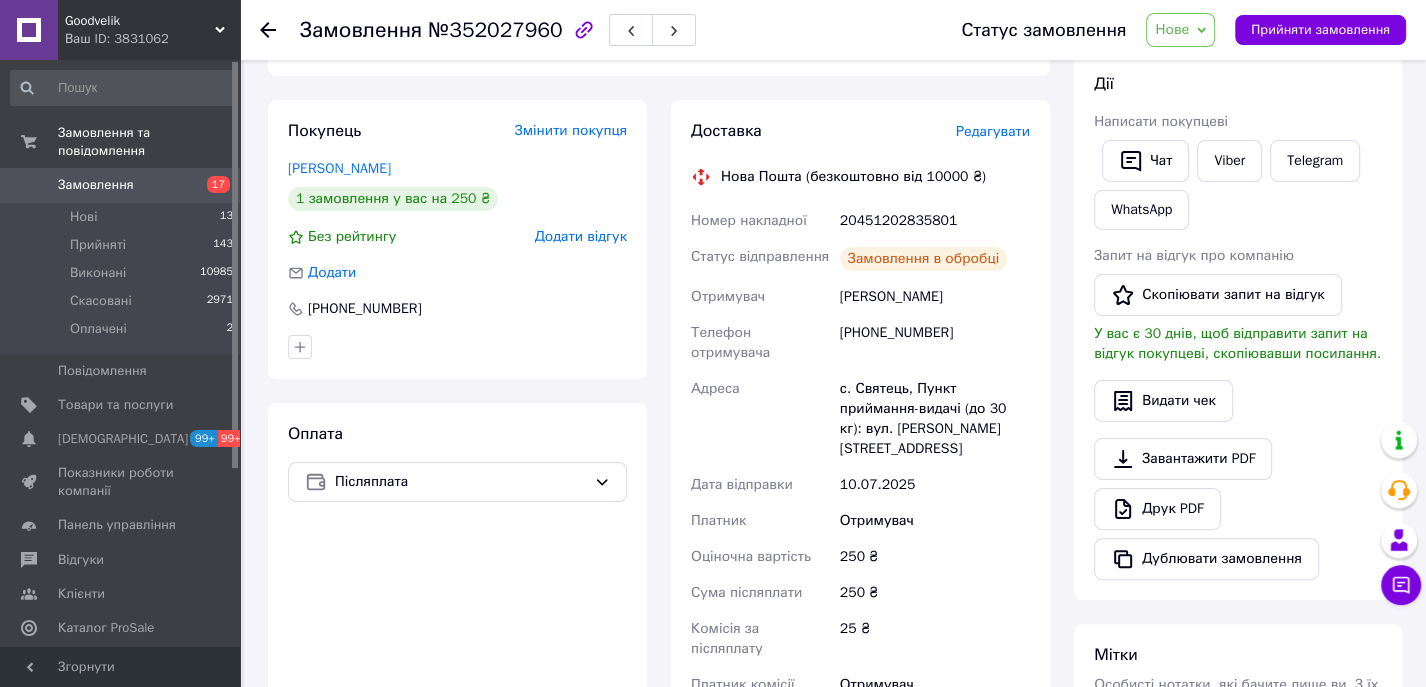 click on "20451202835801" at bounding box center [935, 221] 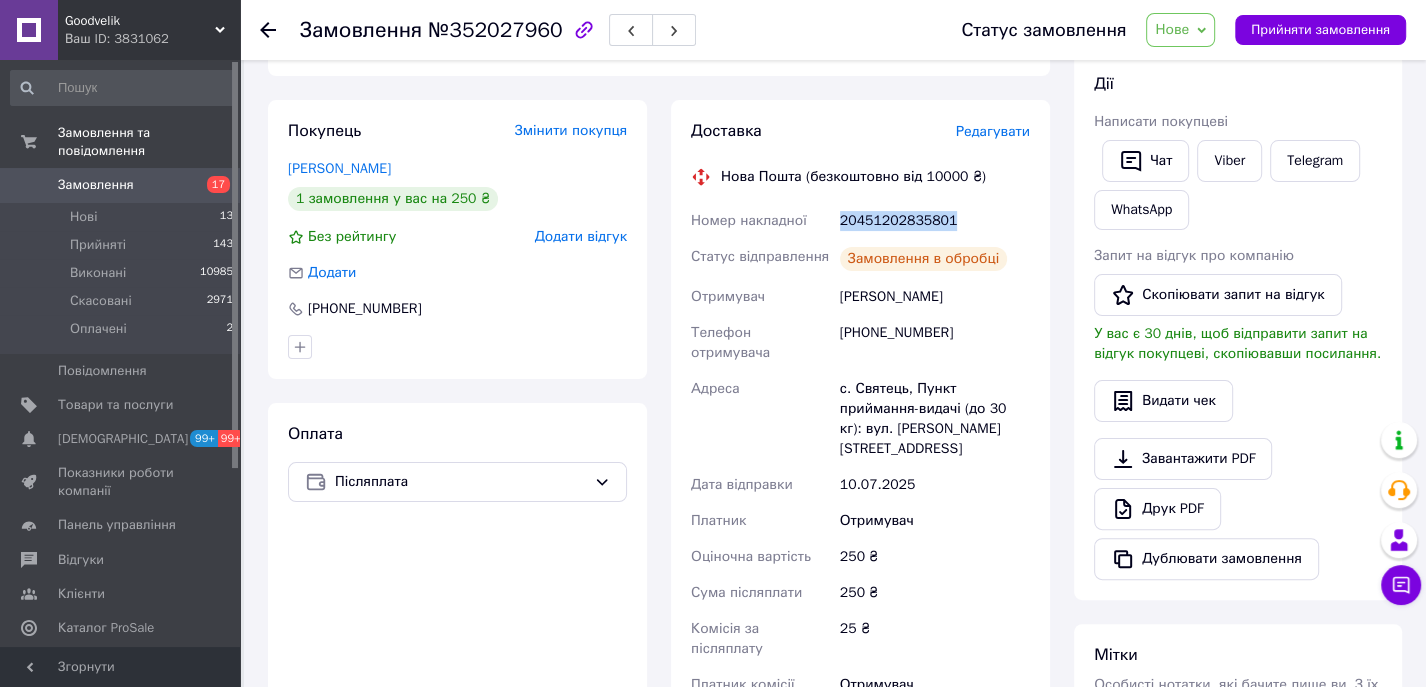 click on "20451202835801" at bounding box center [935, 221] 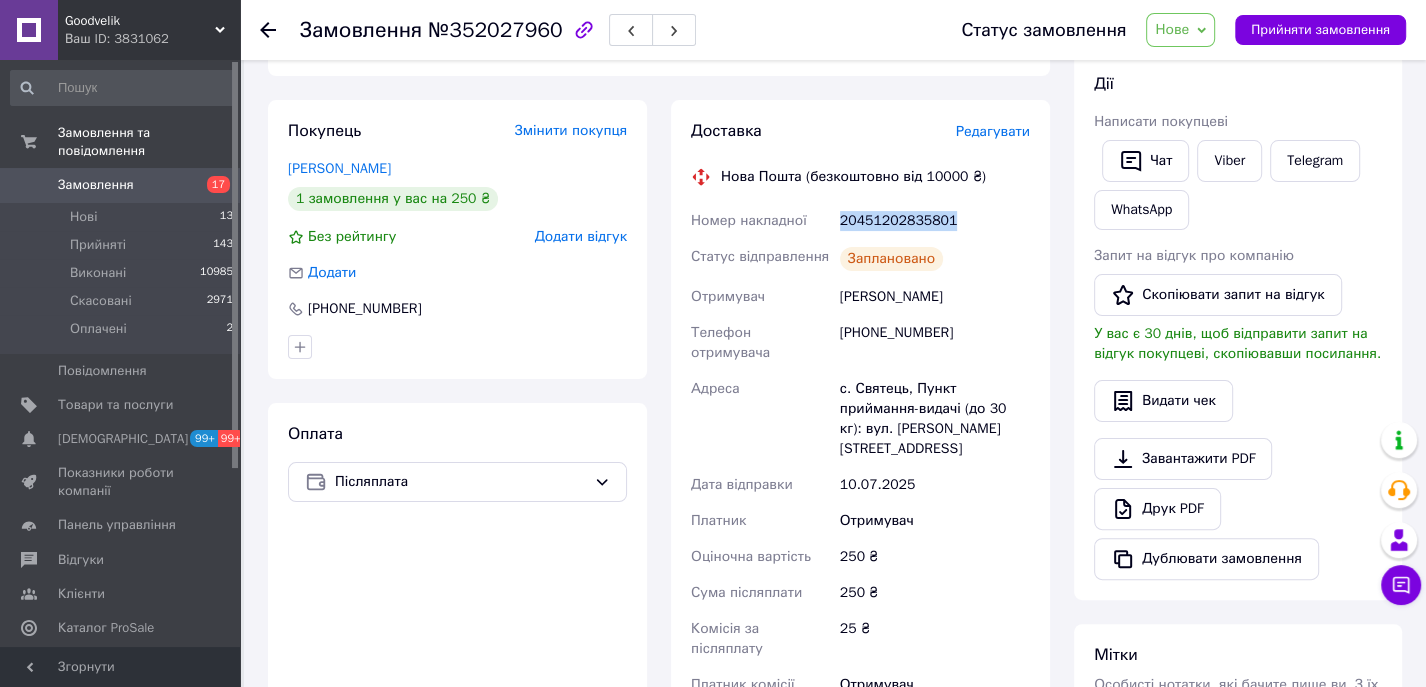 copy on "20451202835801" 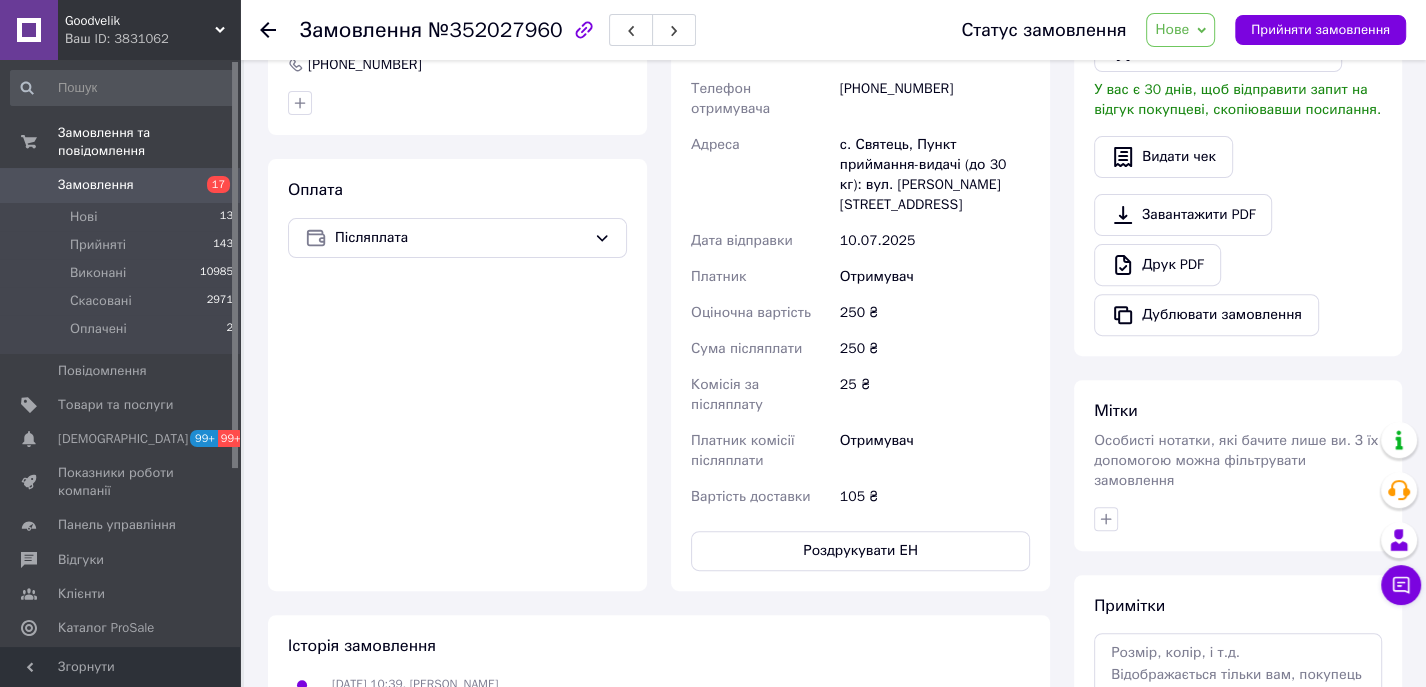 scroll, scrollTop: 532, scrollLeft: 0, axis: vertical 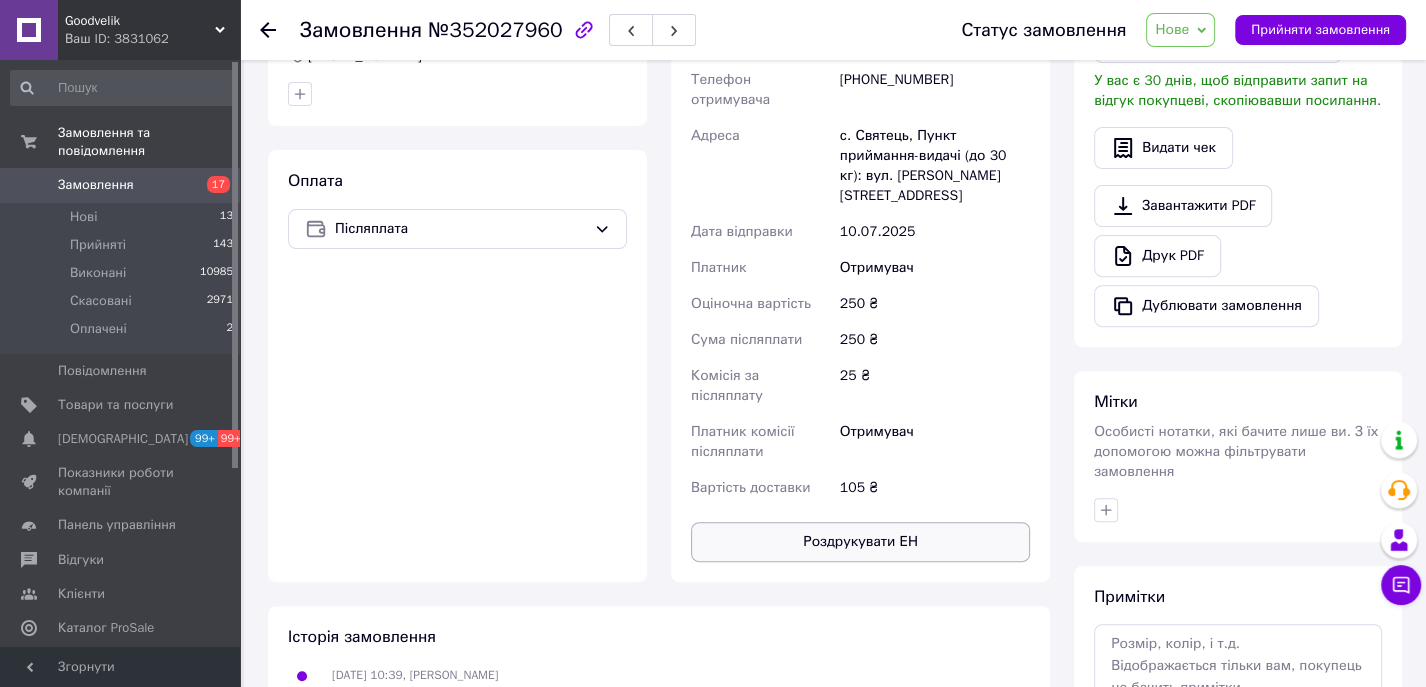 click on "Роздрукувати ЕН" at bounding box center [860, 542] 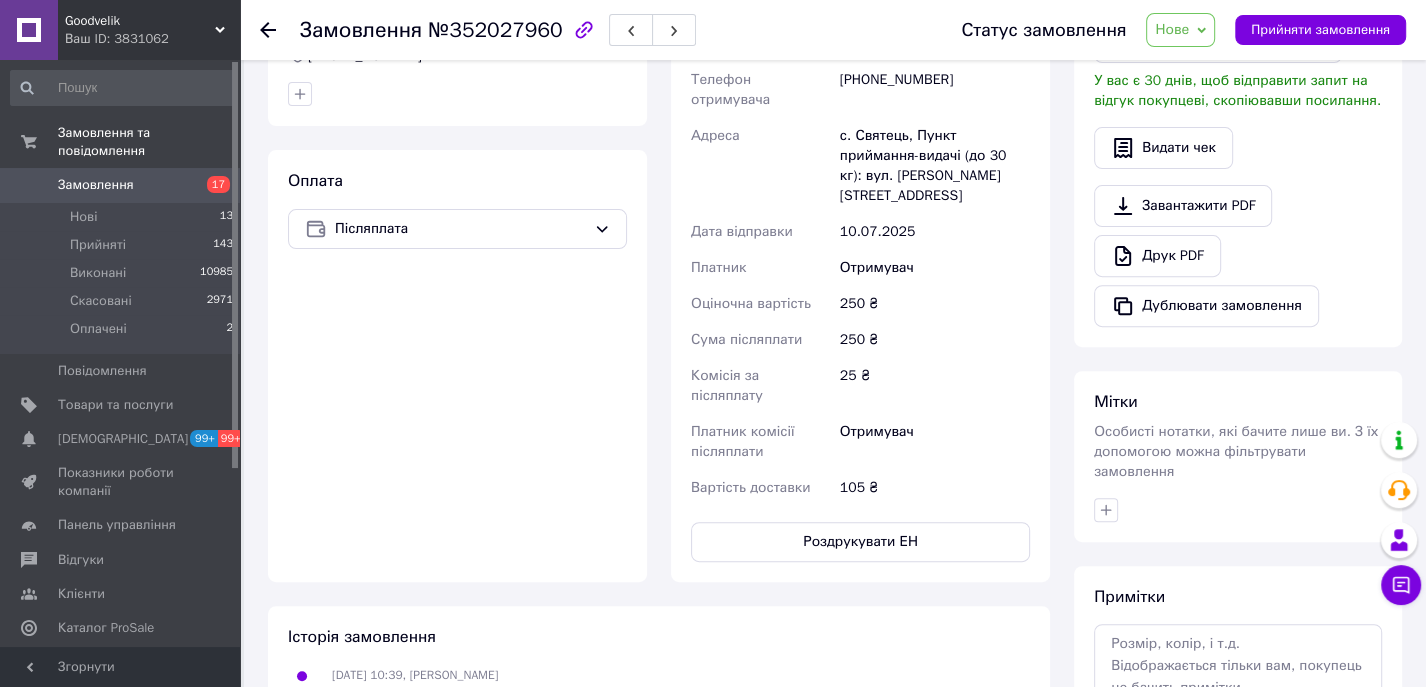 click on "Дії Написати покупцеві   Чат Viber Telegram WhatsApp Запит на відгук про компанію   Скопіювати запит на відгук У вас є 30 днів, щоб відправити запит на відгук покупцеві, скопіювавши посилання.   Видати чек   Завантажити PDF   Друк PDF   Дублювати замовлення" at bounding box center [1238, 73] 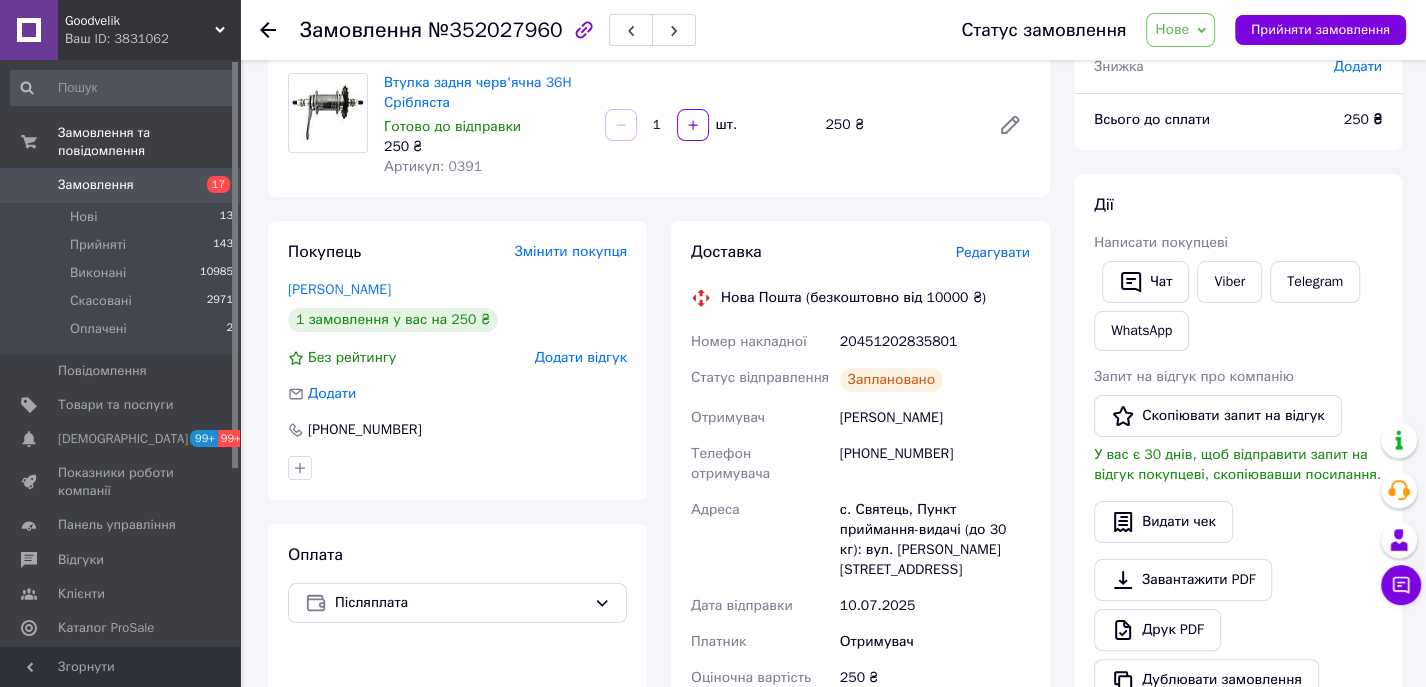 scroll, scrollTop: 0, scrollLeft: 0, axis: both 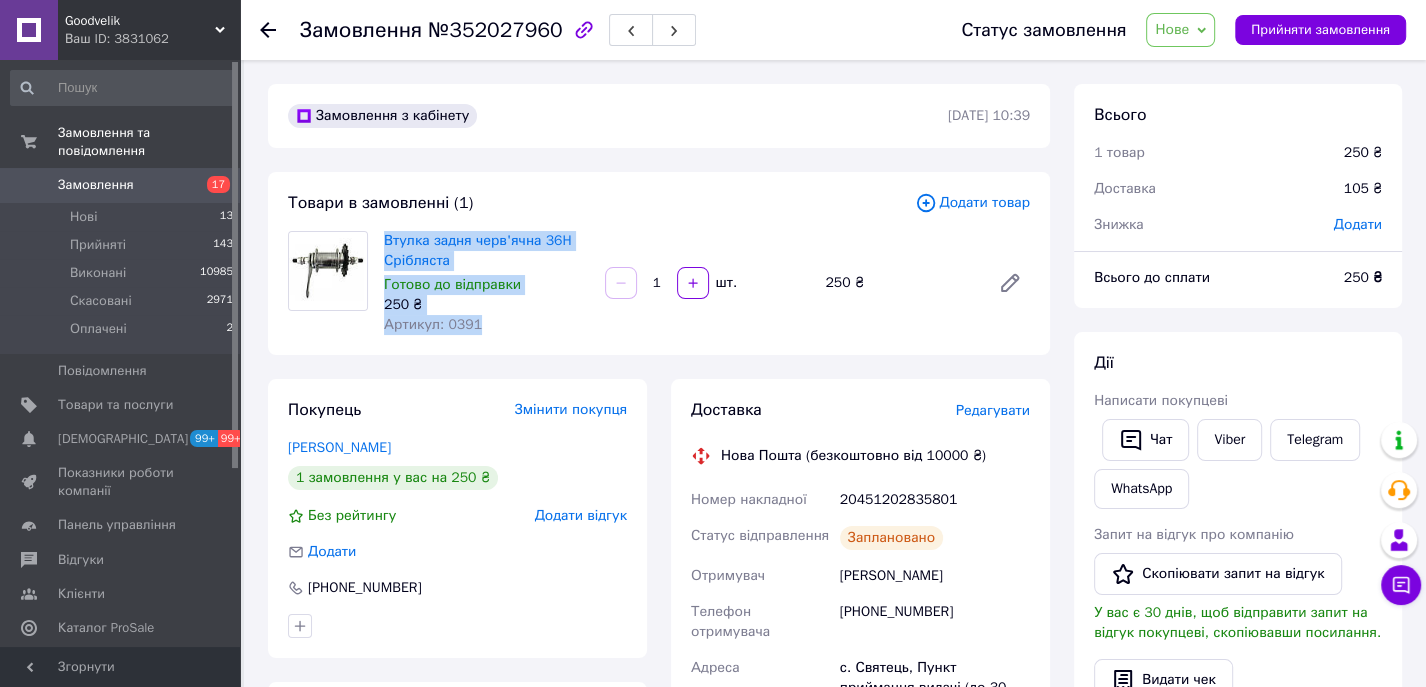 drag, startPoint x: 379, startPoint y: 235, endPoint x: 495, endPoint y: 327, distance: 148.05405 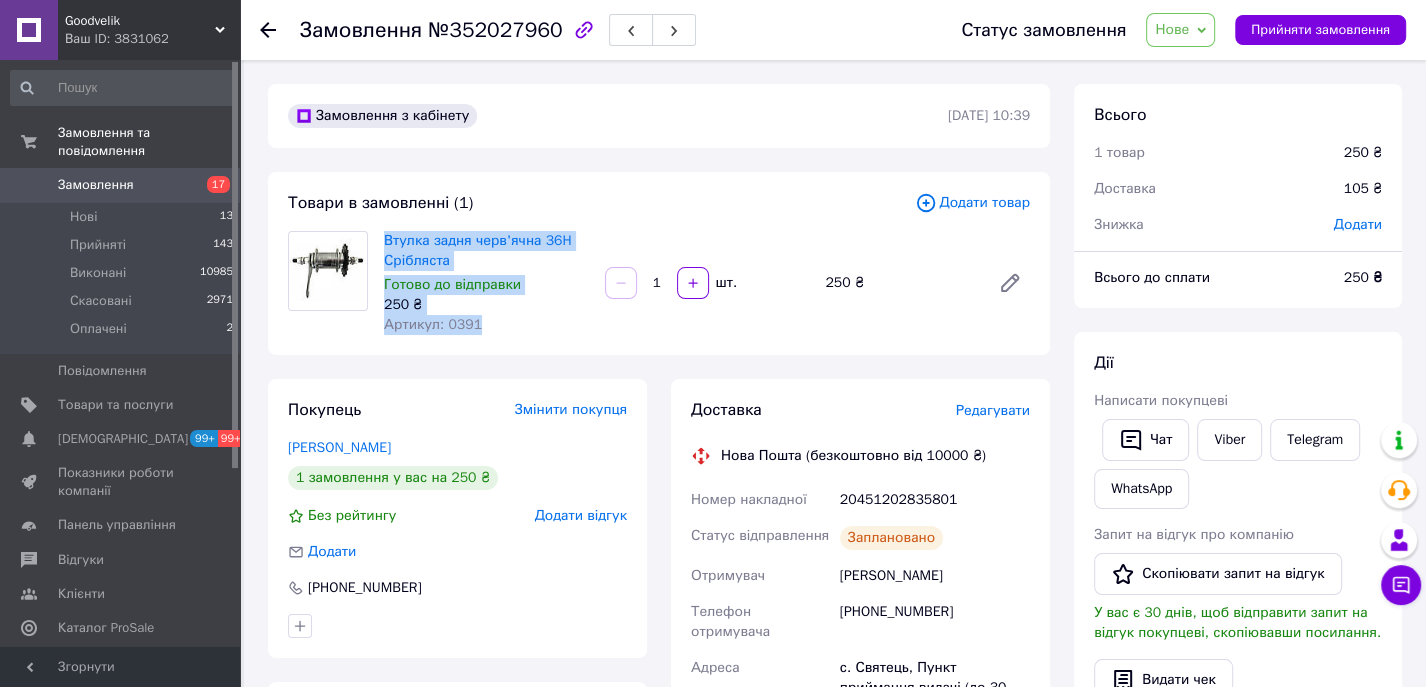 click on "Нове" at bounding box center (1172, 29) 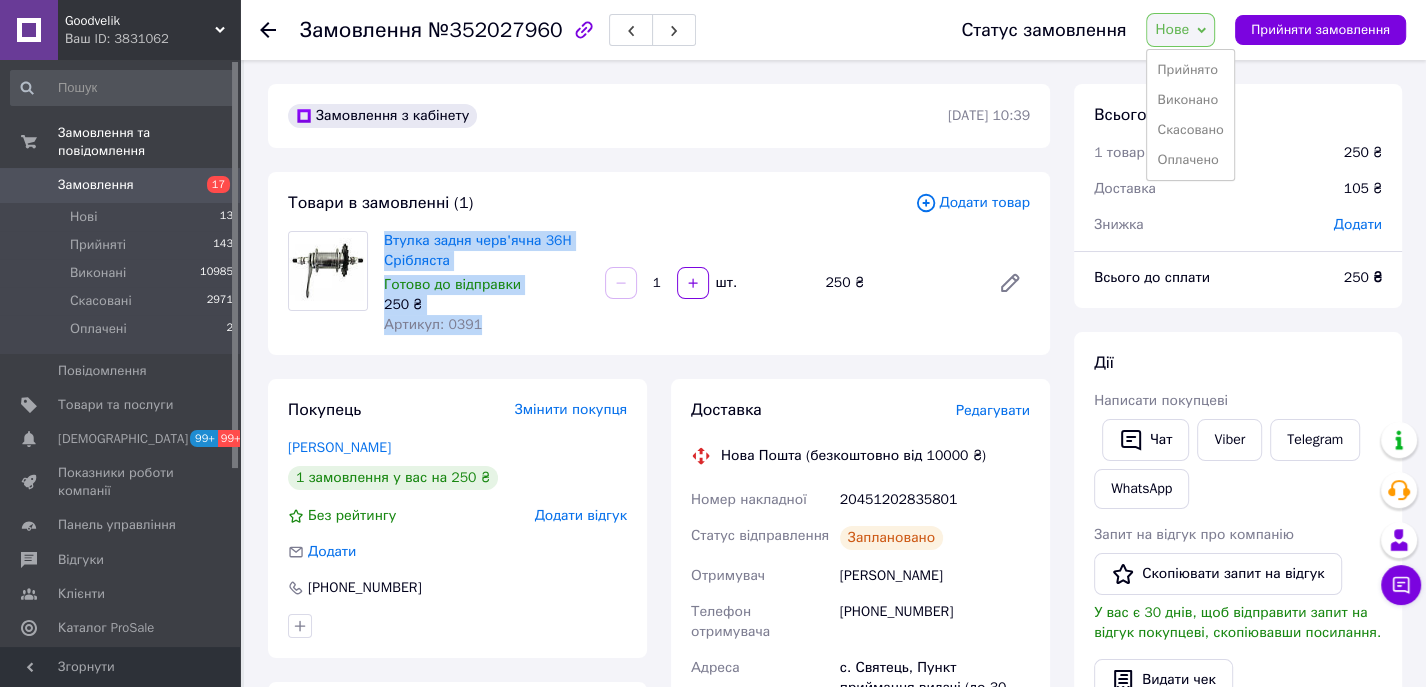 click on "Статус замовлення Нове Прийнято Виконано Скасовано Оплачено Прийняти замовлення" at bounding box center [1163, 30] 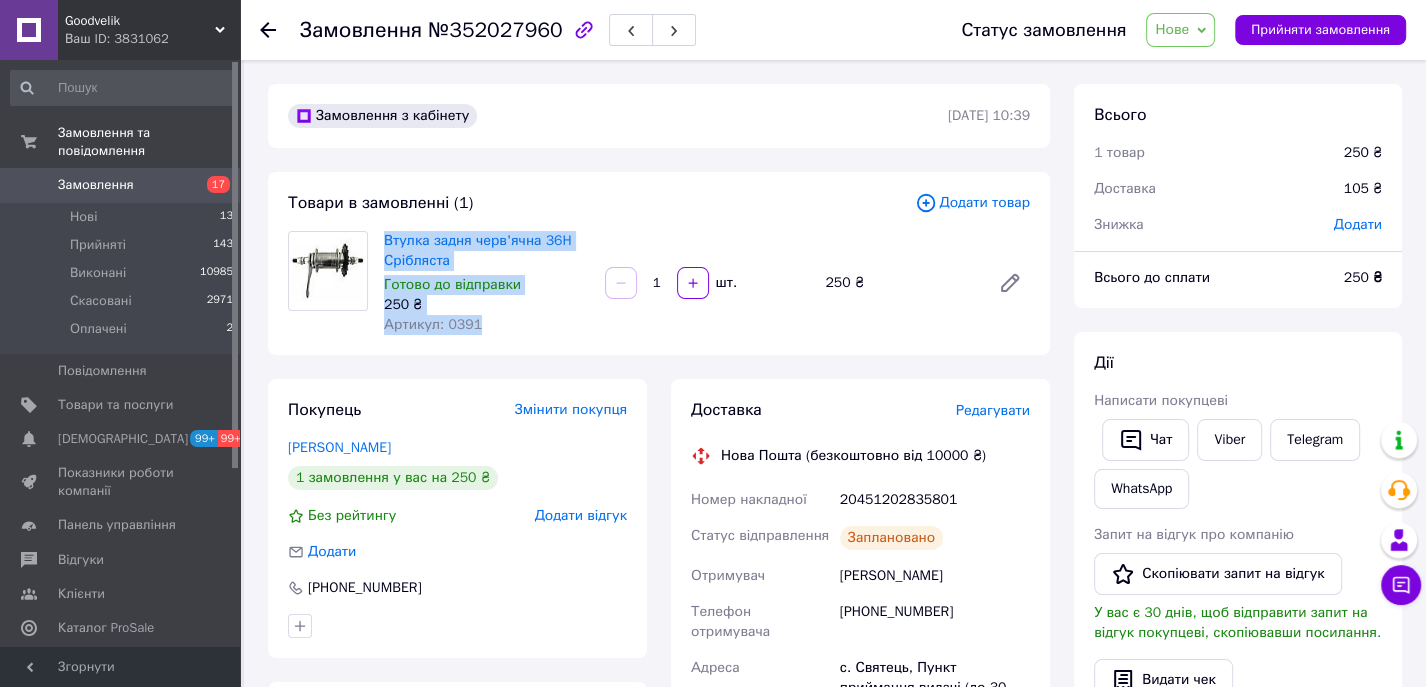 click on "Нове" at bounding box center (1172, 29) 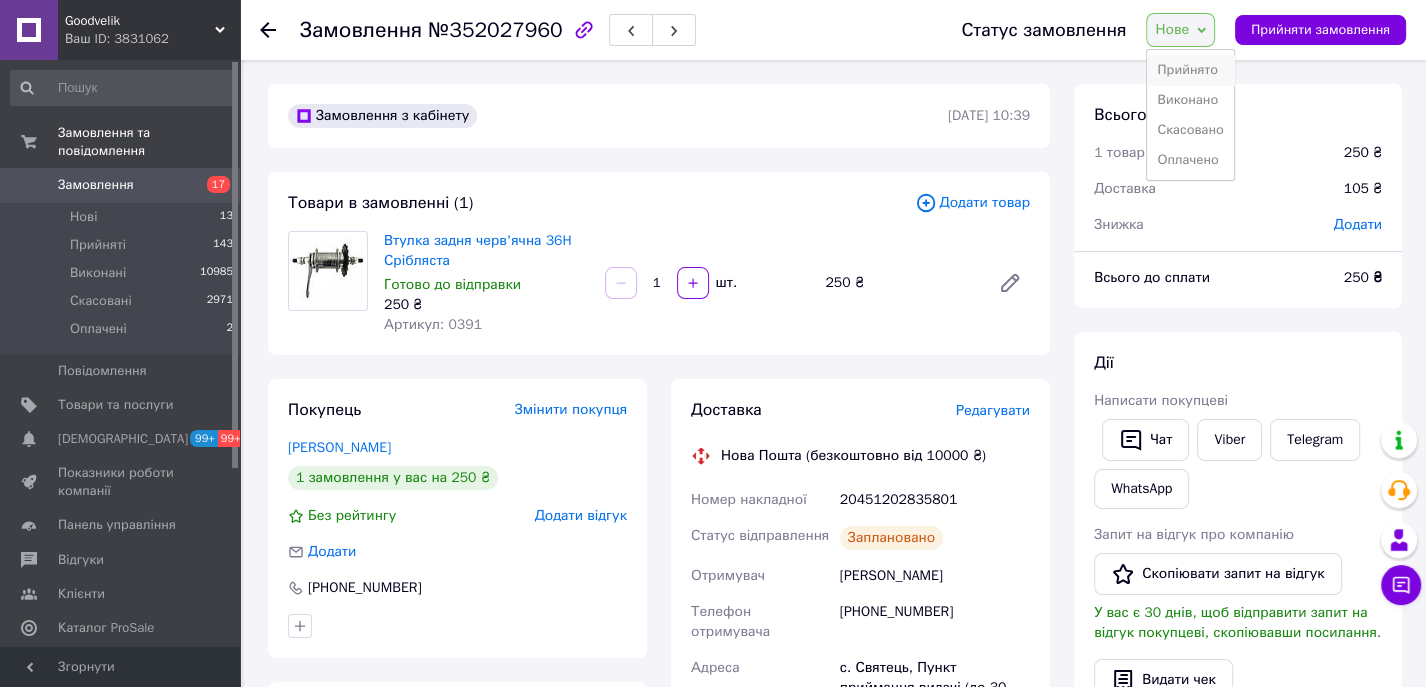 click on "Прийнято" at bounding box center (1190, 70) 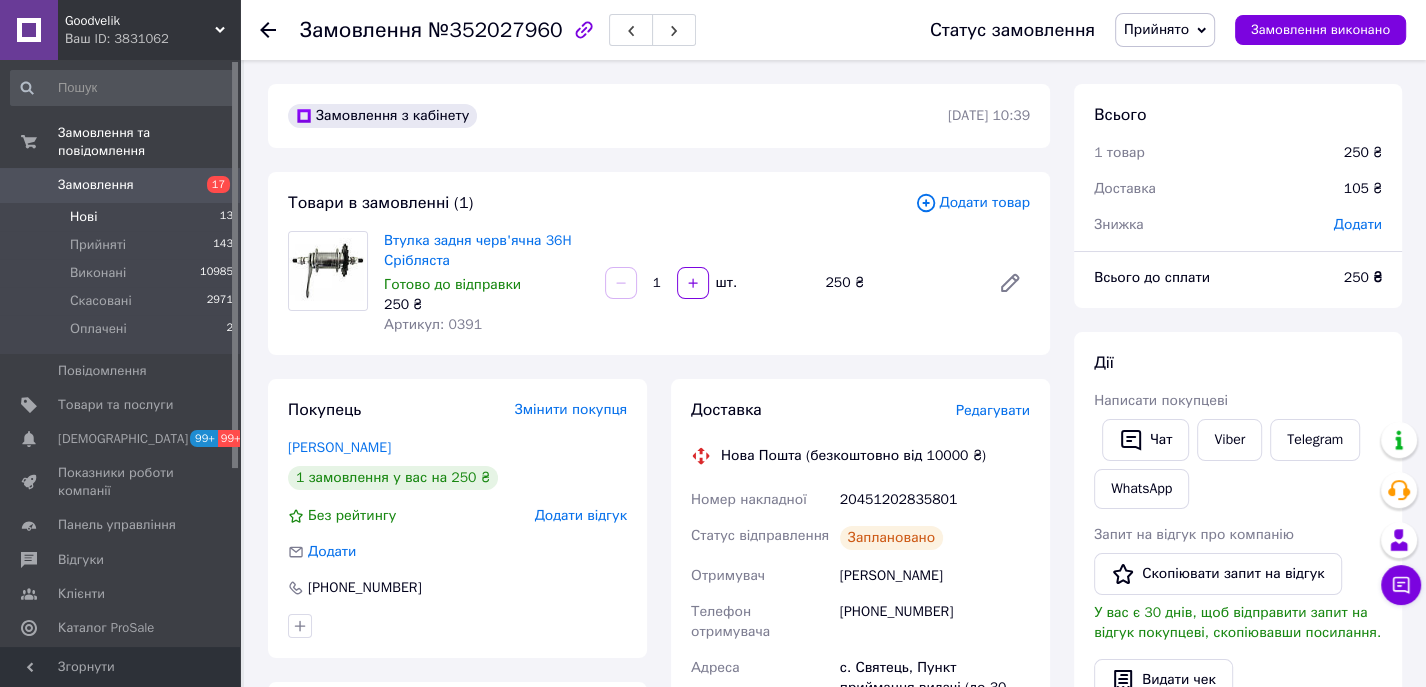 click on "Нові 13" at bounding box center [122, 217] 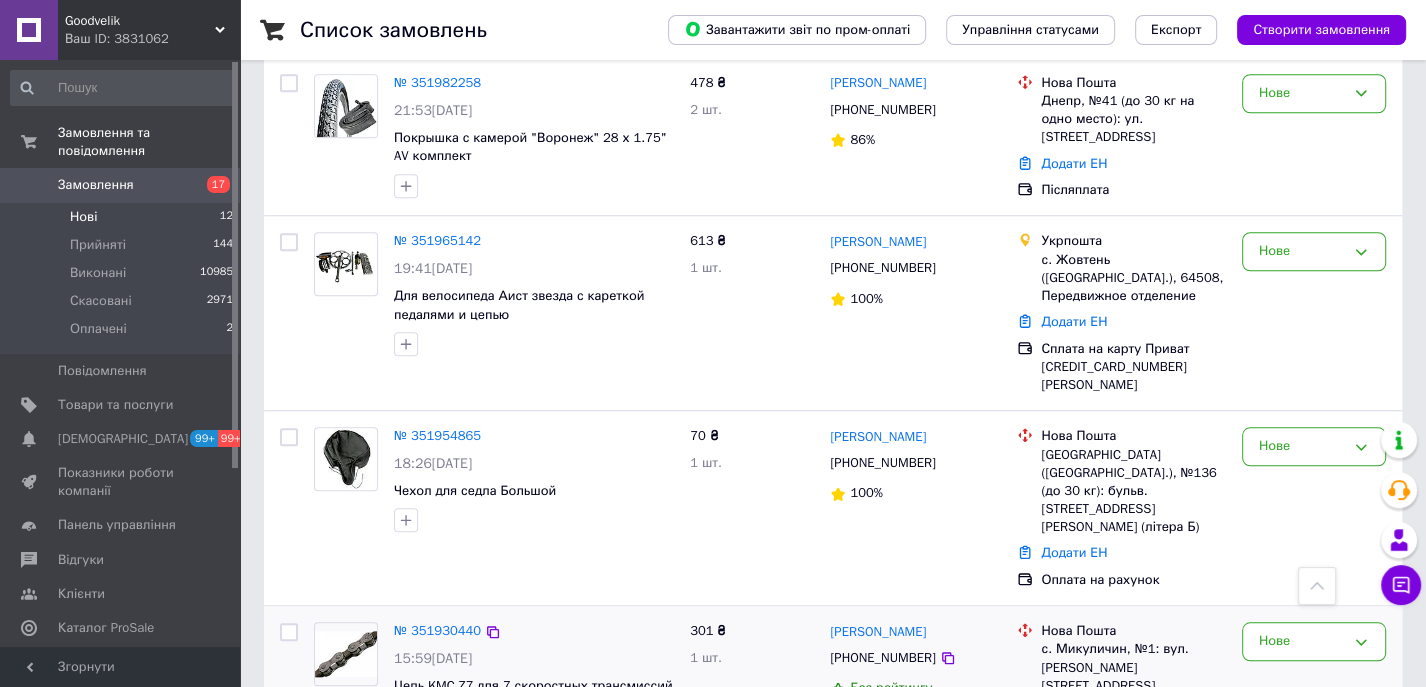 scroll, scrollTop: 1378, scrollLeft: 0, axis: vertical 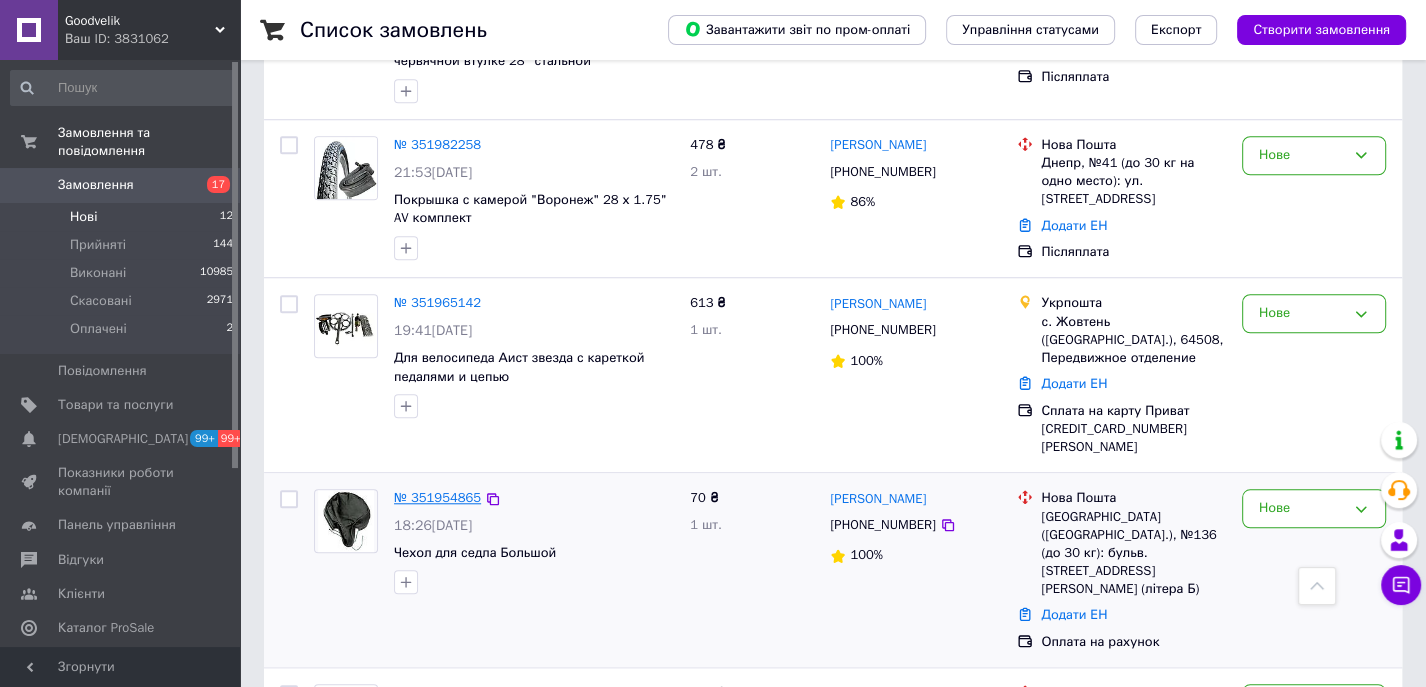 click on "№ 351954865" at bounding box center [437, 497] 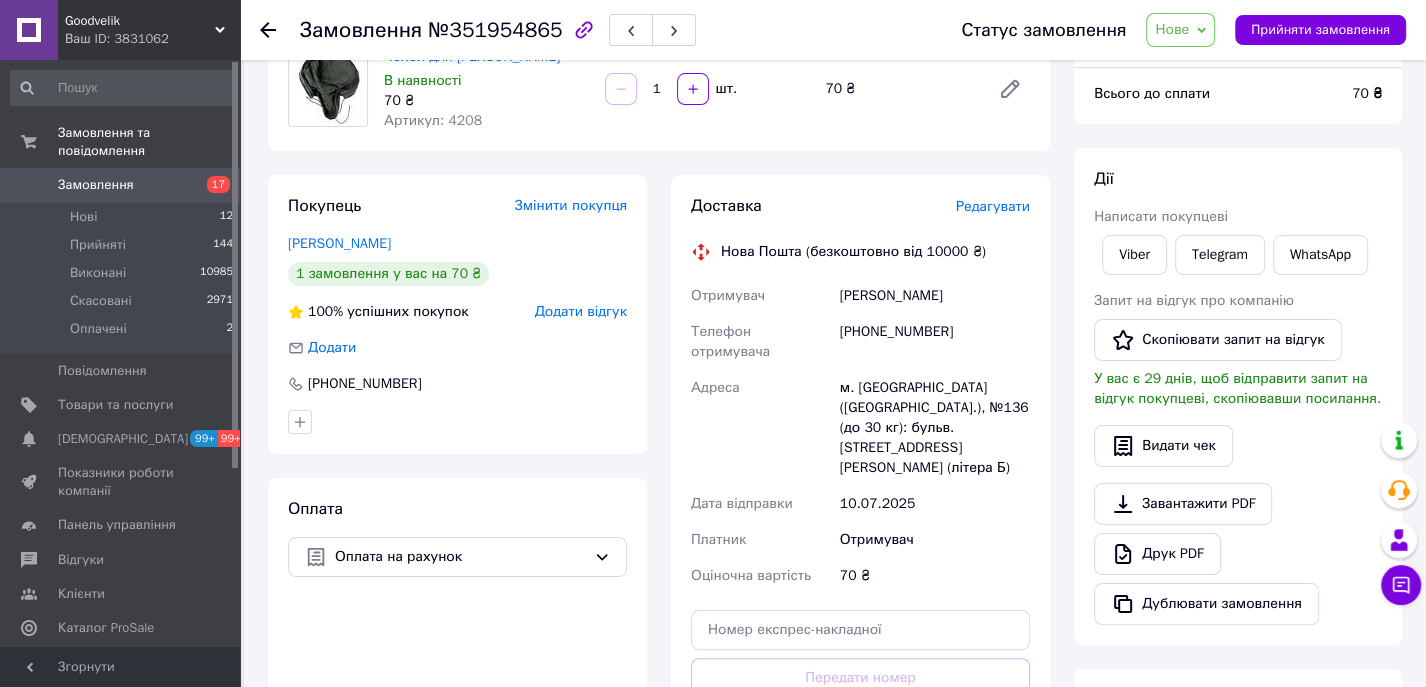 scroll, scrollTop: 0, scrollLeft: 0, axis: both 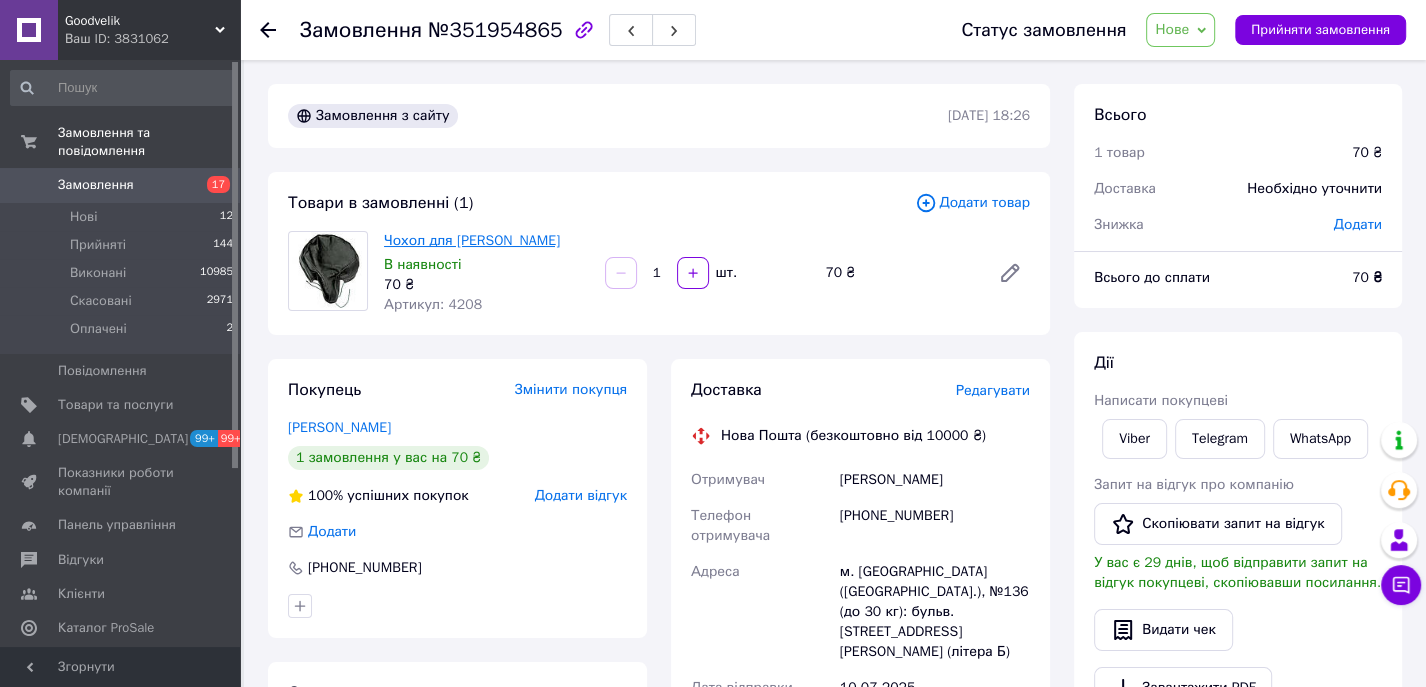 click on "Чохол для сідла Великий" at bounding box center [472, 240] 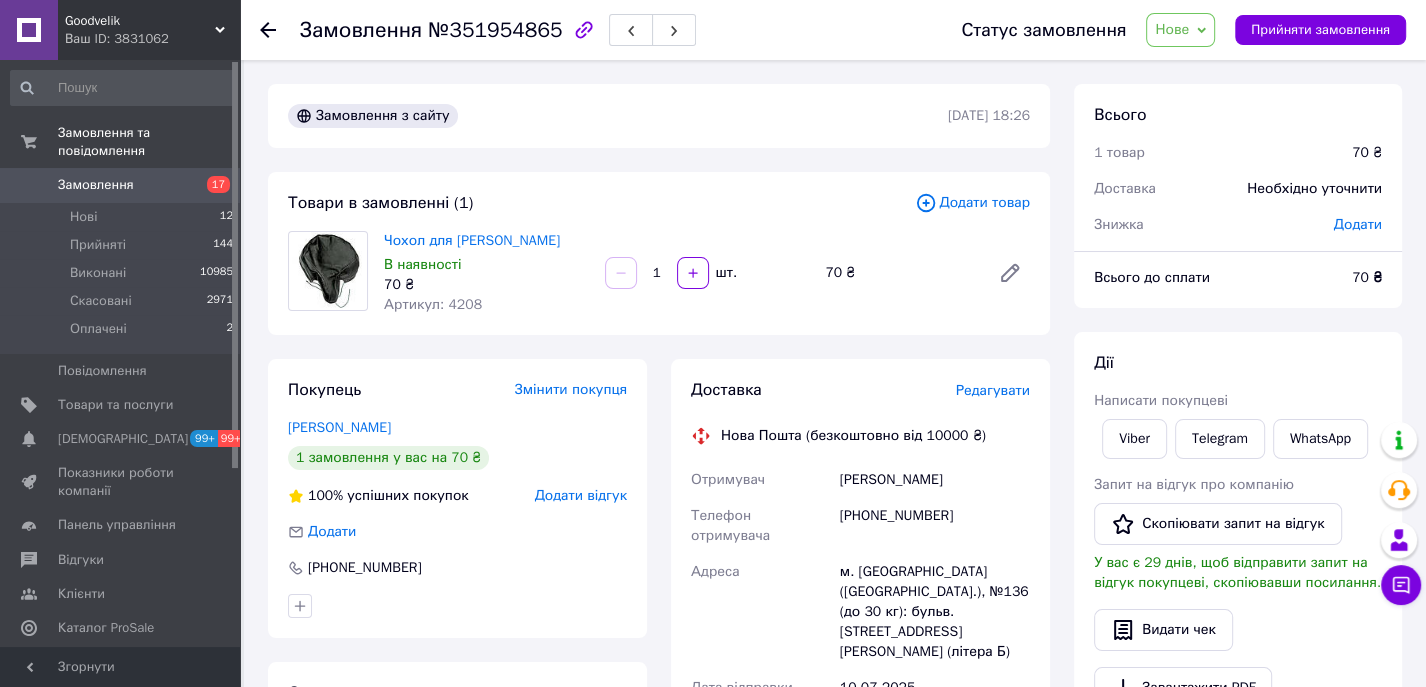 scroll, scrollTop: 30, scrollLeft: 0, axis: vertical 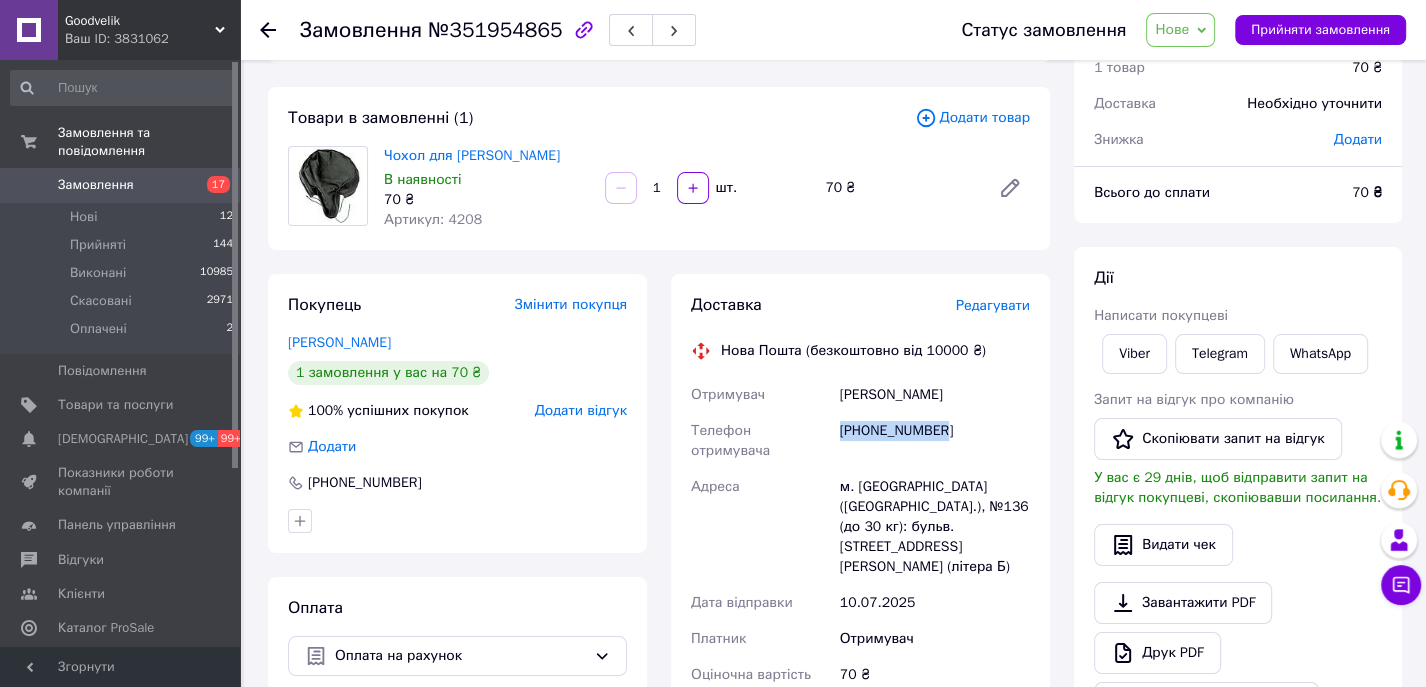 drag, startPoint x: 877, startPoint y: 429, endPoint x: 993, endPoint y: 422, distance: 116.21101 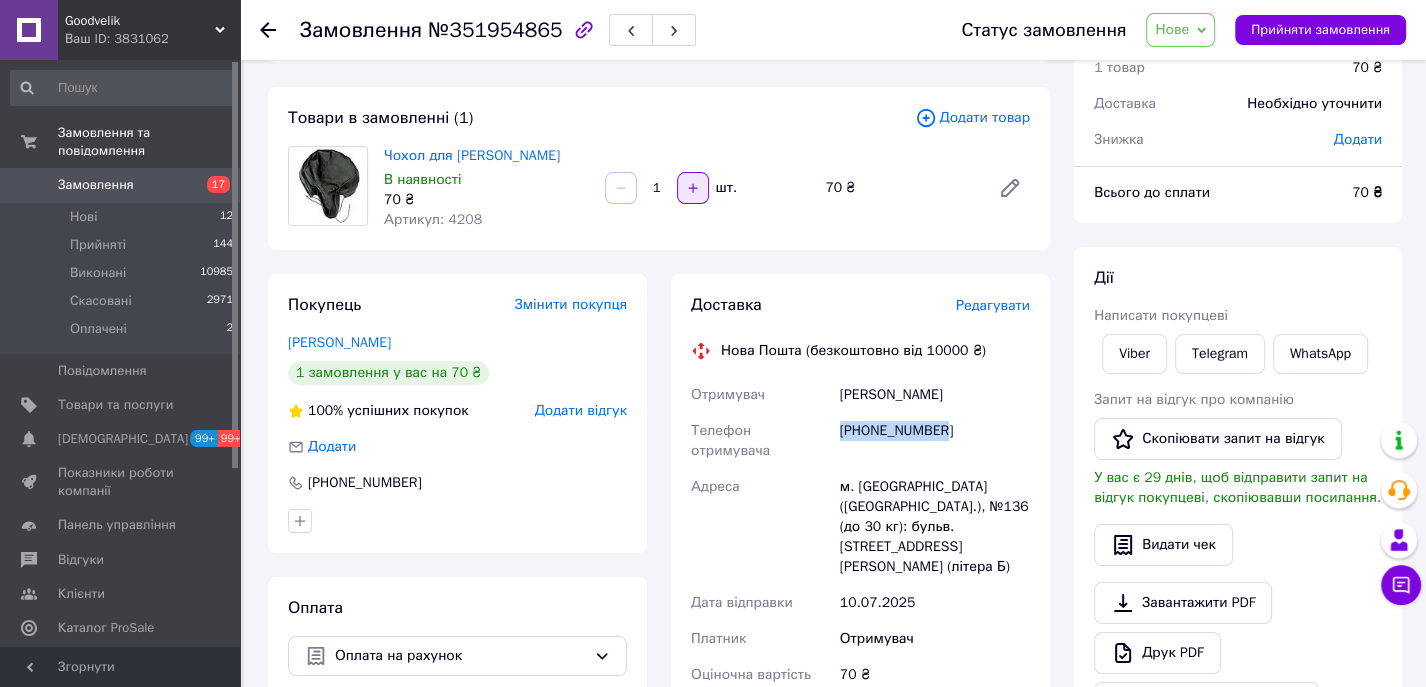 copy on "+380674078708" 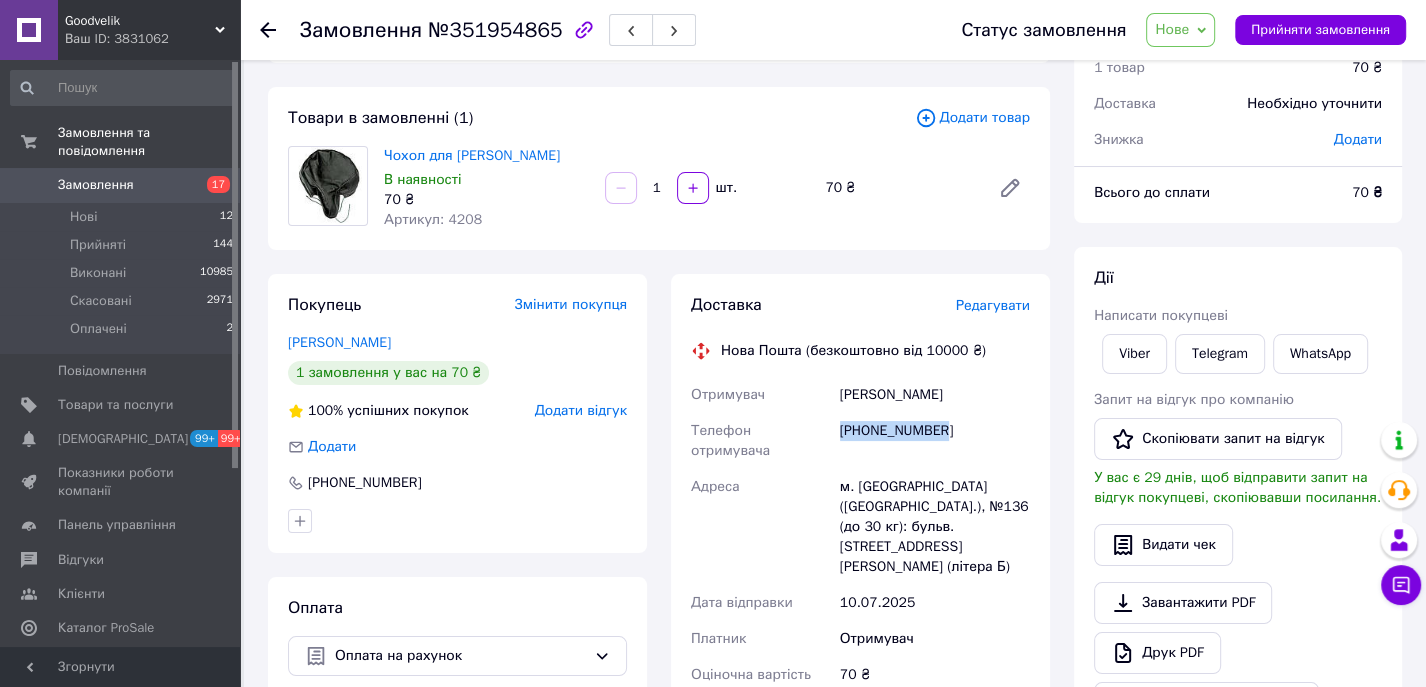 drag, startPoint x: 837, startPoint y: 391, endPoint x: 1009, endPoint y: 385, distance: 172.10461 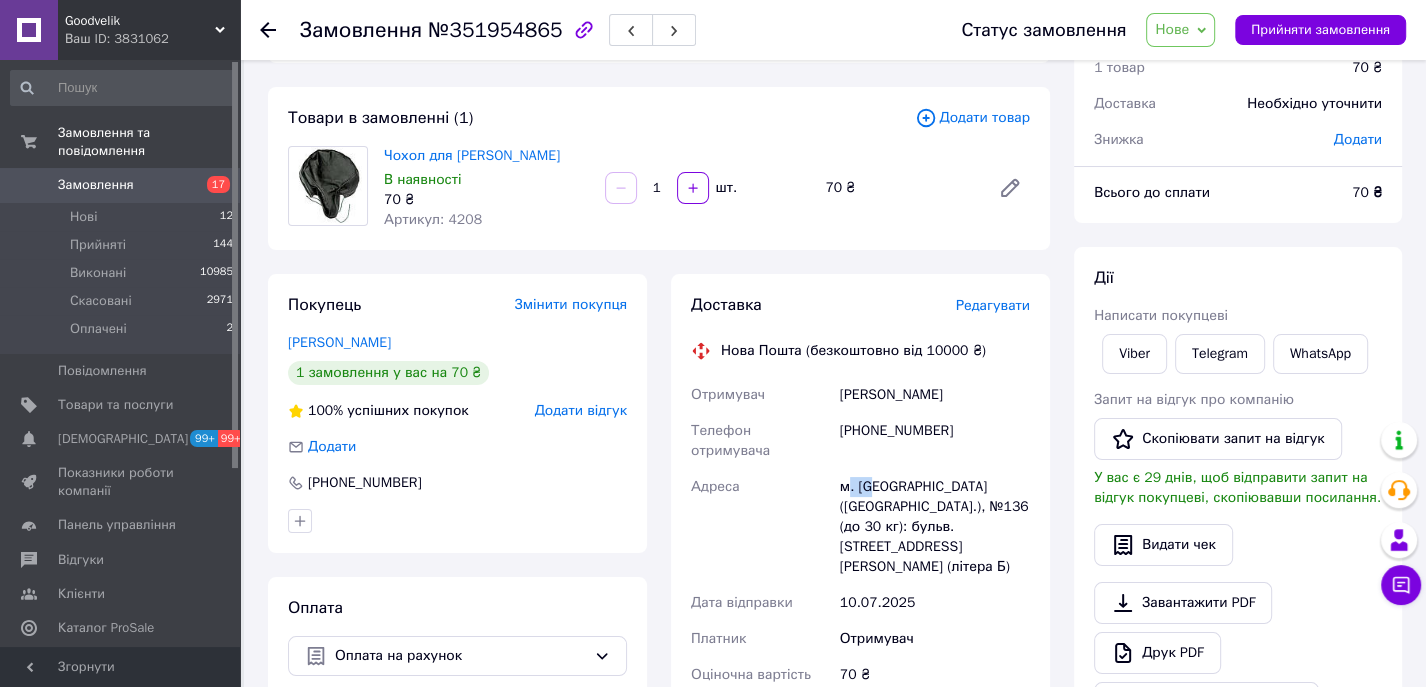 drag, startPoint x: 849, startPoint y: 462, endPoint x: 870, endPoint y: 458, distance: 21.377558 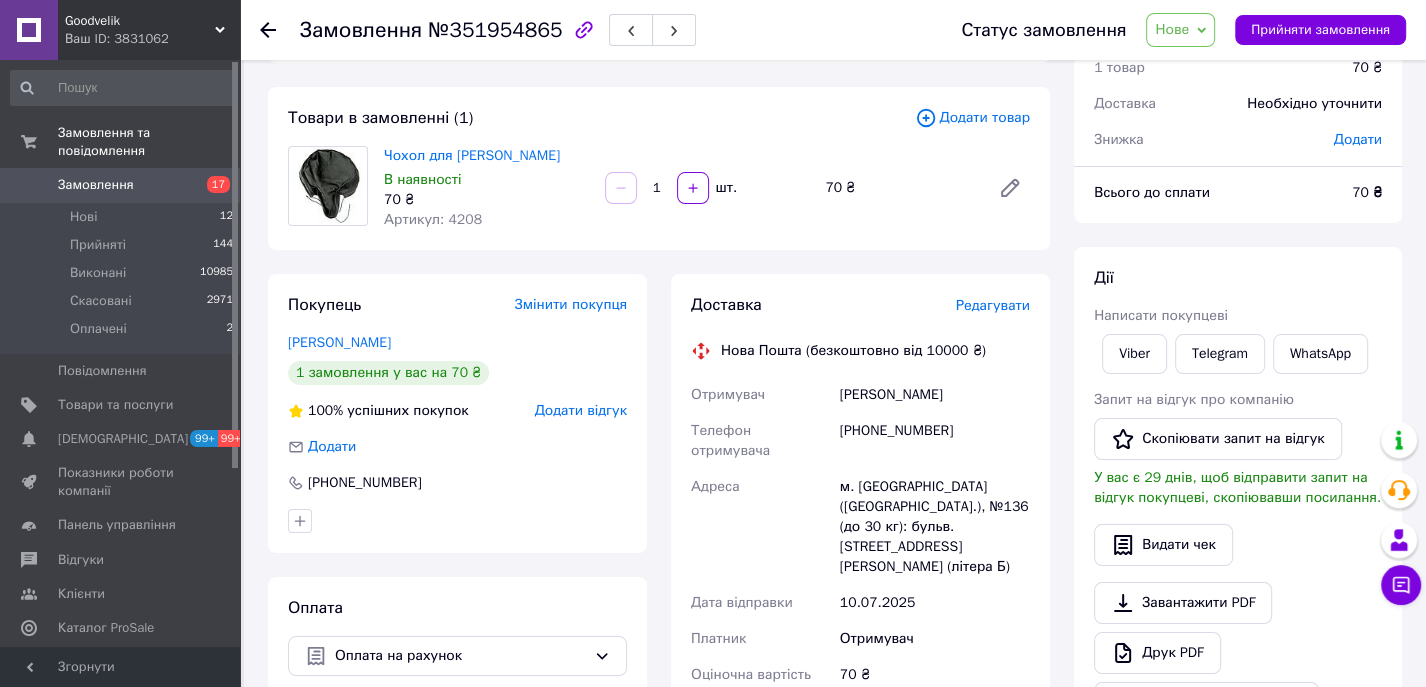 click on "+380674078708" at bounding box center (935, 441) 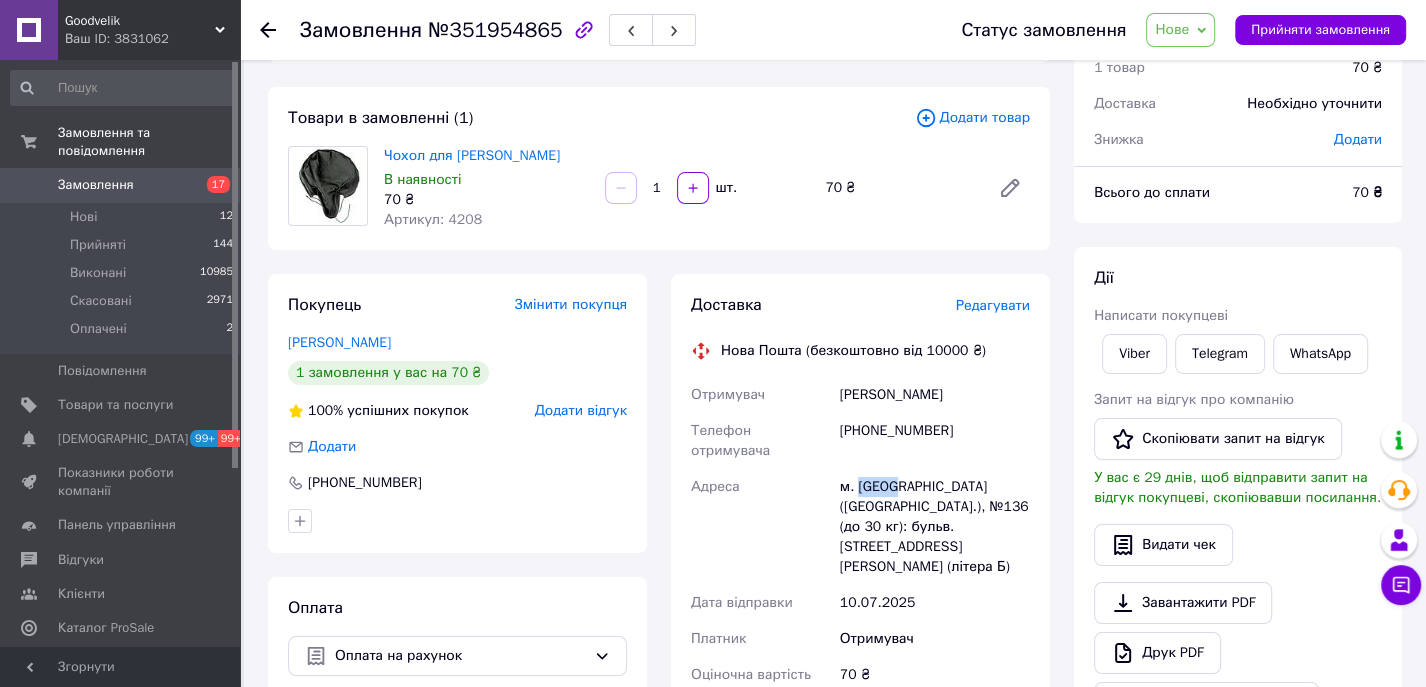 drag, startPoint x: 859, startPoint y: 465, endPoint x: 885, endPoint y: 464, distance: 26.019224 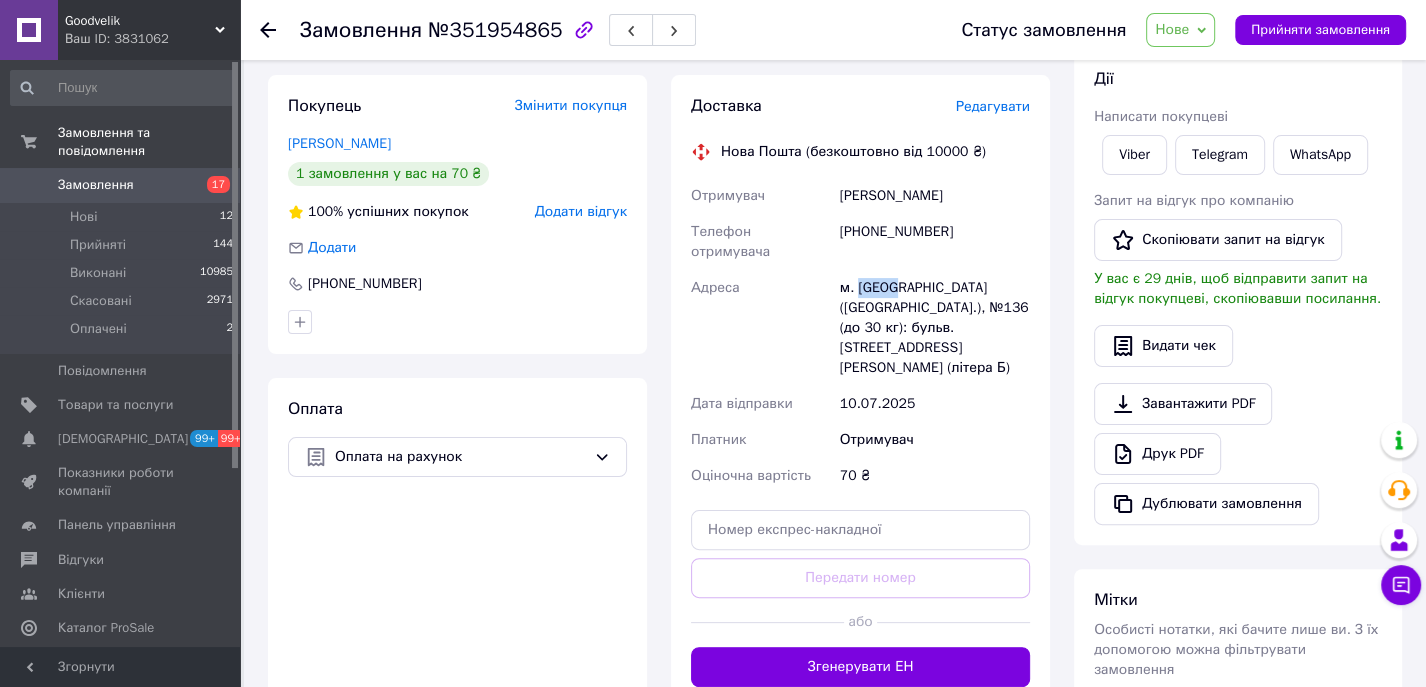 scroll, scrollTop: 307, scrollLeft: 0, axis: vertical 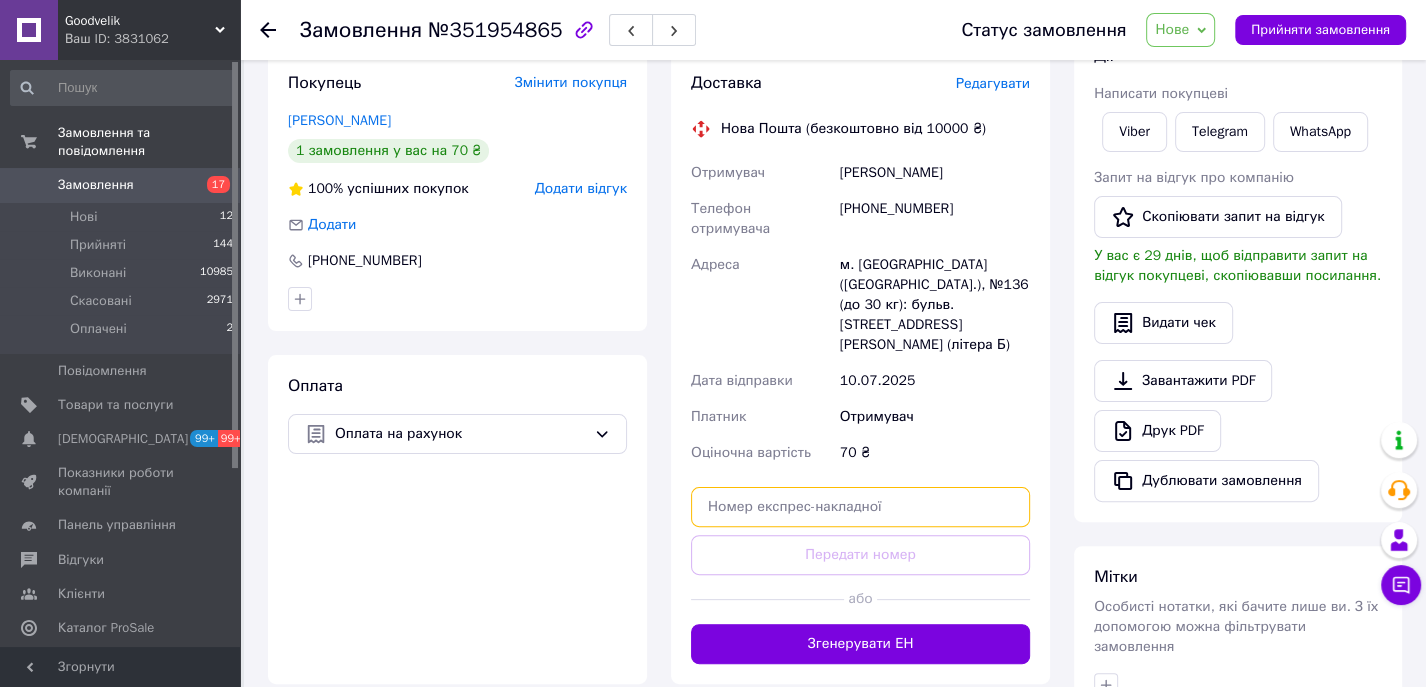 click at bounding box center [860, 507] 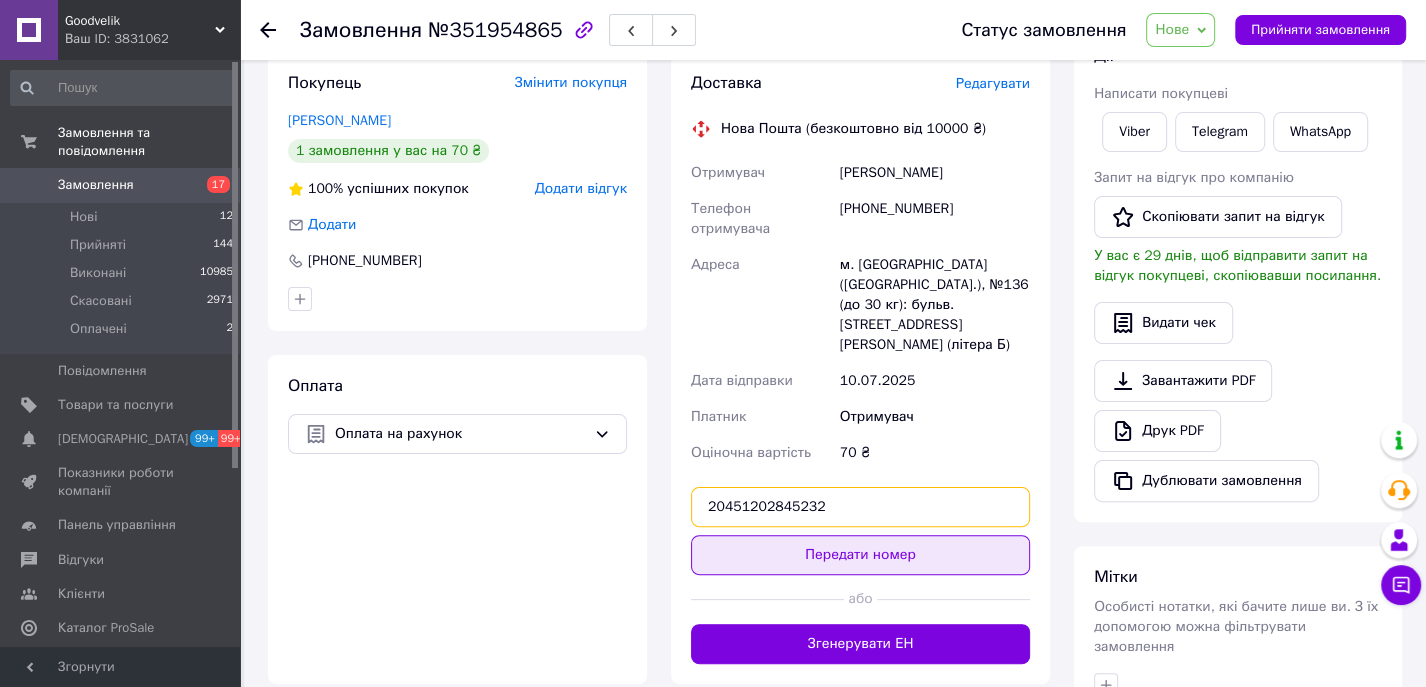 type on "20451202845232" 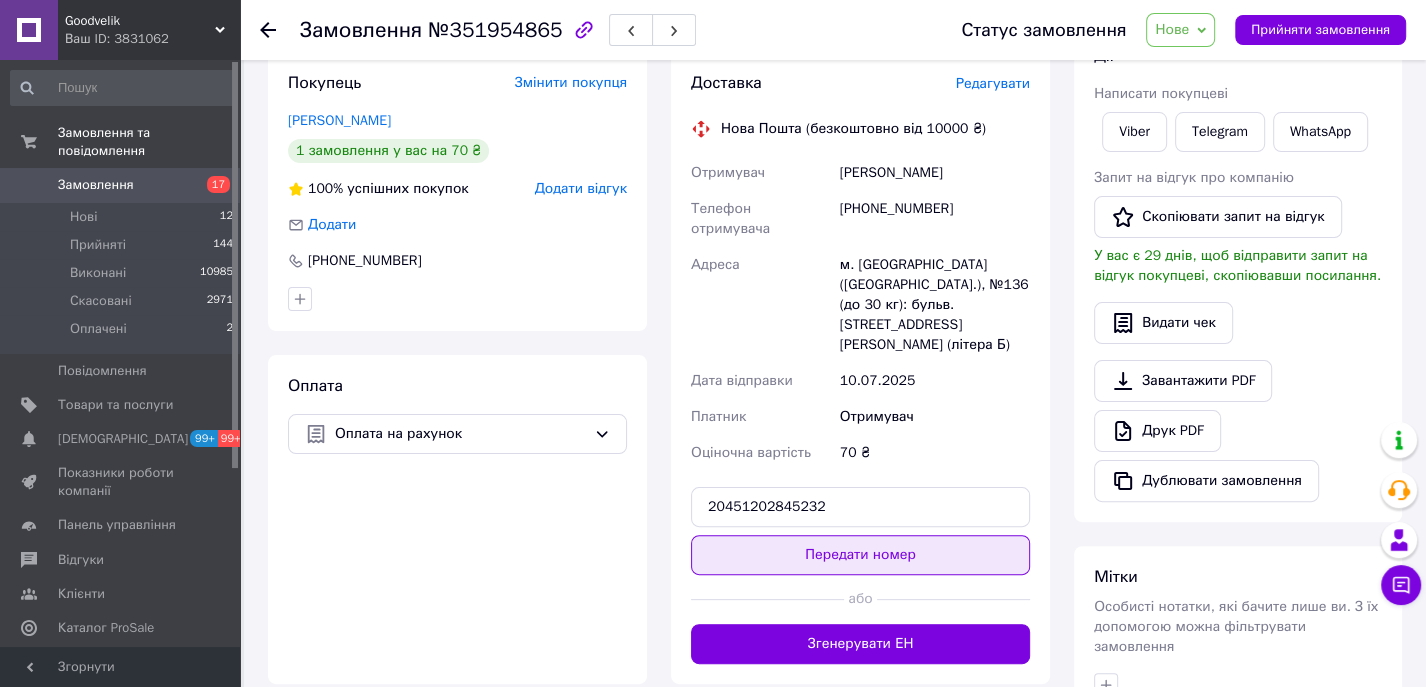 click on "Передати номер" at bounding box center (860, 555) 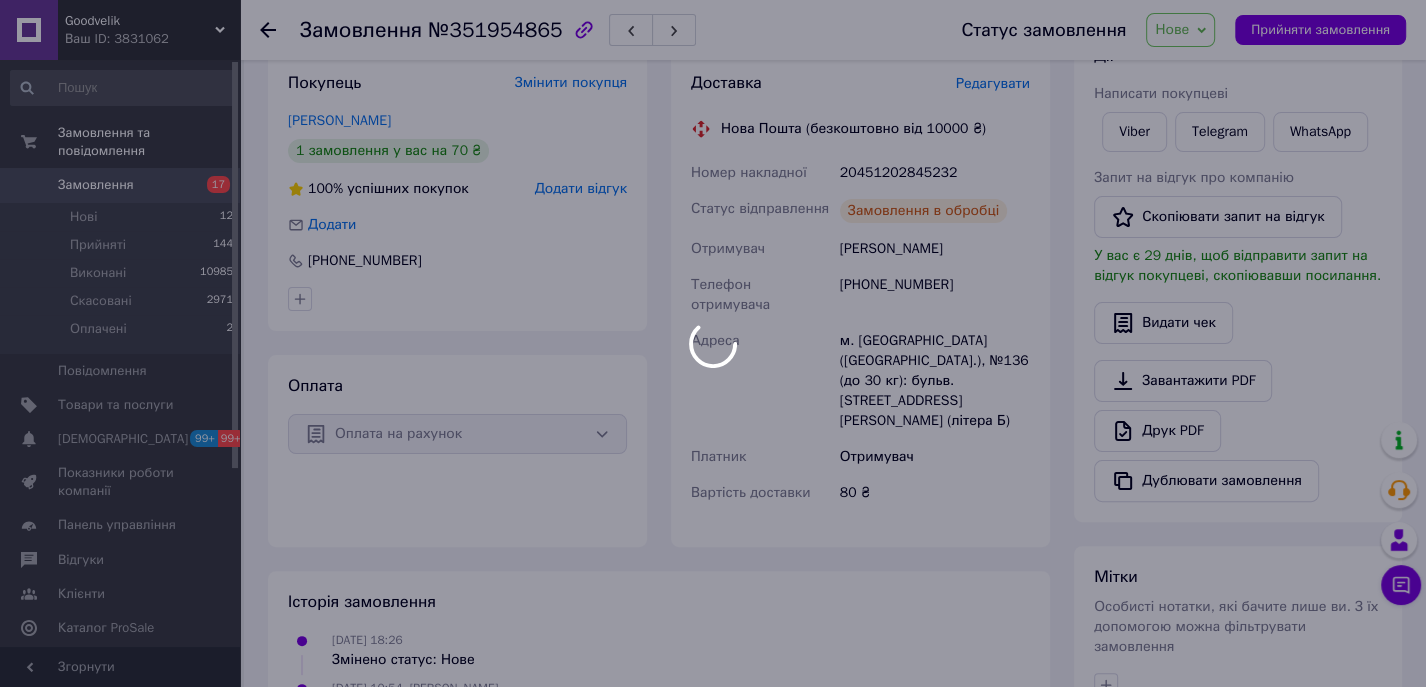 click at bounding box center [713, 343] 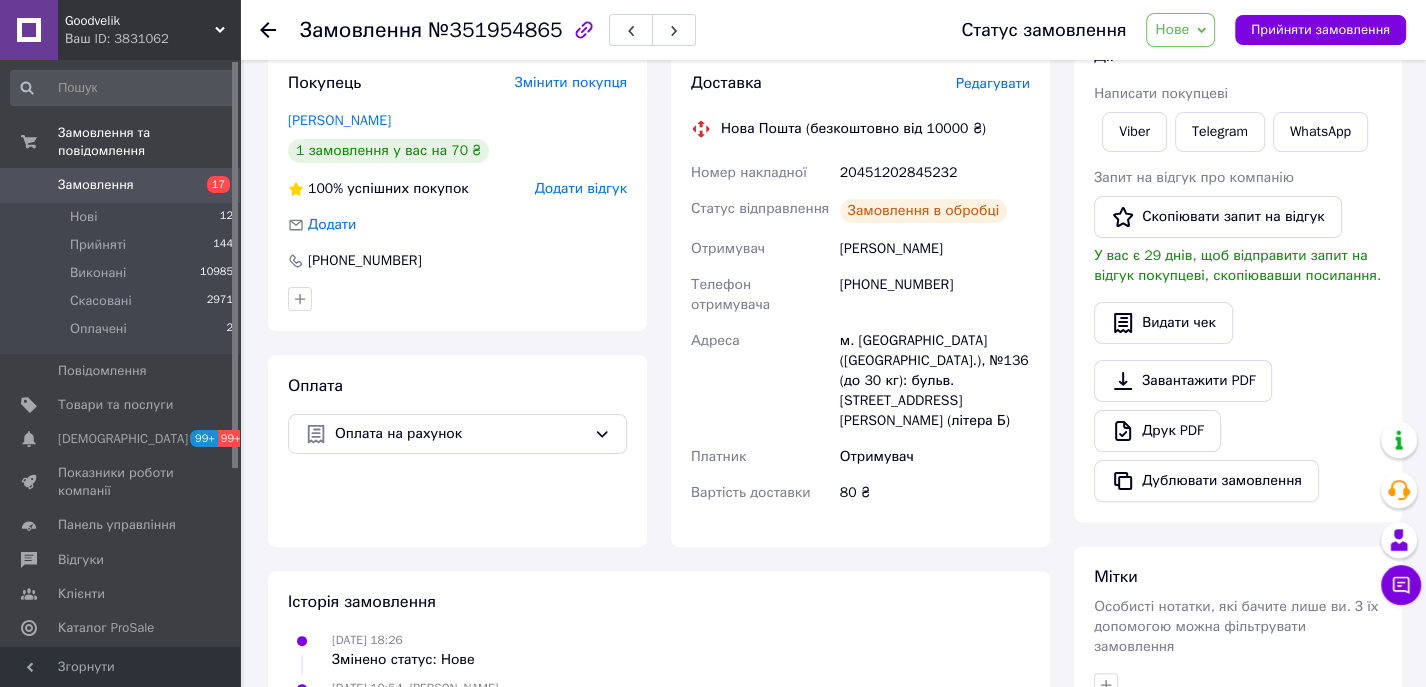 click on "Нове" at bounding box center (1172, 29) 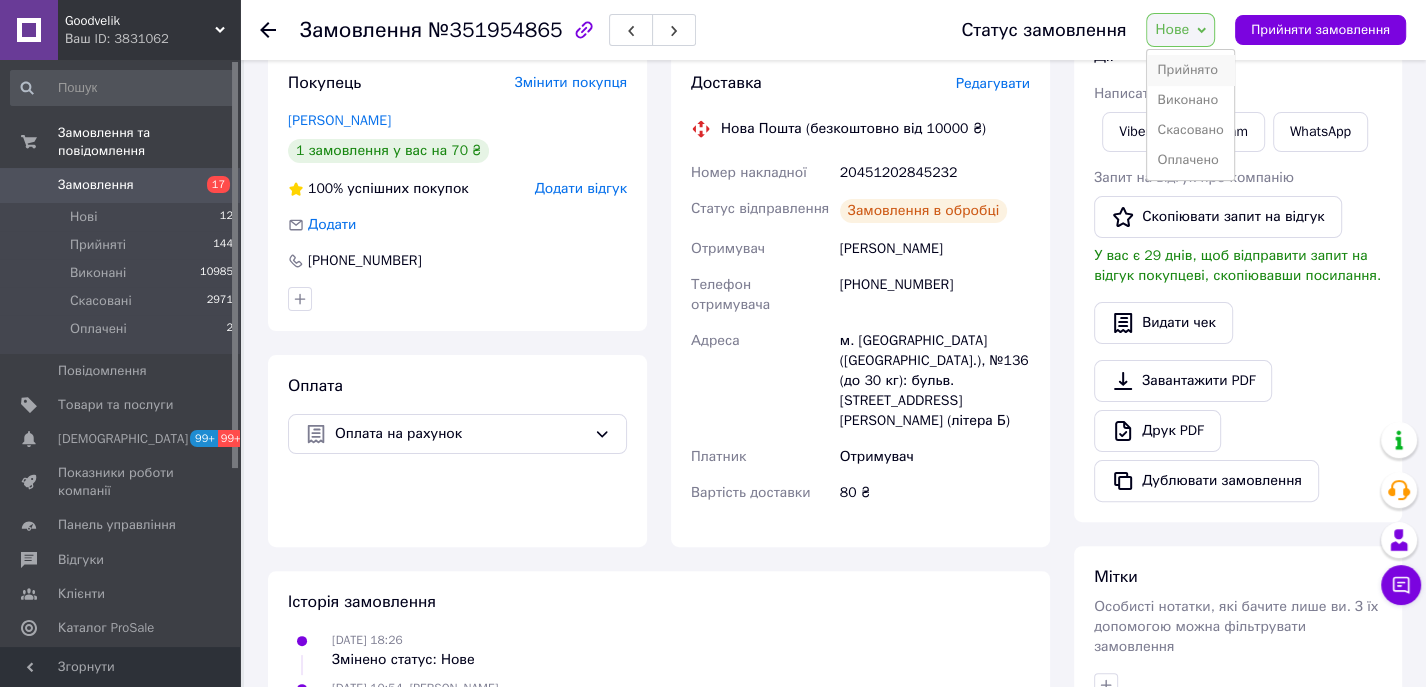 click on "Прийнято" at bounding box center (1190, 70) 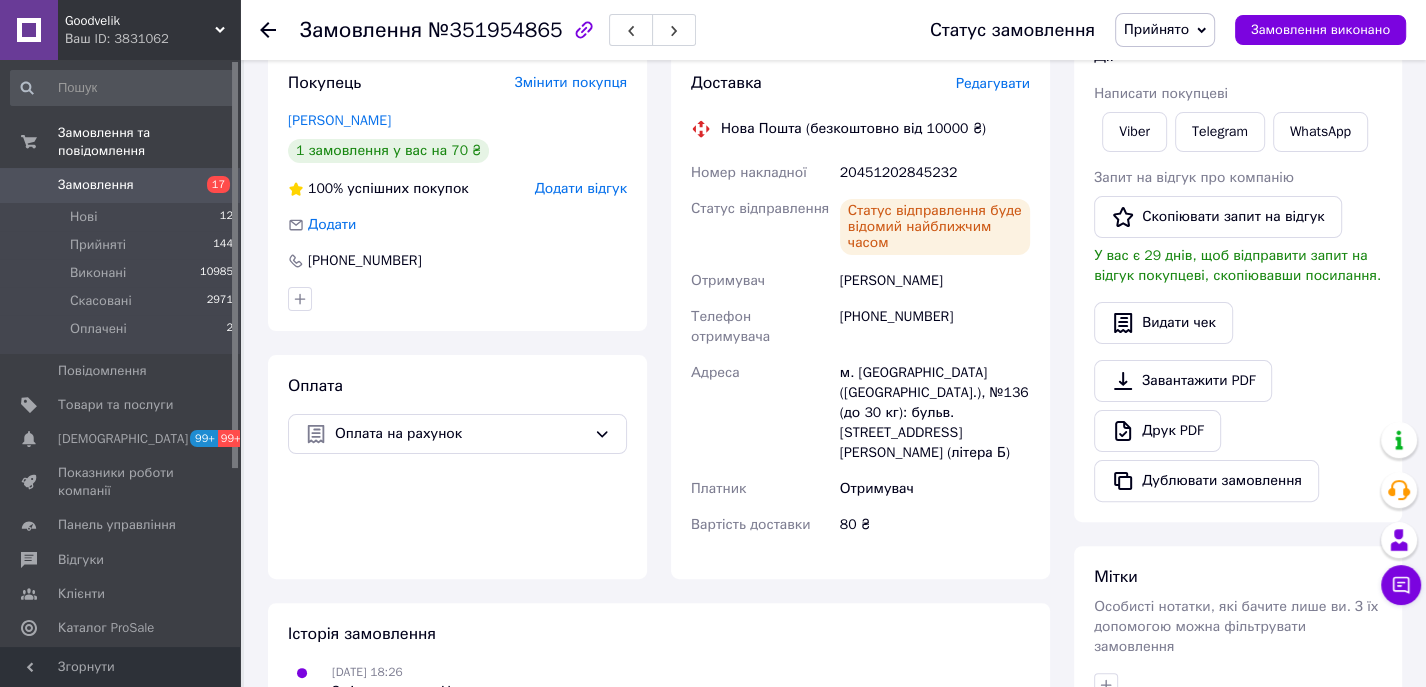 scroll, scrollTop: 0, scrollLeft: 0, axis: both 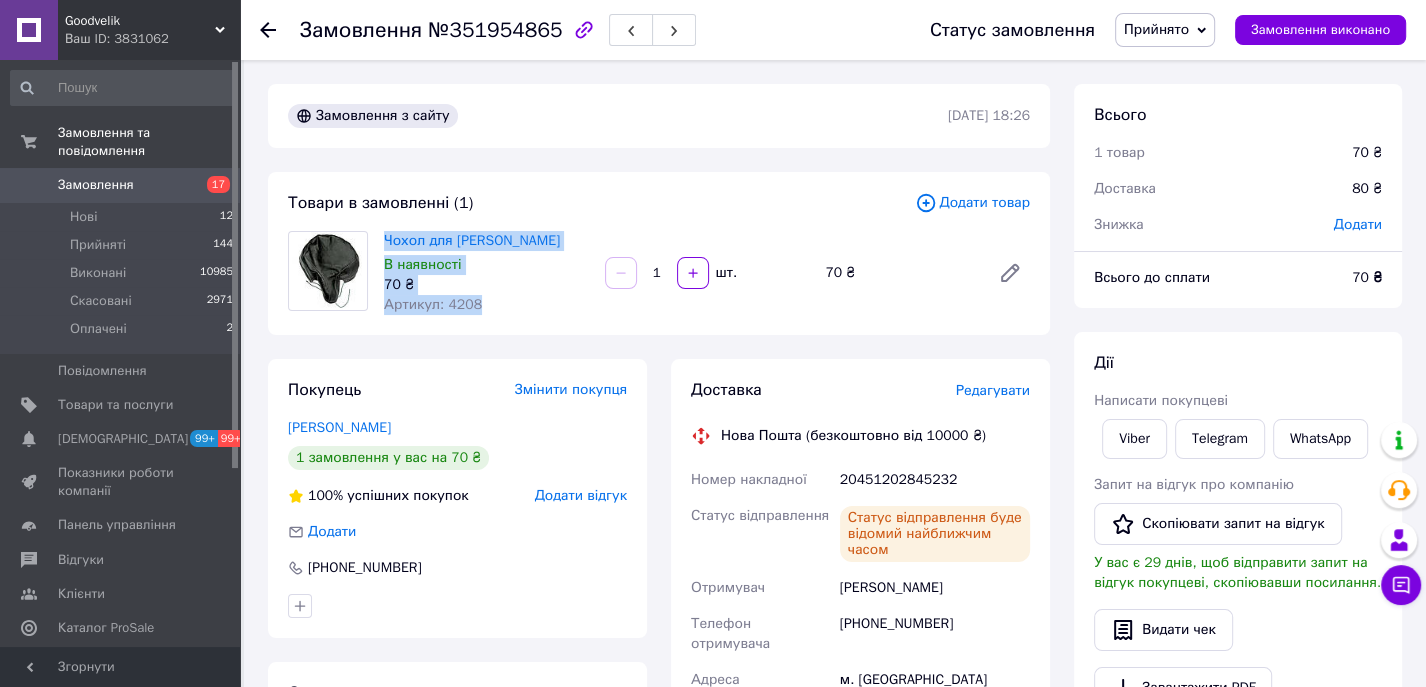 drag, startPoint x: 396, startPoint y: 237, endPoint x: 507, endPoint y: 306, distance: 130.69812 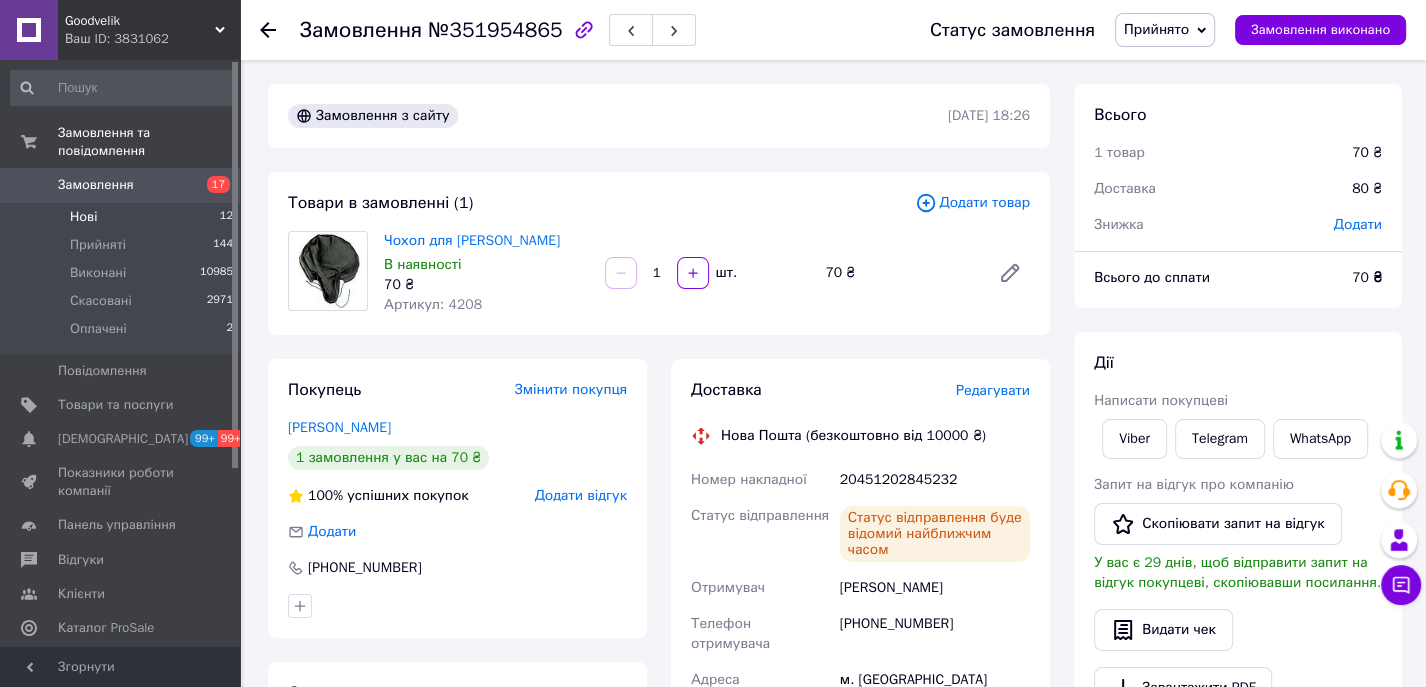 click on "Нові 12" at bounding box center (122, 217) 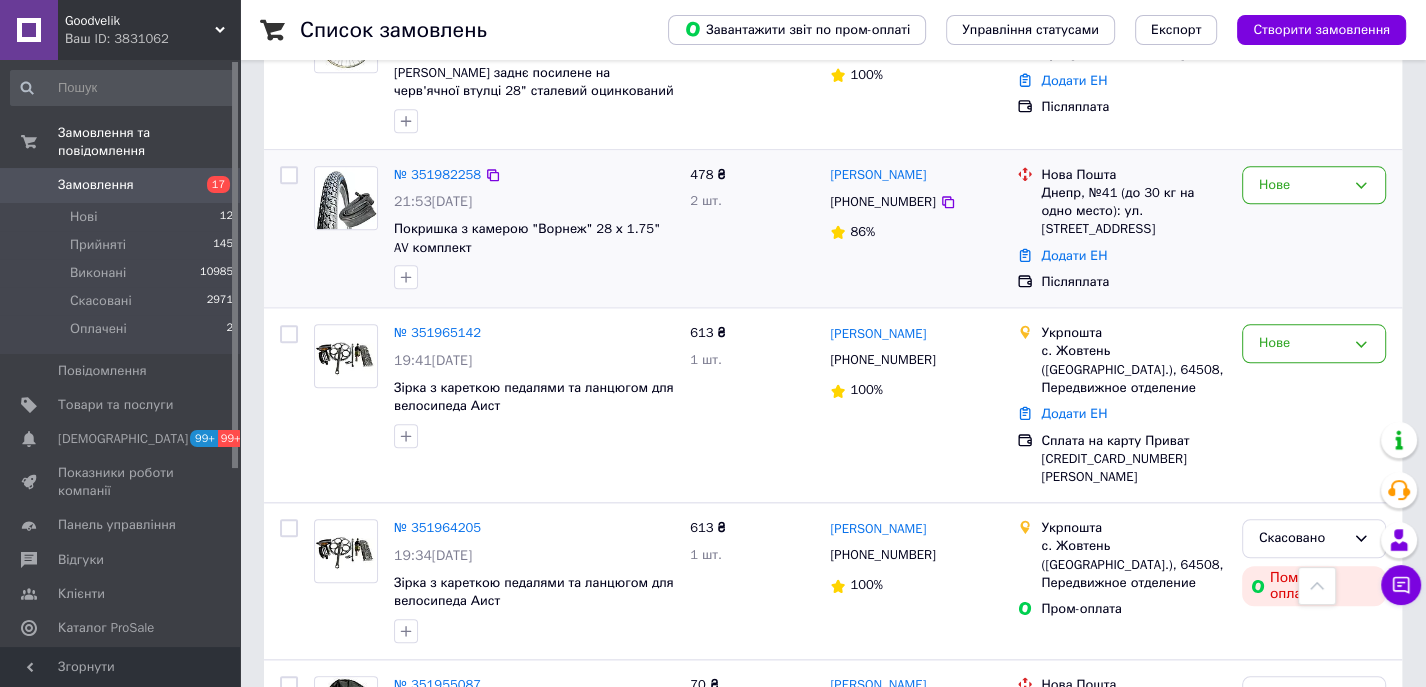 scroll, scrollTop: 1777, scrollLeft: 0, axis: vertical 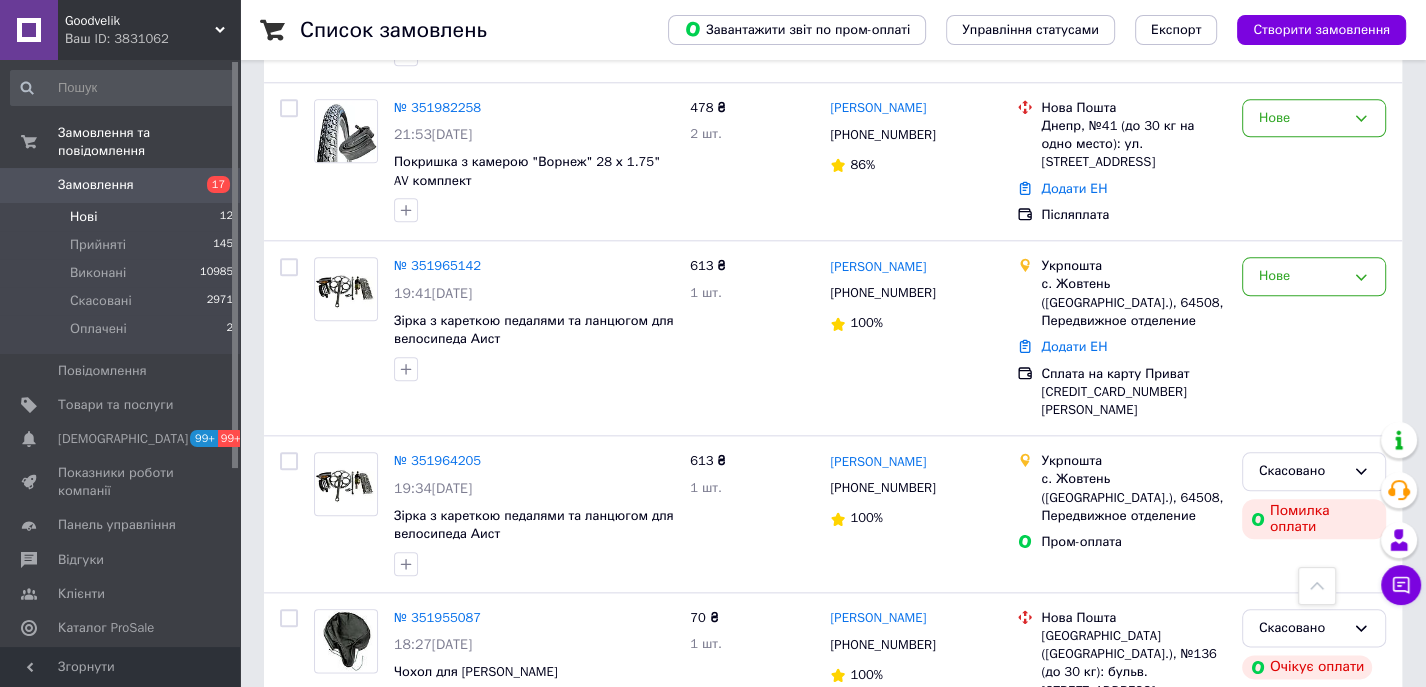 click on "Нові 12" at bounding box center (122, 217) 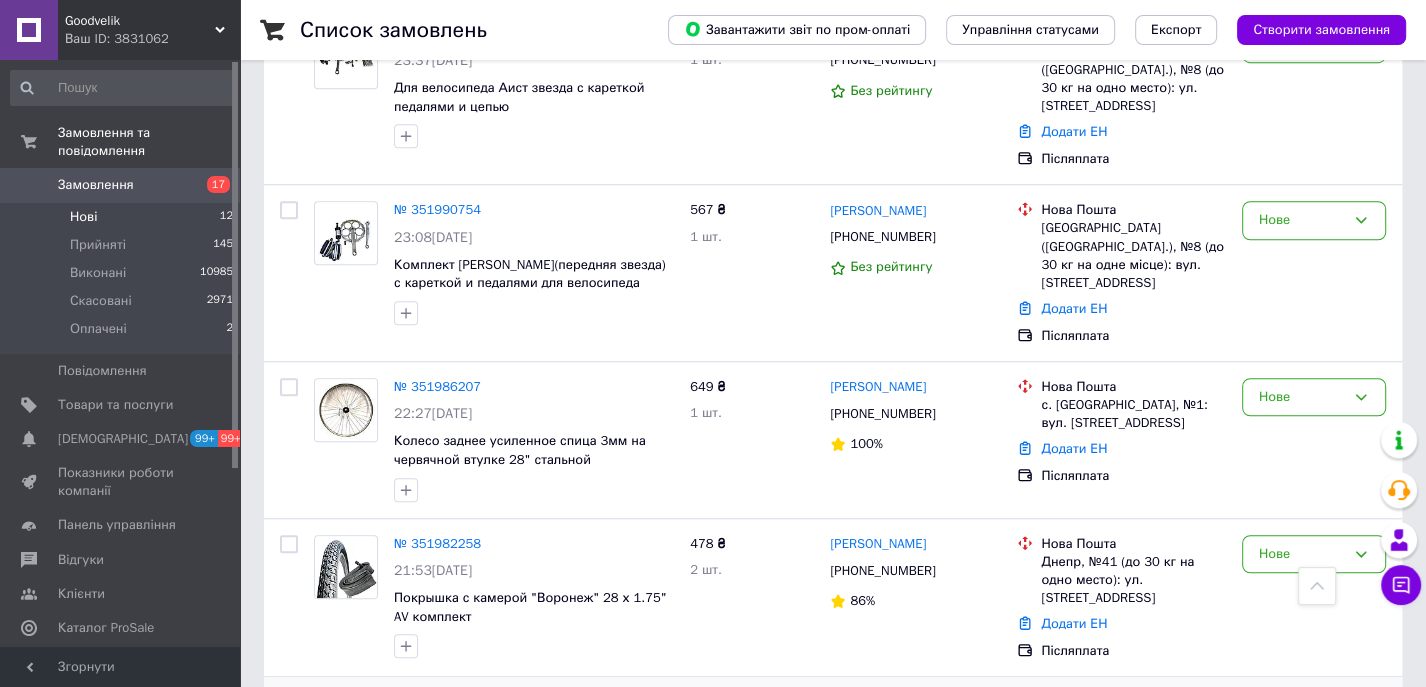 scroll, scrollTop: 986, scrollLeft: 0, axis: vertical 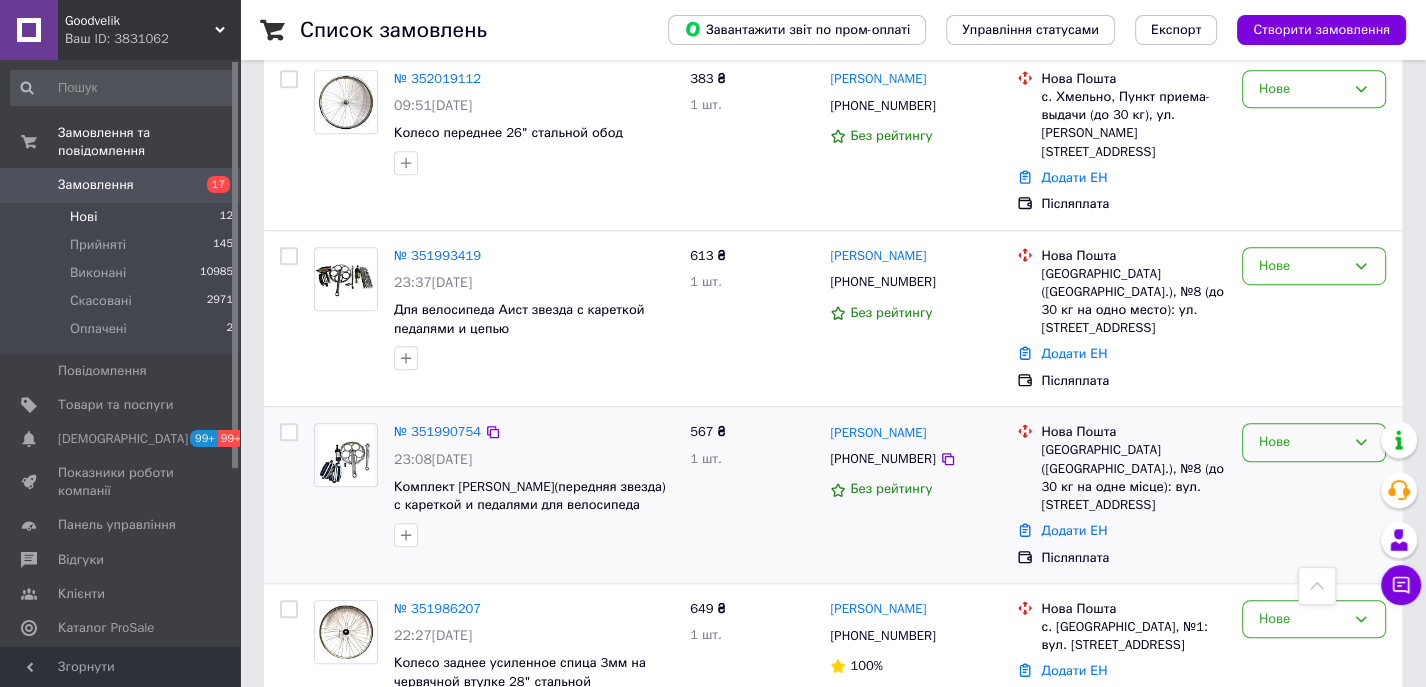 click on "Нове" at bounding box center [1302, 442] 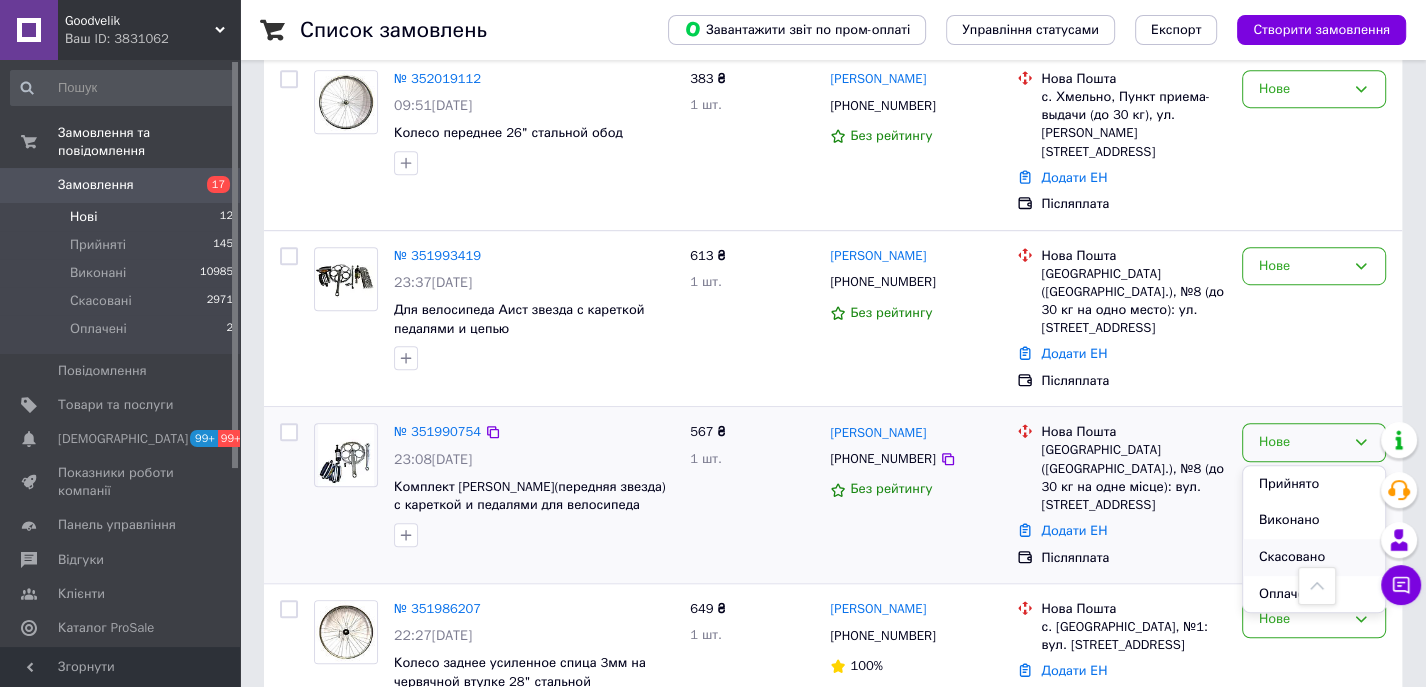 click on "Скасовано" at bounding box center [1314, 557] 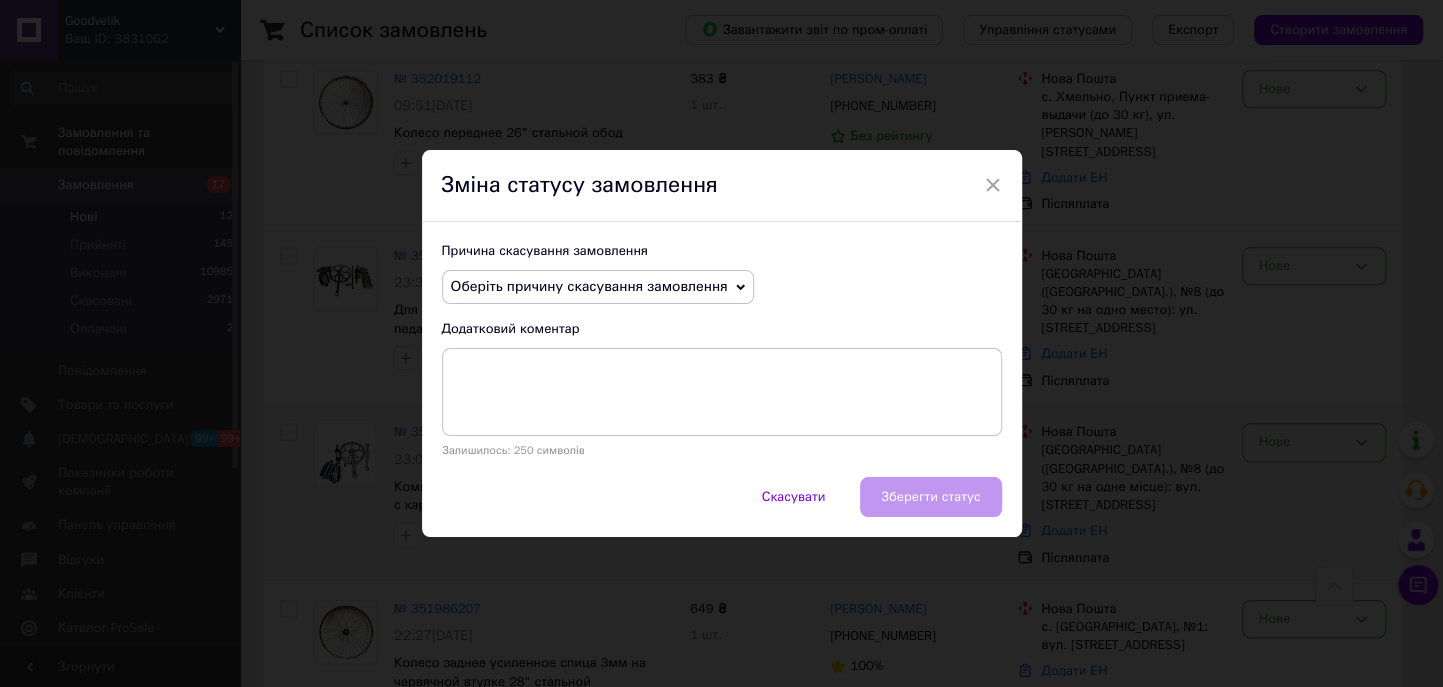 click on "Причина скасування замовлення Оберіть причину скасування замовлення Немає в наявності Немає різновиду товару Оплата не надійшла На прохання покупця Замовлення-дублікат Не виходить додзвонитися Інше Додатковий коментар Залишилось: 250 символів" at bounding box center [722, 349] 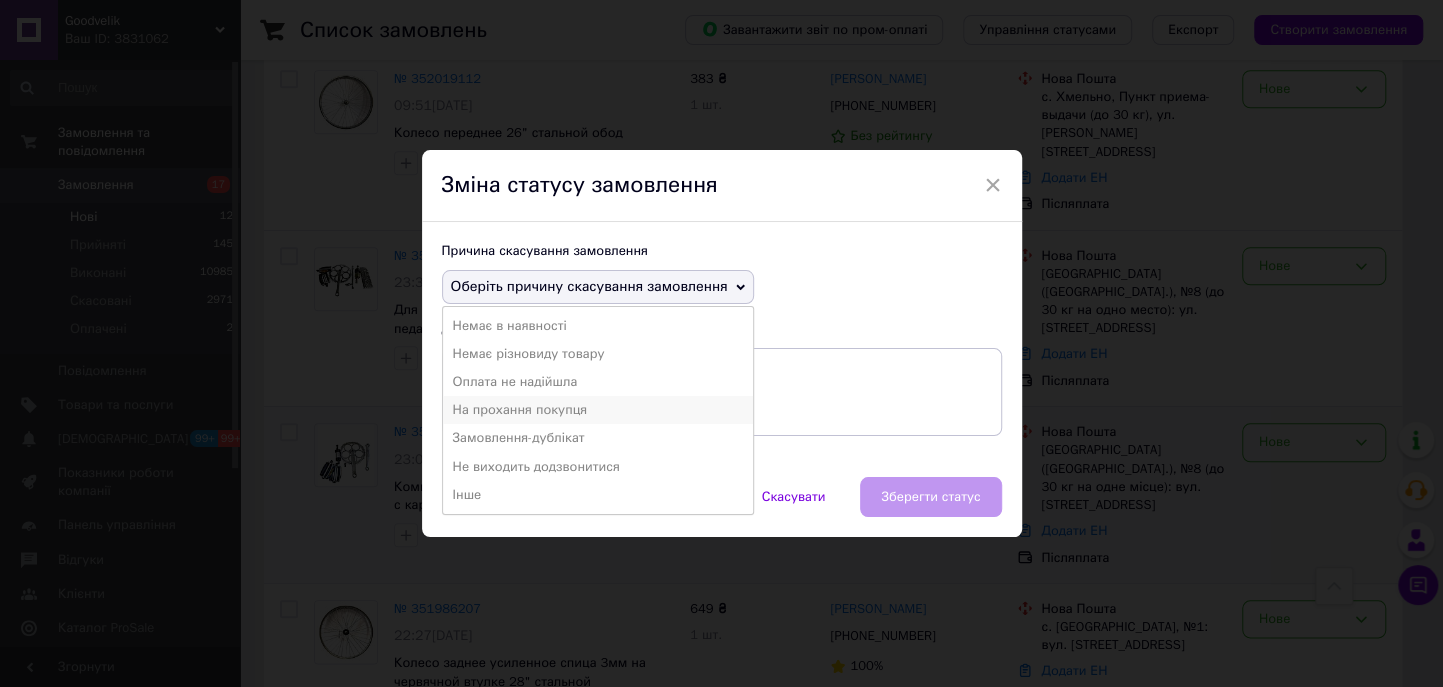 click on "На прохання покупця" at bounding box center [598, 410] 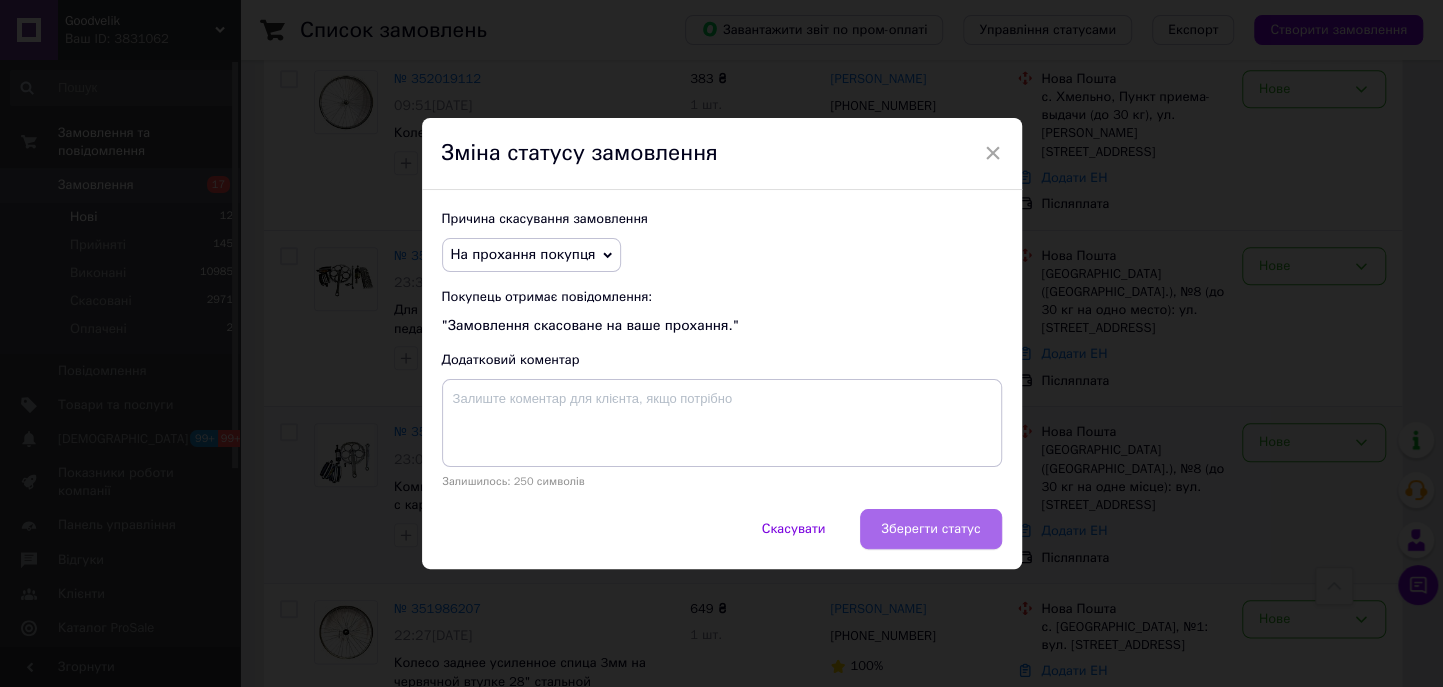 click on "Зберегти статус" at bounding box center (930, 529) 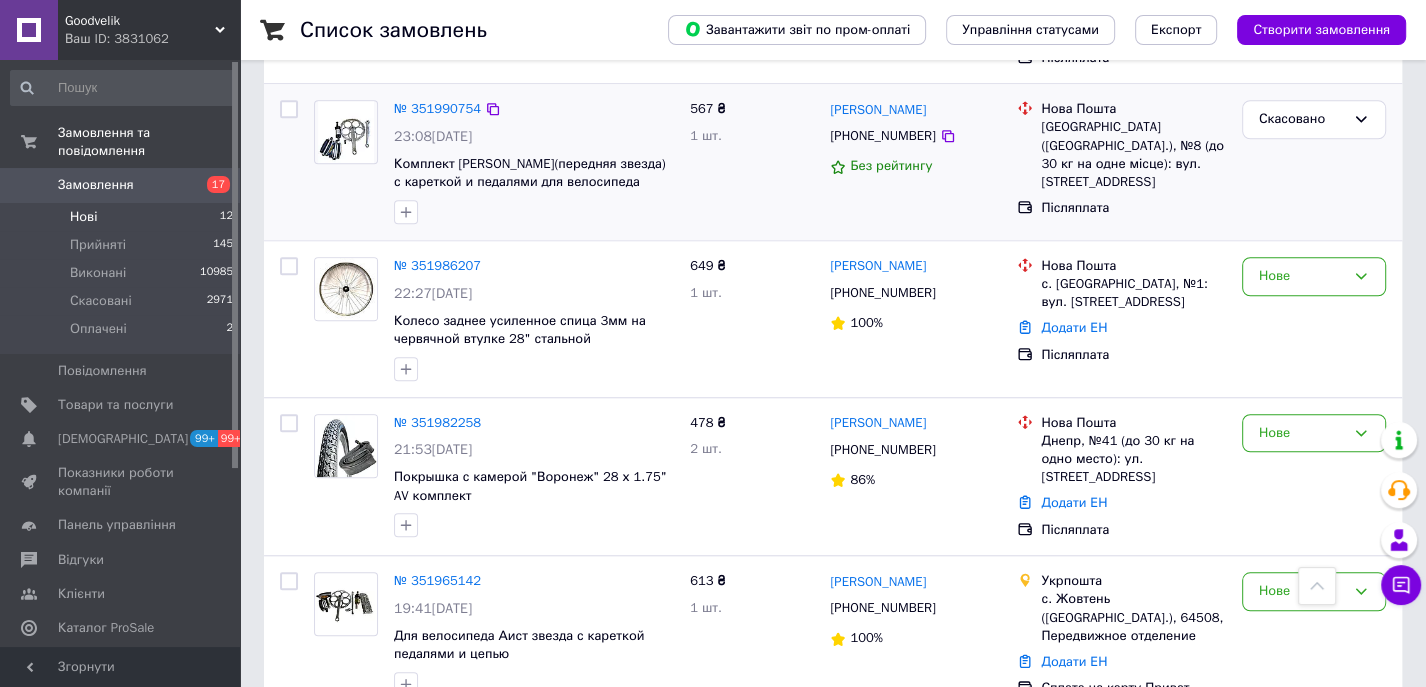 scroll, scrollTop: 1319, scrollLeft: 0, axis: vertical 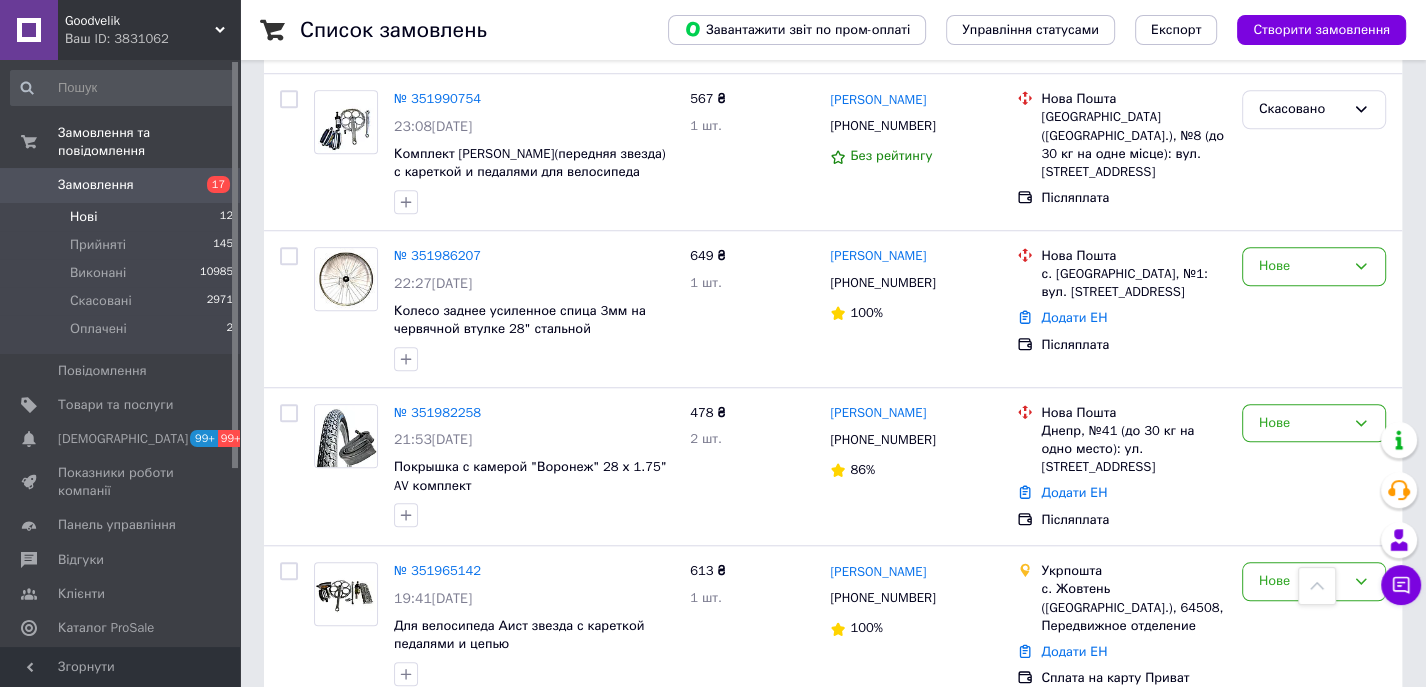 click on "Список замовлень   Завантажити звіт по пром-оплаті Управління статусами Експорт Створити замовлення 1 Фільтри Збережені фільтри: Не обрано Статус: Нове Cкинути все Зберегти фільтр Замовлення Cума Покупець Доставка та оплата Статус Згенеруйте або додайте ЕН в замовлення якомога швидше — доставка буде безкоштовною для покупця № 352032964 11:03, 10.07.2025 Для велосипеда Аист звезда с кареткой педалями и цепью 613 ₴ 1 шт. 71.35 ₴ Сергей Керницкий +380683918255 Без рейтингу Нова Пошта Киев (Киевская обл.), №8 (до 30 кг на одно место): ул. Набережно-Крещатицкая, 33 Додати ЕН Нове 668 ₴" at bounding box center (833, -119) 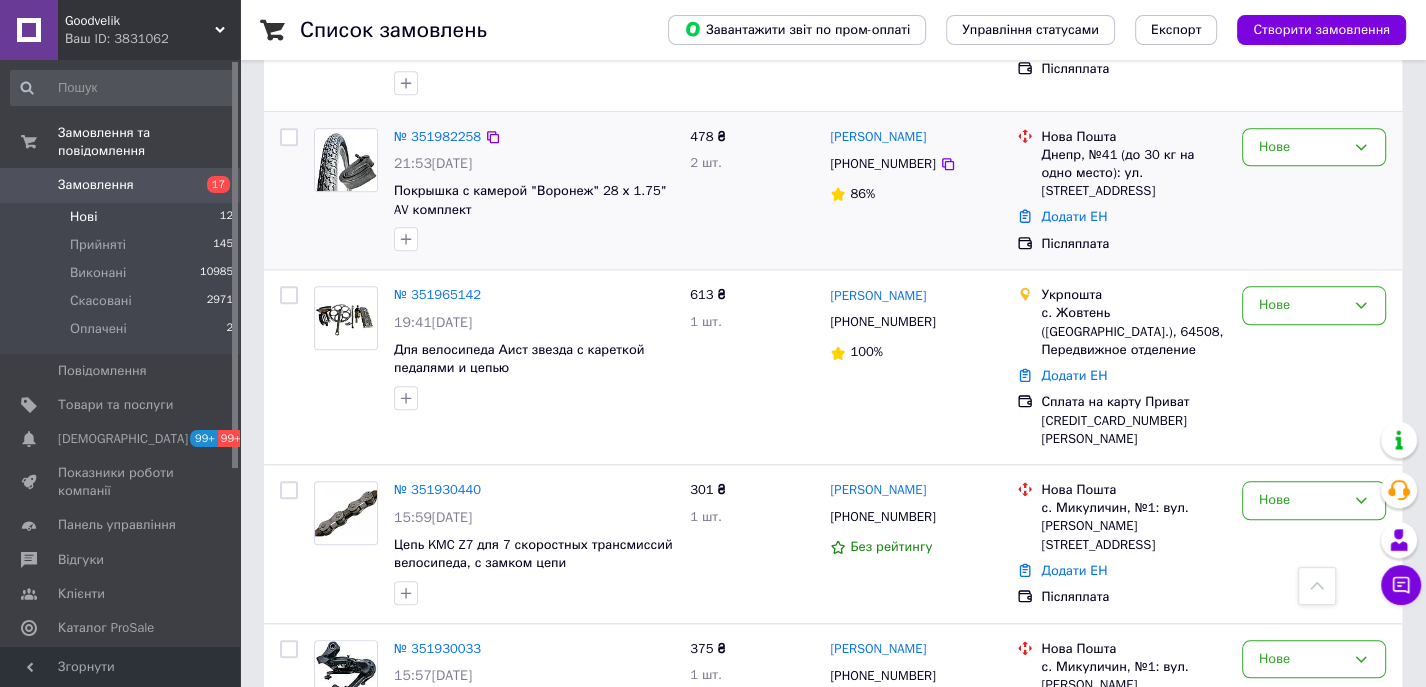 scroll, scrollTop: 1651, scrollLeft: 0, axis: vertical 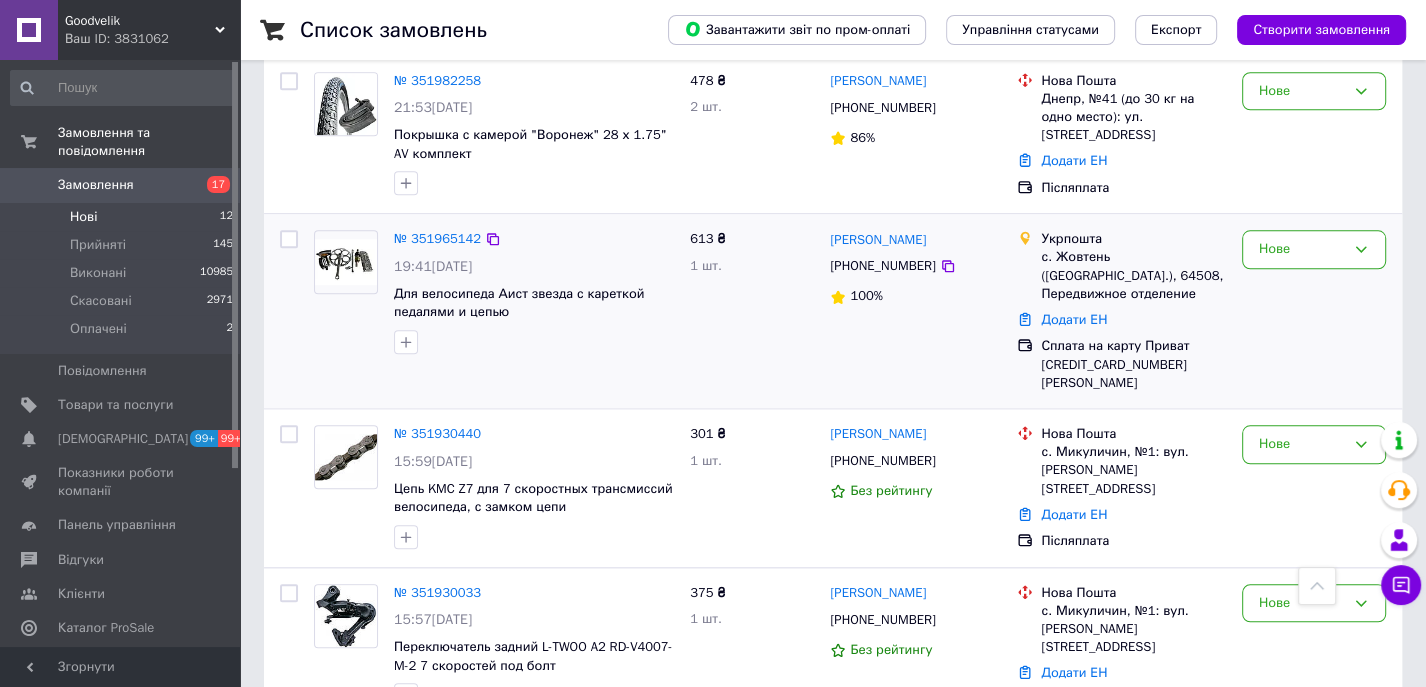 drag, startPoint x: 1418, startPoint y: 287, endPoint x: 1390, endPoint y: 290, distance: 28.160255 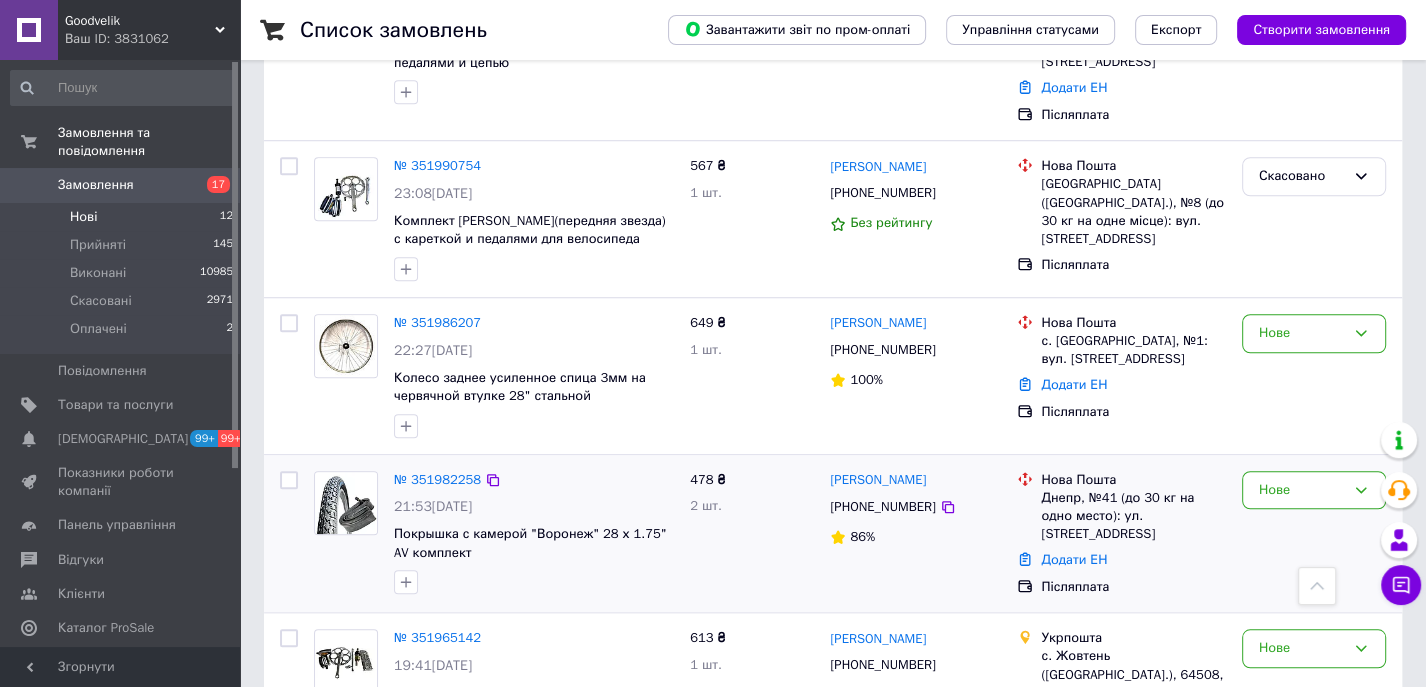 scroll, scrollTop: 1251, scrollLeft: 0, axis: vertical 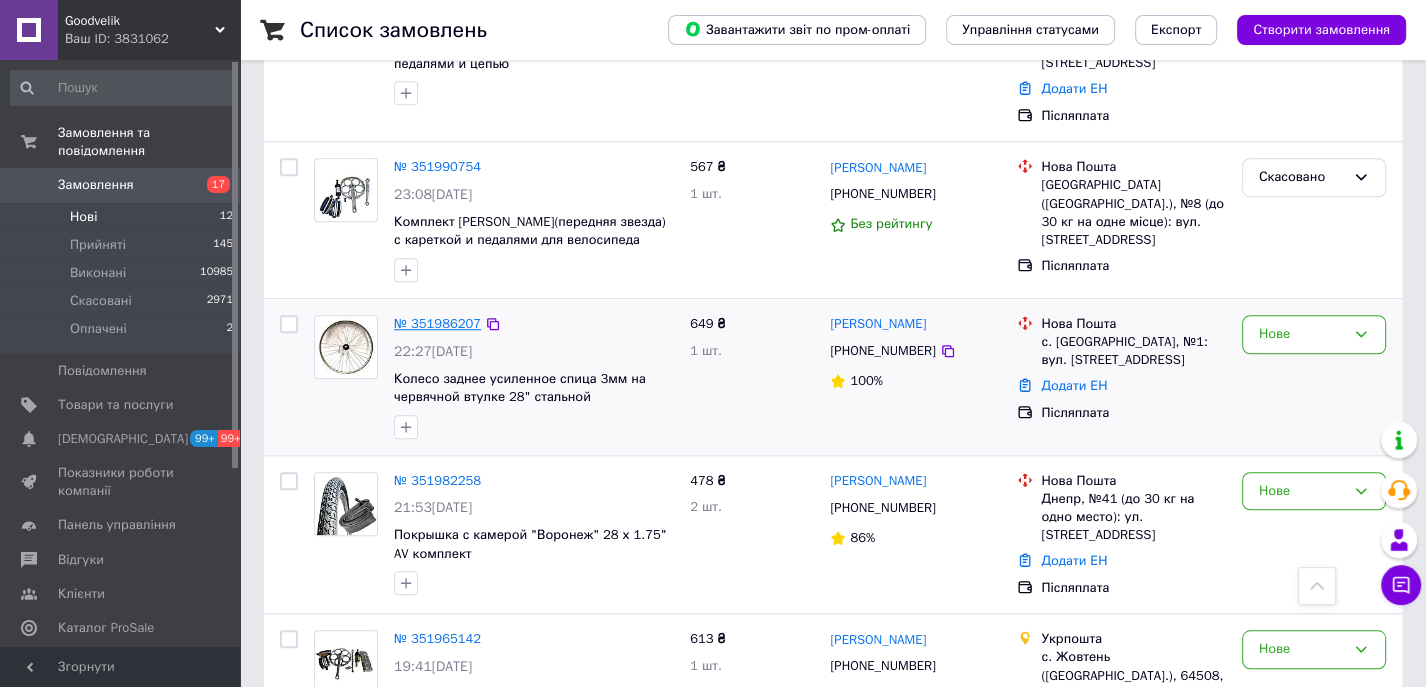 click on "№ 351986207" at bounding box center [437, 323] 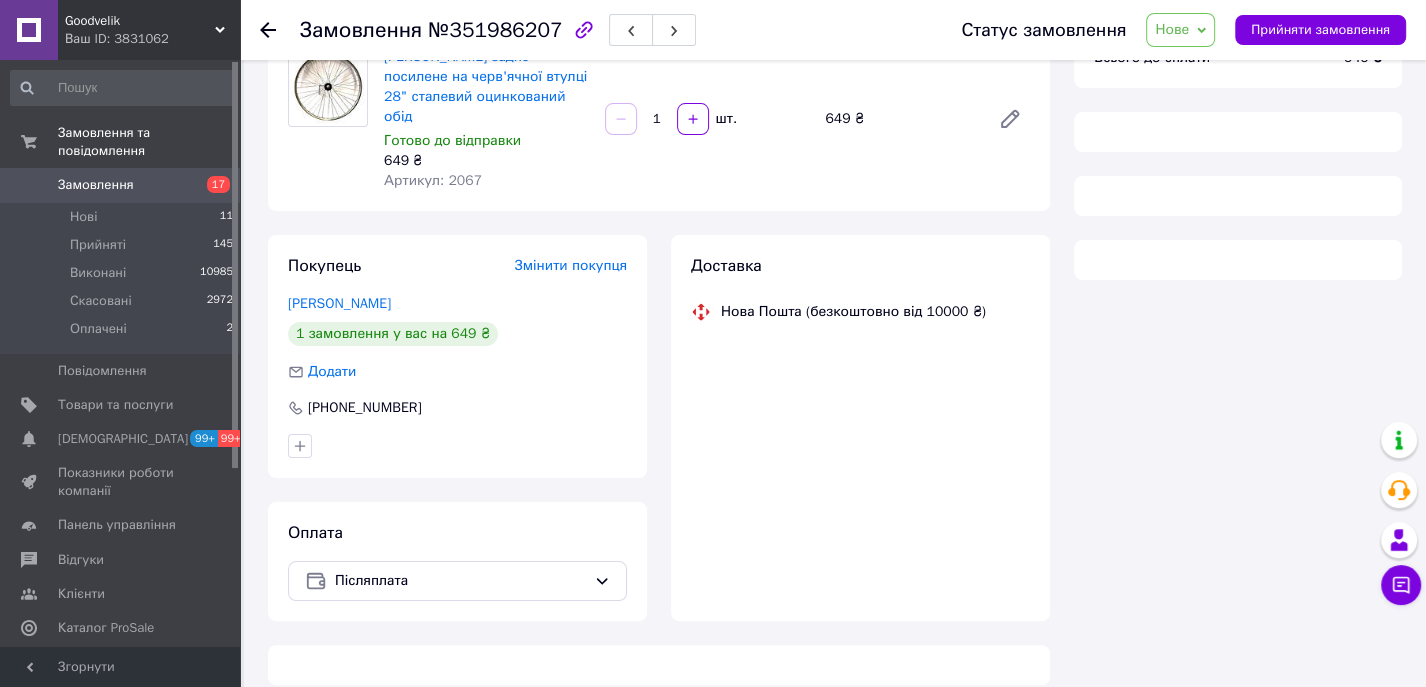 scroll, scrollTop: 0, scrollLeft: 0, axis: both 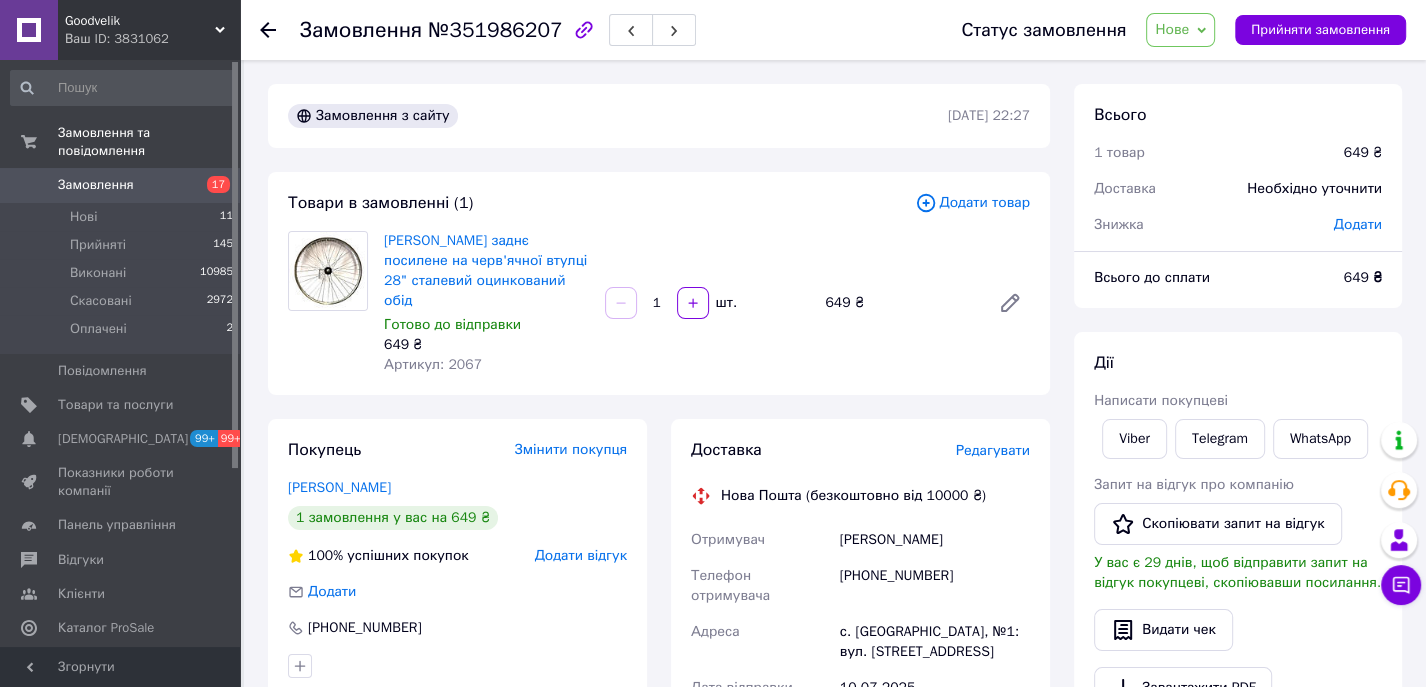click on "Артикул: 2067" at bounding box center [433, 364] 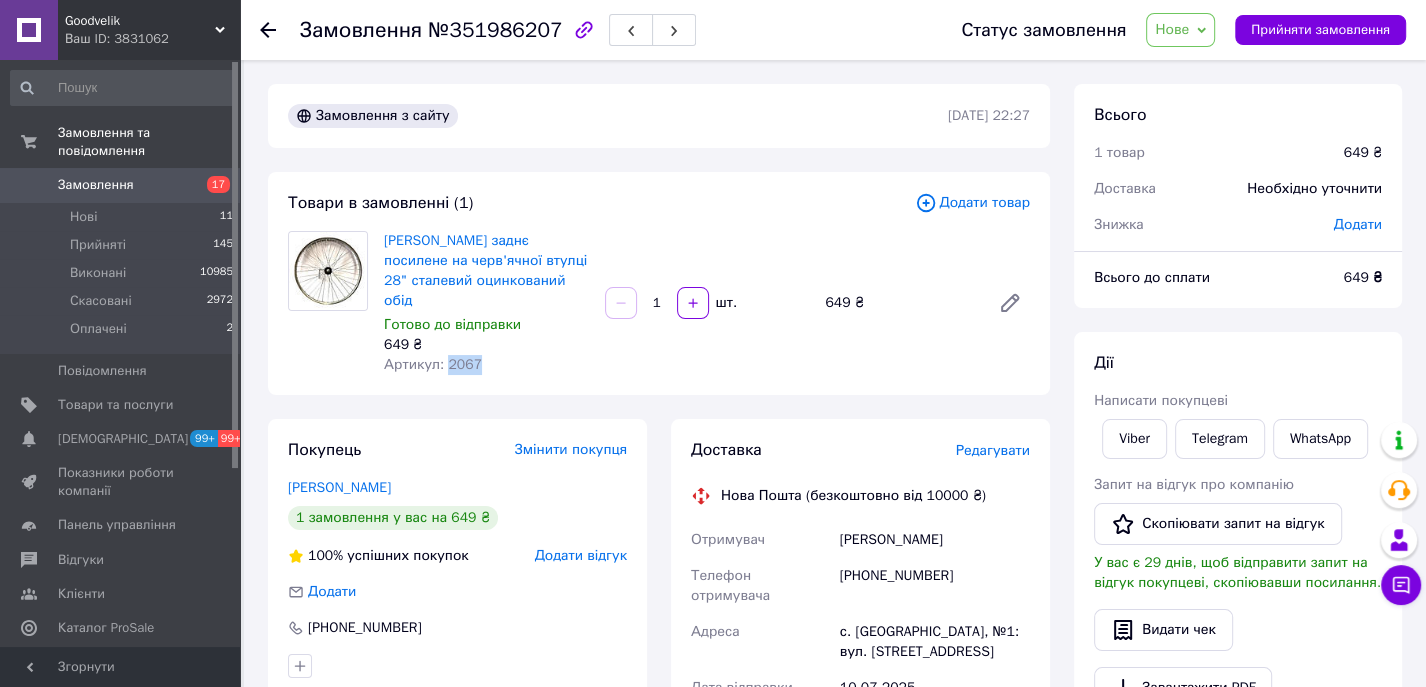 click on "Артикул: 2067" at bounding box center (433, 364) 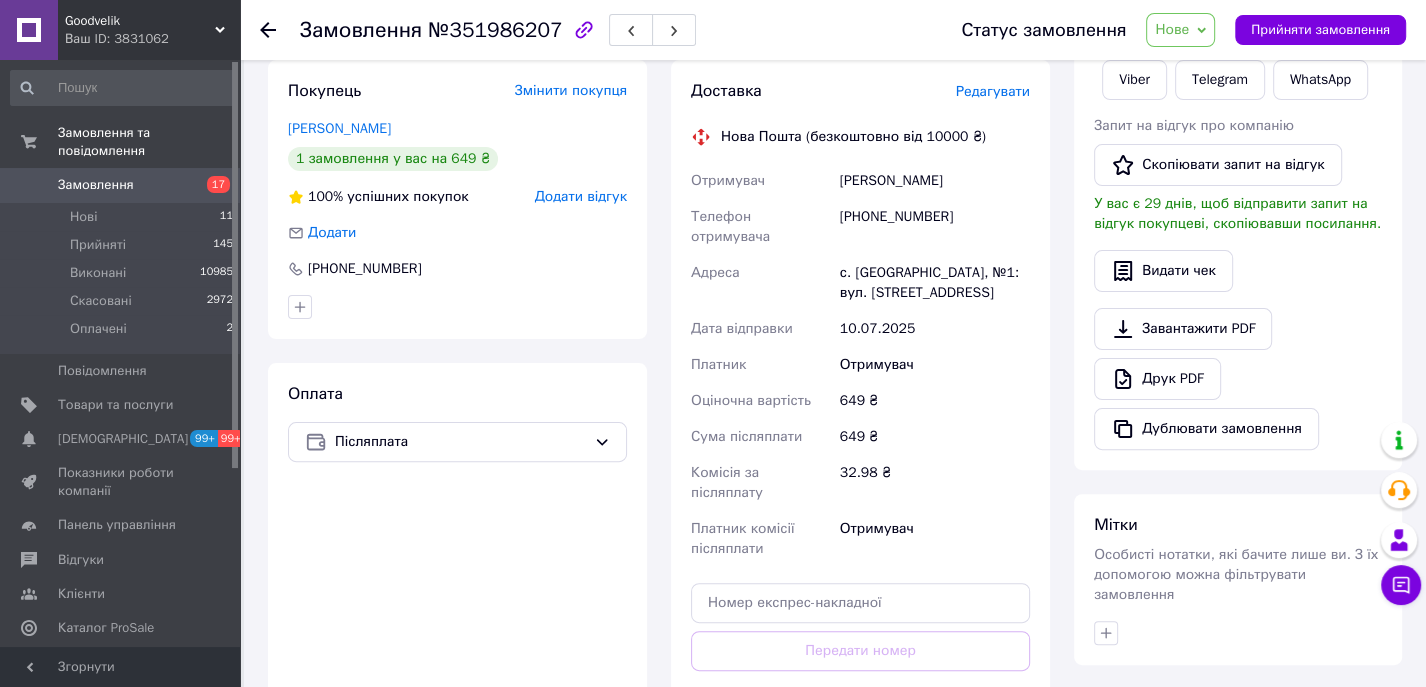 scroll, scrollTop: 444, scrollLeft: 0, axis: vertical 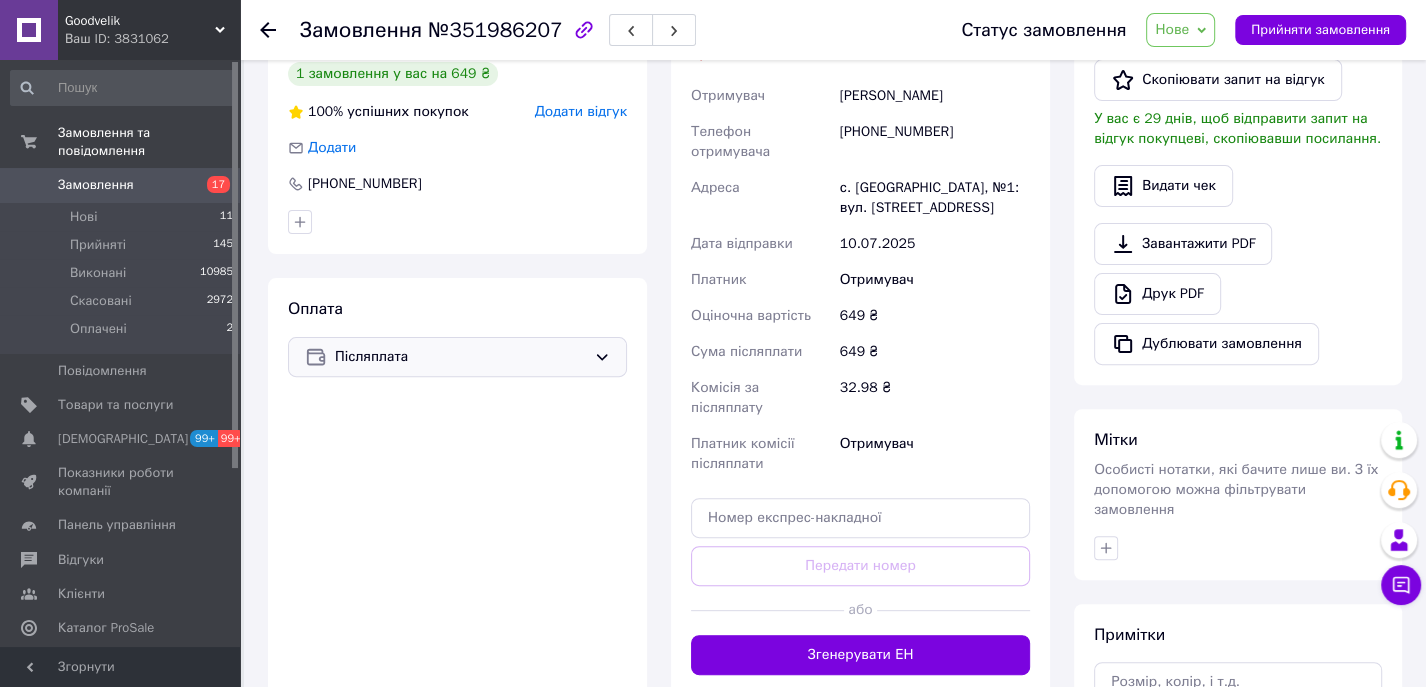 click on "Післяплата" at bounding box center (457, 357) 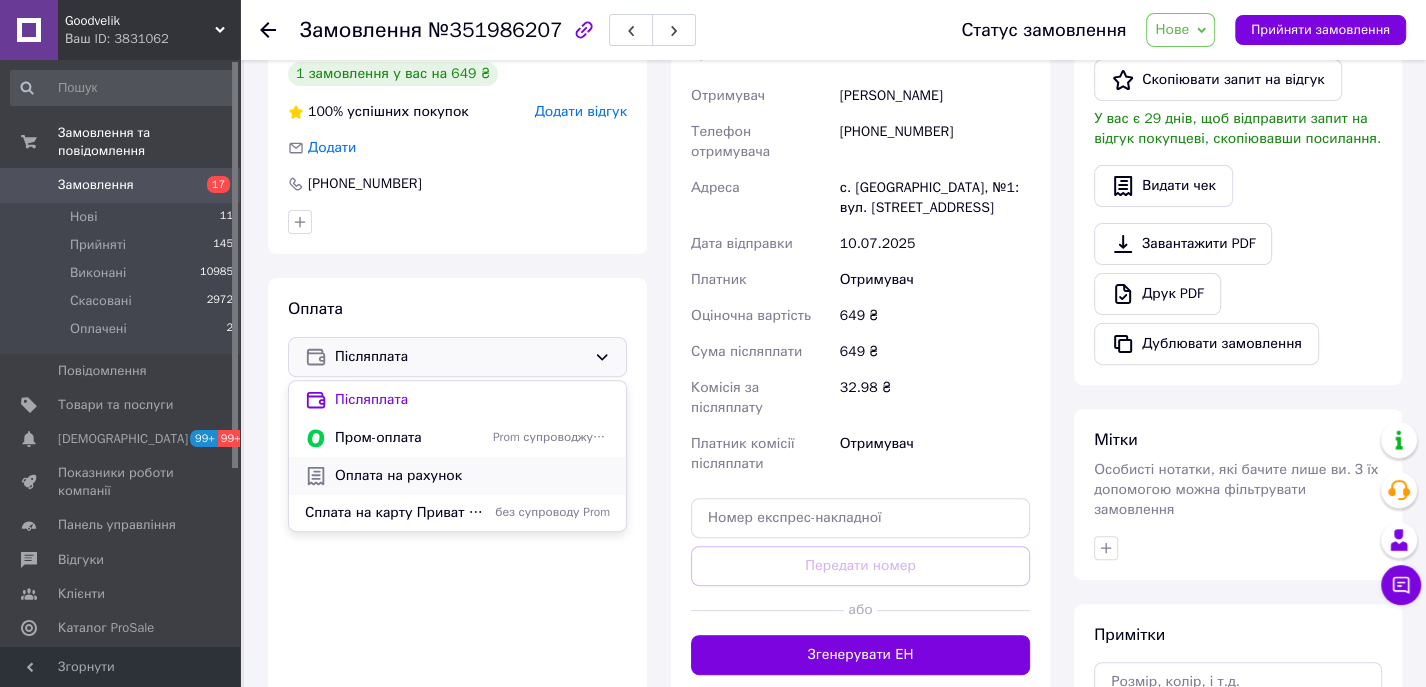 click on "Оплата на рахунок" at bounding box center [472, 476] 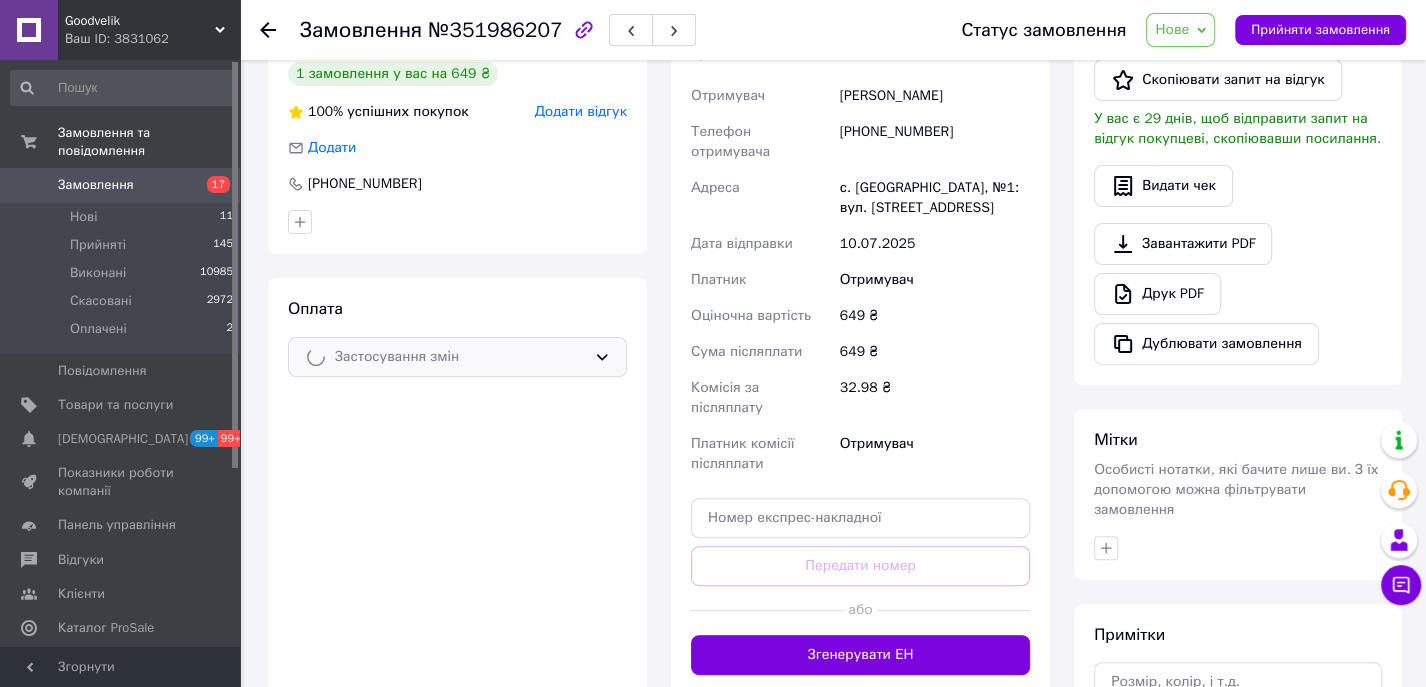 scroll, scrollTop: 60, scrollLeft: 0, axis: vertical 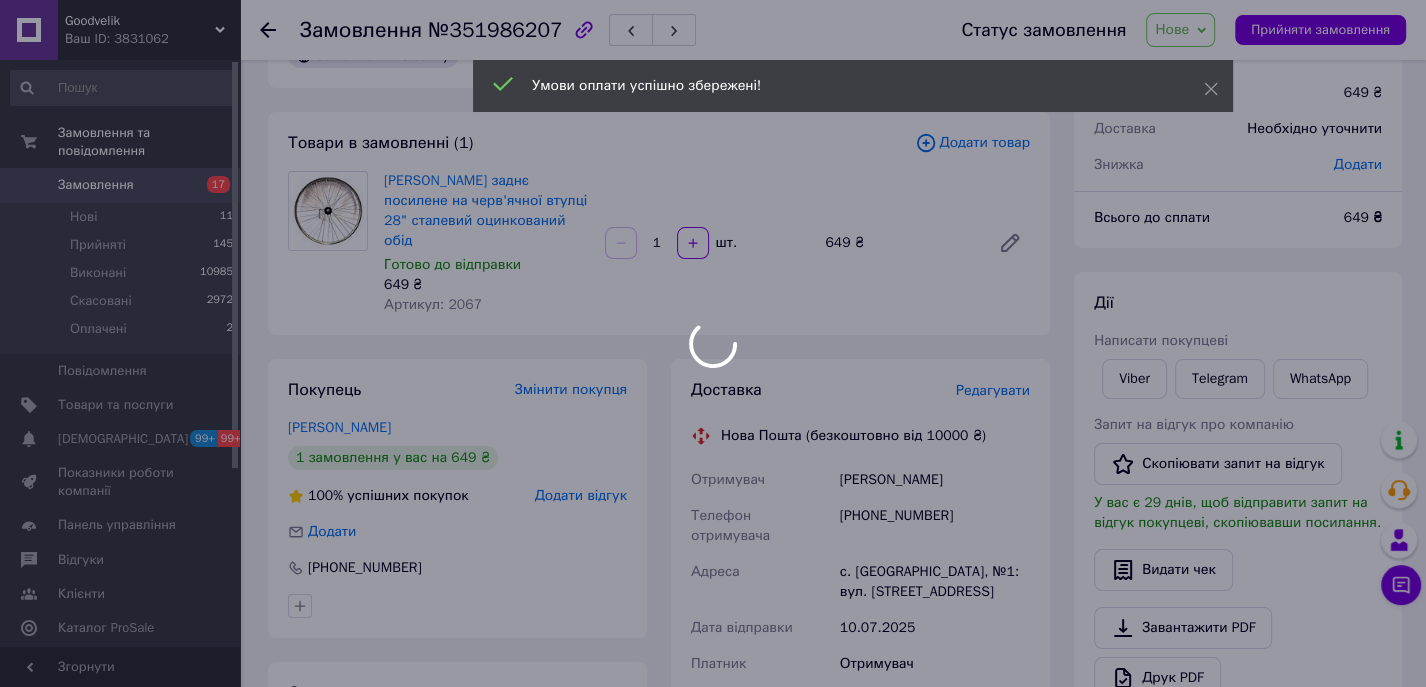 click at bounding box center [713, 343] 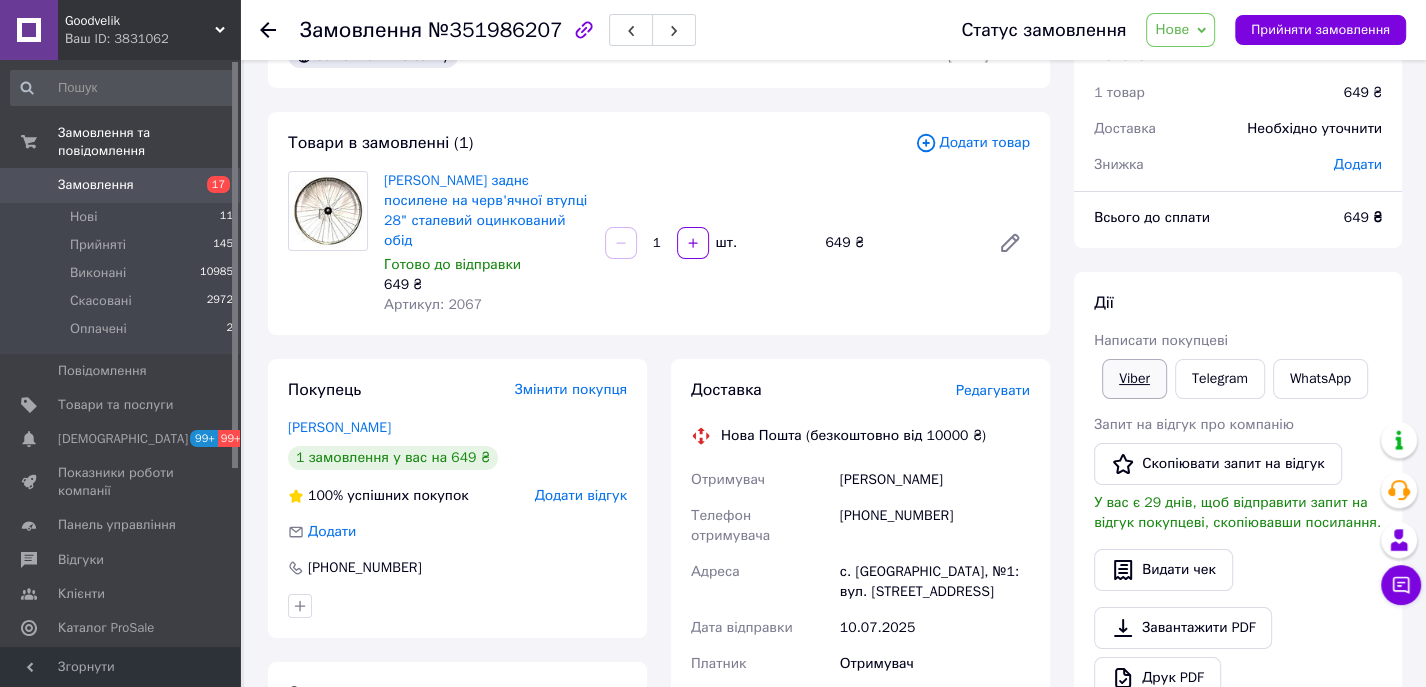 click on "Viber" at bounding box center (1134, 379) 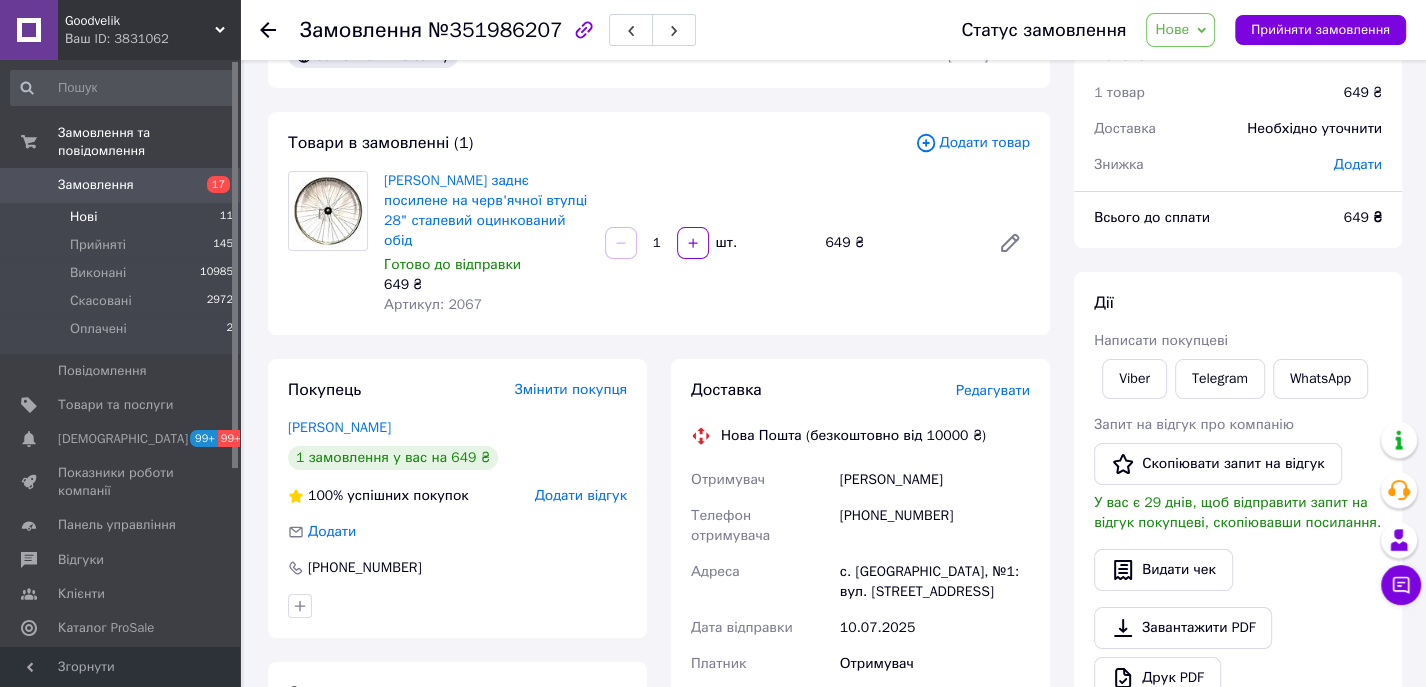 click on "Нові 11" at bounding box center [122, 217] 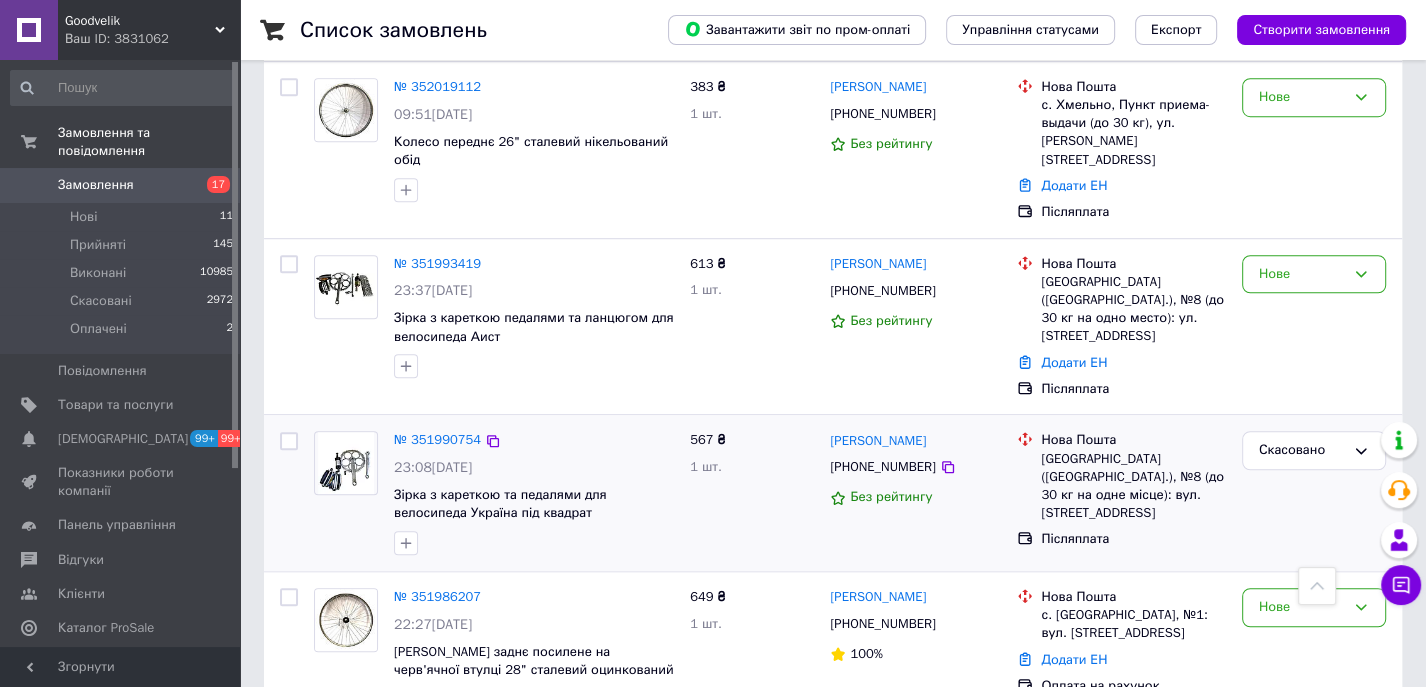 scroll, scrollTop: 1333, scrollLeft: 0, axis: vertical 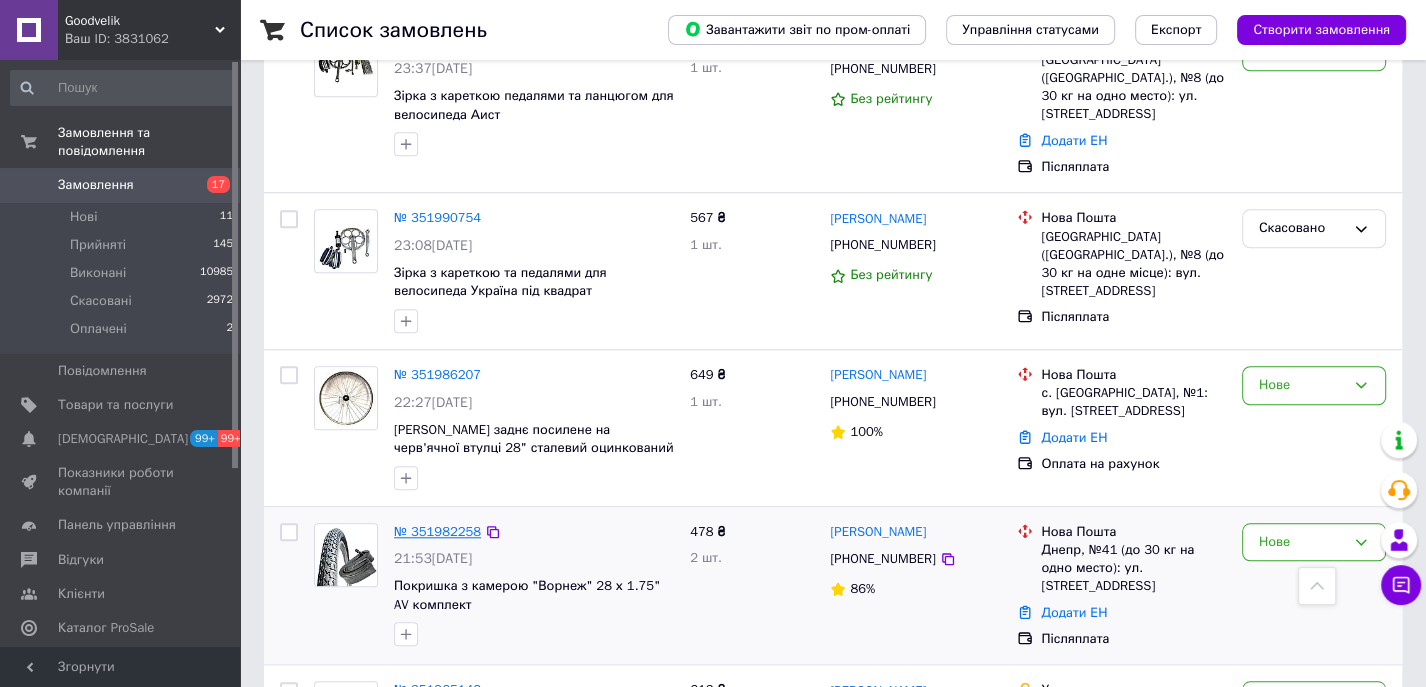 click on "№ 351982258" at bounding box center [437, 531] 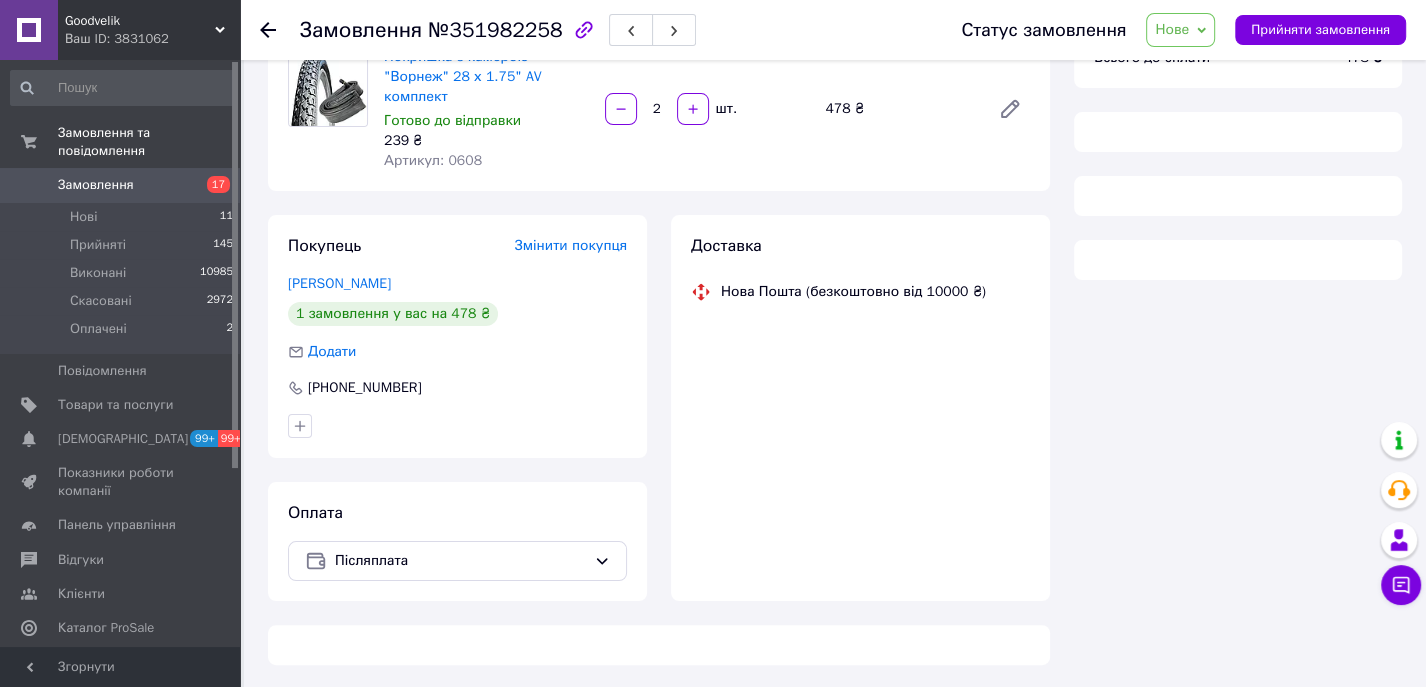 scroll, scrollTop: 0, scrollLeft: 0, axis: both 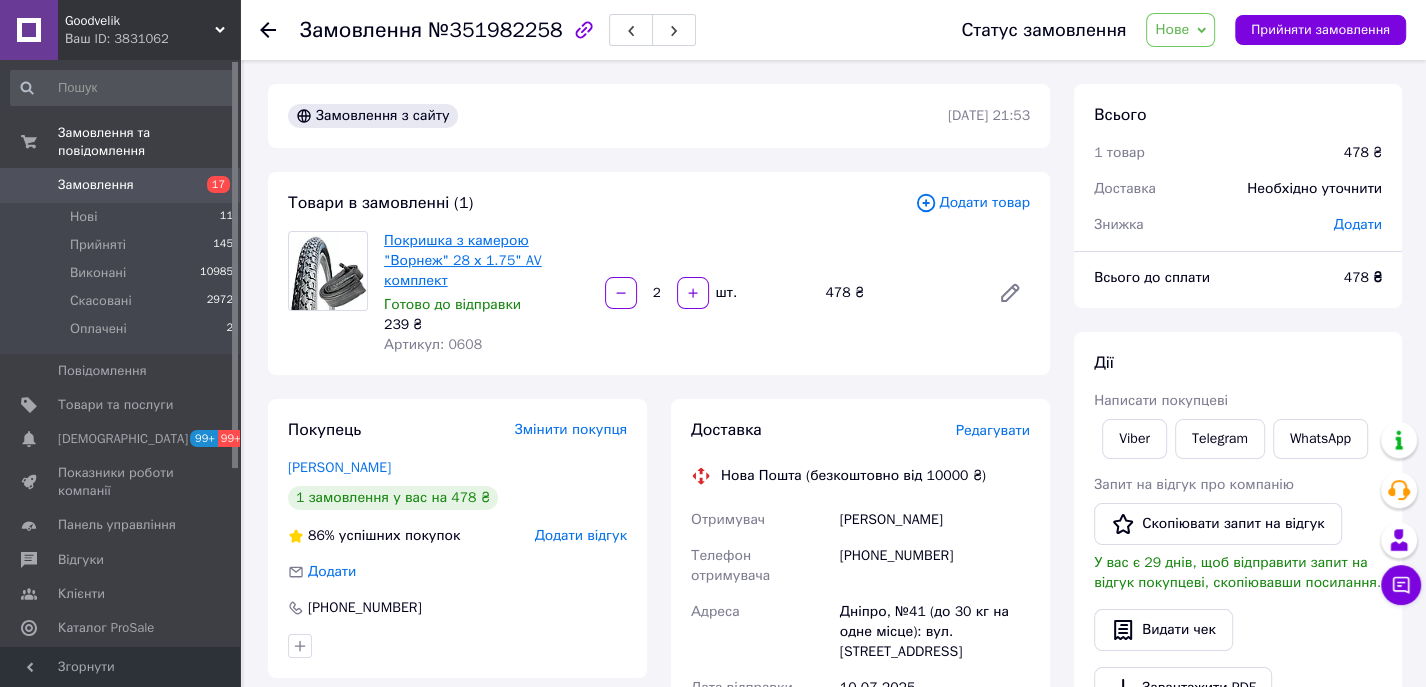 click on "Покришка з камерою "Ворнеж" 28 х 1.75" AV комплект" at bounding box center [463, 260] 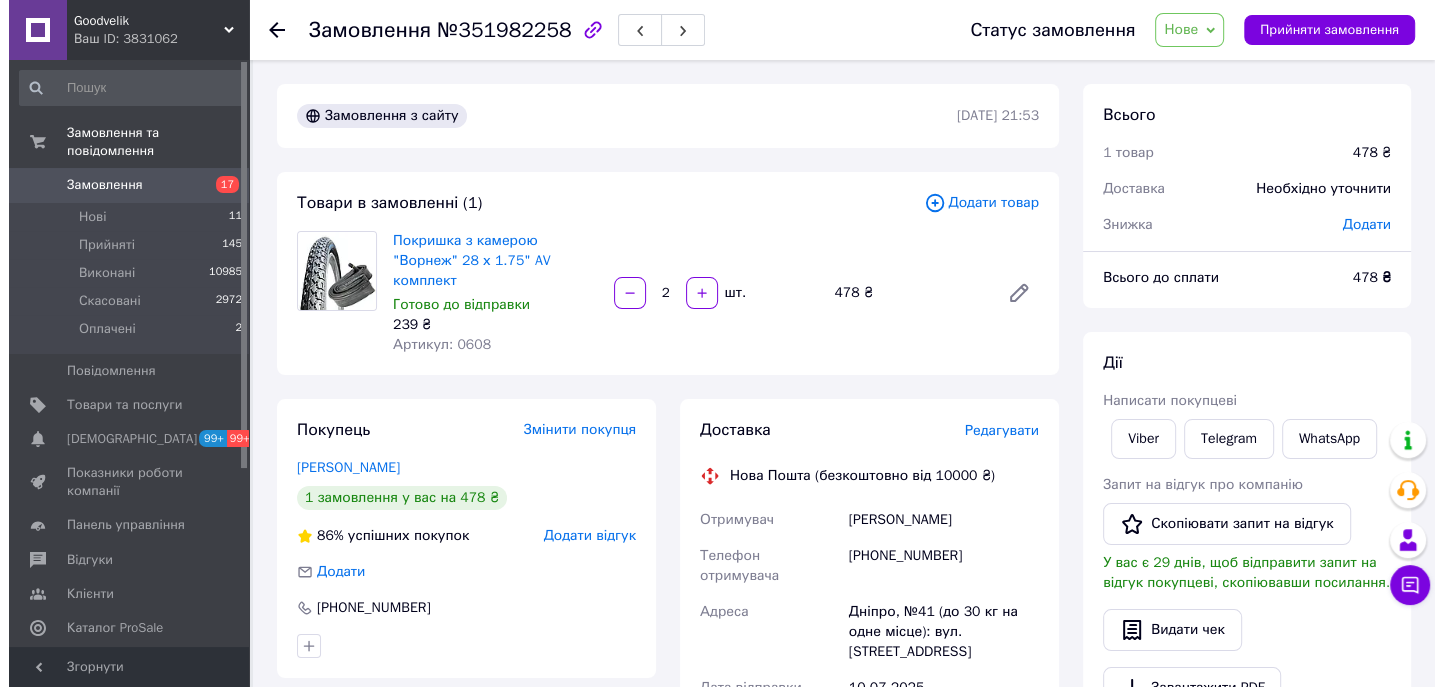 scroll, scrollTop: 71, scrollLeft: 0, axis: vertical 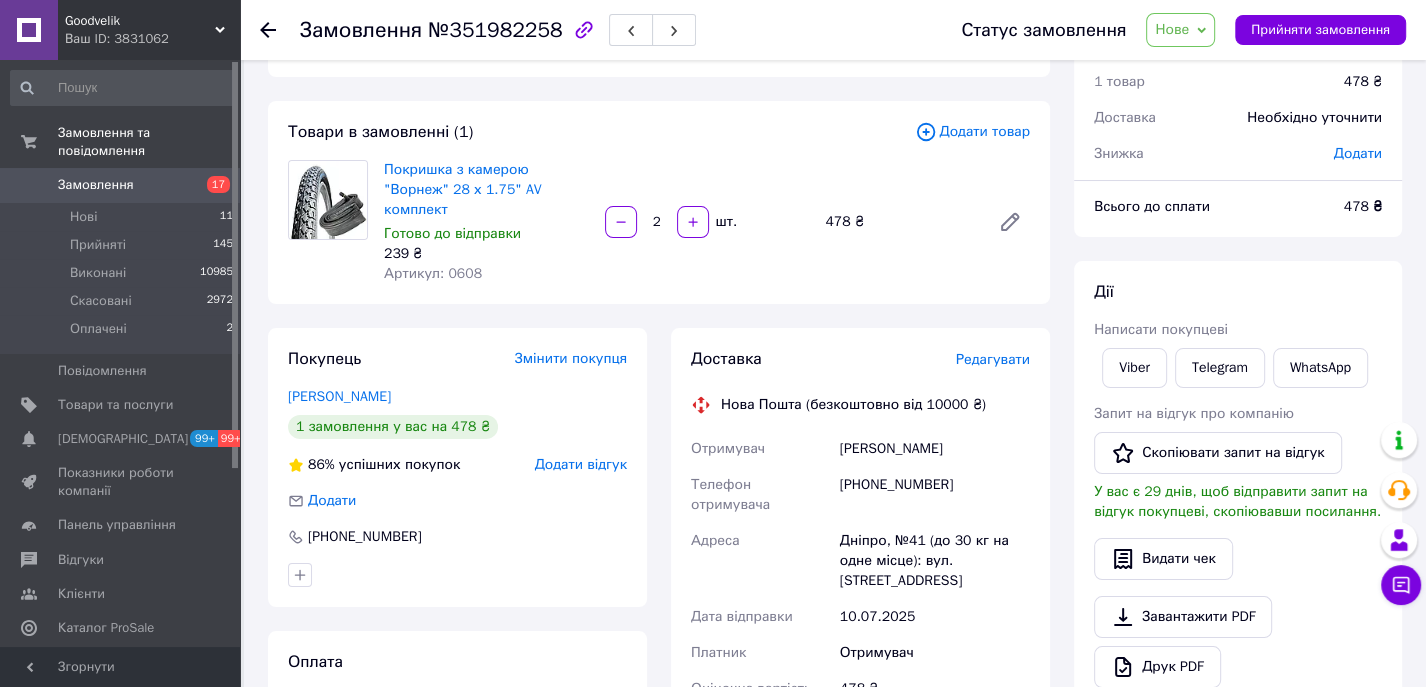 click on "Редагувати" at bounding box center (993, 359) 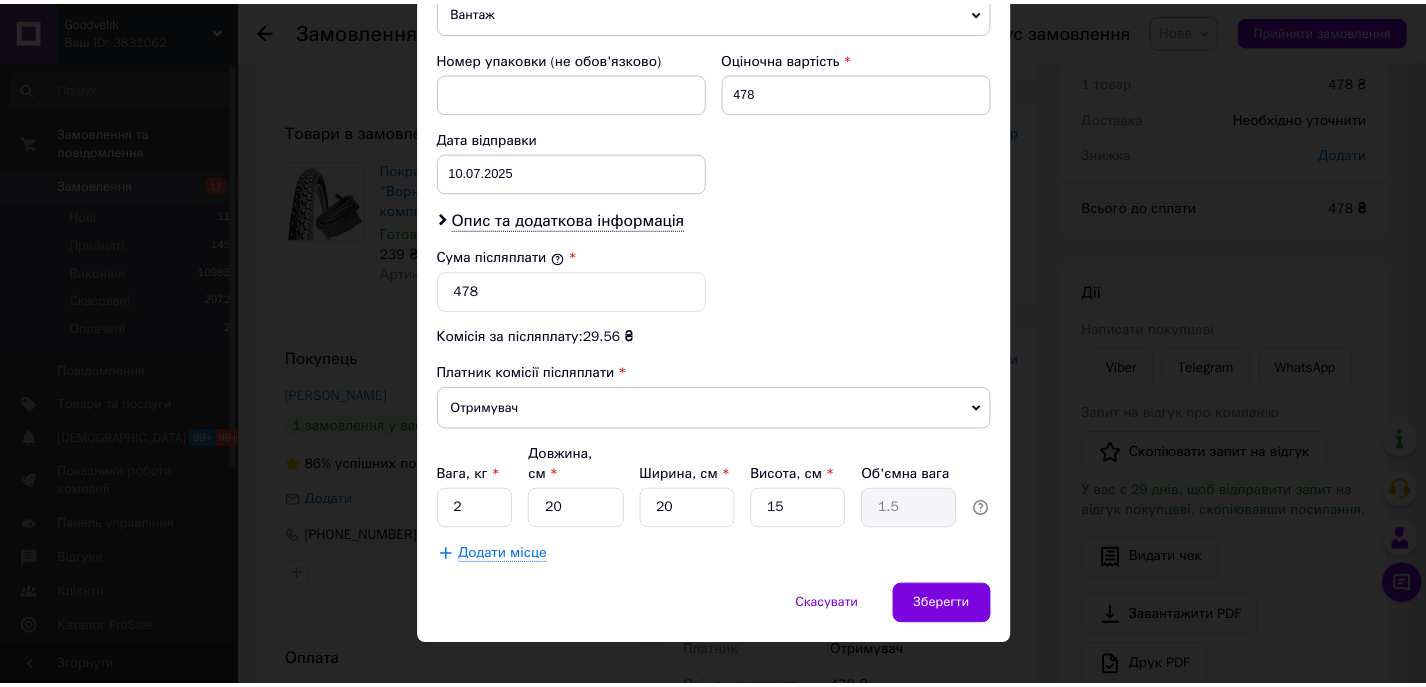 scroll, scrollTop: 835, scrollLeft: 0, axis: vertical 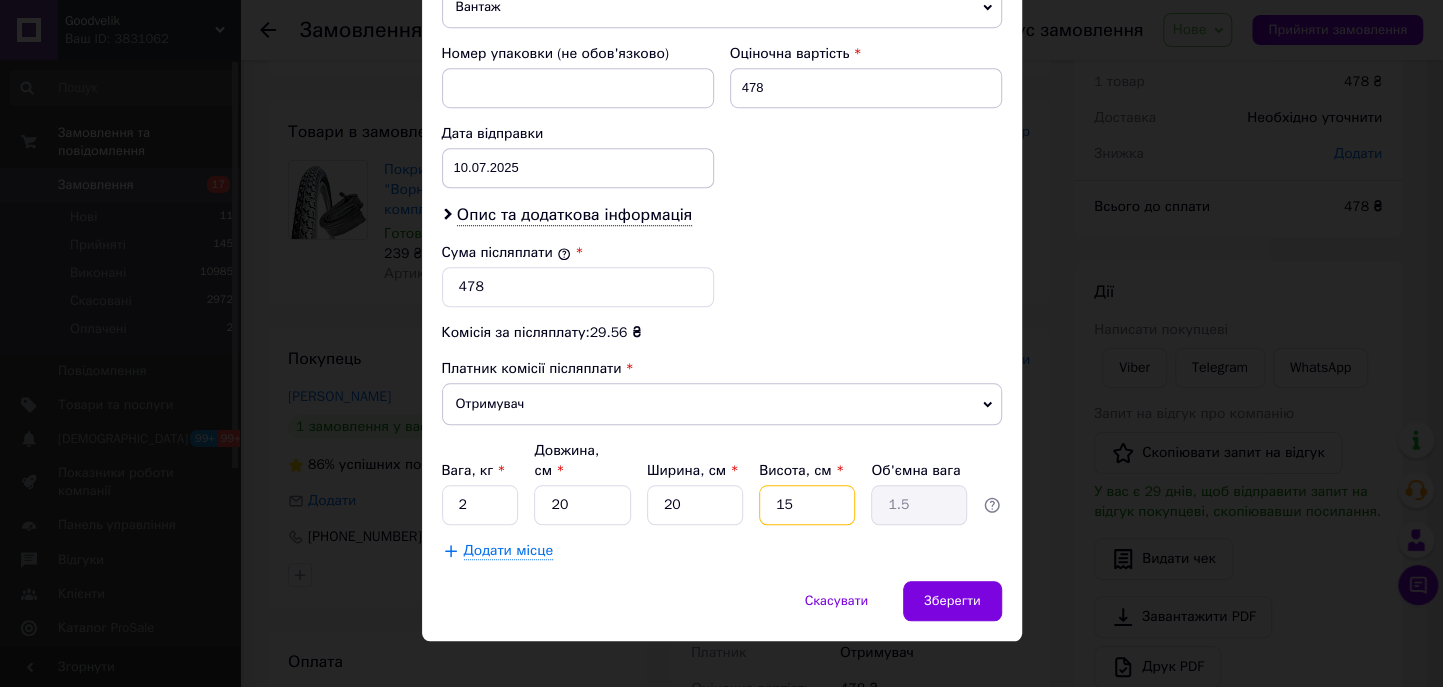 click on "15" at bounding box center (807, 505) 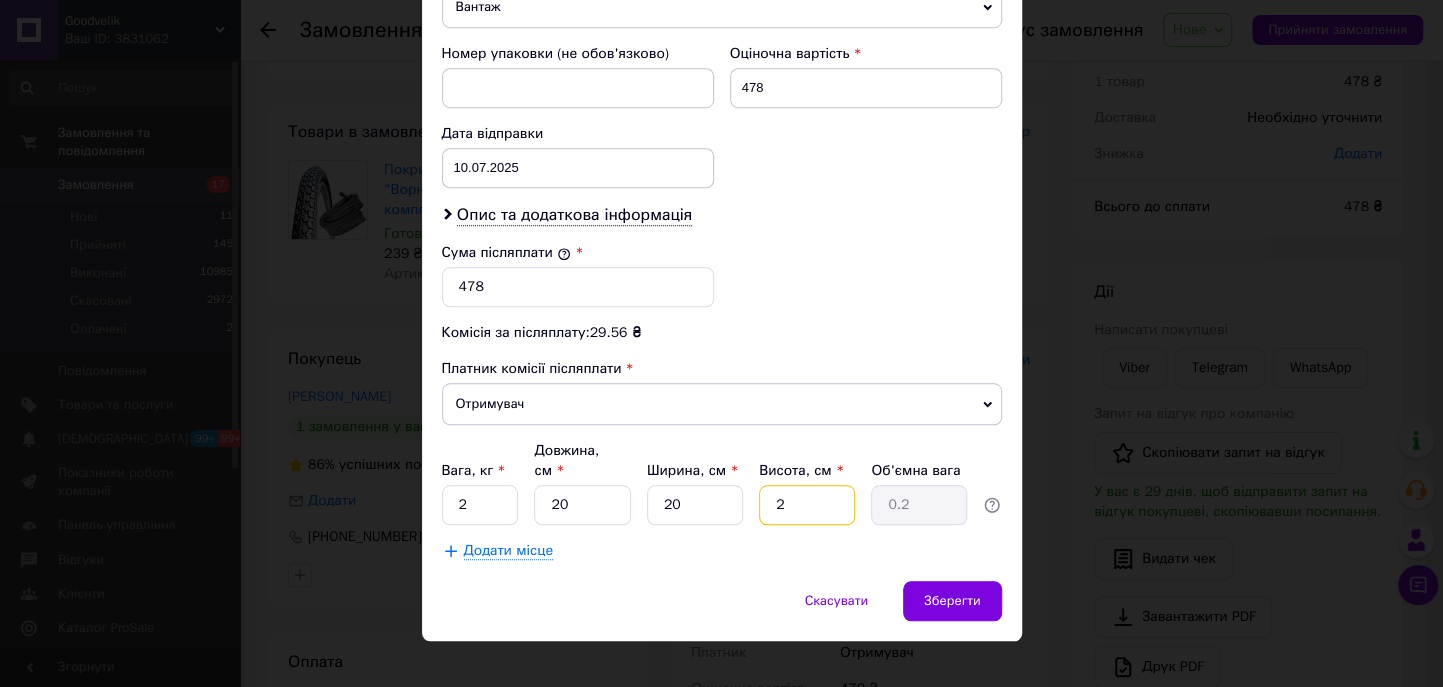 type on "20" 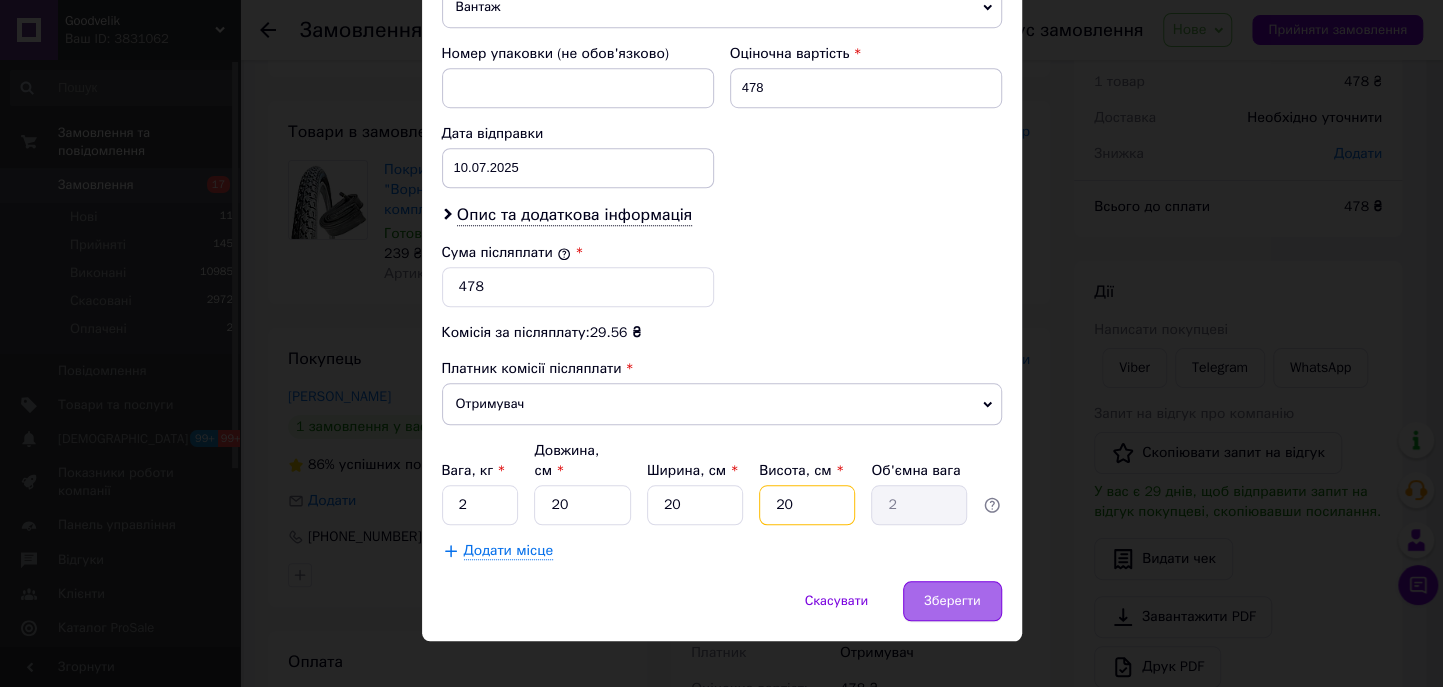 type on "20" 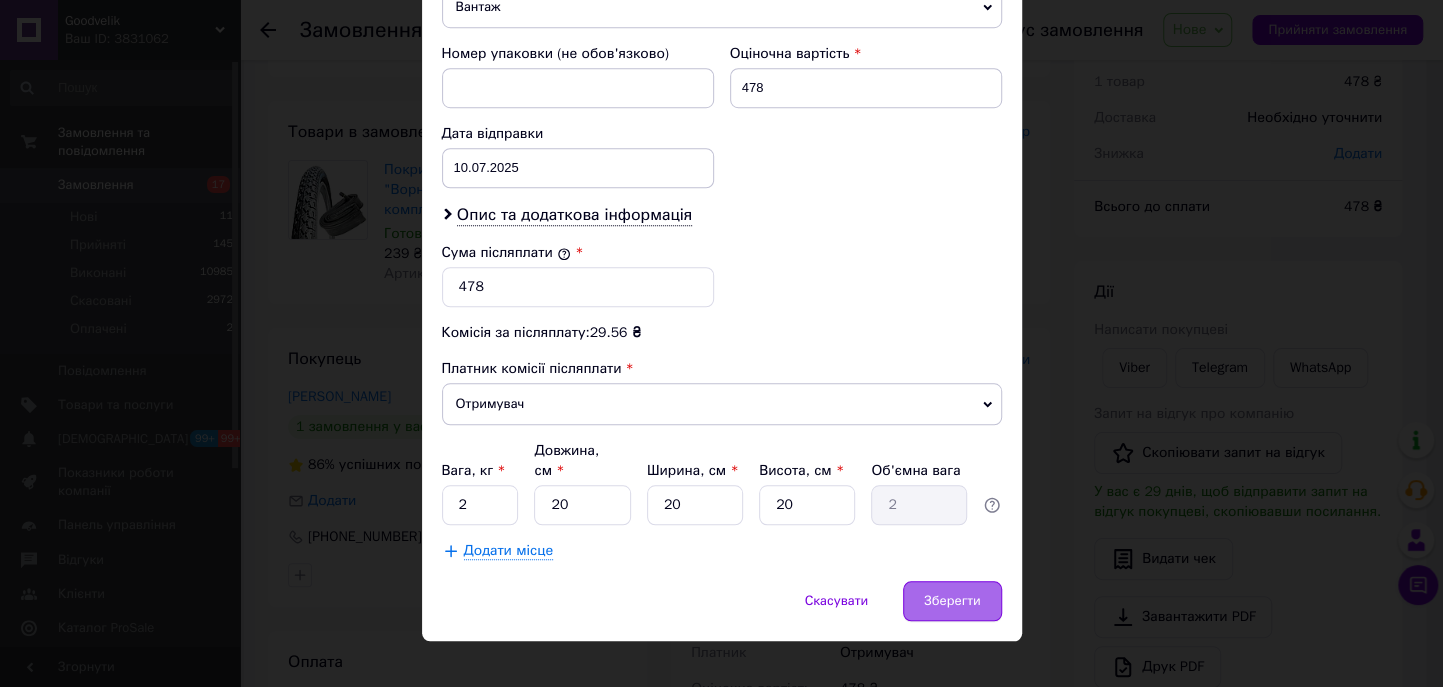 click on "Зберегти" at bounding box center (952, 601) 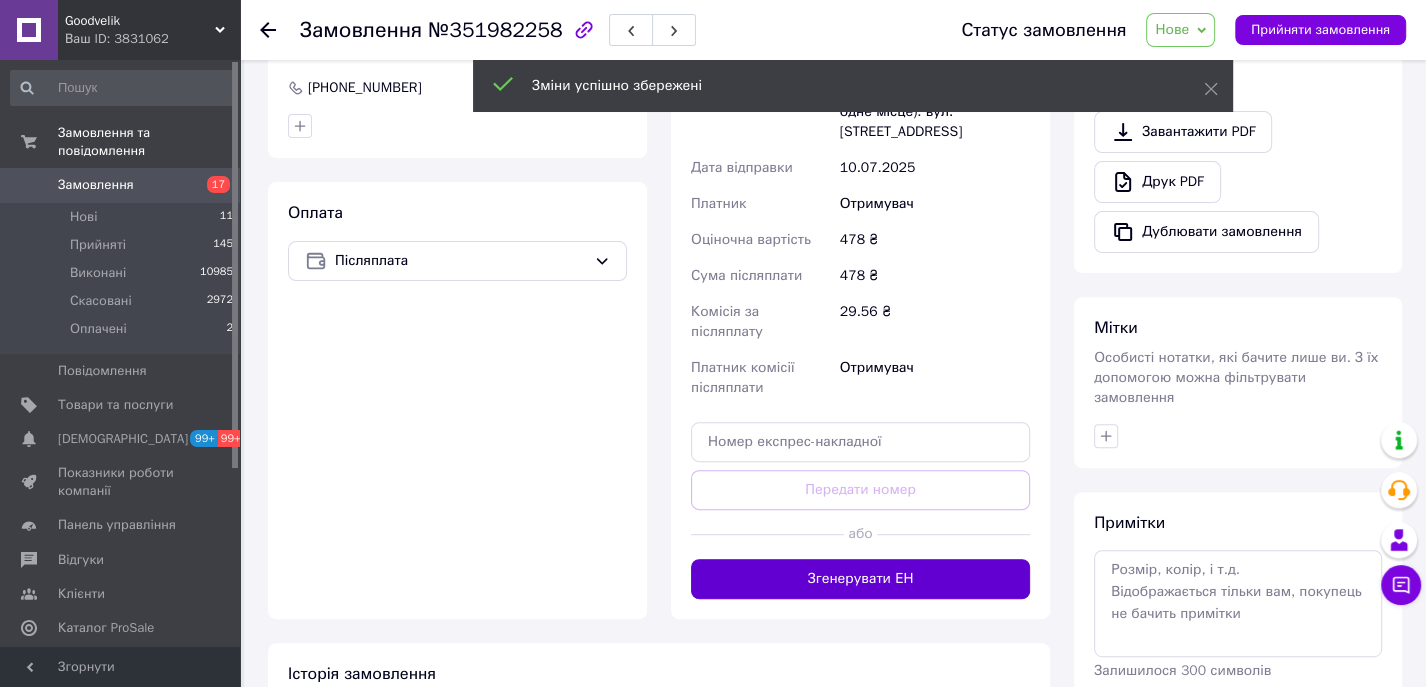 click on "Згенерувати ЕН" at bounding box center (860, 579) 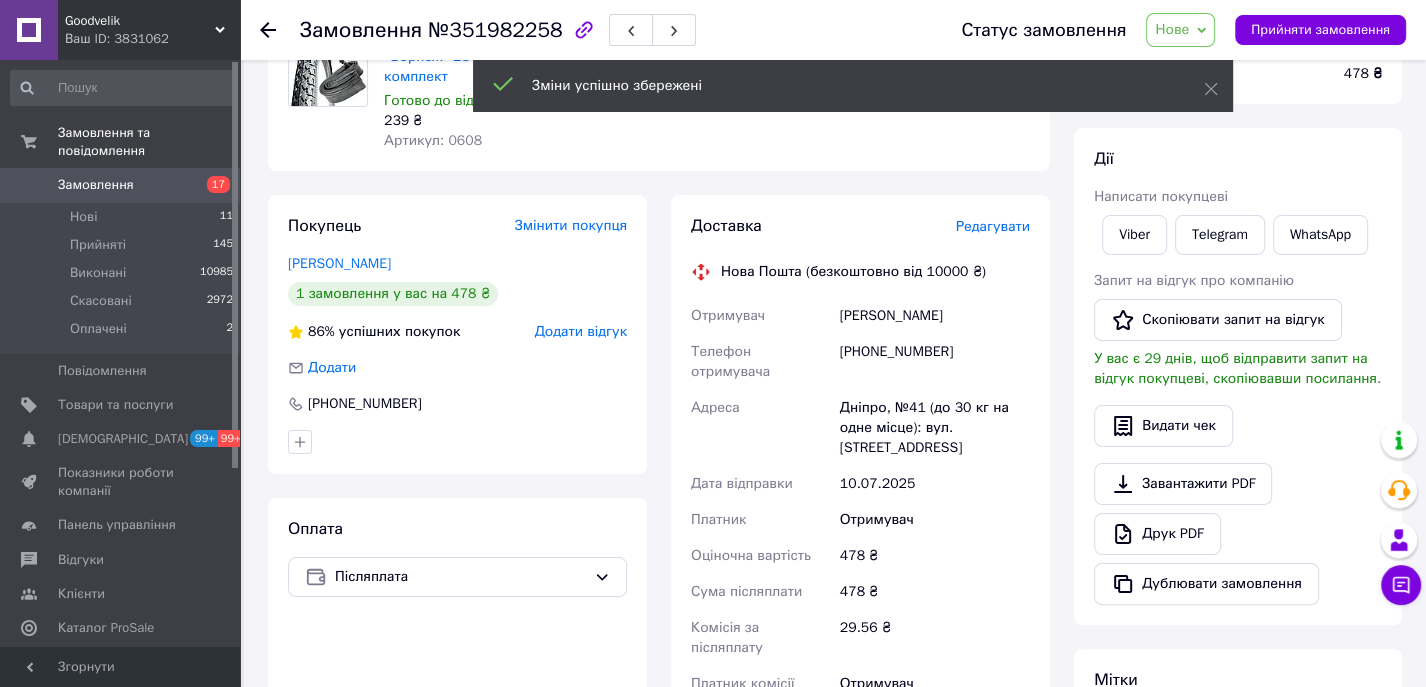 scroll, scrollTop: 202, scrollLeft: 0, axis: vertical 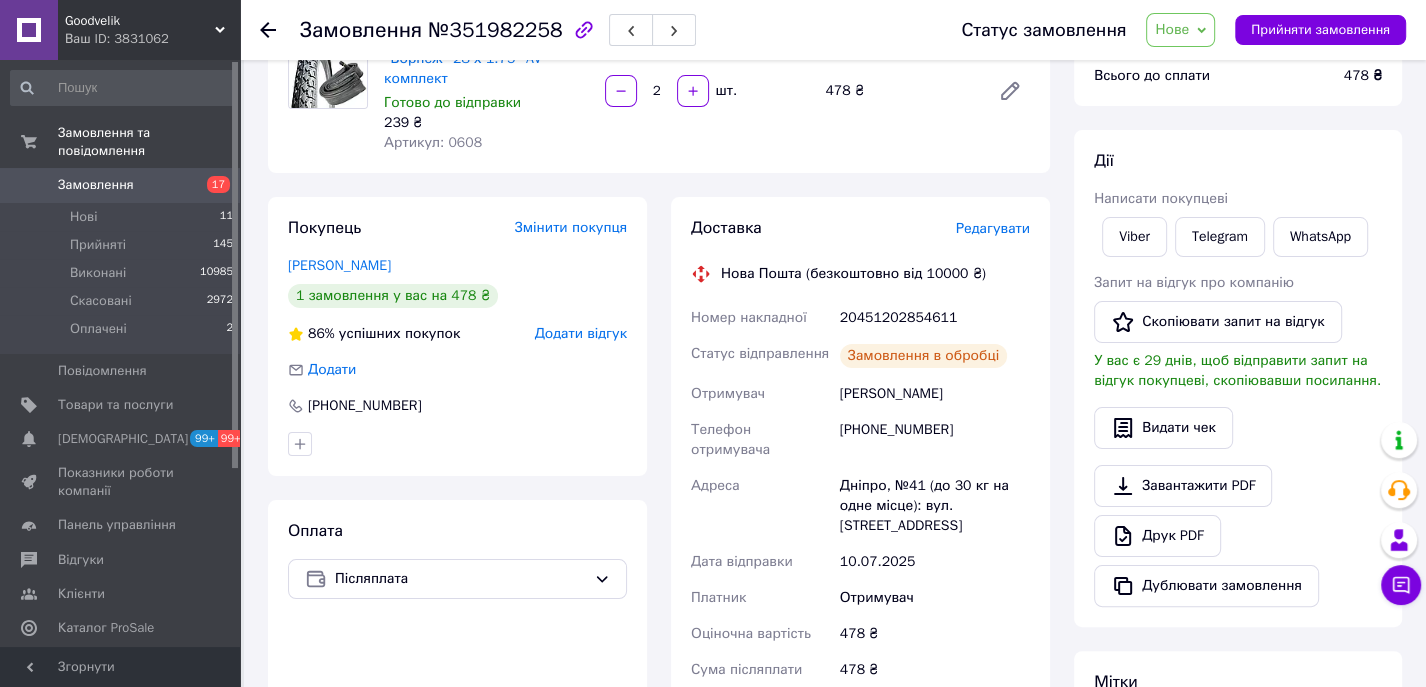 click on "20451202854611" at bounding box center (935, 318) 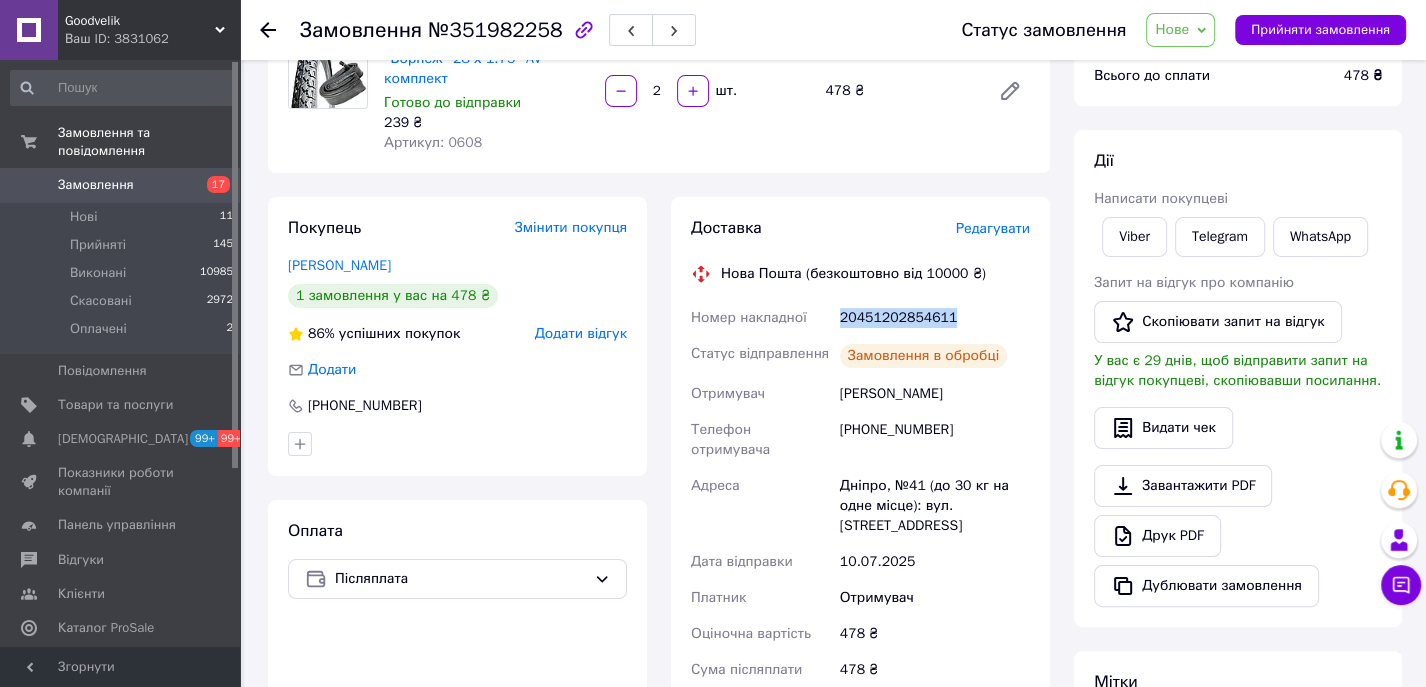 click on "20451202854611" at bounding box center [935, 318] 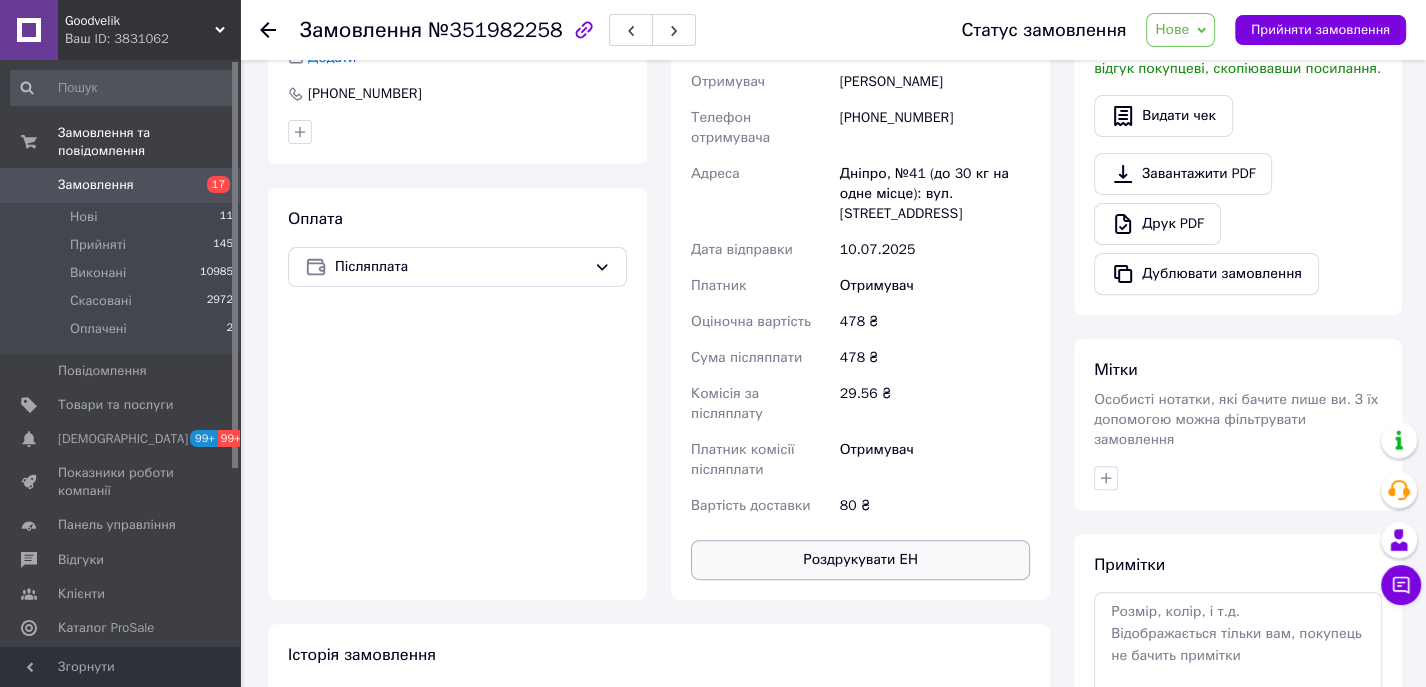 scroll, scrollTop: 515, scrollLeft: 0, axis: vertical 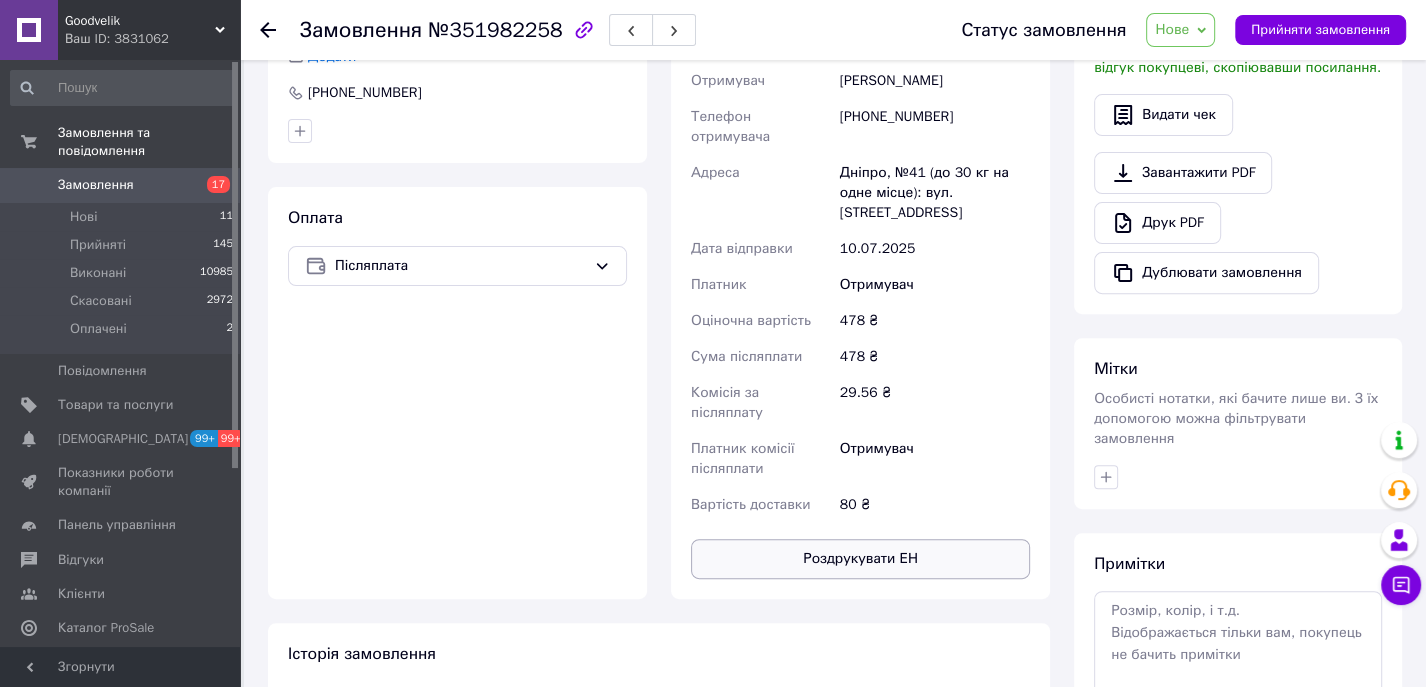 click on "Роздрукувати ЕН" at bounding box center (860, 559) 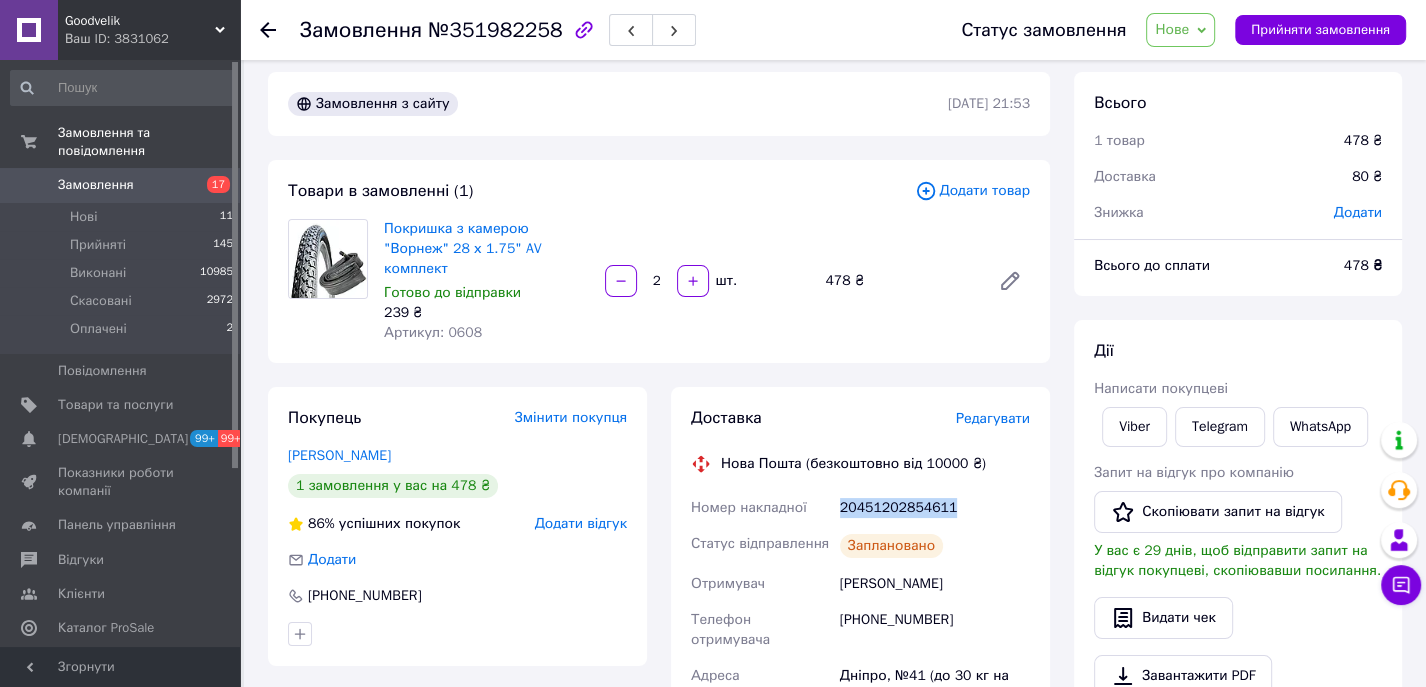 scroll, scrollTop: 0, scrollLeft: 0, axis: both 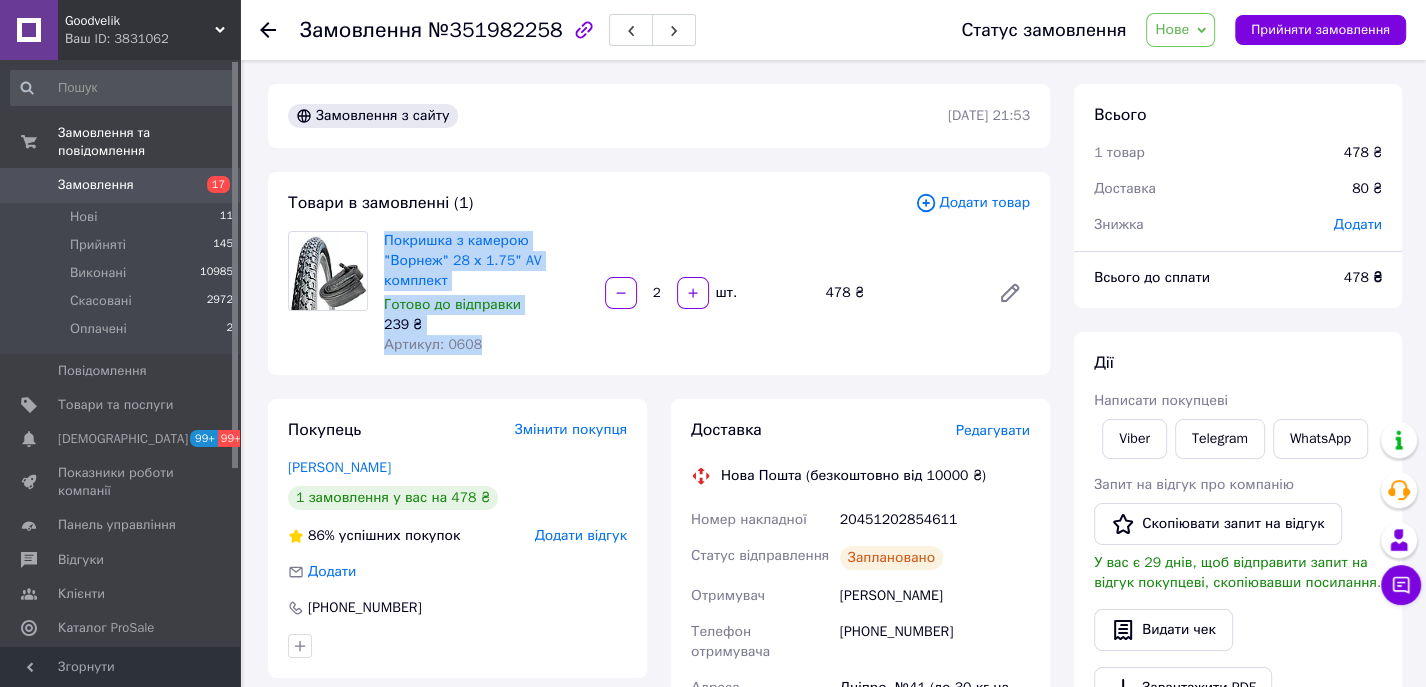drag, startPoint x: 378, startPoint y: 238, endPoint x: 496, endPoint y: 340, distance: 155.97435 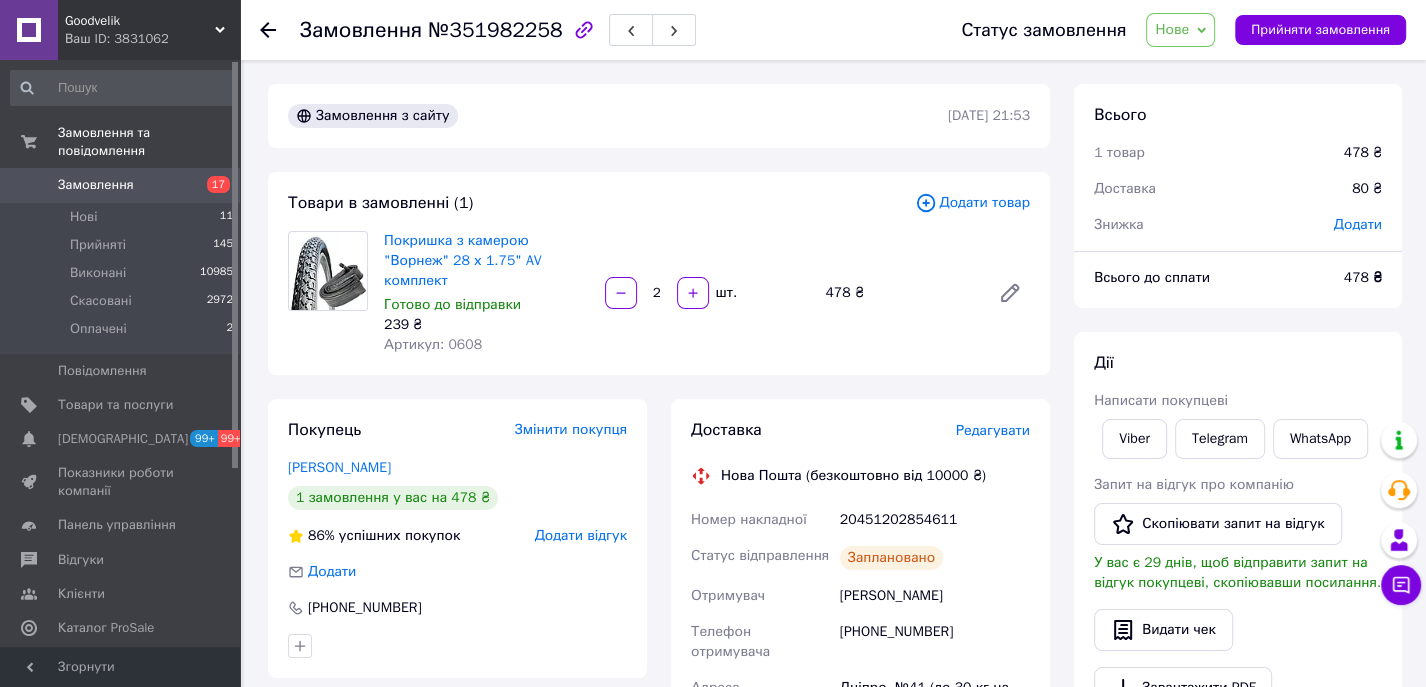 click on "1 товар" at bounding box center [1207, 153] 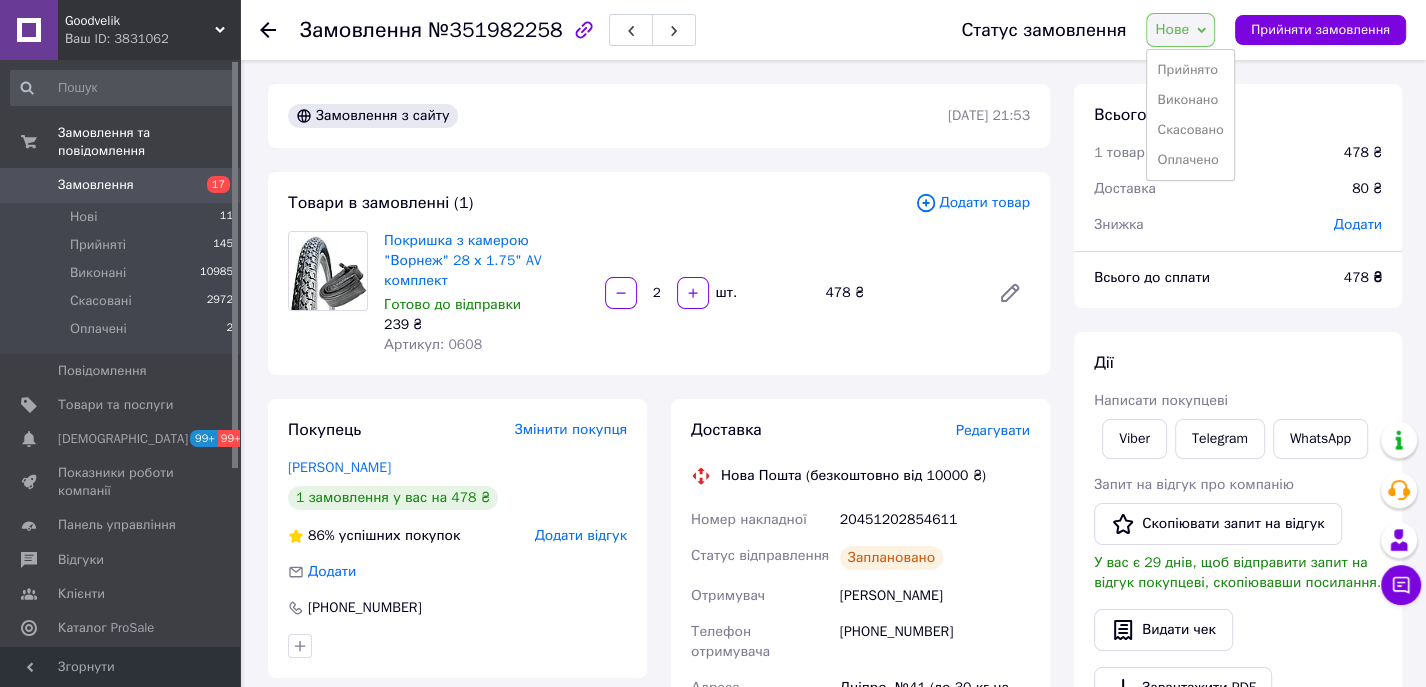 click on "Прийнято" at bounding box center [1190, 70] 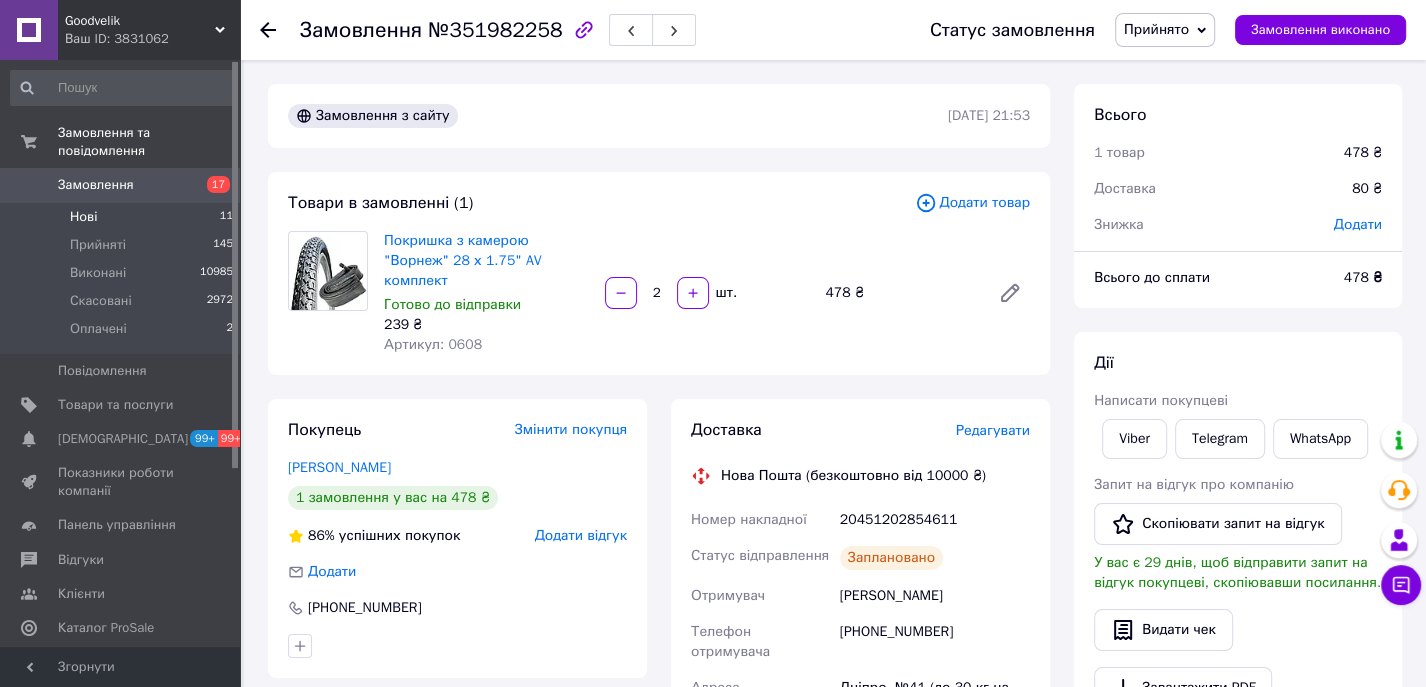 click on "Нові 11" at bounding box center (122, 217) 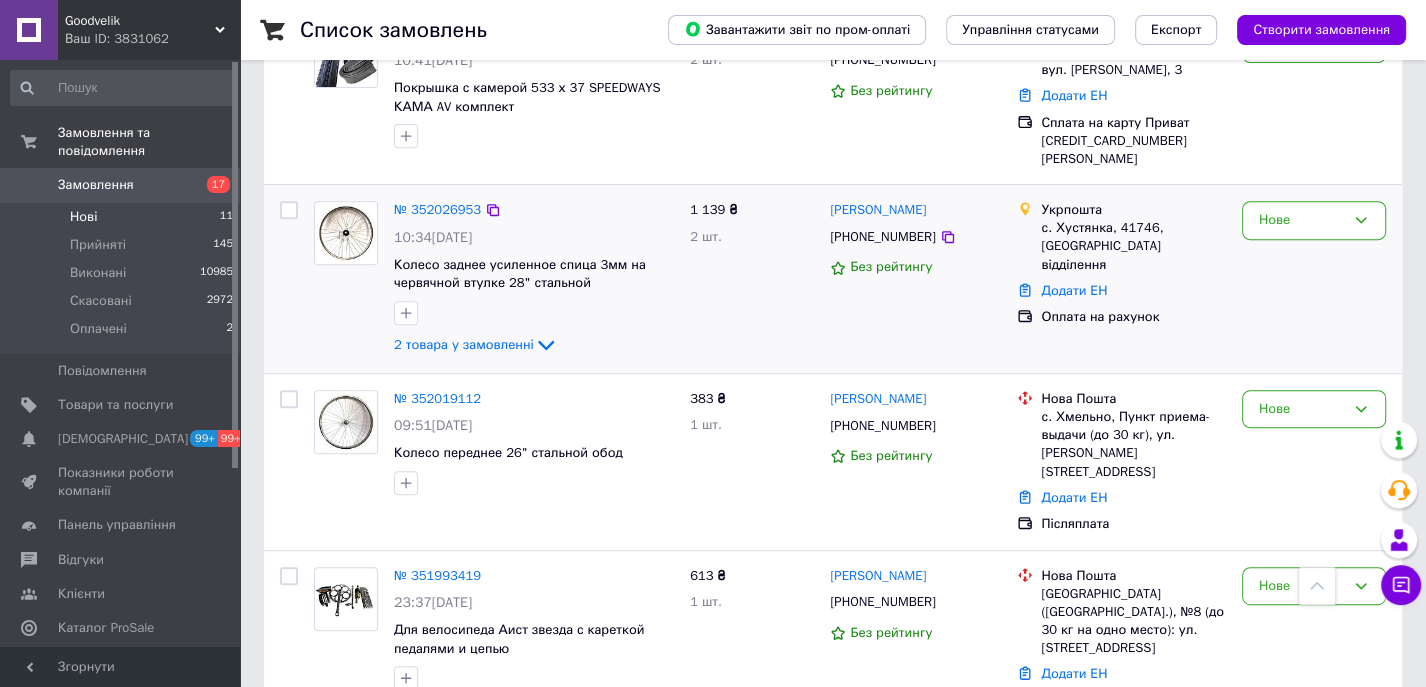 scroll, scrollTop: 888, scrollLeft: 0, axis: vertical 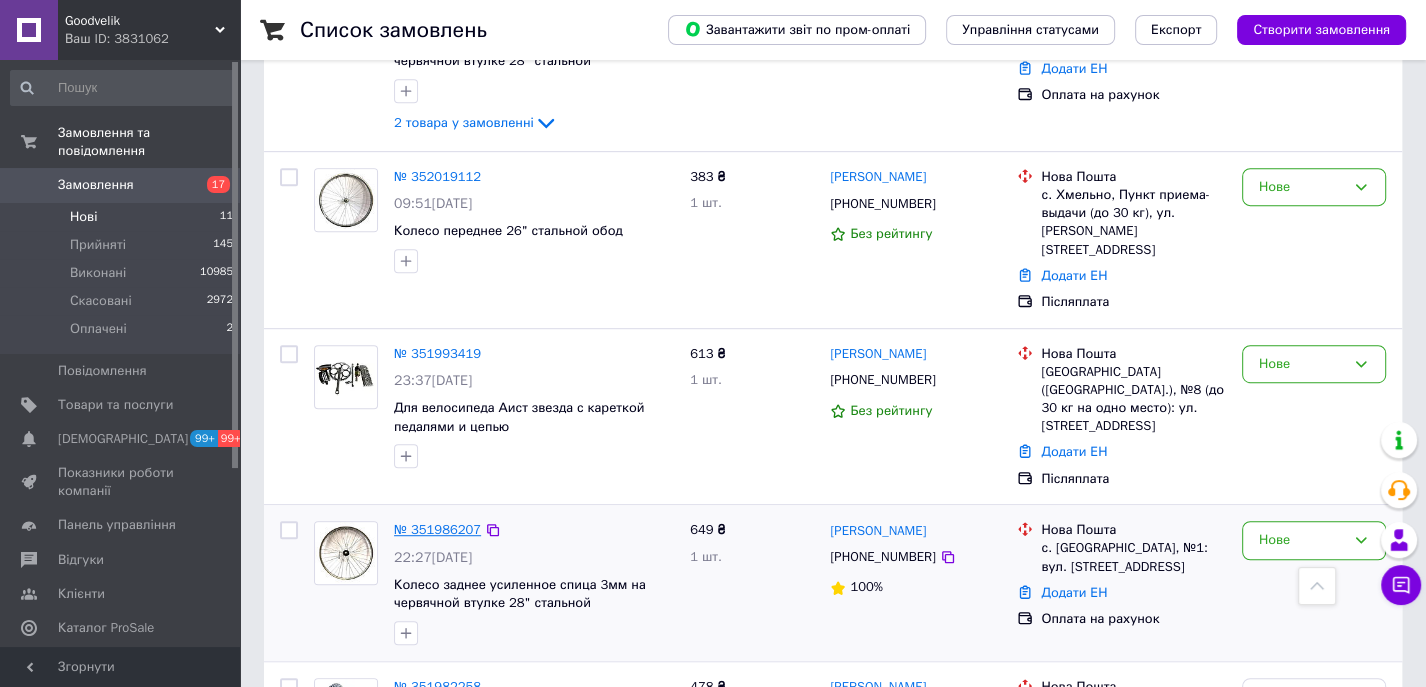 click on "№ 351986207" at bounding box center (437, 529) 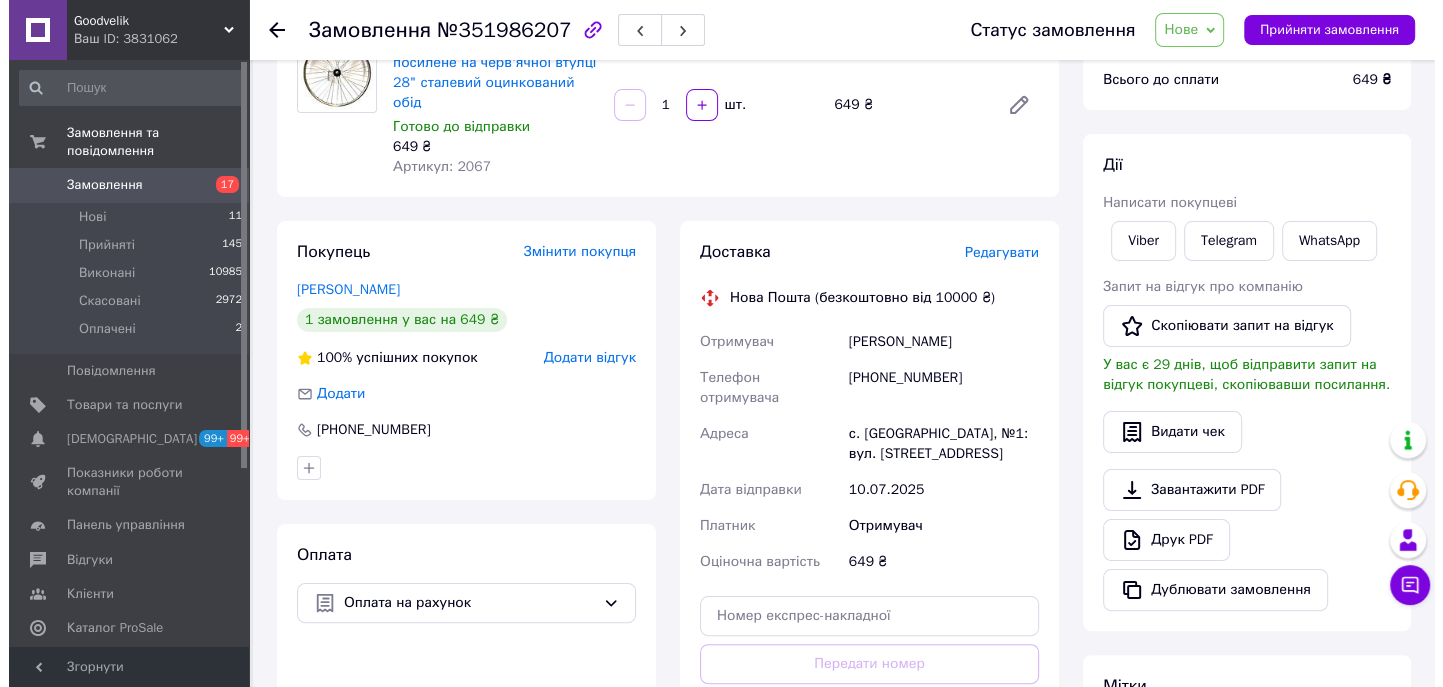 scroll, scrollTop: 222, scrollLeft: 0, axis: vertical 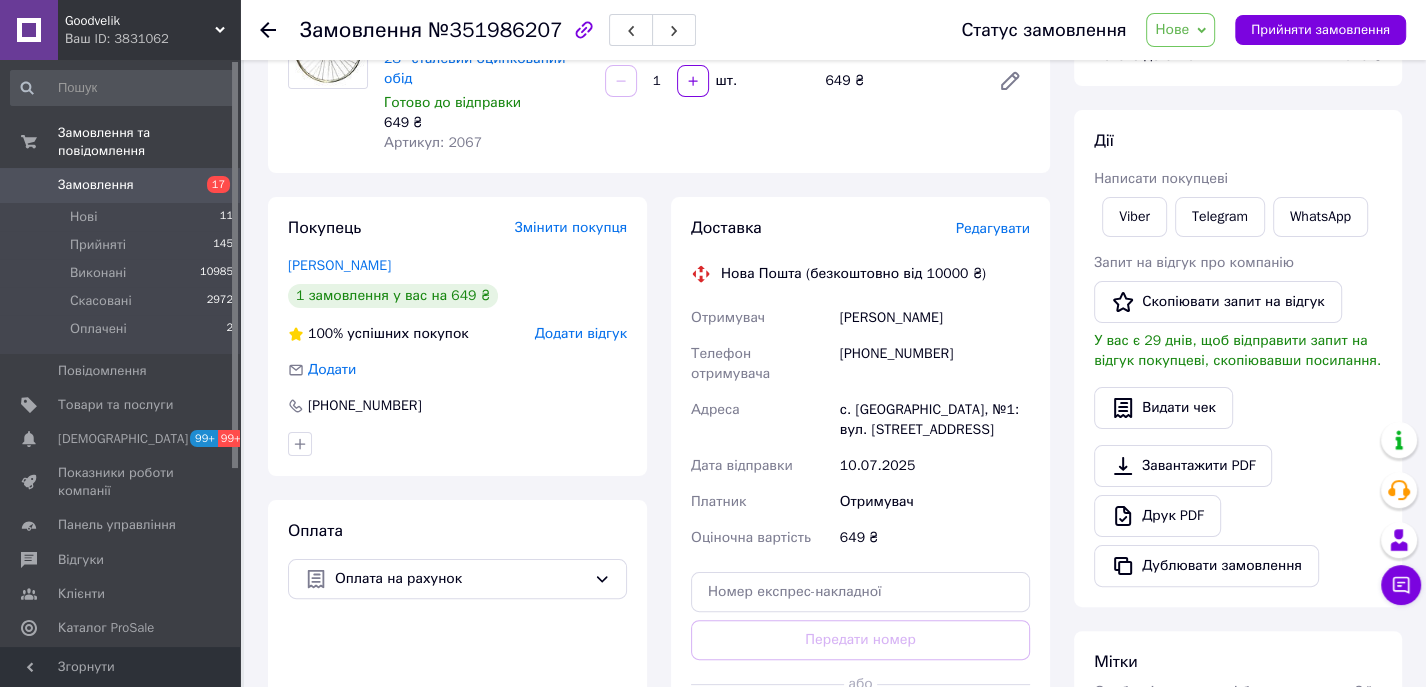 click on "Редагувати" at bounding box center (993, 228) 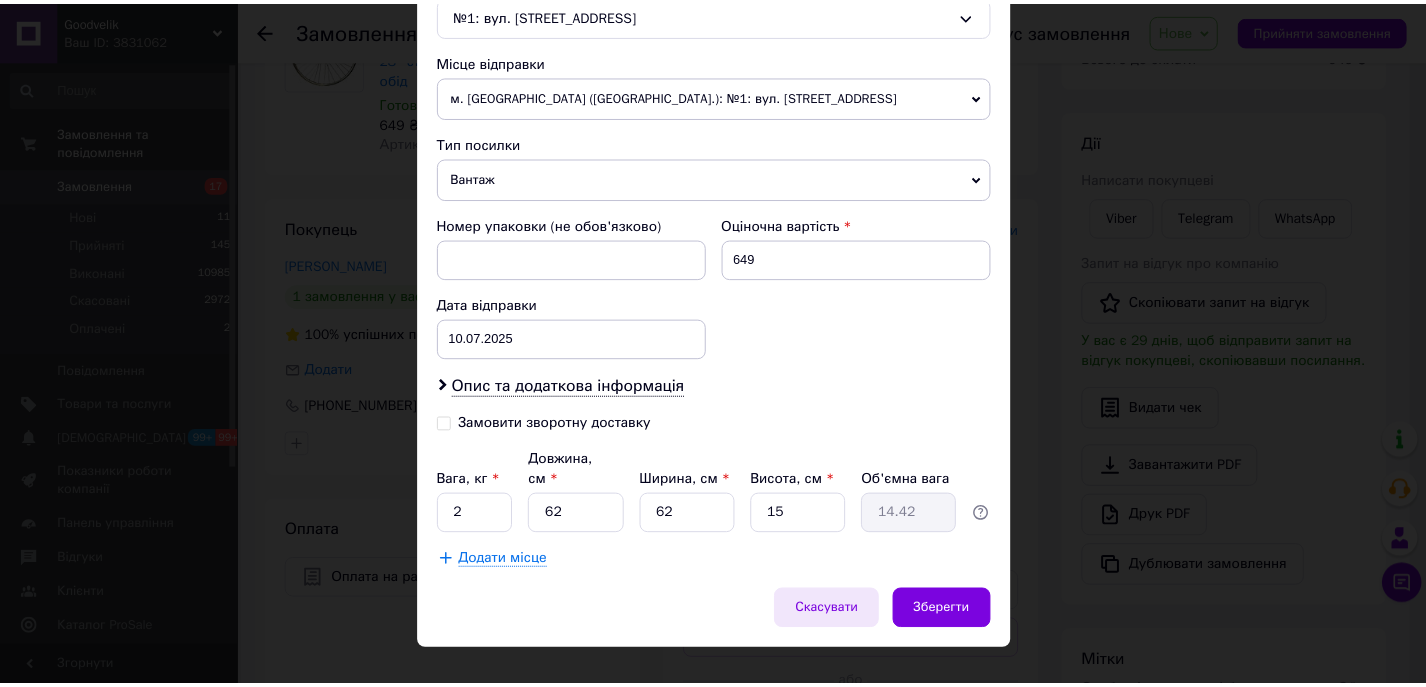 scroll, scrollTop: 673, scrollLeft: 0, axis: vertical 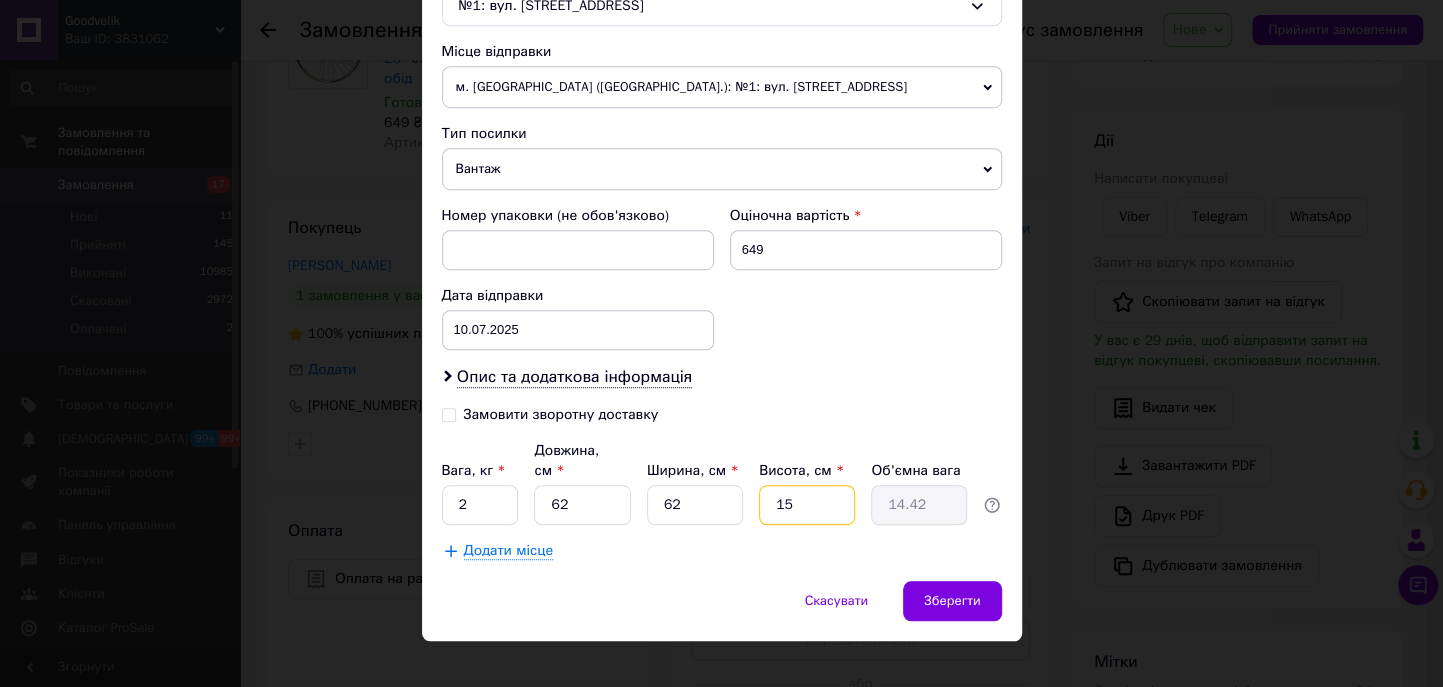 click on "15" at bounding box center [807, 505] 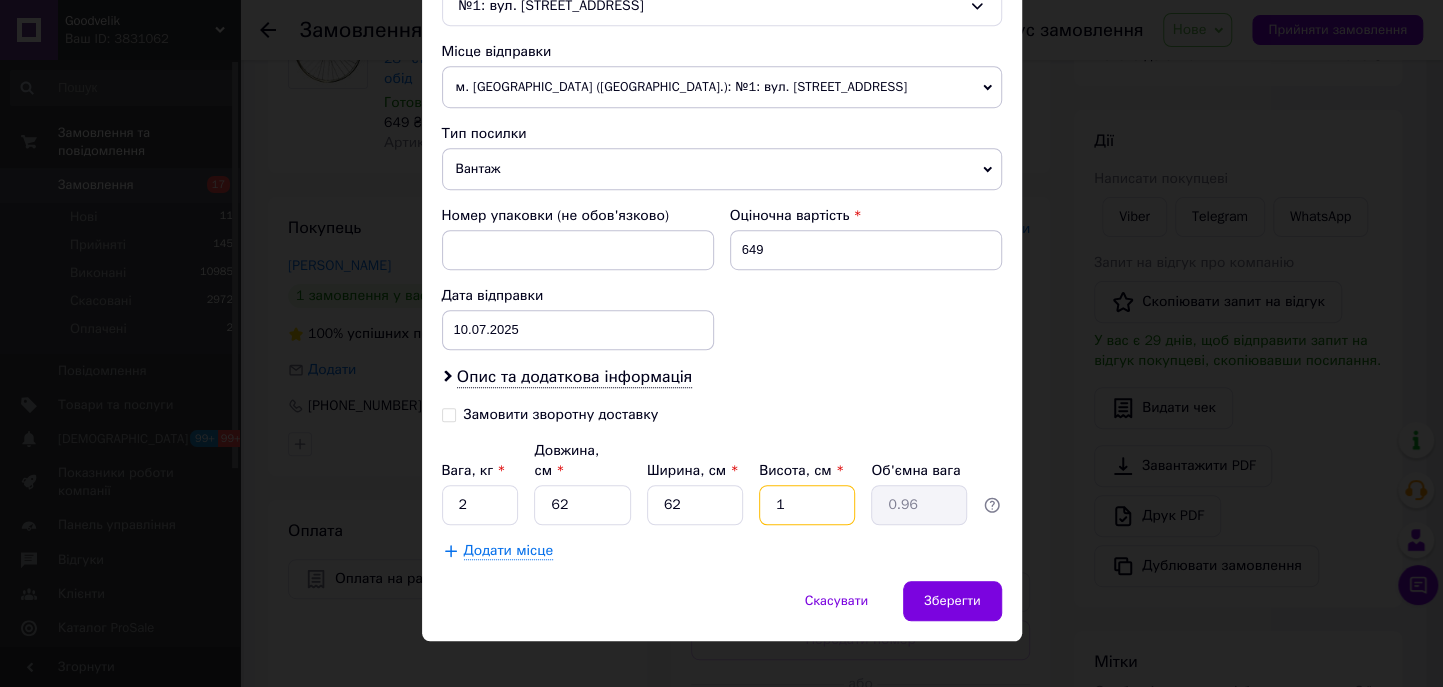 type on "10" 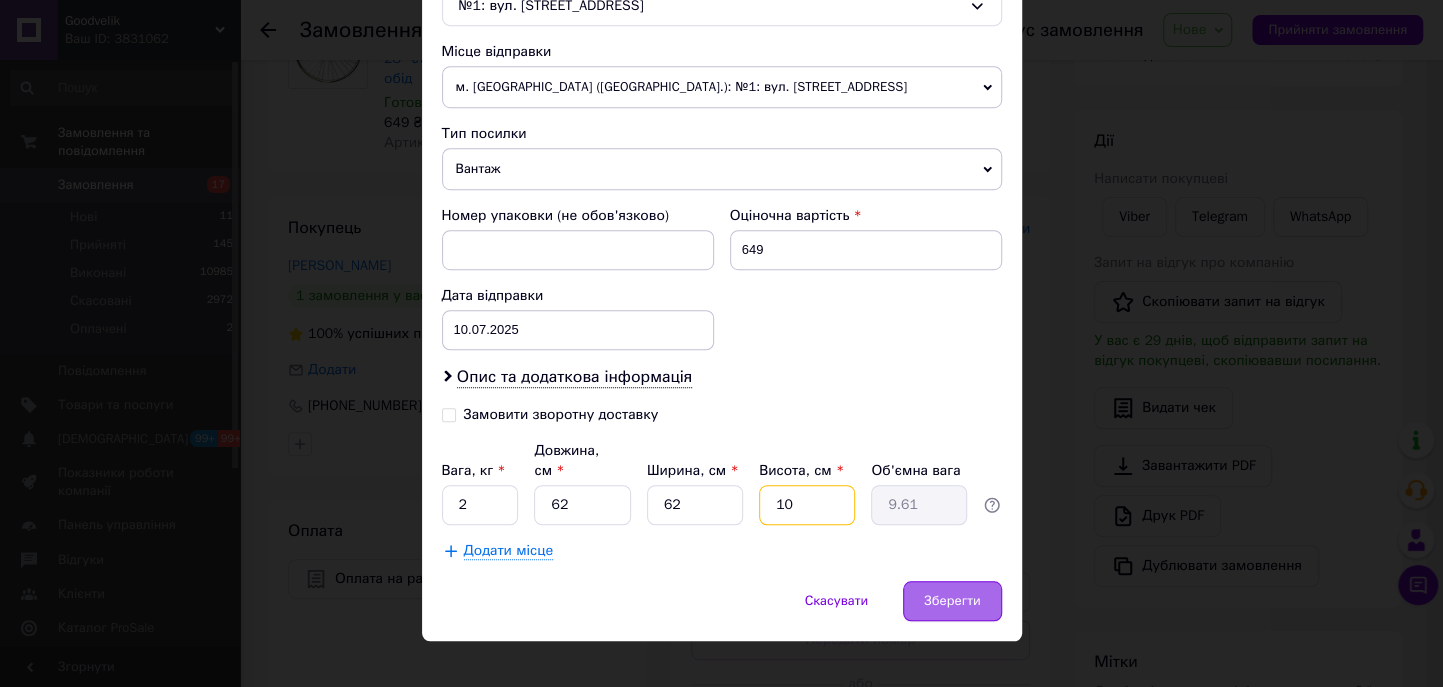 type on "10" 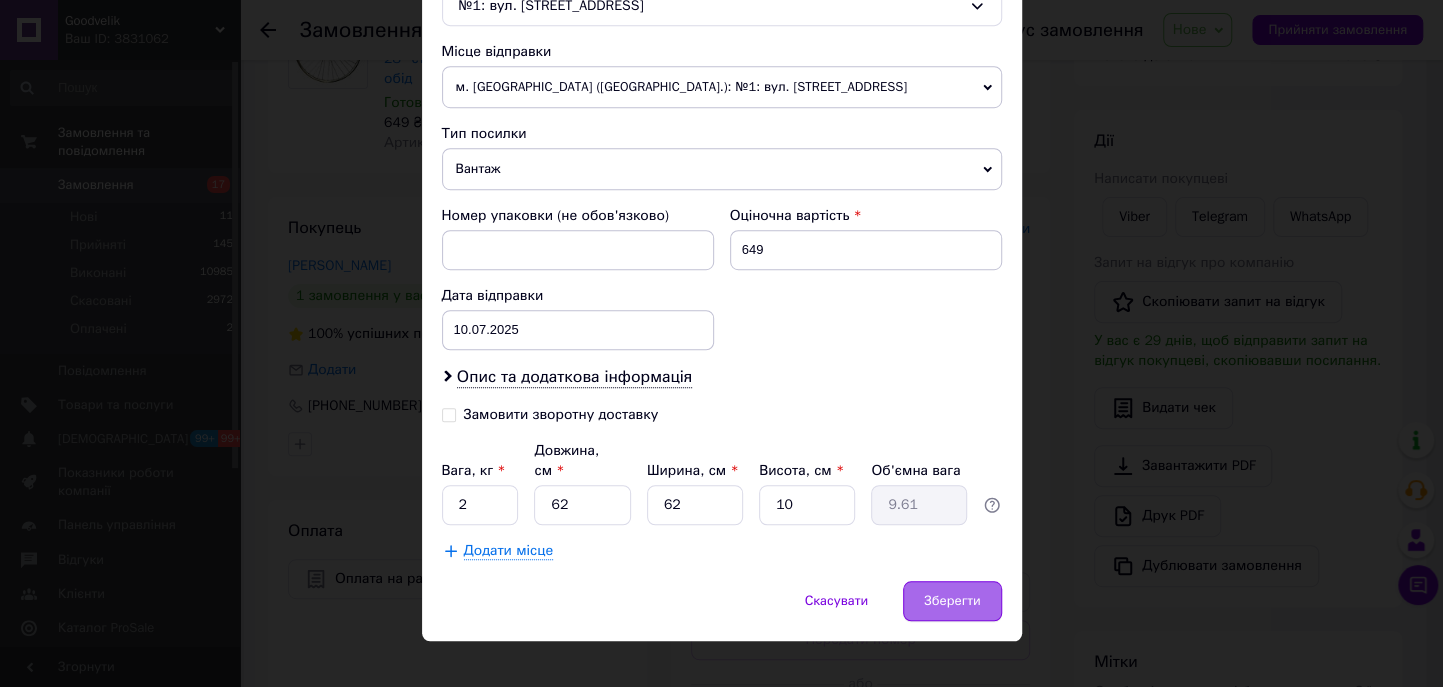 click on "Зберегти" at bounding box center [952, 601] 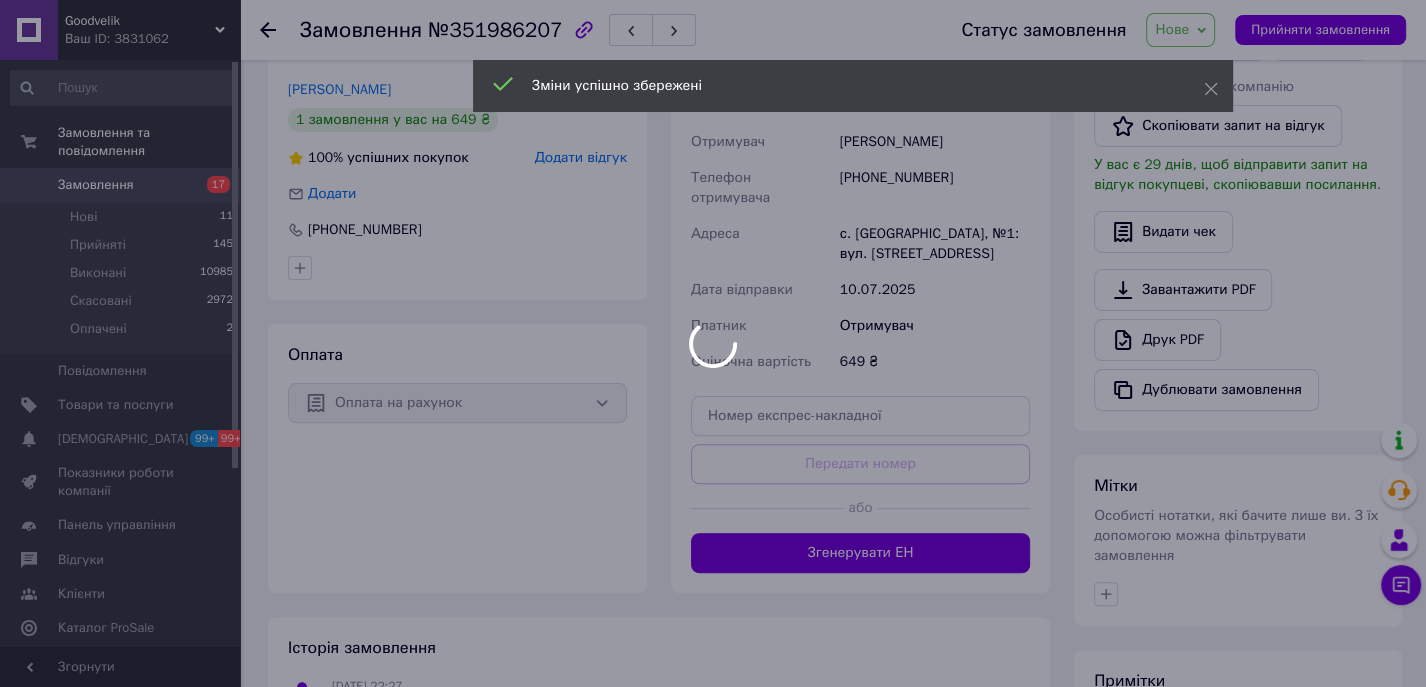 scroll, scrollTop: 400, scrollLeft: 0, axis: vertical 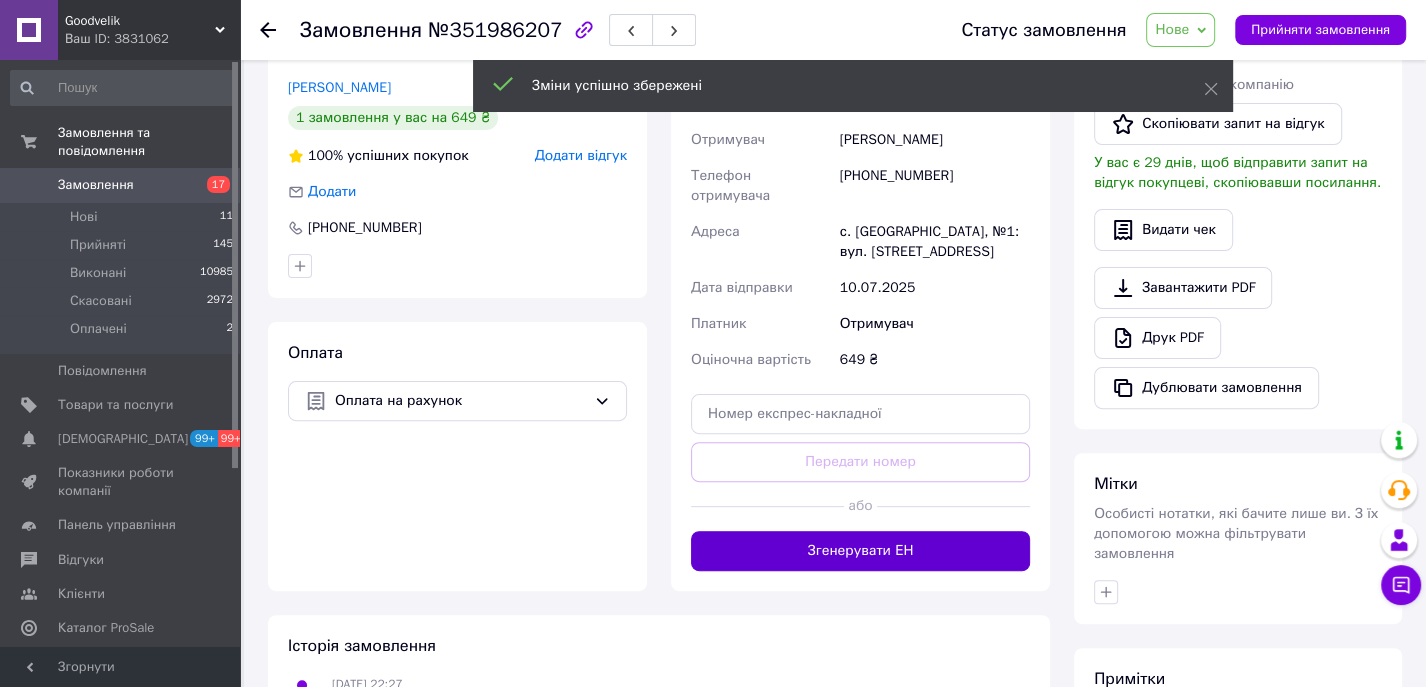 click on "Згенерувати ЕН" at bounding box center (860, 551) 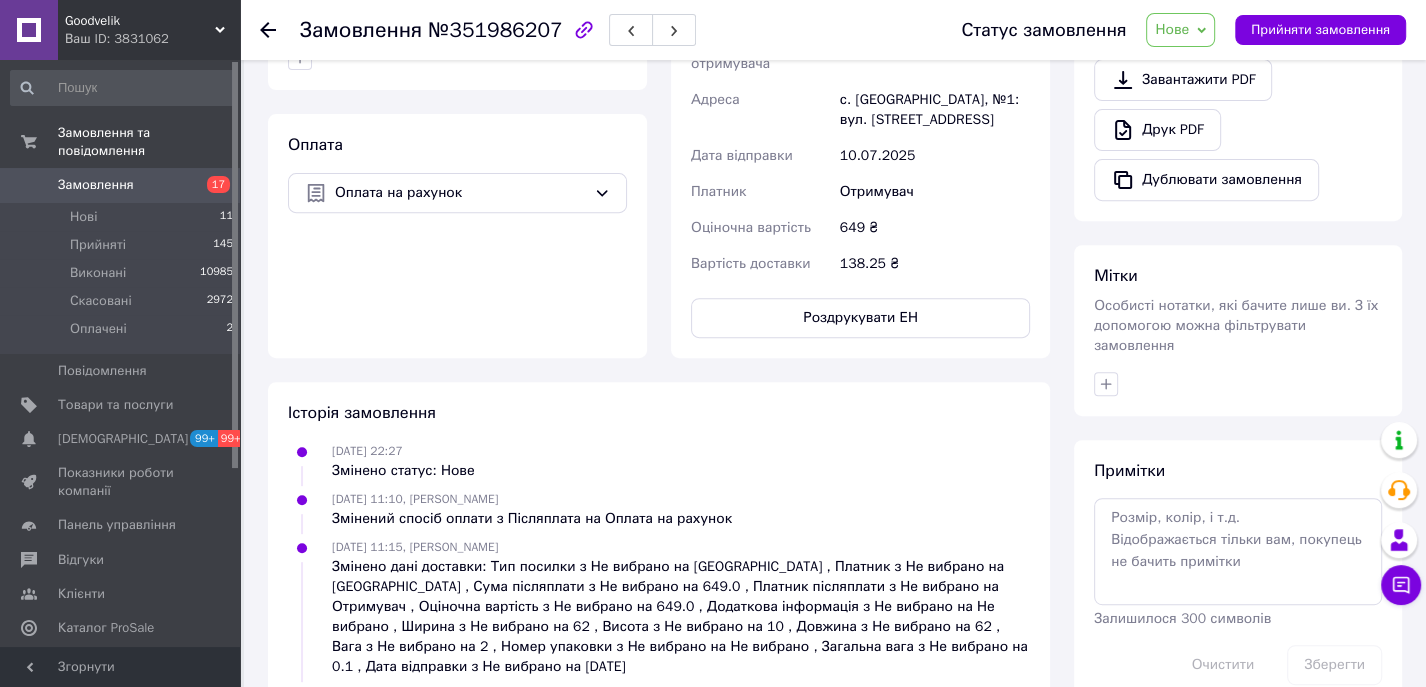 scroll, scrollTop: 621, scrollLeft: 0, axis: vertical 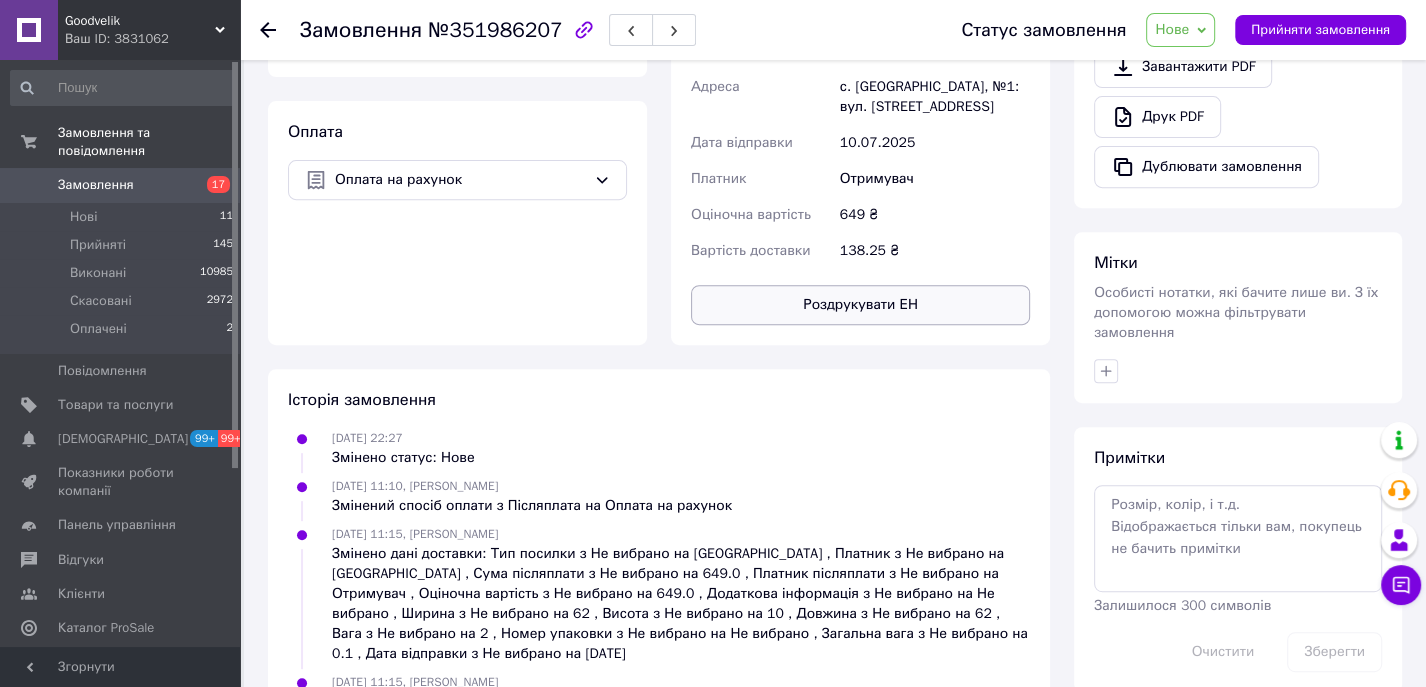 click on "Роздрукувати ЕН" at bounding box center [860, 305] 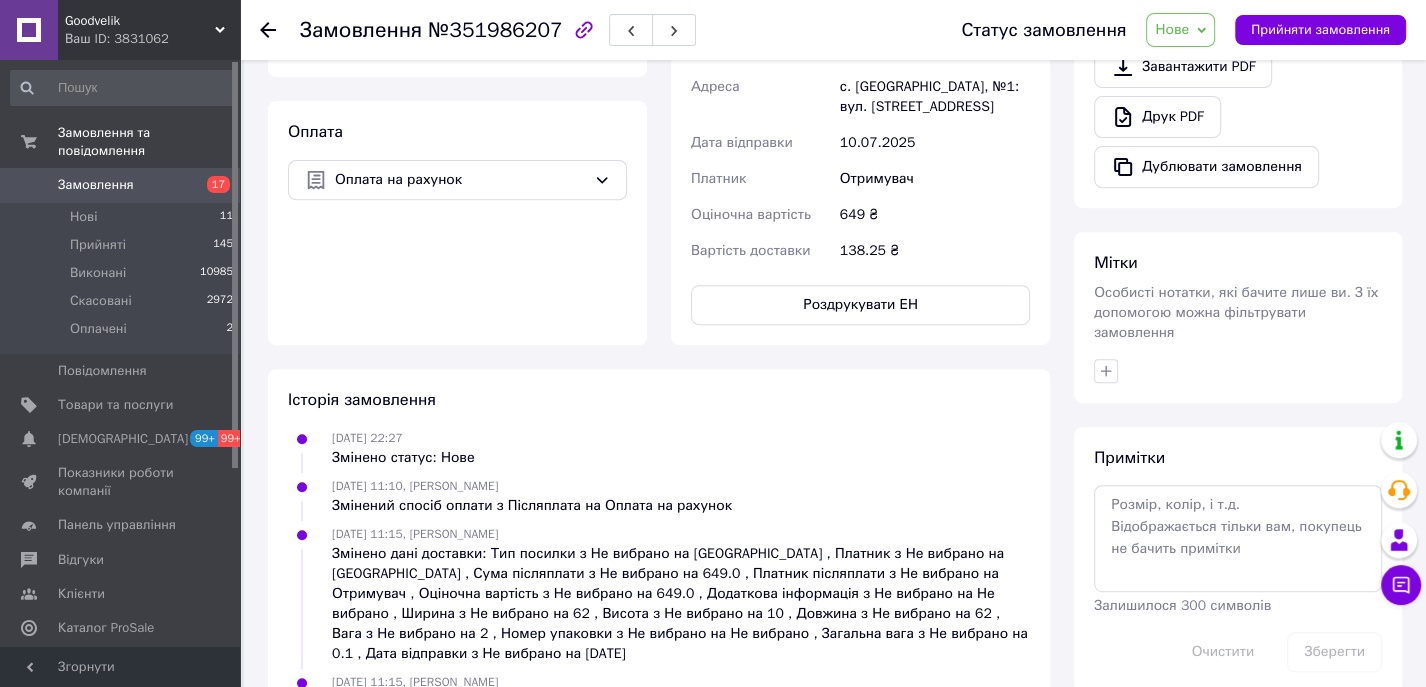 click on "Мітки Особисті нотатки, які бачите лише ви. З їх допомогою можна фільтрувати замовлення" at bounding box center (1238, 317) 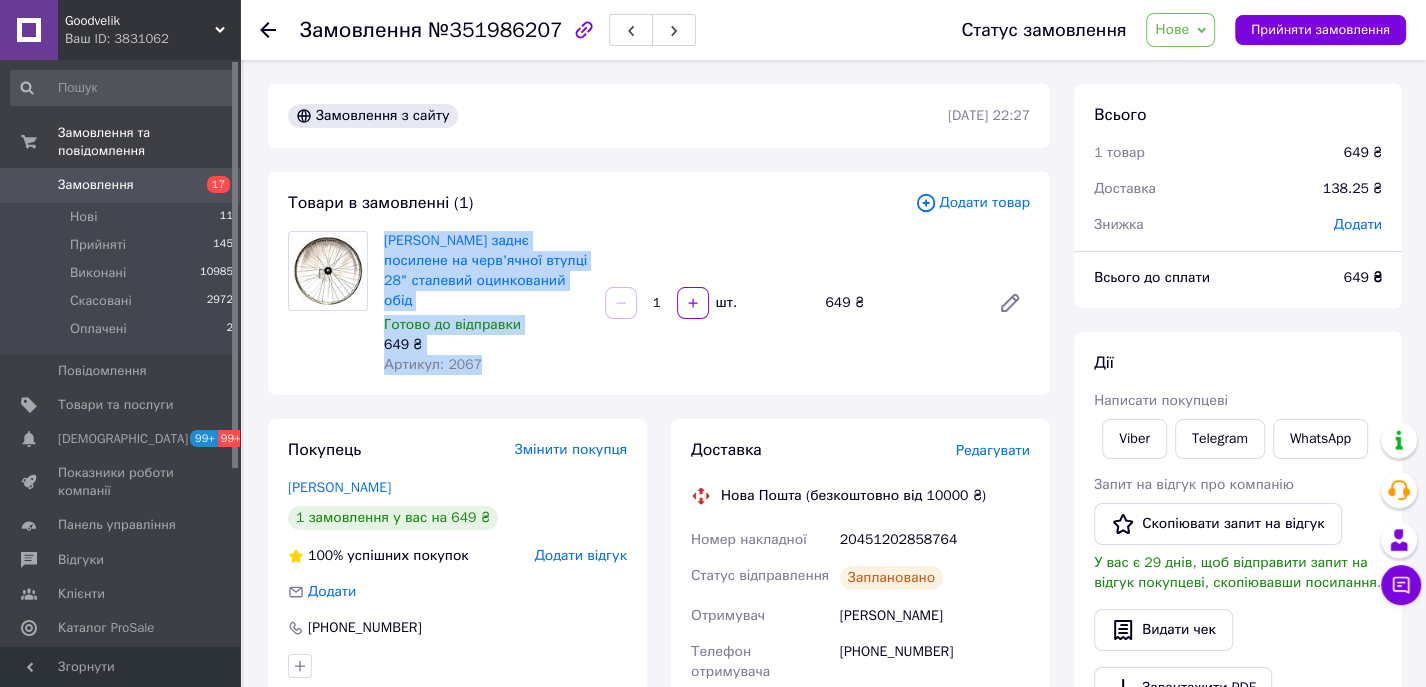 drag, startPoint x: 379, startPoint y: 232, endPoint x: 491, endPoint y: 339, distance: 154.89674 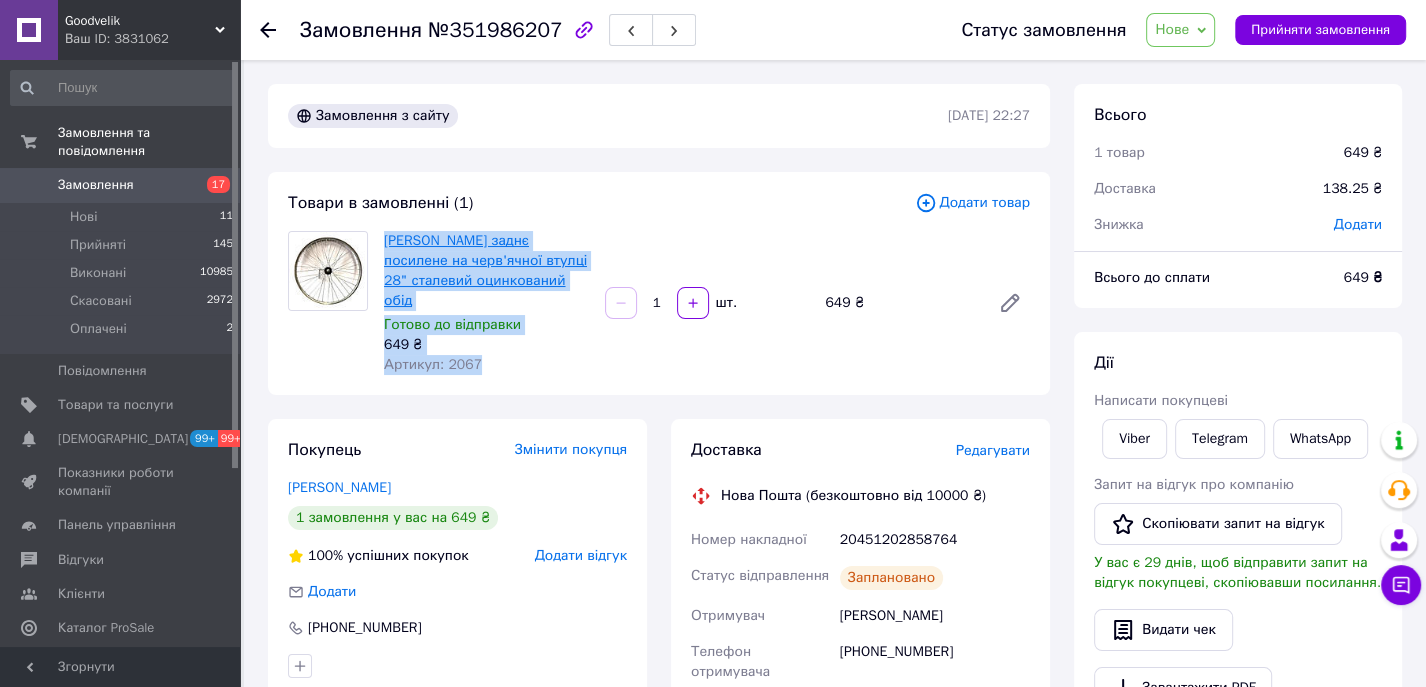 click on "Колесо заднє посилене на черв'ячної втулці 28" сталевий оцинкований обід" at bounding box center [485, 270] 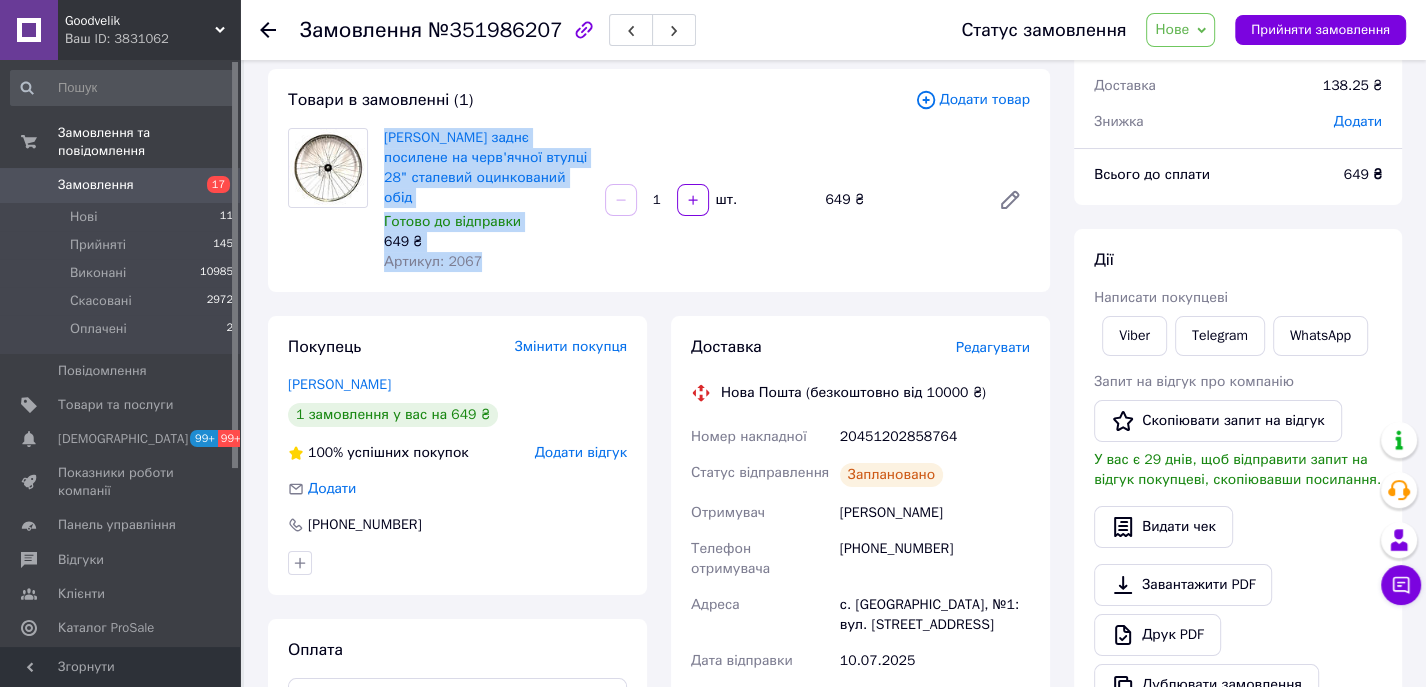scroll, scrollTop: 112, scrollLeft: 0, axis: vertical 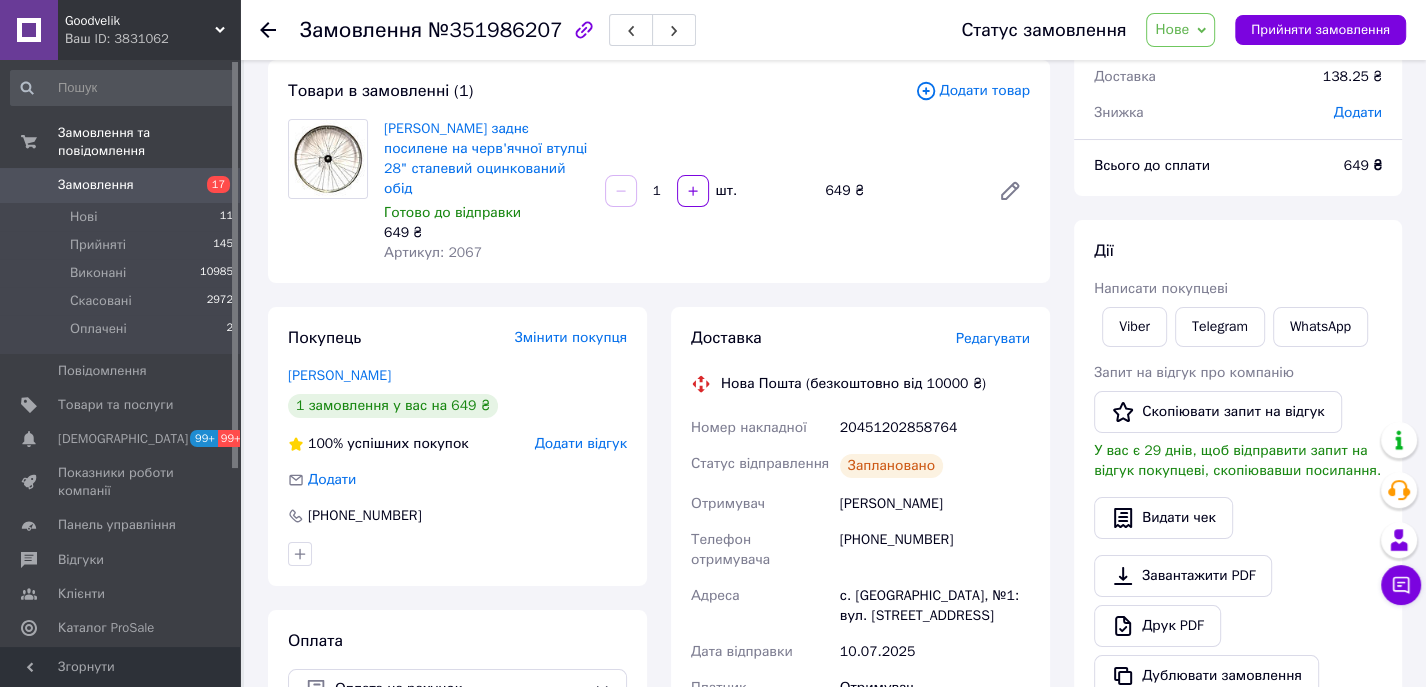 click on "20451202858764" at bounding box center [935, 428] 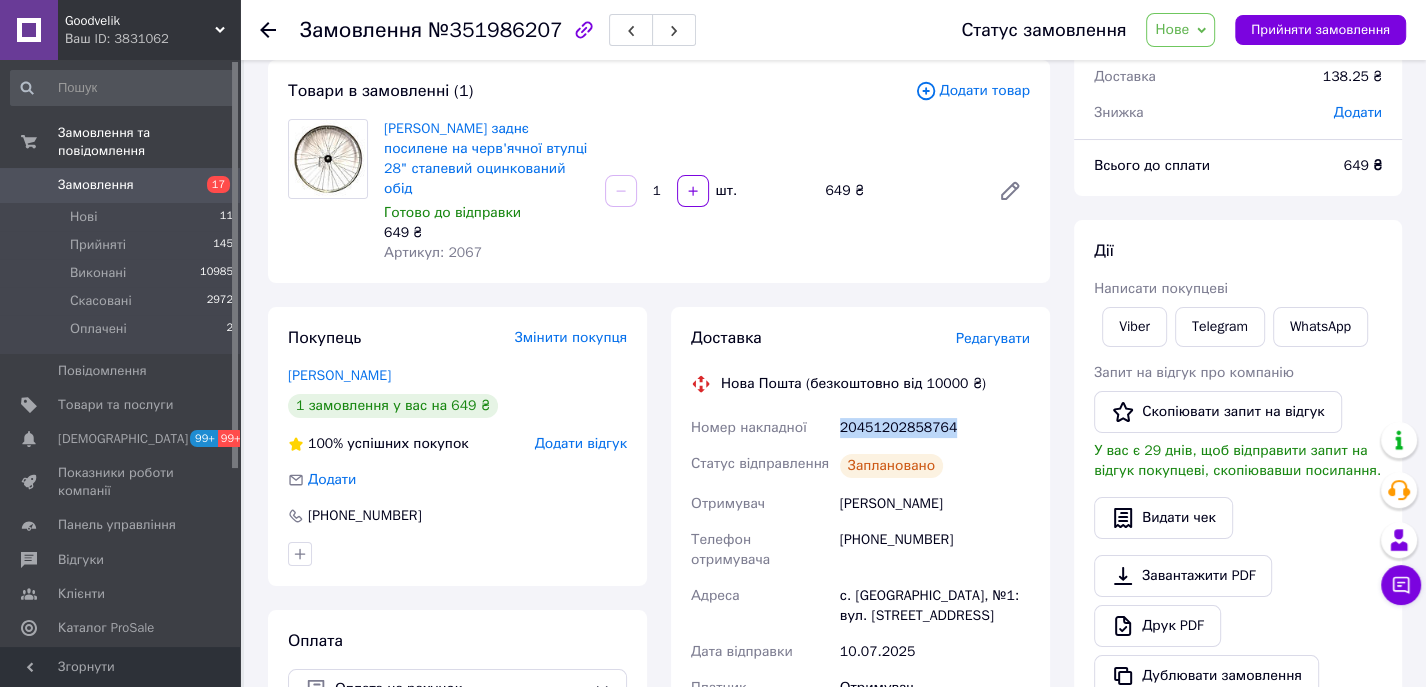click on "20451202858764" at bounding box center [935, 428] 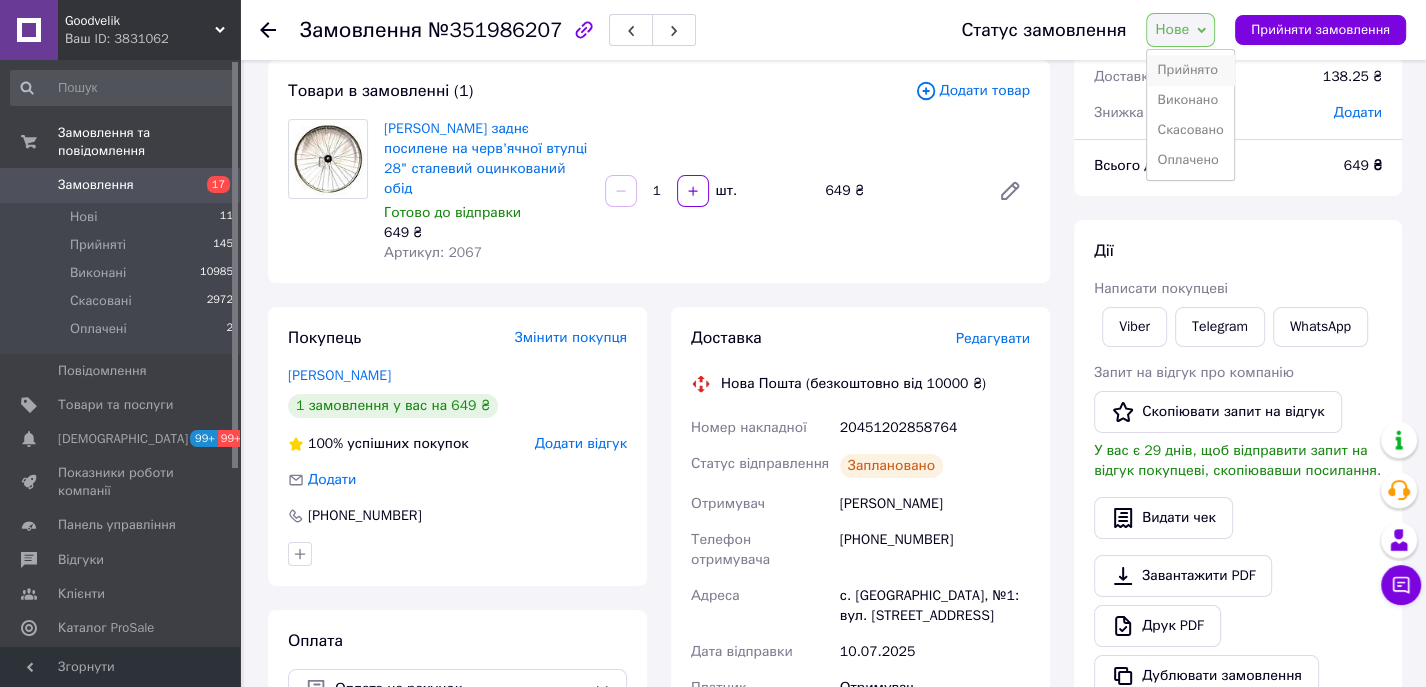 click on "Прийнято" at bounding box center (1190, 70) 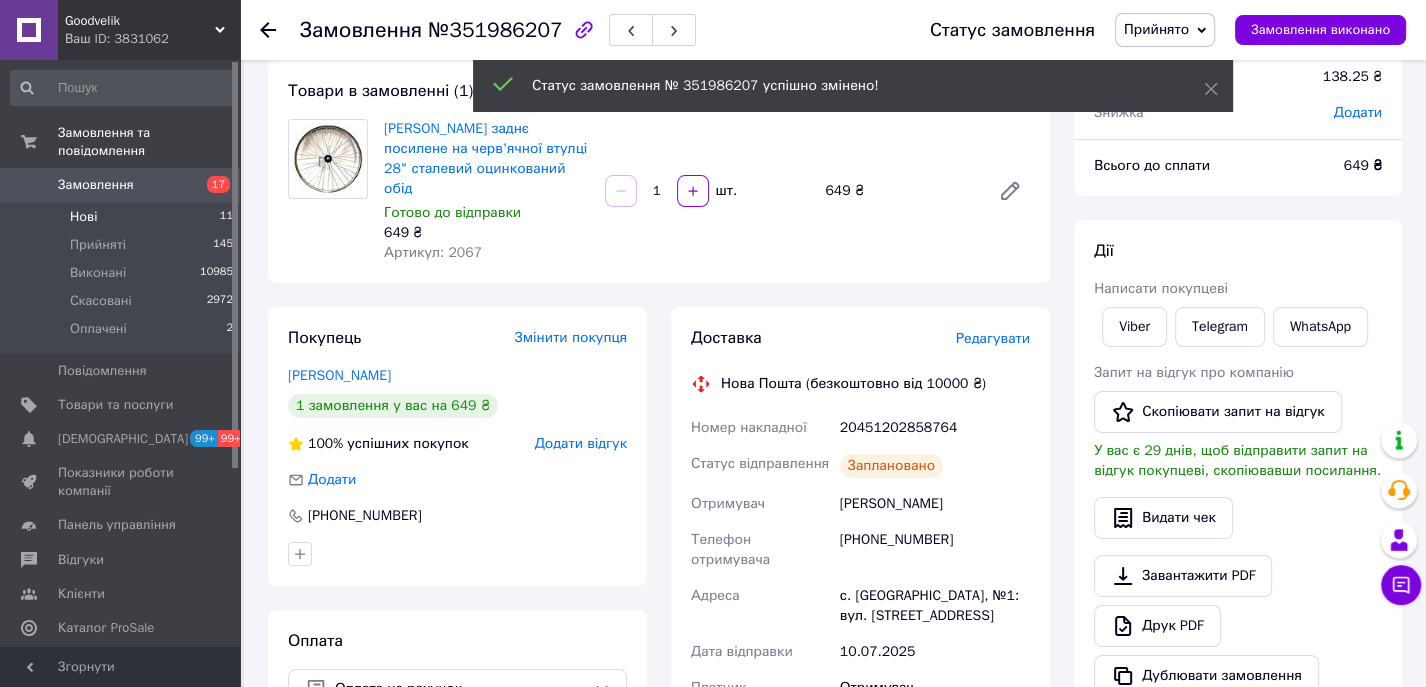click on "Нові 11" at bounding box center [122, 217] 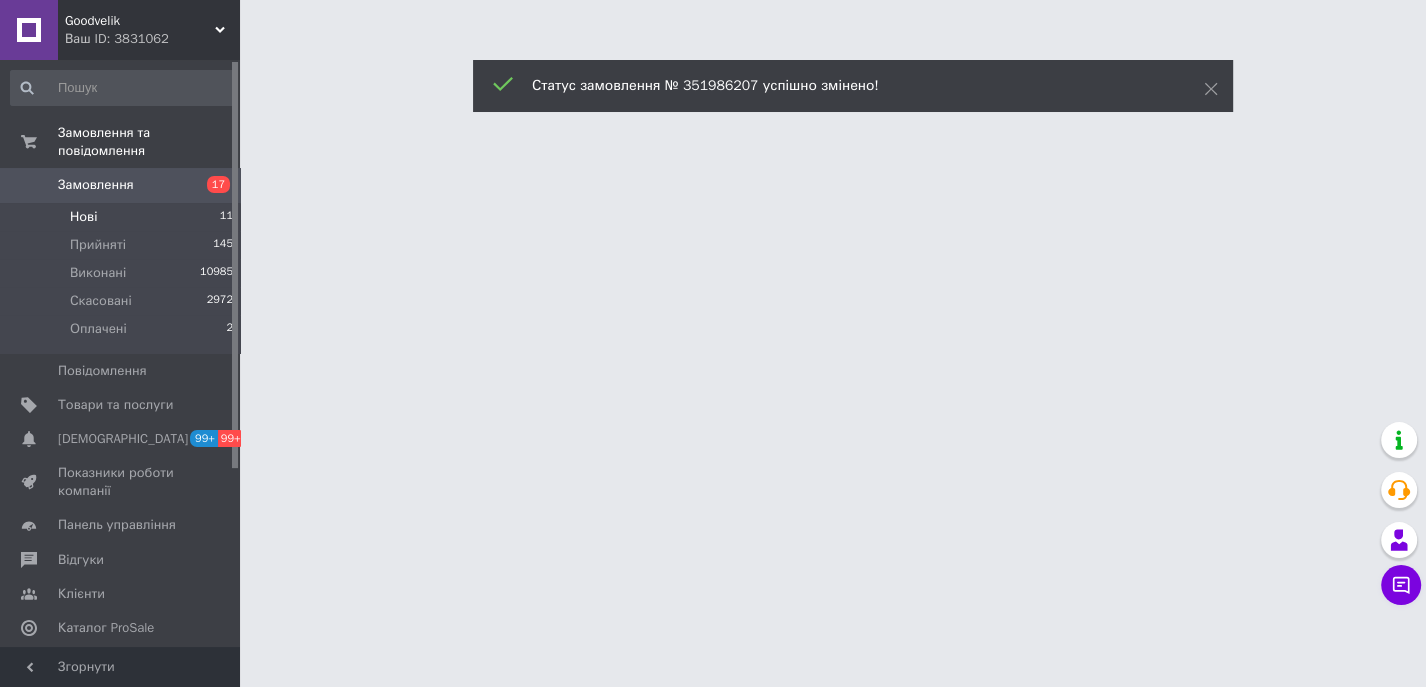 scroll, scrollTop: 0, scrollLeft: 0, axis: both 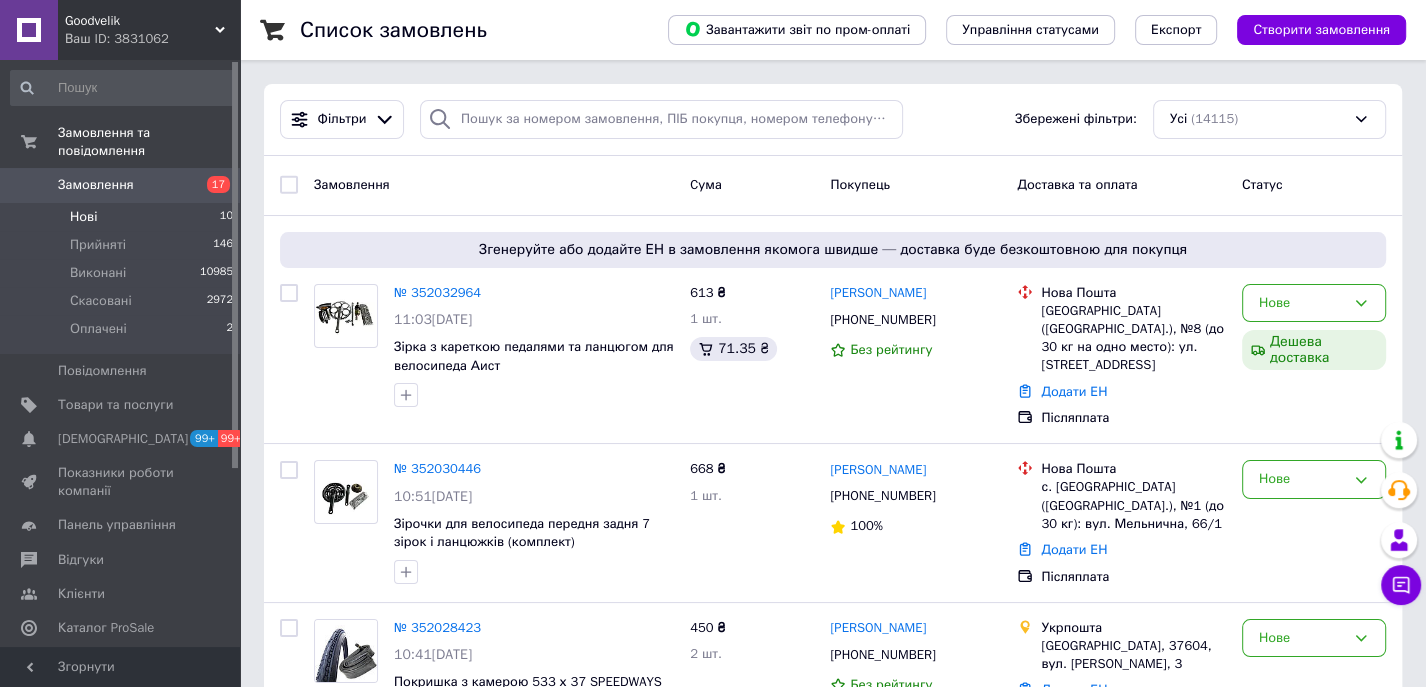 click on "Нові 10" at bounding box center (122, 217) 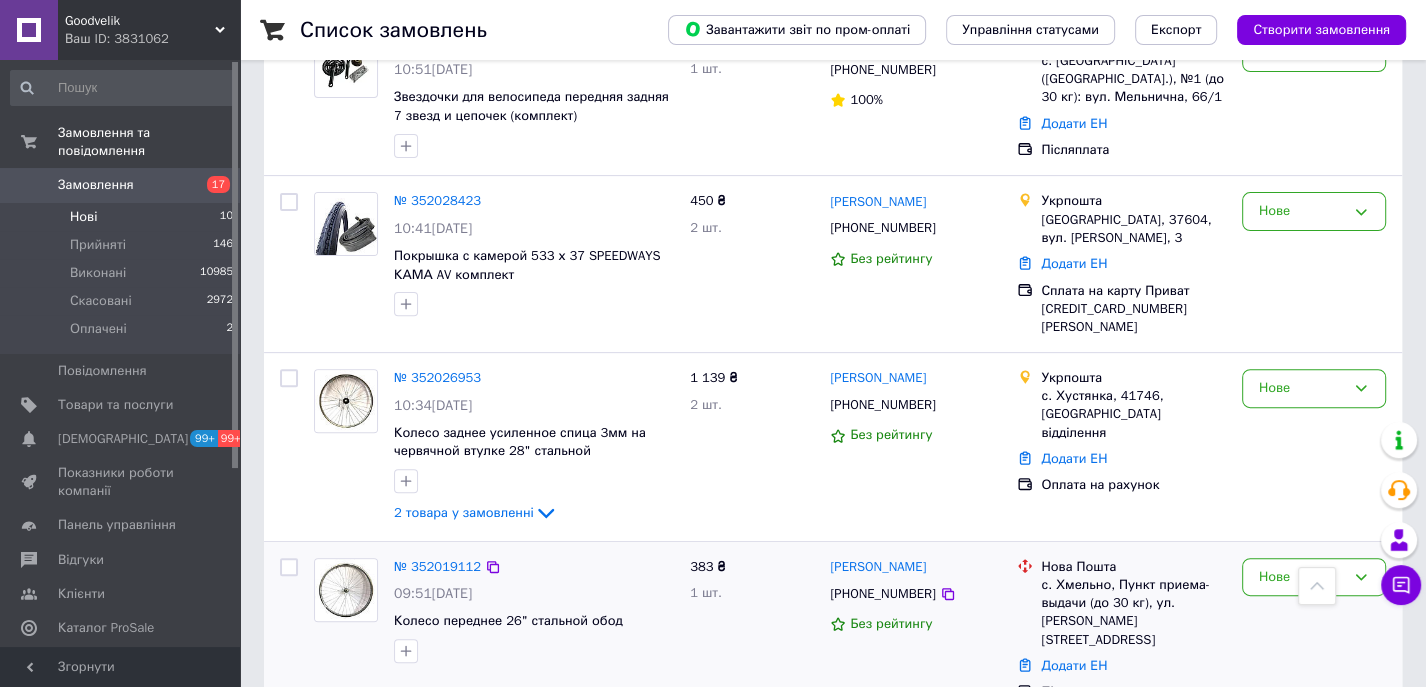 scroll, scrollTop: 461, scrollLeft: 0, axis: vertical 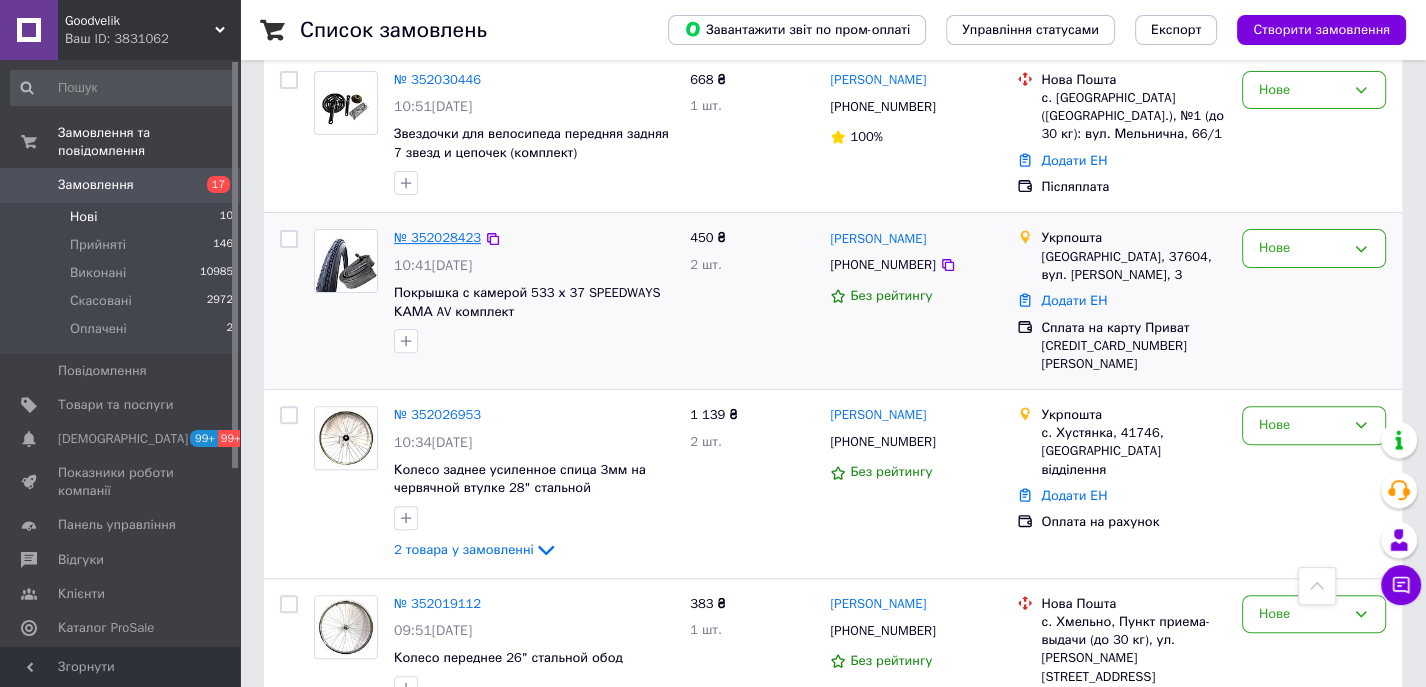 click on "№ 352028423" at bounding box center [437, 237] 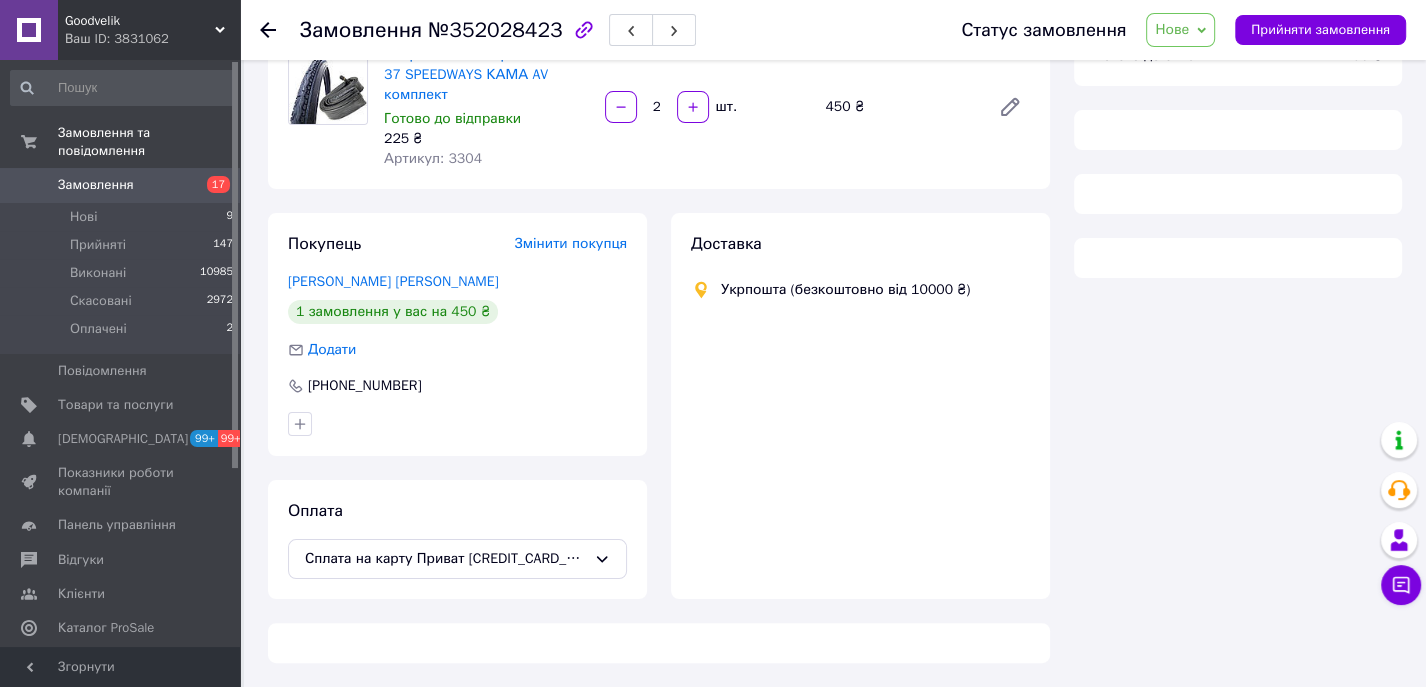 scroll, scrollTop: 0, scrollLeft: 0, axis: both 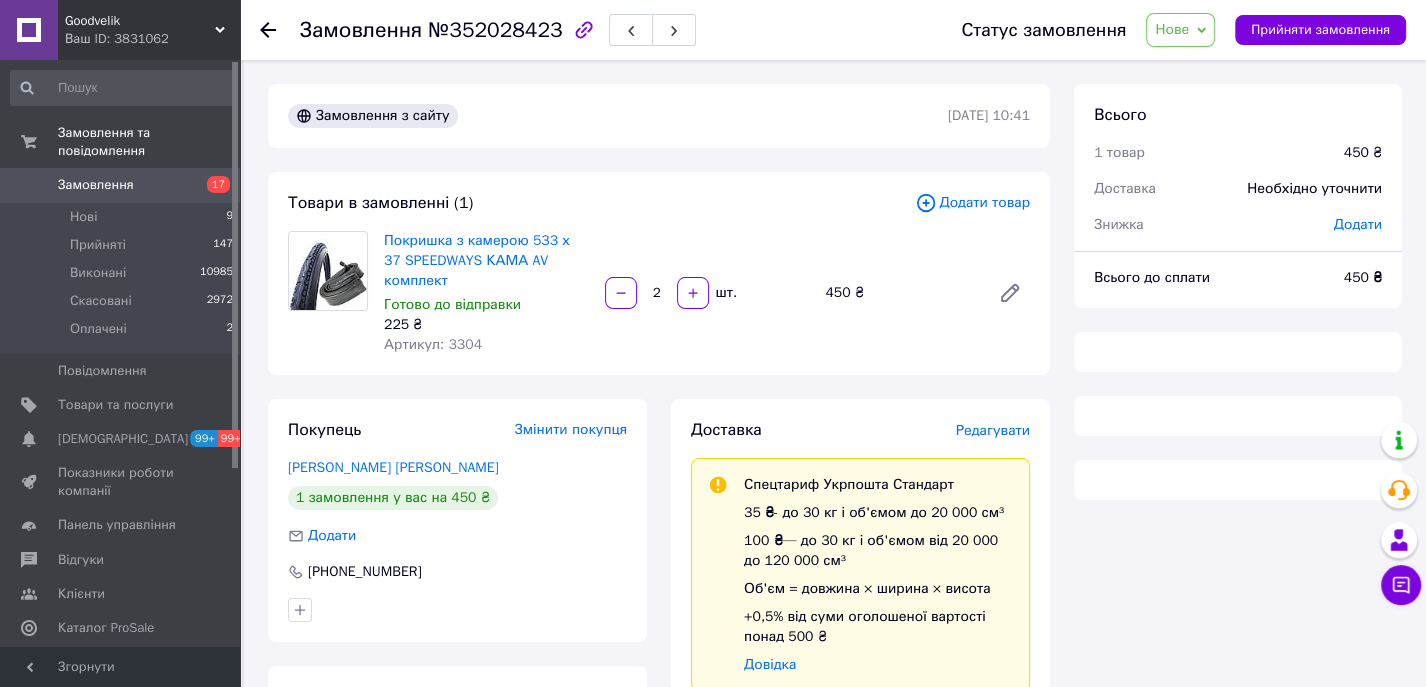 click on "Артикул: 3304" at bounding box center [433, 344] 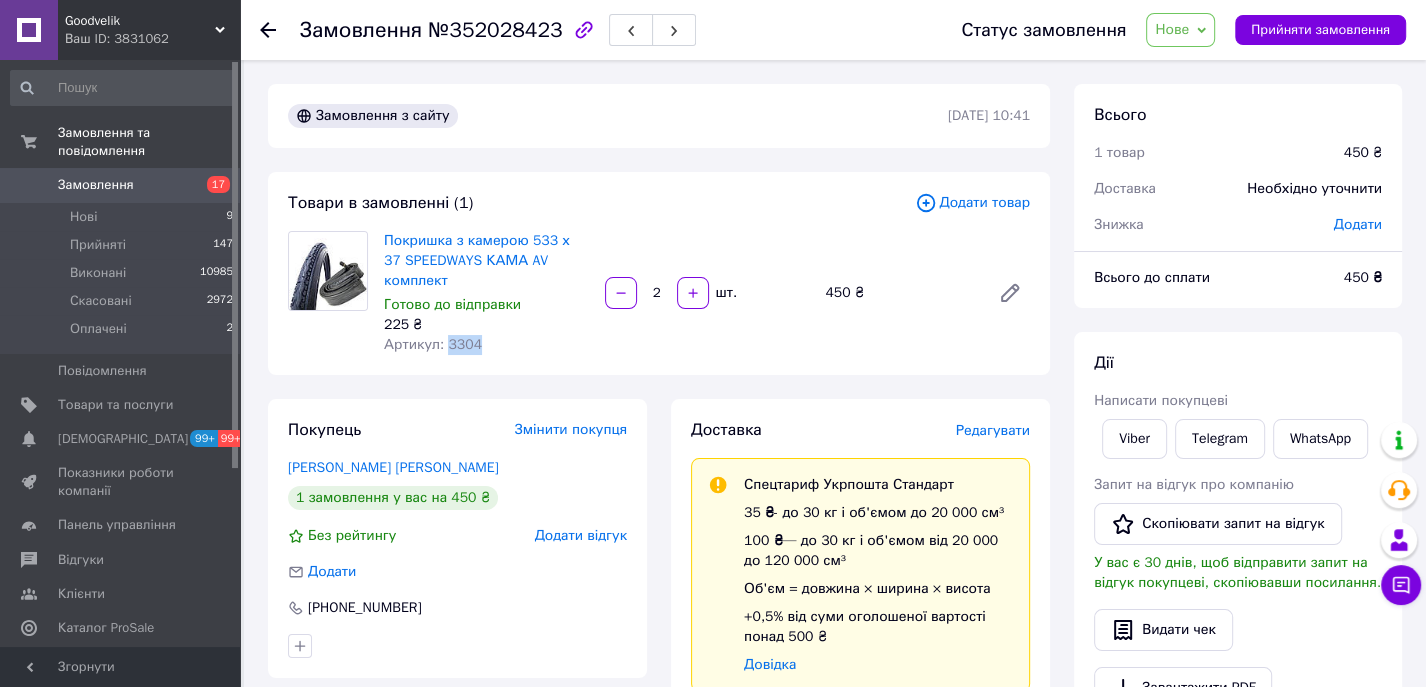 click on "Артикул: 3304" at bounding box center (433, 344) 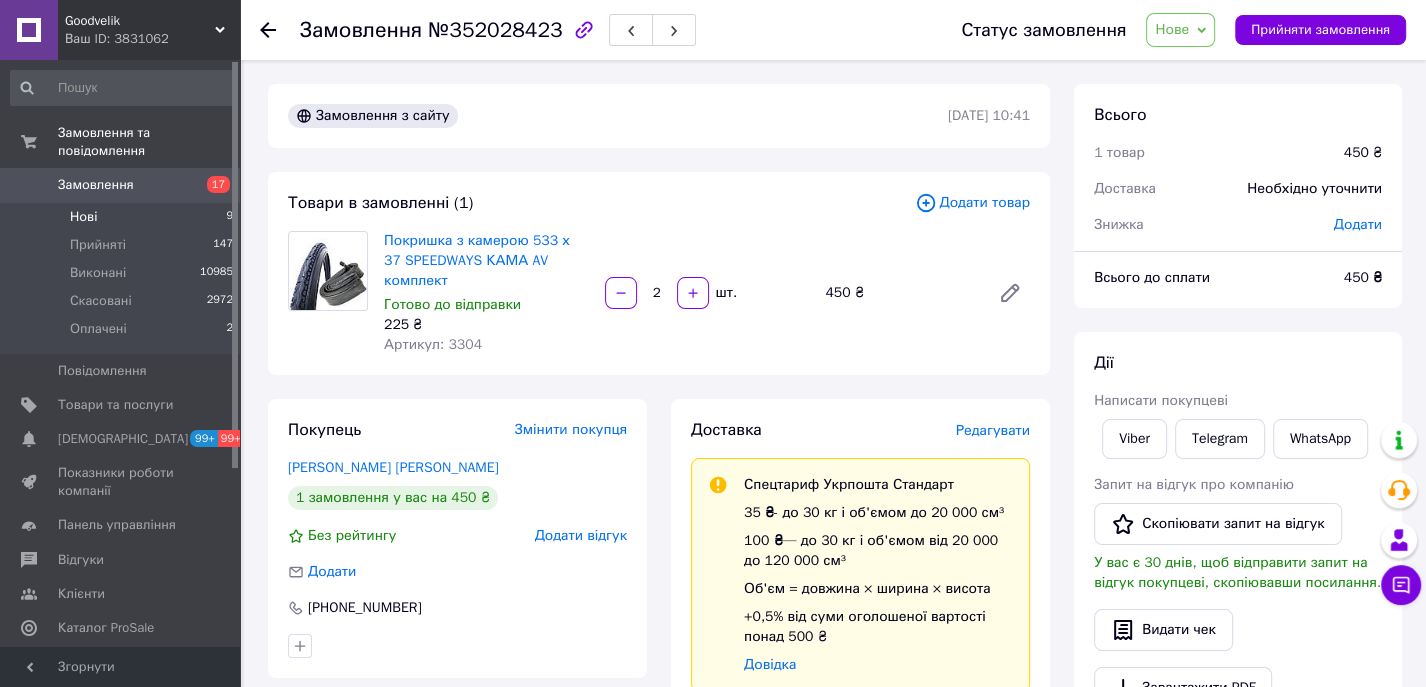 click on "Нові 9" at bounding box center (122, 217) 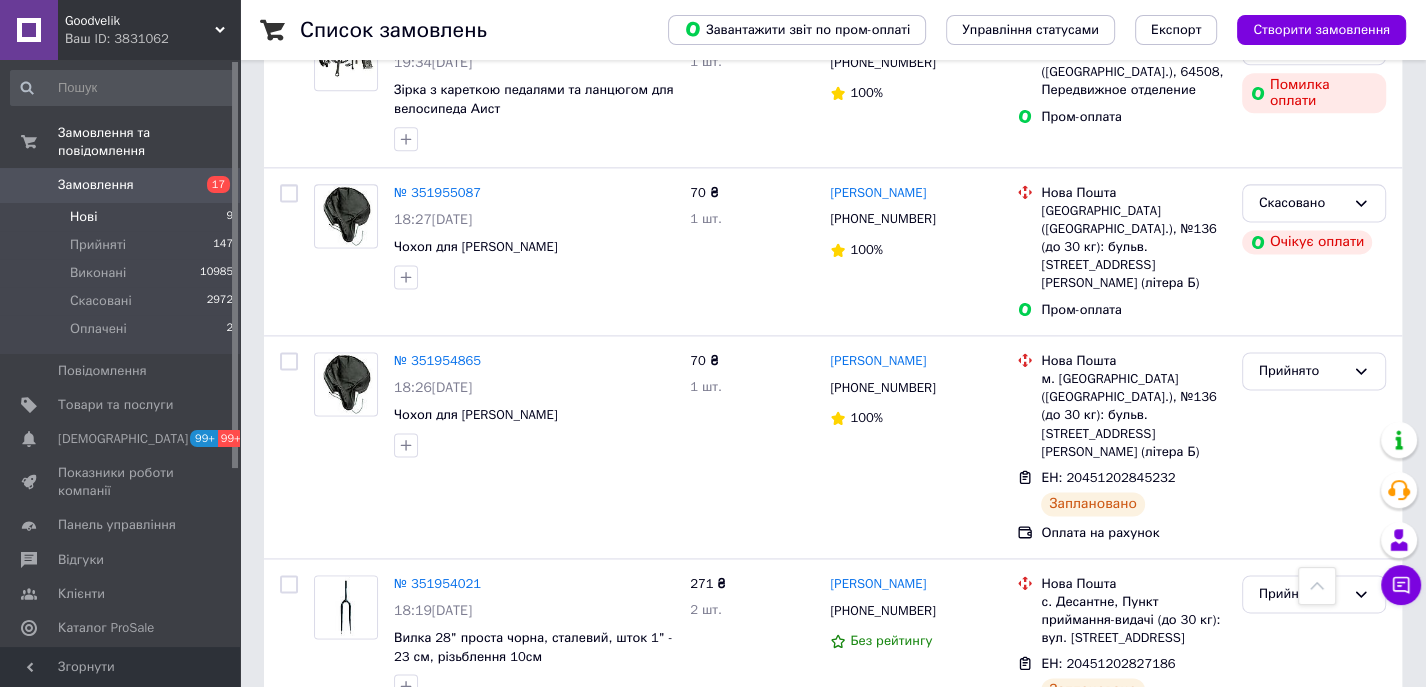 click on "Нові 9" at bounding box center (122, 217) 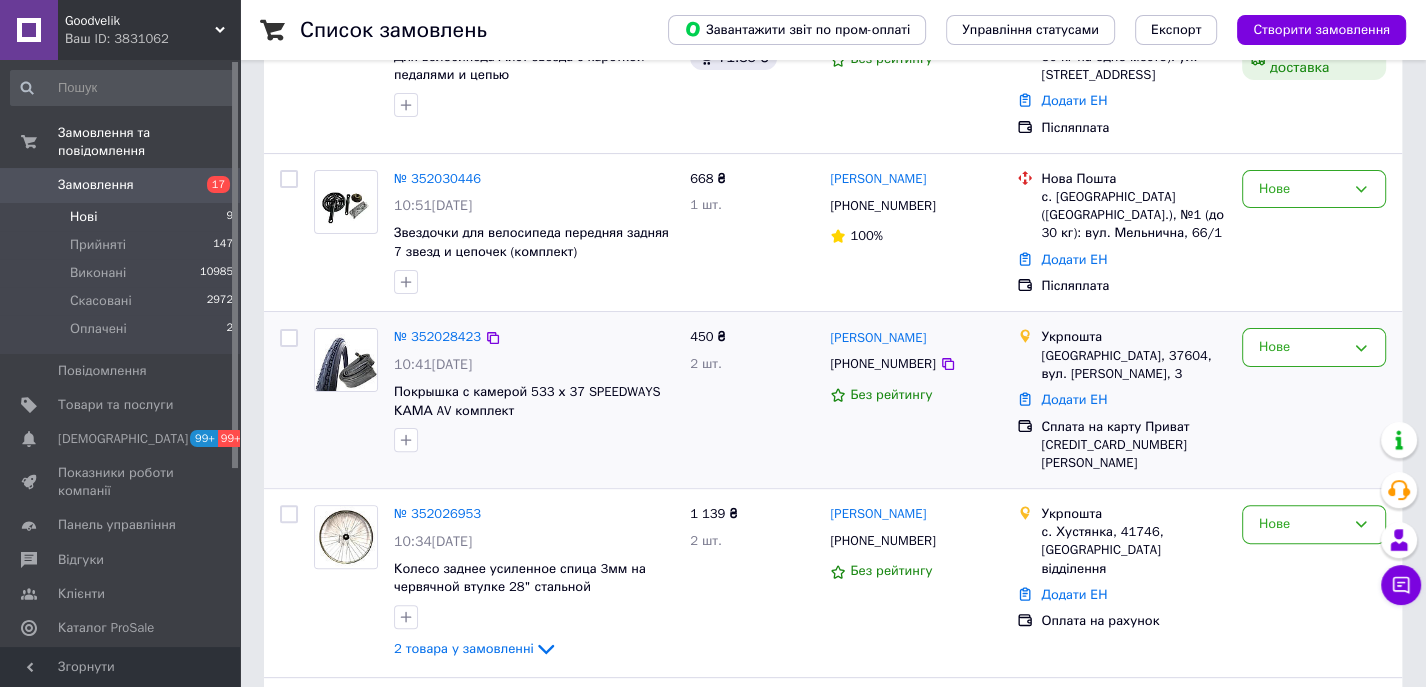 scroll, scrollTop: 444, scrollLeft: 0, axis: vertical 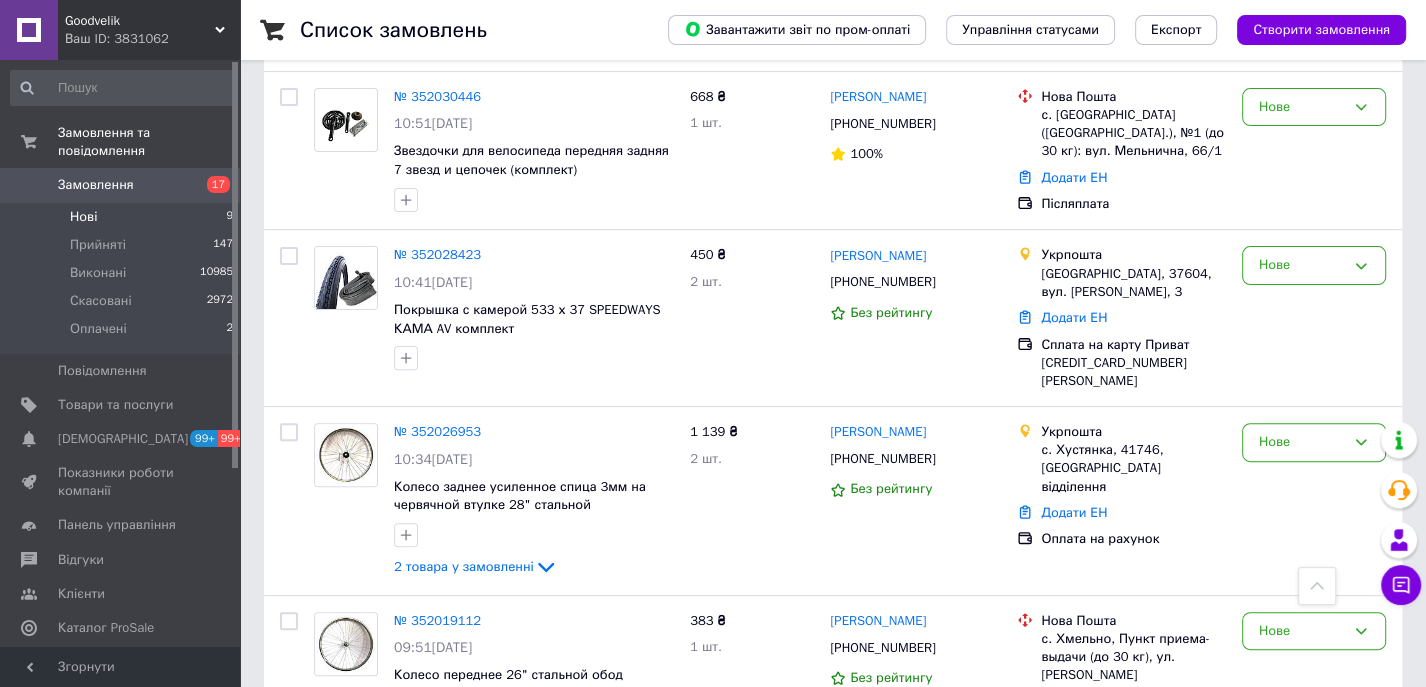 click on "Goodvelik Ваш ID: 3831062" at bounding box center [149, 30] 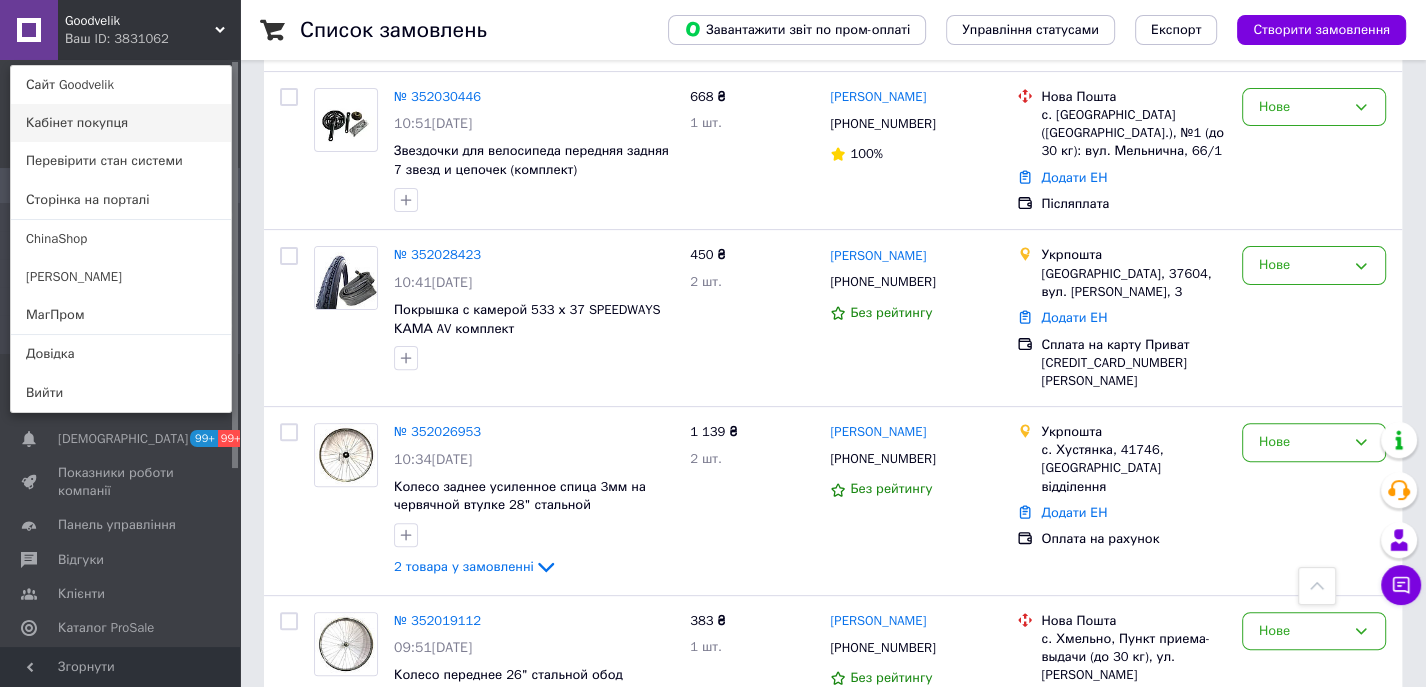 click on "Кабінет покупця" at bounding box center (121, 123) 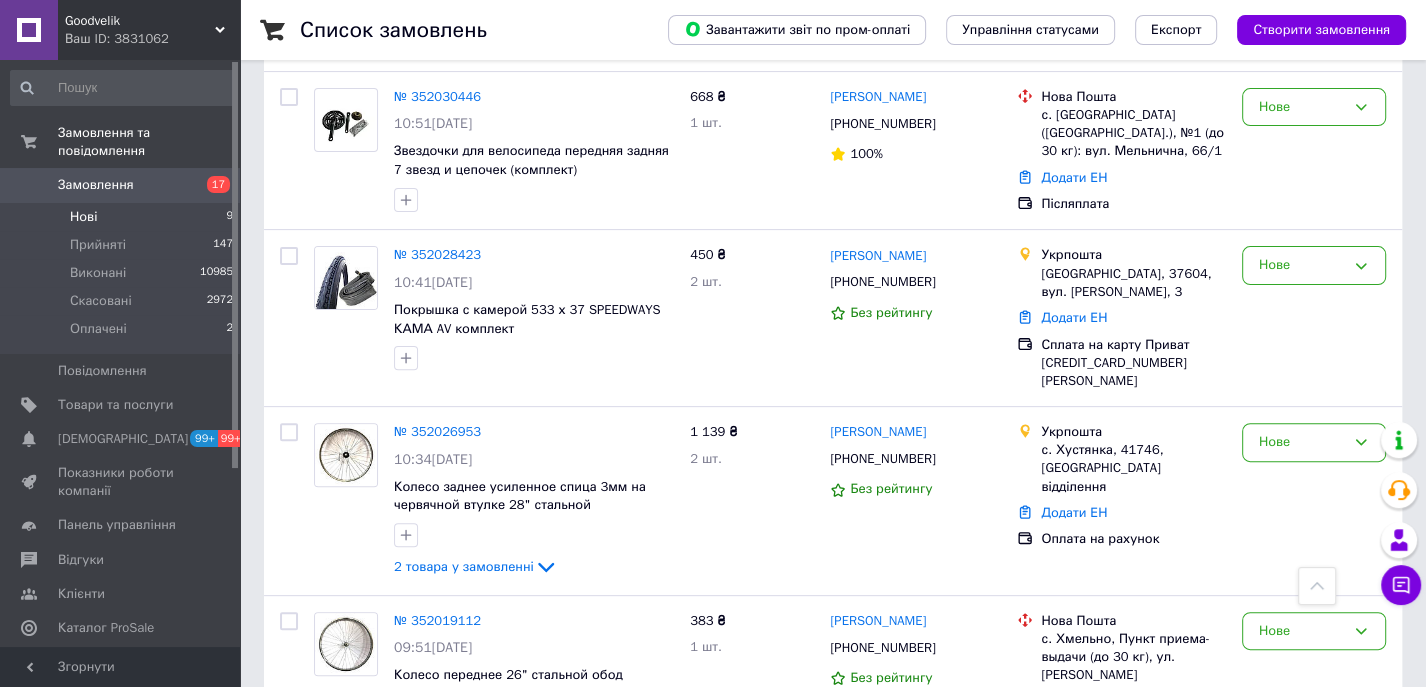 click on "Ваш ID: 3831062" at bounding box center [152, 39] 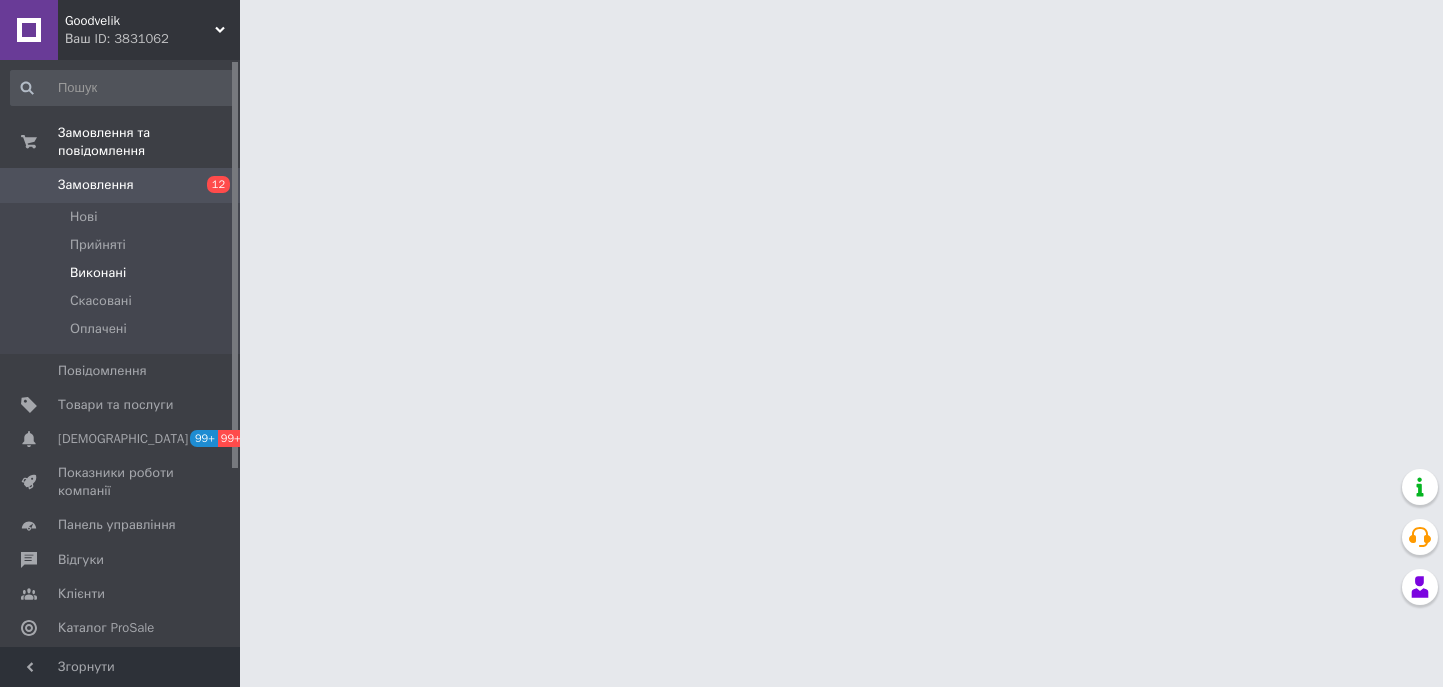 scroll, scrollTop: 0, scrollLeft: 0, axis: both 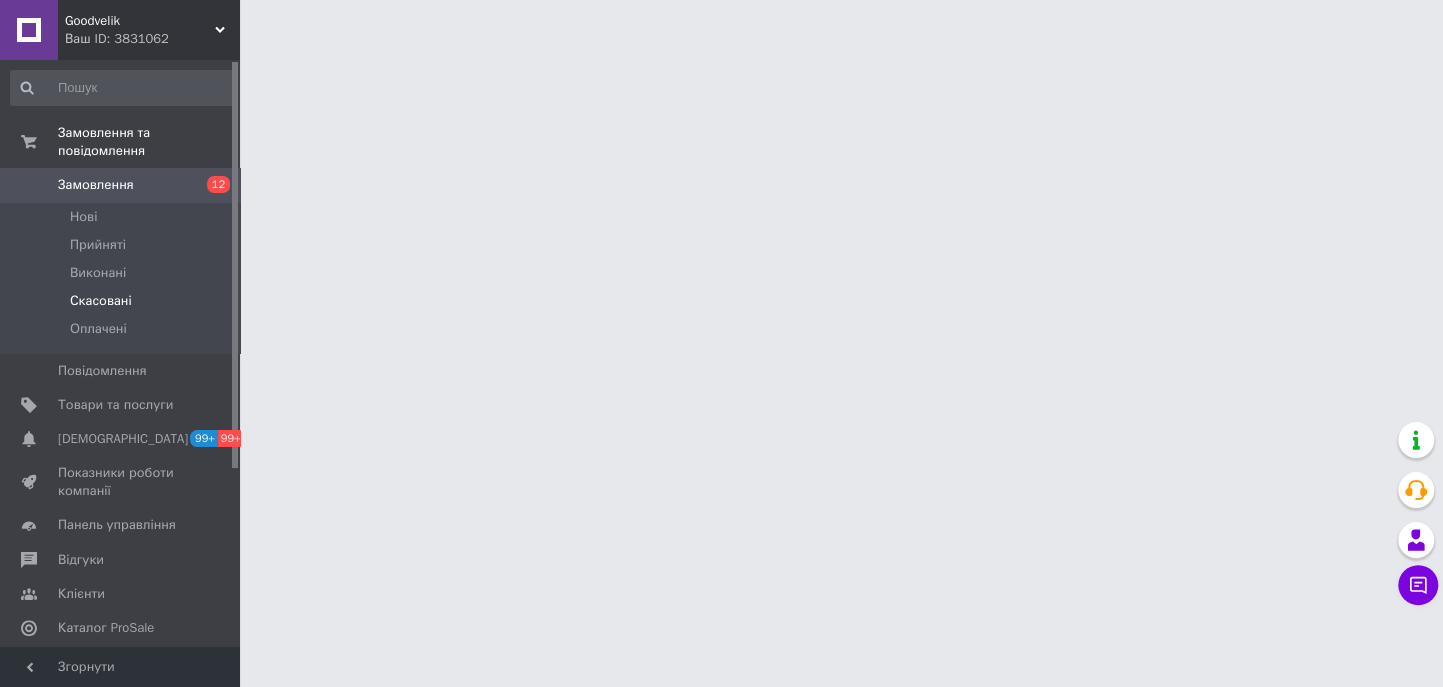 click on "Скасовані" at bounding box center (101, 301) 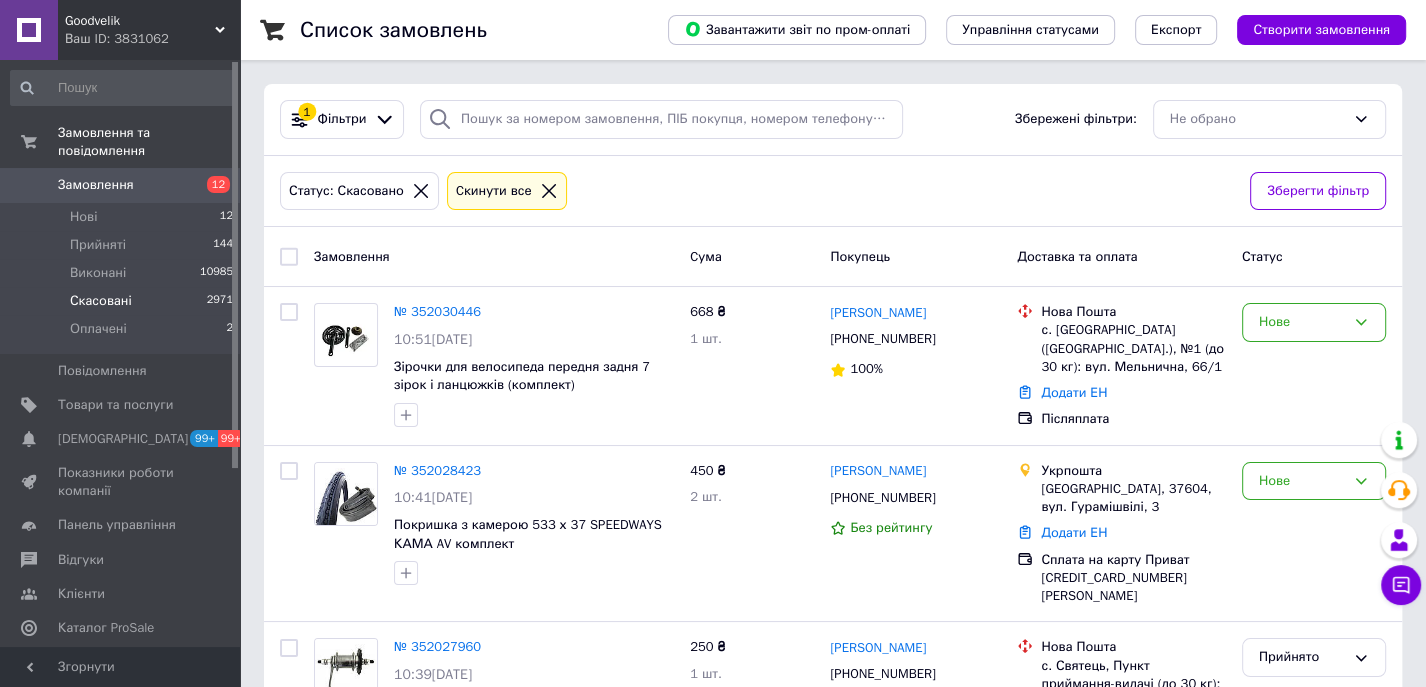 click on "Скасовані" at bounding box center (101, 301) 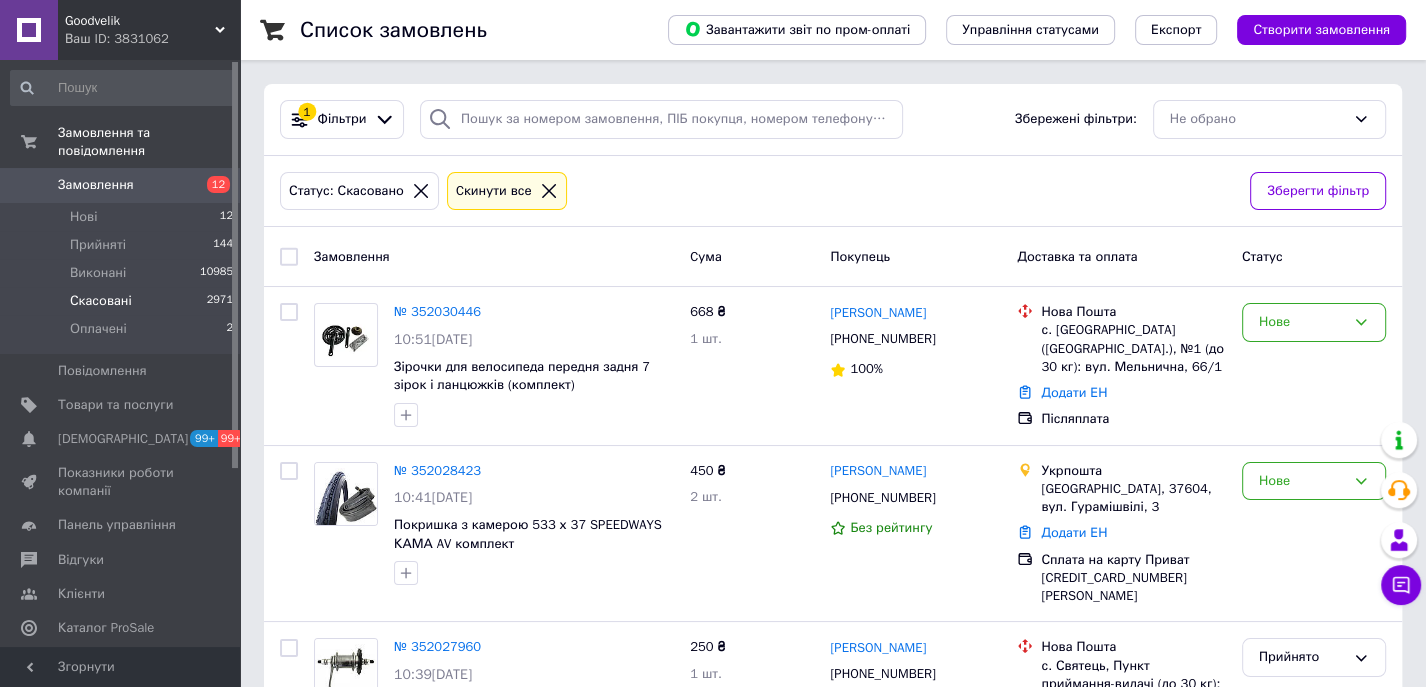 click on "Скасовані" at bounding box center (101, 301) 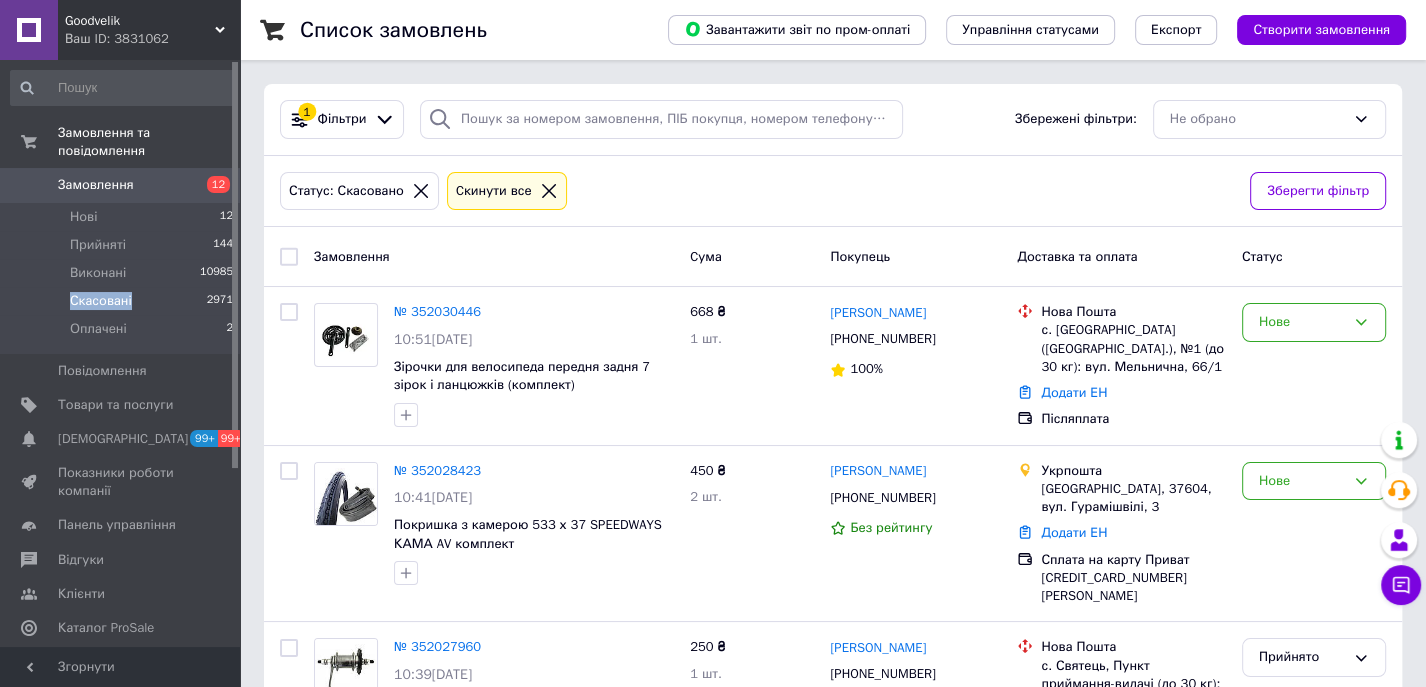 click on "Скасовані" at bounding box center [101, 301] 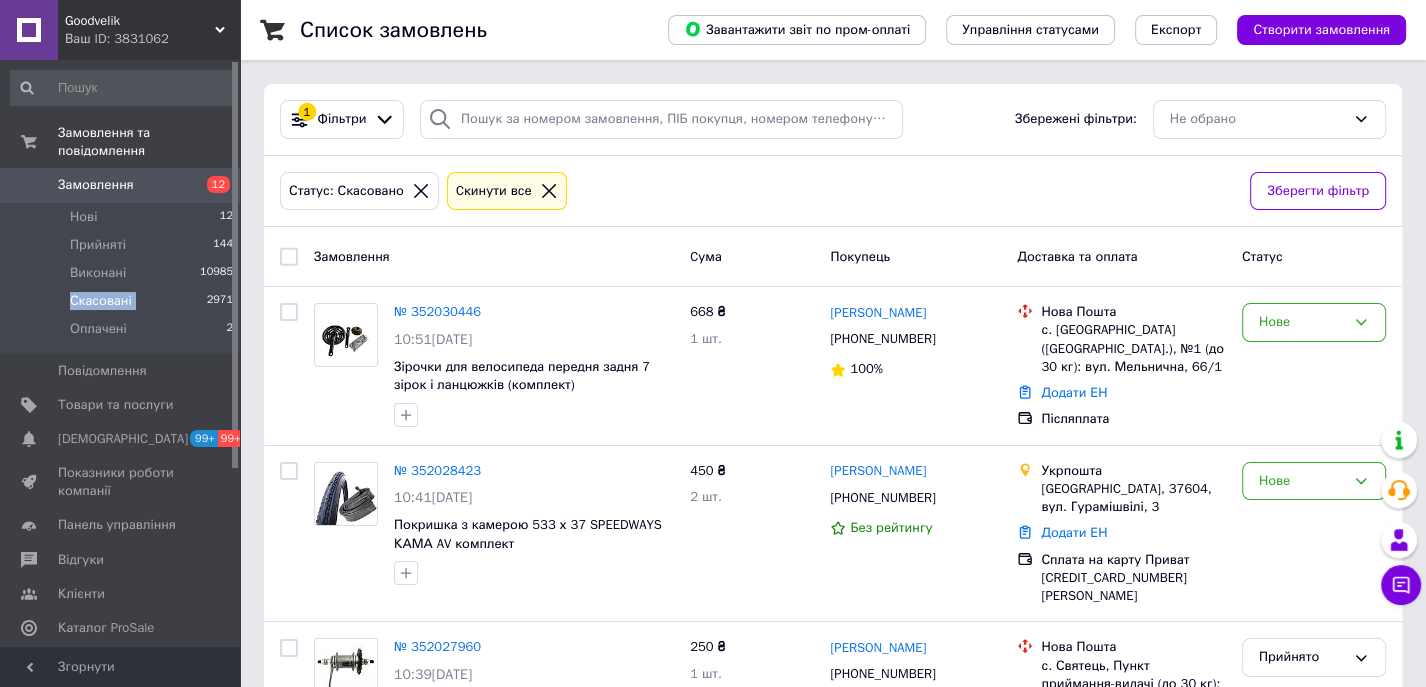 click on "Скасовані" at bounding box center (101, 301) 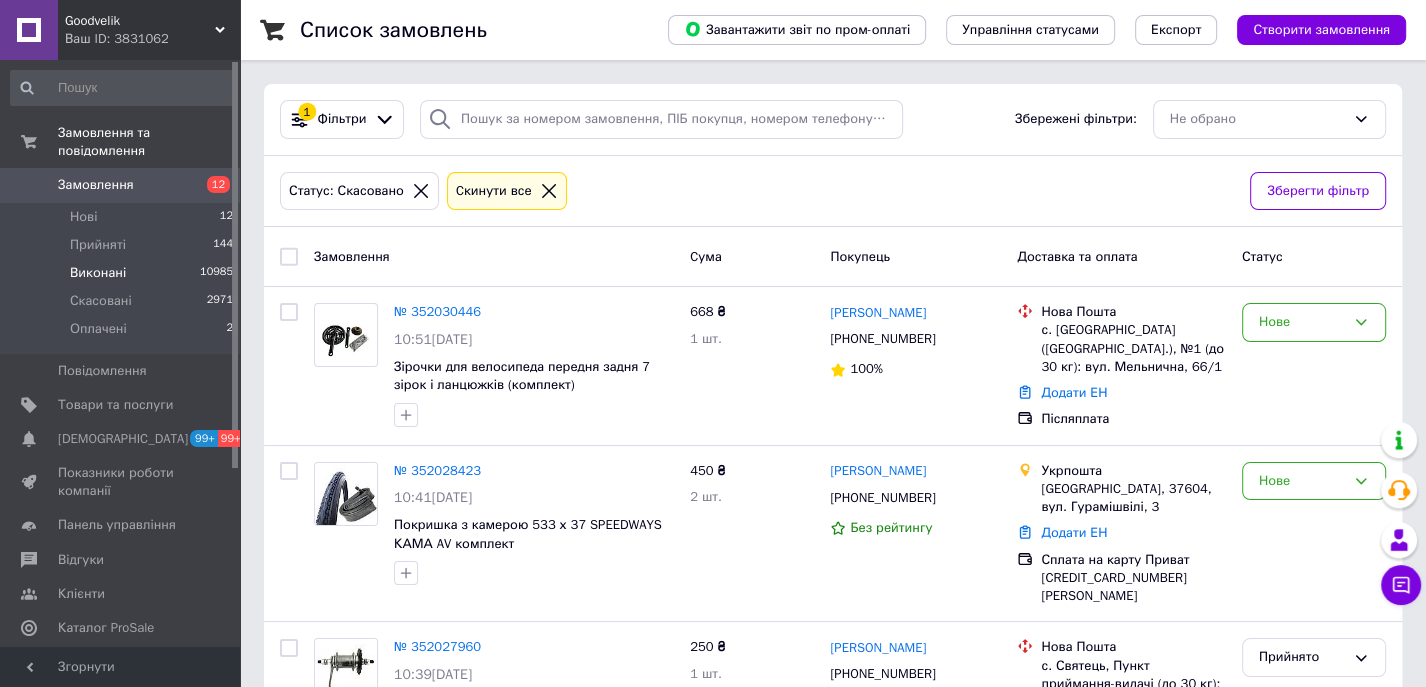 click on "Виконані" at bounding box center [98, 273] 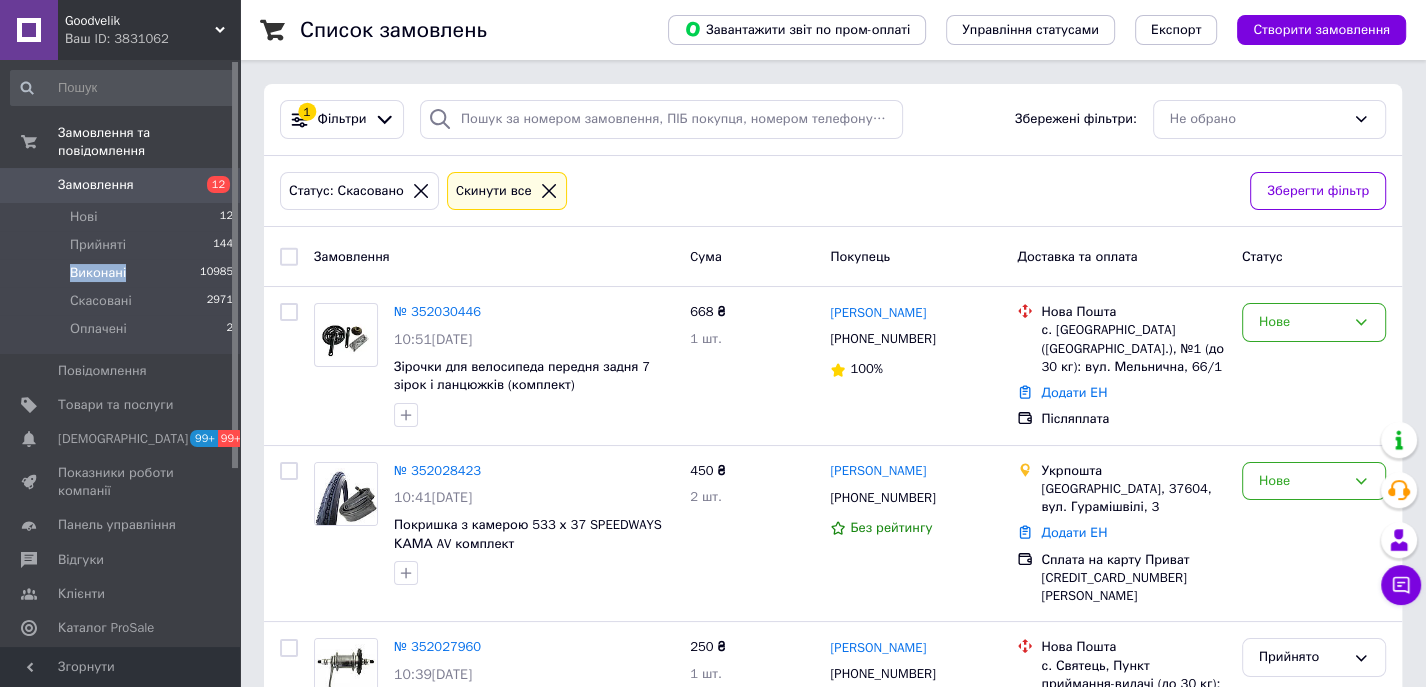 click on "Виконані" at bounding box center (98, 273) 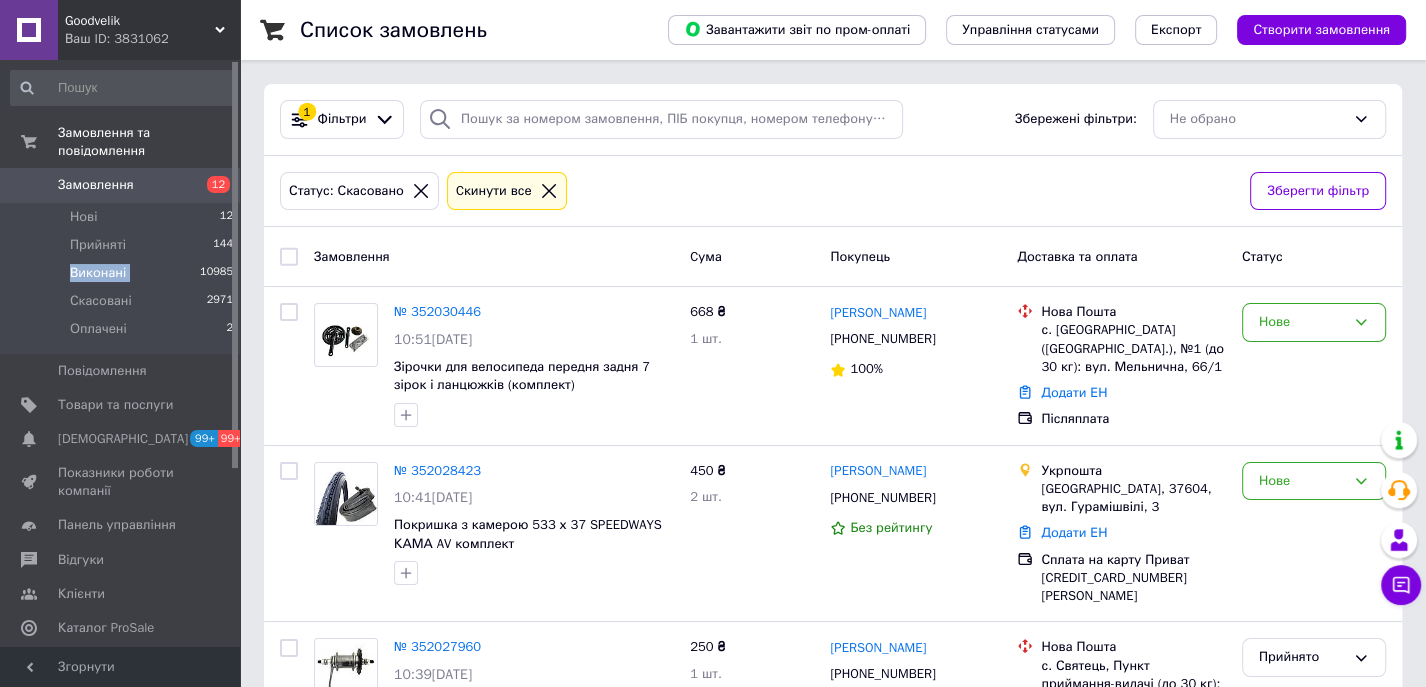 click on "Виконані" at bounding box center (98, 273) 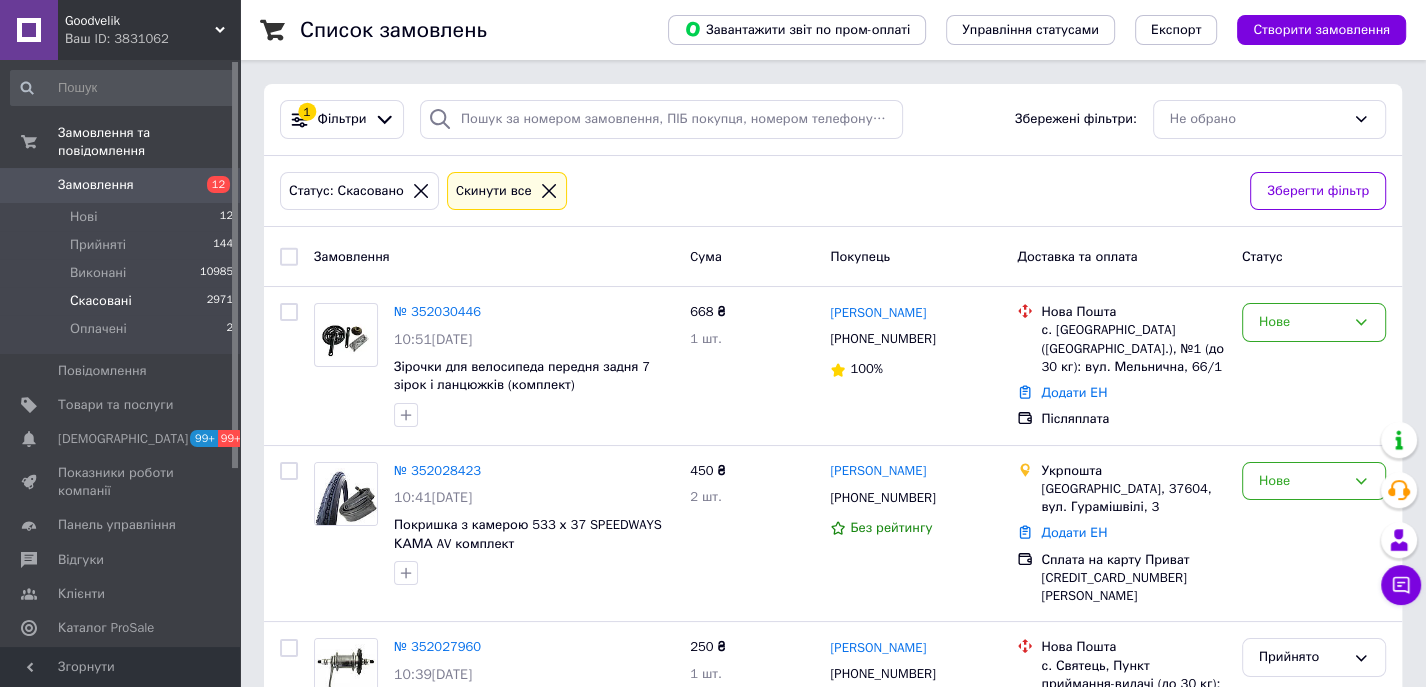 click on "Скасовані" at bounding box center (101, 301) 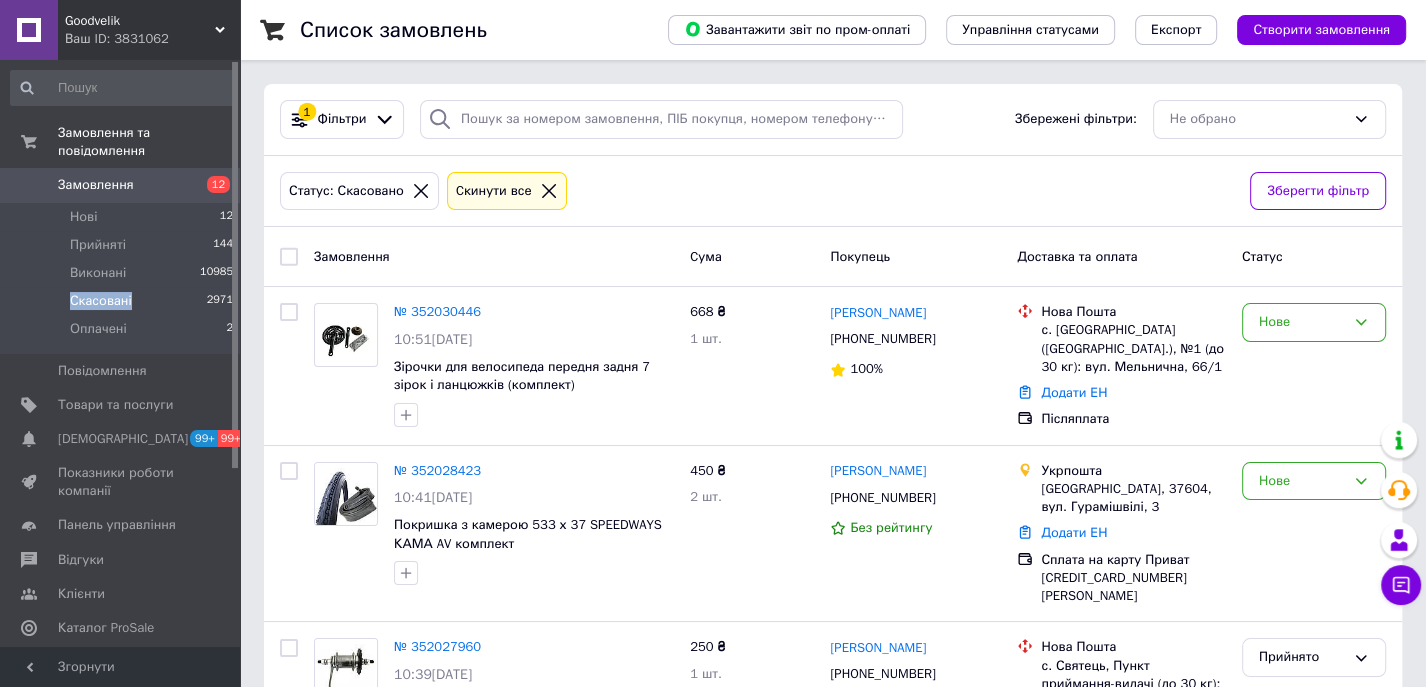 click on "Скасовані" at bounding box center [101, 301] 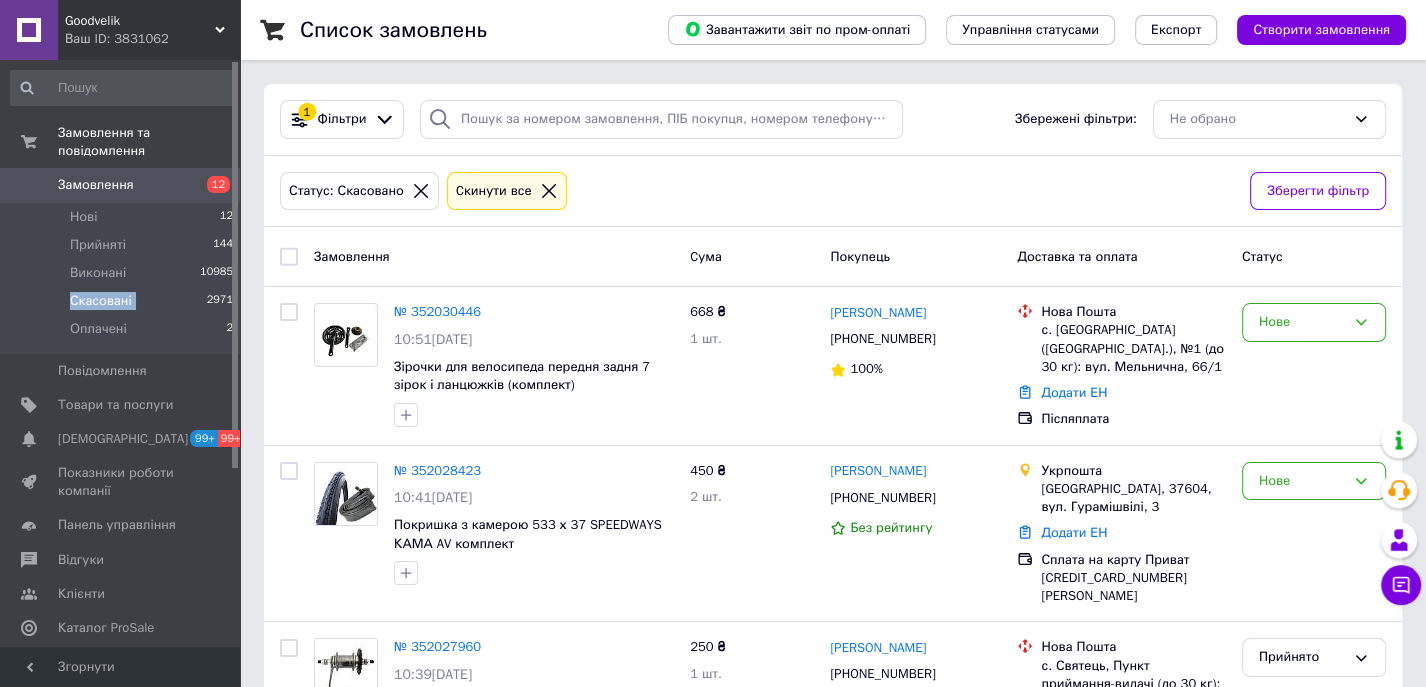 click on "Скасовані" at bounding box center (101, 301) 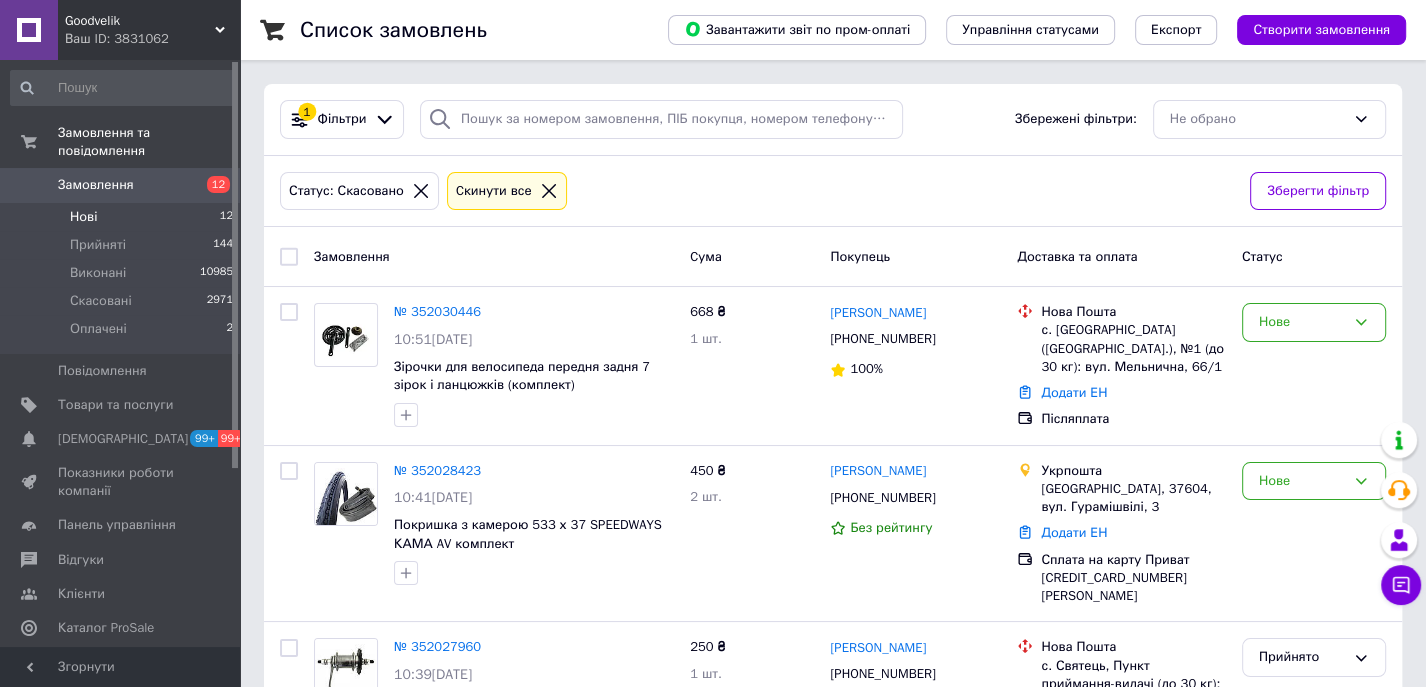 click on "Нові 12" at bounding box center [122, 217] 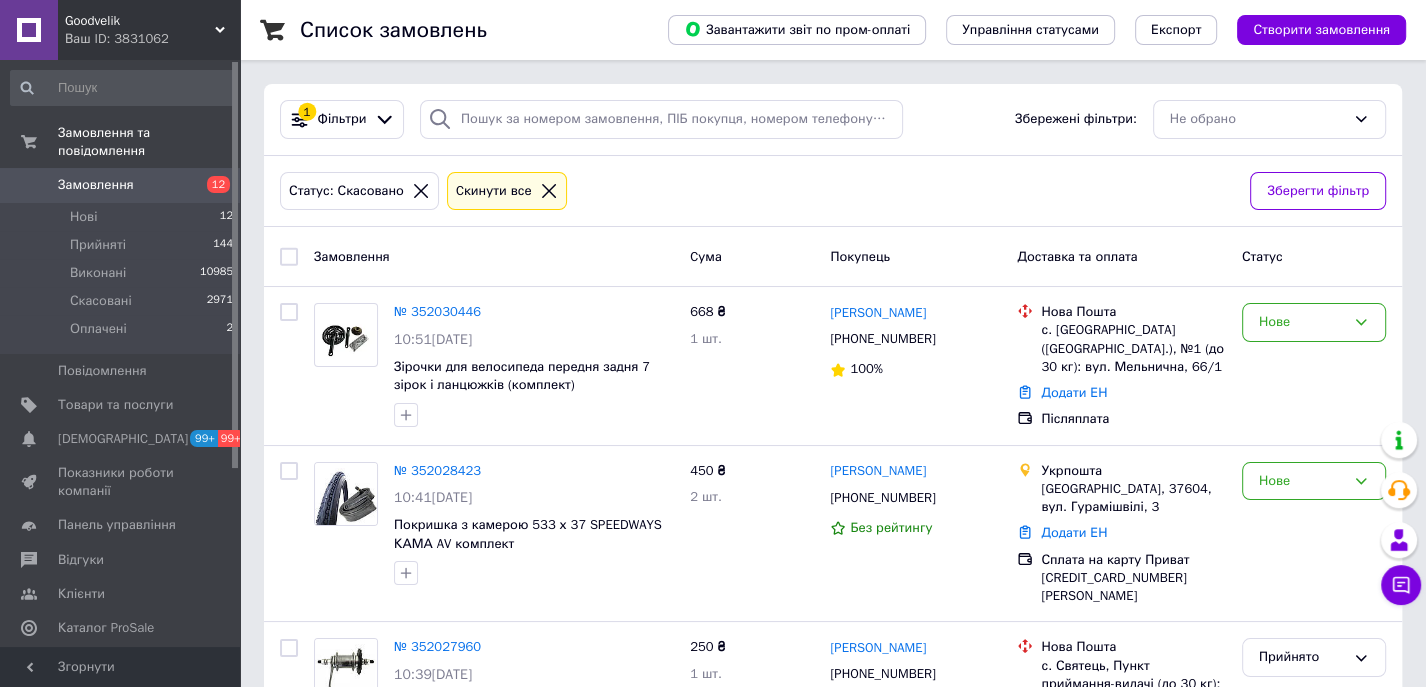 click on "Замовлення 12" at bounding box center [122, 185] 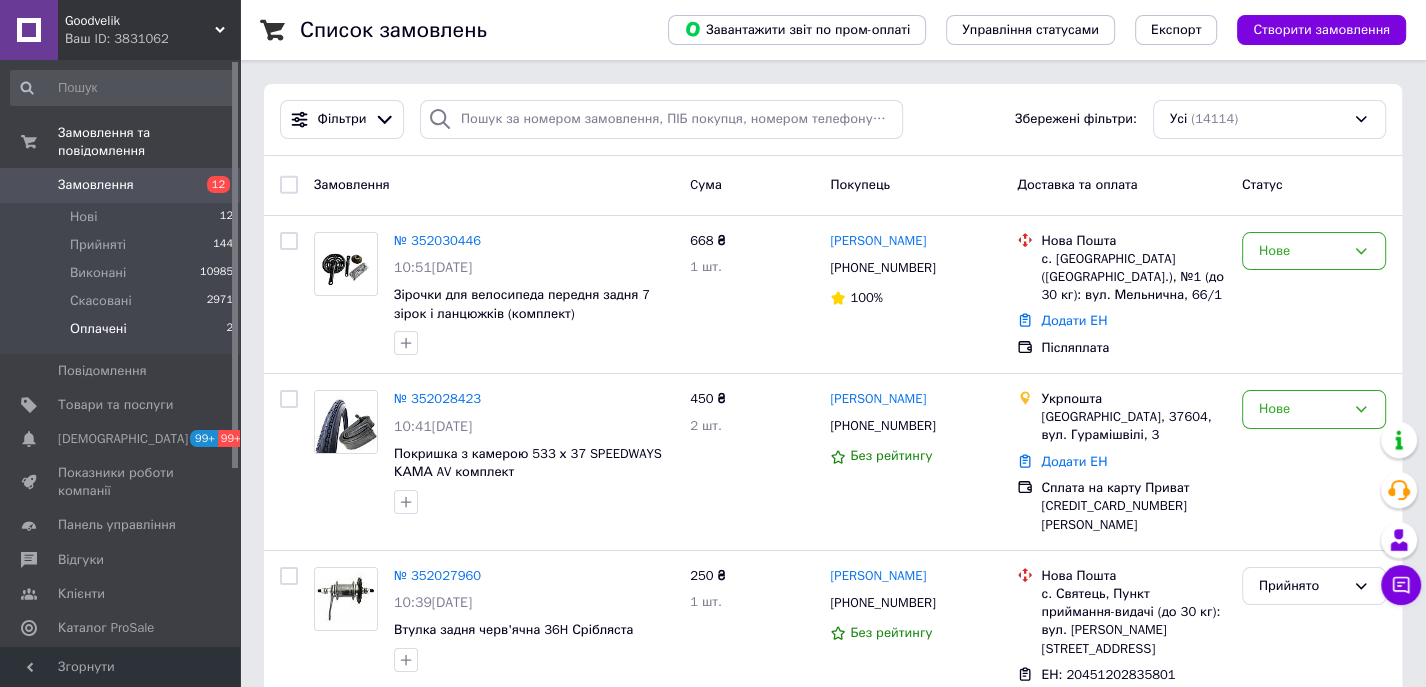 click on "Оплачені" at bounding box center (98, 329) 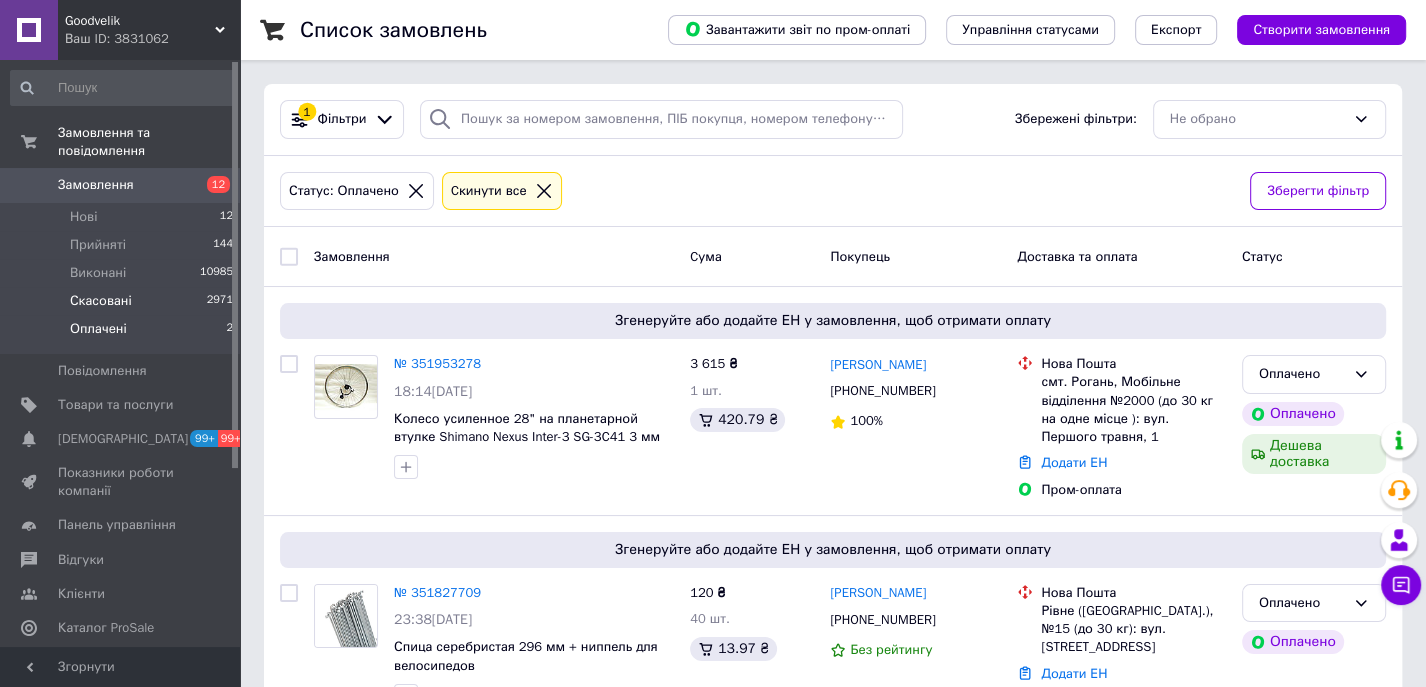 click on "Скасовані 2971" at bounding box center (122, 301) 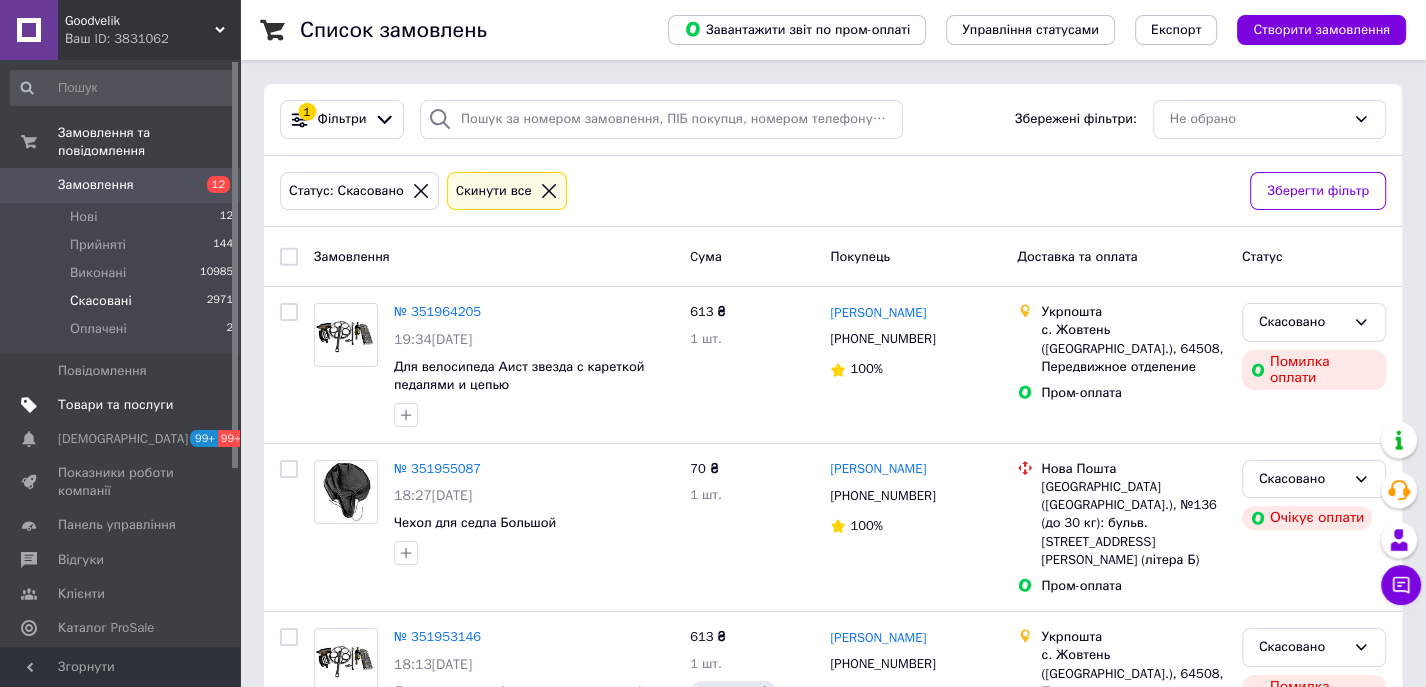 click on "Товари та послуги" at bounding box center [122, 405] 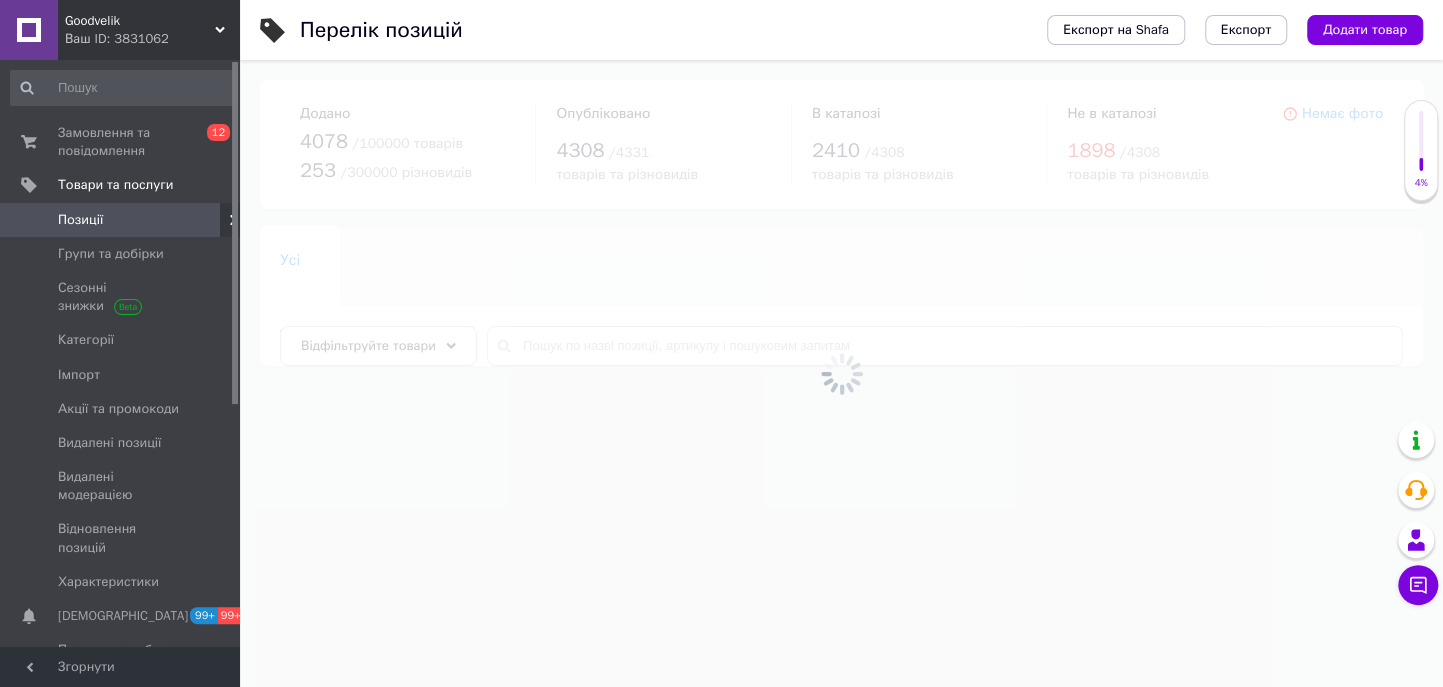click at bounding box center (841, 373) 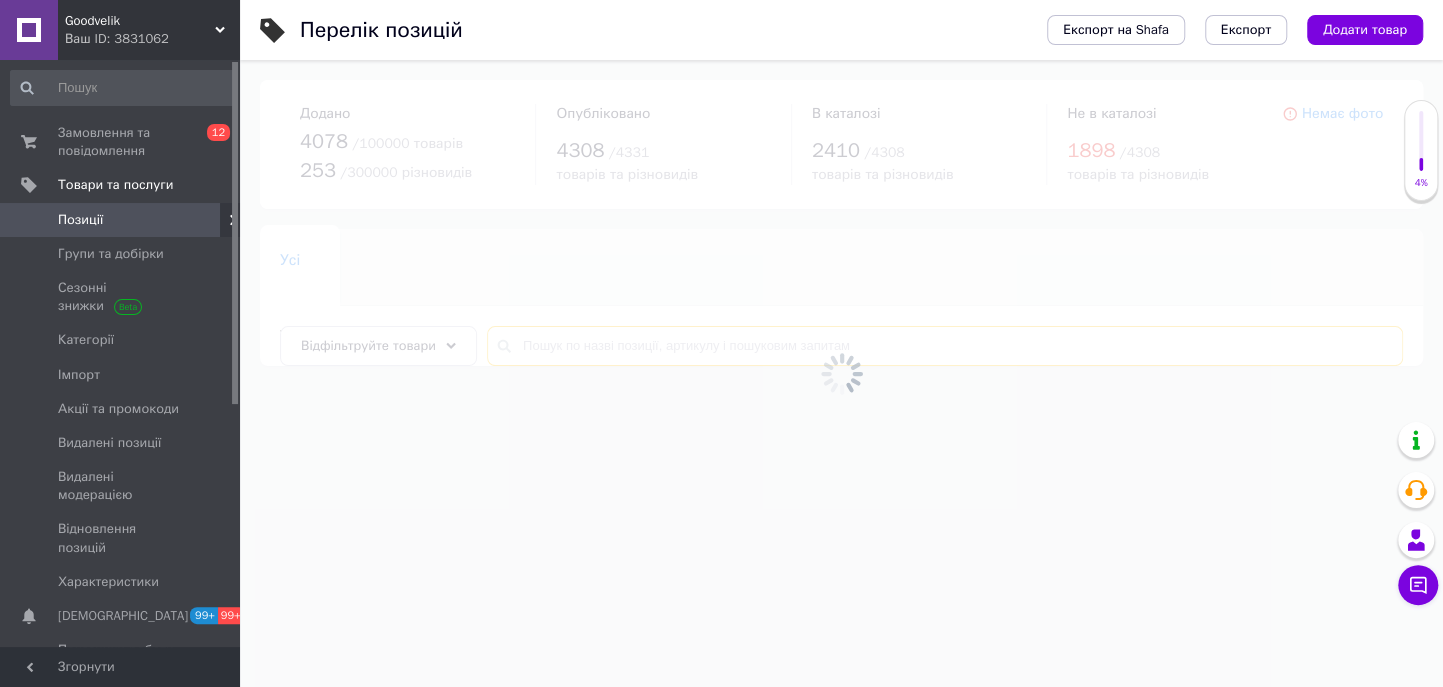 click at bounding box center [945, 346] 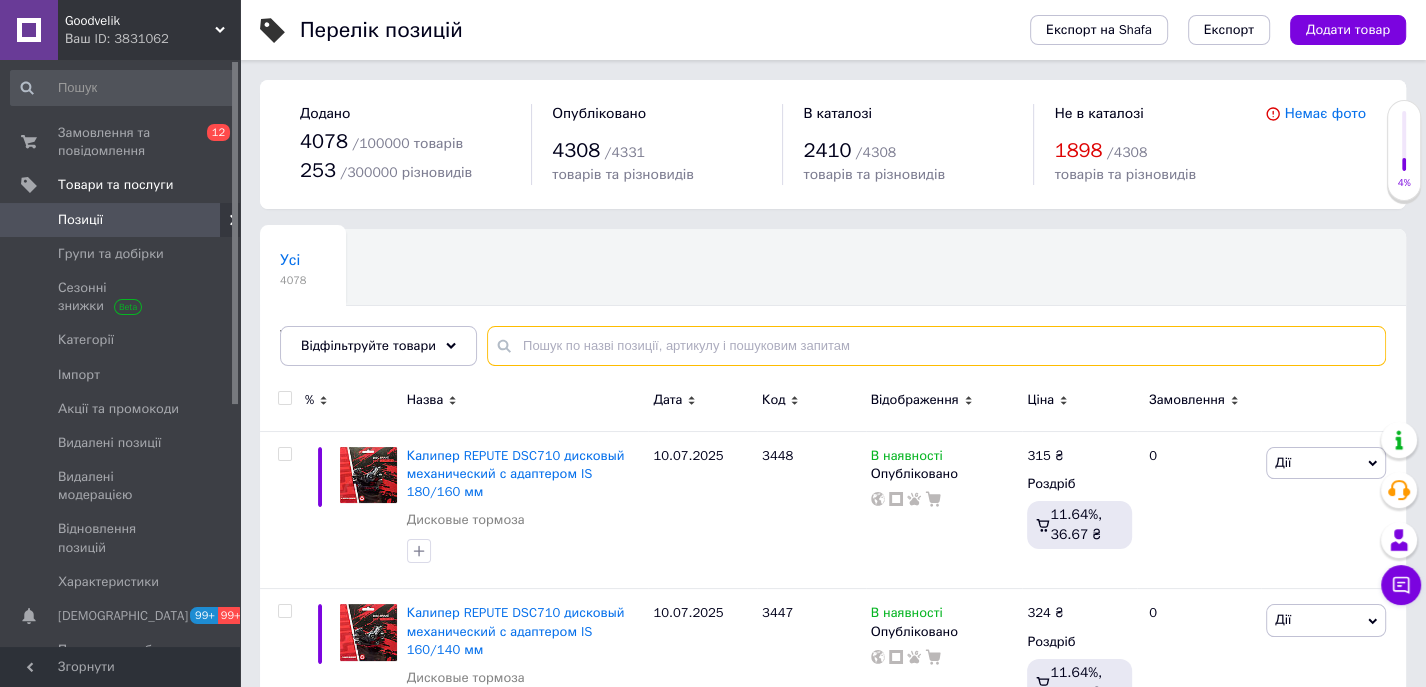 click at bounding box center [936, 346] 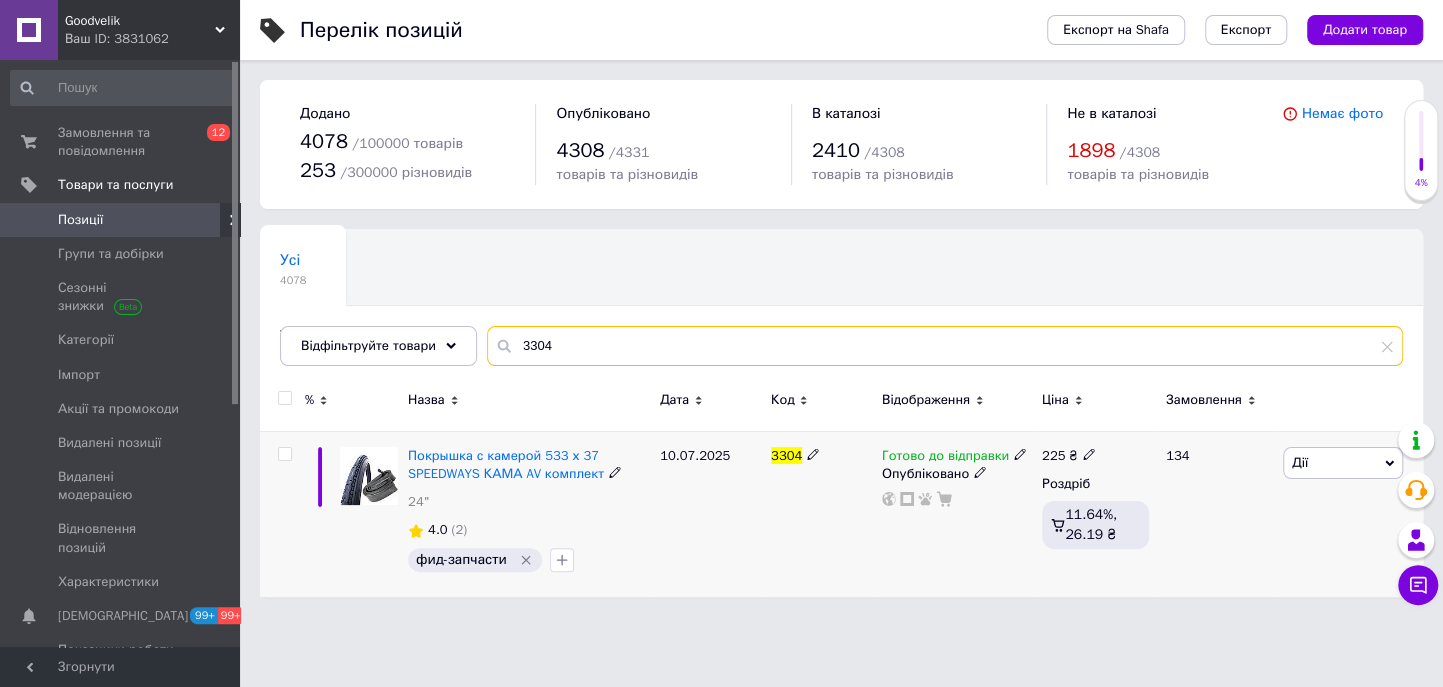 type on "3304" 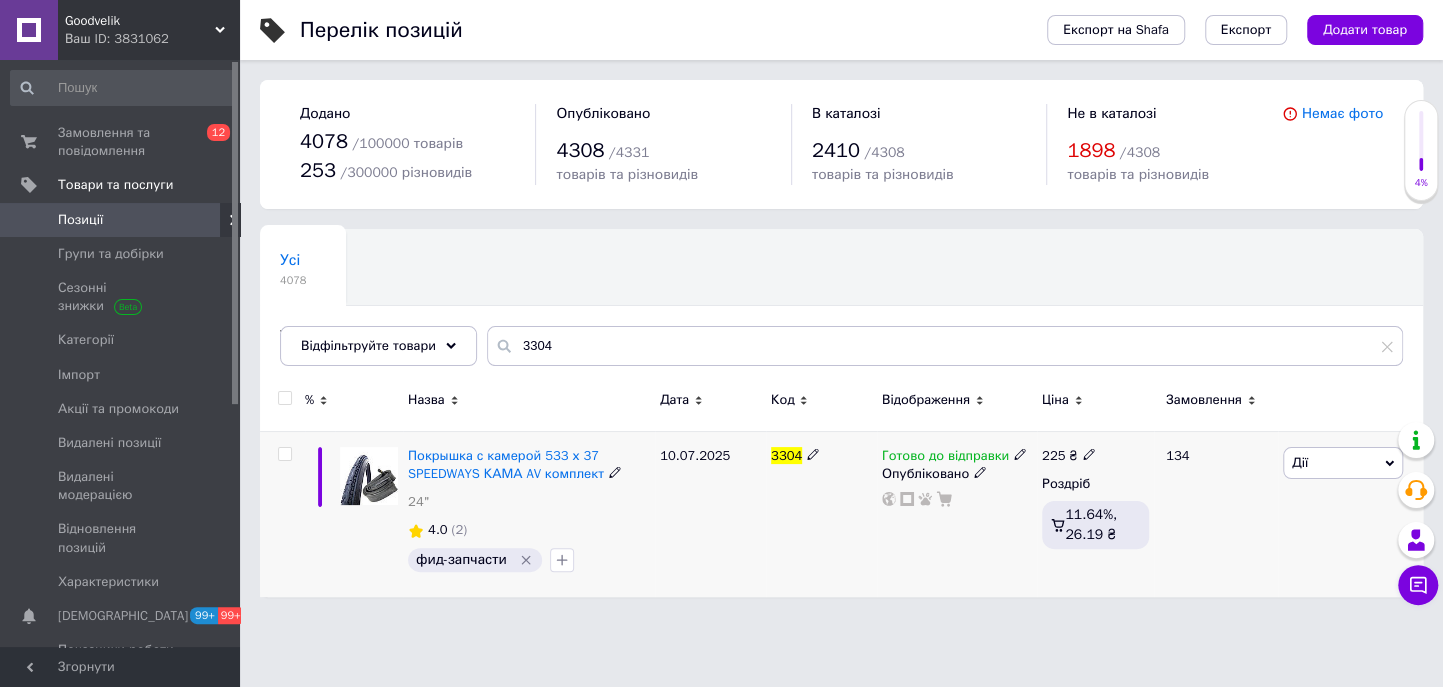click 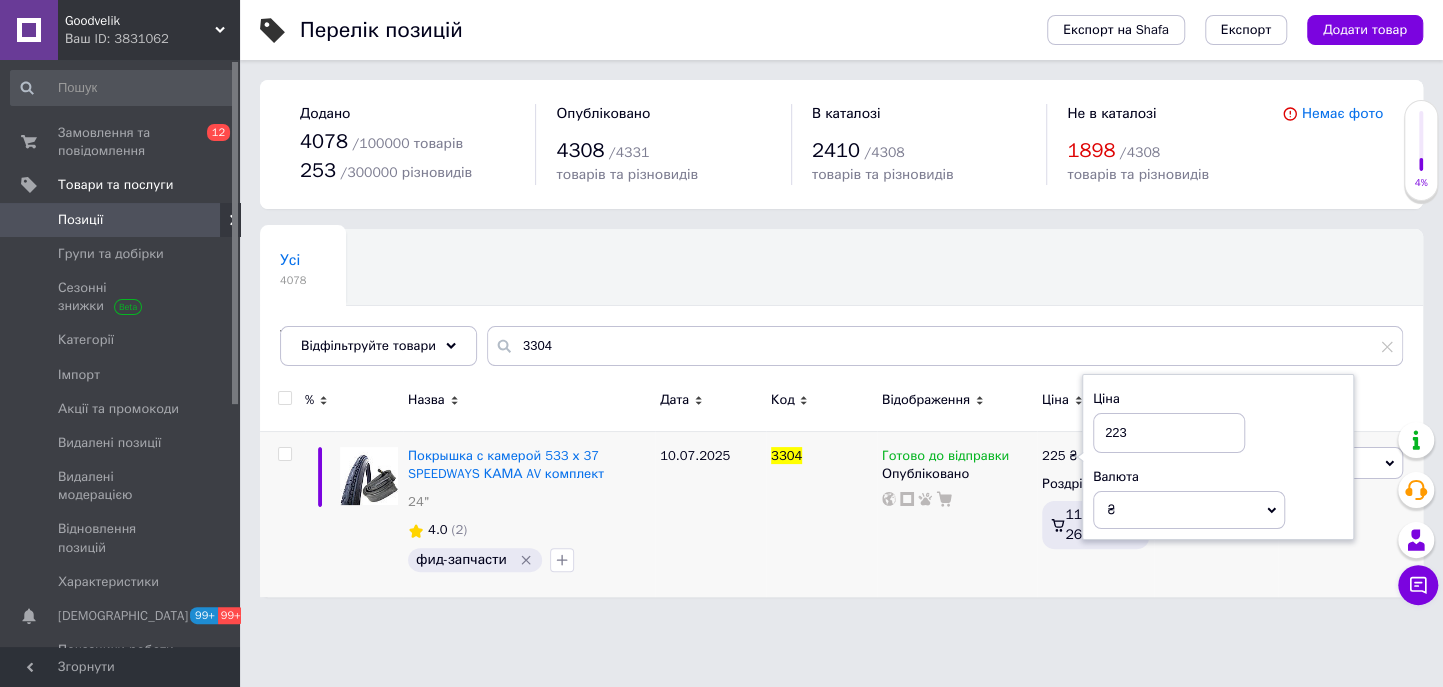 type on "223" 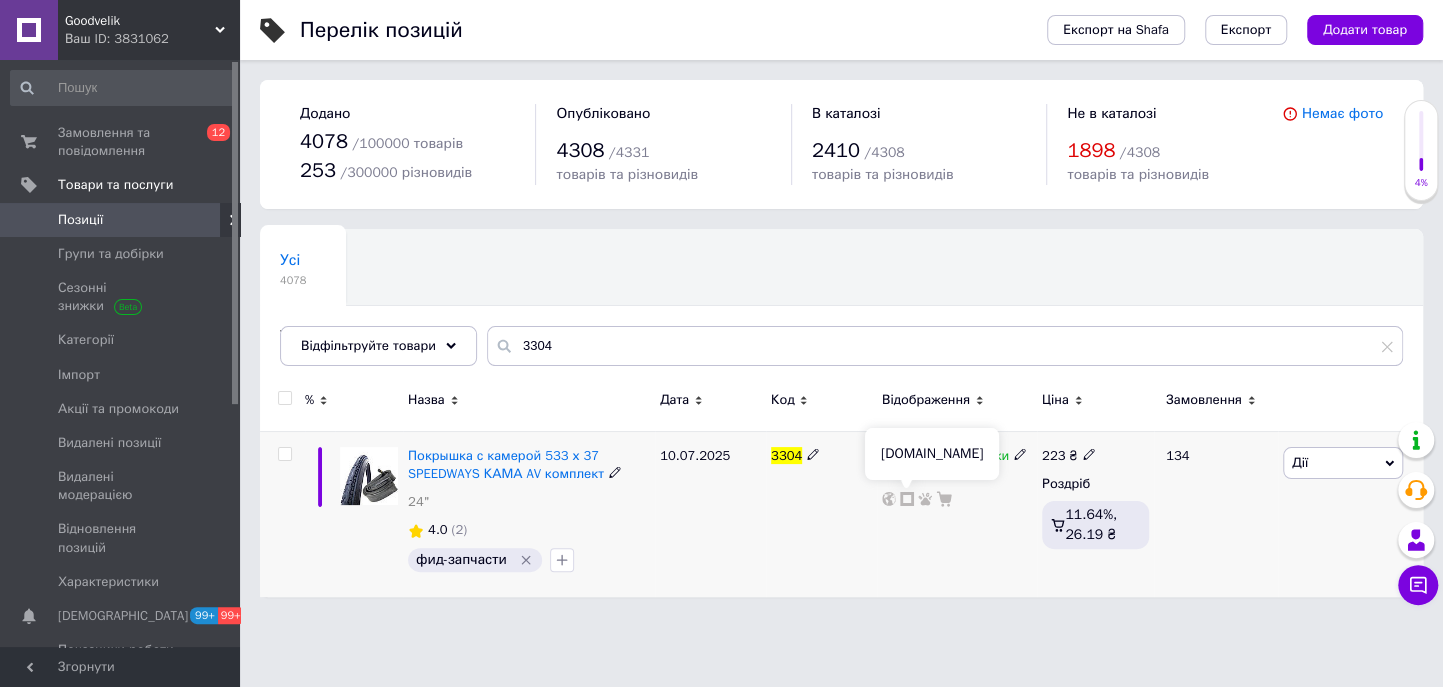 click 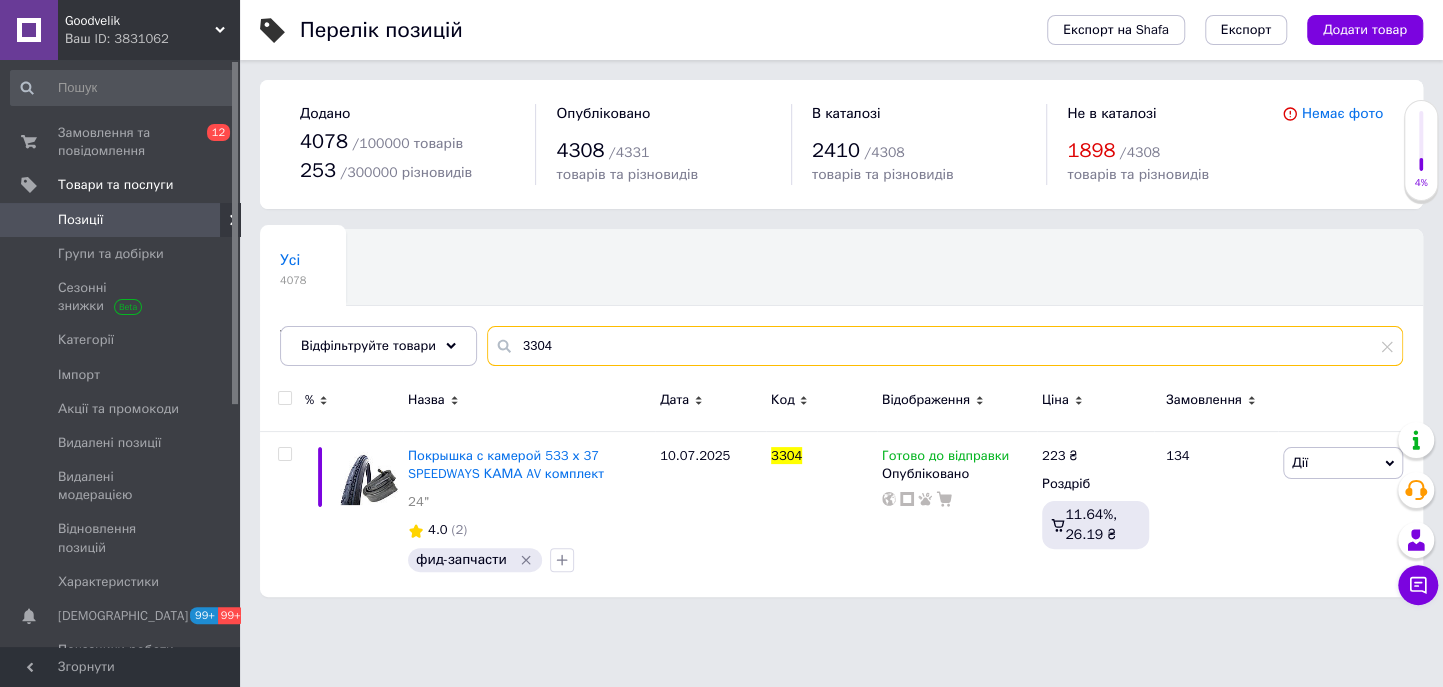 click on "3304" at bounding box center [945, 346] 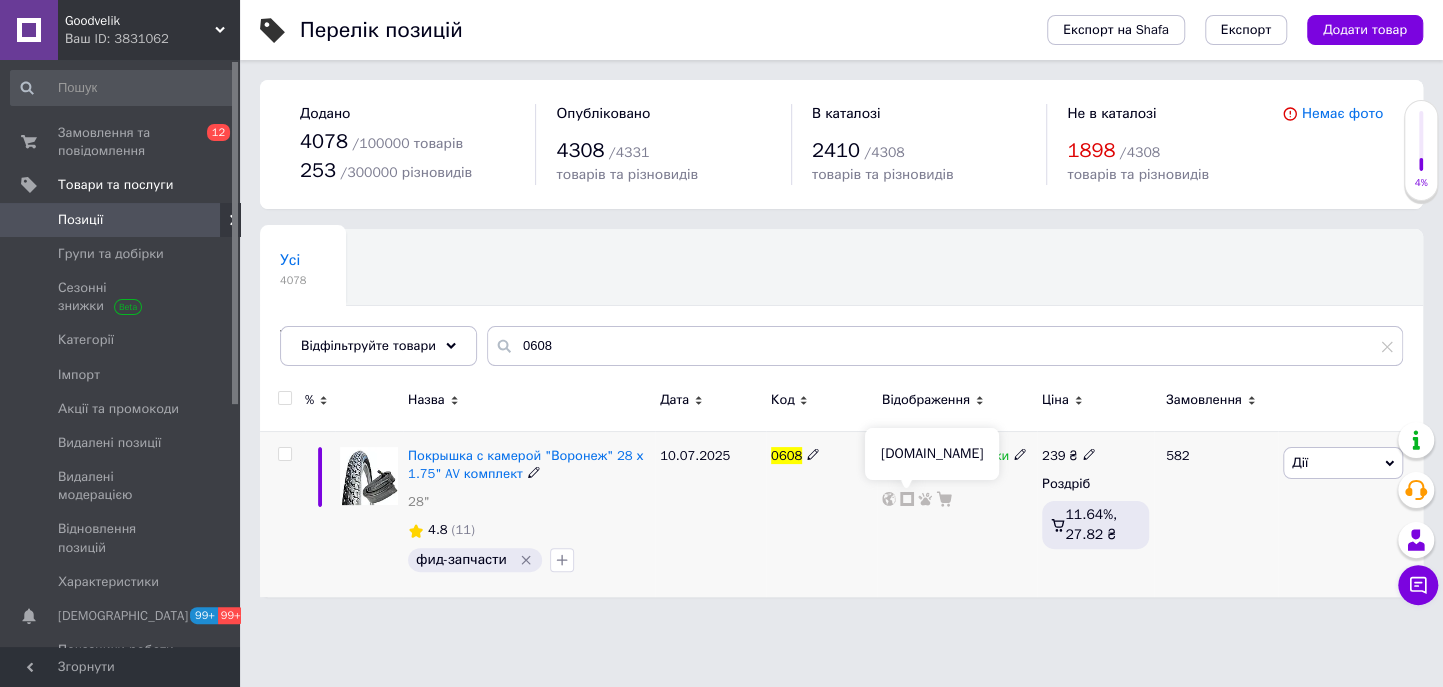 click 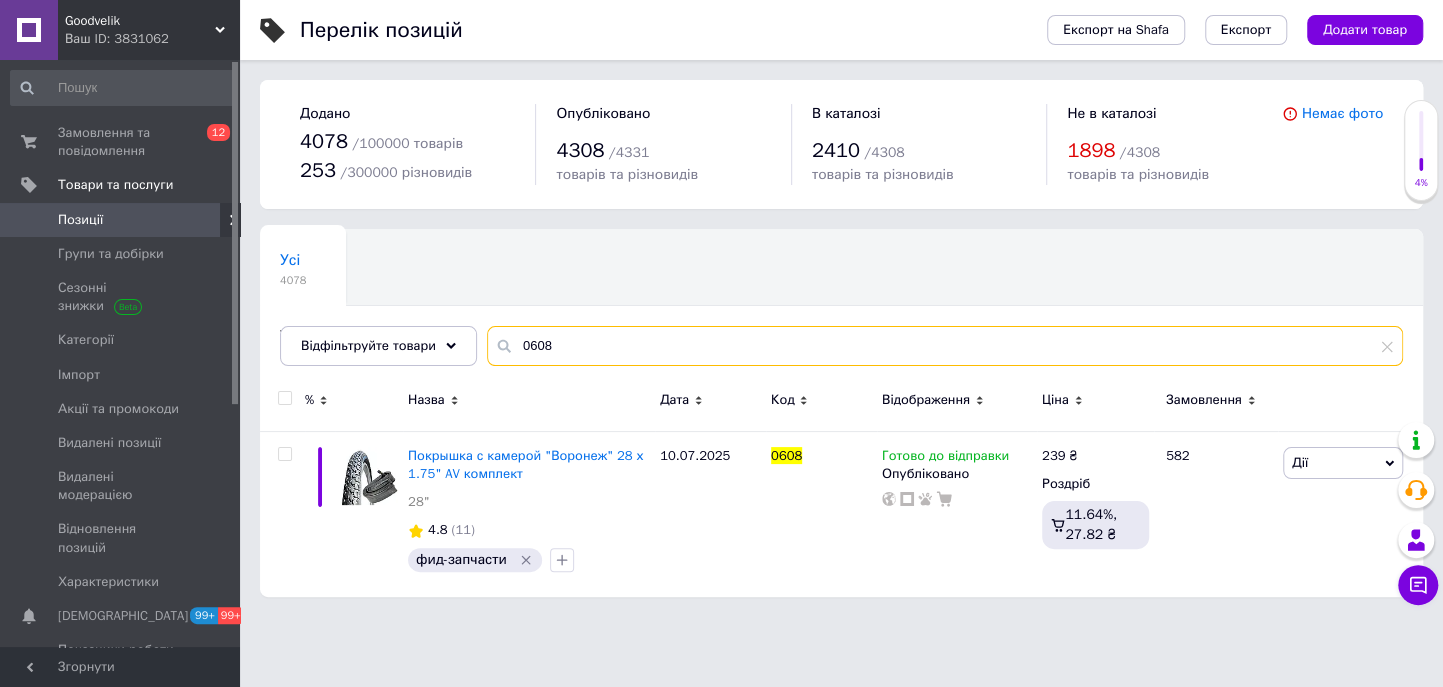 click on "0608" at bounding box center [945, 346] 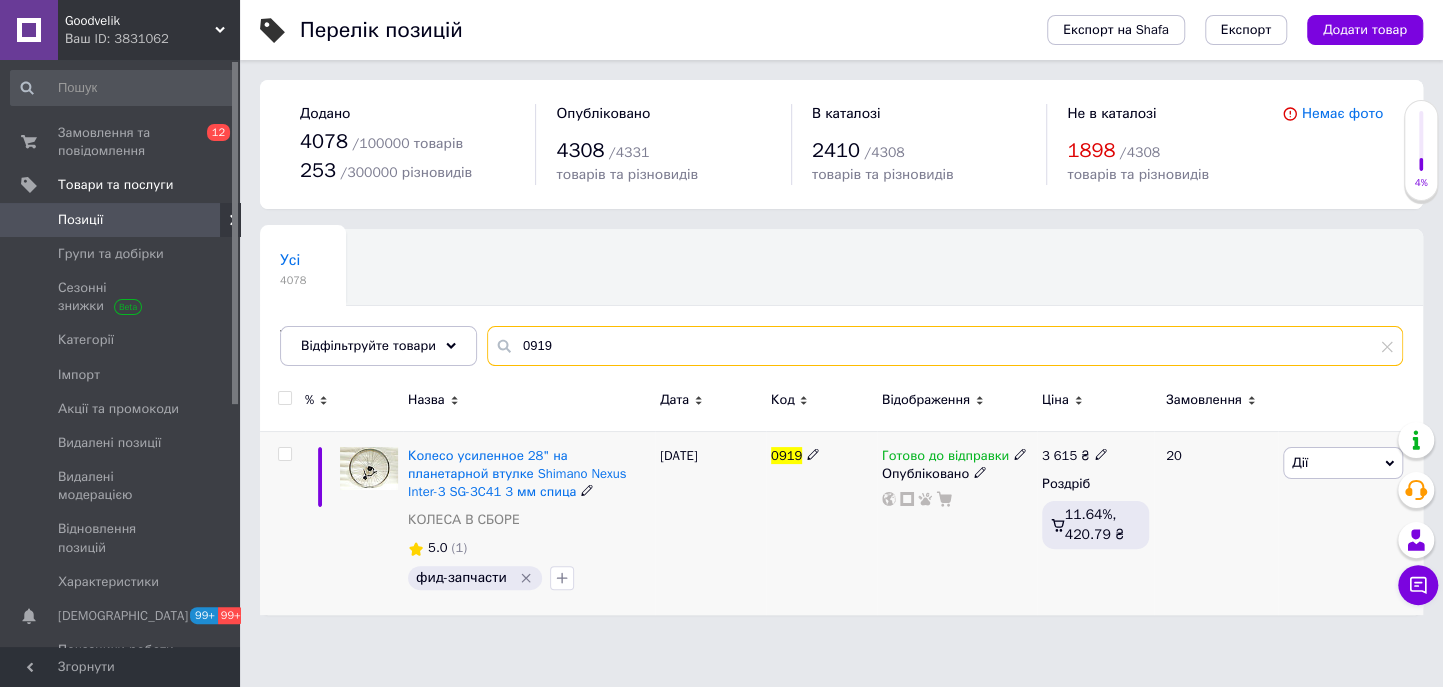 type on "0919" 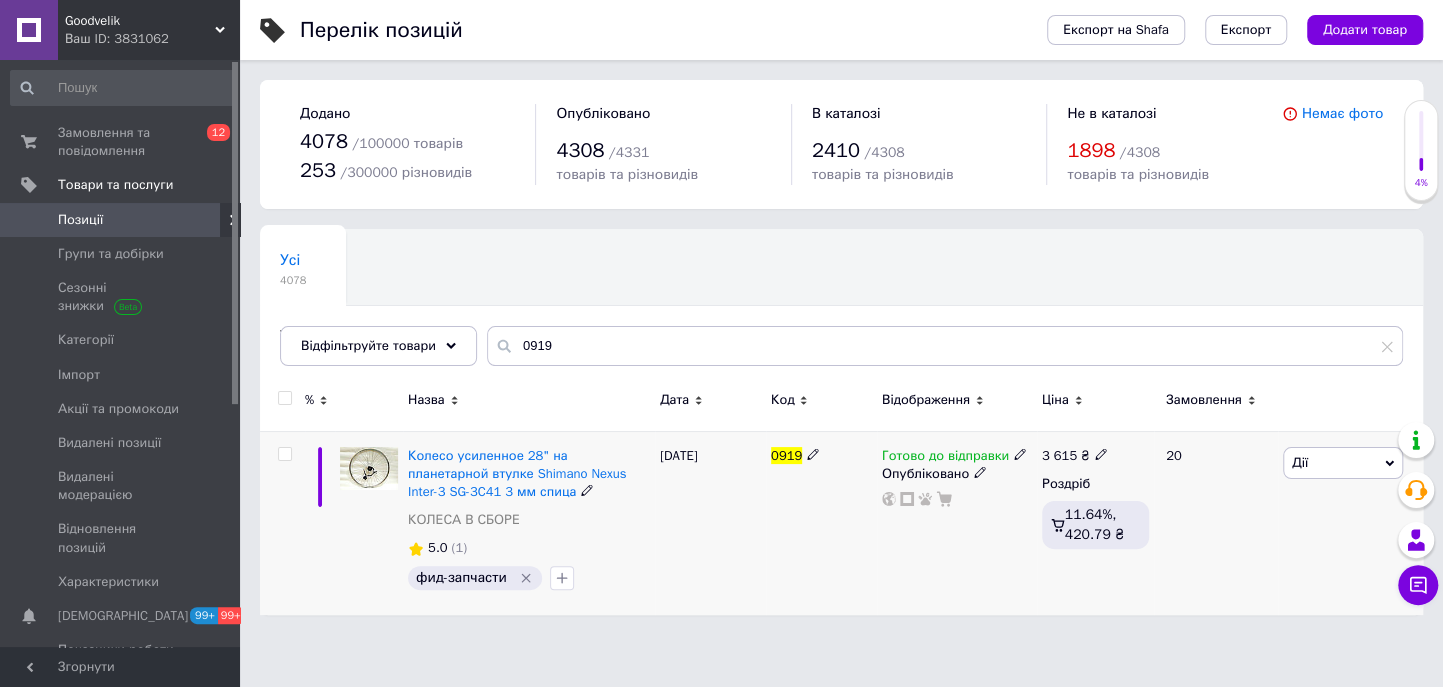 click 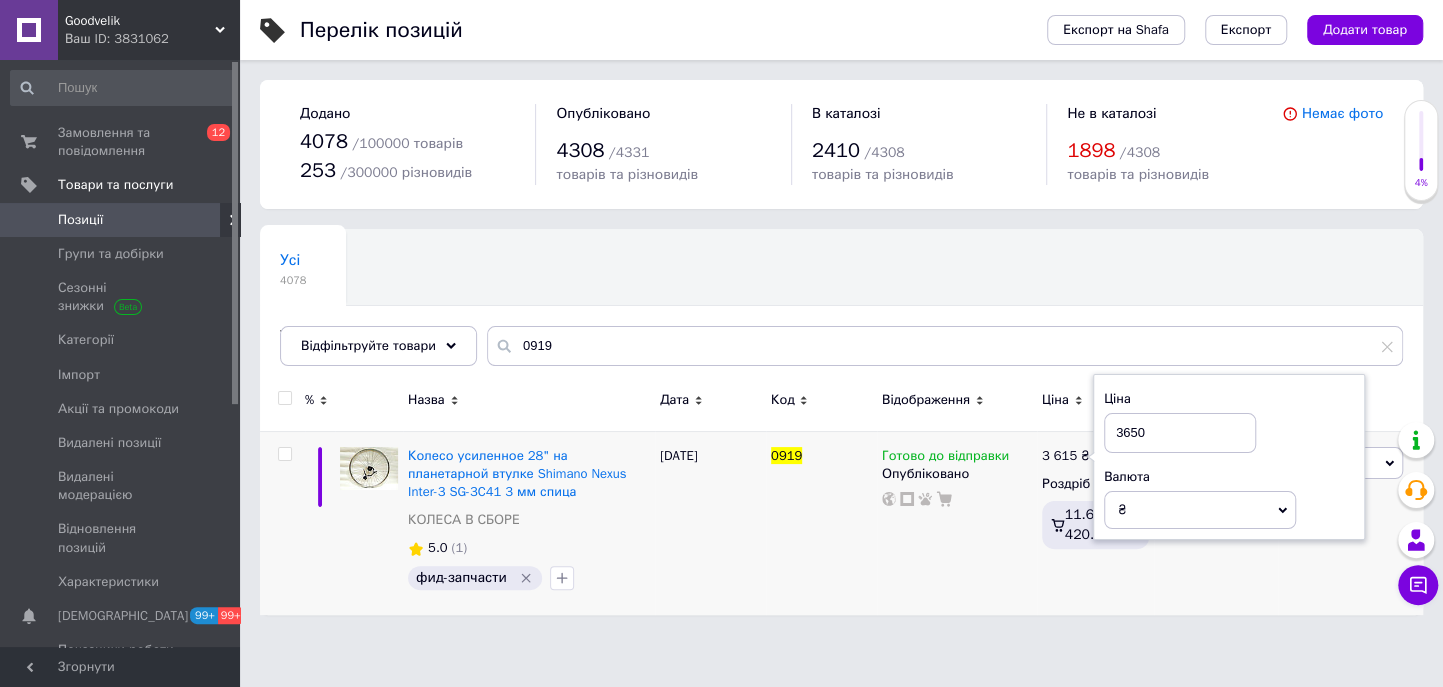 type on "3650" 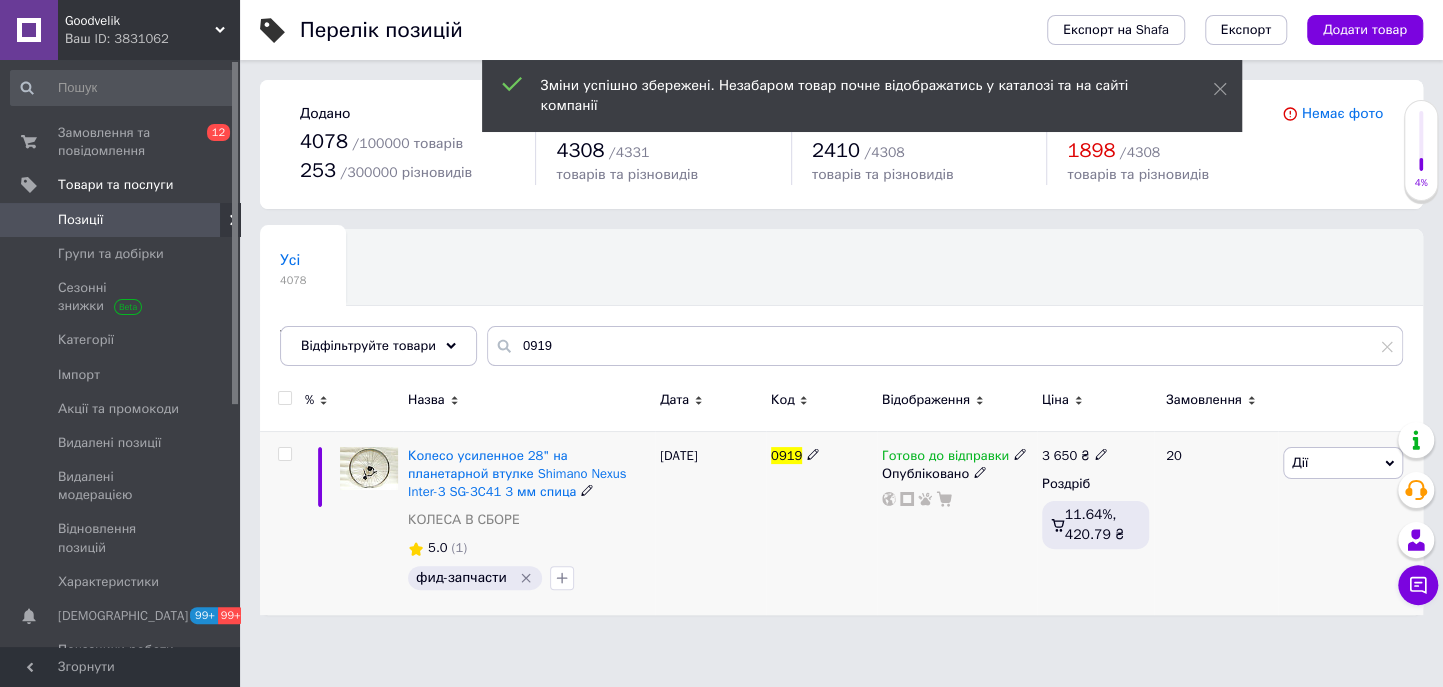 click 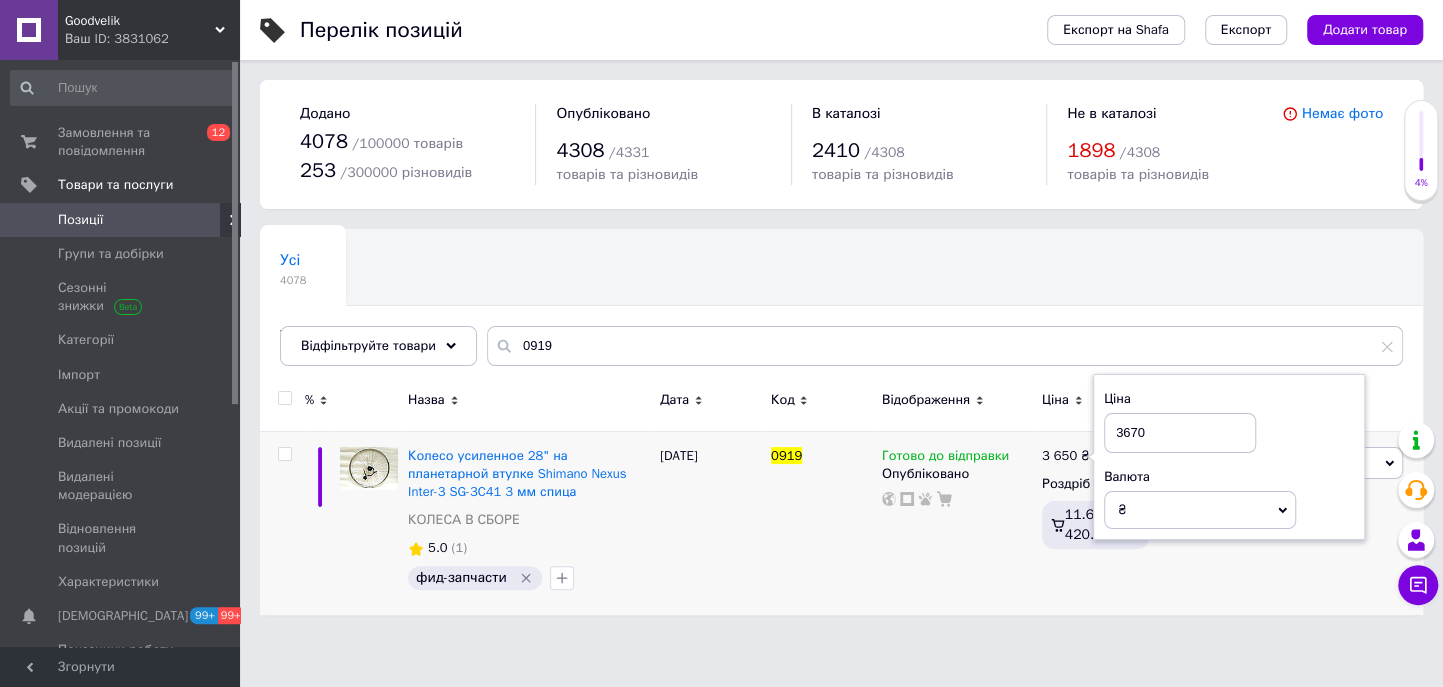 type on "3670" 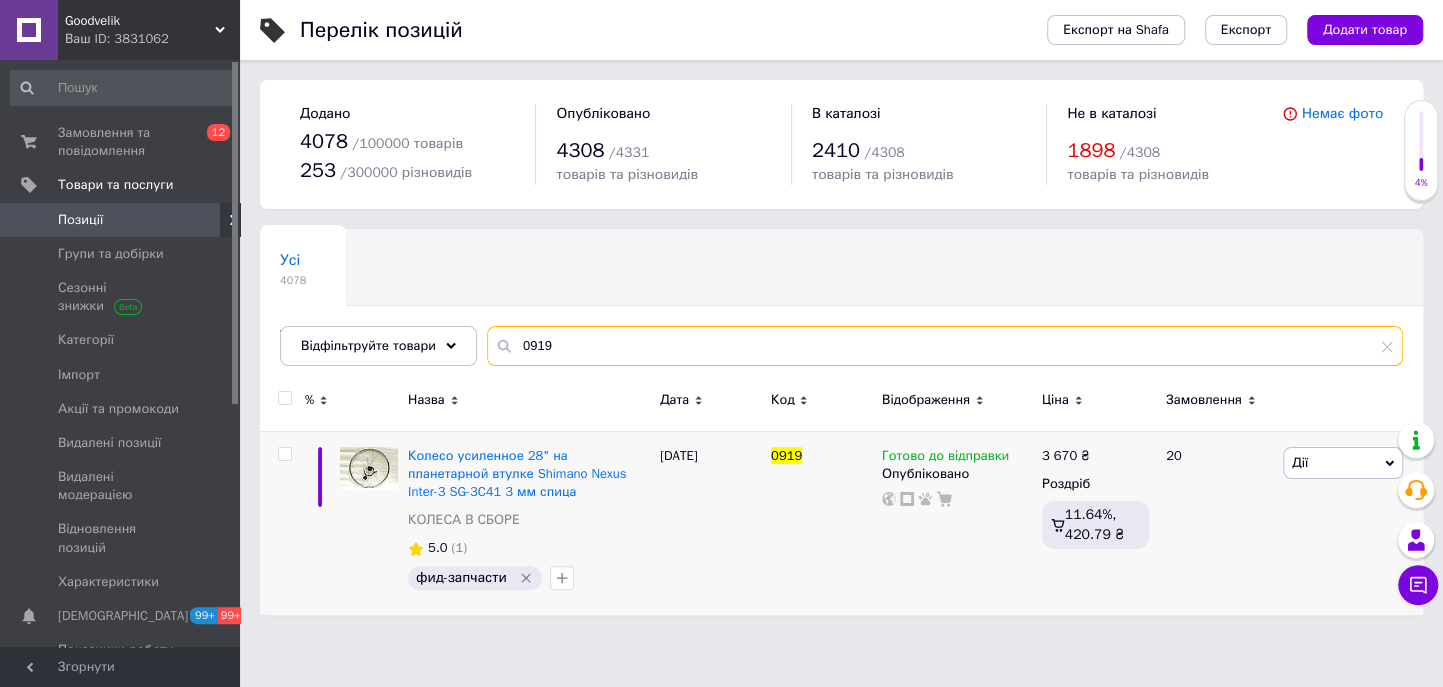 click on "0919" at bounding box center (945, 346) 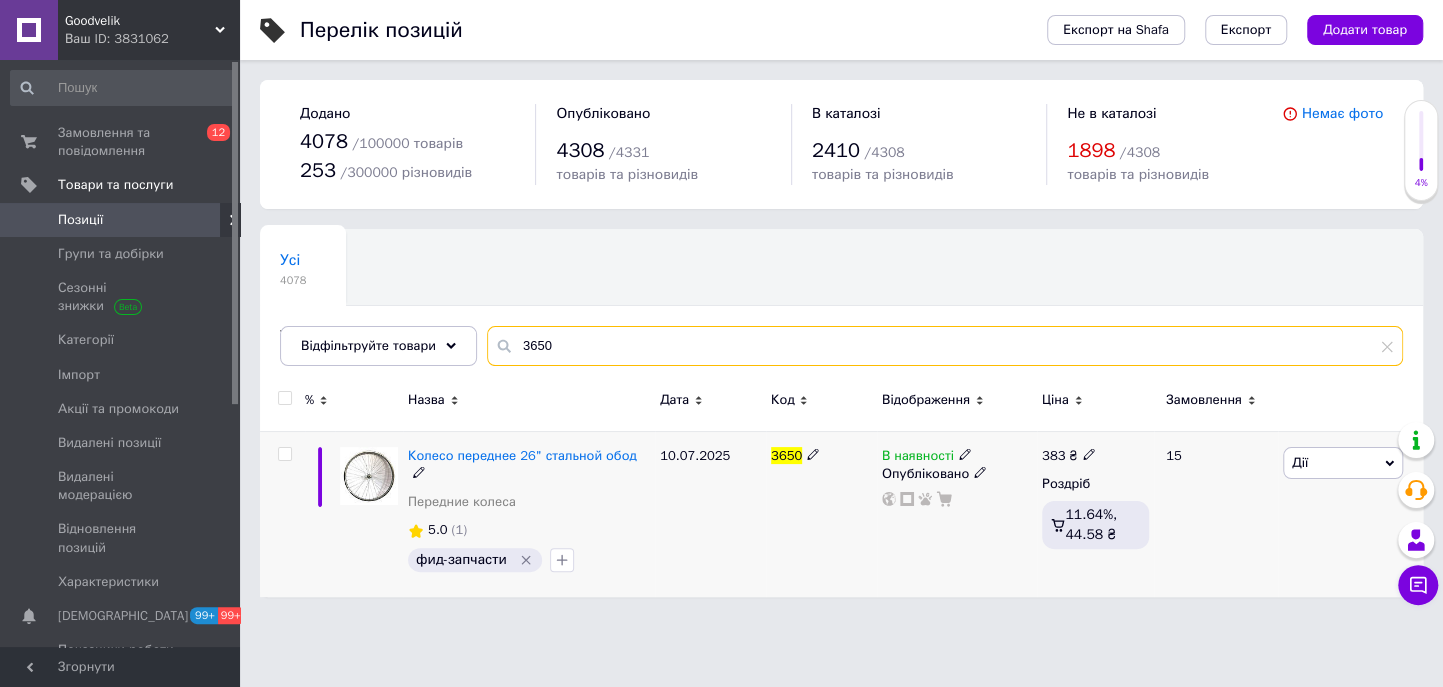 type on "3650" 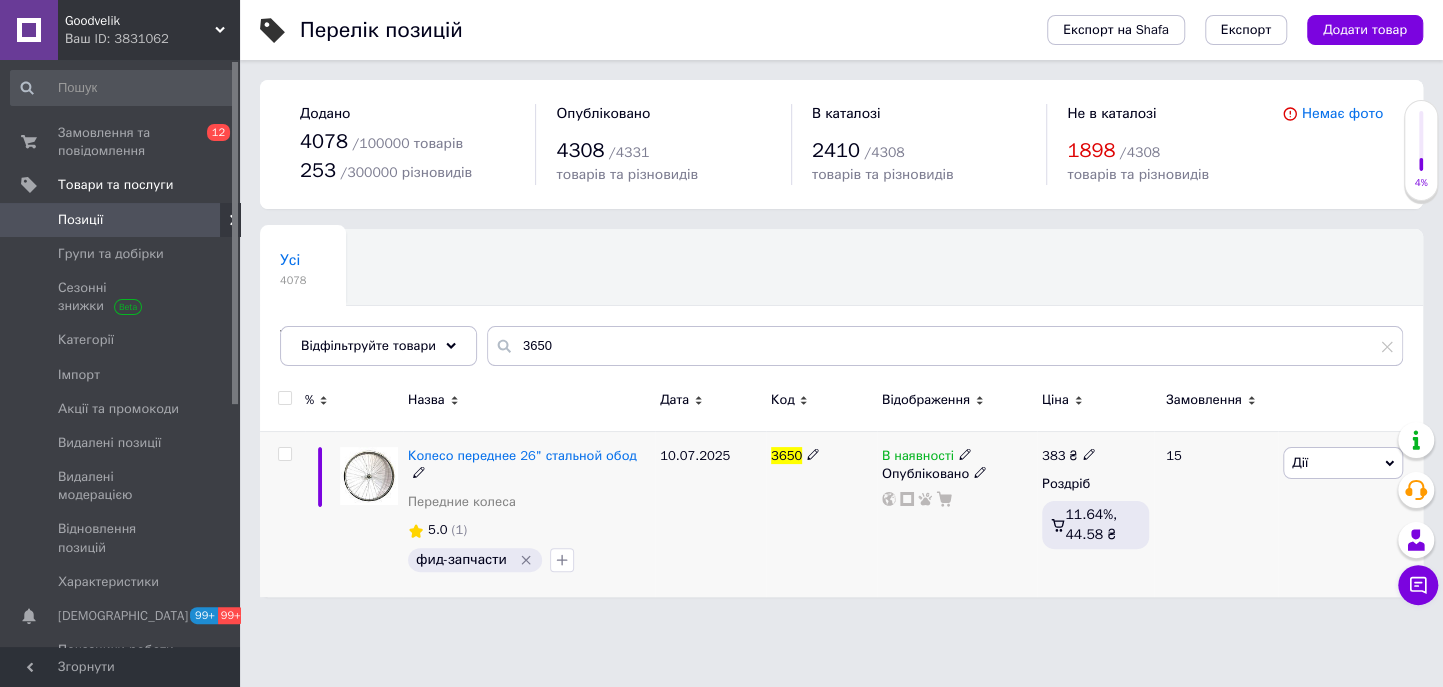 click at bounding box center (965, 453) 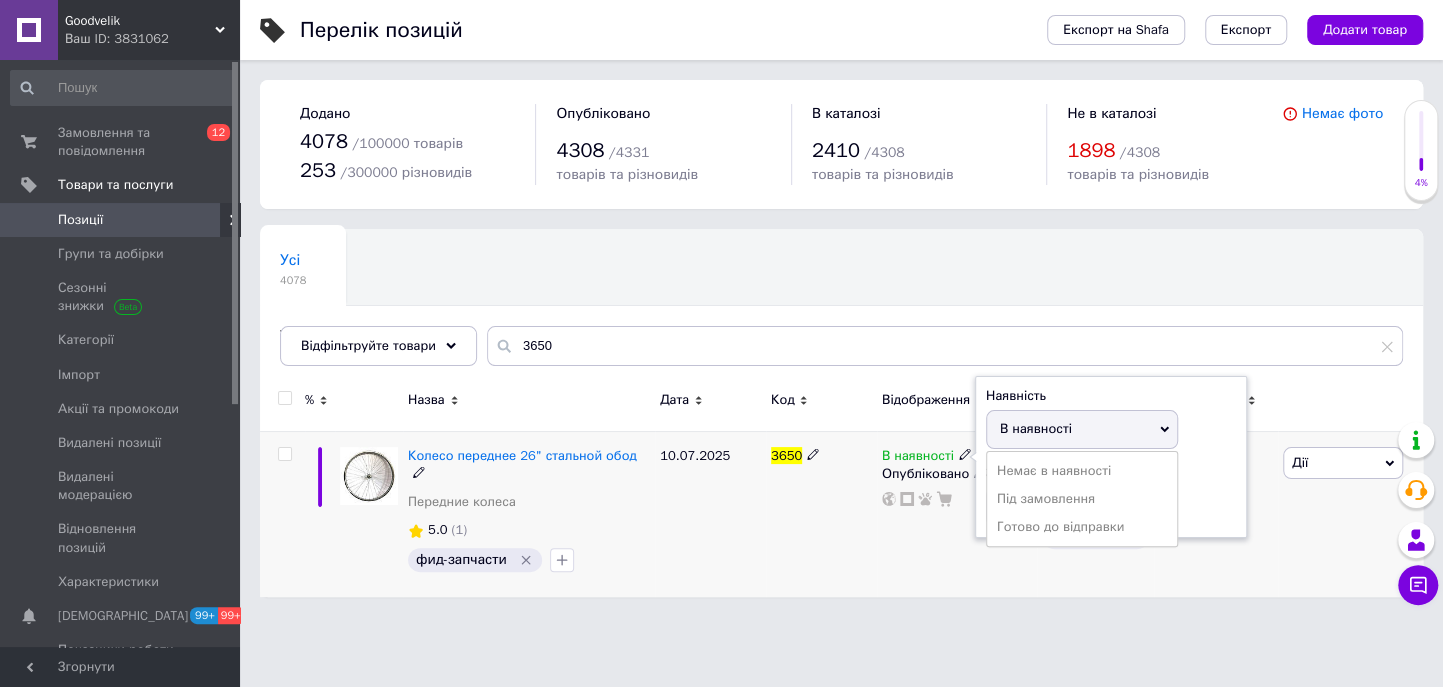 click on "Немає в наявності" at bounding box center (1082, 471) 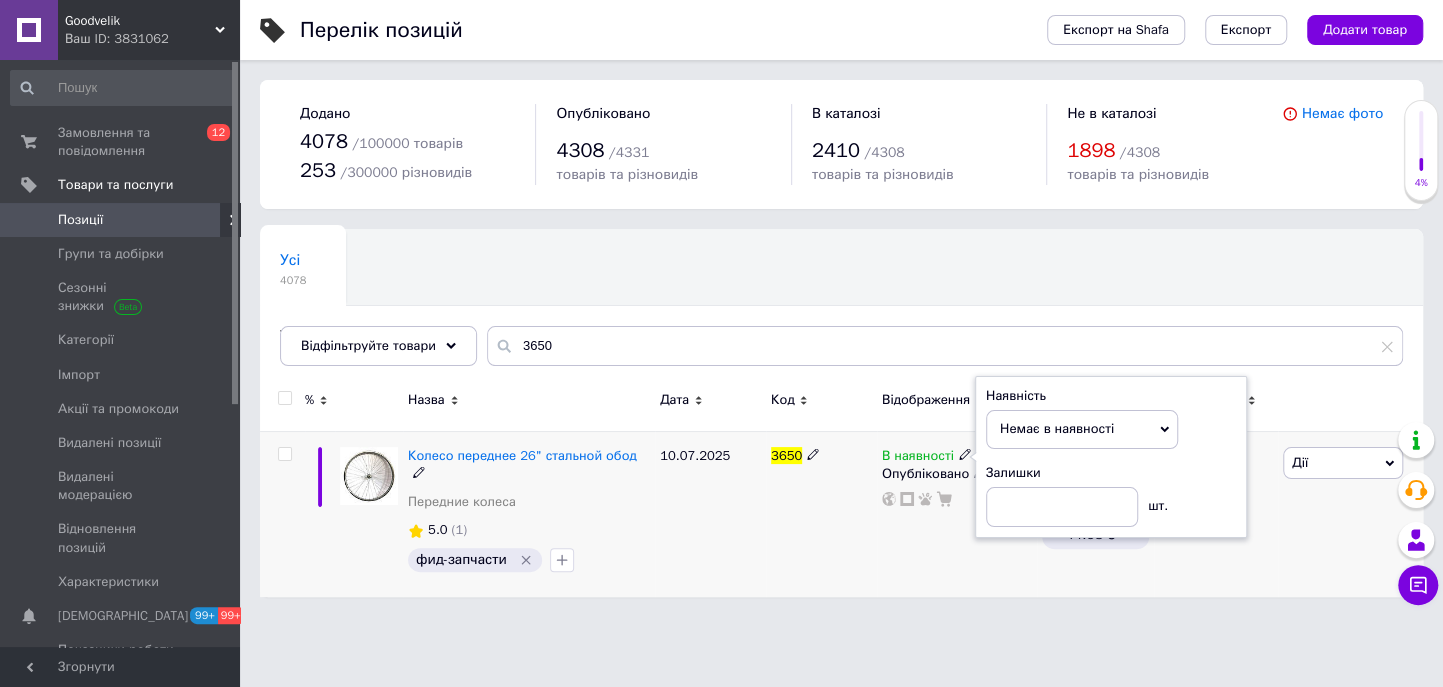 click on "10.07.2025" at bounding box center [710, 514] 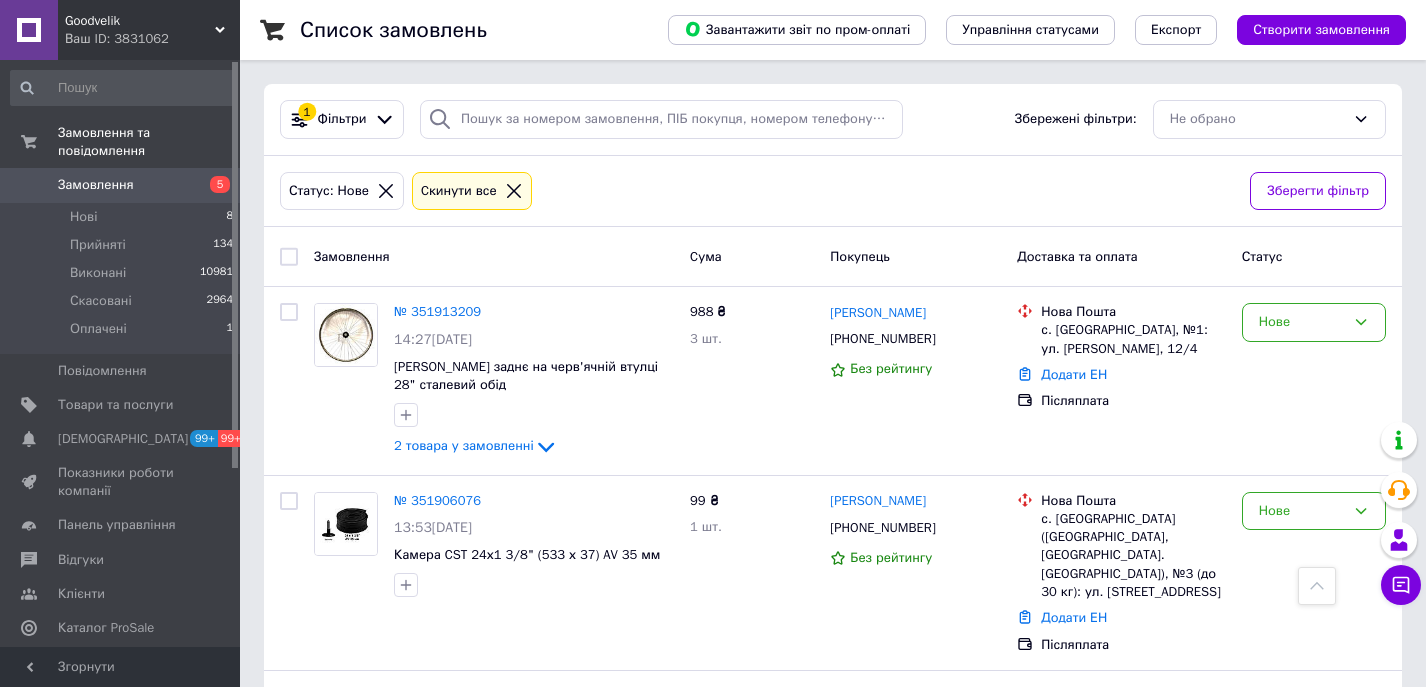 scroll, scrollTop: 444, scrollLeft: 0, axis: vertical 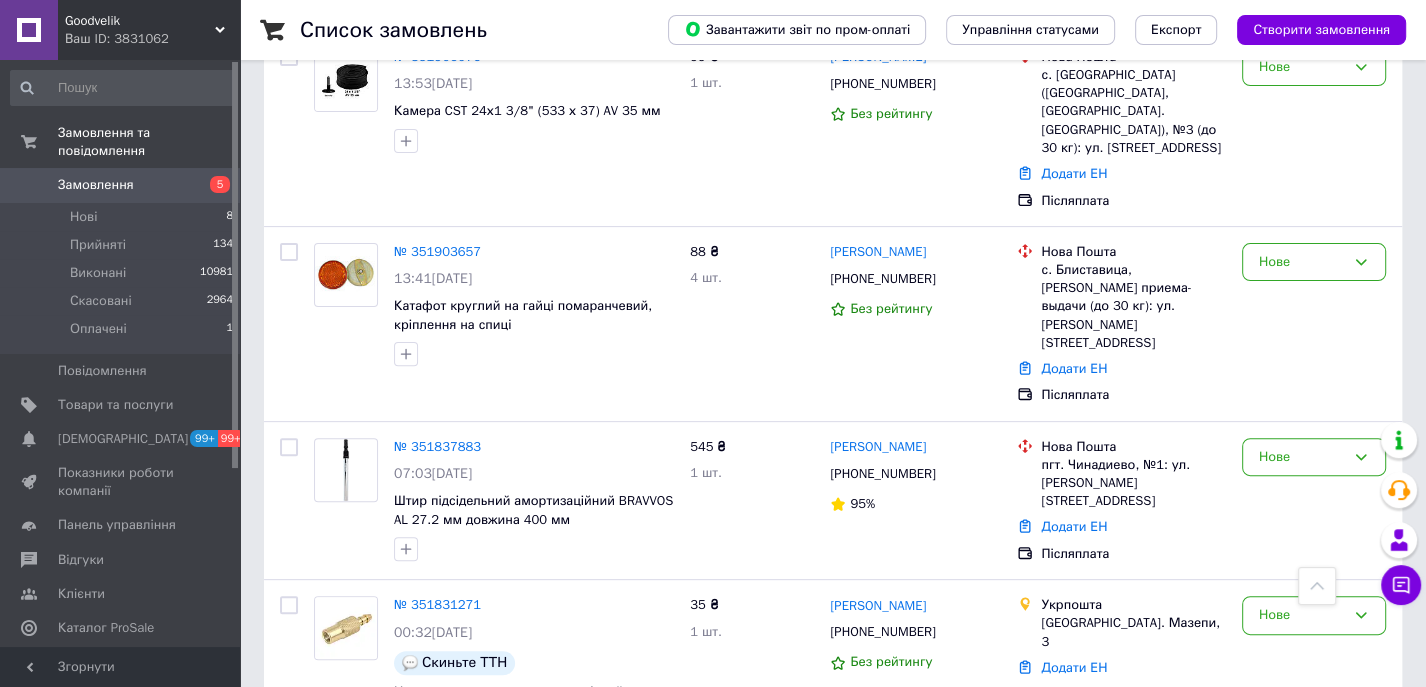 click on "Ваш ID: 3831062" at bounding box center (152, 39) 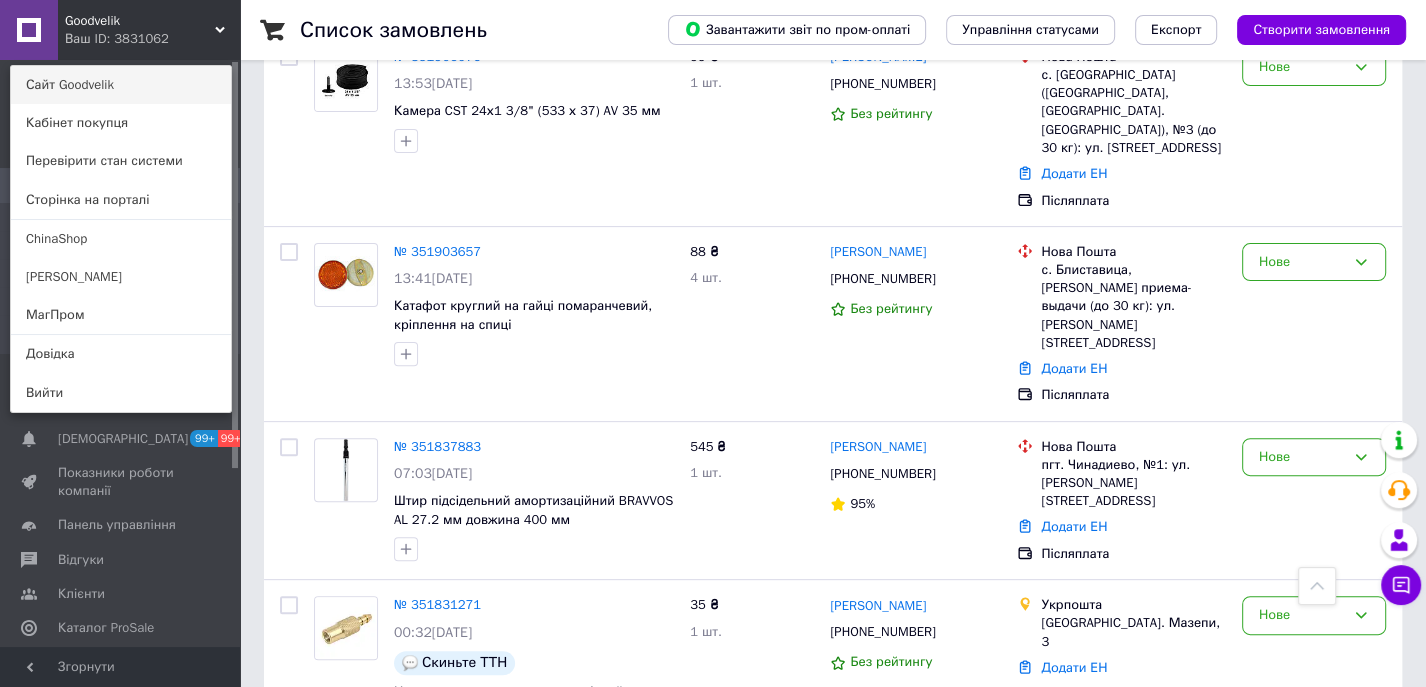 click on "Сайт Goodvelik" at bounding box center (121, 85) 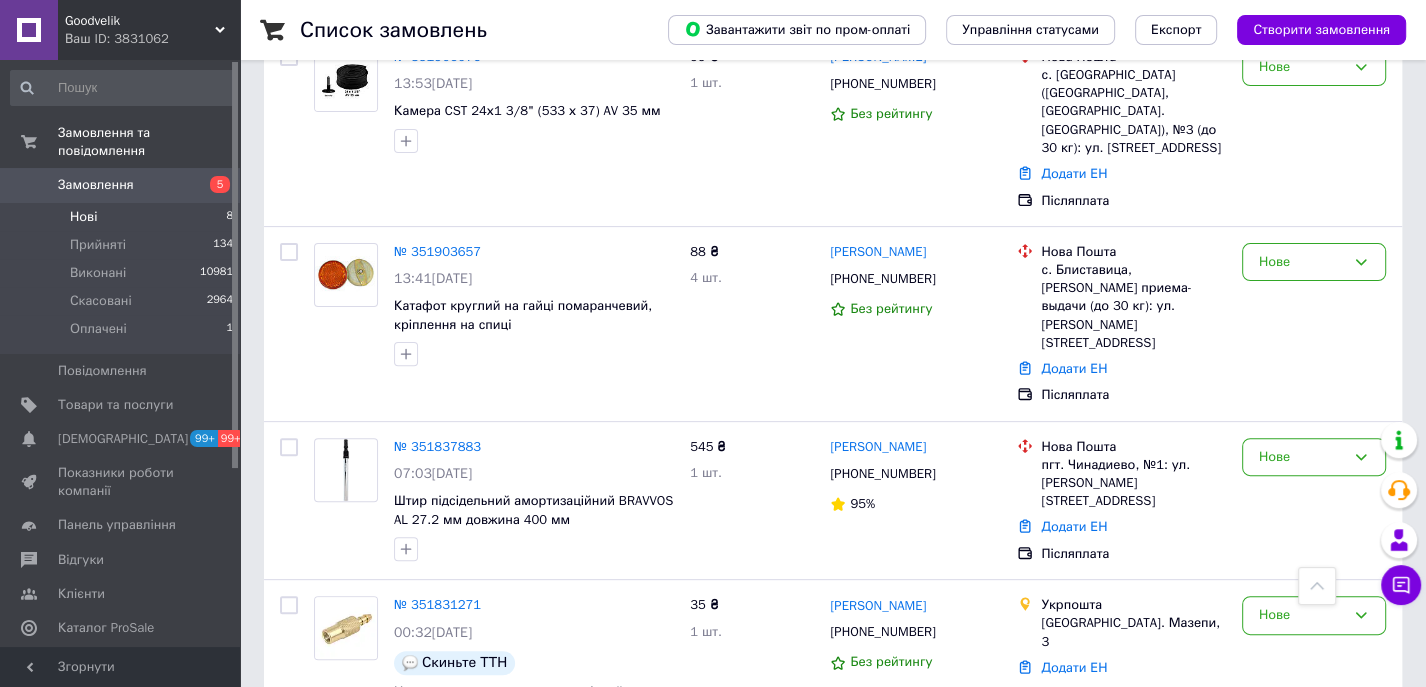 scroll, scrollTop: 0, scrollLeft: 0, axis: both 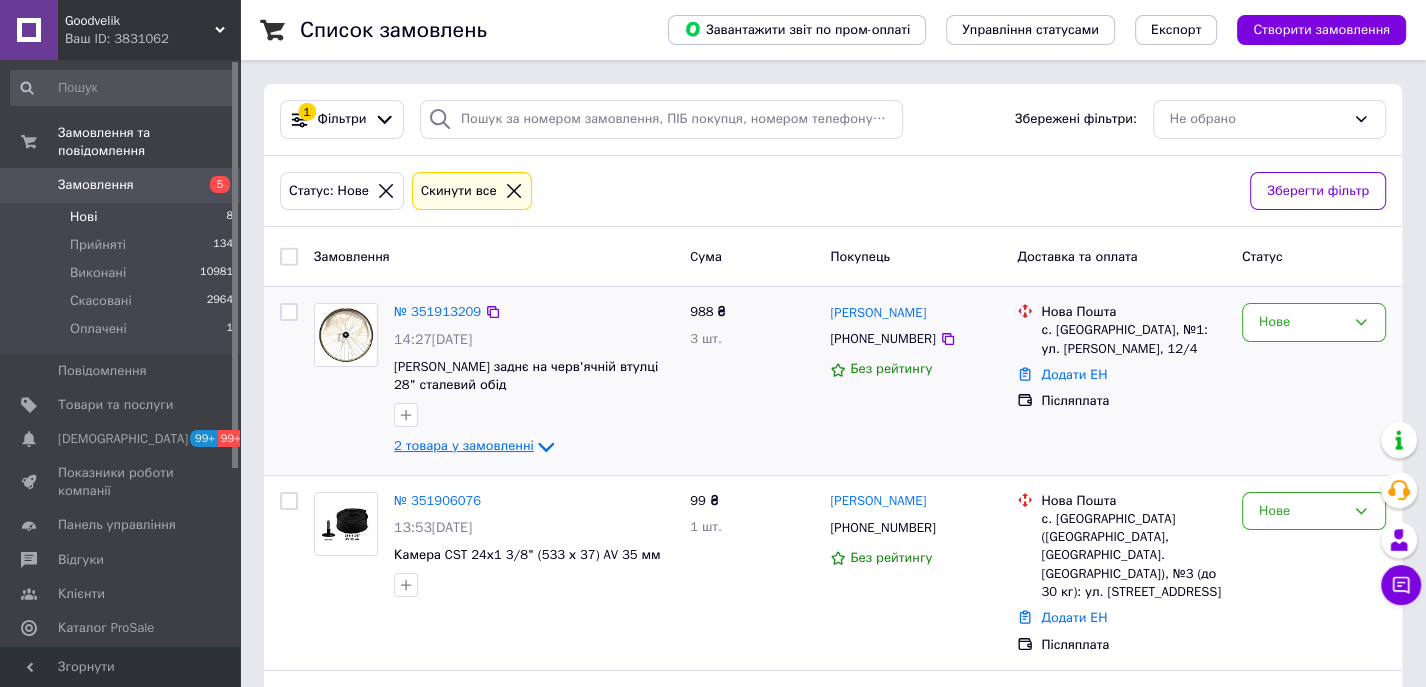 click on "2 товара у замовленні" at bounding box center (464, 446) 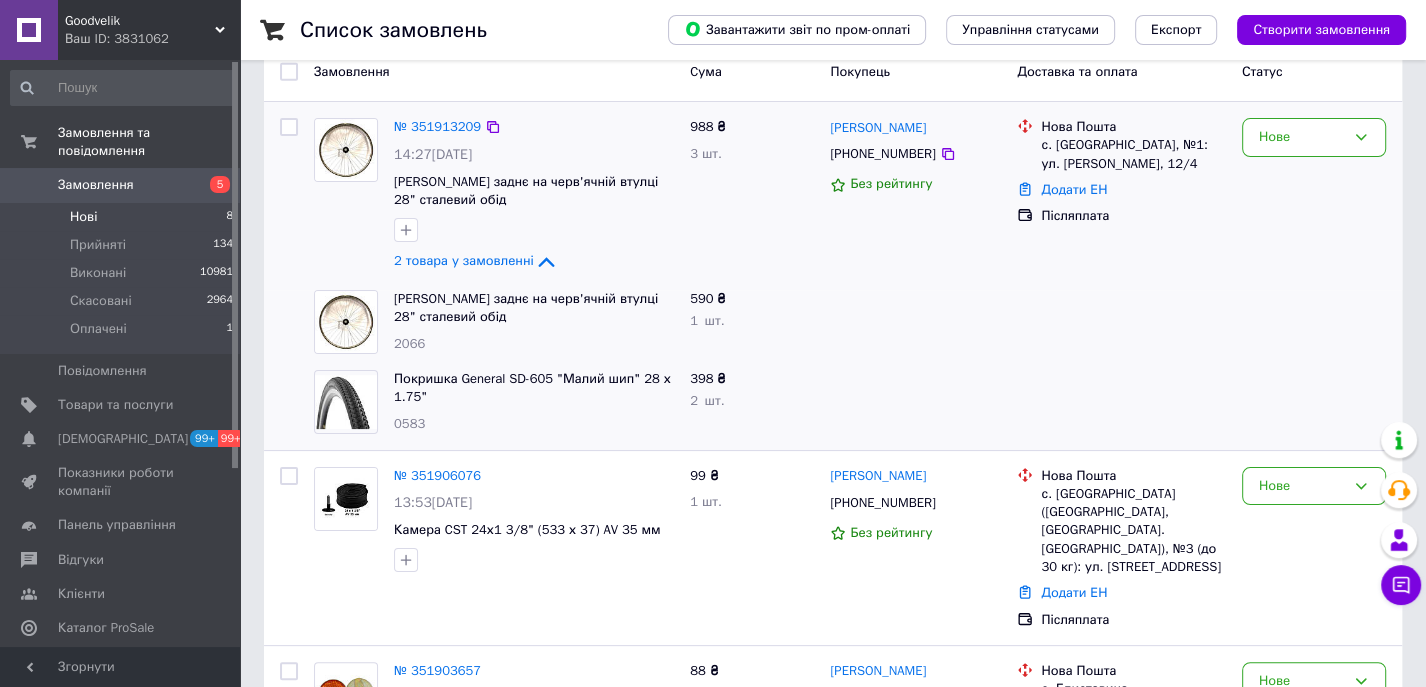 scroll, scrollTop: 222, scrollLeft: 0, axis: vertical 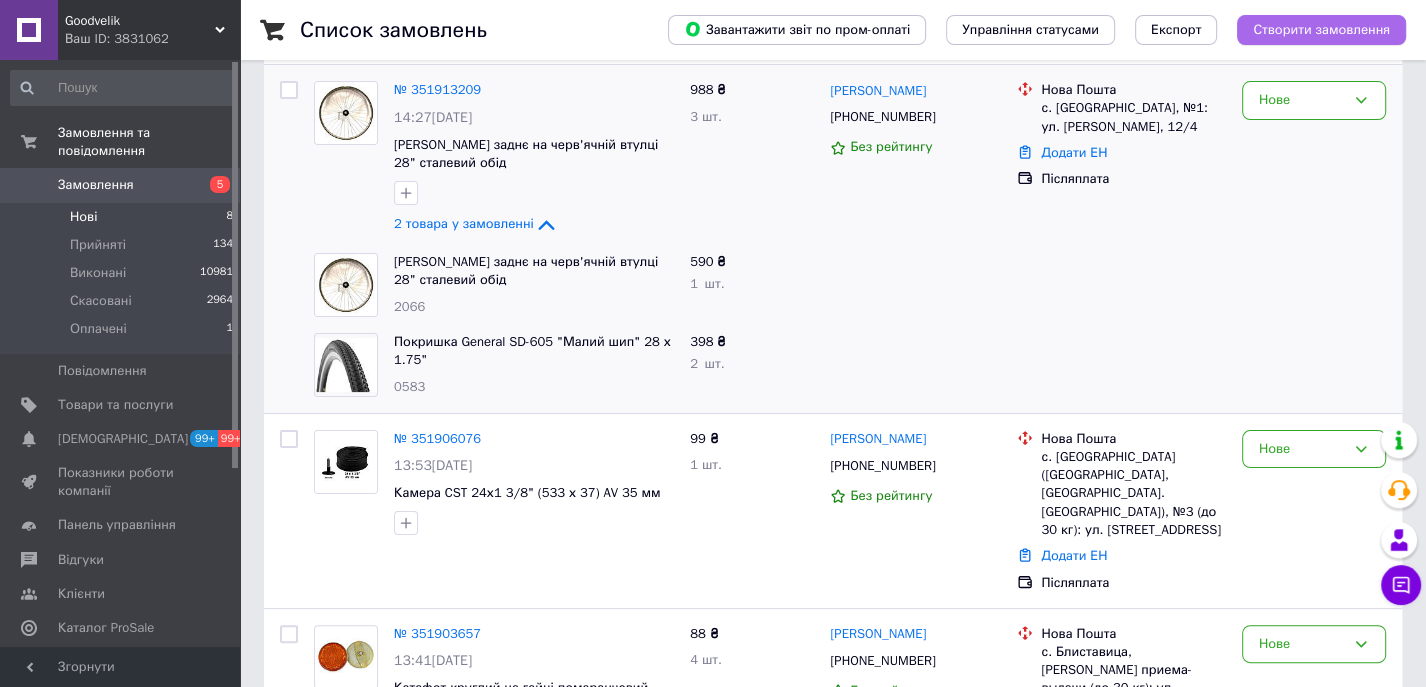 click on "Створити замовлення" at bounding box center (1321, 30) 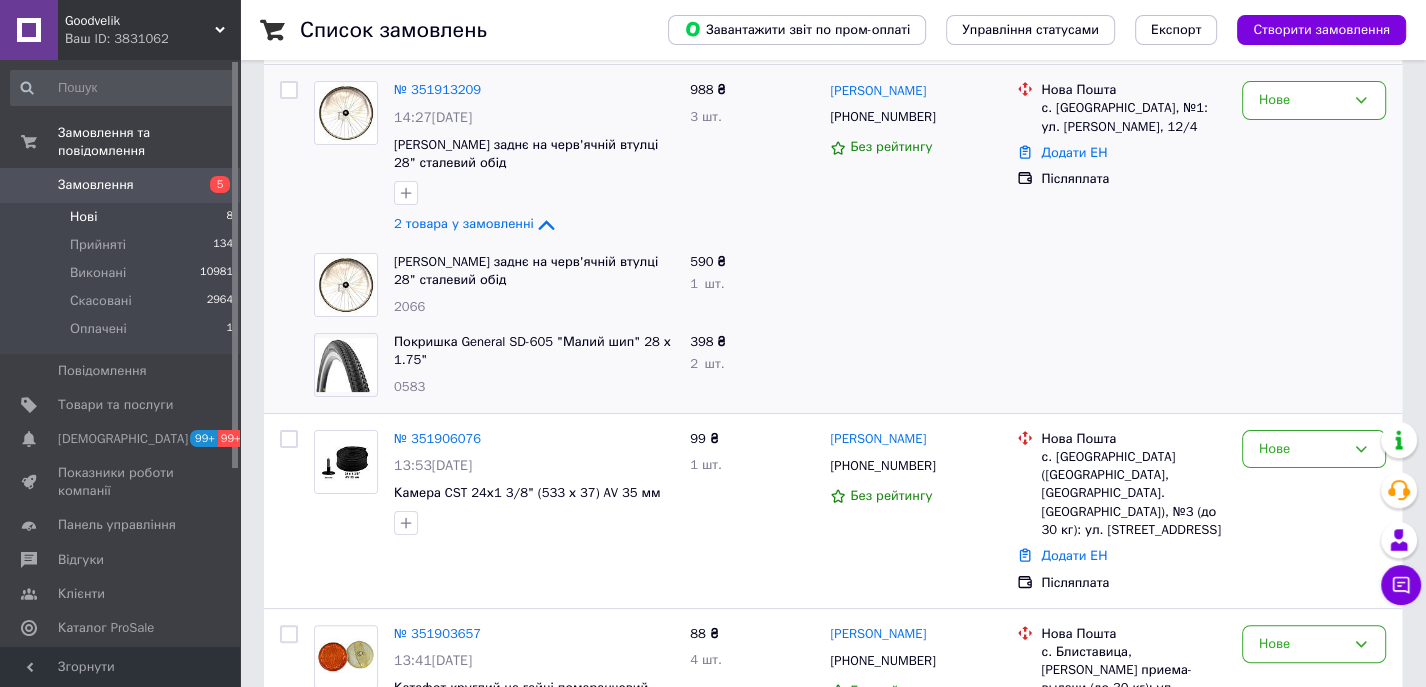 scroll, scrollTop: 0, scrollLeft: 0, axis: both 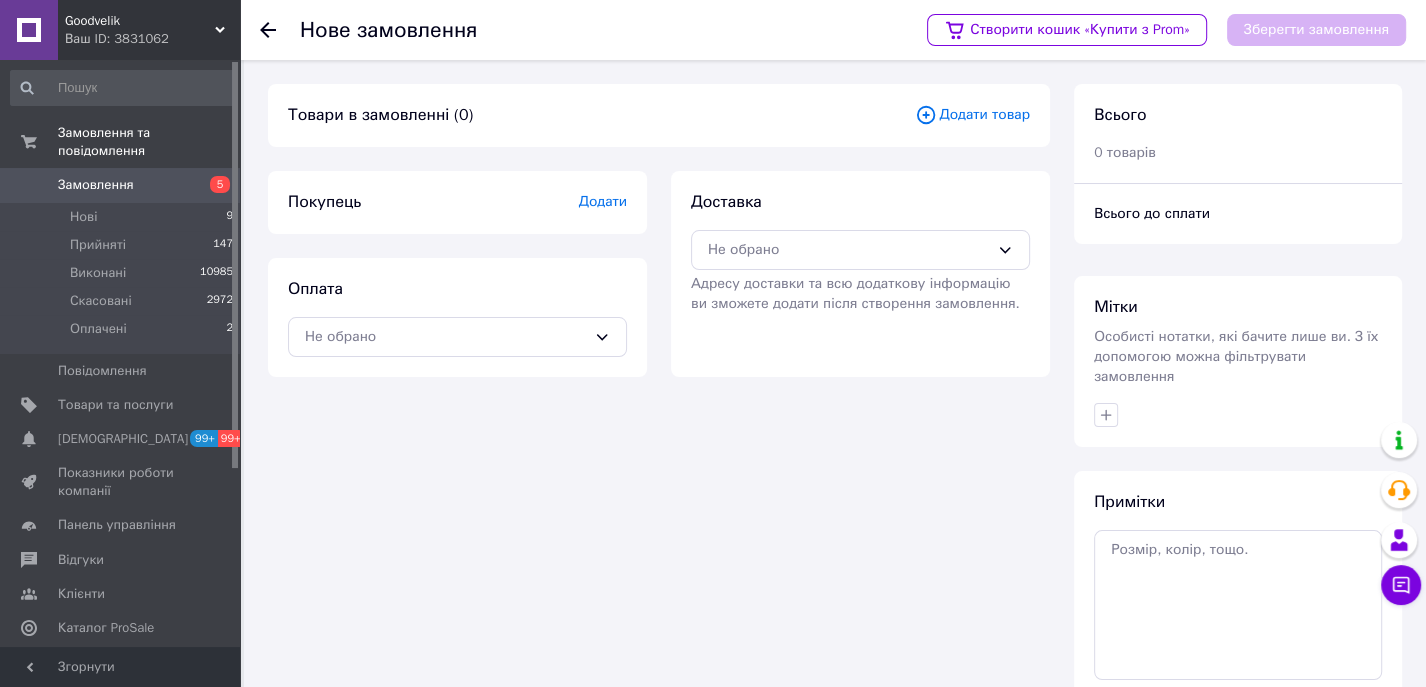click on "Додати товар" at bounding box center [972, 115] 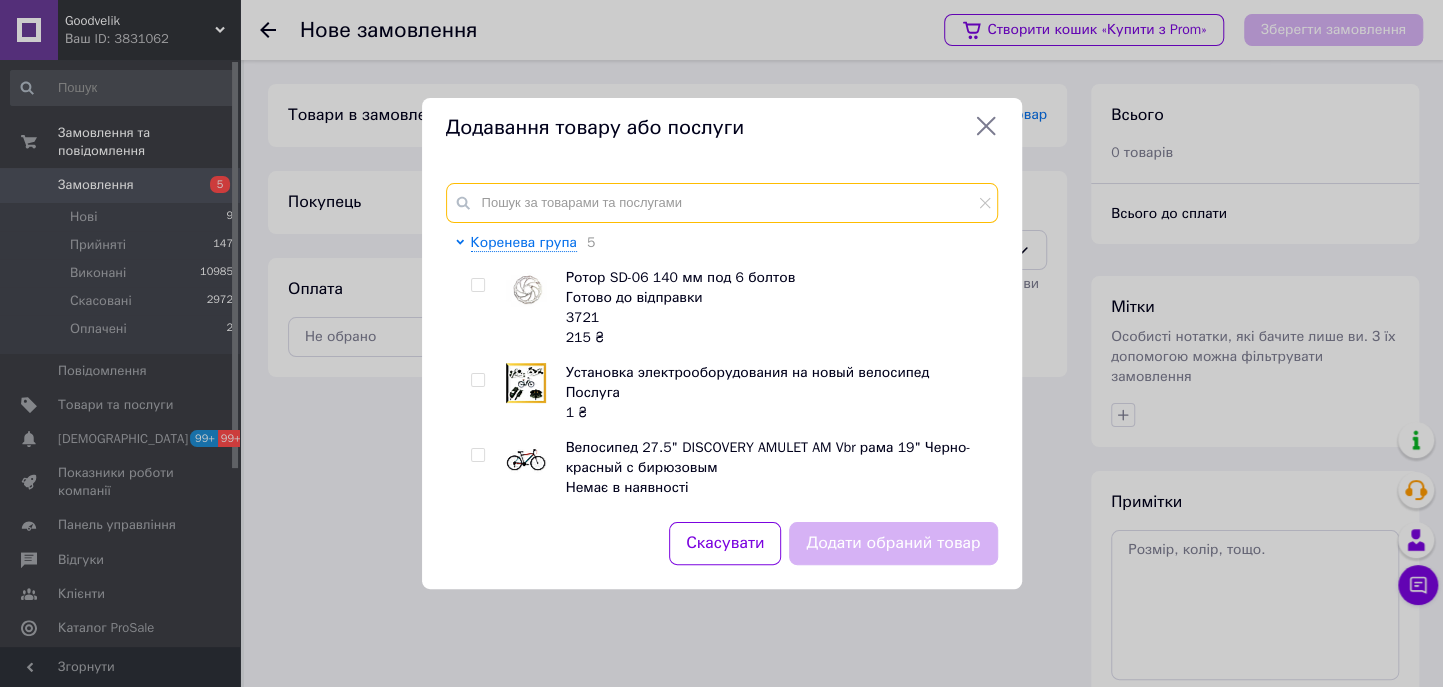 click at bounding box center (722, 203) 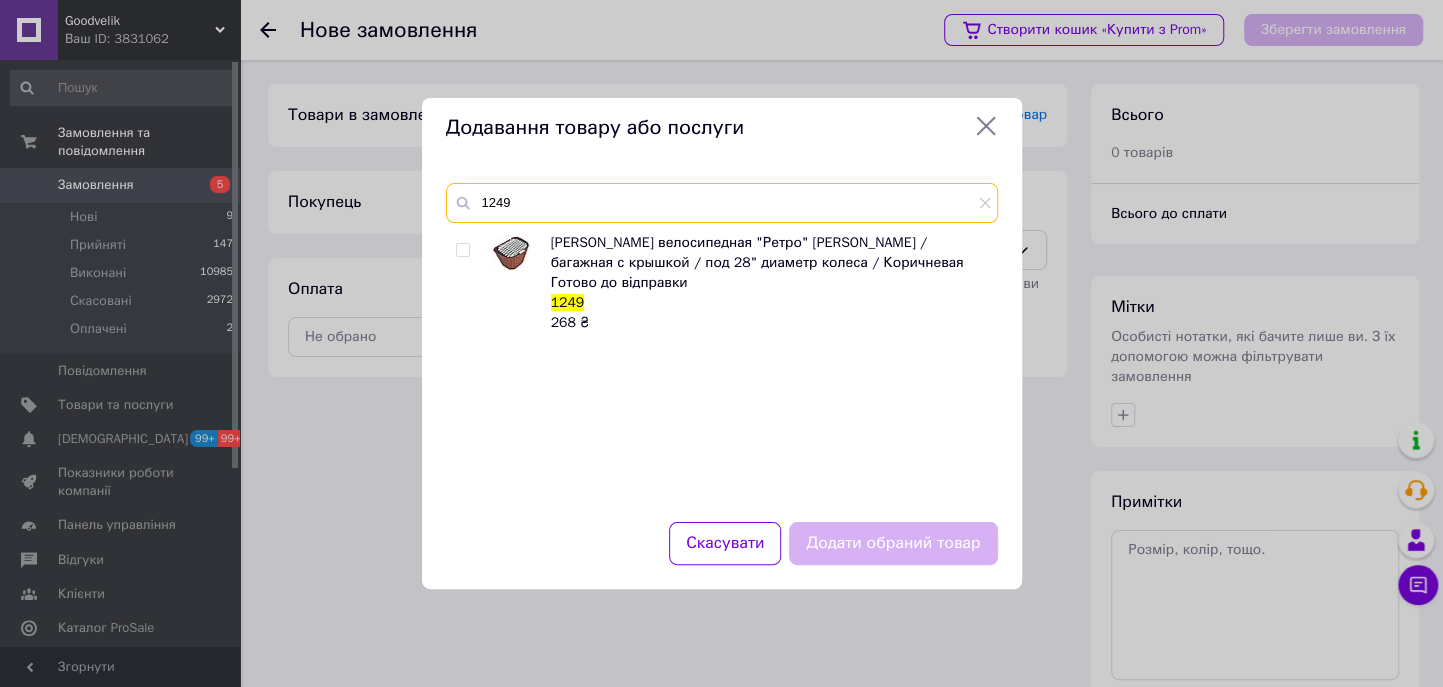 type on "1249" 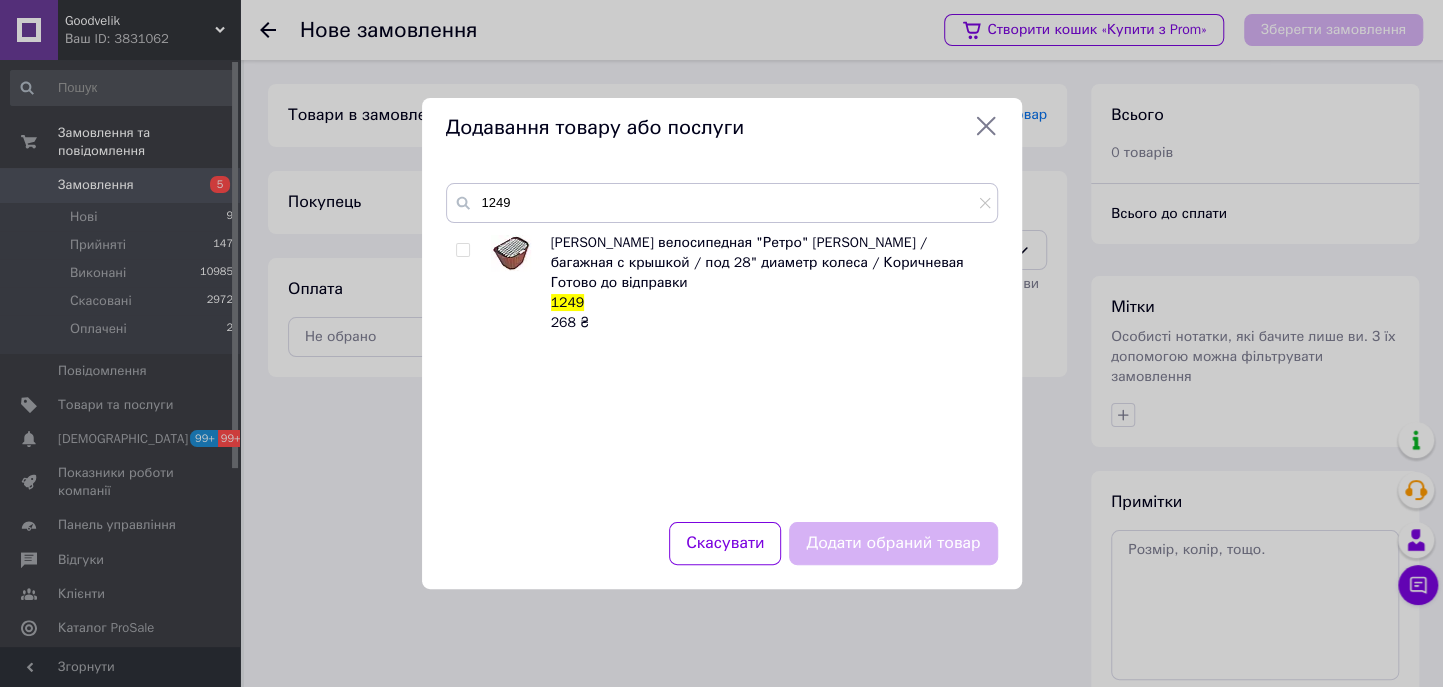 click at bounding box center (462, 250) 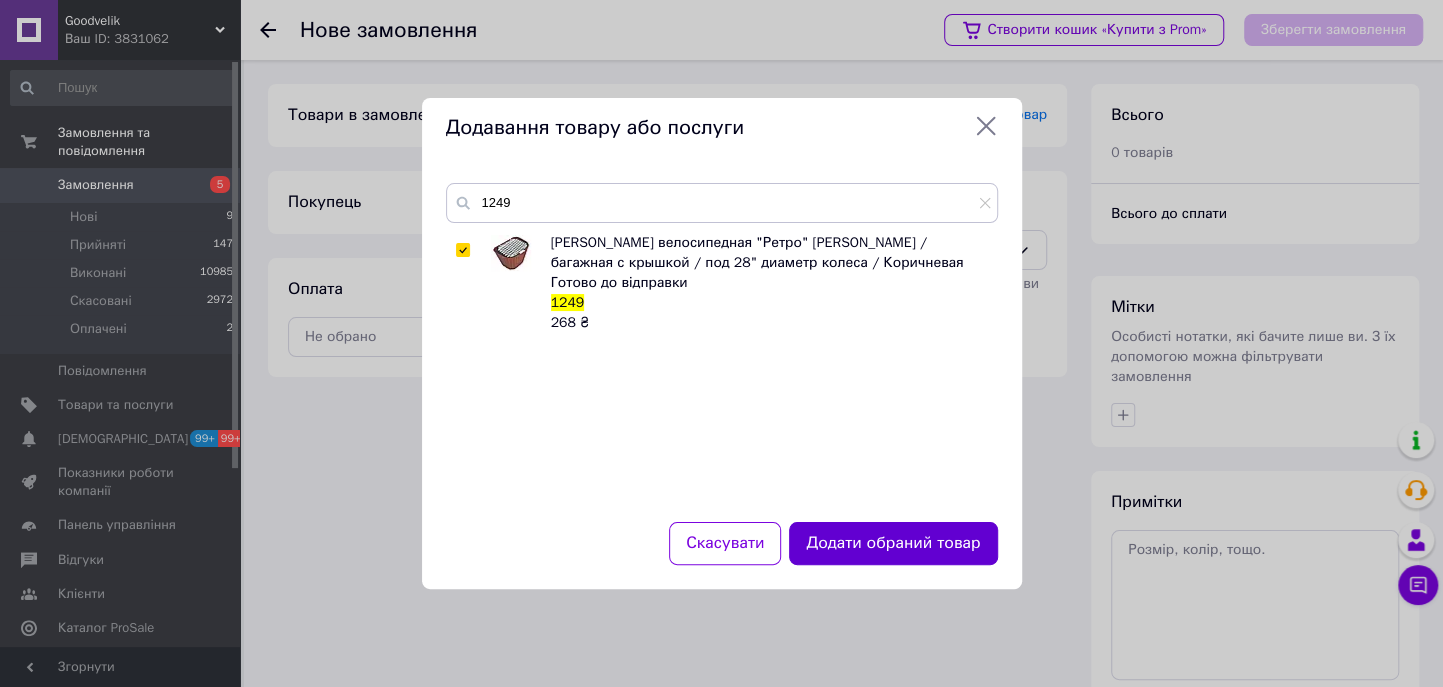 click on "Додати обраний товар" at bounding box center [893, 543] 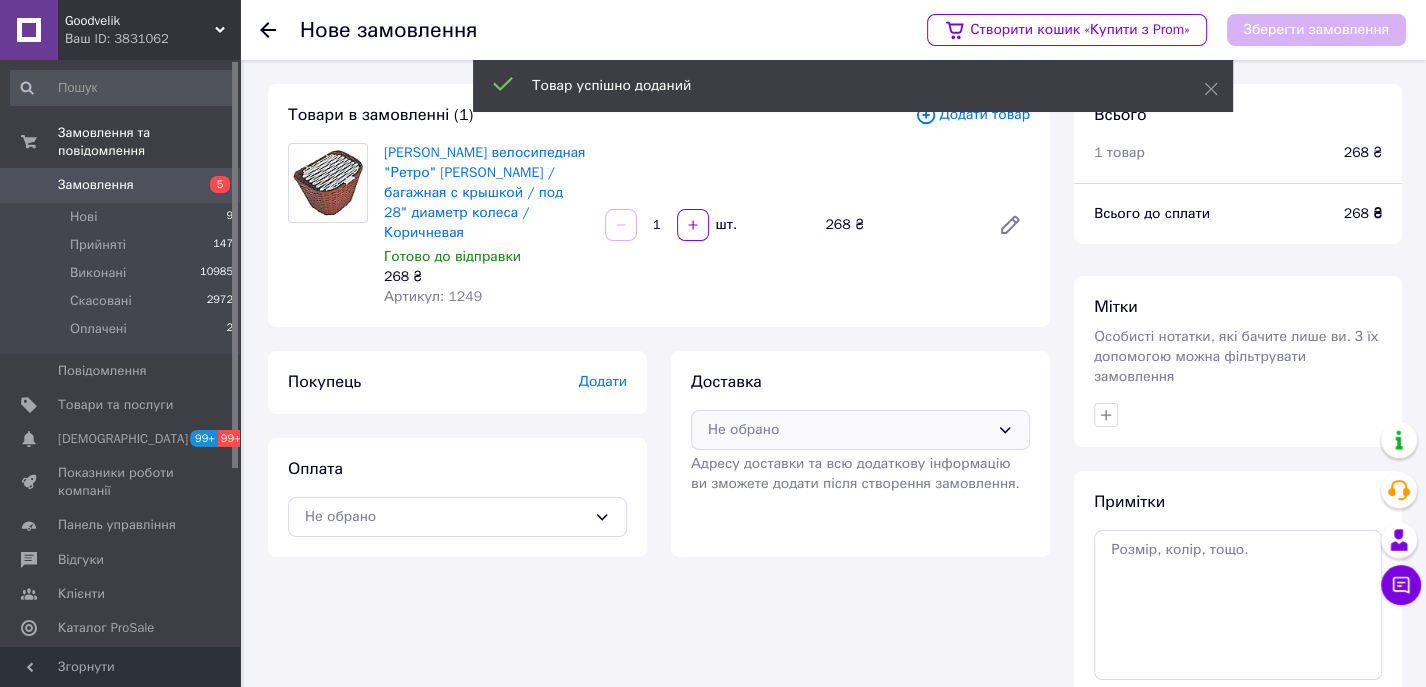 click on "Не обрано" at bounding box center [848, 430] 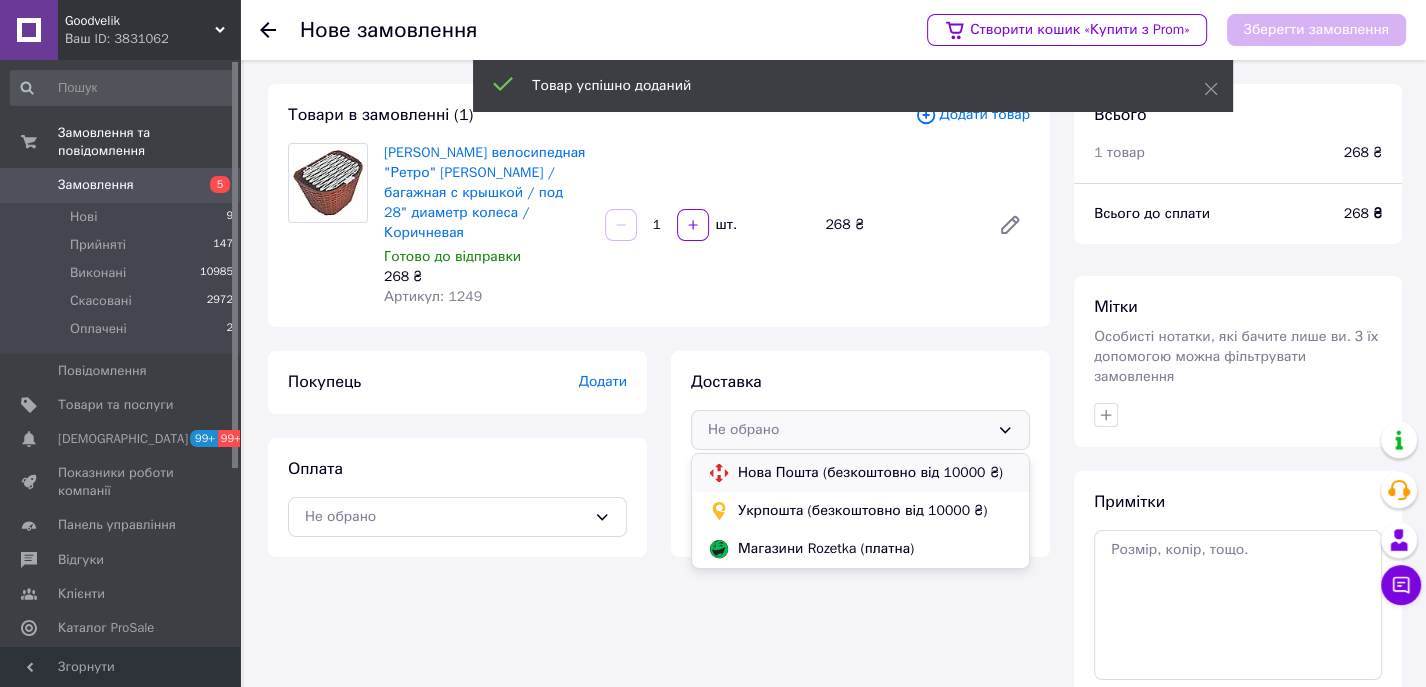 click on "Нова Пошта (безкоштовно від 10000 ₴)" at bounding box center (875, 473) 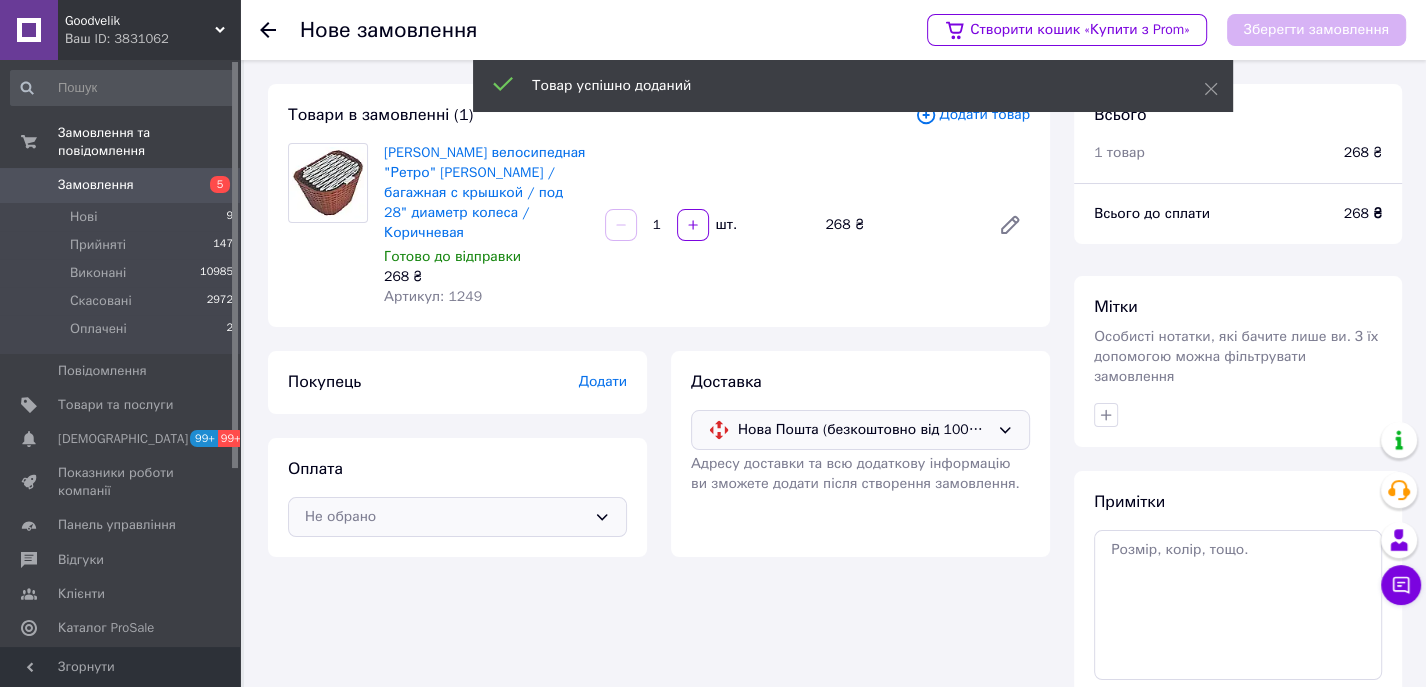 click on "Не обрано" at bounding box center [445, 517] 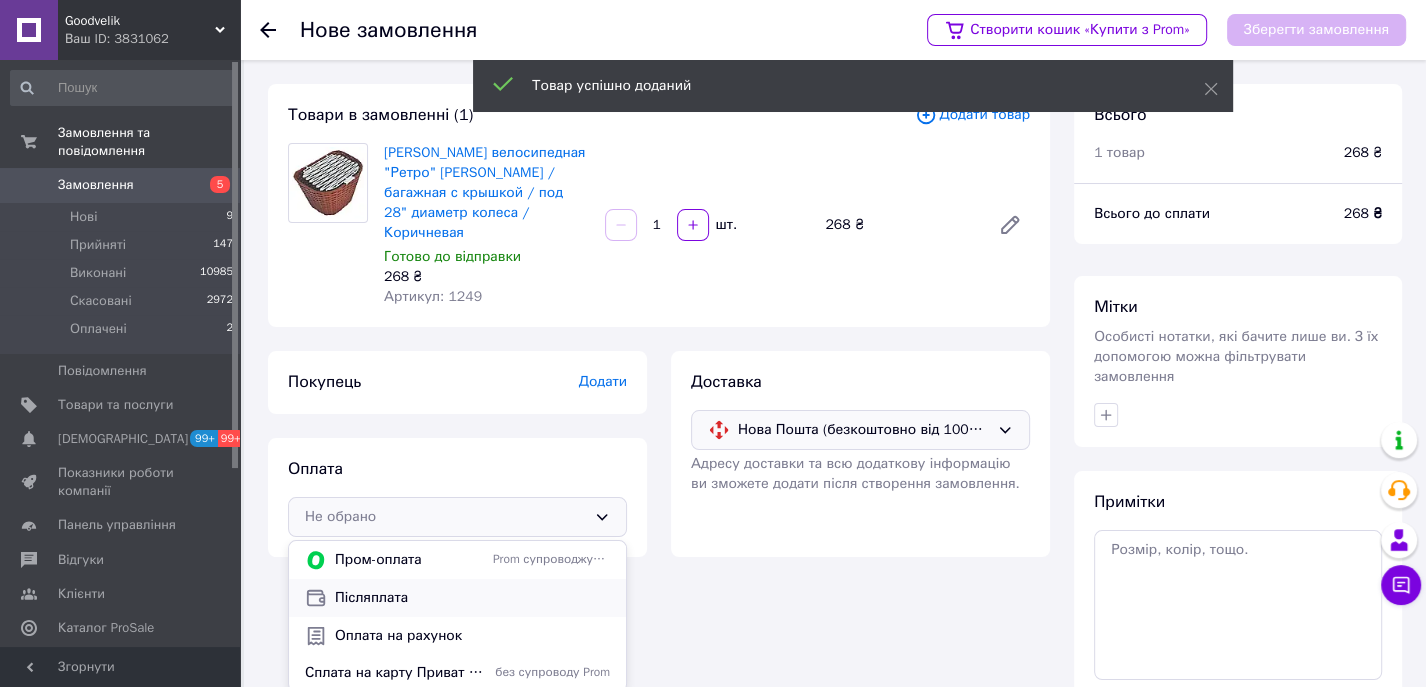 click on "Післяплата" at bounding box center [472, 598] 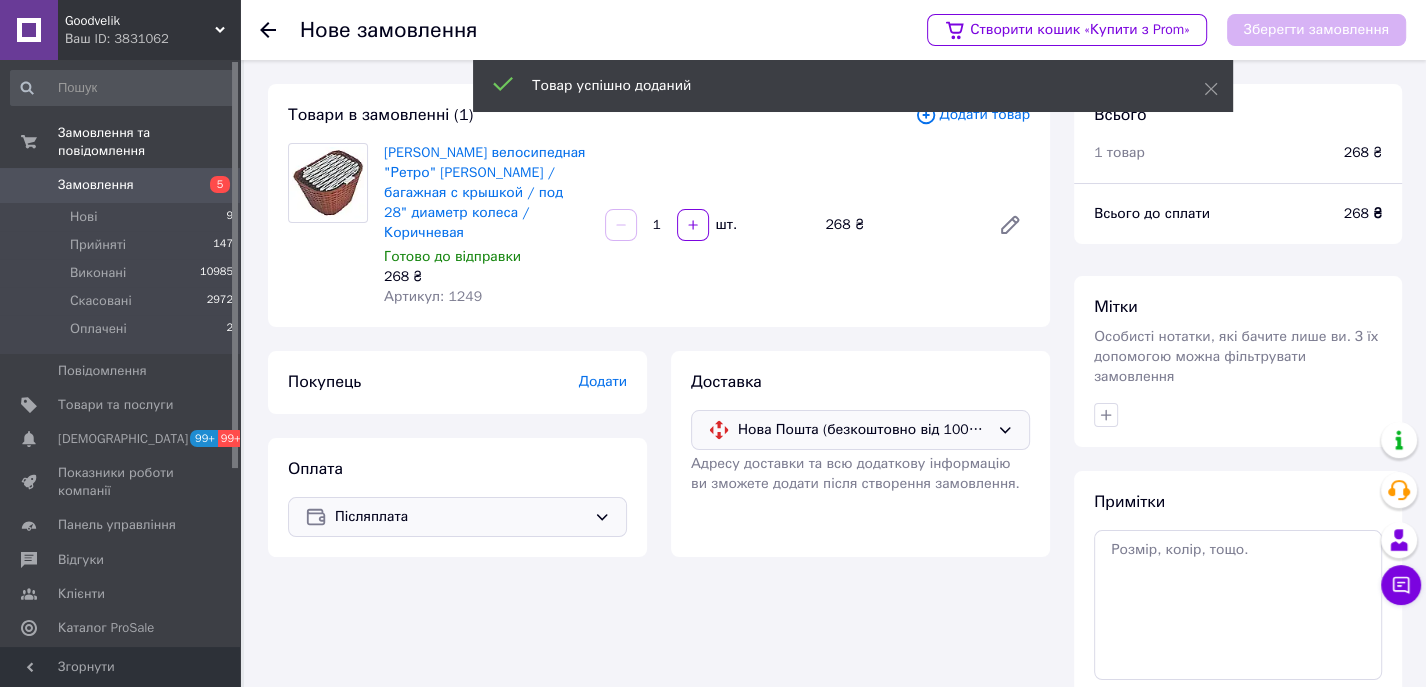click on "Додати" at bounding box center [603, 381] 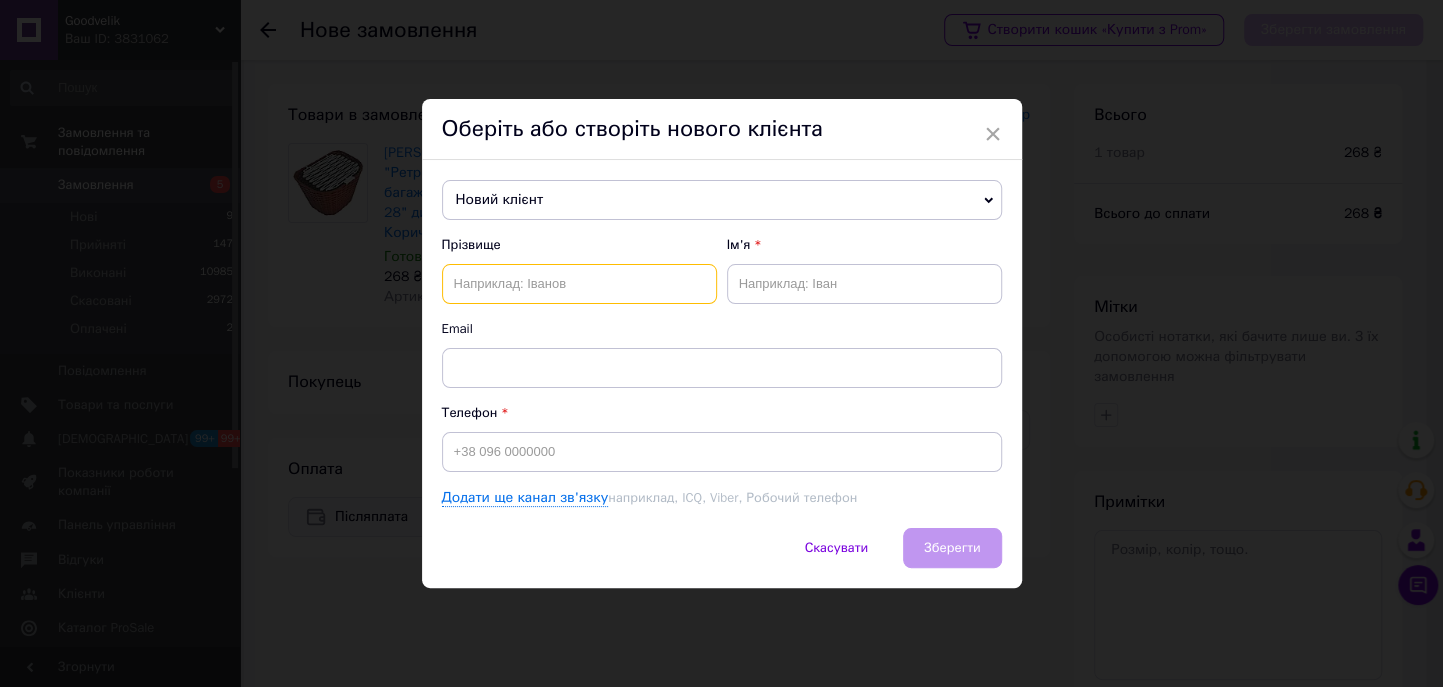 click at bounding box center [579, 284] 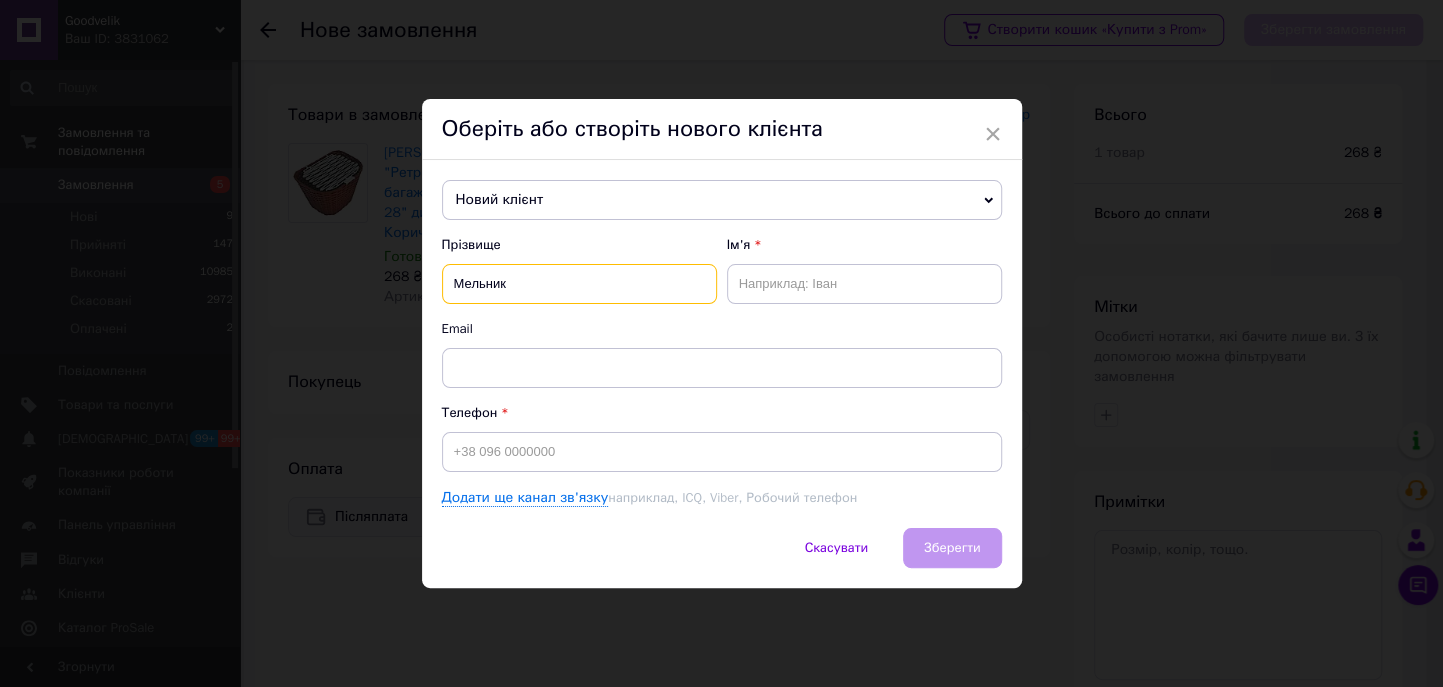 type on "Мельник" 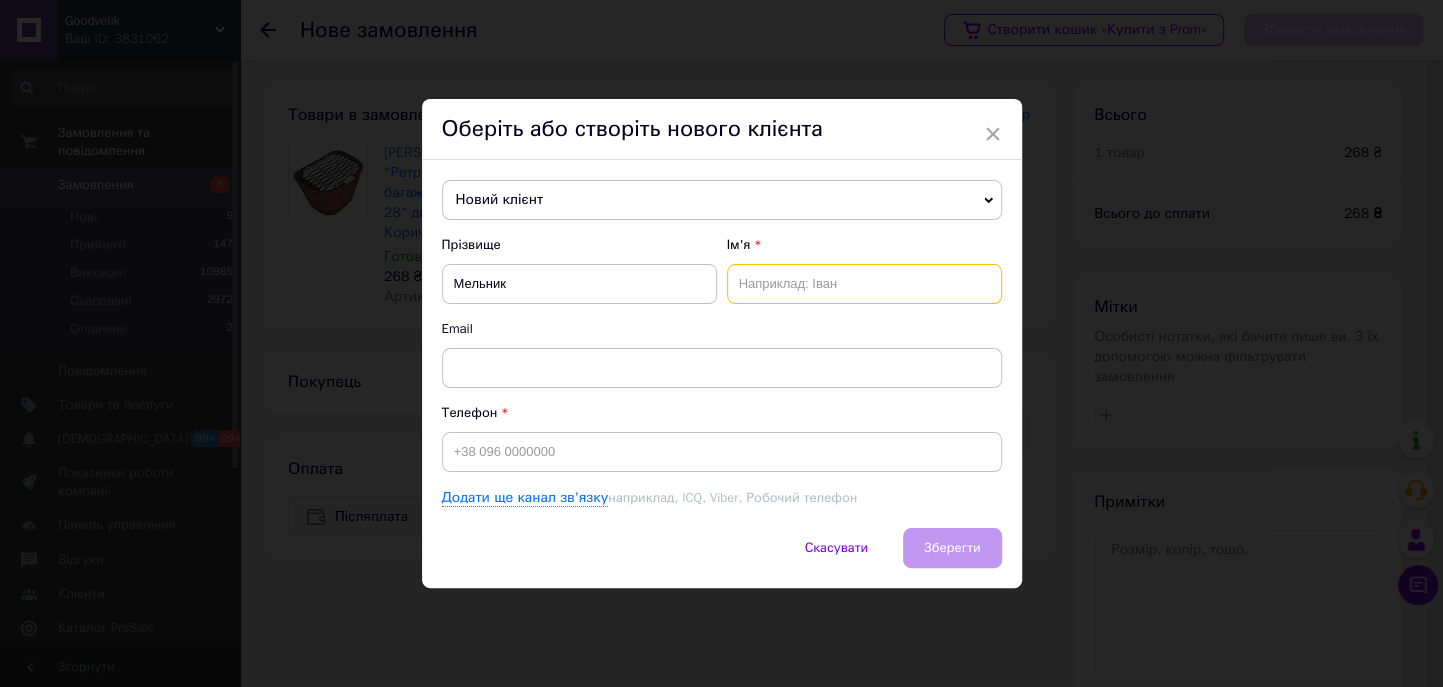click at bounding box center (864, 284) 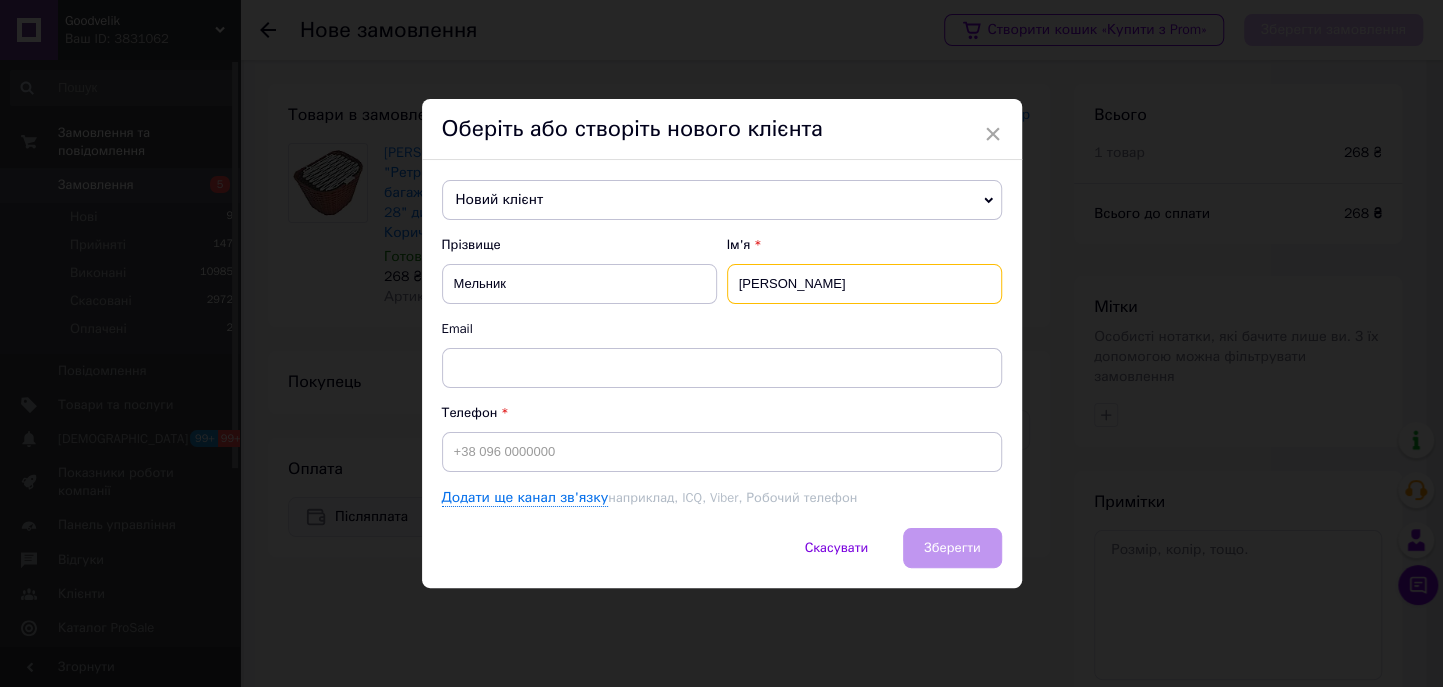 type on "[PERSON_NAME]" 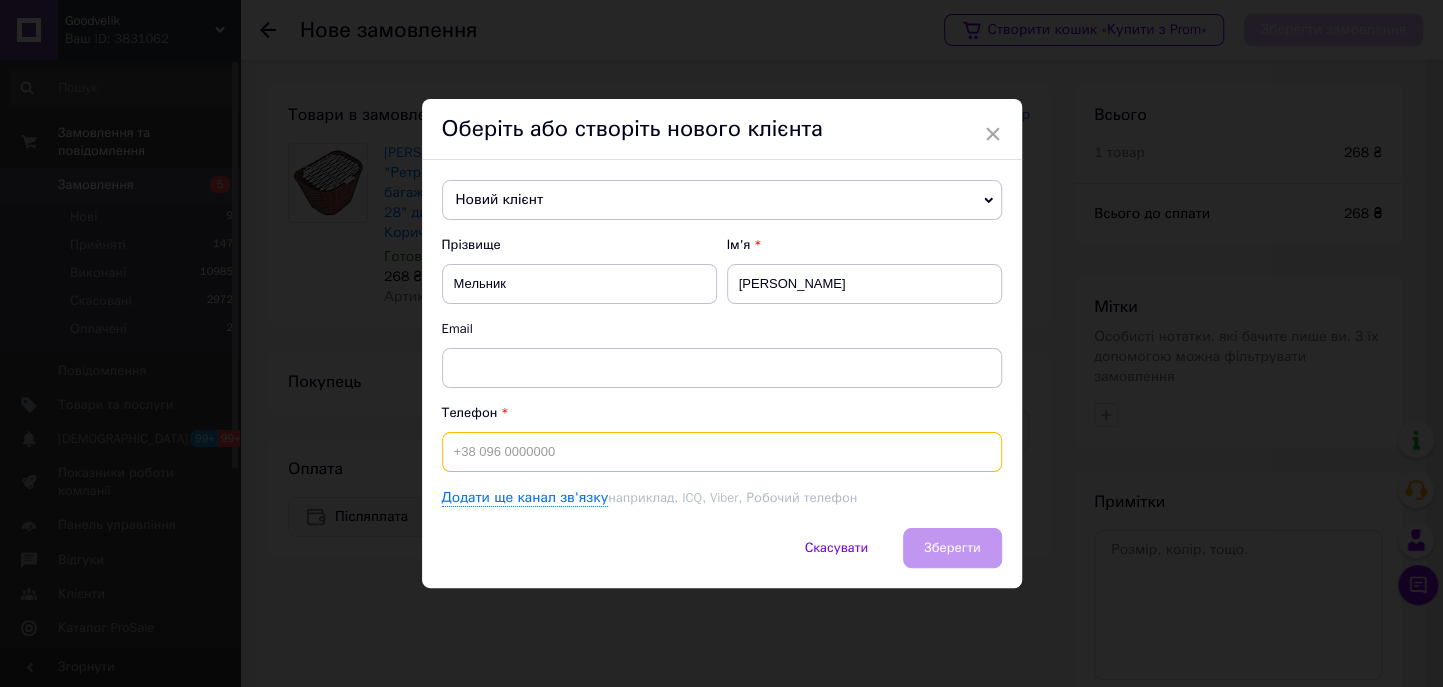 click at bounding box center [722, 452] 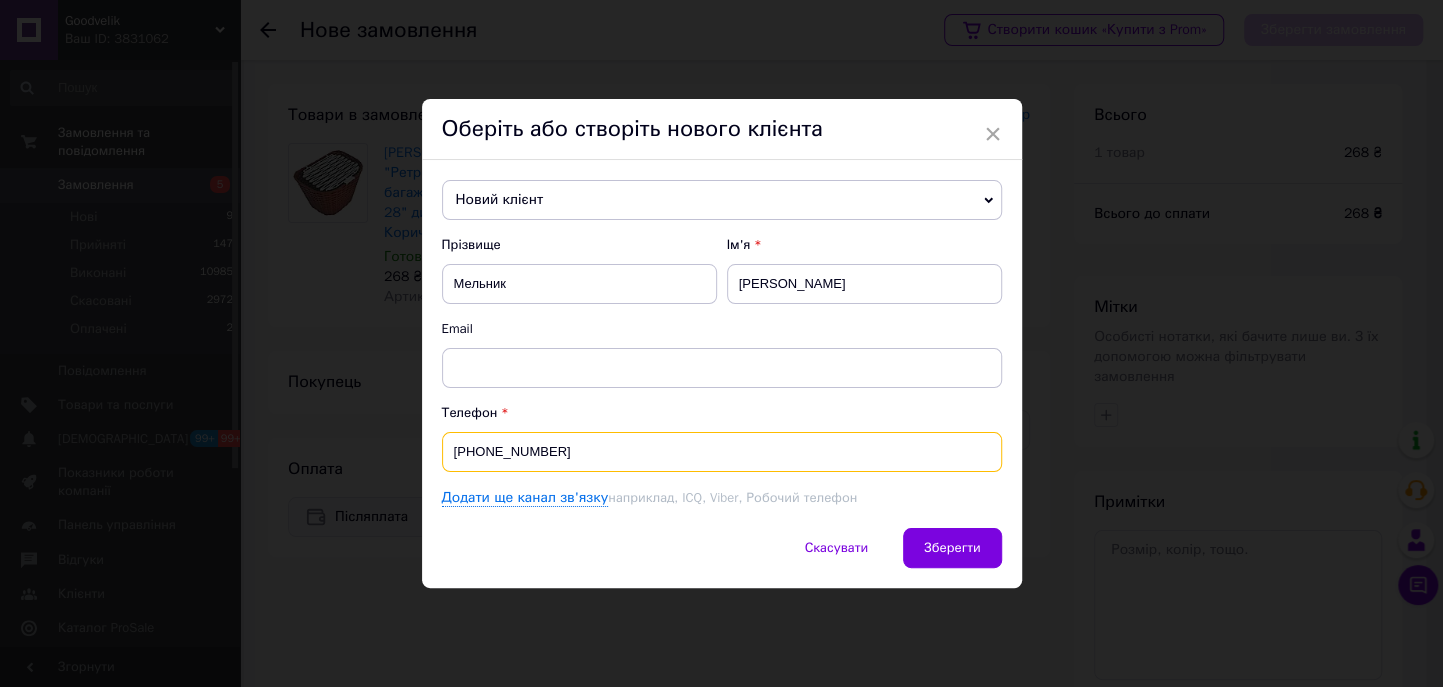 type on "[PHONE_NUMBER]" 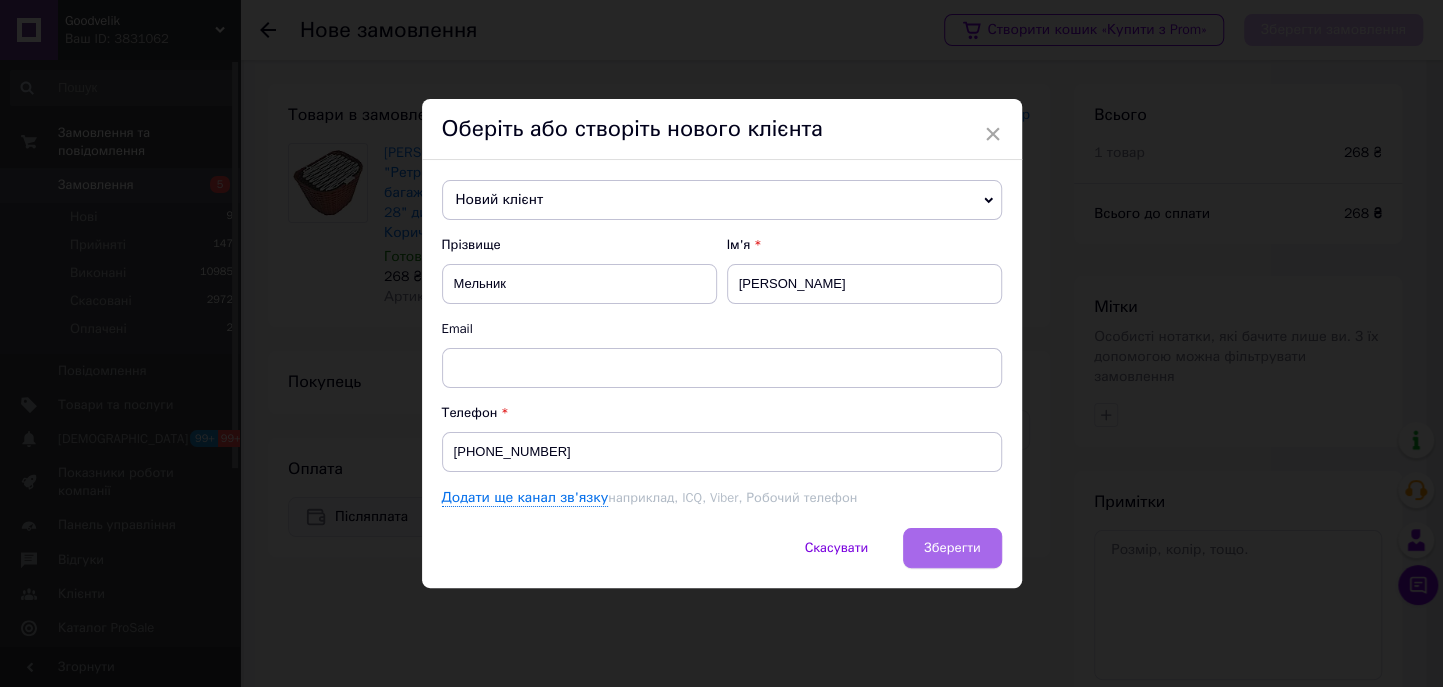 drag, startPoint x: 924, startPoint y: 523, endPoint x: 952, endPoint y: 548, distance: 37.536648 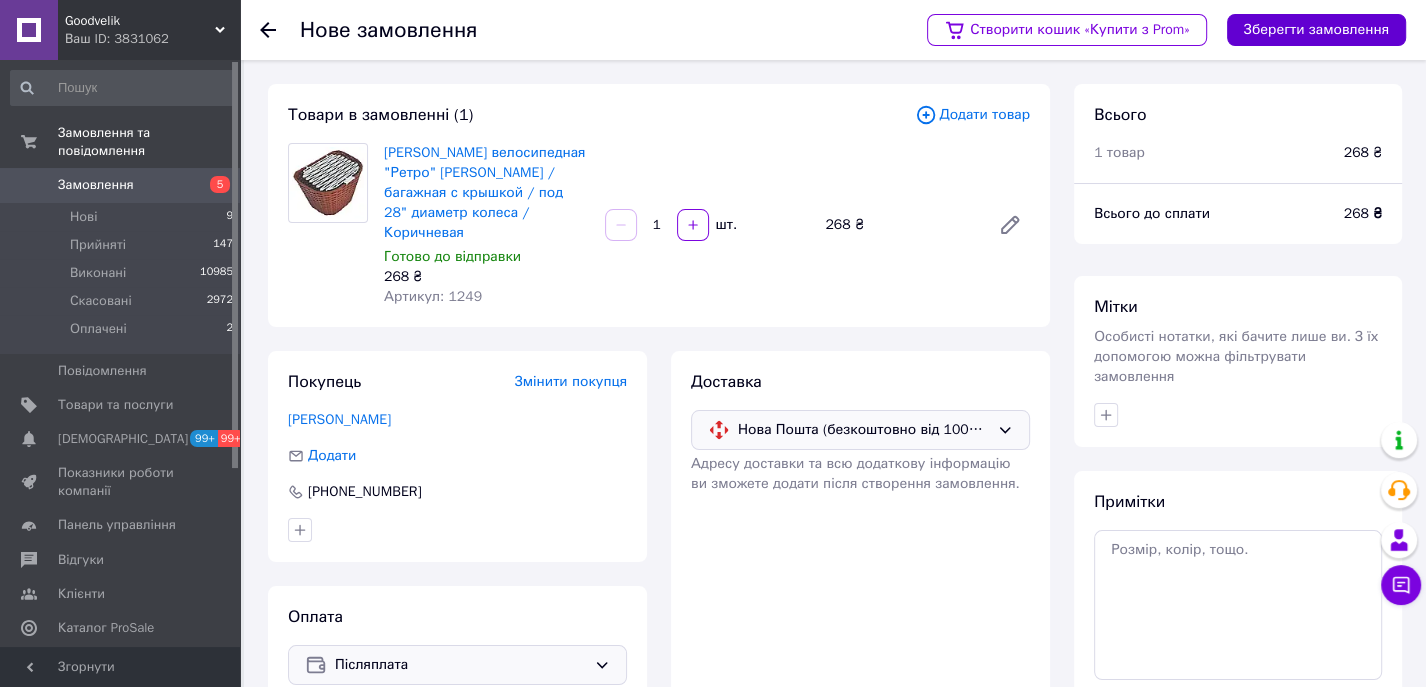 click on "Зберегти замовлення" at bounding box center [1316, 30] 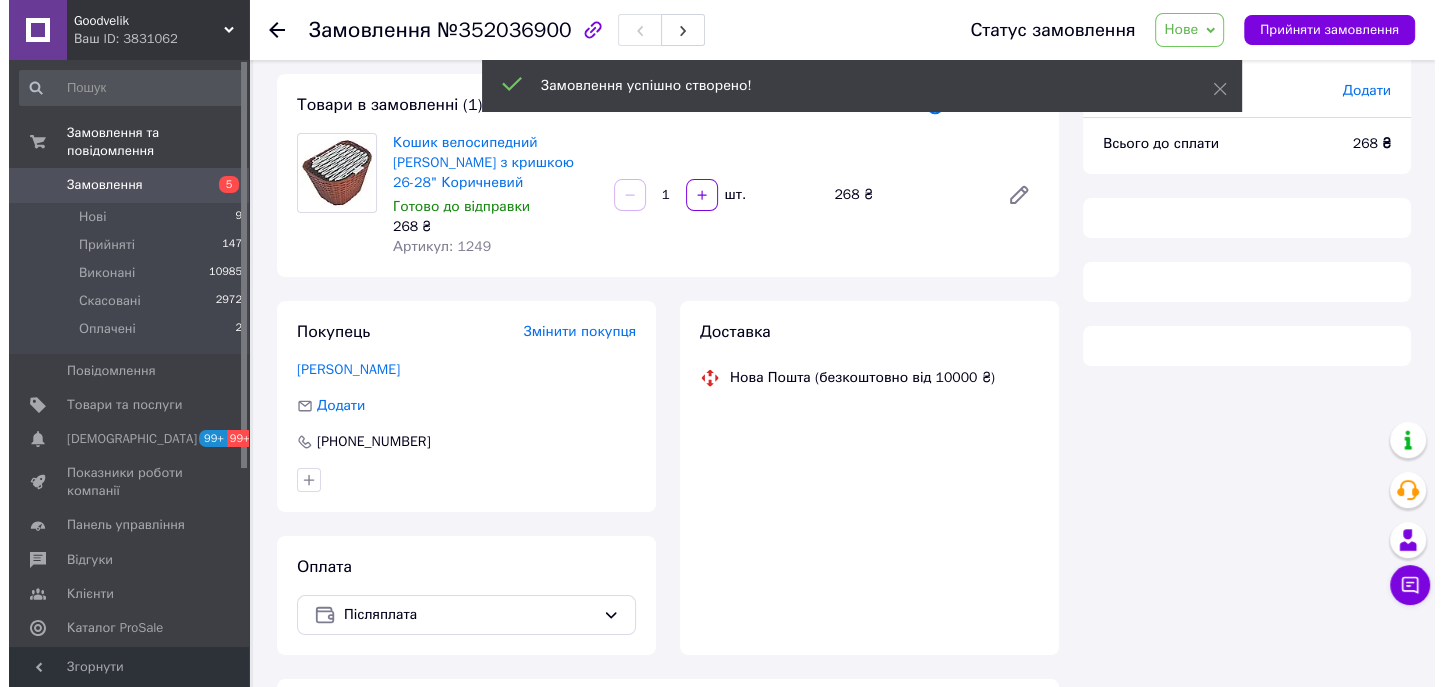 scroll, scrollTop: 102, scrollLeft: 0, axis: vertical 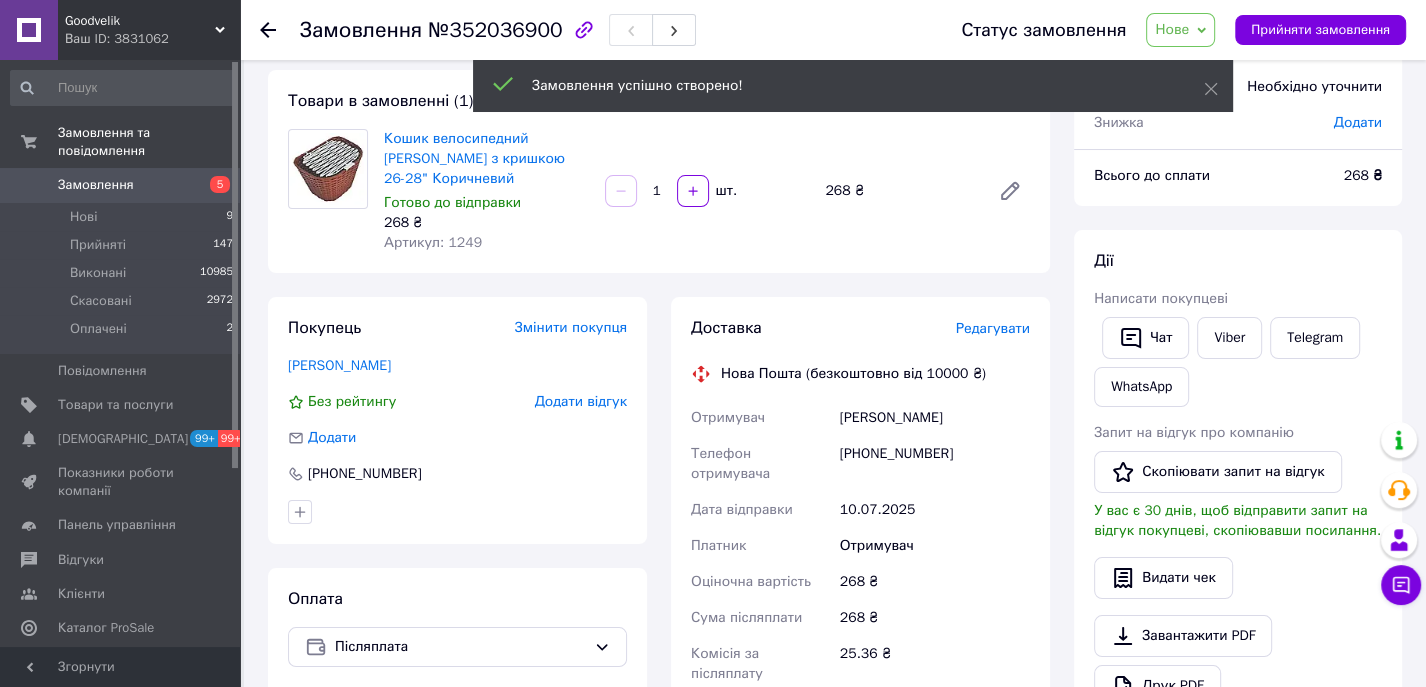 click on "Редагувати" at bounding box center [993, 328] 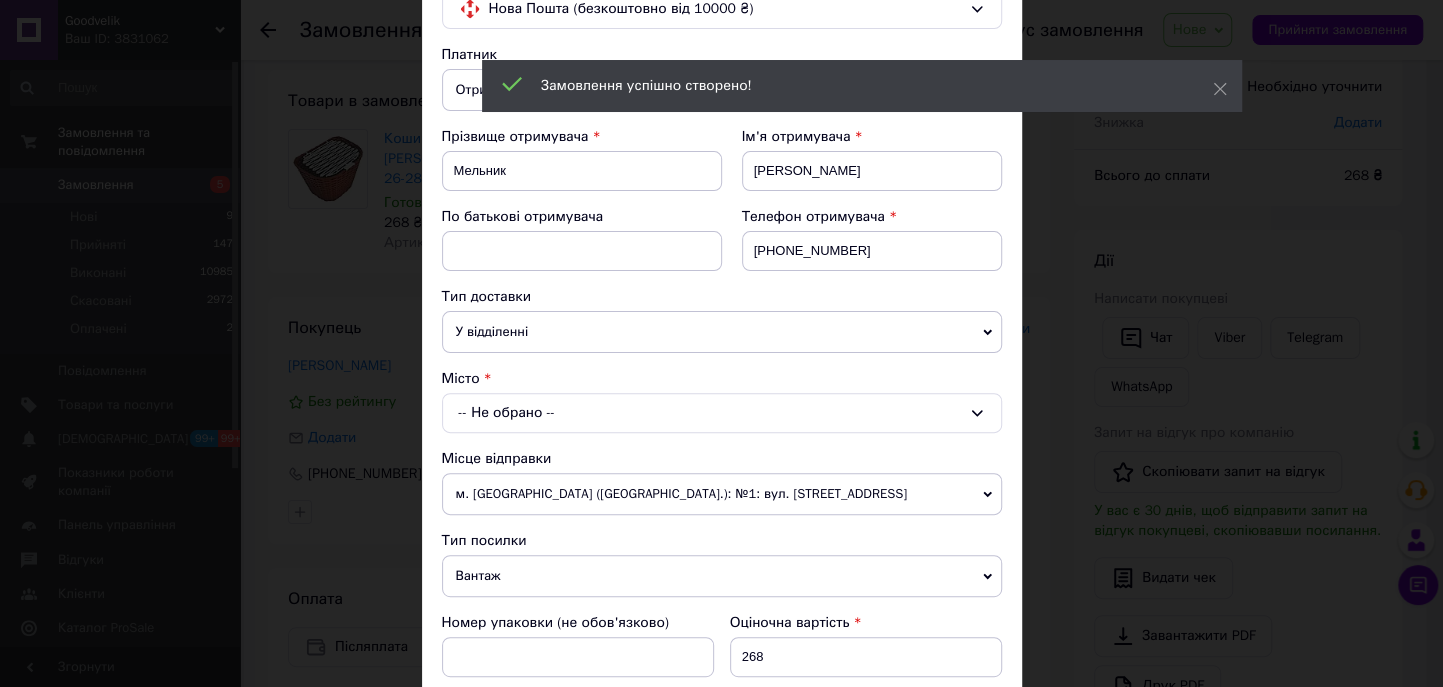 scroll, scrollTop: 235, scrollLeft: 0, axis: vertical 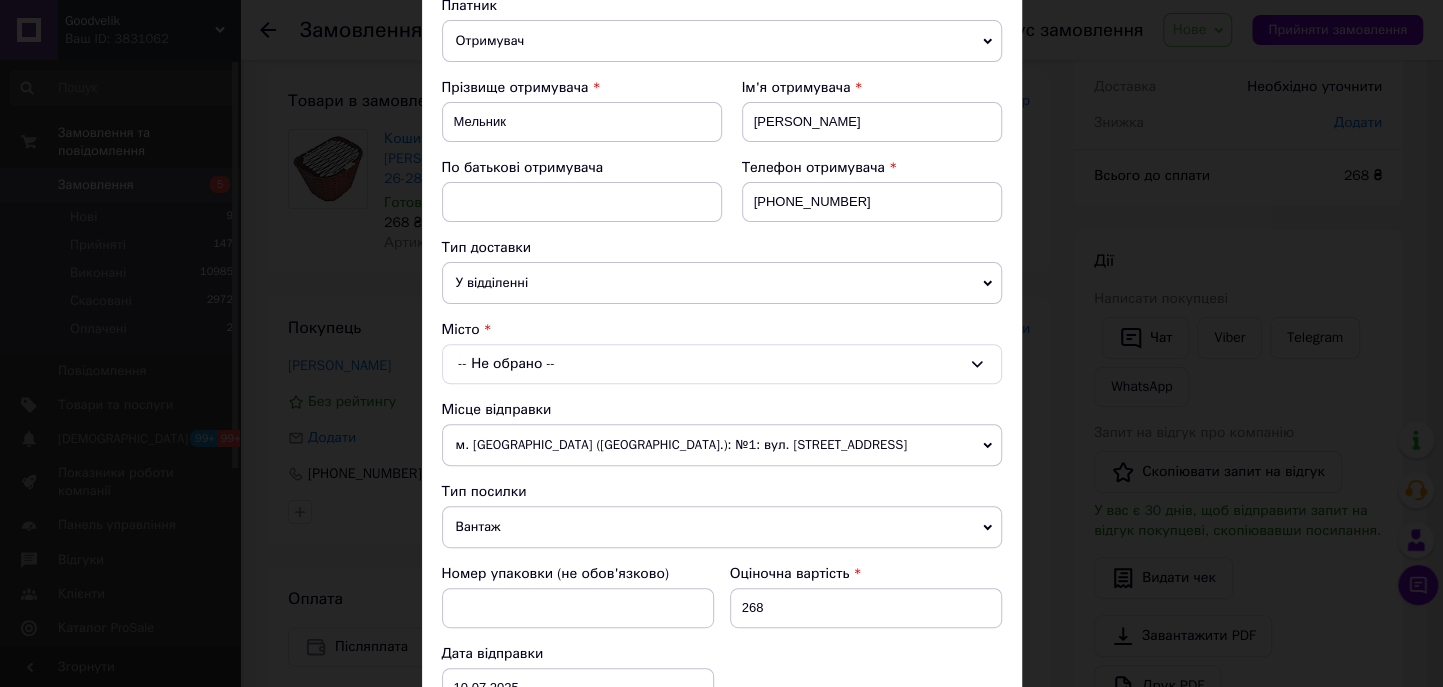click on "-- Не обрано --" at bounding box center [722, 364] 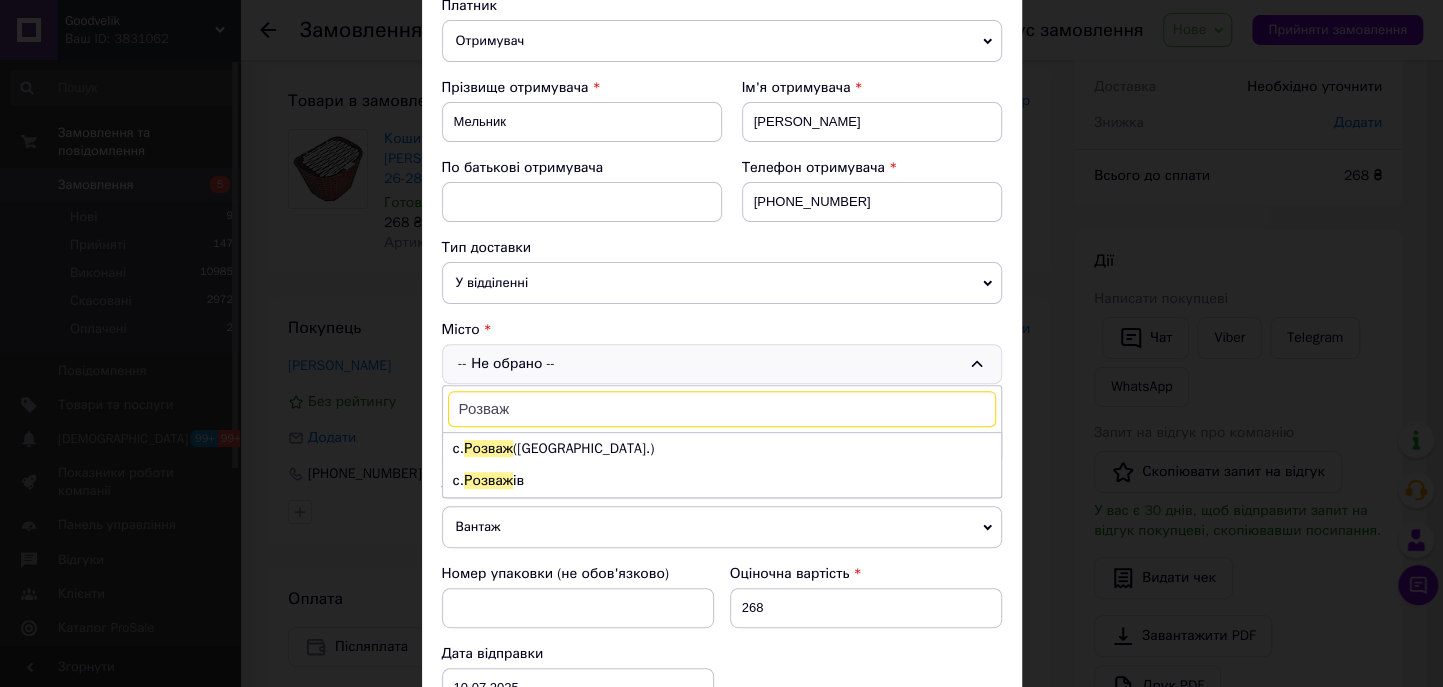 type on "Розваж" 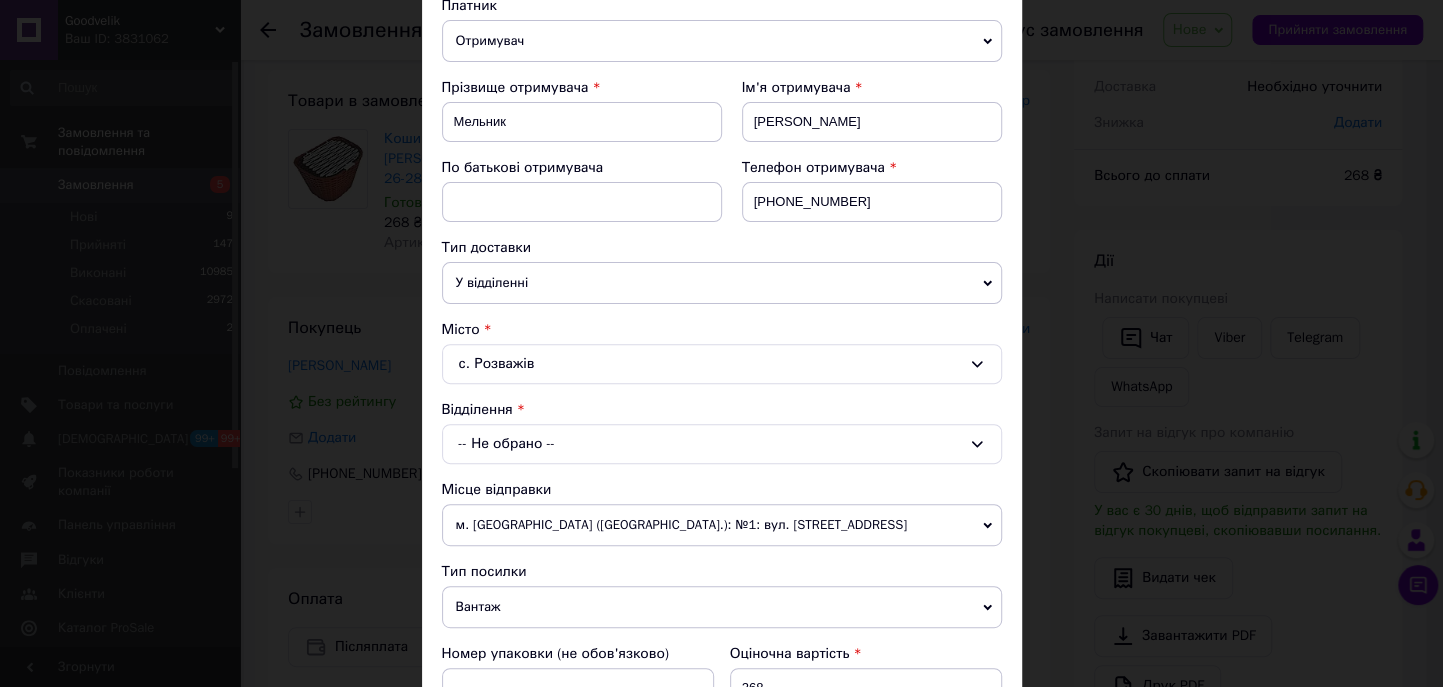 click on "-- Не обрано --" at bounding box center (722, 444) 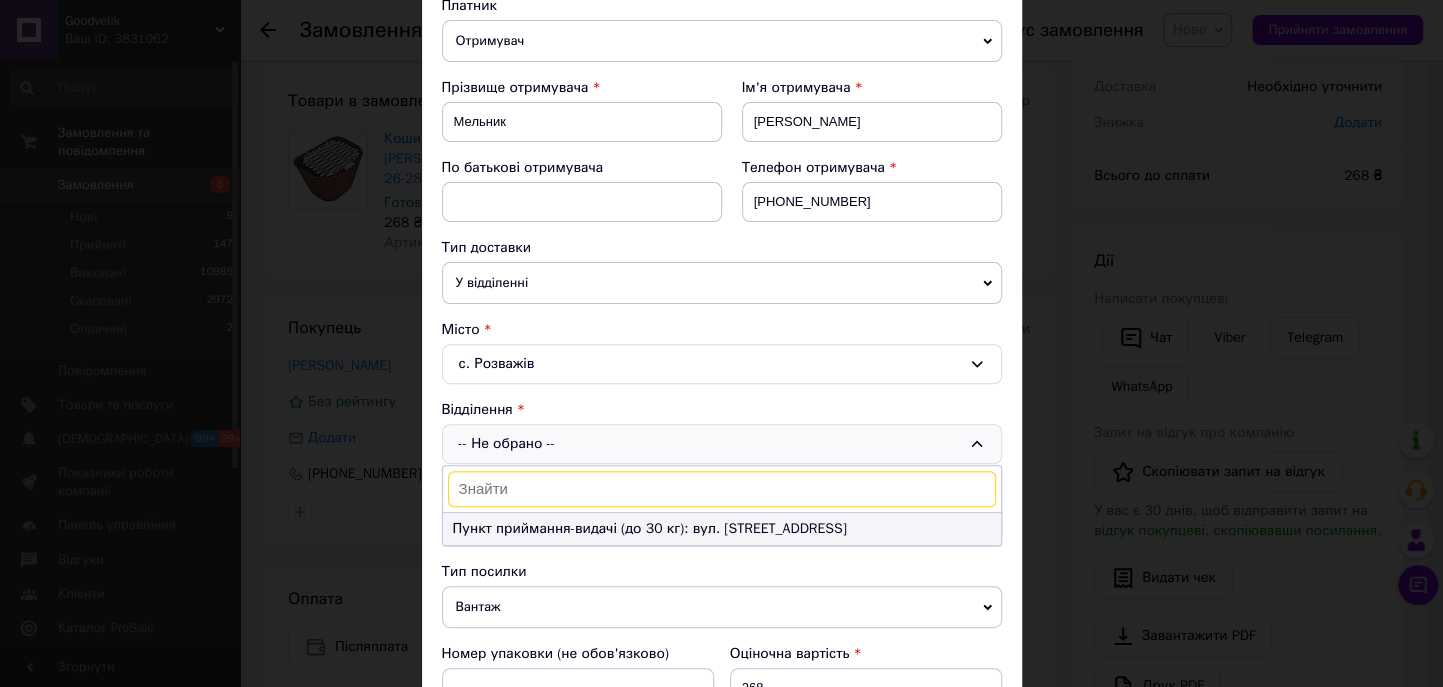 click on "Пункт приймання-видачі (до 30 кг): вул. [STREET_ADDRESS]" at bounding box center [722, 529] 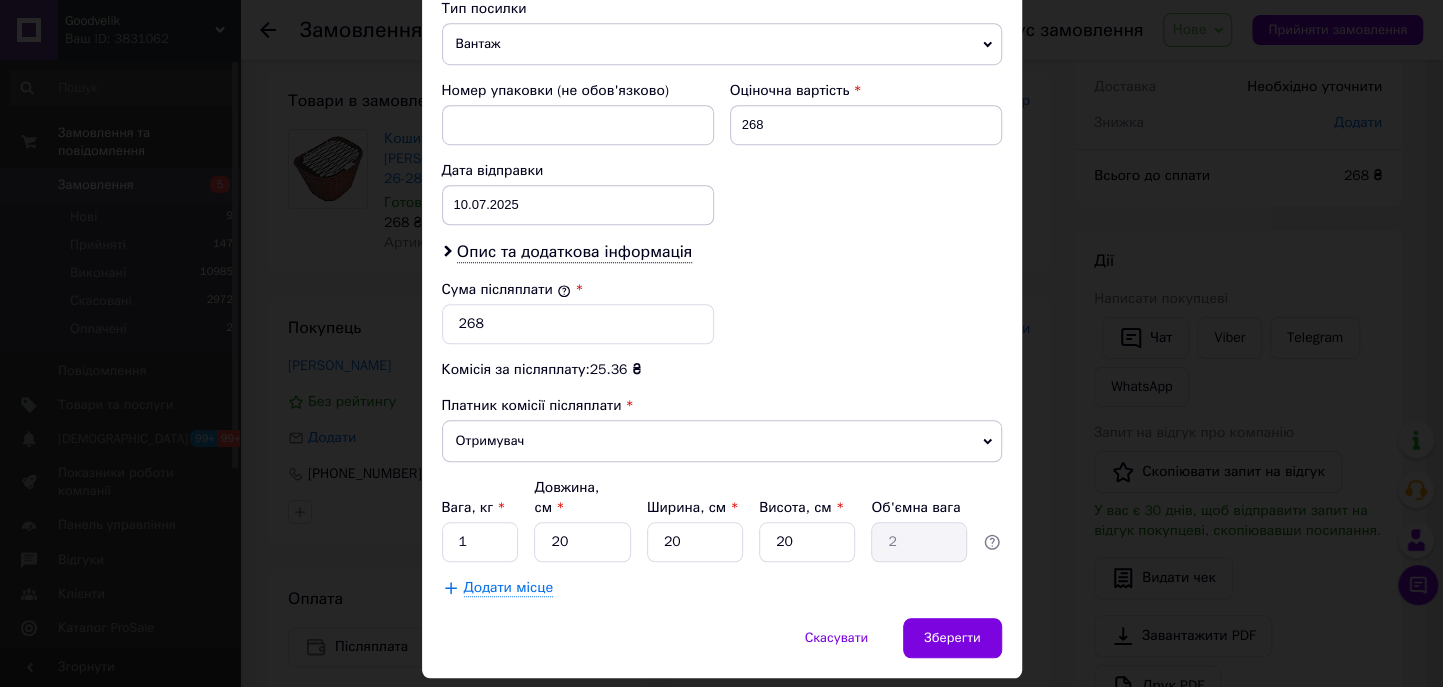 scroll, scrollTop: 835, scrollLeft: 0, axis: vertical 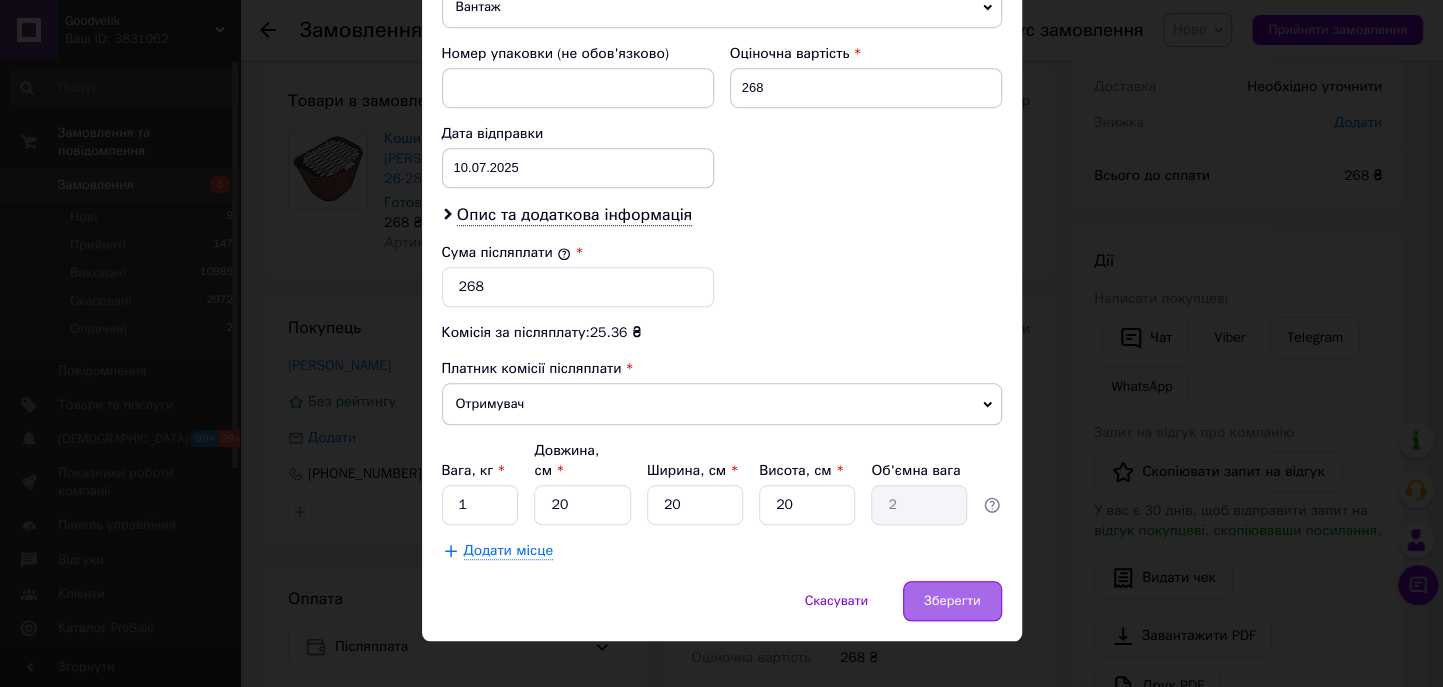 click on "Зберегти" at bounding box center (952, 601) 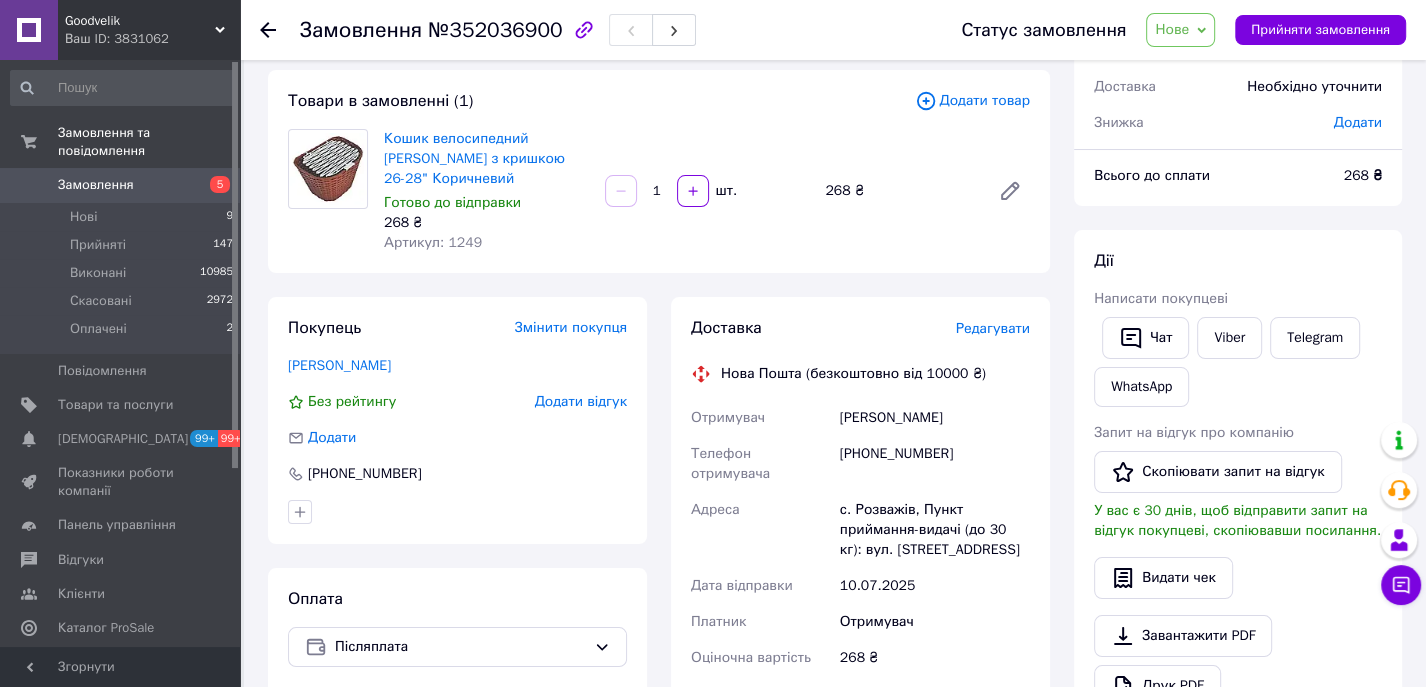 click on "Редагувати" at bounding box center [993, 328] 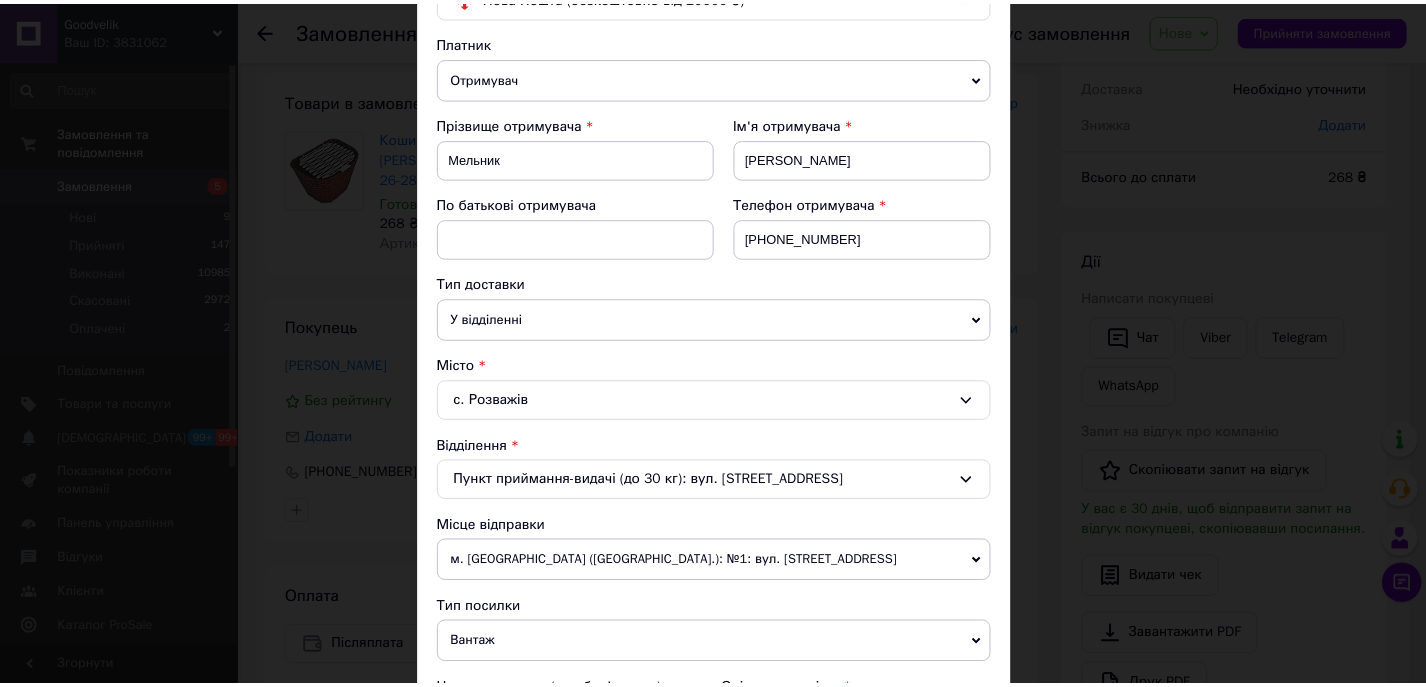 scroll, scrollTop: 444, scrollLeft: 0, axis: vertical 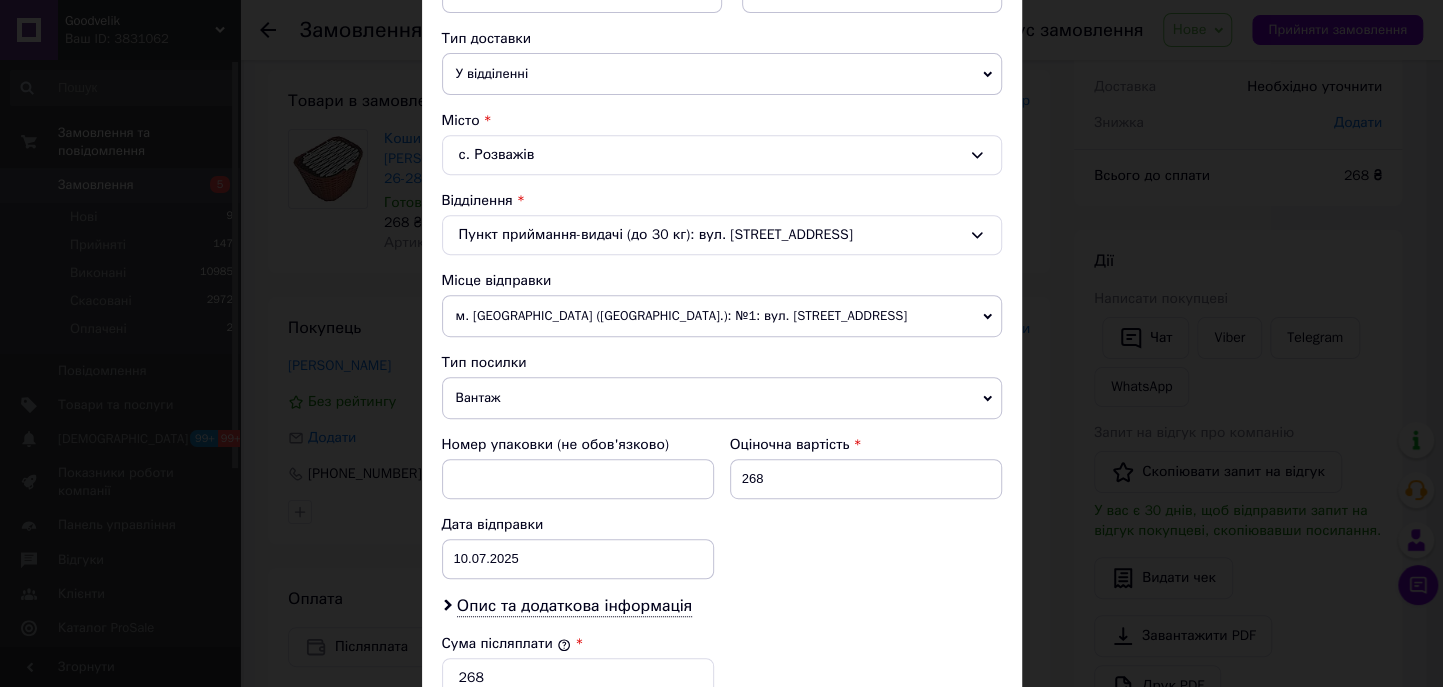 click on "с. Розважів" at bounding box center (722, 155) 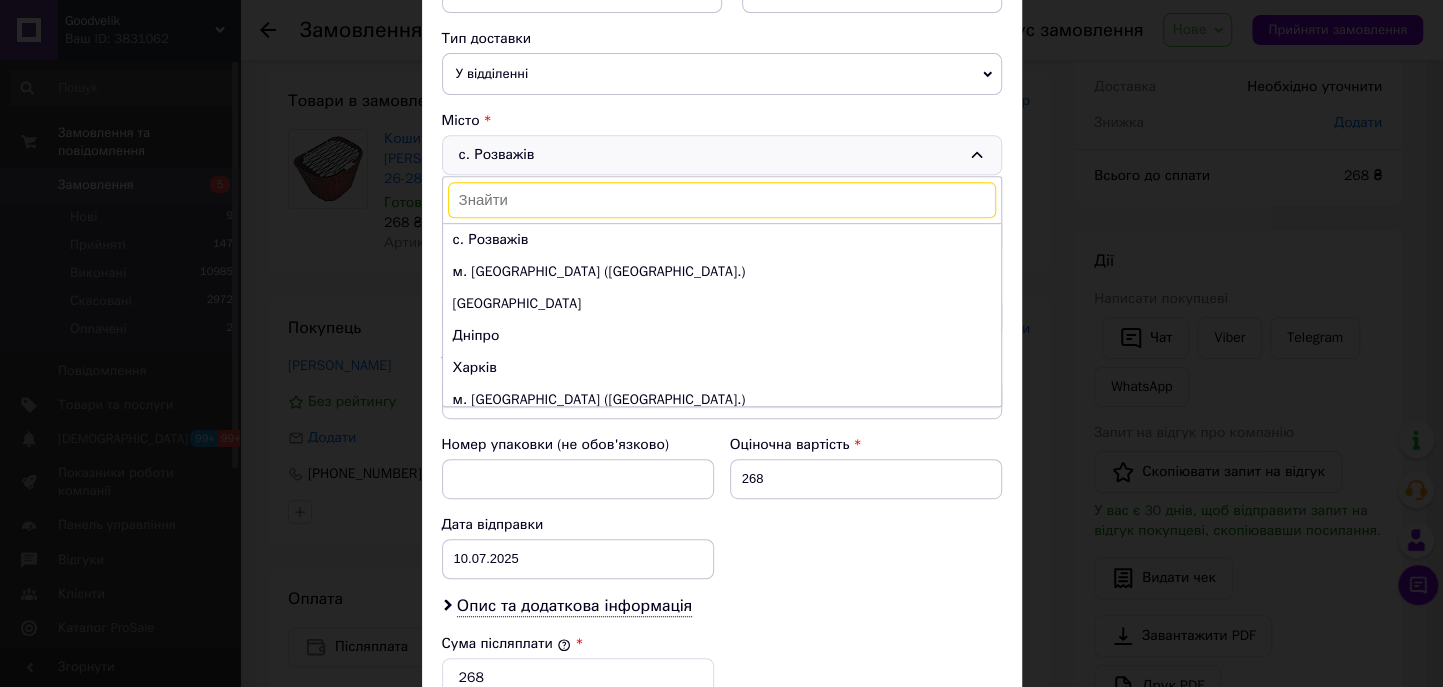 click on "× Редагування доставки Спосіб доставки Нова Пошта (безкоштовно від 10000 ₴) Платник Отримувач Відправник Прізвище отримувача [PERSON_NAME] Ім'я отримувача [PERSON_NAME] батькові отримувача Телефон отримувача [PHONE_NUMBER] Тип доставки У відділенні Кур'єром В поштоматі Місто с. Розважів с. Розважів [PERSON_NAME] [GEOGRAPHIC_DATA] ([GEOGRAPHIC_DATA].) Одеса Дніпро [GEOGRAPHIC_DATA] м. [GEOGRAPHIC_DATA] ([GEOGRAPHIC_DATA].) м. [GEOGRAPHIC_DATA] ([GEOGRAPHIC_DATA], [GEOGRAPHIC_DATA].) м. [GEOGRAPHIC_DATA] ([GEOGRAPHIC_DATA].) м. [GEOGRAPHIC_DATA] ([GEOGRAPHIC_DATA].) [GEOGRAPHIC_DATA] м. [GEOGRAPHIC_DATA] (Полтавська обл.) м. [GEOGRAPHIC_DATA] (Хмельницька обл.) м. [GEOGRAPHIC_DATA] ([GEOGRAPHIC_DATA].) 268" at bounding box center [721, 343] 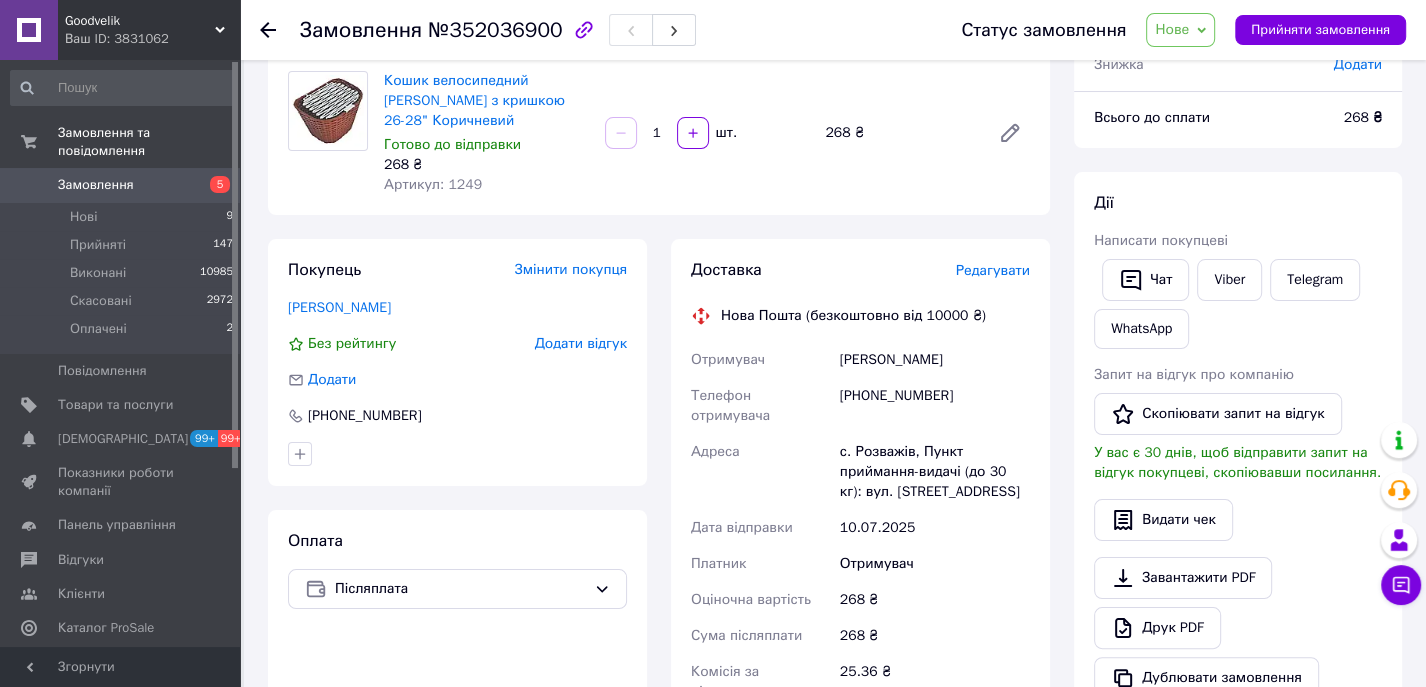 scroll, scrollTop: 102, scrollLeft: 0, axis: vertical 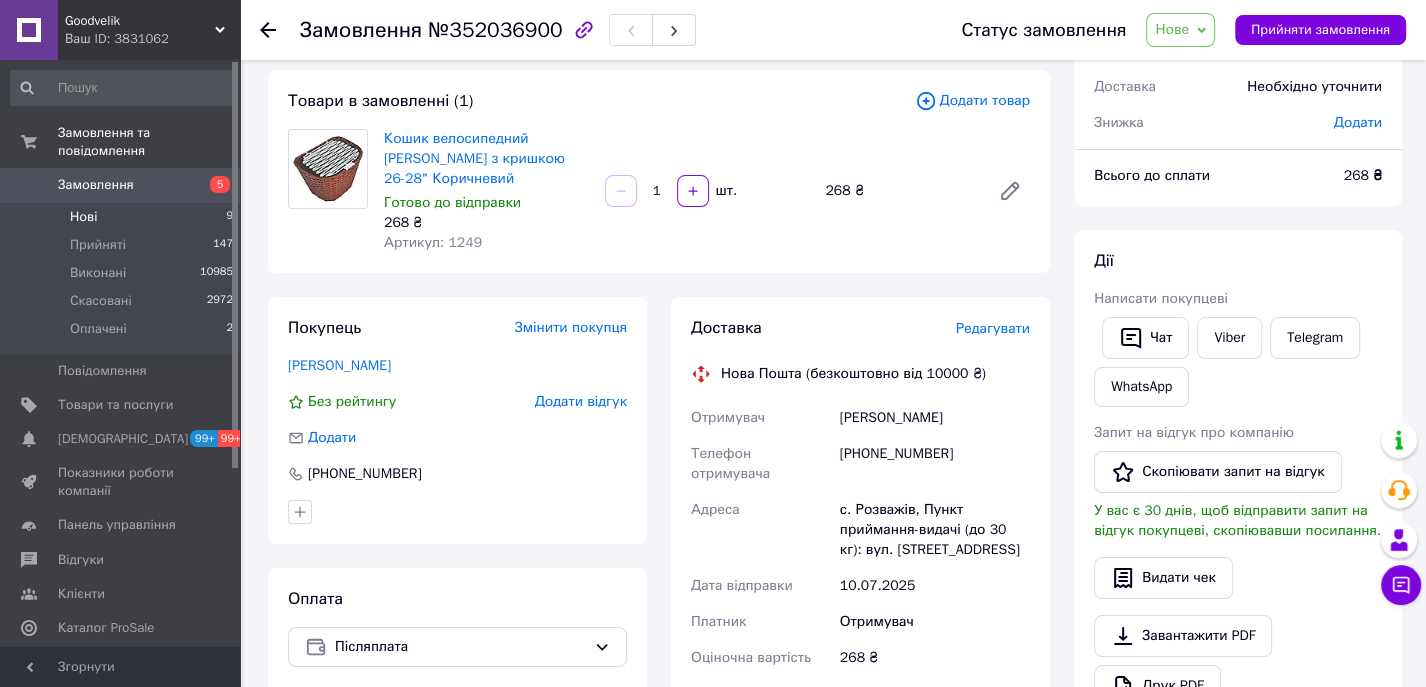 click on "Нові 9" at bounding box center [122, 217] 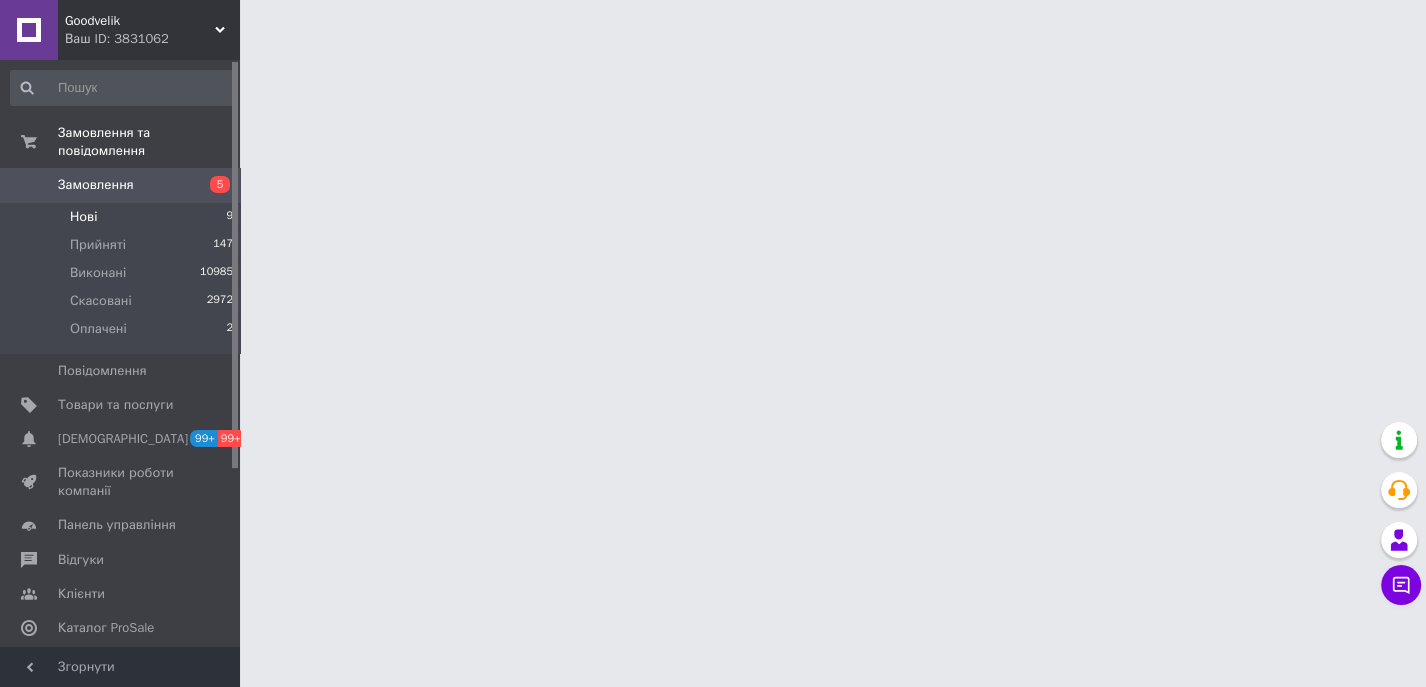 scroll, scrollTop: 0, scrollLeft: 0, axis: both 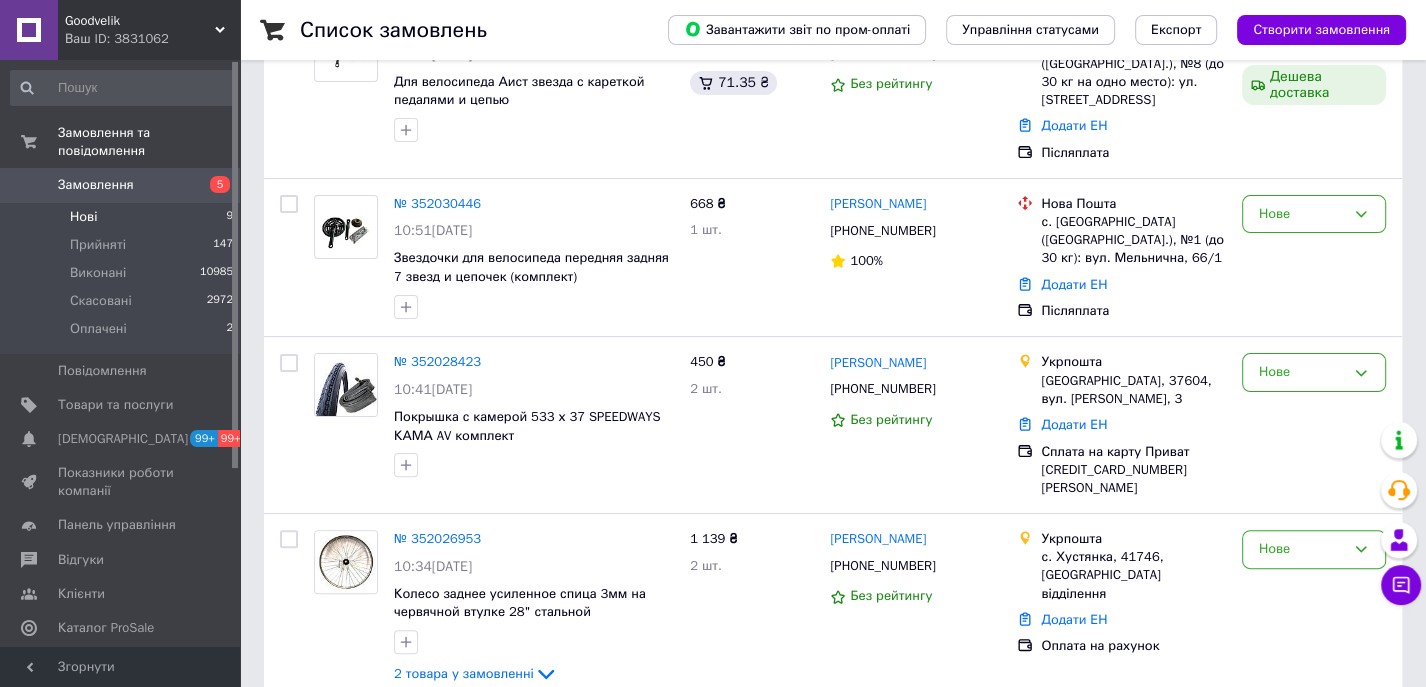 click on "Нові 9" at bounding box center [122, 217] 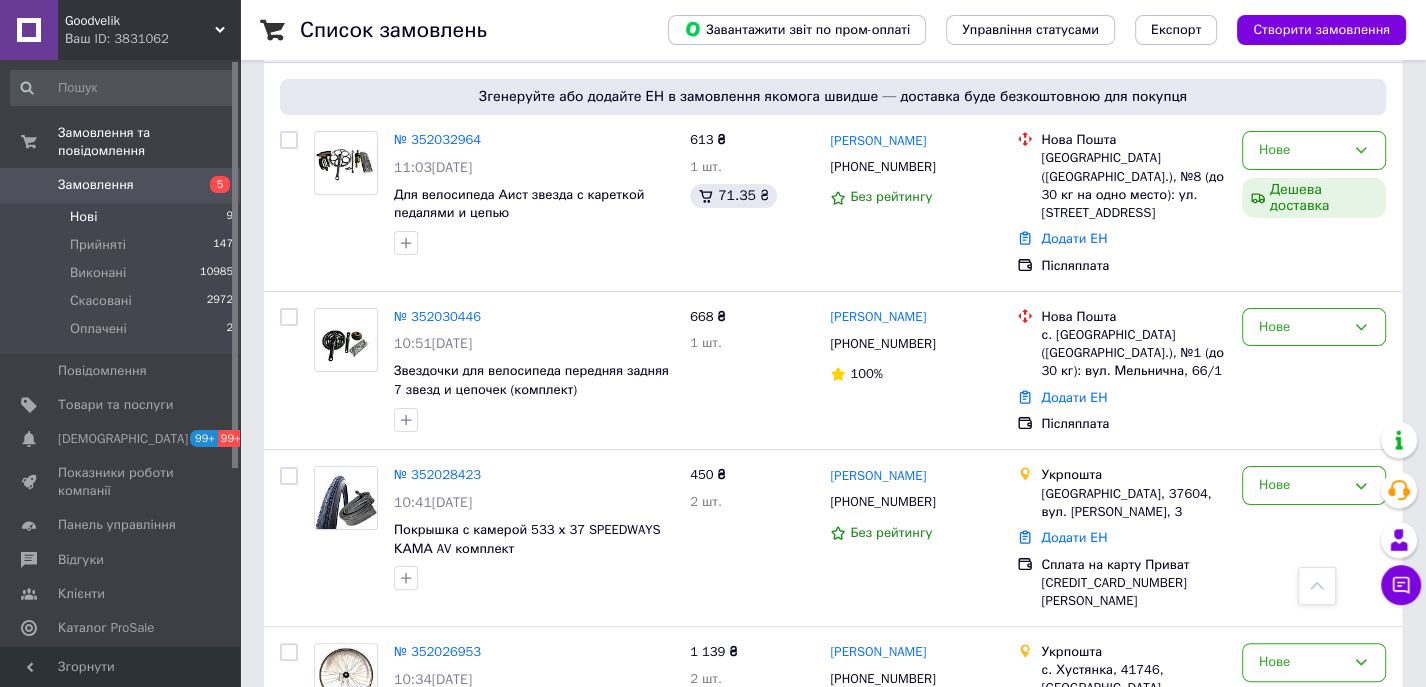 scroll, scrollTop: 70, scrollLeft: 0, axis: vertical 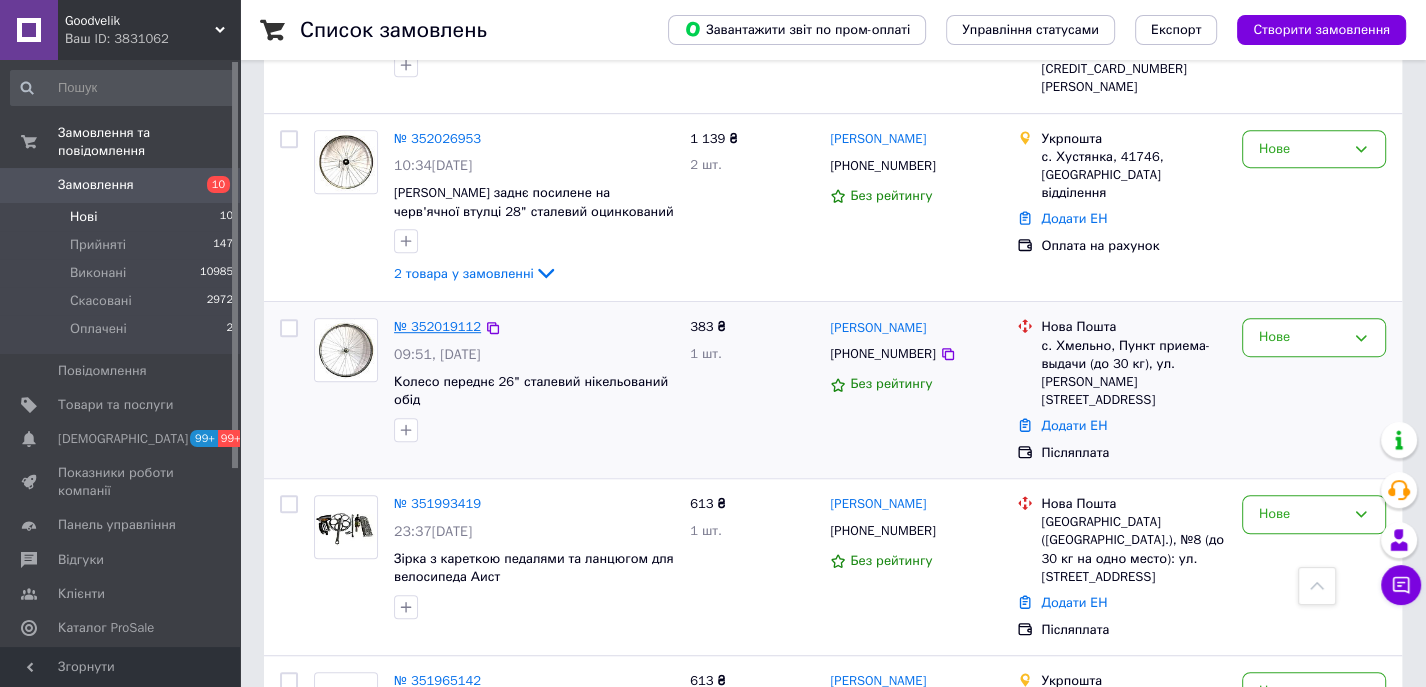 click on "№ 352019112" at bounding box center [437, 326] 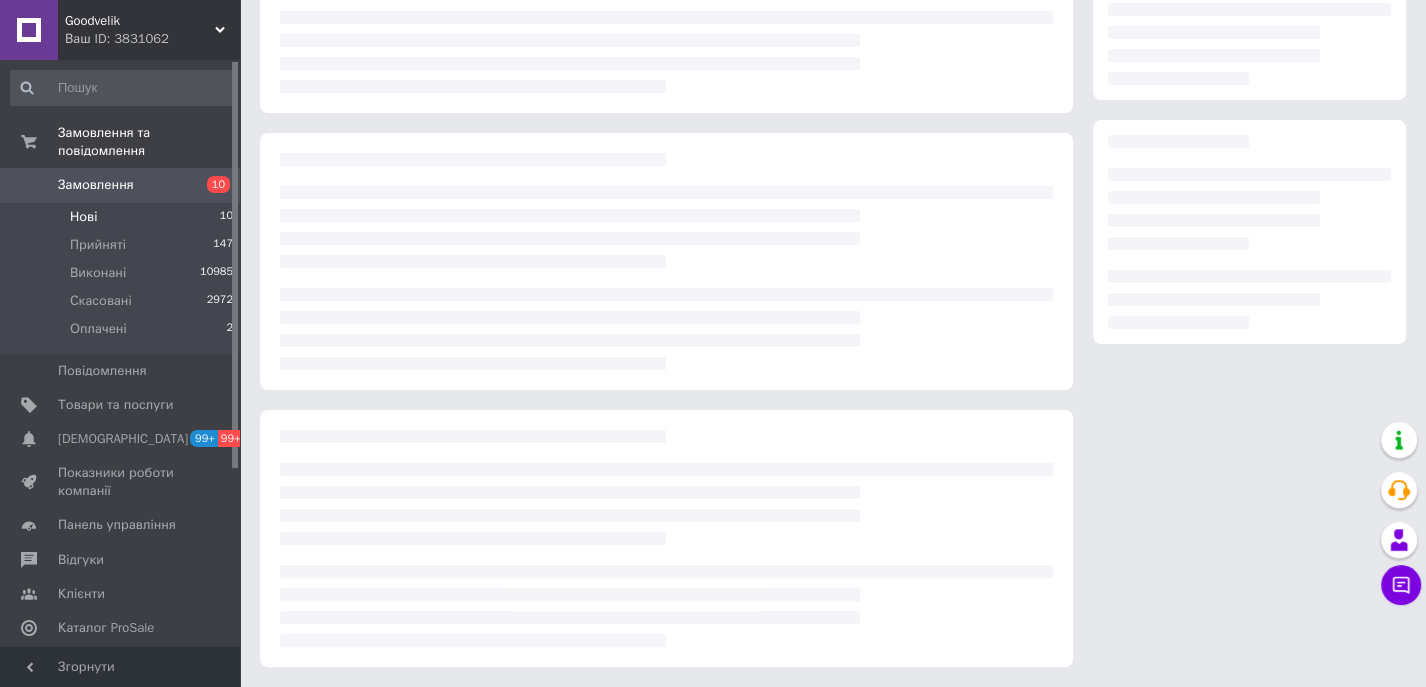 scroll, scrollTop: 0, scrollLeft: 0, axis: both 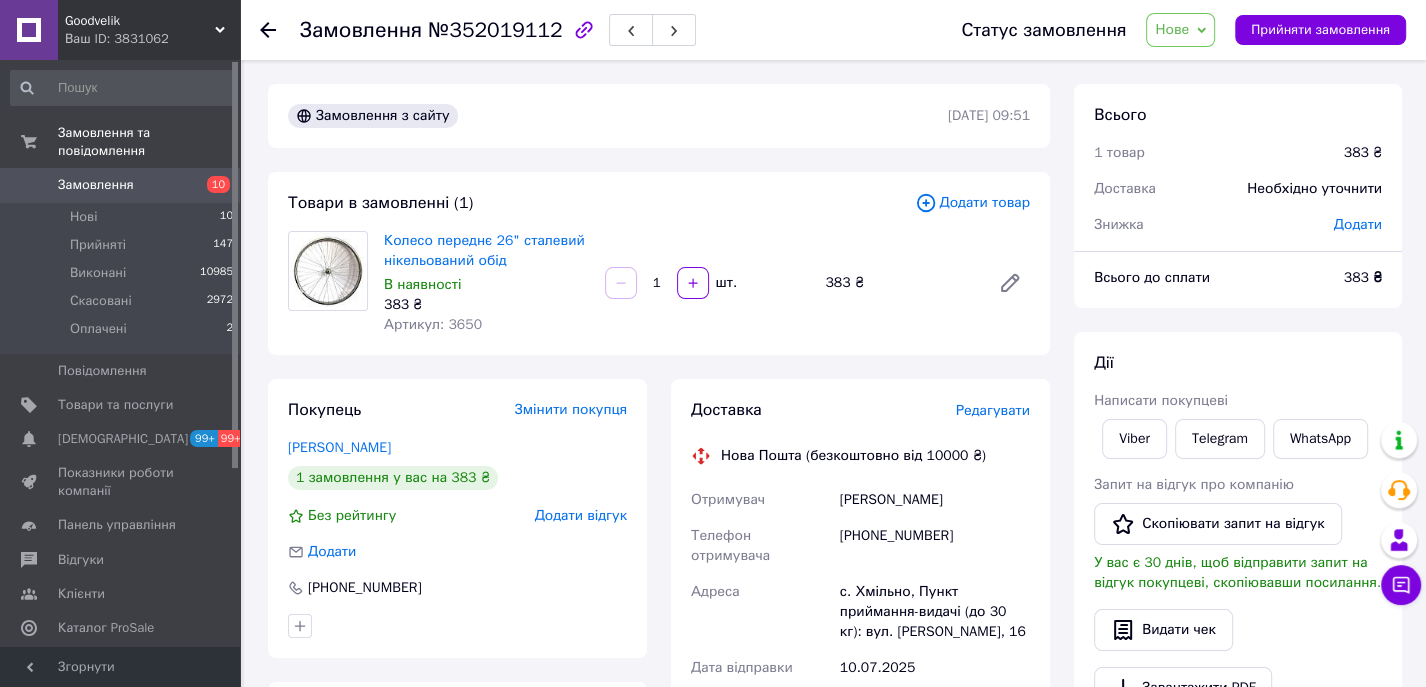 click on "Артикул: 3650" at bounding box center [433, 324] 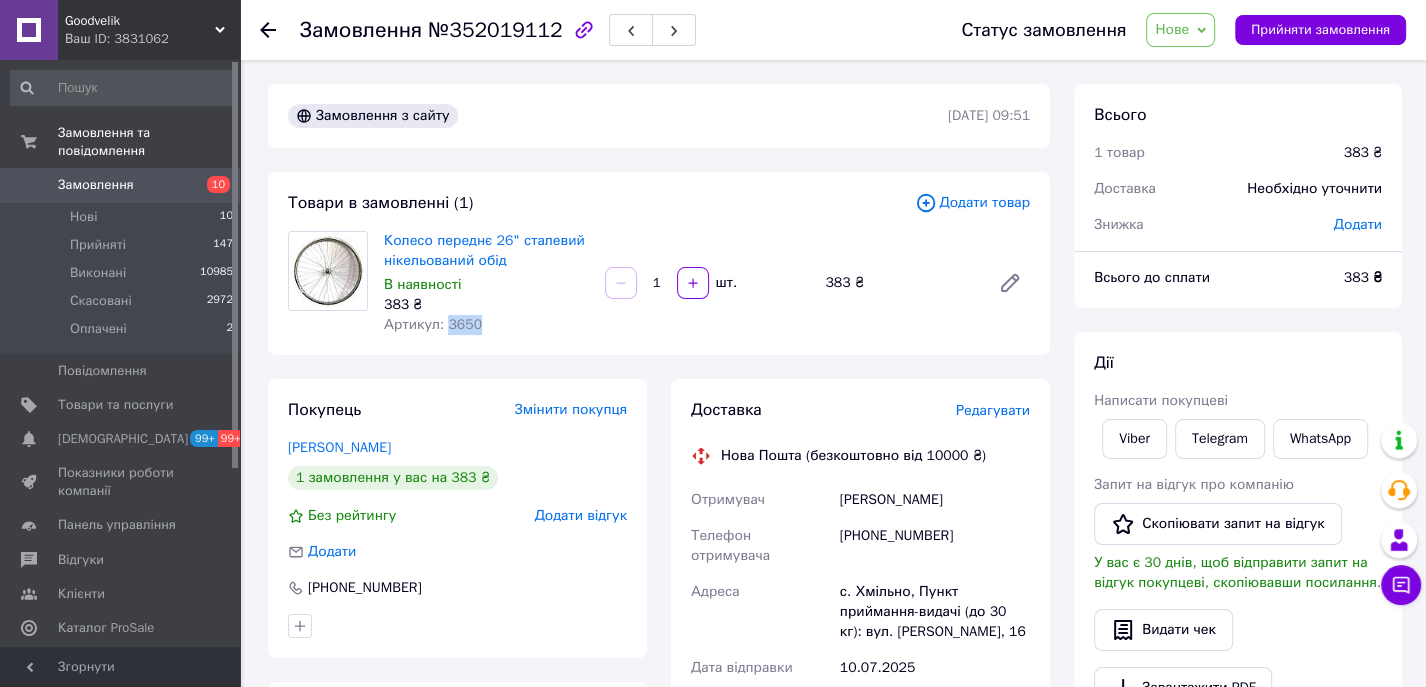 click on "Артикул: 3650" at bounding box center (433, 324) 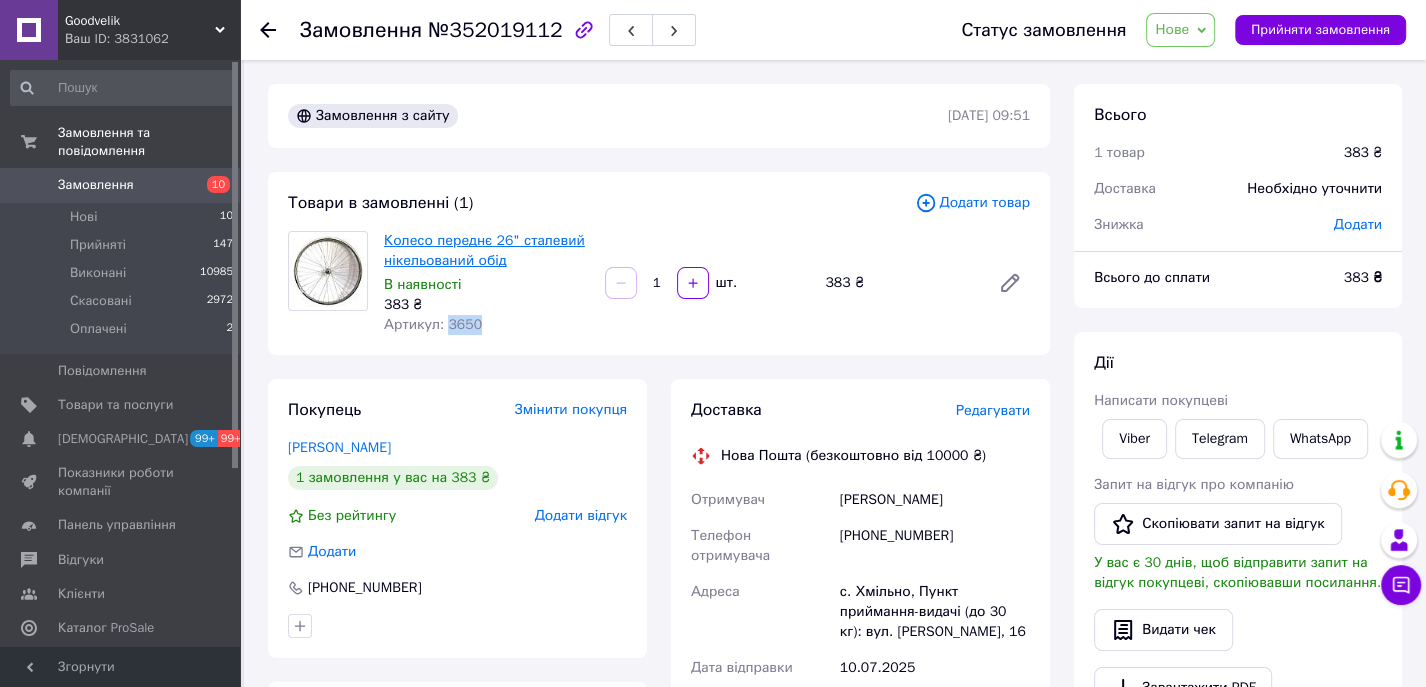click on "Колесо переднє 26" сталевий нікельований обід" at bounding box center [484, 250] 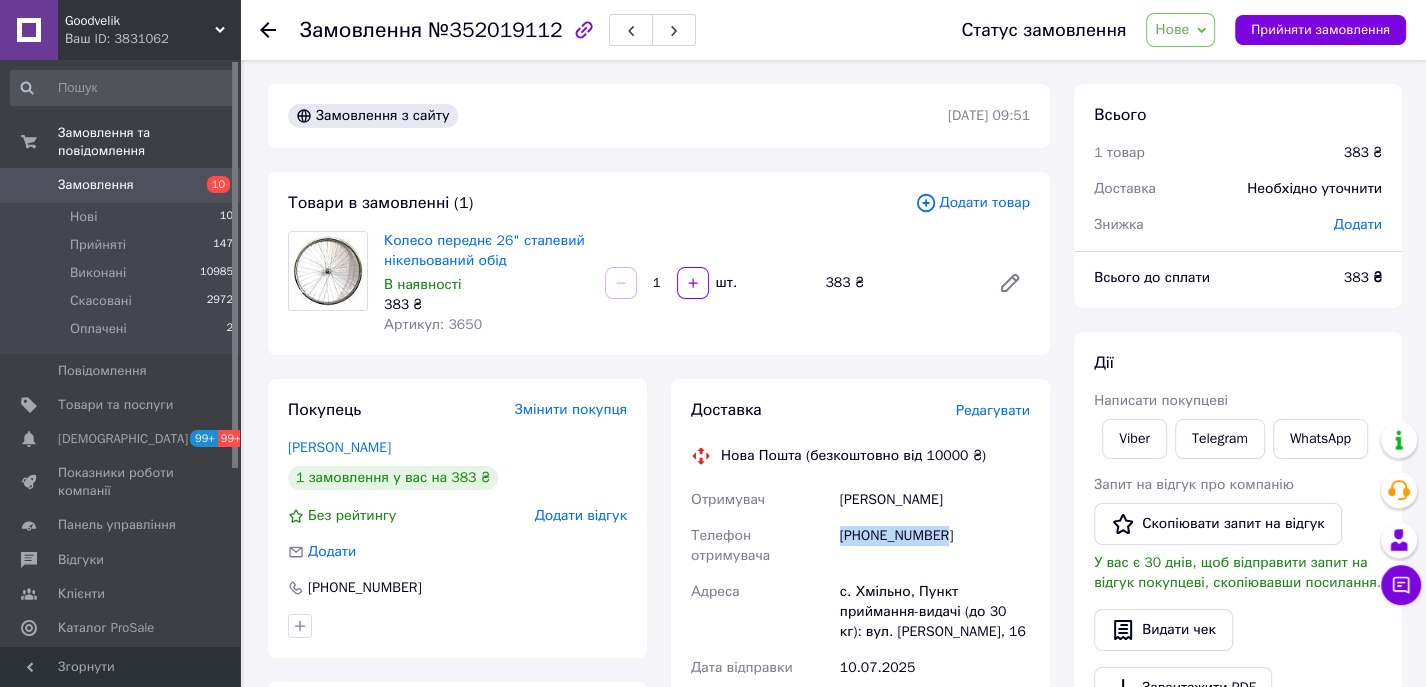 drag, startPoint x: 843, startPoint y: 535, endPoint x: 972, endPoint y: 527, distance: 129.24782 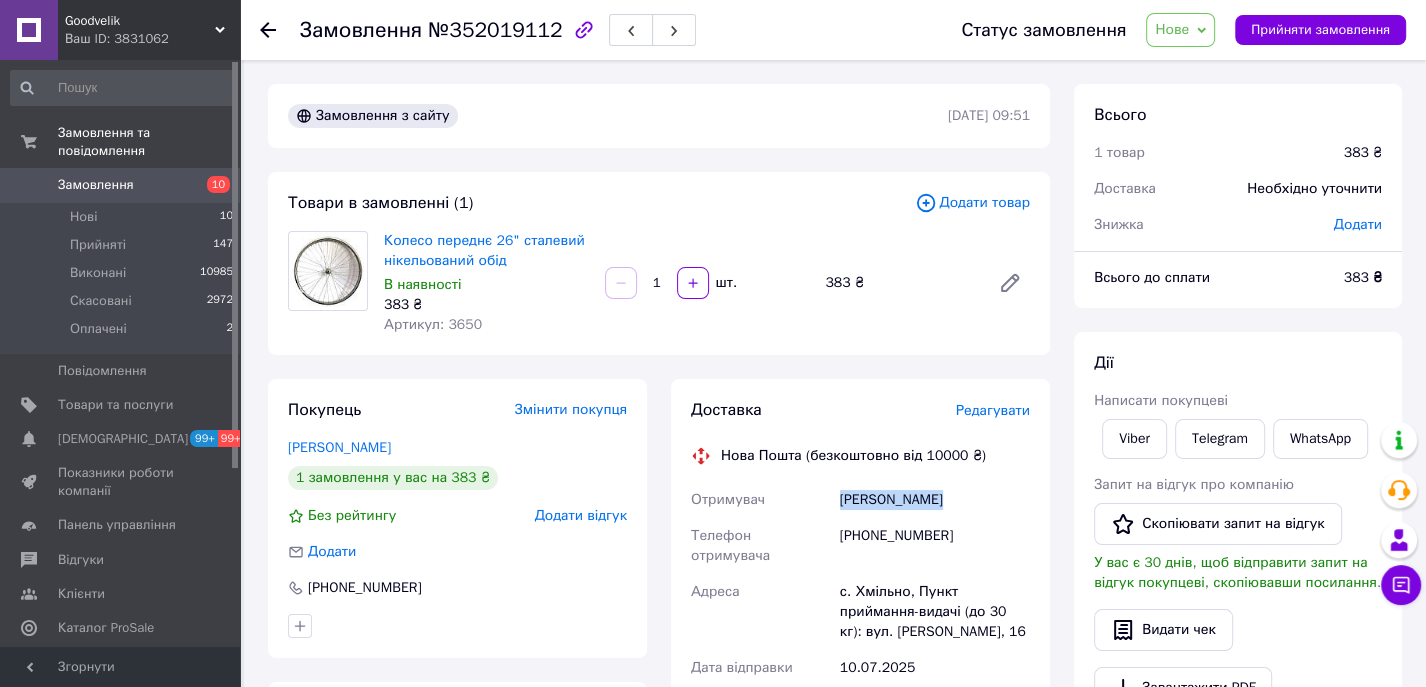 click on "[PERSON_NAME]" at bounding box center (935, 500) 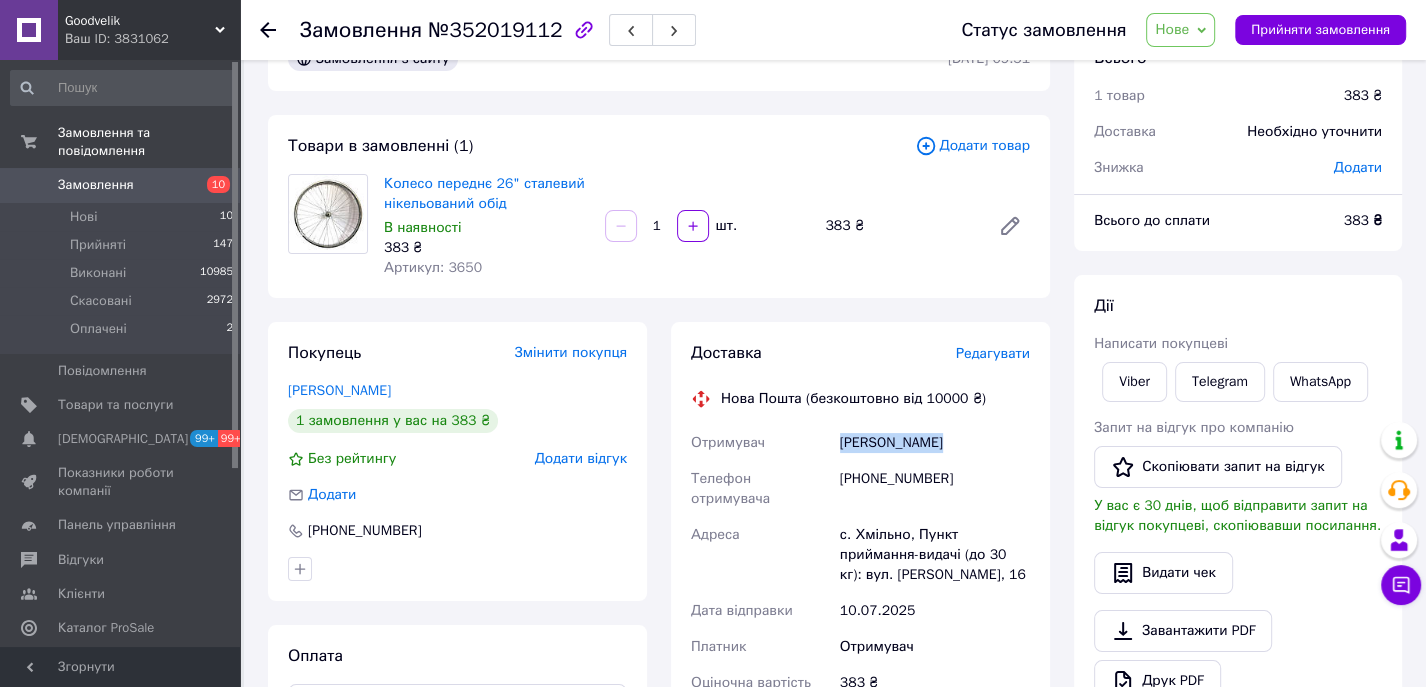 scroll, scrollTop: 60, scrollLeft: 0, axis: vertical 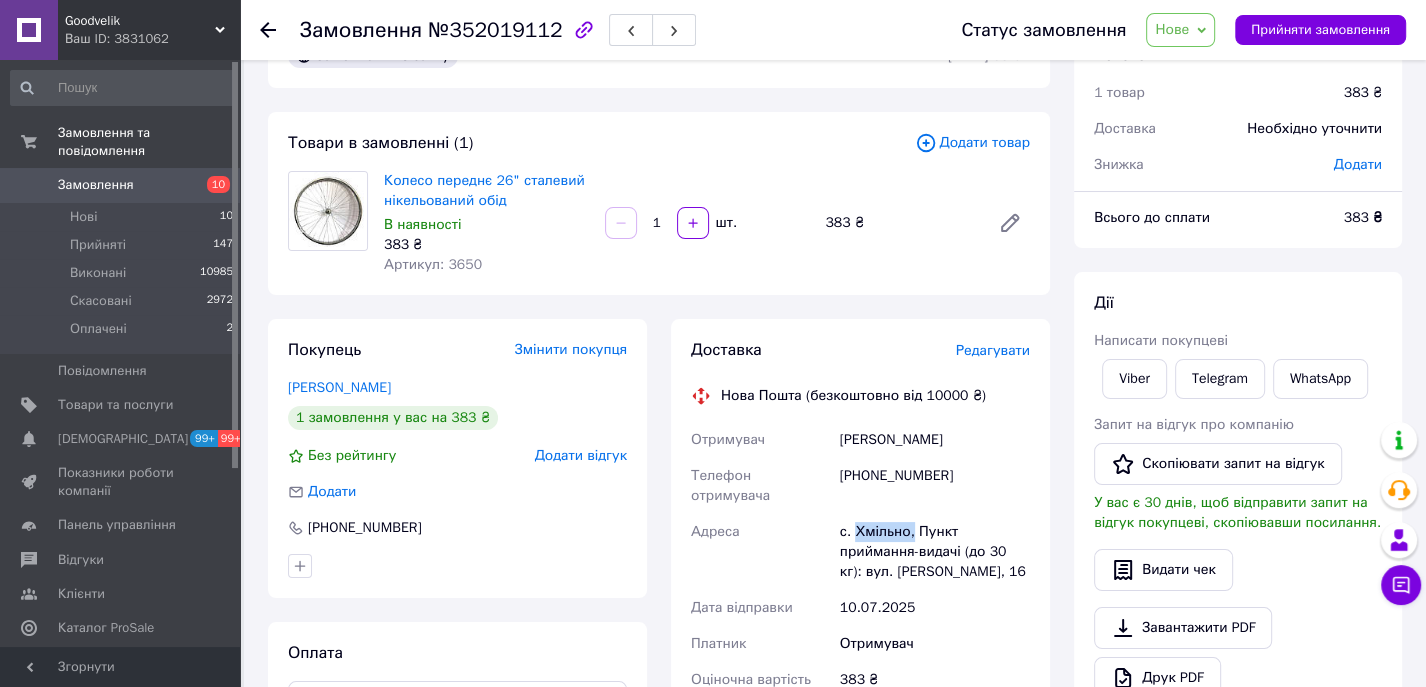 drag, startPoint x: 852, startPoint y: 510, endPoint x: 906, endPoint y: 508, distance: 54.037025 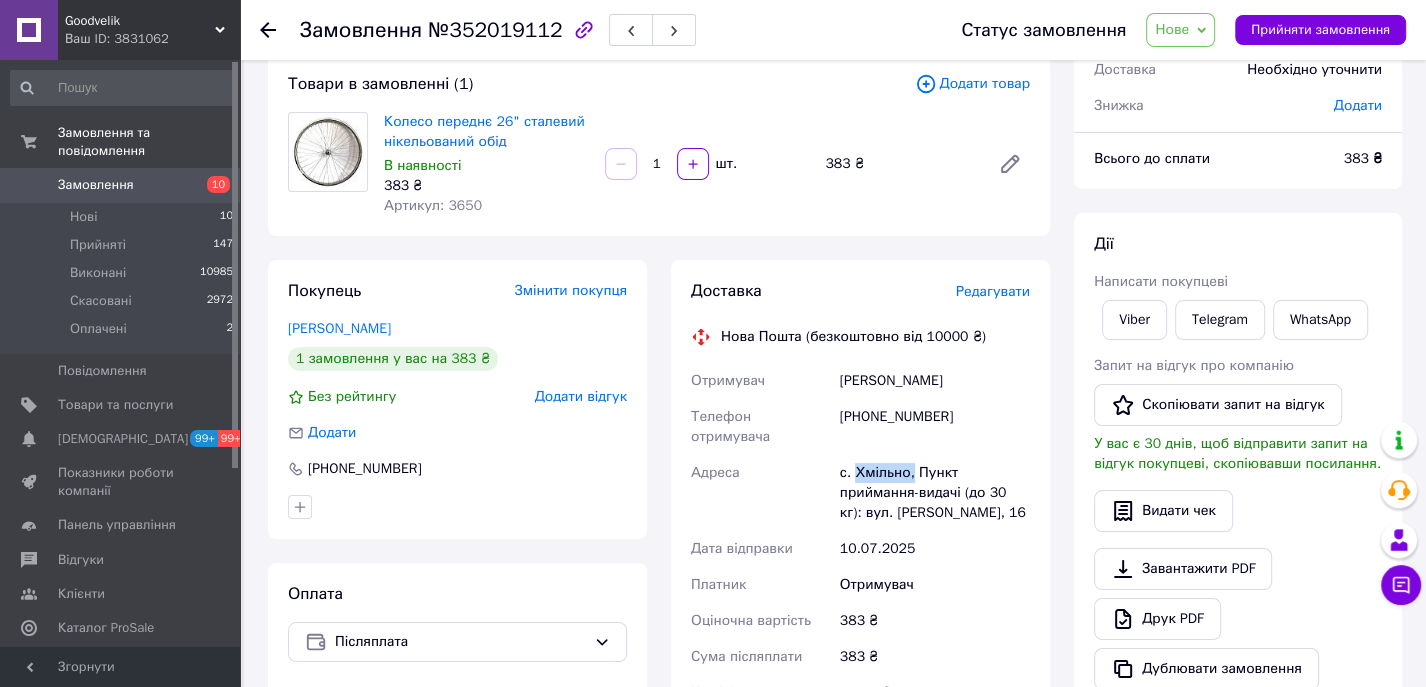 scroll, scrollTop: 125, scrollLeft: 0, axis: vertical 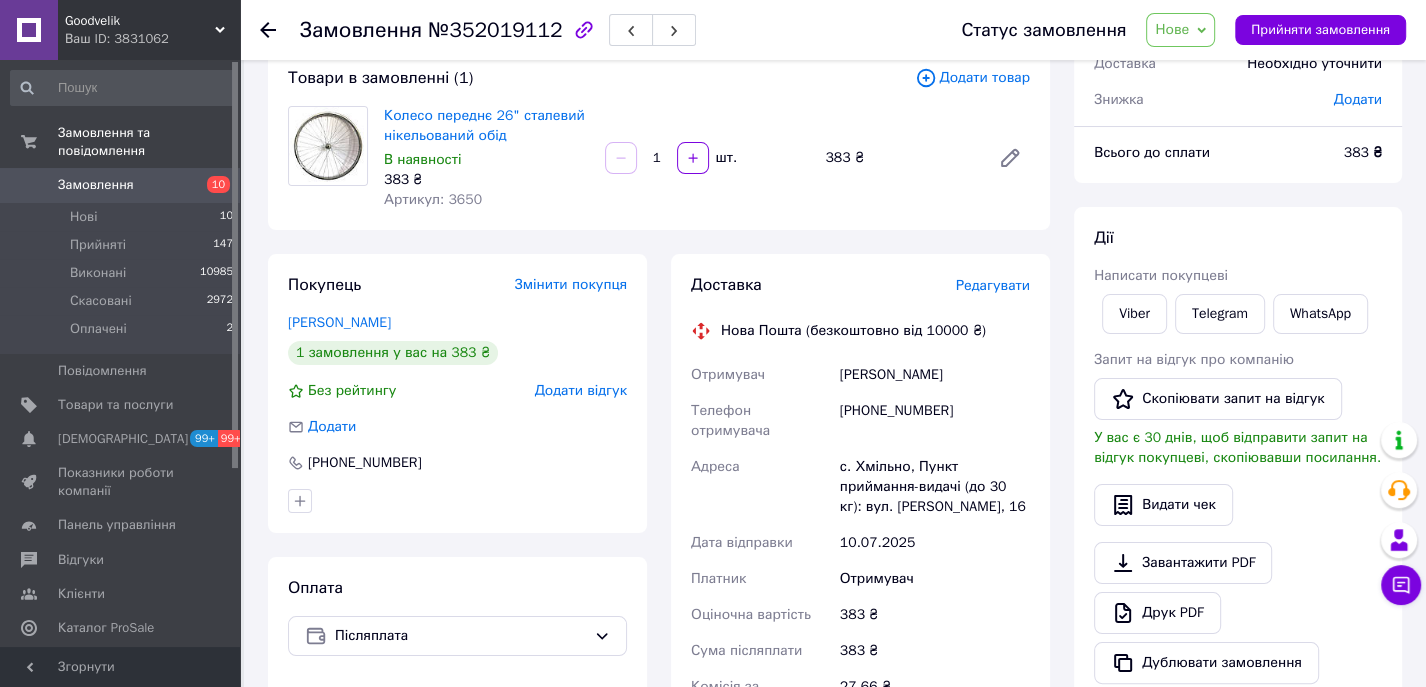 click on "Goodvelik" at bounding box center [140, 21] 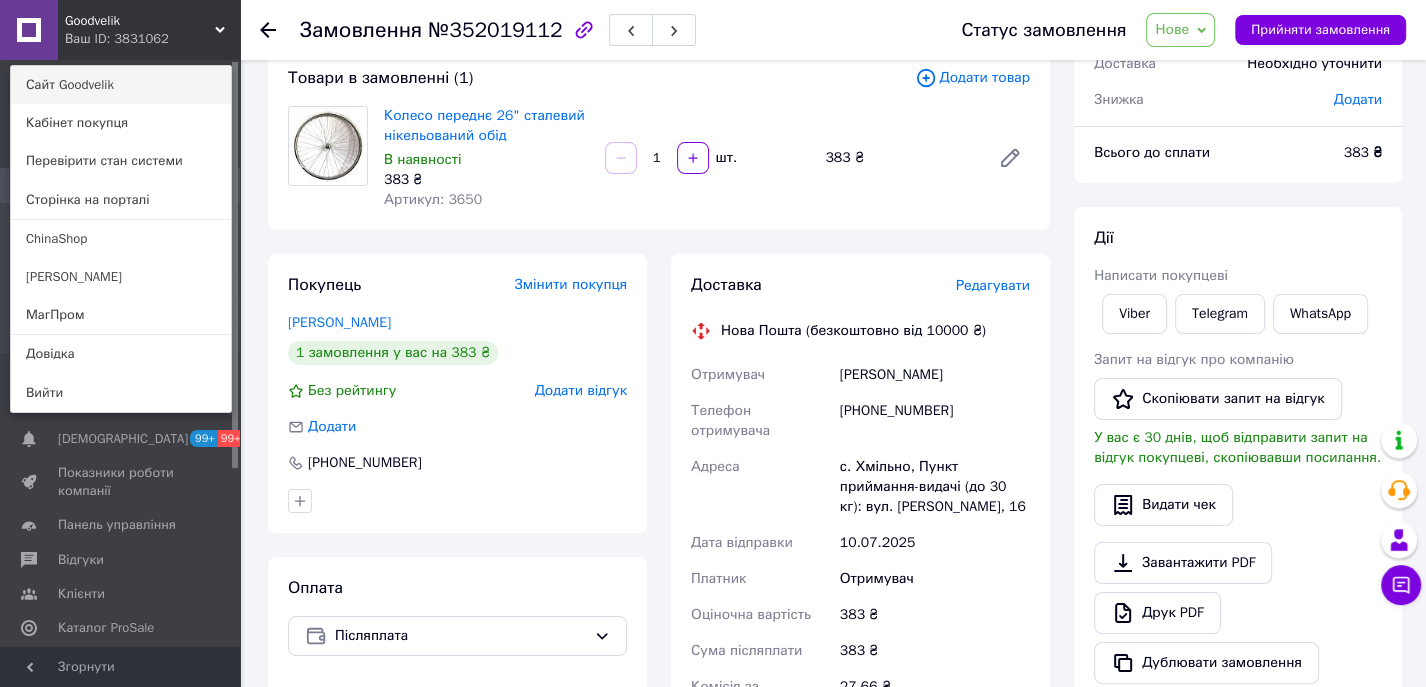click on "Сайт Goodvelik" at bounding box center [121, 85] 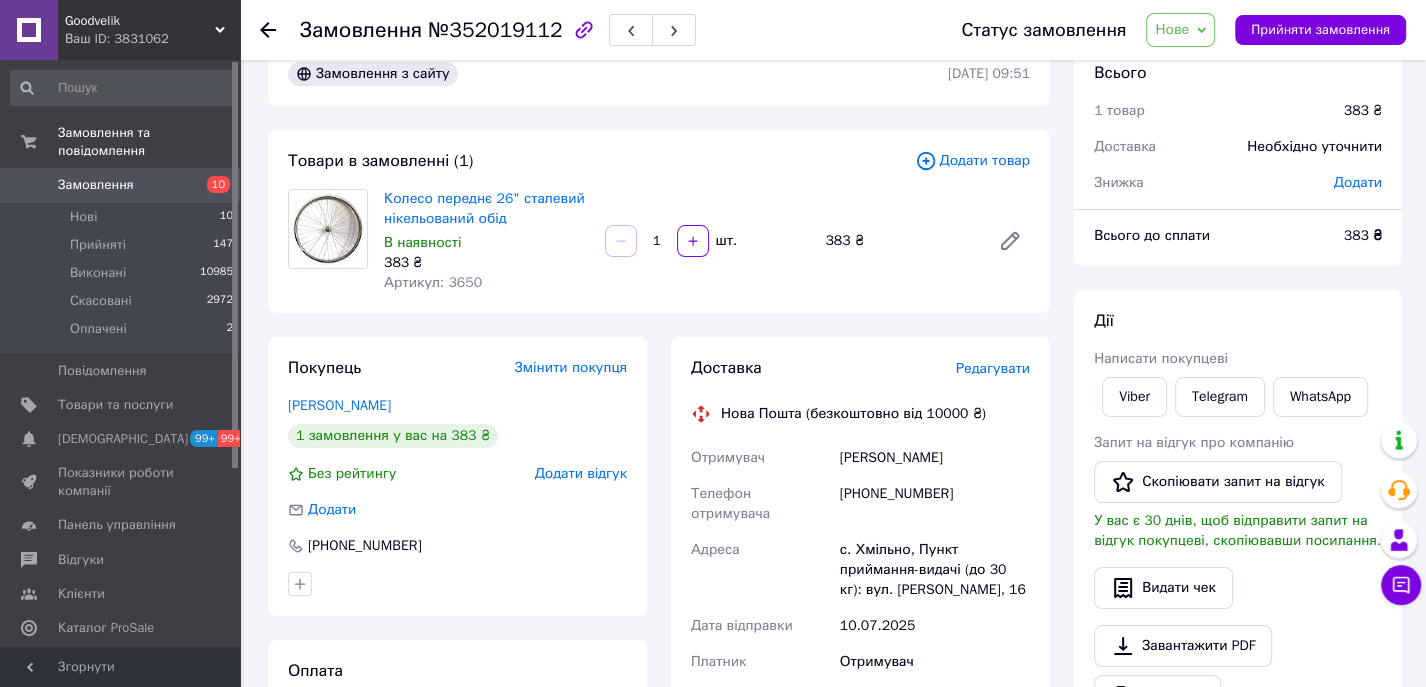 scroll, scrollTop: 36, scrollLeft: 0, axis: vertical 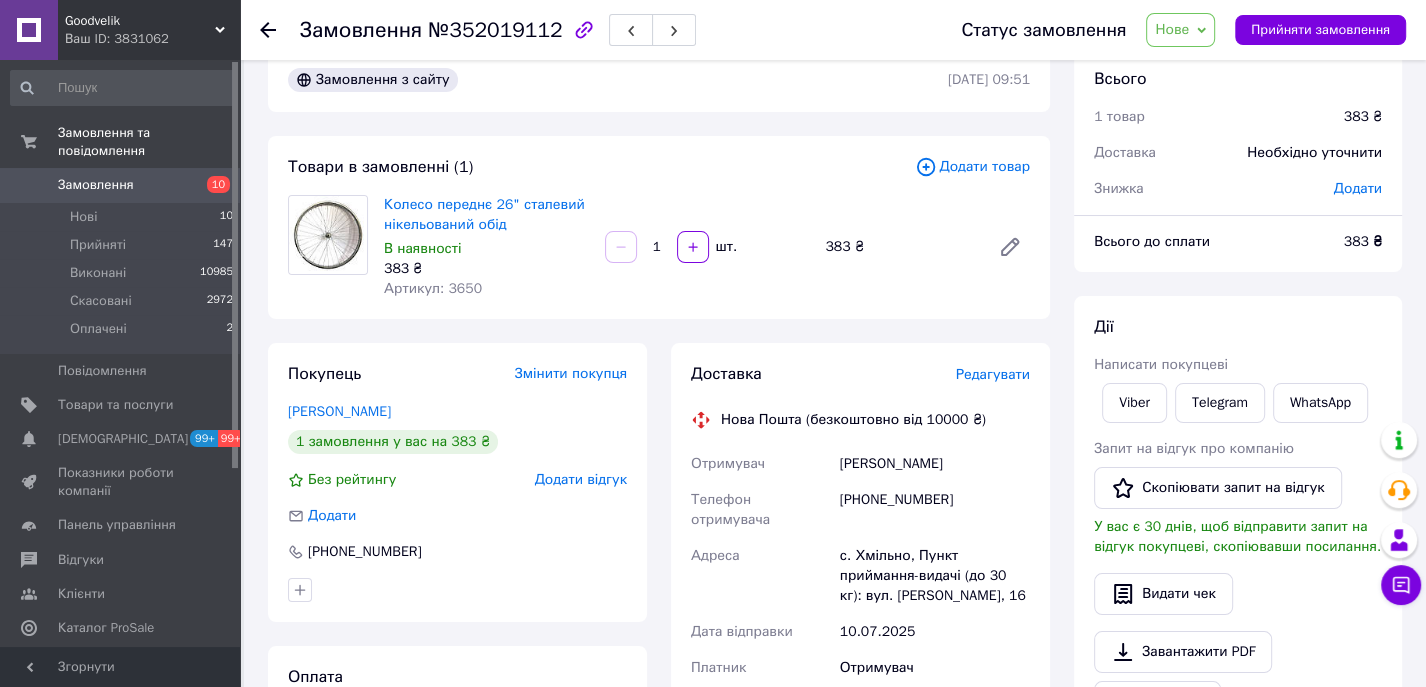 click 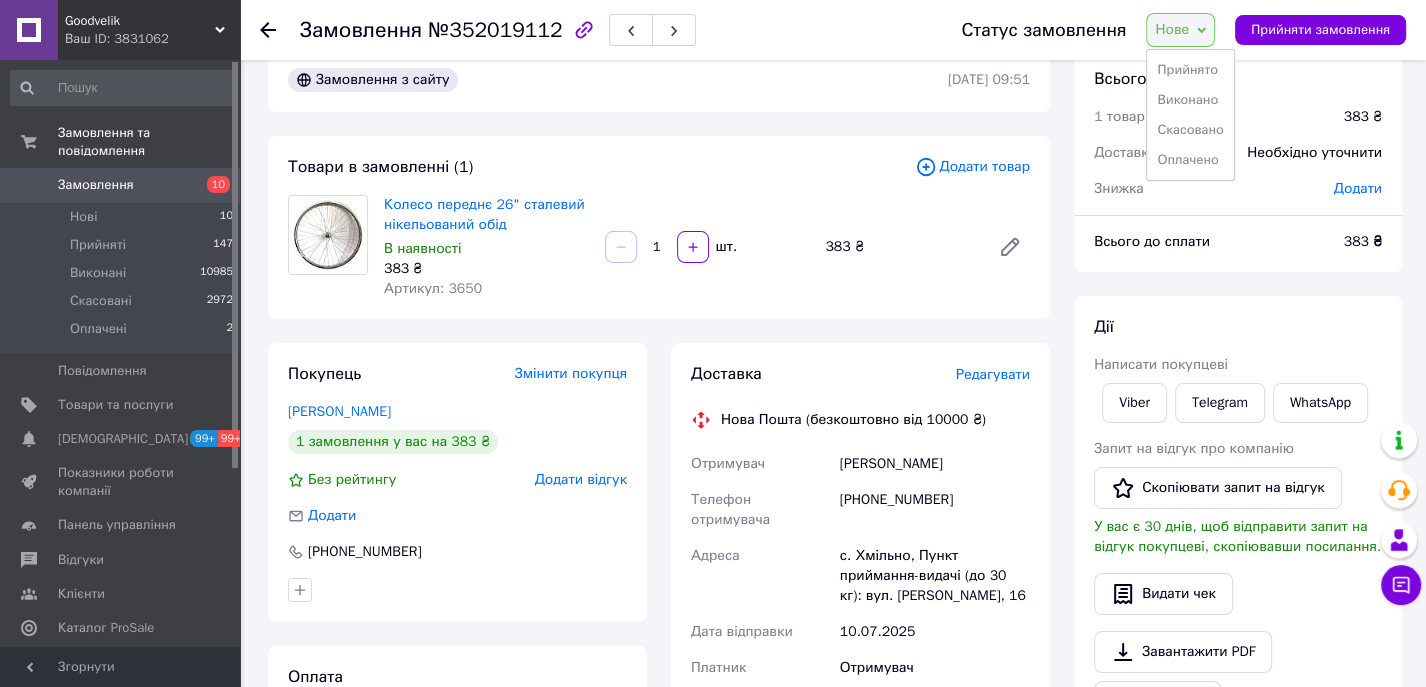 drag, startPoint x: 1200, startPoint y: 65, endPoint x: 952, endPoint y: 30, distance: 250.45758 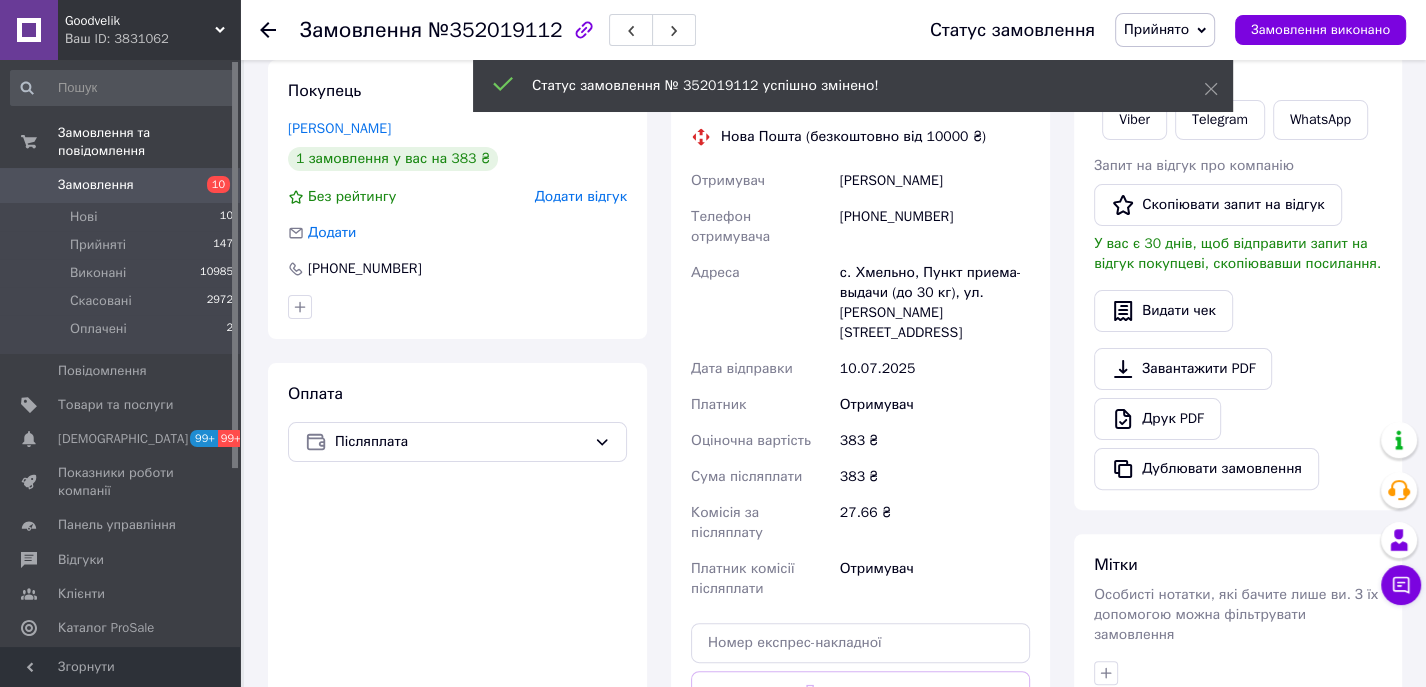 scroll, scrollTop: 331, scrollLeft: 0, axis: vertical 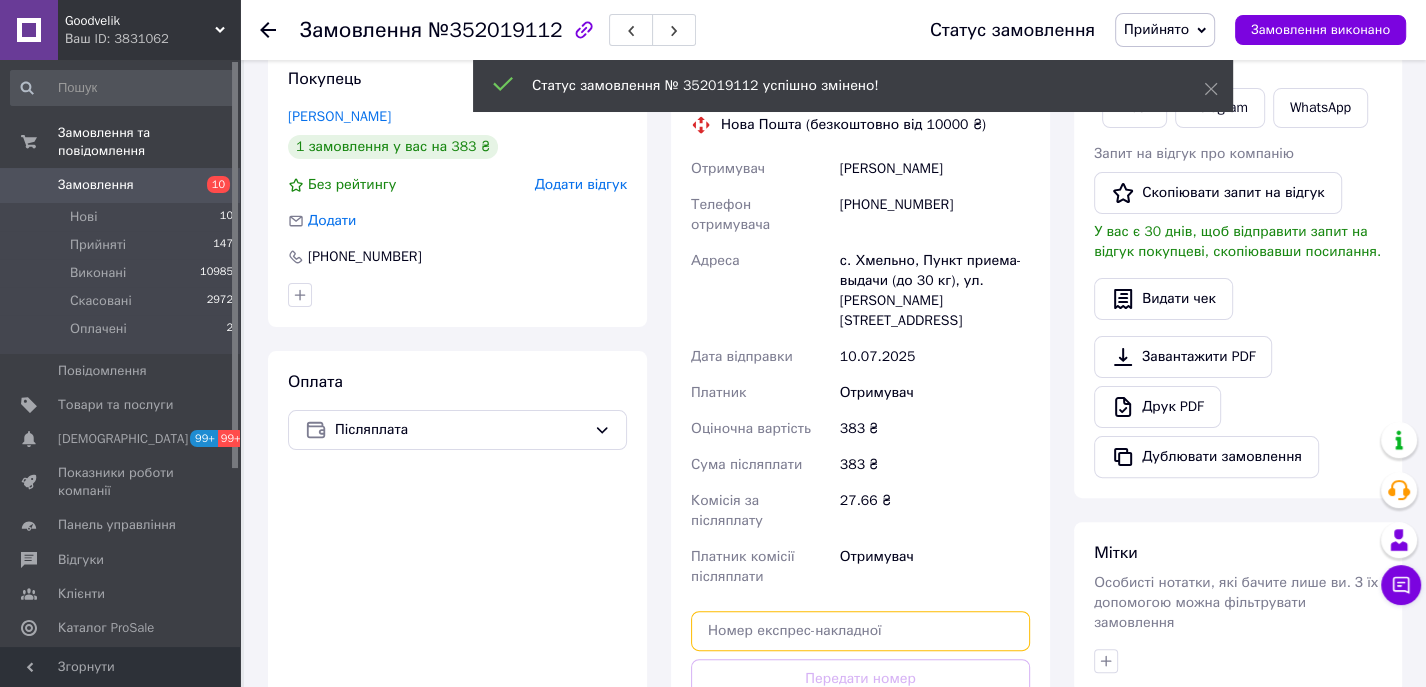 click at bounding box center [860, 631] 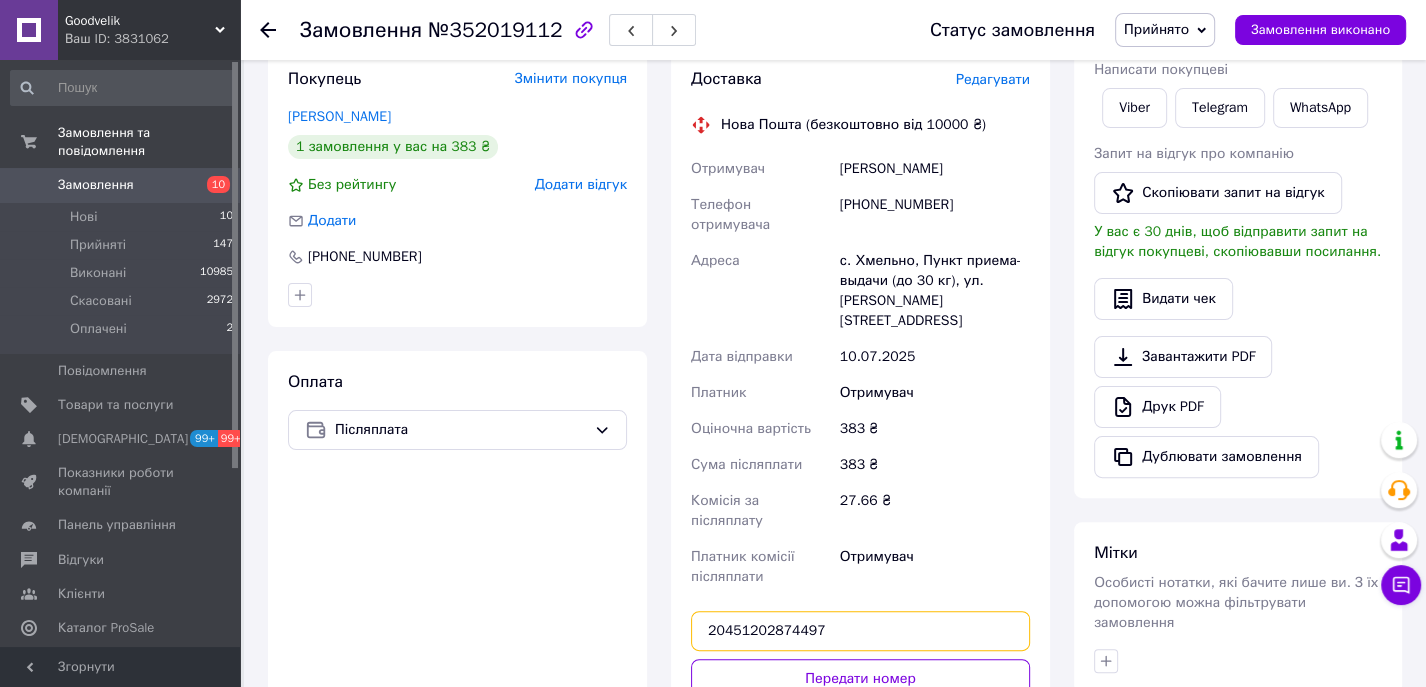 type on "20451202874497" 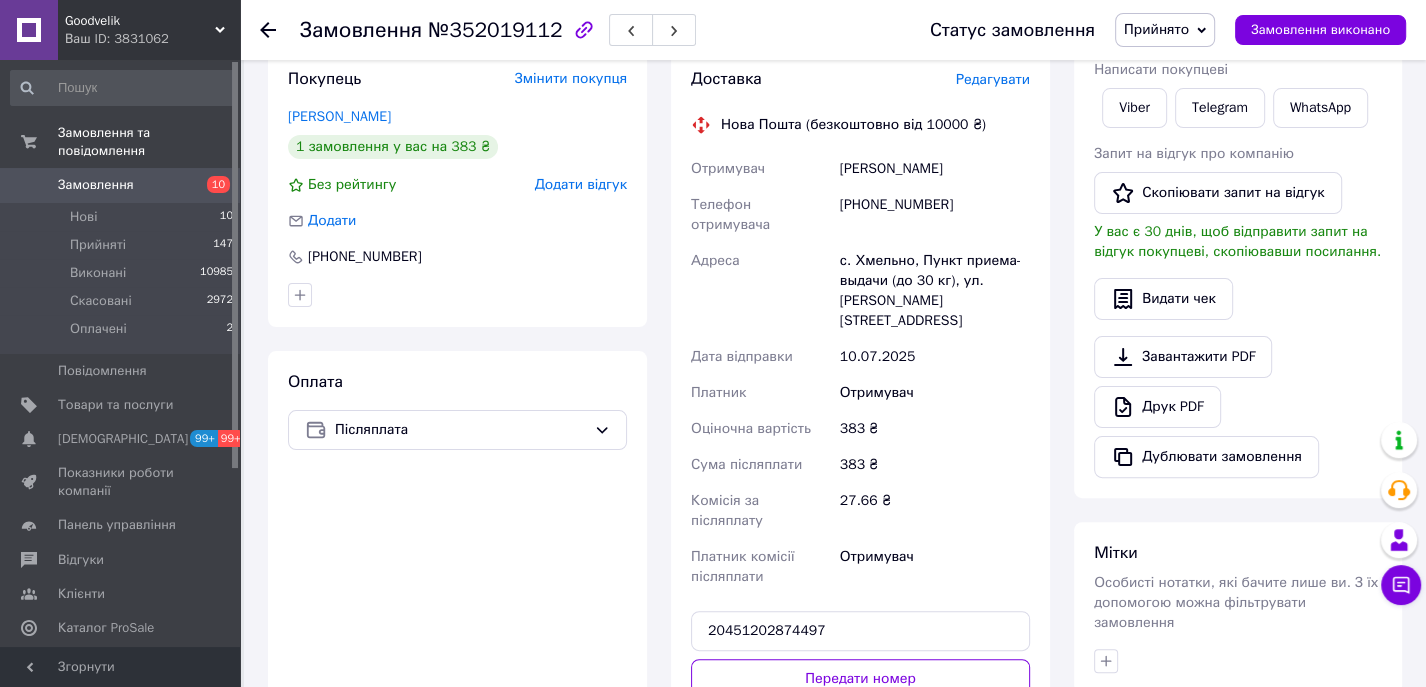 click on "Передати номер" at bounding box center [860, 679] 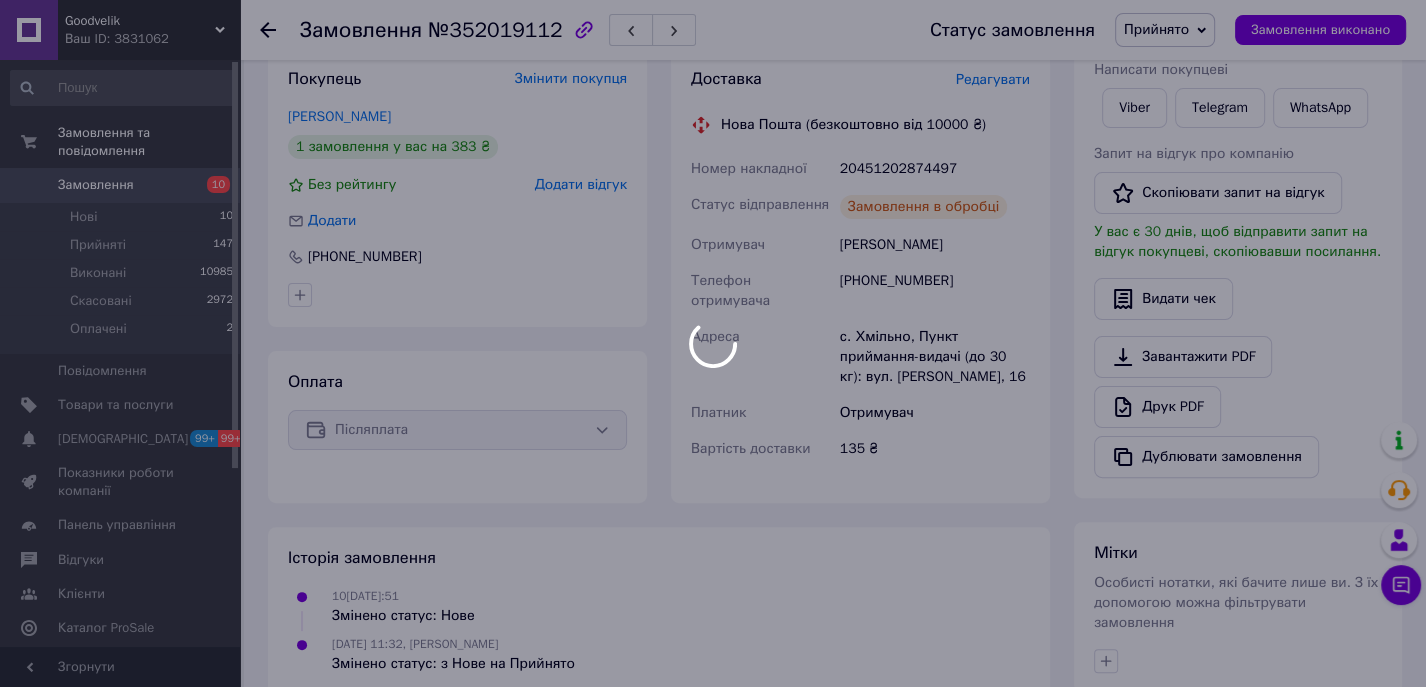 click at bounding box center [713, 343] 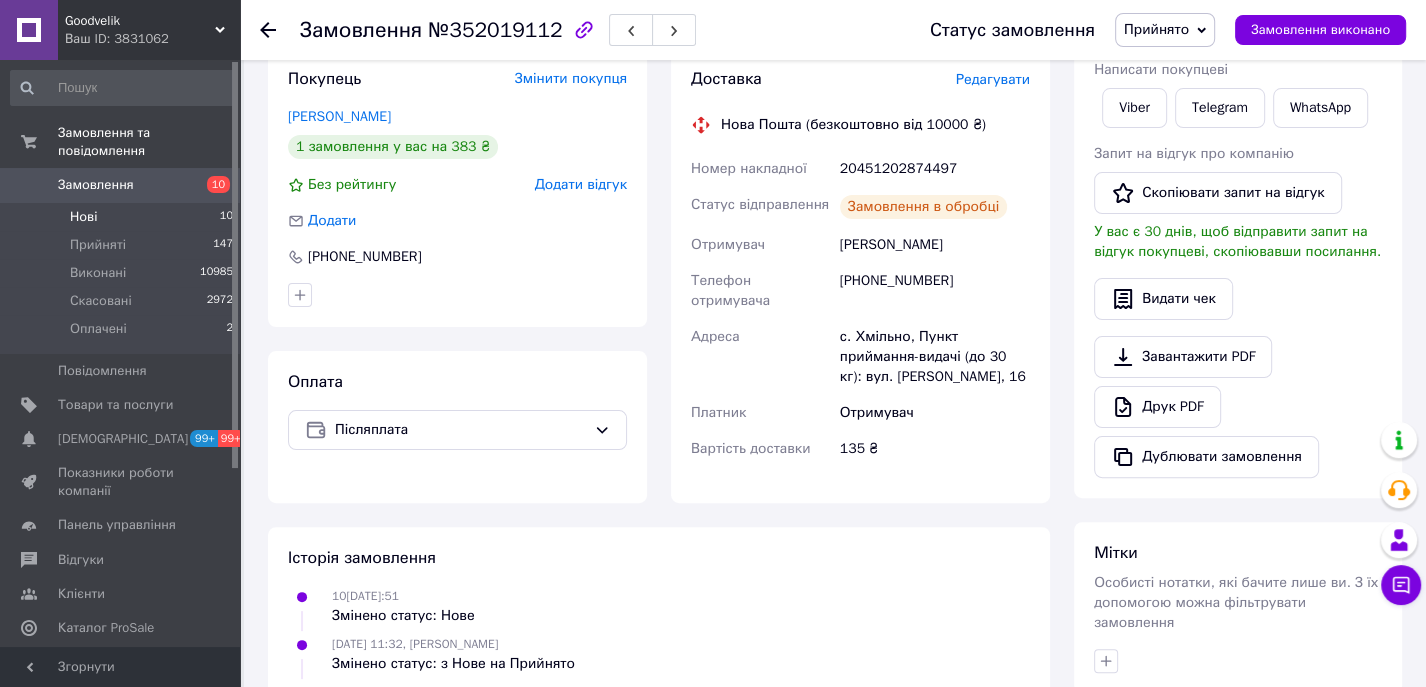 click on "Нові 10" at bounding box center [122, 217] 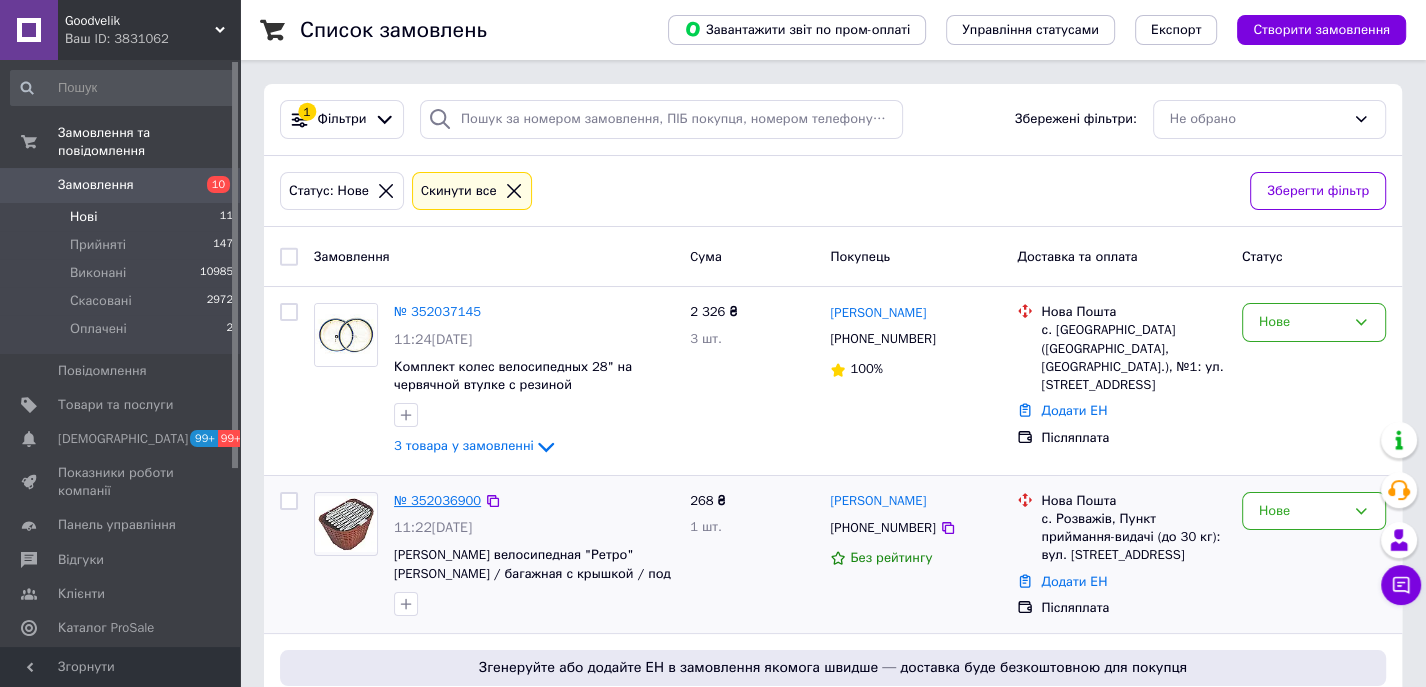 click on "№ 352036900" at bounding box center [437, 500] 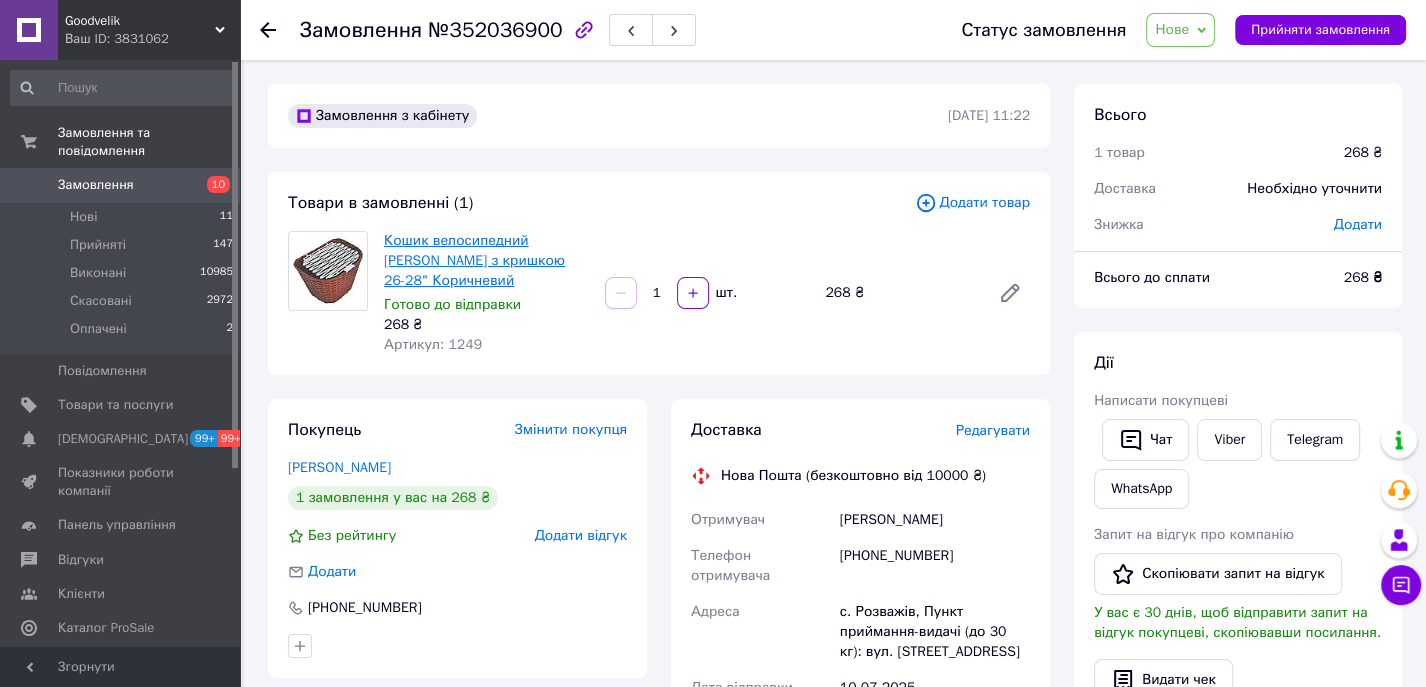 click on "Кошик велосипедний [PERSON_NAME] з кришкою 26-28" Коричневий" at bounding box center (474, 260) 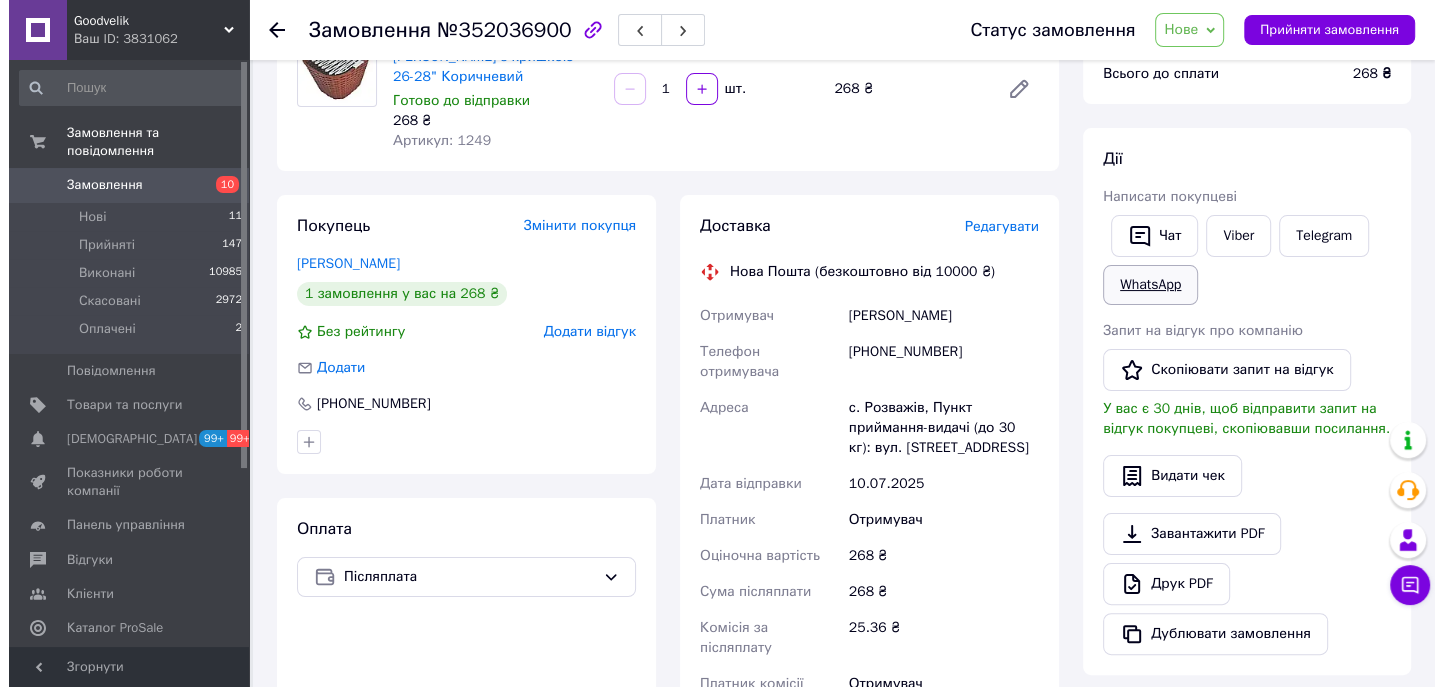 scroll, scrollTop: 226, scrollLeft: 0, axis: vertical 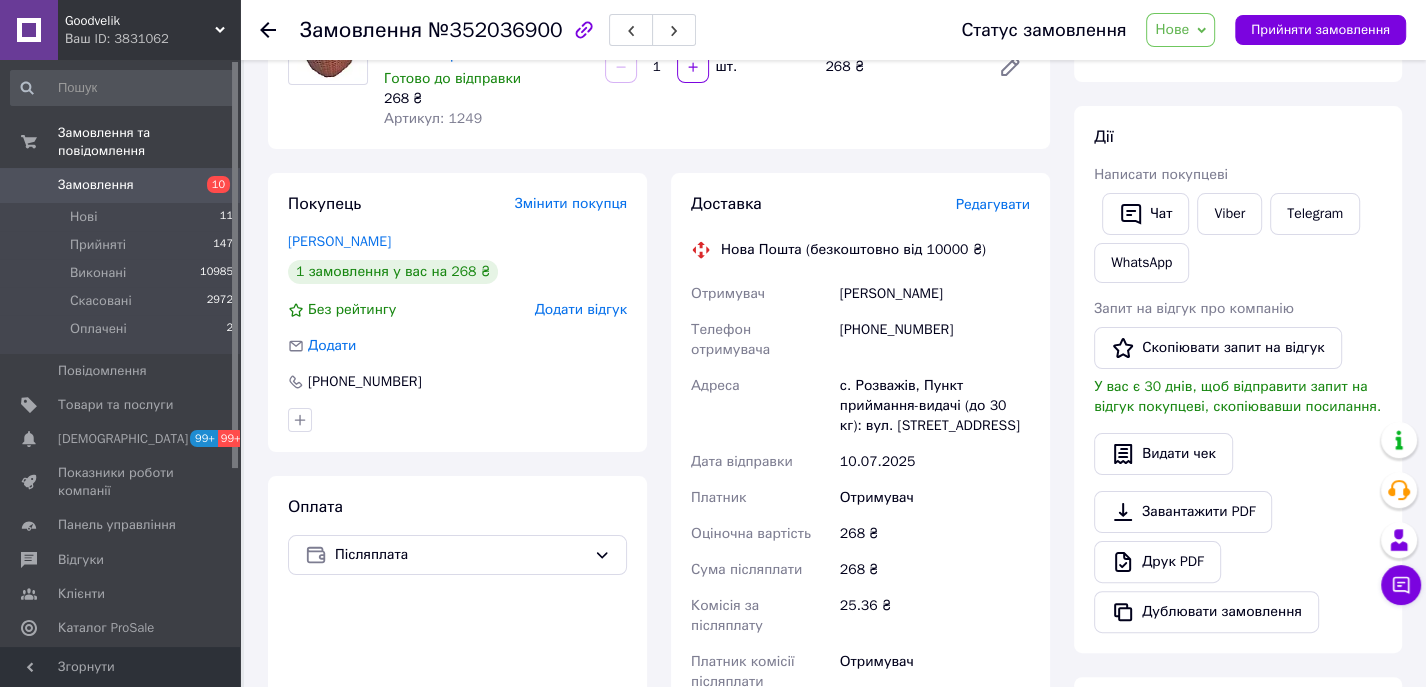 click on "Редагувати" at bounding box center (993, 204) 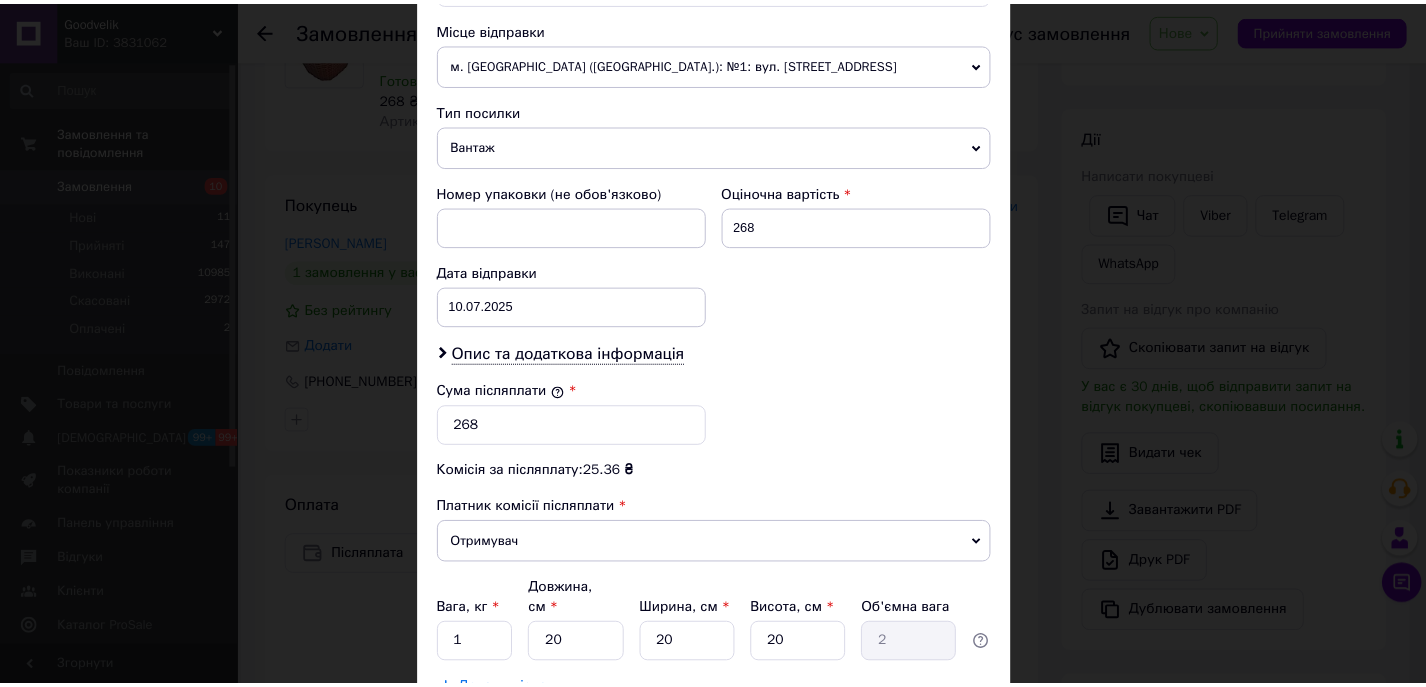 scroll, scrollTop: 835, scrollLeft: 0, axis: vertical 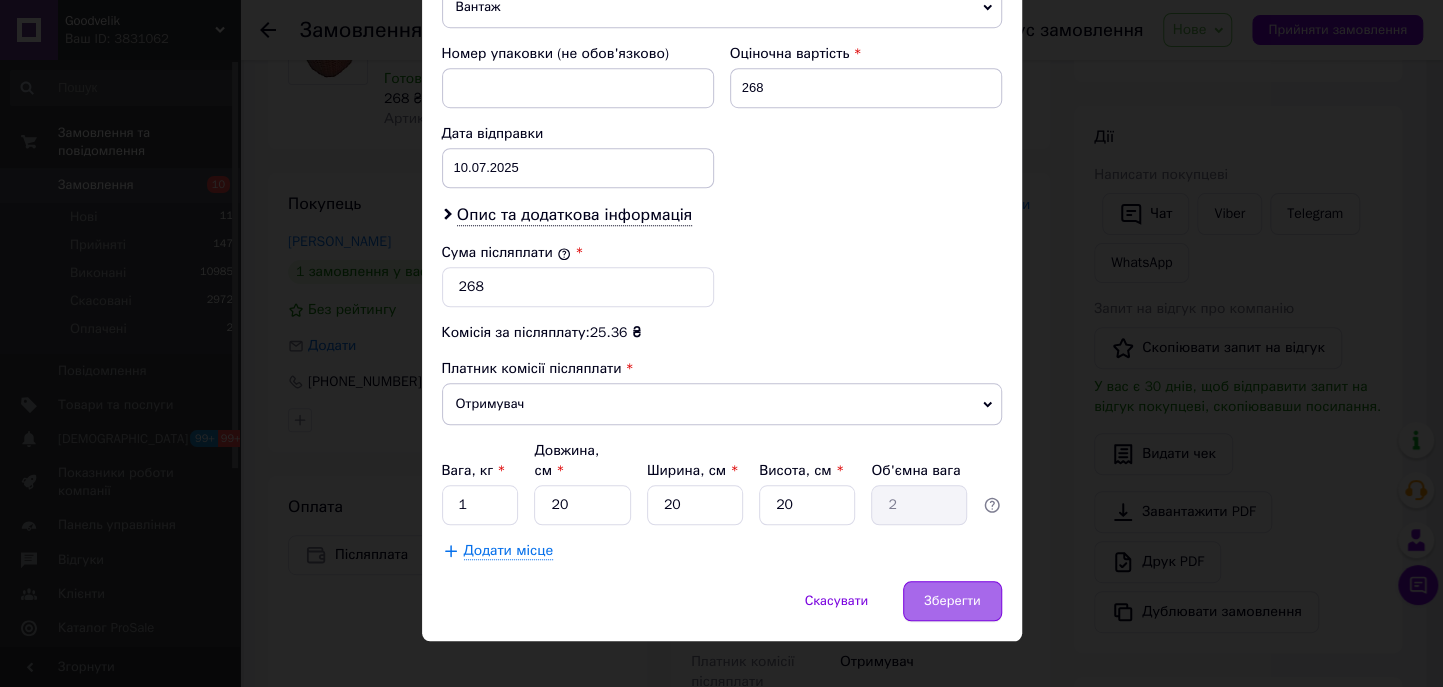 click on "Зберегти" at bounding box center (952, 601) 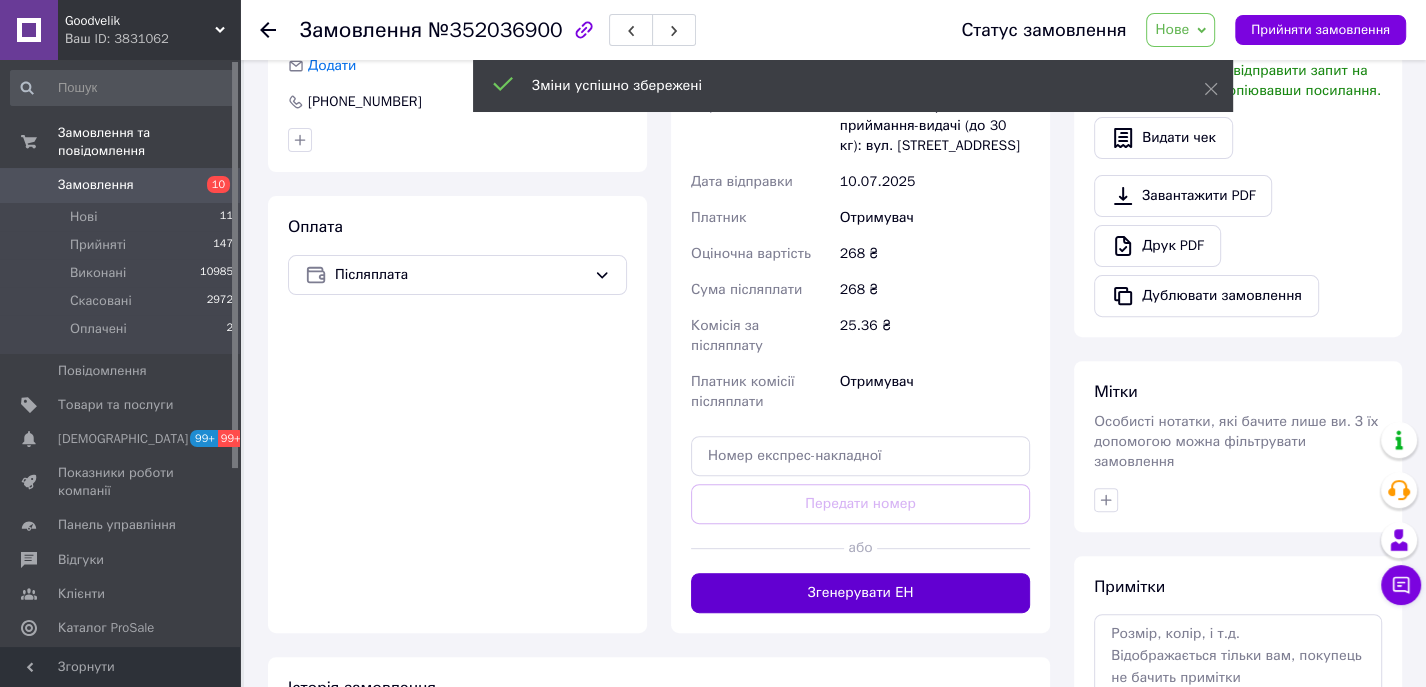 click on "Згенерувати ЕН" at bounding box center (860, 593) 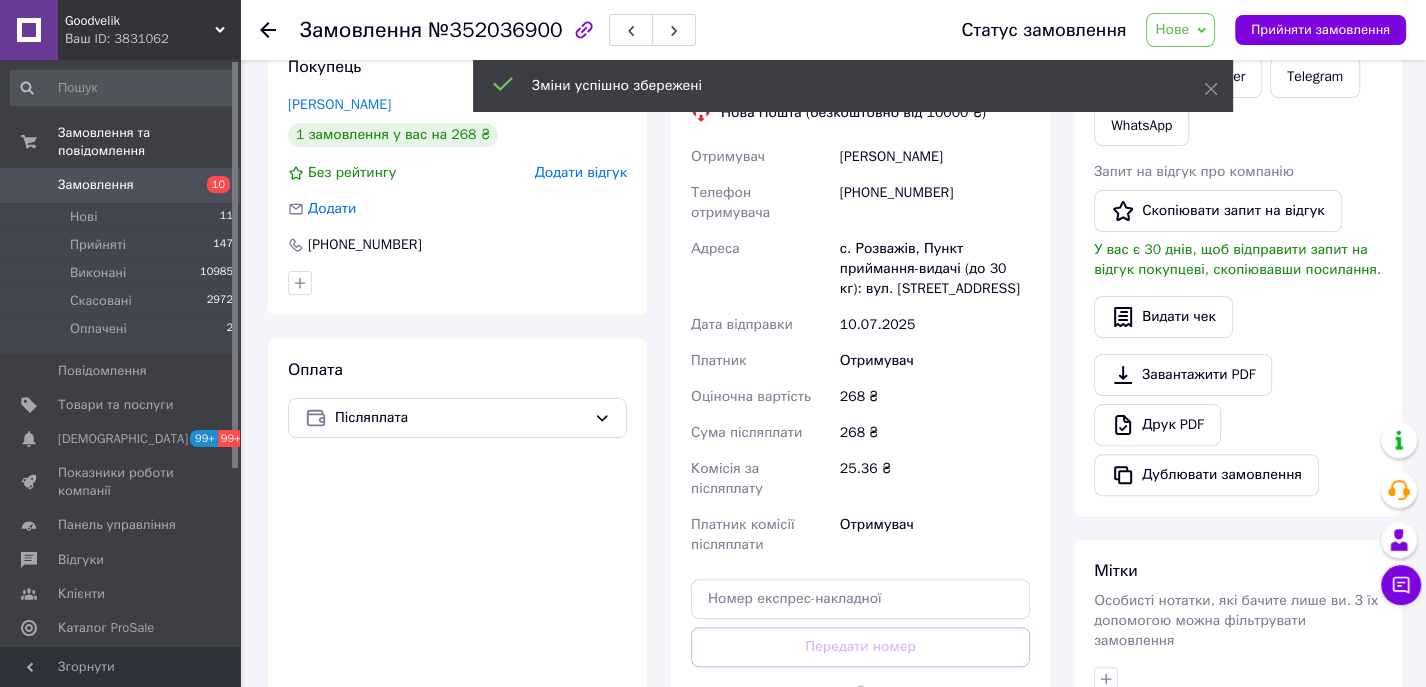 scroll, scrollTop: 355, scrollLeft: 0, axis: vertical 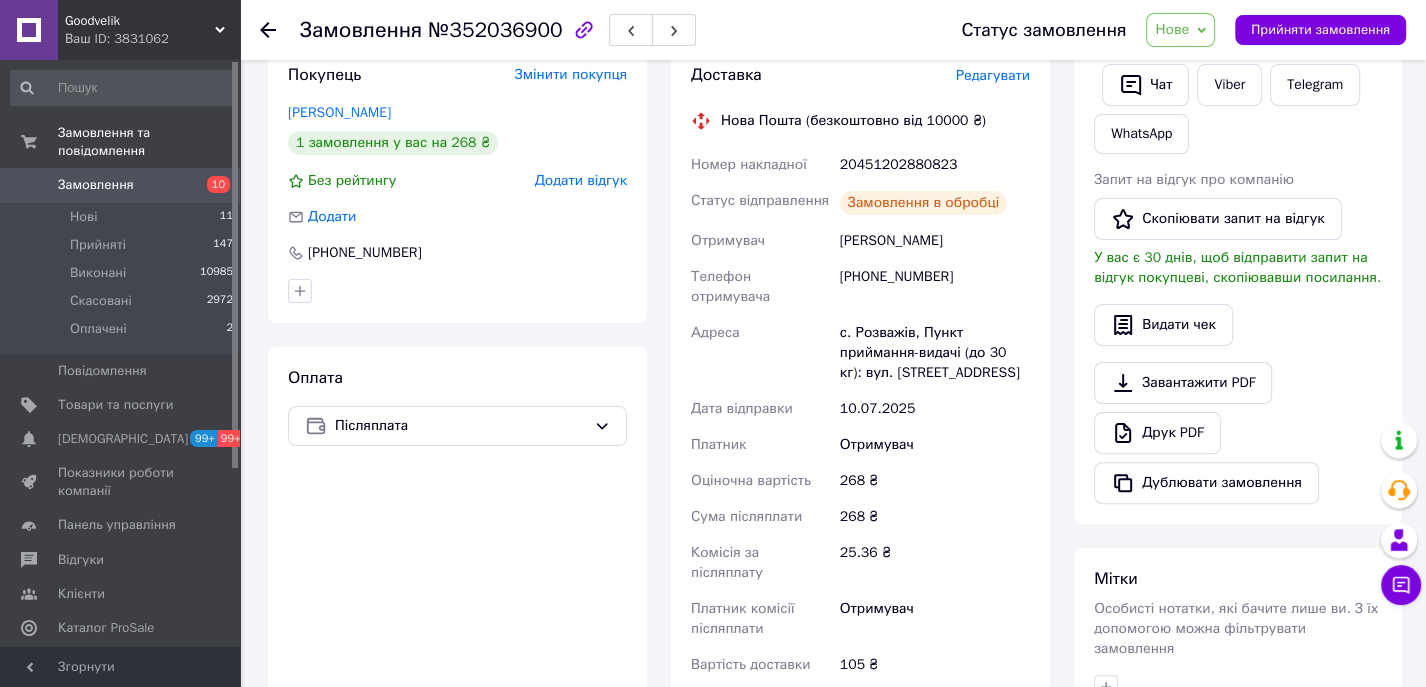 click on "20451202880823" at bounding box center (935, 165) 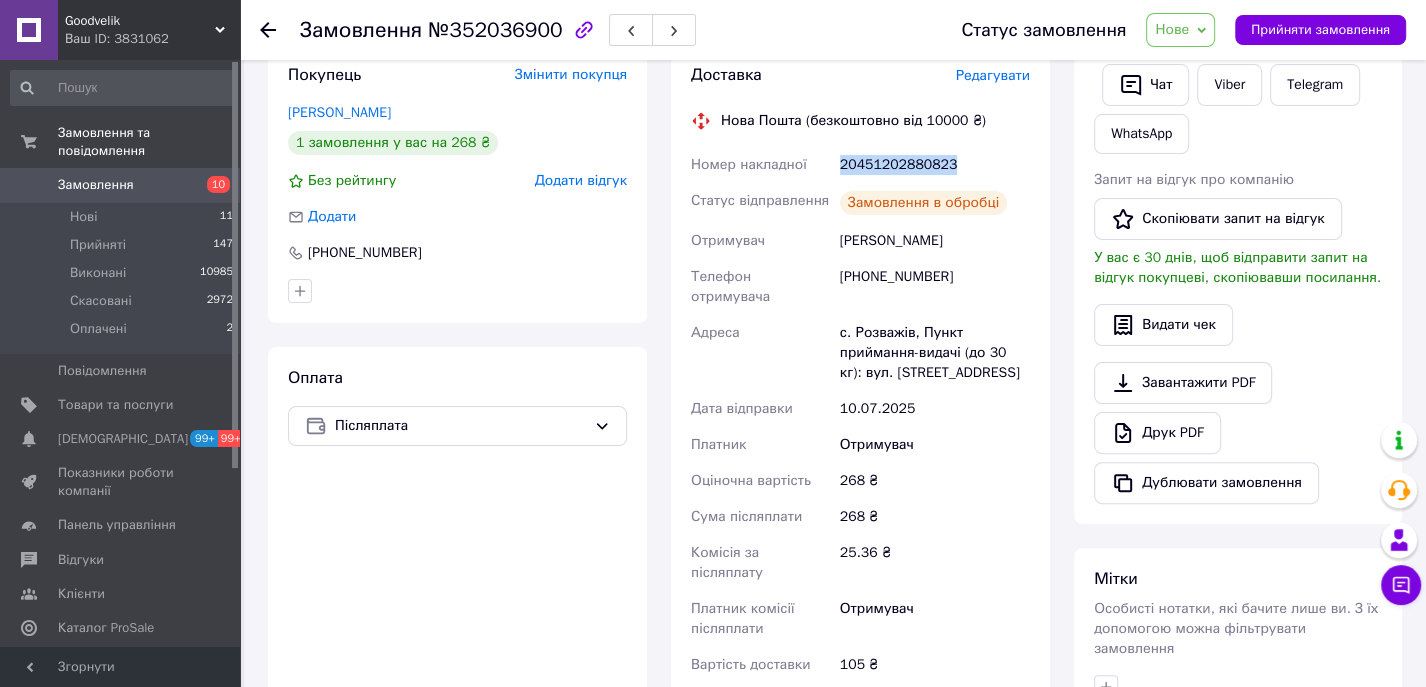 click on "20451202880823" at bounding box center (935, 165) 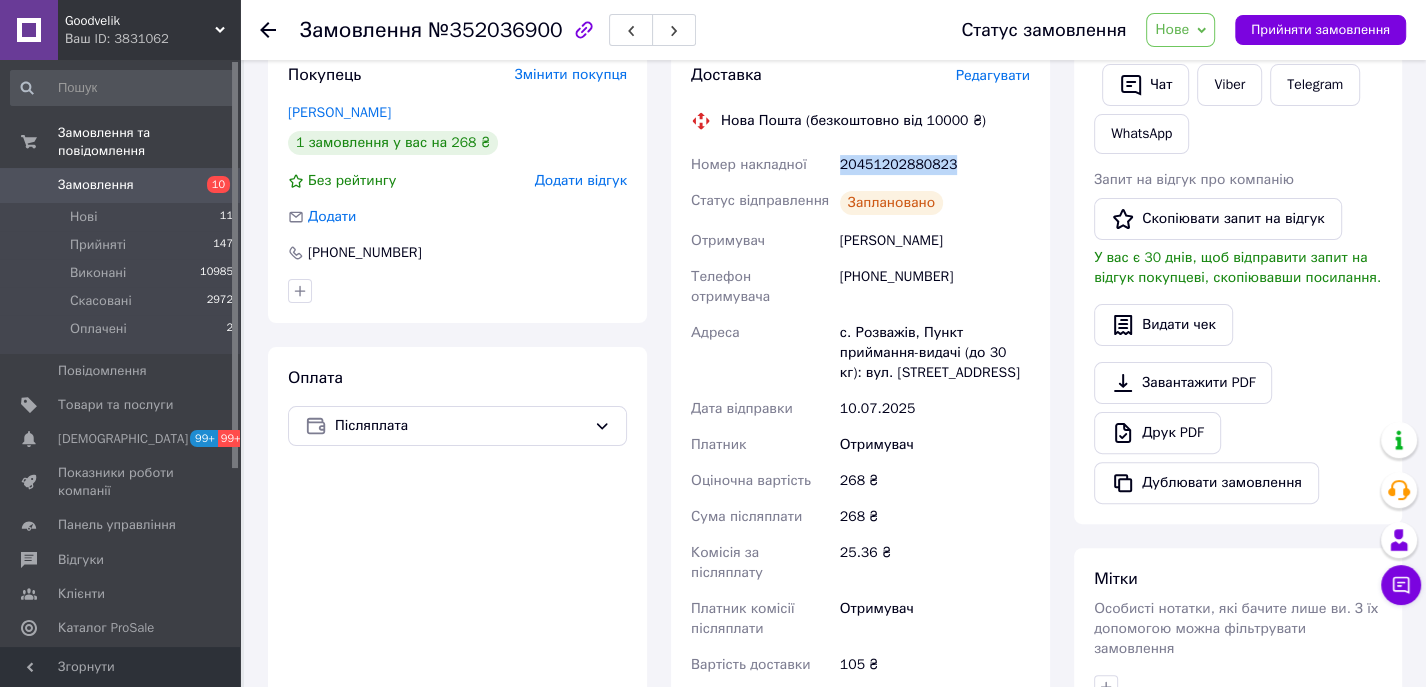 copy on "20451202880823" 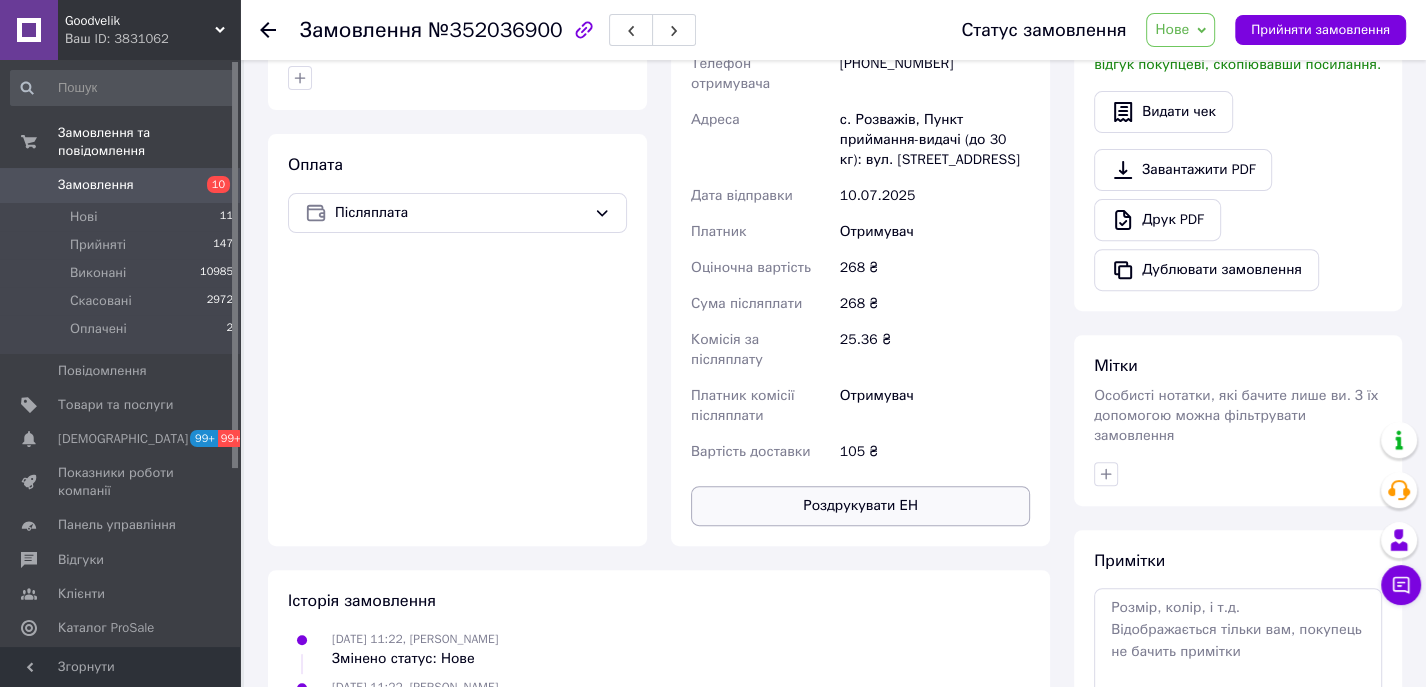 scroll, scrollTop: 576, scrollLeft: 0, axis: vertical 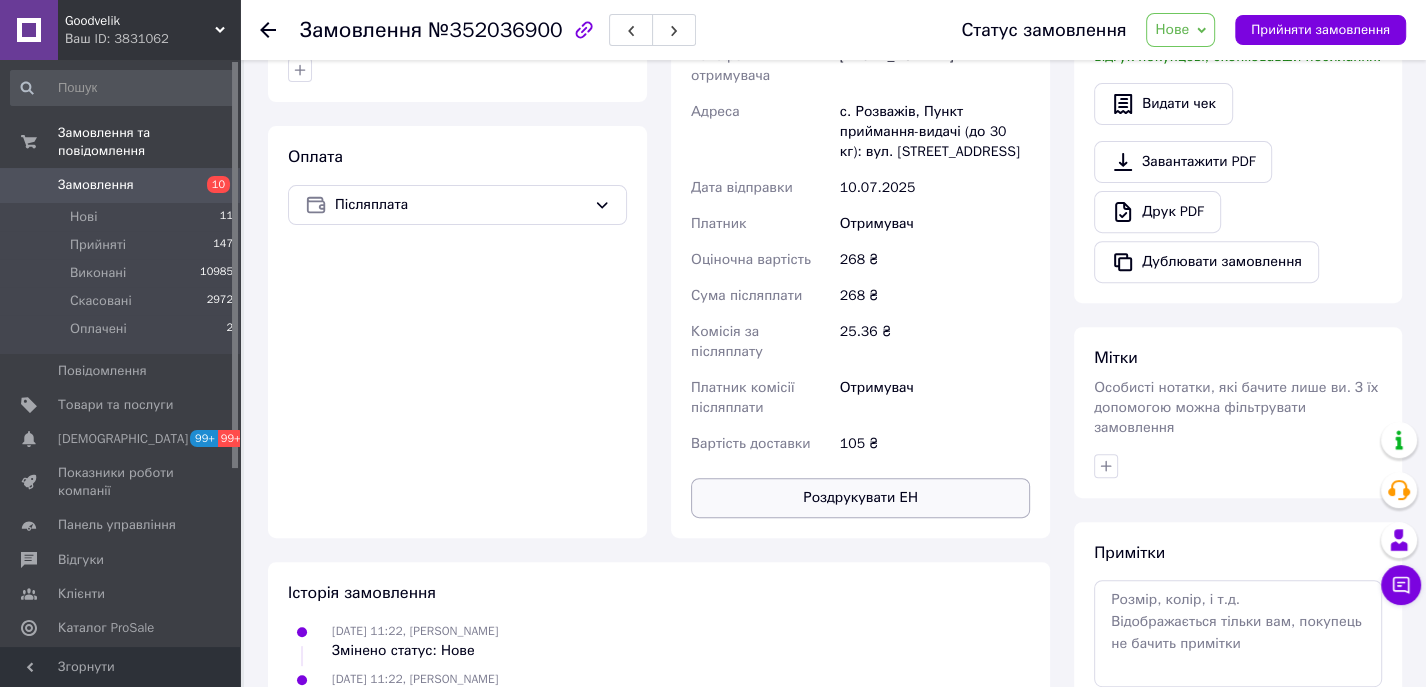 click on "Роздрукувати ЕН" at bounding box center [860, 498] 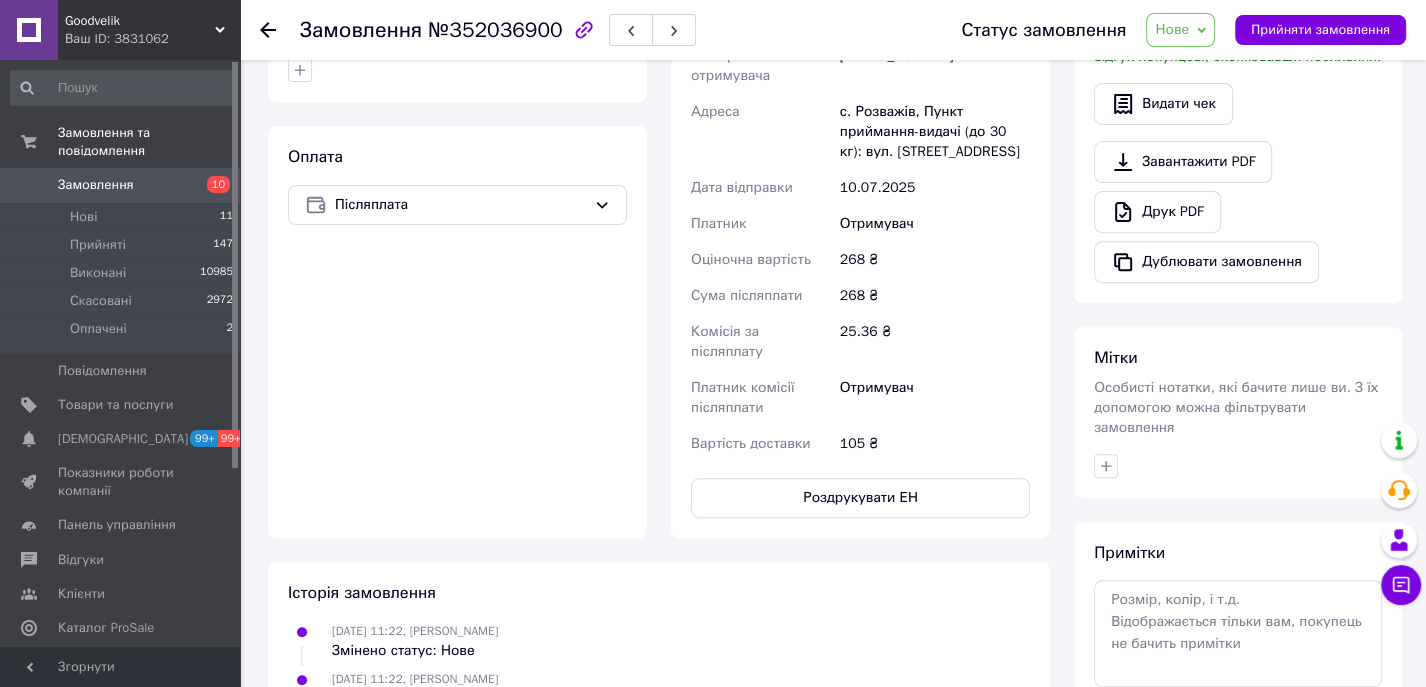 click on "[PERSON_NAME] покупцеві   Чат Viber Telegram WhatsApp Запит на відгук про компанію   Скопіювати запит на відгук У вас є 30 днів, щоб відправити запит на відгук покупцеві, скопіювавши посилання.   Видати чек   Завантажити PDF   Друк PDF   Дублювати замовлення" at bounding box center [1238, 29] 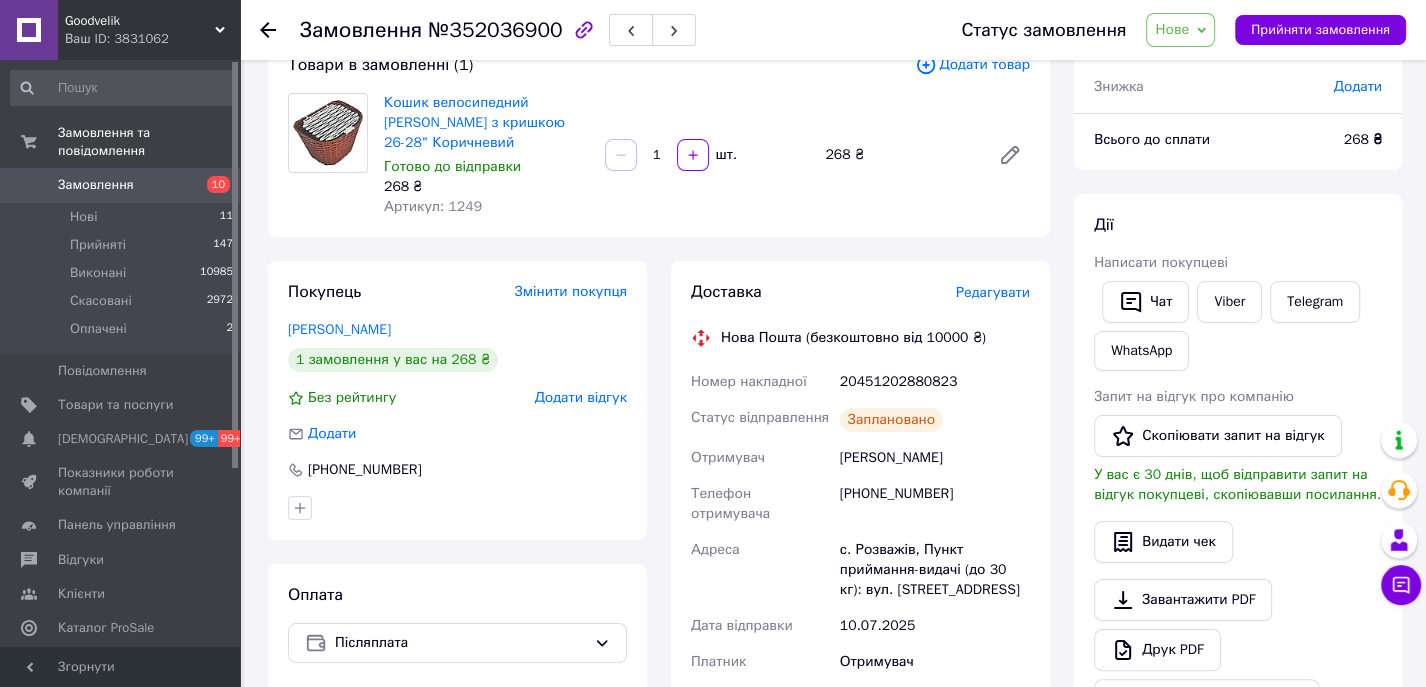 scroll, scrollTop: 0, scrollLeft: 0, axis: both 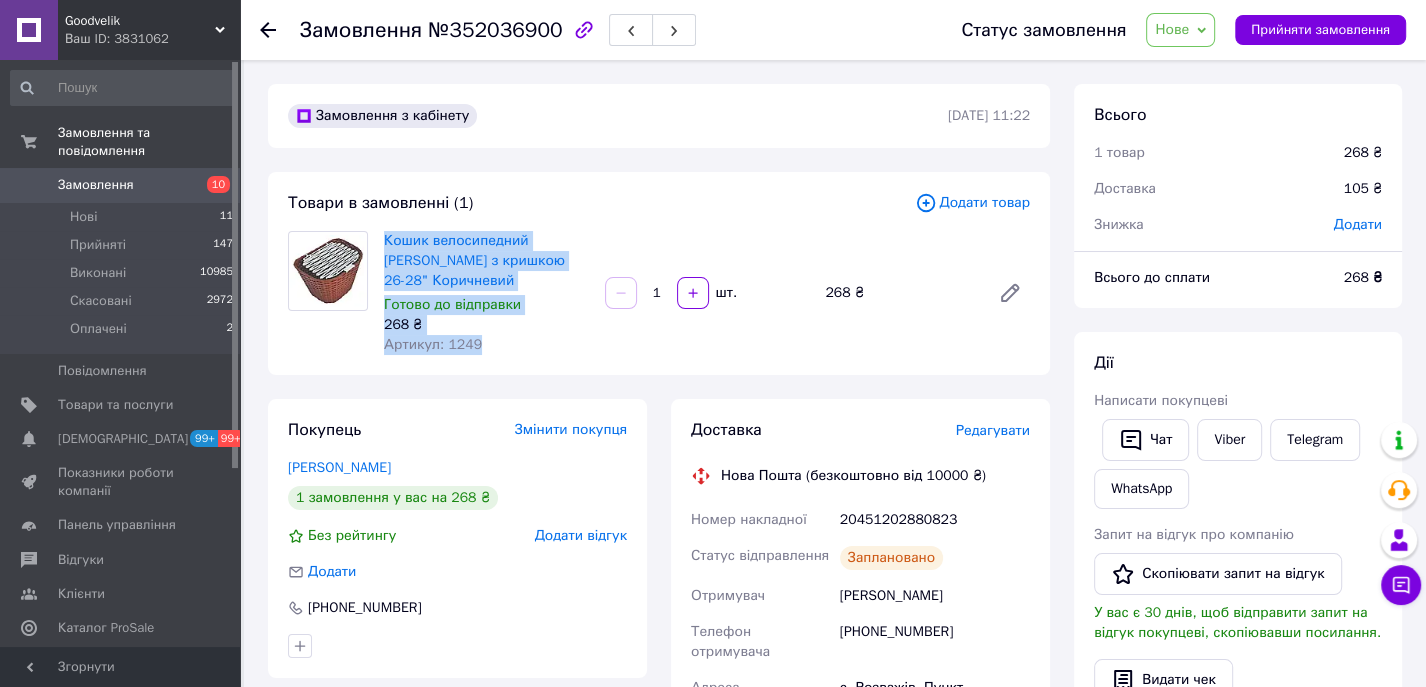 drag, startPoint x: 392, startPoint y: 243, endPoint x: 493, endPoint y: 337, distance: 137.97464 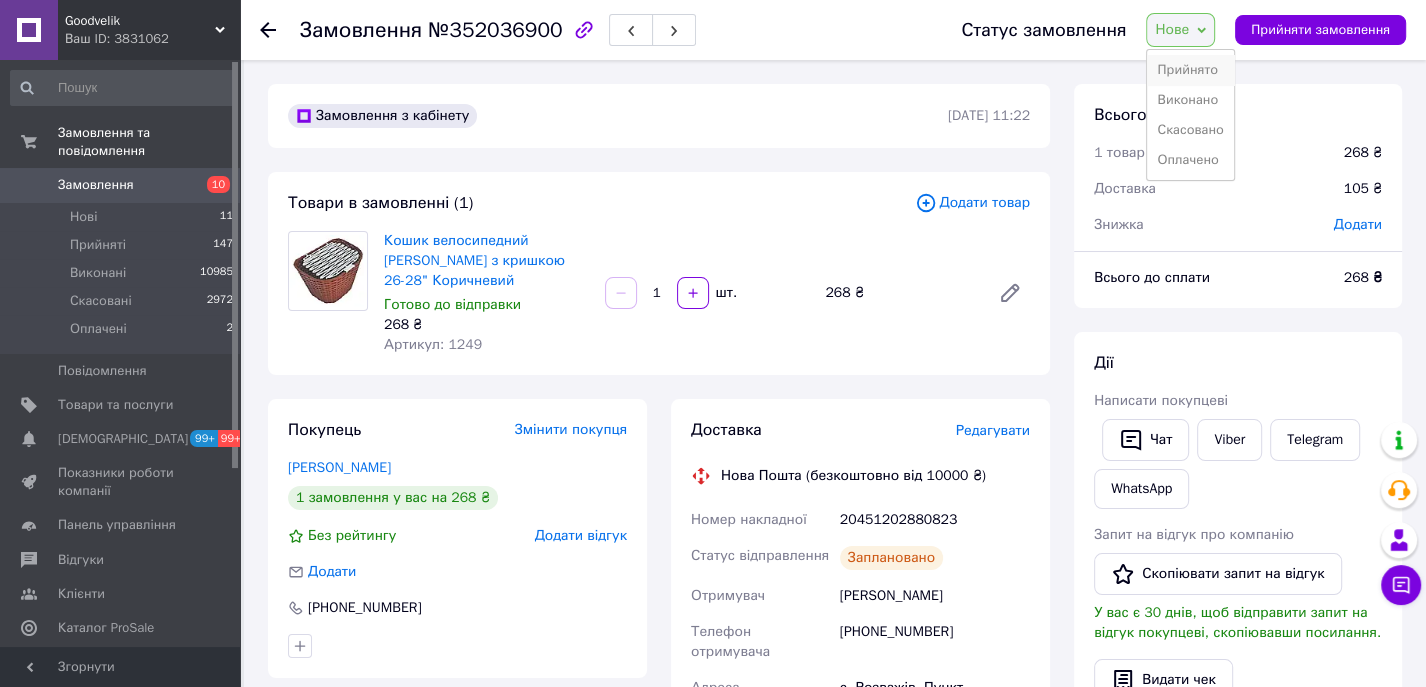 click on "Прийнято" at bounding box center [1190, 70] 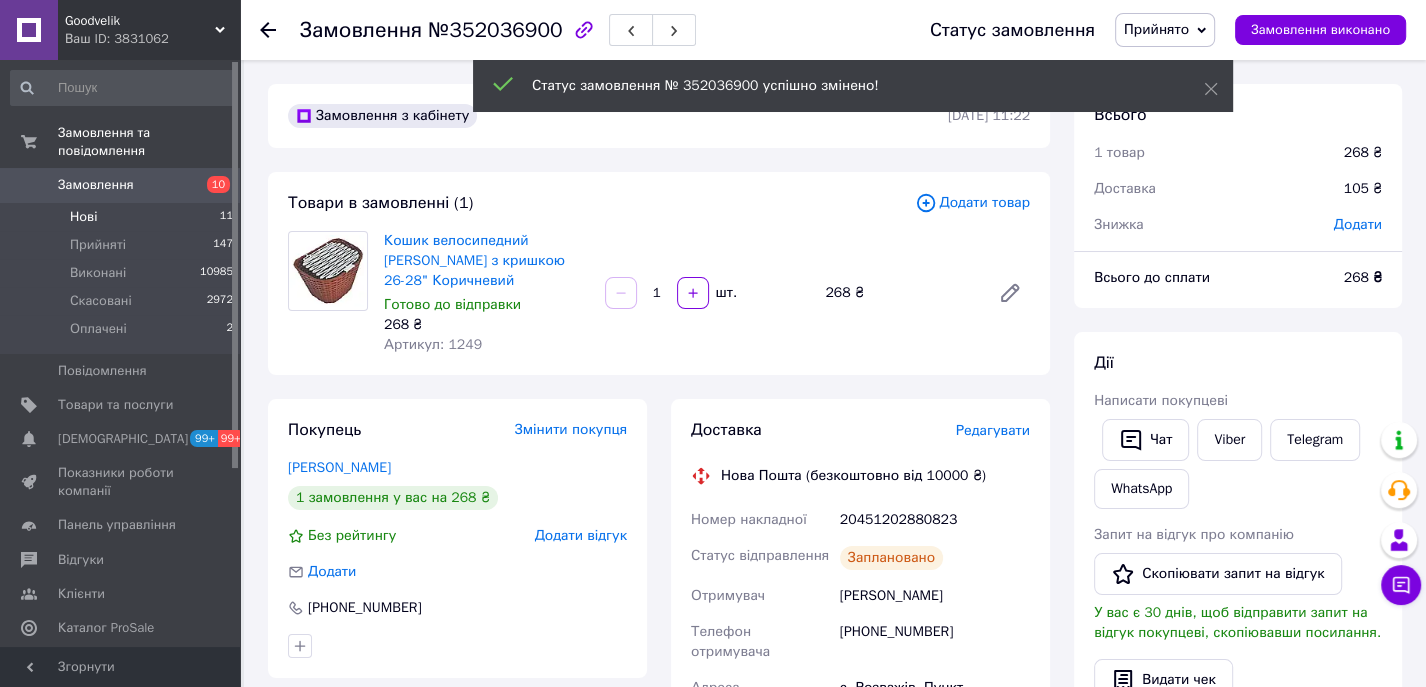 drag, startPoint x: 84, startPoint y: 193, endPoint x: 96, endPoint y: 193, distance: 12 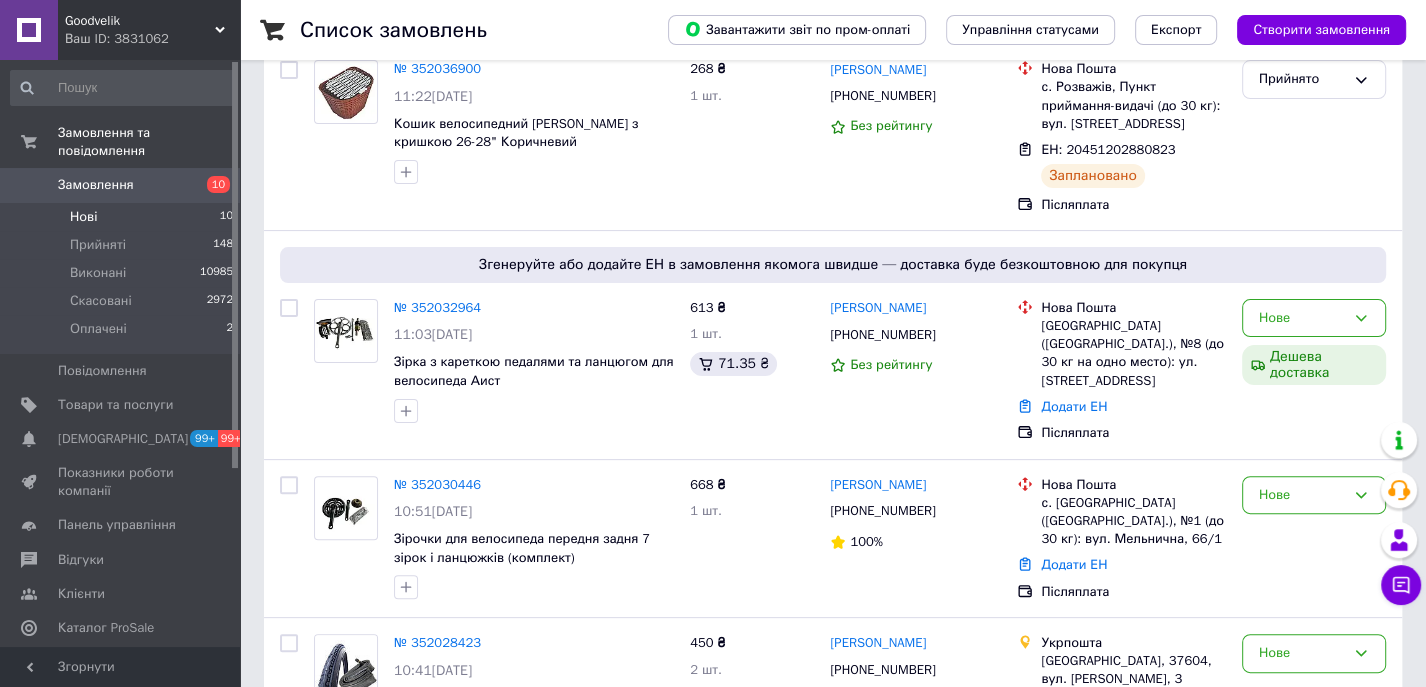 click on "Нові 10" at bounding box center (122, 217) 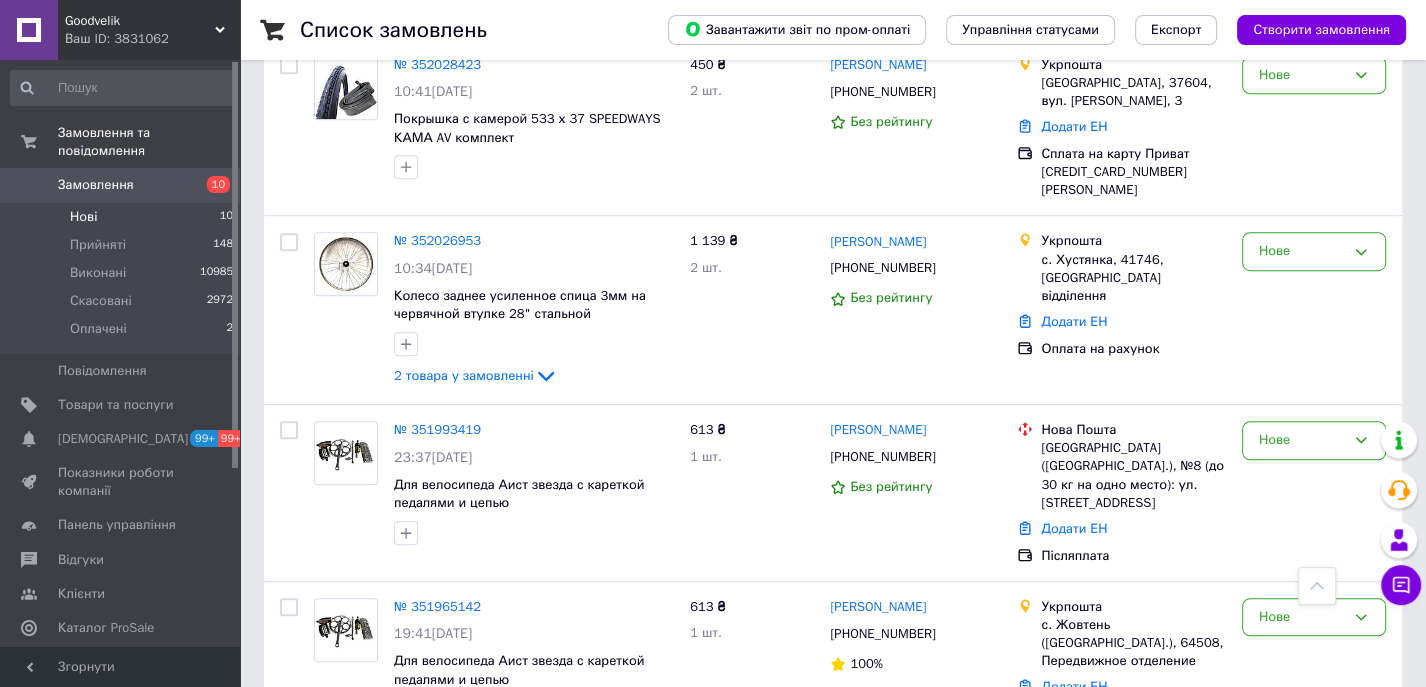 scroll, scrollTop: 1011, scrollLeft: 0, axis: vertical 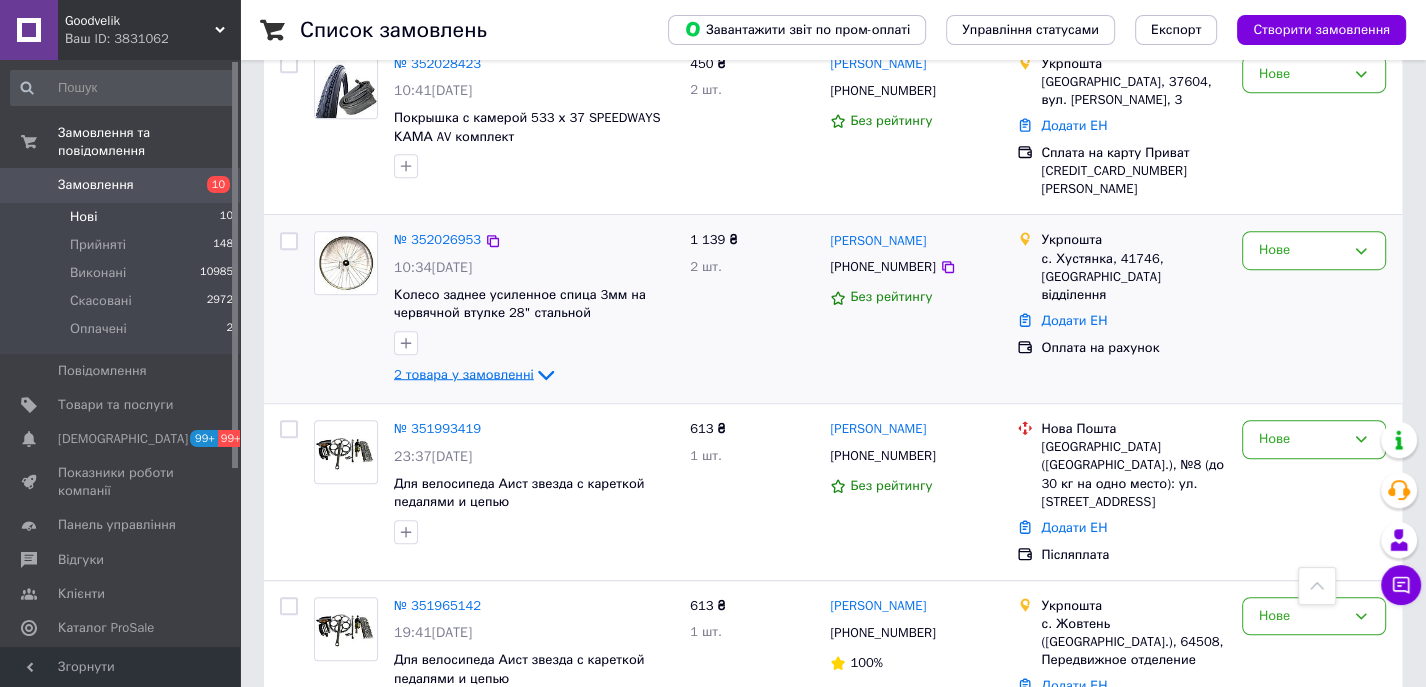 click on "2 товара у замовленні" at bounding box center (464, 374) 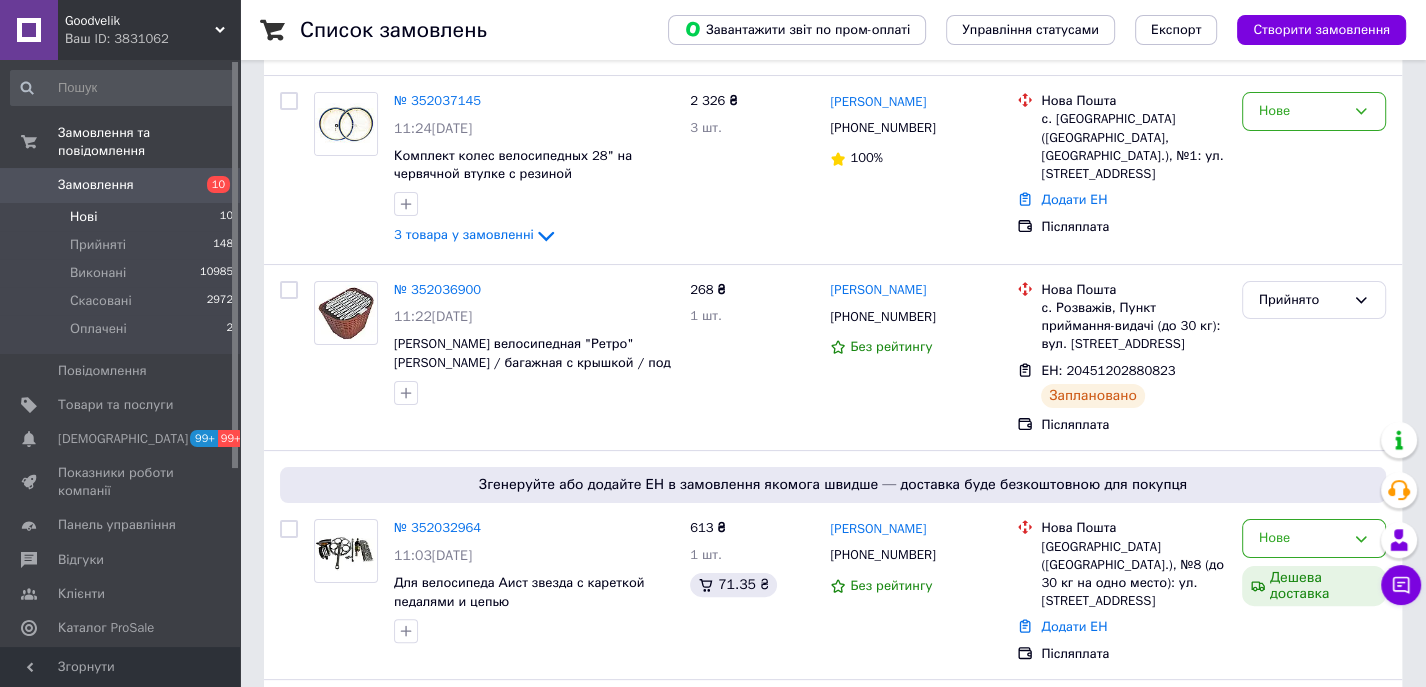 scroll, scrollTop: 212, scrollLeft: 0, axis: vertical 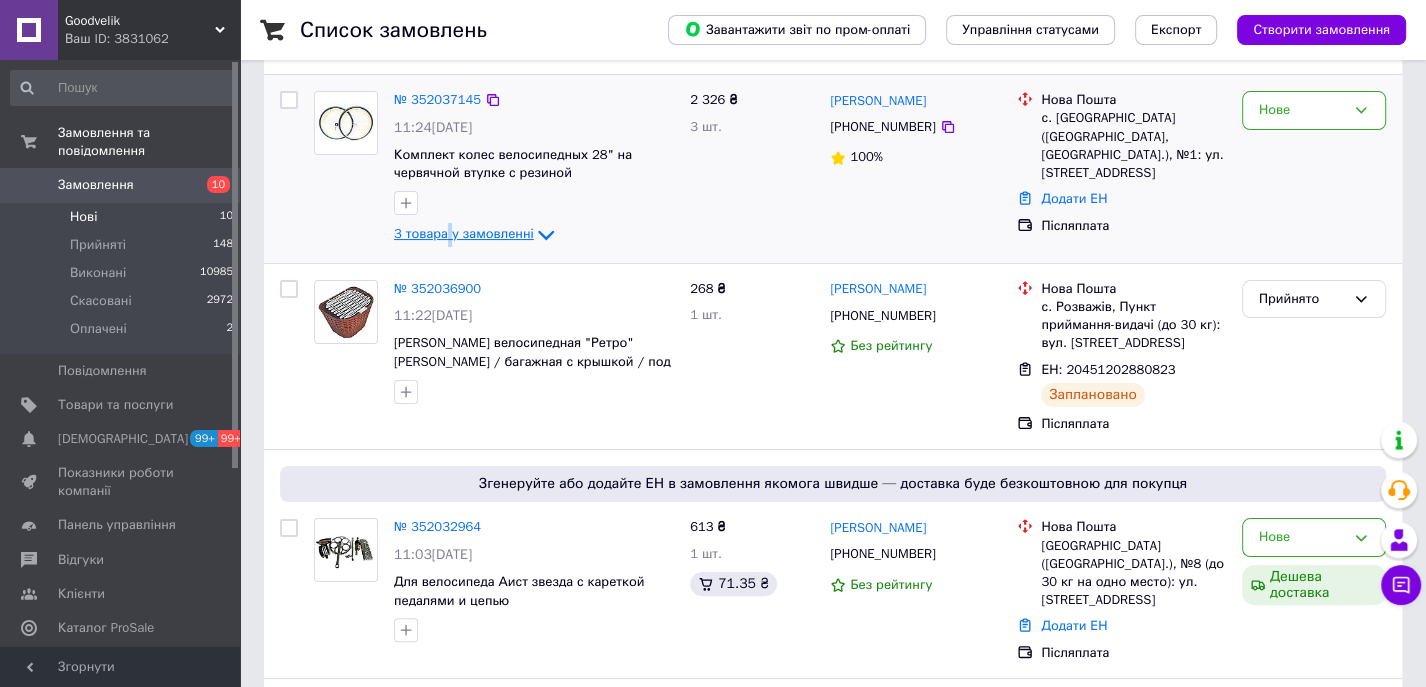click on "3 товара у замовленні" at bounding box center (464, 234) 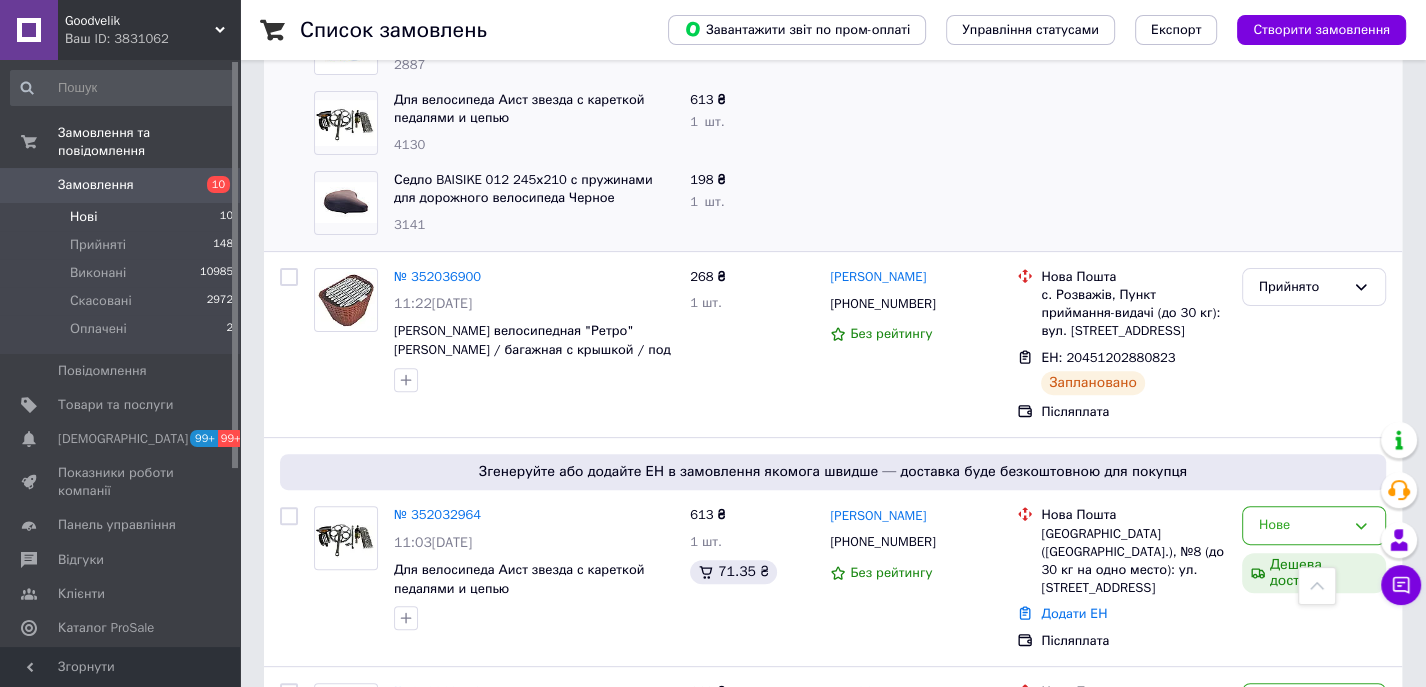 scroll, scrollTop: 20, scrollLeft: 0, axis: vertical 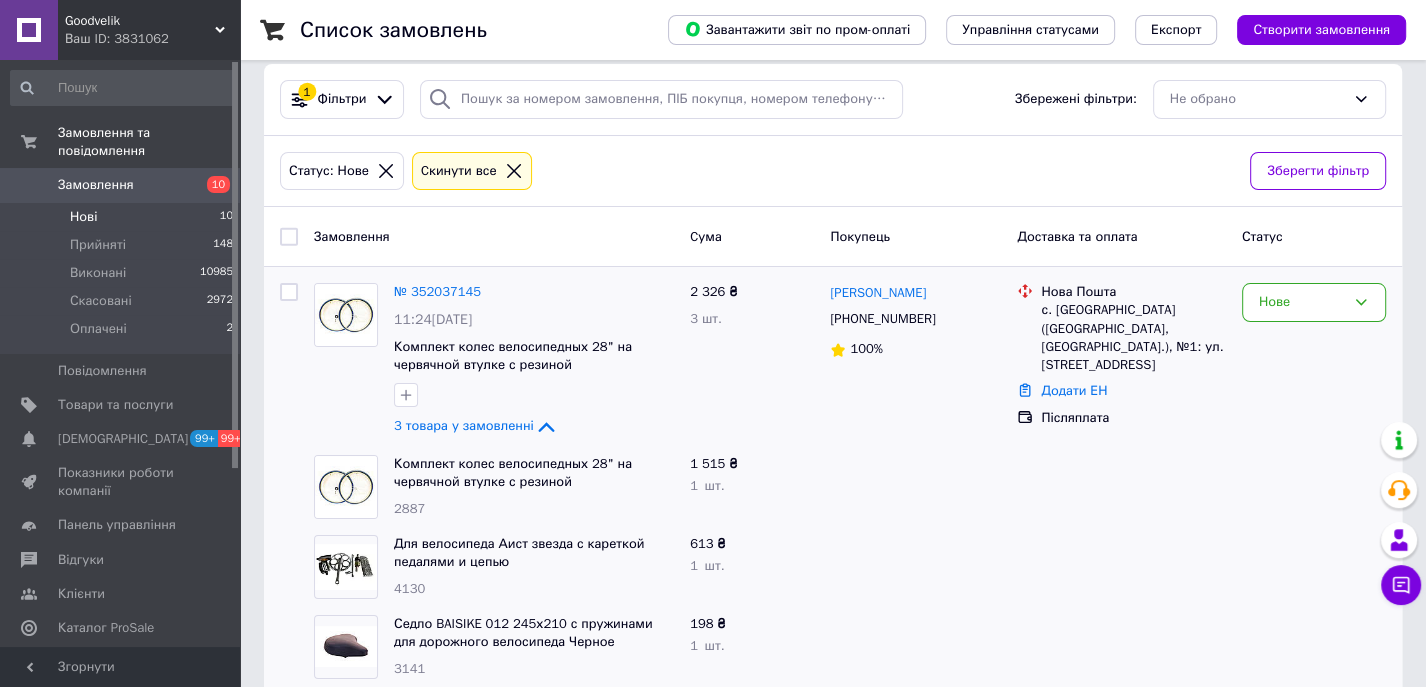click on "Goodvelik" at bounding box center (140, 21) 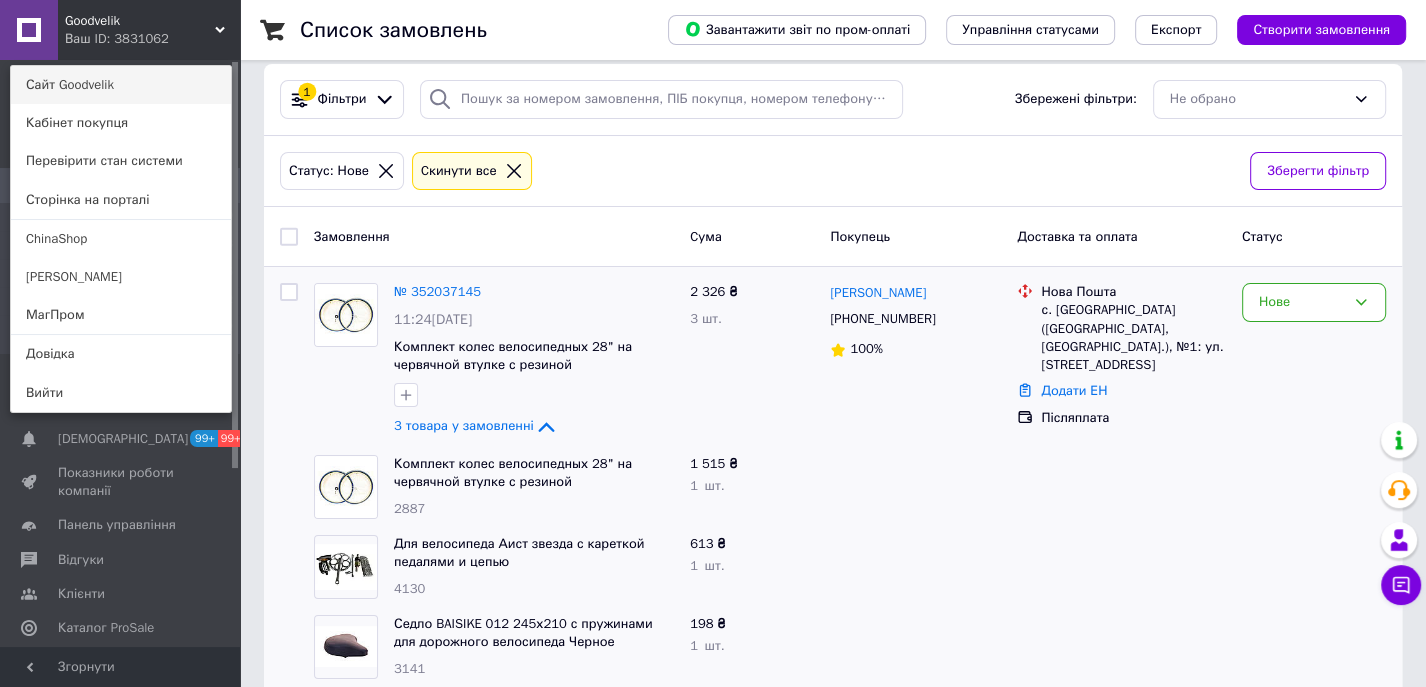 click on "Сайт Goodvelik" at bounding box center (121, 85) 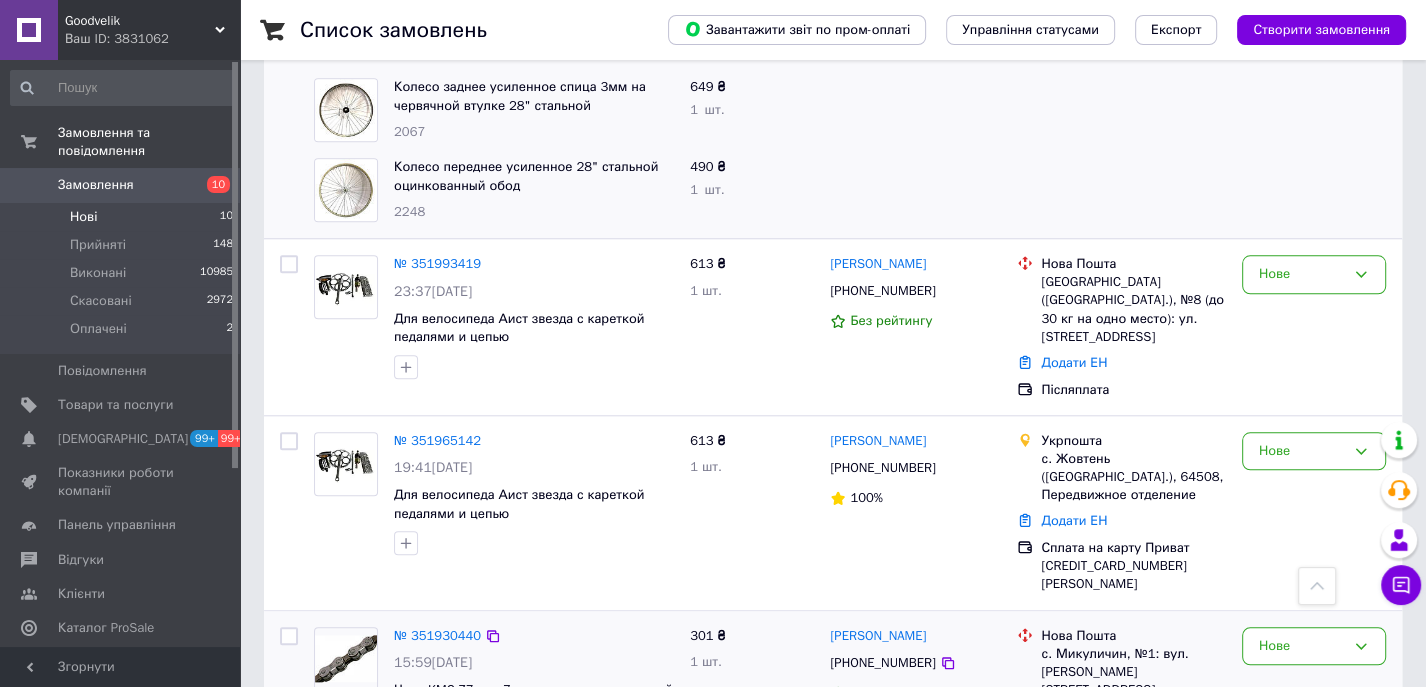 scroll, scrollTop: 1353, scrollLeft: 0, axis: vertical 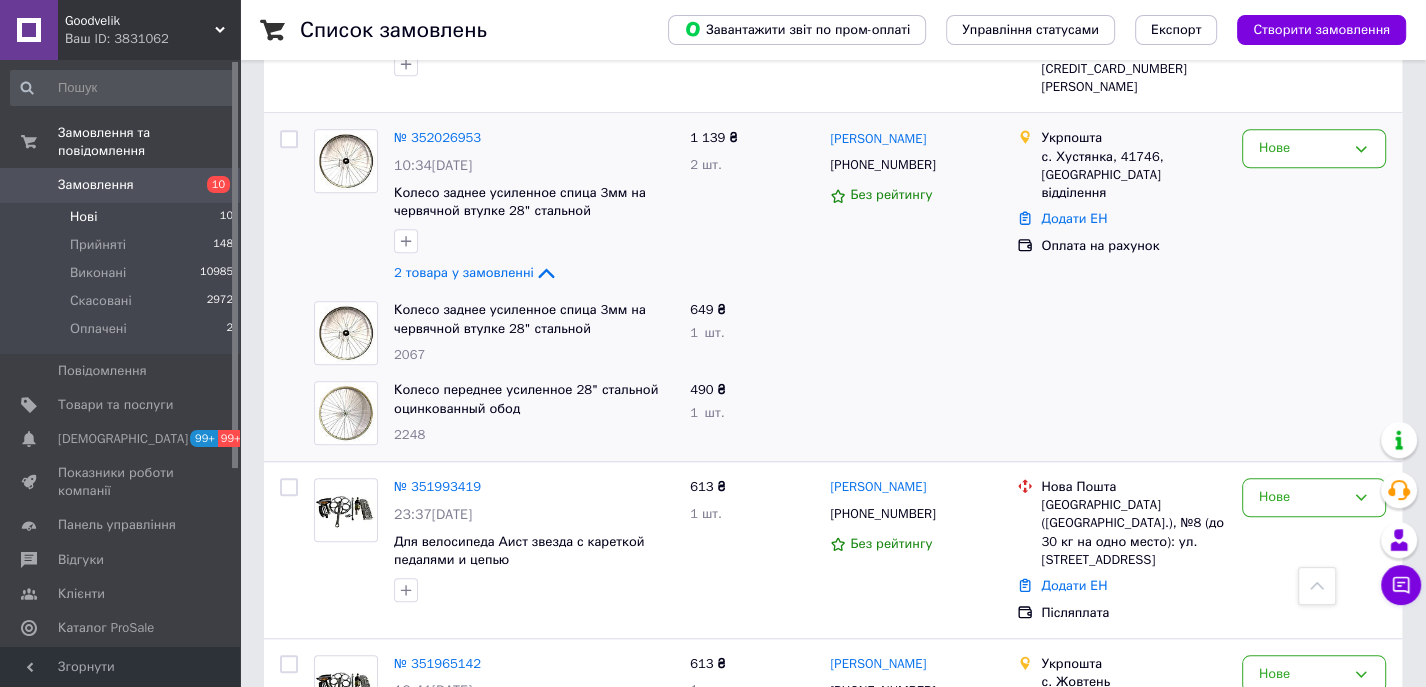 click on "Список замовлень   Завантажити звіт по пром-оплаті Управління статусами Експорт Створити замовлення 1 Фільтри Збережені фільтри: Не обрано Статус: Нове Cкинути все Зберегти фільтр Замовлення Cума Покупець Доставка та оплата Статус № 352037145 11:24, 10.07.2025 Комплект колес велосипедных  28"  на червячной втулке с резиной 3 товара у замовленні 2 326 ₴ 3 шт. Ігор Карпенко +380733234968 100% Нова Пошта с. Чернятин (Винницкая обл., Жмеринский р-н.), №1: ул. Графа Львова, 8а Додати ЕН Післяплата Нове Комплект колес велосипедных  28"  на червячной втулке с резиной 2887 1 515 ₴ 1   шт. 4130 613 ₴ 1" at bounding box center (833, -90) 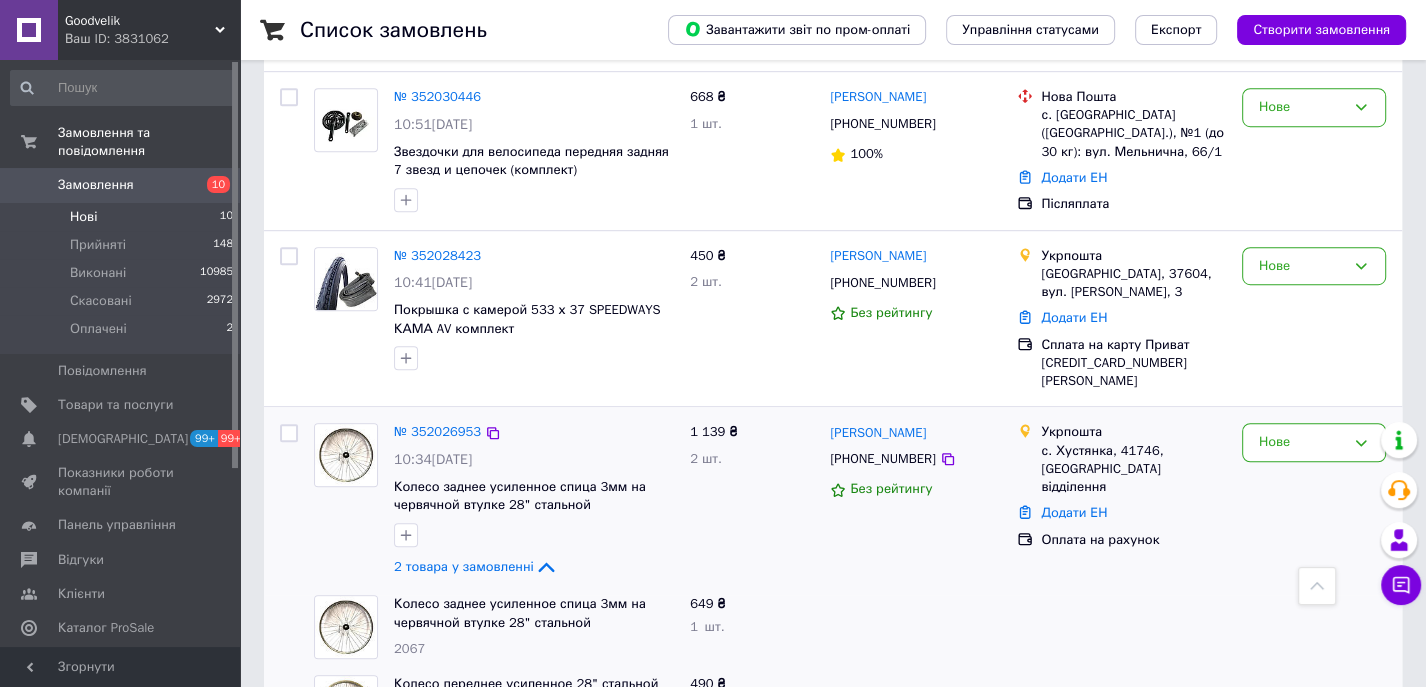 scroll, scrollTop: 1058, scrollLeft: 0, axis: vertical 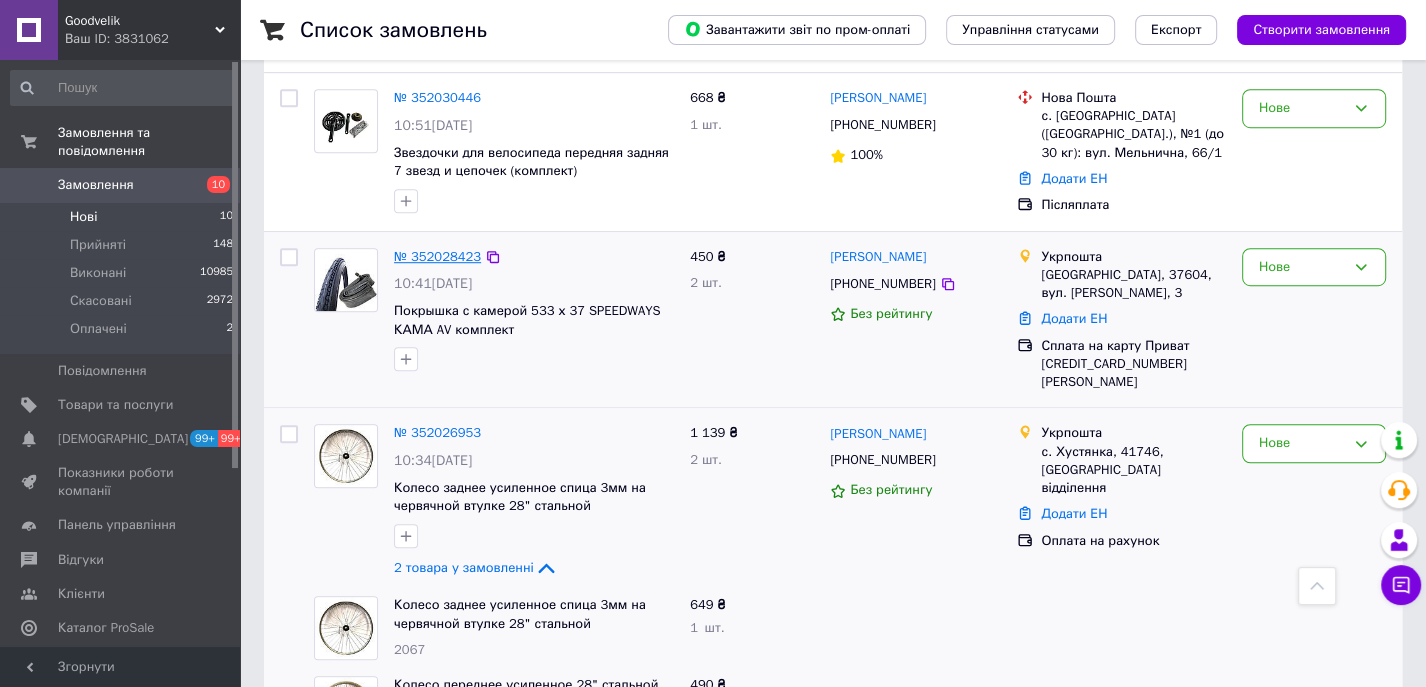 click on "№ 352028423" at bounding box center [437, 256] 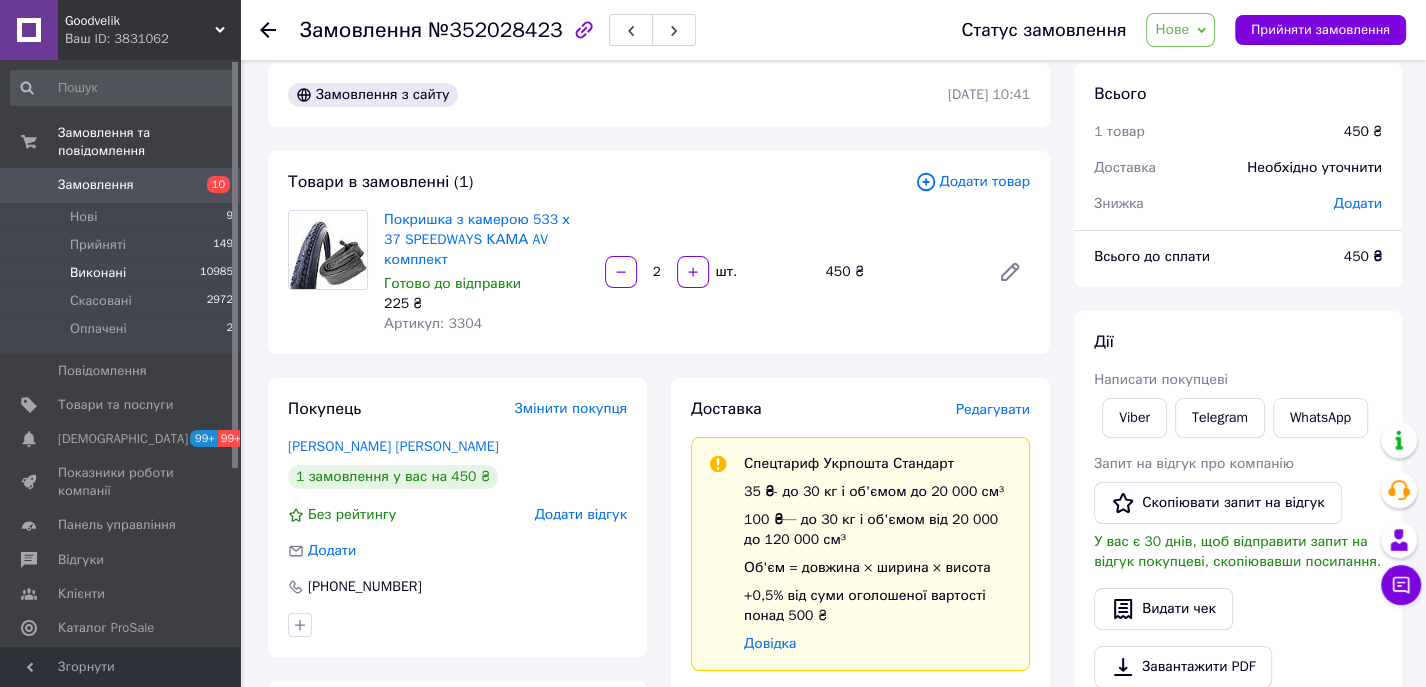 scroll, scrollTop: 0, scrollLeft: 0, axis: both 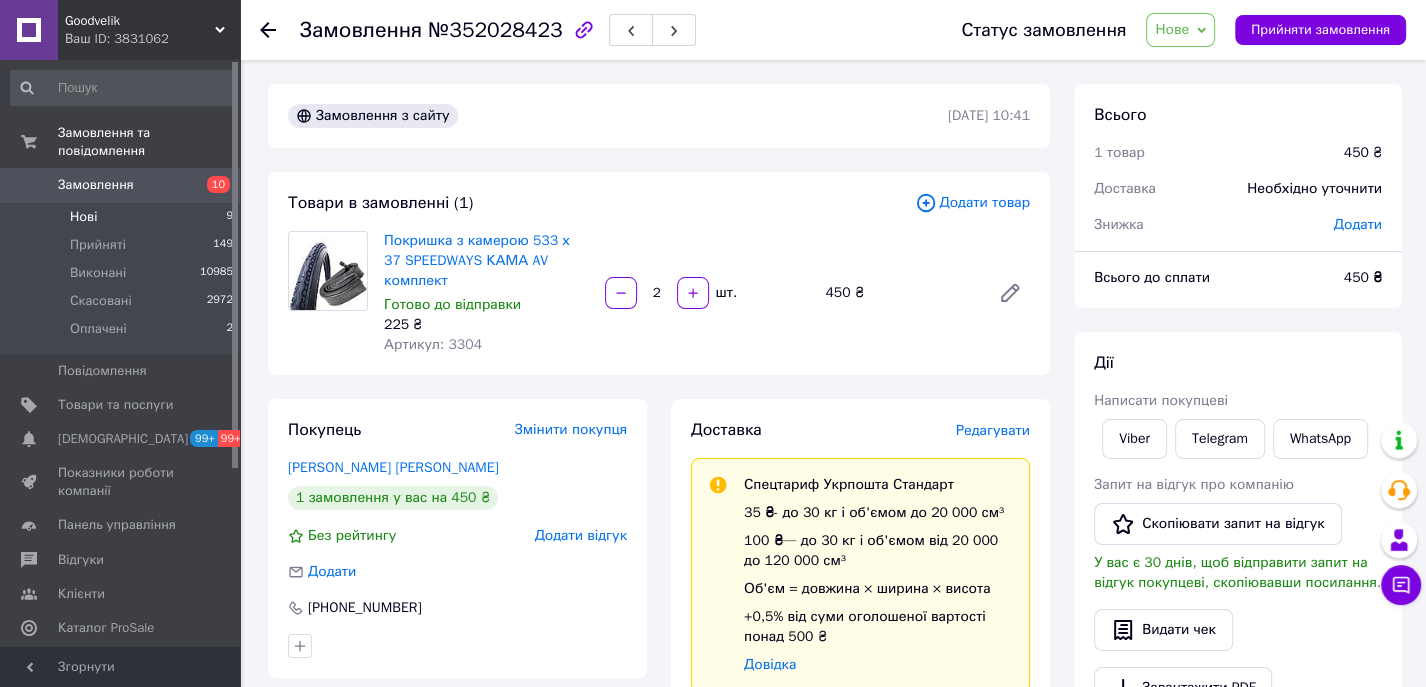click on "Нові 9" at bounding box center [122, 217] 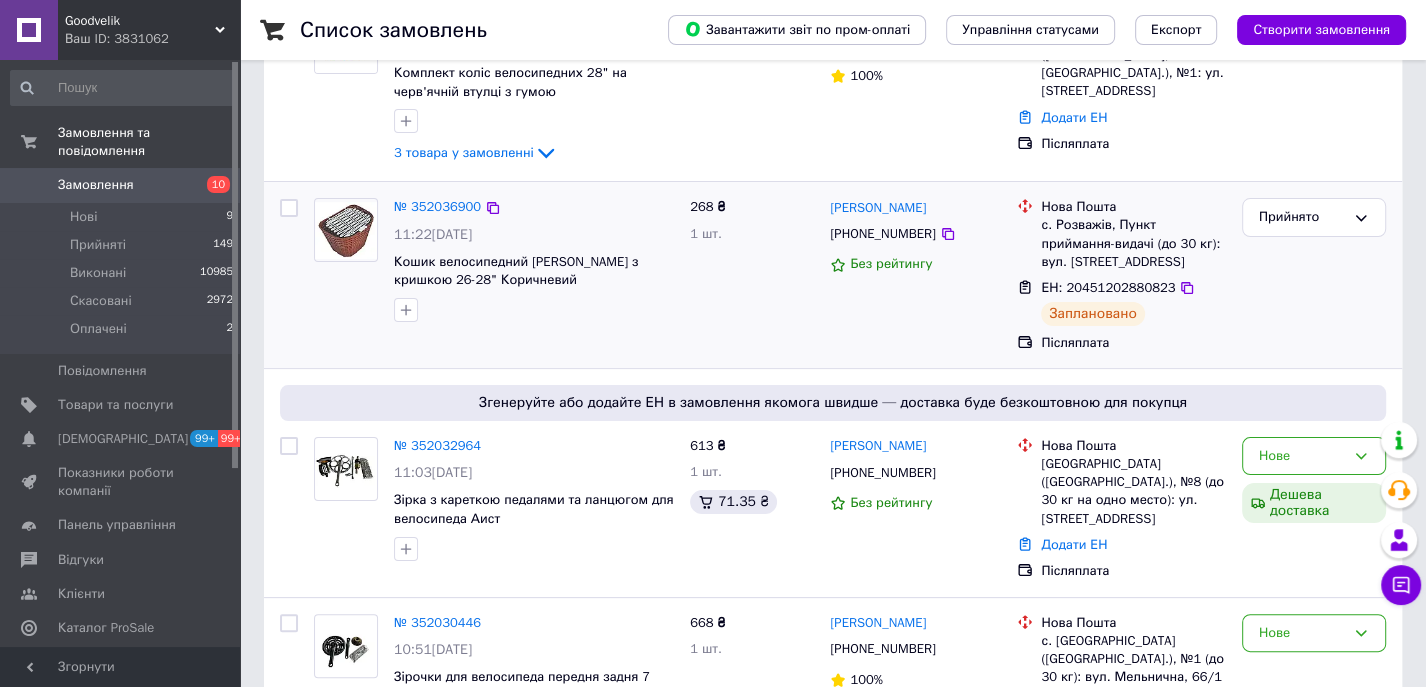 scroll, scrollTop: 0, scrollLeft: 0, axis: both 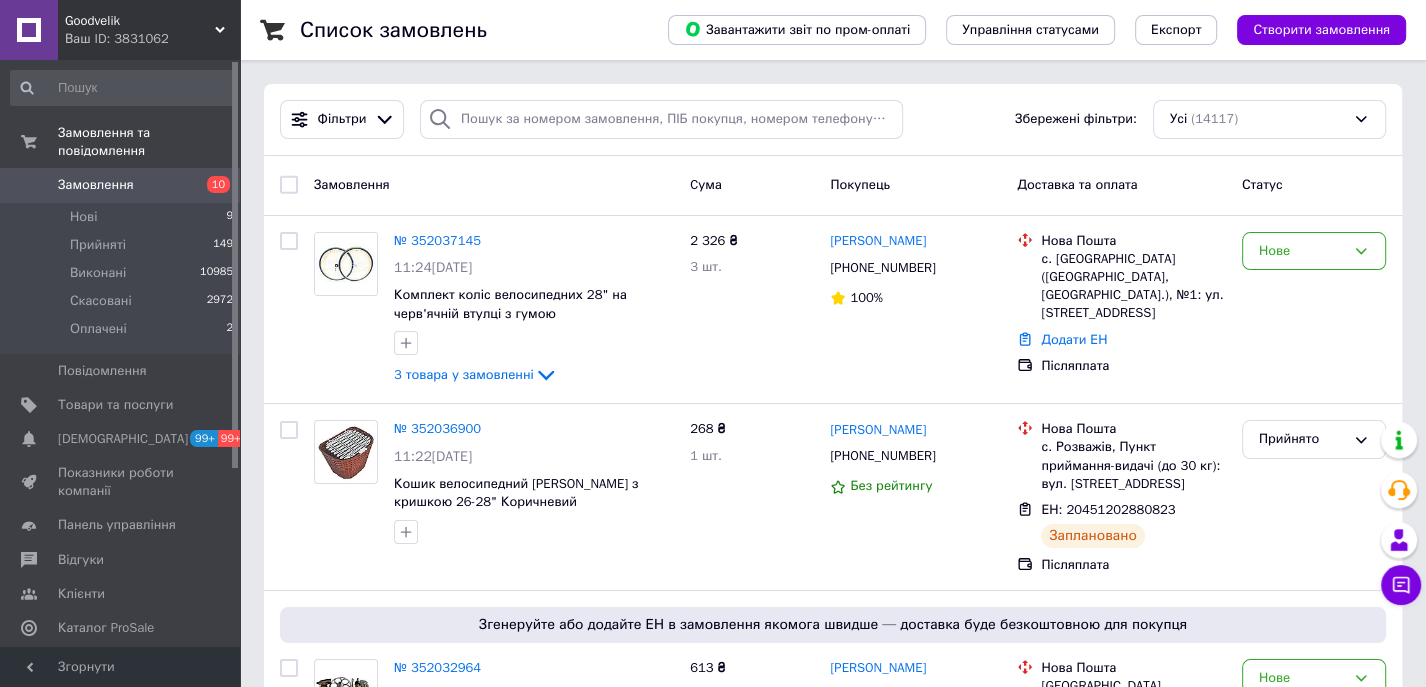click on "Goodvelik" at bounding box center (140, 21) 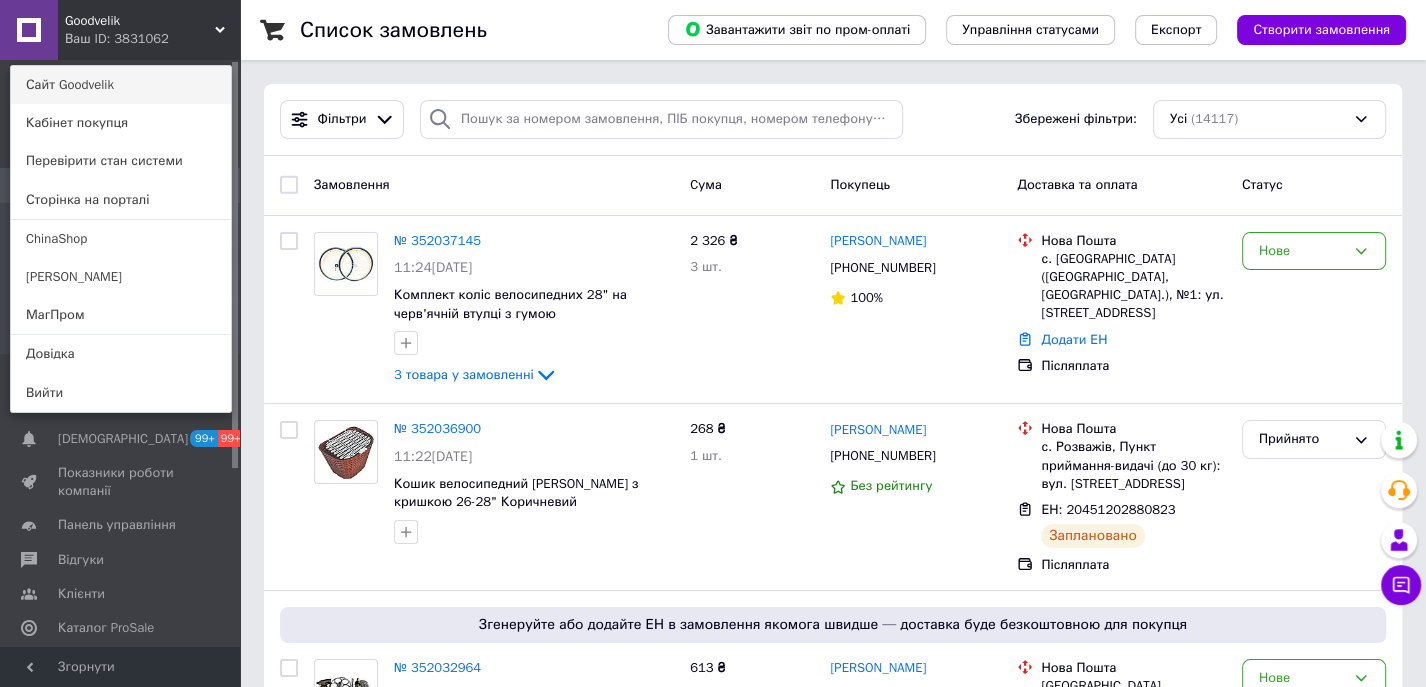 click on "Сайт Goodvelik" at bounding box center [121, 85] 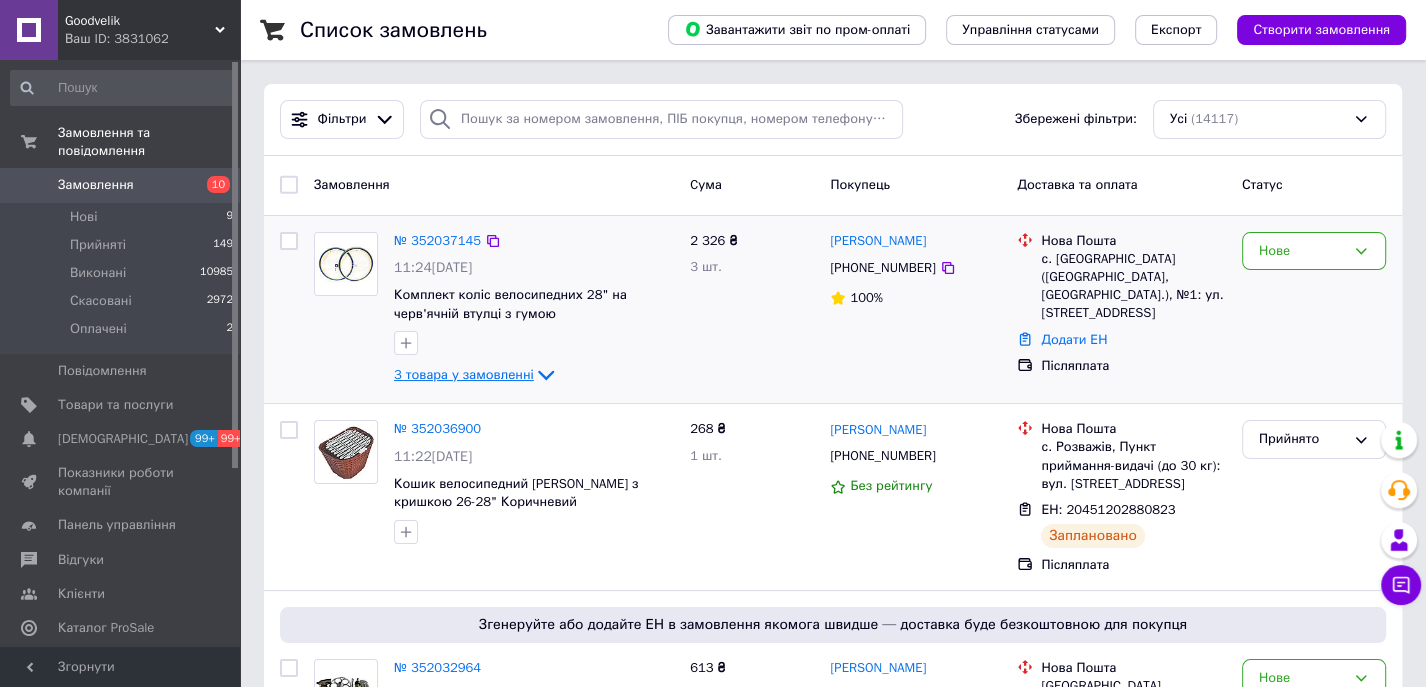 click on "3 товара у замовленні" at bounding box center [464, 374] 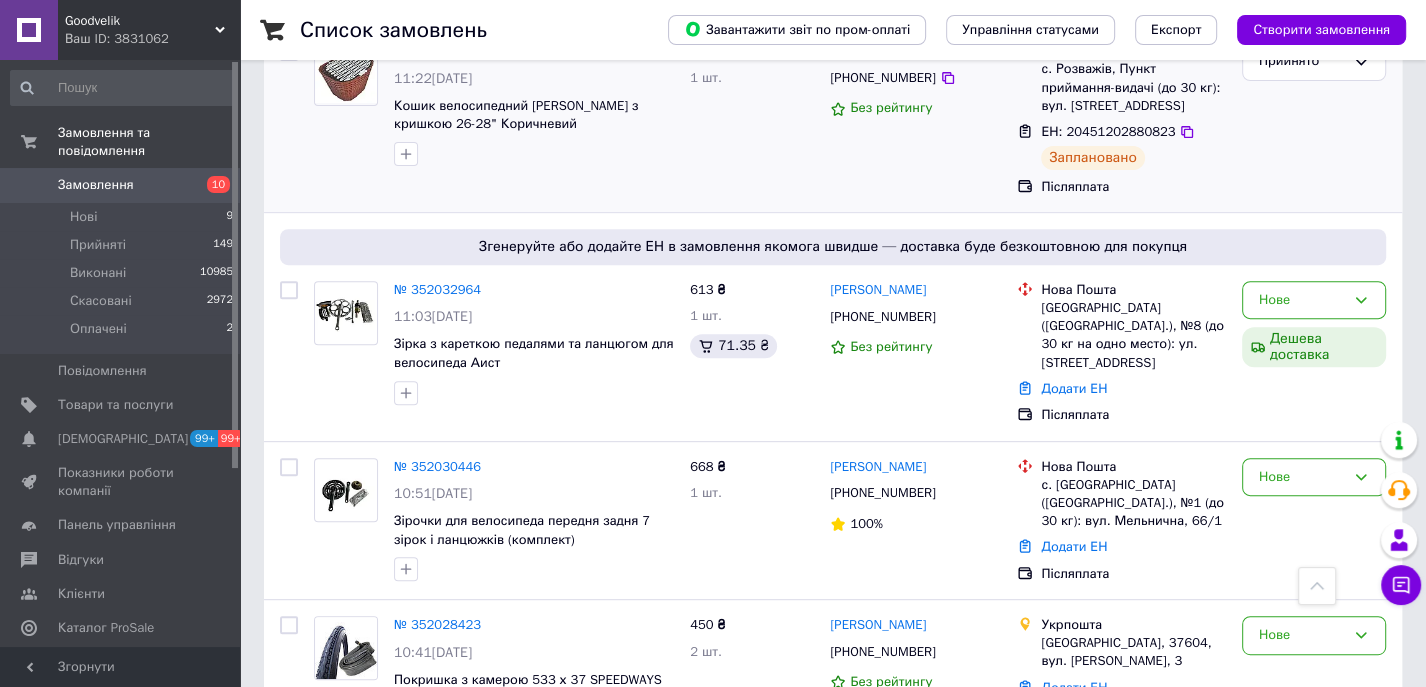 scroll, scrollTop: 624, scrollLeft: 0, axis: vertical 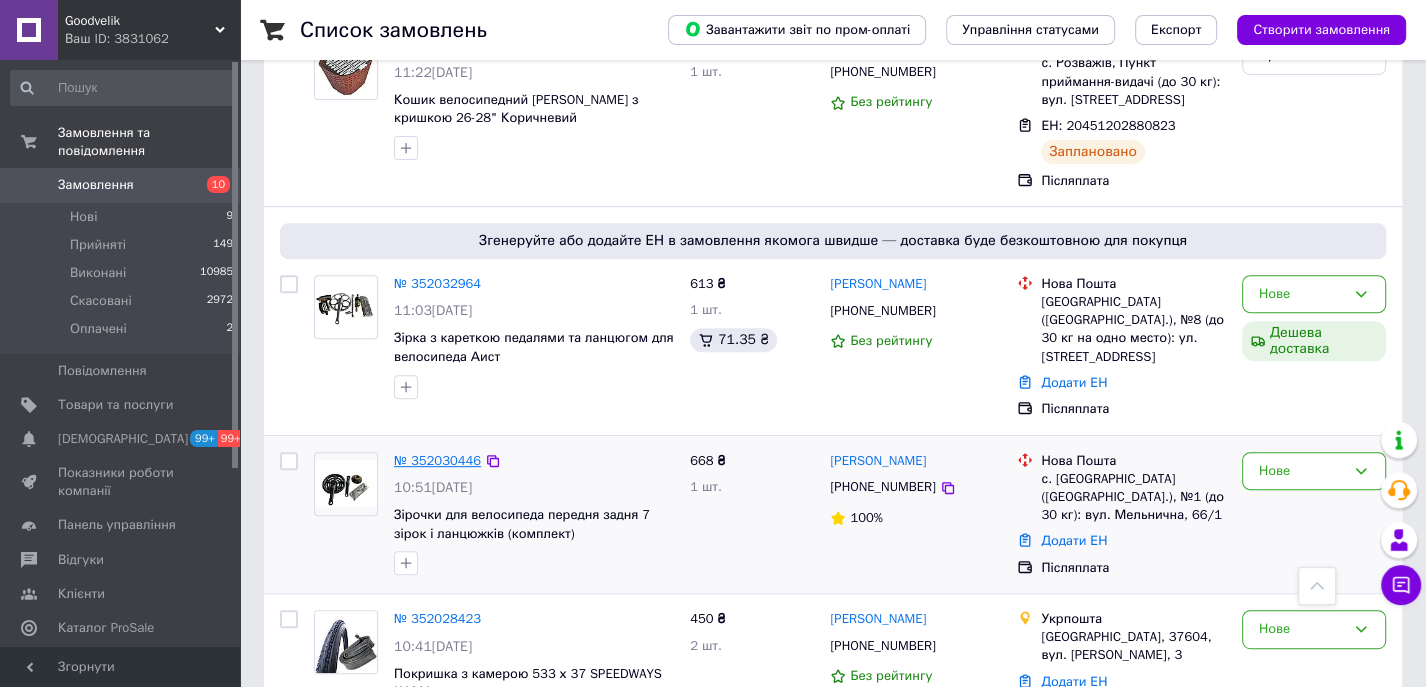 click on "№ 352030446" at bounding box center (437, 460) 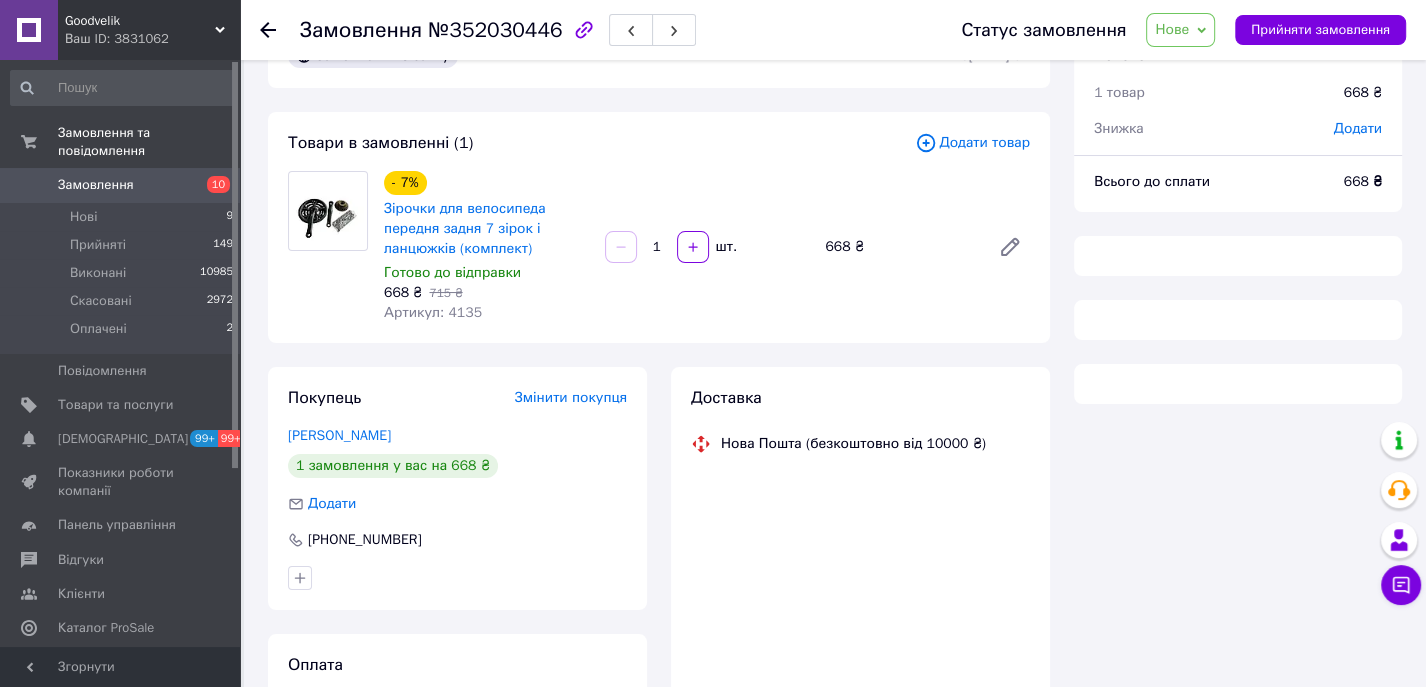 scroll, scrollTop: 51, scrollLeft: 0, axis: vertical 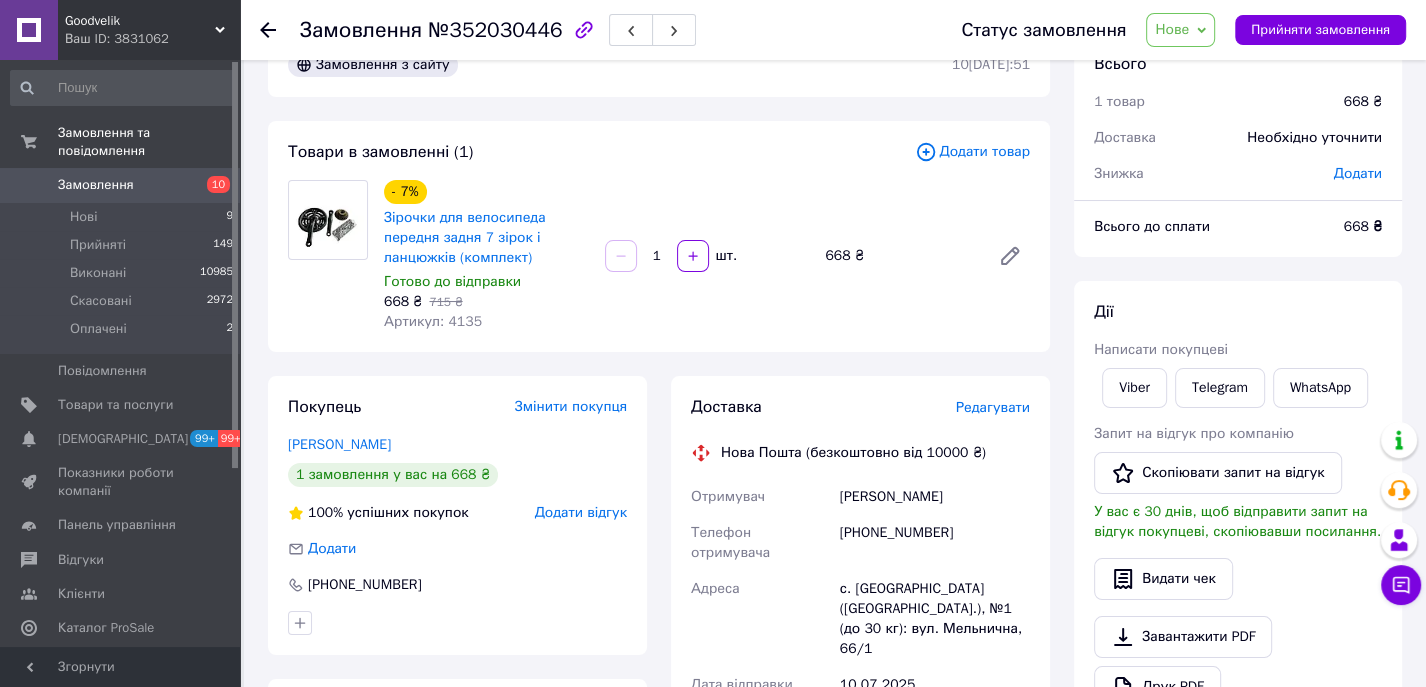 click on "Артикул: 4135" at bounding box center [433, 321] 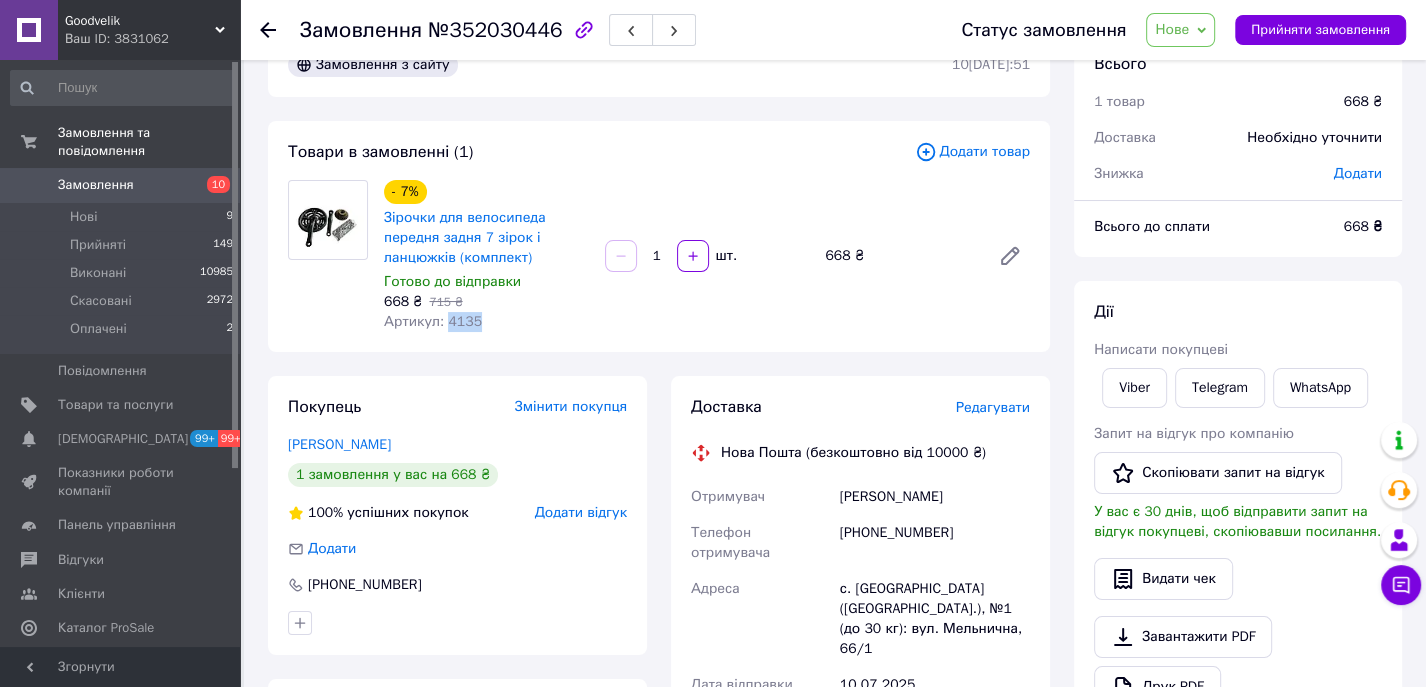 click on "Артикул: 4135" at bounding box center [433, 321] 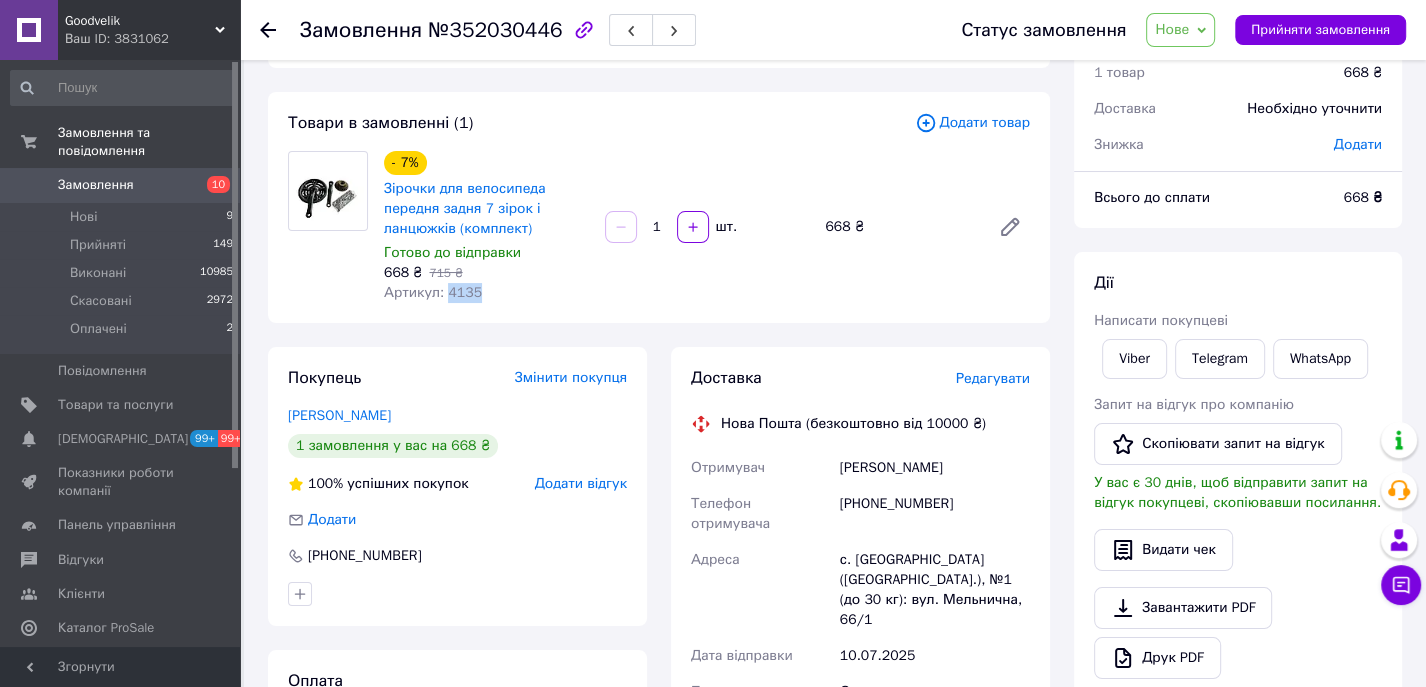 scroll, scrollTop: 51, scrollLeft: 0, axis: vertical 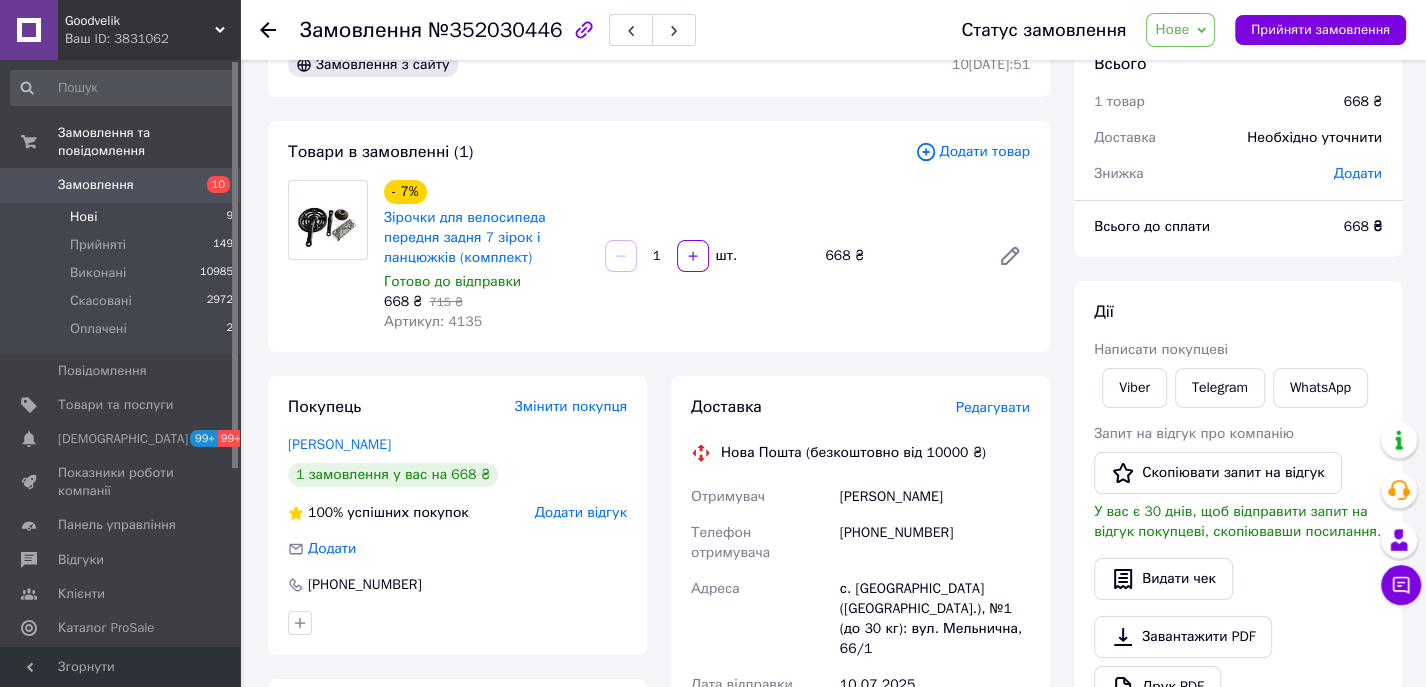 click on "Нові 9" at bounding box center [122, 217] 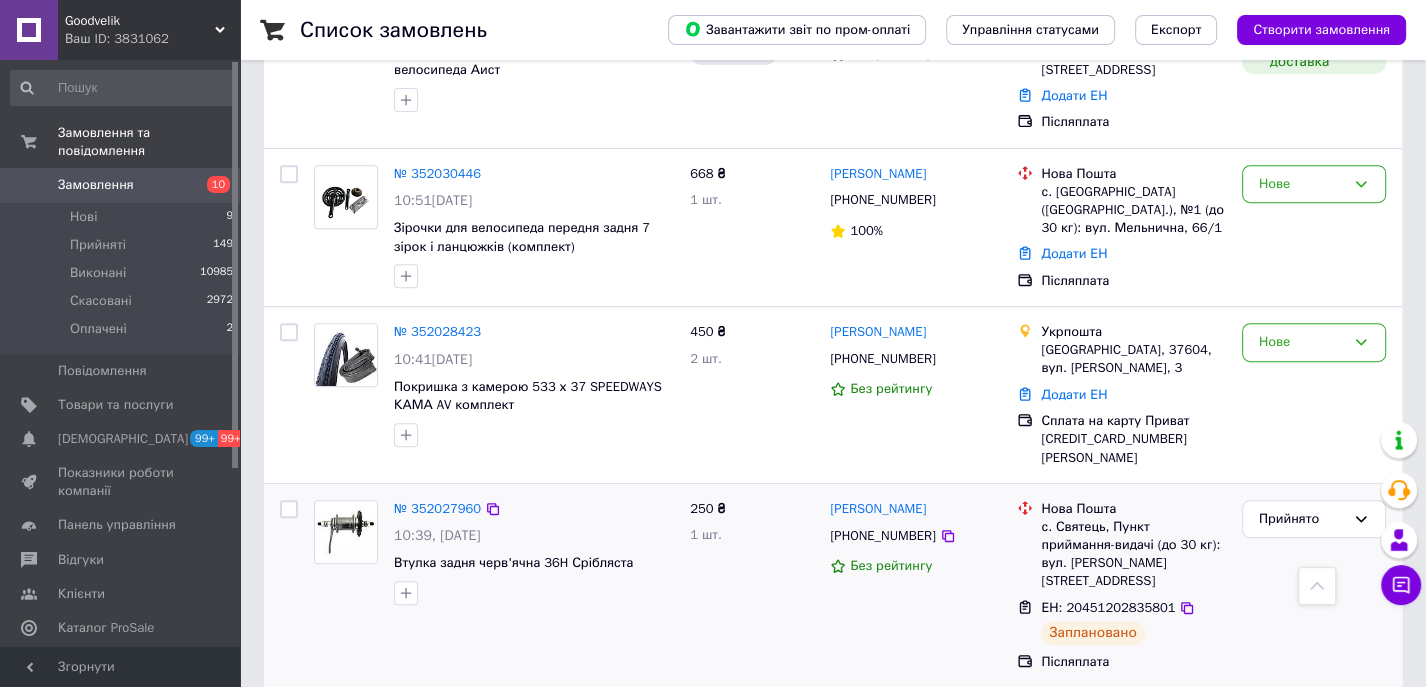 scroll, scrollTop: 888, scrollLeft: 0, axis: vertical 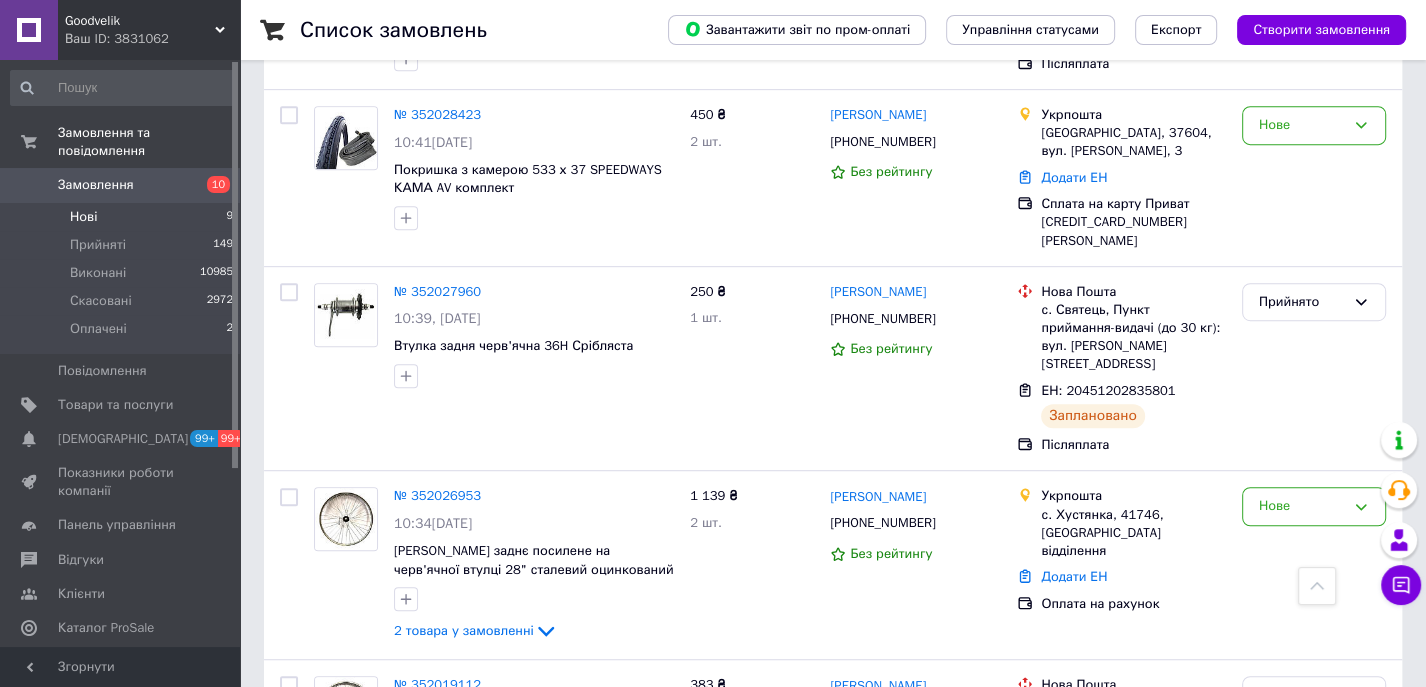 click on "Нові 9" at bounding box center (122, 217) 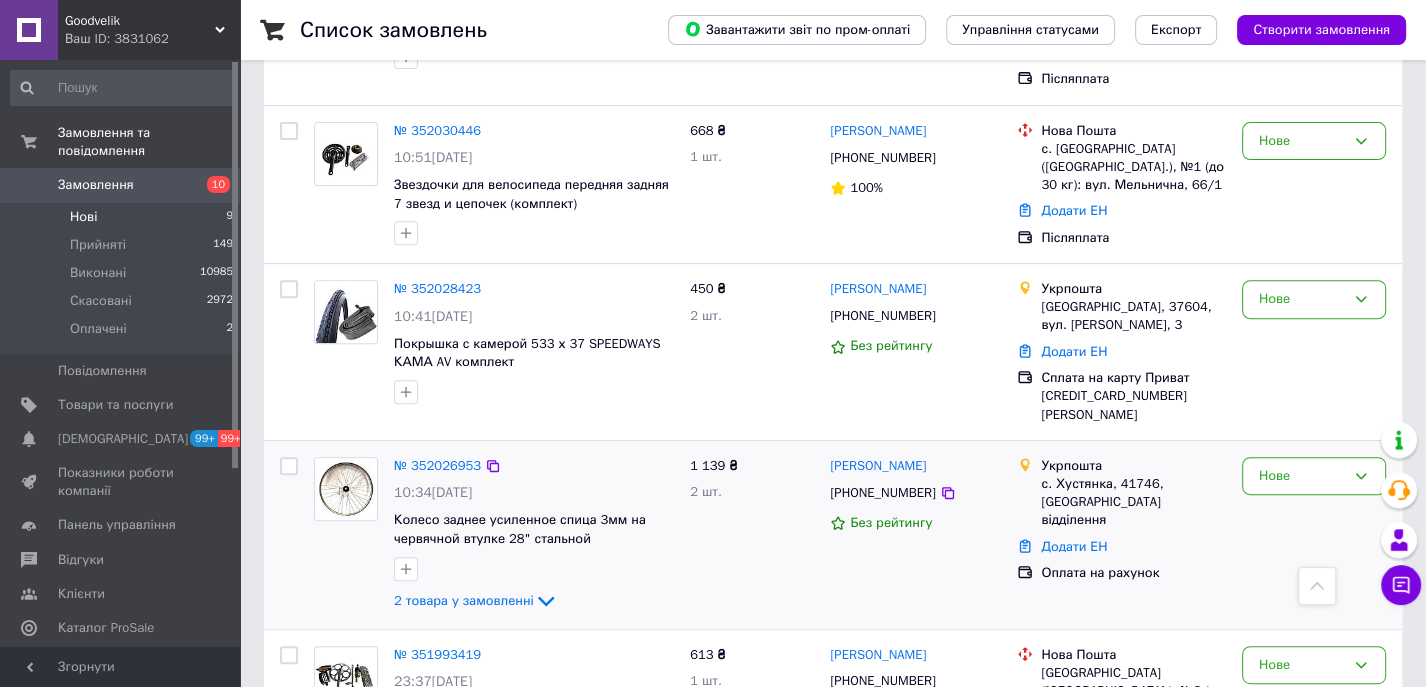 scroll, scrollTop: 544, scrollLeft: 0, axis: vertical 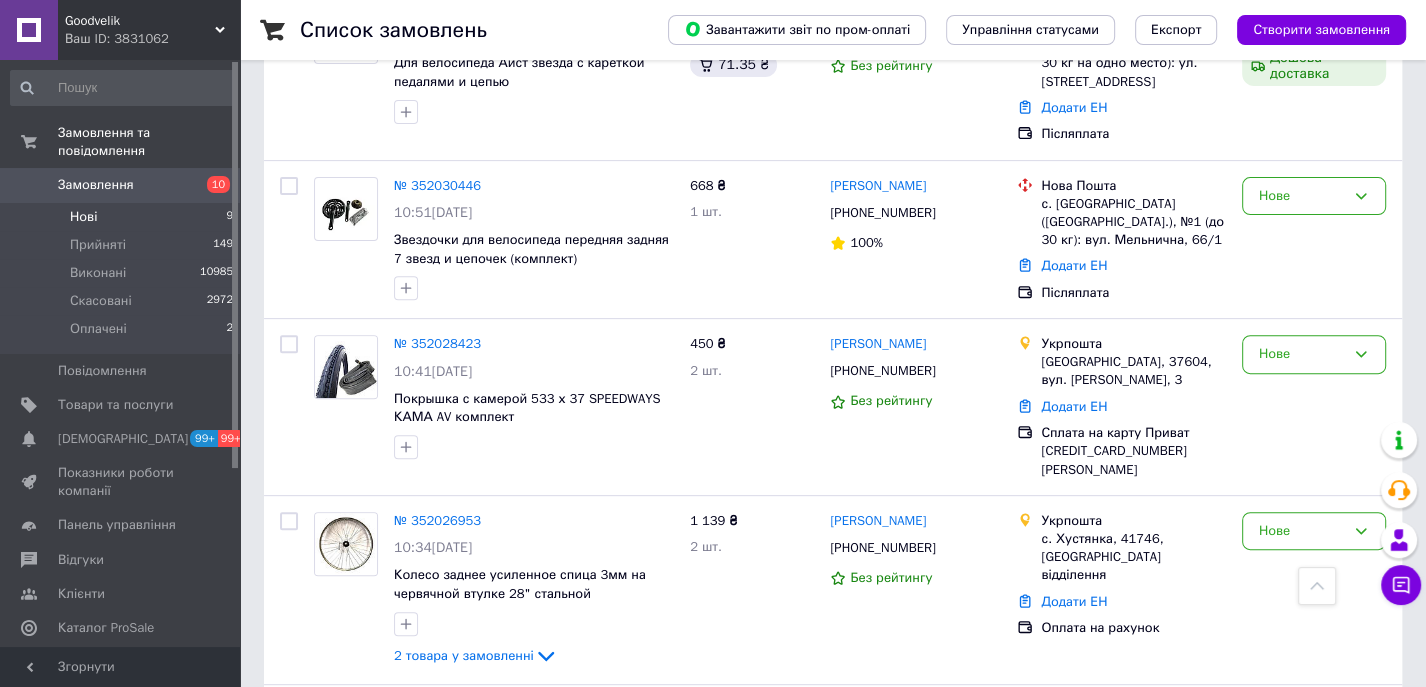 click on "Нові" at bounding box center [83, 217] 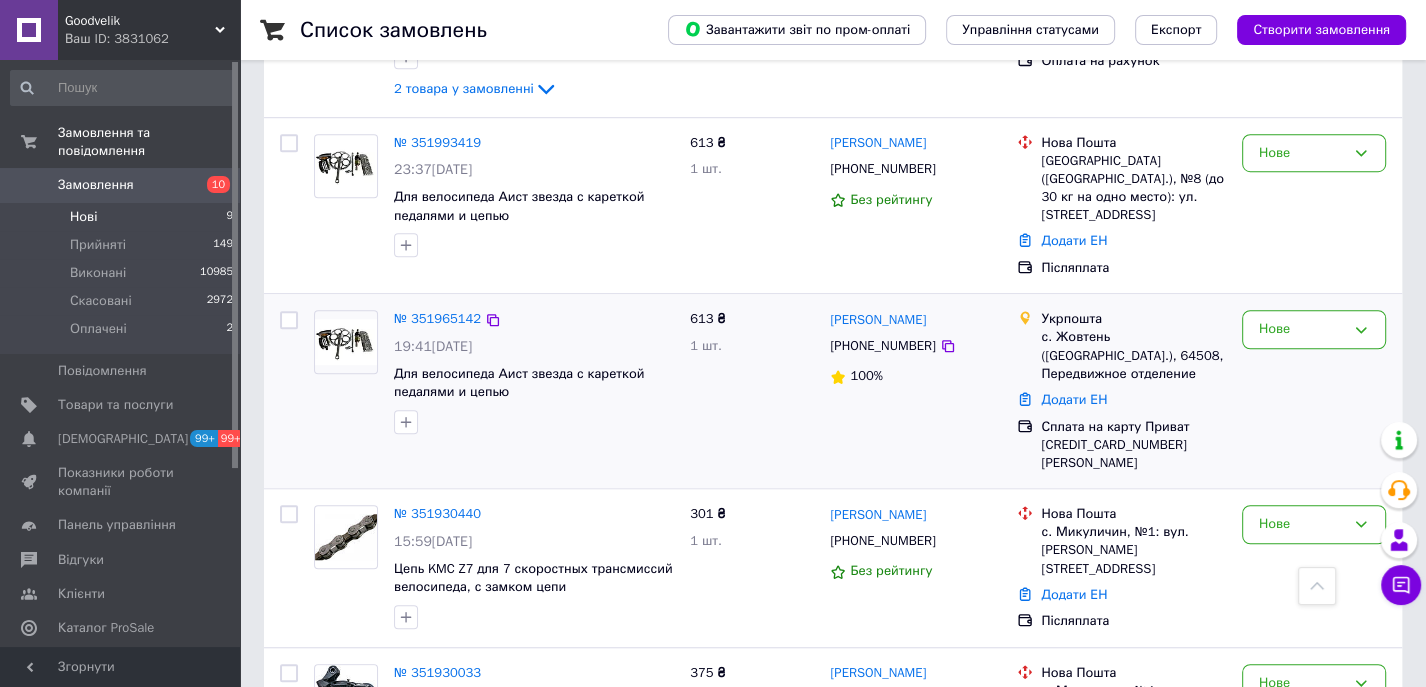 scroll, scrollTop: 888, scrollLeft: 0, axis: vertical 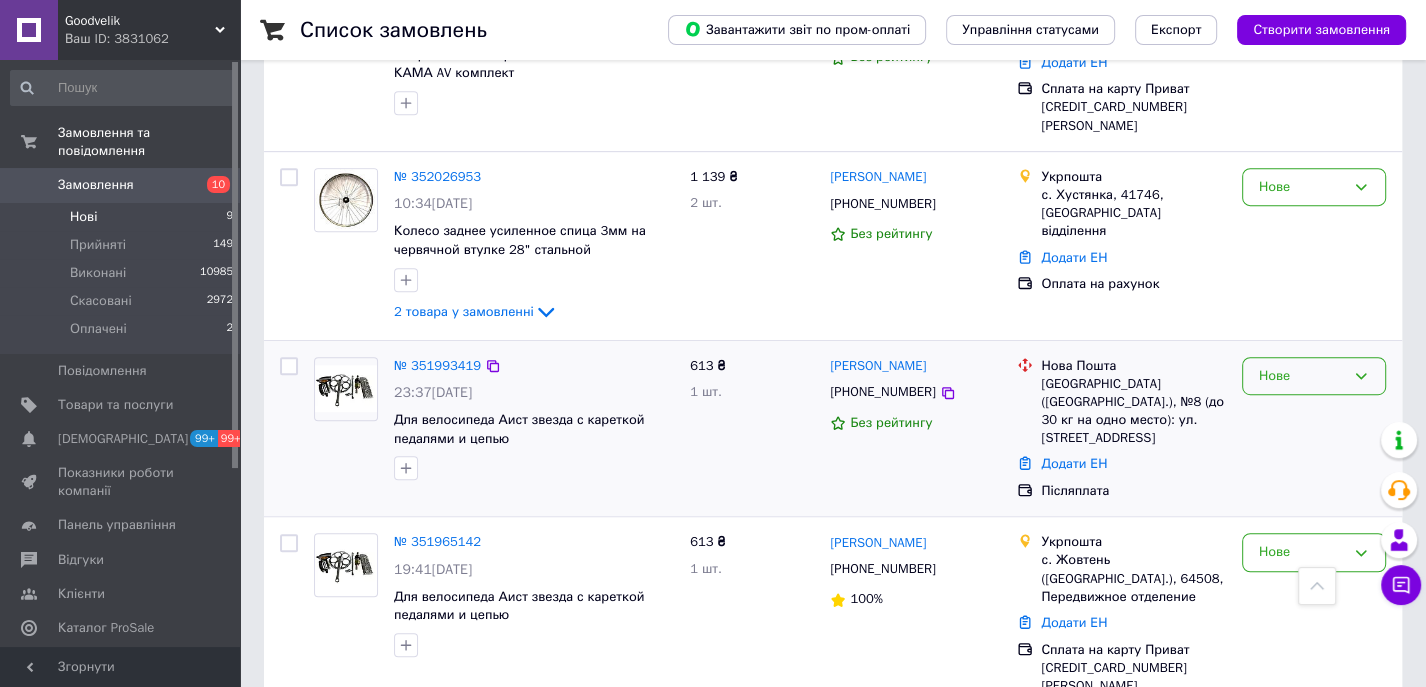 click on "Нове" at bounding box center (1302, 376) 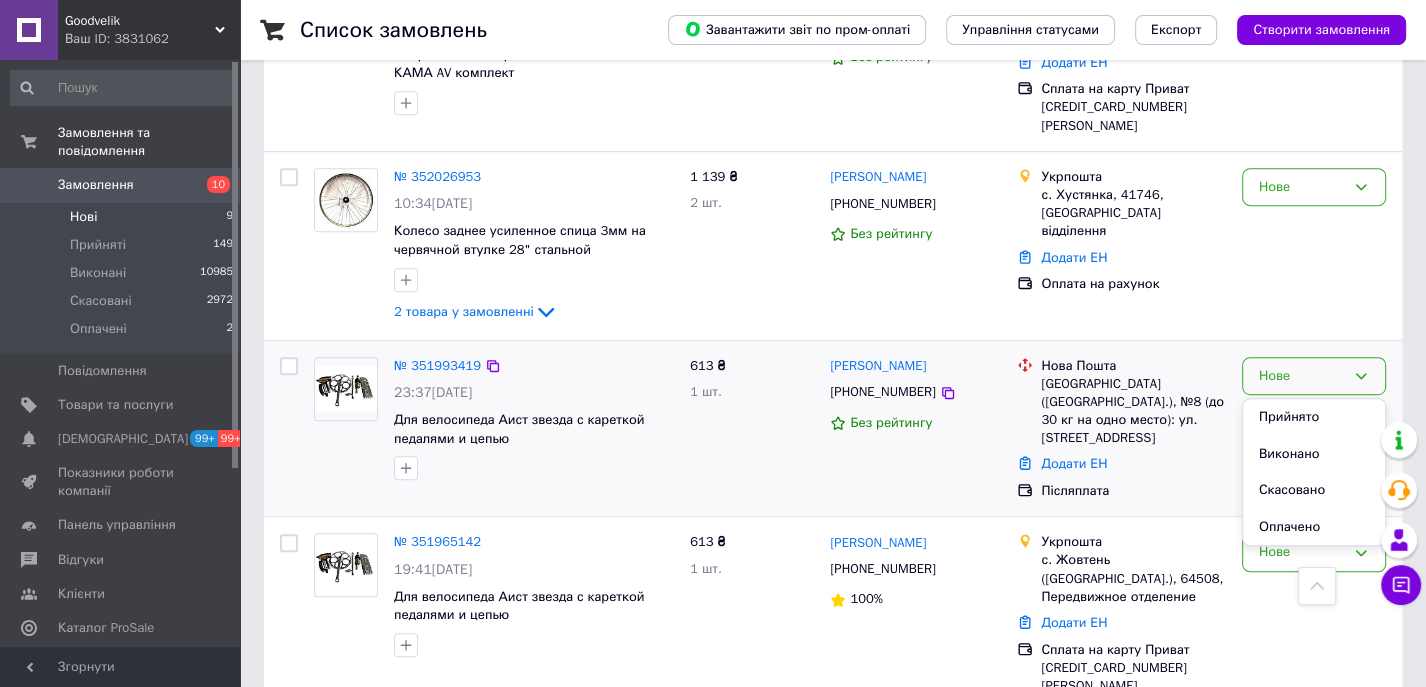 click on "Скасовано" at bounding box center [1314, 490] 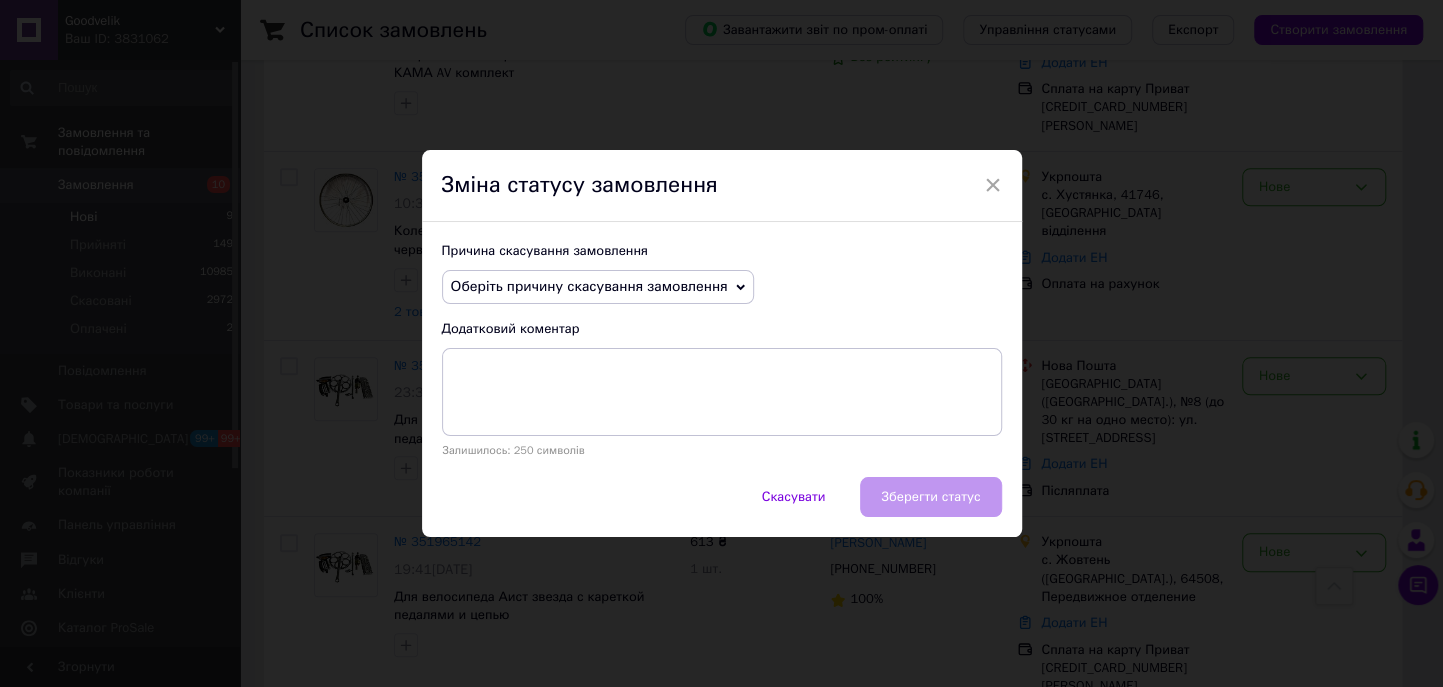 click on "Оберіть причину скасування замовлення" at bounding box center (589, 286) 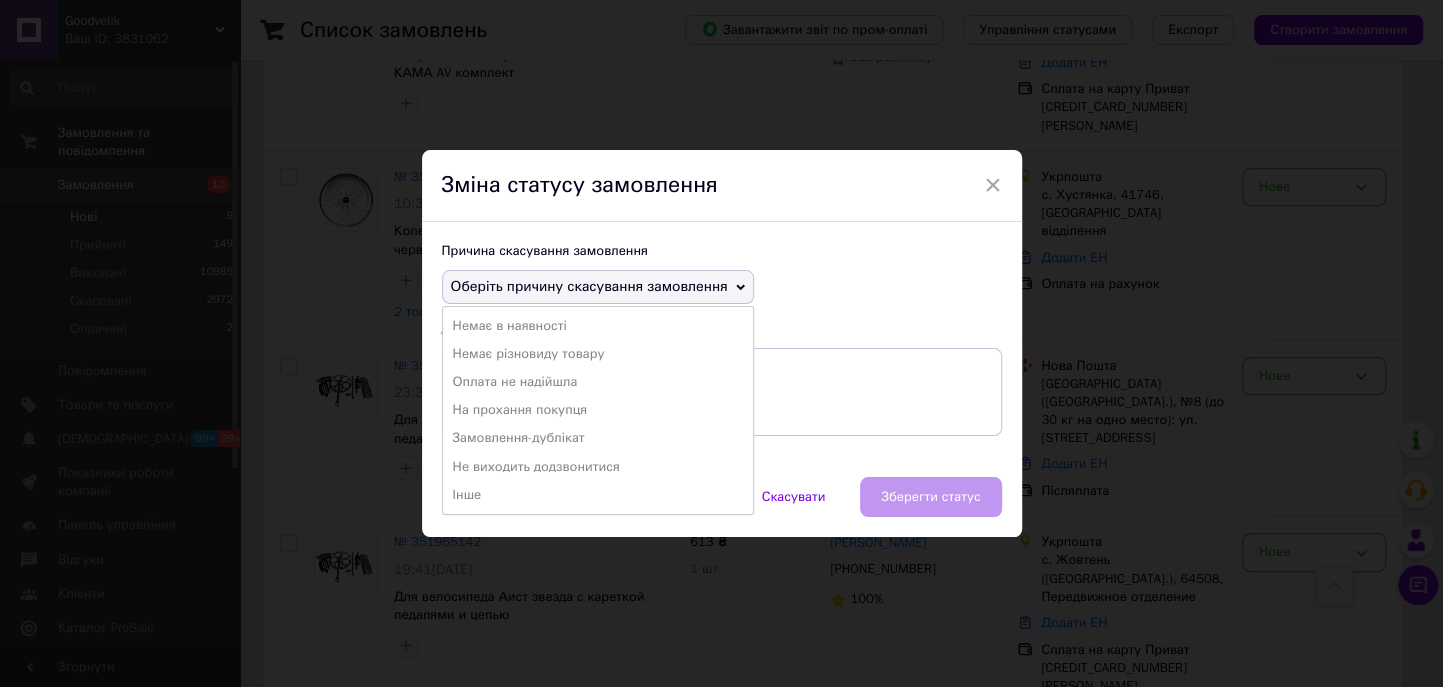 click on "На прохання покупця" at bounding box center (598, 410) 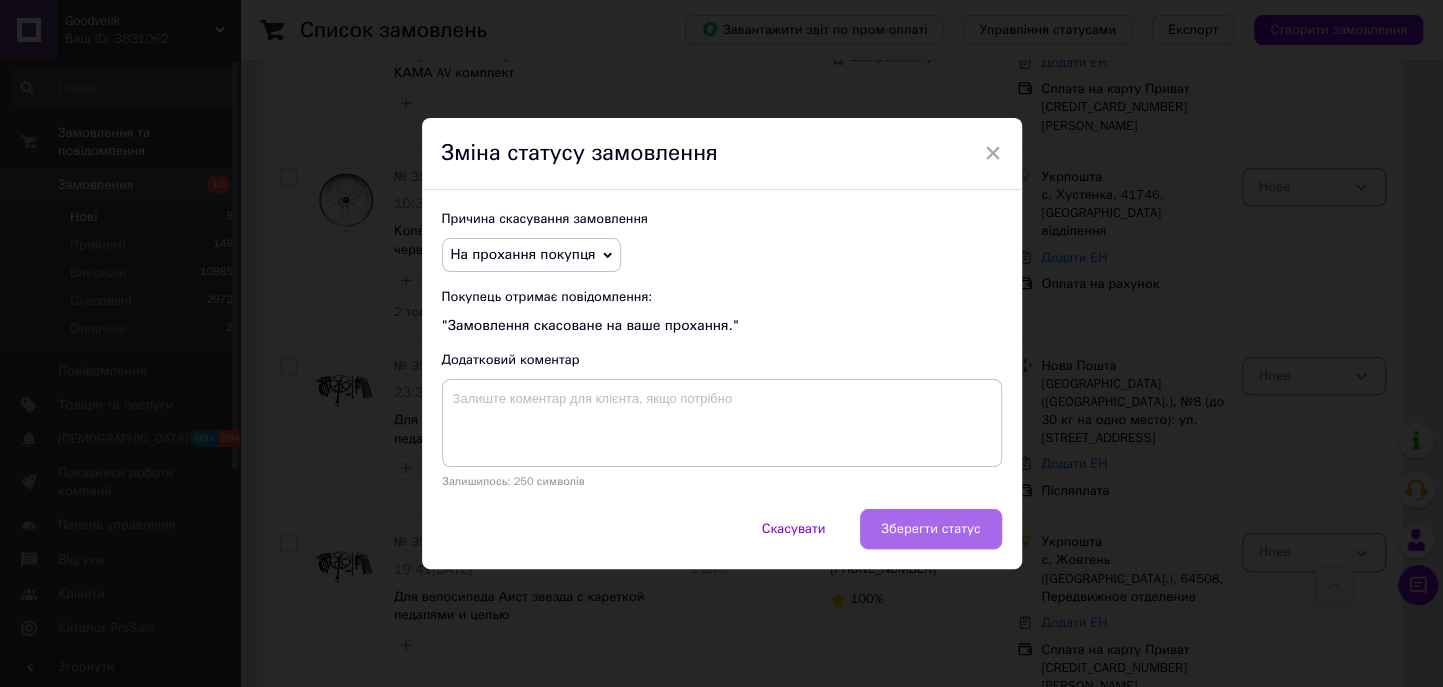 click on "Зберегти статус" at bounding box center [930, 529] 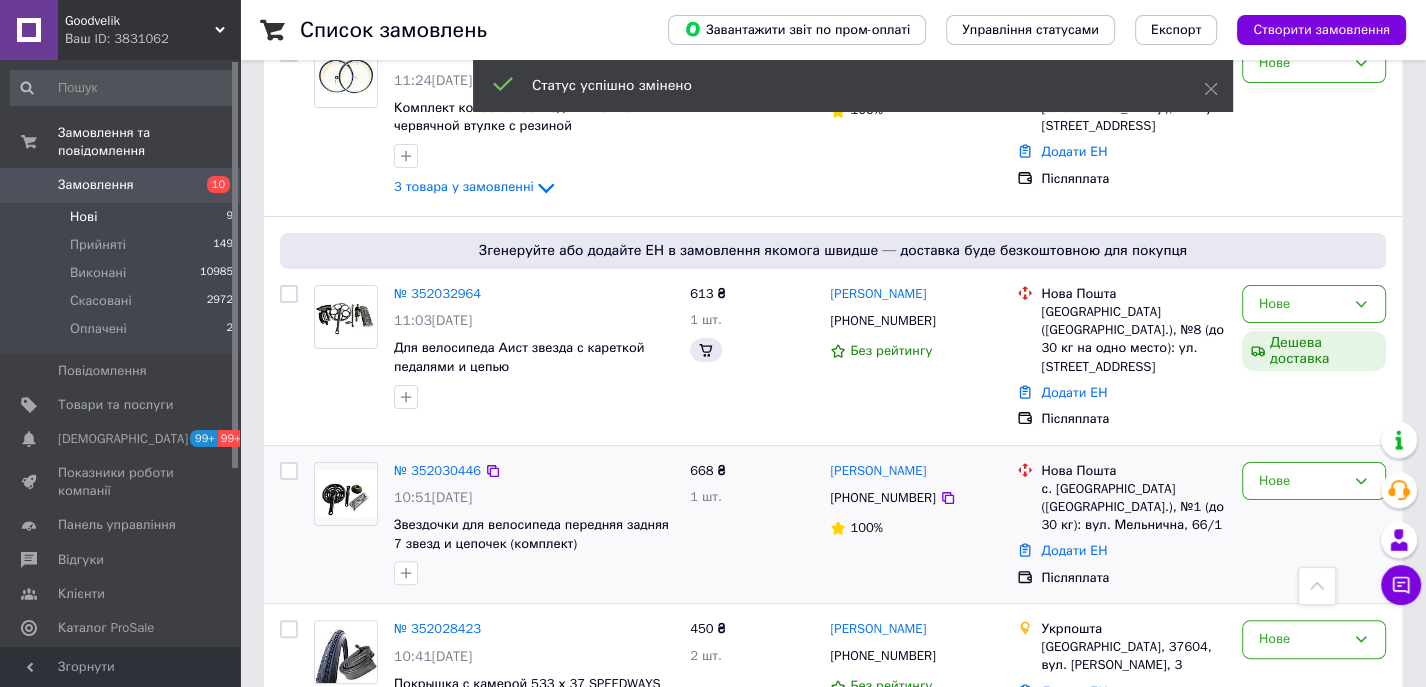scroll, scrollTop: 222, scrollLeft: 0, axis: vertical 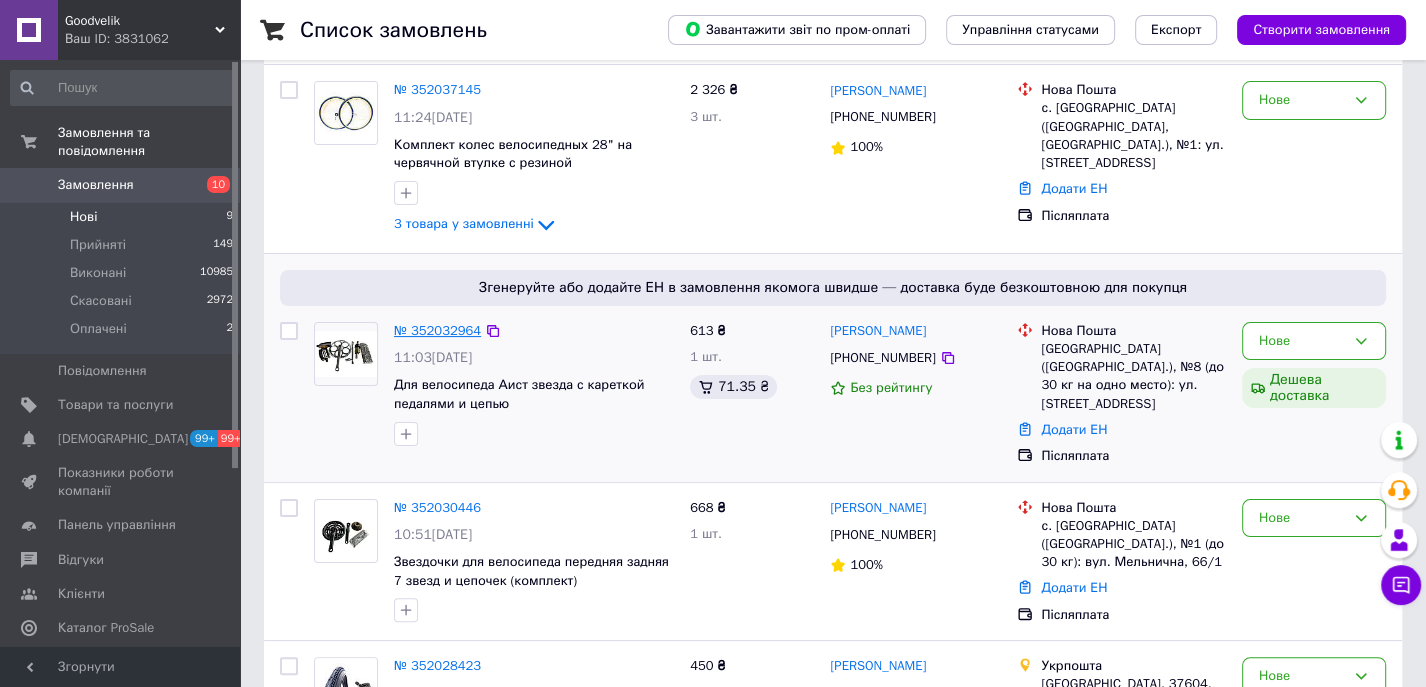 click on "№ 352032964" at bounding box center [437, 330] 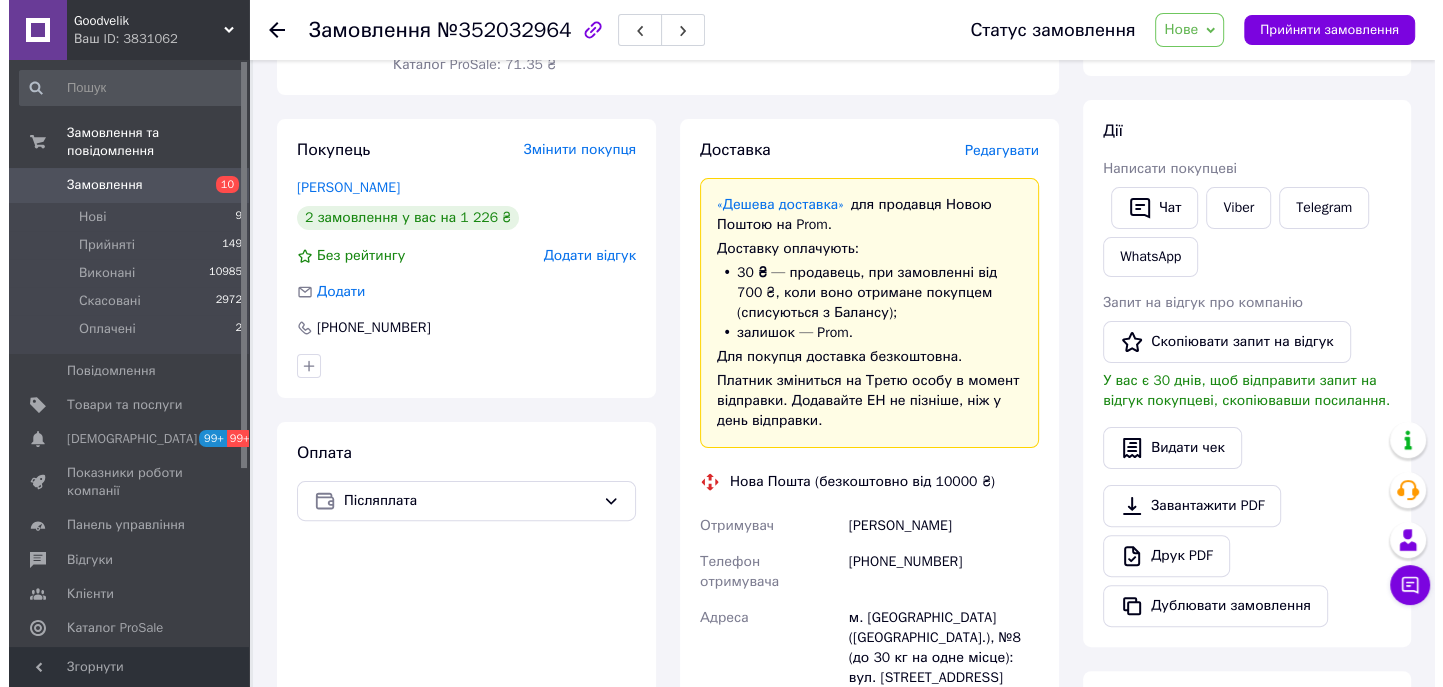 scroll, scrollTop: 280, scrollLeft: 0, axis: vertical 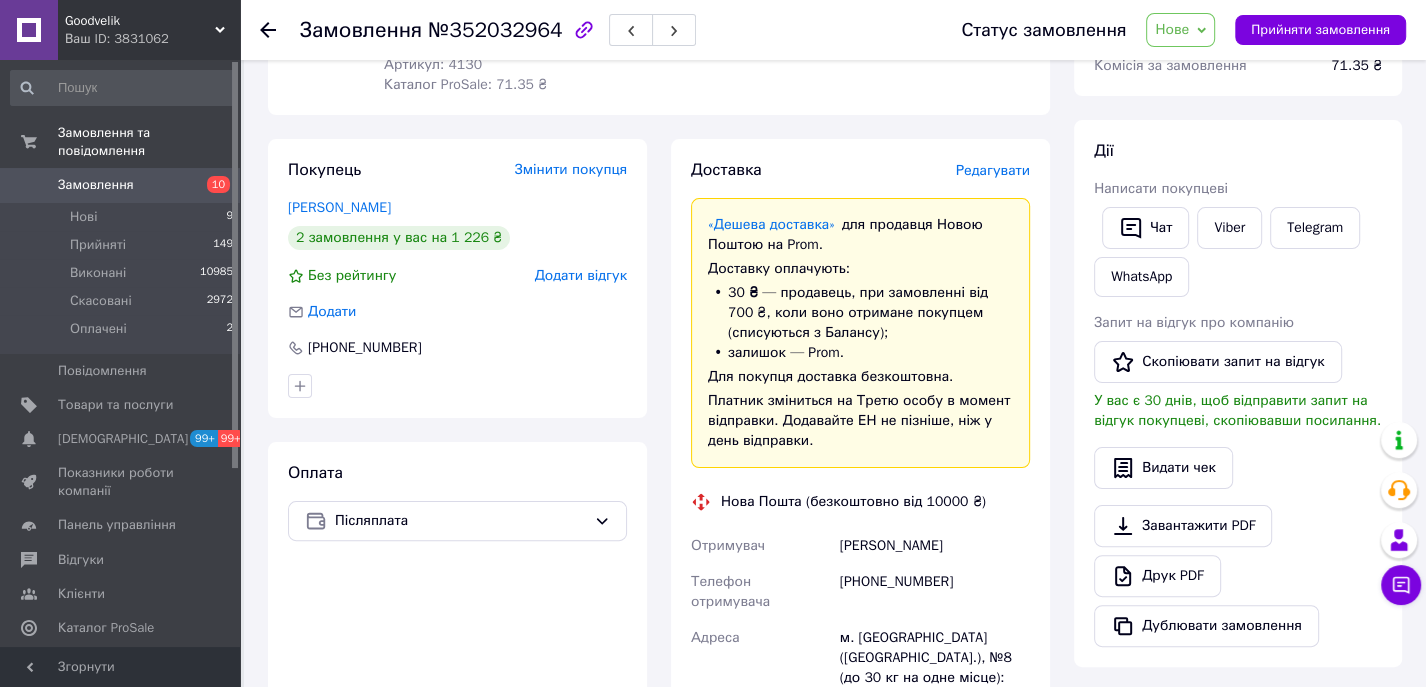 click on "Редагувати" at bounding box center (993, 170) 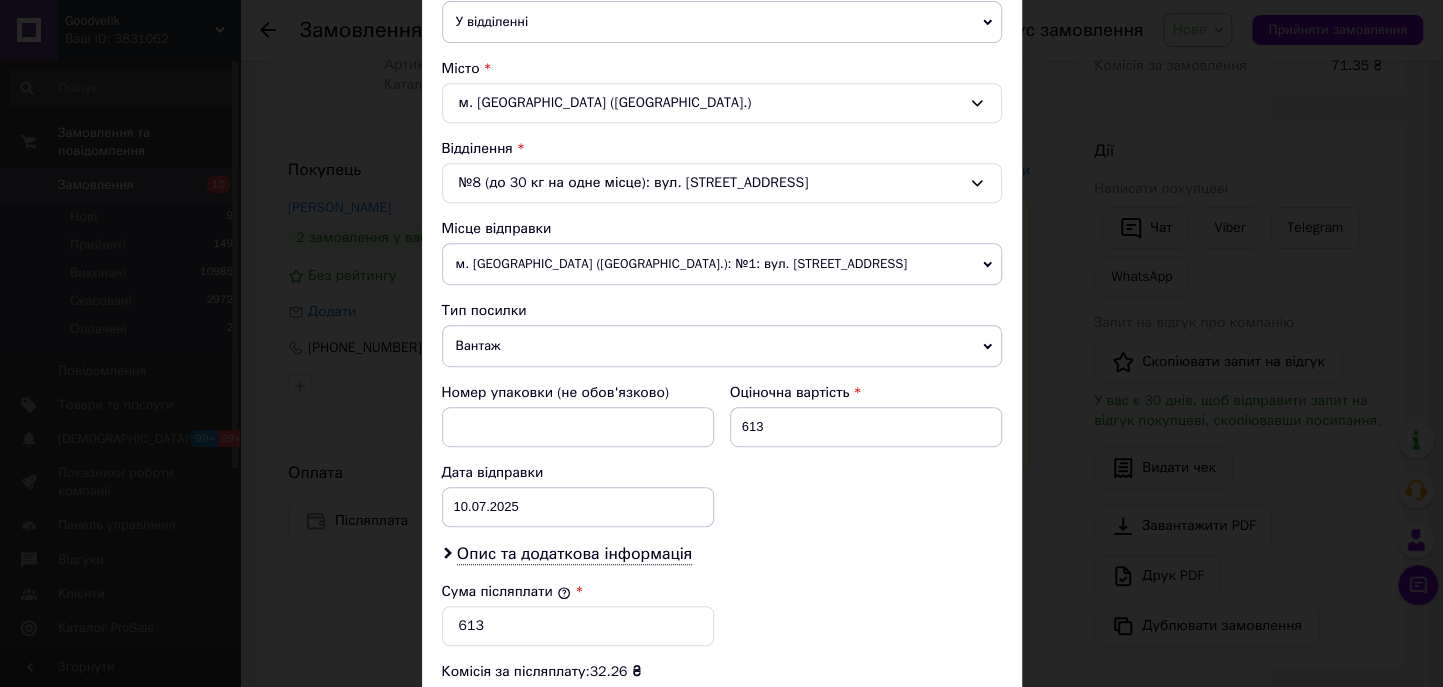 scroll, scrollTop: 491, scrollLeft: 0, axis: vertical 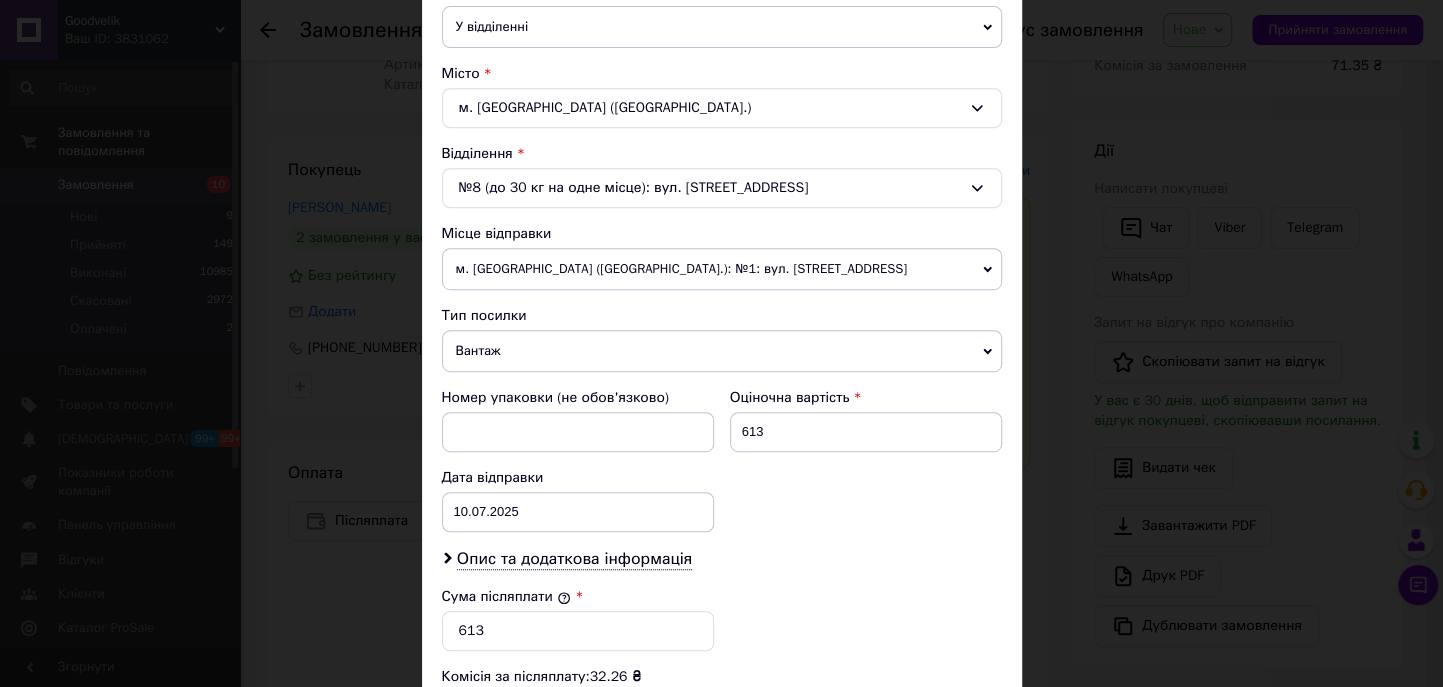 click on "м. Київ (Київська обл.)" at bounding box center (722, 108) 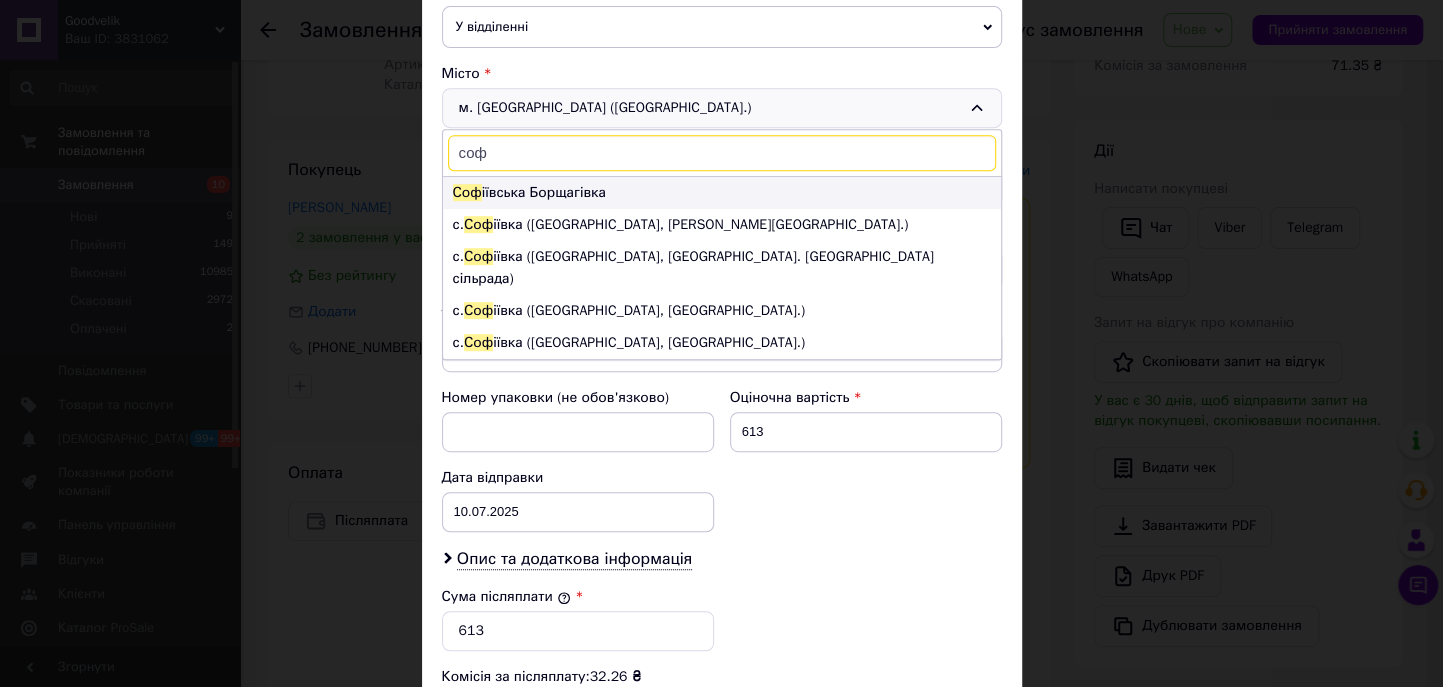 type on "соф" 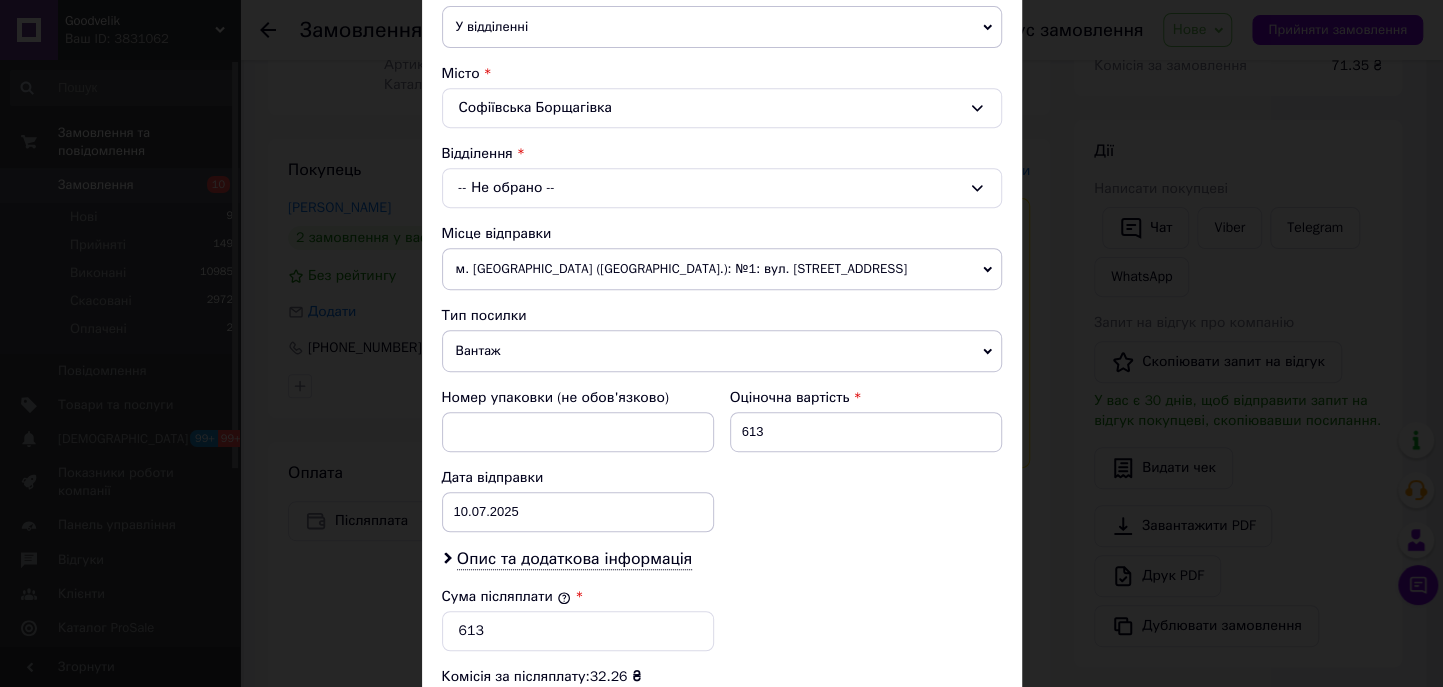 click on "-- Не обрано --" at bounding box center (722, 188) 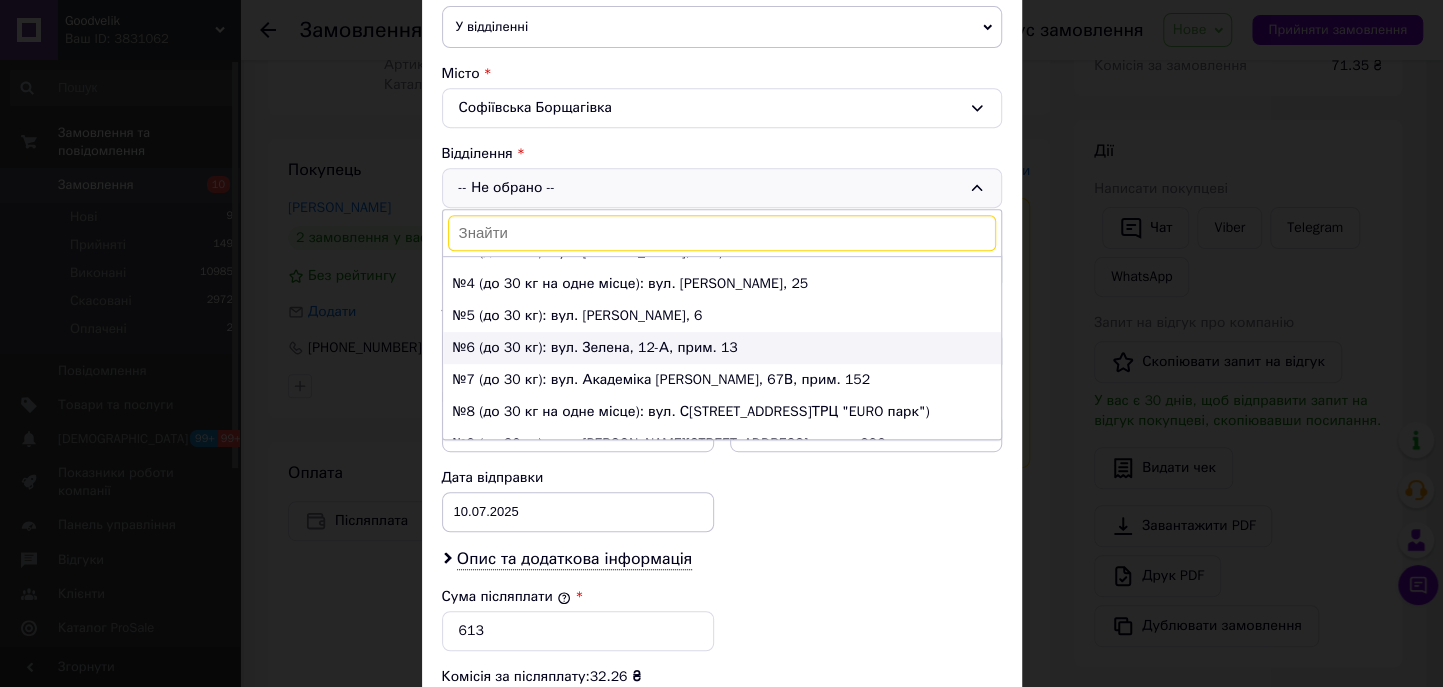 scroll, scrollTop: 89, scrollLeft: 0, axis: vertical 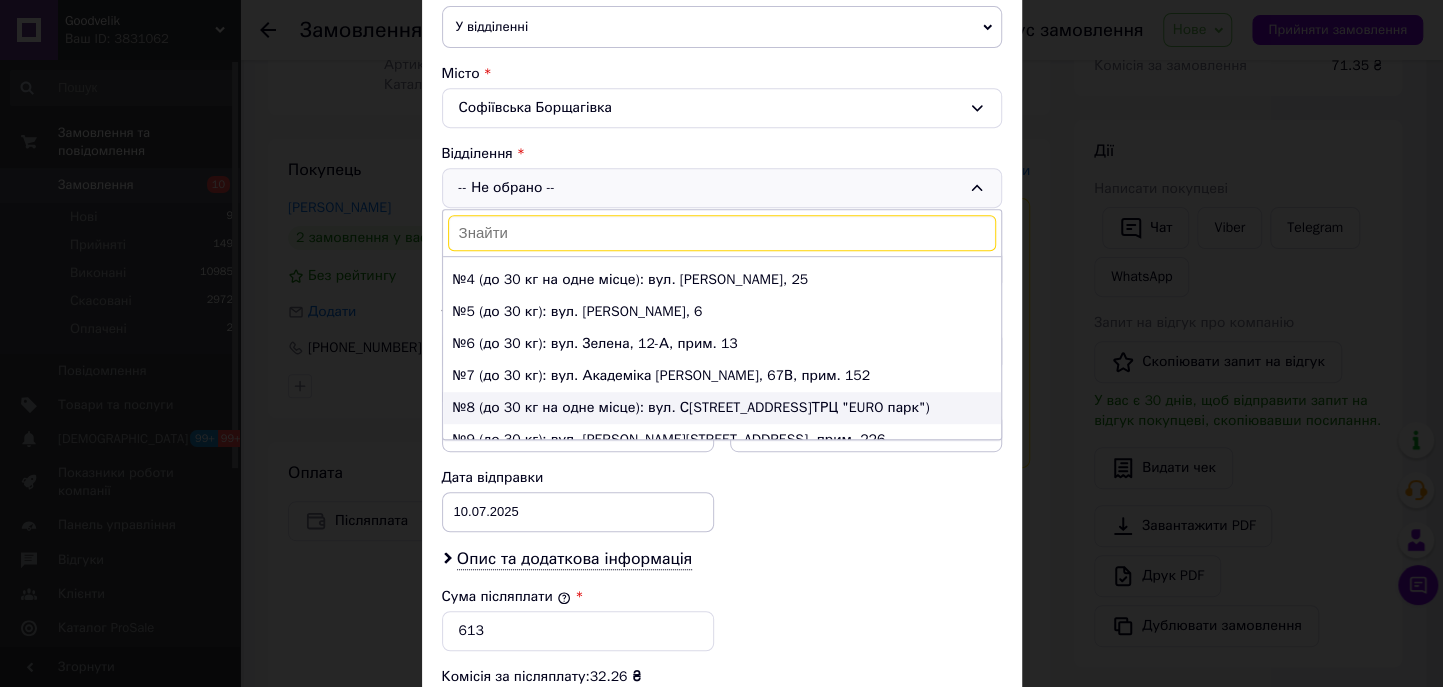 click on "№8 (до 30 кг на одне місце): вул. Соборна, 140 А (ТРЦ "EURO парк")" at bounding box center (722, 408) 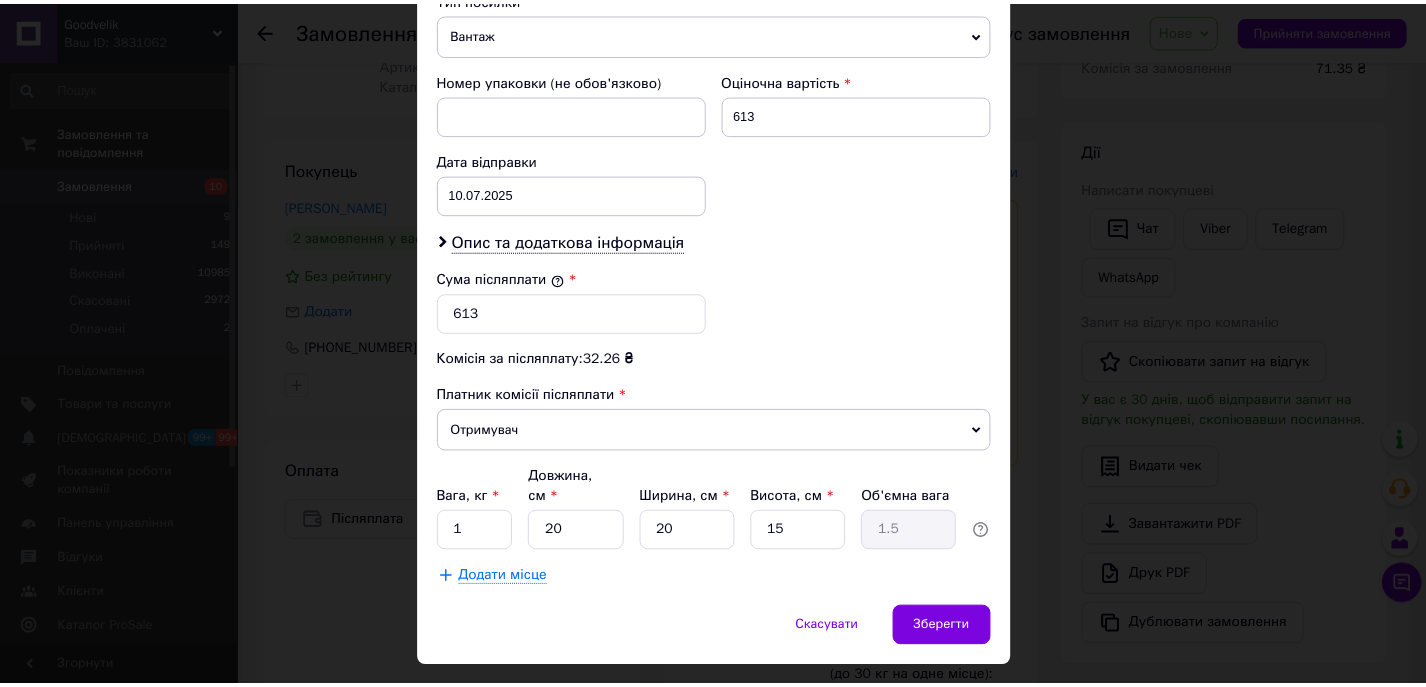 scroll, scrollTop: 835, scrollLeft: 0, axis: vertical 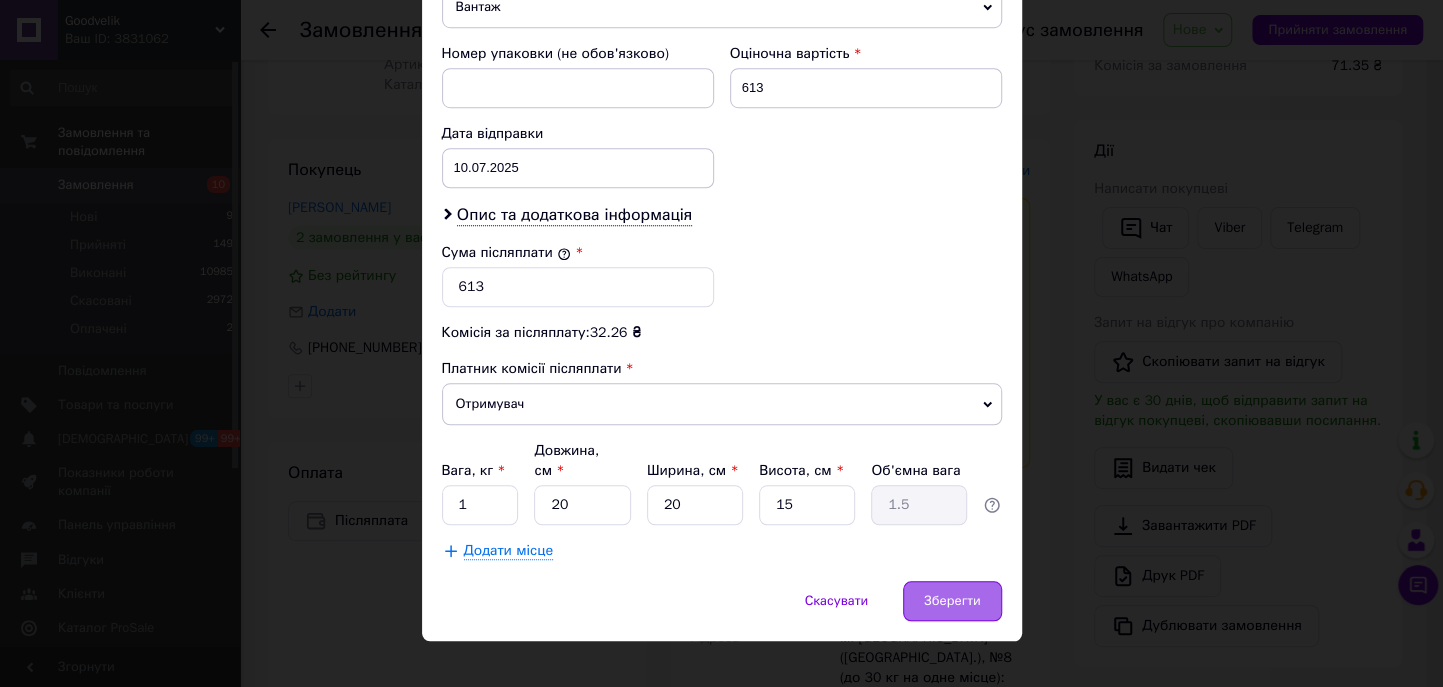 click on "Зберегти" at bounding box center [952, 601] 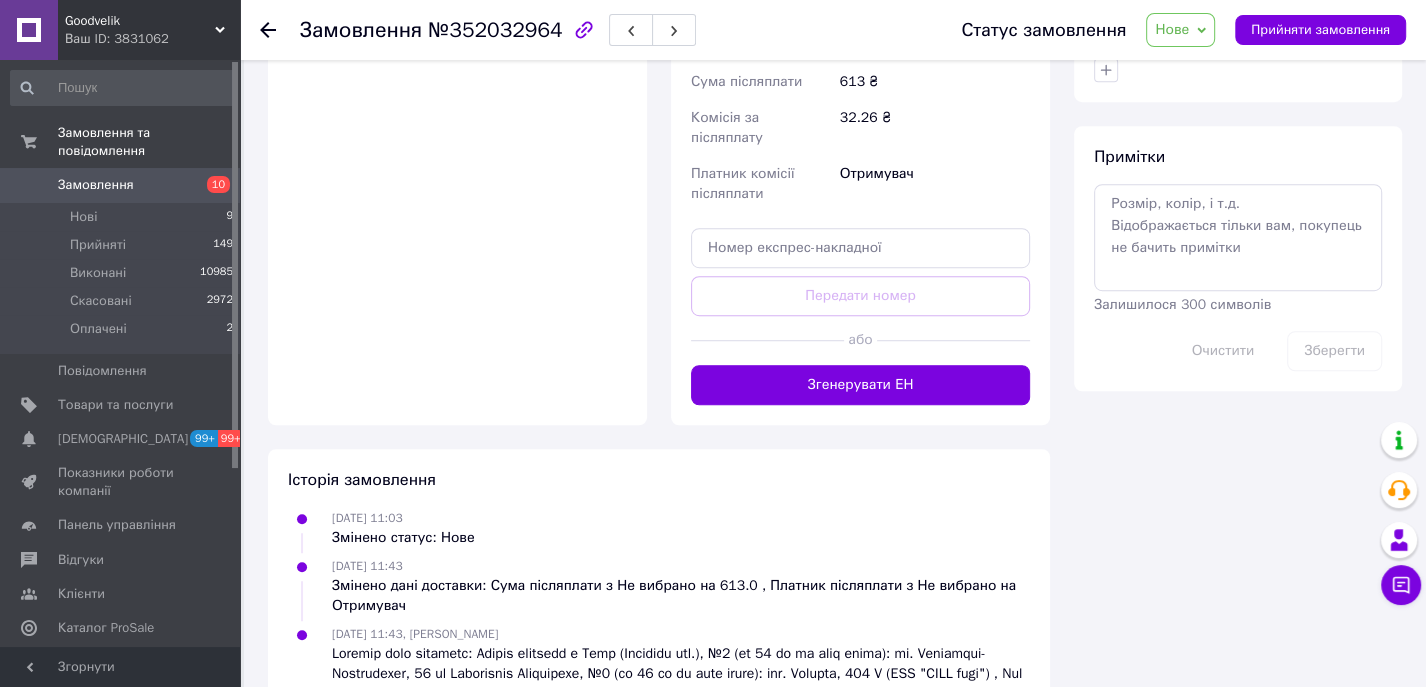 scroll, scrollTop: 1042, scrollLeft: 0, axis: vertical 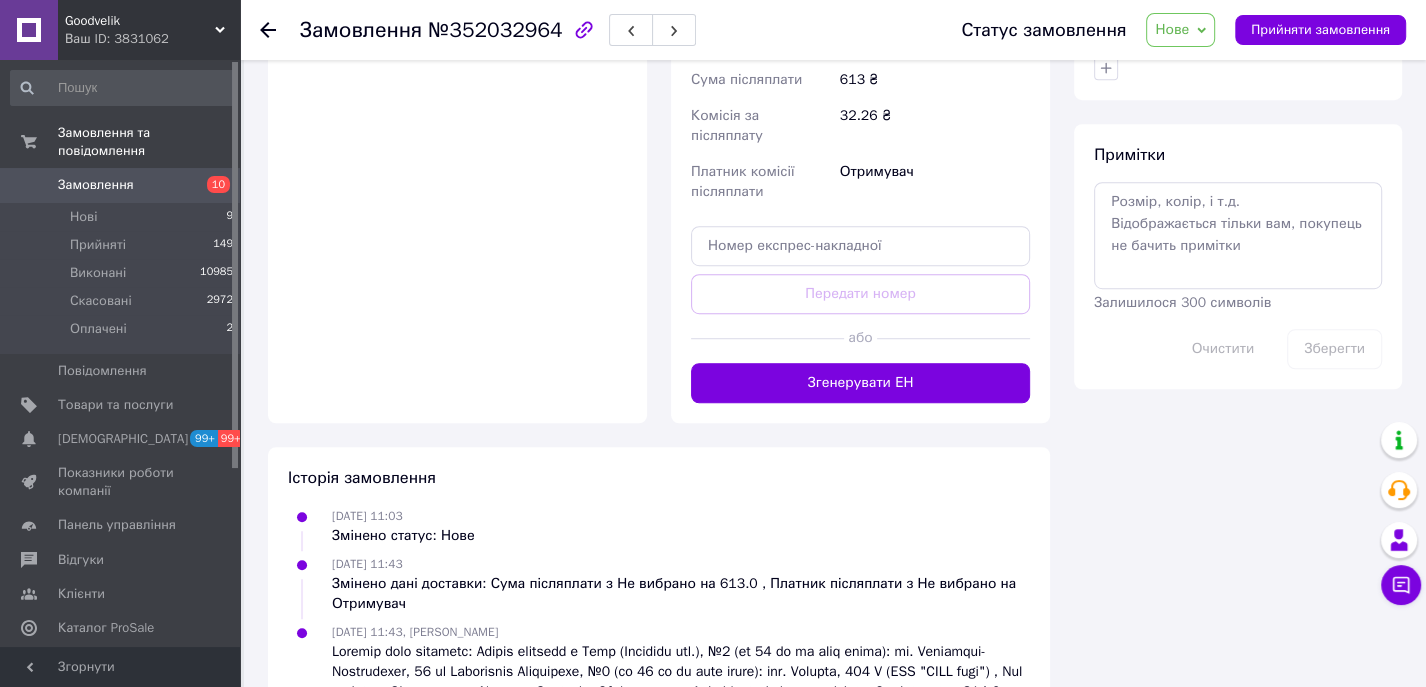 click on "Примітки Залишилося 300 символів Очистити Зберегти" at bounding box center (1238, 256) 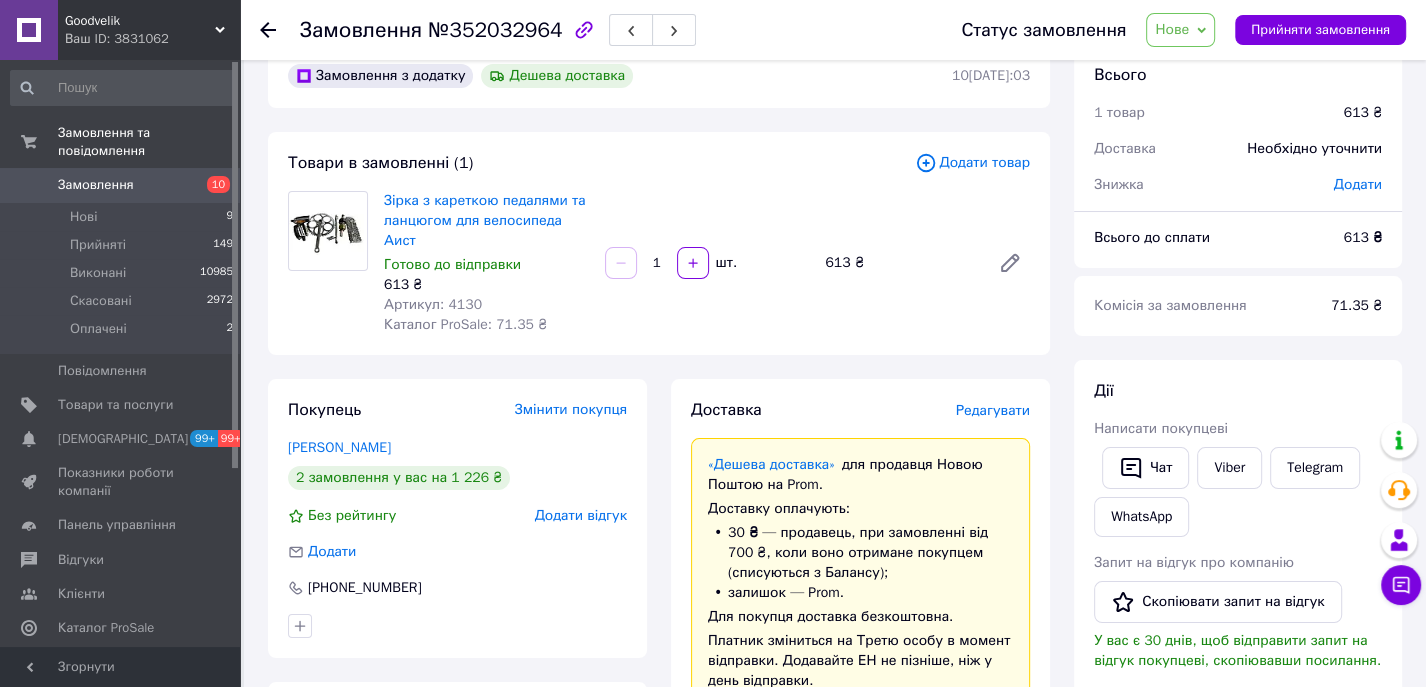 scroll, scrollTop: 40, scrollLeft: 0, axis: vertical 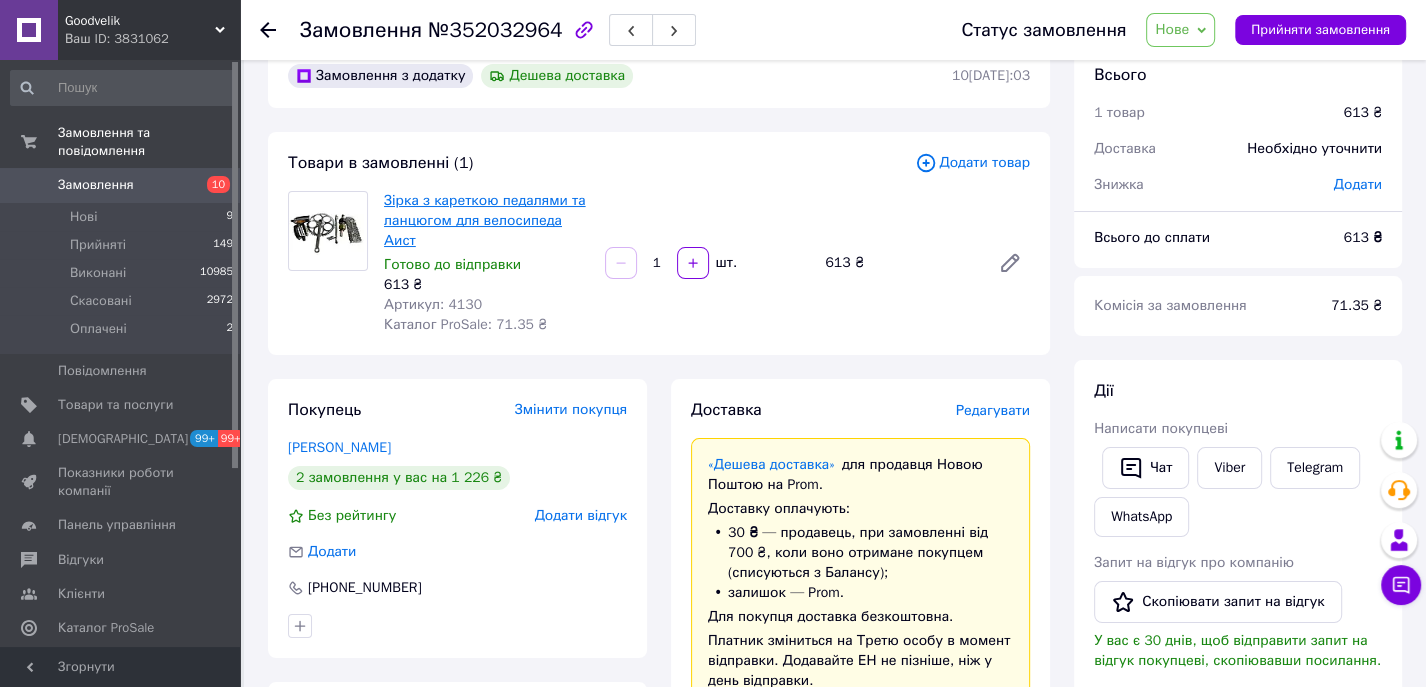 click on "Зірка з кареткою педалями та ланцюгом для велосипеда Аист" at bounding box center [485, 220] 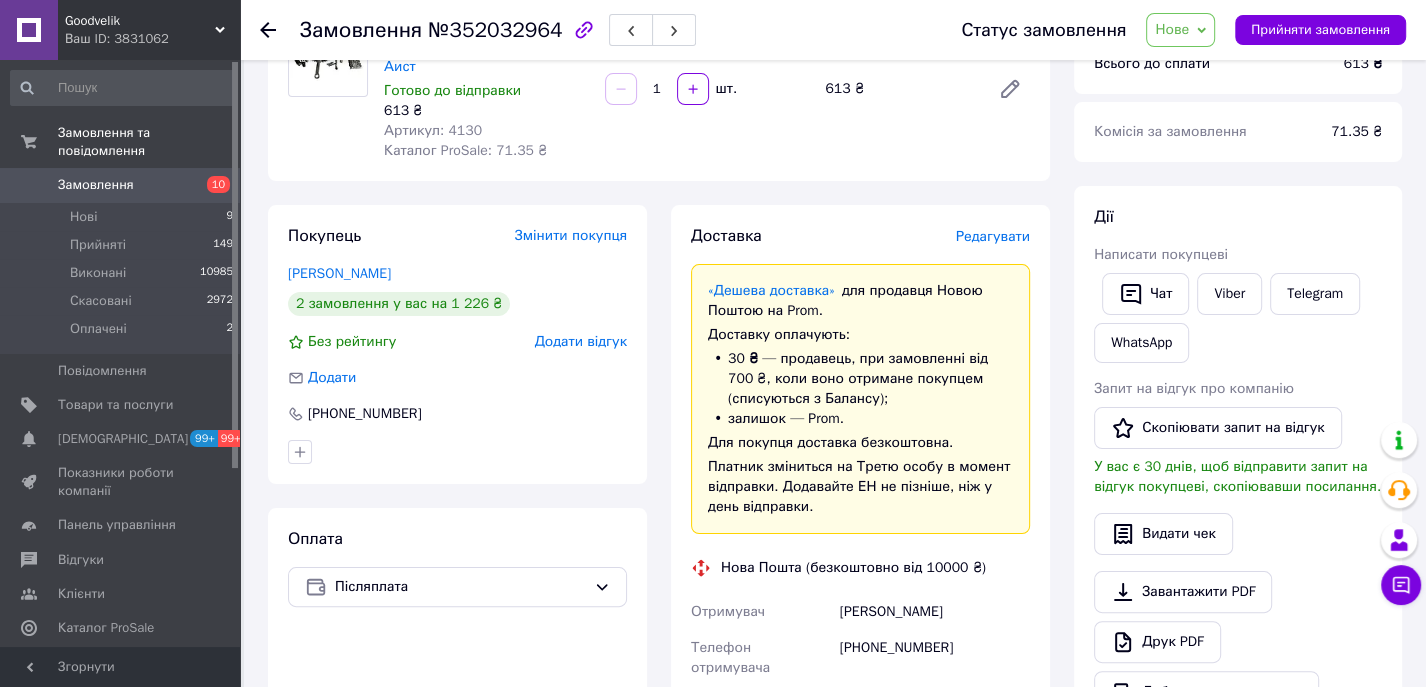 scroll, scrollTop: 211, scrollLeft: 0, axis: vertical 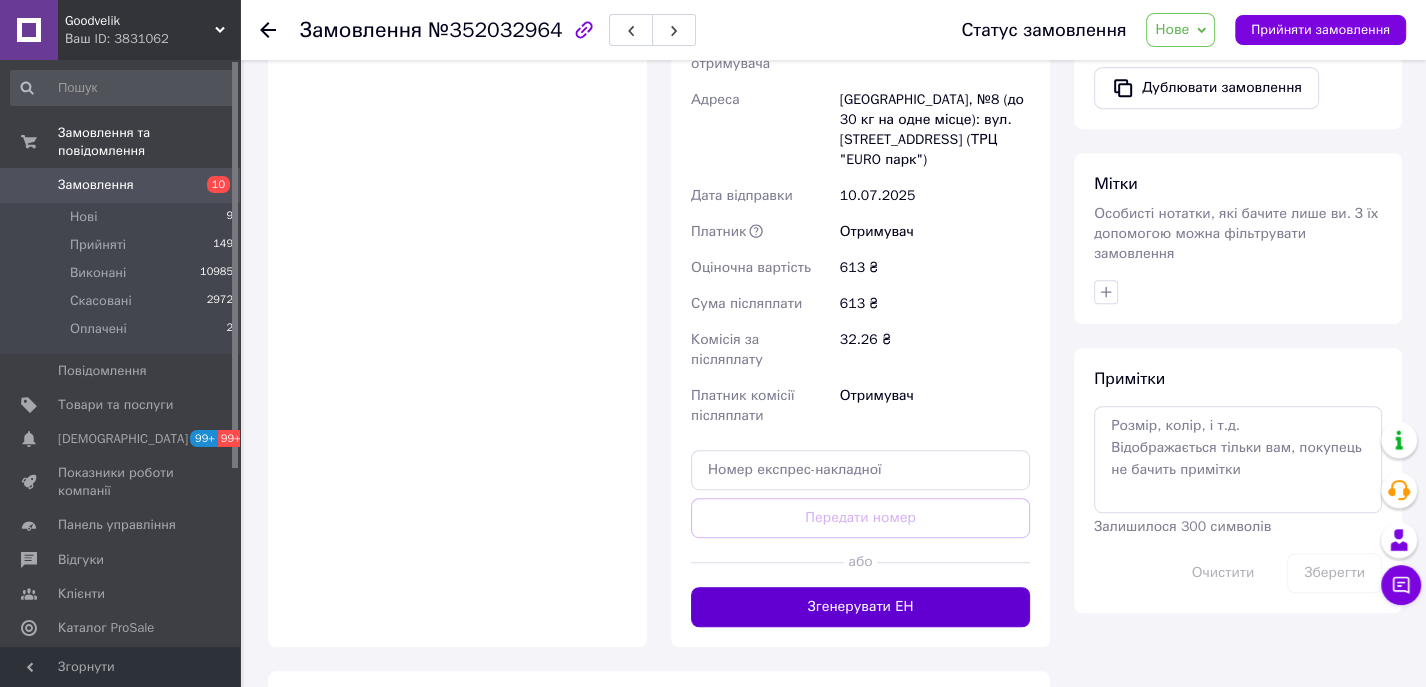 click on "Згенерувати ЕН" at bounding box center (860, 607) 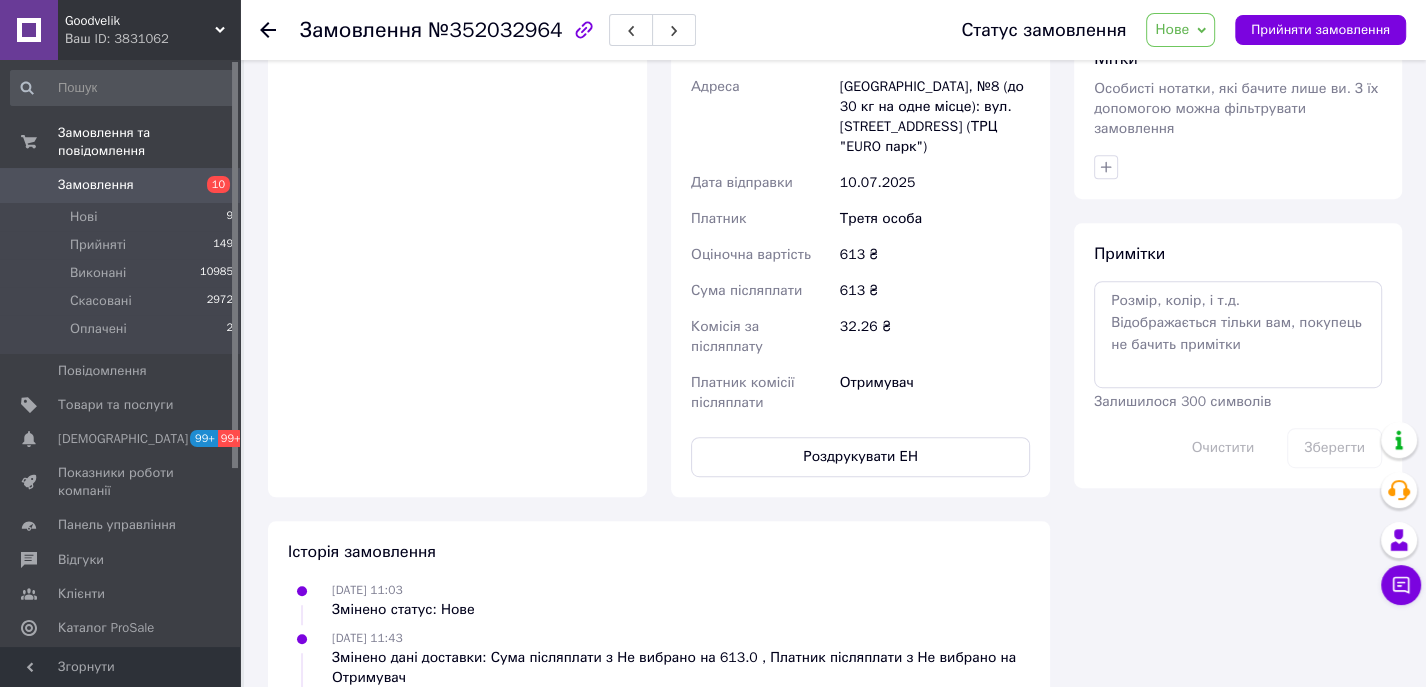 scroll, scrollTop: 853, scrollLeft: 0, axis: vertical 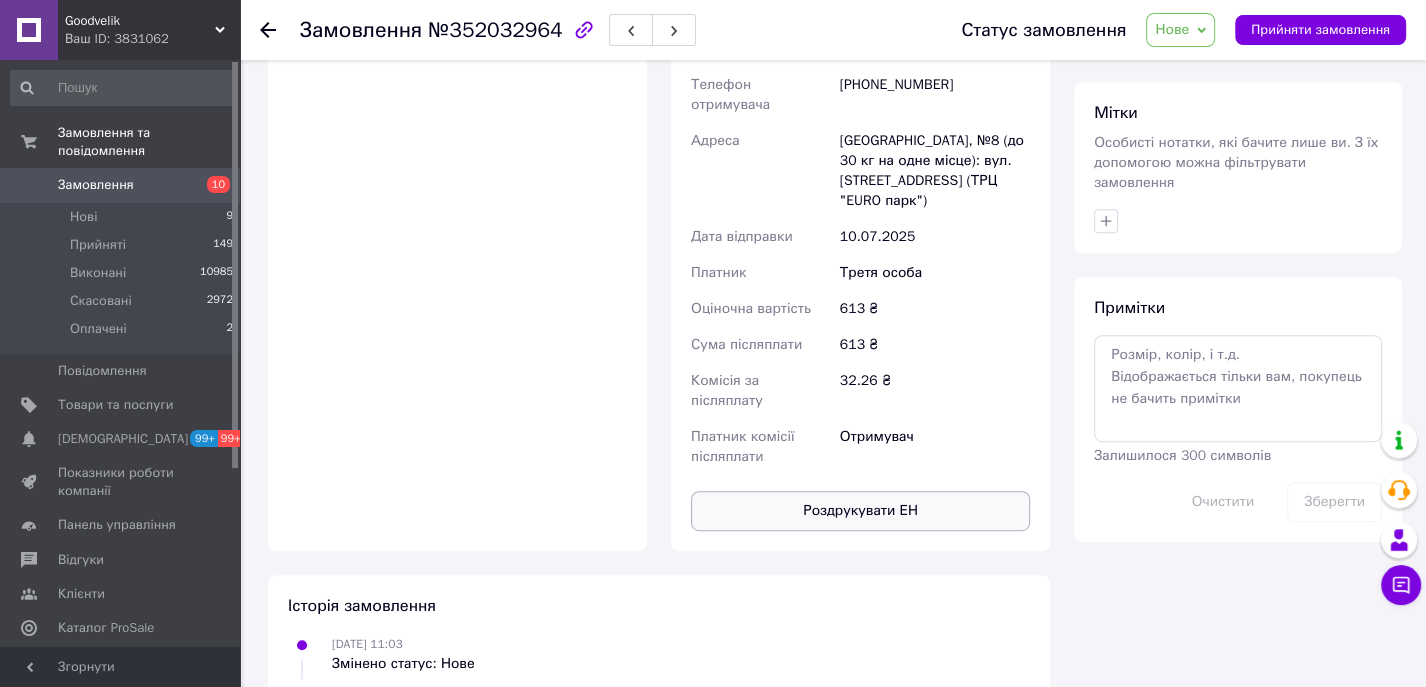 click on "Роздрукувати ЕН" at bounding box center (860, 511) 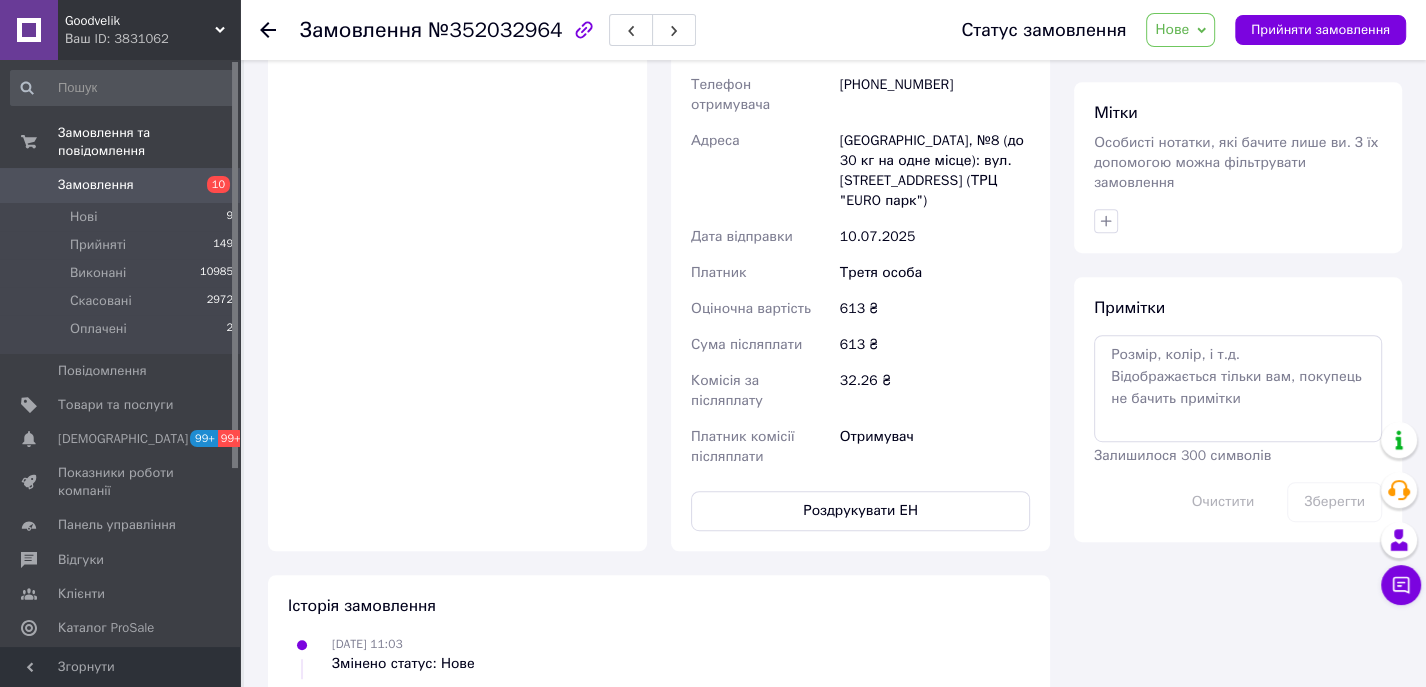 drag, startPoint x: 1388, startPoint y: 252, endPoint x: 1353, endPoint y: 264, distance: 37 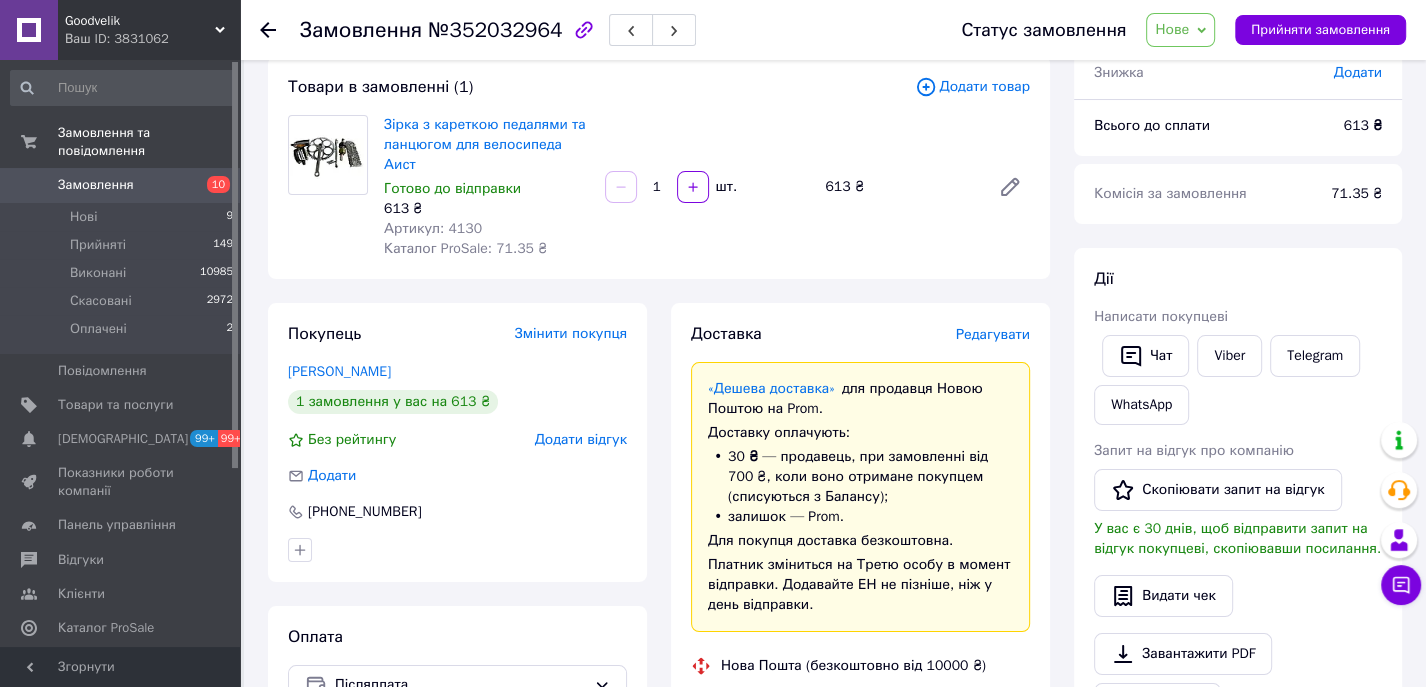 scroll, scrollTop: 0, scrollLeft: 0, axis: both 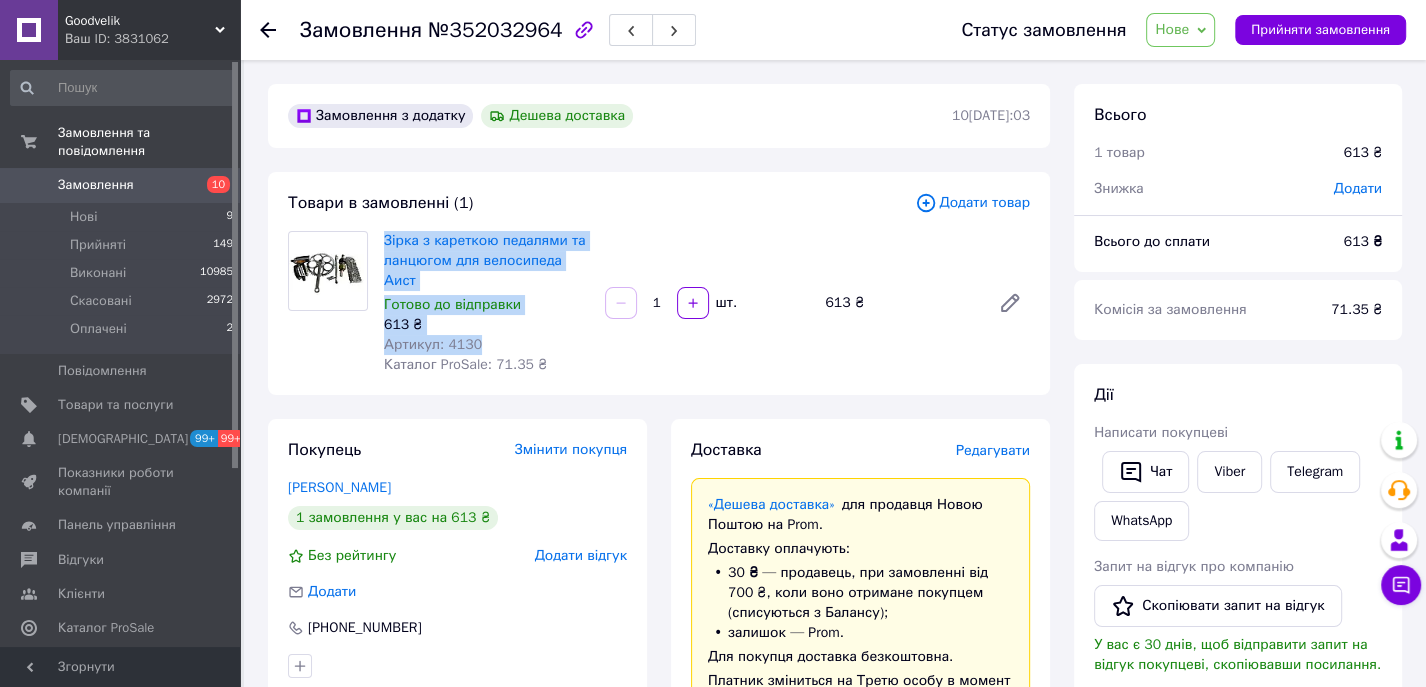 drag, startPoint x: 380, startPoint y: 234, endPoint x: 520, endPoint y: 320, distance: 164.3046 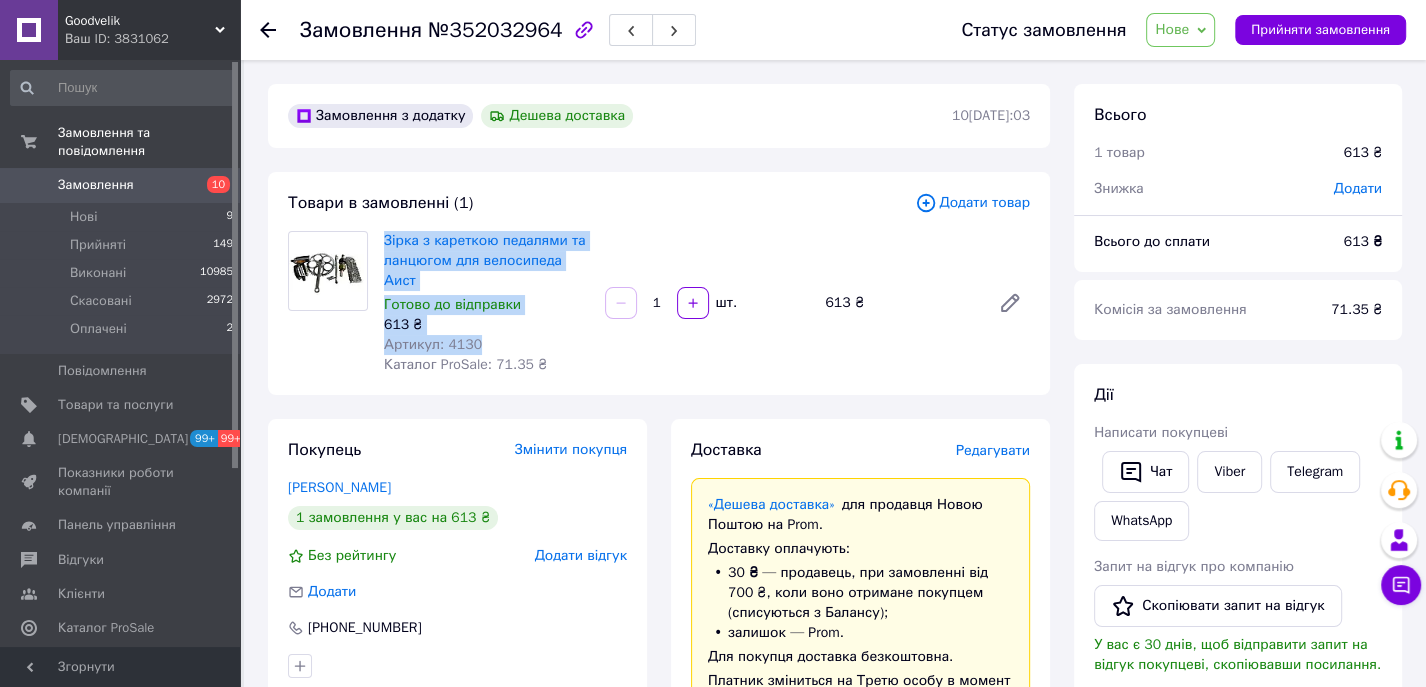 drag, startPoint x: 1177, startPoint y: 29, endPoint x: 1190, endPoint y: 39, distance: 16.40122 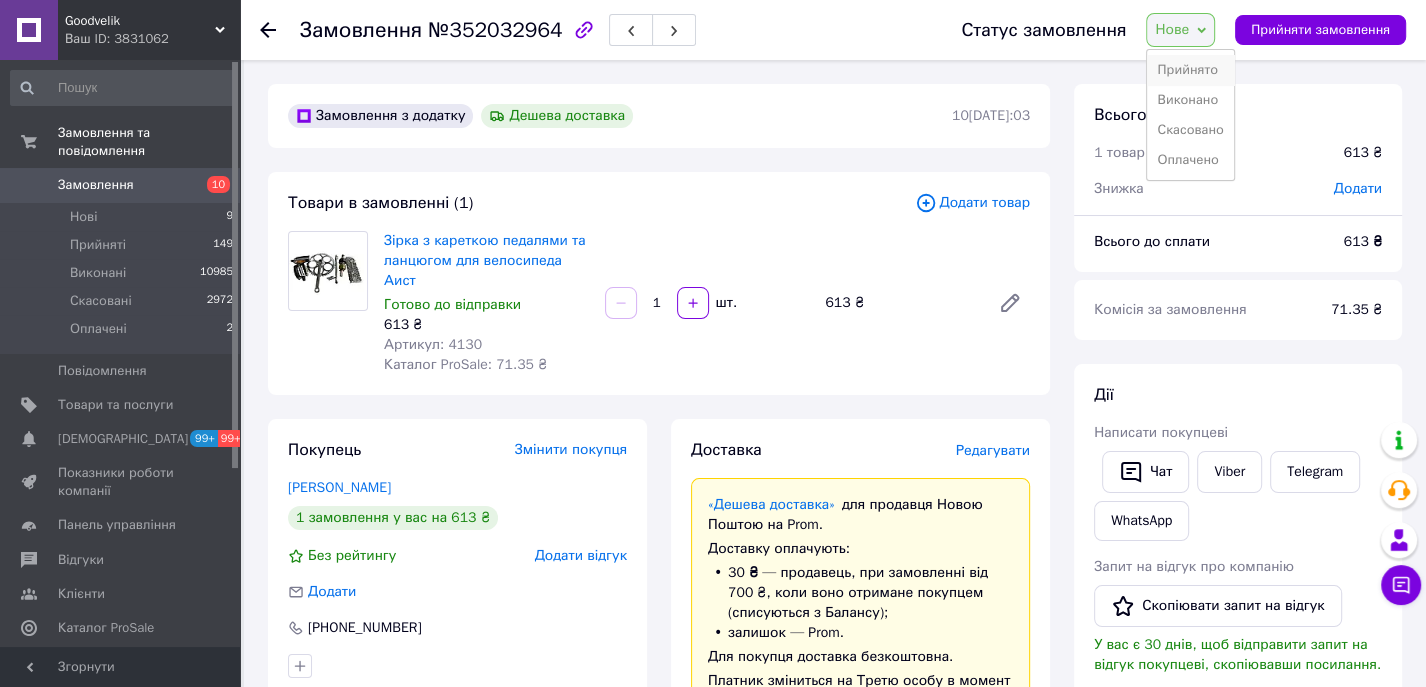 click on "Прийнято" at bounding box center (1190, 70) 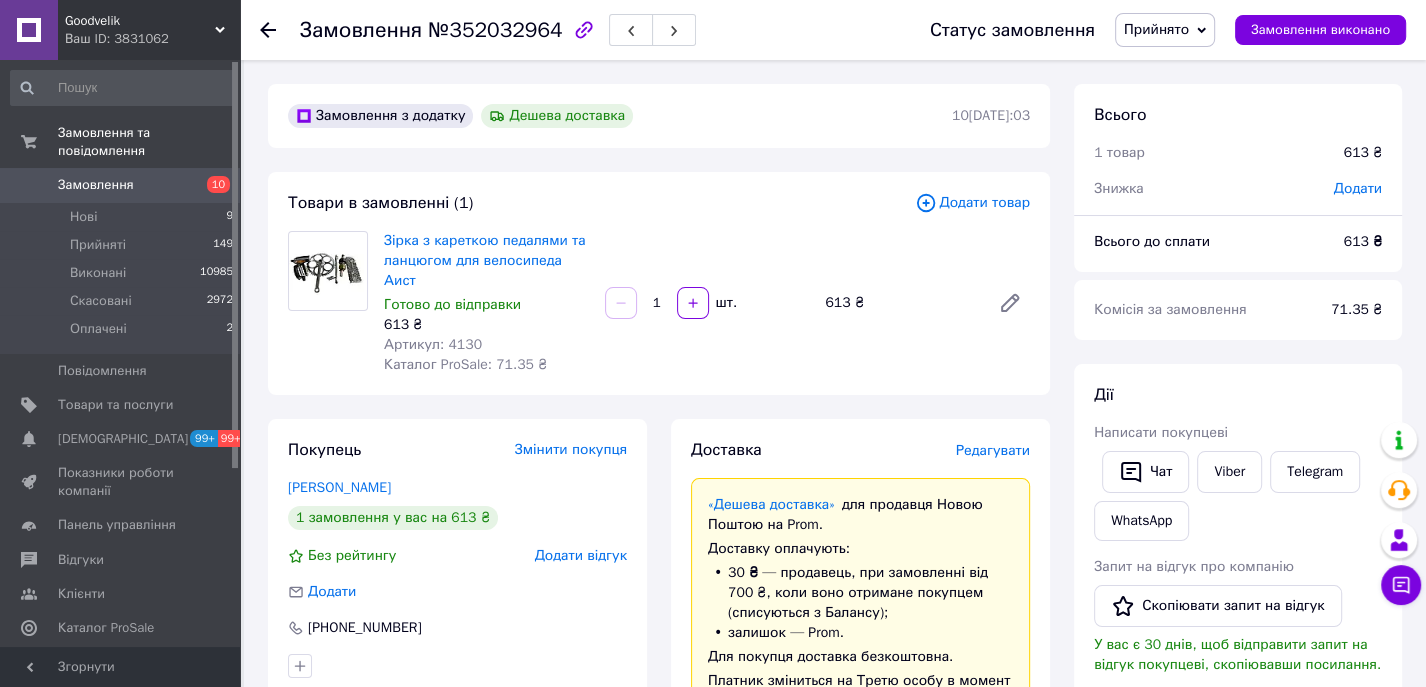 click on "Всього" at bounding box center [1238, 115] 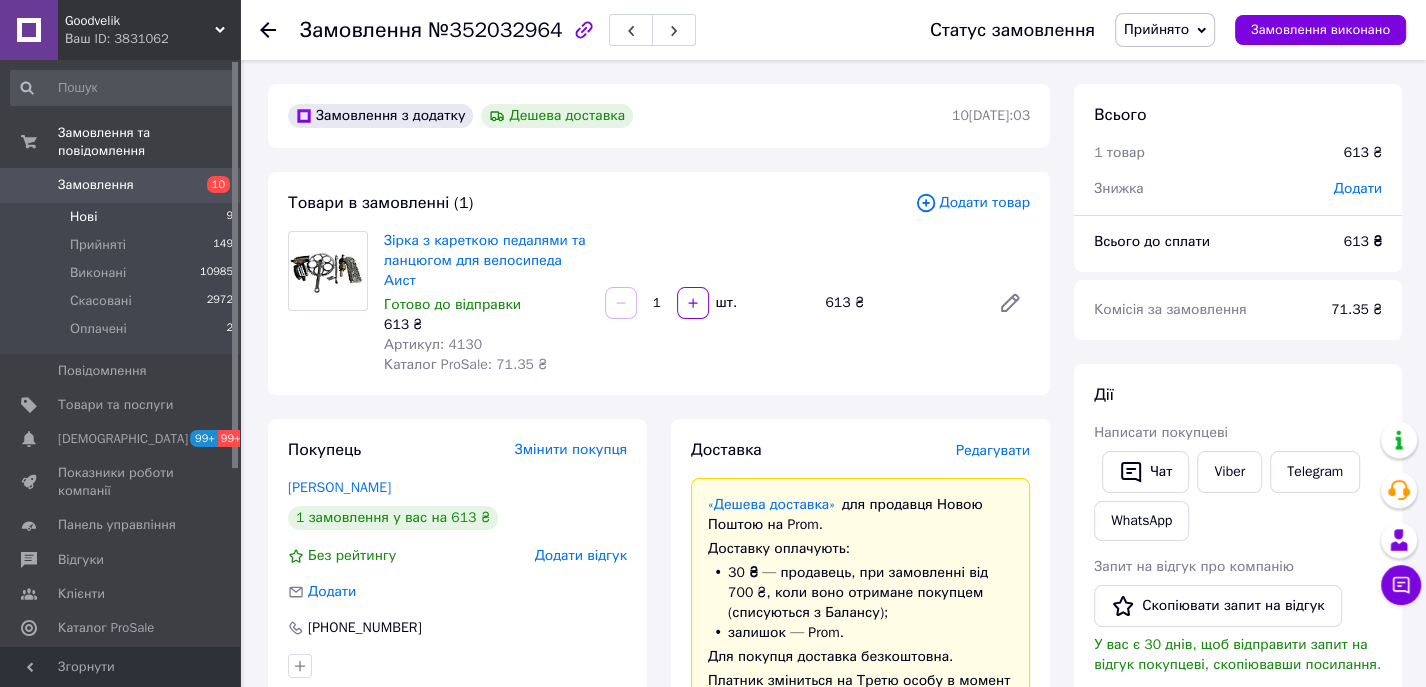 click on "Нові 9" at bounding box center [122, 217] 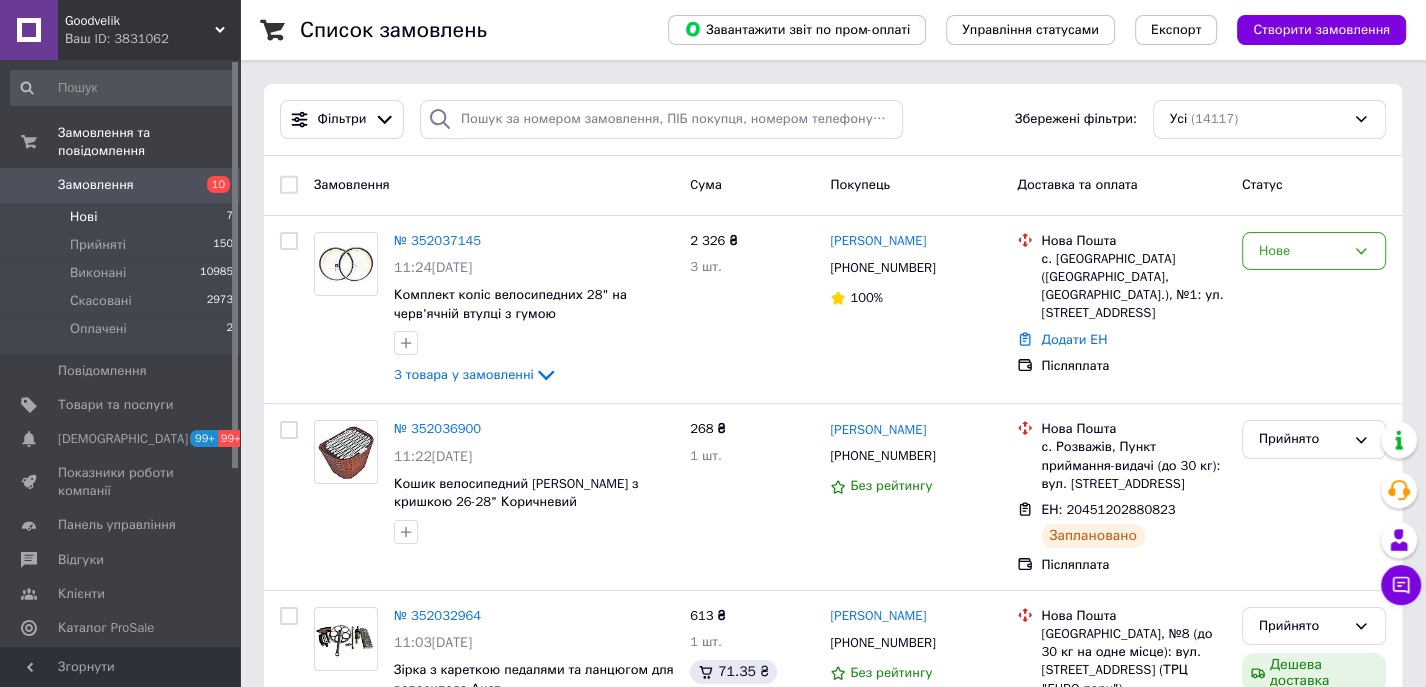 click on "Нові 7" at bounding box center (122, 217) 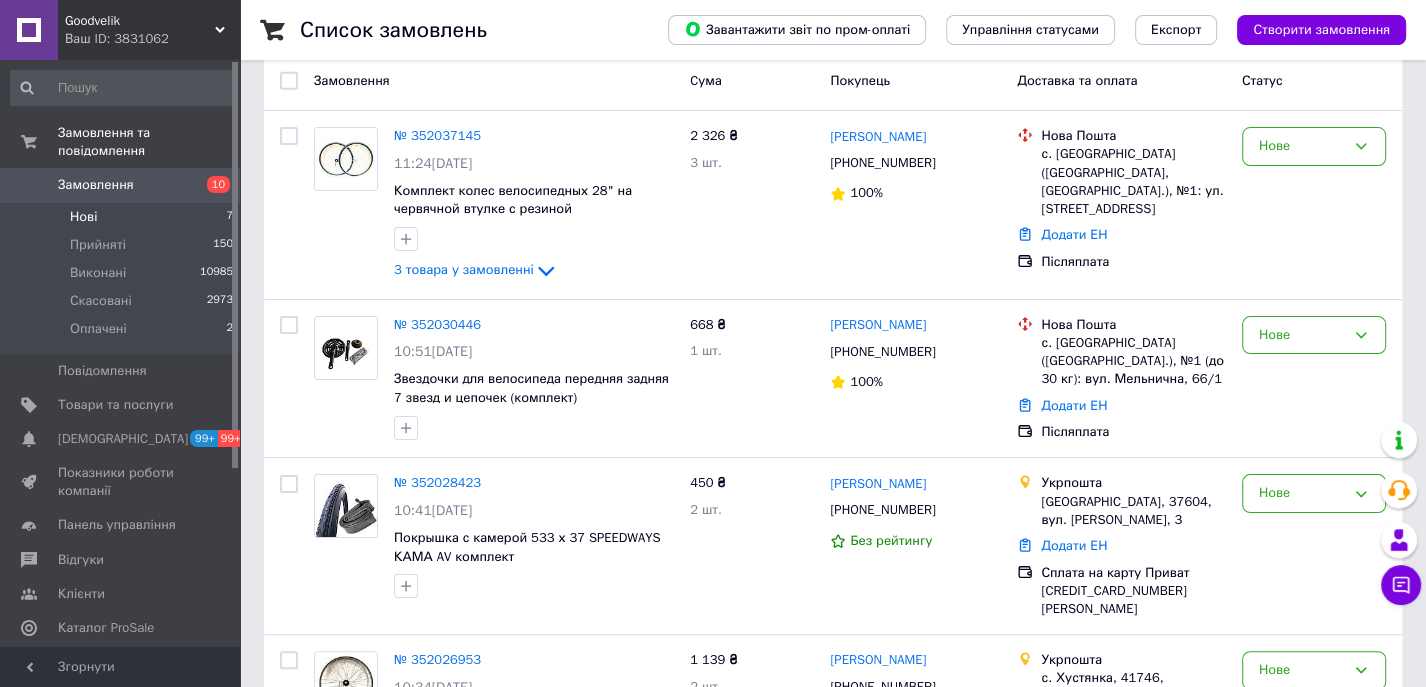 scroll, scrollTop: 0, scrollLeft: 0, axis: both 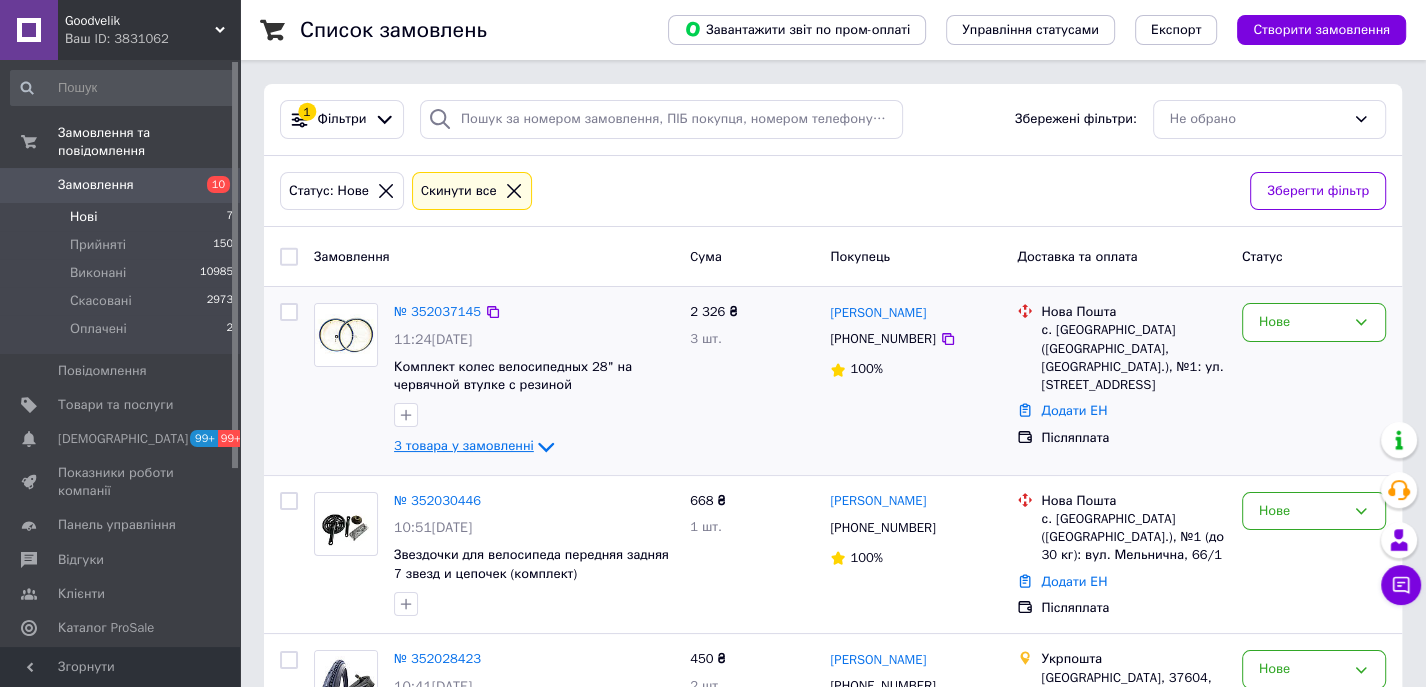 click on "3 товара у замовленні" at bounding box center [464, 446] 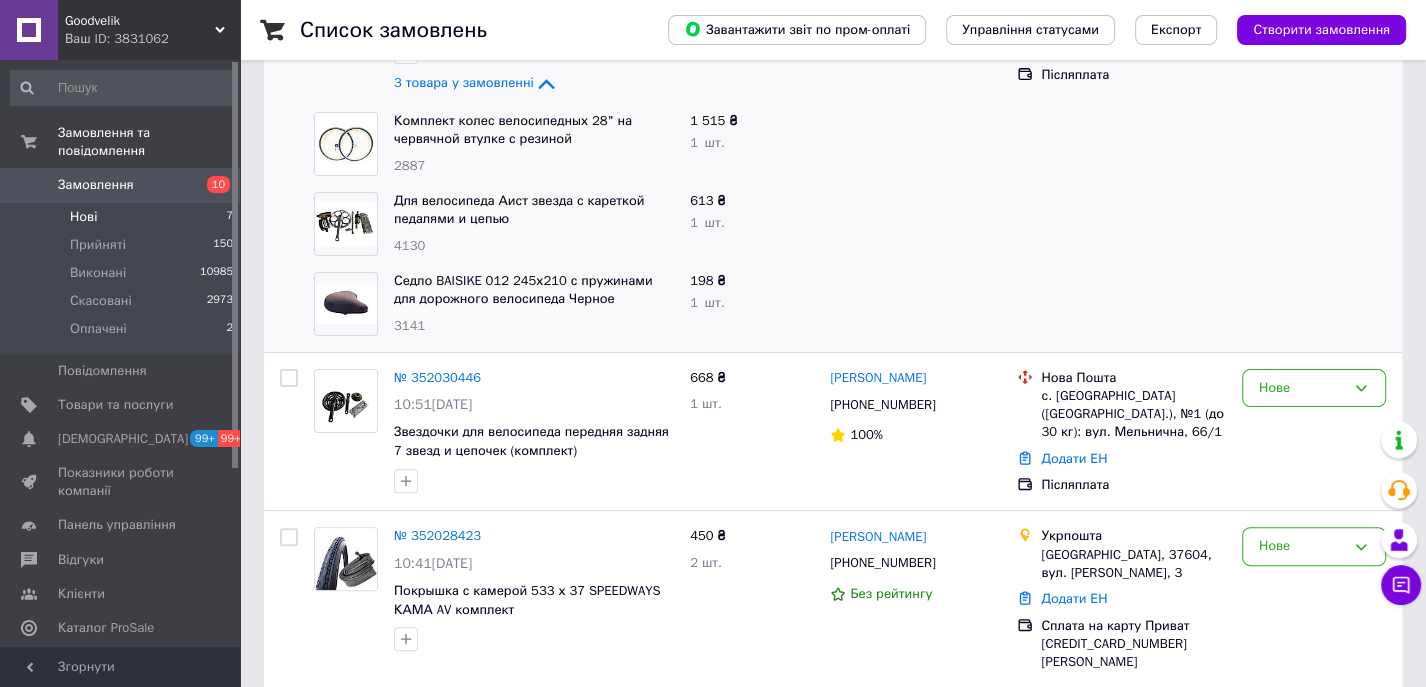 scroll, scrollTop: 395, scrollLeft: 0, axis: vertical 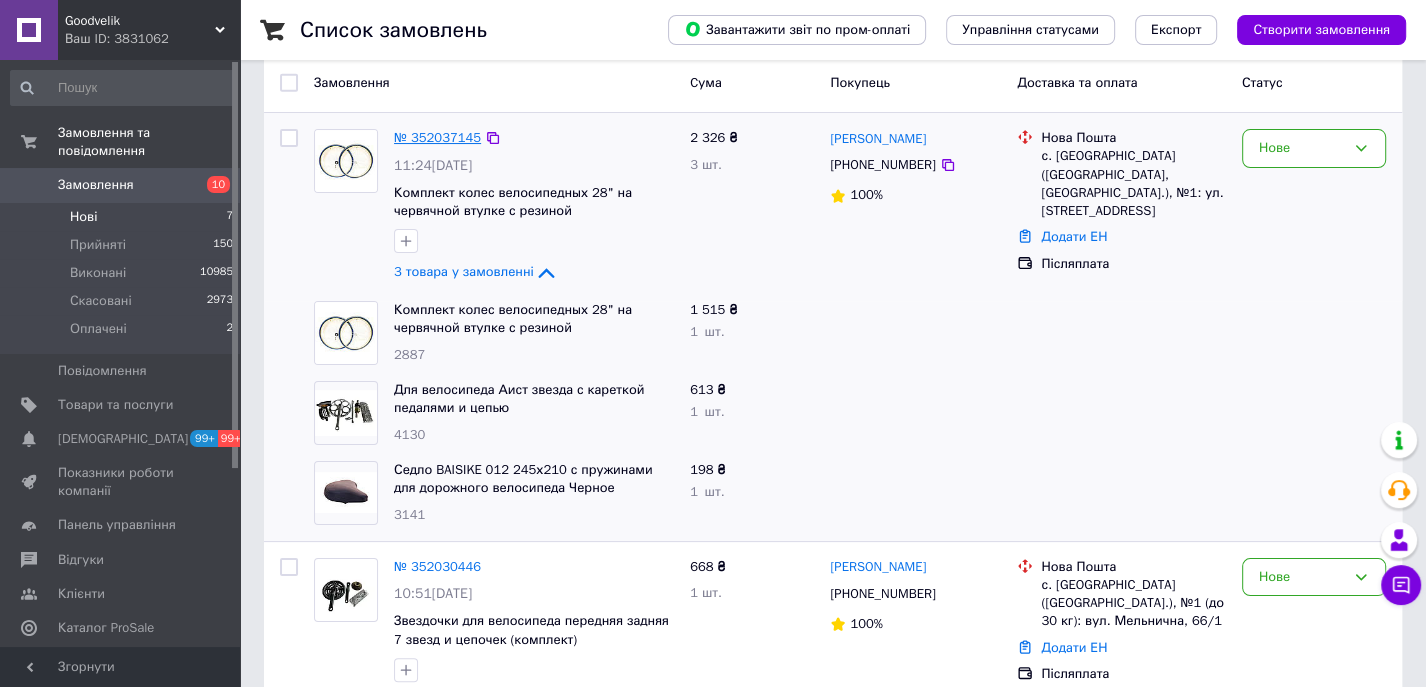 click on "№ 352037145" at bounding box center [437, 137] 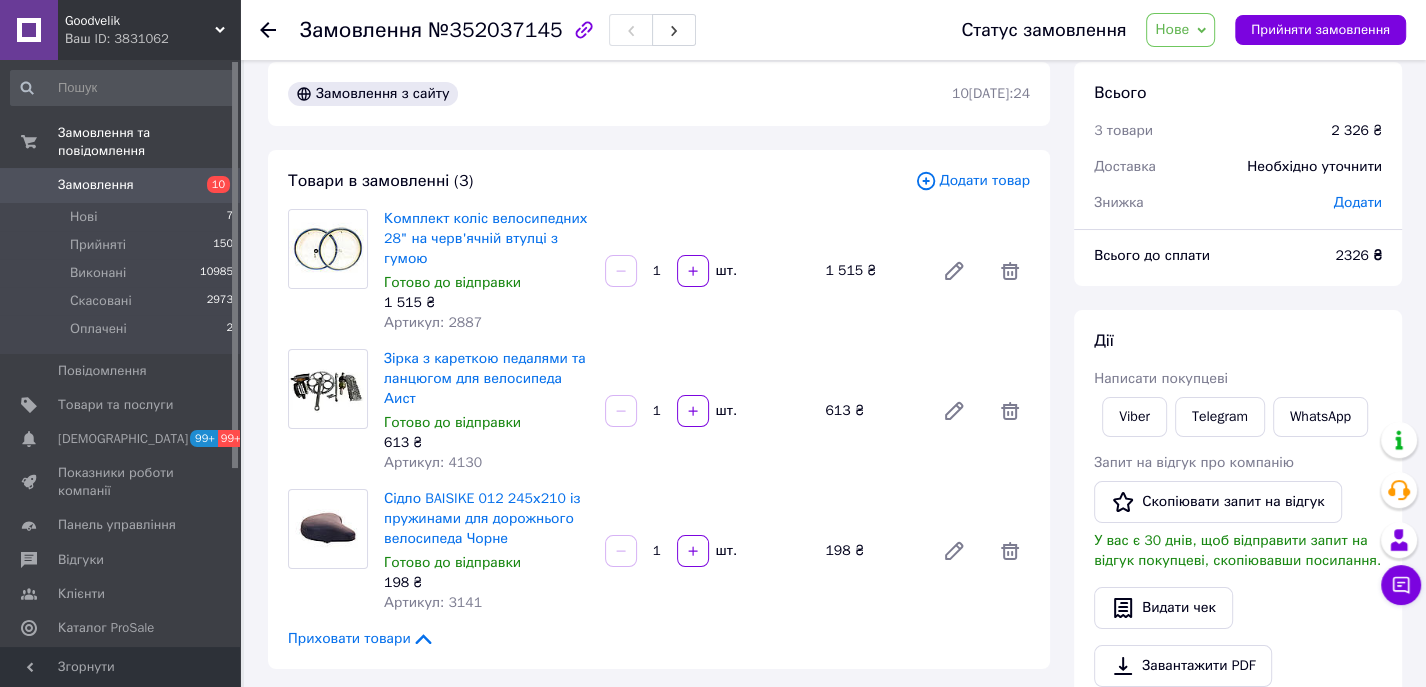 scroll, scrollTop: 21, scrollLeft: 0, axis: vertical 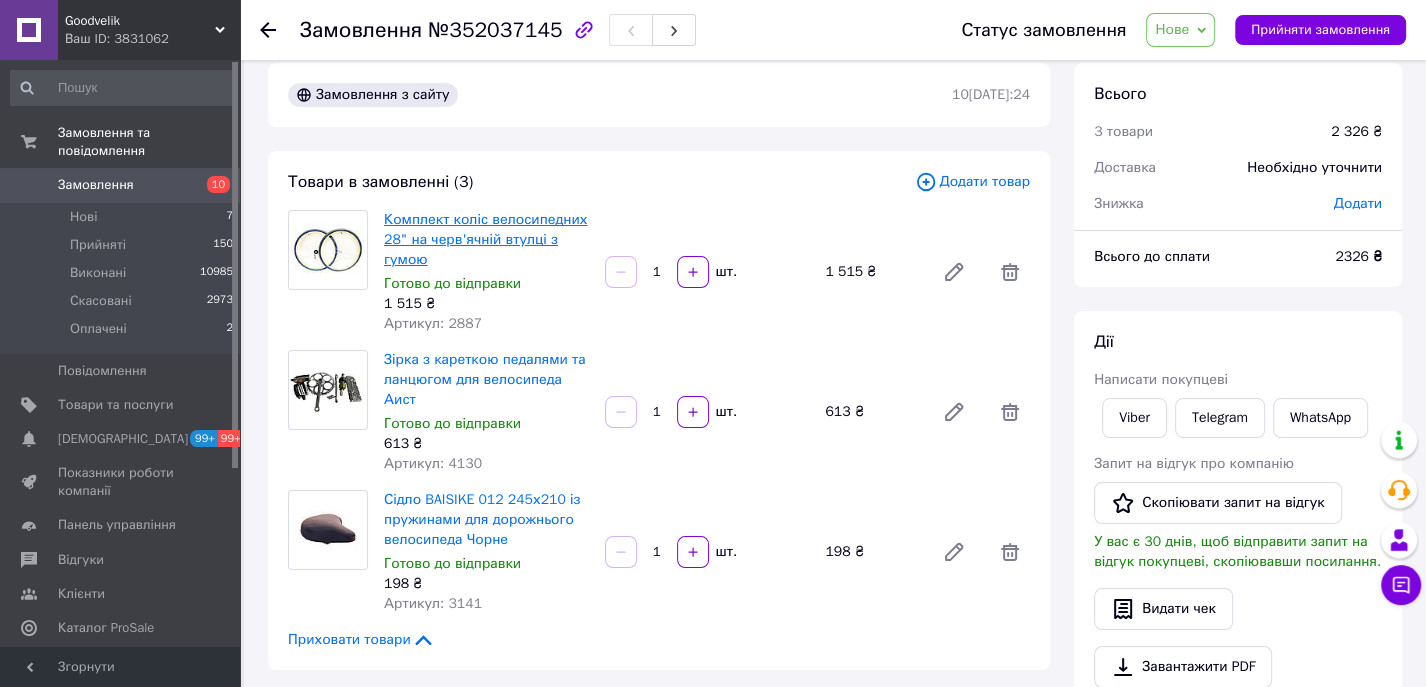 click on "Комплект коліс велосипедних  28"  на черв'ячній втулці з гумою" at bounding box center [485, 239] 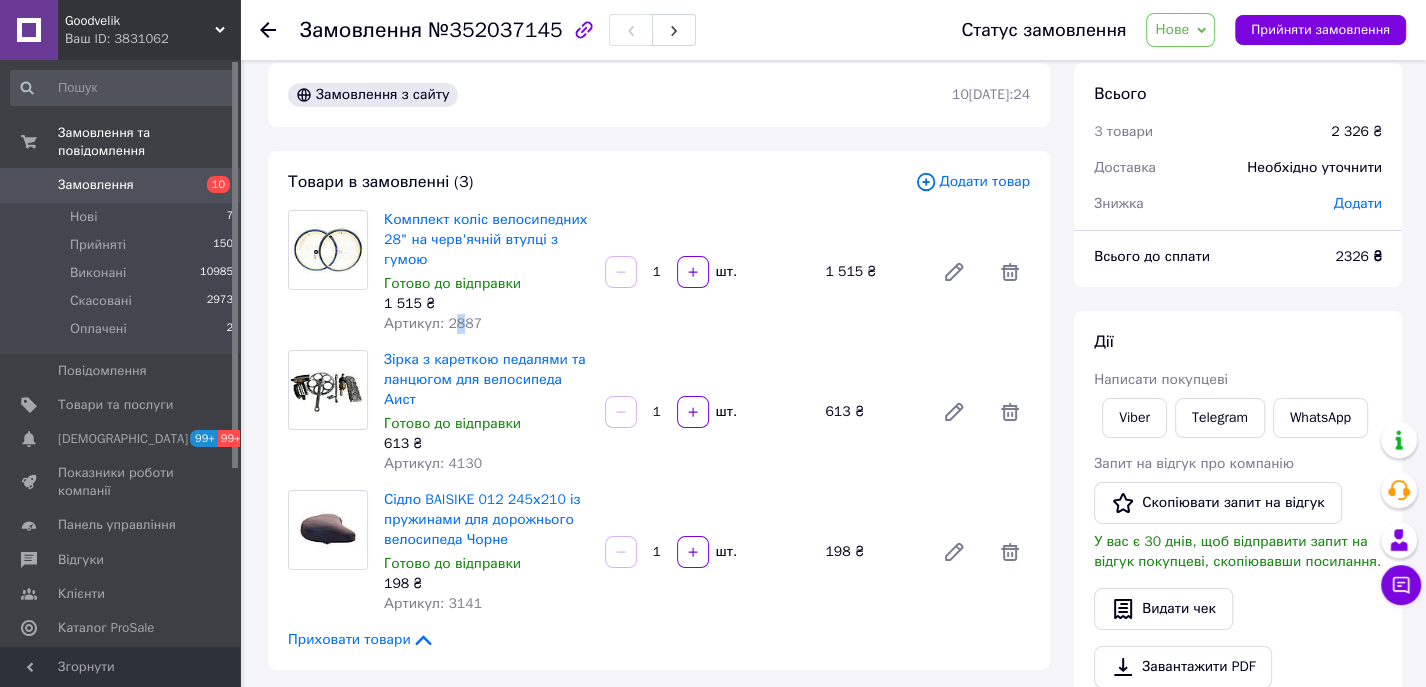 click on "Артикул: 2887" at bounding box center [433, 323] 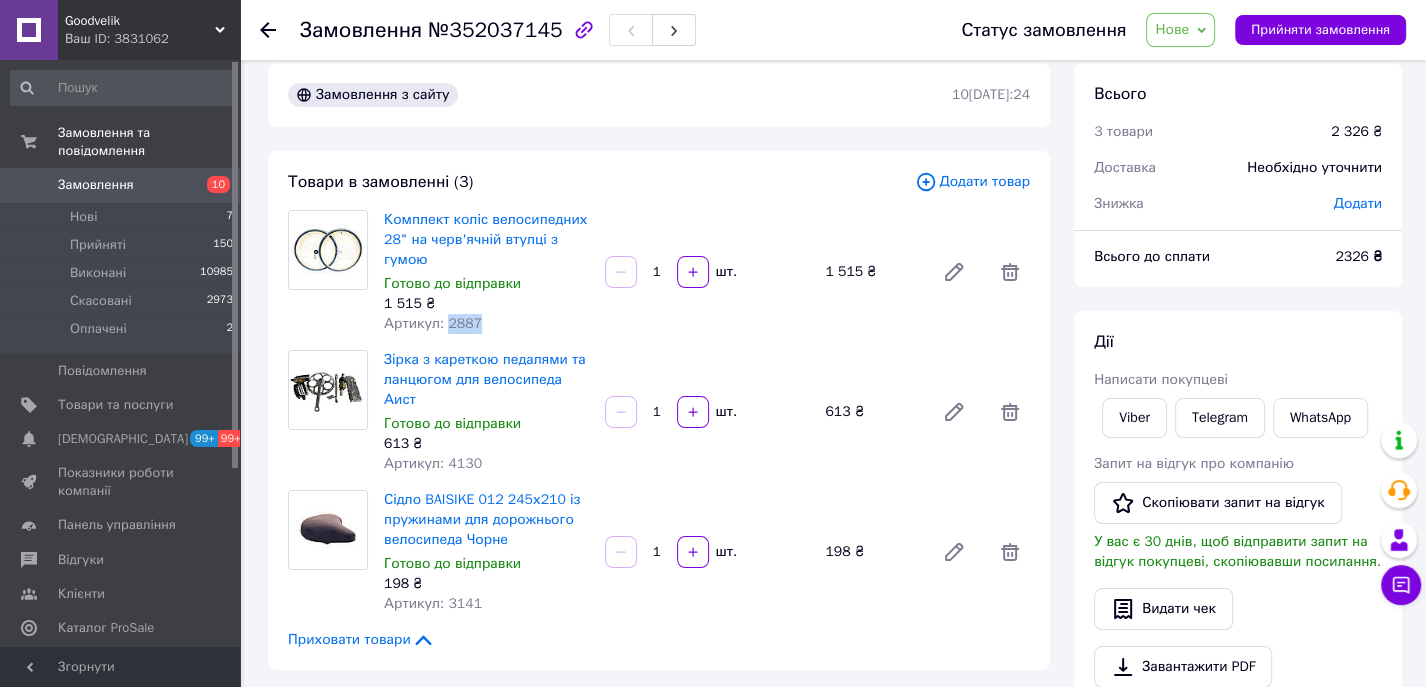 click on "Артикул: 2887" at bounding box center [433, 323] 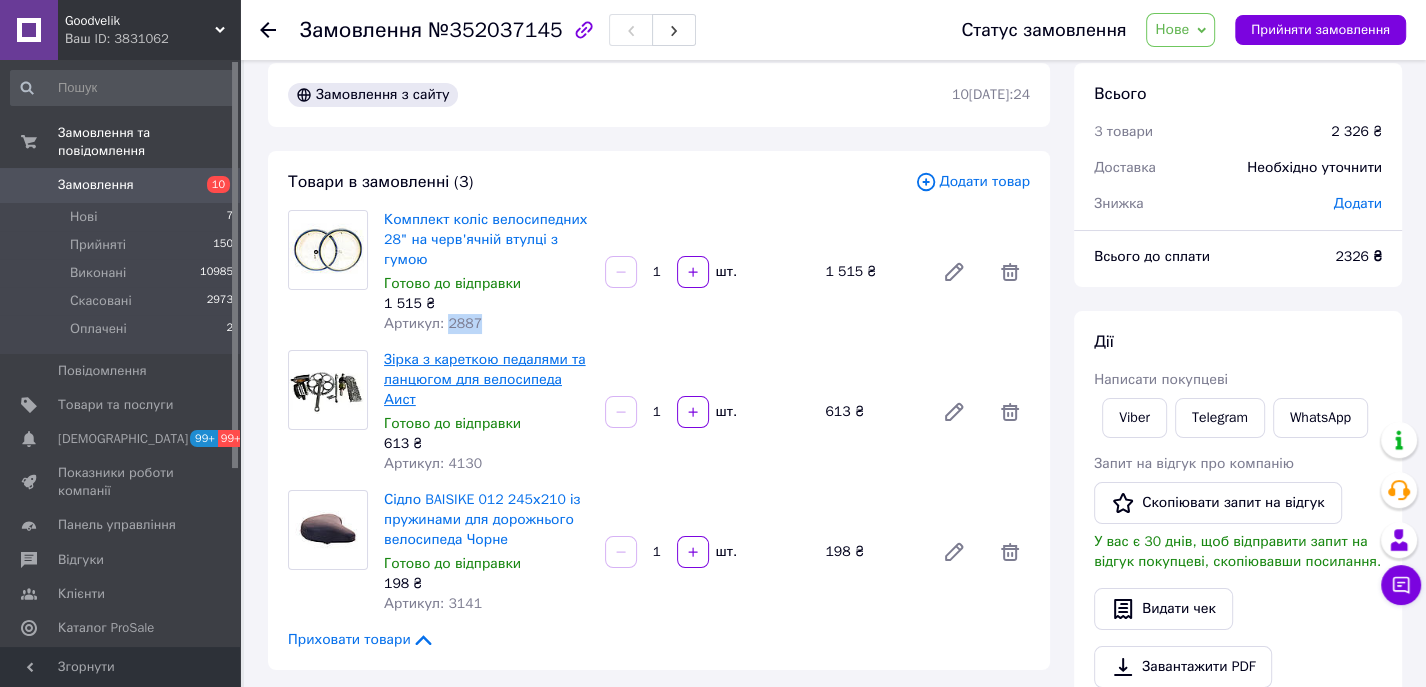 click on "Зірка з кареткою педалями та ланцюгом для велосипеда Аист" at bounding box center [485, 379] 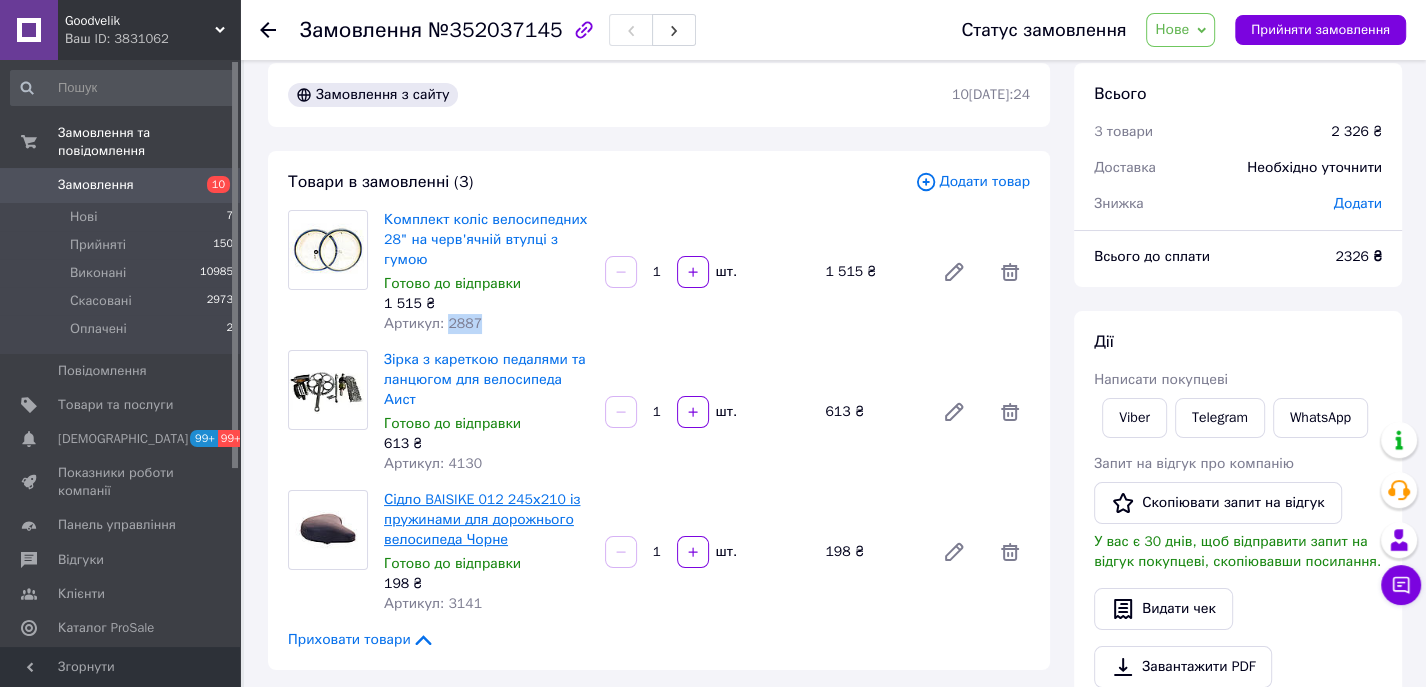 click on "Сідло BAISIKE 012 245х210 із пружинами для дорожнього велосипеда Чорне" at bounding box center (482, 519) 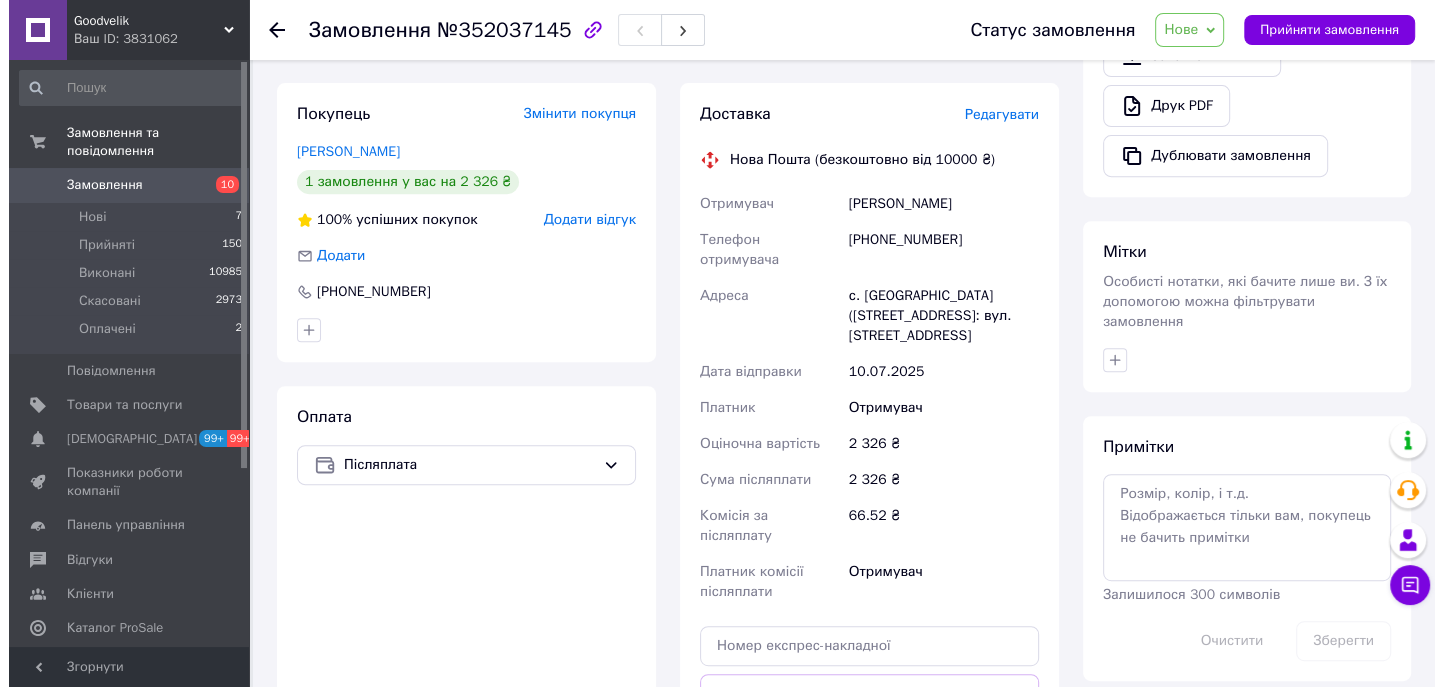 scroll, scrollTop: 572, scrollLeft: 0, axis: vertical 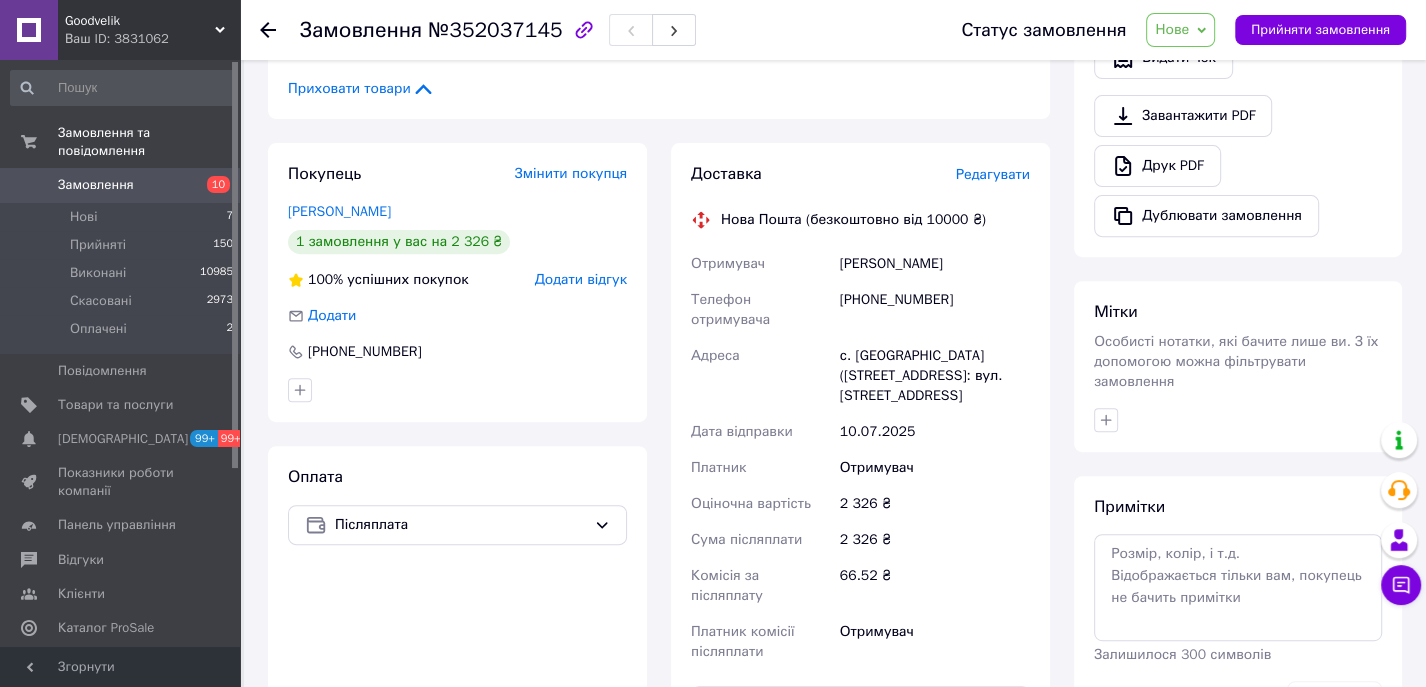 click on "Редагувати" at bounding box center [993, 174] 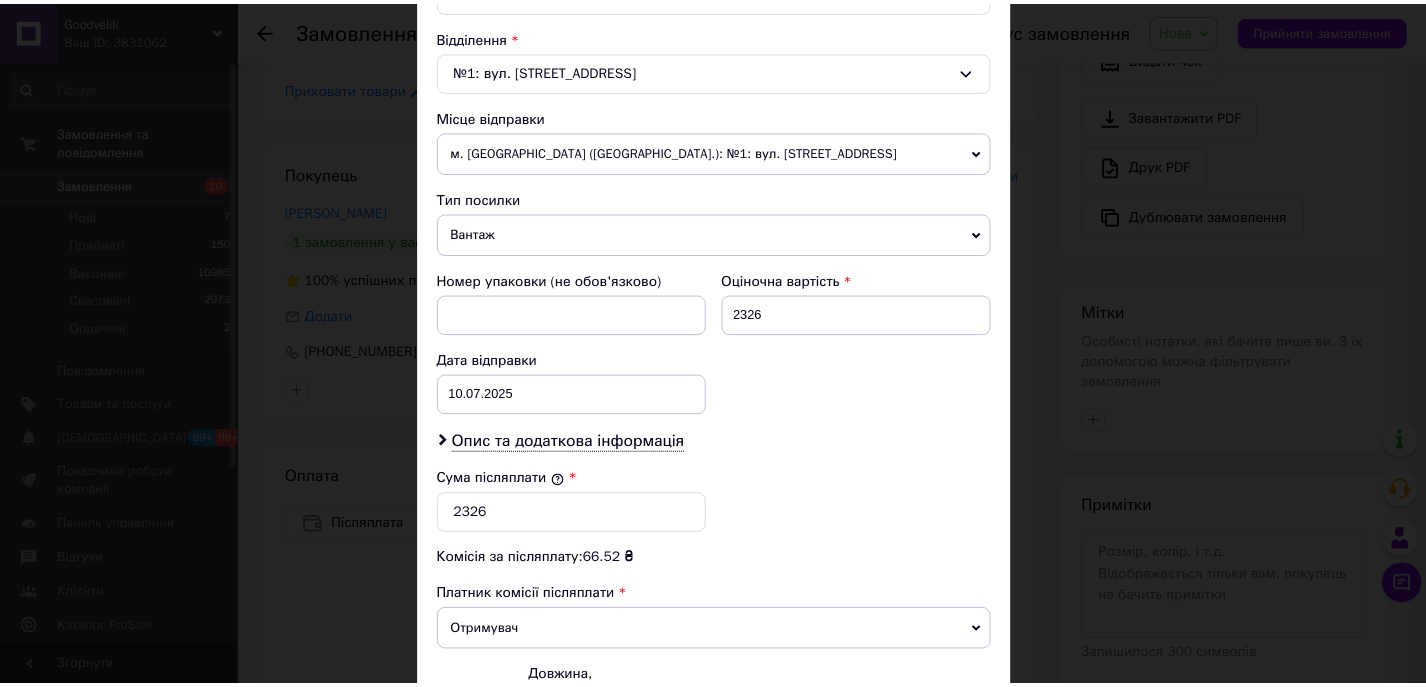 scroll, scrollTop: 835, scrollLeft: 0, axis: vertical 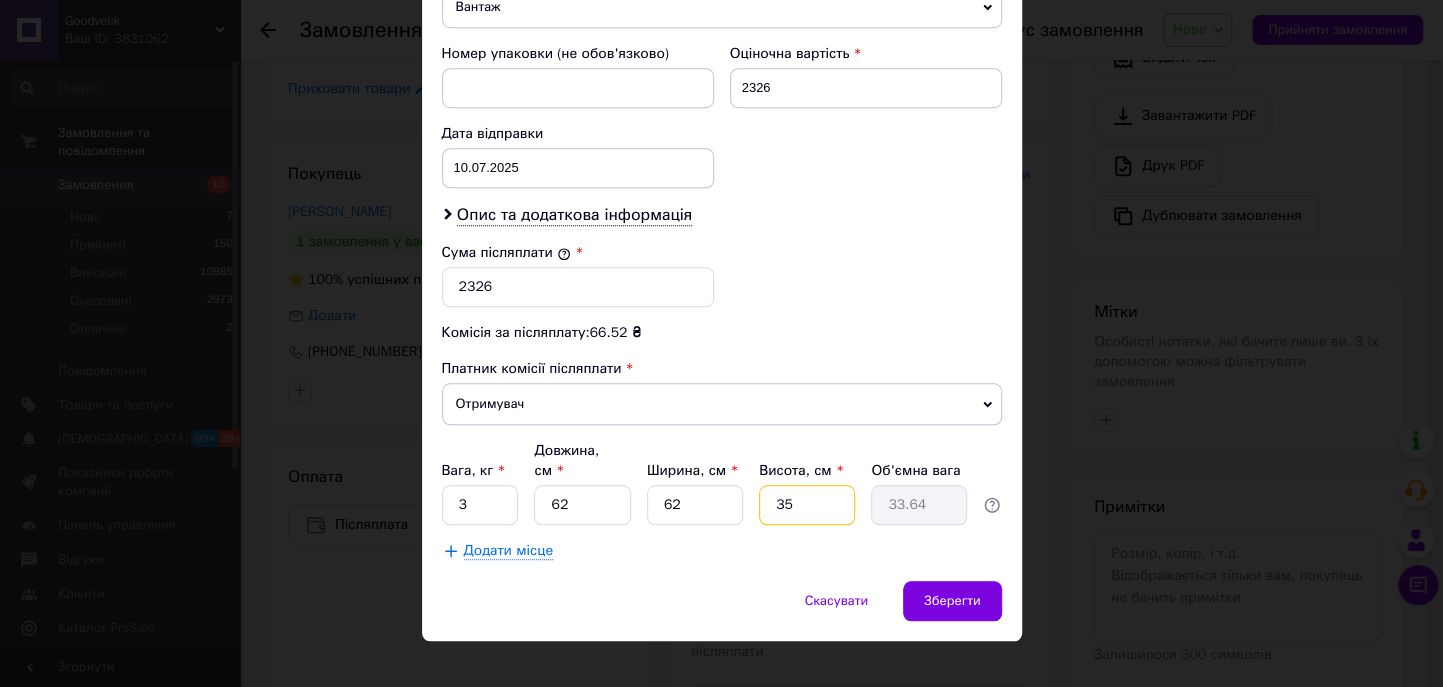 click on "35" at bounding box center [807, 505] 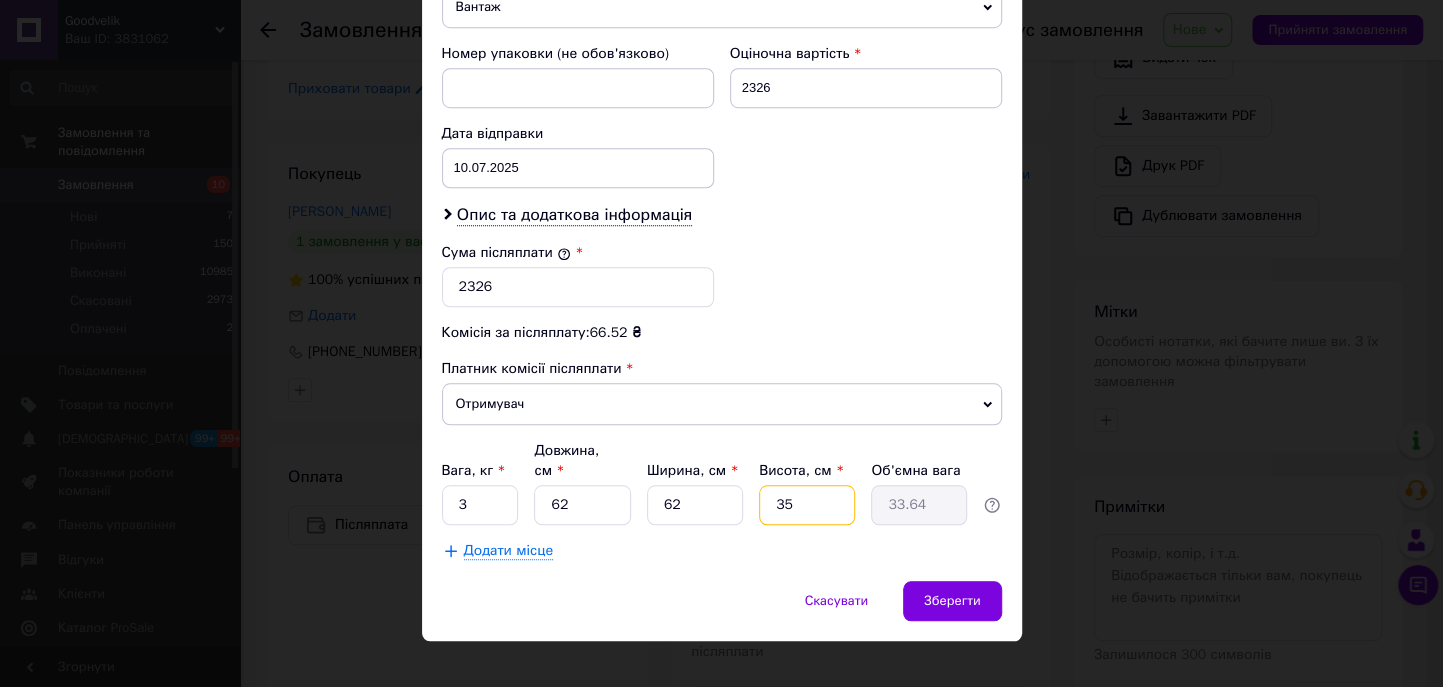 type on "2" 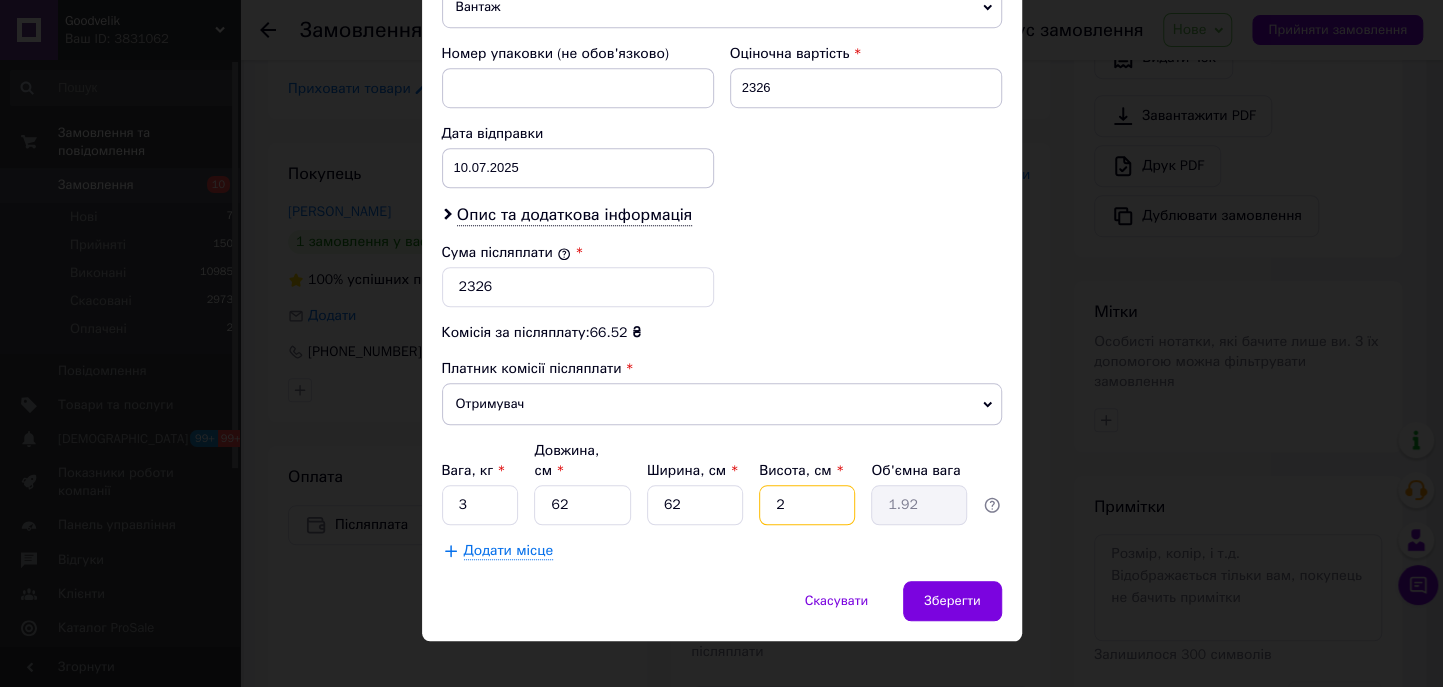 type on "20" 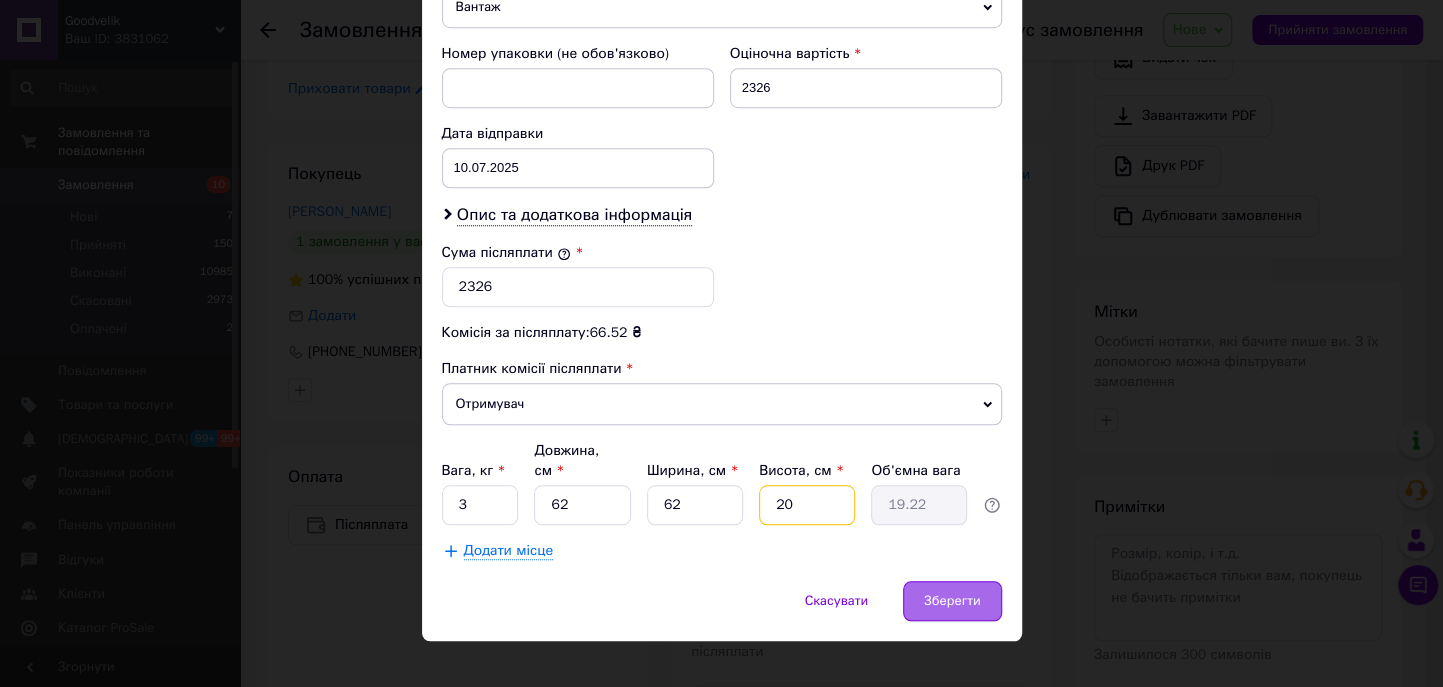 type on "20" 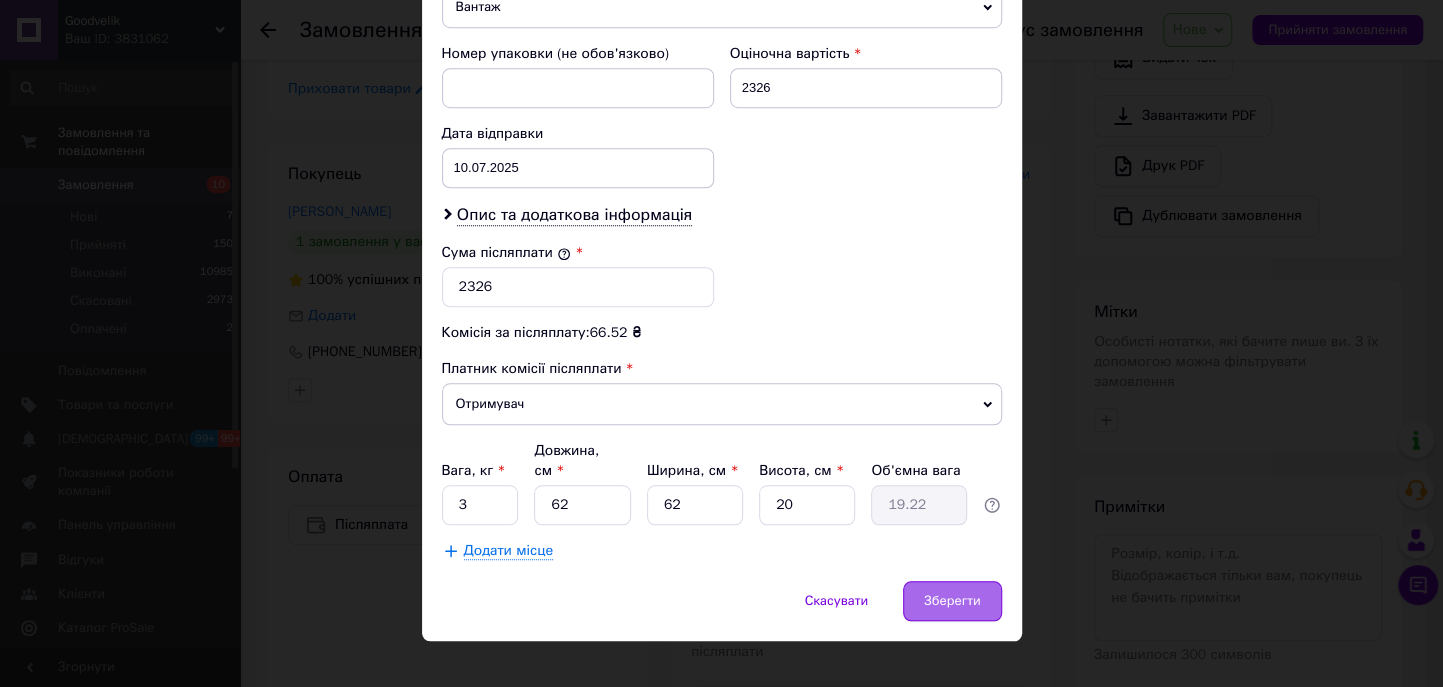 click on "Зберегти" at bounding box center (952, 601) 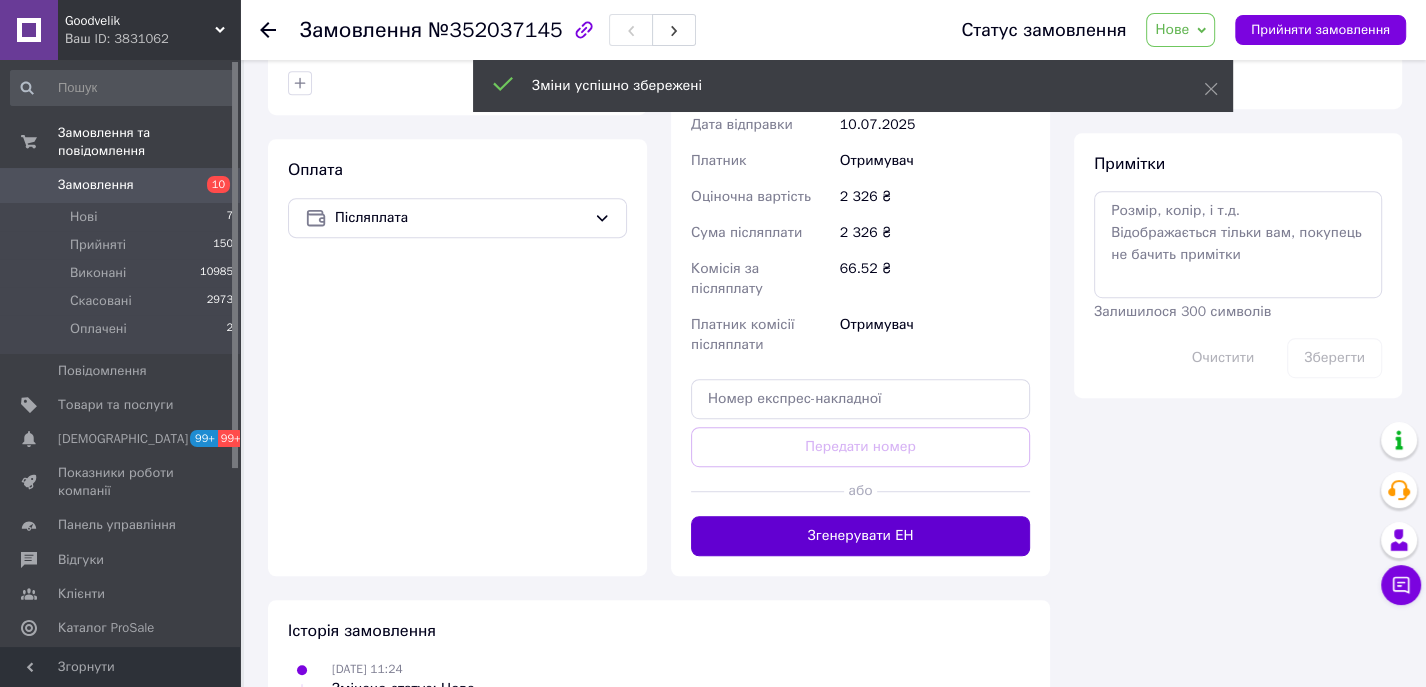 click on "Згенерувати ЕН" at bounding box center [860, 536] 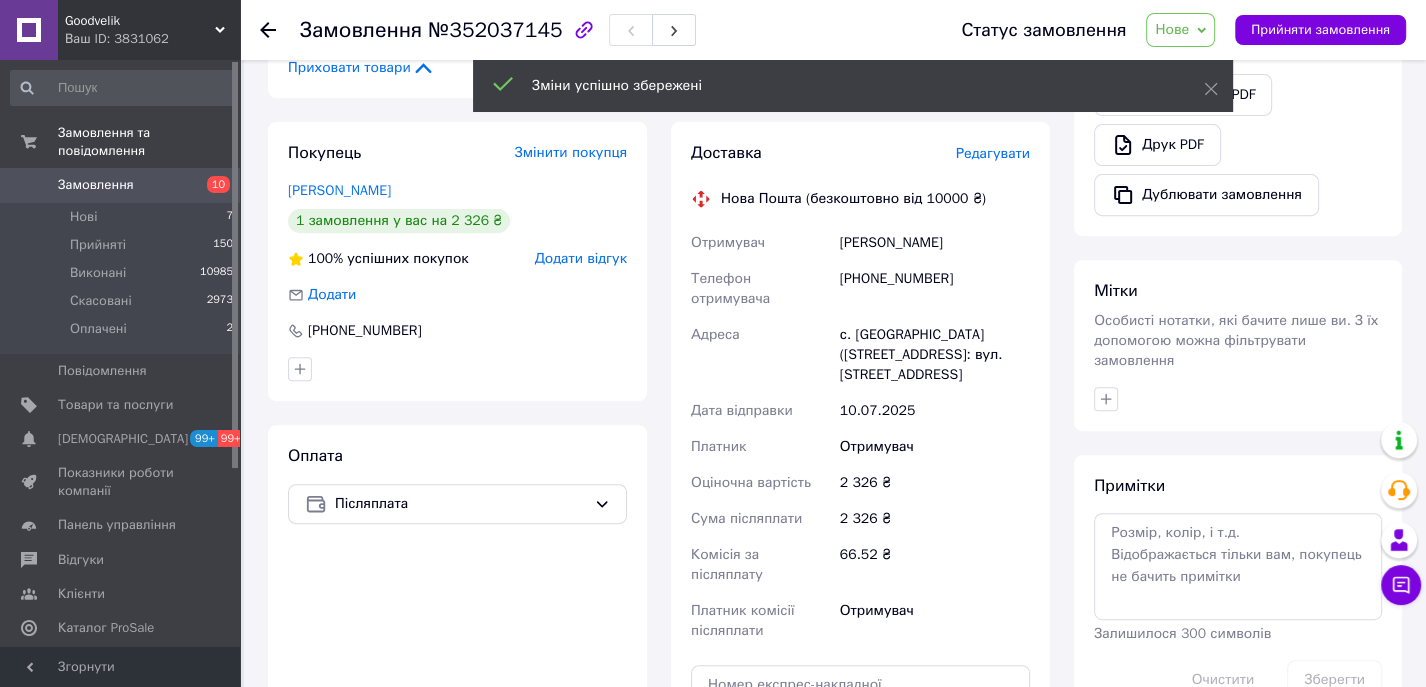 scroll, scrollTop: 547, scrollLeft: 0, axis: vertical 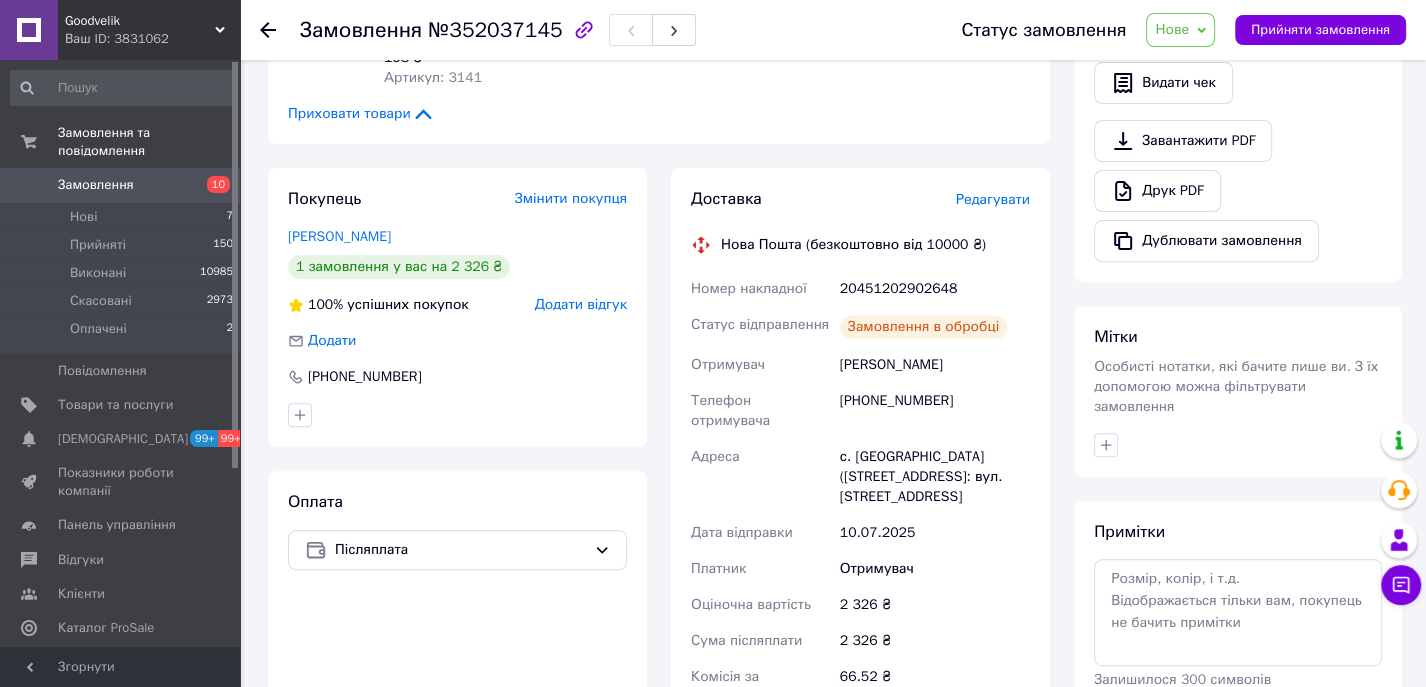 click on "20451202902648" at bounding box center [935, 289] 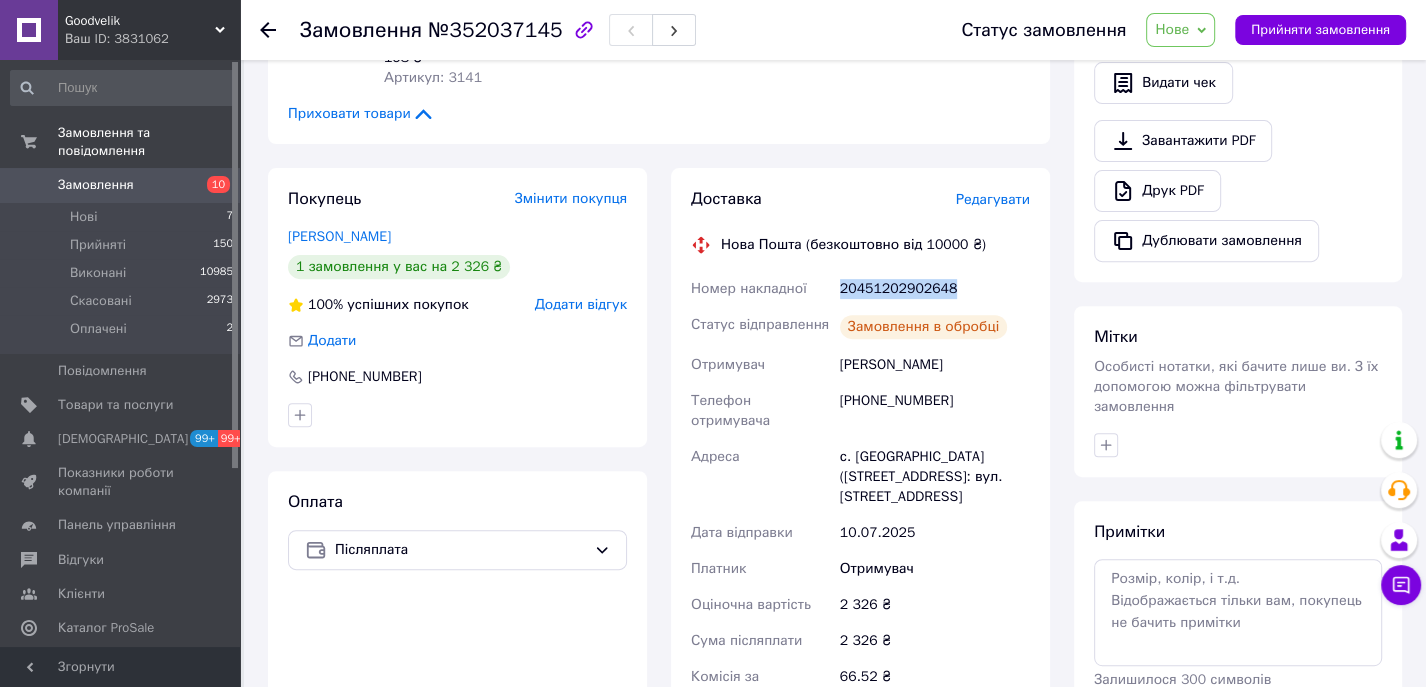 click on "20451202902648" at bounding box center [935, 289] 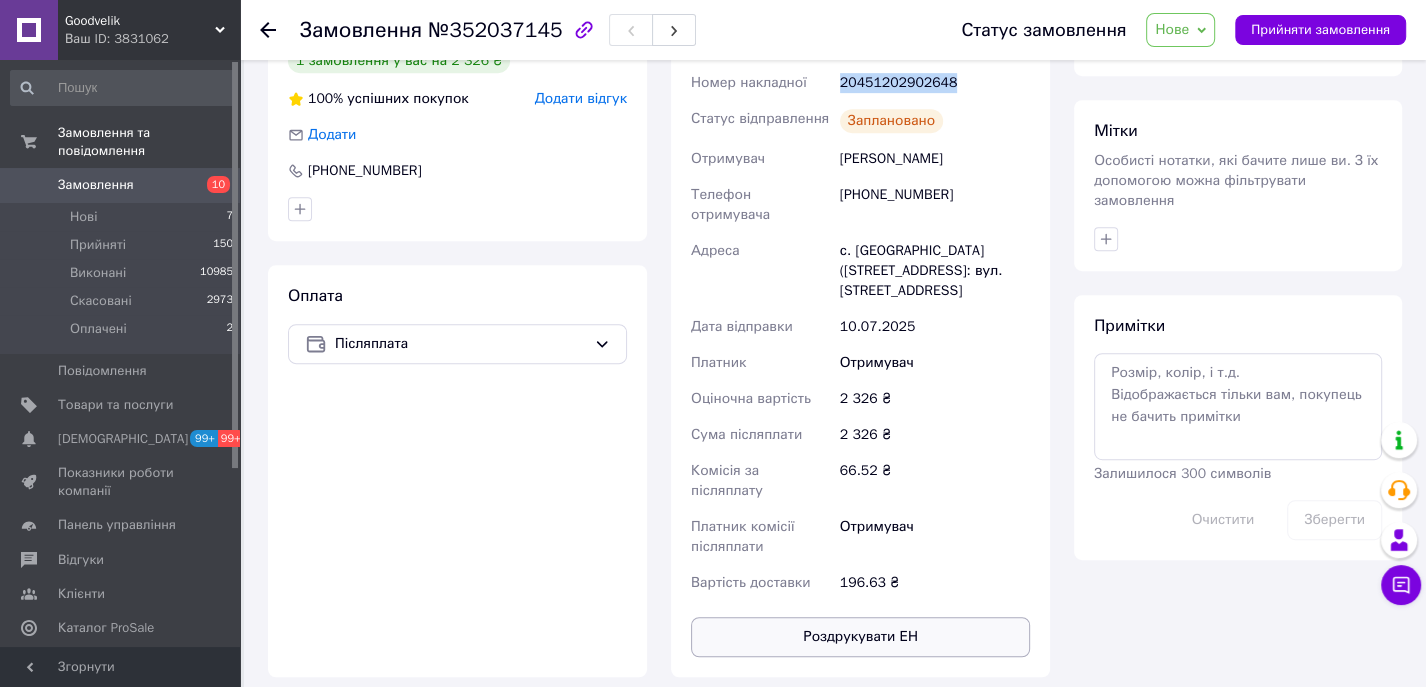 scroll, scrollTop: 755, scrollLeft: 0, axis: vertical 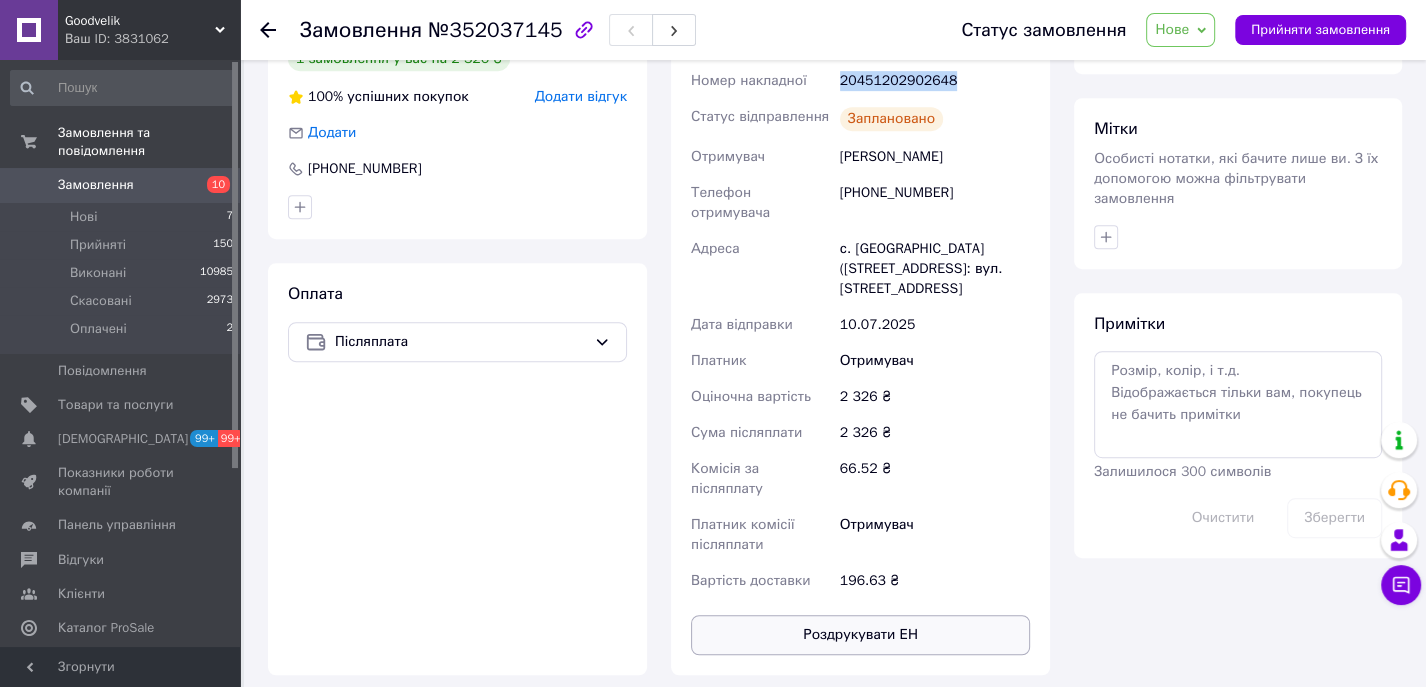 click on "Роздрукувати ЕН" at bounding box center [860, 635] 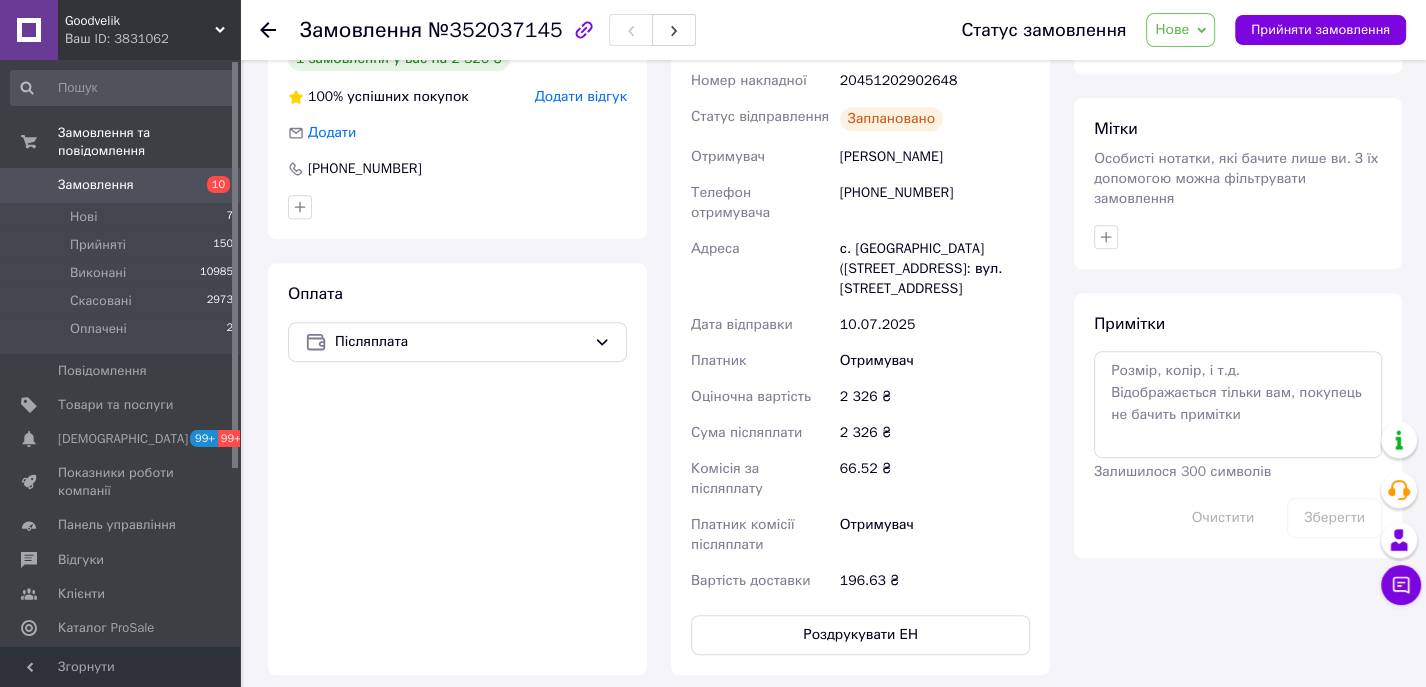 click at bounding box center (1238, 237) 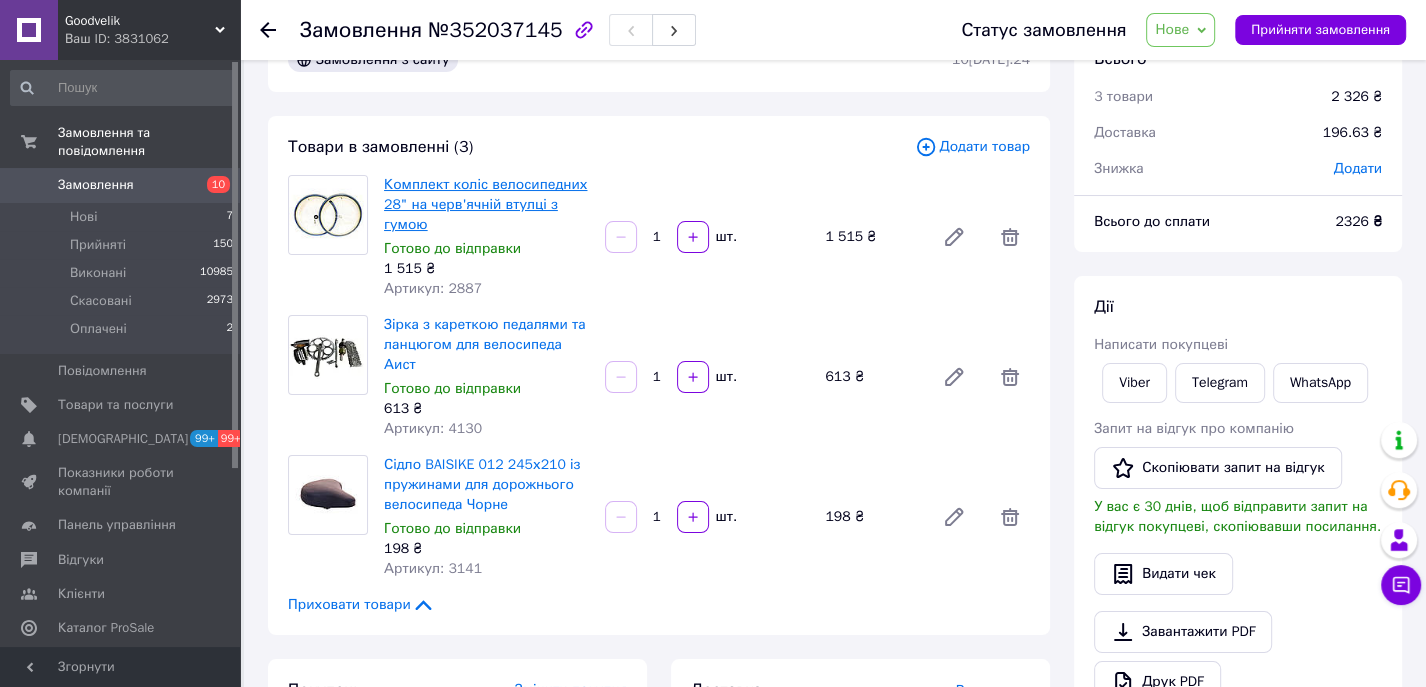 scroll, scrollTop: 0, scrollLeft: 0, axis: both 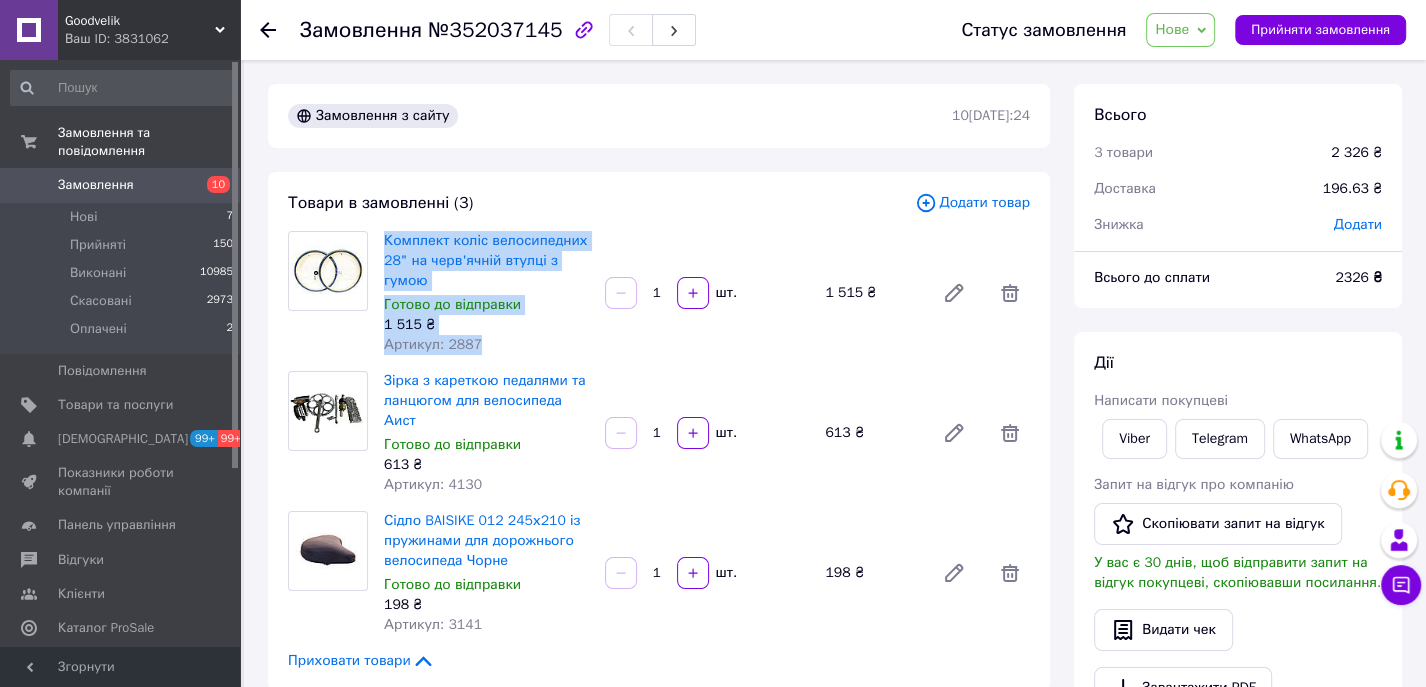 drag, startPoint x: 381, startPoint y: 236, endPoint x: 511, endPoint y: 335, distance: 163.4044 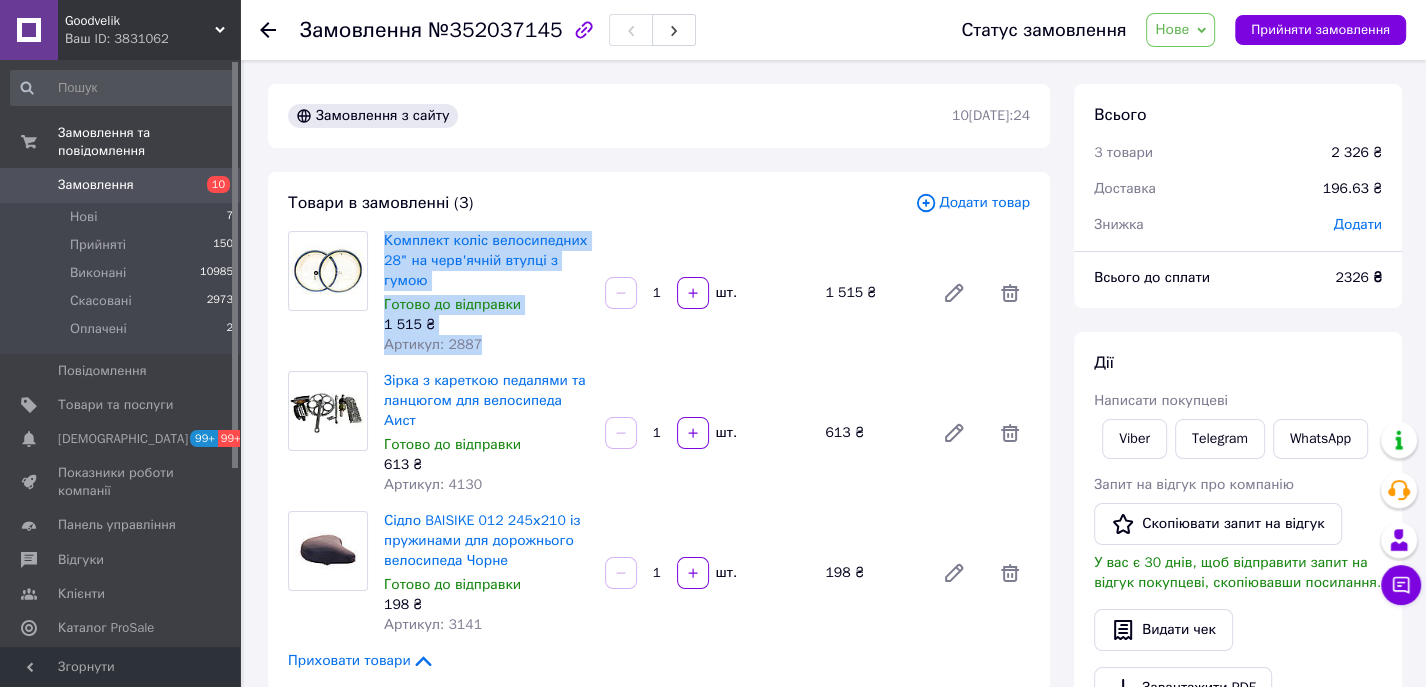 drag, startPoint x: 1269, startPoint y: 160, endPoint x: 1082, endPoint y: 238, distance: 202.6154 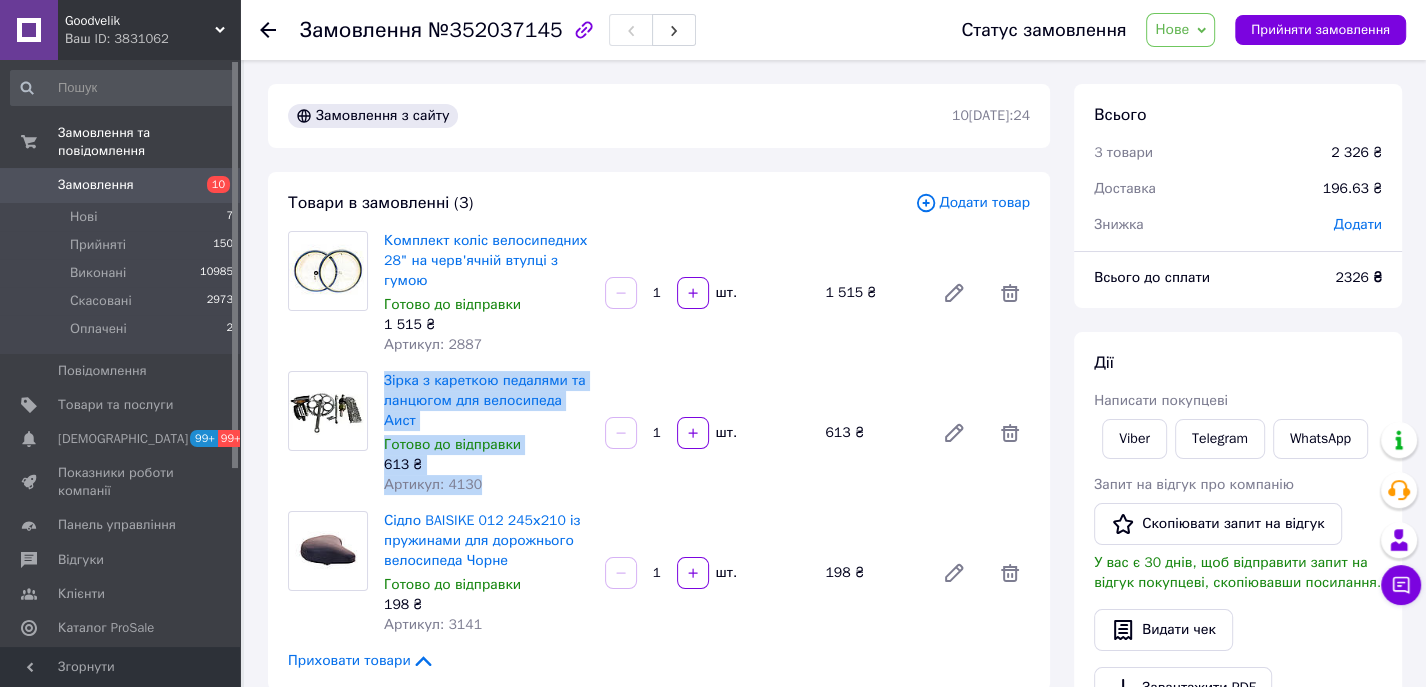 drag, startPoint x: 383, startPoint y: 377, endPoint x: 486, endPoint y: 469, distance: 138.10503 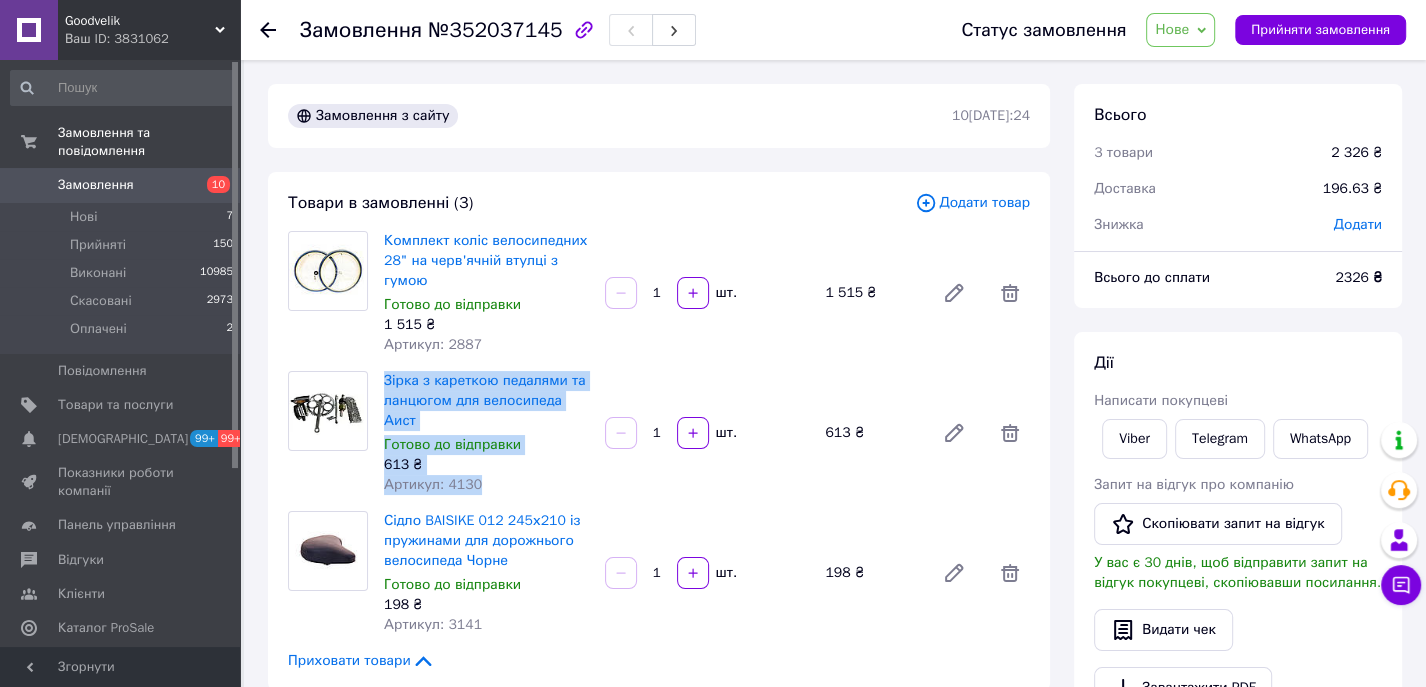 click on "Дії Написати покупцеві Viber Telegram WhatsApp Запит на відгук про компанію   Скопіювати запит на відгук У вас є 30 днів, щоб відправити запит на відгук покупцеві, скопіювавши посилання.   Видати чек   Завантажити PDF   Друк PDF   Дублювати замовлення" at bounding box center [1238, 580] 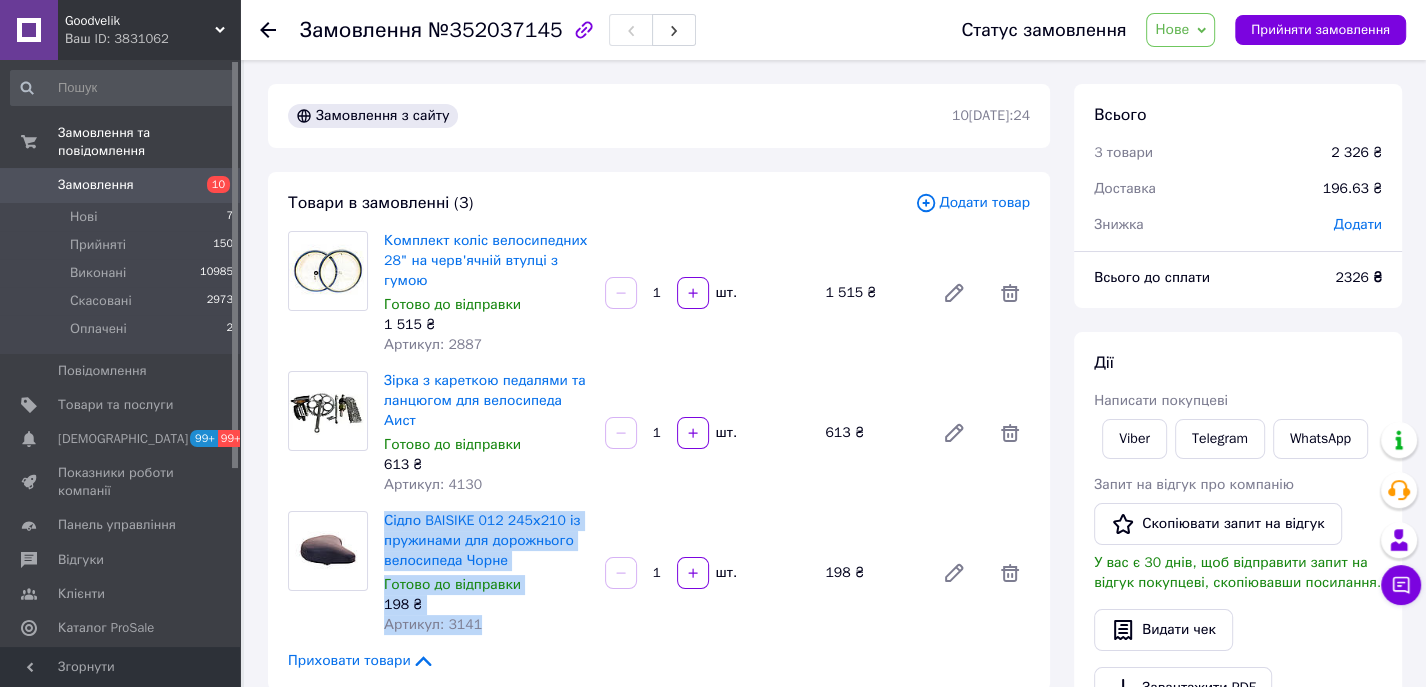drag, startPoint x: 381, startPoint y: 498, endPoint x: 487, endPoint y: 599, distance: 146.4138 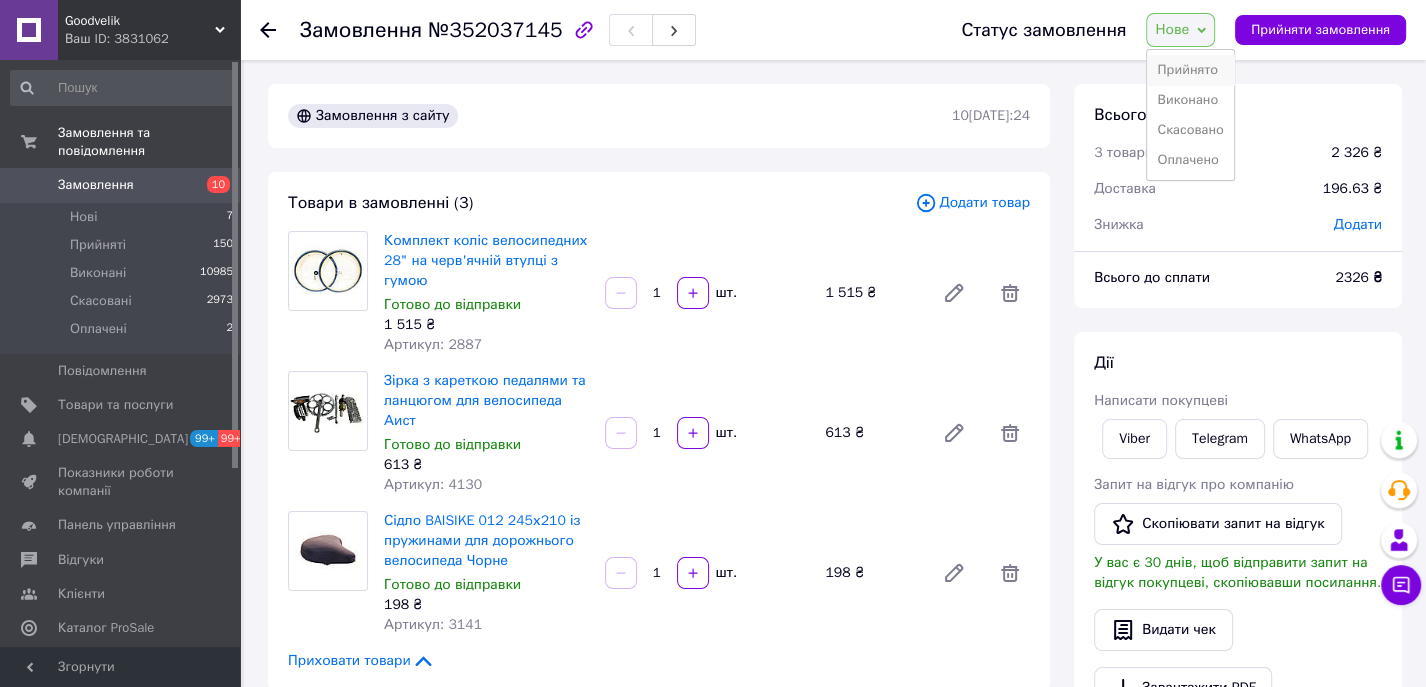 click on "Прийнято" at bounding box center [1190, 70] 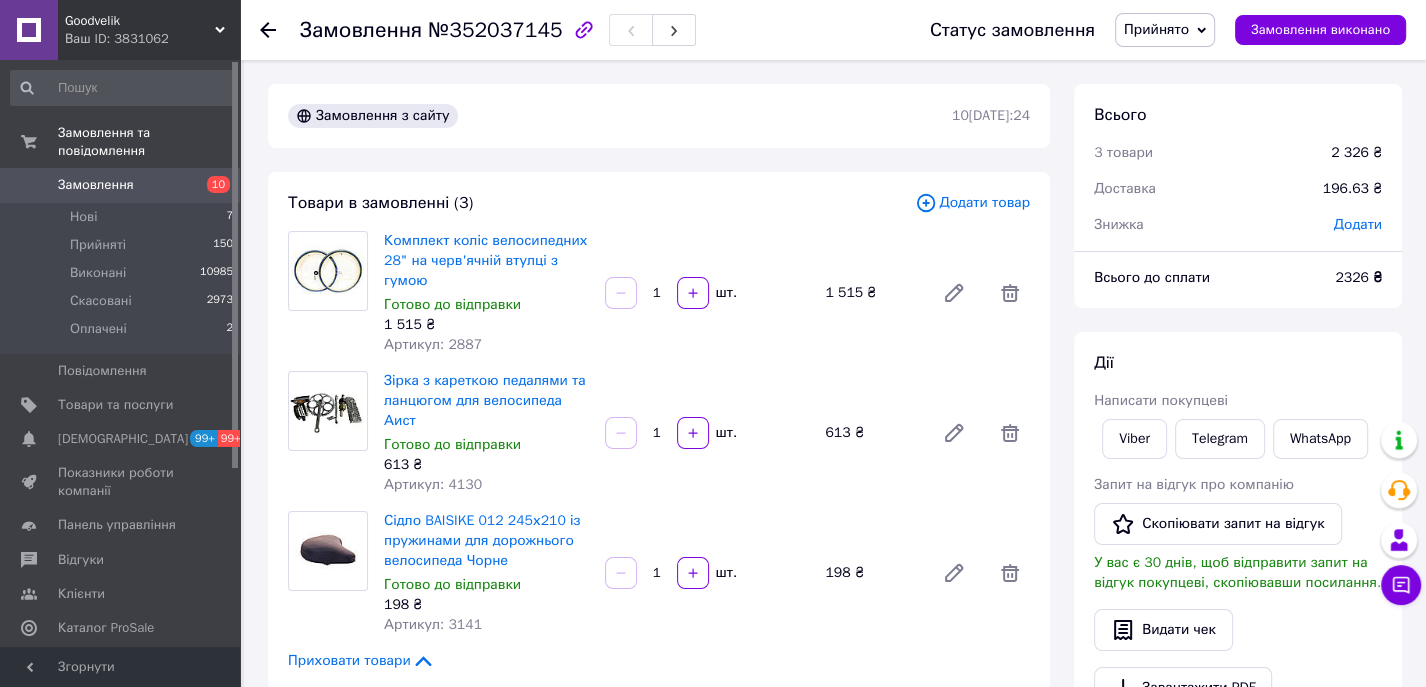 click on "Замовлення 10" at bounding box center (122, 185) 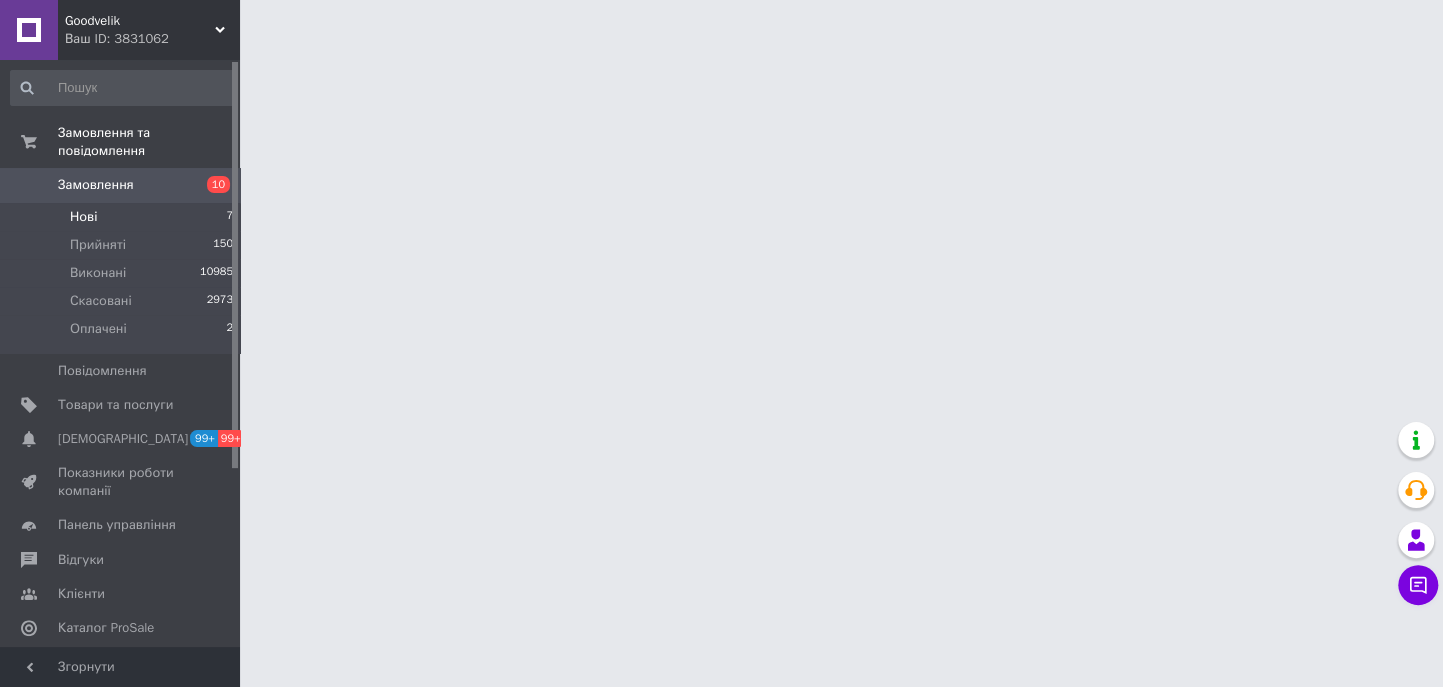 click on "Нові 7" at bounding box center (122, 217) 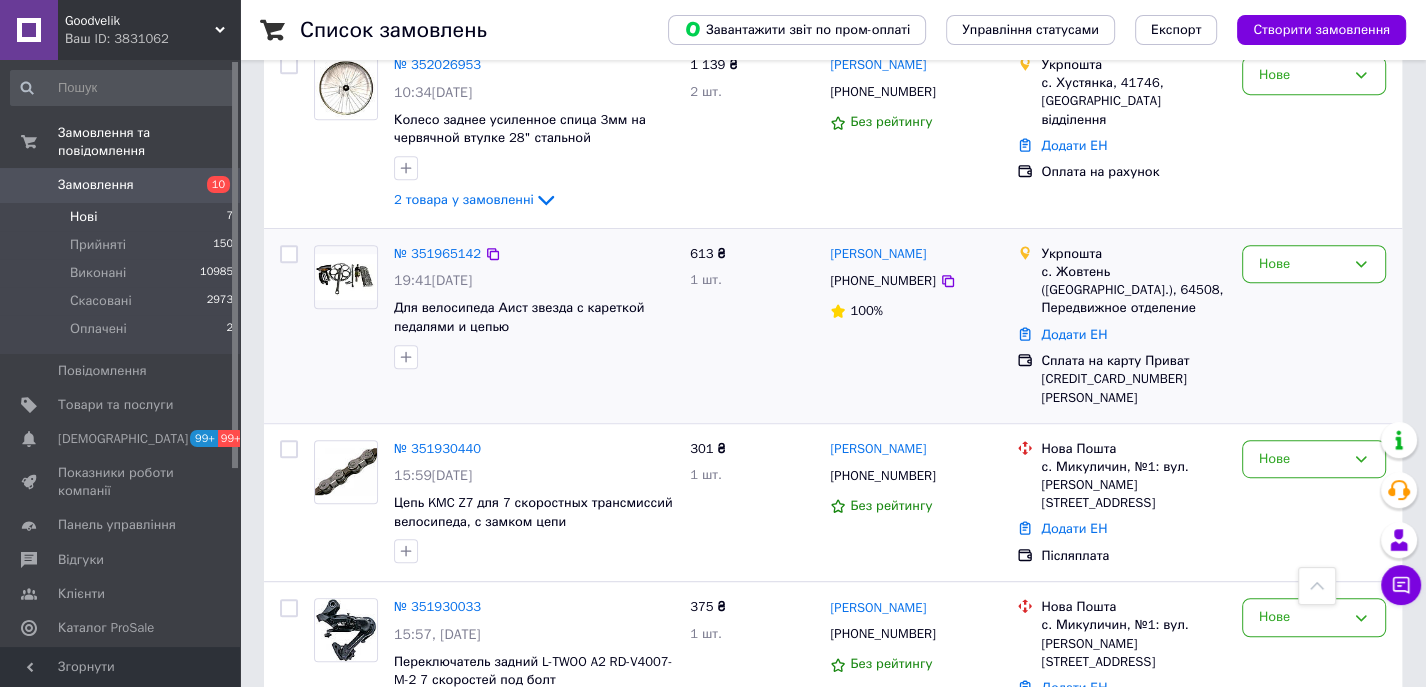 scroll, scrollTop: 842, scrollLeft: 0, axis: vertical 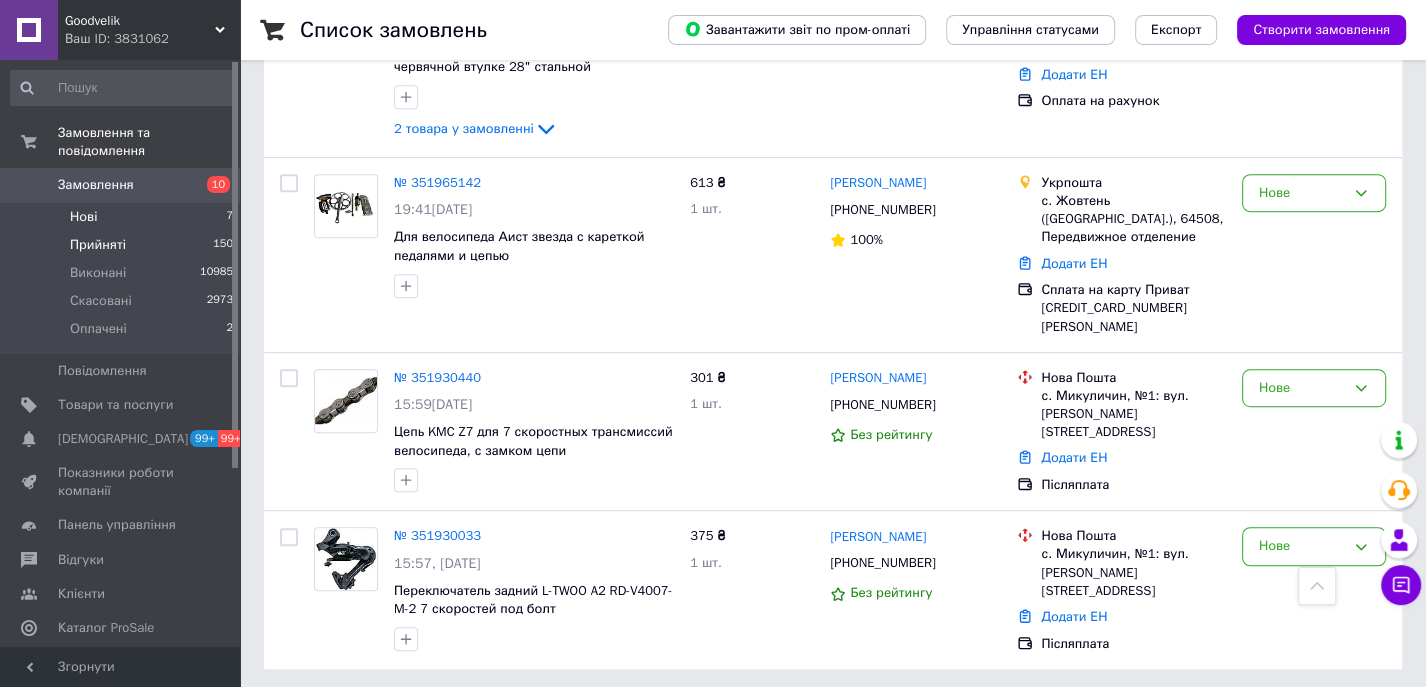 click on "Прийняті" at bounding box center [98, 245] 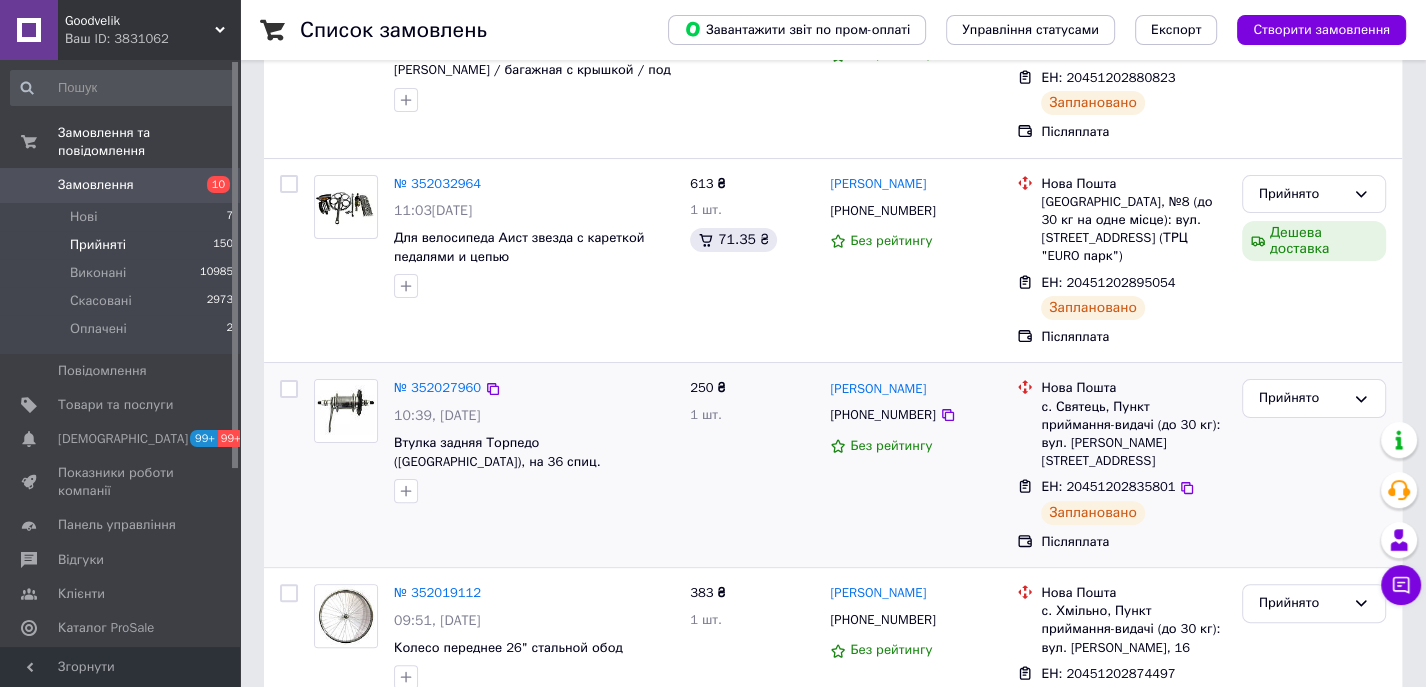scroll, scrollTop: 213, scrollLeft: 0, axis: vertical 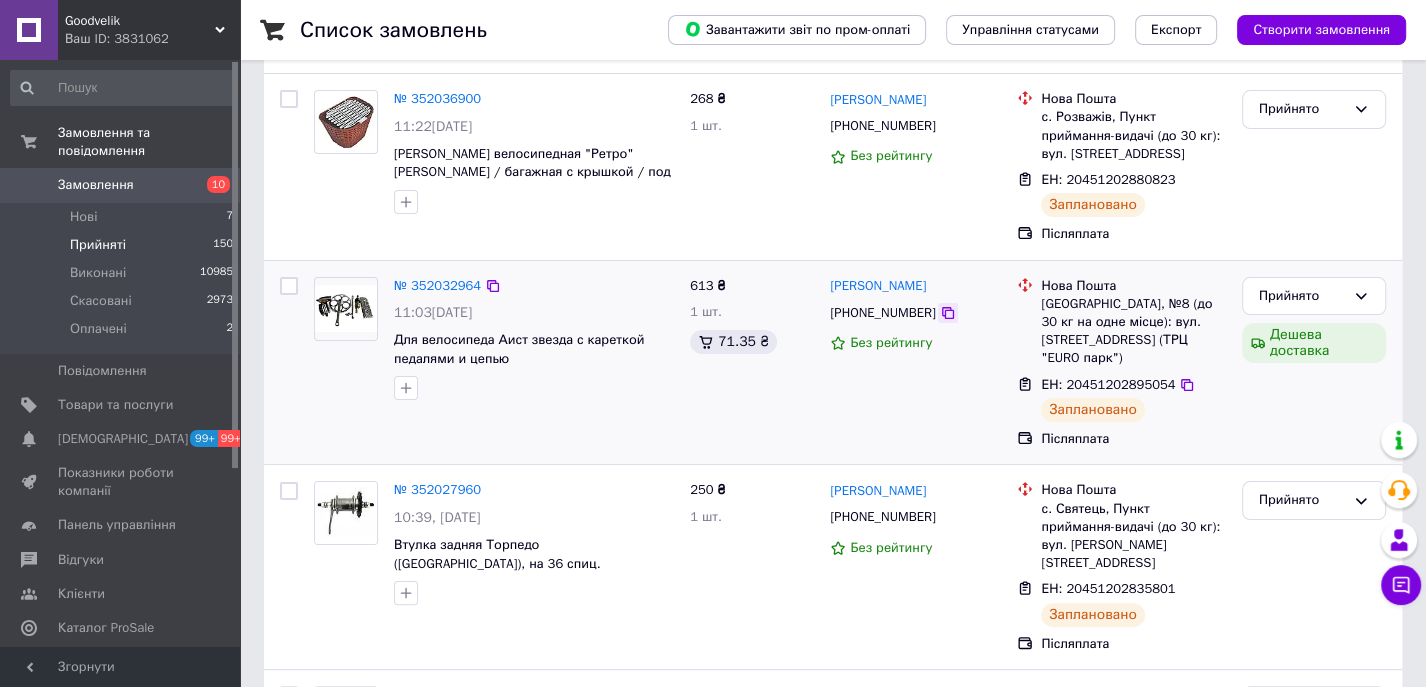 click 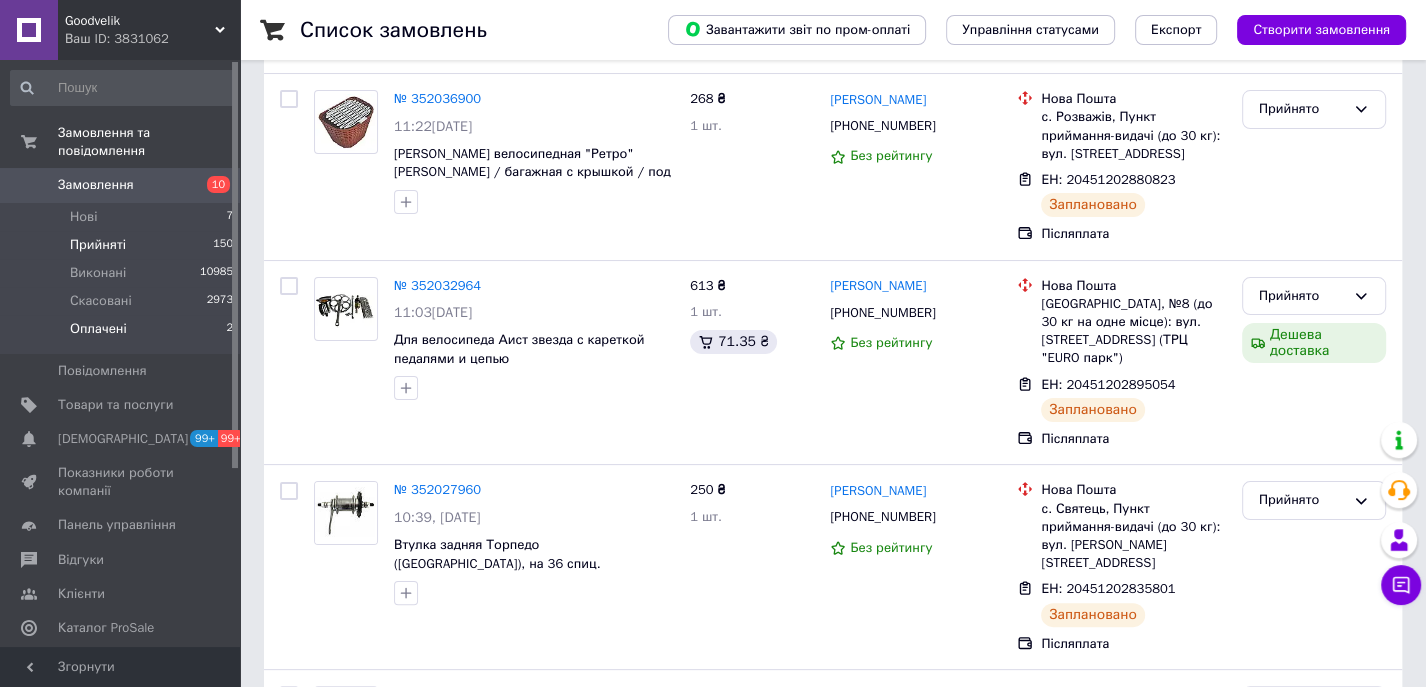 click on "Оплачені 2" at bounding box center (122, 334) 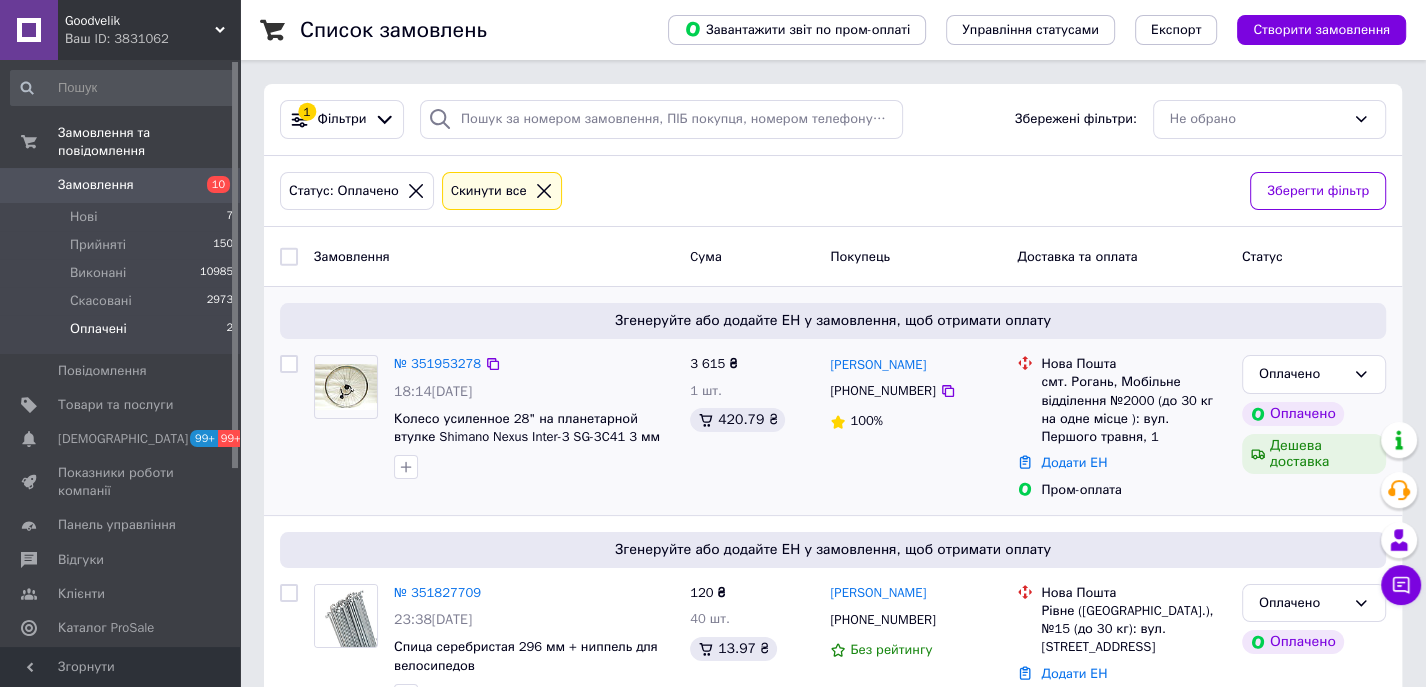 scroll, scrollTop: 0, scrollLeft: 0, axis: both 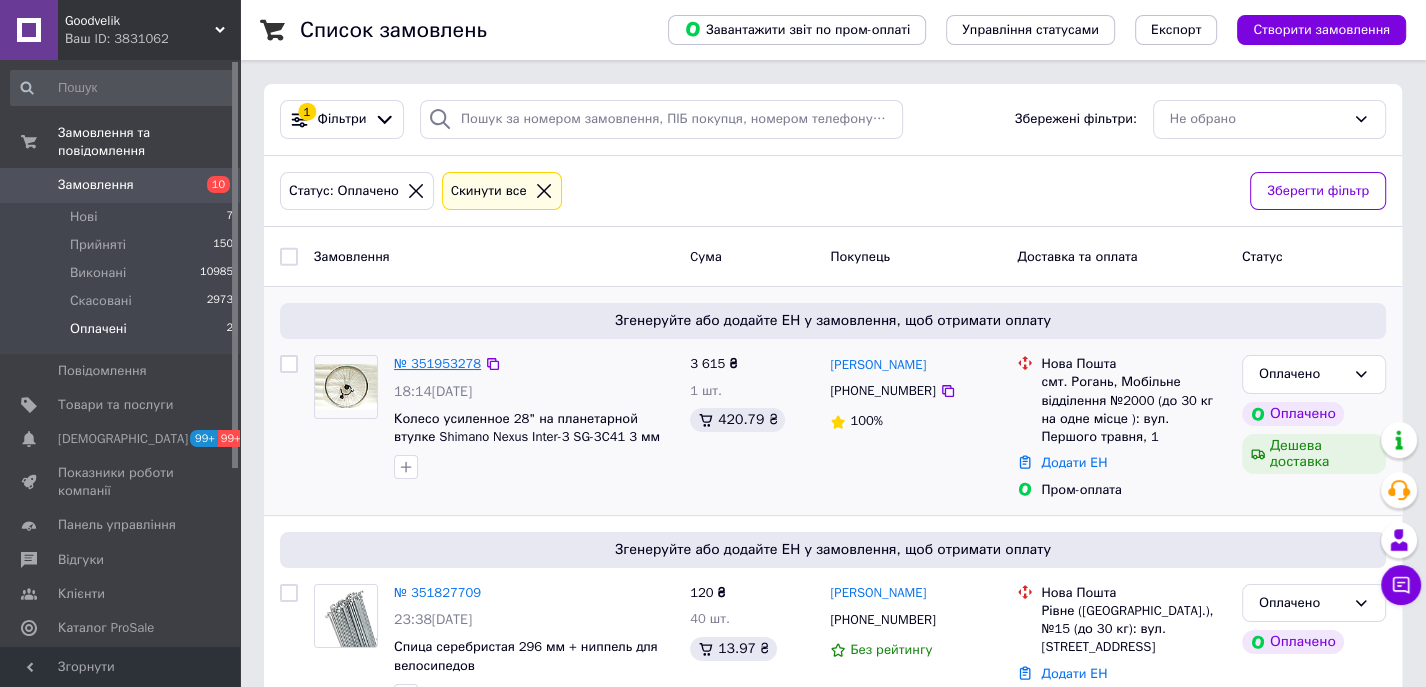click on "№ 351953278" at bounding box center [437, 363] 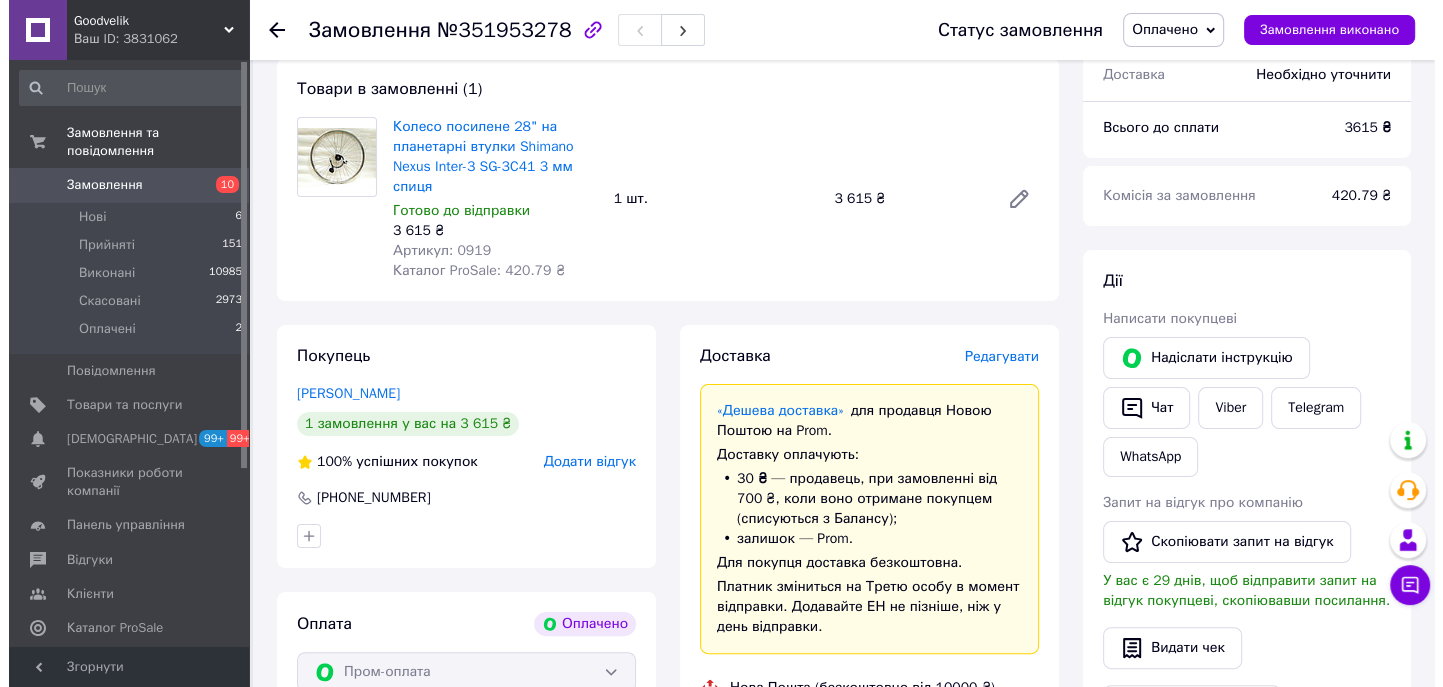 scroll, scrollTop: 181, scrollLeft: 0, axis: vertical 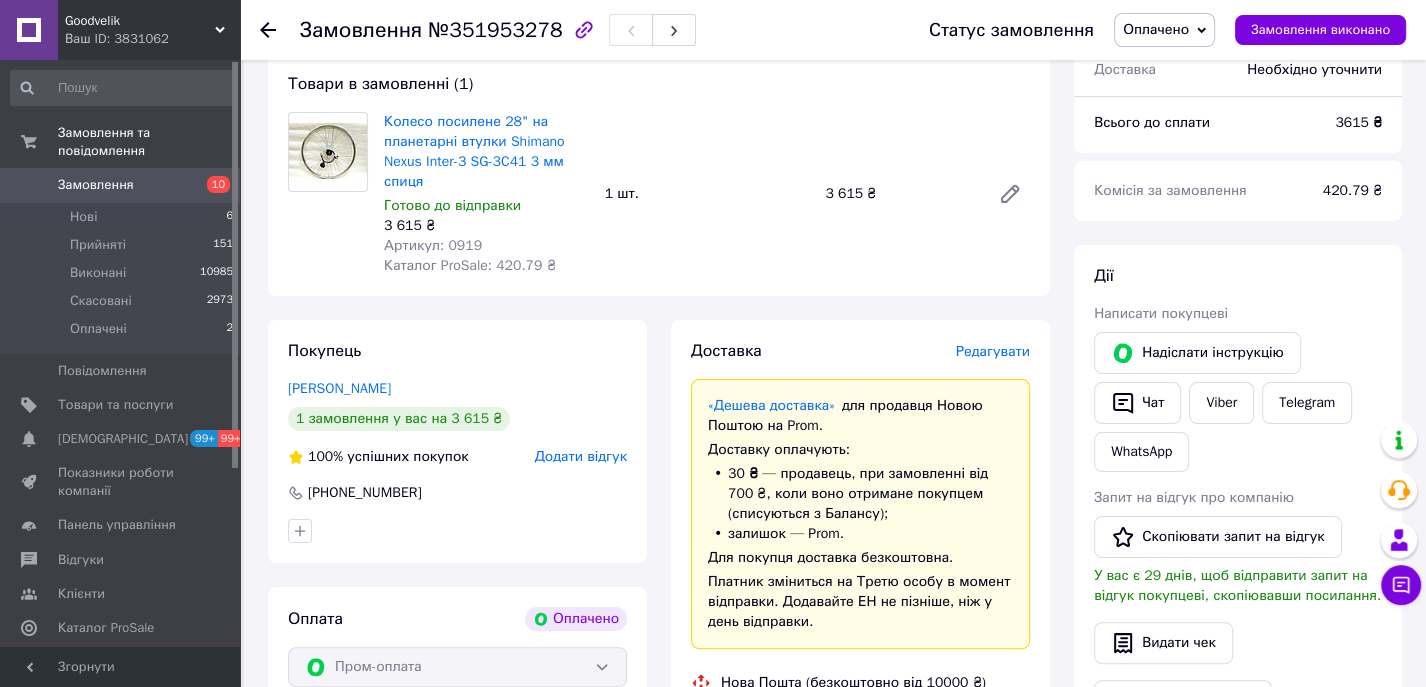 click on "Редагувати" at bounding box center (993, 351) 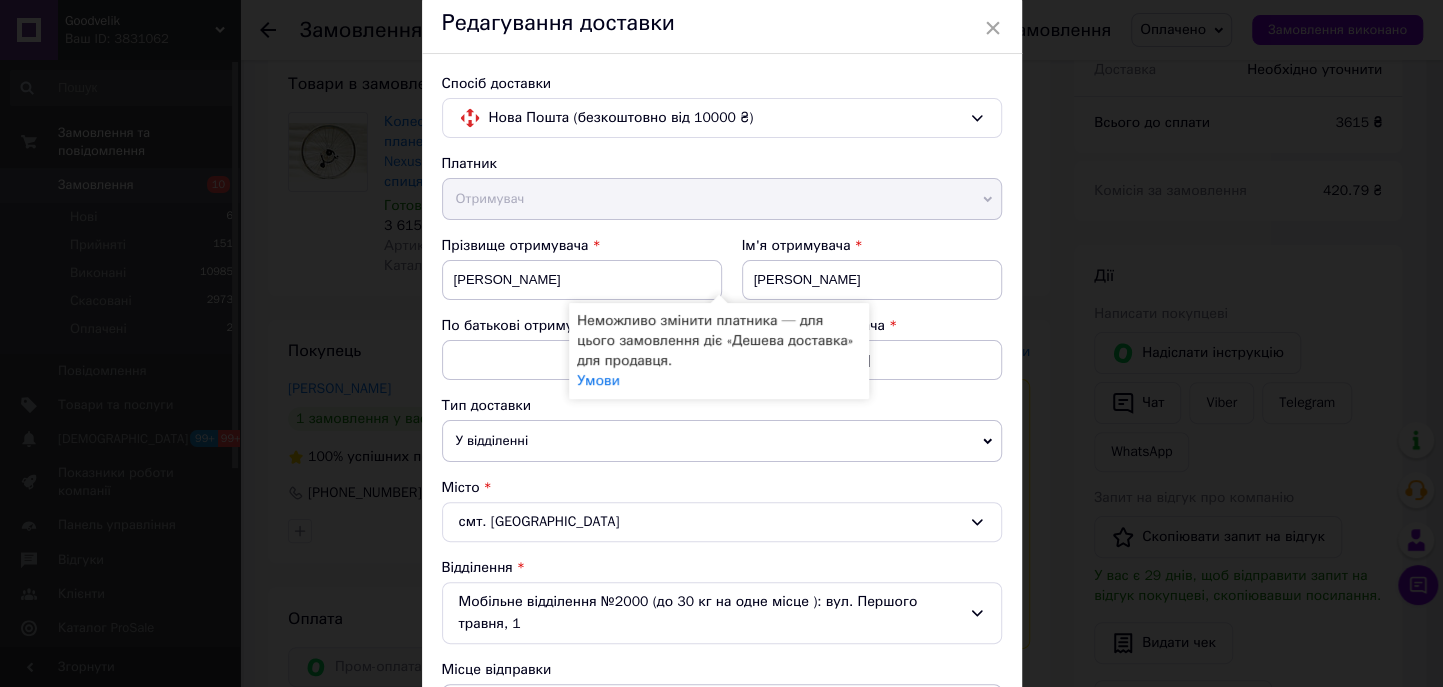 scroll, scrollTop: 0, scrollLeft: 0, axis: both 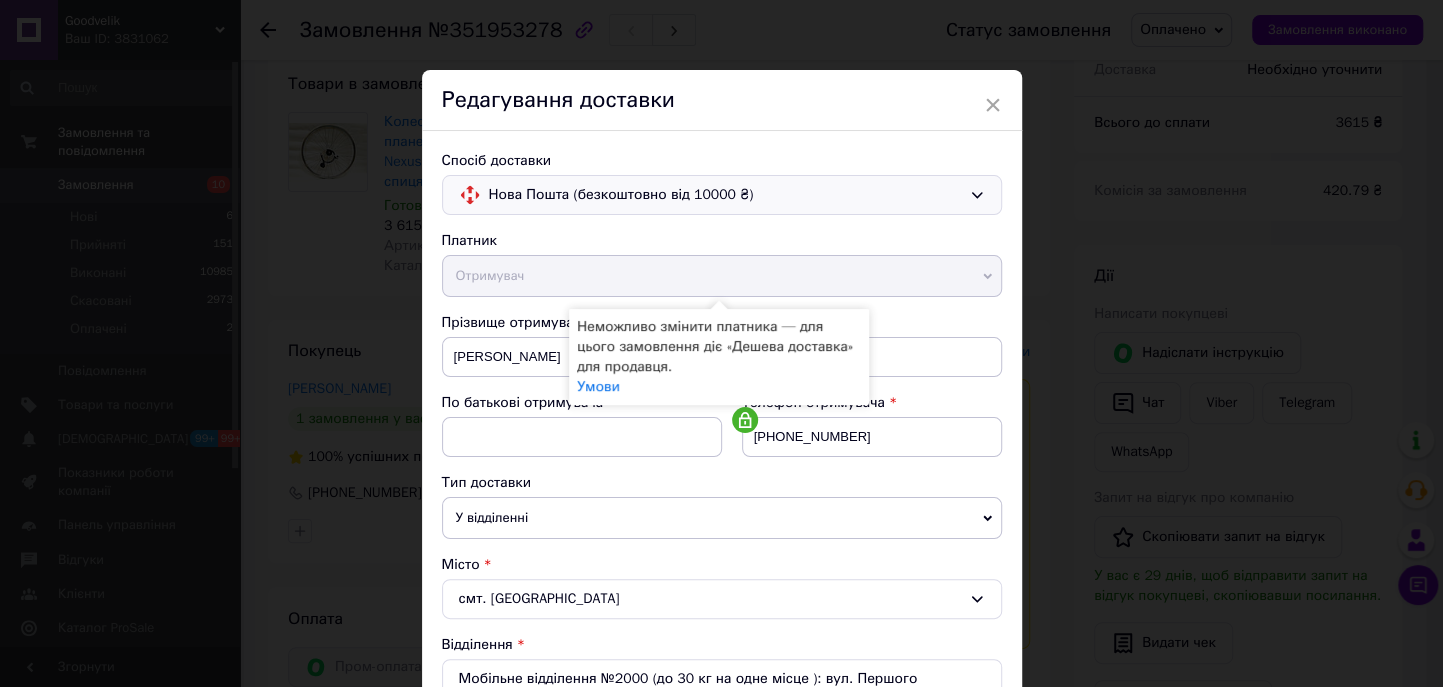 click on "Нова Пошта (безкоштовно від 10000 ₴)" at bounding box center (725, 195) 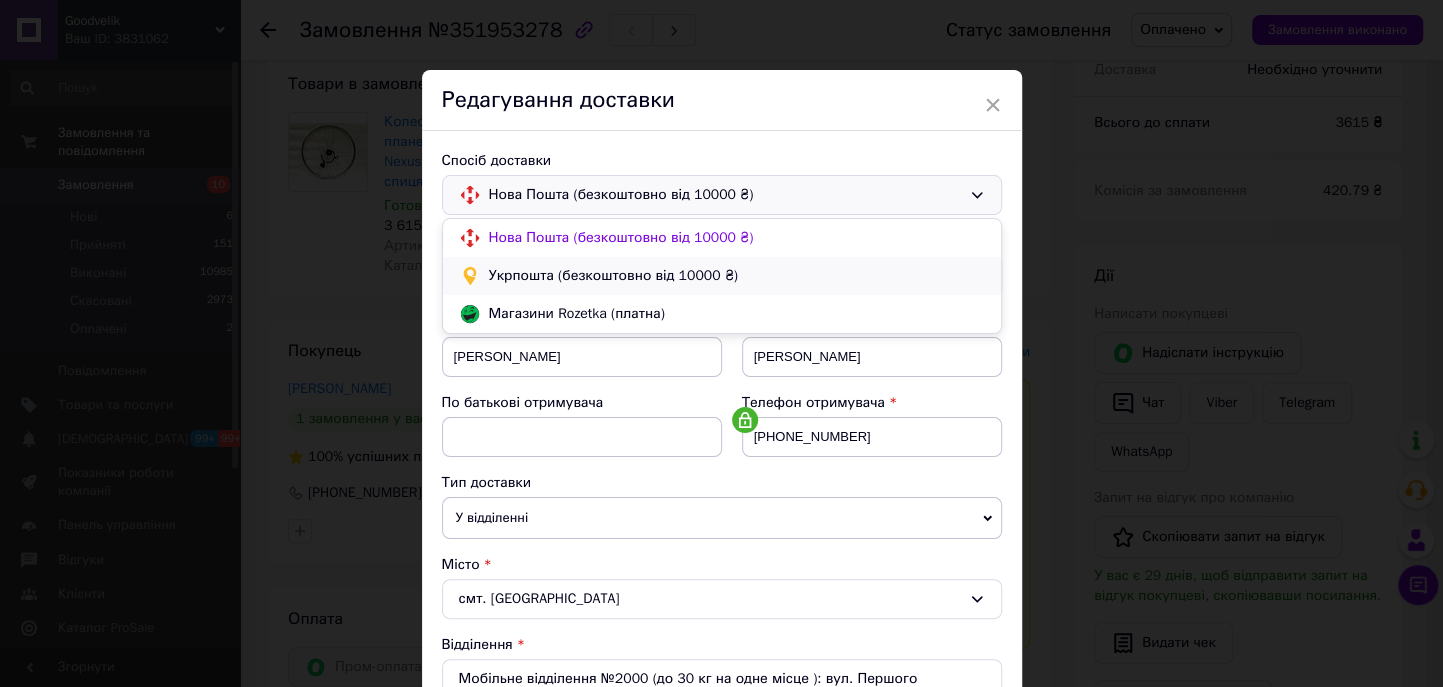 click on "Укрпошта (безкоштовно від 10000 ₴)" at bounding box center [737, 276] 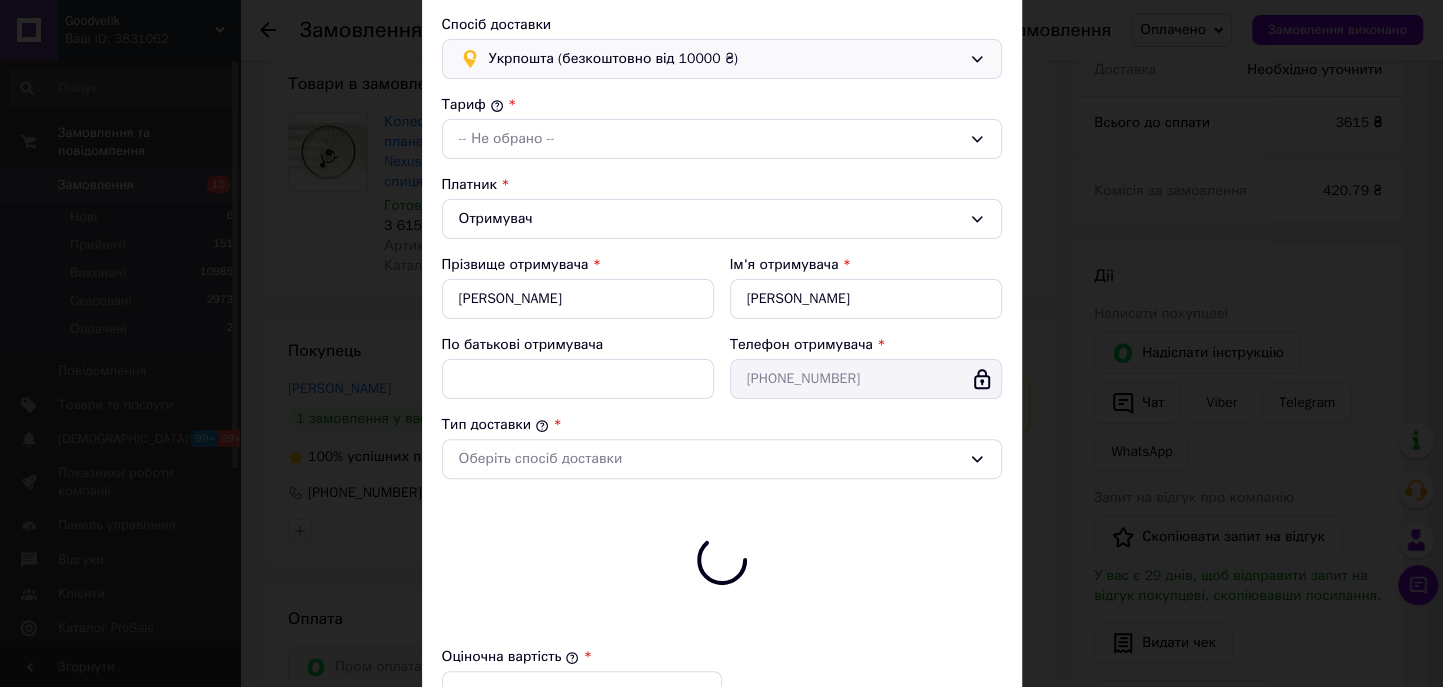 scroll, scrollTop: 137, scrollLeft: 0, axis: vertical 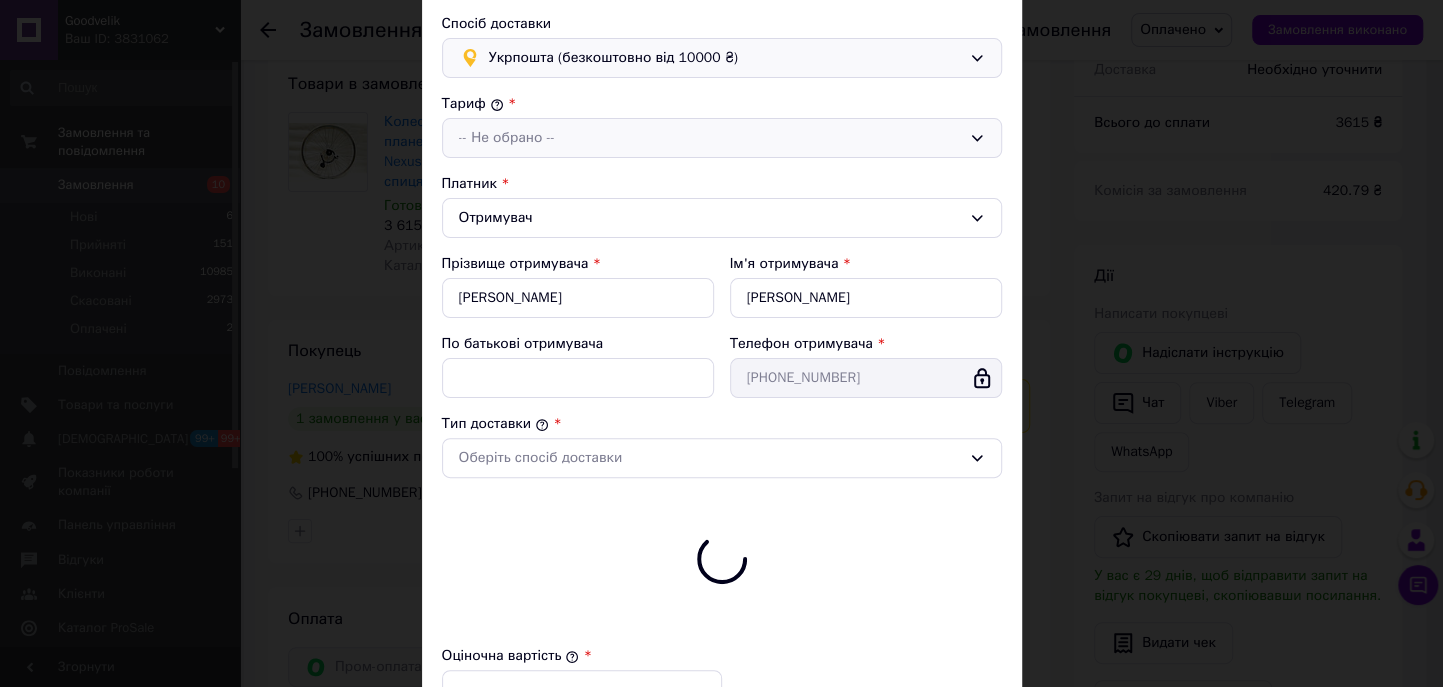type on "3615" 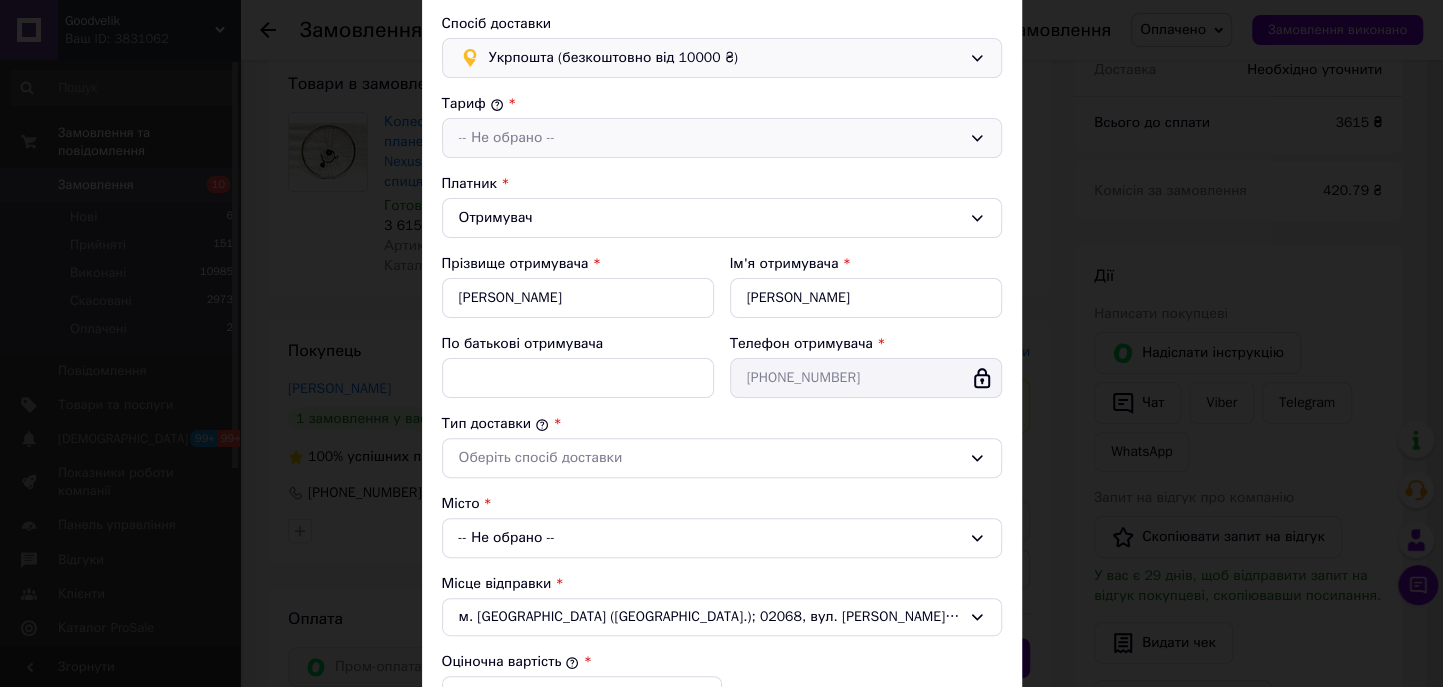 click on "-- Не обрано --" at bounding box center [710, 138] 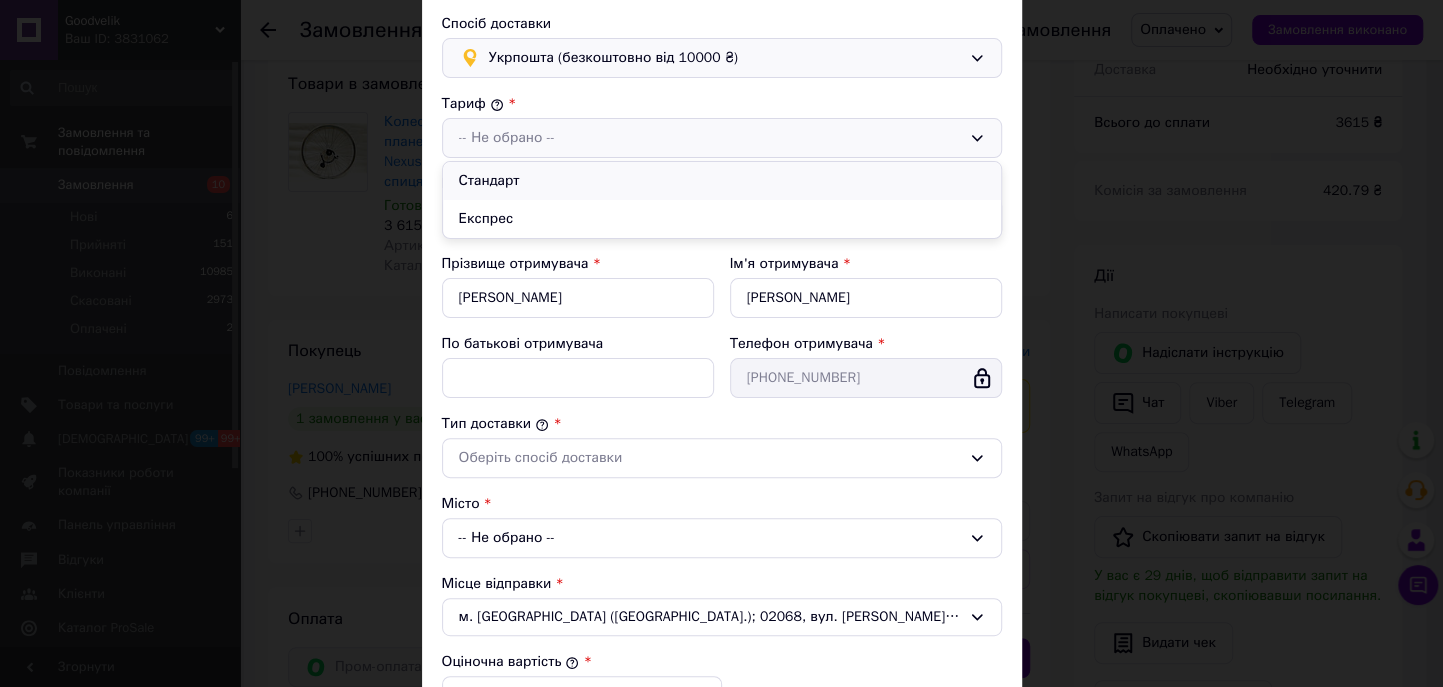 click on "Стандарт" at bounding box center [722, 181] 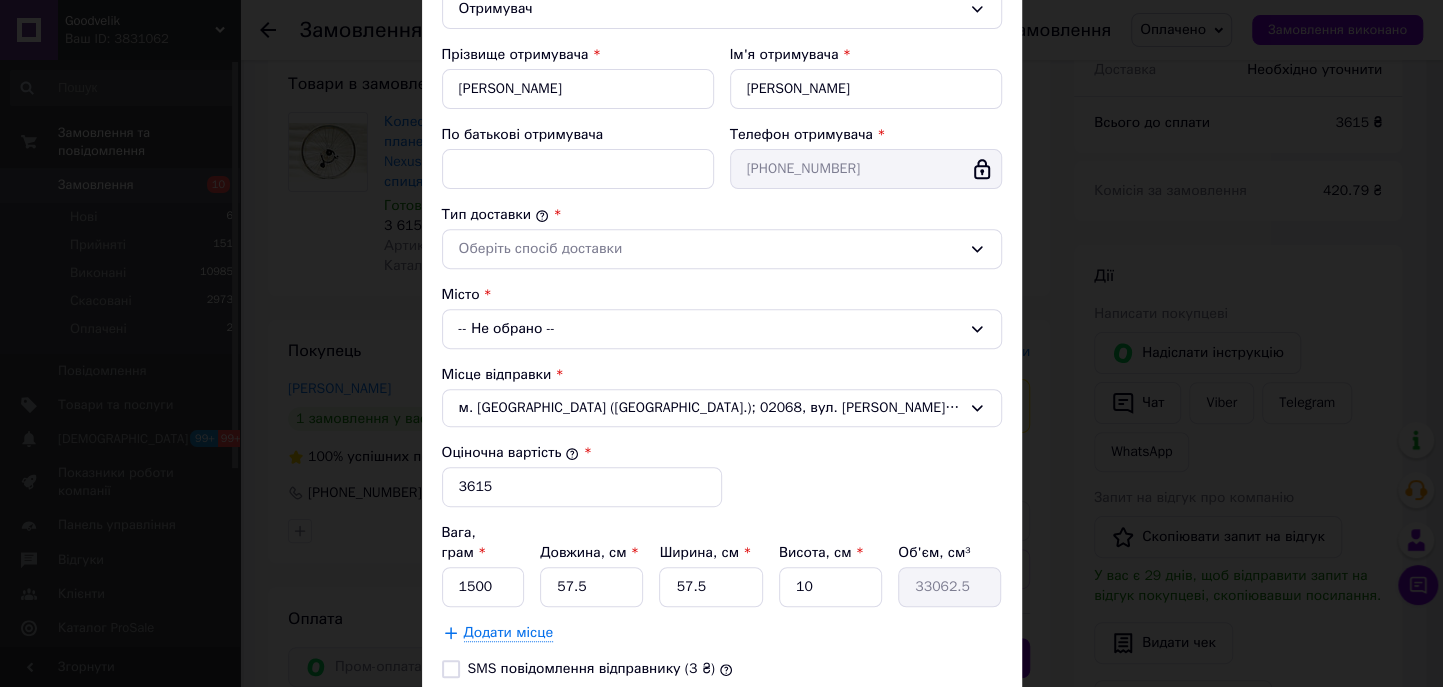 scroll, scrollTop: 347, scrollLeft: 0, axis: vertical 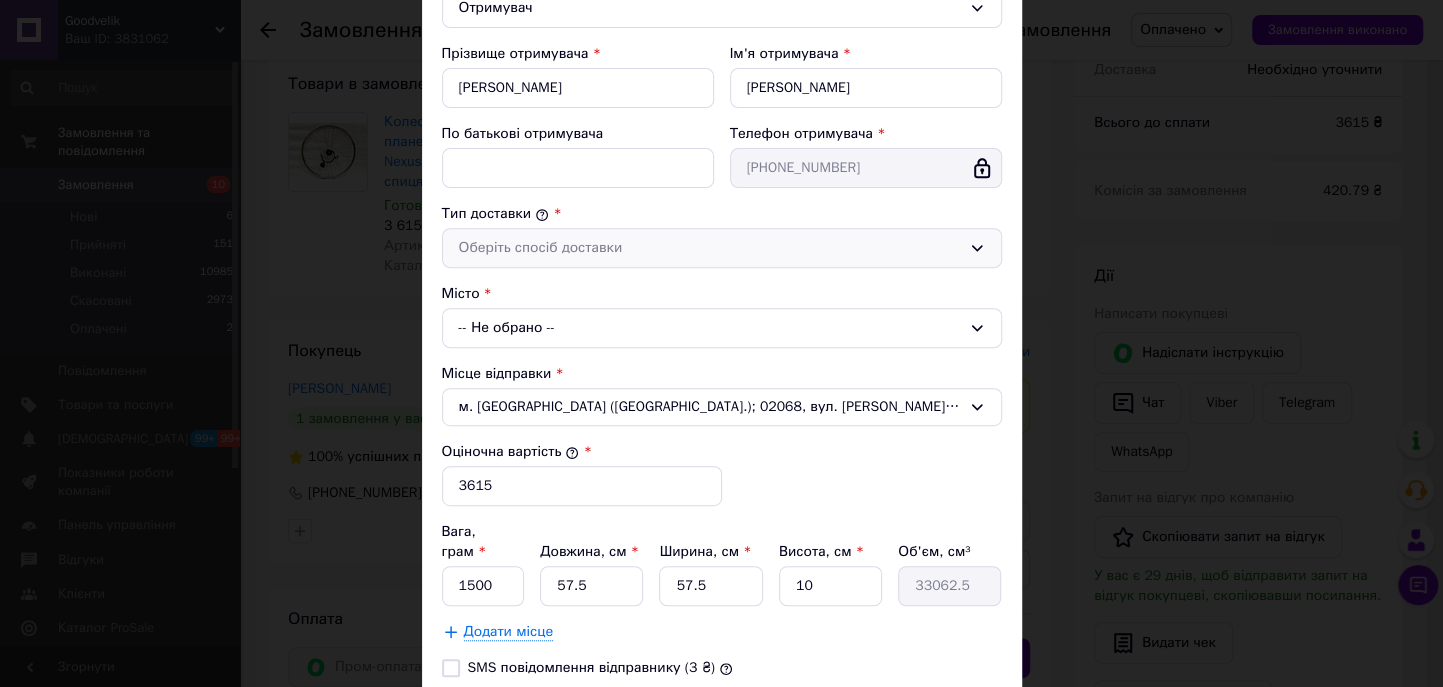 click on "Оберіть спосіб доставки" at bounding box center (710, 248) 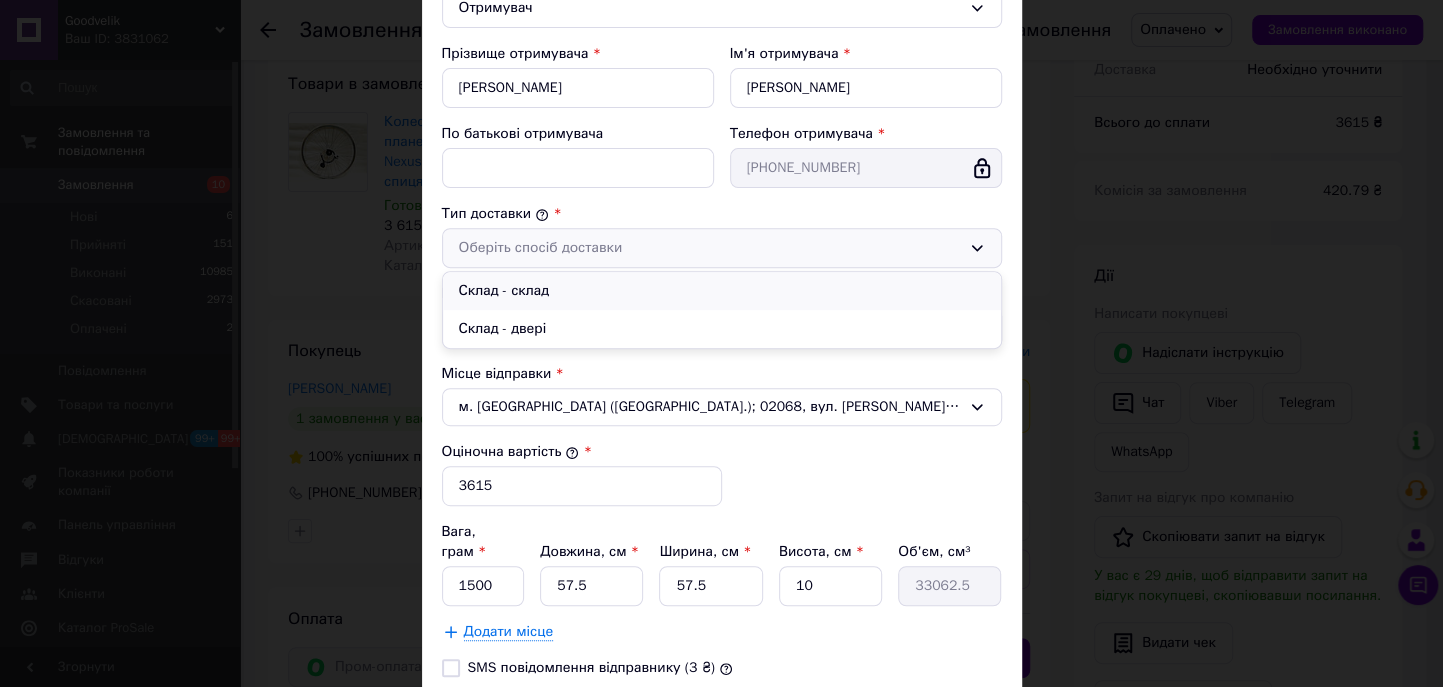 click on "Склад - склад" at bounding box center [722, 291] 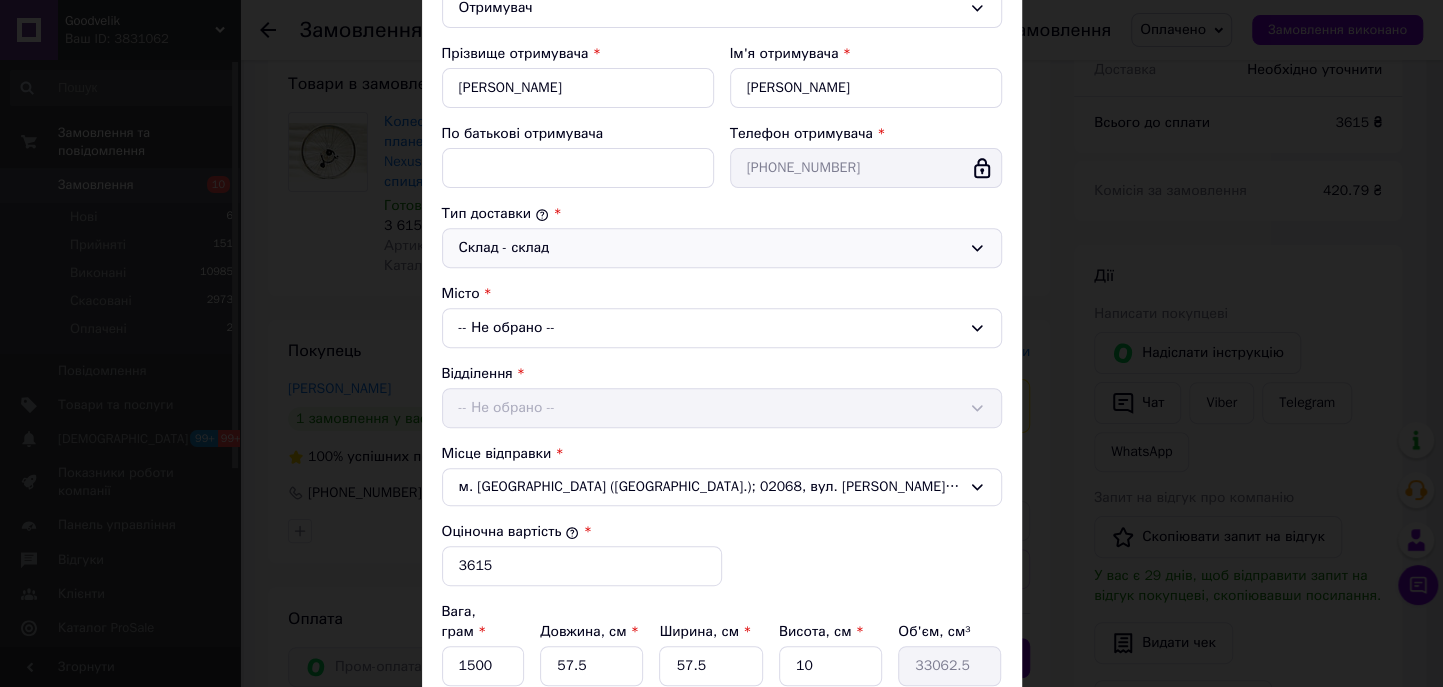 scroll, scrollTop: 385, scrollLeft: 0, axis: vertical 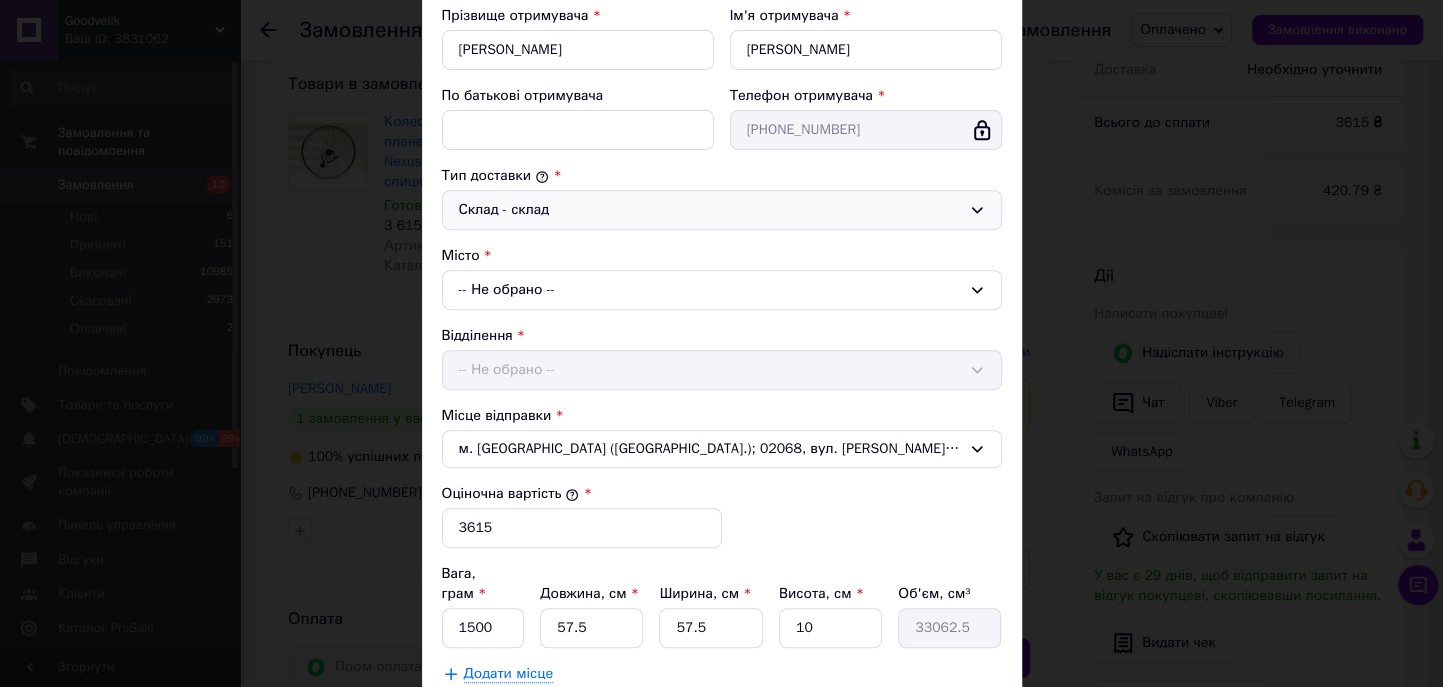 click on "-- Не обрано --" at bounding box center [722, 290] 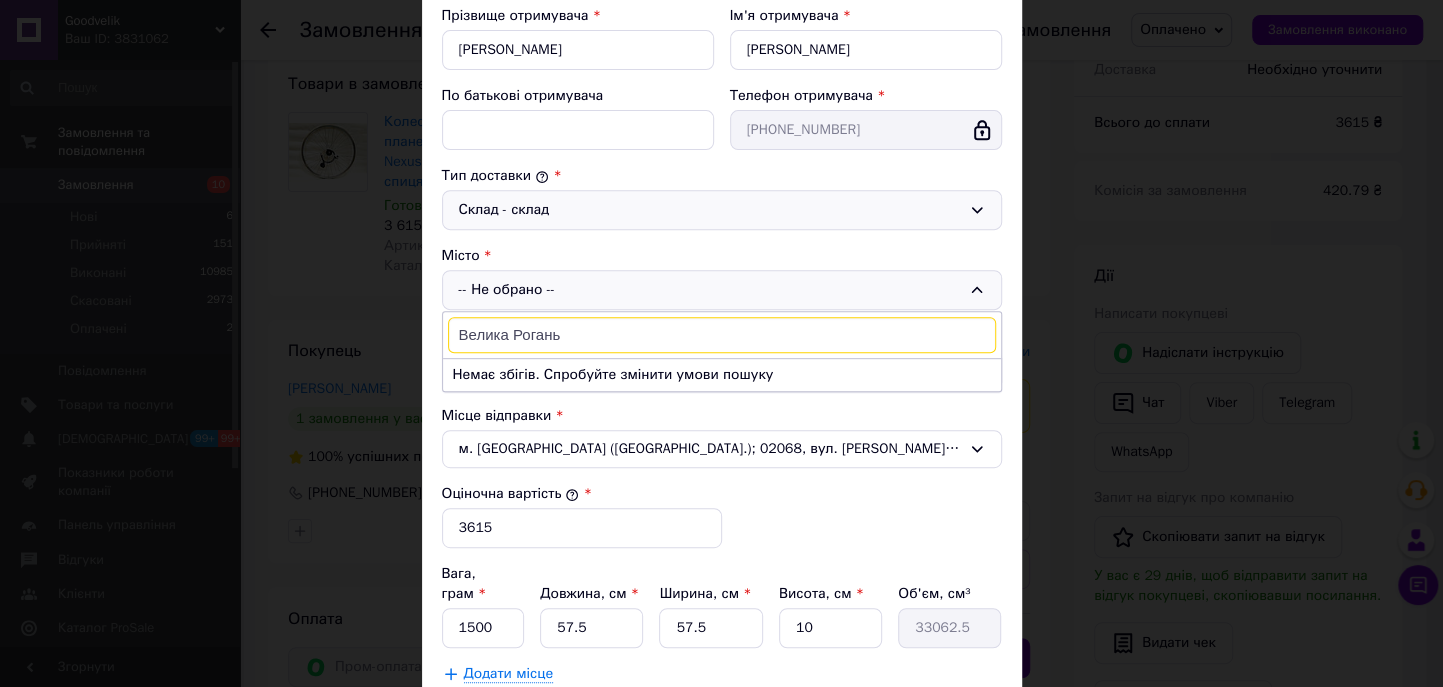 click on "Велика Рогань" at bounding box center [722, 335] 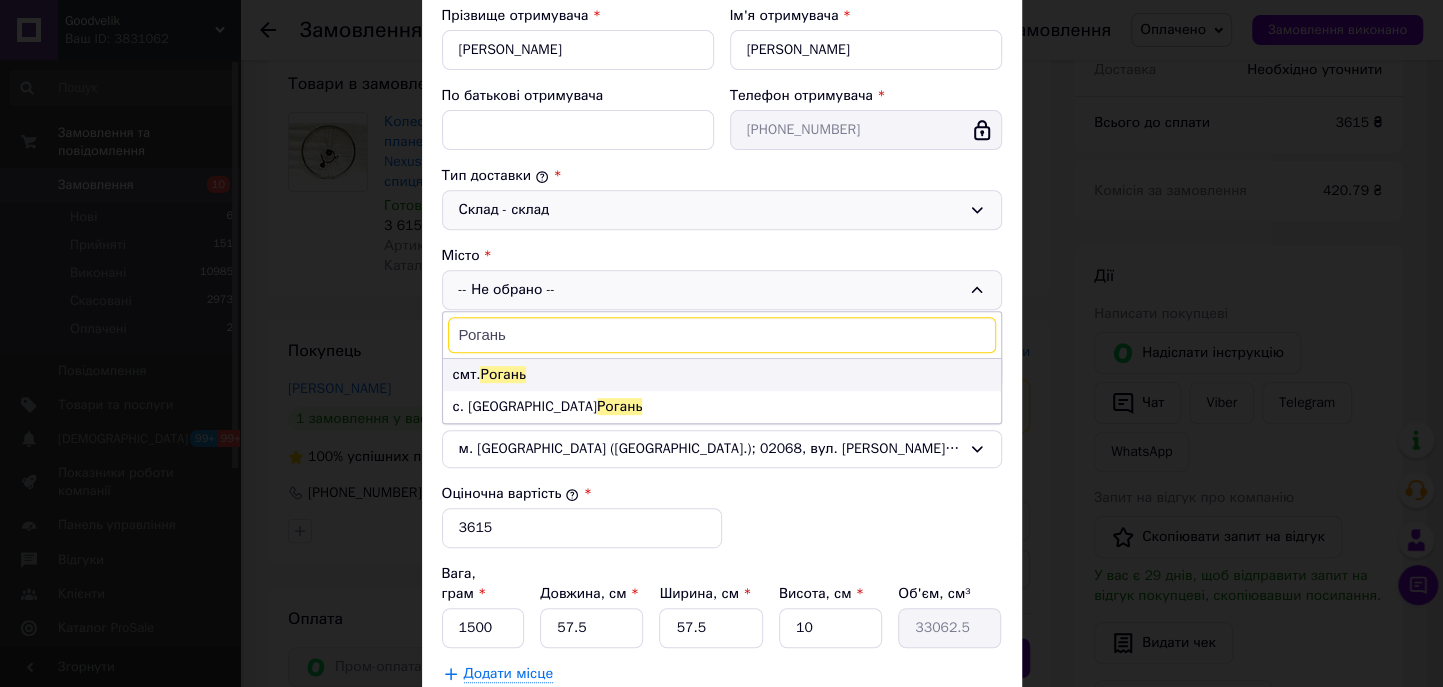 type on "Рогань" 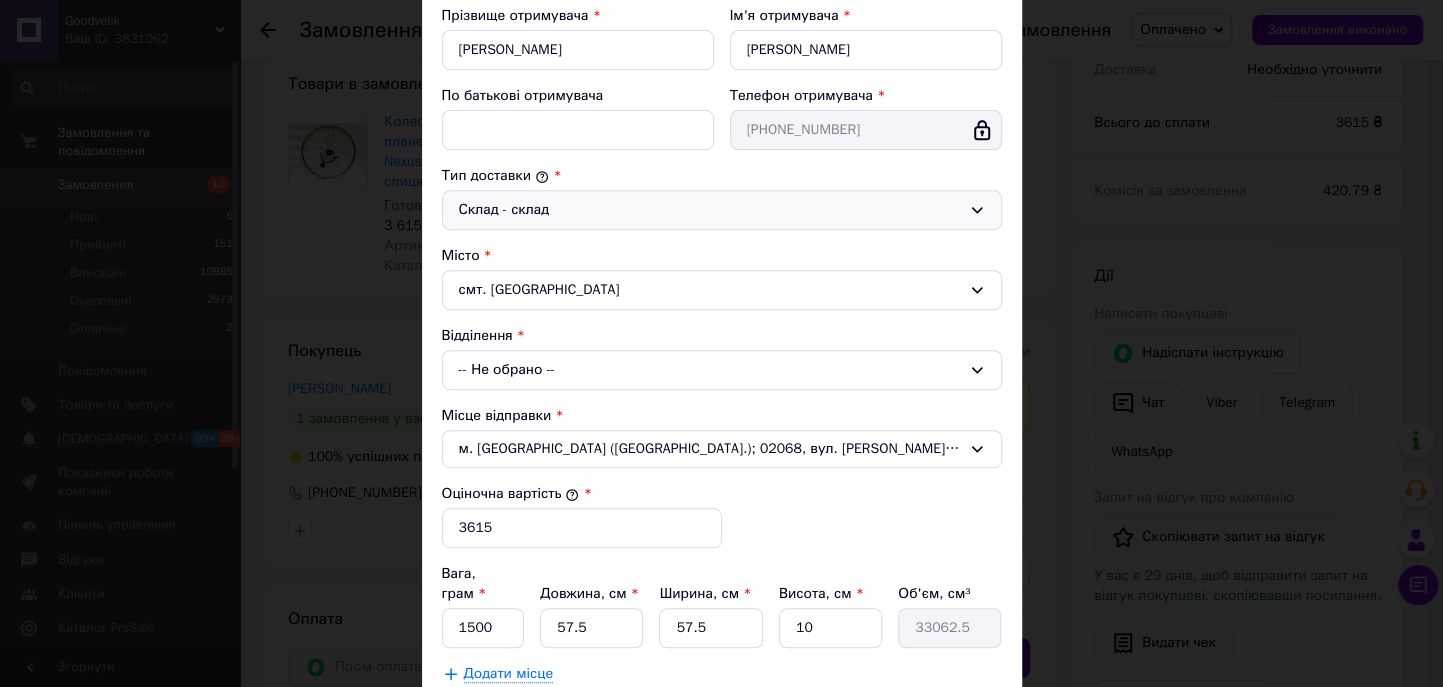 click on "-- Не обрано --" at bounding box center (722, 370) 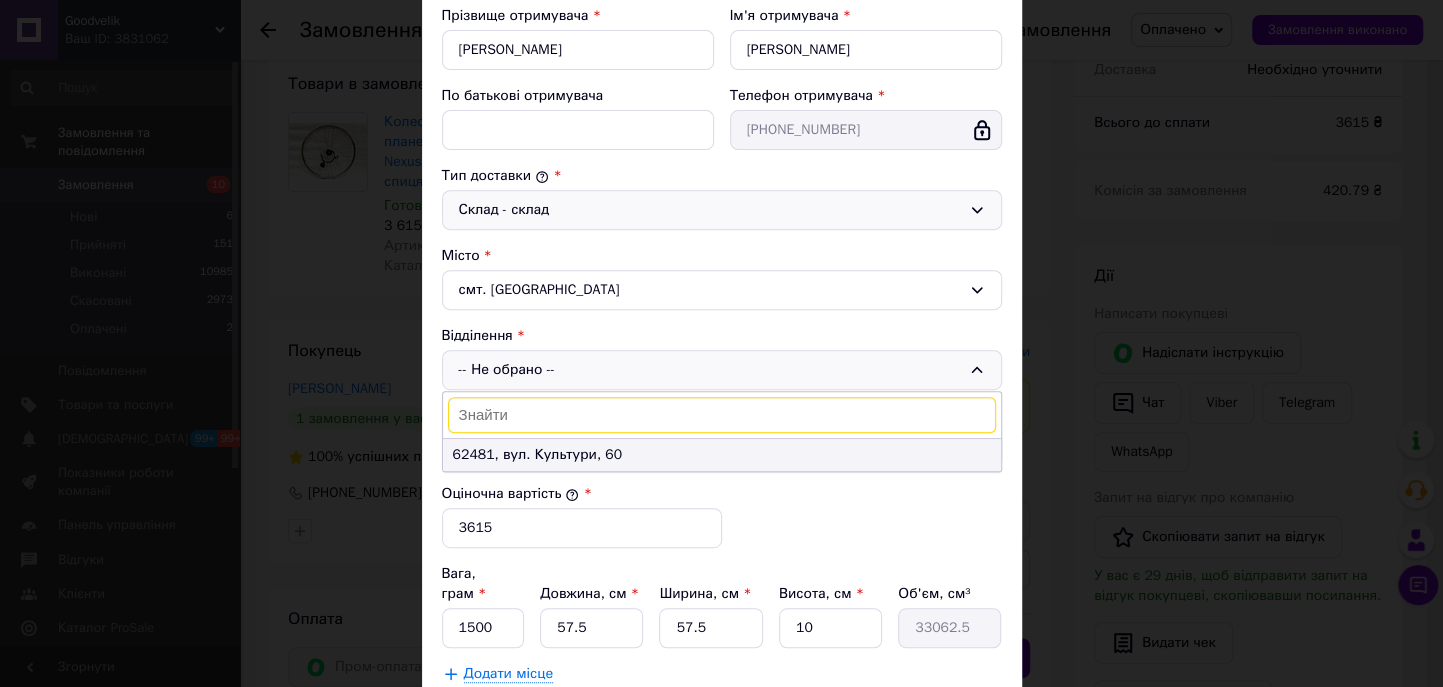 click on "62481, вул. Культури, 60" at bounding box center [722, 455] 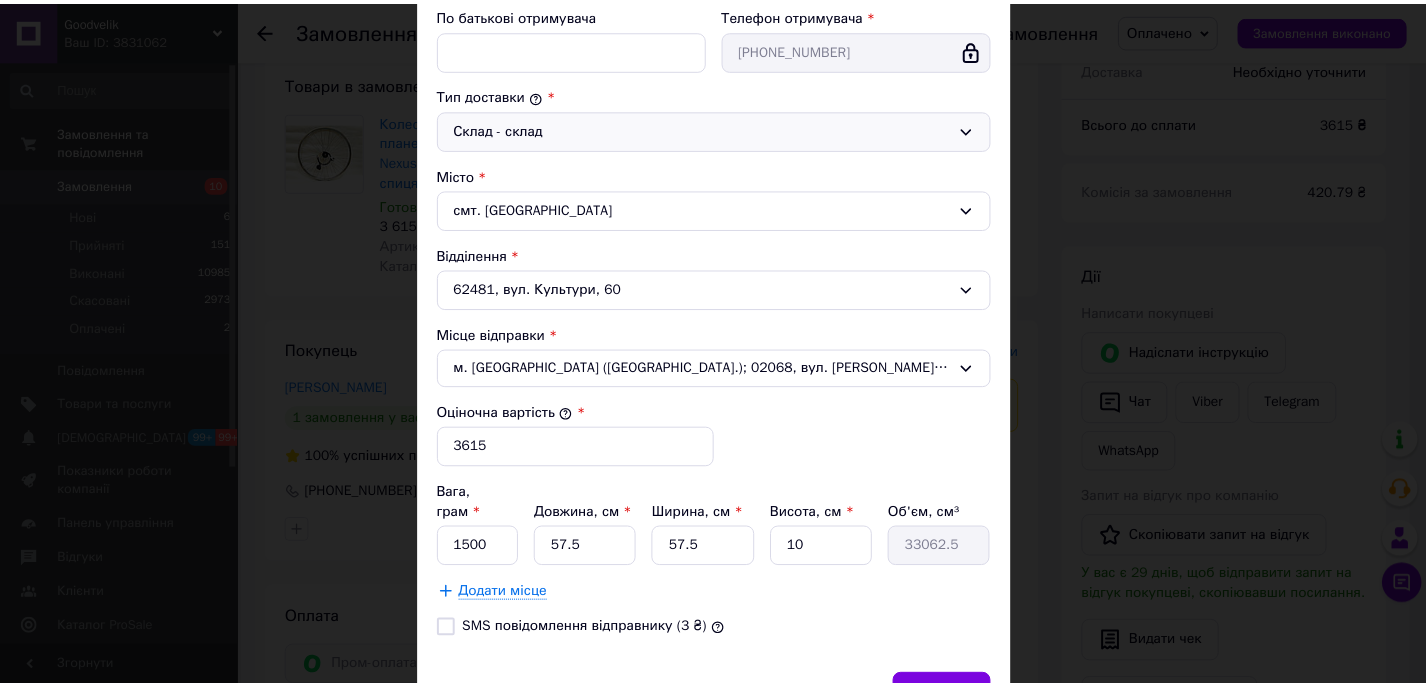 scroll, scrollTop: 475, scrollLeft: 0, axis: vertical 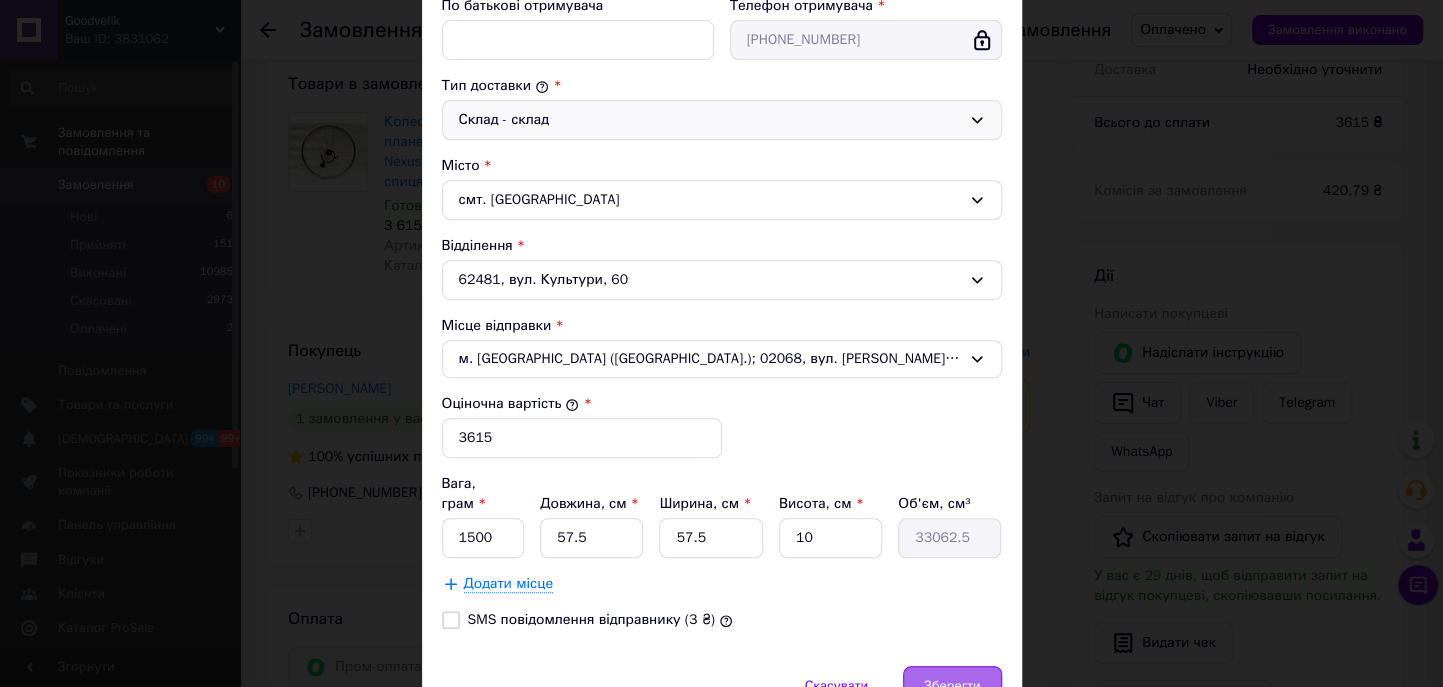 click on "Зберегти" at bounding box center [952, 686] 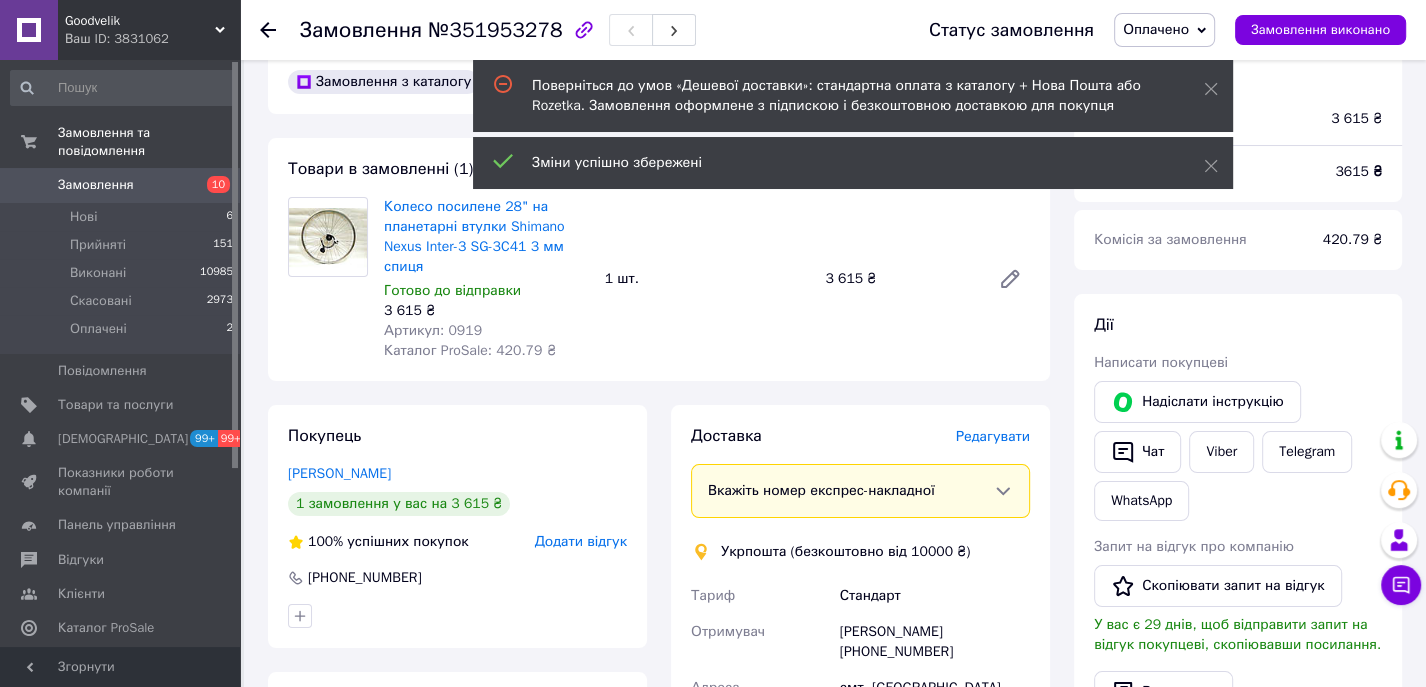 scroll, scrollTop: 91, scrollLeft: 0, axis: vertical 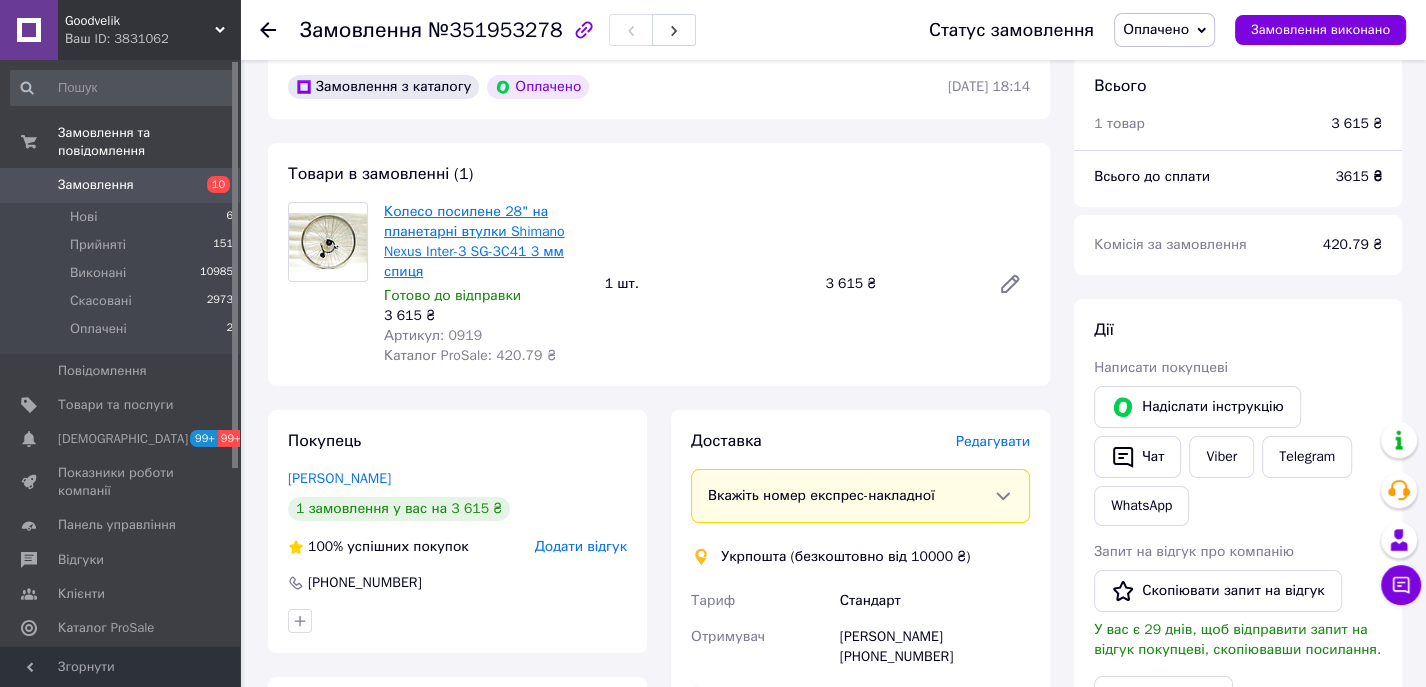 click on "Колесо посилене 28" на планетарні втулки Shimano Nexus Inter-3 SG-3C41 3 мм спиця" at bounding box center [474, 241] 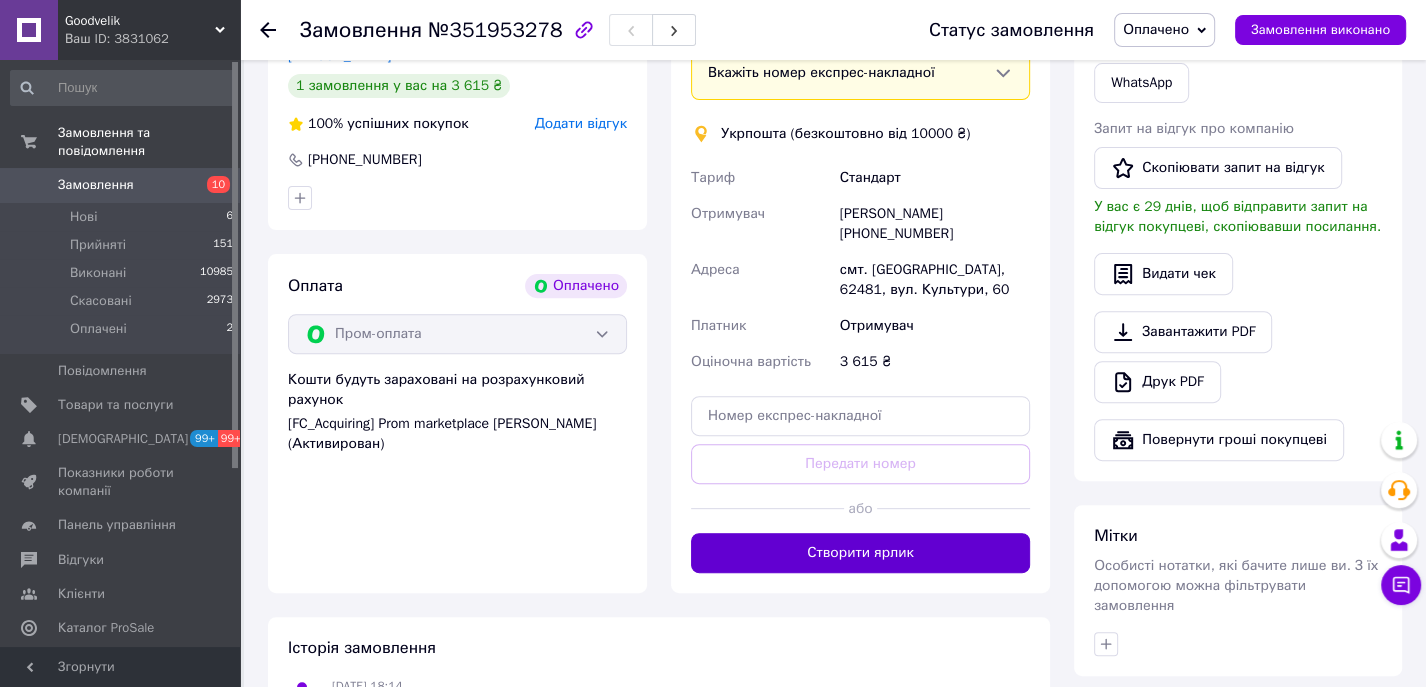 scroll, scrollTop: 516, scrollLeft: 0, axis: vertical 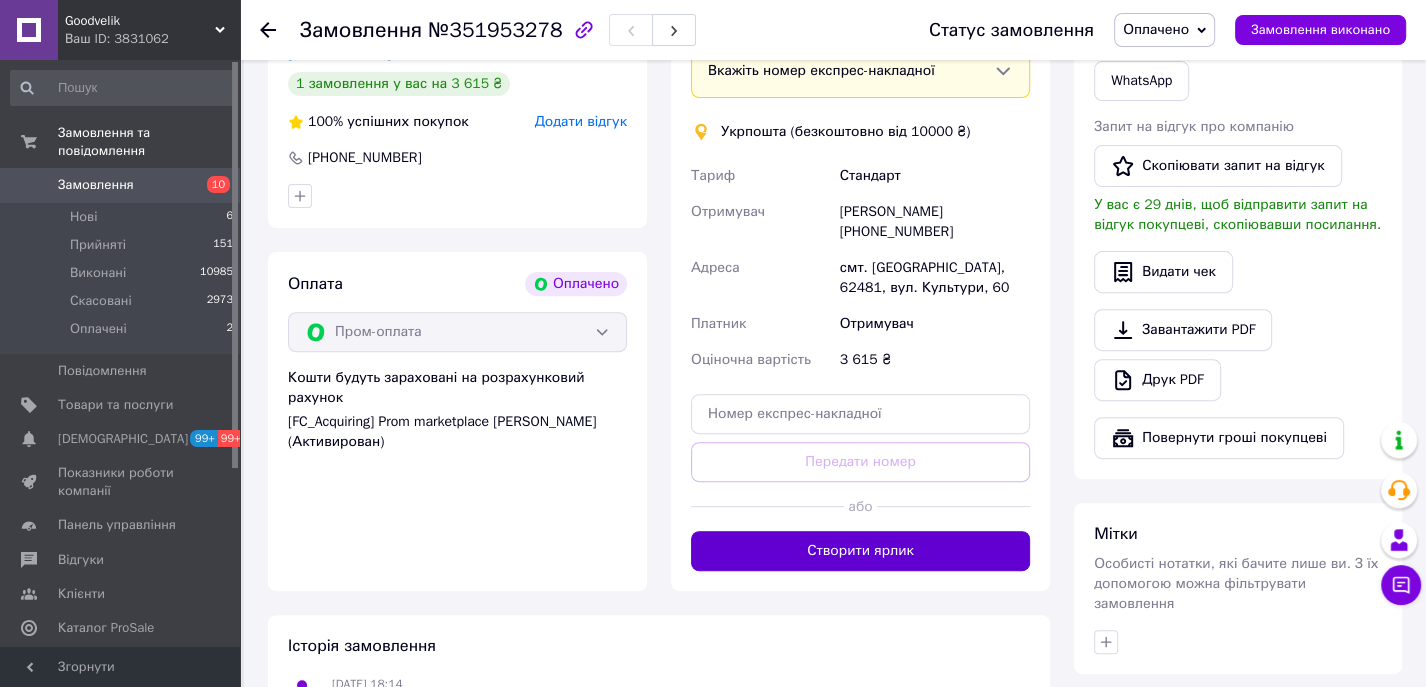 click on "Створити ярлик" at bounding box center [860, 551] 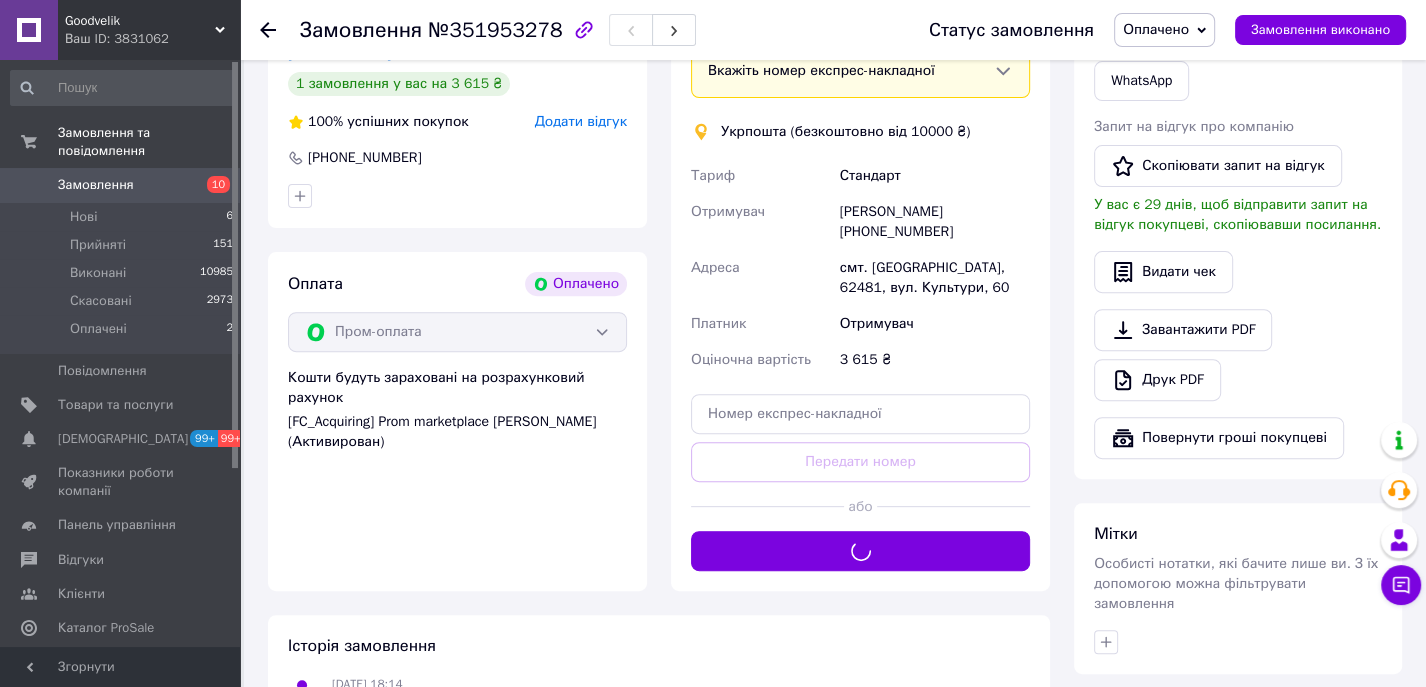 scroll, scrollTop: 346, scrollLeft: 0, axis: vertical 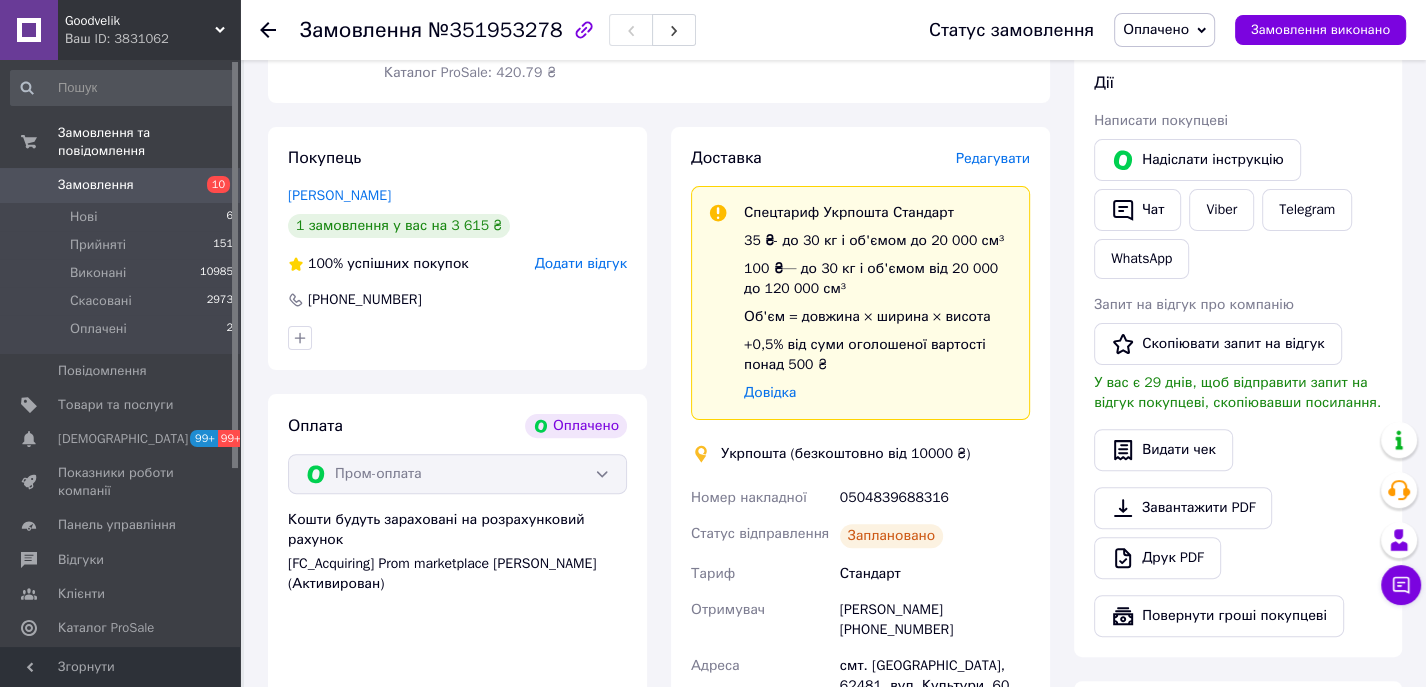click on "0504839688316" at bounding box center (935, 498) 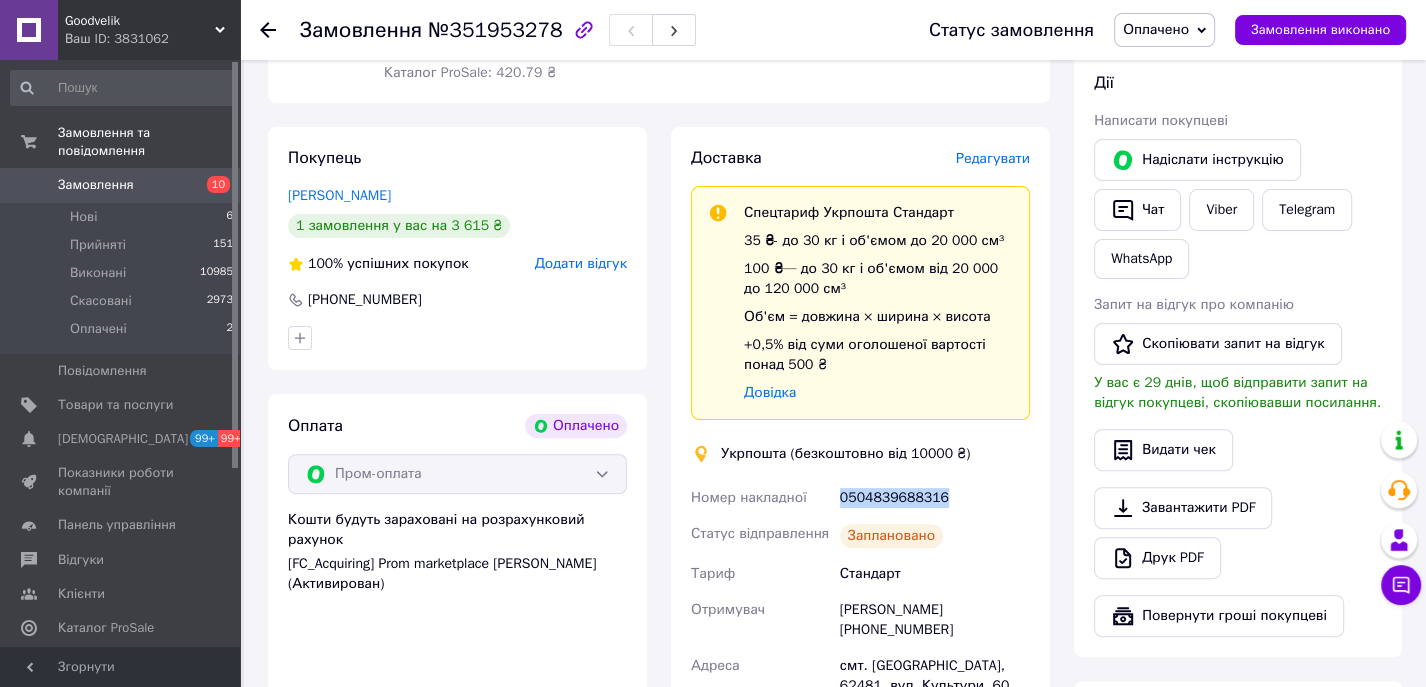 click on "0504839688316" at bounding box center (935, 498) 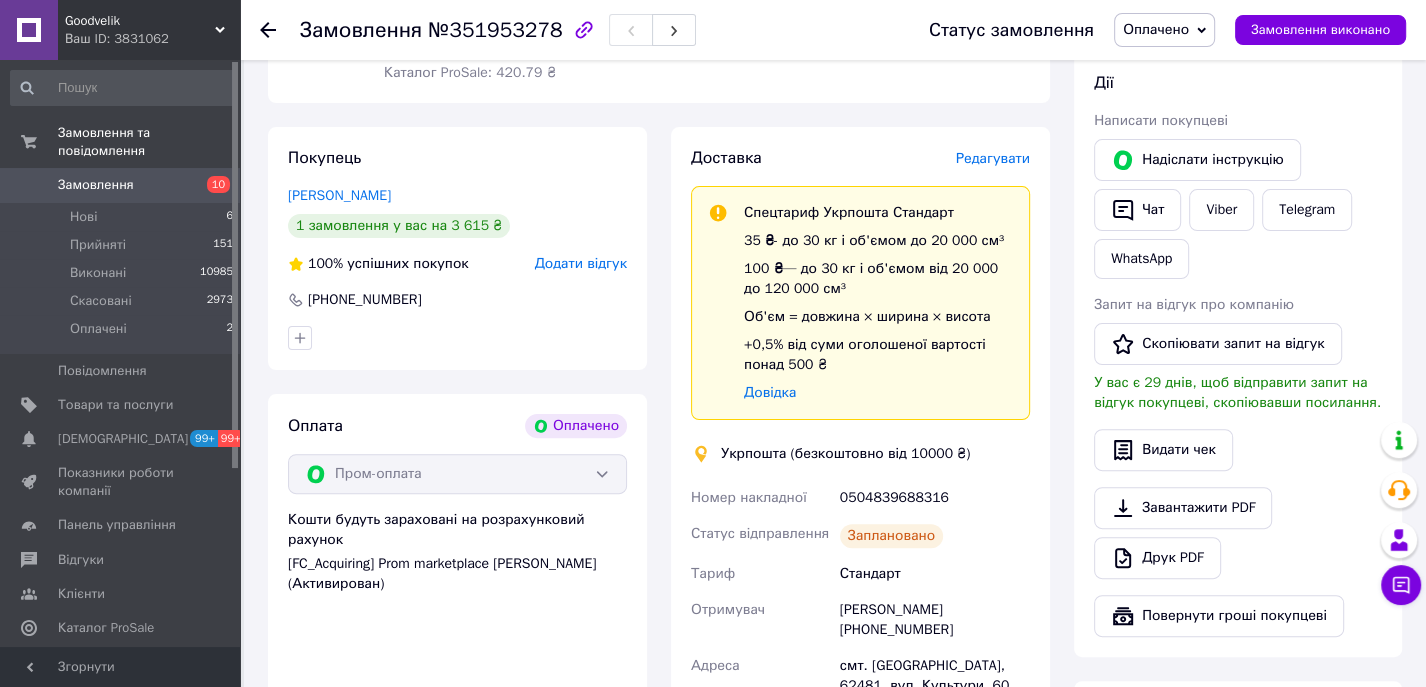 click on "0504839688316" at bounding box center [935, 498] 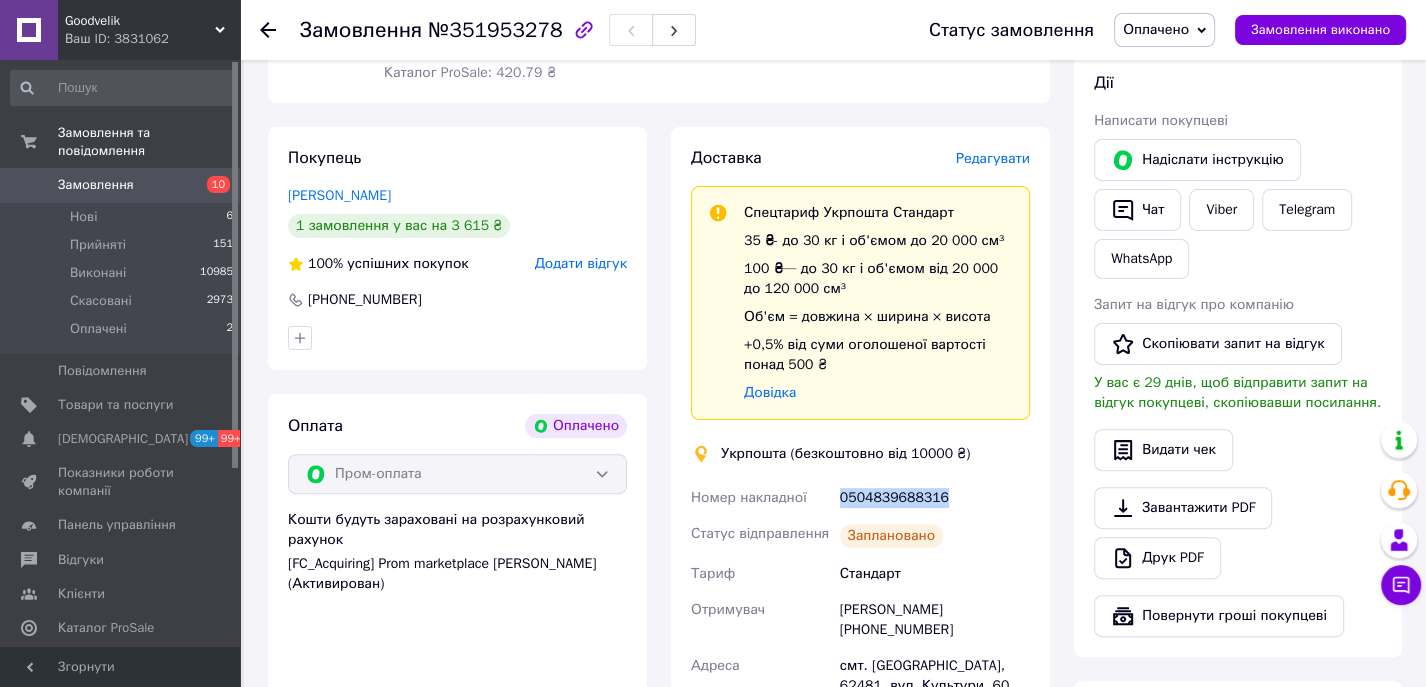 click on "0504839688316" at bounding box center (935, 498) 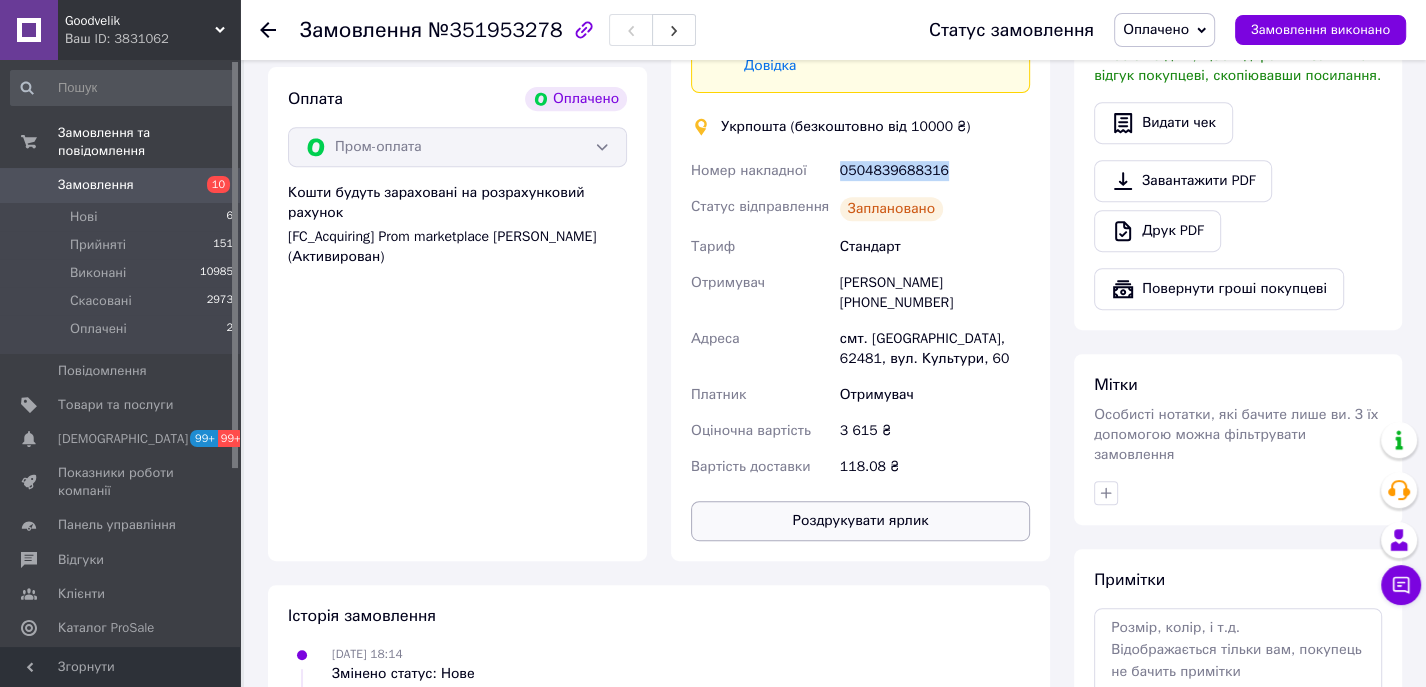 scroll, scrollTop: 703, scrollLeft: 0, axis: vertical 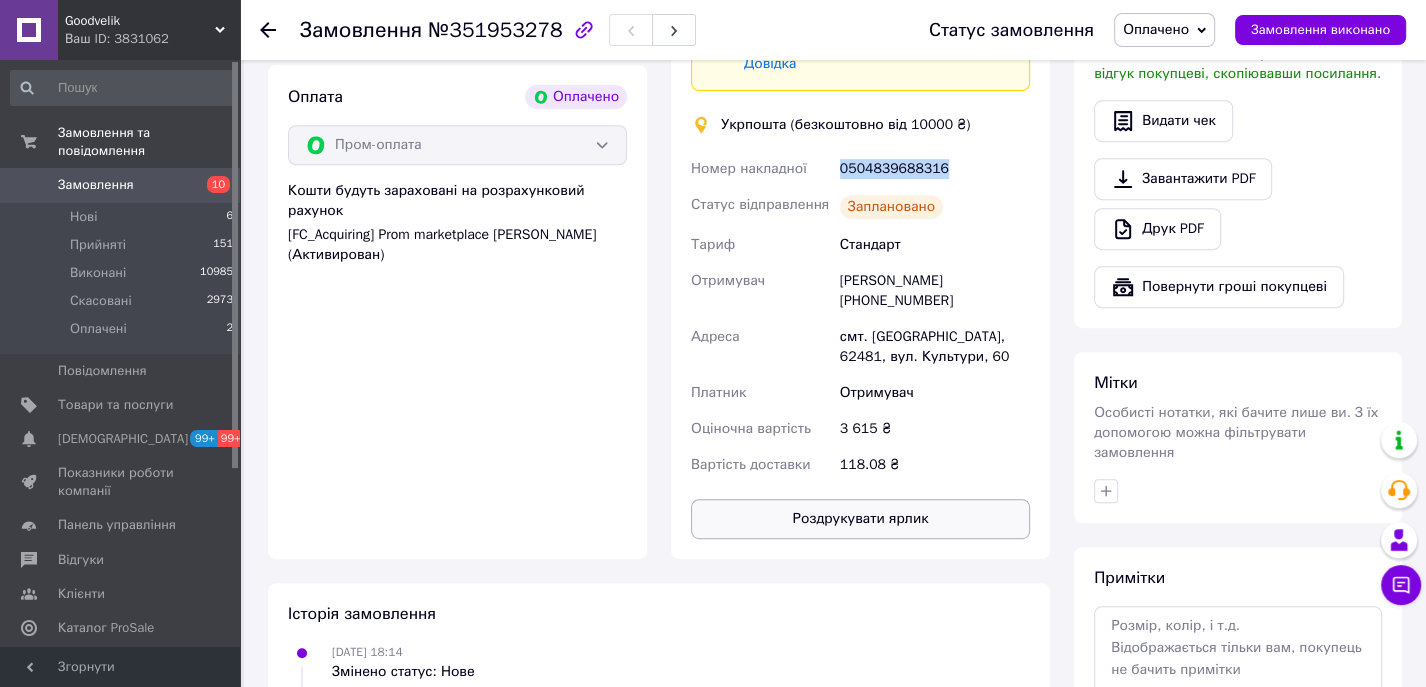 click on "Роздрукувати ярлик" at bounding box center [860, 519] 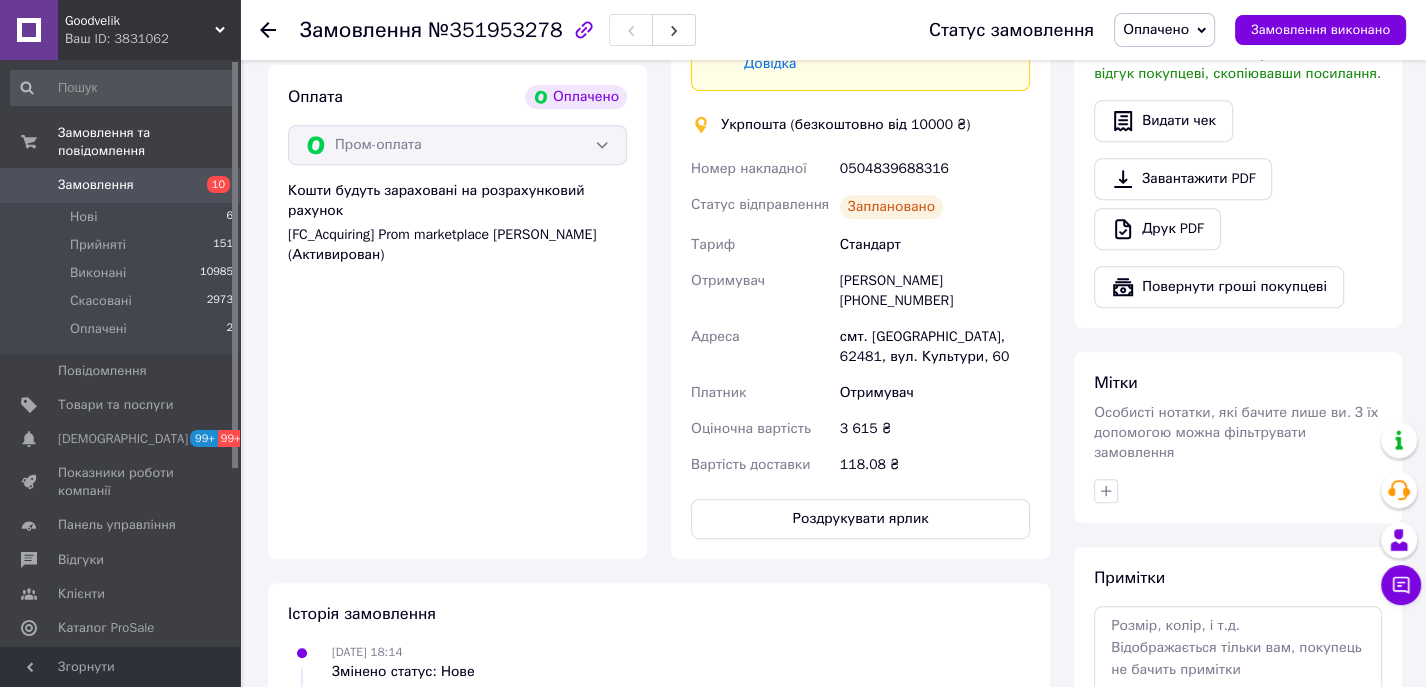 click on "Завантажити PDF   Друк PDF" at bounding box center [1238, 204] 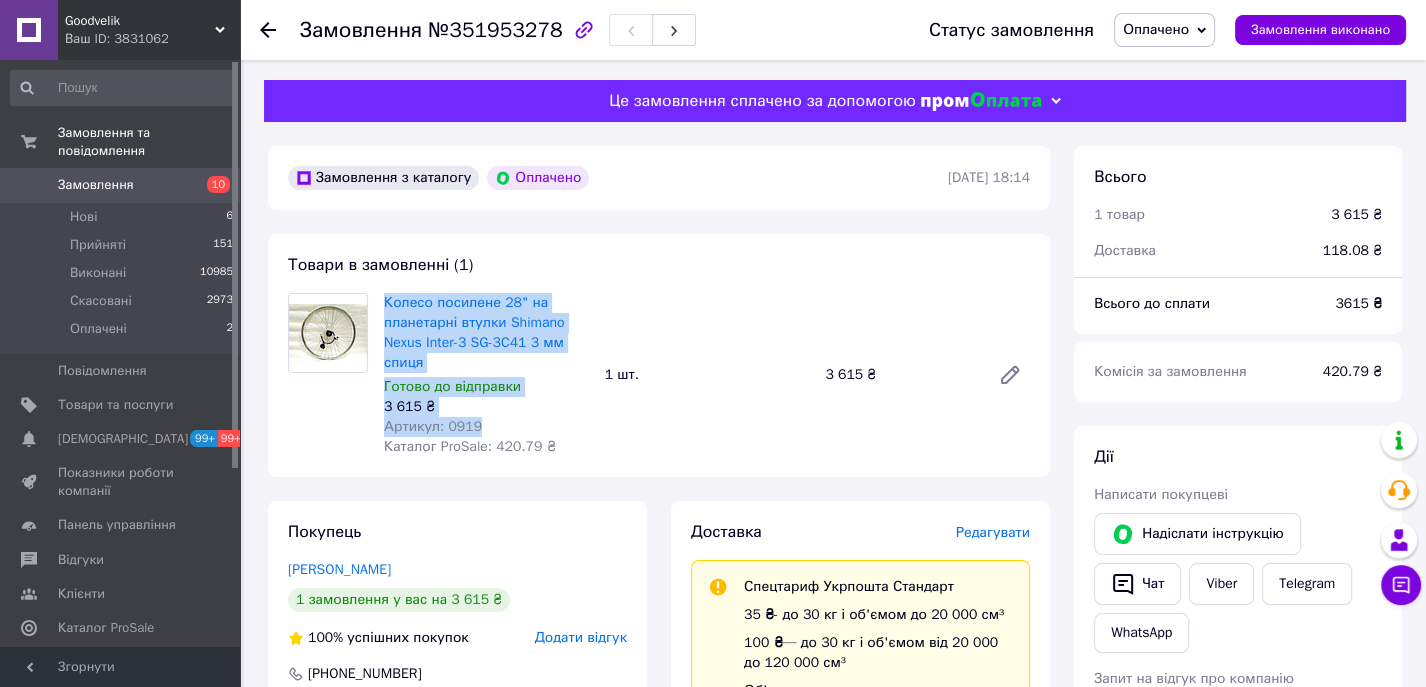 drag, startPoint x: 380, startPoint y: 293, endPoint x: 509, endPoint y: 417, distance: 178.93295 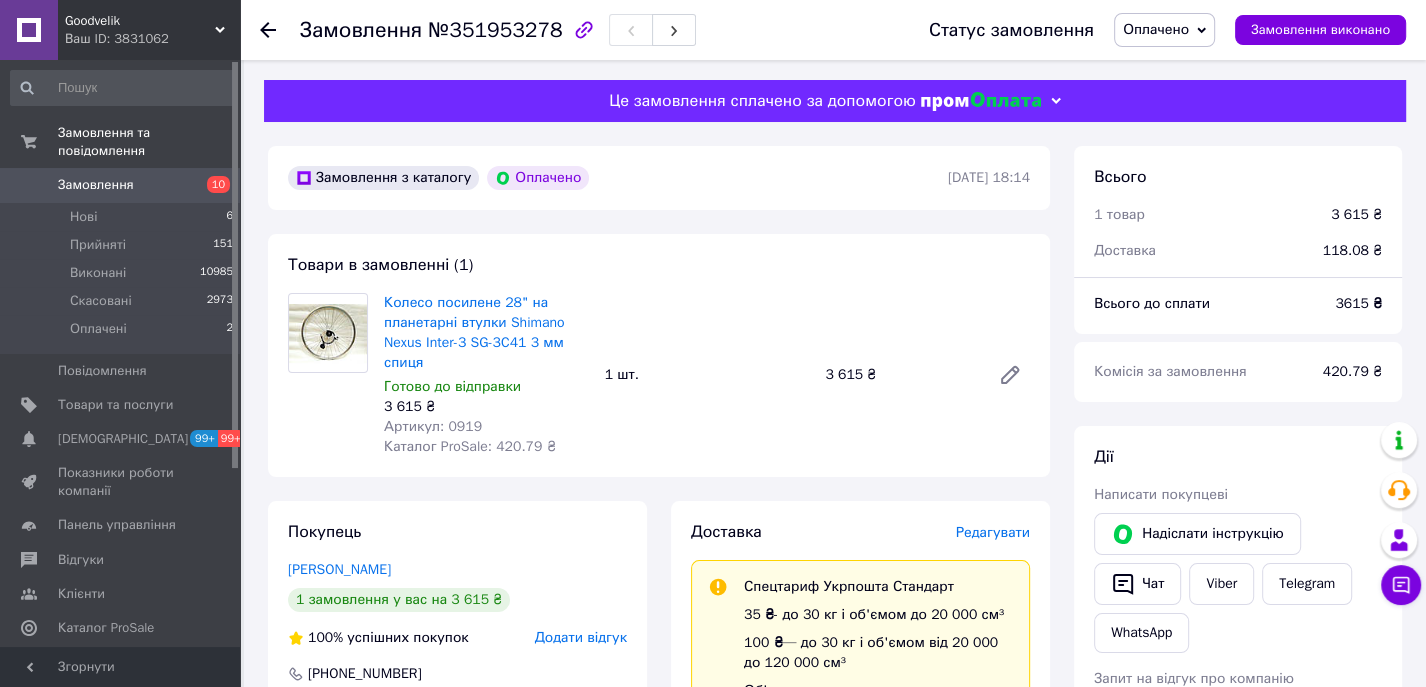 click on "Оплачено" at bounding box center [1164, 30] 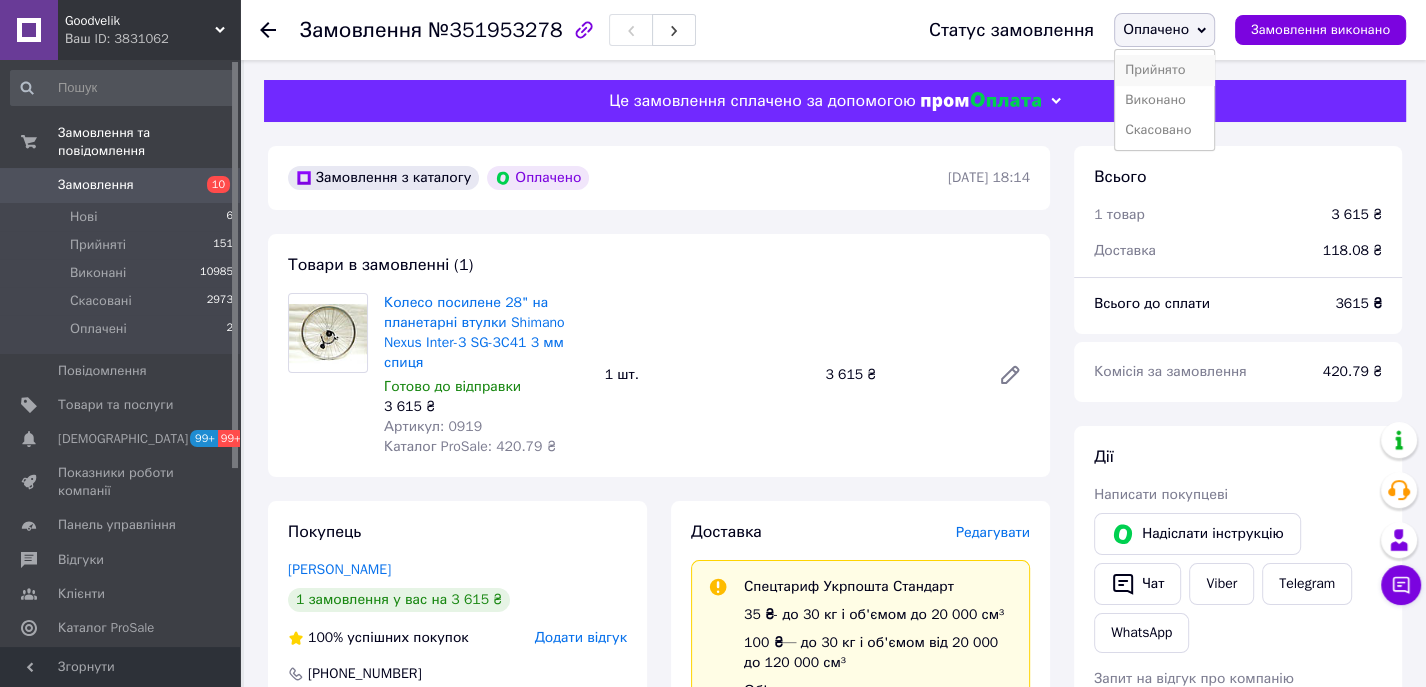 click on "Прийнято" at bounding box center (1164, 70) 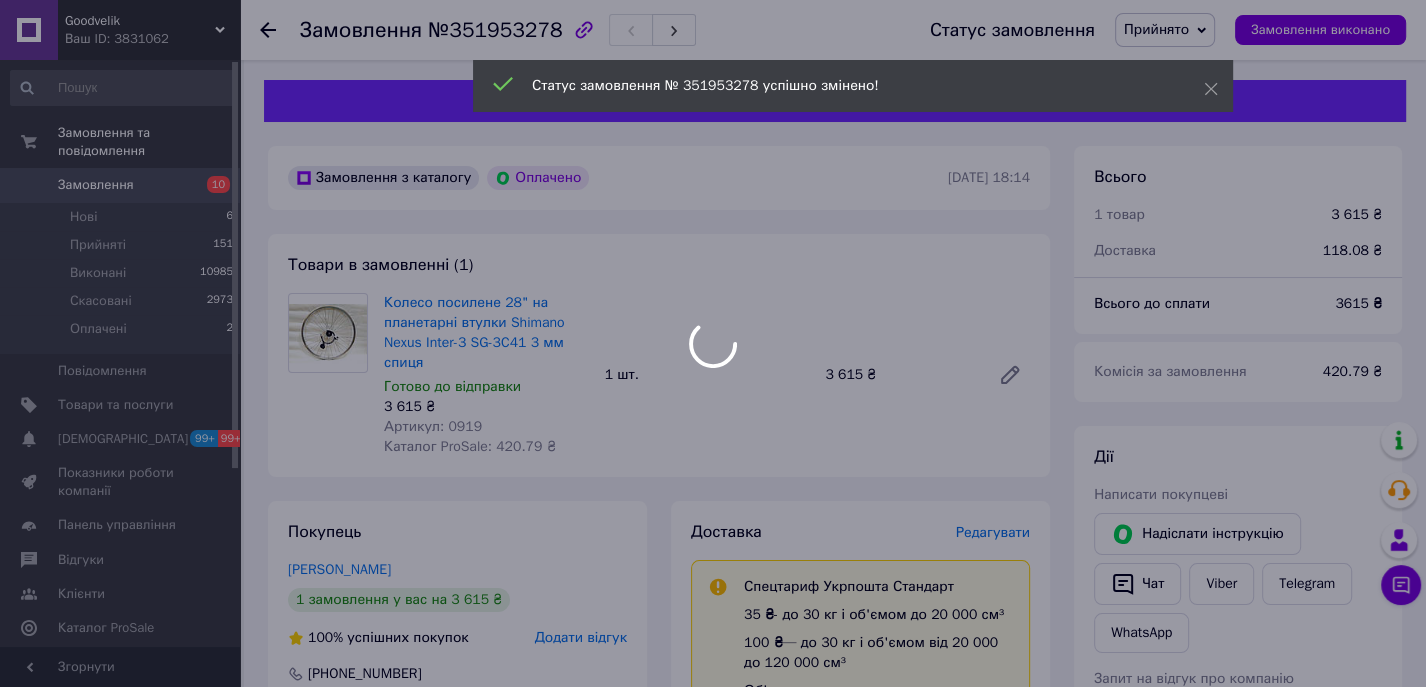 click at bounding box center (713, 343) 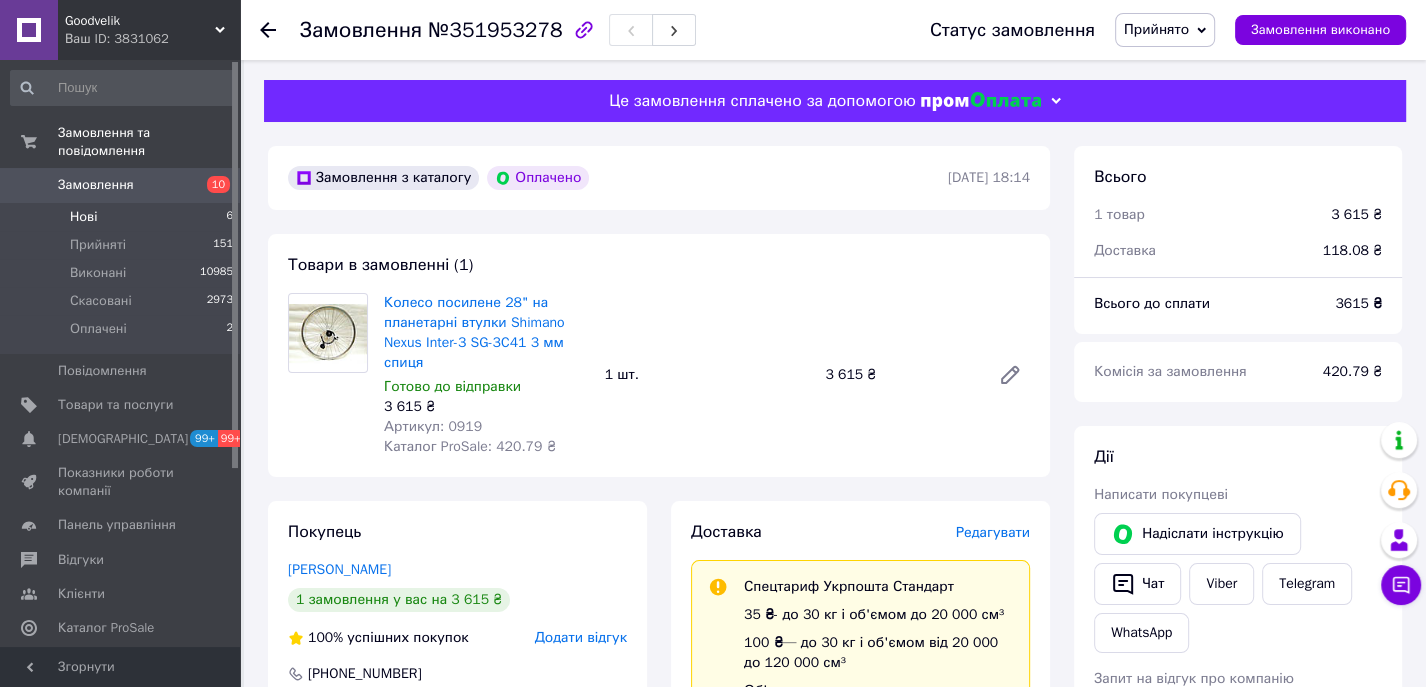 click on "Нові 6" at bounding box center (122, 217) 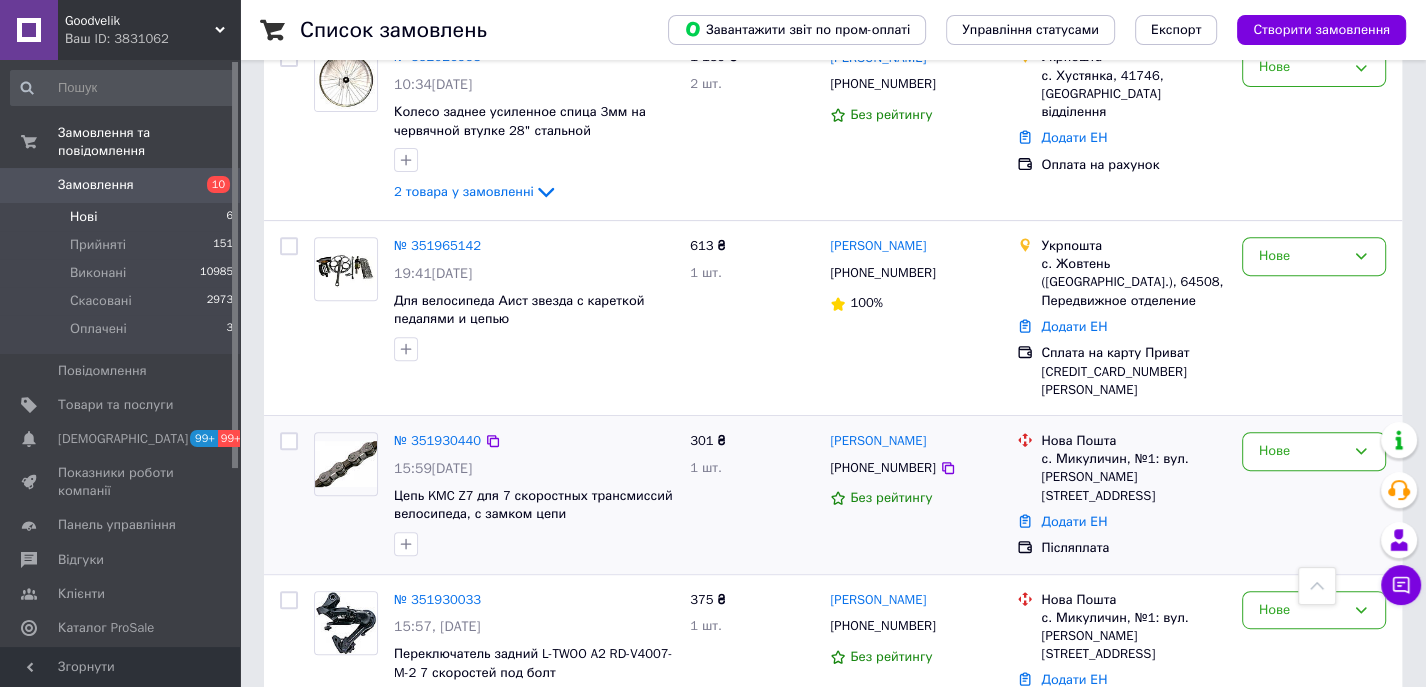 scroll, scrollTop: 0, scrollLeft: 0, axis: both 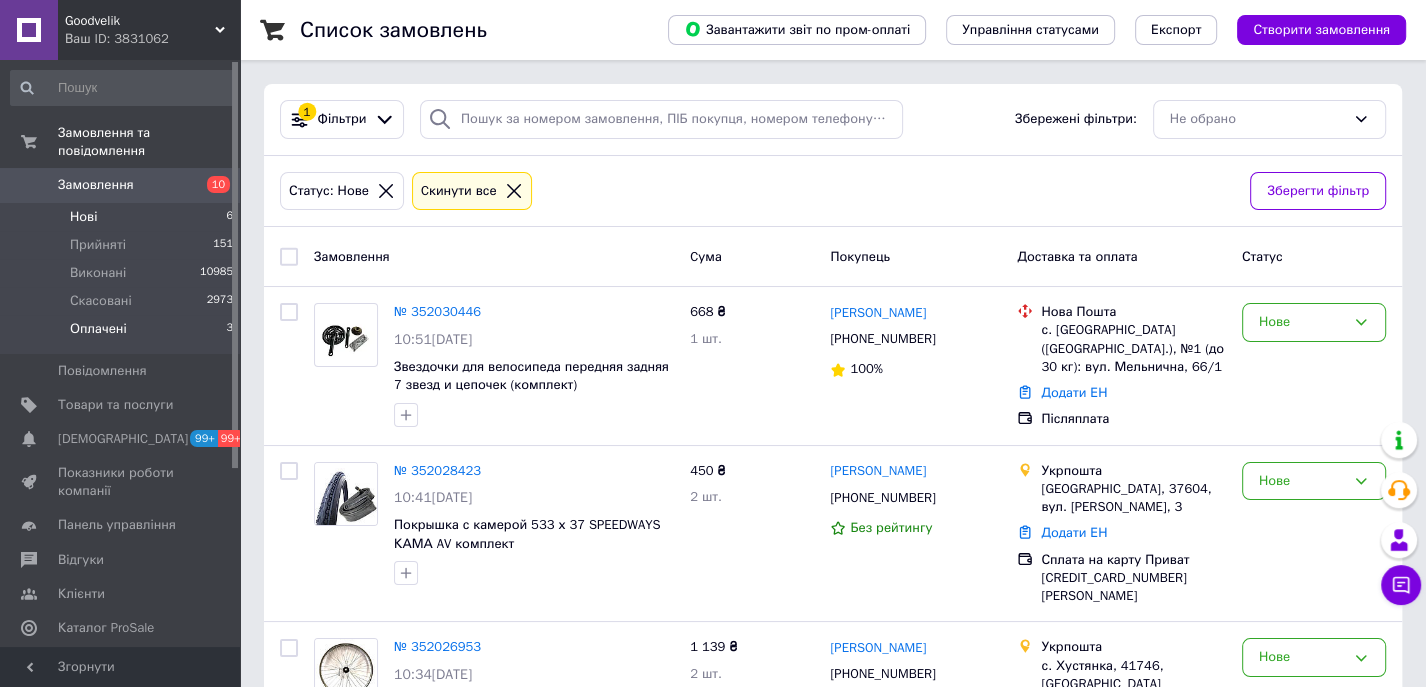 click on "Оплачені 3" at bounding box center (122, 334) 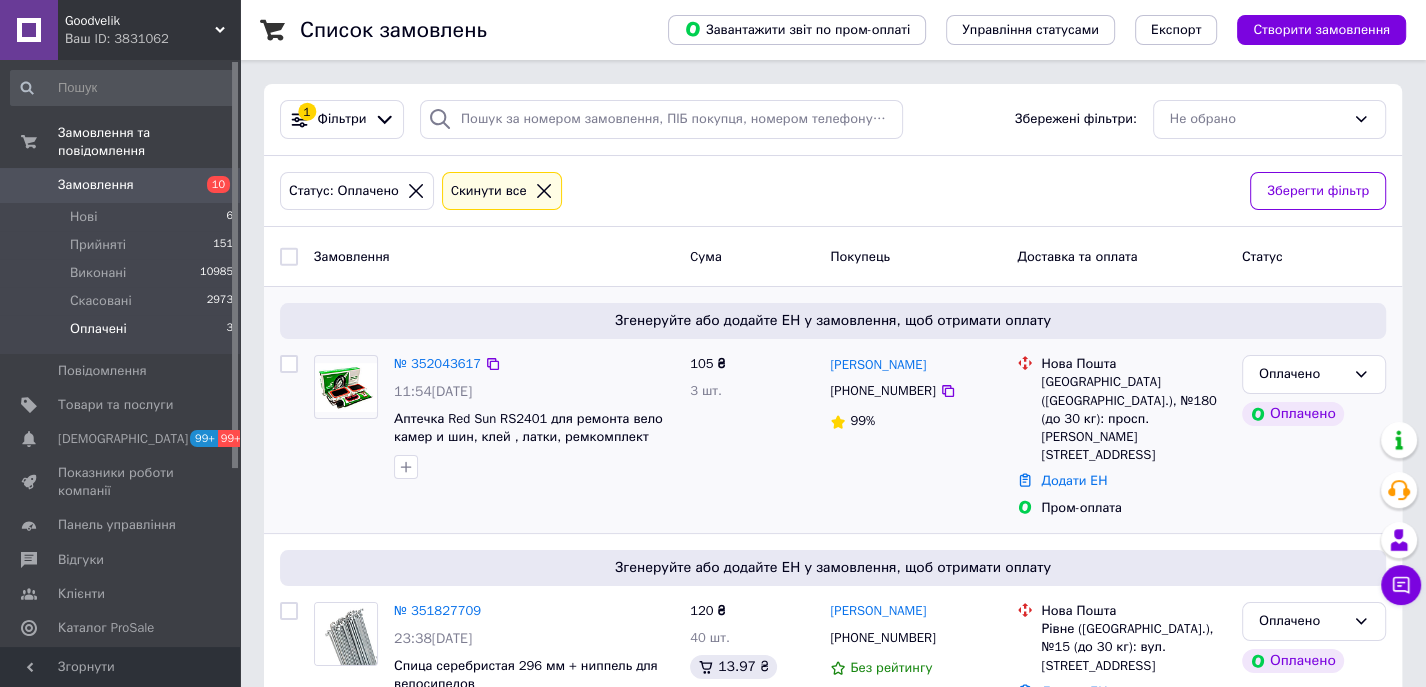 scroll, scrollTop: 41, scrollLeft: 0, axis: vertical 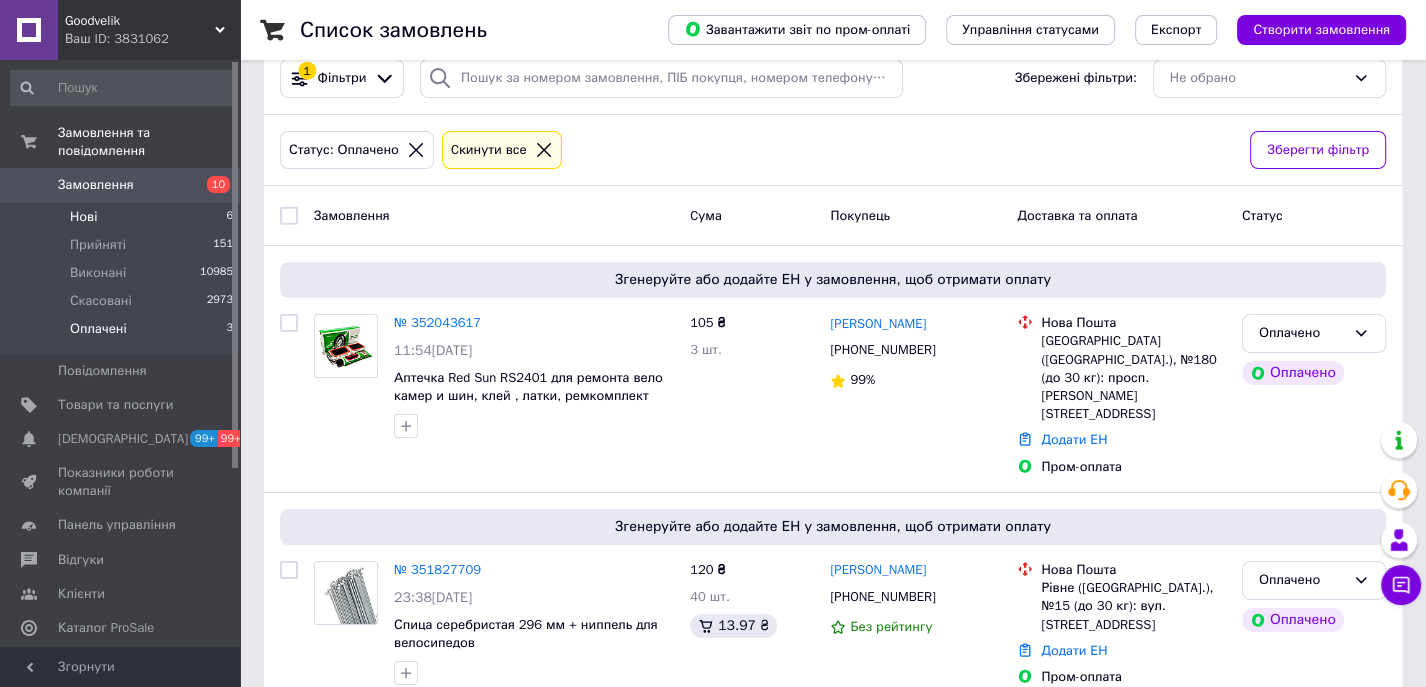 click on "Нові 6" at bounding box center [122, 217] 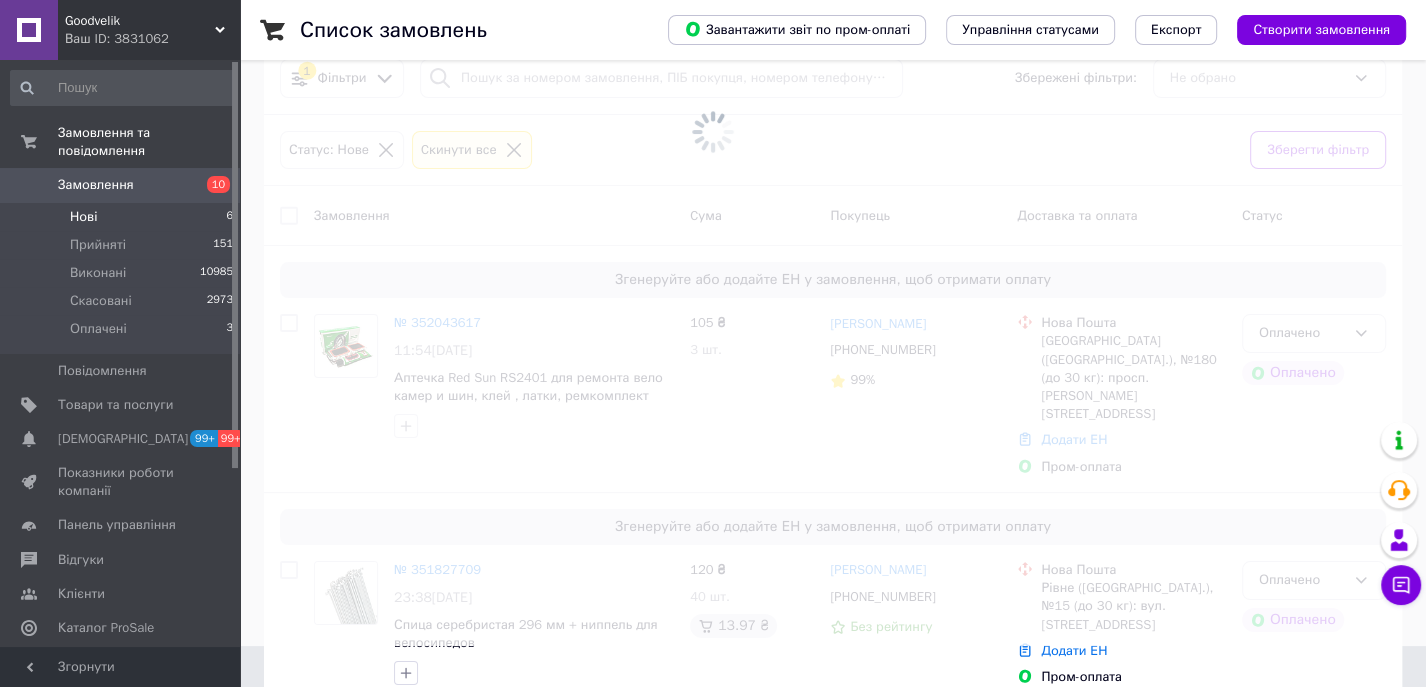 scroll, scrollTop: 0, scrollLeft: 0, axis: both 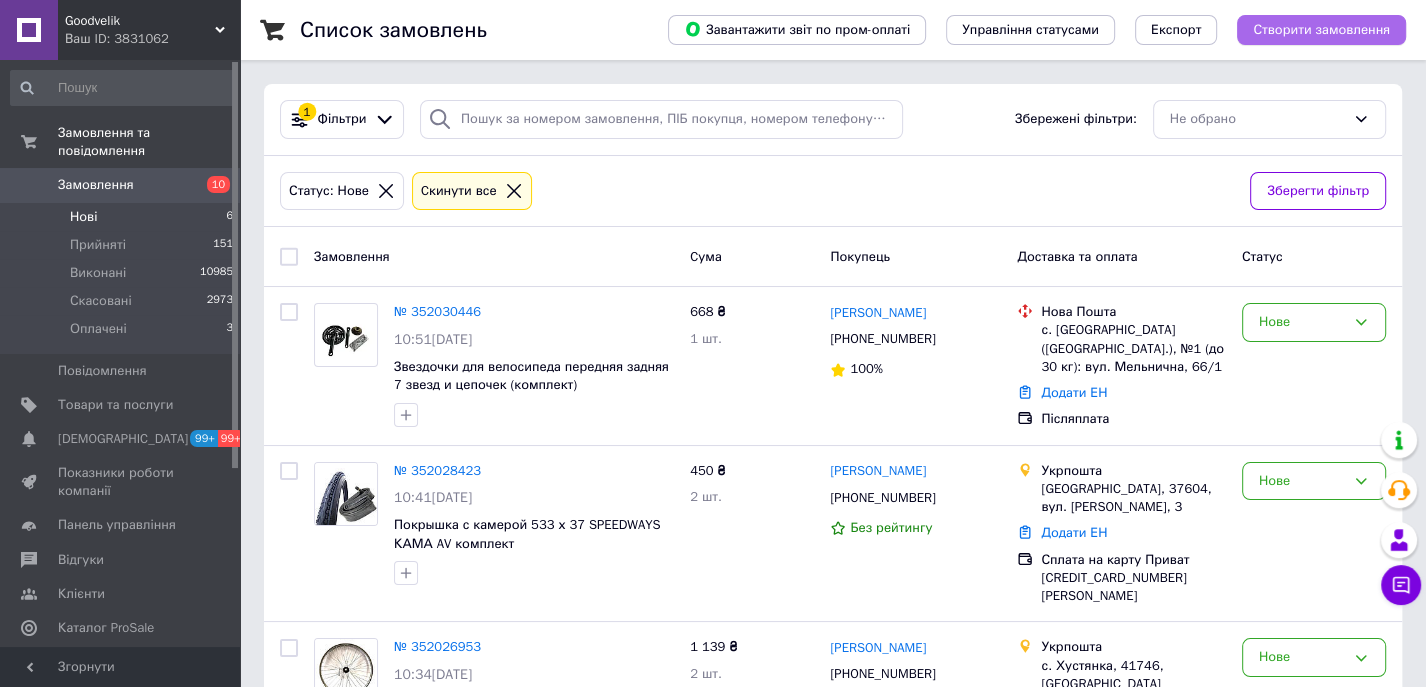click on "Створити замовлення" at bounding box center [1321, 30] 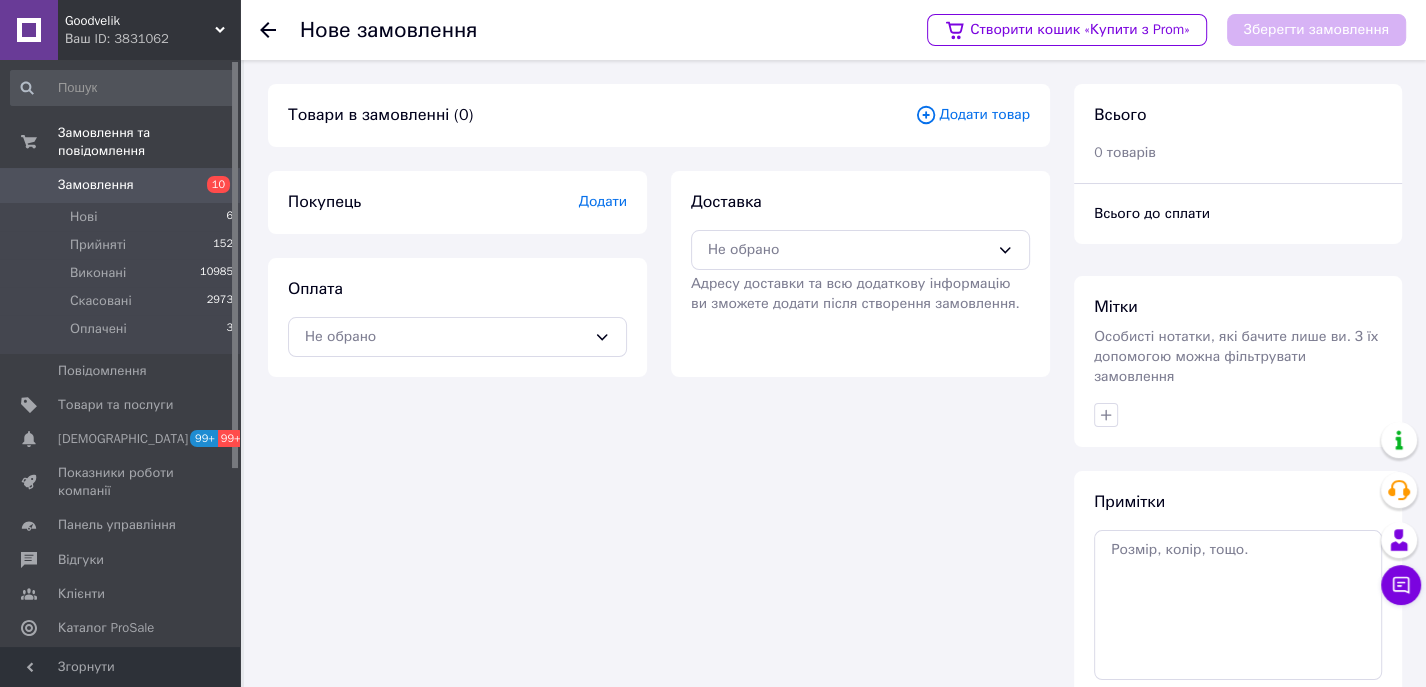 click on "Додати товар" at bounding box center (972, 115) 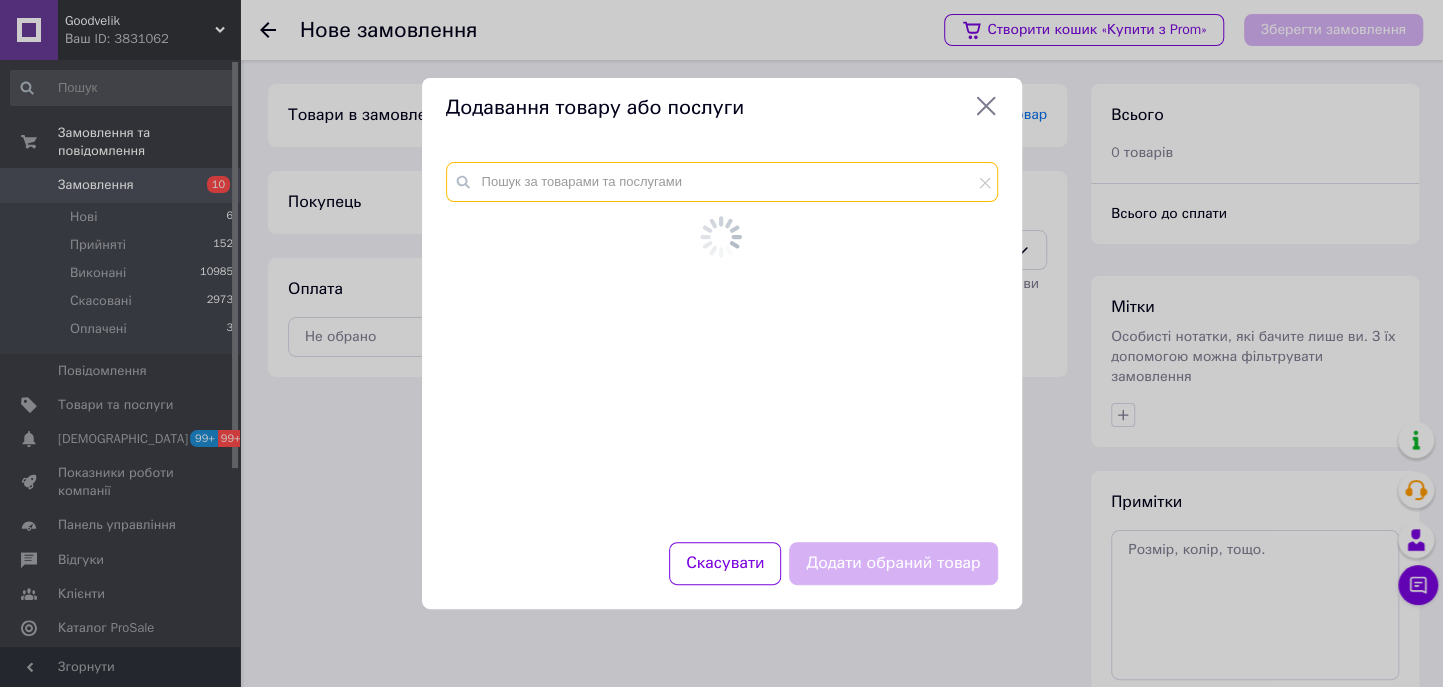 click at bounding box center [722, 182] 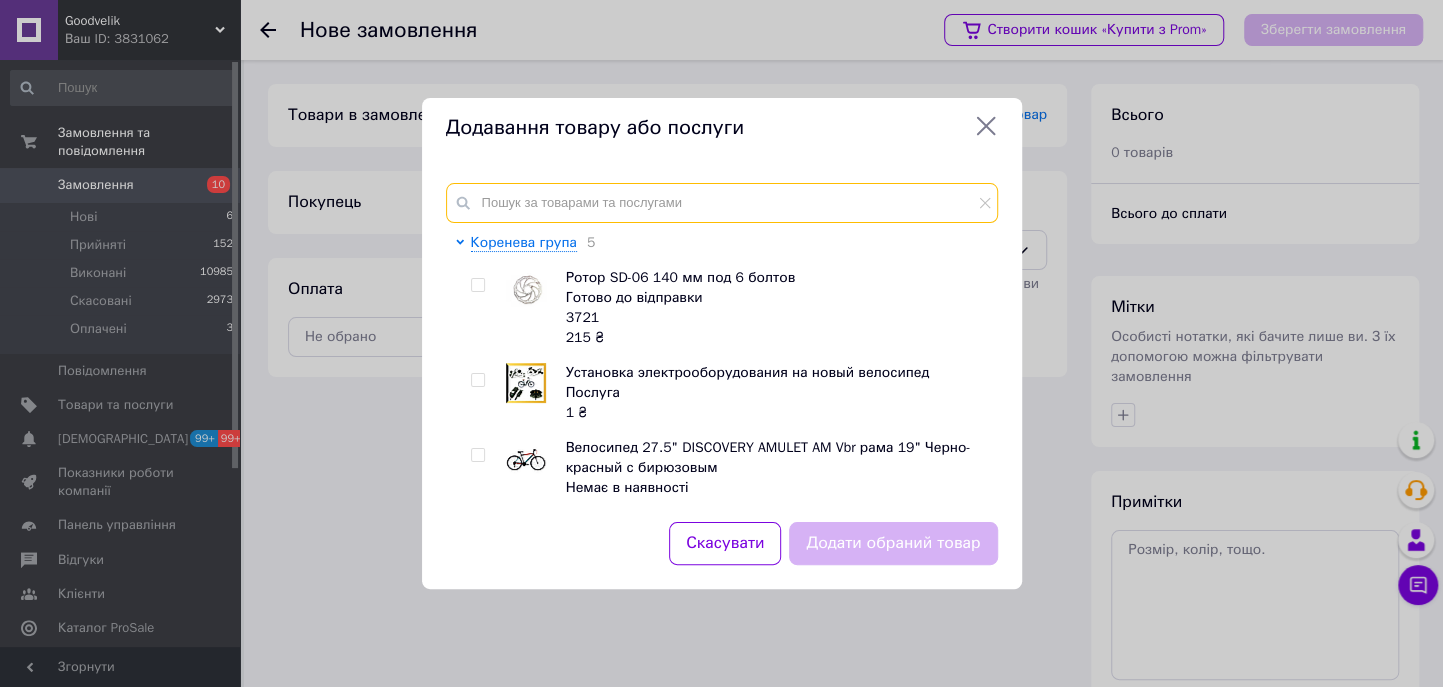 paste on "4208" 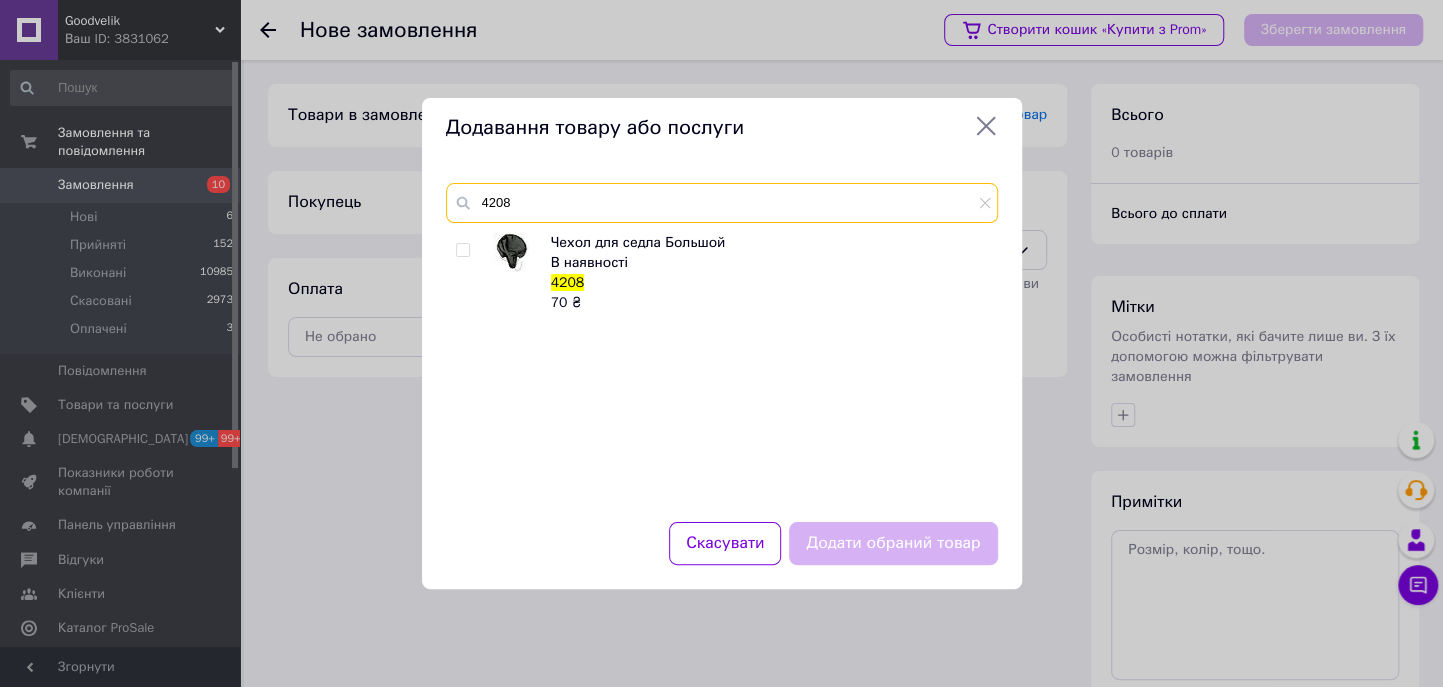 type on "4208" 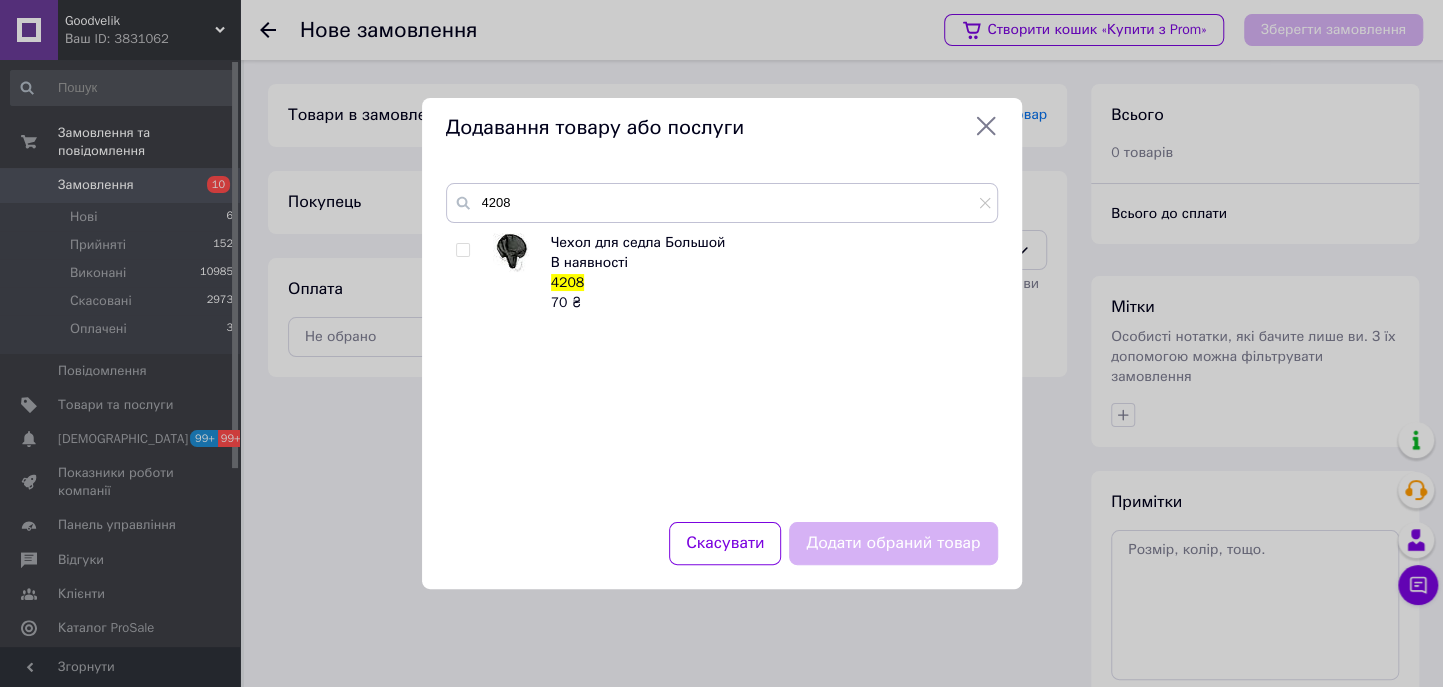click at bounding box center (466, 273) 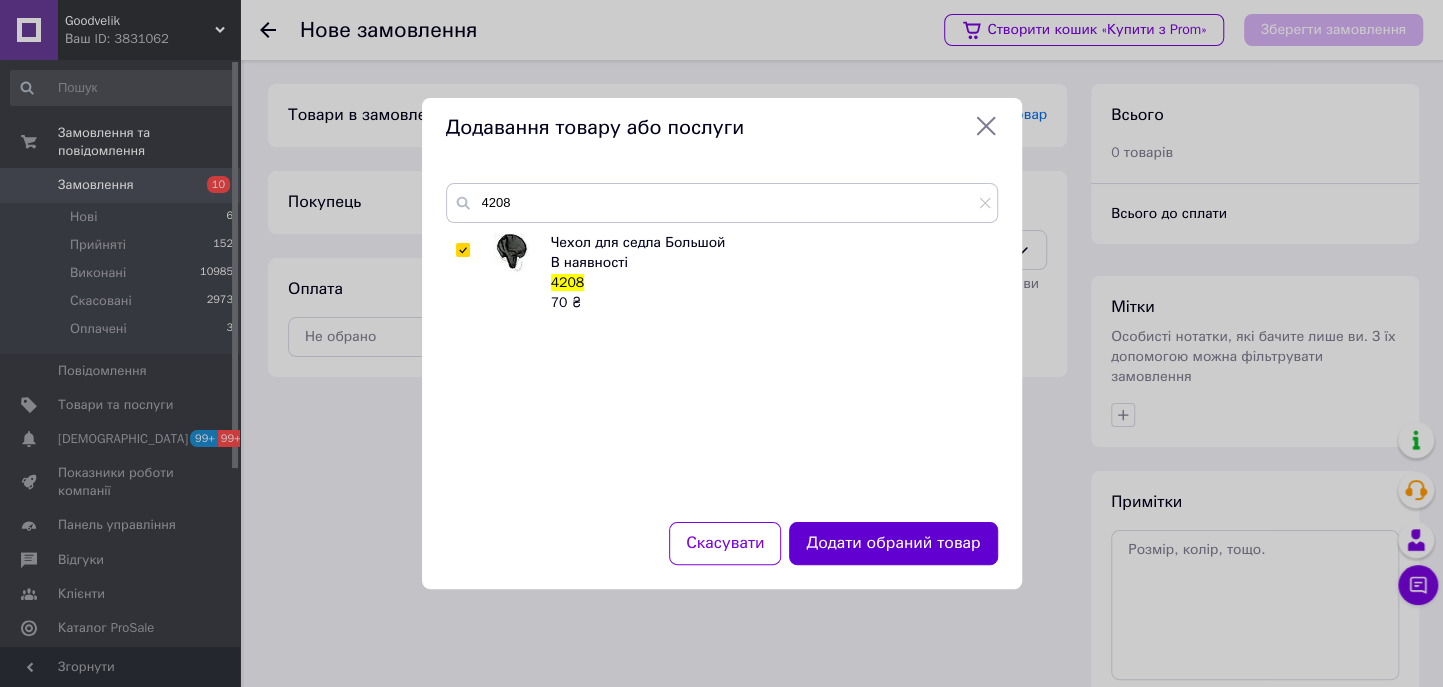 click on "Додати обраний товар" at bounding box center (893, 543) 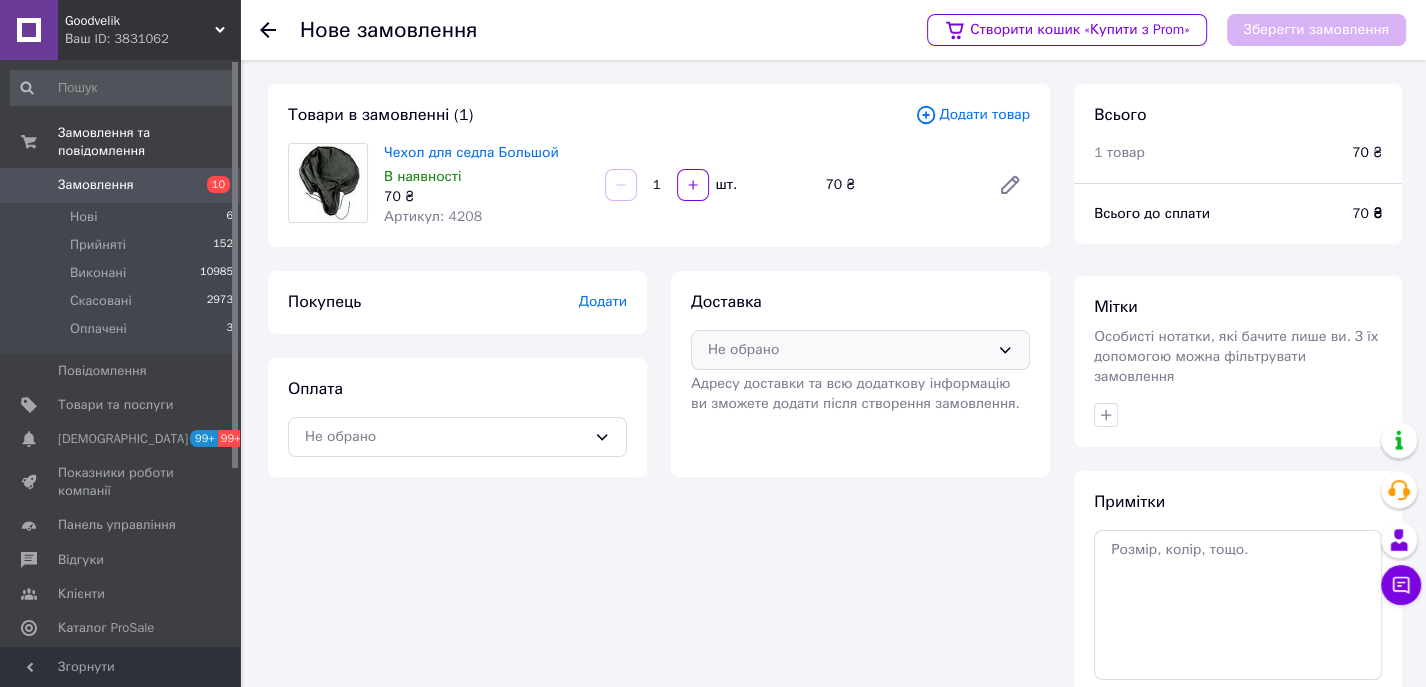 click on "Не обрано" at bounding box center [848, 350] 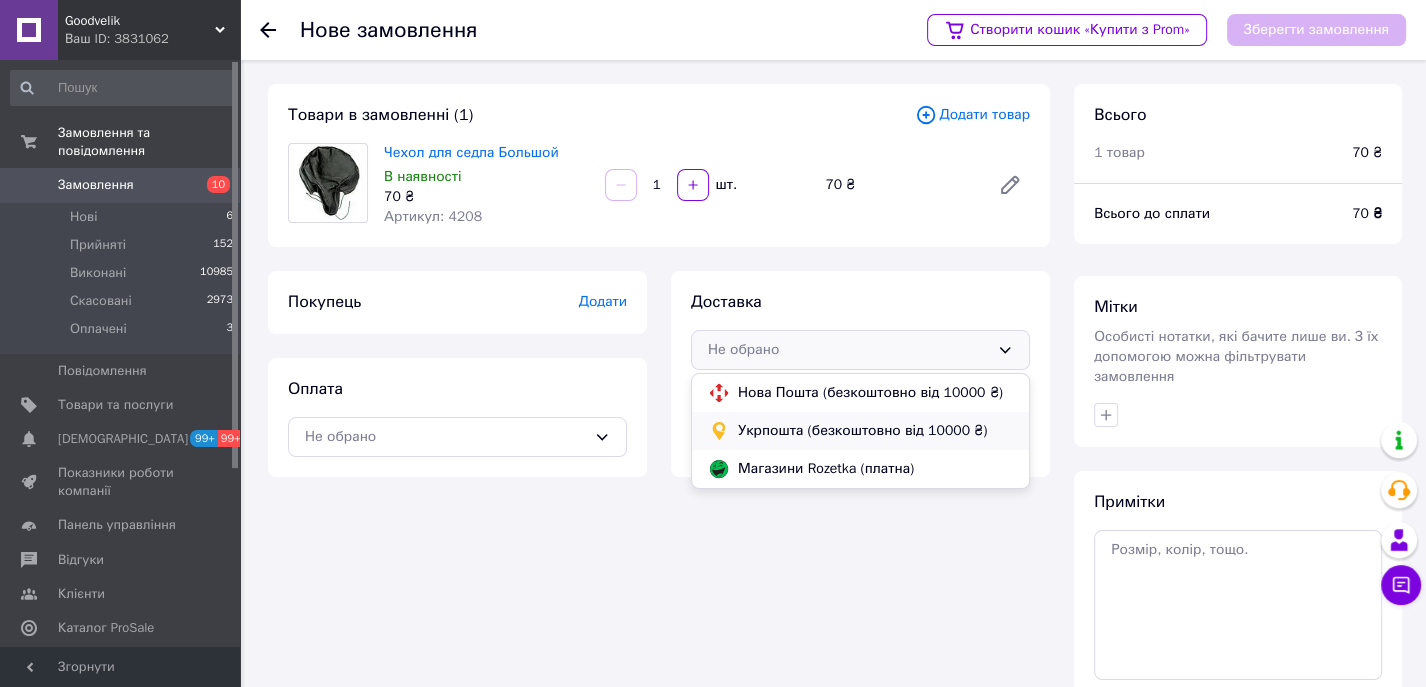 click on "Укрпошта (безкоштовно від 10000 ₴)" at bounding box center [875, 431] 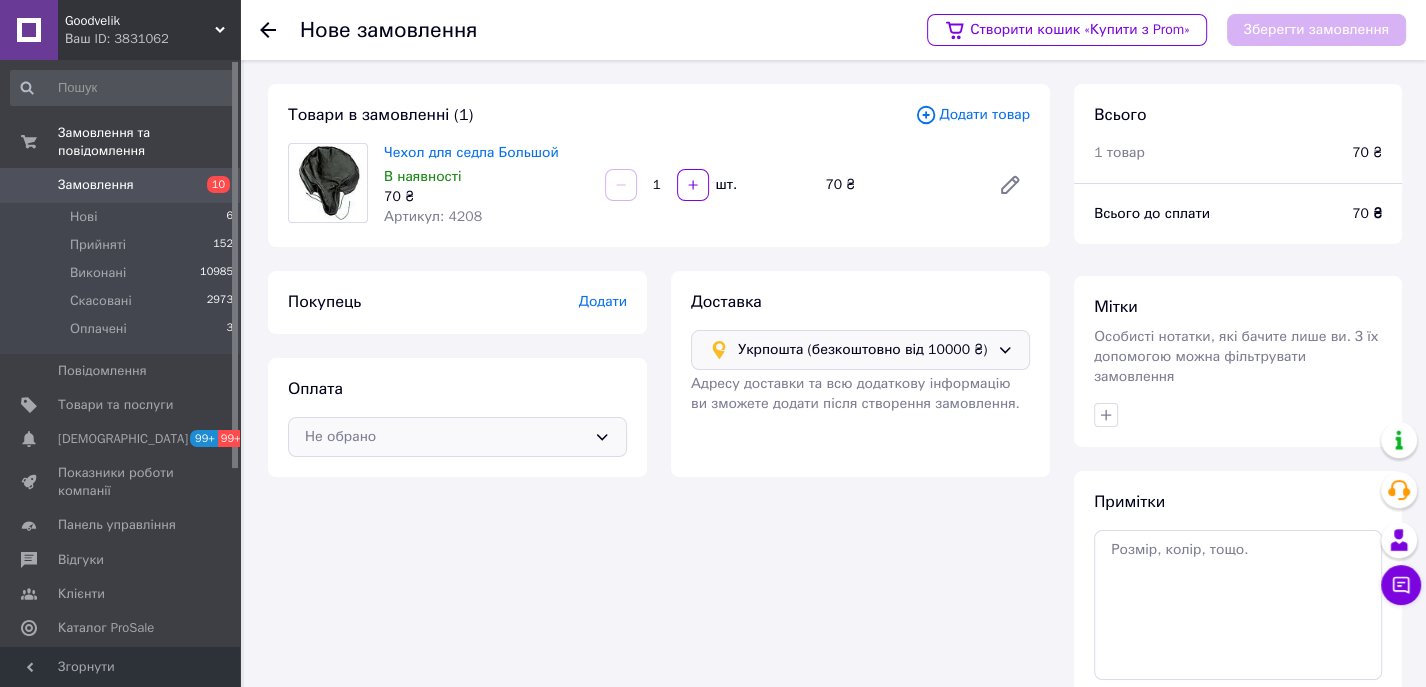 click on "Не обрано" at bounding box center (445, 437) 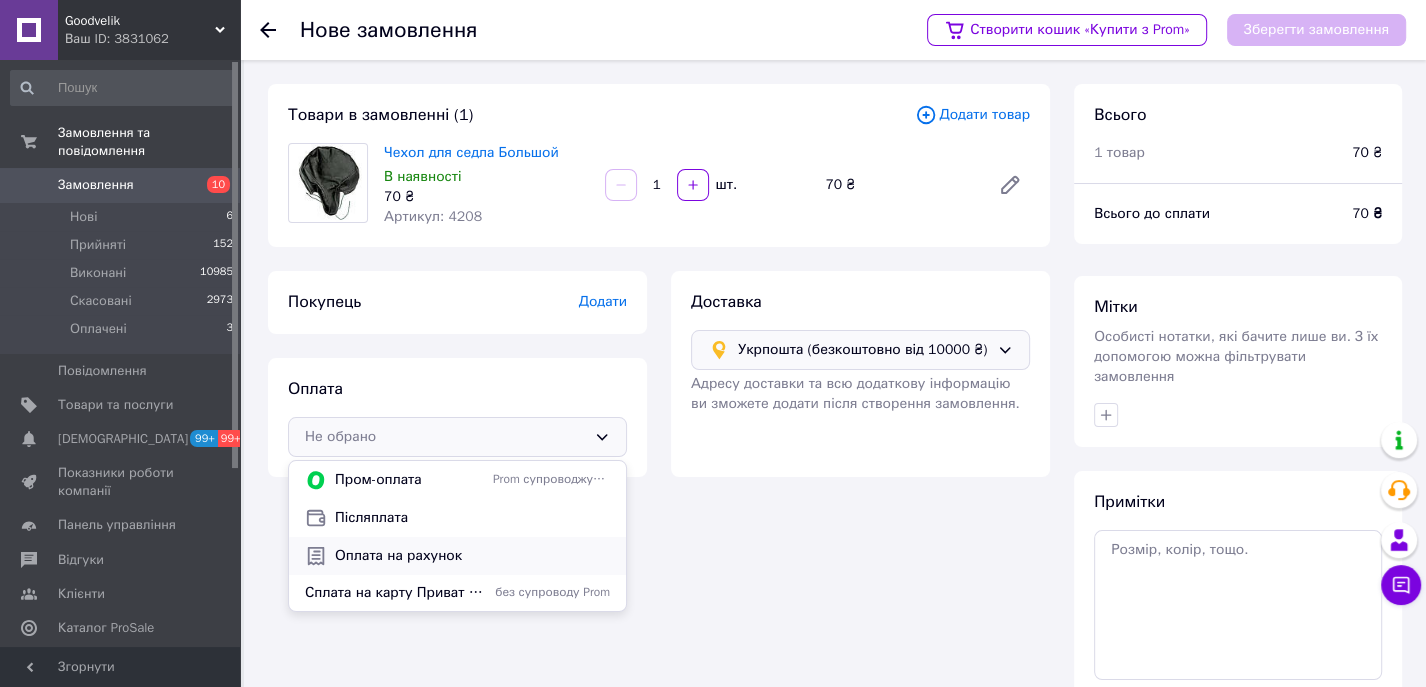 click on "Оплата на рахунок" at bounding box center (457, 556) 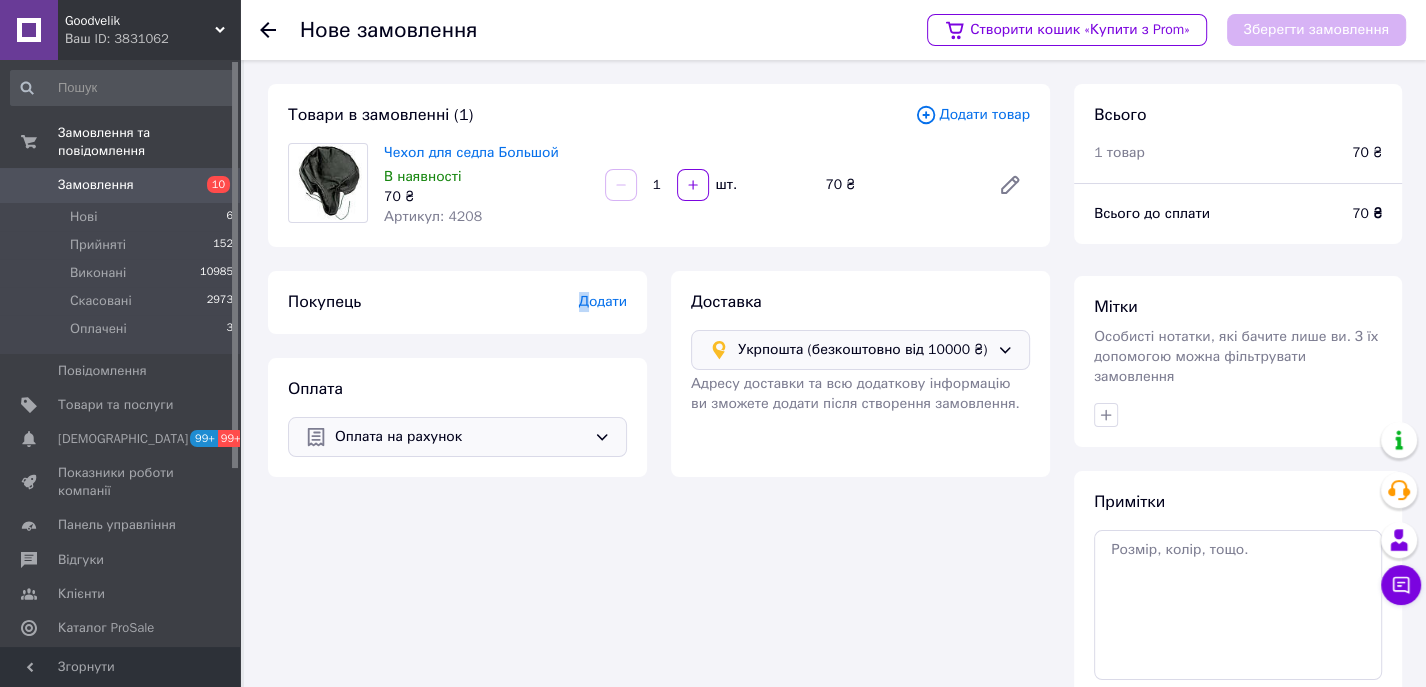 click on "Додати" at bounding box center (603, 301) 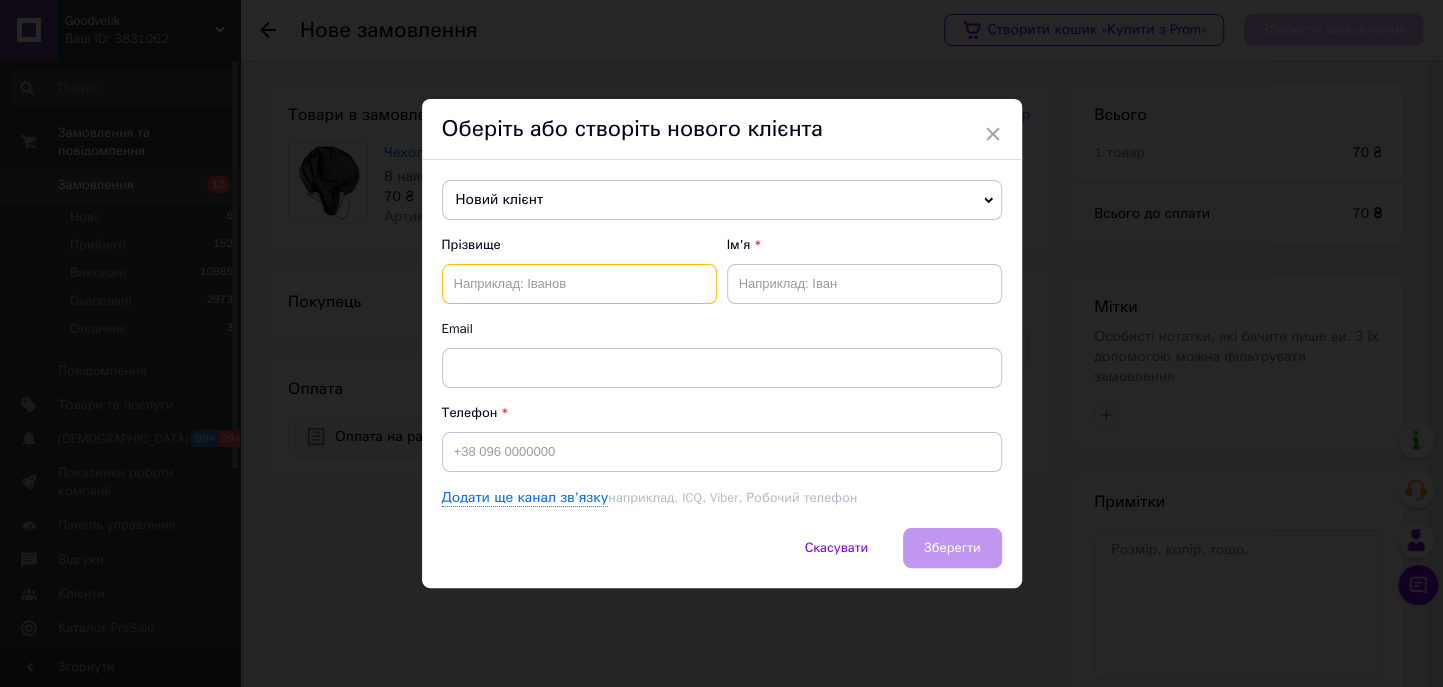 click at bounding box center (579, 284) 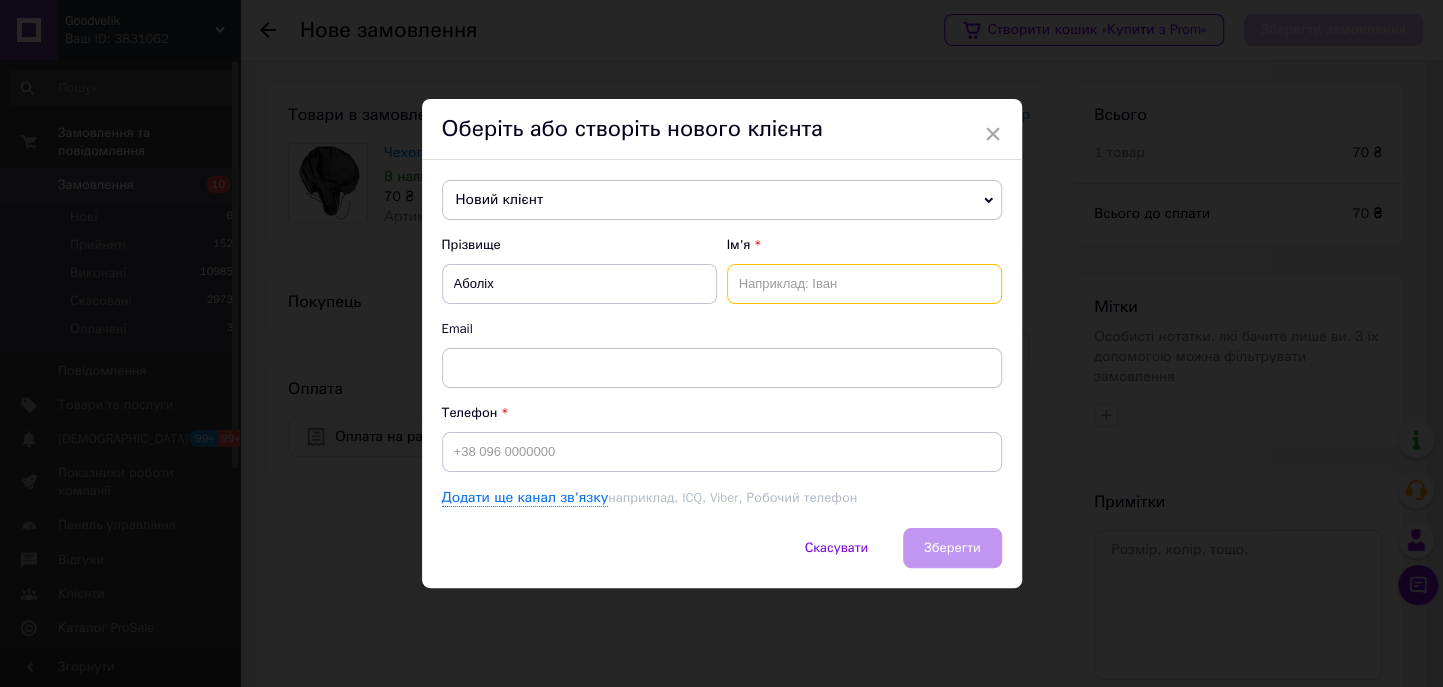 click at bounding box center [864, 284] 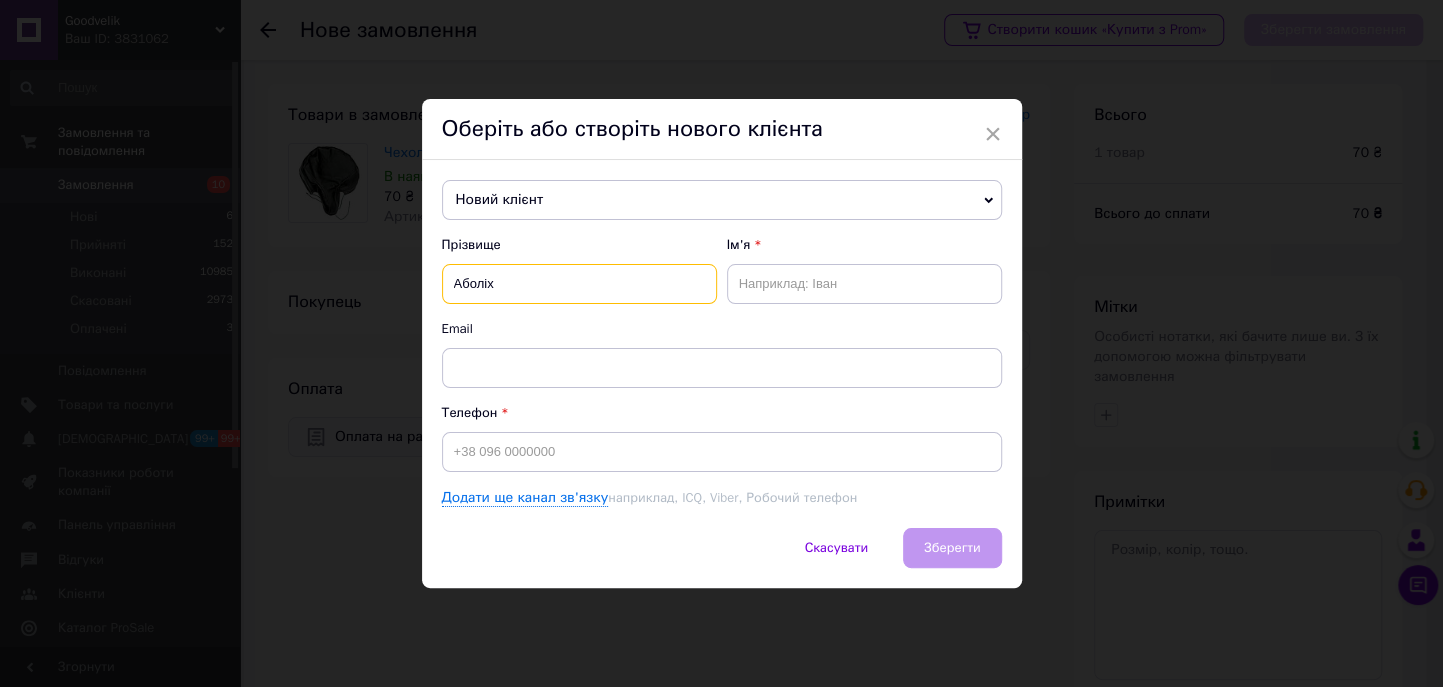 click on "Аболіх" at bounding box center [579, 284] 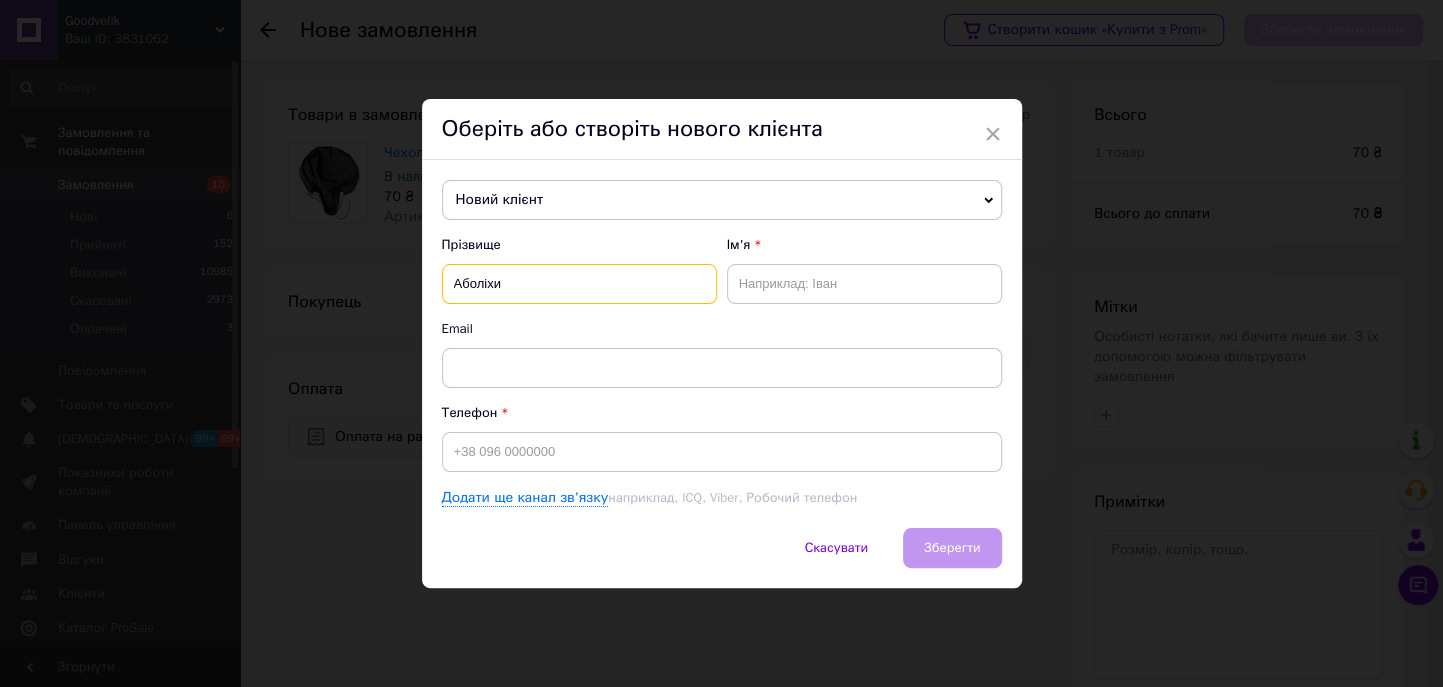 type on "Аболіхи" 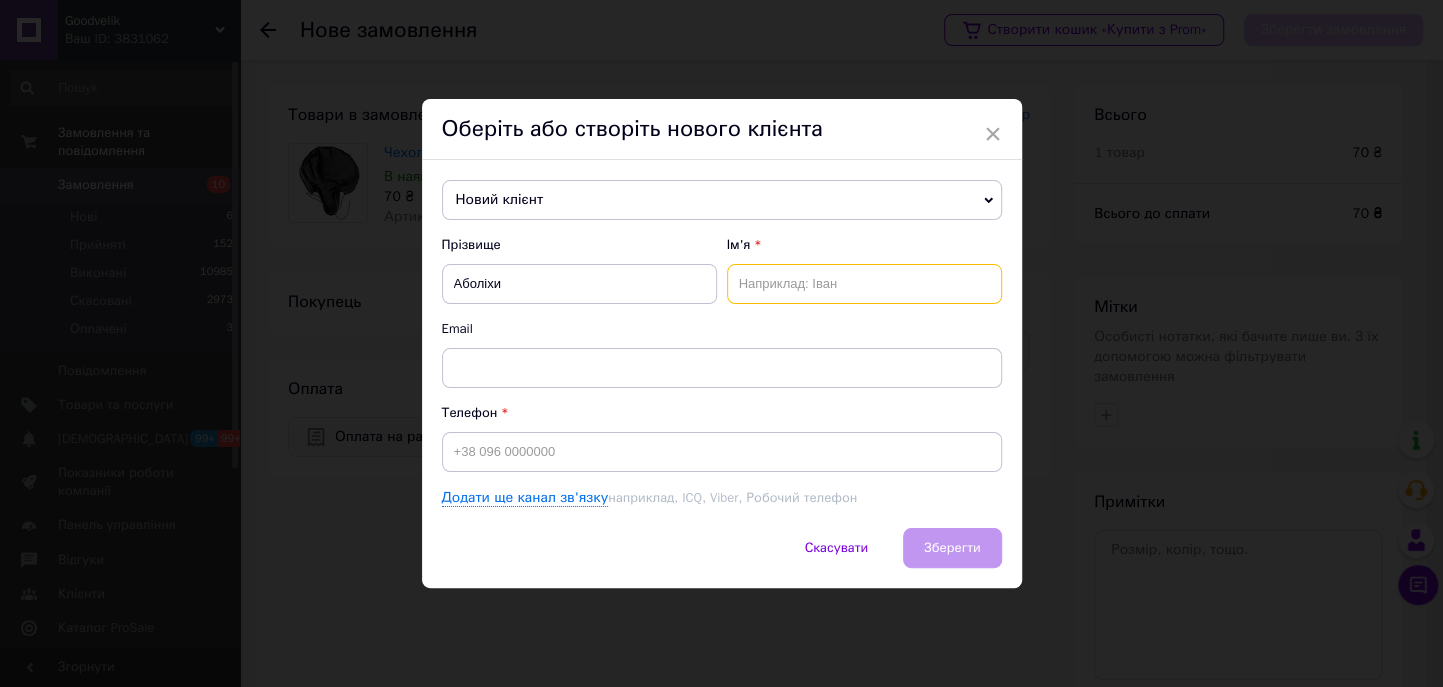 click at bounding box center (864, 284) 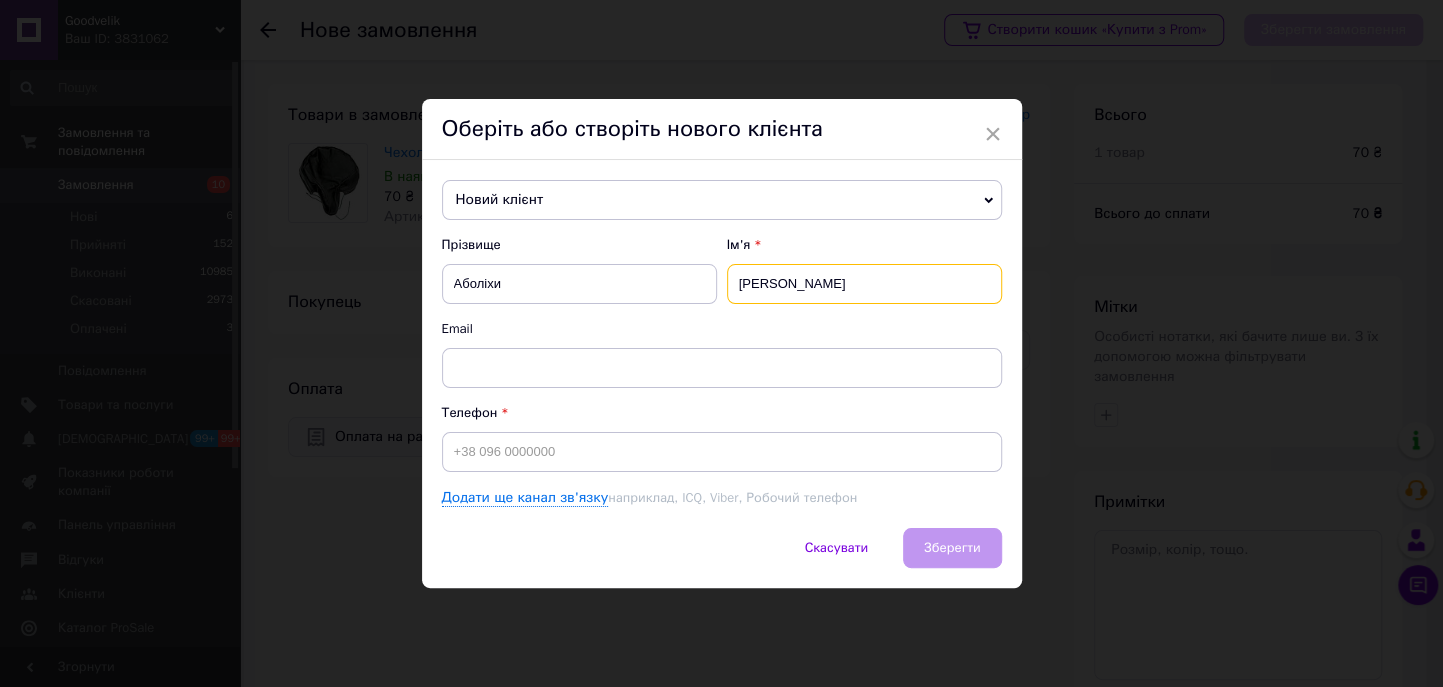 type on "Сергій" 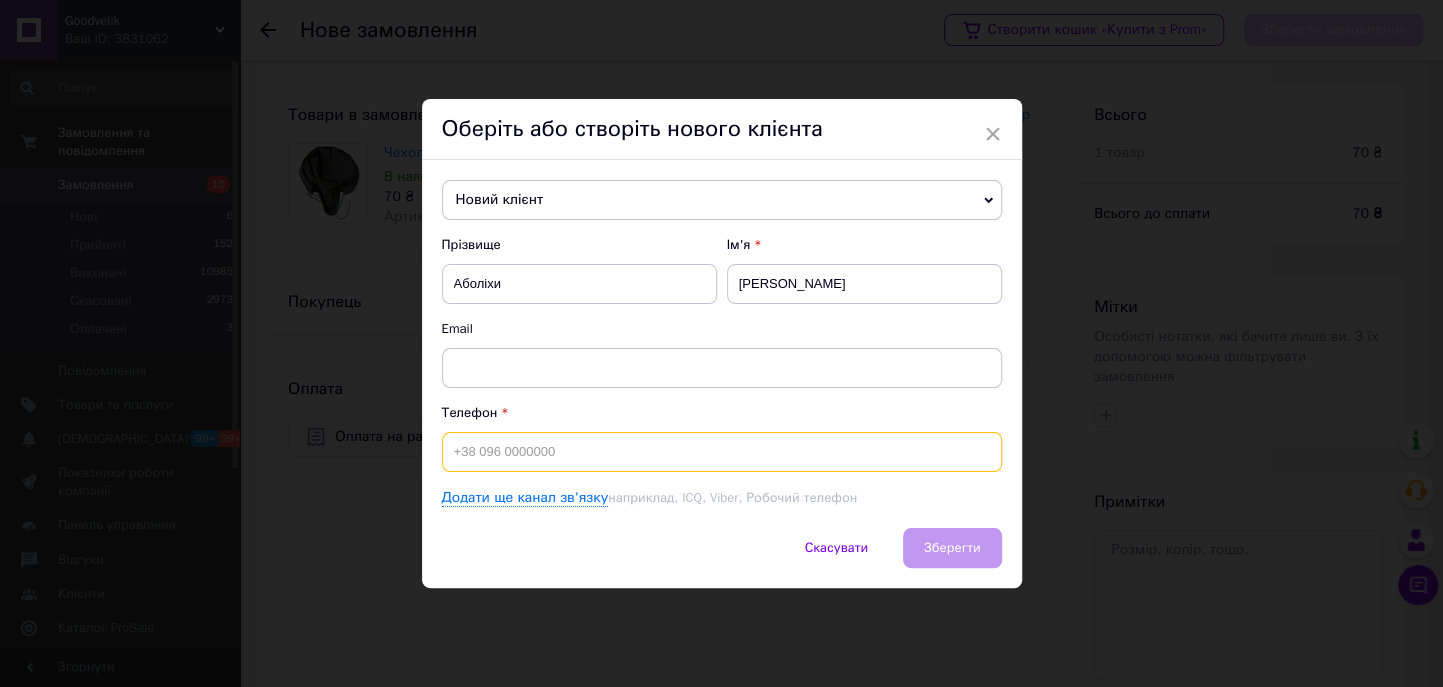 click at bounding box center [722, 452] 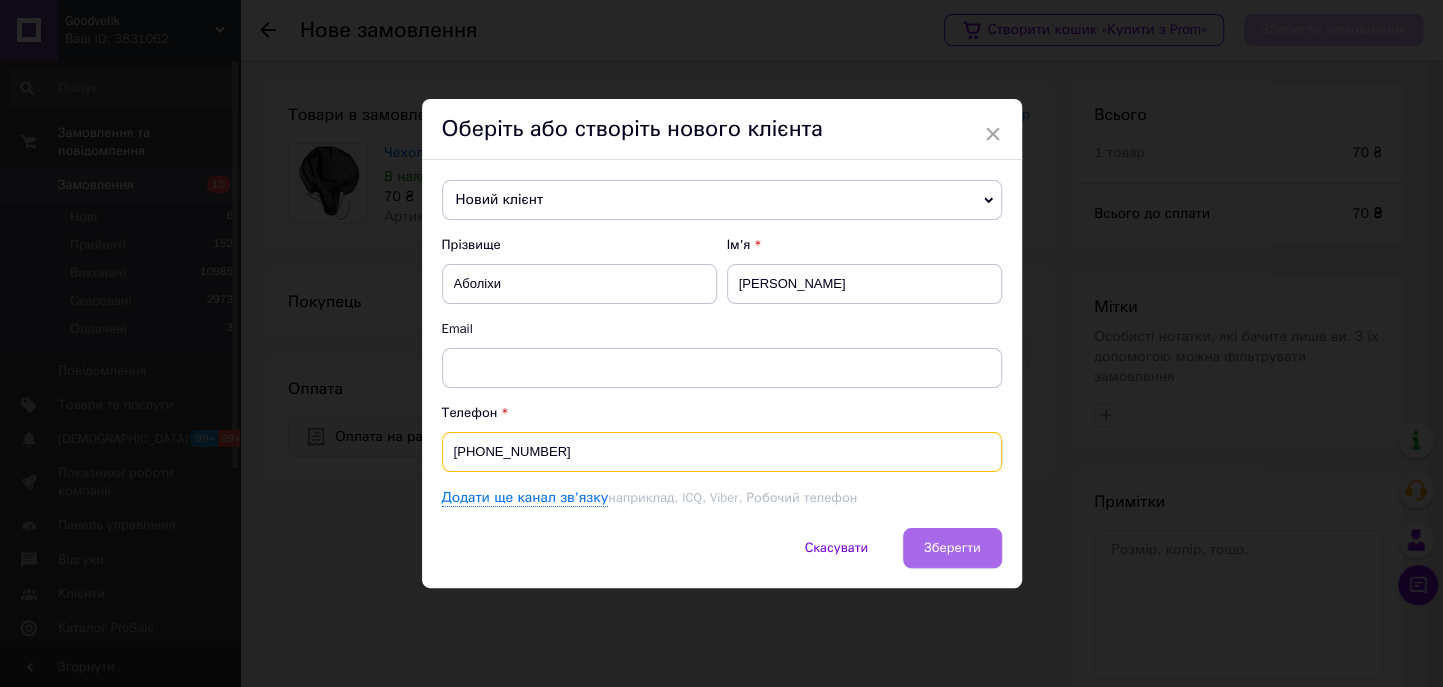 type on "+380991651960" 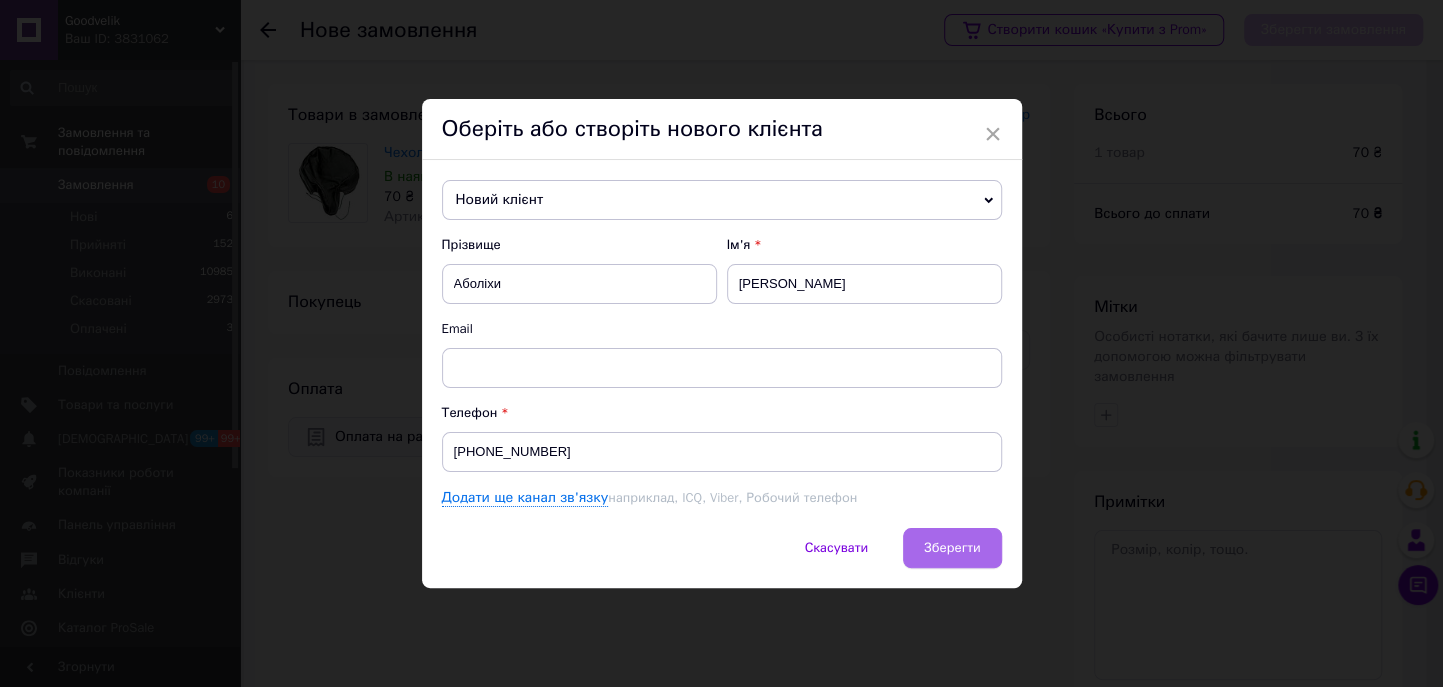 click on "Зберегти" at bounding box center (952, 548) 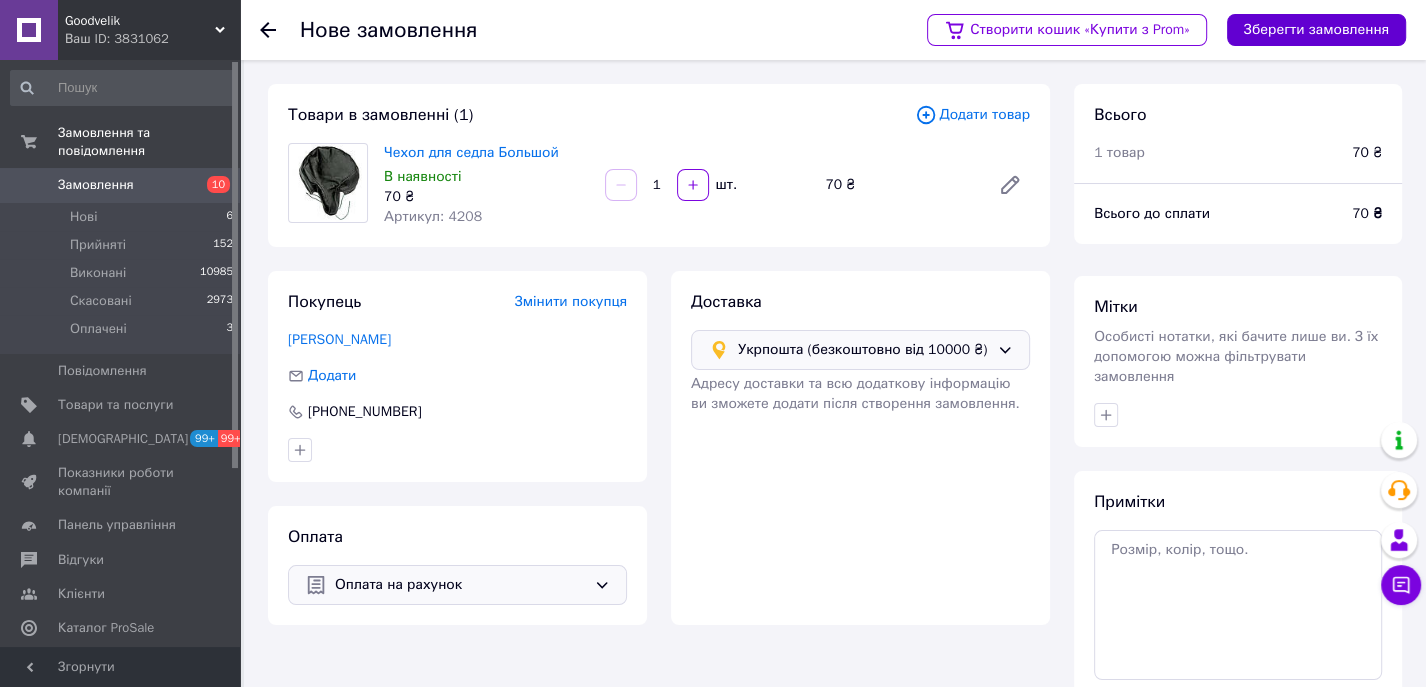 click on "Зберегти замовлення" at bounding box center (1316, 30) 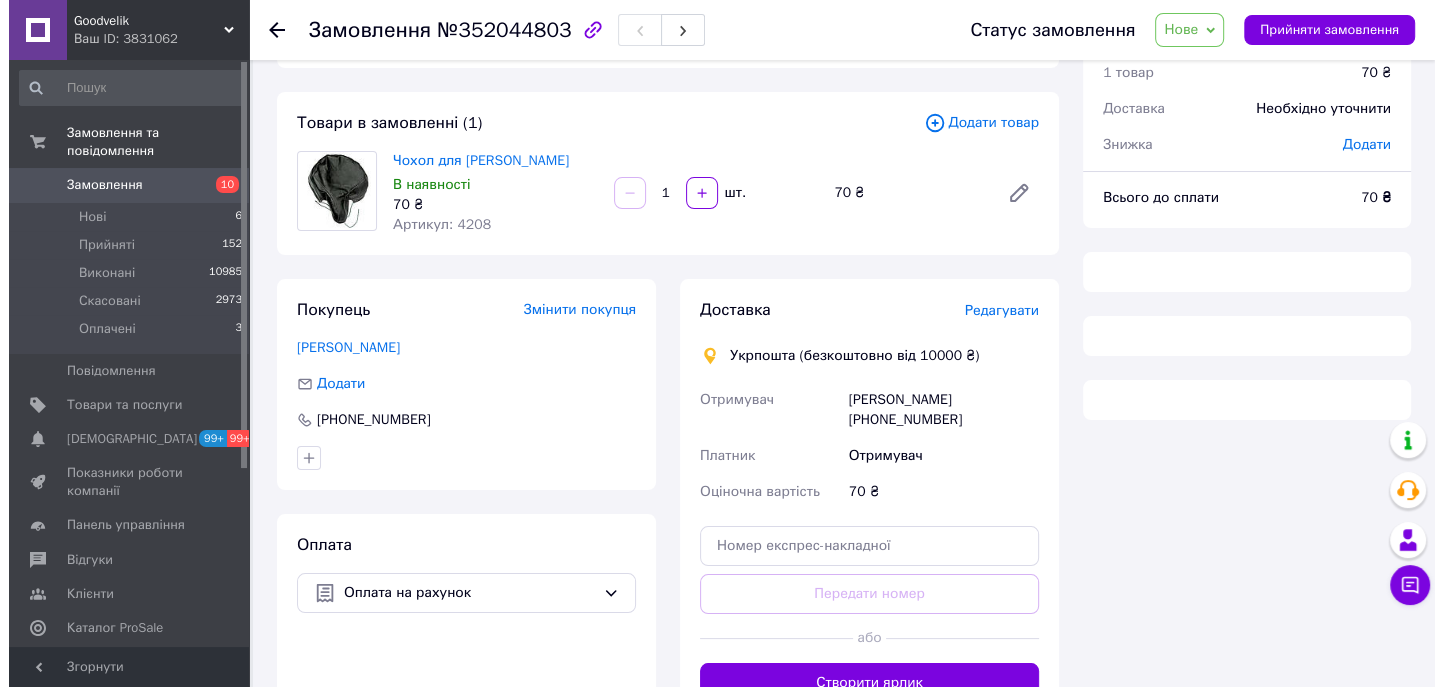 scroll, scrollTop: 84, scrollLeft: 0, axis: vertical 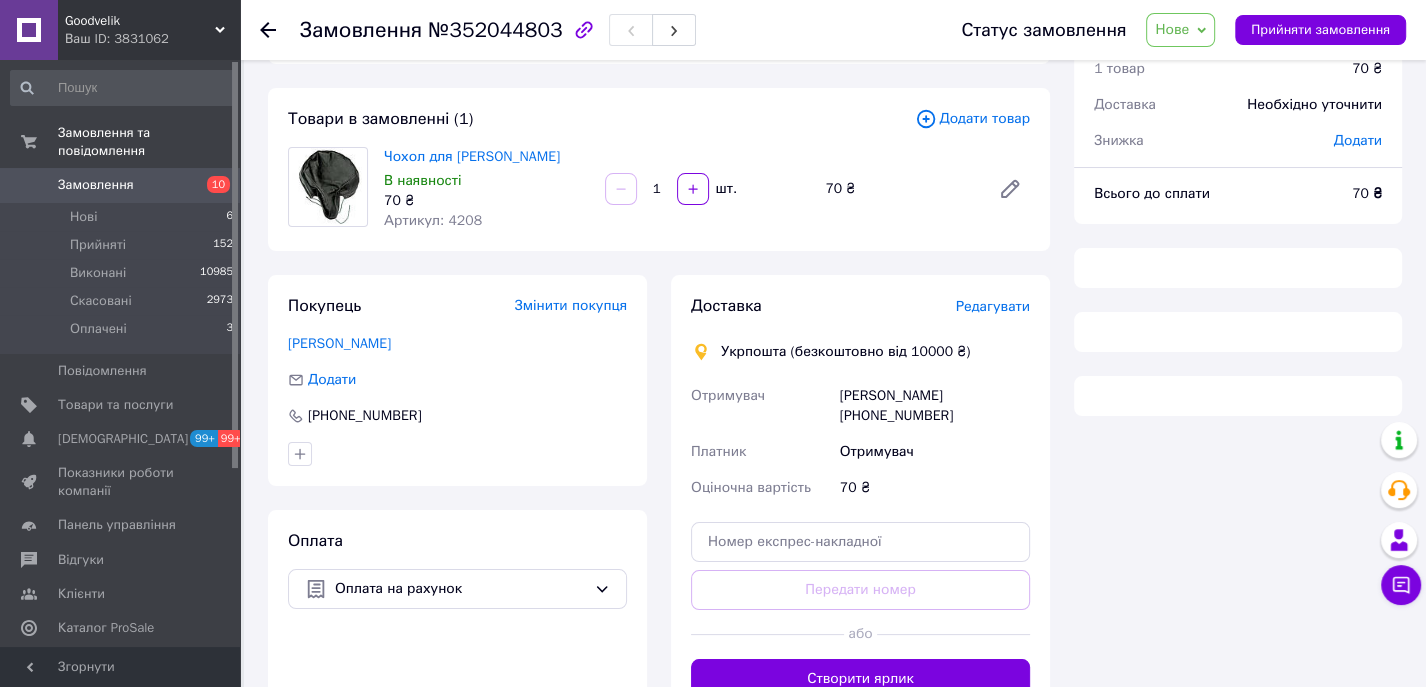 click on "Доставка Редагувати Укрпошта (безкоштовно від 10000 ₴) Отримувач Сергій Аболіхи +380991651960 Платник Отримувач Оціночна вартість 70 ₴ Передати номер або Створити ярлик Тариф     * -- Не обрано -- Платник   * Отримувач Прізвище отримувача   * Аболіхи Ім'я отримувача   * Сергій По батькові отримувача Телефон отримувача   * +380991651960 Тип доставки     * Оберіть спосіб доставки Місто -- Не обрано -- Місце відправки   * м. Київ (Київська обл.); 02068, вул. Ревуцького, 16А Оціночна вартість     * 70 Вага, грам   * 10000 Довжина, см   * 28 Ширина, см   * 40 Висота, см   * 35 Об'єм, см³ 39200 Додати місце" at bounding box center [860, 497] 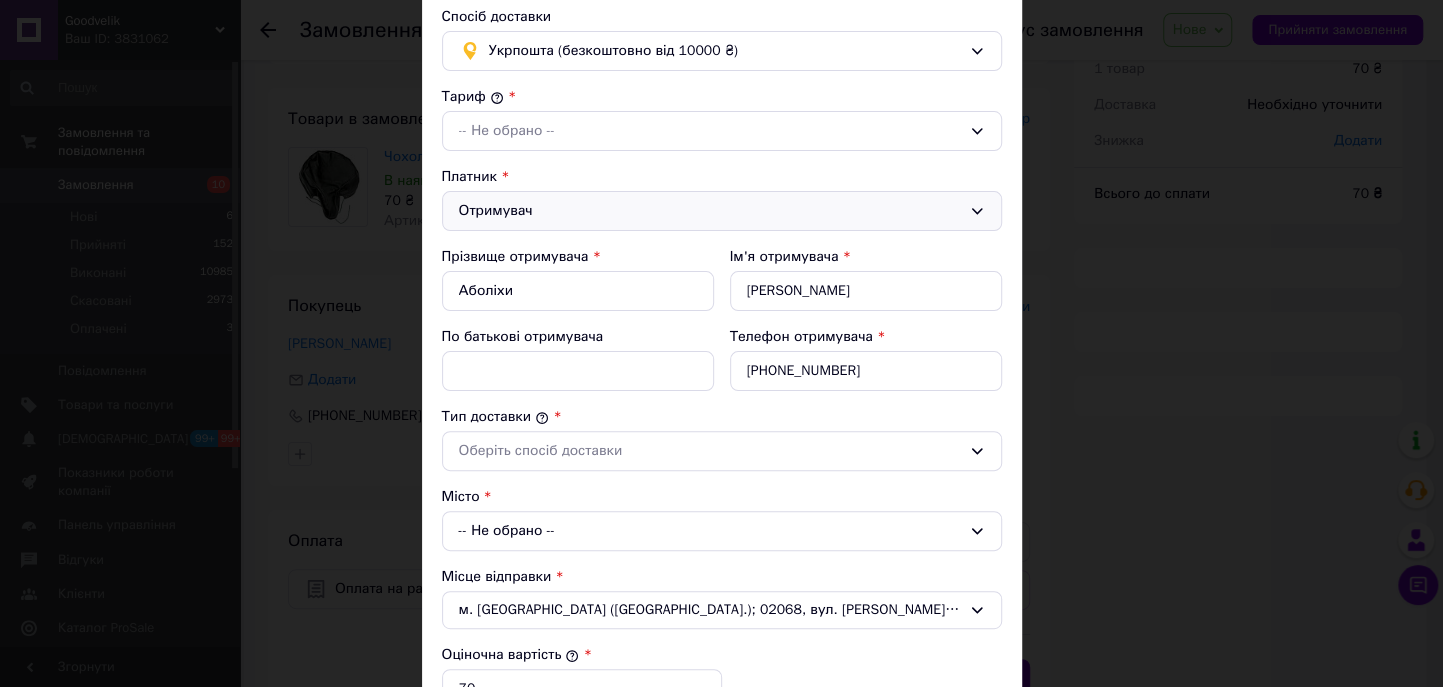 scroll, scrollTop: 145, scrollLeft: 0, axis: vertical 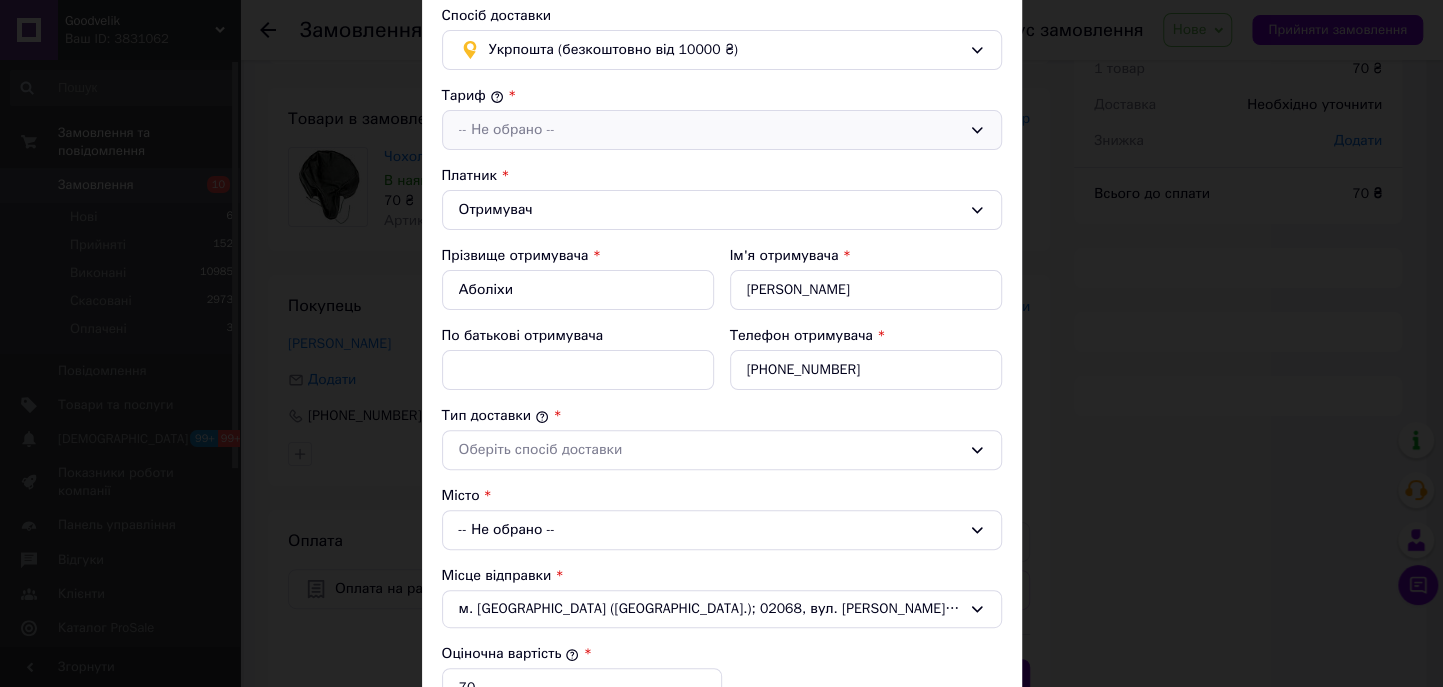 click on "-- Не обрано --" at bounding box center [710, 130] 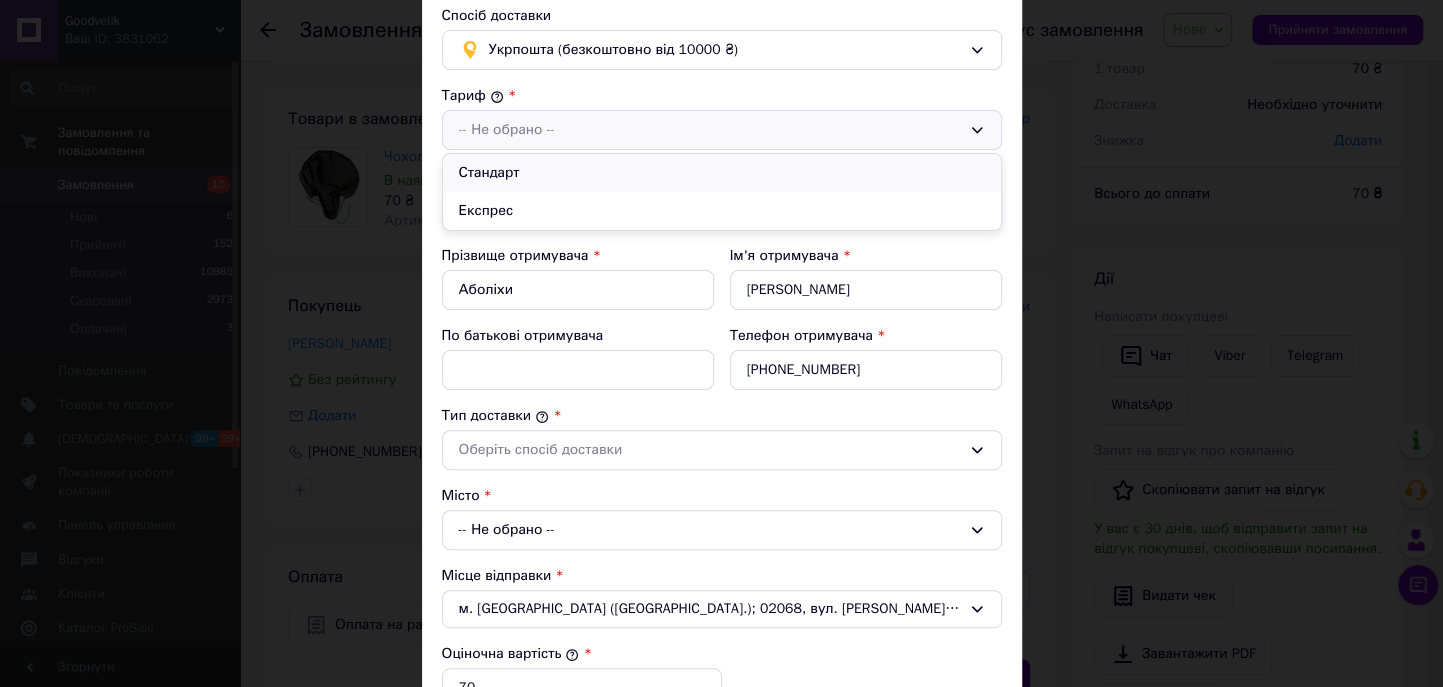click on "Стандарт" at bounding box center (722, 173) 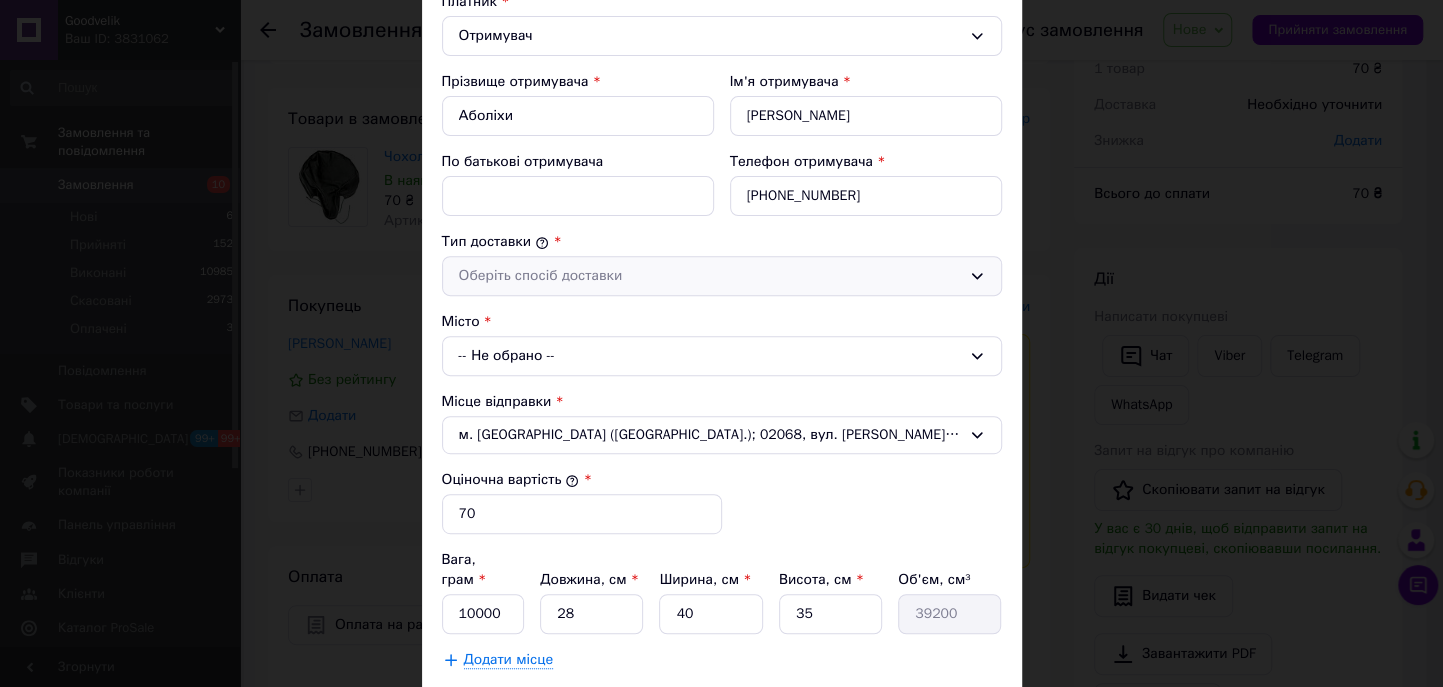 scroll, scrollTop: 320, scrollLeft: 0, axis: vertical 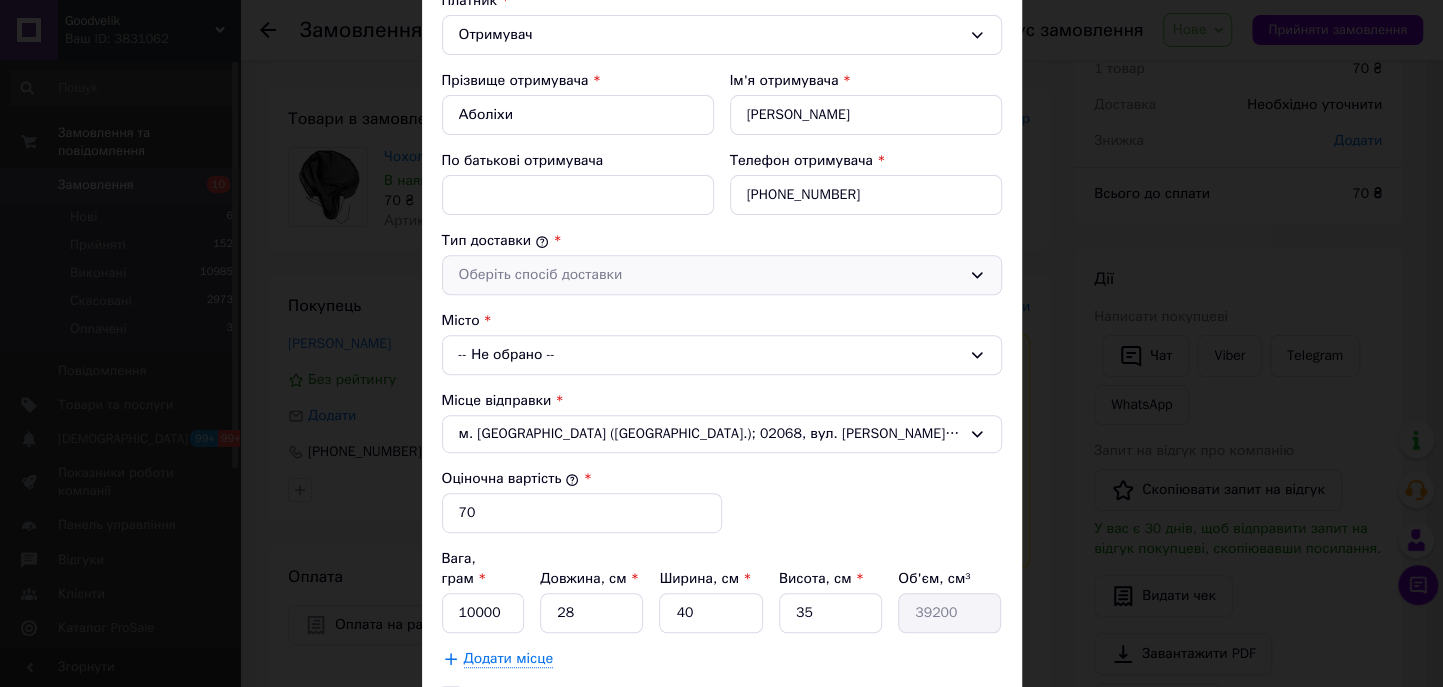 click on "Оберіть спосіб доставки" at bounding box center (722, 275) 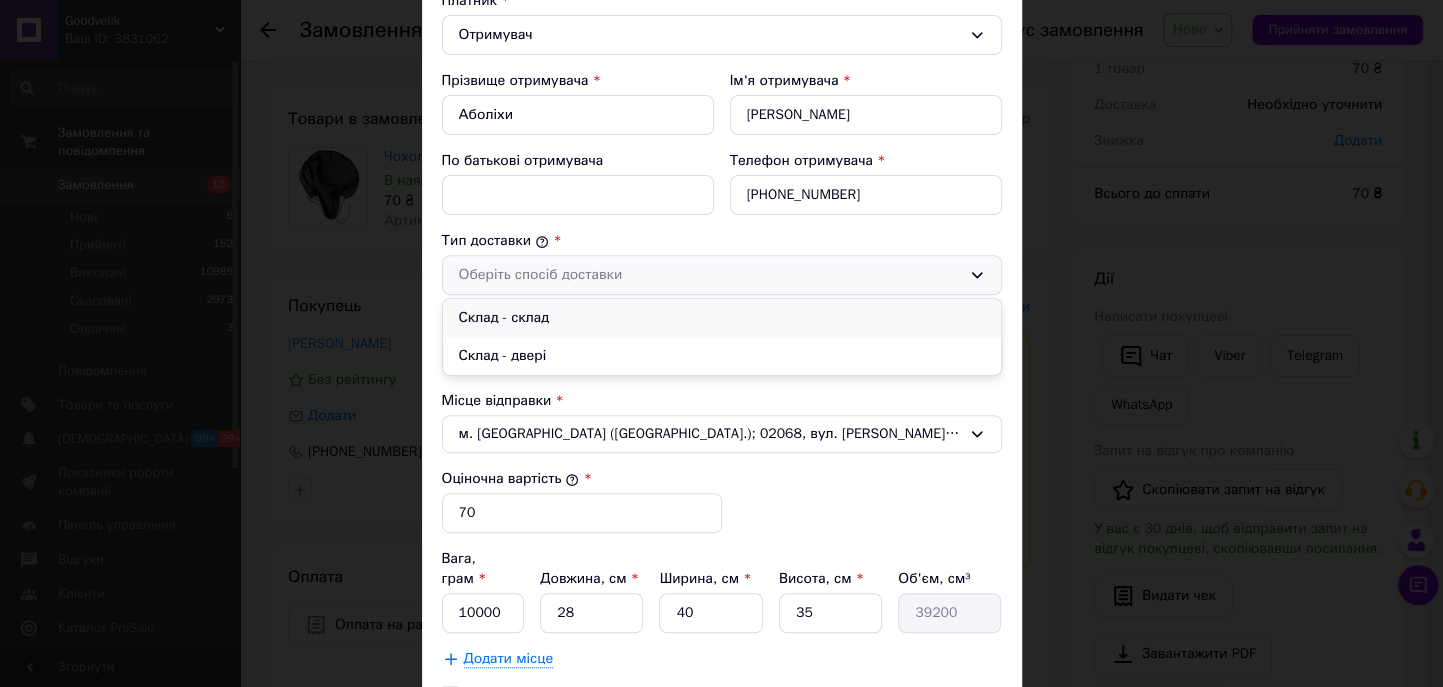 click on "Склад - склад" at bounding box center [722, 318] 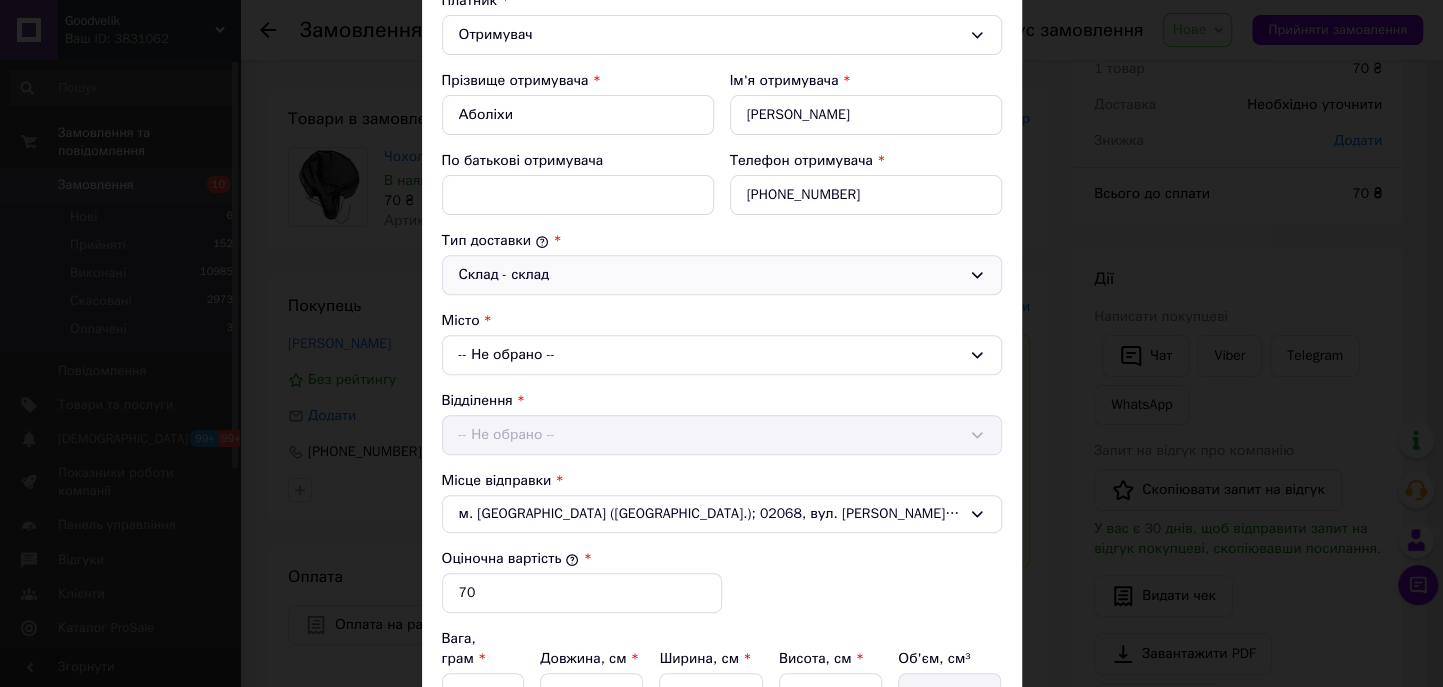 scroll, scrollTop: 436, scrollLeft: 0, axis: vertical 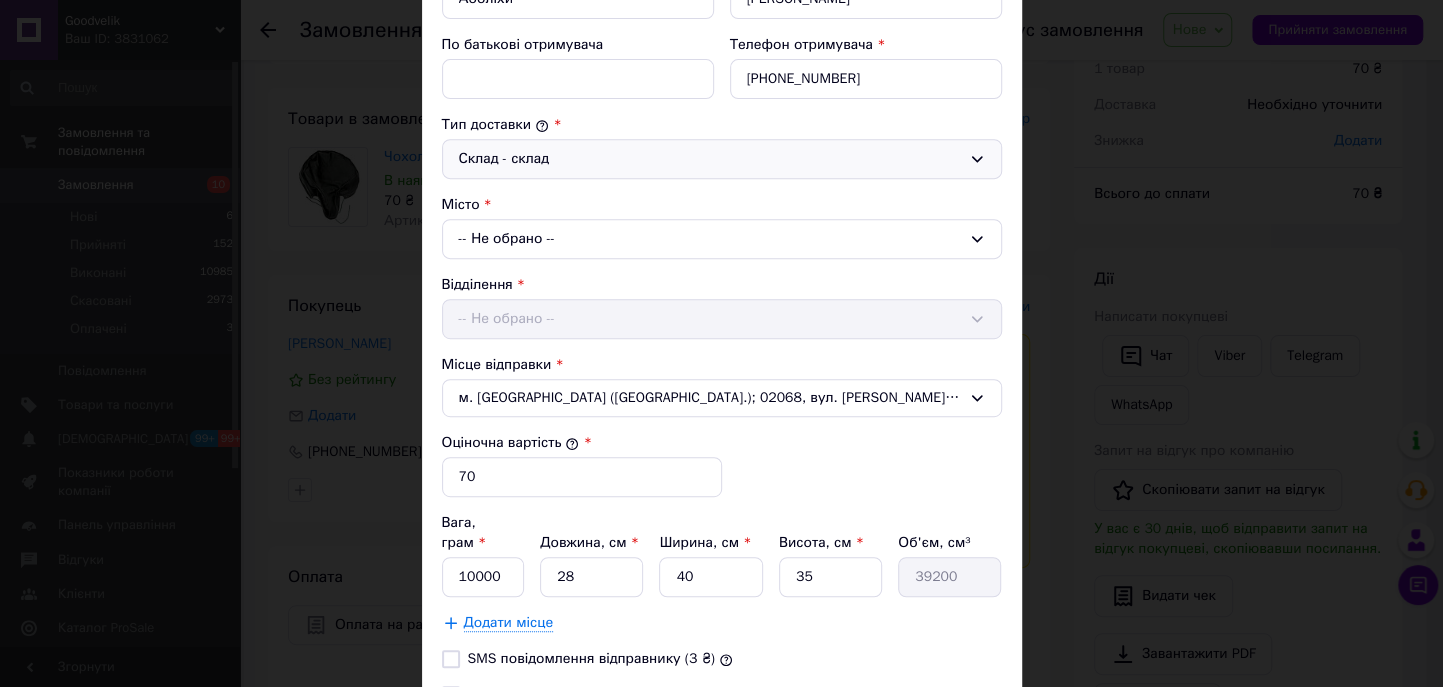 click on "-- Не обрано --" at bounding box center (722, 239) 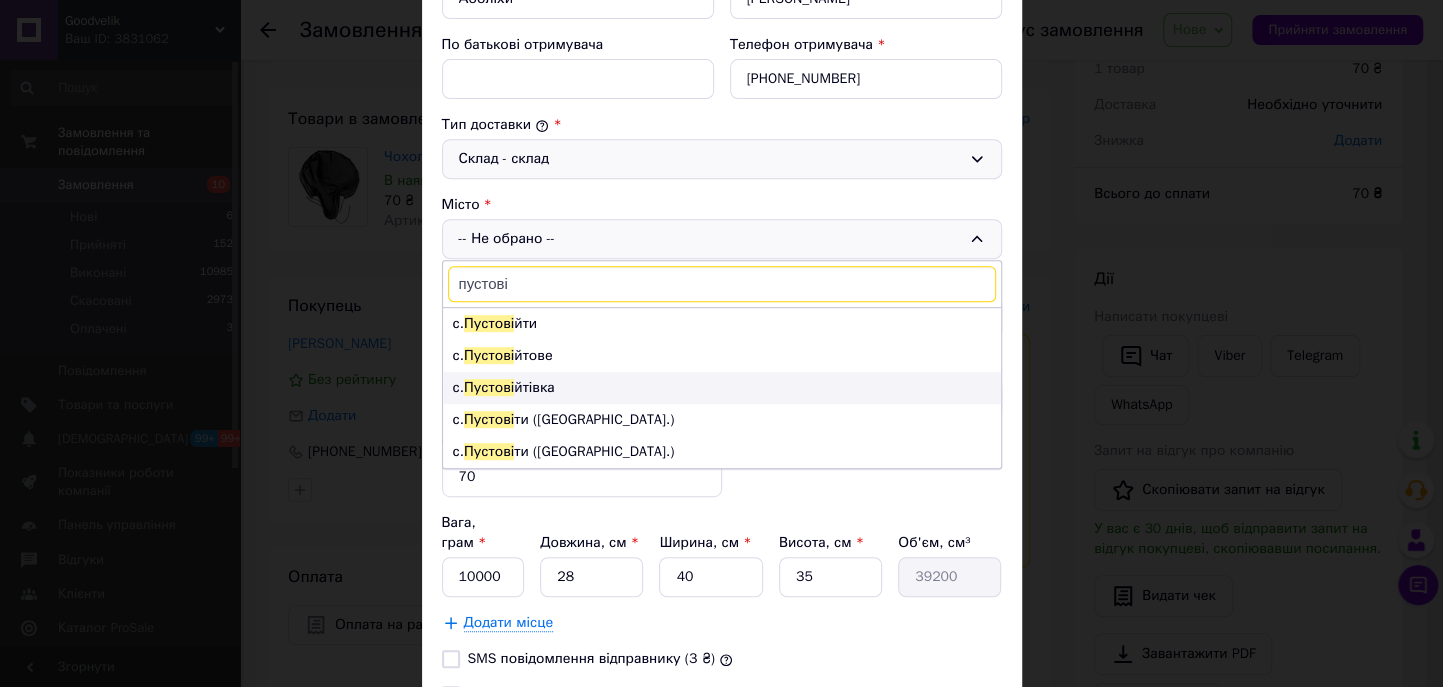type on "пустові" 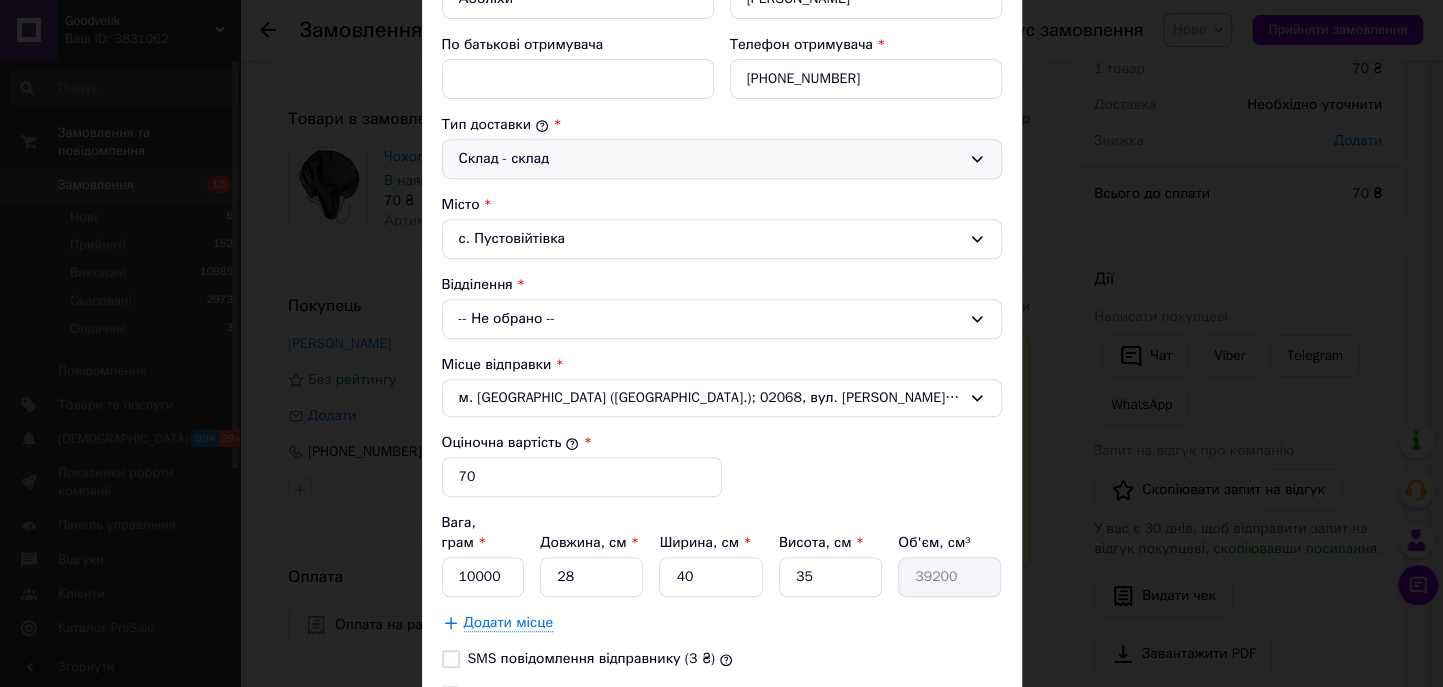 click on "-- Не обрано --" at bounding box center [722, 319] 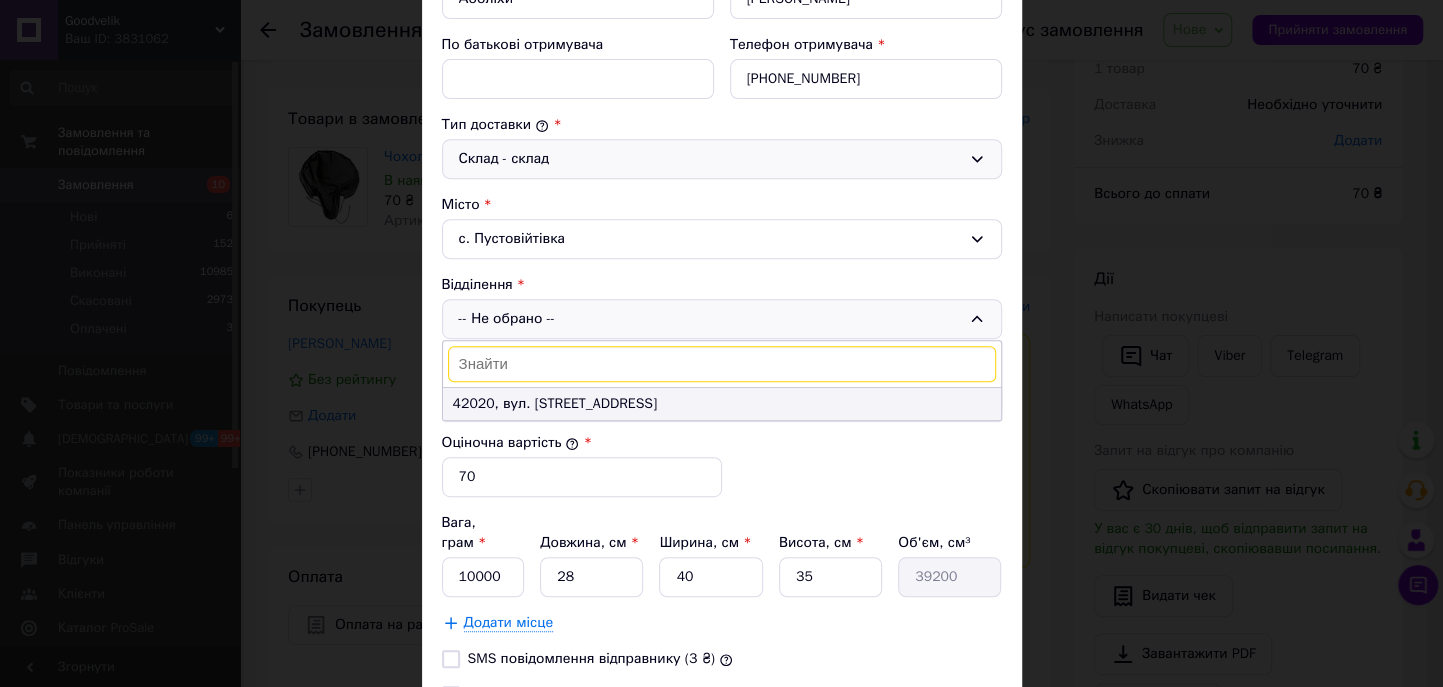 click on "42020, вул. Центральна, 69А" at bounding box center [722, 404] 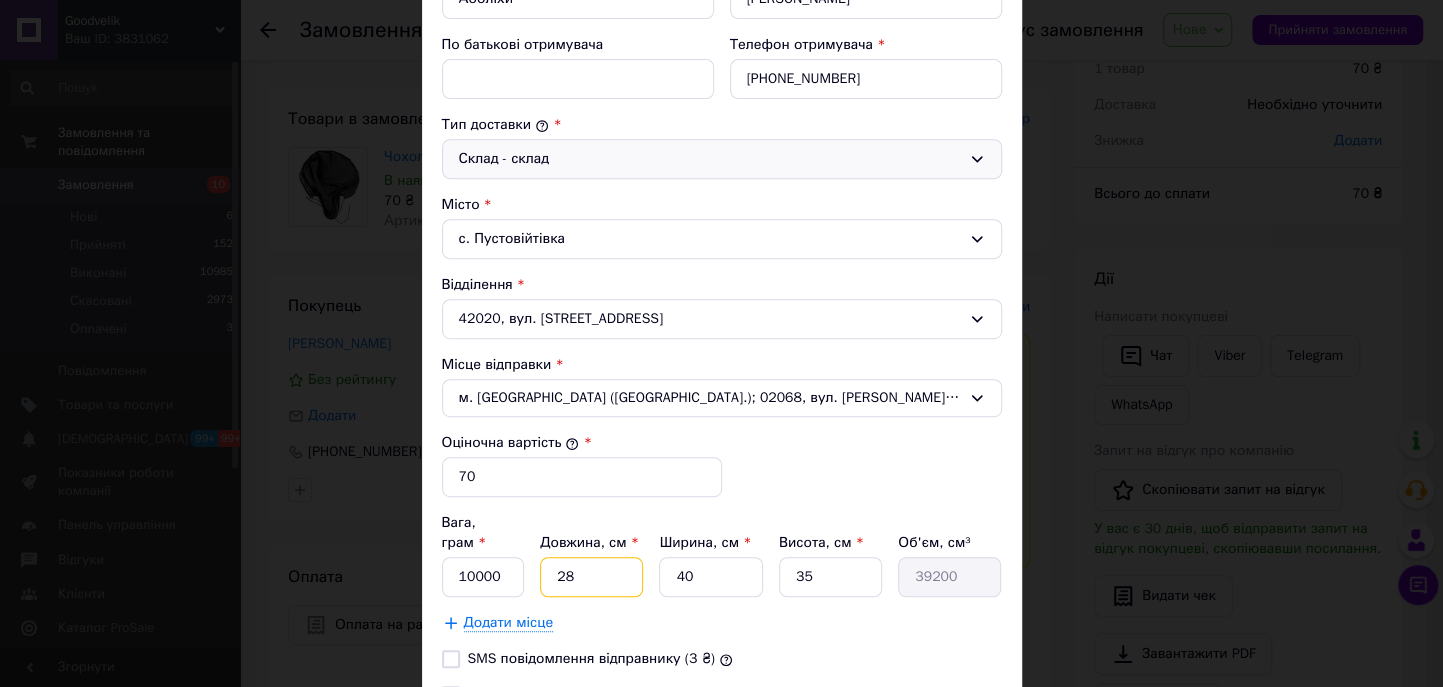 click on "28" at bounding box center (591, 577) 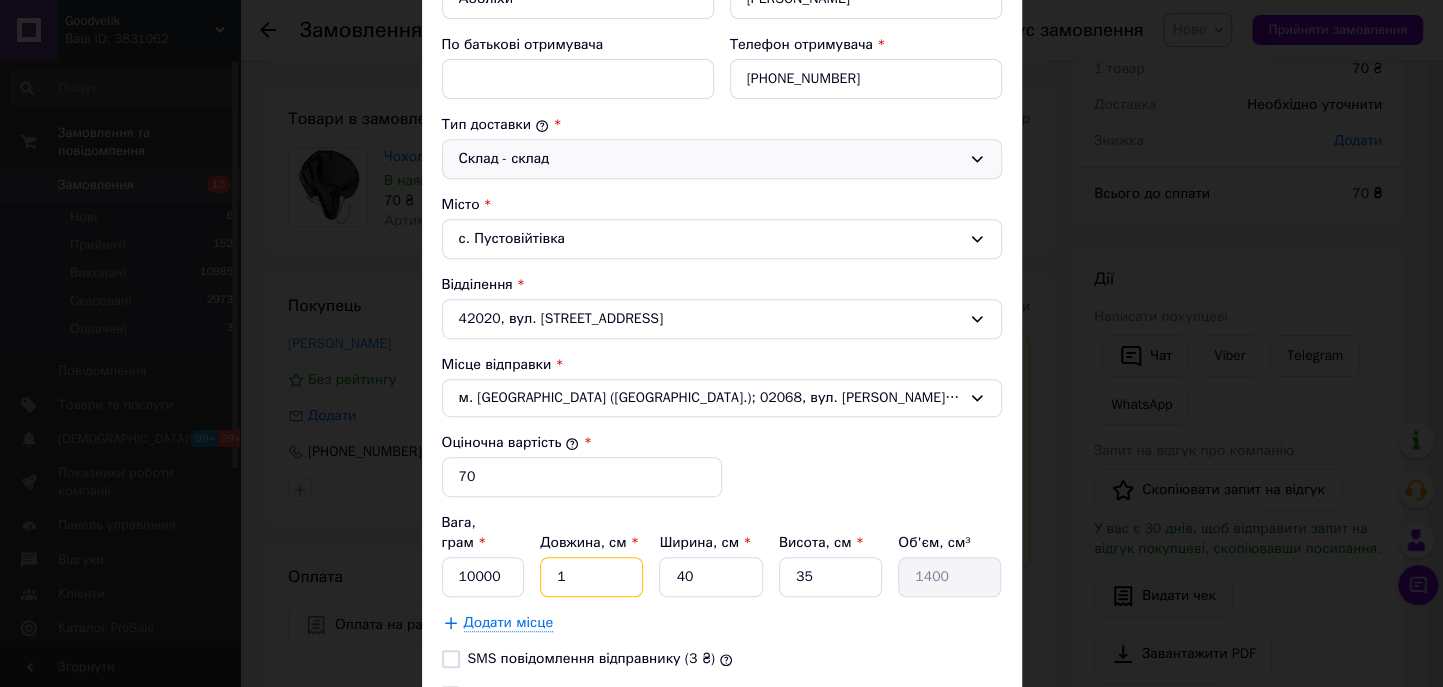 type on "10" 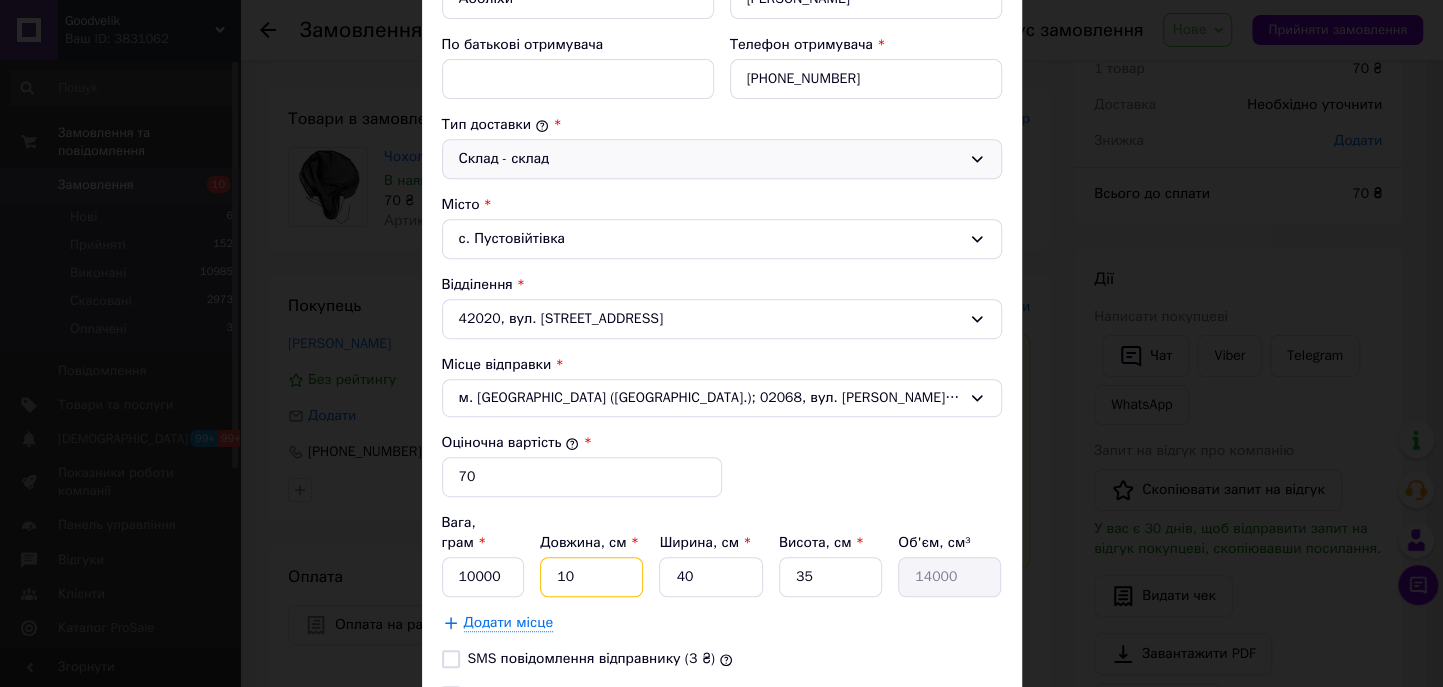 type on "10" 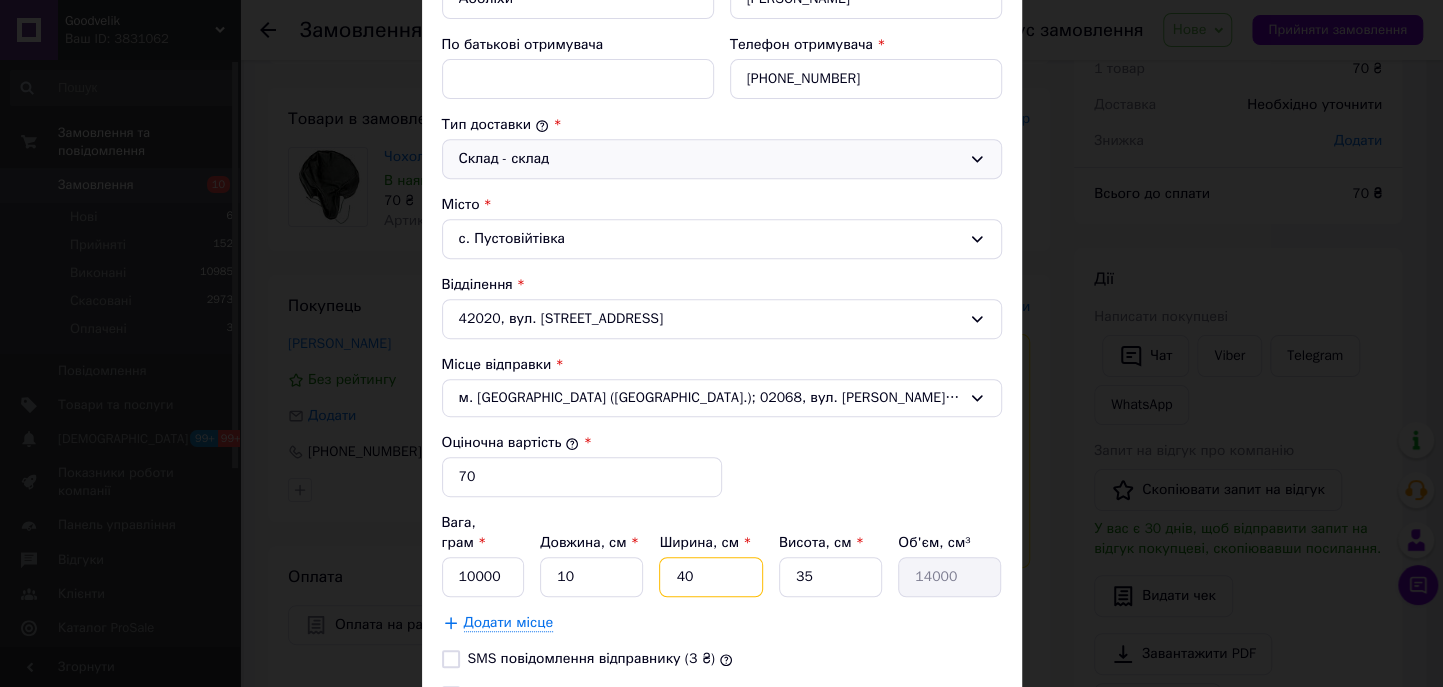 click on "40" at bounding box center [710, 577] 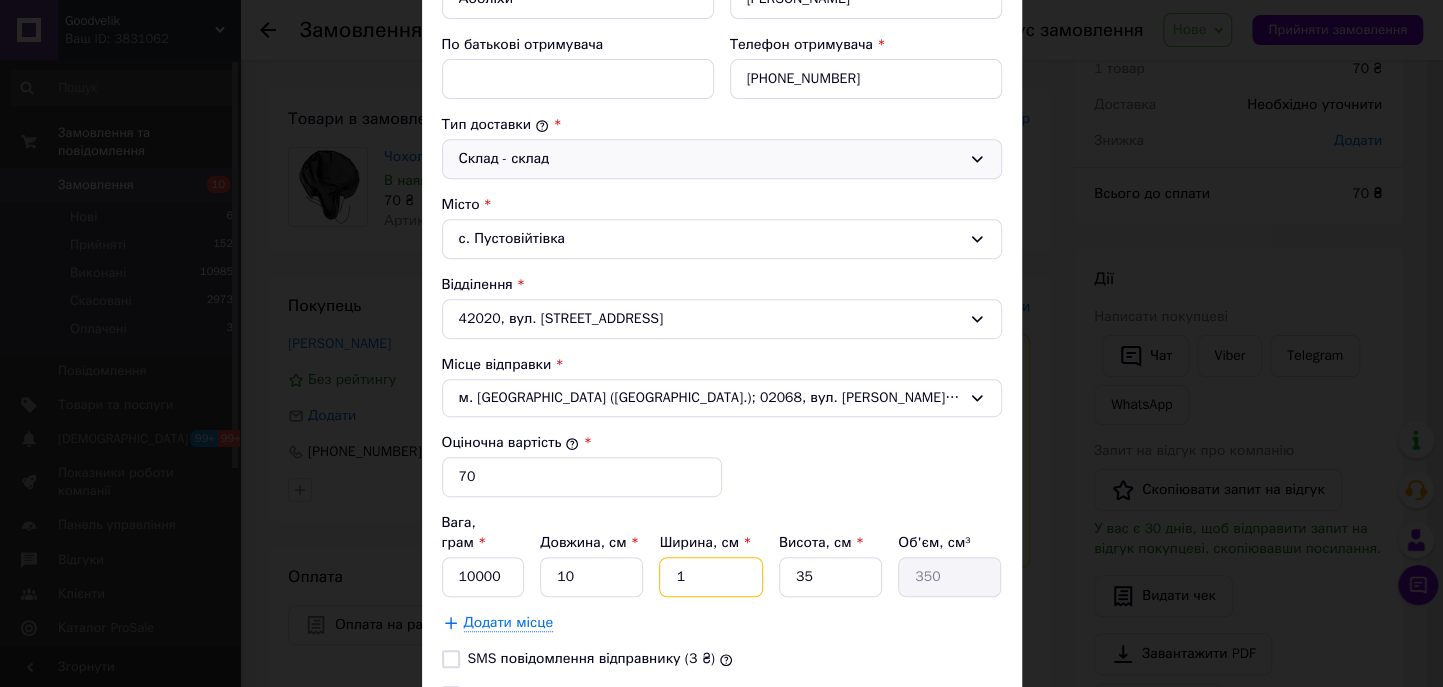 type on "10" 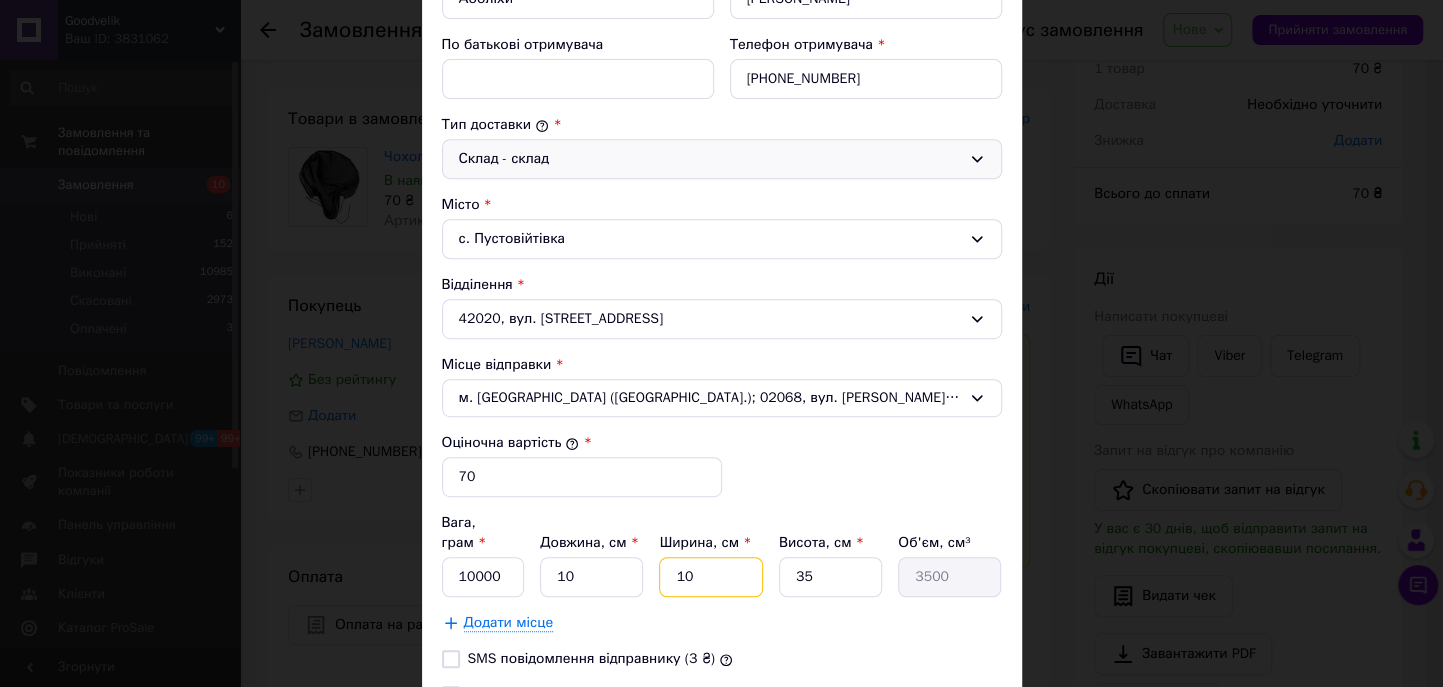 type on "10" 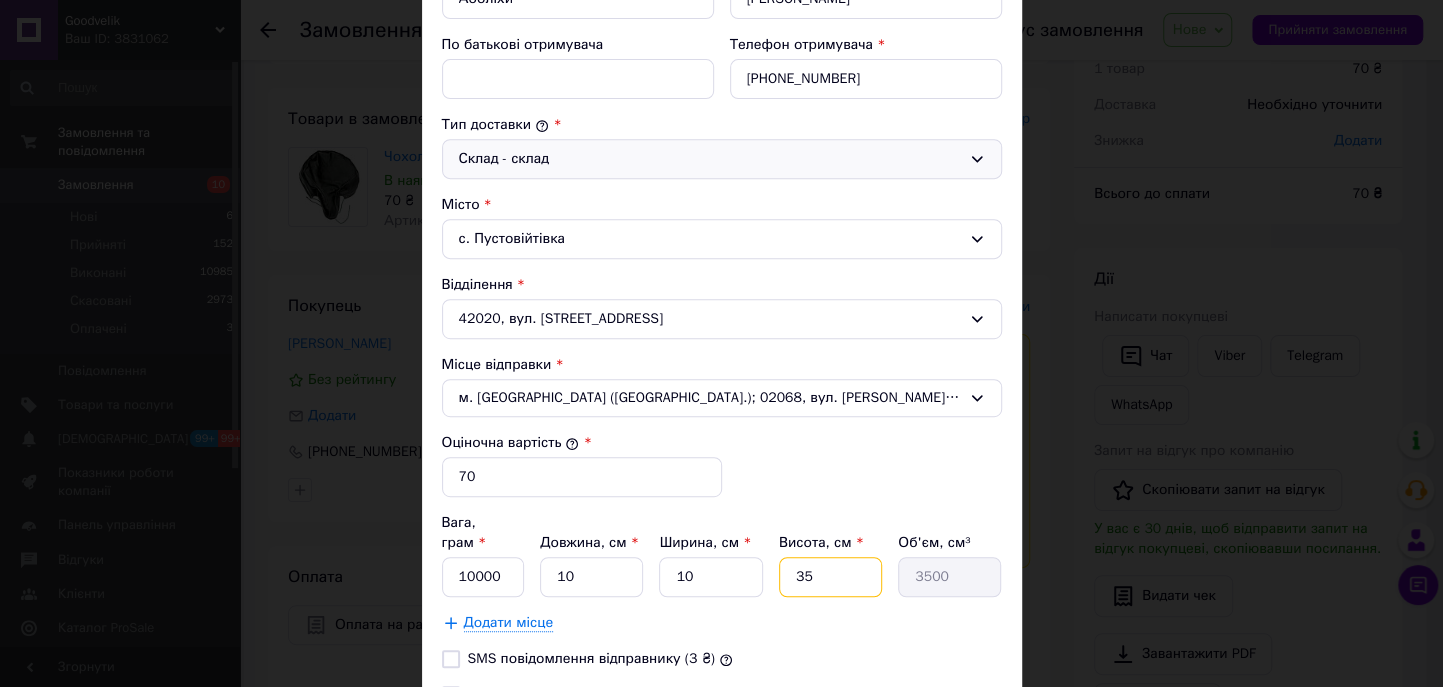 click on "35" at bounding box center [830, 577] 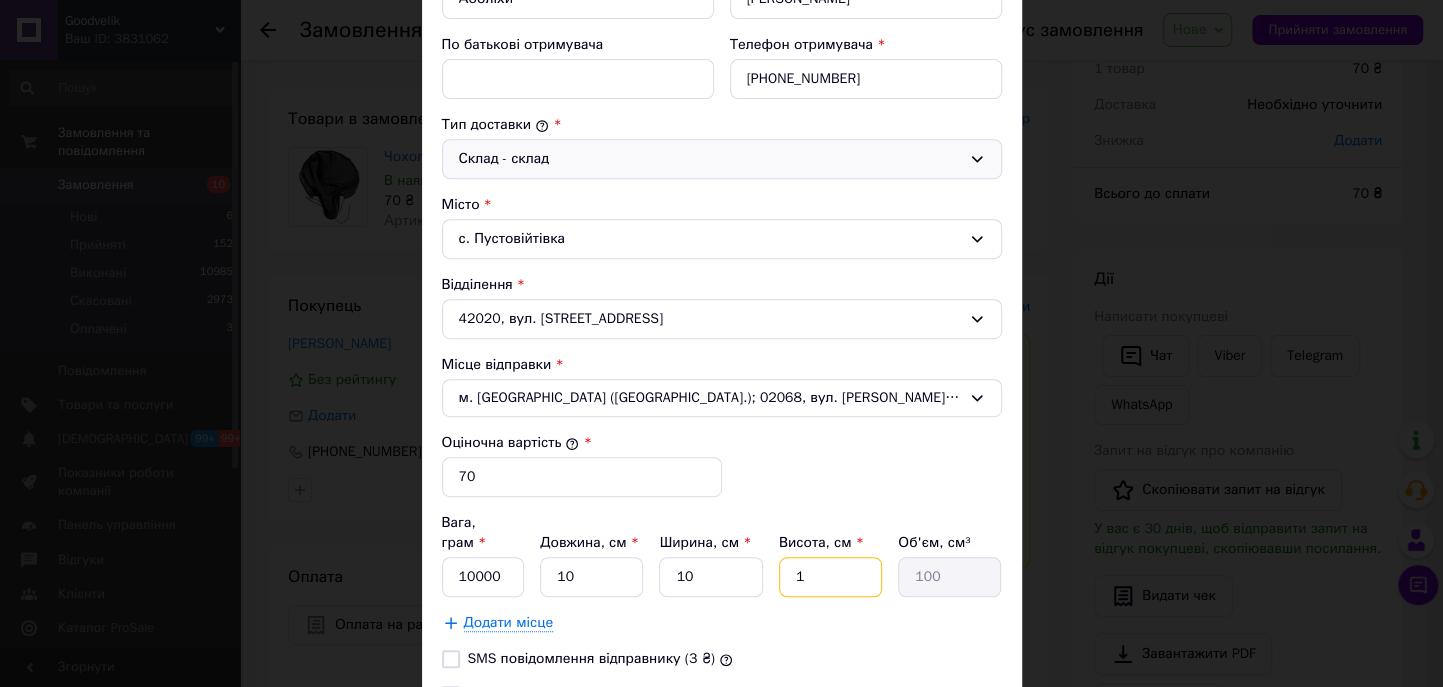 type on "10" 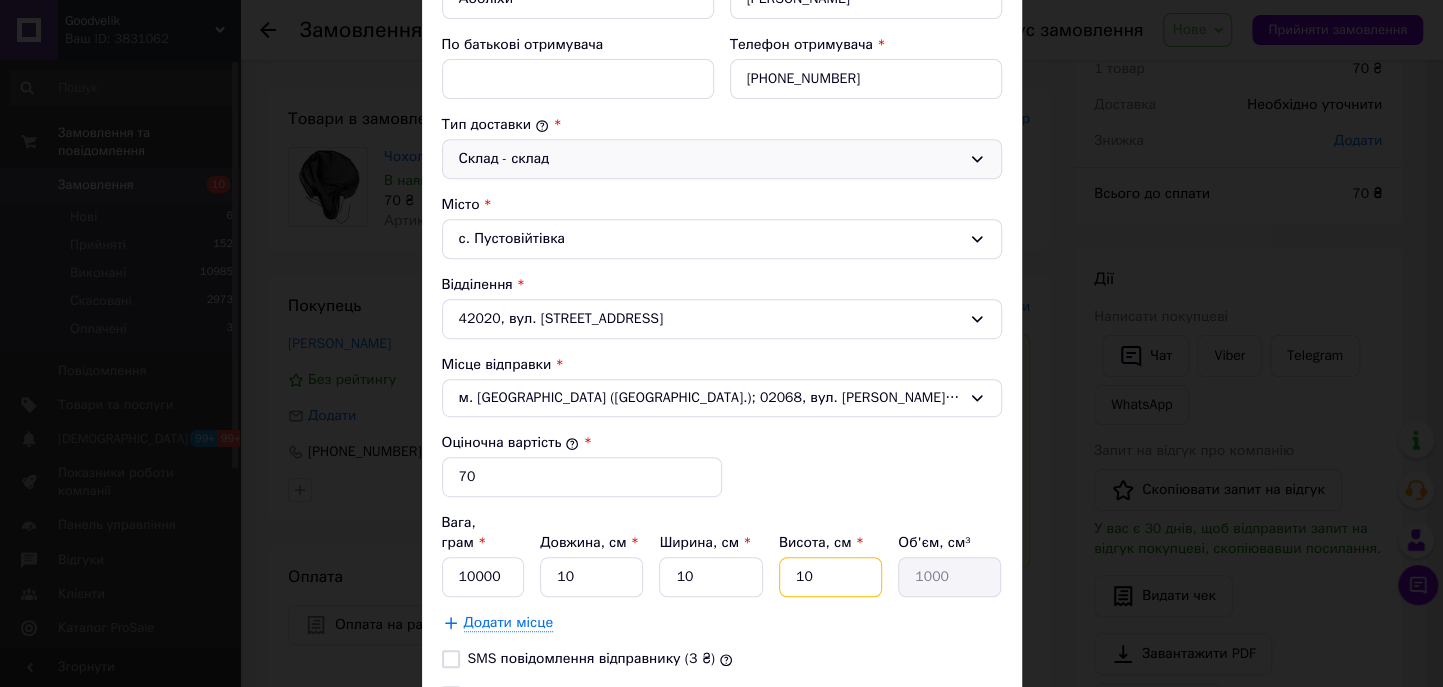 type on "10" 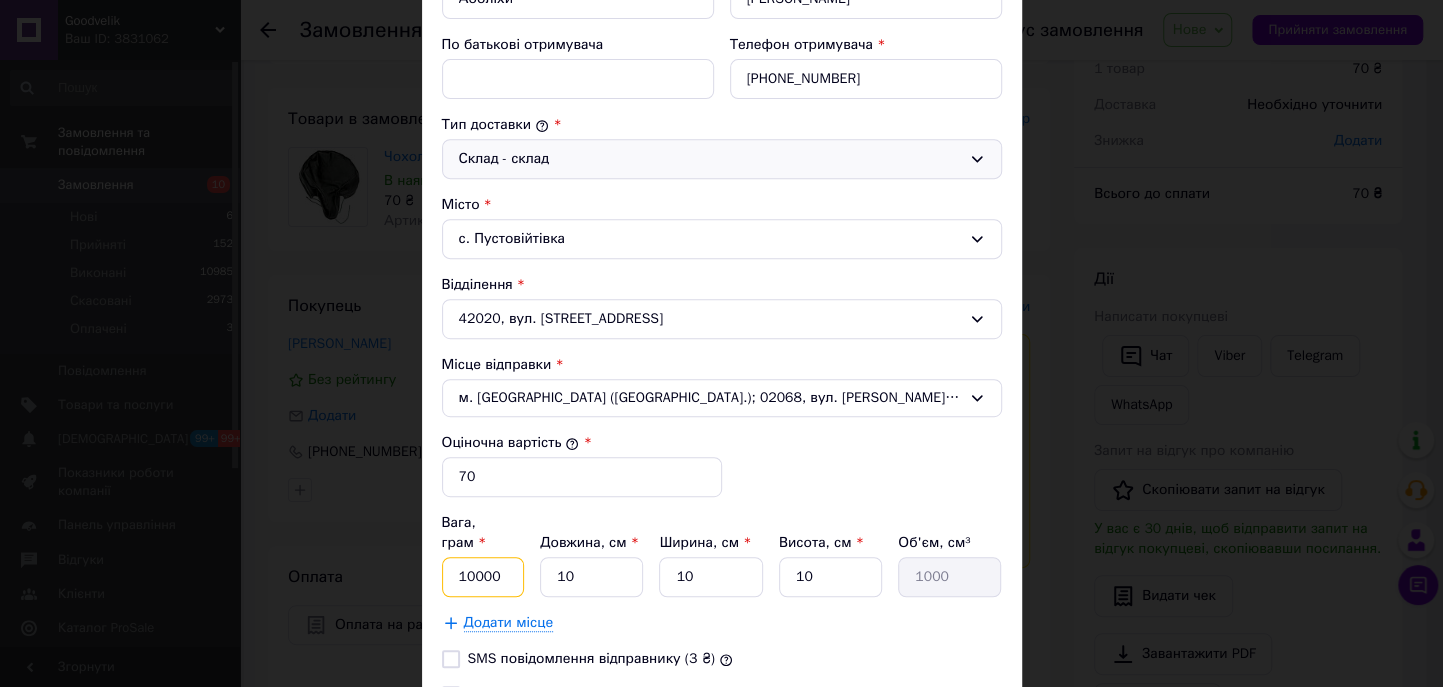 click on "10000" at bounding box center [483, 577] 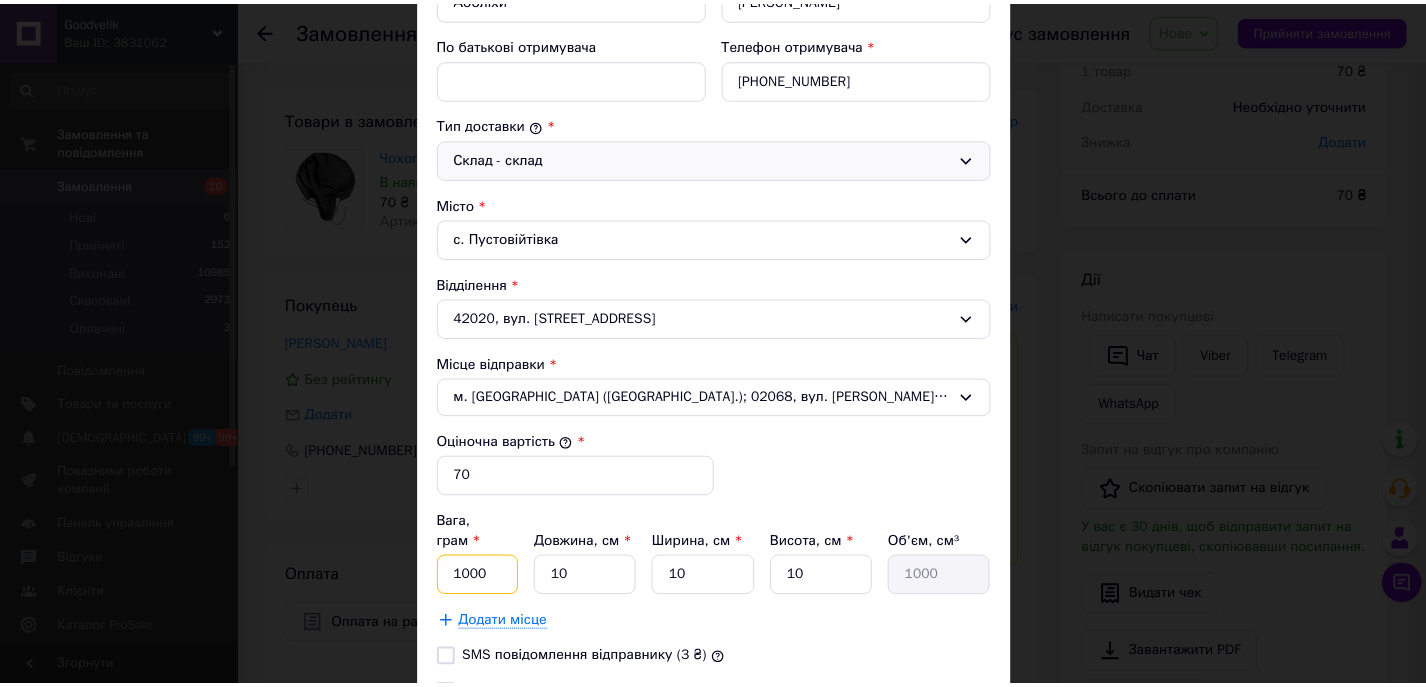 scroll, scrollTop: 632, scrollLeft: 0, axis: vertical 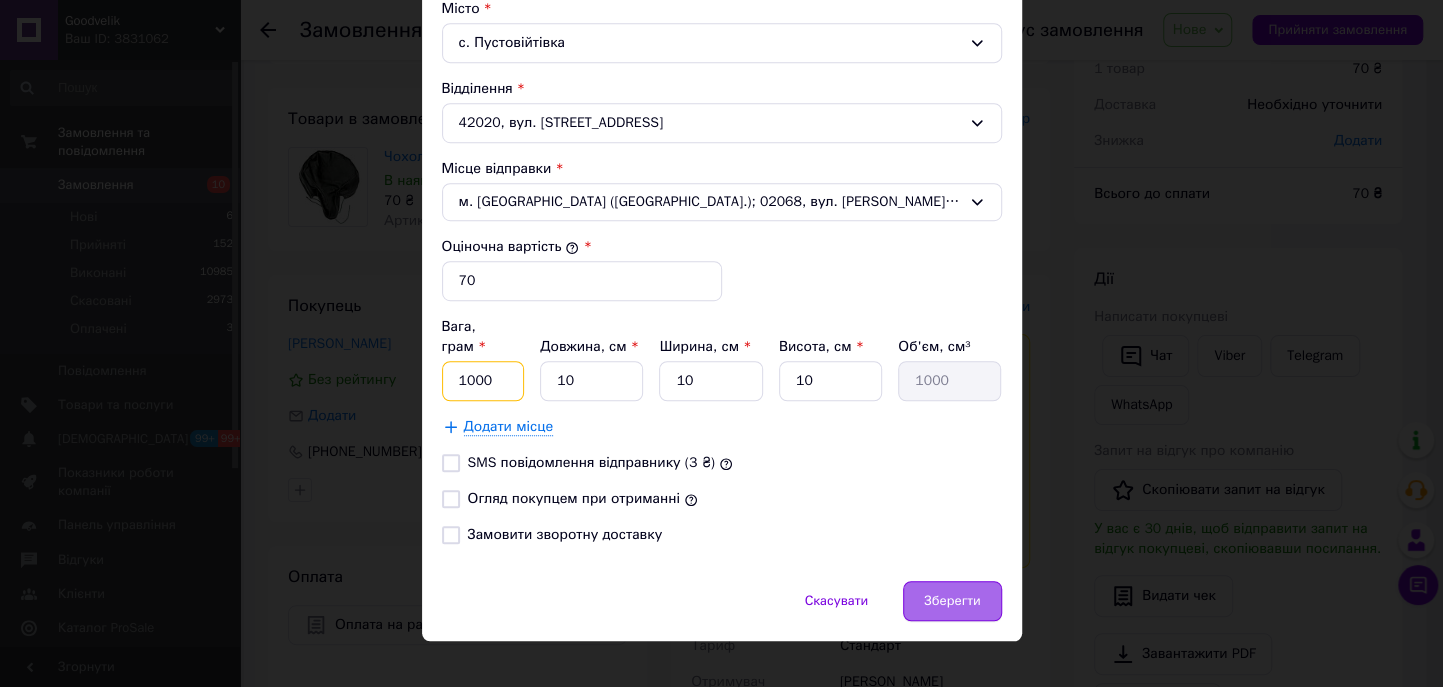 type on "1000" 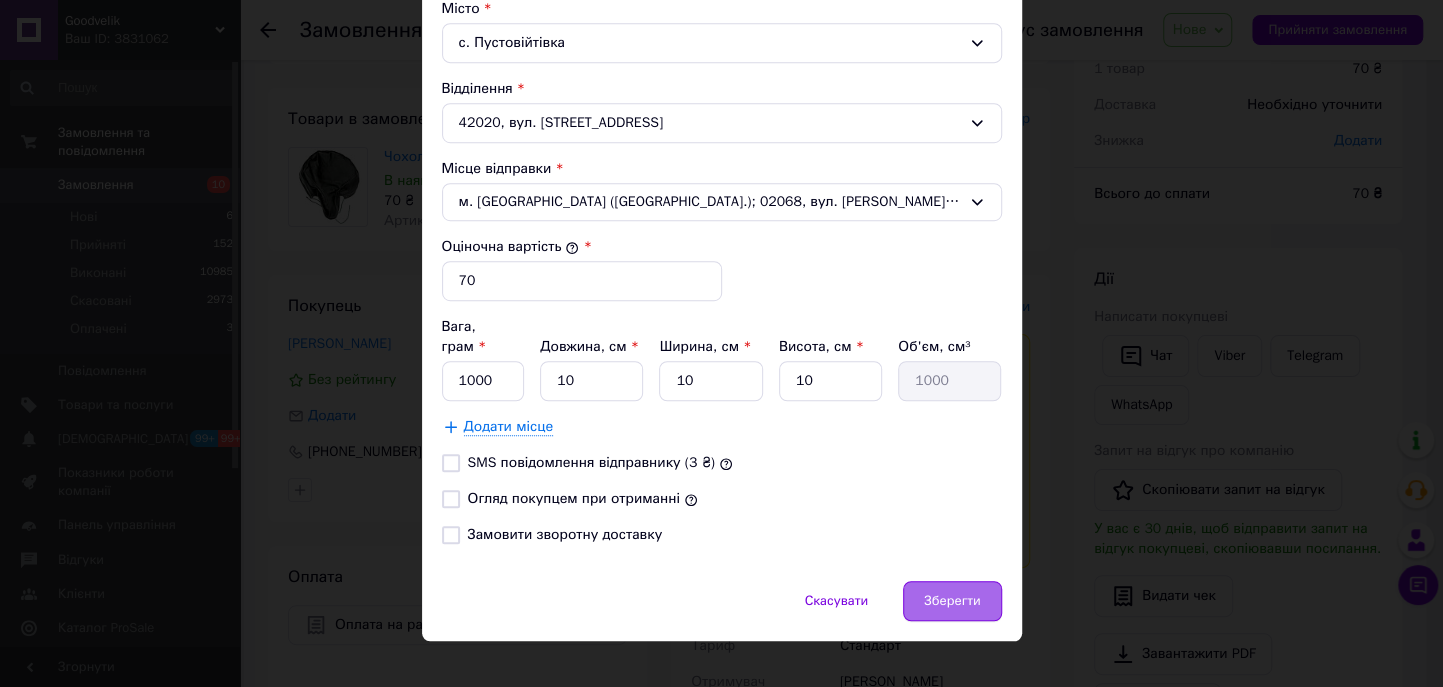 click on "Зберегти" at bounding box center (952, 601) 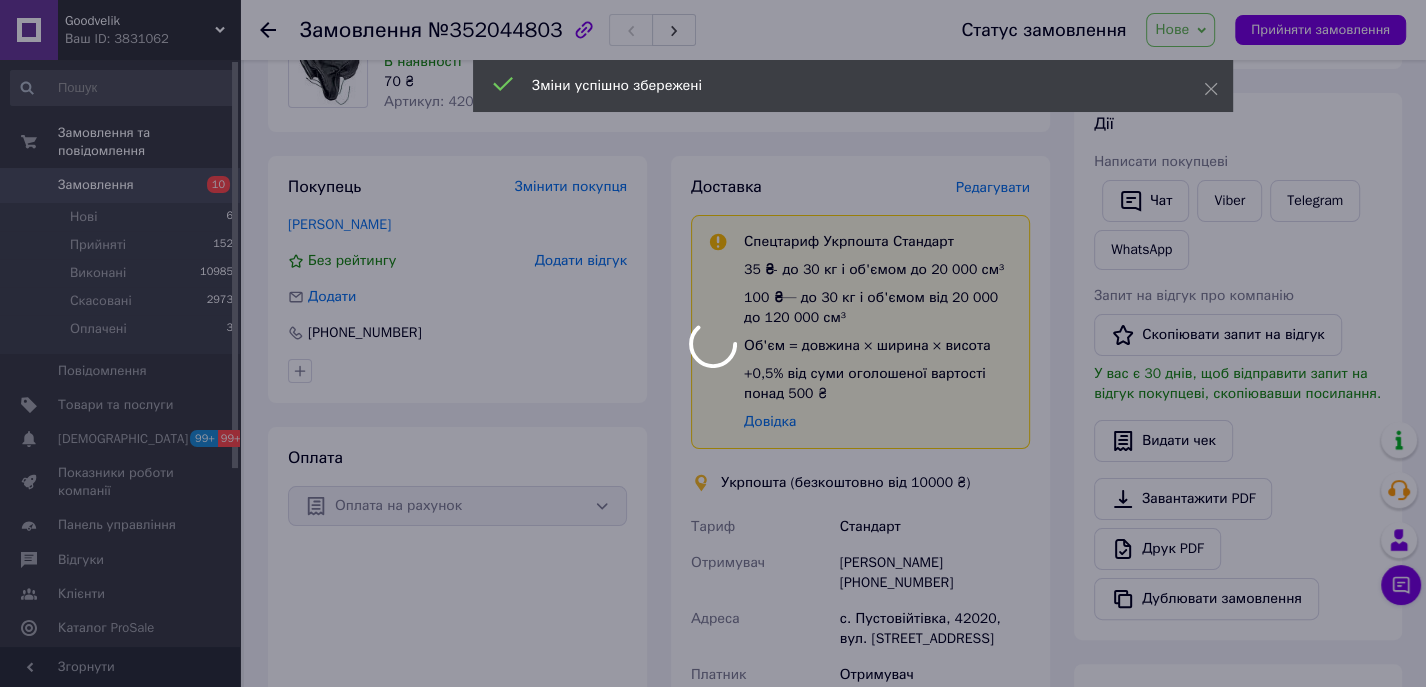scroll, scrollTop: 204, scrollLeft: 0, axis: vertical 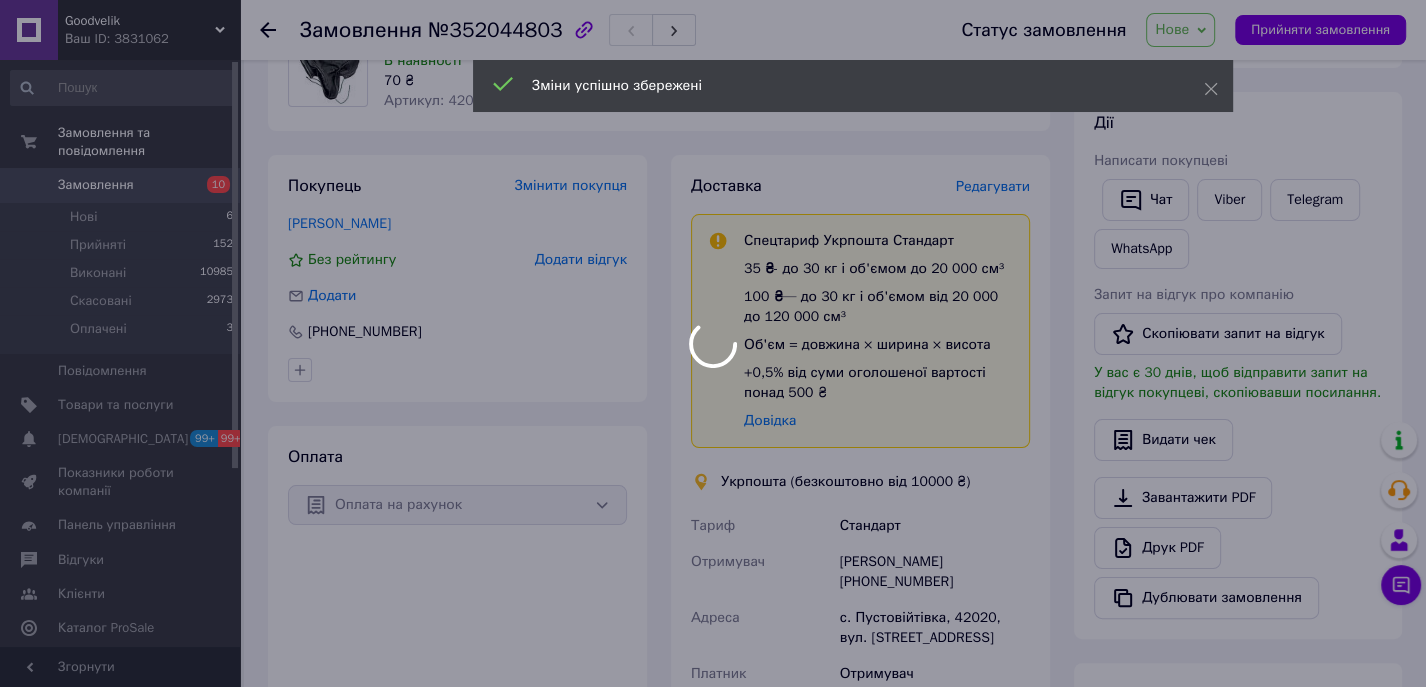 click at bounding box center (713, 343) 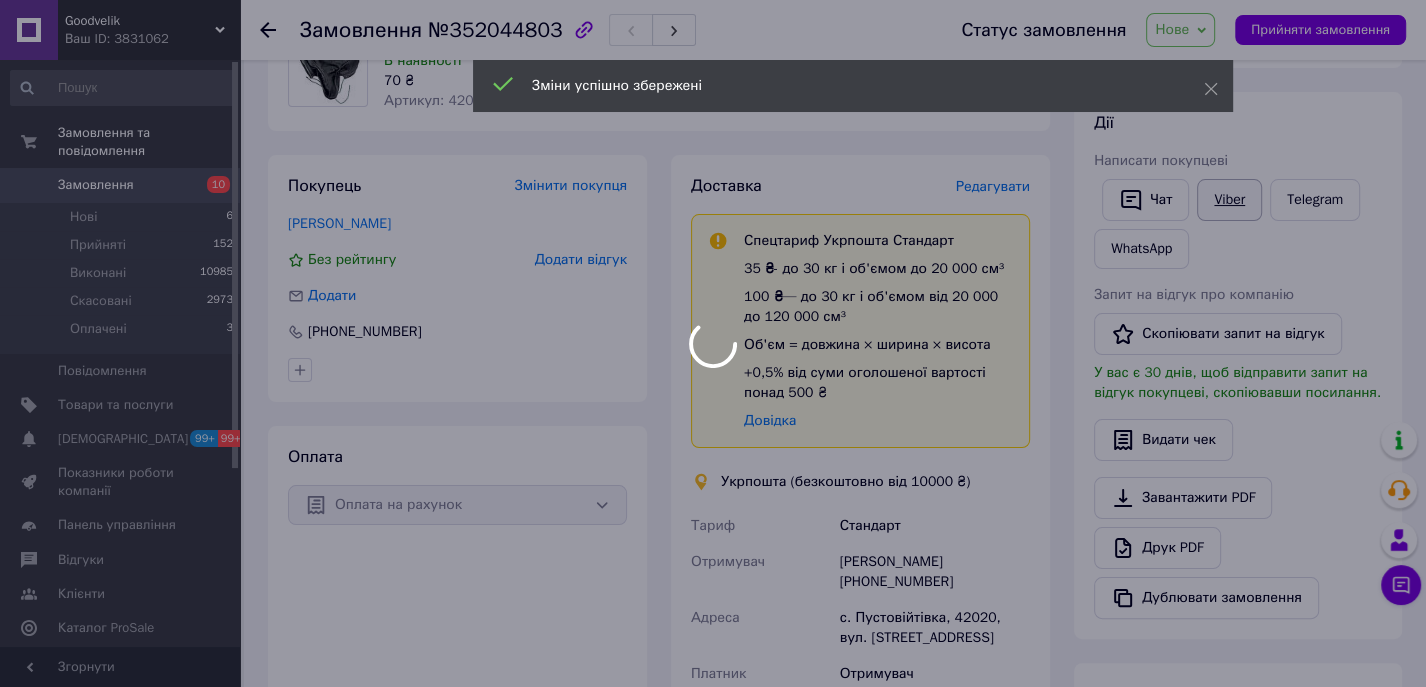 click on "Goodvelik Ваш ID: 3831062 Сайт Goodvelik Кабінет покупця Перевірити стан системи Сторінка на порталі ChinaShop Juliet-ka МагПром Довідка Вийти Замовлення та повідомлення Замовлення 10 Нові 6 Прийняті 152 Виконані 10985 Скасовані 2973 Оплачені 3 Повідомлення 0 Товари та послуги Сповіщення 99+ 99+ Показники роботи компанії Панель управління Відгуки Клієнти Каталог ProSale Аналітика Інструменти веб-майстра та SEO Управління сайтом Гаманець компанії Маркет Налаштування Тарифи та рахунки Prom топ Згорнути
Замовлення №352044803 Нове 70 ₴ 1" at bounding box center [713, 476] 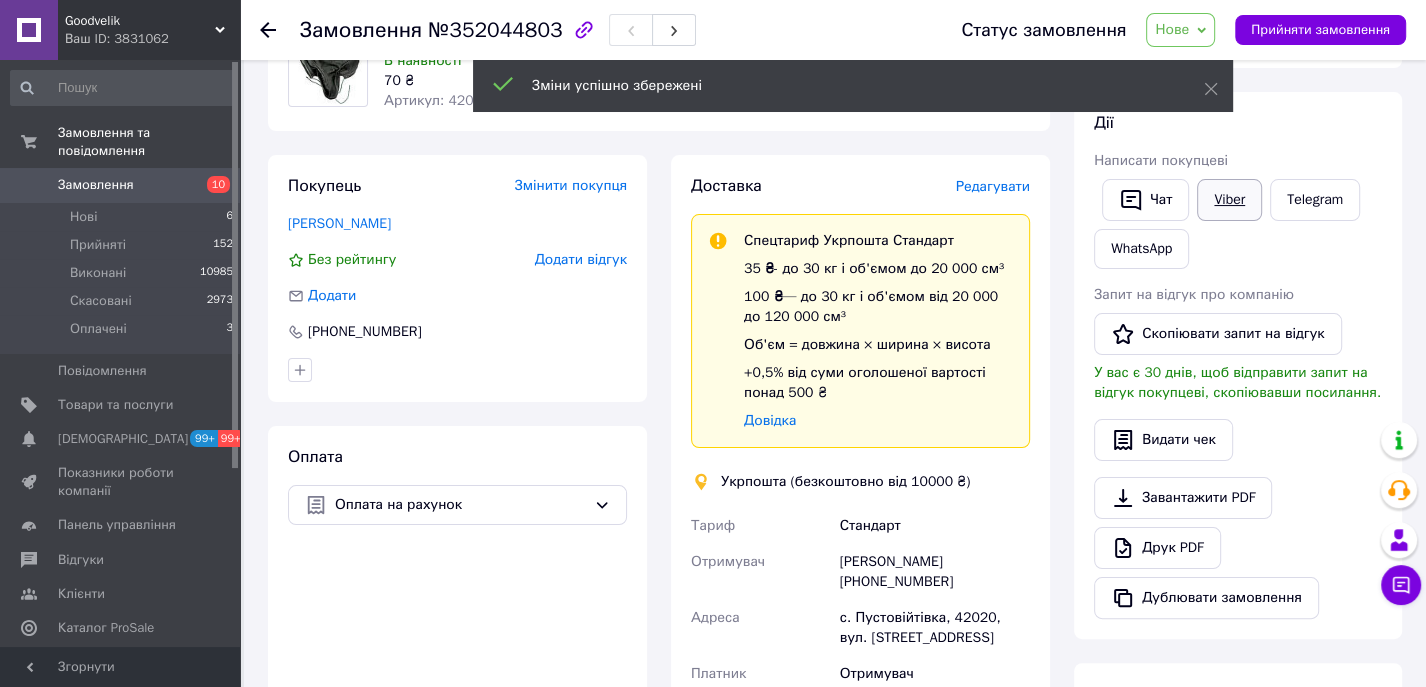 click on "Viber" at bounding box center (1229, 200) 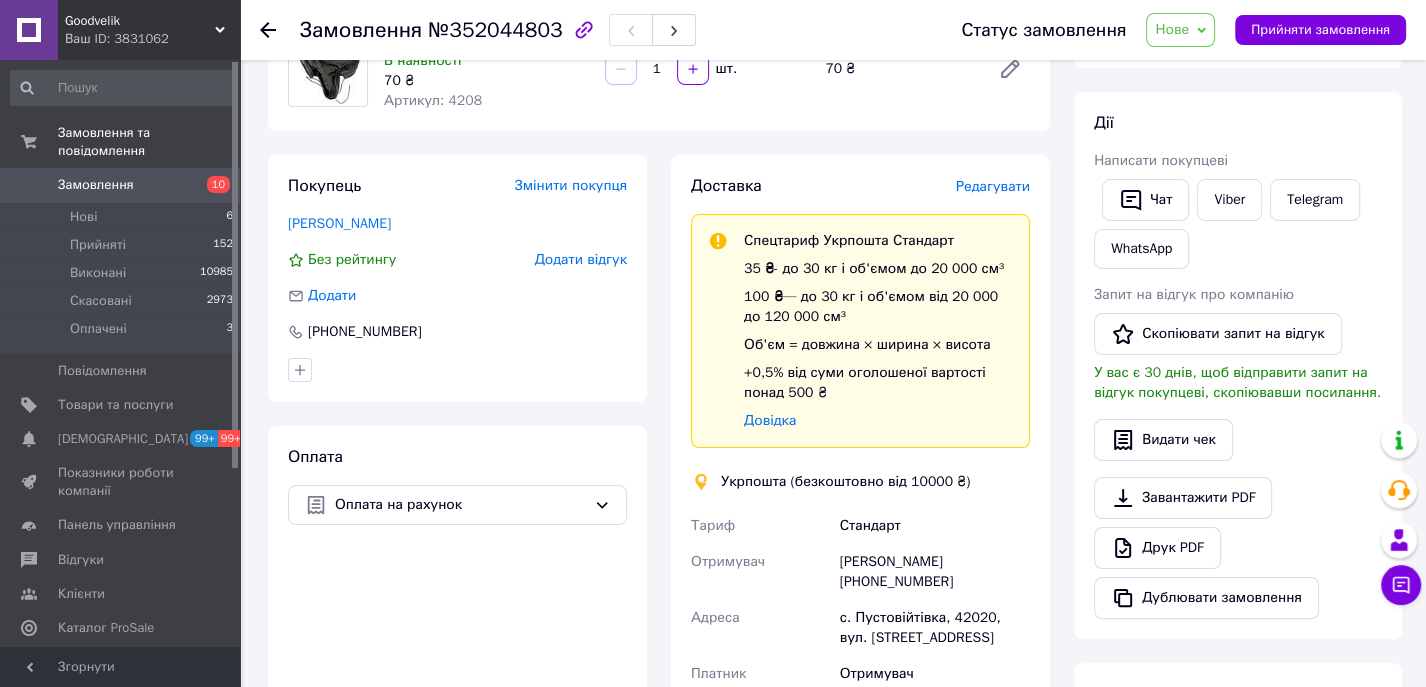 click on "Дії Написати покупцеві   Чат Viber Telegram WhatsApp Запит на відгук про компанію   Скопіювати запит на відгук У вас є 30 днів, щоб відправити запит на відгук покупцеві, скопіювавши посилання.   Видати чек   Завантажити PDF   Друк PDF   Дублювати замовлення" at bounding box center (1238, 365) 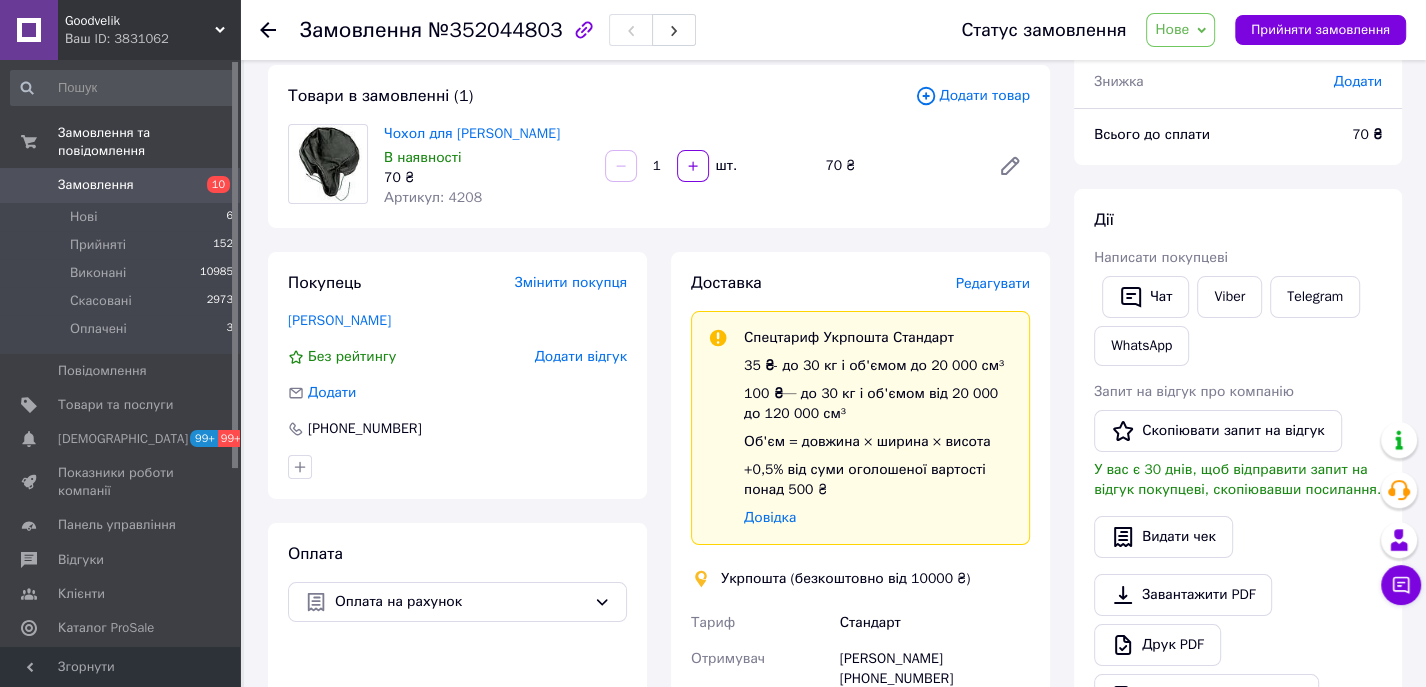 scroll, scrollTop: 112, scrollLeft: 0, axis: vertical 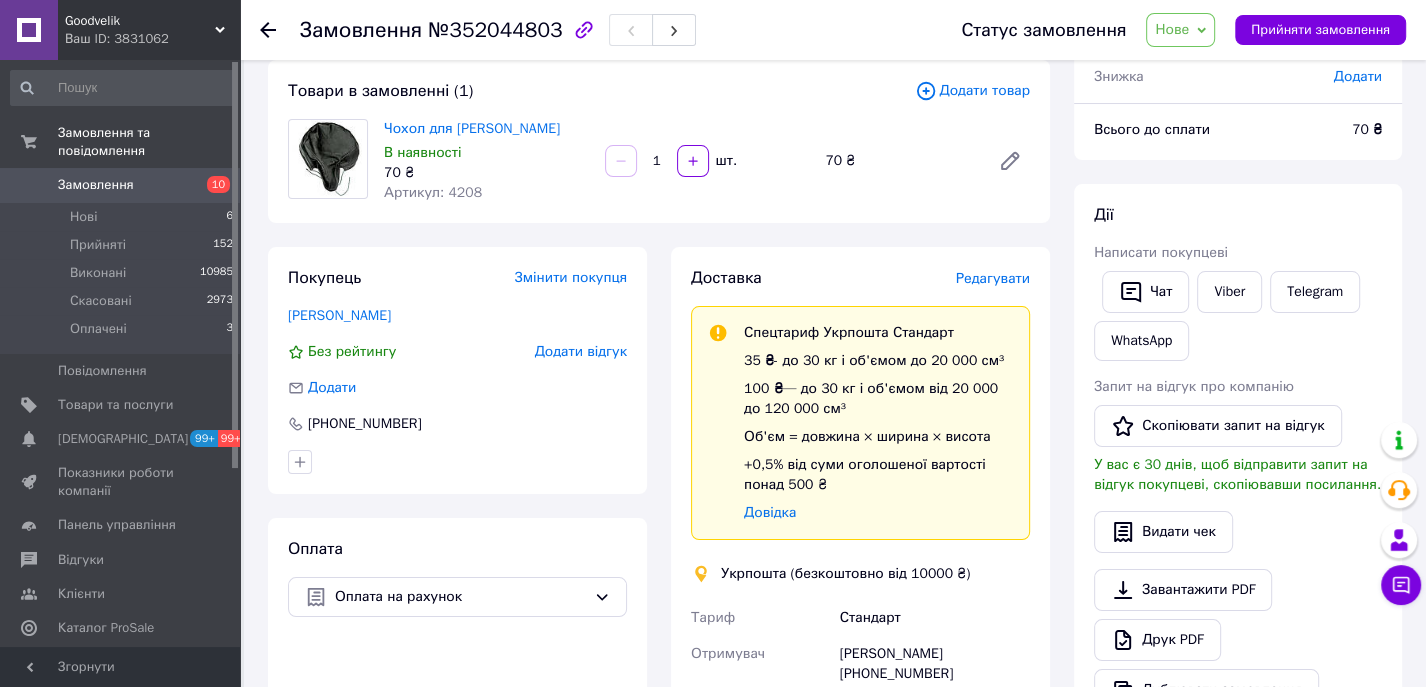 click on "Дії" at bounding box center [1238, 215] 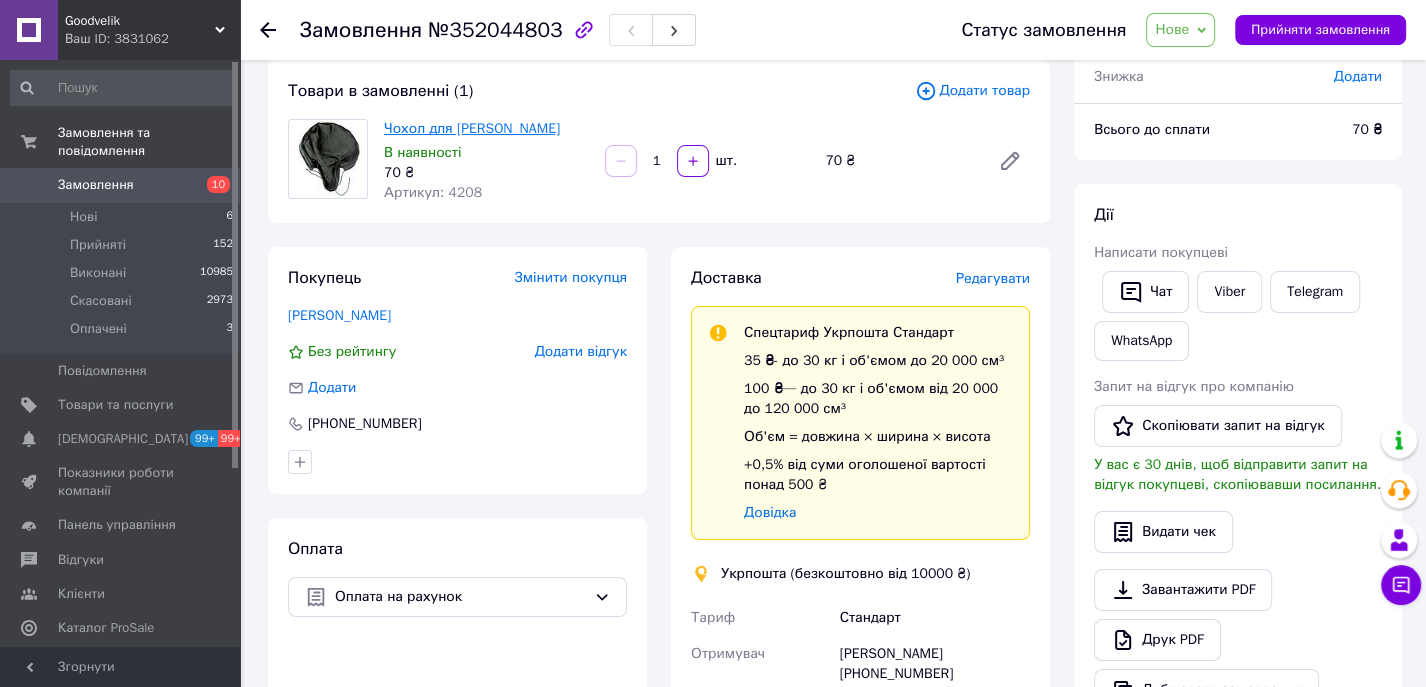 click on "Чохол для сідла Великий" at bounding box center (472, 128) 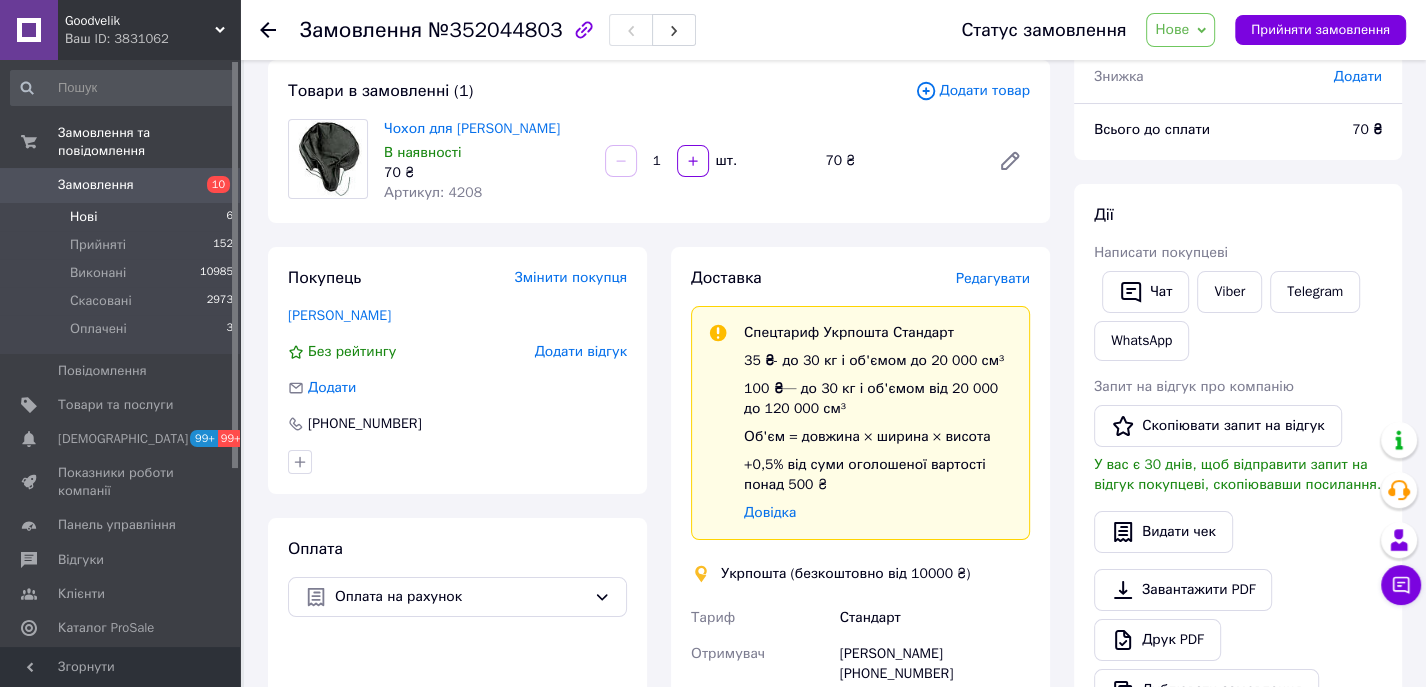 click on "Нові 6" at bounding box center [122, 217] 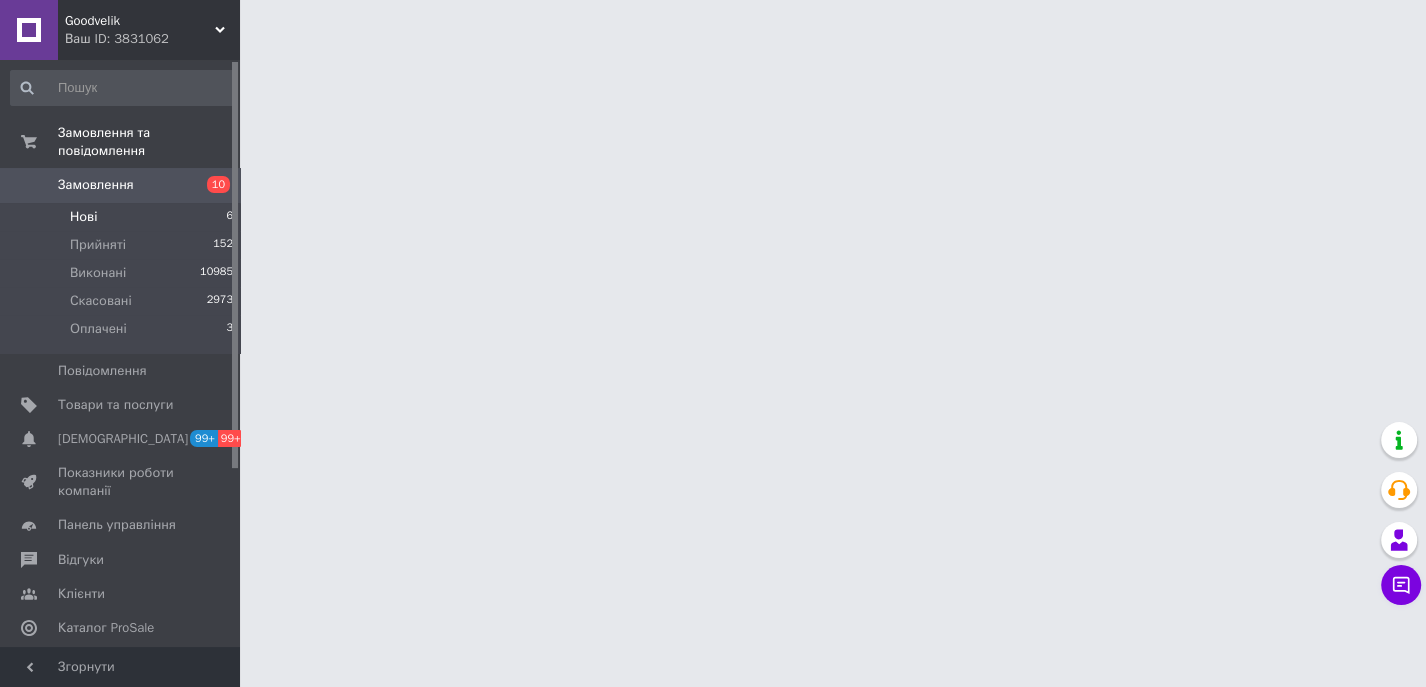 scroll, scrollTop: 0, scrollLeft: 0, axis: both 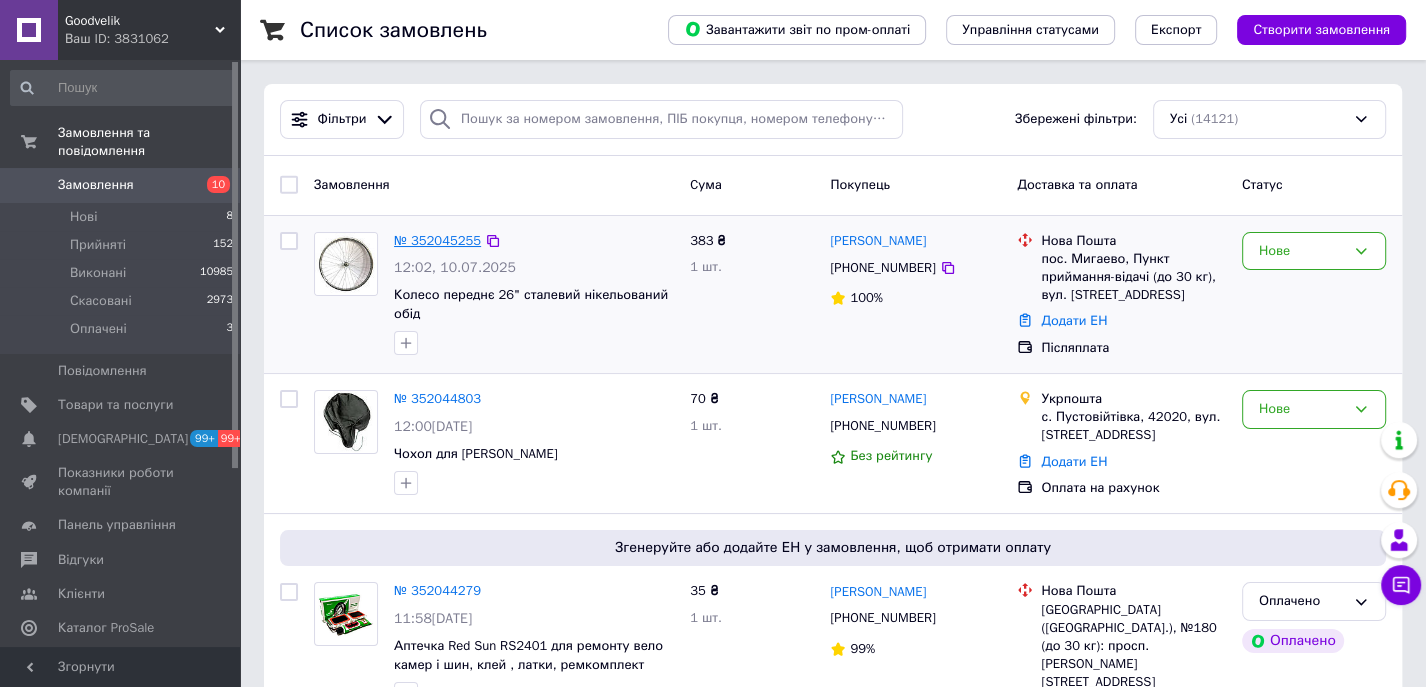 click on "№ 352045255" at bounding box center (437, 240) 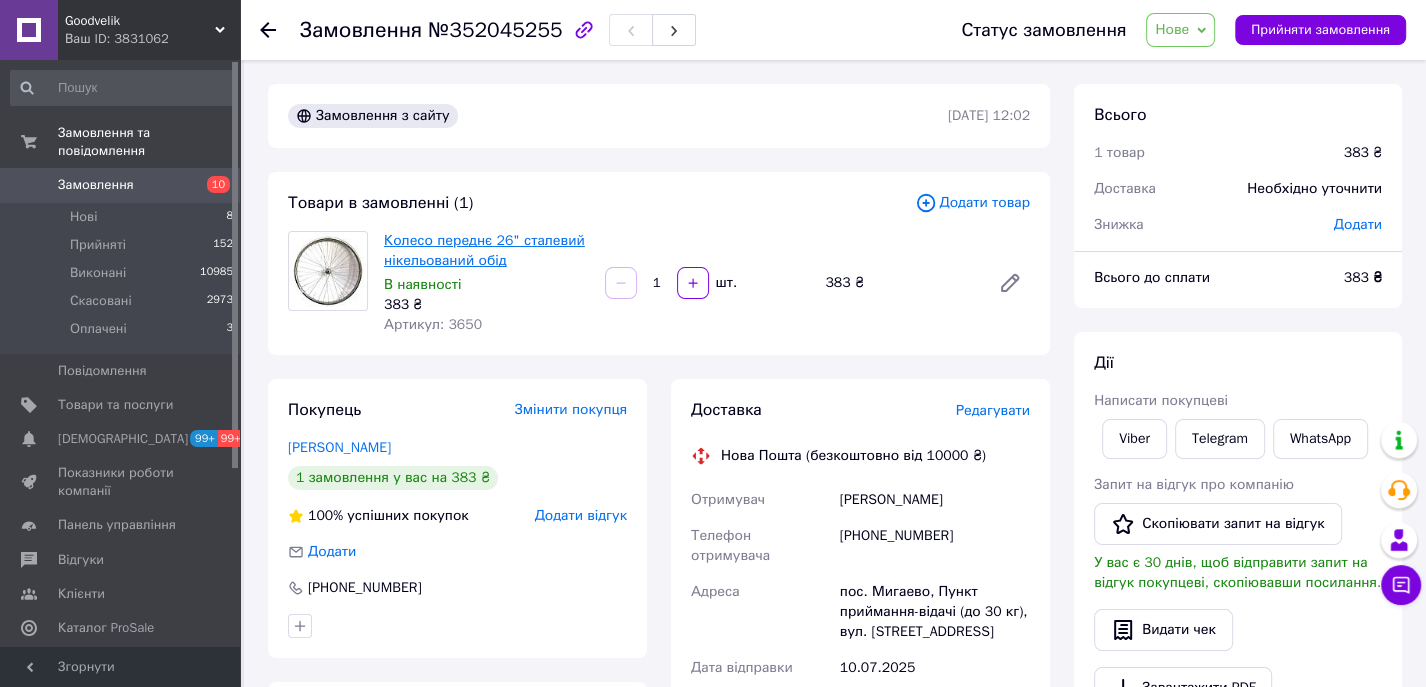 click on "Колесо переднє 26" сталевий нікельований обід" at bounding box center [484, 250] 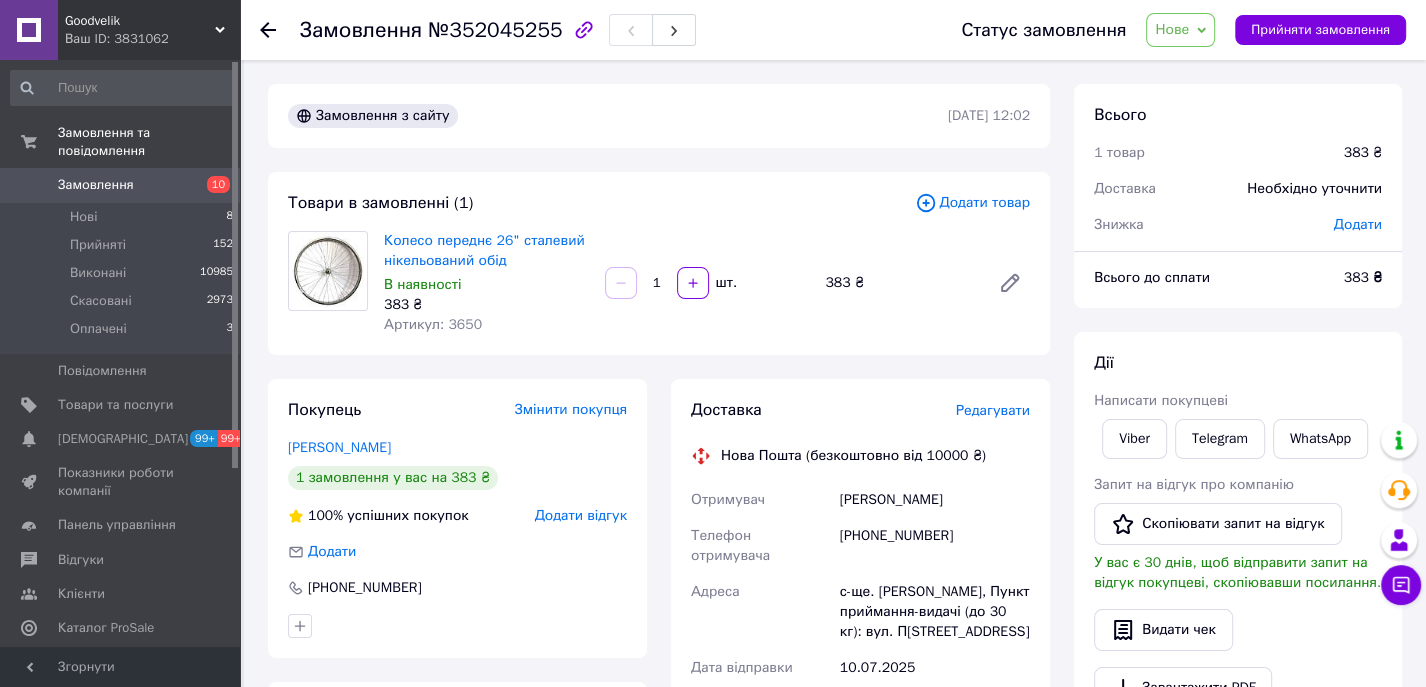 click on "Артикул: 3650" at bounding box center (433, 324) 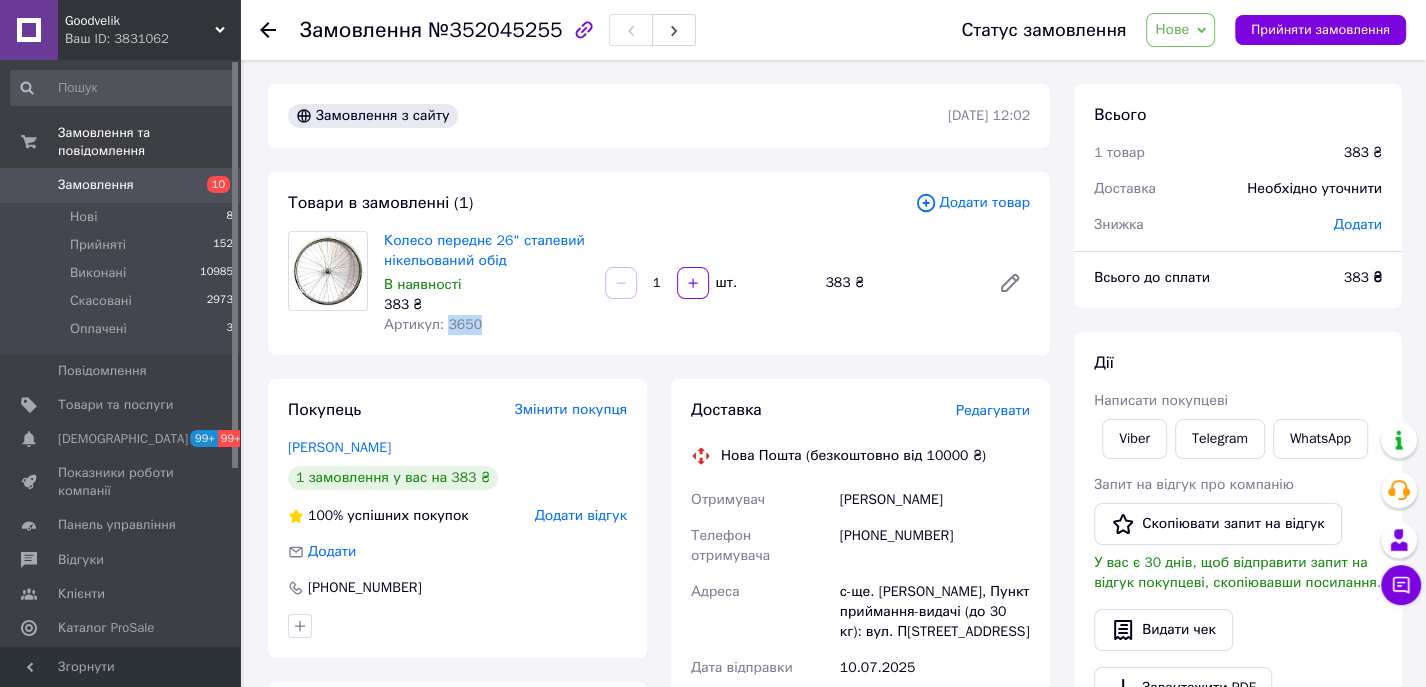 click on "Артикул: 3650" at bounding box center (433, 324) 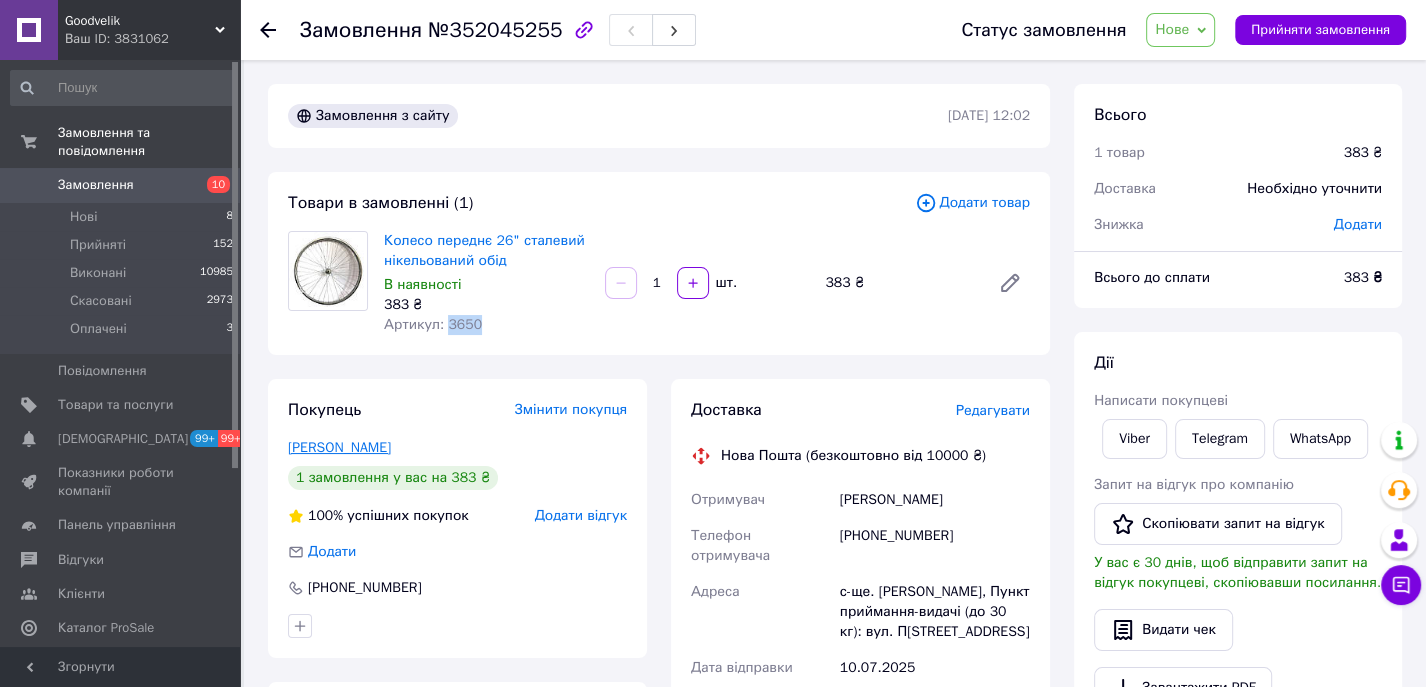 click on "Рябушенко Валерий" at bounding box center (339, 447) 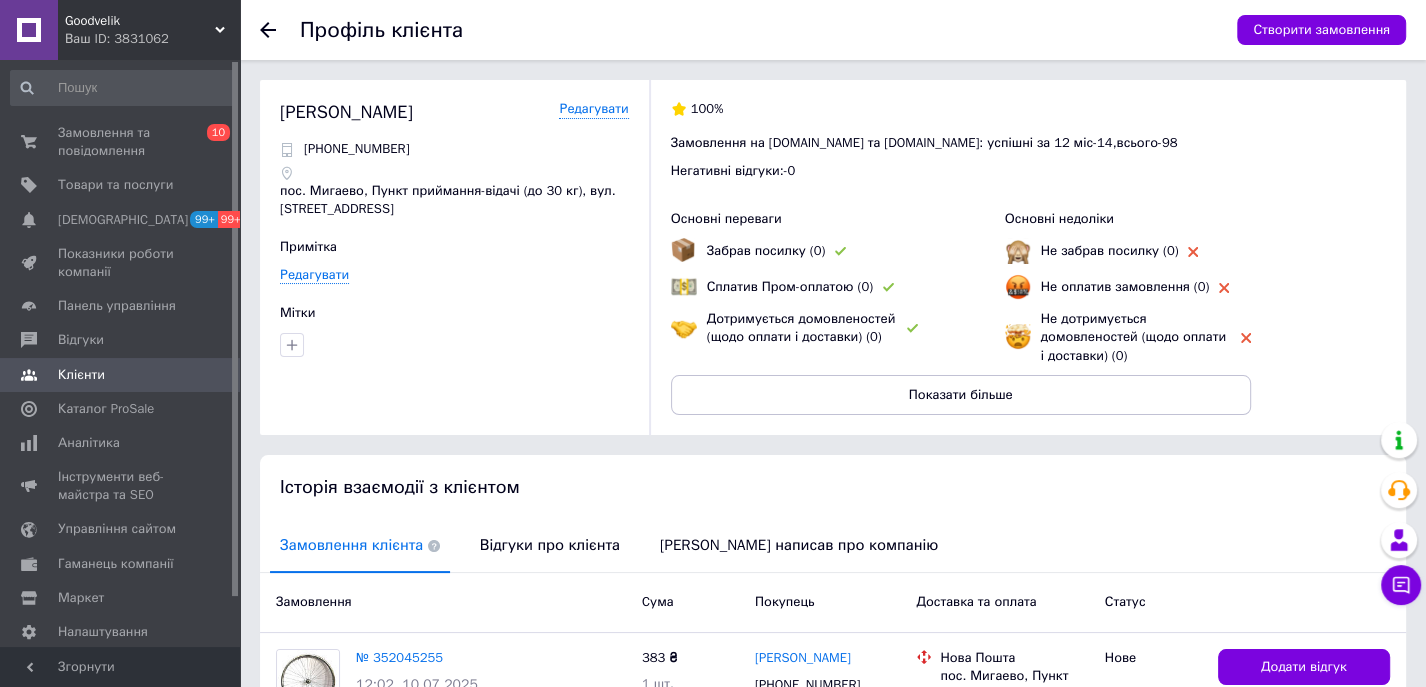 scroll, scrollTop: 182, scrollLeft: 0, axis: vertical 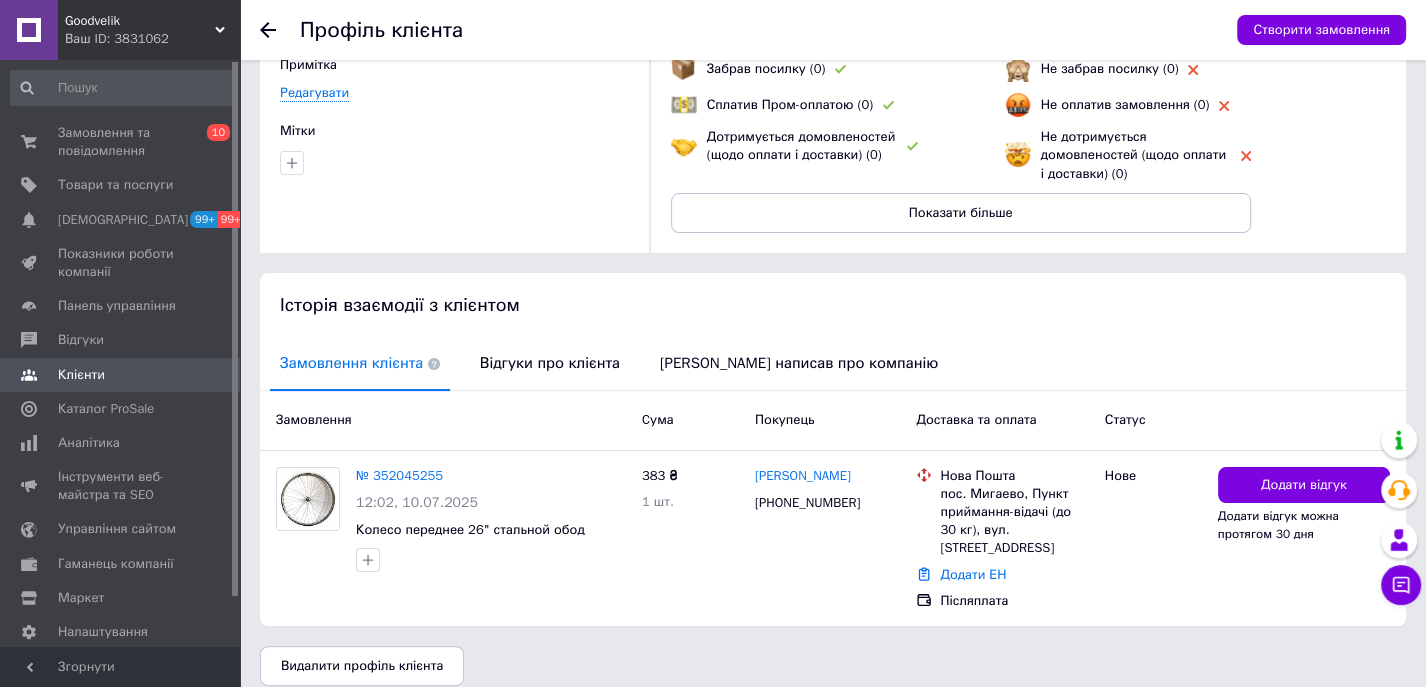 click on "100% Замовлення на Prom.ua та Bigl.ua: успішні за 12 міс  -  14 ,  всього  -  98 Негативні відгуки:  -  0 Основні переваги Забрав посилку (0) Сплатив Пром-оплатою (0) Дотримується домовленостей (щодо оплати і доставки) (0) Основні недоліки Не забрав посилку (0) Не оплатив замовлення (0) Не дотримується домовленостей (щодо оплати і доставки) (0) Показати більше" at bounding box center (1017, 75) 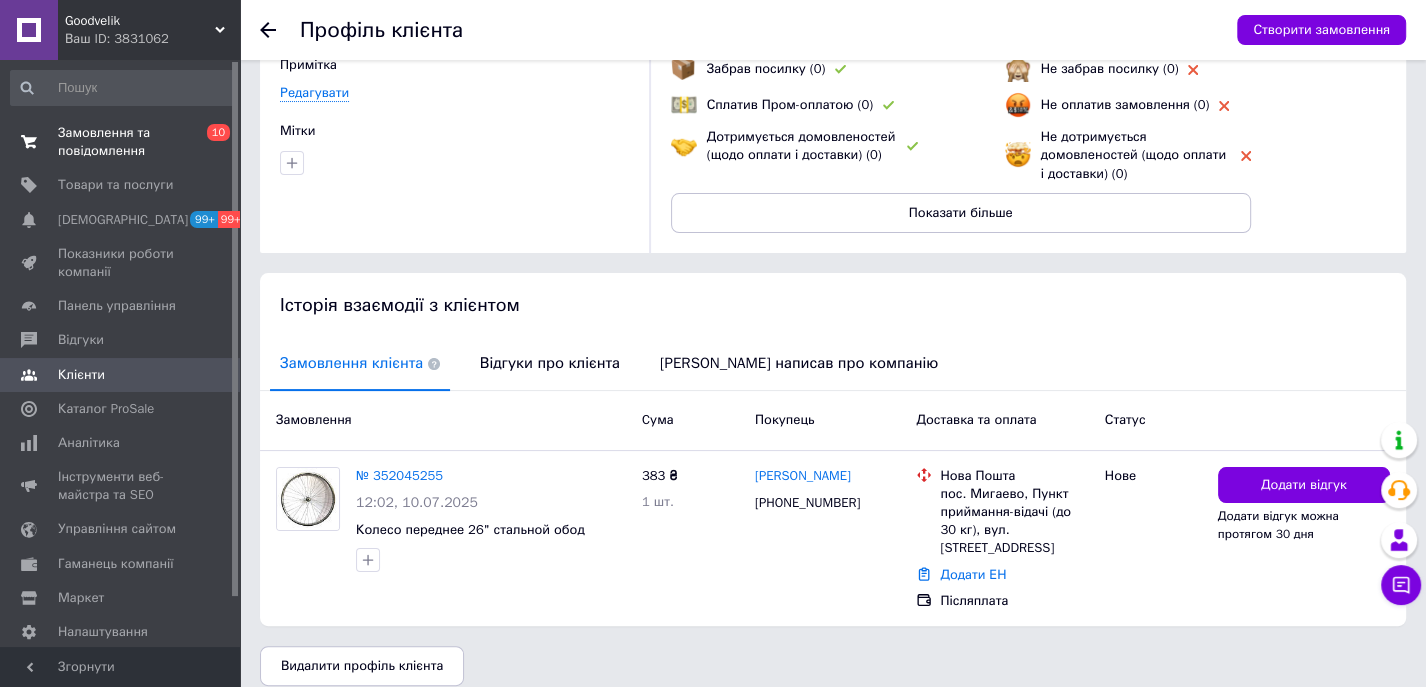 click on "Замовлення та повідомлення" at bounding box center (121, 142) 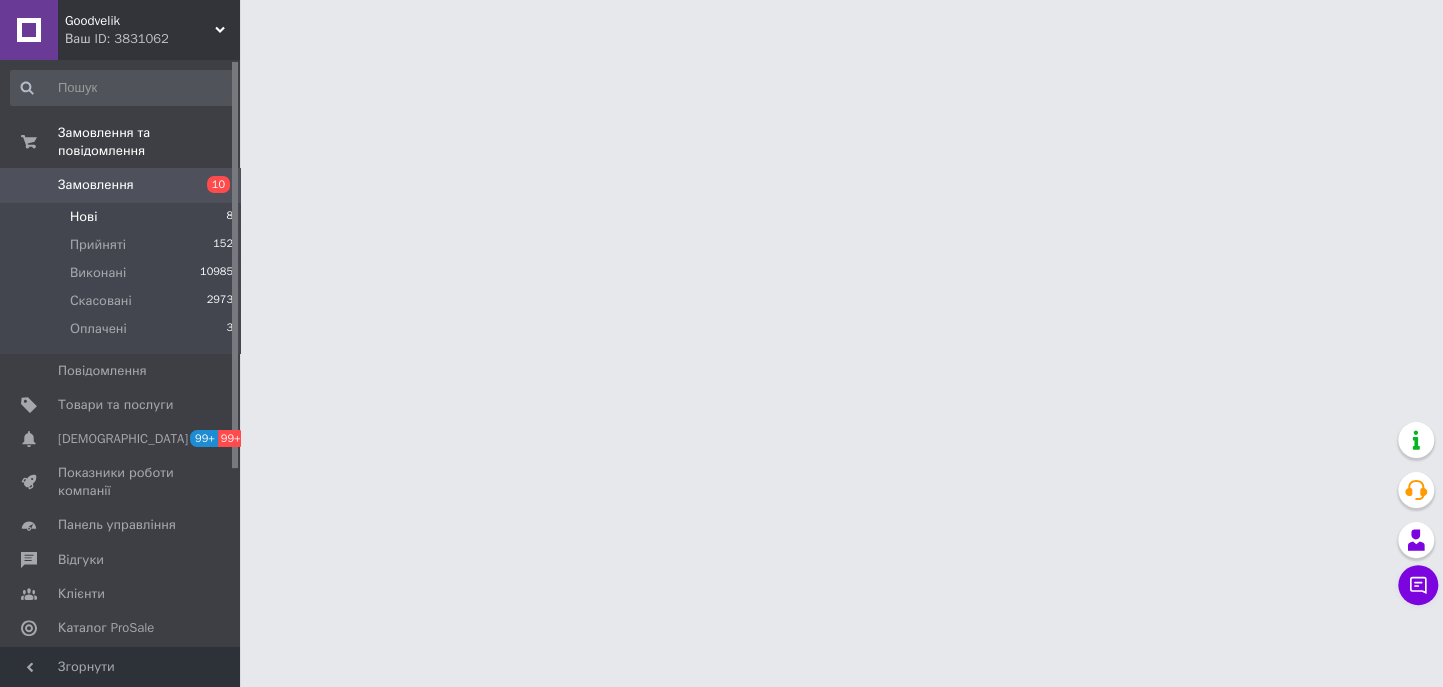 click on "Нові 8" at bounding box center [122, 217] 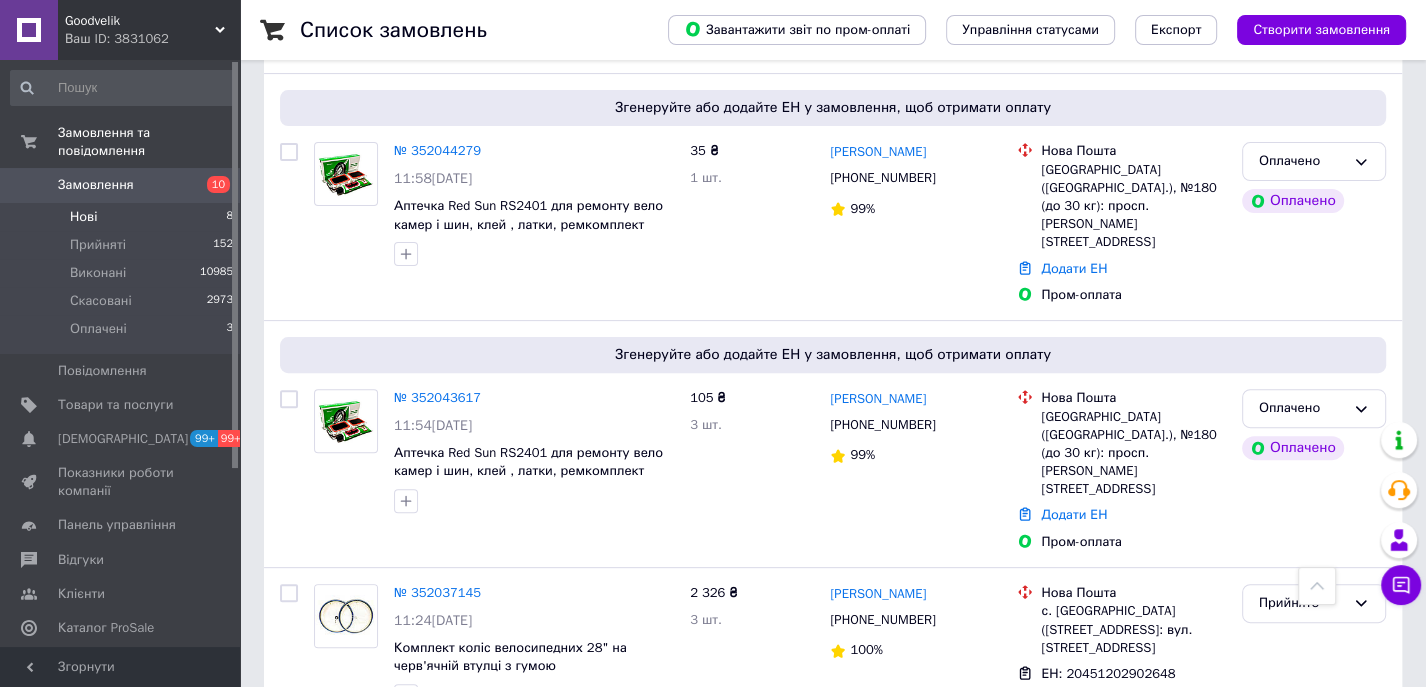click on "Нові 8" at bounding box center [122, 217] 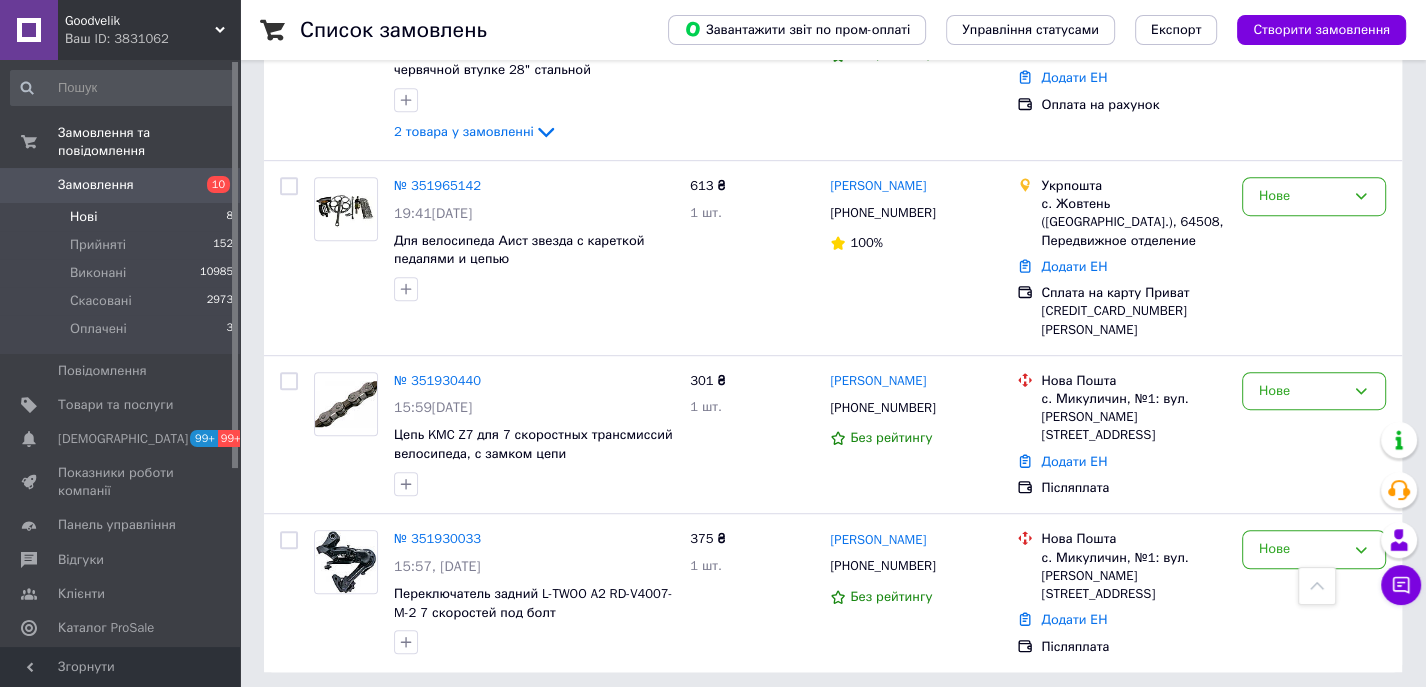 scroll, scrollTop: 952, scrollLeft: 0, axis: vertical 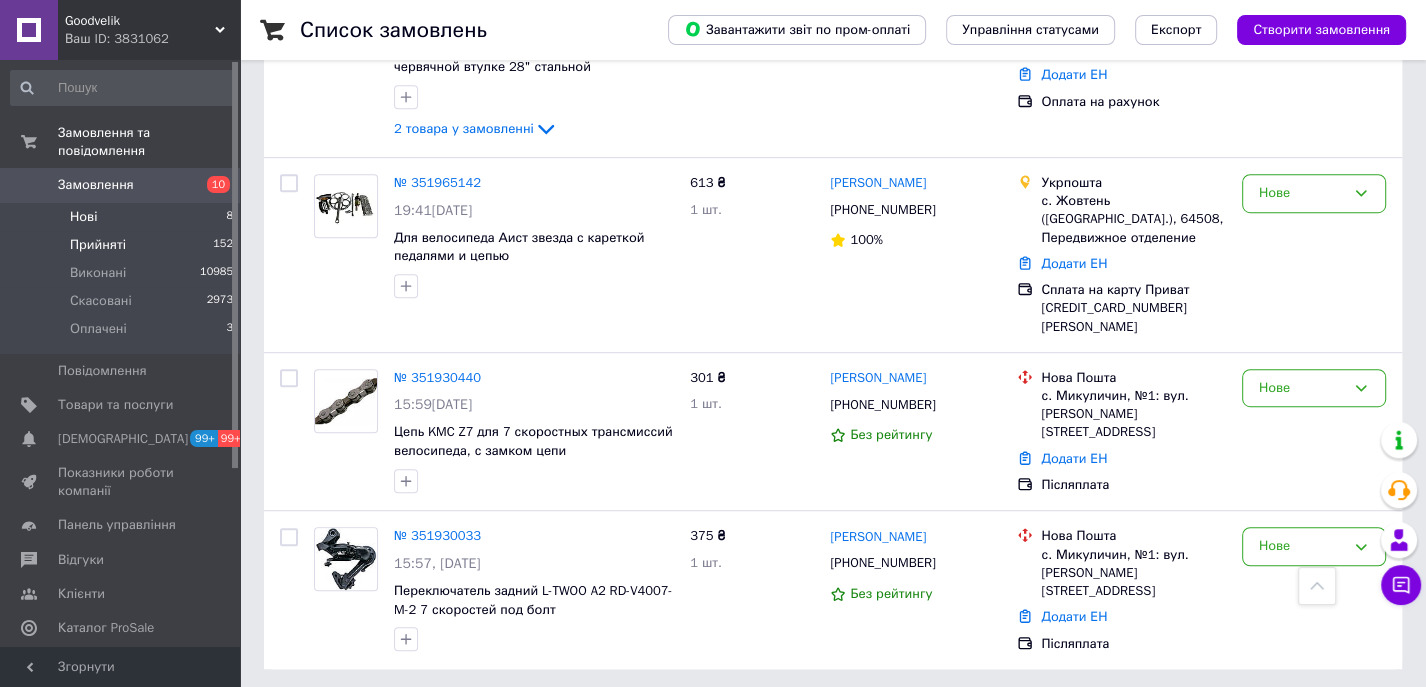 click on "Прийняті" at bounding box center (98, 245) 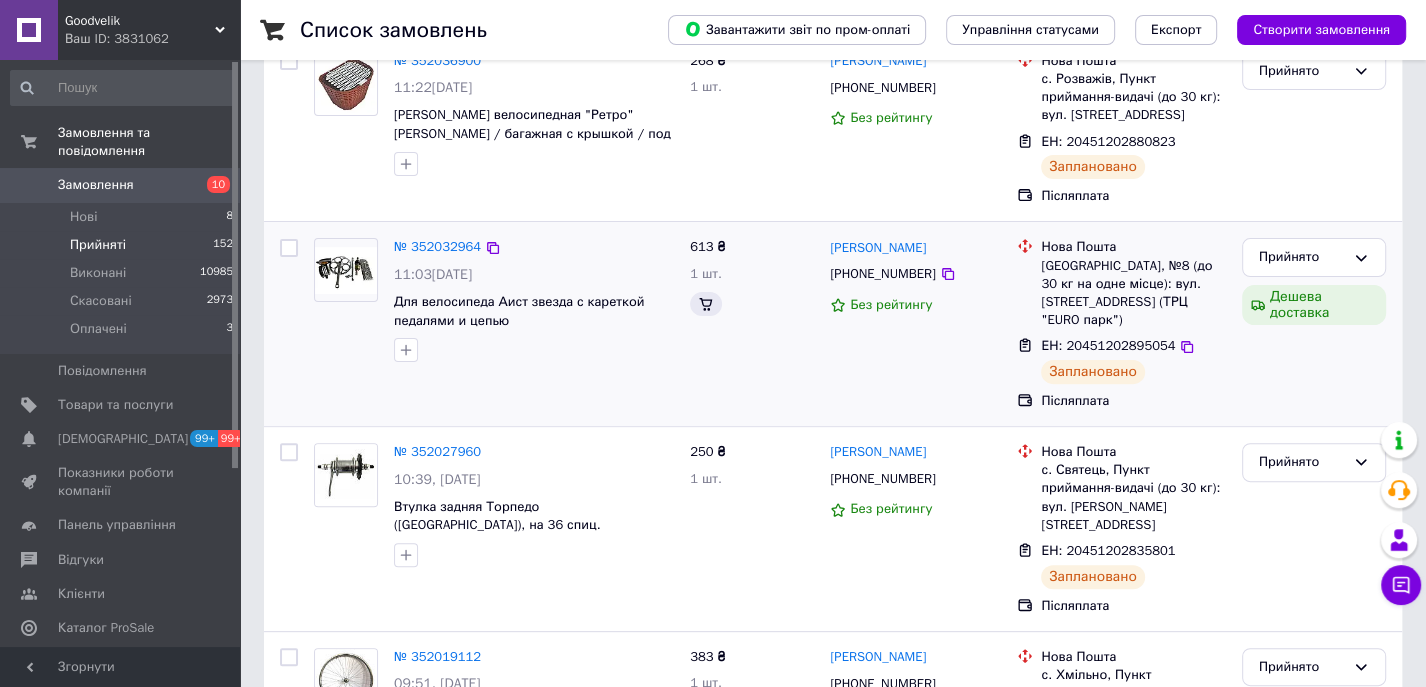 scroll, scrollTop: 444, scrollLeft: 0, axis: vertical 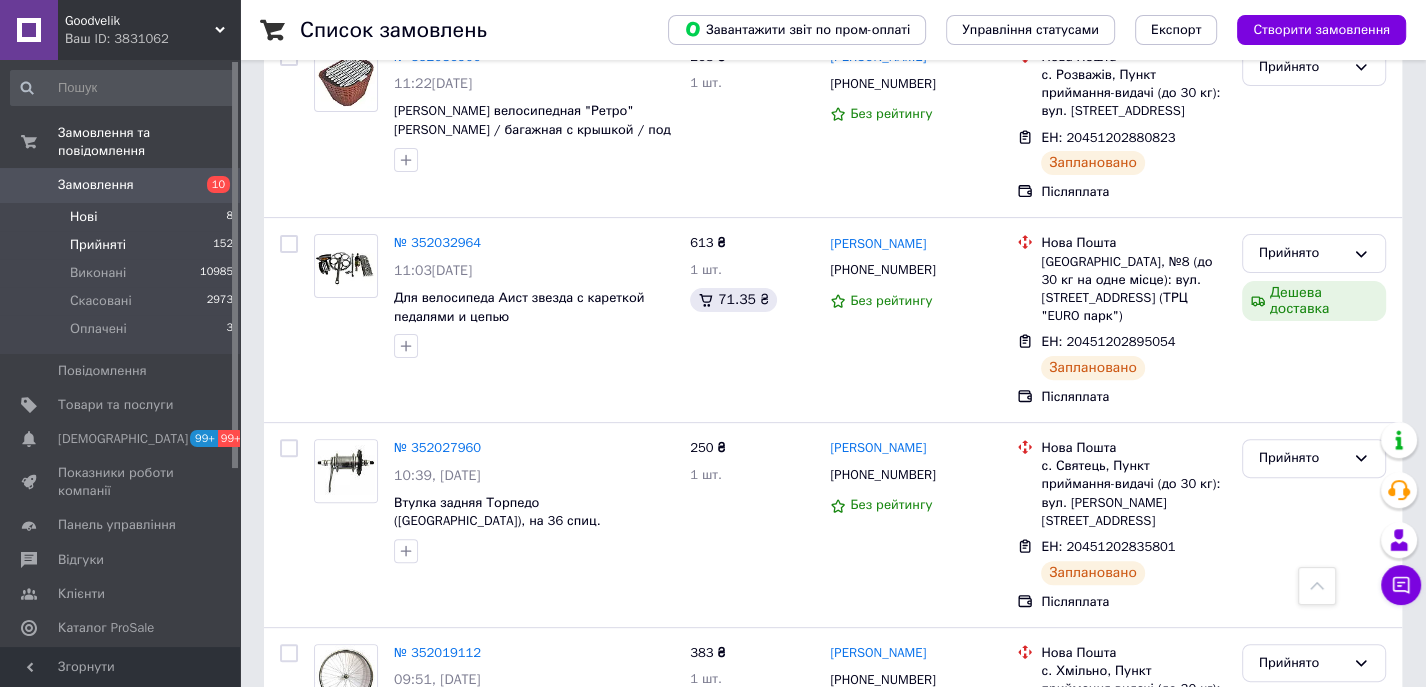 click on "Нові" at bounding box center [83, 217] 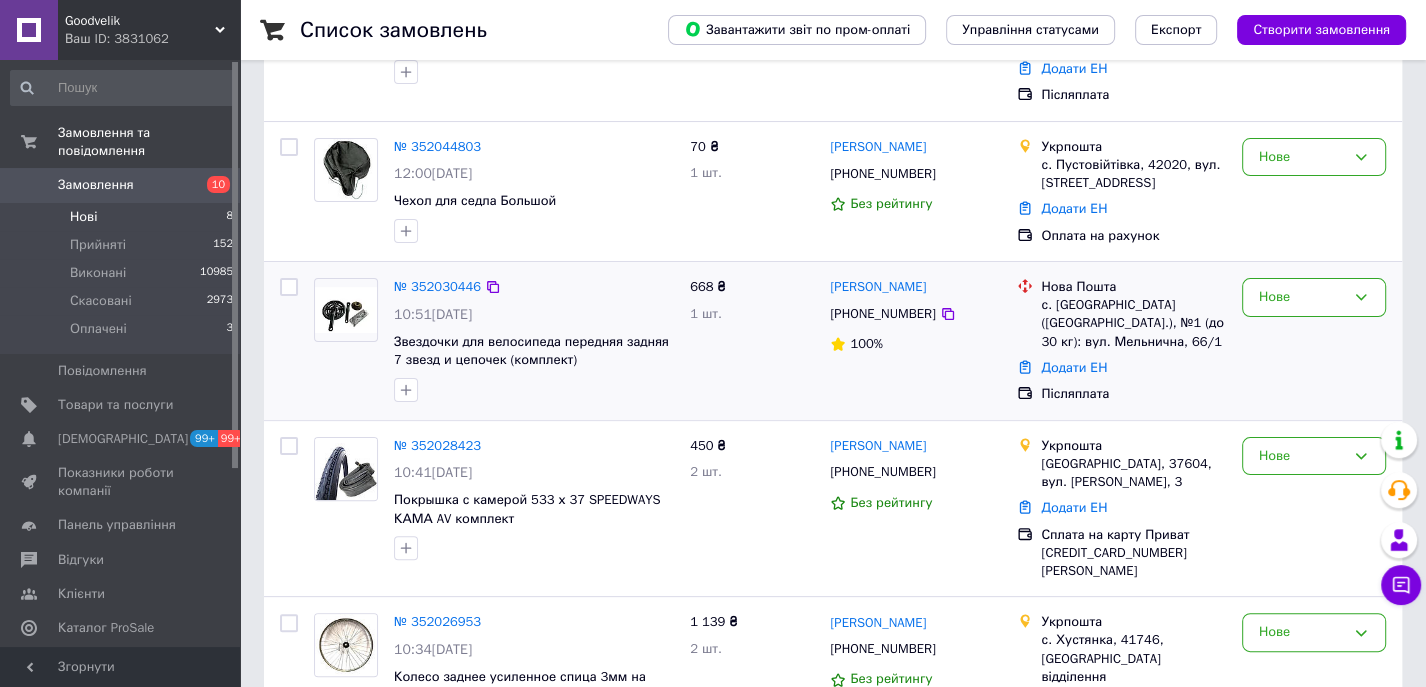 scroll, scrollTop: 332, scrollLeft: 0, axis: vertical 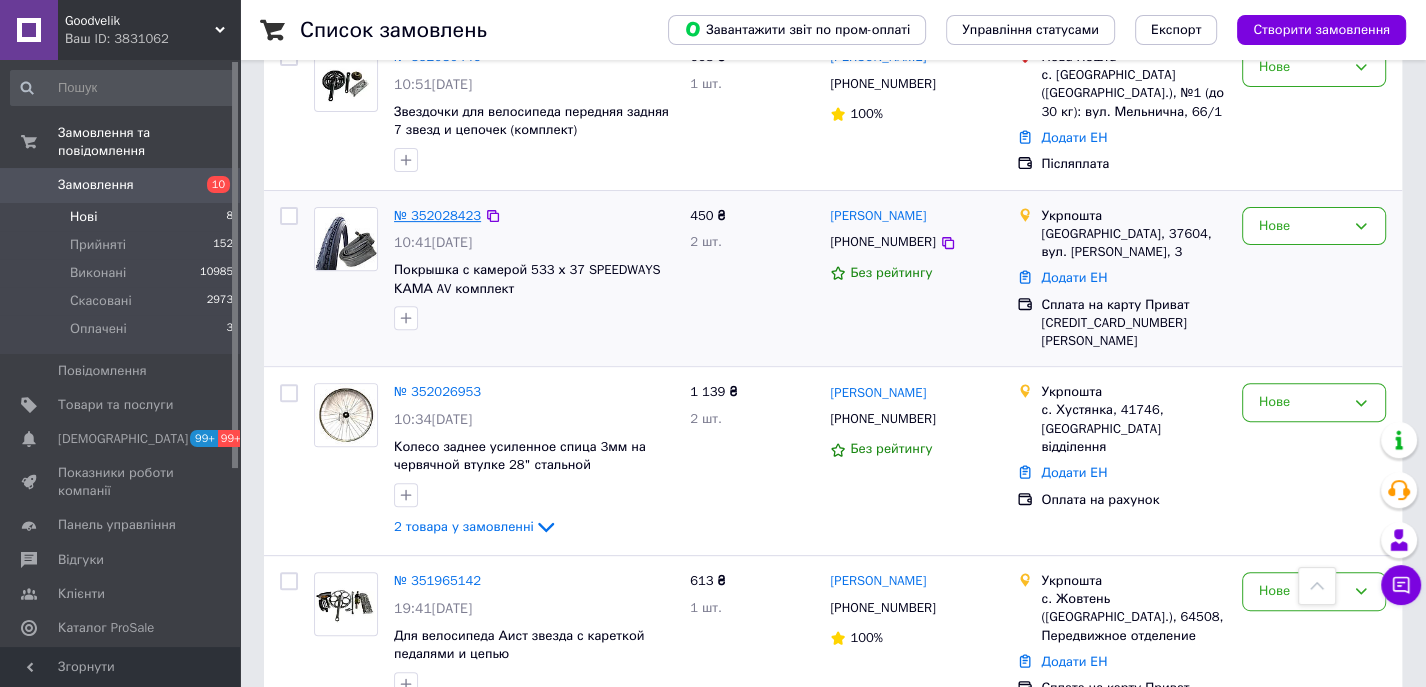 click on "№ 352028423" at bounding box center (437, 215) 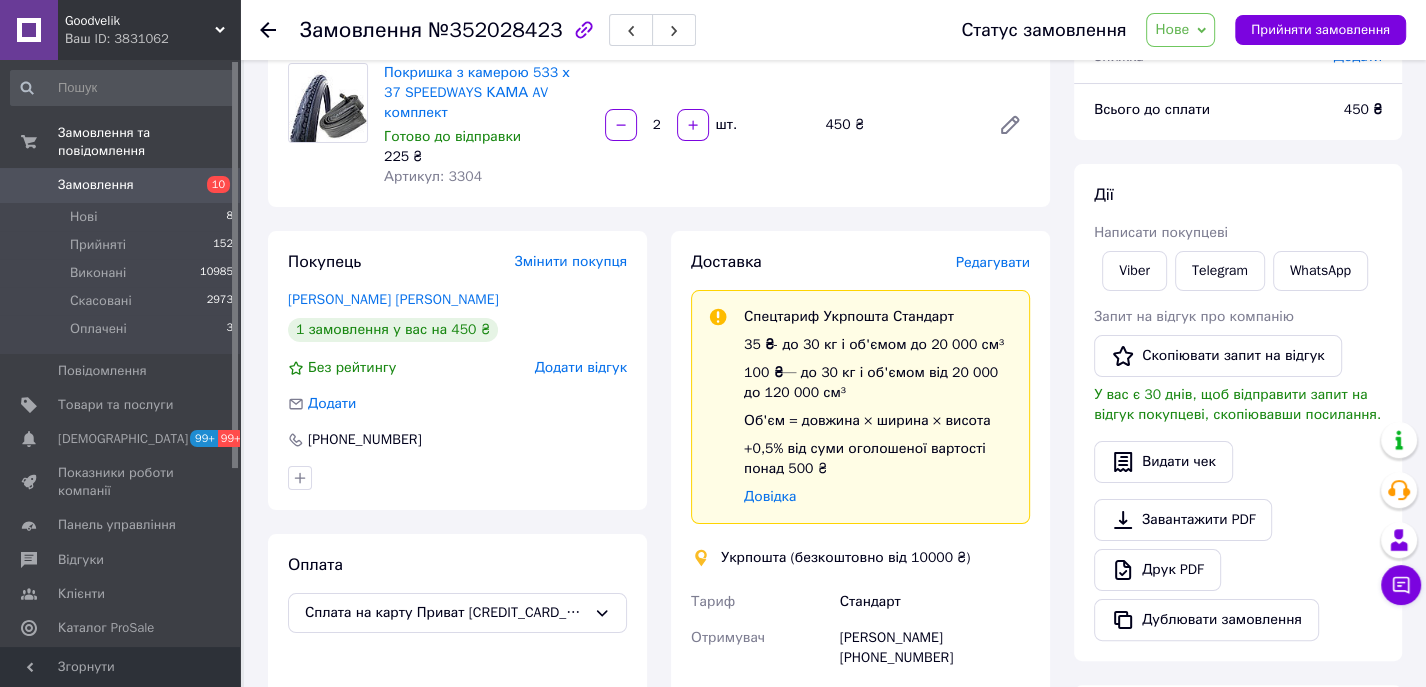 scroll, scrollTop: 0, scrollLeft: 0, axis: both 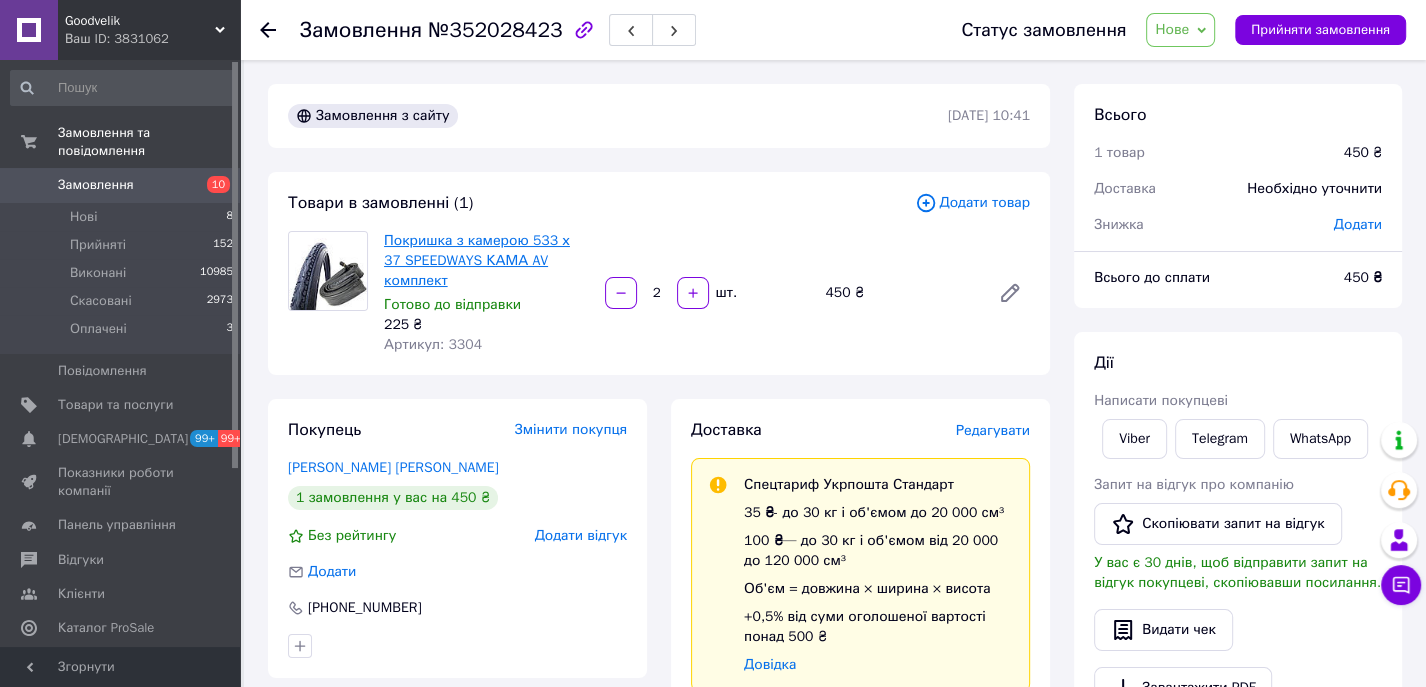 click on "Покришка з камерою 533 х 37 SPEEDWAYS КАМА AV комплект" at bounding box center [477, 260] 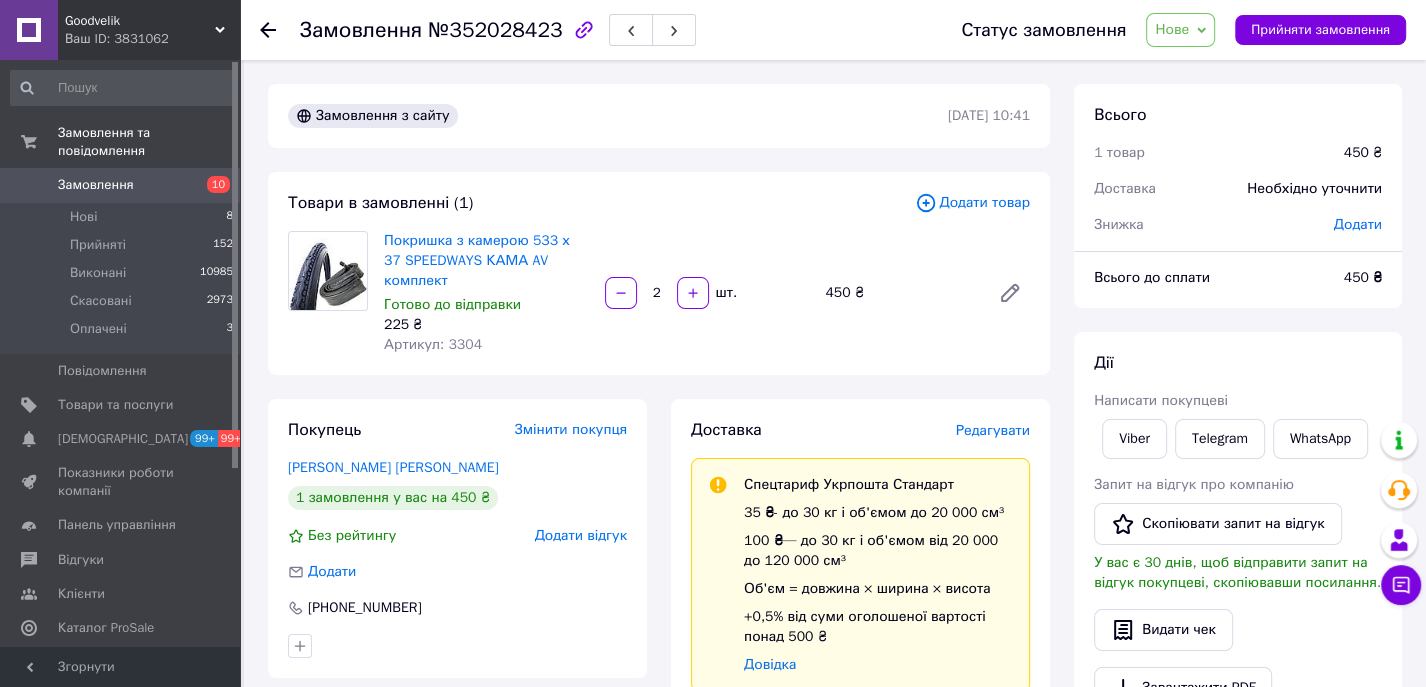 click on "Артикул: 3304" at bounding box center (433, 344) 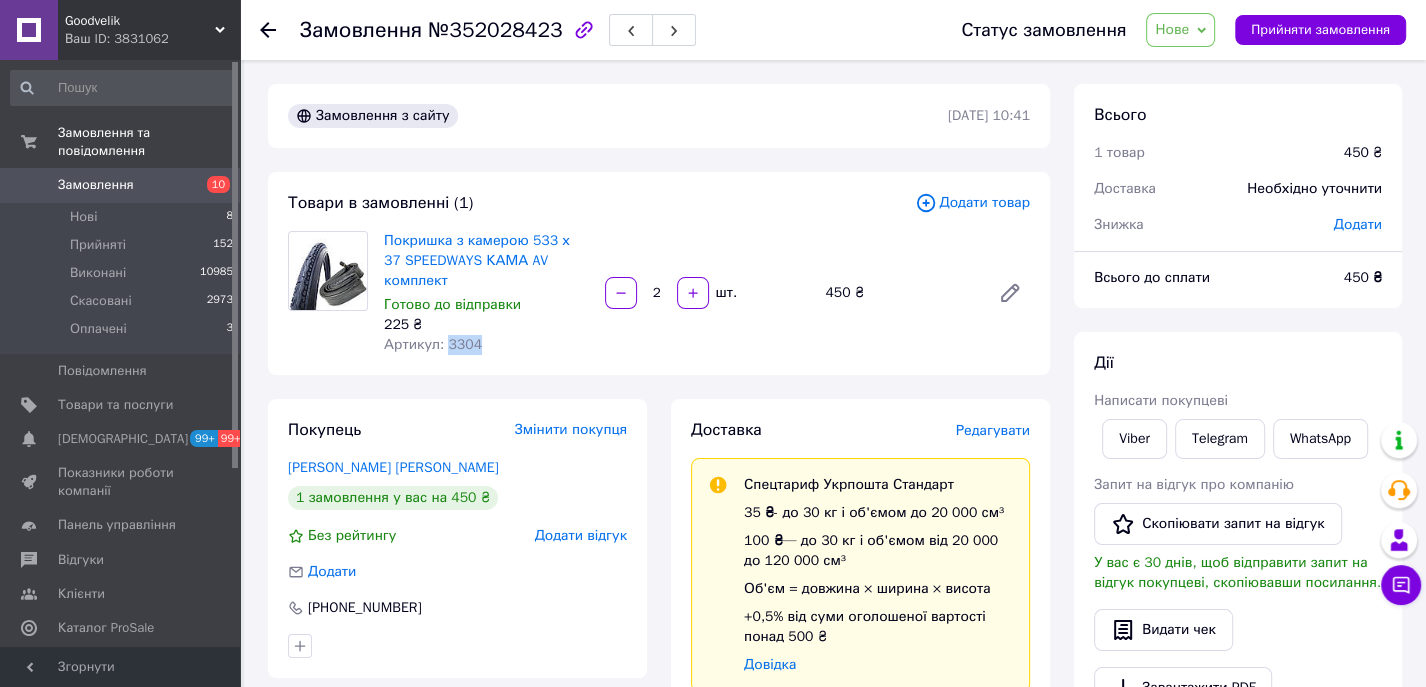 click on "Артикул: 3304" at bounding box center [433, 344] 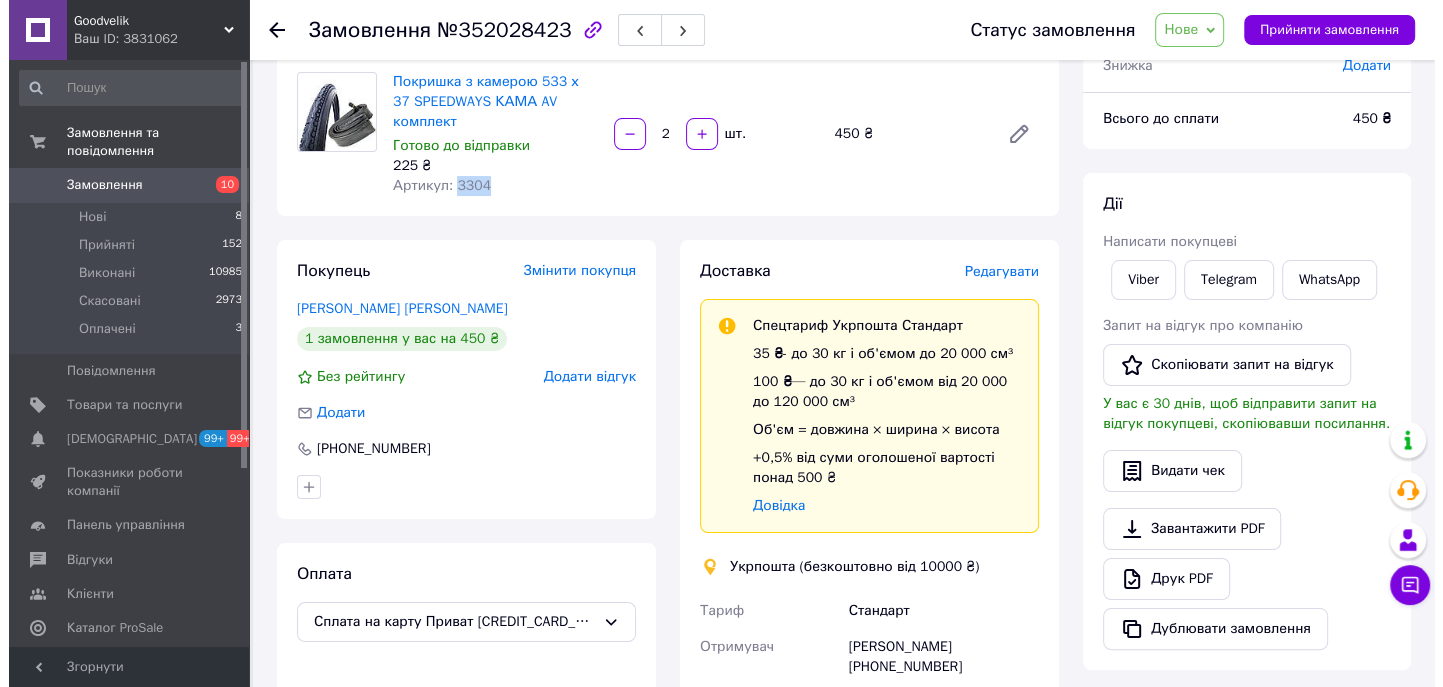 scroll, scrollTop: 163, scrollLeft: 0, axis: vertical 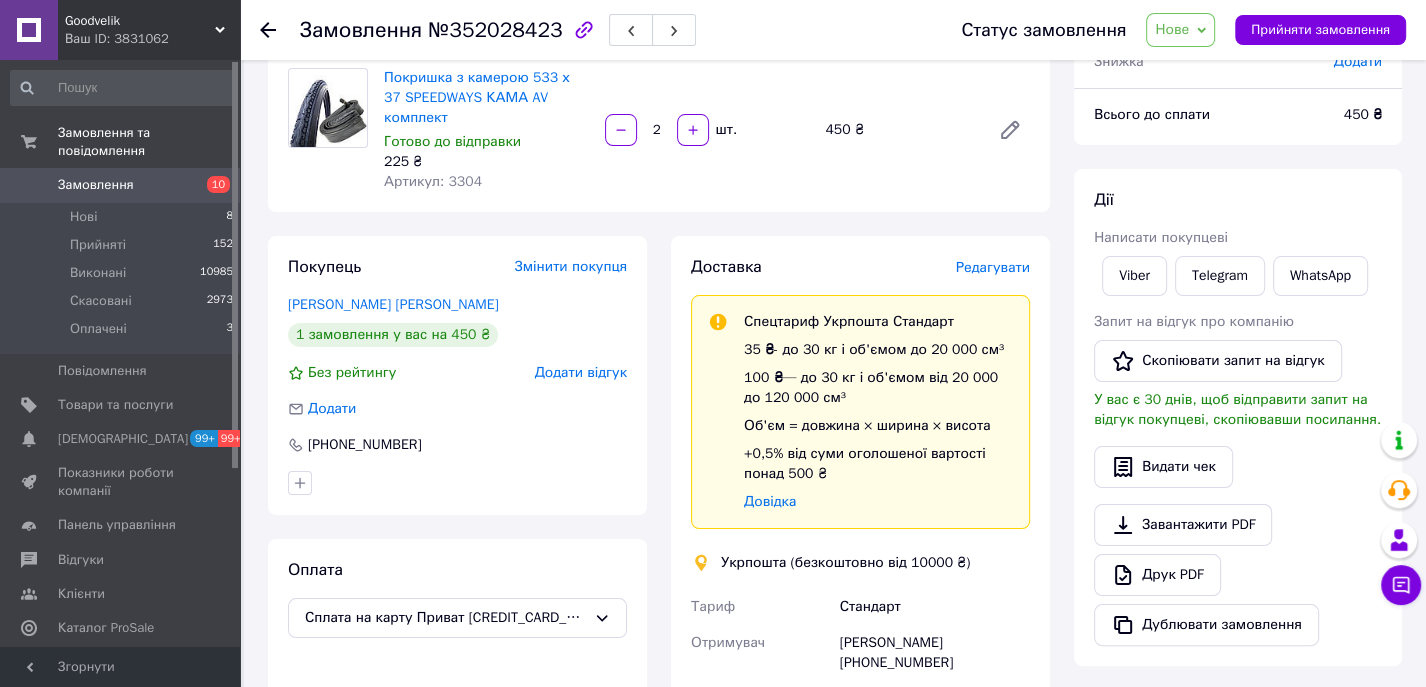 click on "Редагувати" at bounding box center (993, 267) 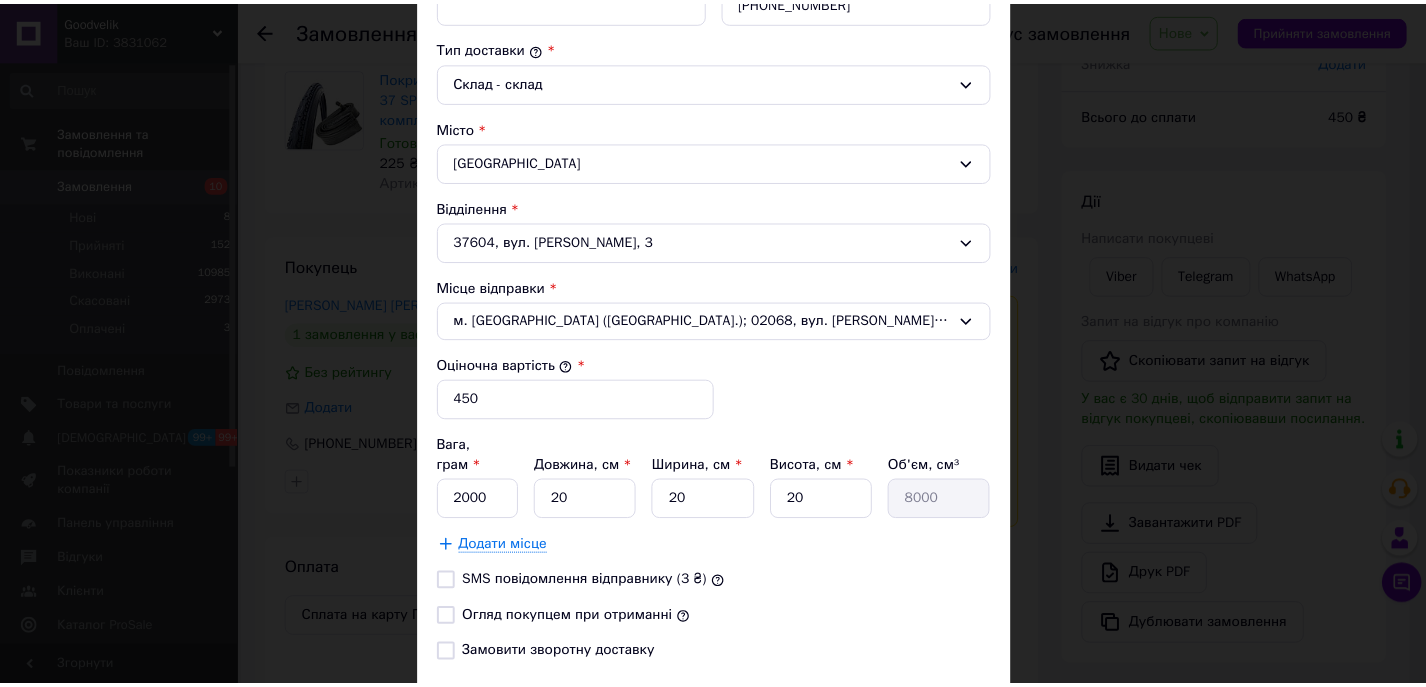 scroll, scrollTop: 632, scrollLeft: 0, axis: vertical 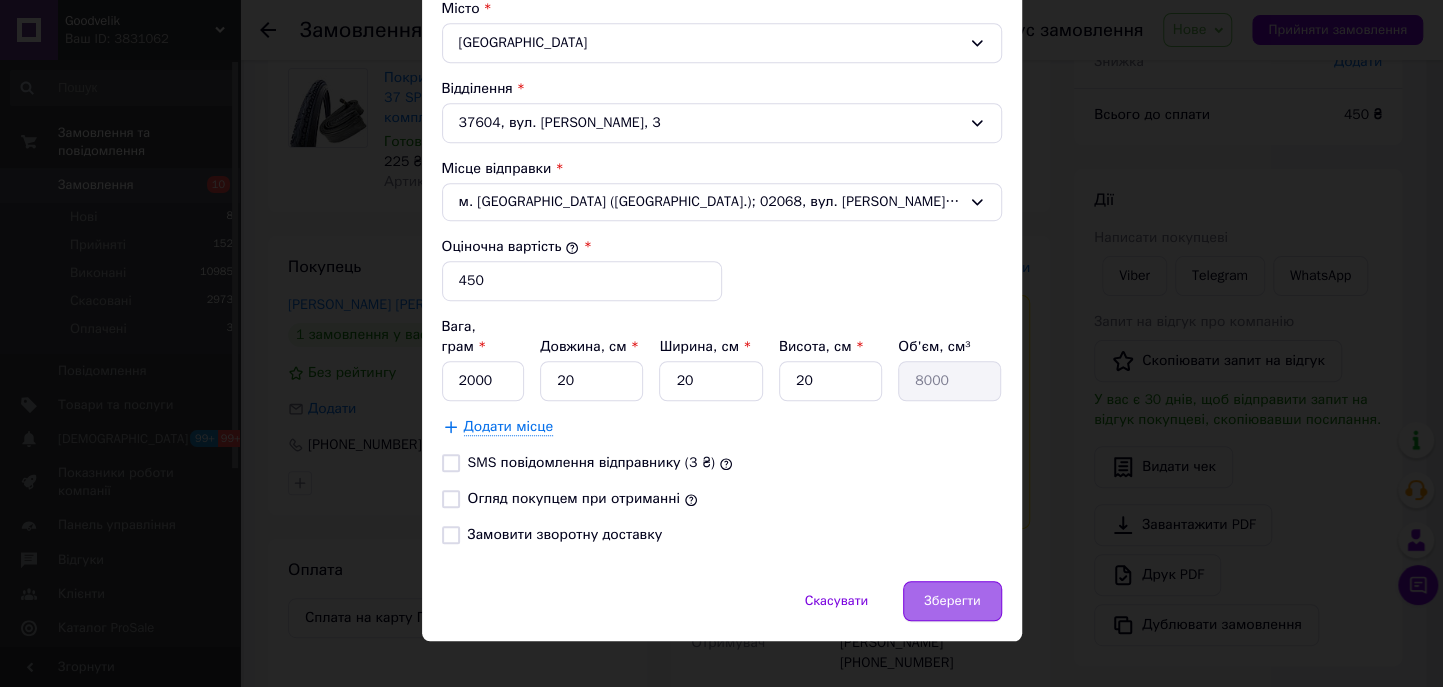 click on "Зберегти" at bounding box center (952, 601) 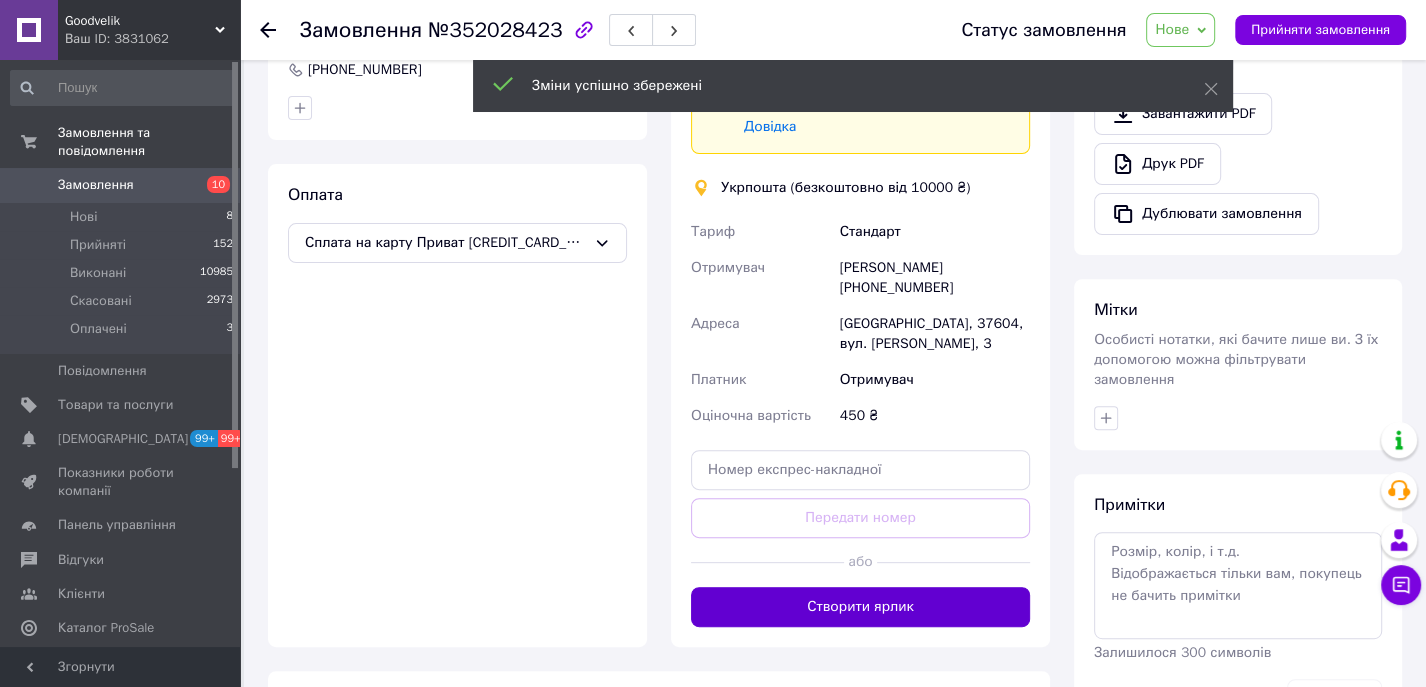 click on "Створити ярлик" at bounding box center [860, 607] 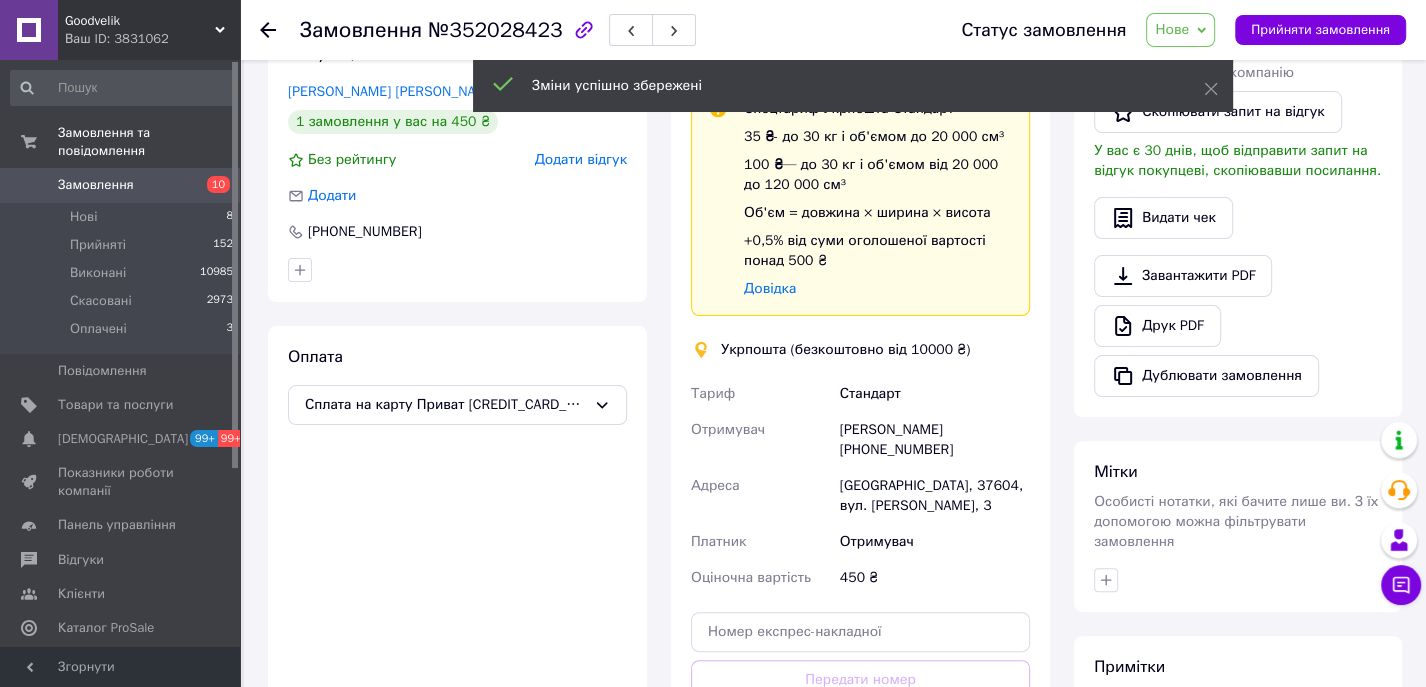 scroll, scrollTop: 373, scrollLeft: 0, axis: vertical 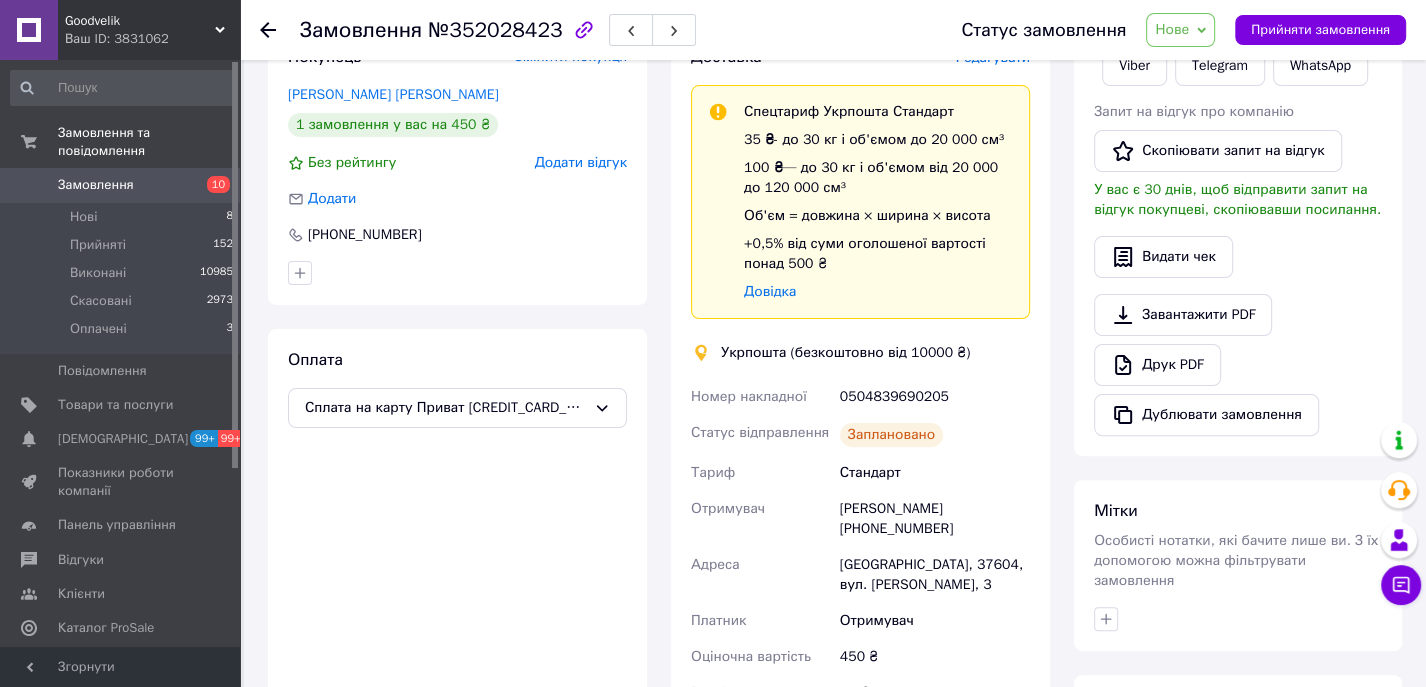 click on "0504839690205" at bounding box center (935, 397) 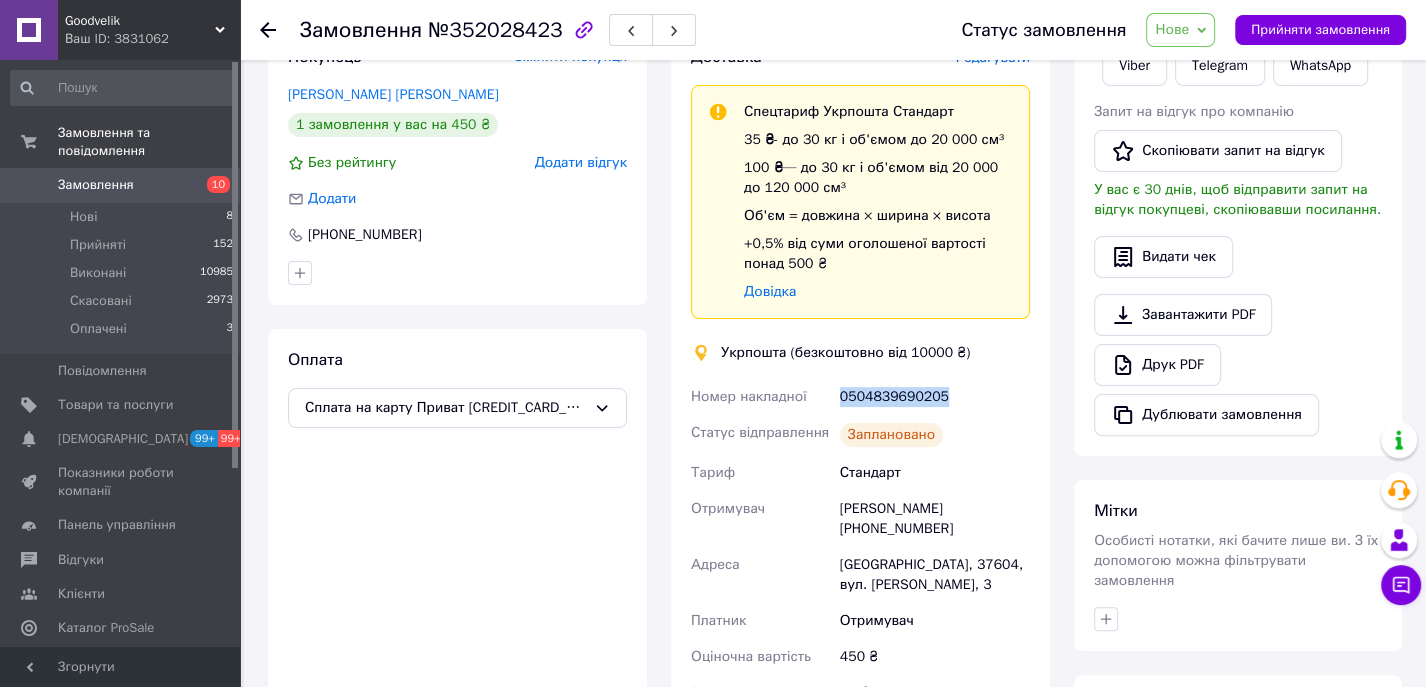 click on "0504839690205" at bounding box center [935, 397] 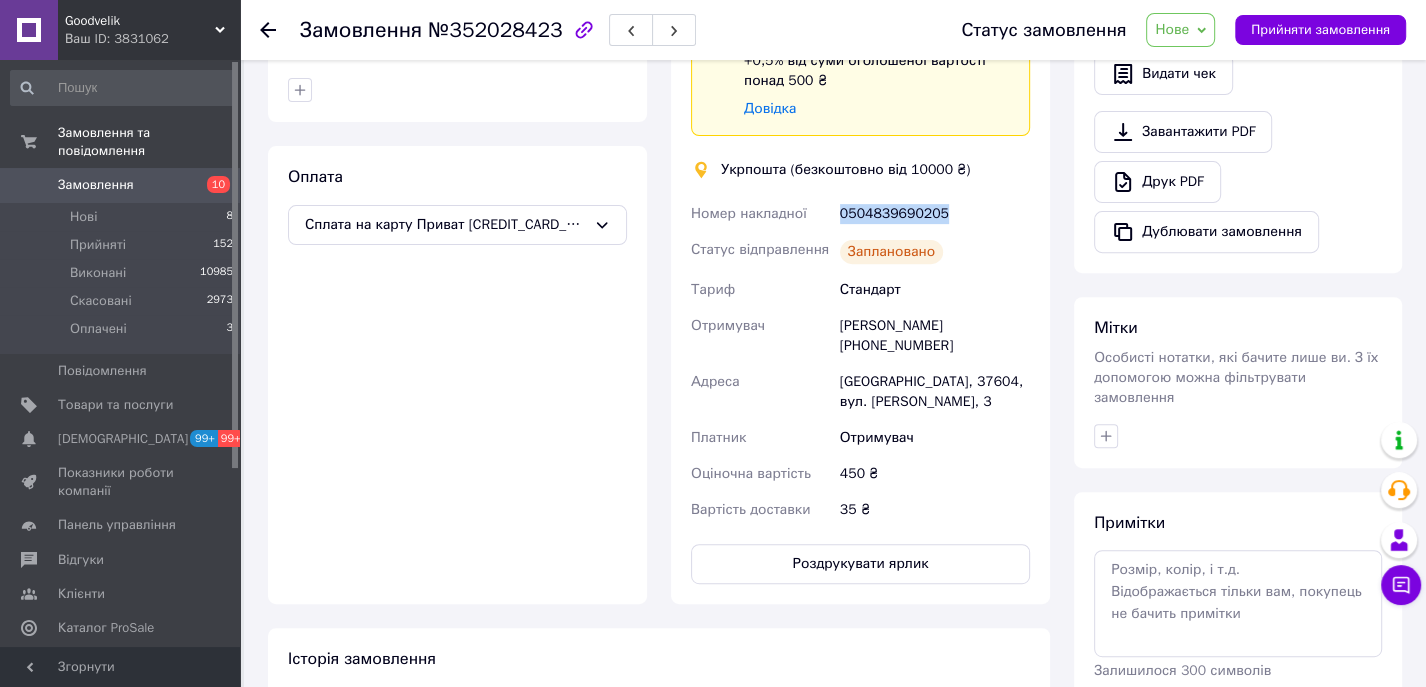 scroll, scrollTop: 560, scrollLeft: 0, axis: vertical 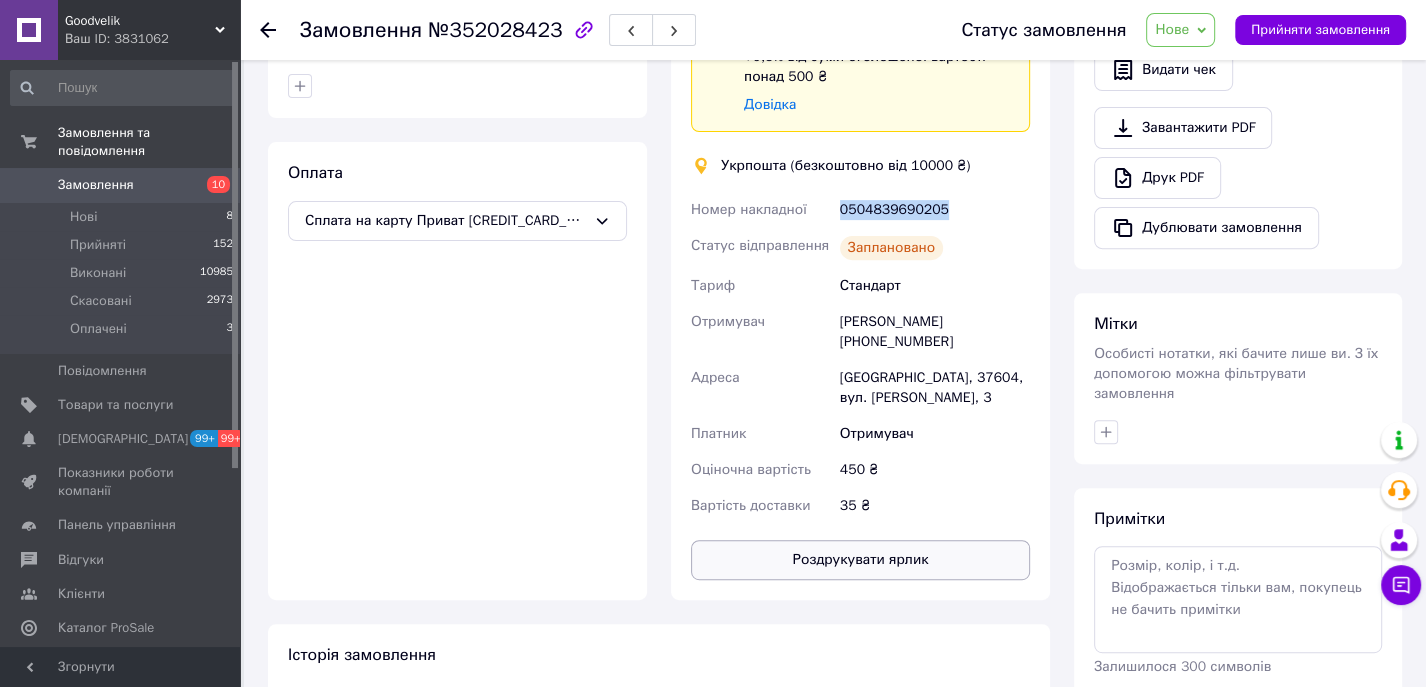 click on "Роздрукувати ярлик" at bounding box center (860, 560) 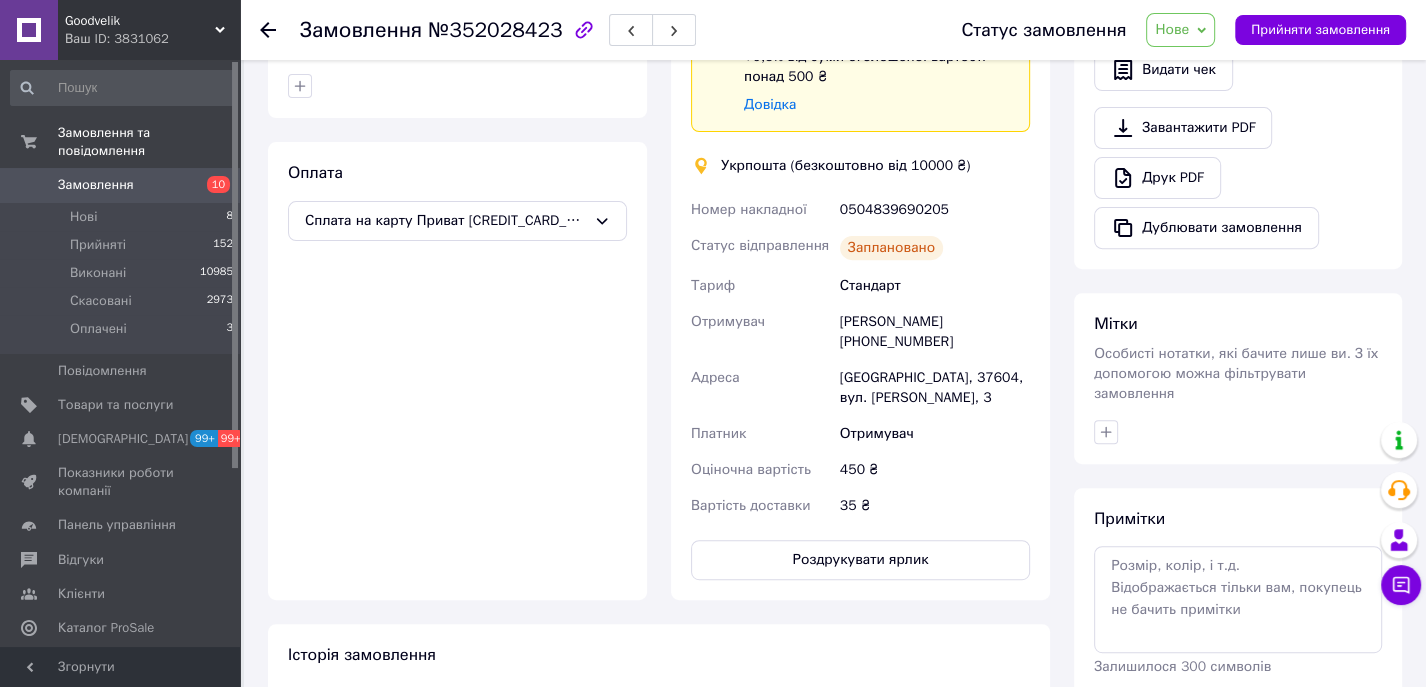 click on "Друк PDF" at bounding box center (1238, 178) 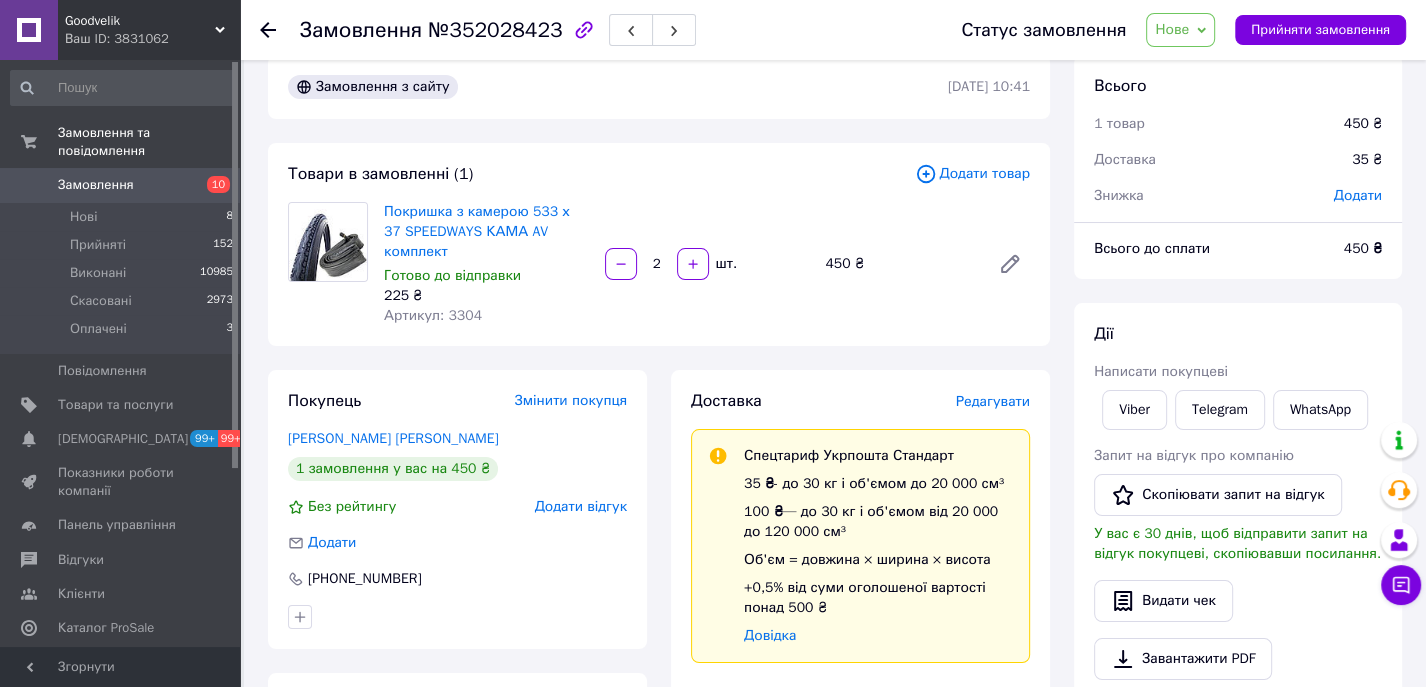 scroll, scrollTop: 0, scrollLeft: 0, axis: both 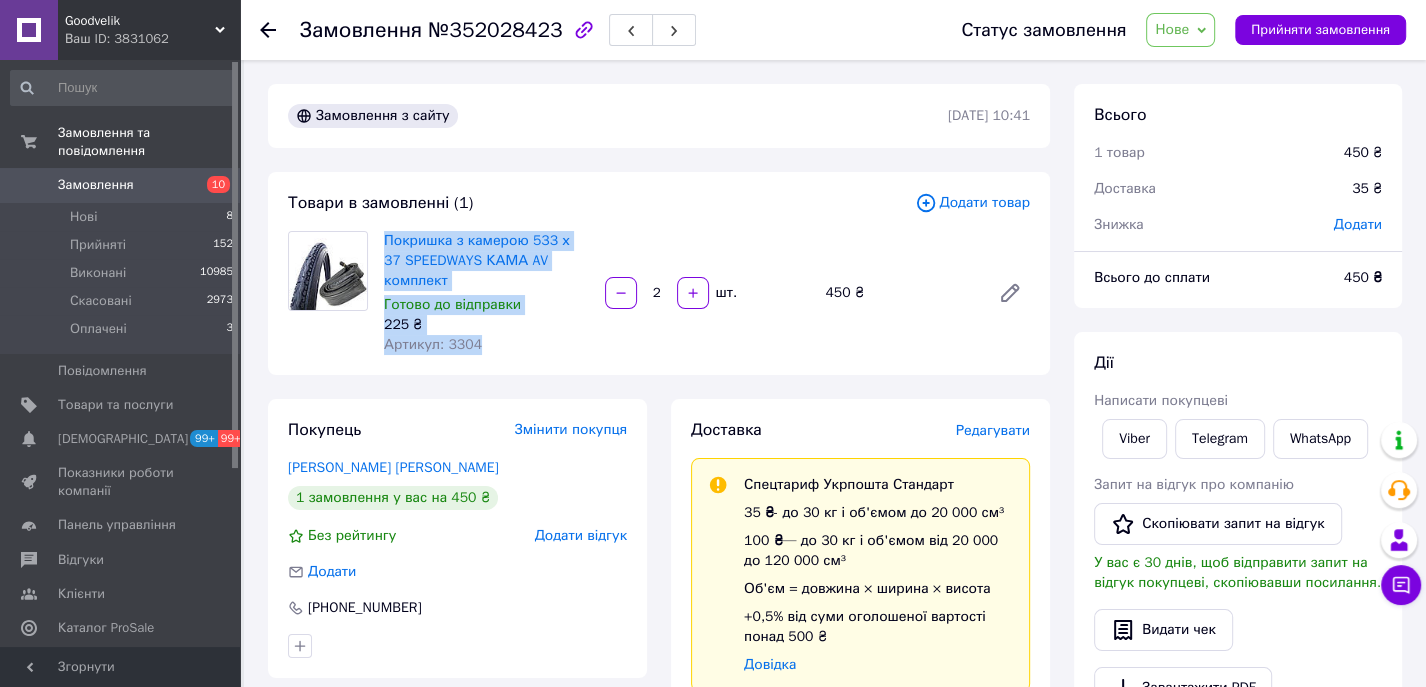 drag, startPoint x: 382, startPoint y: 233, endPoint x: 495, endPoint y: 317, distance: 140.80128 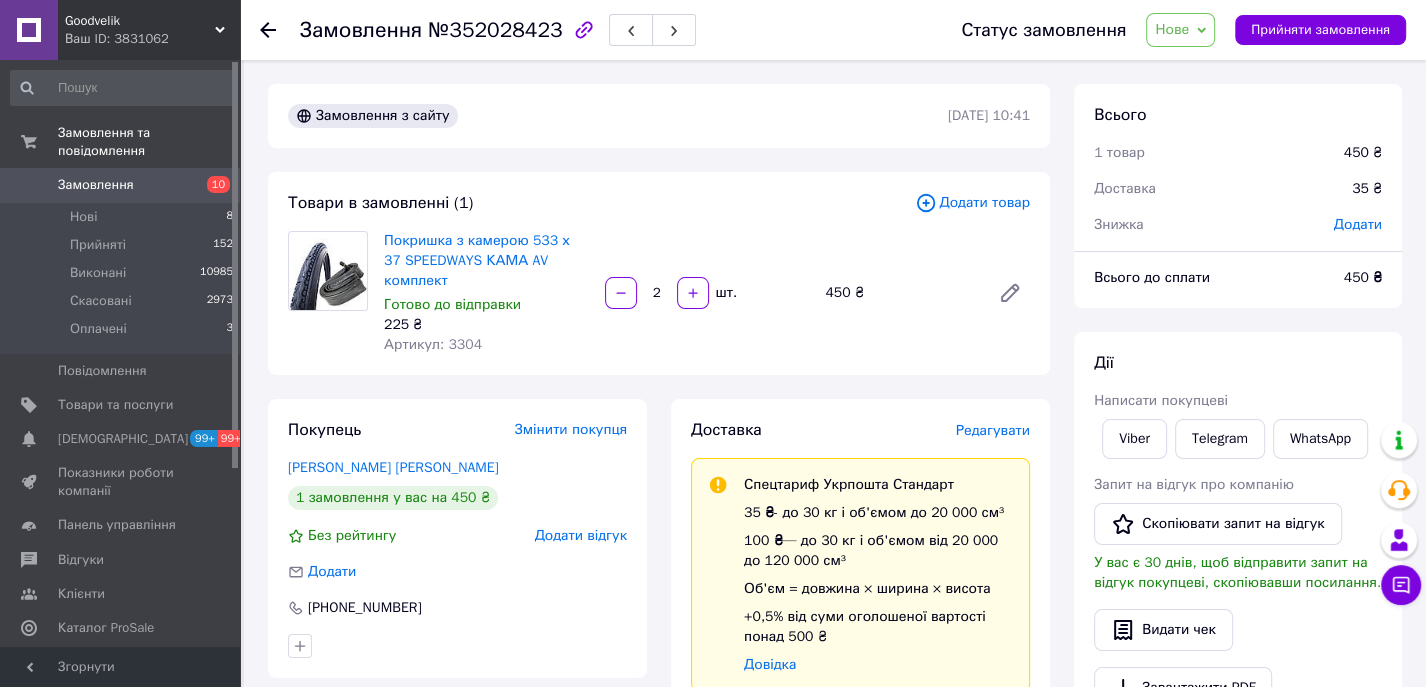 drag, startPoint x: 236, startPoint y: 222, endPoint x: 240, endPoint y: 206, distance: 16.492422 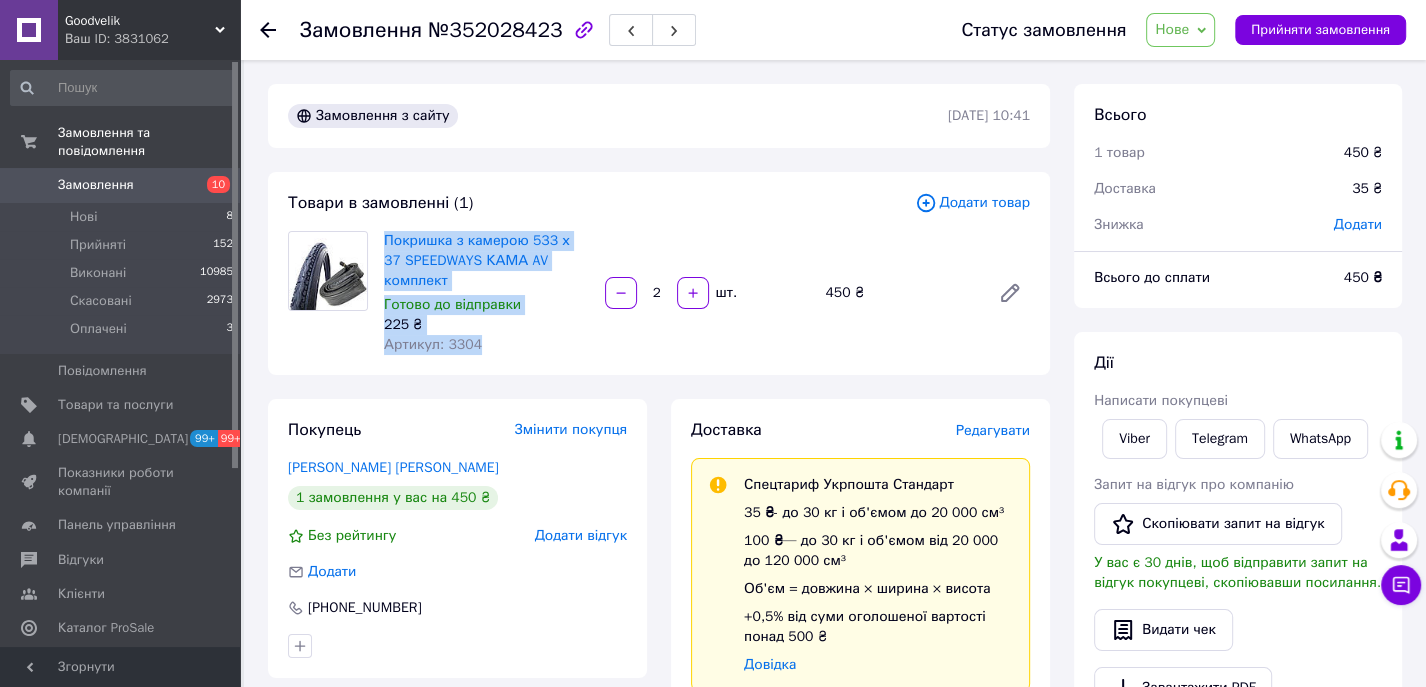 click on "Нове" at bounding box center [1172, 29] 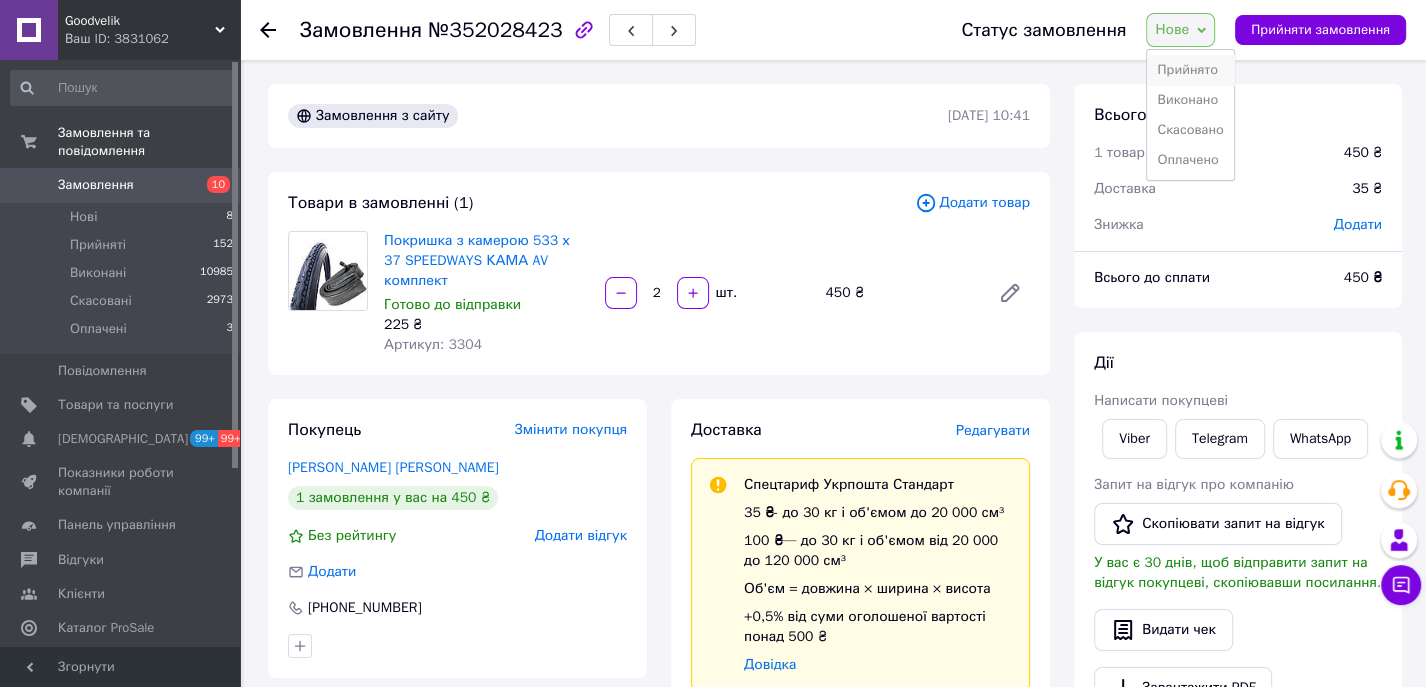 click on "Прийнято" at bounding box center [1190, 70] 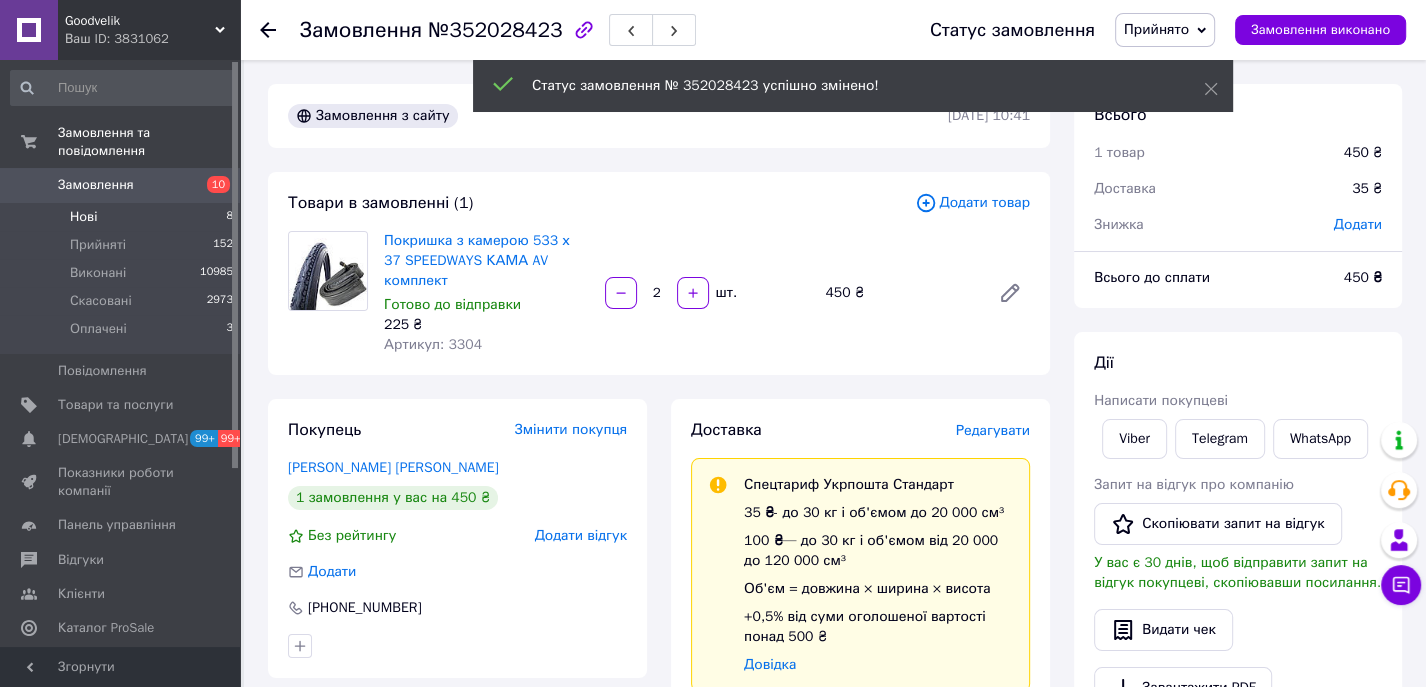 click on "Нові 8" at bounding box center (122, 217) 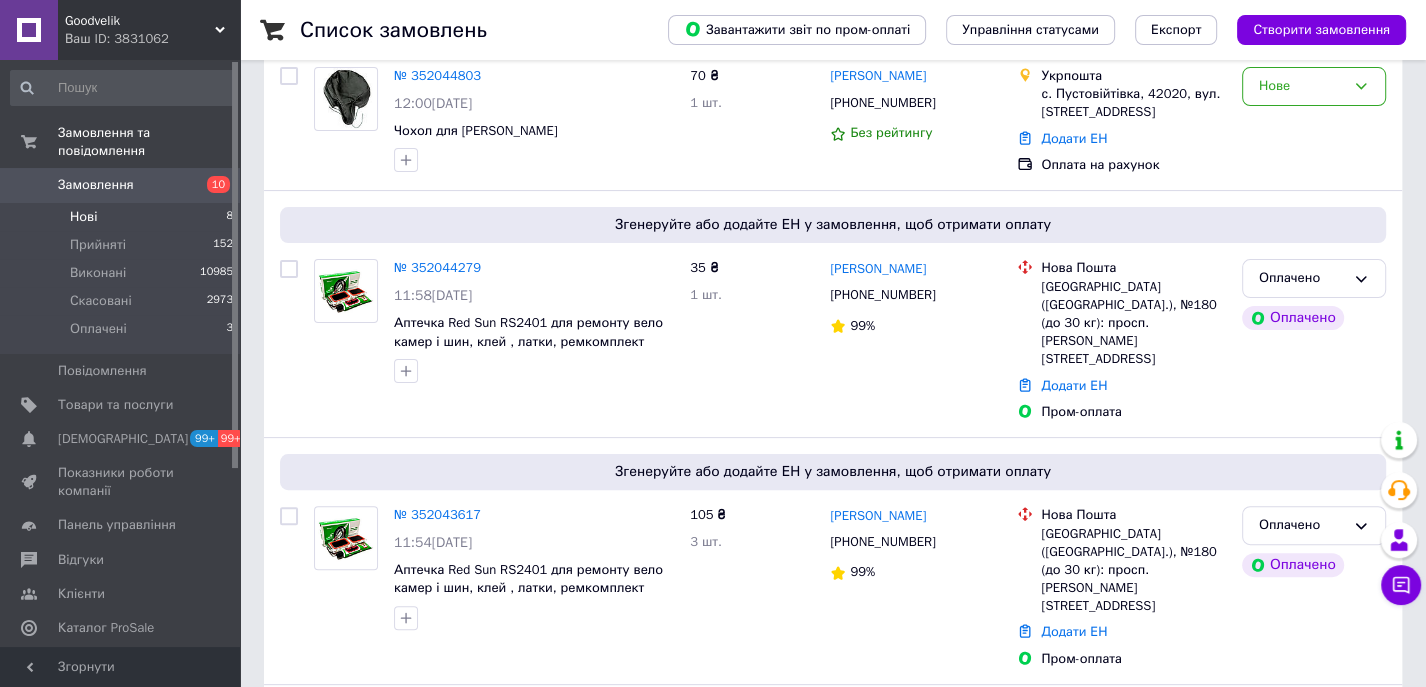 click on "Нові 8" at bounding box center (122, 217) 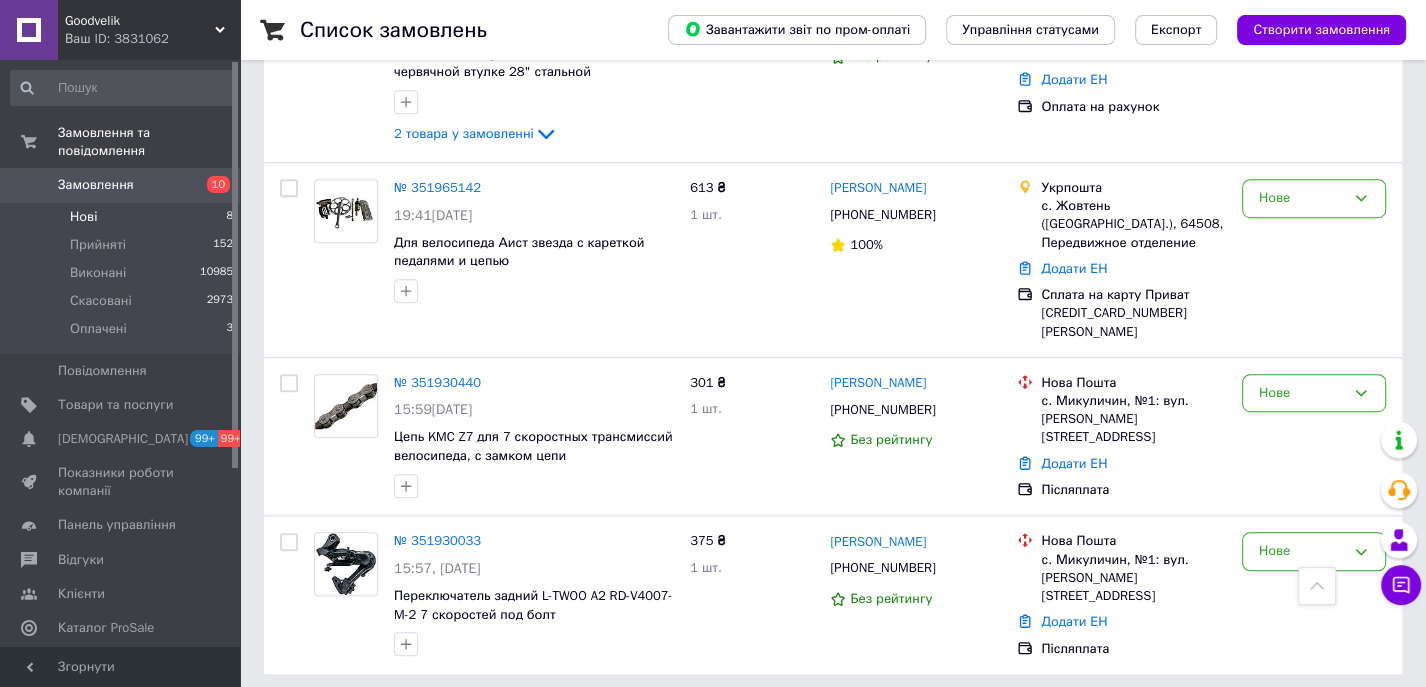 scroll, scrollTop: 981, scrollLeft: 0, axis: vertical 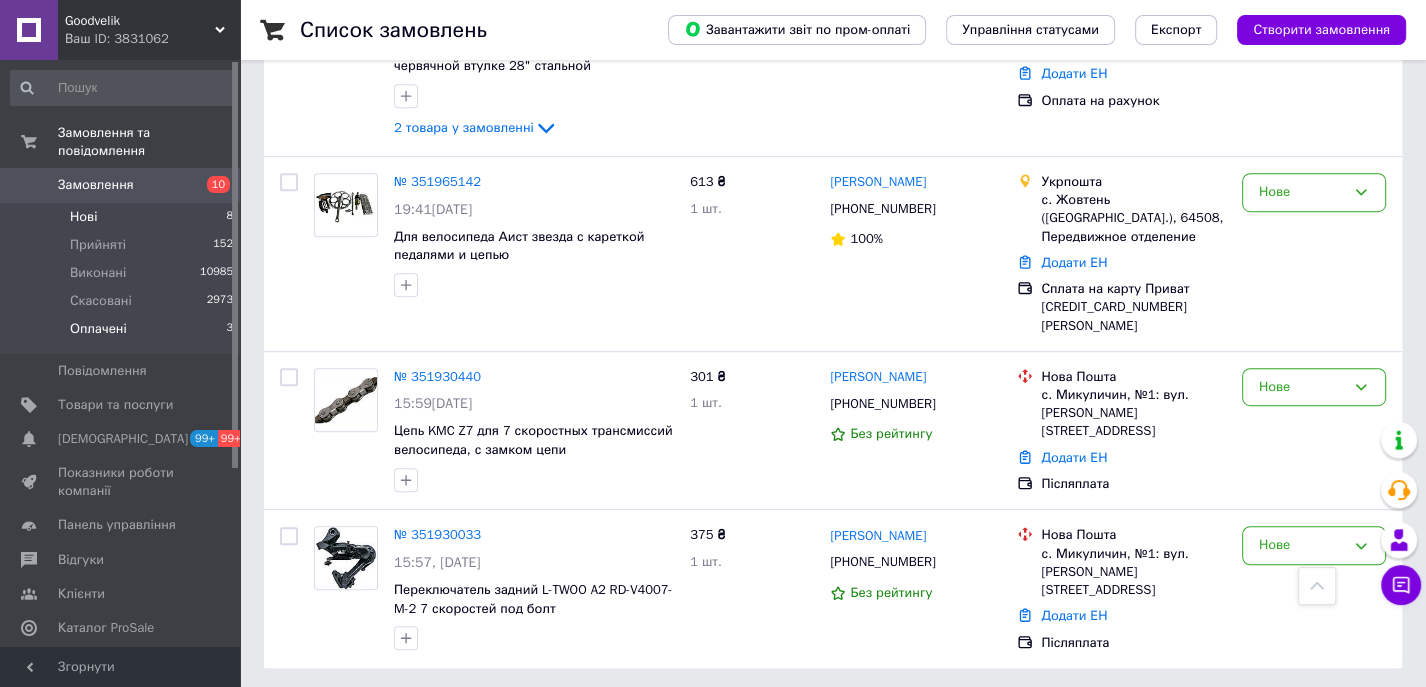 click on "Оплачені" at bounding box center [98, 329] 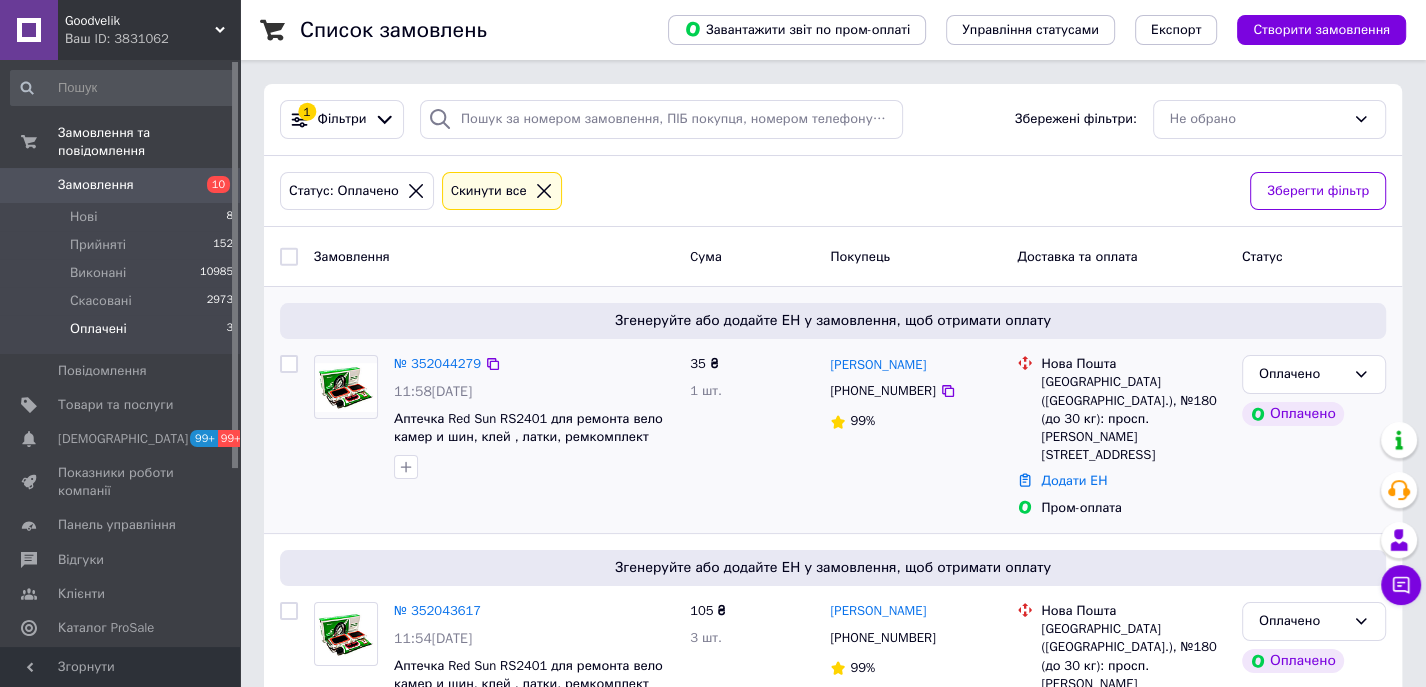 scroll, scrollTop: 222, scrollLeft: 0, axis: vertical 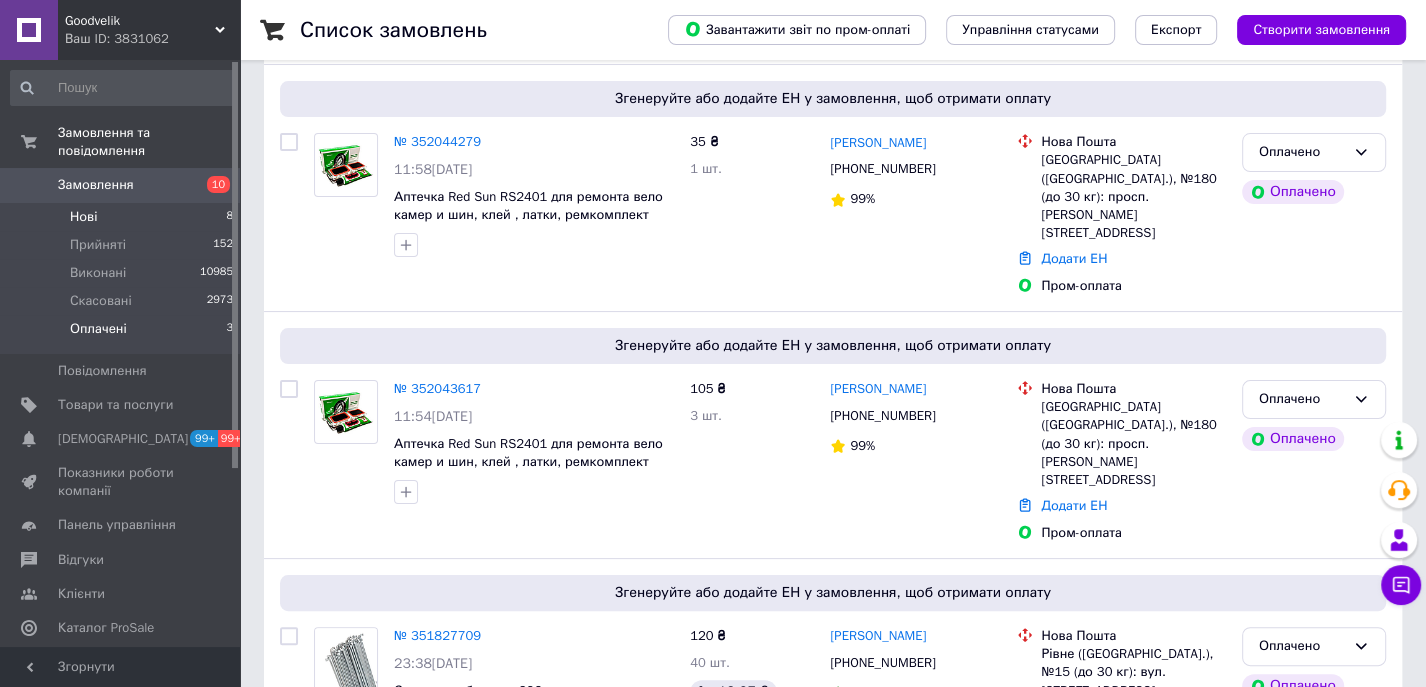 click on "Нові 8" at bounding box center [122, 217] 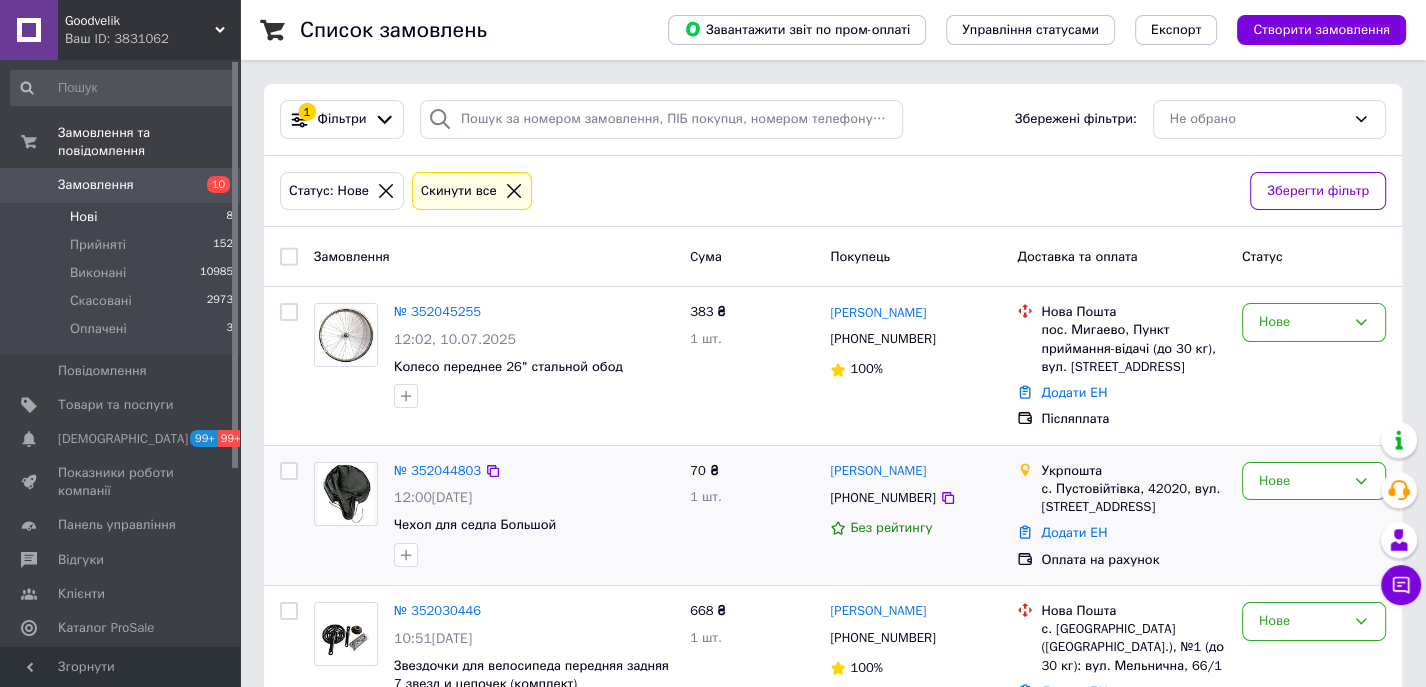 scroll, scrollTop: 222, scrollLeft: 0, axis: vertical 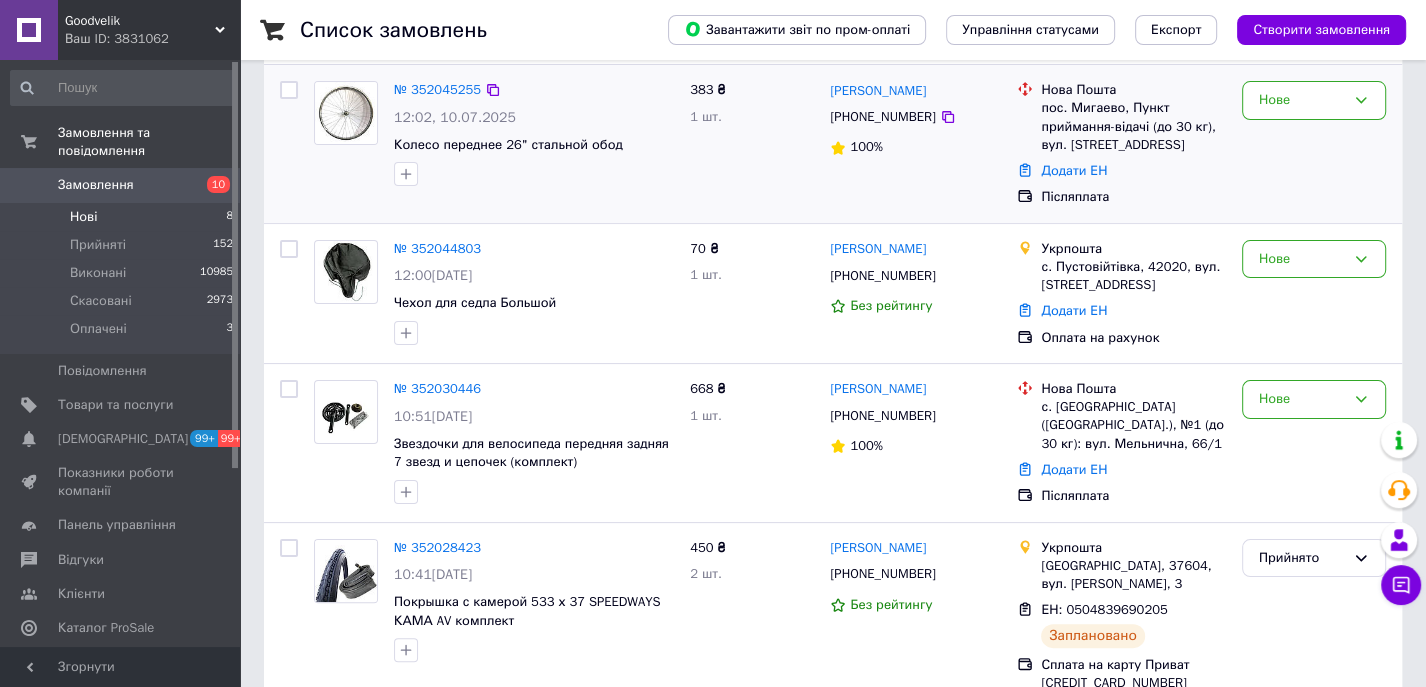 drag, startPoint x: 1402, startPoint y: 190, endPoint x: 1258, endPoint y: 195, distance: 144.08678 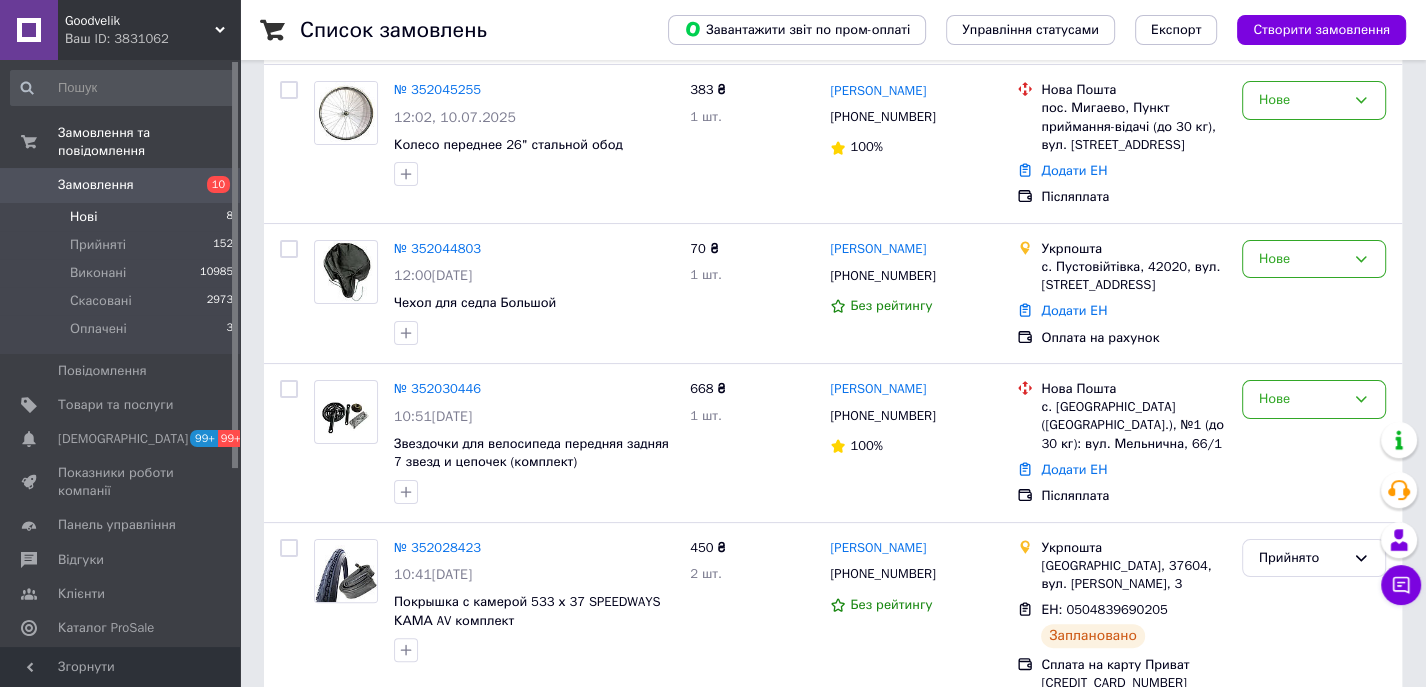 click on "Нові 8" at bounding box center (122, 217) 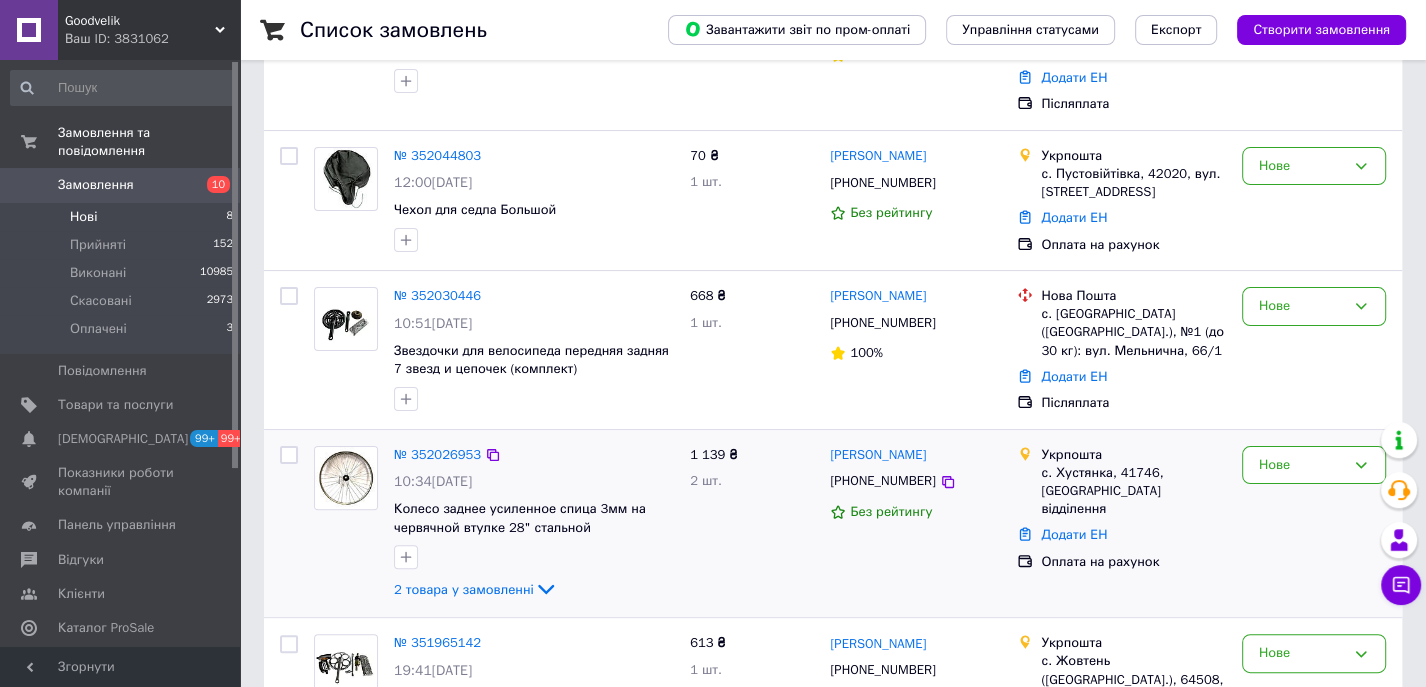 scroll, scrollTop: 444, scrollLeft: 0, axis: vertical 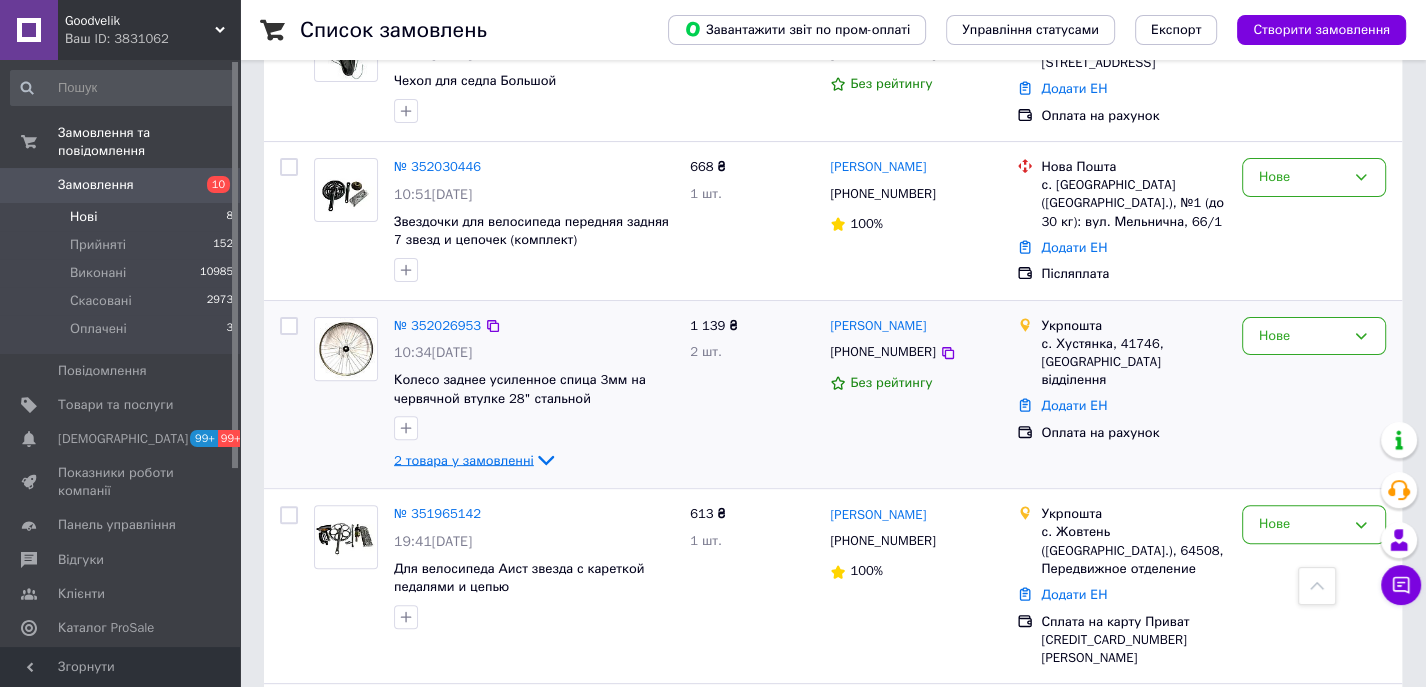 click on "2 товара у замовленні" at bounding box center (464, 459) 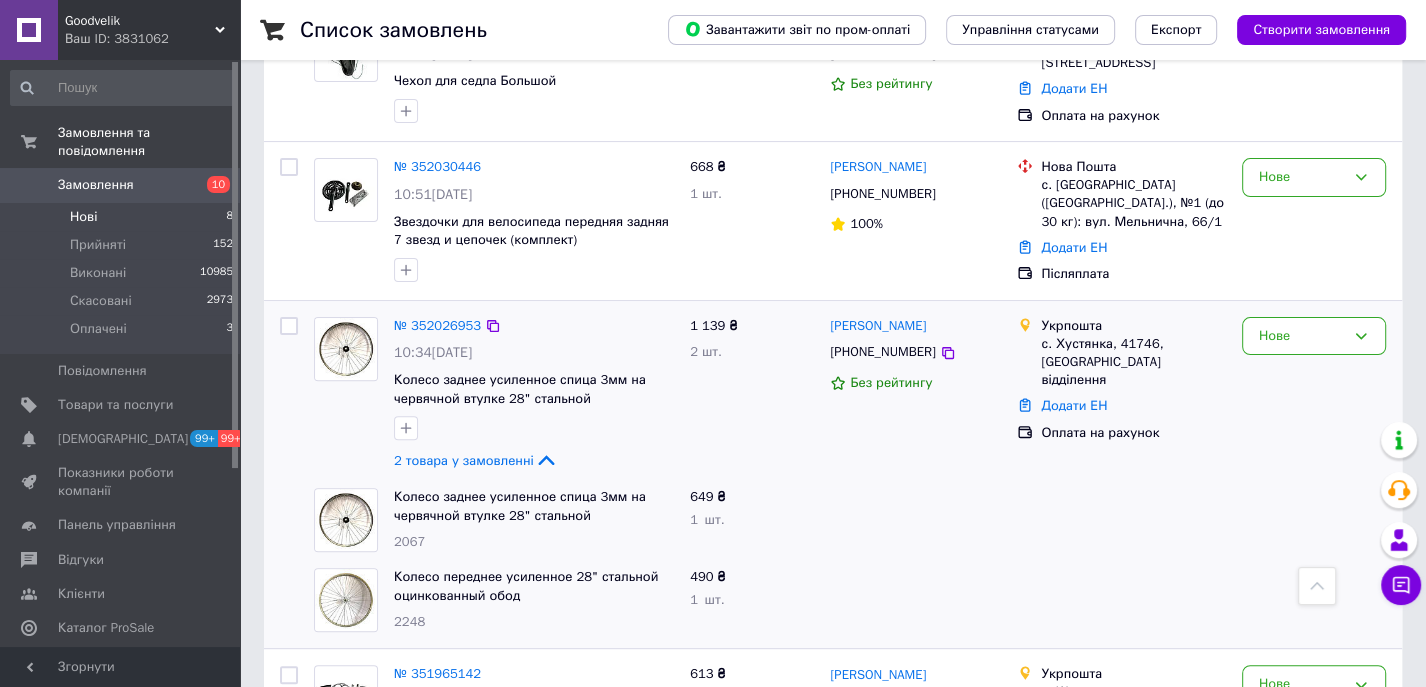 scroll, scrollTop: 666, scrollLeft: 0, axis: vertical 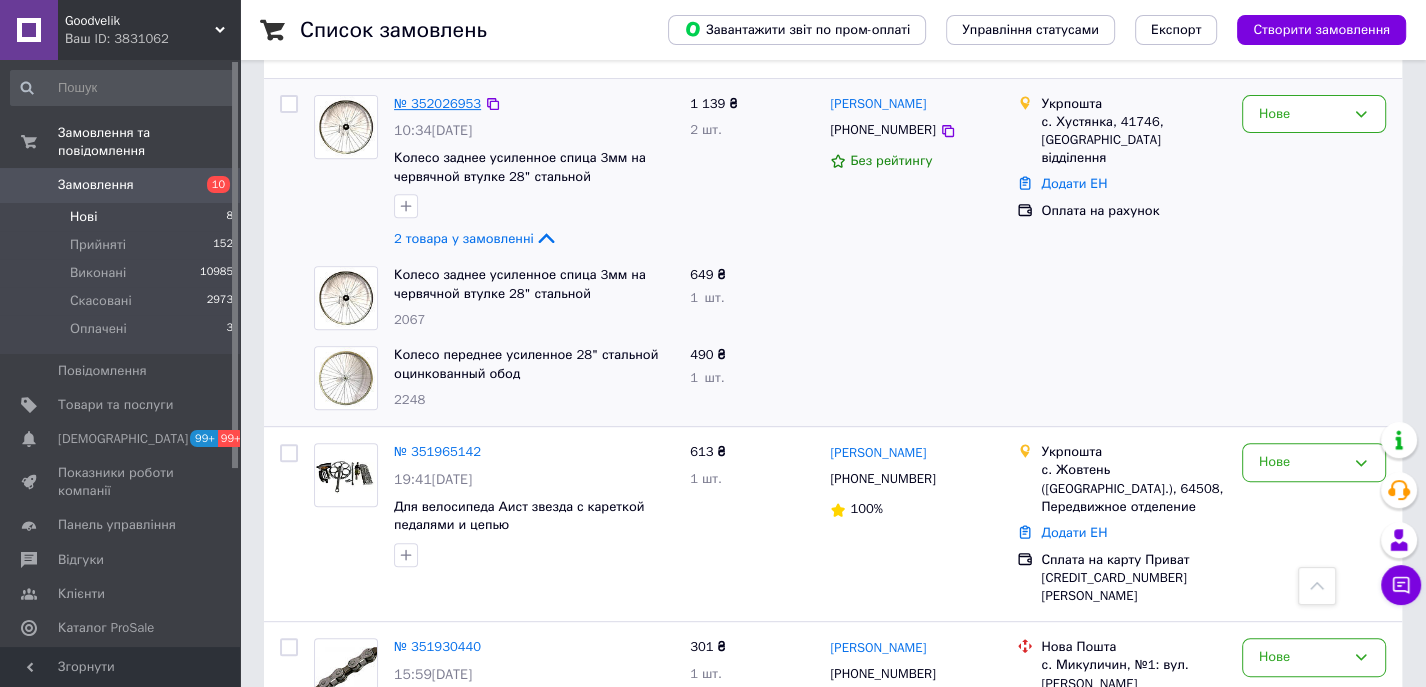 click on "№ 352026953" at bounding box center [437, 103] 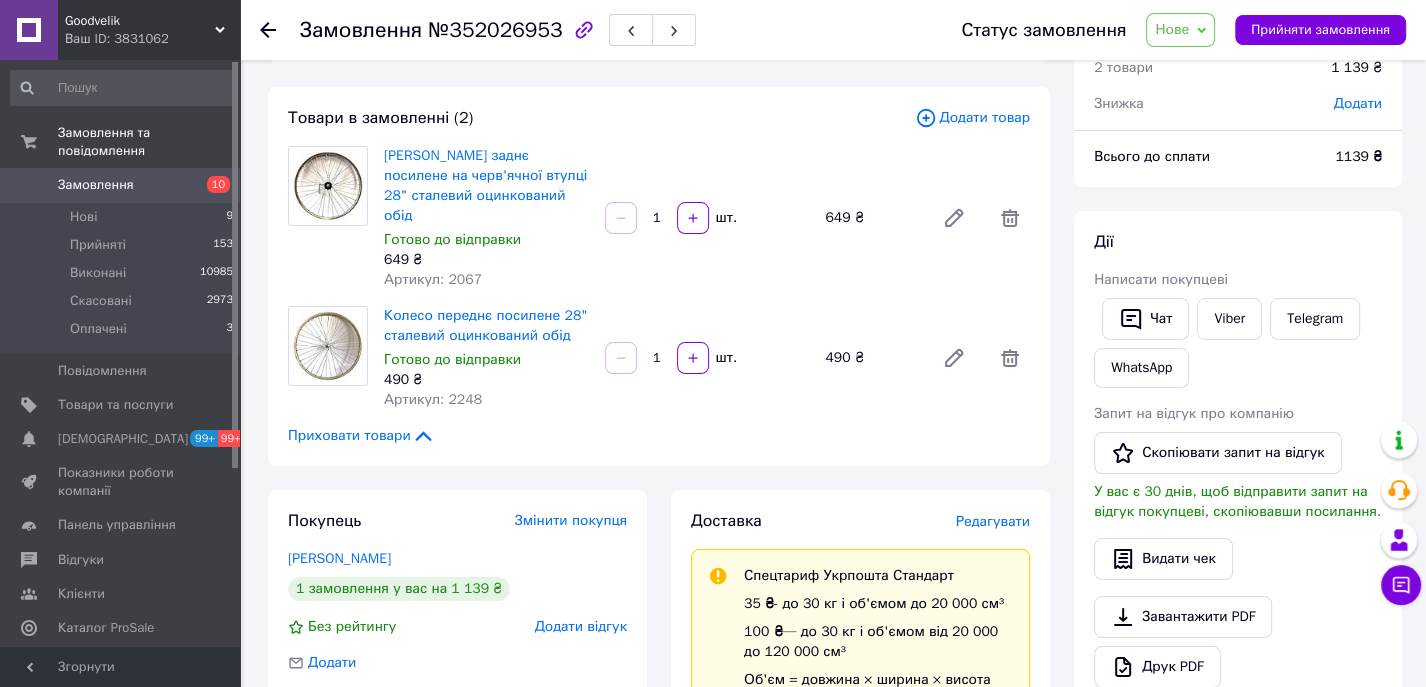 scroll, scrollTop: 0, scrollLeft: 0, axis: both 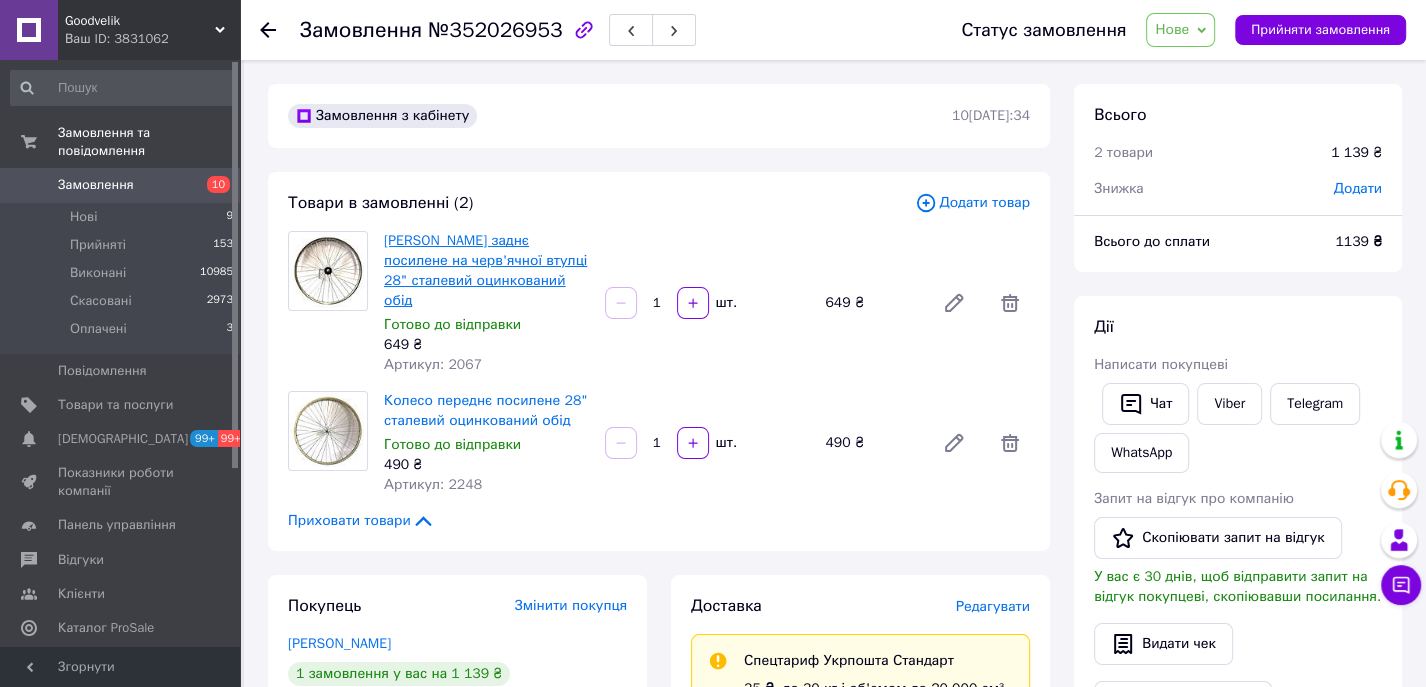 click on "Колесо заднє посилене на черв'ячної втулці 28" сталевий оцинкований обід" at bounding box center [485, 270] 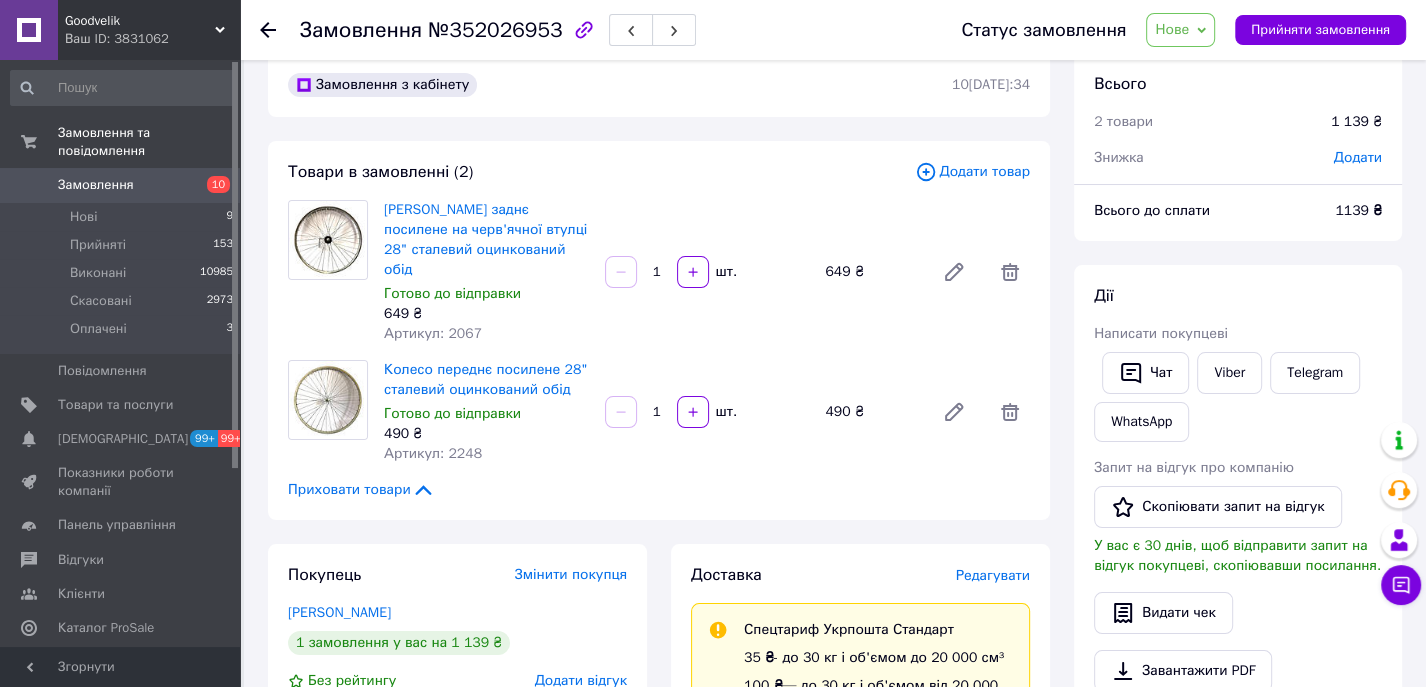 scroll, scrollTop: 33, scrollLeft: 0, axis: vertical 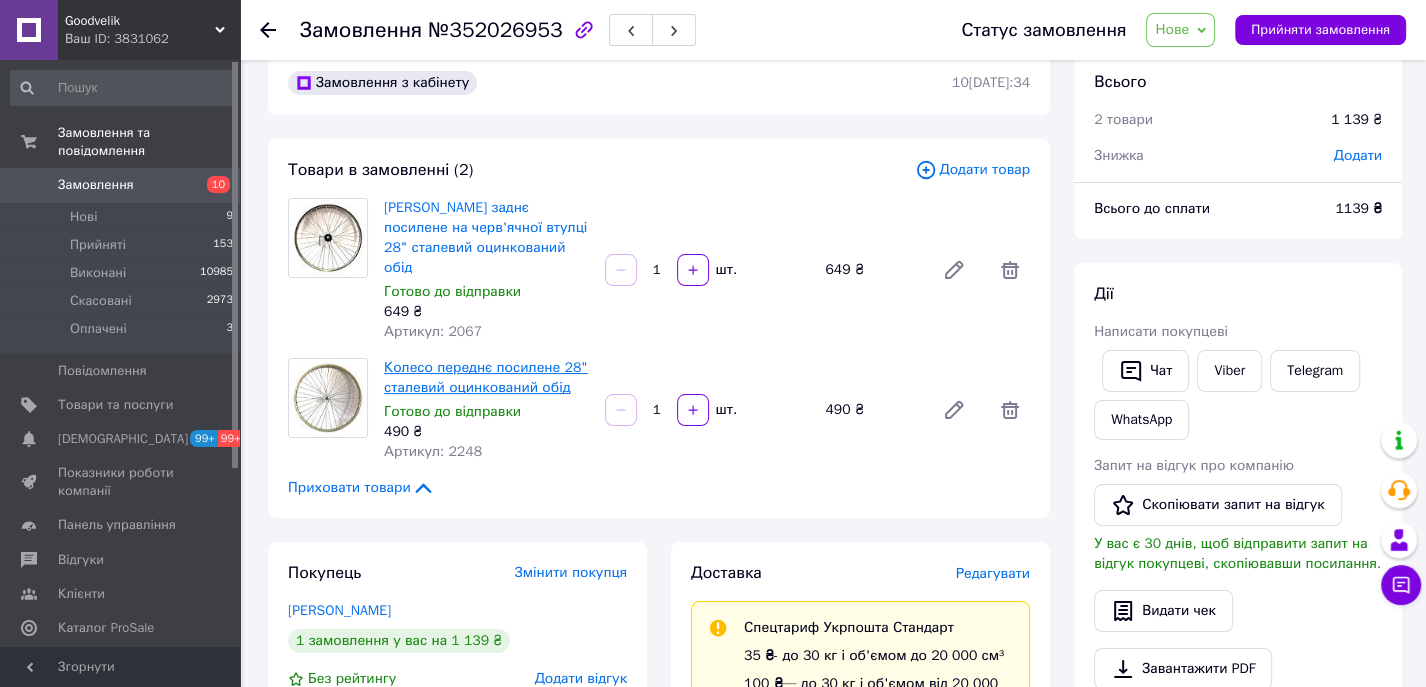 click on "Колесо переднє посилене 28" сталевий оцинкований обід" at bounding box center [486, 377] 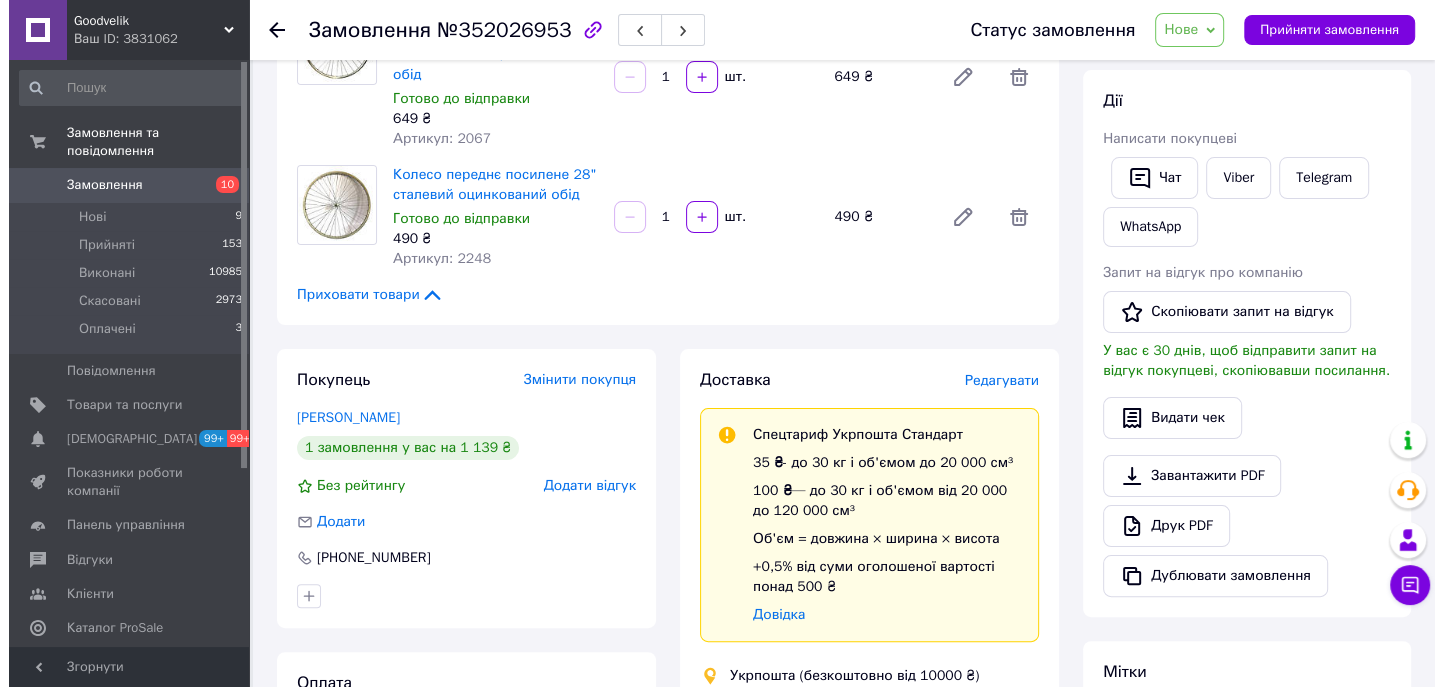 scroll, scrollTop: 229, scrollLeft: 0, axis: vertical 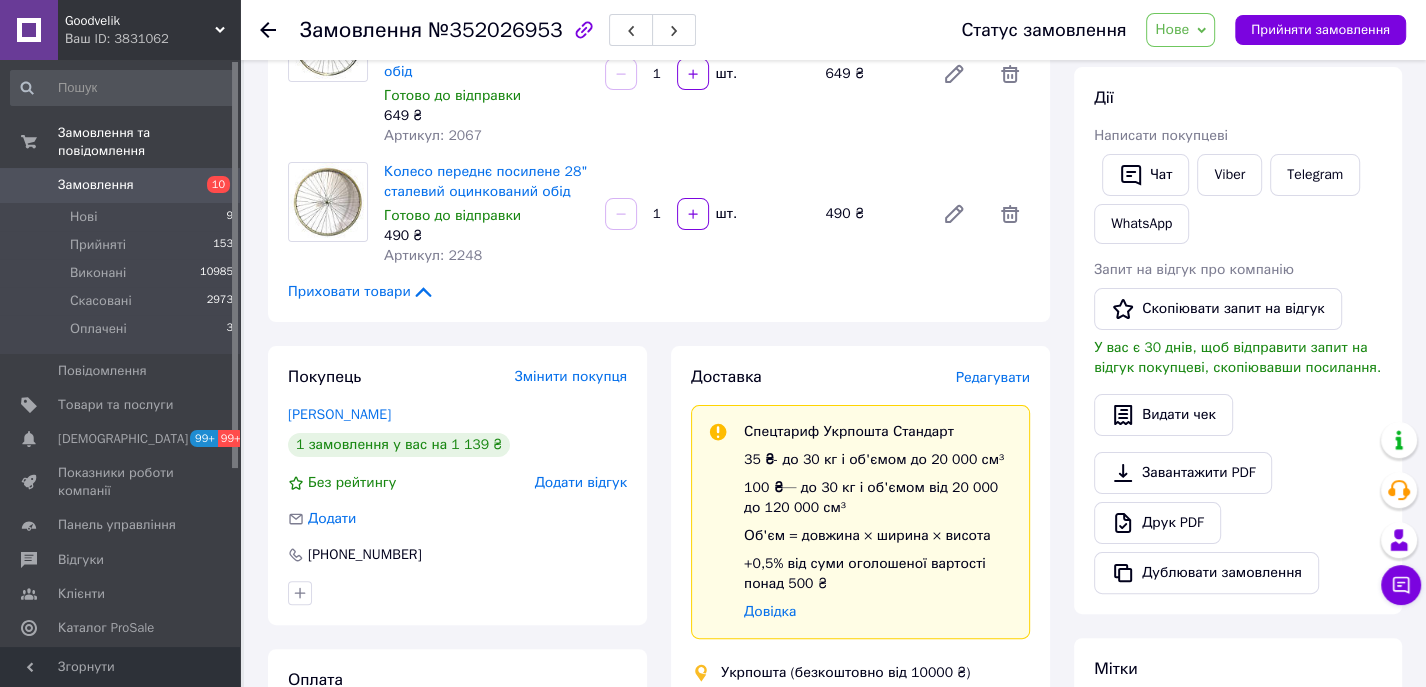click on "Редагувати" at bounding box center [993, 377] 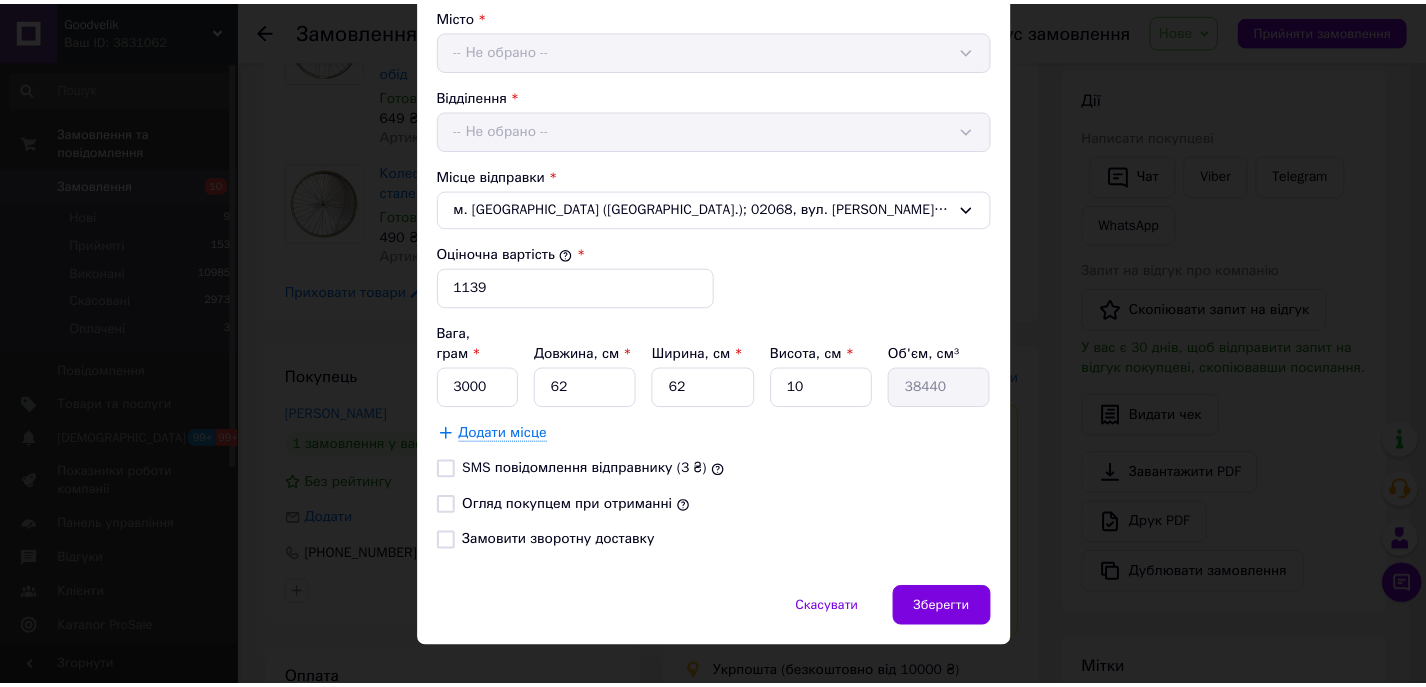 scroll, scrollTop: 632, scrollLeft: 0, axis: vertical 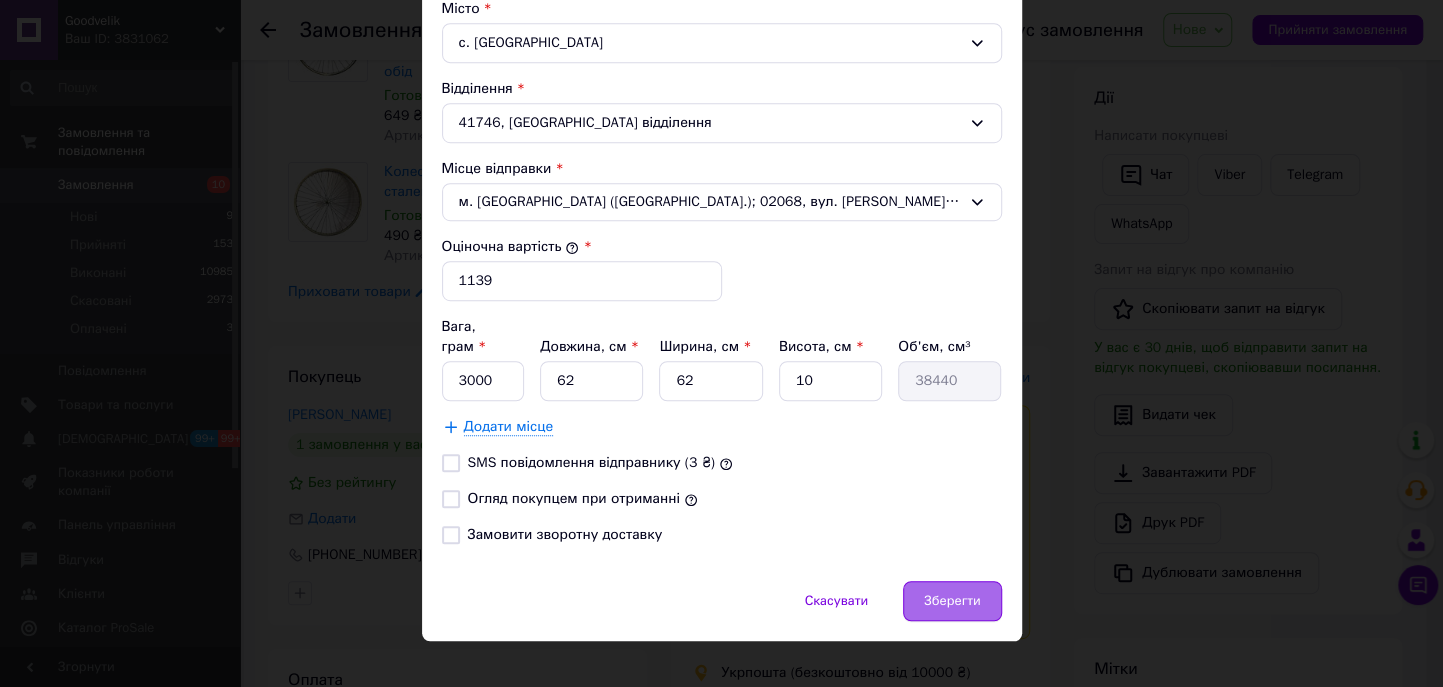 click on "Зберегти" at bounding box center (952, 601) 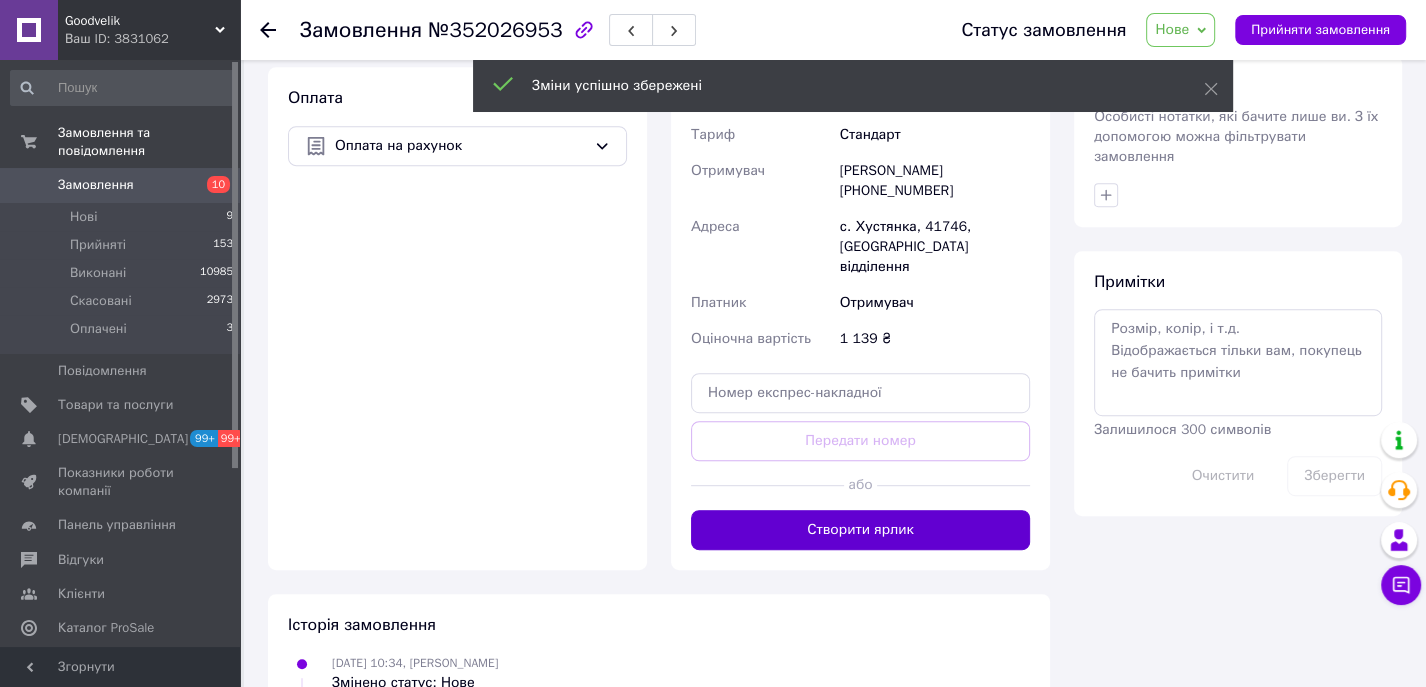 click on "Створити ярлик" at bounding box center (860, 530) 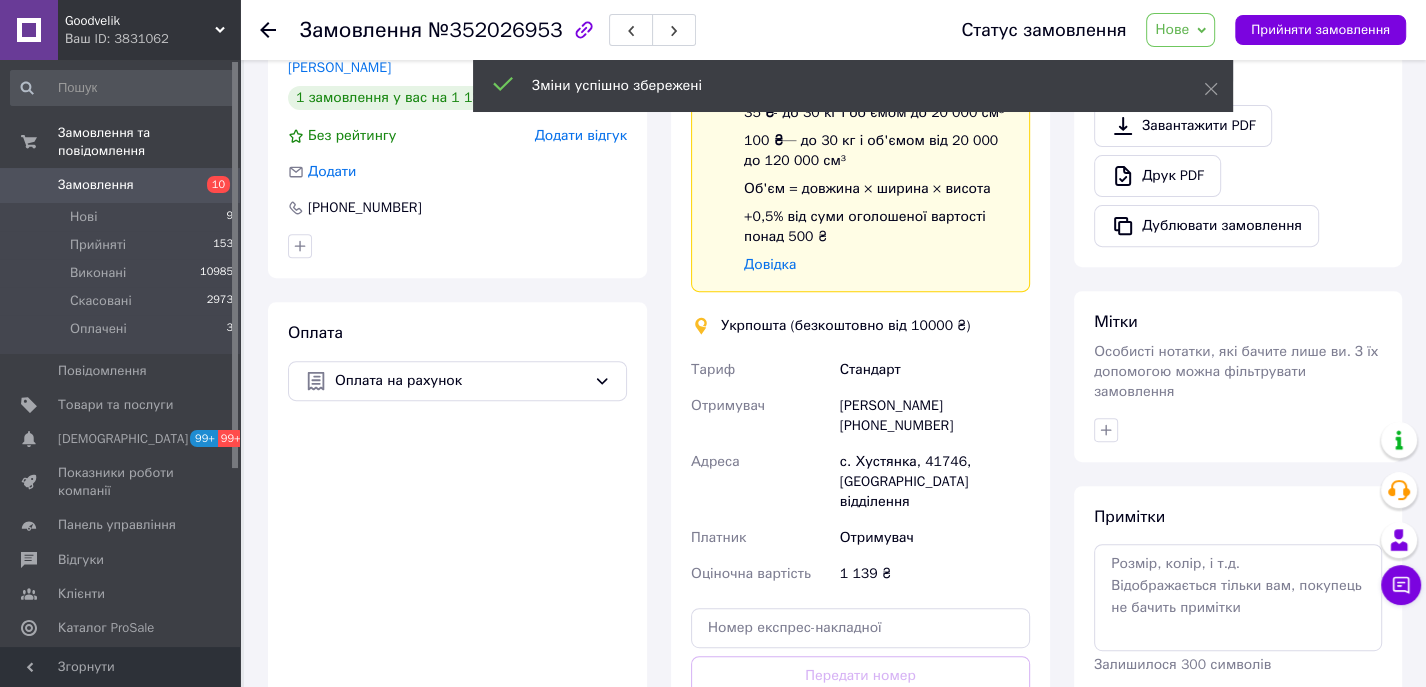 scroll, scrollTop: 576, scrollLeft: 0, axis: vertical 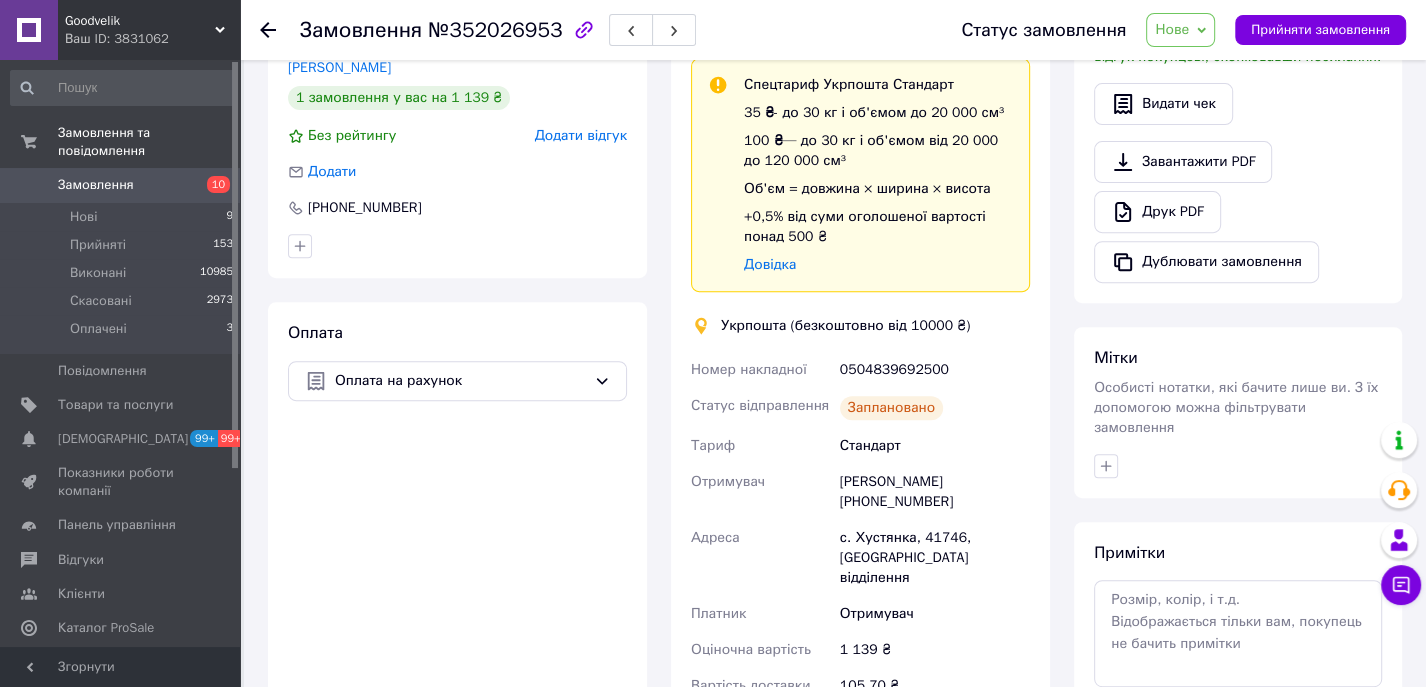 click on "0504839692500" at bounding box center (935, 370) 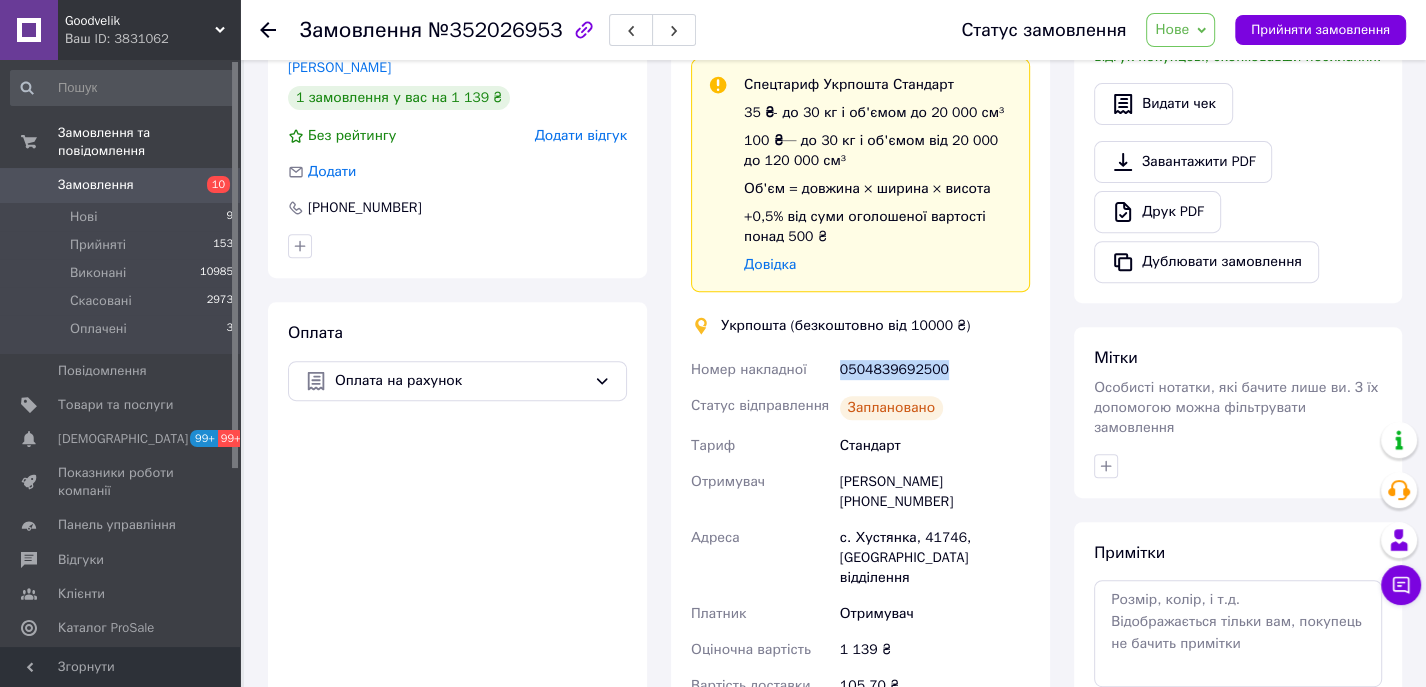 click on "0504839692500" at bounding box center (935, 370) 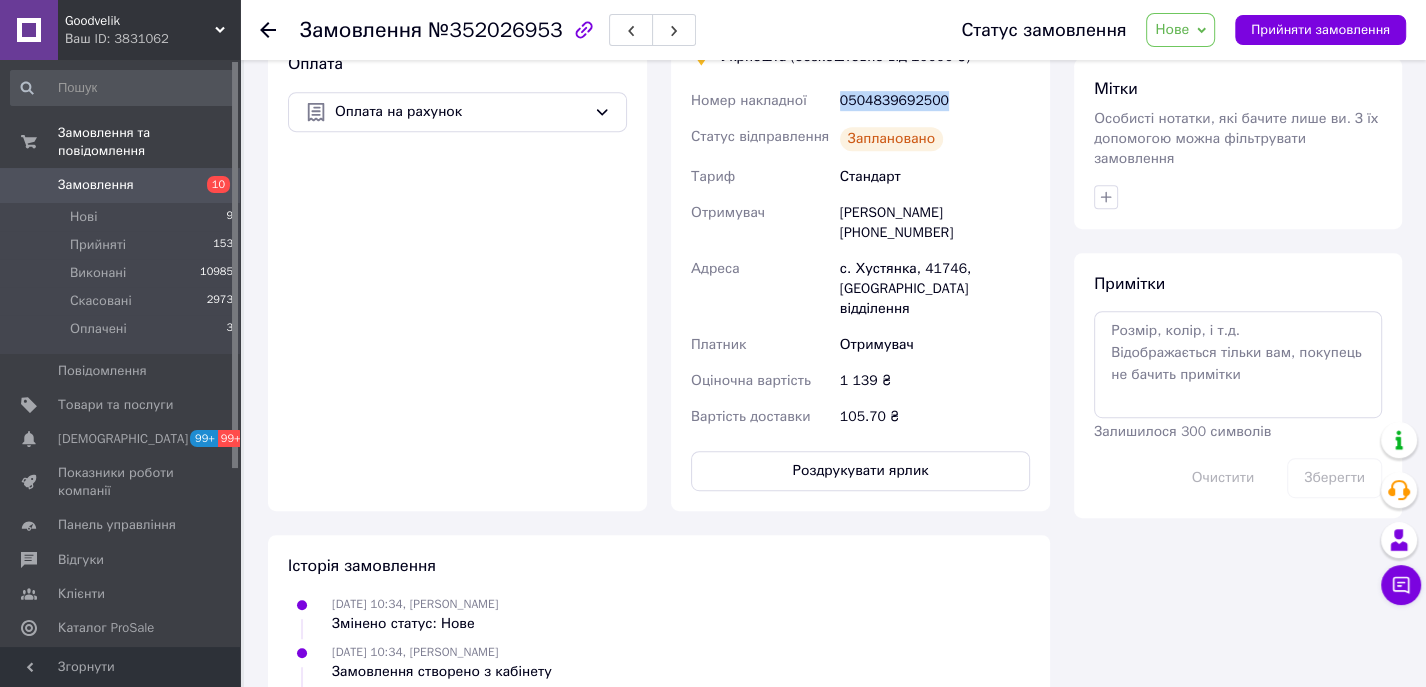 scroll, scrollTop: 888, scrollLeft: 0, axis: vertical 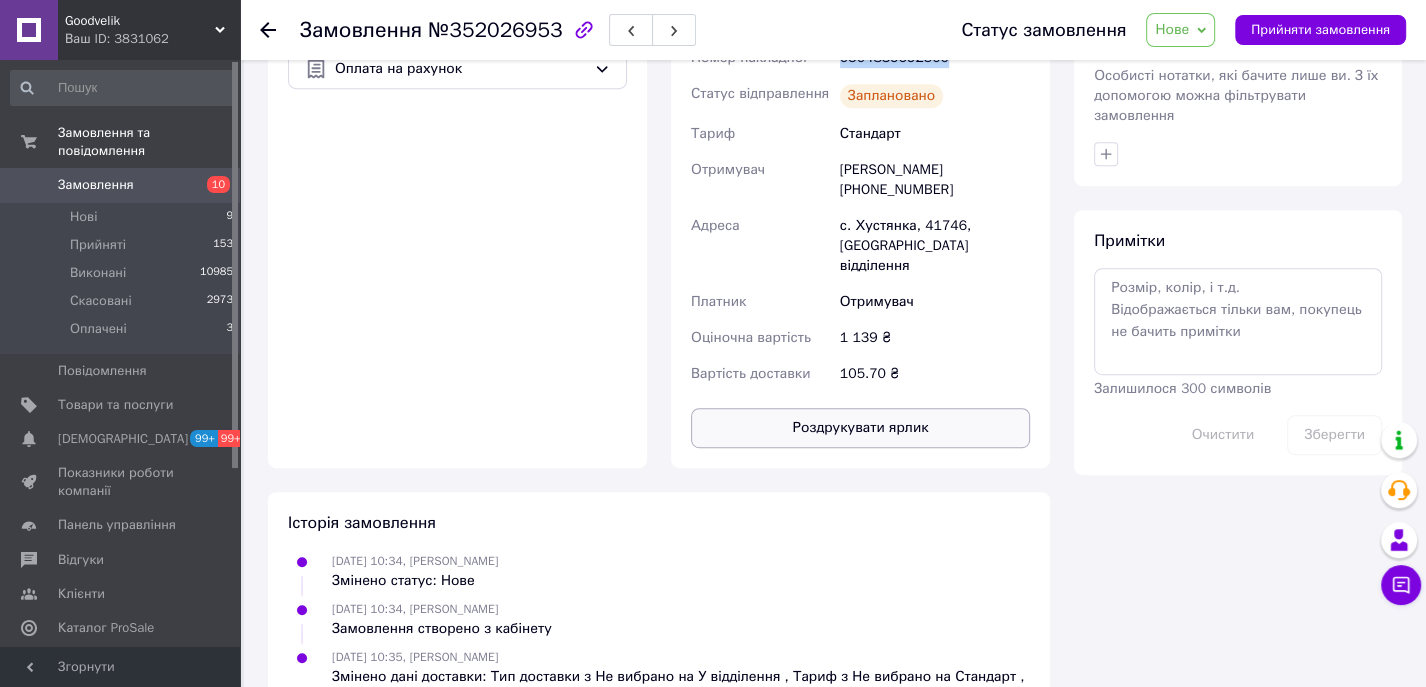 click on "Роздрукувати ярлик" at bounding box center (860, 428) 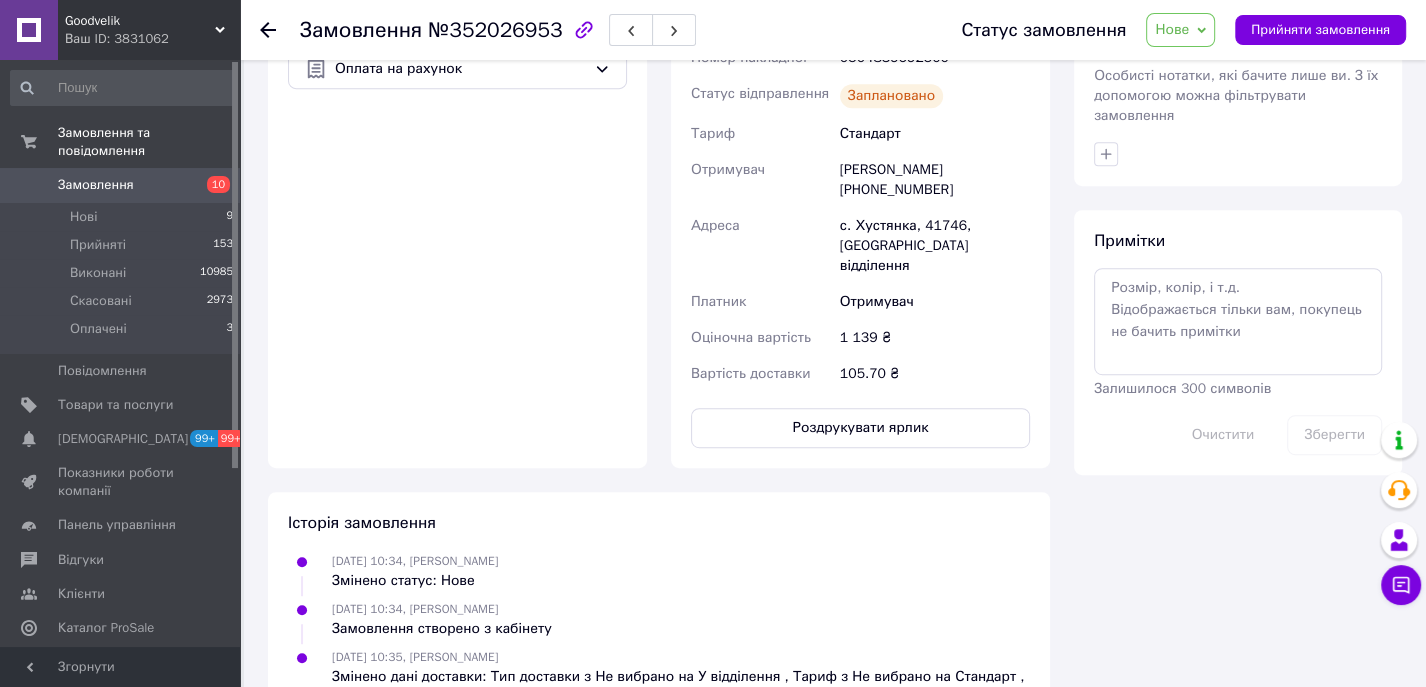 click on "Всього 2 товари 1 139 ₴ Доставка 105.7 ₴ Знижка Додати Всього до сплати 1139 ₴ Дії Написати покупцеві   Чат Viber Telegram WhatsApp Запит на відгук про компанію   Скопіювати запит на відгук У вас є 30 днів, щоб відправити запит на відгук покупцеві, скопіювавши посилання.   Видати чек   Завантажити PDF   Друк PDF   Дублювати замовлення Мітки Особисті нотатки, які бачите лише ви. З їх допомогою можна фільтрувати замовлення Примітки Залишилося 300 символів Очистити Зберегти" at bounding box center [1238, -165] 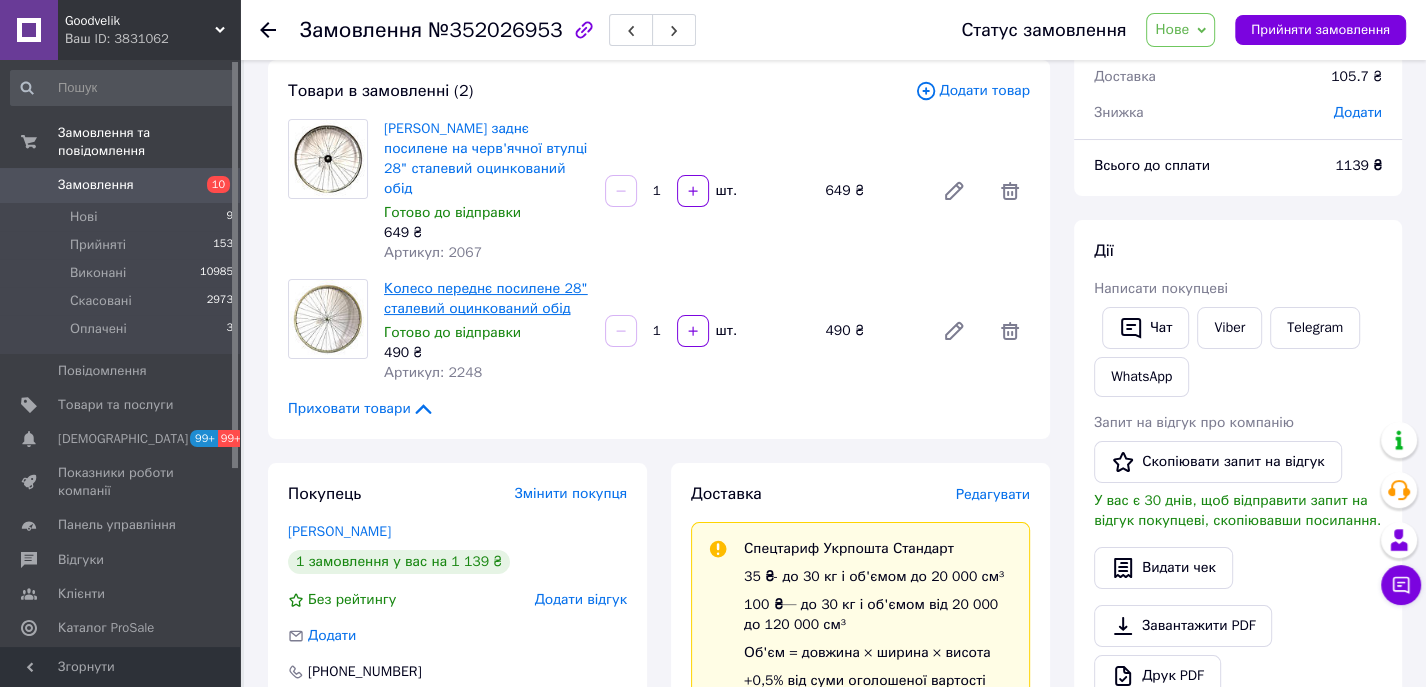 scroll, scrollTop: 0, scrollLeft: 0, axis: both 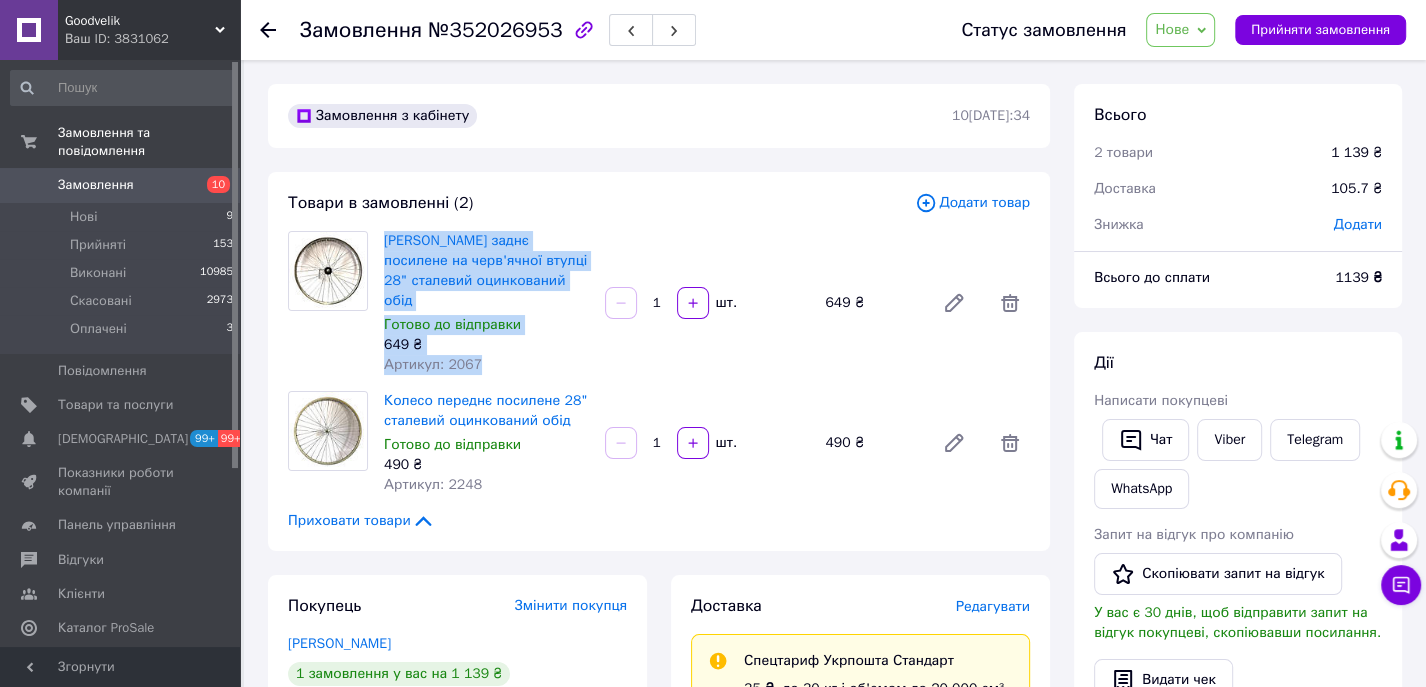 drag, startPoint x: 378, startPoint y: 236, endPoint x: 520, endPoint y: 338, distance: 174.83707 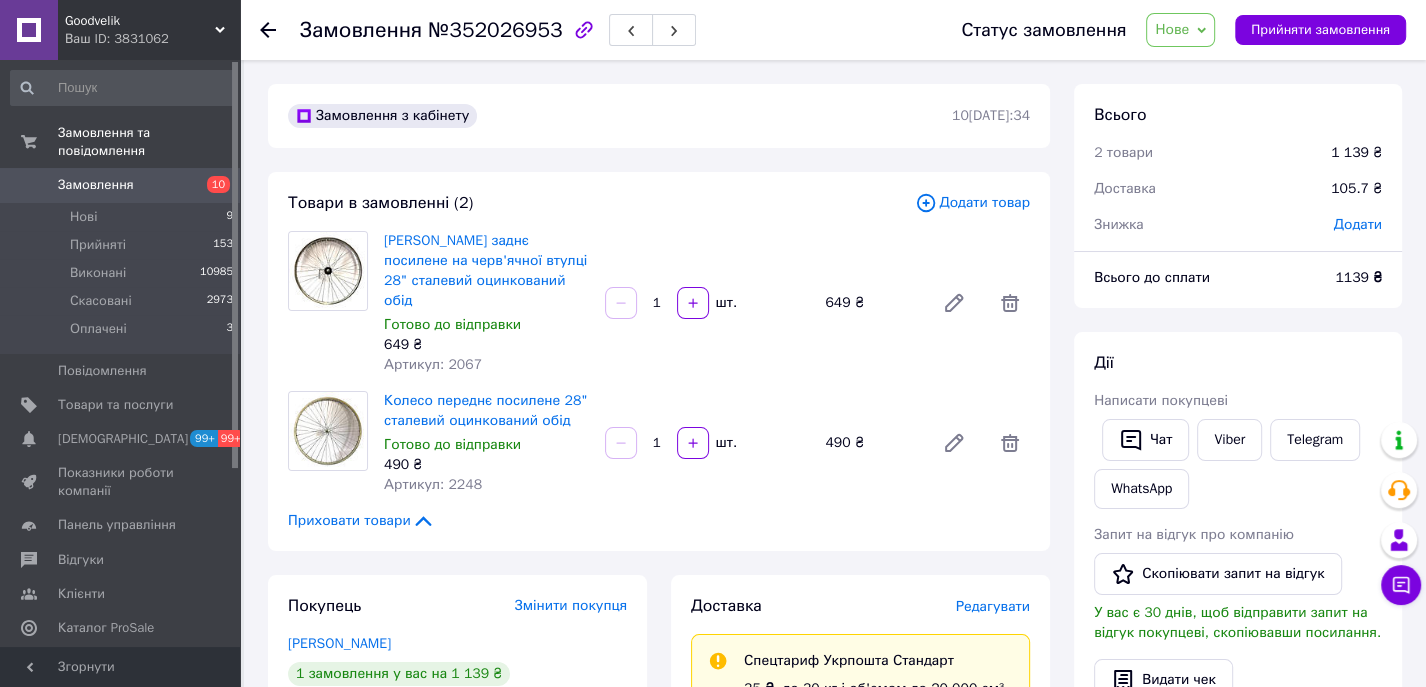 click on "Дії Написати покупцеві   Чат Viber Telegram WhatsApp Запит на відгук про компанію   Скопіювати запит на відгук У вас є 30 днів, щоб відправити запит на відгук покупцеві, скопіювавши посилання.   Видати чек   Завантажити PDF   Друк PDF   Дублювати замовлення" at bounding box center [1238, 605] 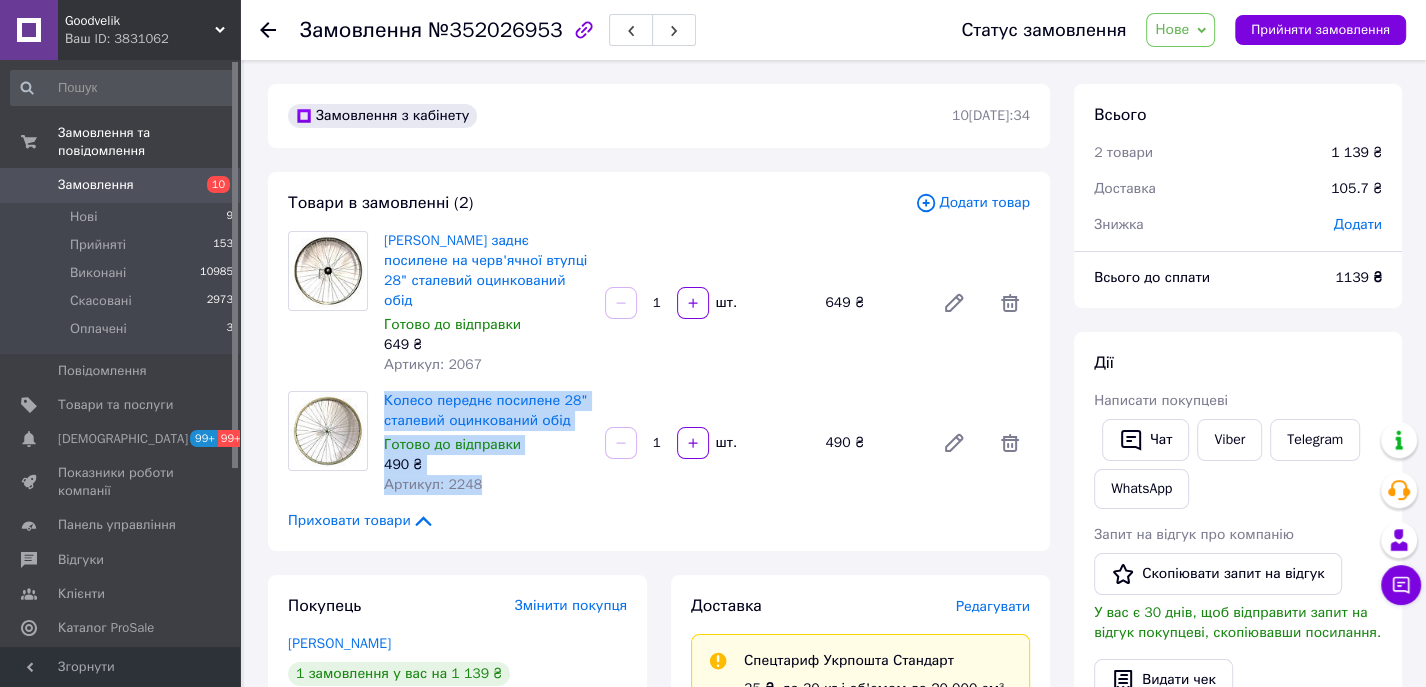 drag, startPoint x: 384, startPoint y: 377, endPoint x: 500, endPoint y: 454, distance: 139.23003 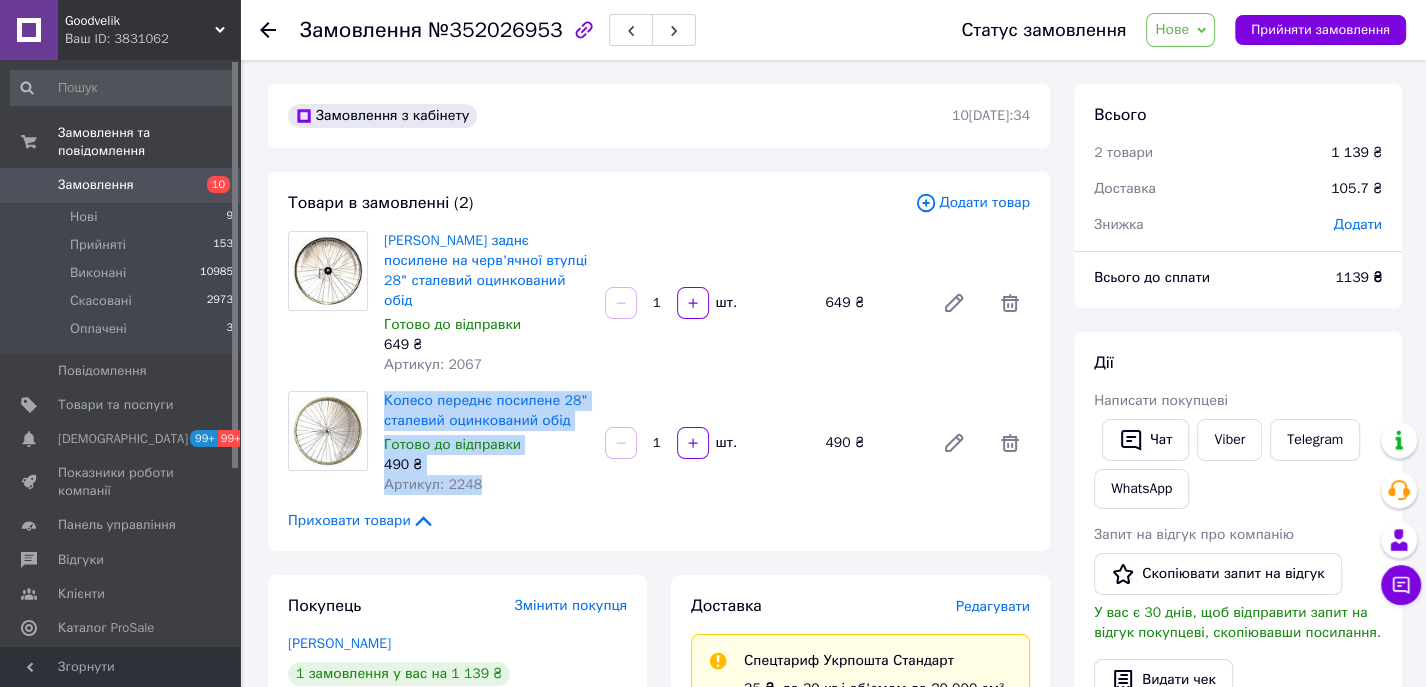 click on "Нове" at bounding box center [1172, 29] 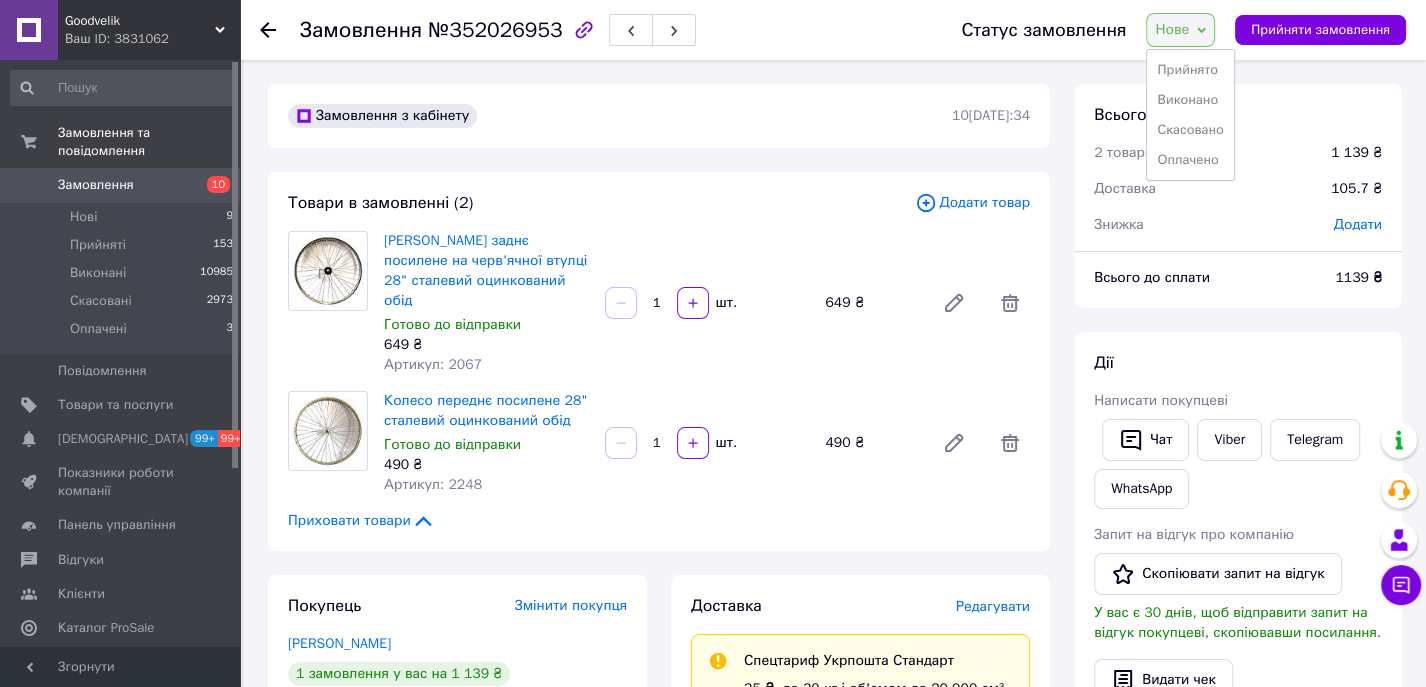 click on "Прийнято Виконано Скасовано Оплачено" at bounding box center [1190, 115] 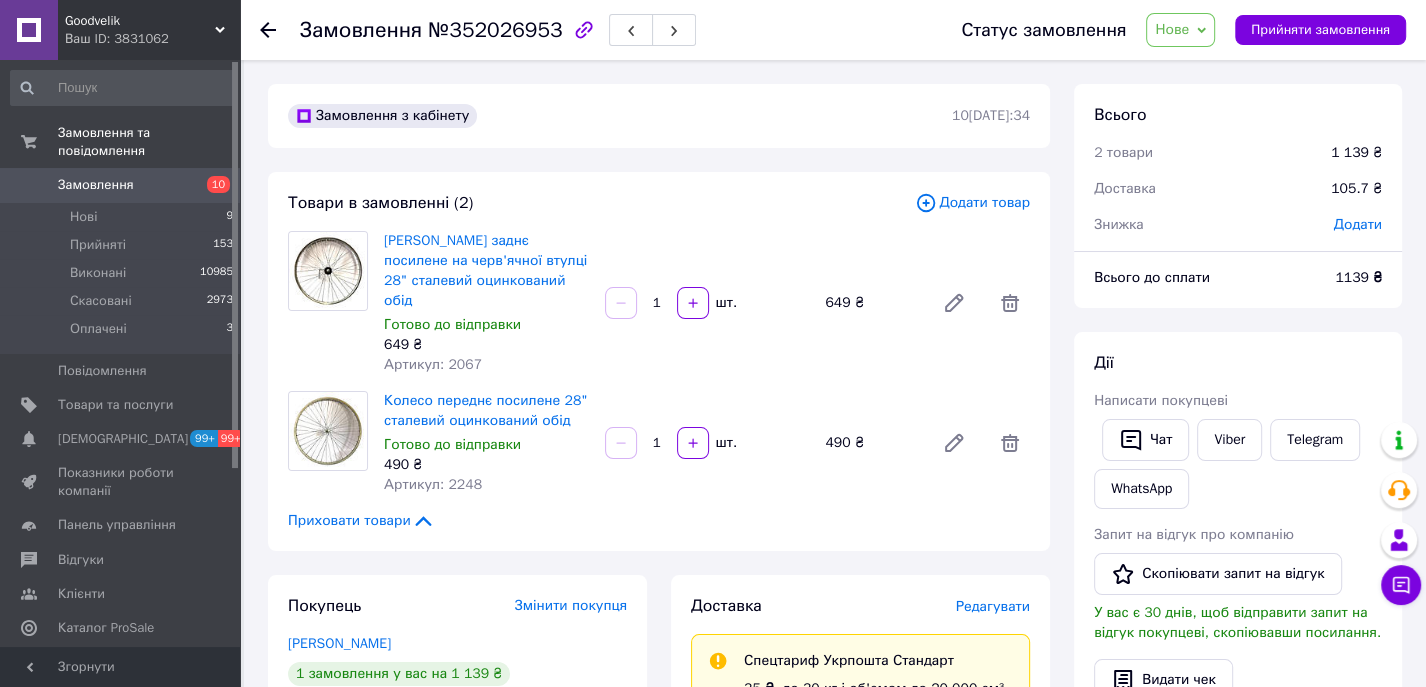 click on "Нове" at bounding box center [1172, 29] 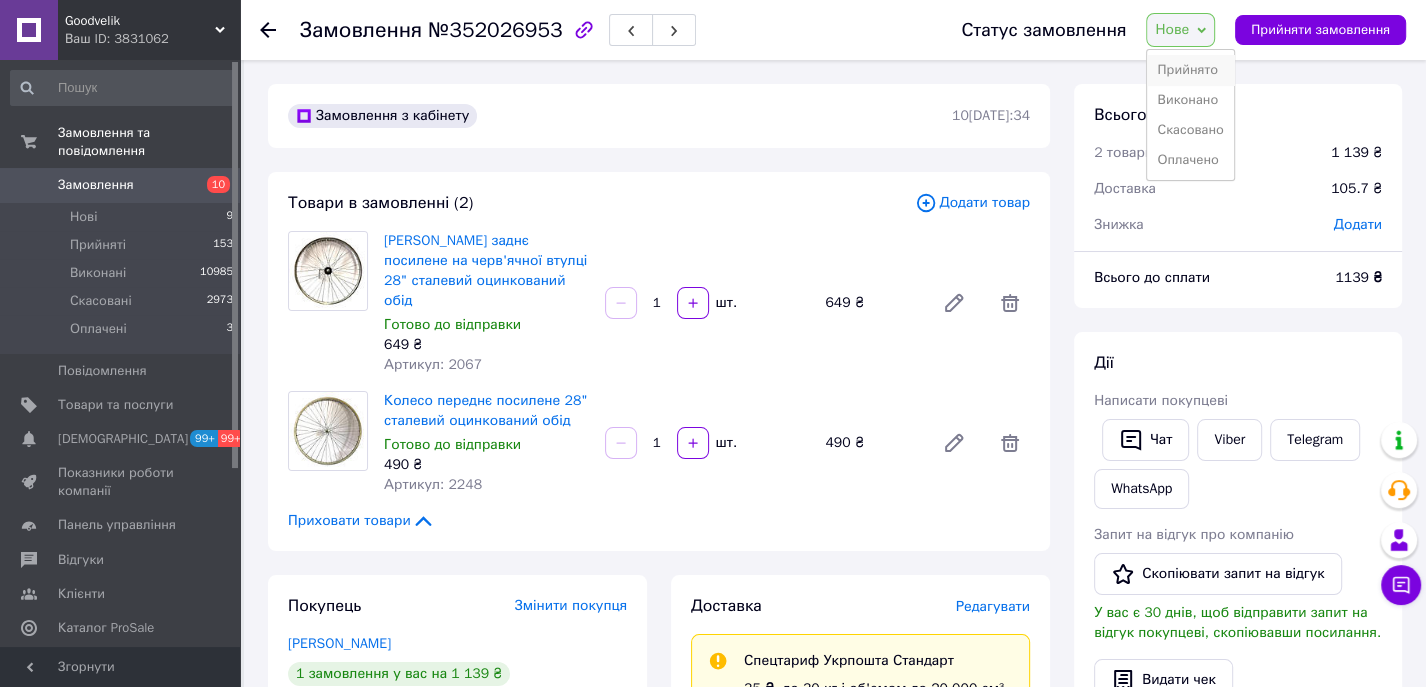 click on "Прийнято" at bounding box center (1190, 70) 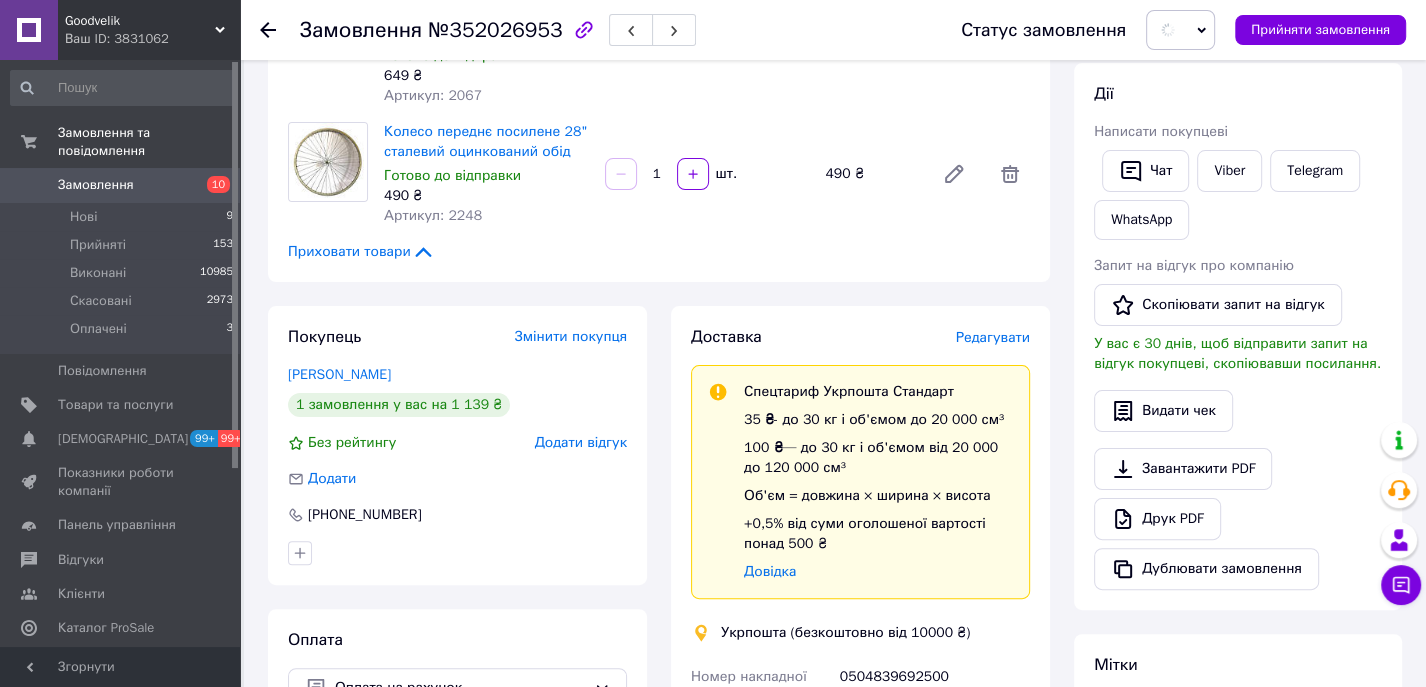 scroll, scrollTop: 310, scrollLeft: 0, axis: vertical 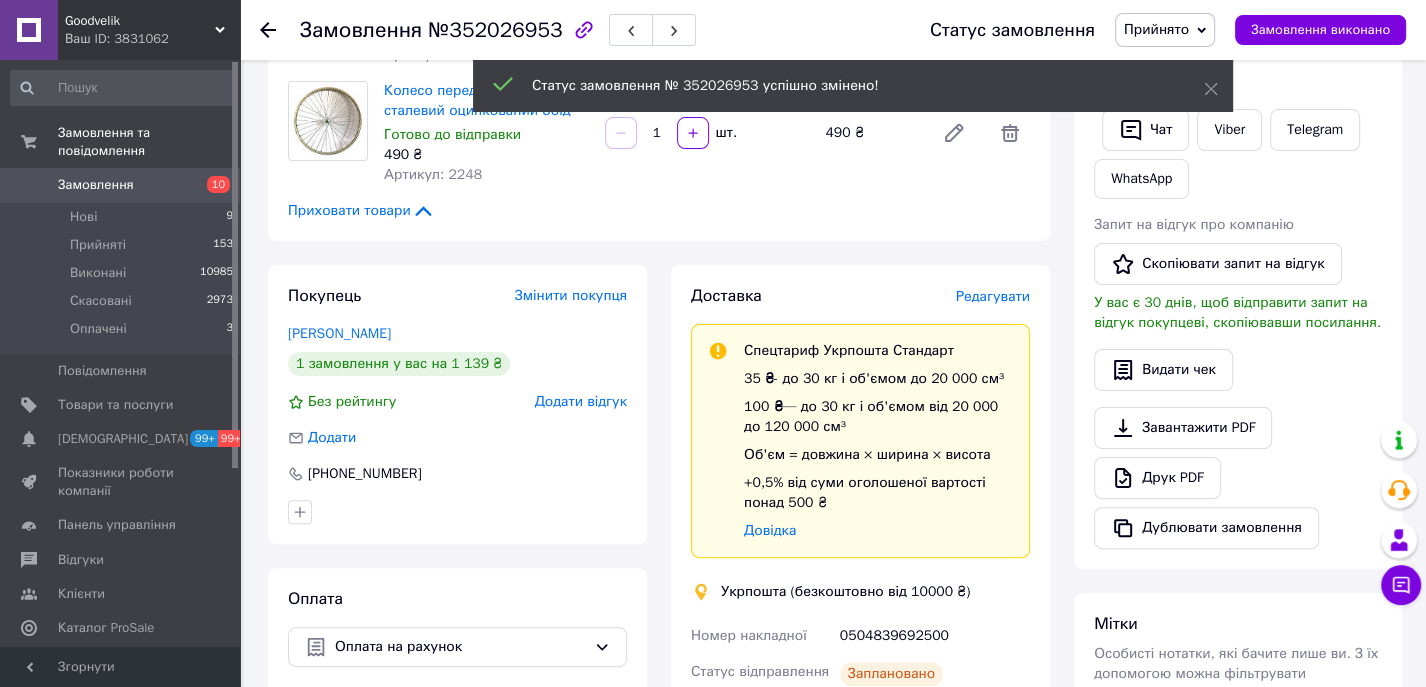 click on "0504839692500" at bounding box center [935, 636] 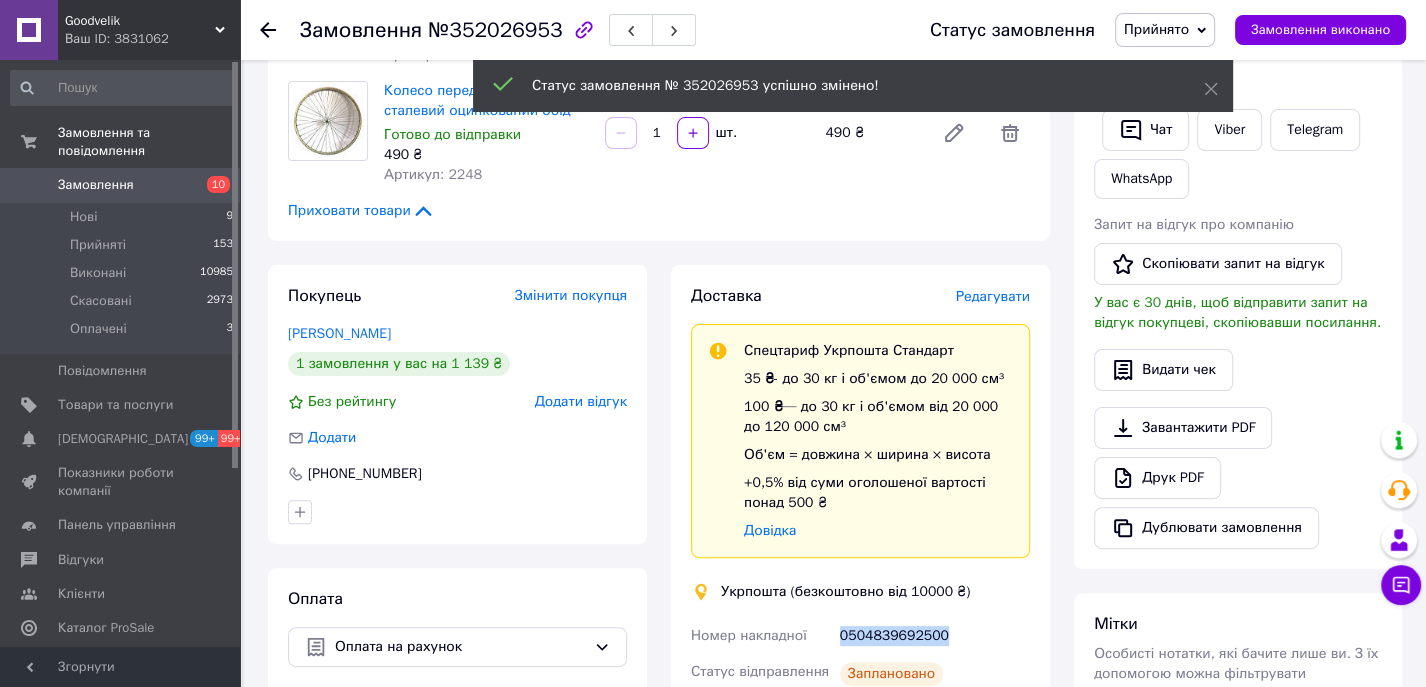 click on "0504839692500" at bounding box center [935, 636] 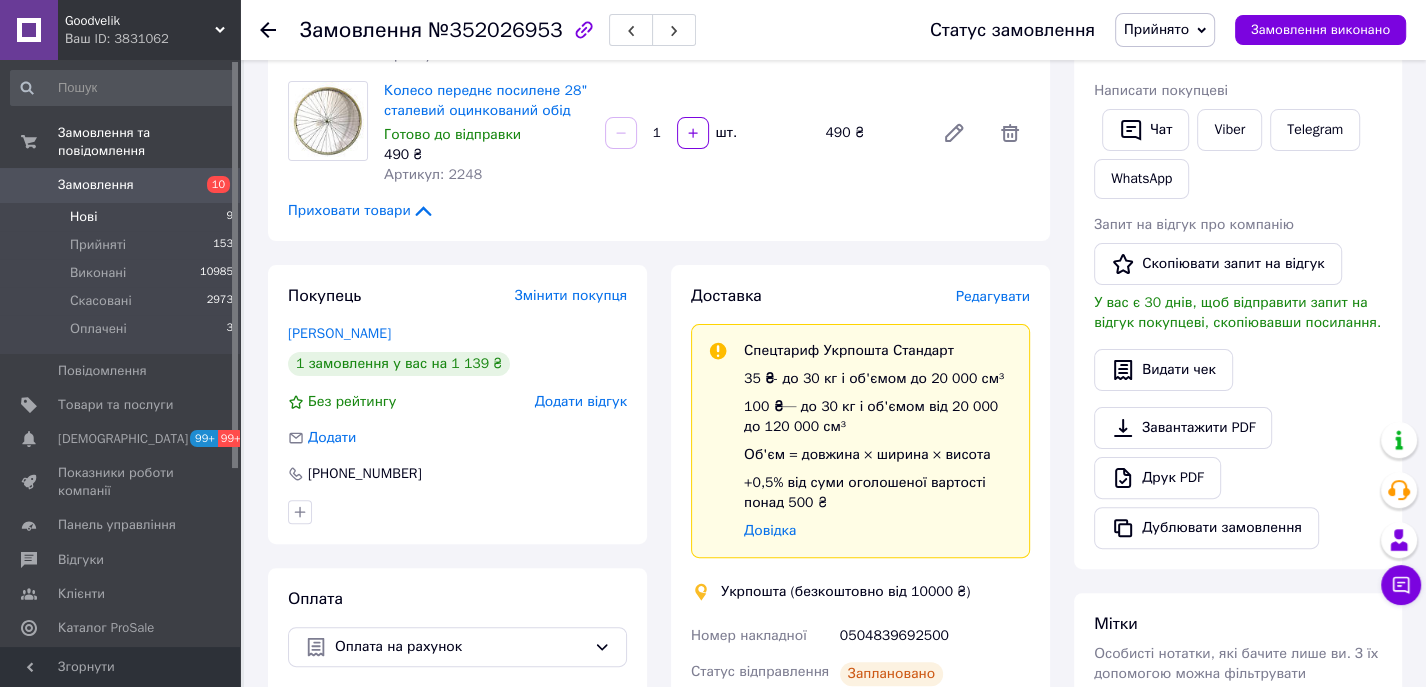 click on "Нові 9" at bounding box center (122, 217) 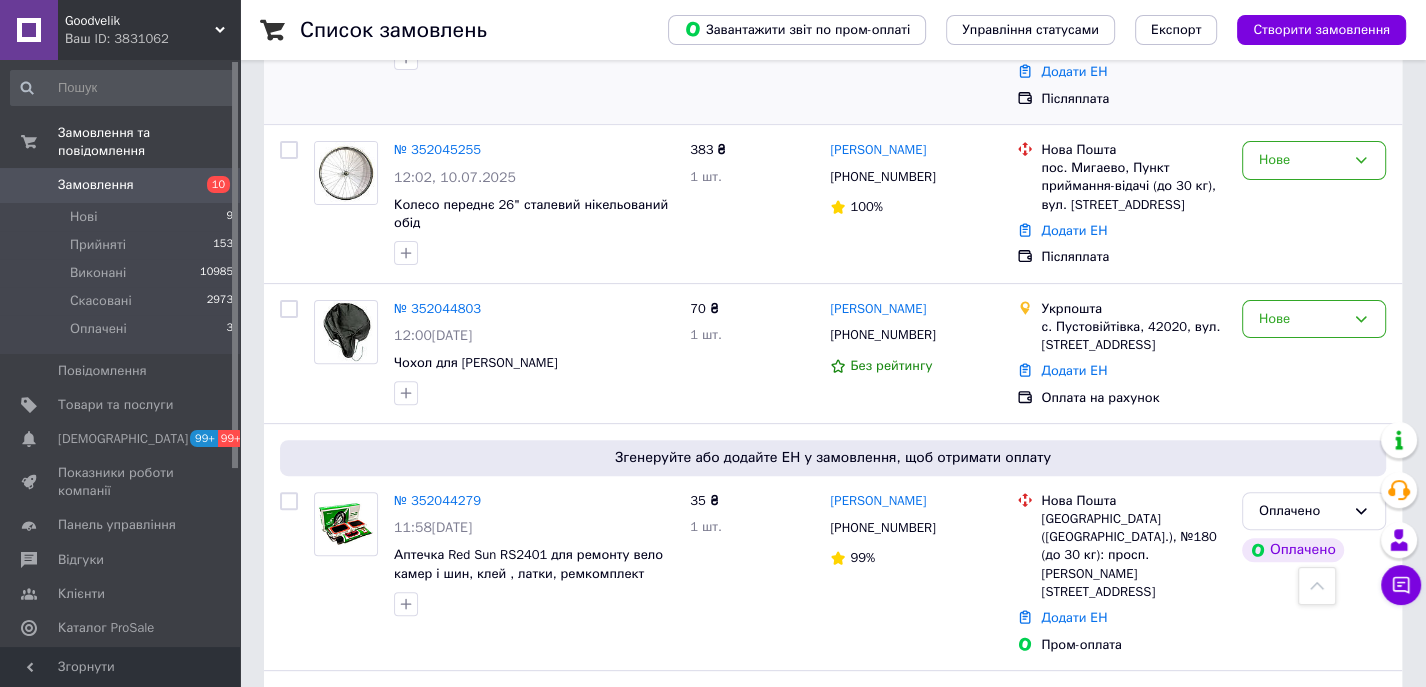 scroll, scrollTop: 442, scrollLeft: 0, axis: vertical 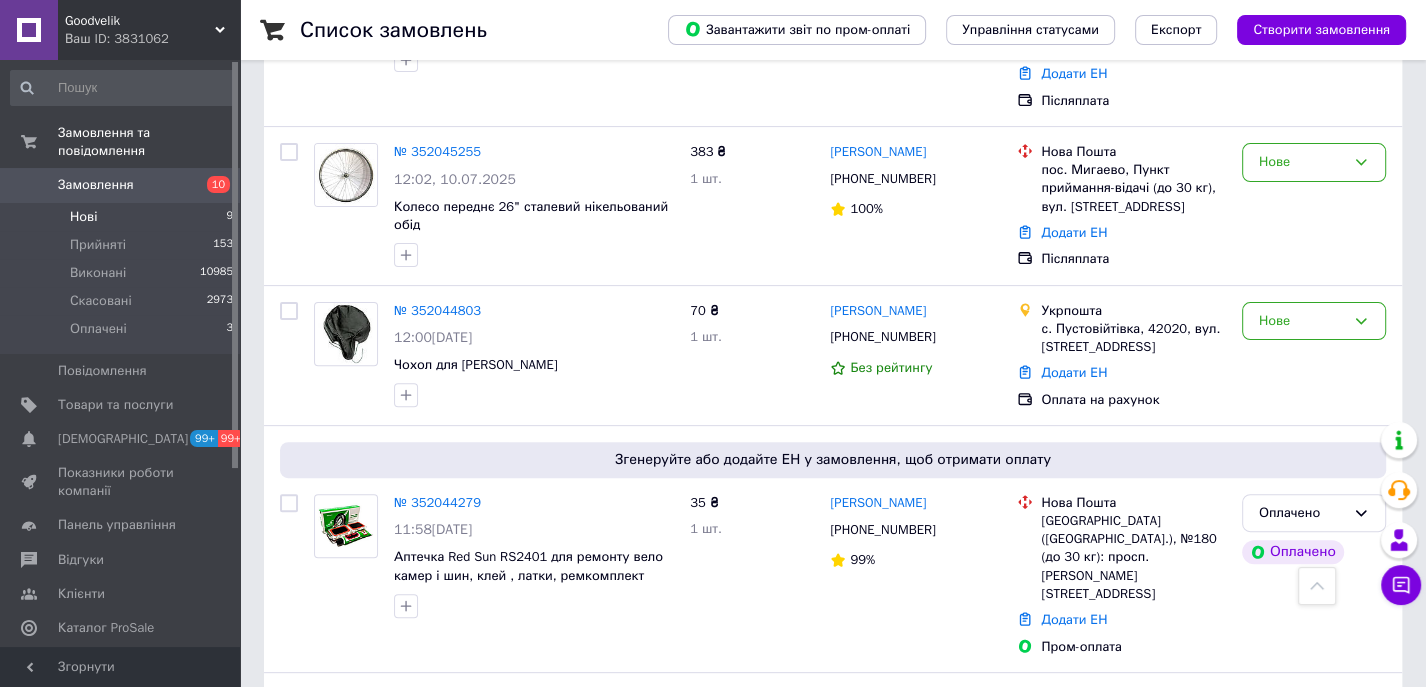 click on "Нові 9" at bounding box center [122, 217] 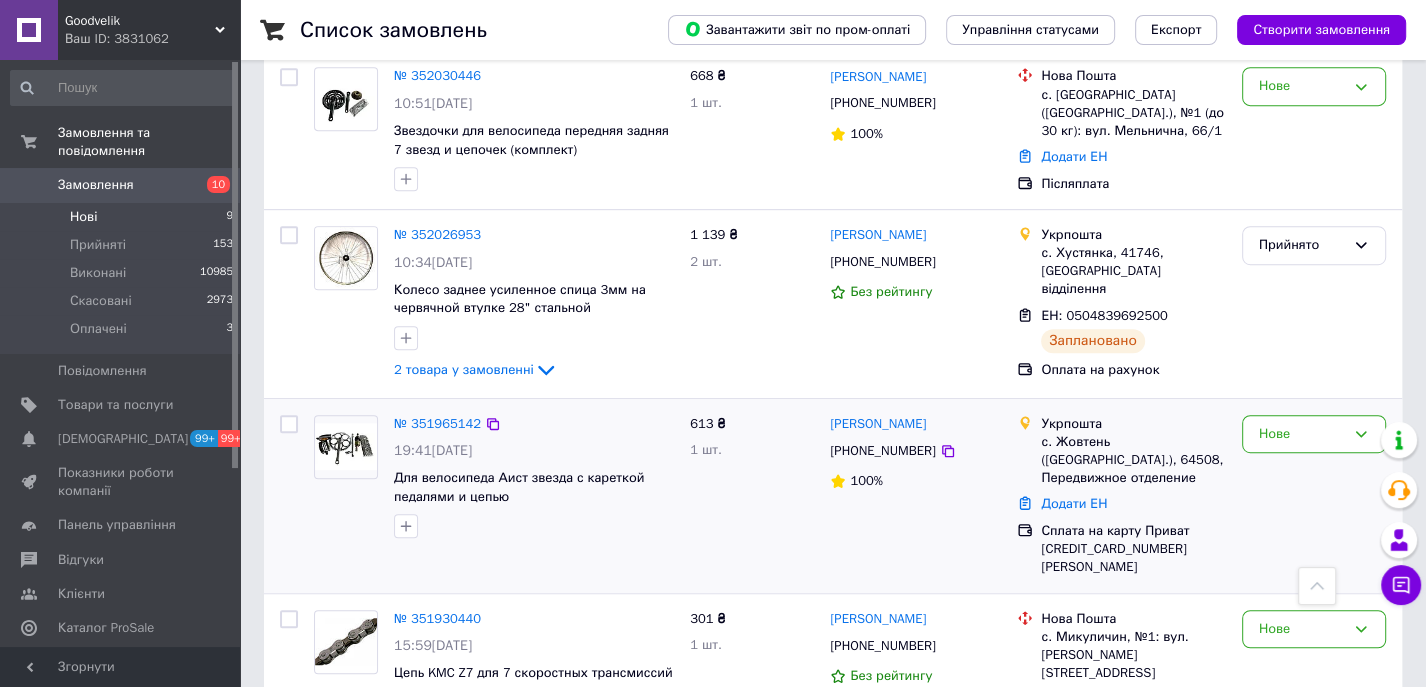 scroll, scrollTop: 666, scrollLeft: 0, axis: vertical 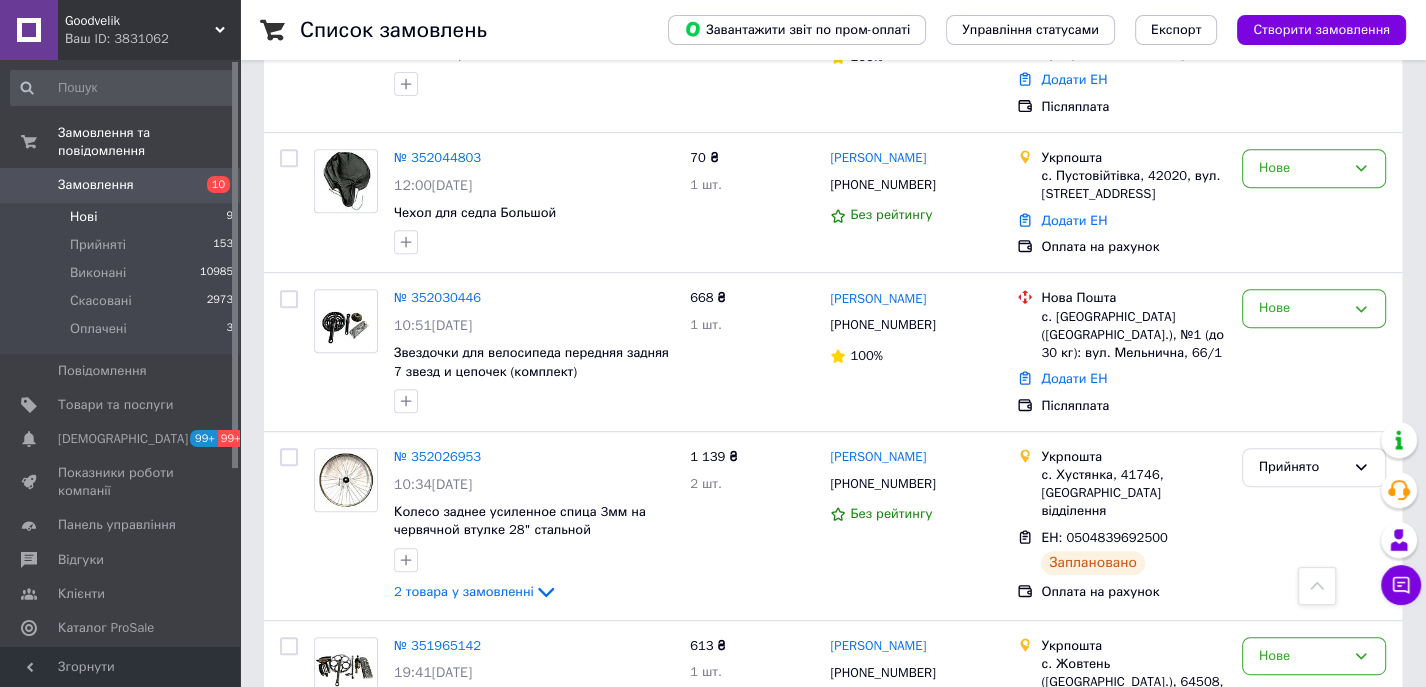 click on "Список замовлень   Завантажити звіт по пром-оплаті Управління статусами Експорт Створити замовлення 1 Фільтри Збережені фільтри: Не обрано Статус: Нове Cкинути все Зберегти фільтр Замовлення Cума Покупець Доставка та оплата Статус № 352048573 12:18, 10.07.2025 Переключатель задний SunRun RD-HG-27A, 6-7 скоростей, длинная лапка, под болт 850 ₴ 5 шт. 98.94 ₴ Михайло Демянчук +380979013897 92% Нова Пошта пгт. Хорошев (Житомирская обл.), №1: вул. Героїв України, 51-М Додати ЕН Післяплата Нове № 352047478 12:13, 10.07.2025 Втулка NECO задняя AL 14Gx36H 135мм, MS37R, эксцентрик, кассета 10ск, чорная 656 ₴ 1 шт. Назар Єщенко" at bounding box center [833, 245] 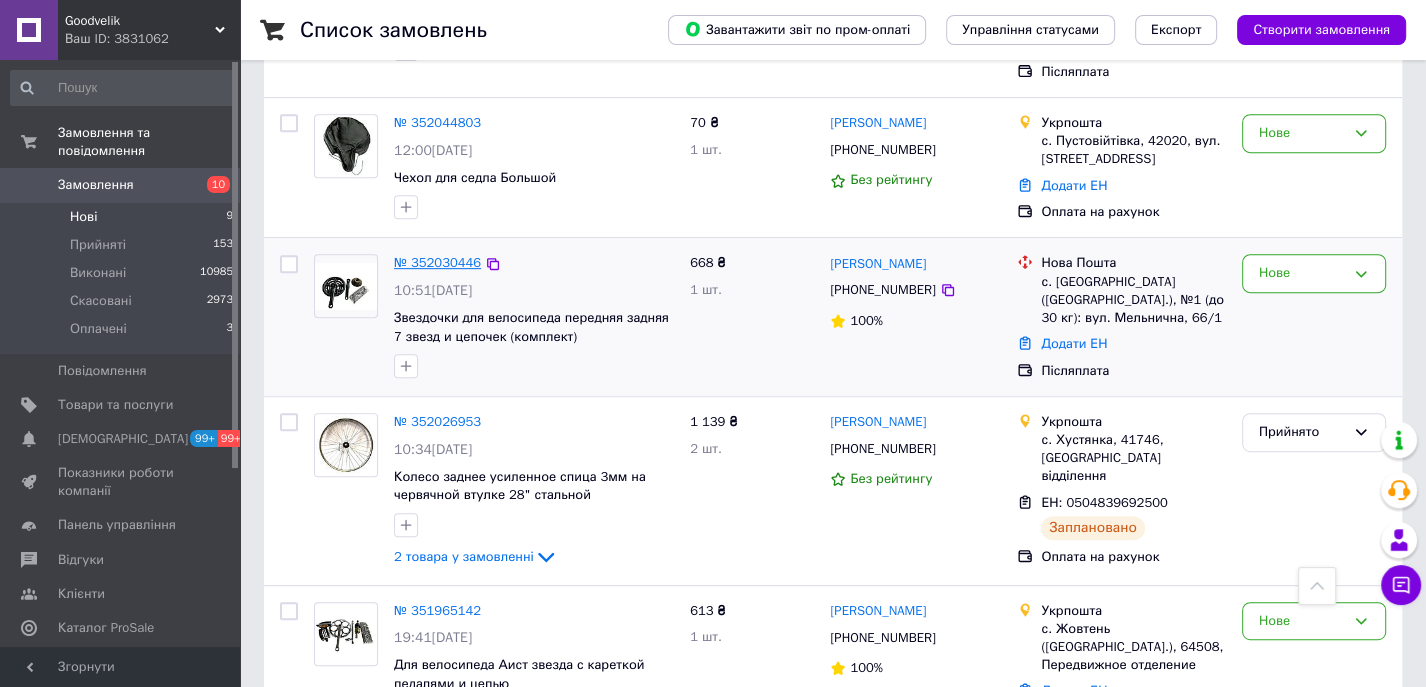 click on "№ 352030446" at bounding box center [437, 262] 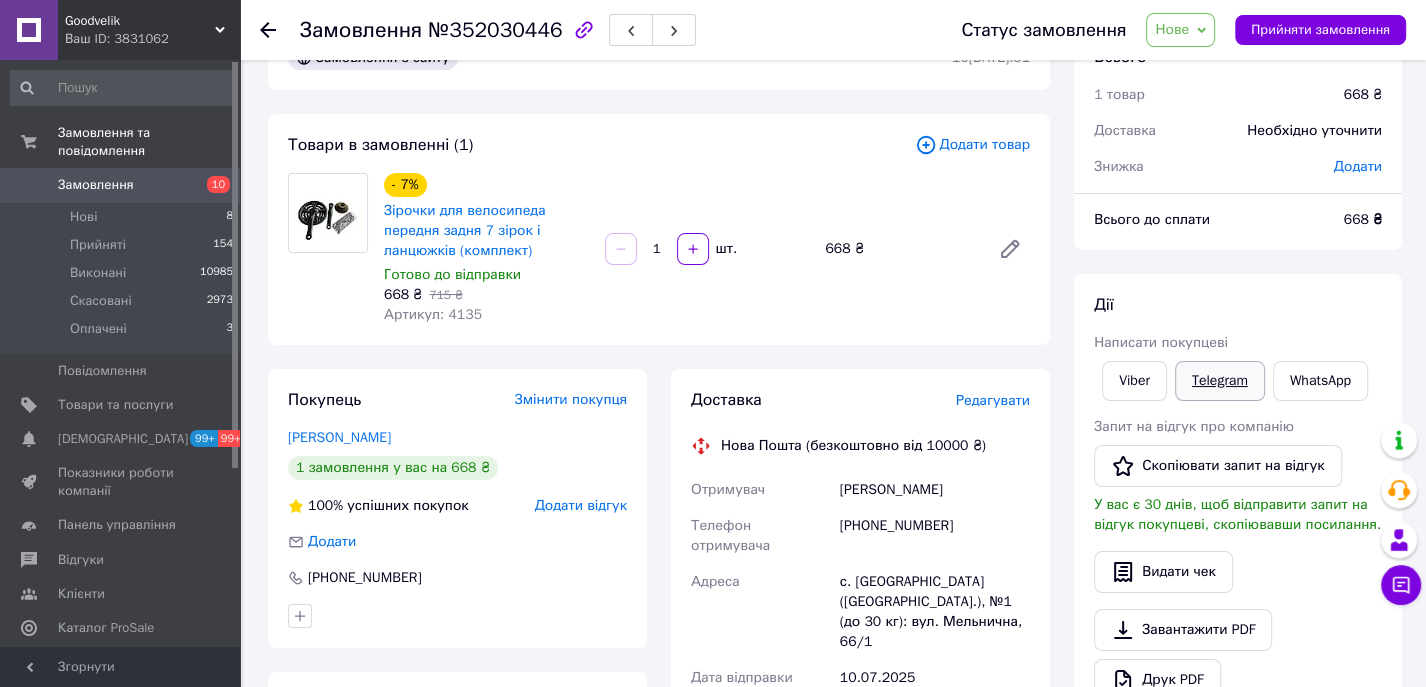 scroll, scrollTop: 57, scrollLeft: 0, axis: vertical 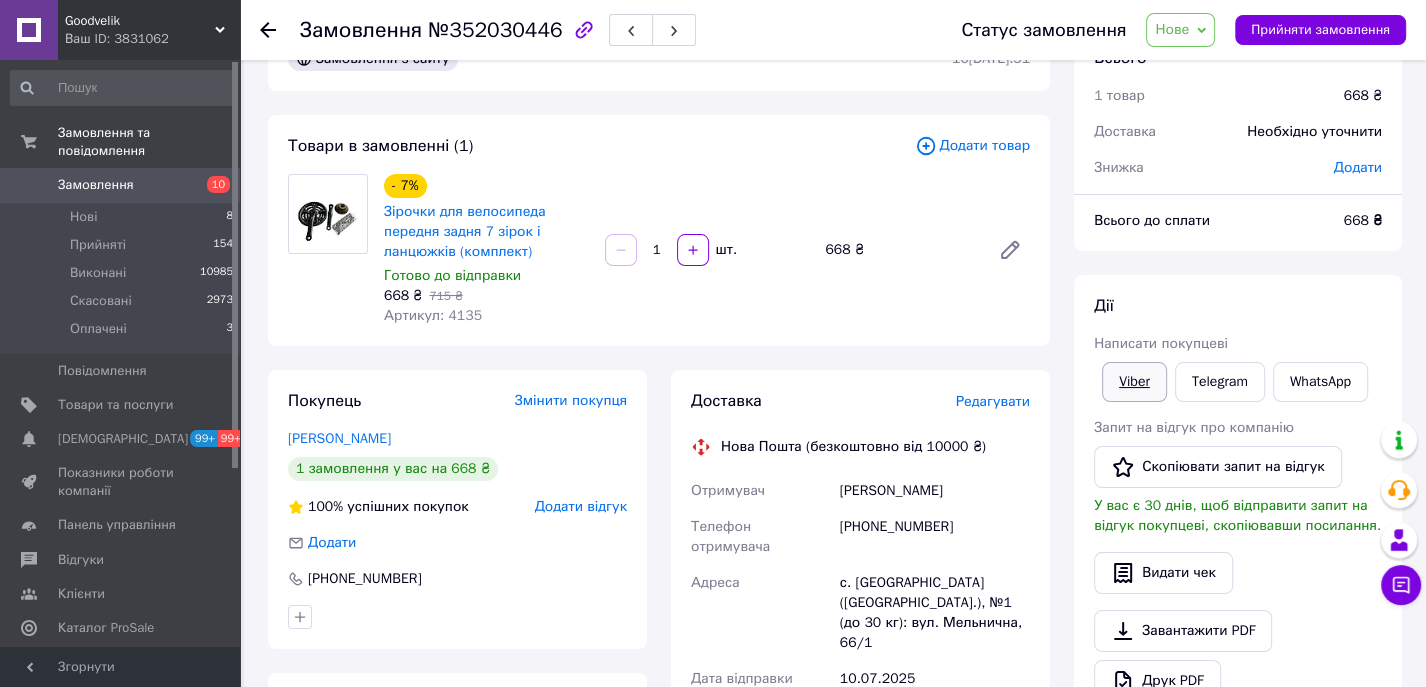 click on "Viber" at bounding box center (1134, 382) 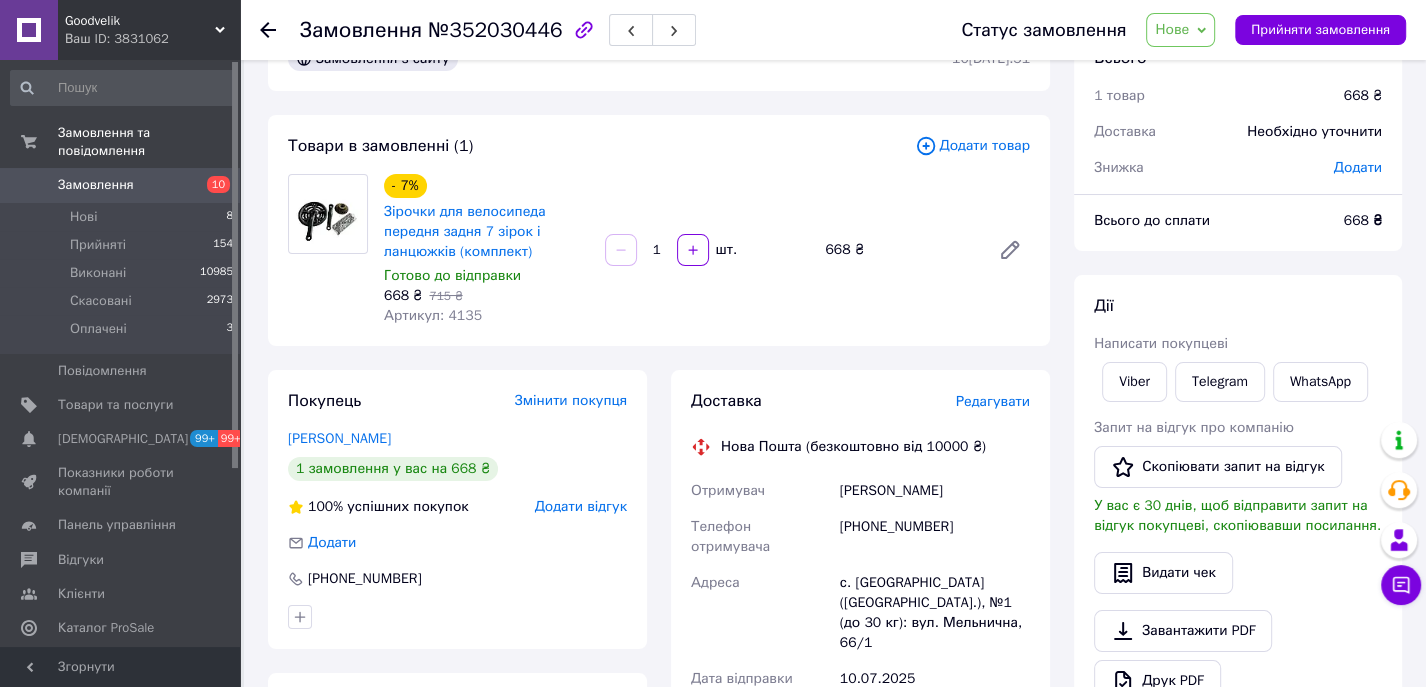 drag, startPoint x: 1371, startPoint y: 334, endPoint x: 1333, endPoint y: 342, distance: 38.832977 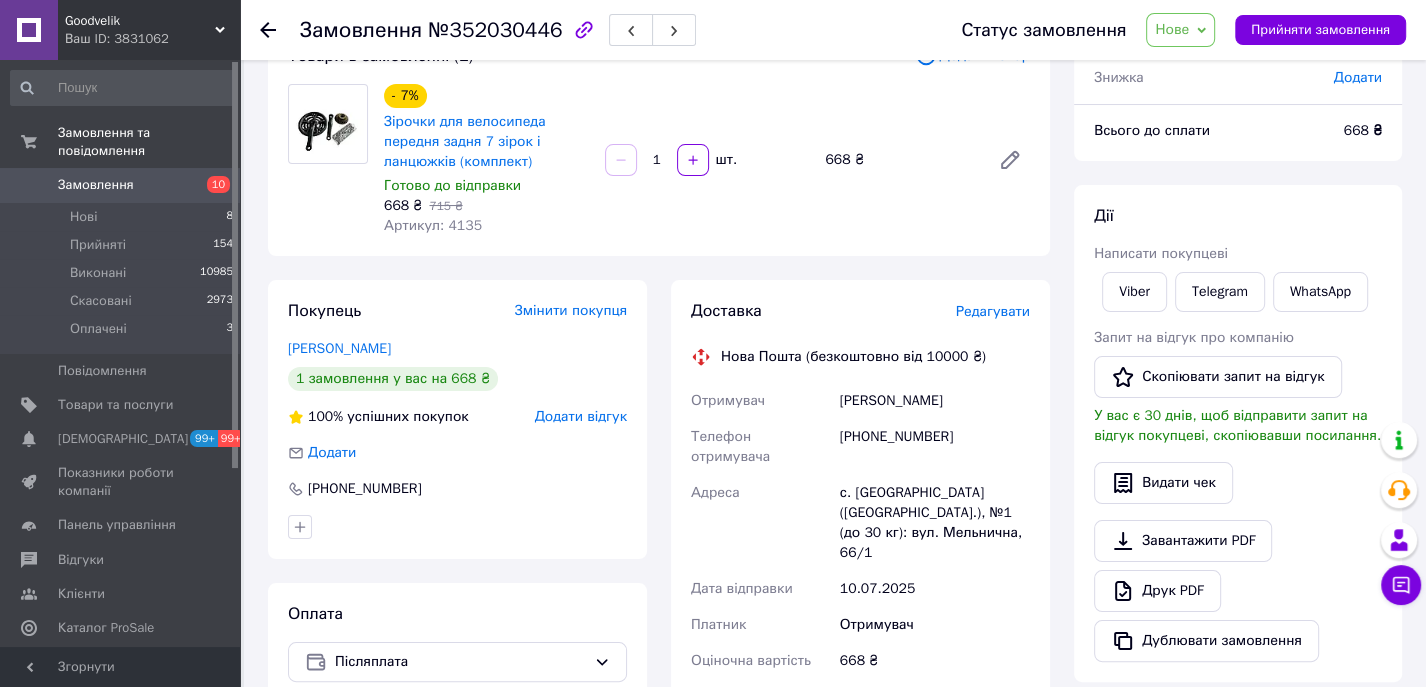 scroll, scrollTop: 150, scrollLeft: 0, axis: vertical 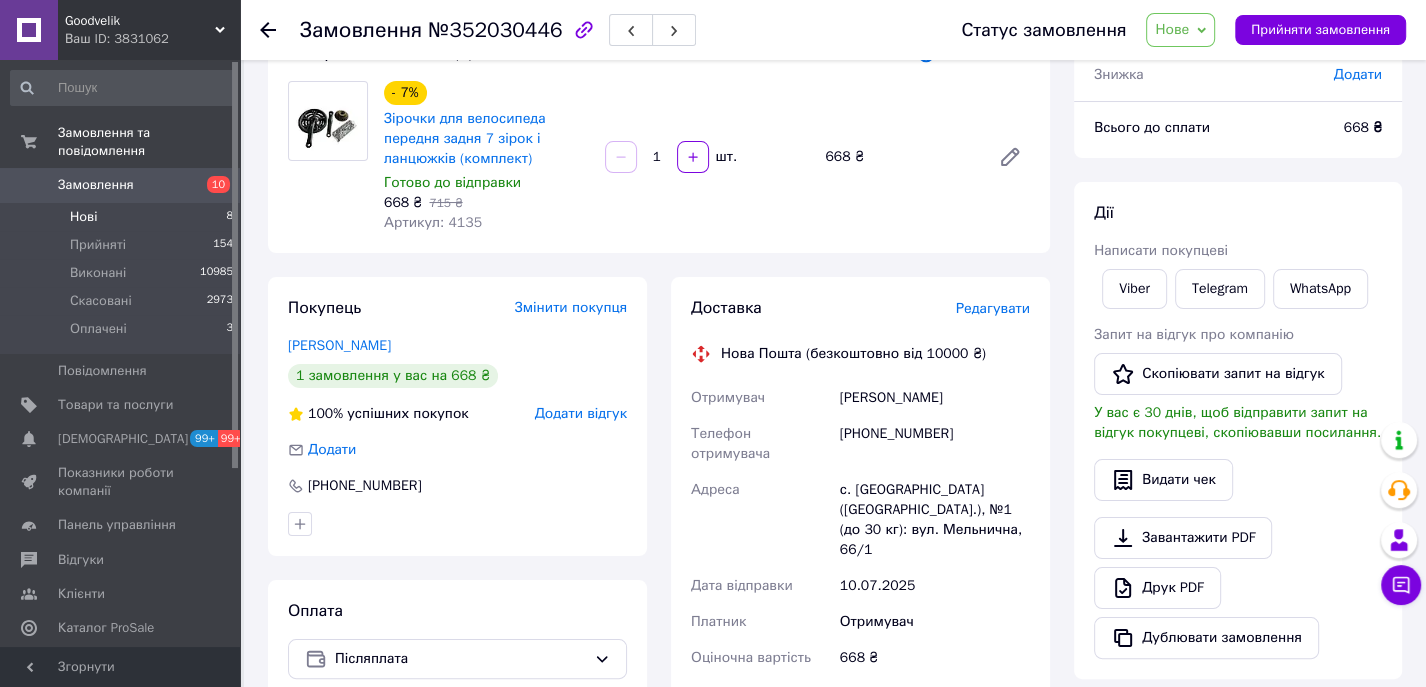 click on "Нові 8" at bounding box center (122, 217) 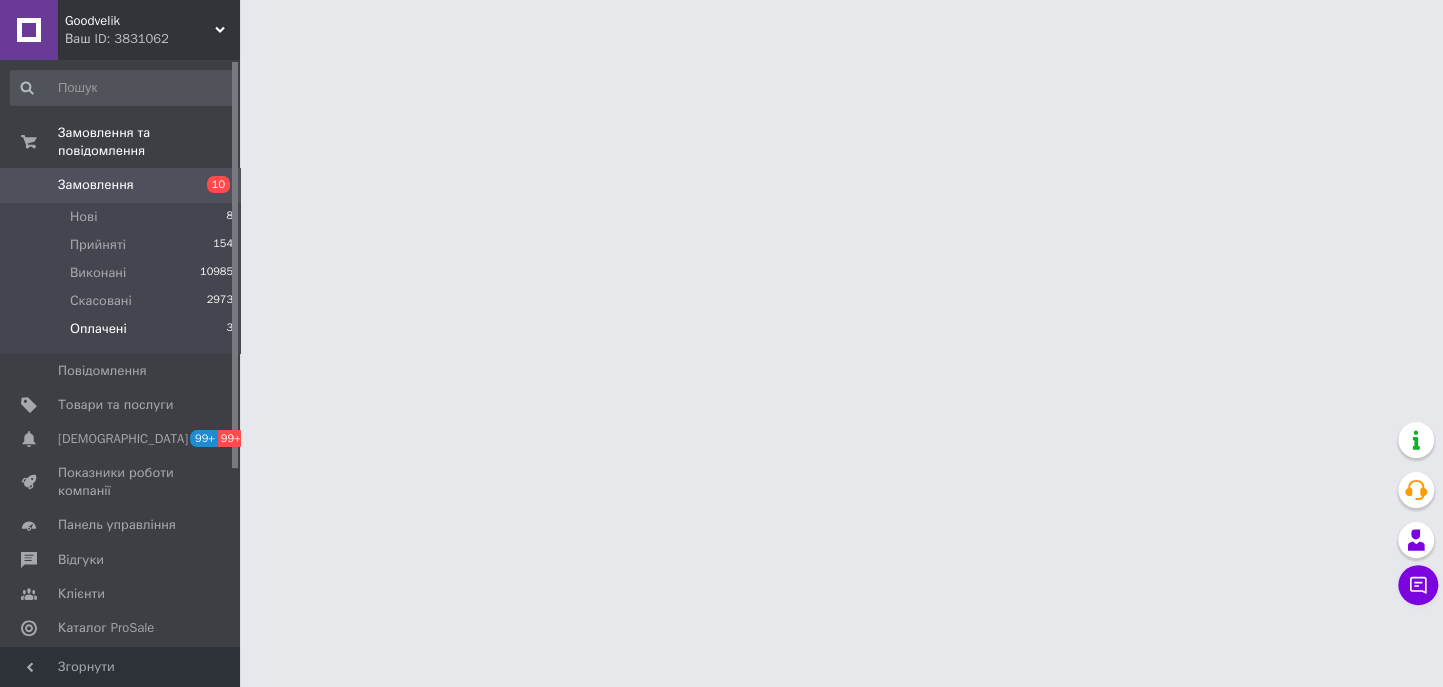 click on "Оплачені 3" at bounding box center (122, 334) 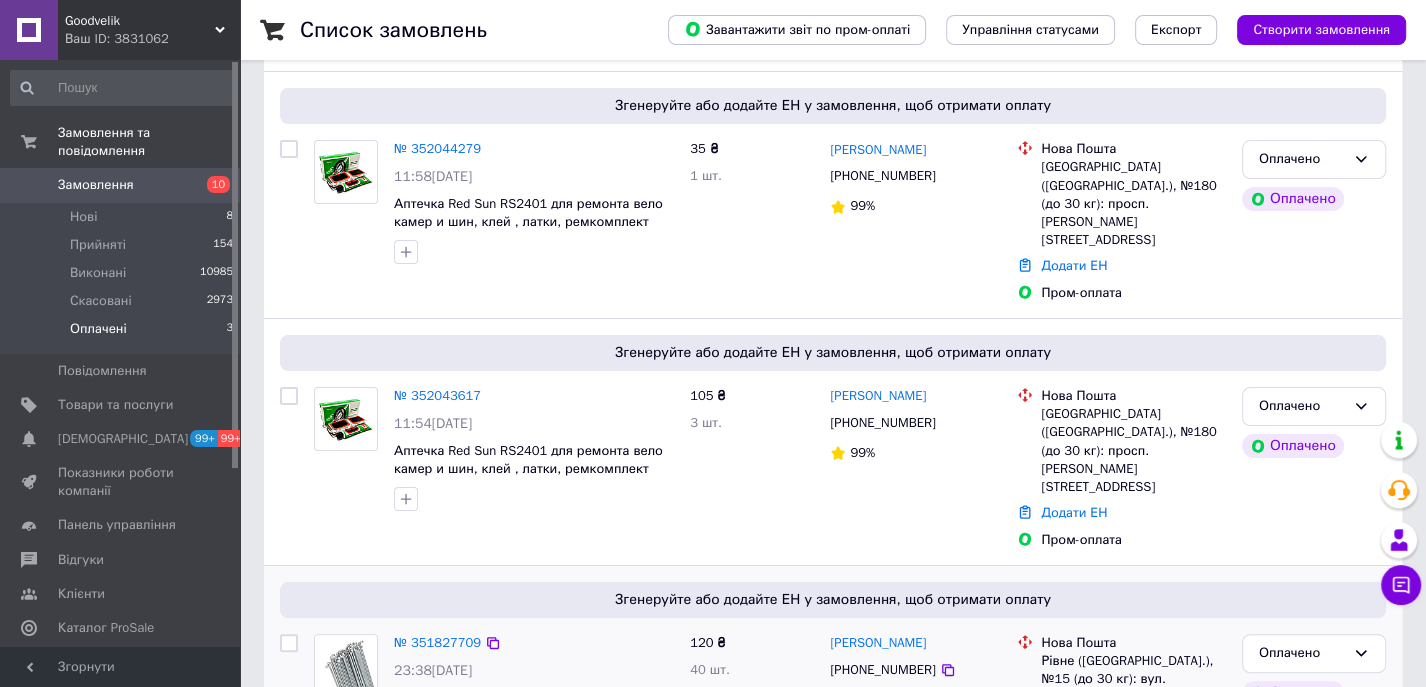 scroll, scrollTop: 252, scrollLeft: 0, axis: vertical 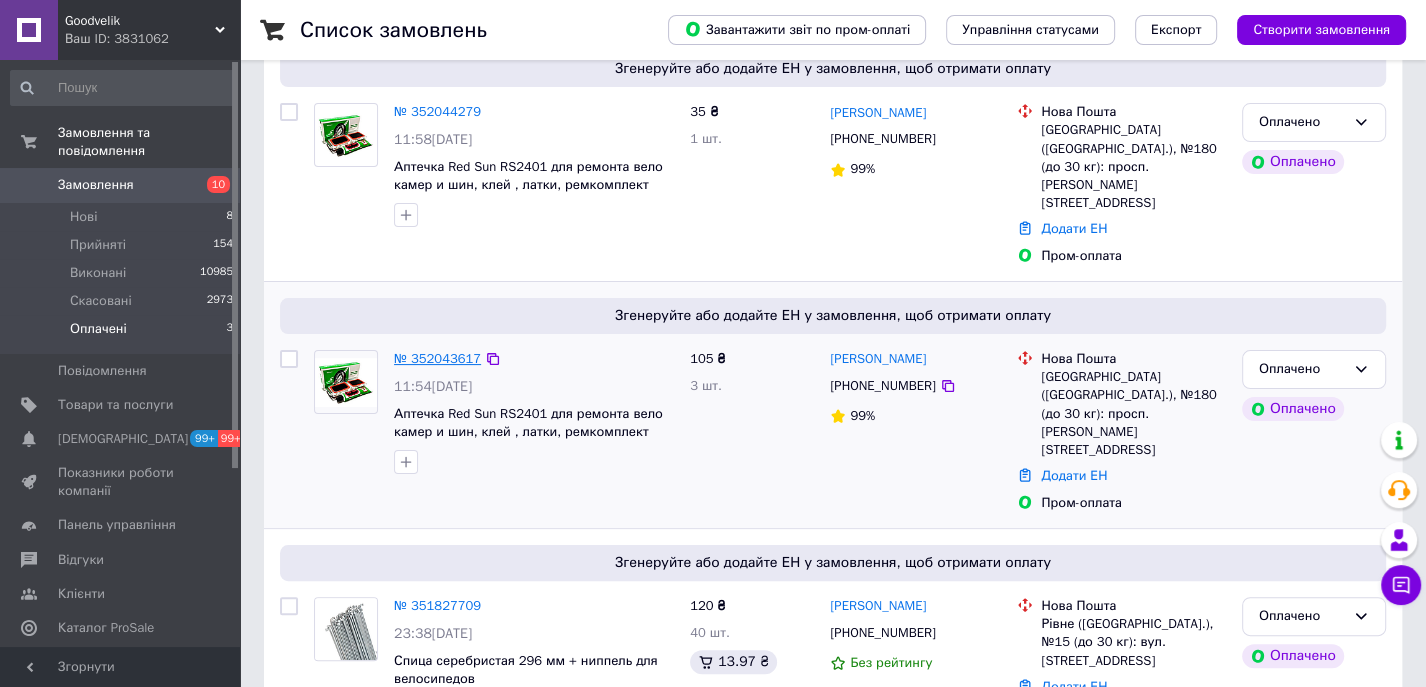 click on "№ 352043617" at bounding box center [437, 358] 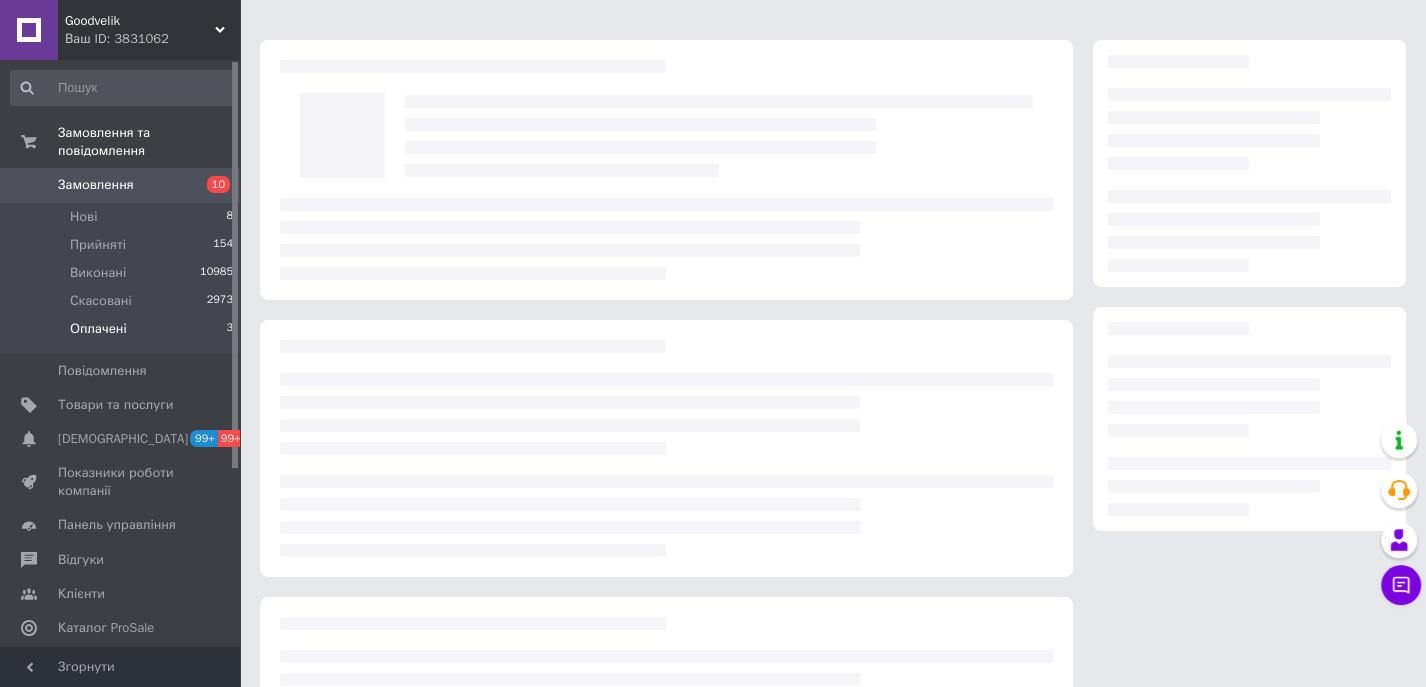 scroll, scrollTop: 4, scrollLeft: 0, axis: vertical 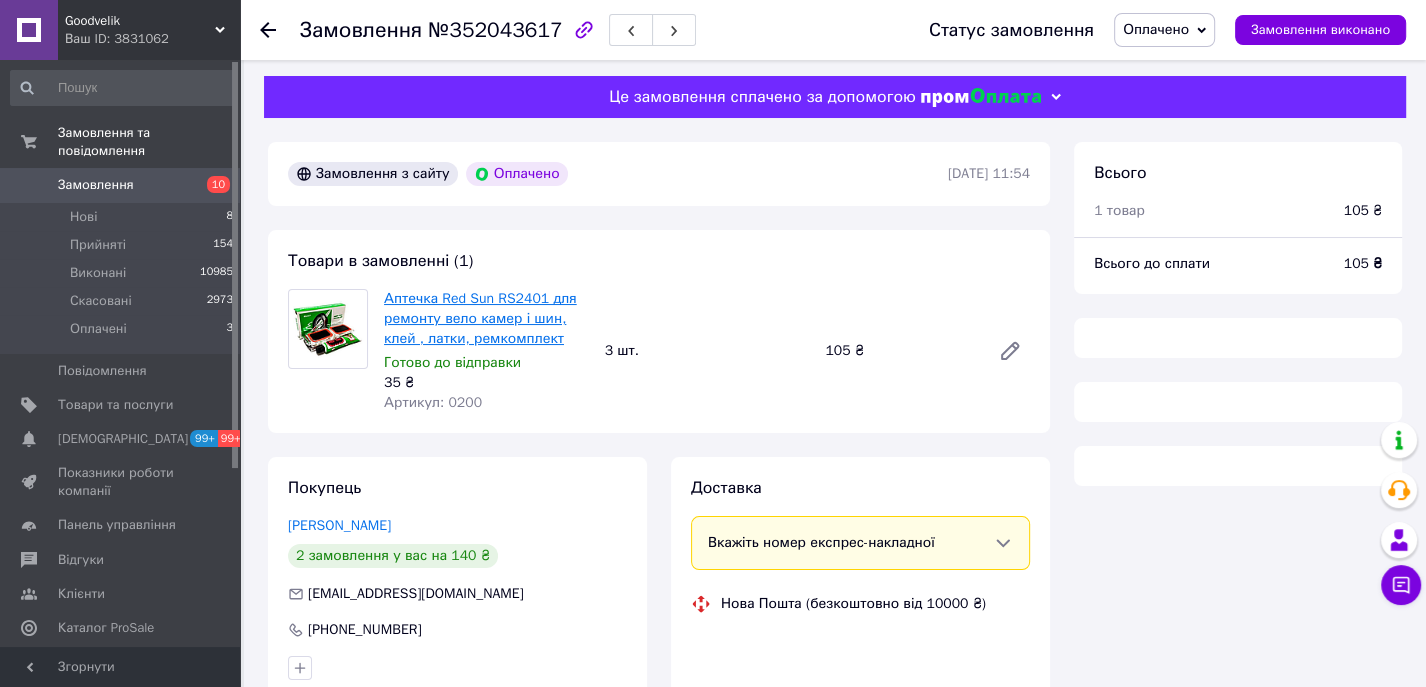 click on "Аптечка Red Sun RS2401 для ремонту вело камер і шин, клей , латки, ремкомплект" at bounding box center (480, 318) 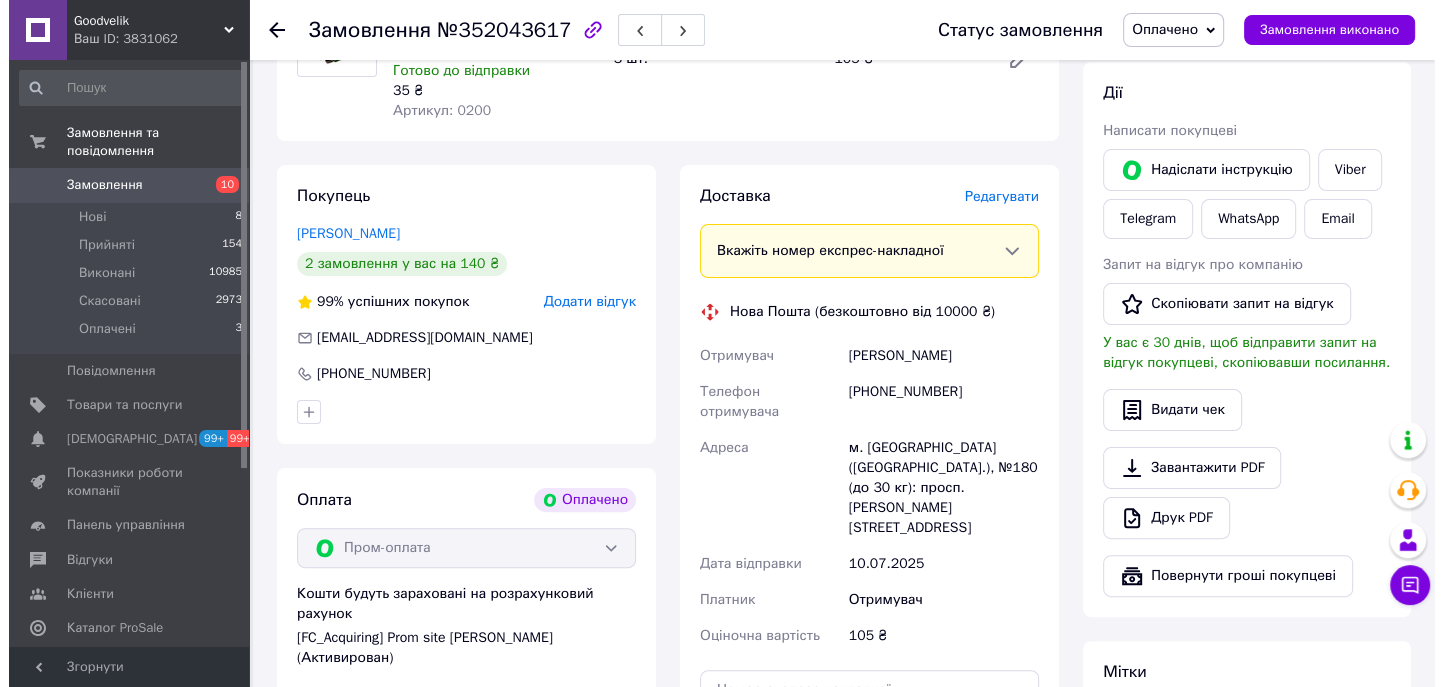 scroll, scrollTop: 323, scrollLeft: 0, axis: vertical 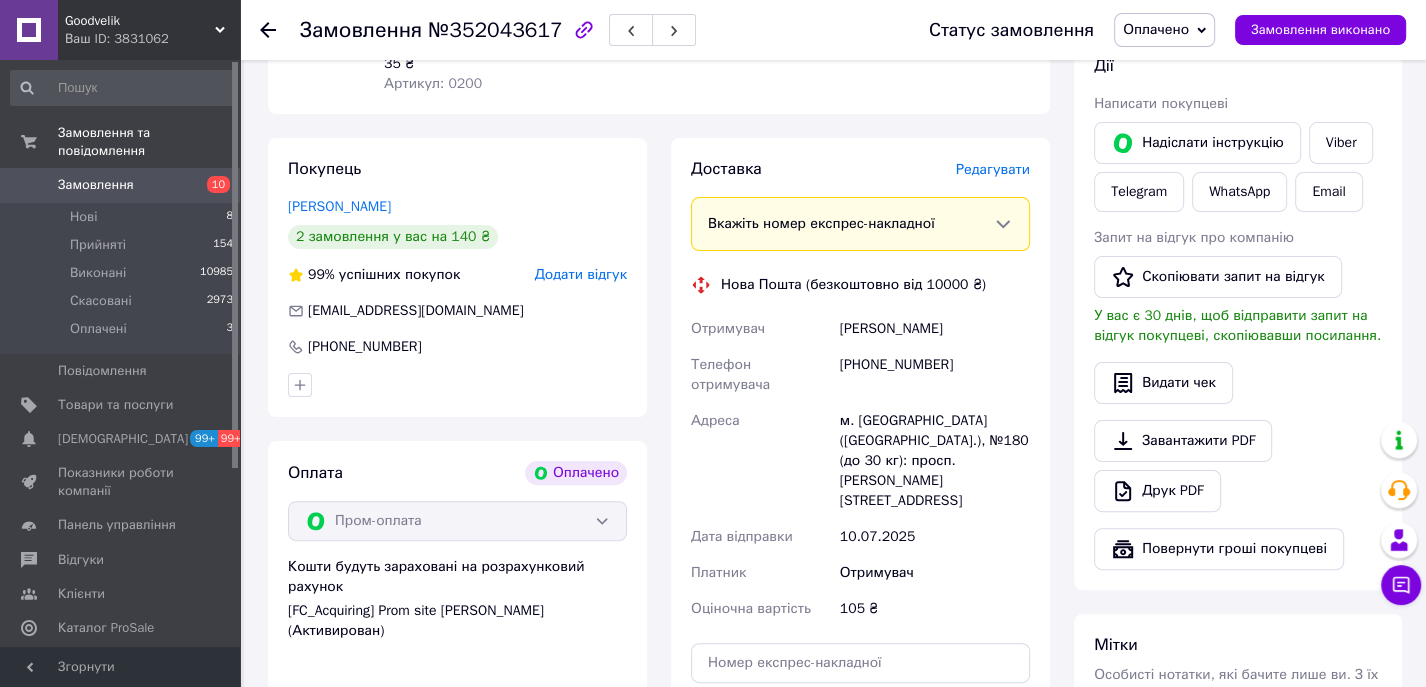click on "Редагувати" at bounding box center (993, 169) 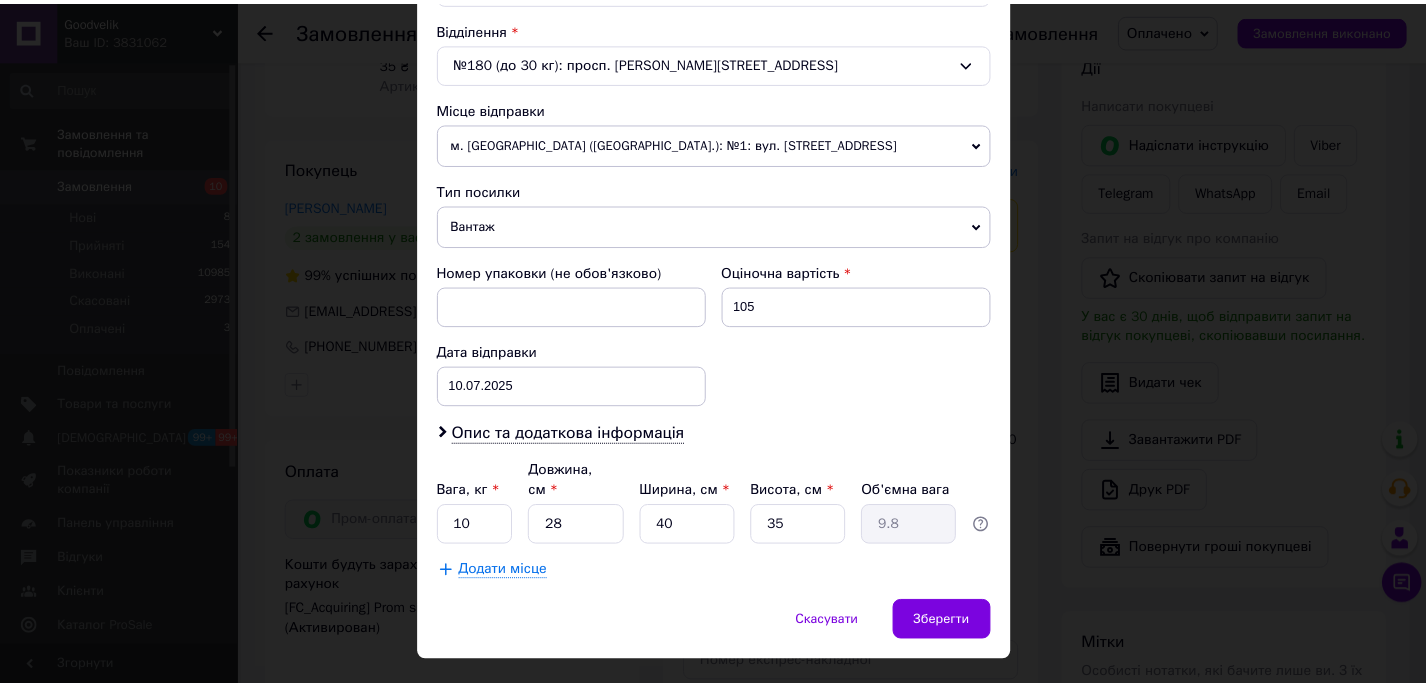 scroll, scrollTop: 637, scrollLeft: 0, axis: vertical 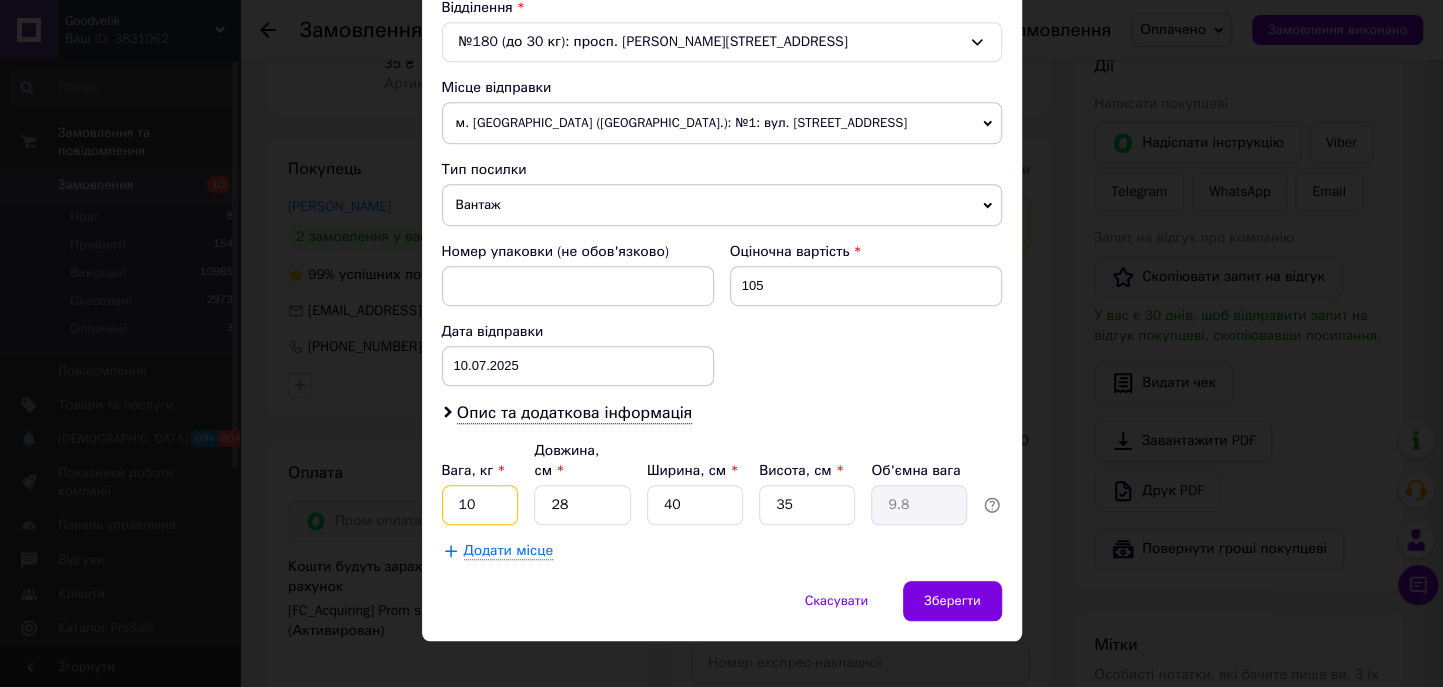 click on "10" at bounding box center (480, 505) 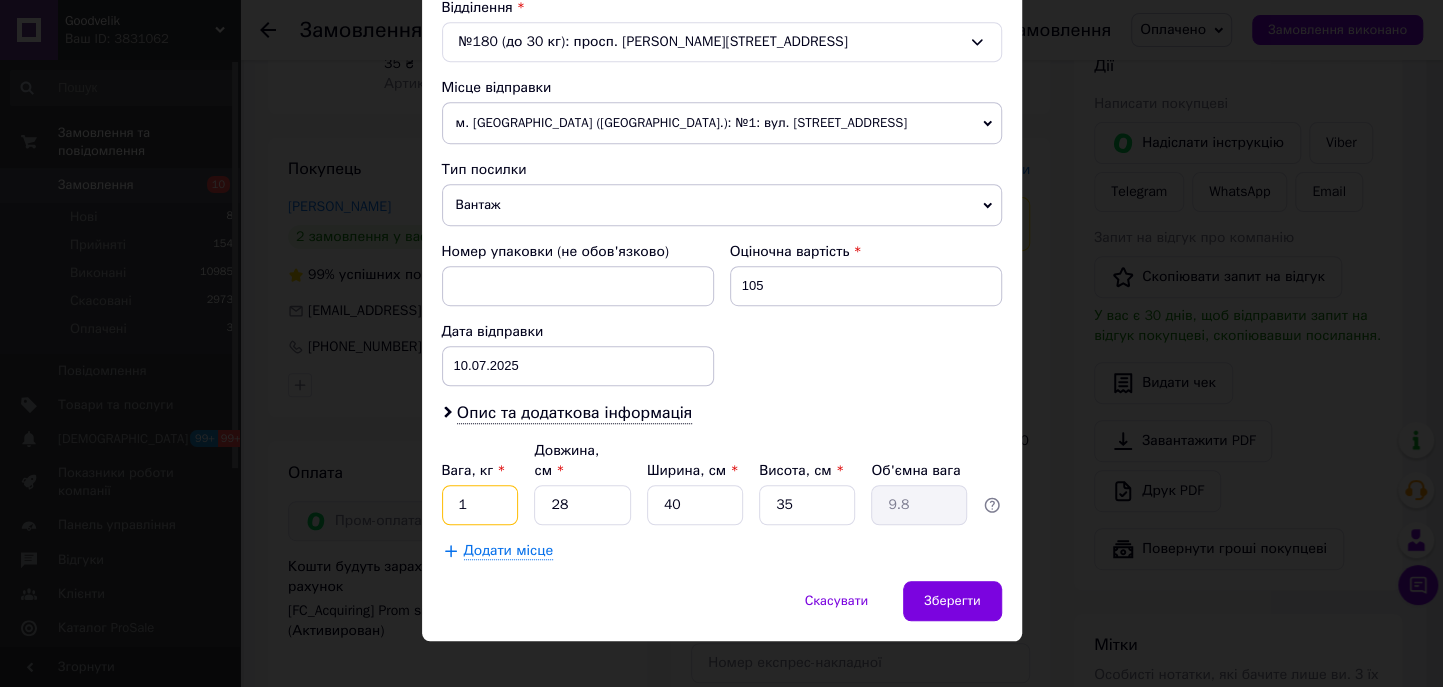 type on "1" 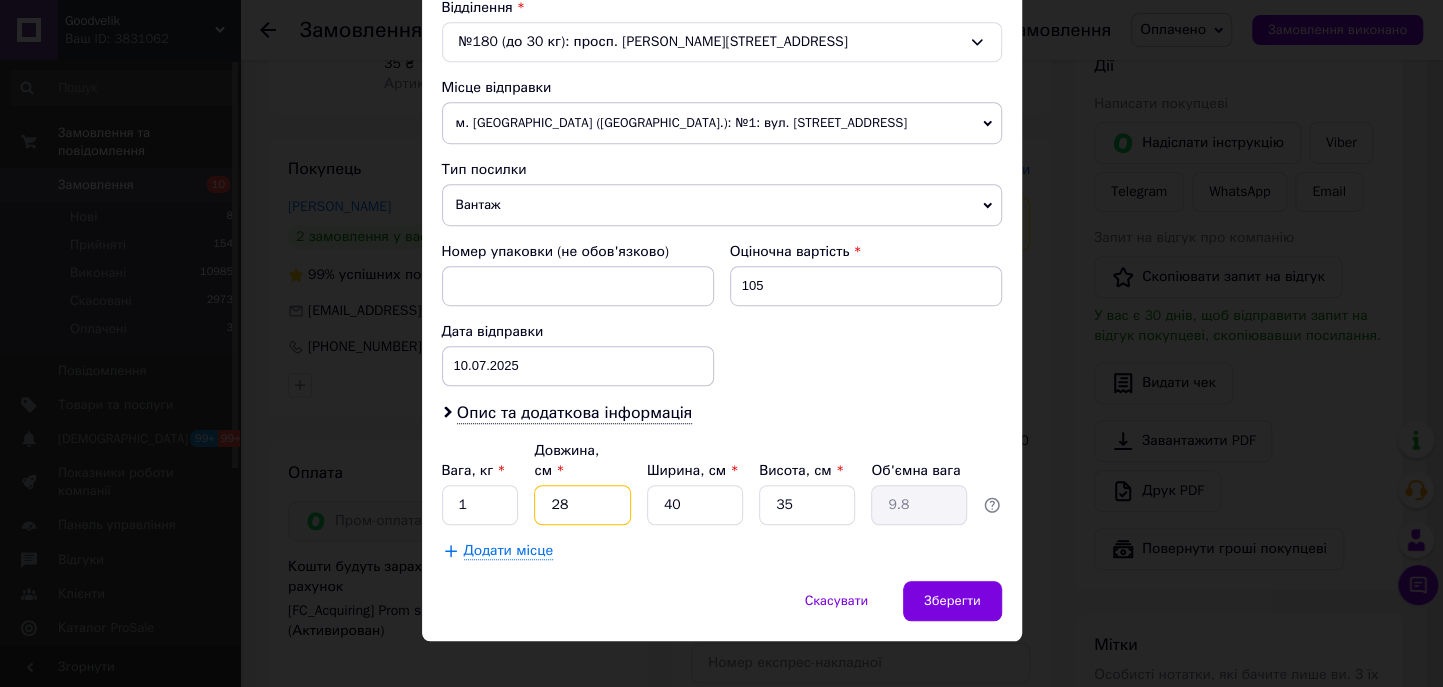 click on "28" at bounding box center (582, 505) 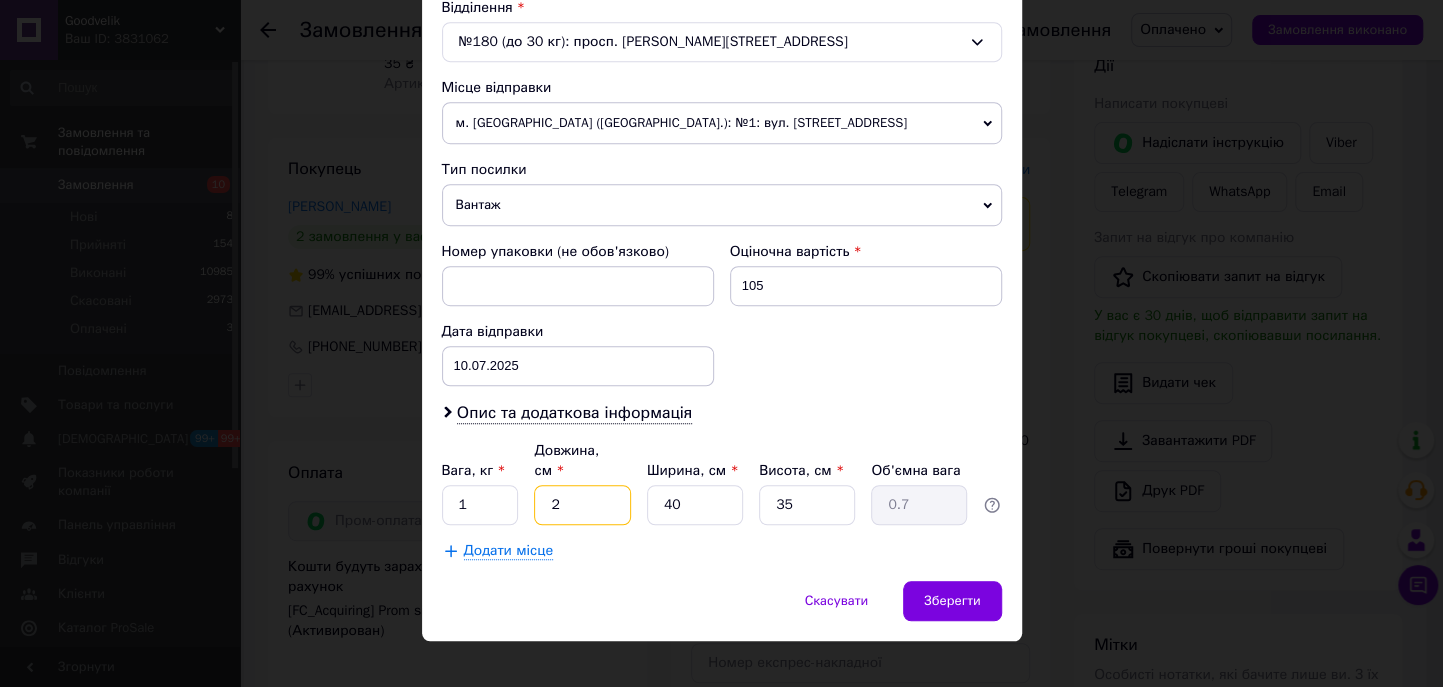 type on "20" 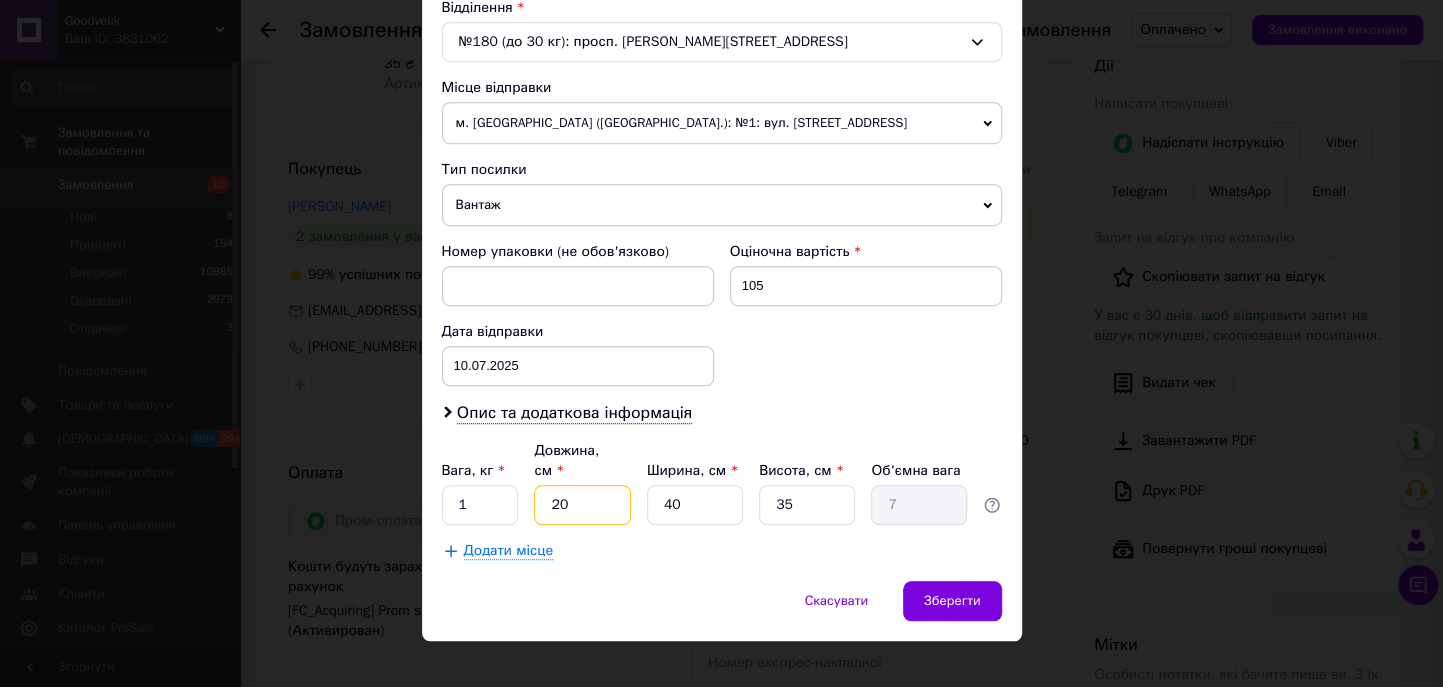 type on "20" 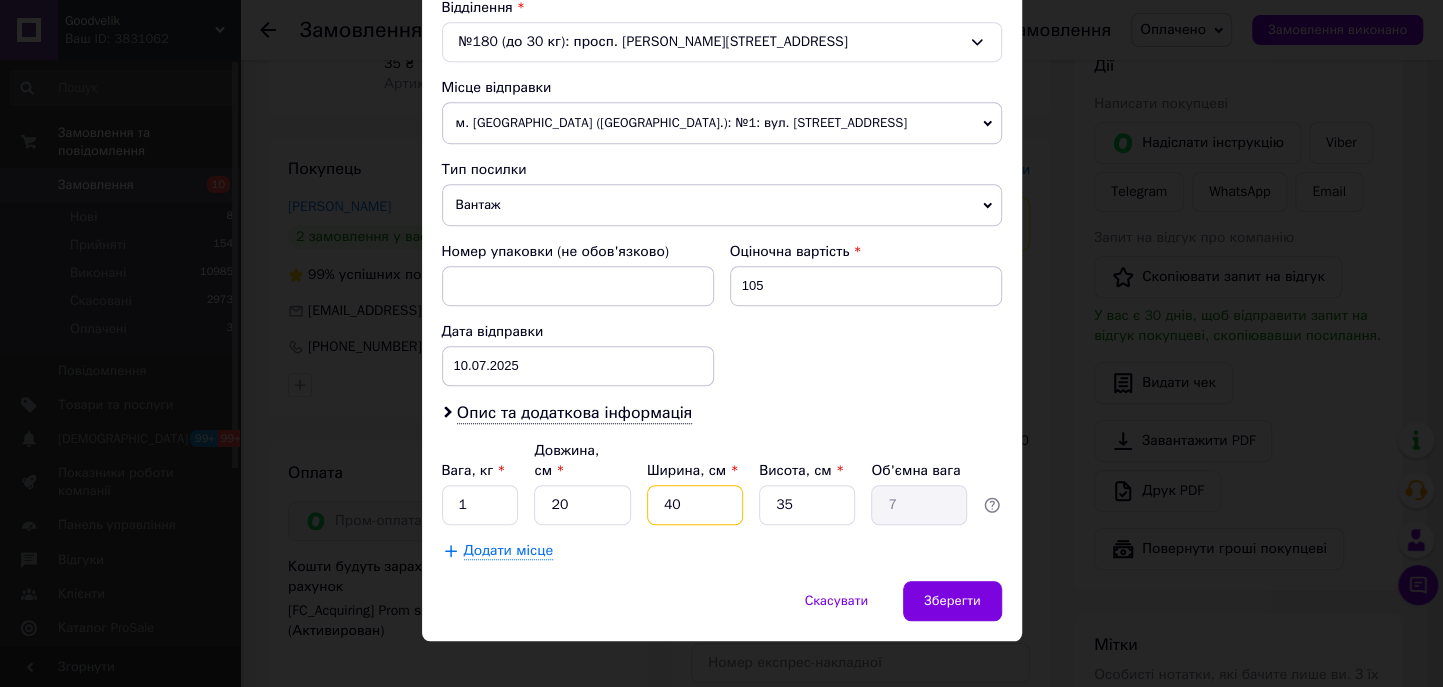 click on "40" at bounding box center (695, 505) 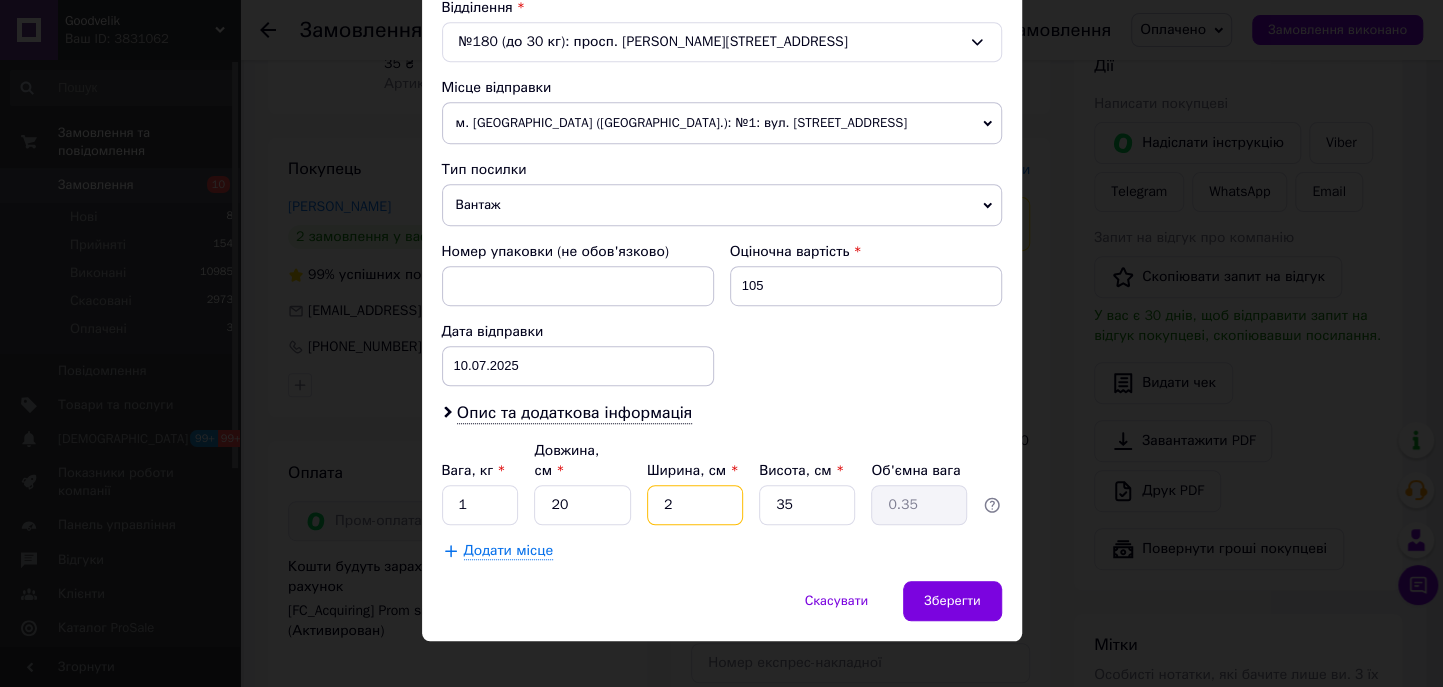 type on "20" 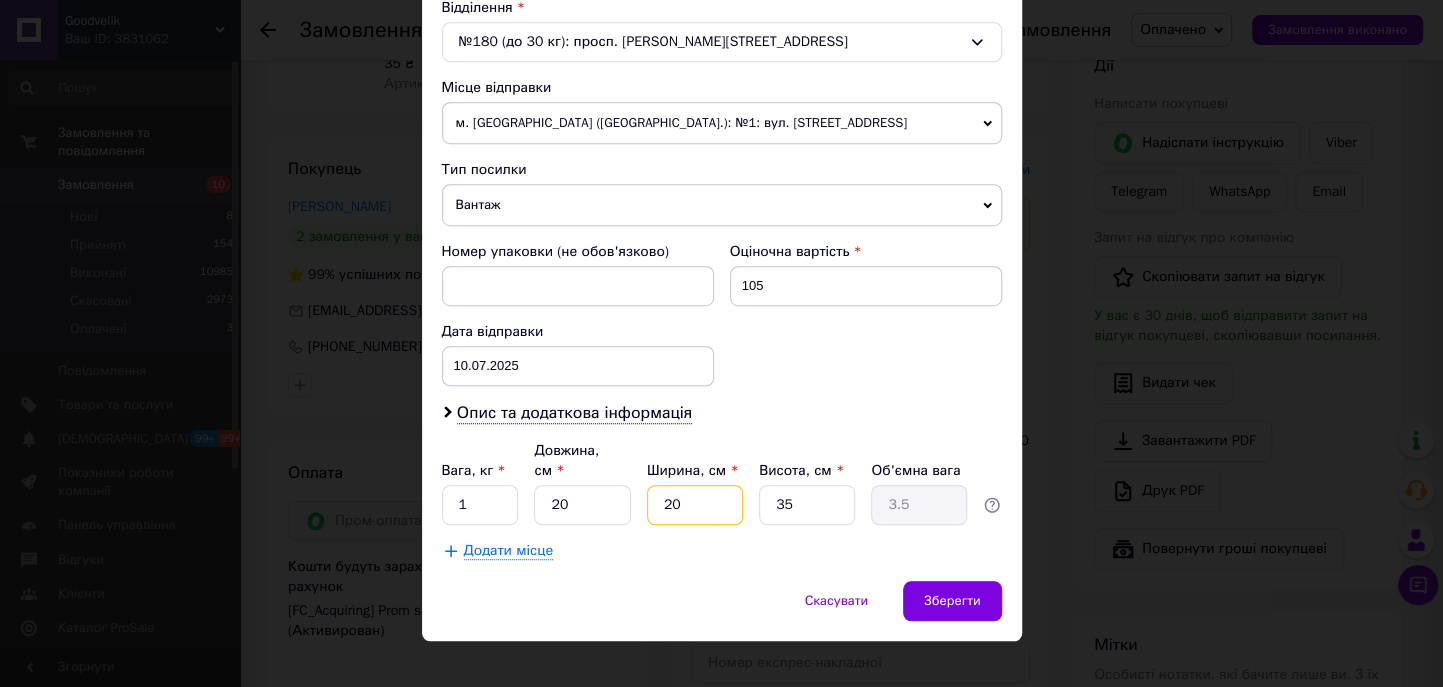 type on "20" 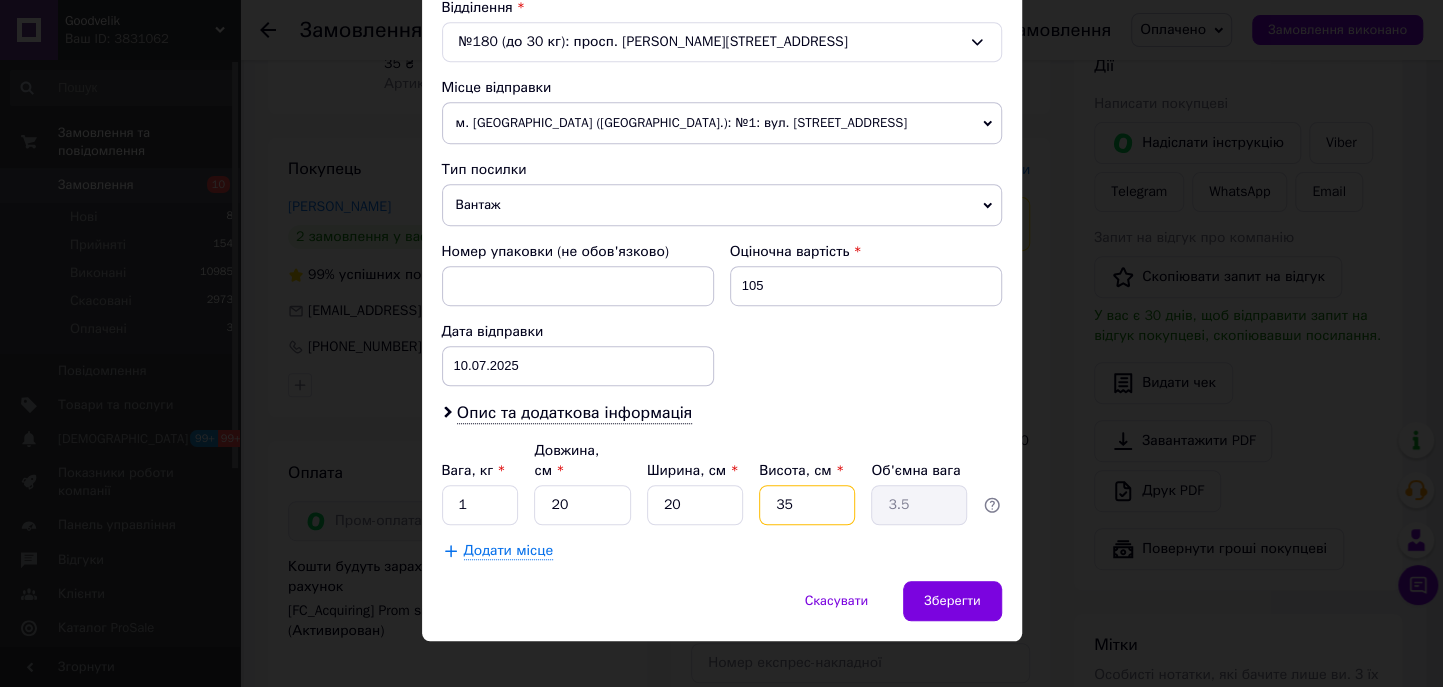 click on "35" at bounding box center (807, 505) 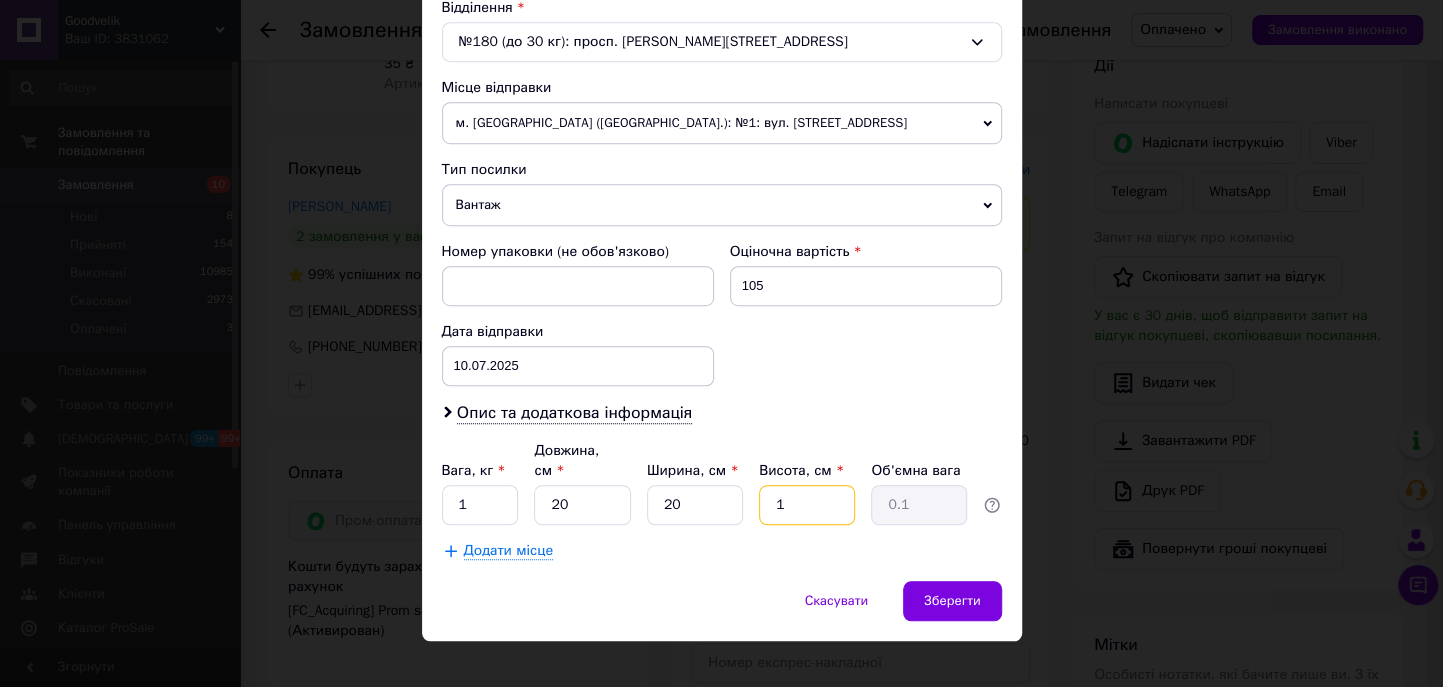 type on "10" 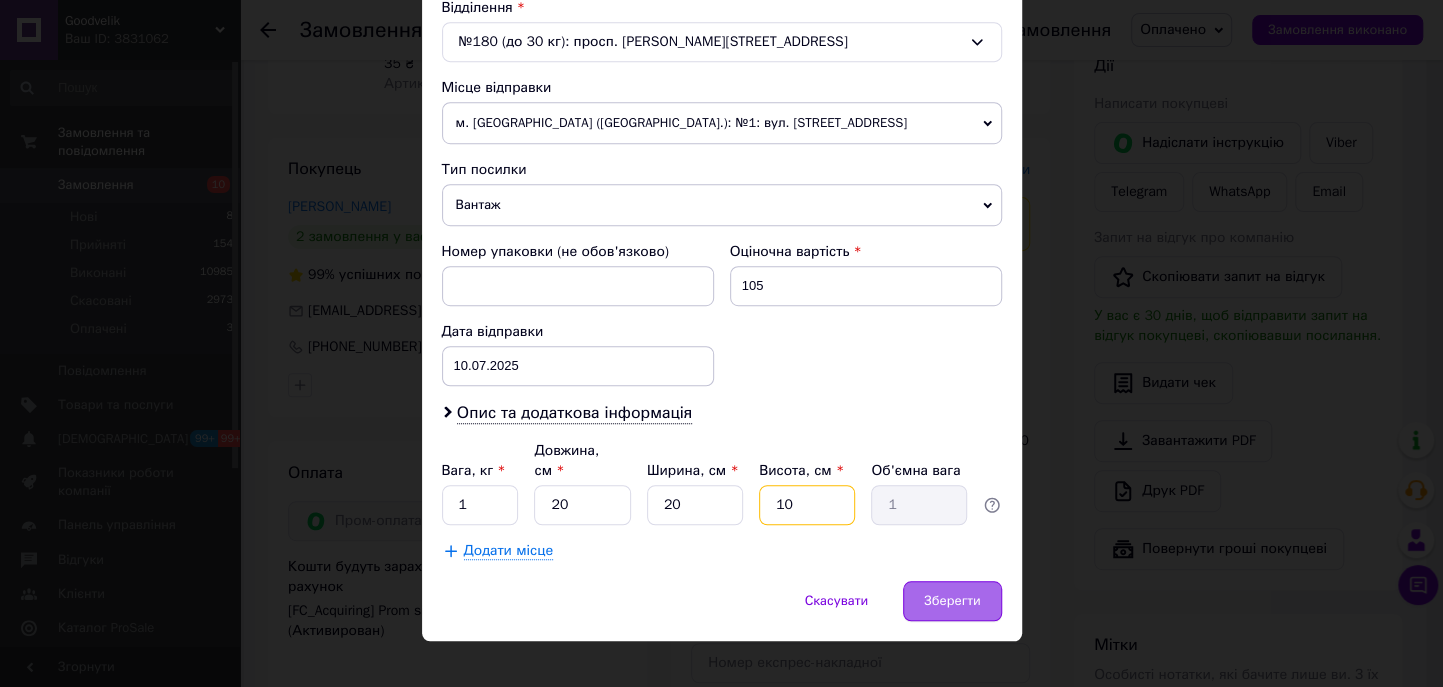type on "10" 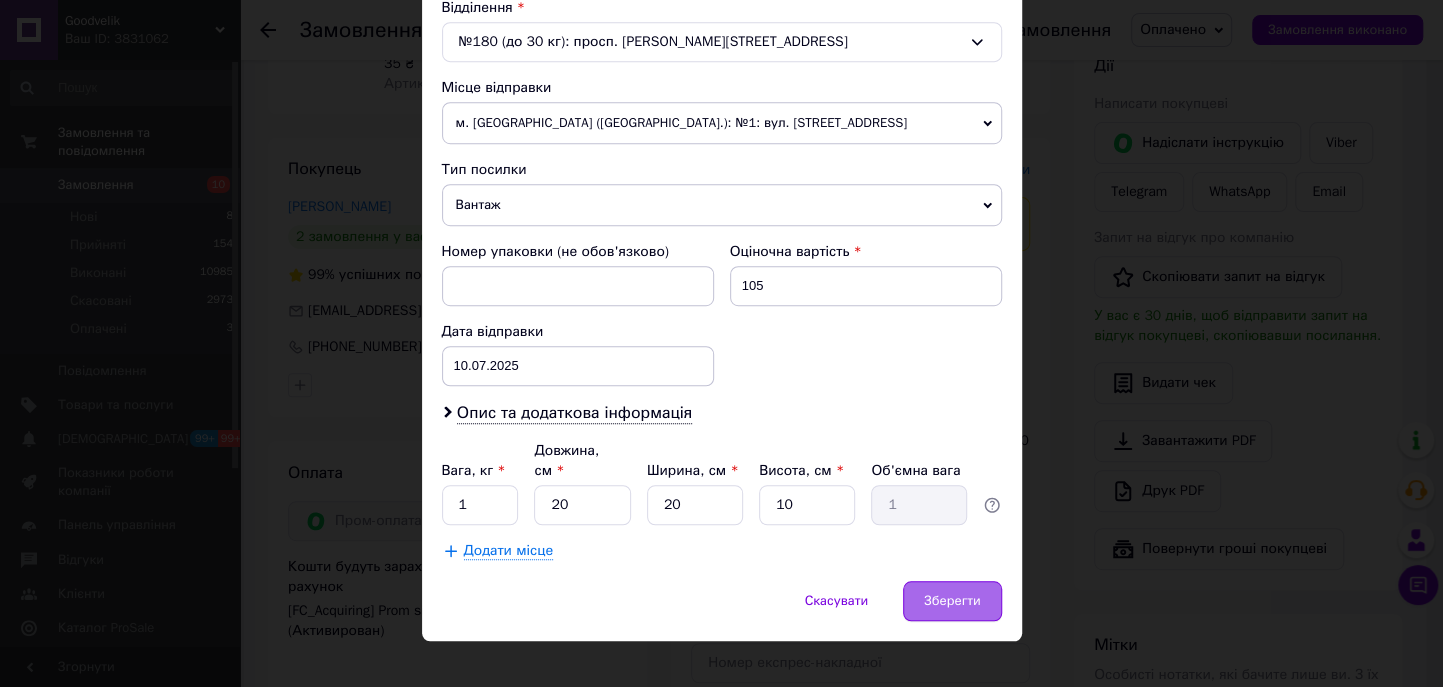 click on "Зберегти" at bounding box center [952, 601] 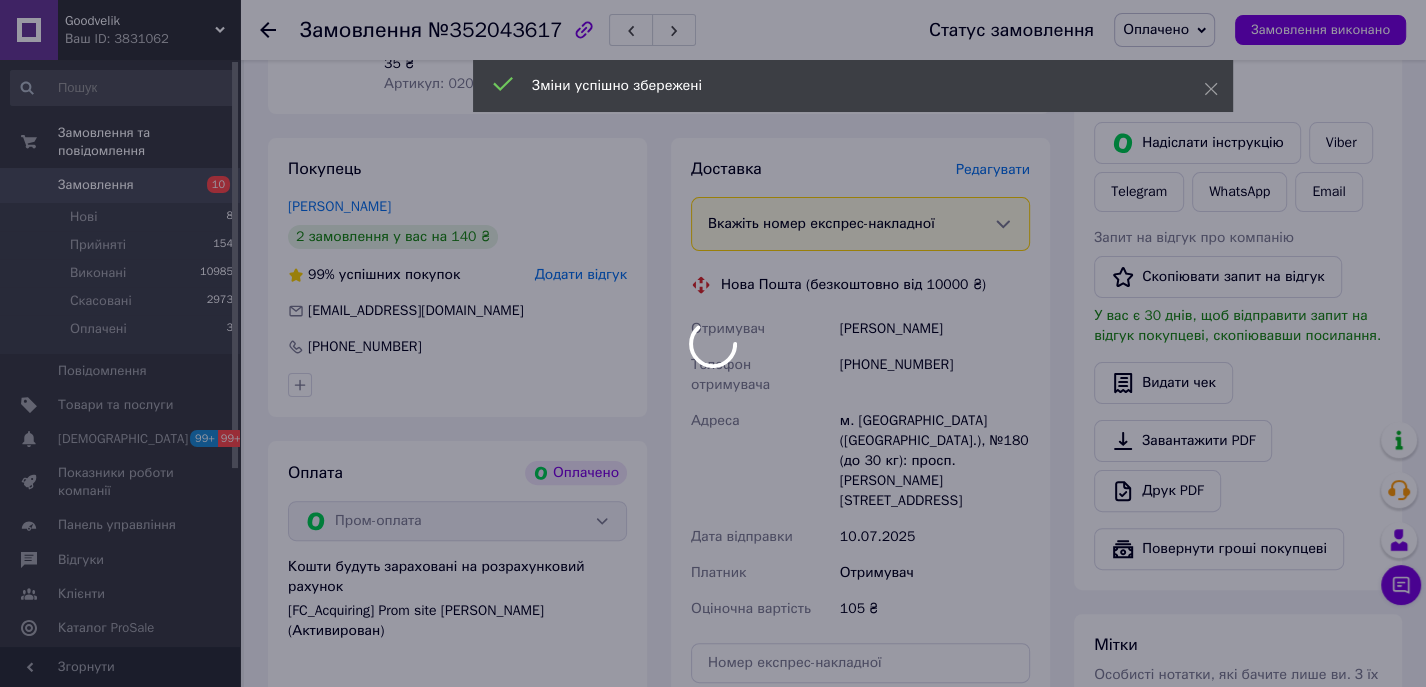 scroll, scrollTop: 483, scrollLeft: 0, axis: vertical 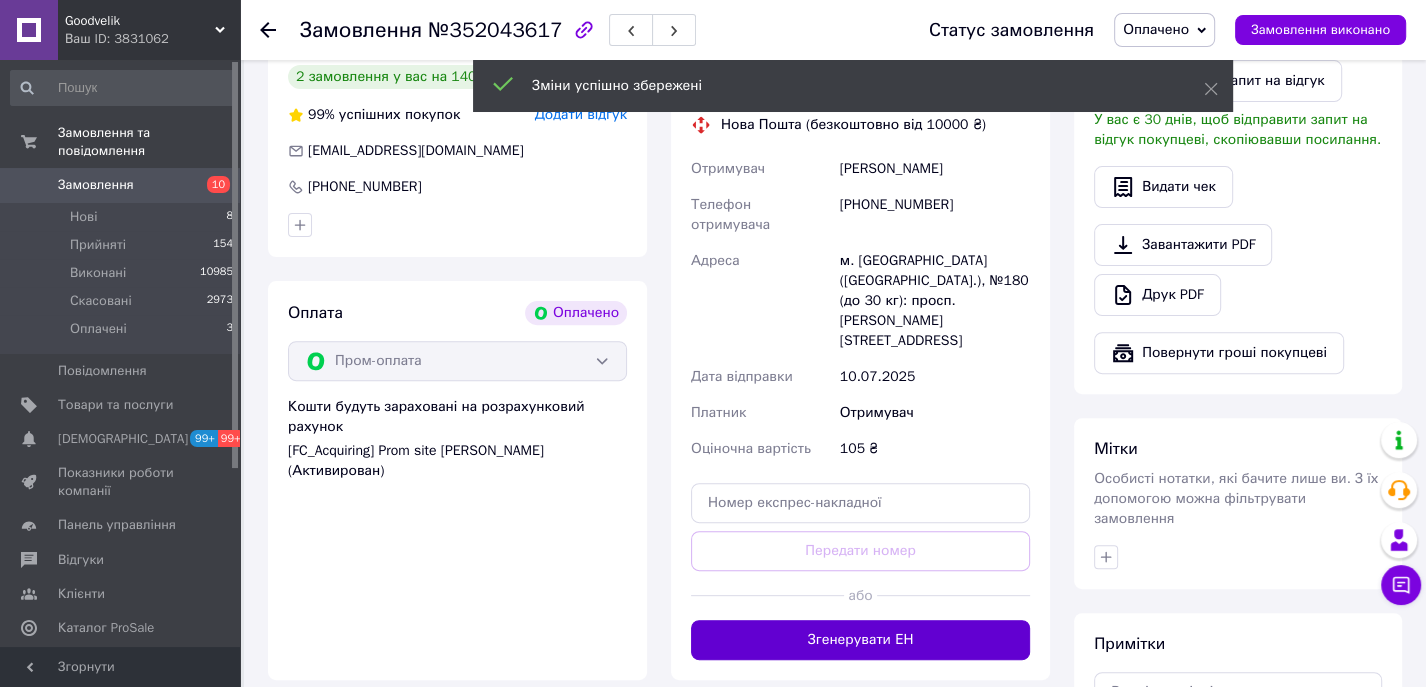 click on "Згенерувати ЕН" at bounding box center (860, 640) 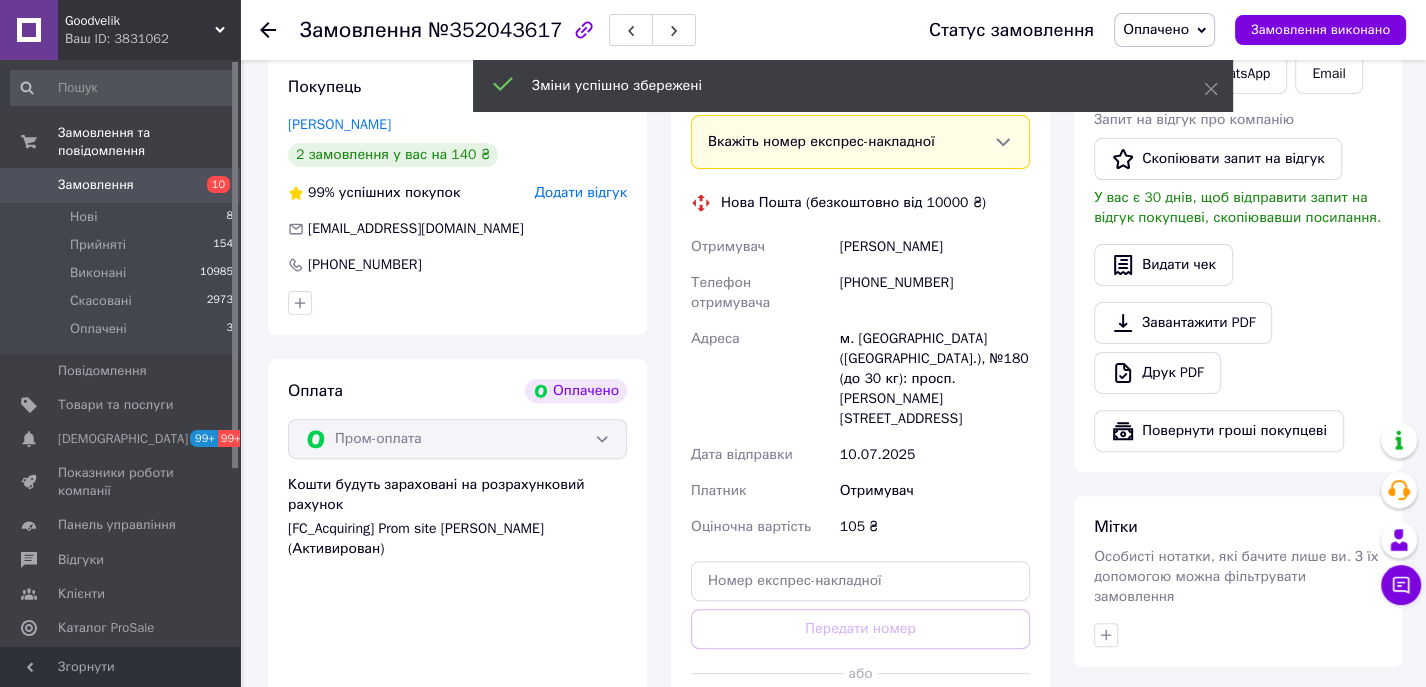 scroll, scrollTop: 400, scrollLeft: 0, axis: vertical 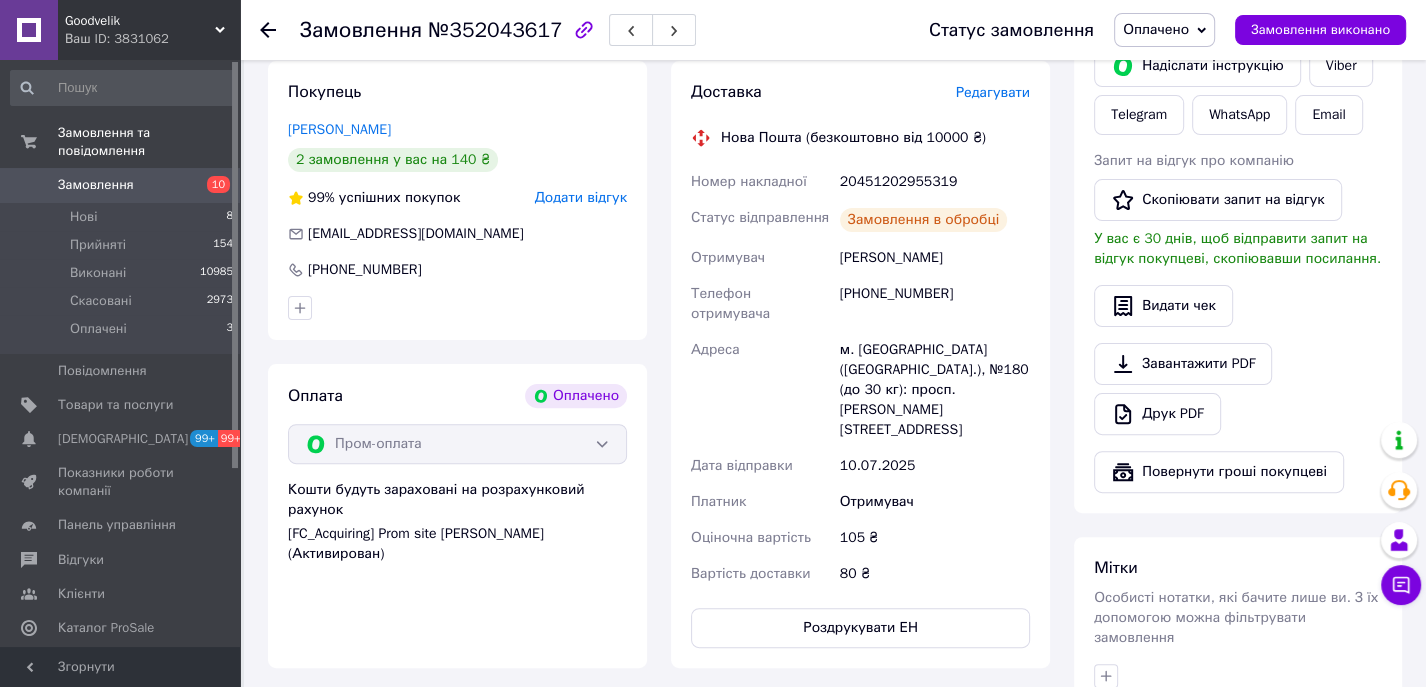 click on "20451202955319" at bounding box center [935, 182] 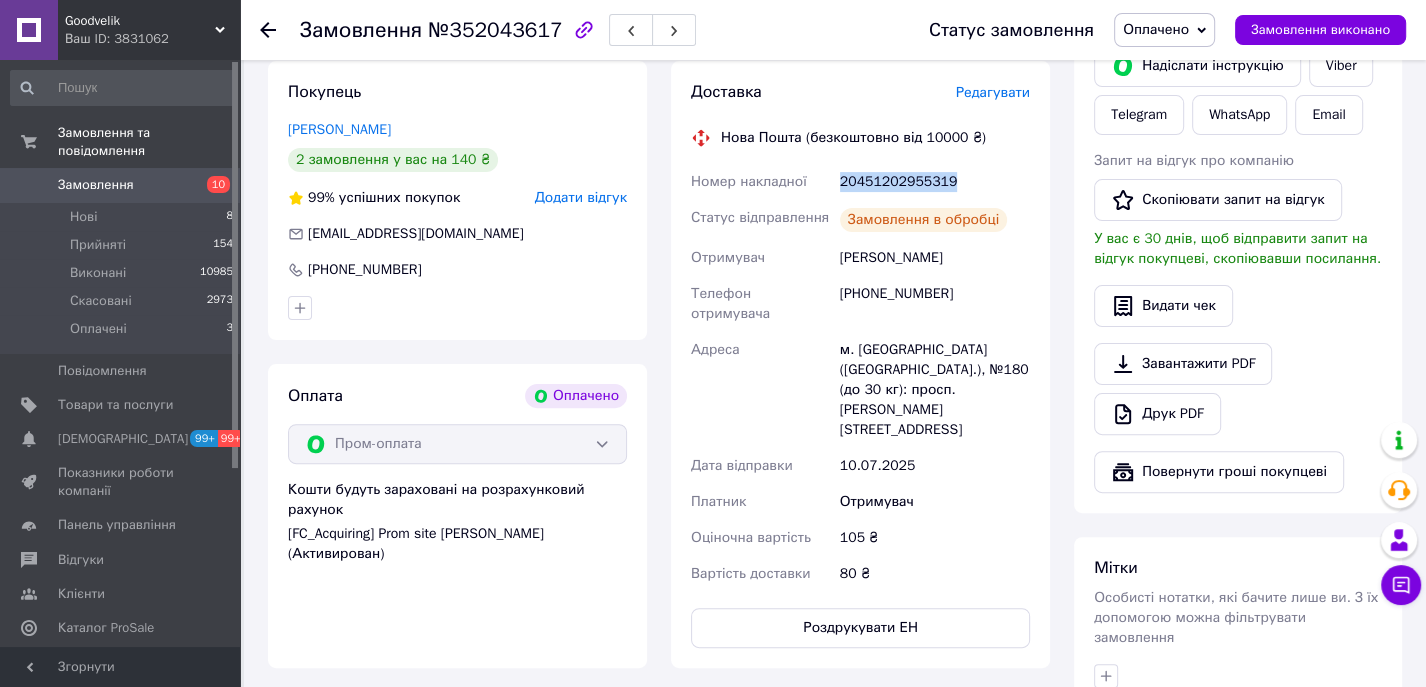 click on "20451202955319" at bounding box center (935, 182) 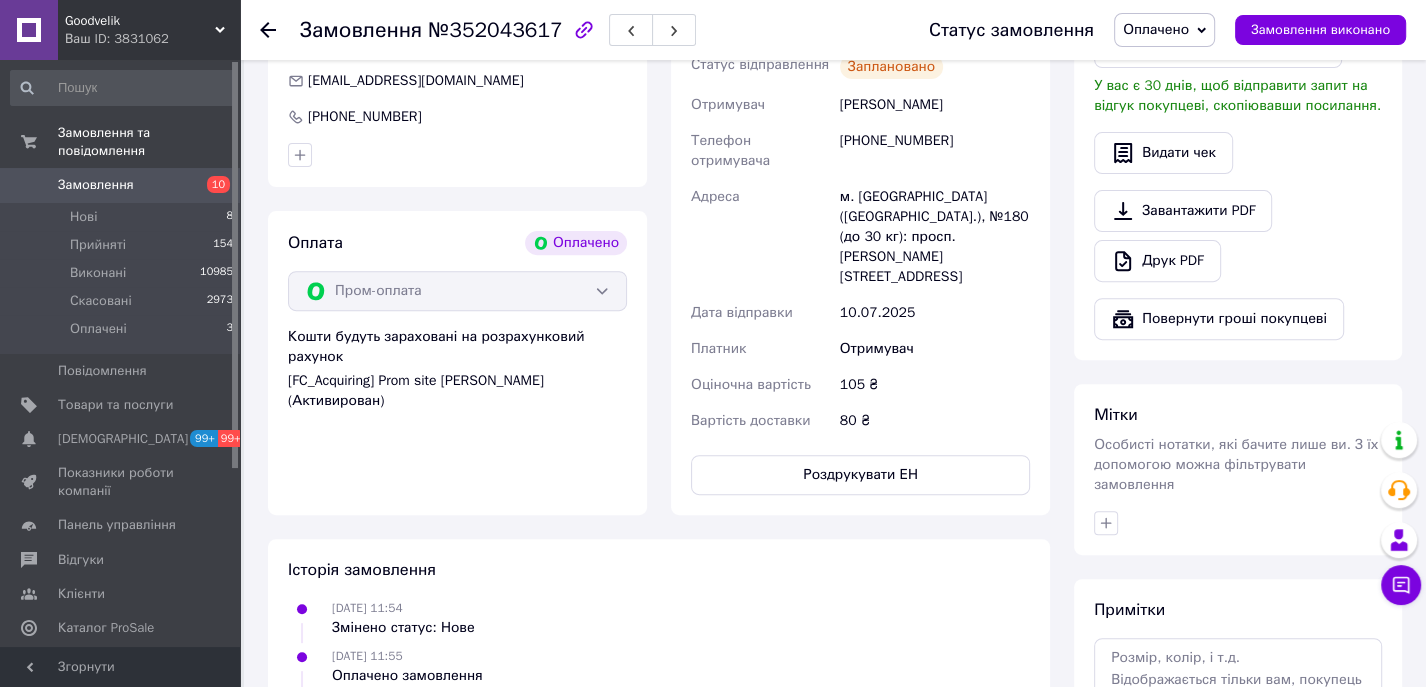 scroll, scrollTop: 568, scrollLeft: 0, axis: vertical 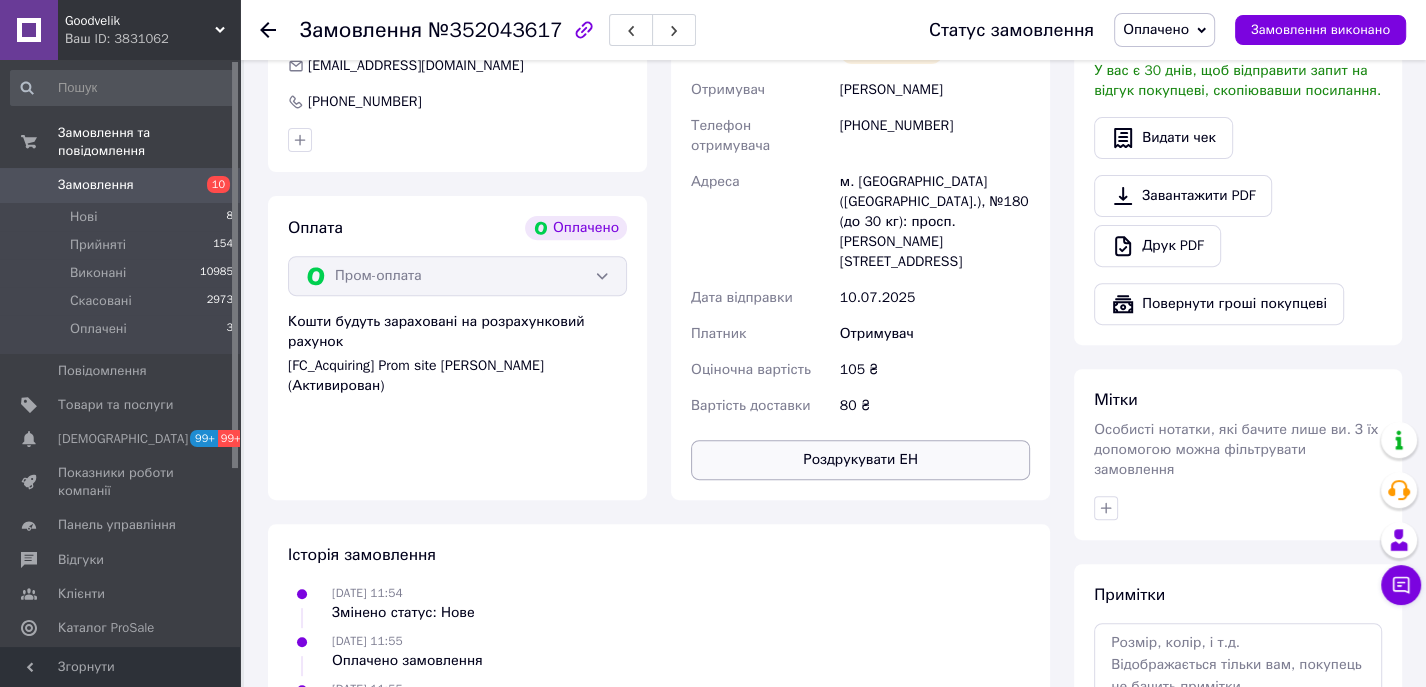 click on "Роздрукувати ЕН" at bounding box center (860, 460) 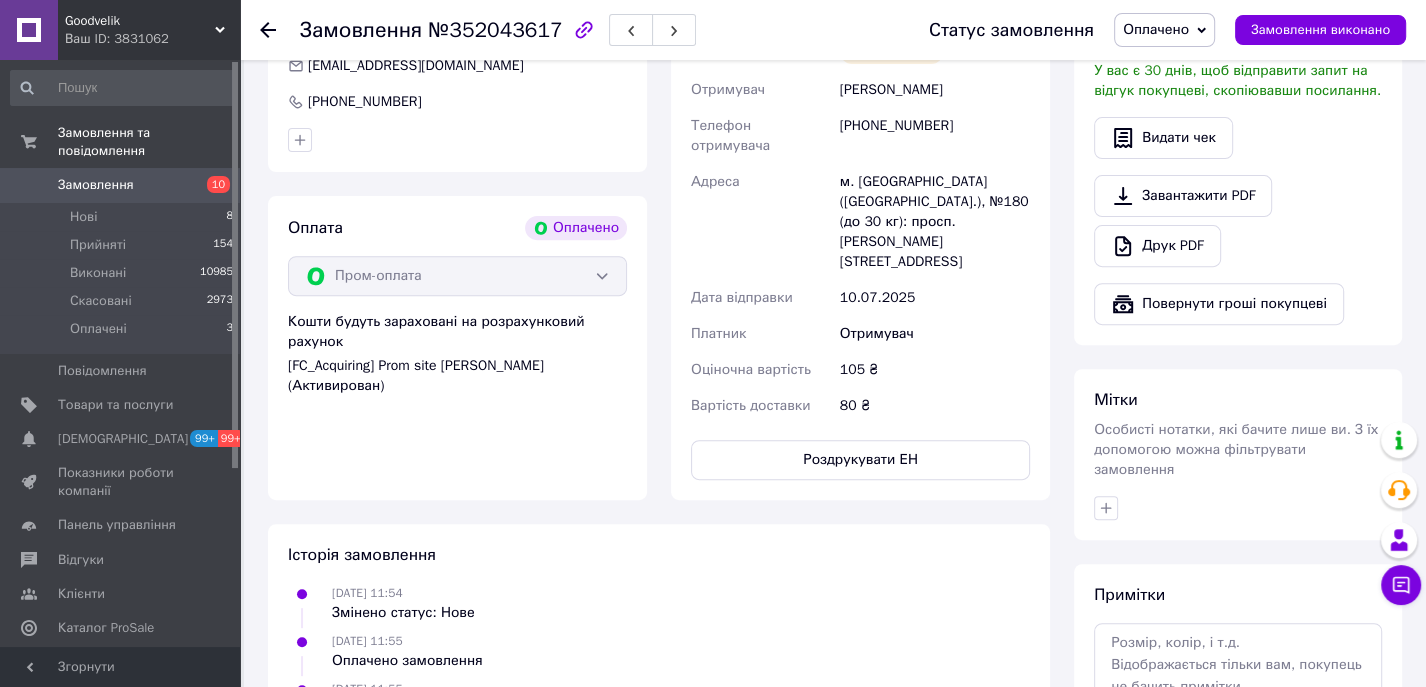 click on "Дії Написати покупцеві   Надіслати інструкцію Viber Telegram WhatsApp Email Запит на відгук про компанію   Скопіювати запит на відгук У вас є 30 днів, щоб відправити запит на відгук покупцеві, скопіювавши посилання.   Видати чек   Завантажити PDF   Друк PDF   Повернути гроші покупцеві" at bounding box center (1238, 67) 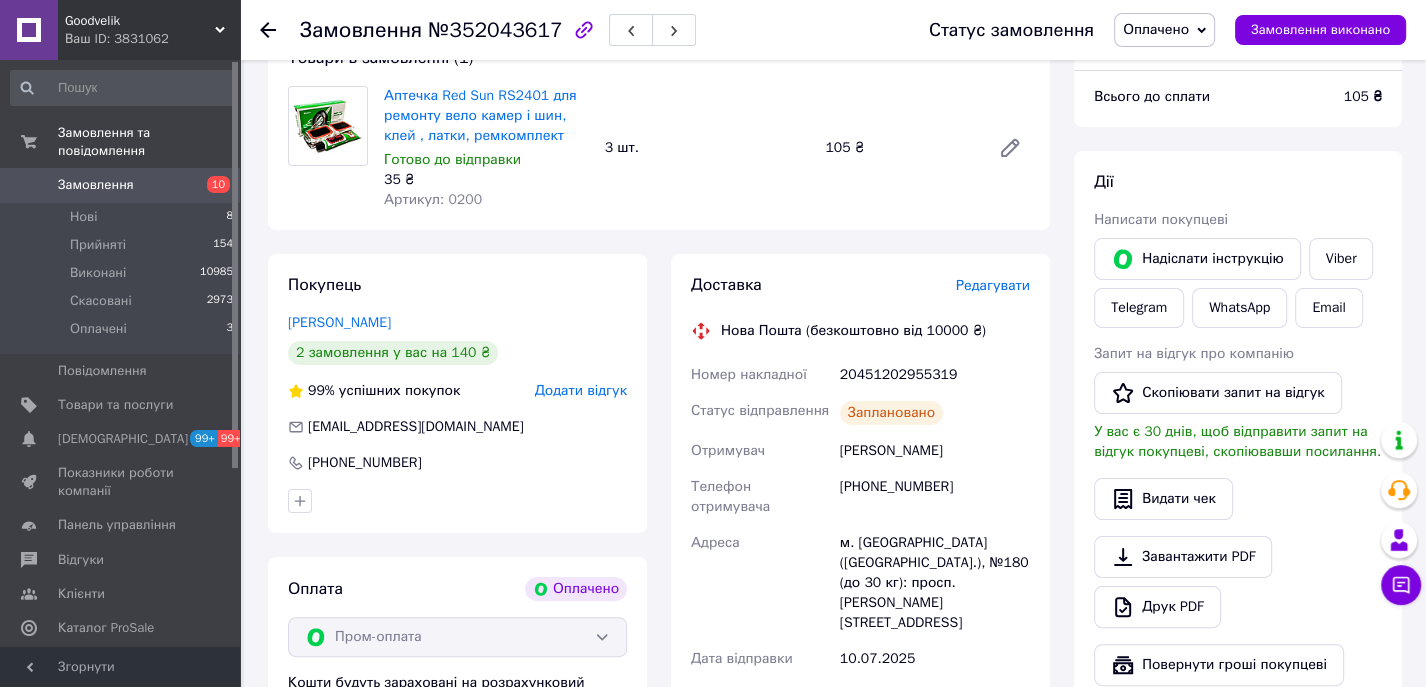scroll, scrollTop: 0, scrollLeft: 0, axis: both 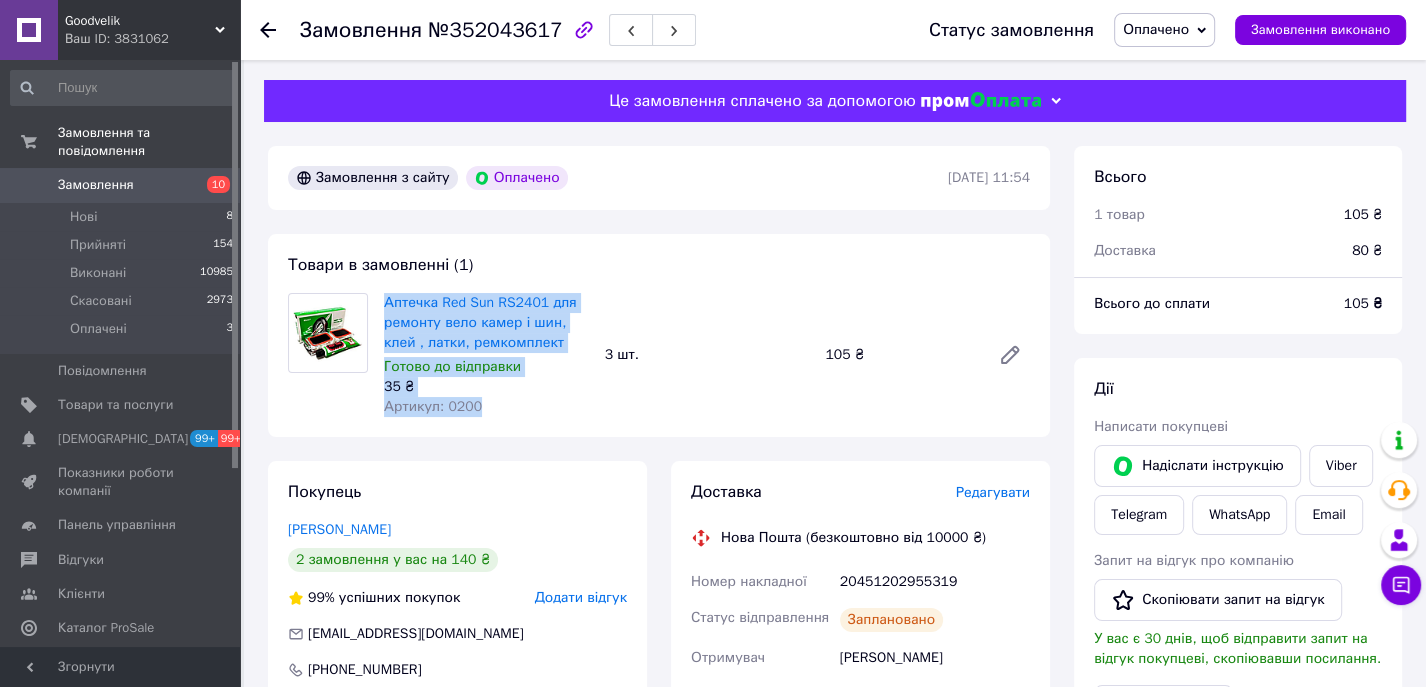 drag, startPoint x: 379, startPoint y: 295, endPoint x: 508, endPoint y: 399, distance: 165.70154 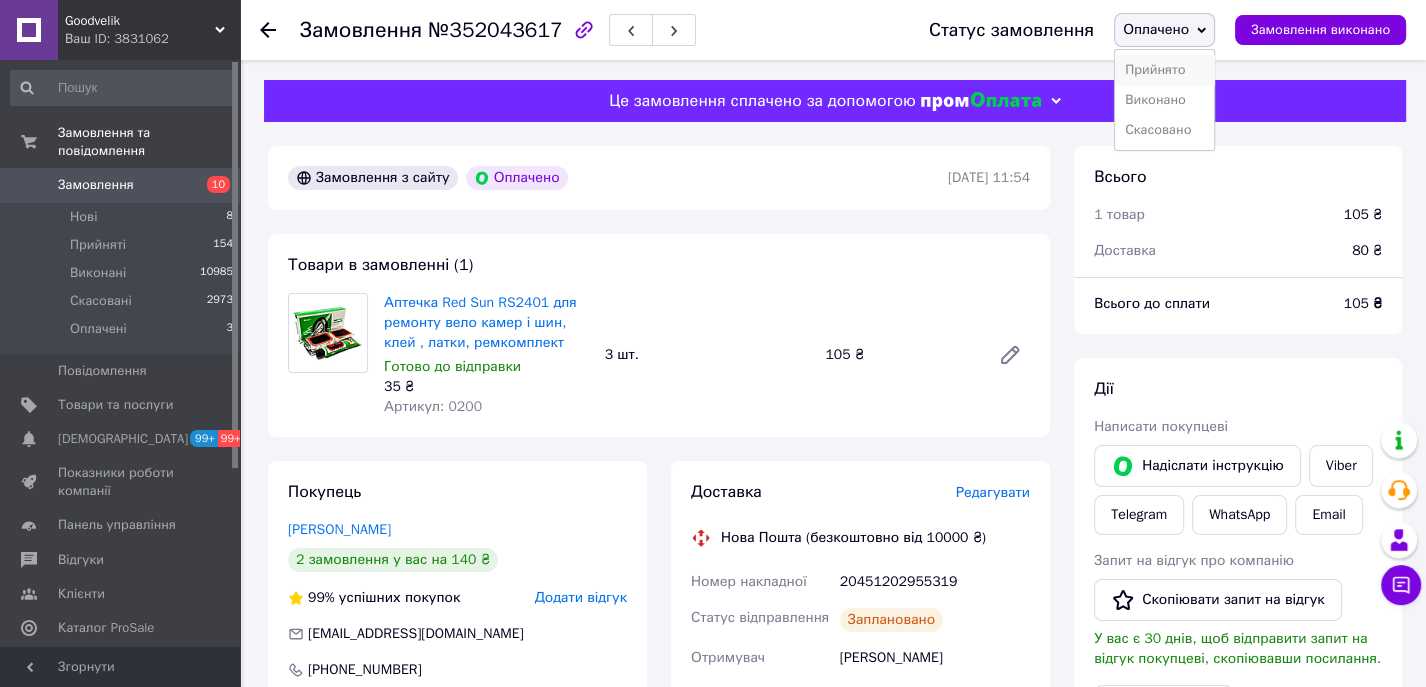 click on "Прийнято" at bounding box center [1164, 70] 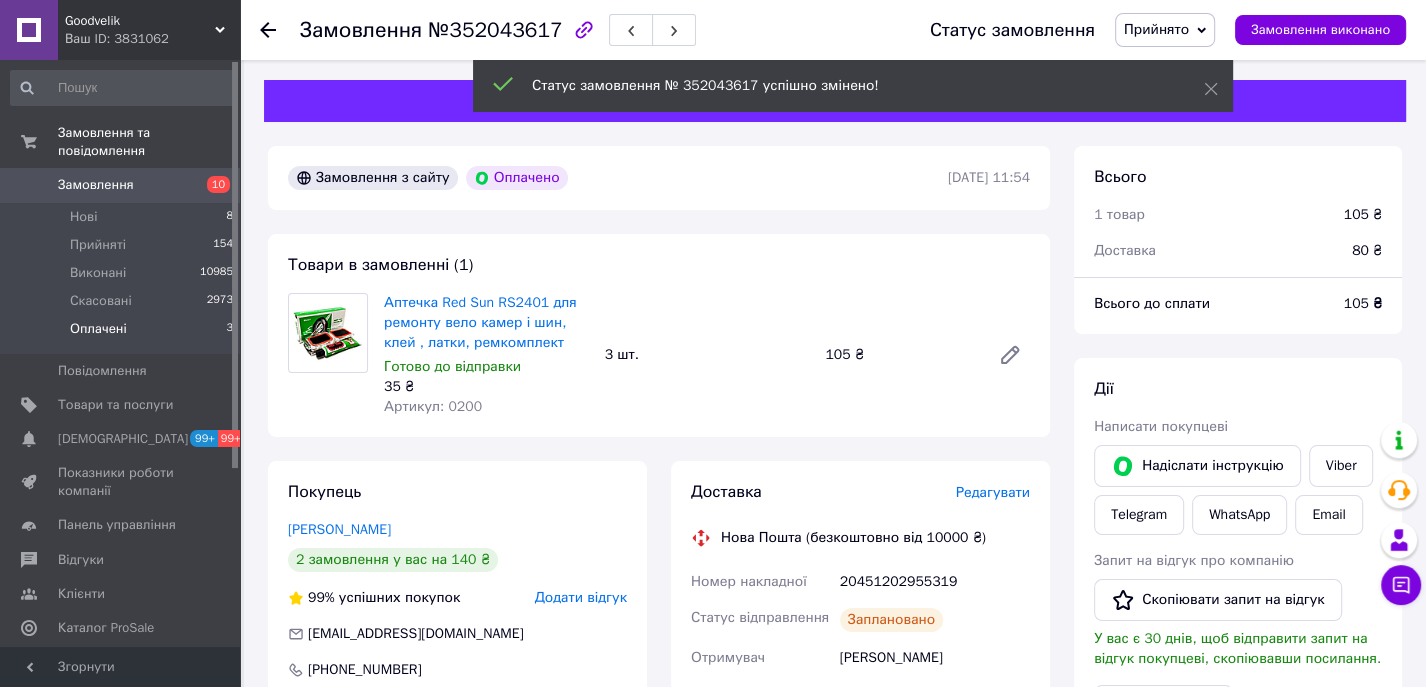 click on "Оплачені" at bounding box center (98, 329) 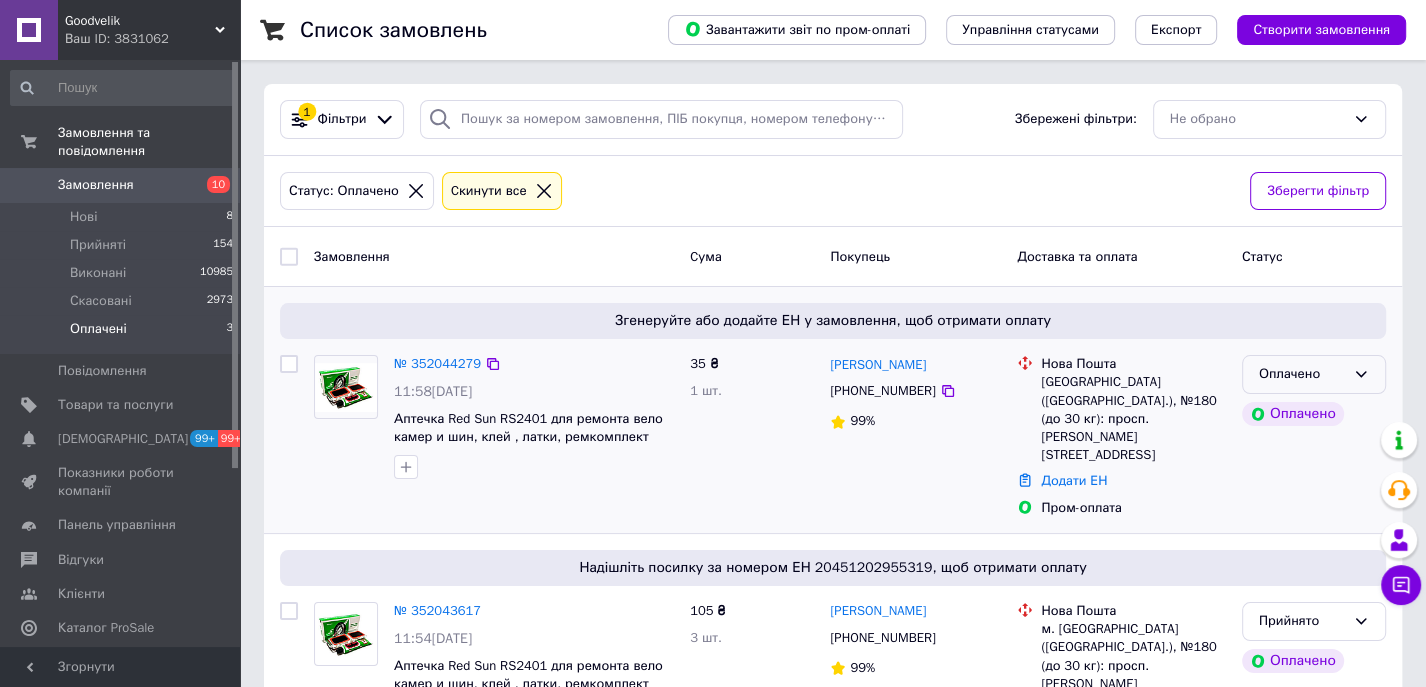 click on "Оплачено" at bounding box center [1302, 374] 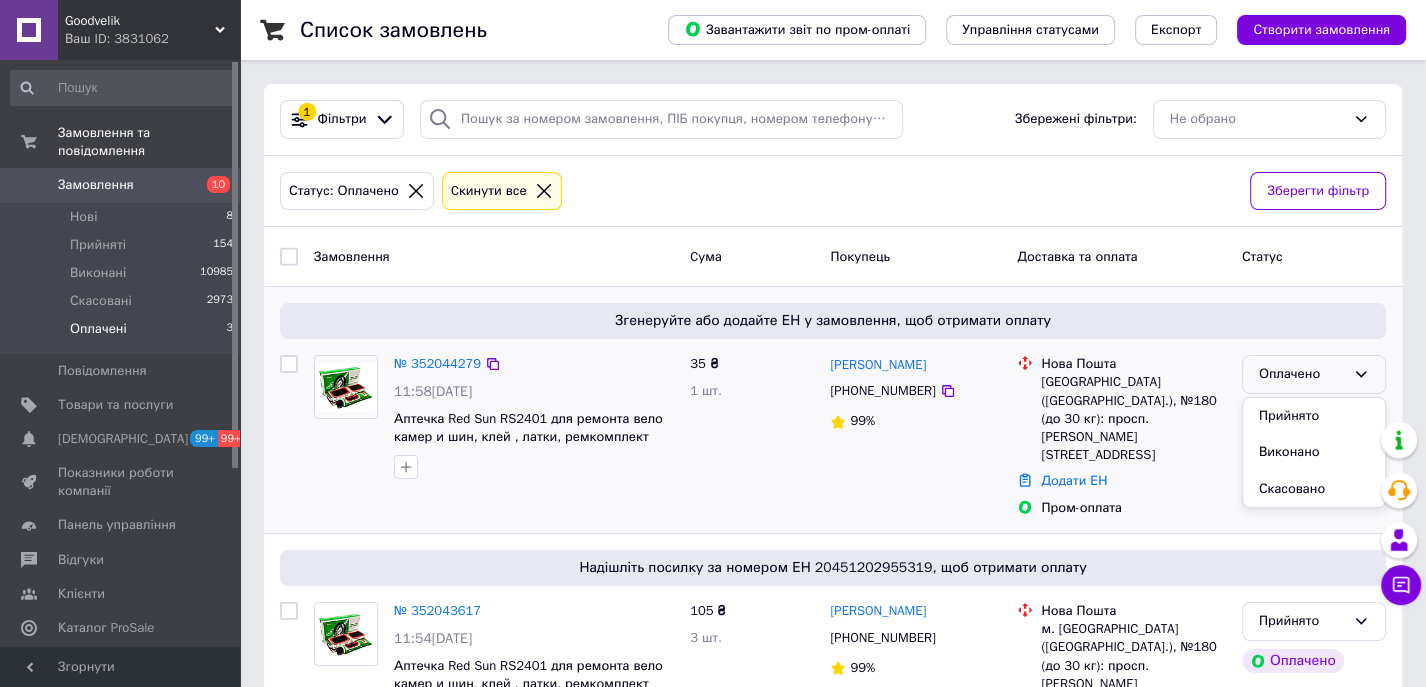 click on "Прийнято" at bounding box center (1314, 416) 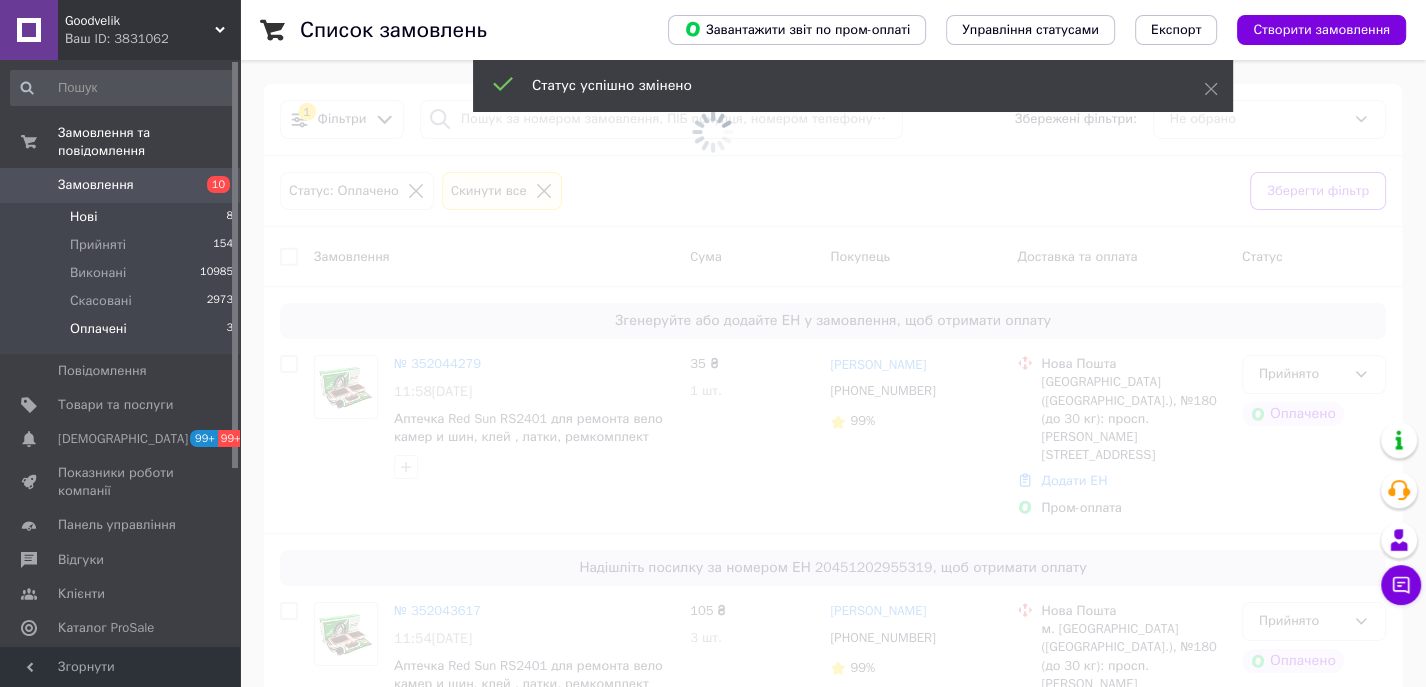 click on "Нові 8" at bounding box center [122, 217] 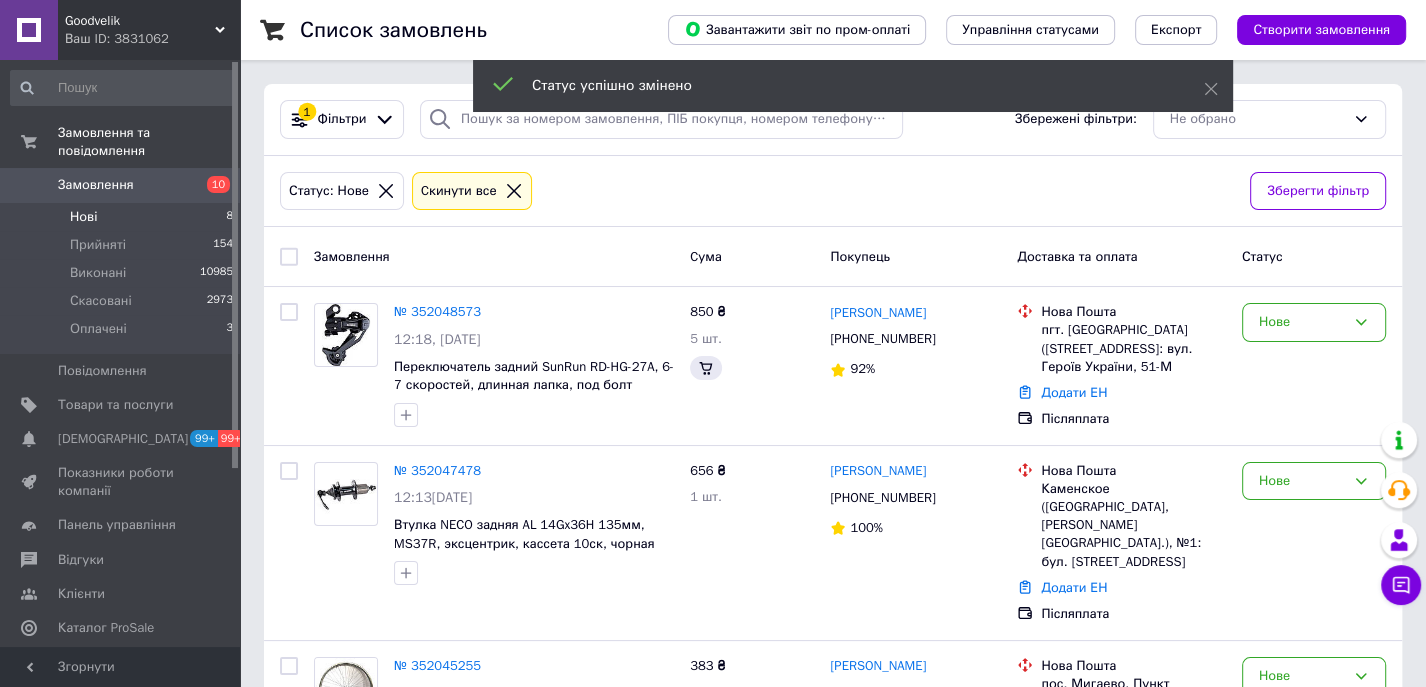 click on "Goodvelik Ваш ID: 3831062" at bounding box center [149, 30] 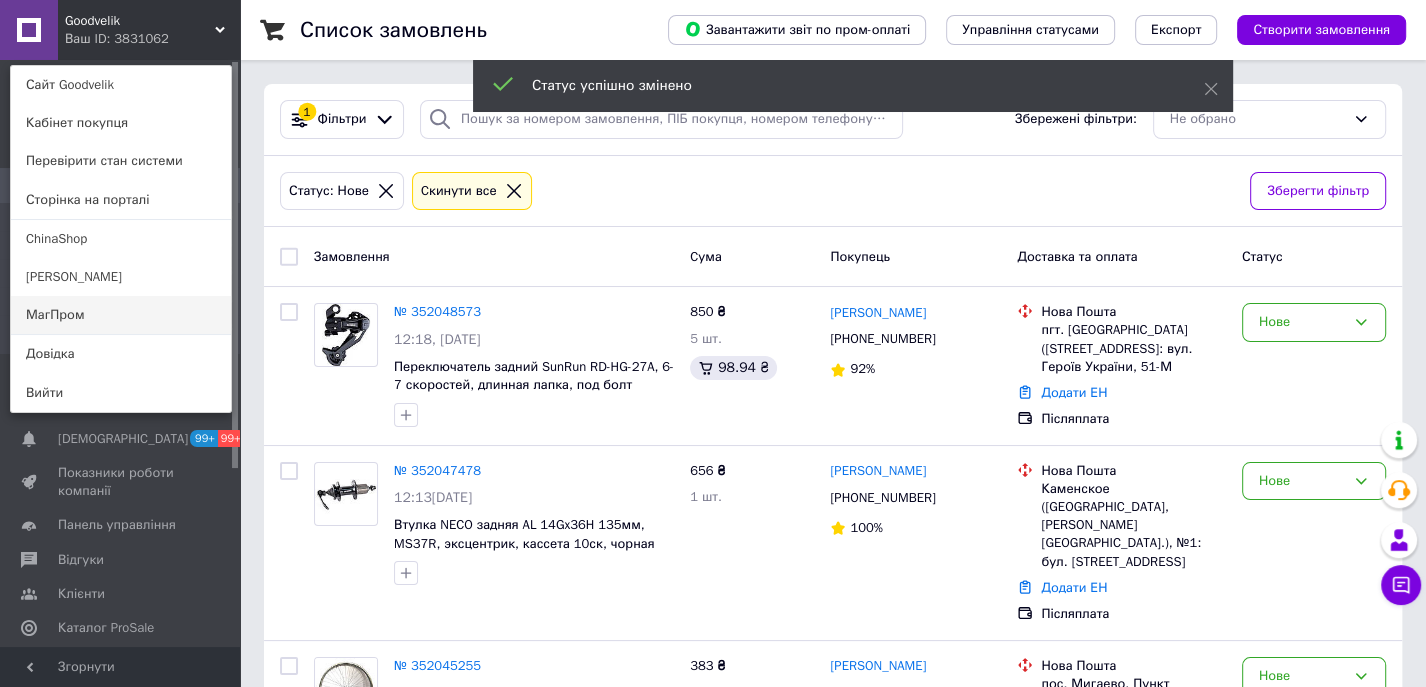 click on "МагПром" at bounding box center (121, 315) 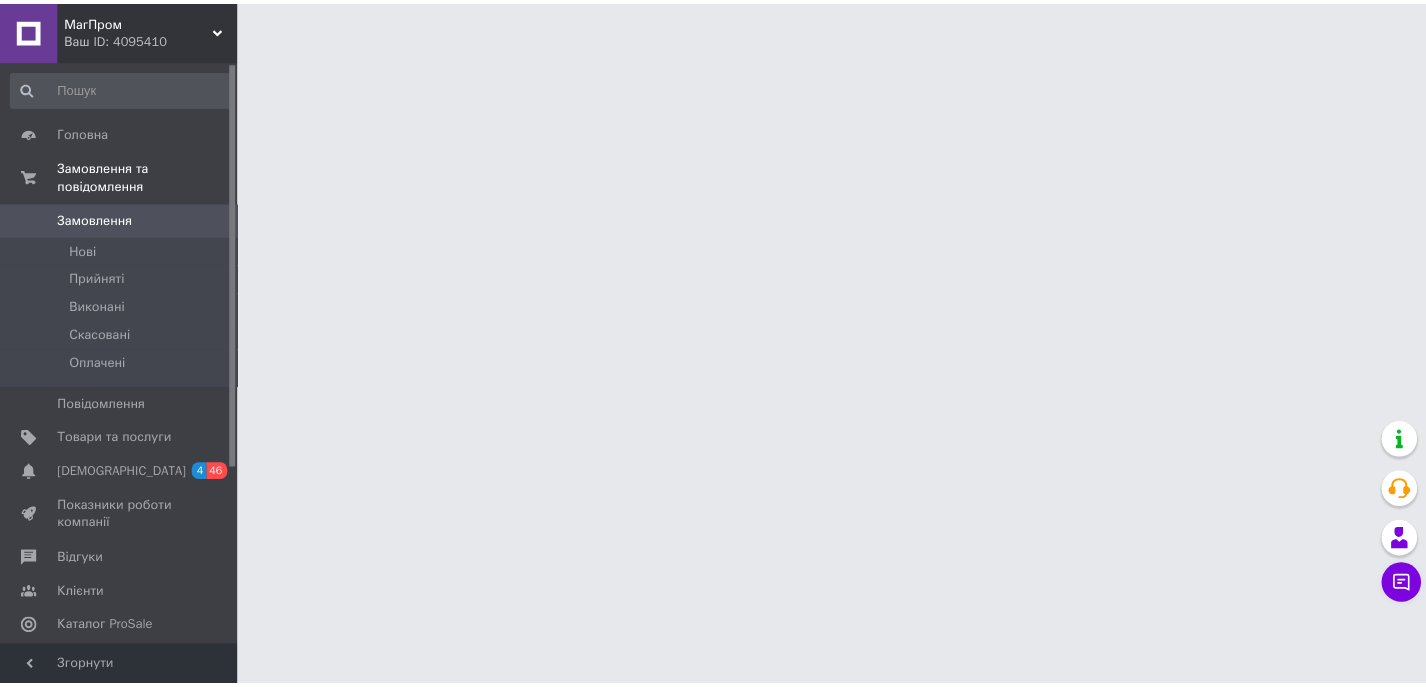 scroll, scrollTop: 0, scrollLeft: 0, axis: both 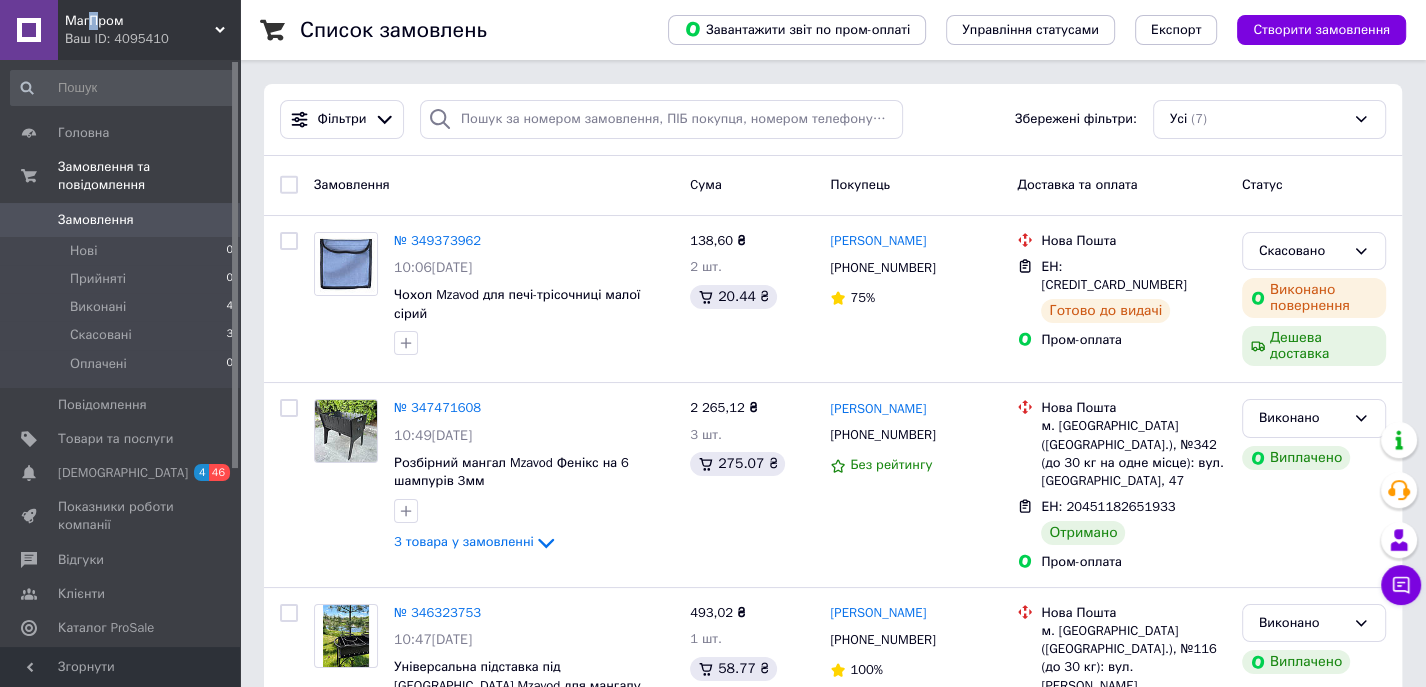 click on "МагПром" at bounding box center (140, 21) 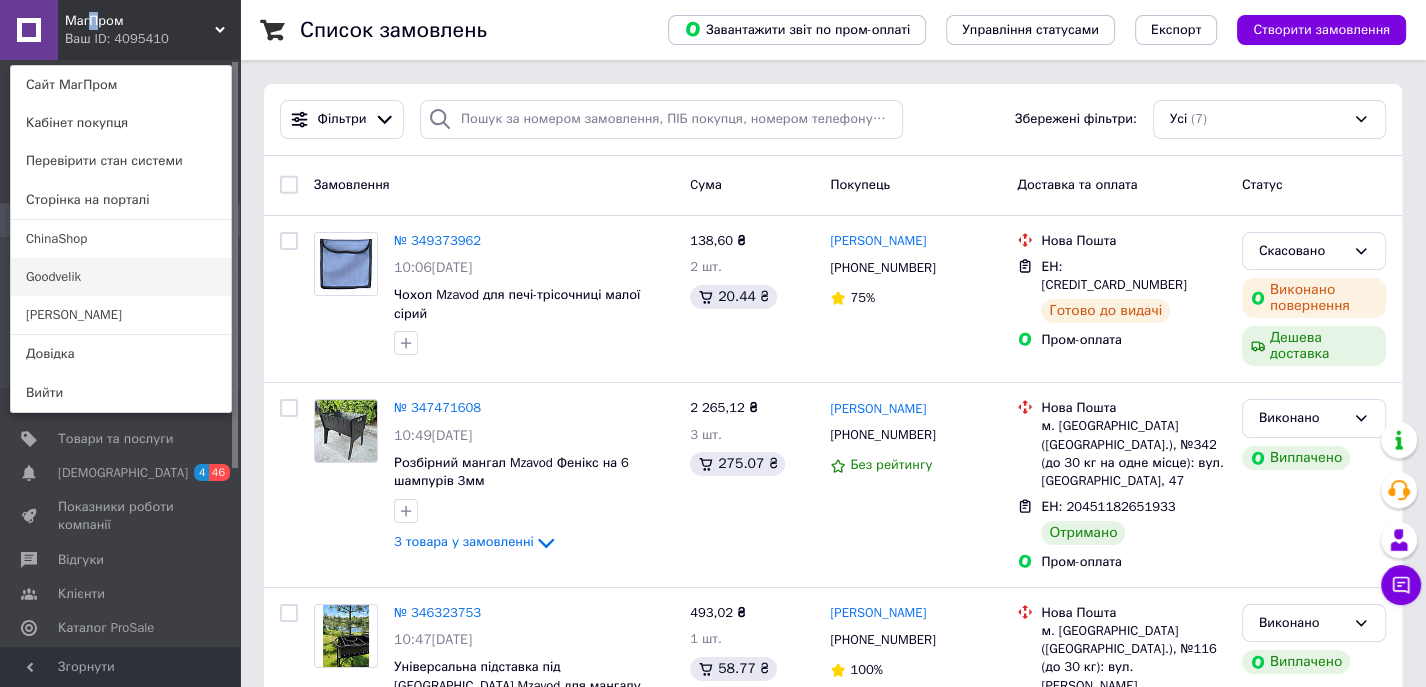 click on "Goodvelik" at bounding box center [121, 277] 